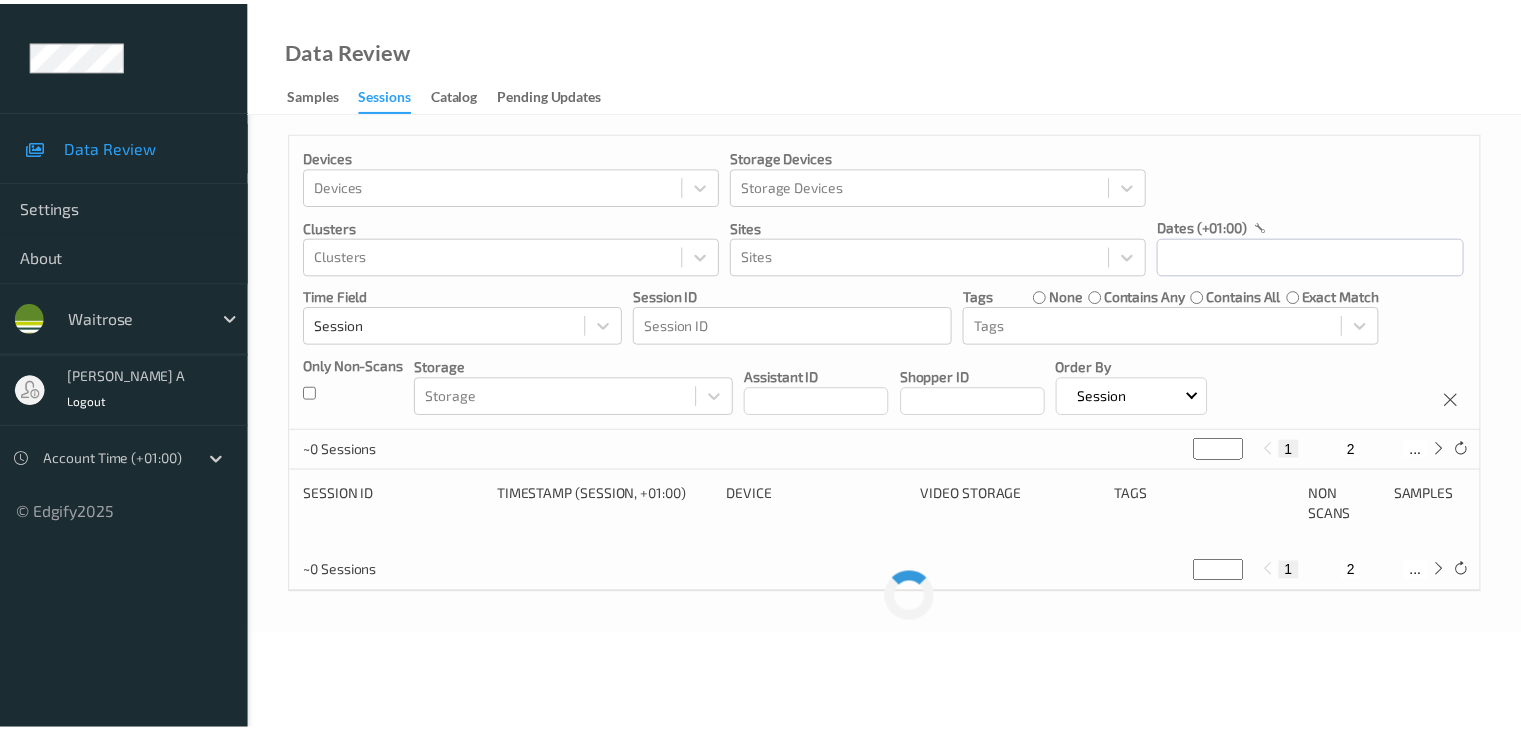 scroll, scrollTop: 0, scrollLeft: 0, axis: both 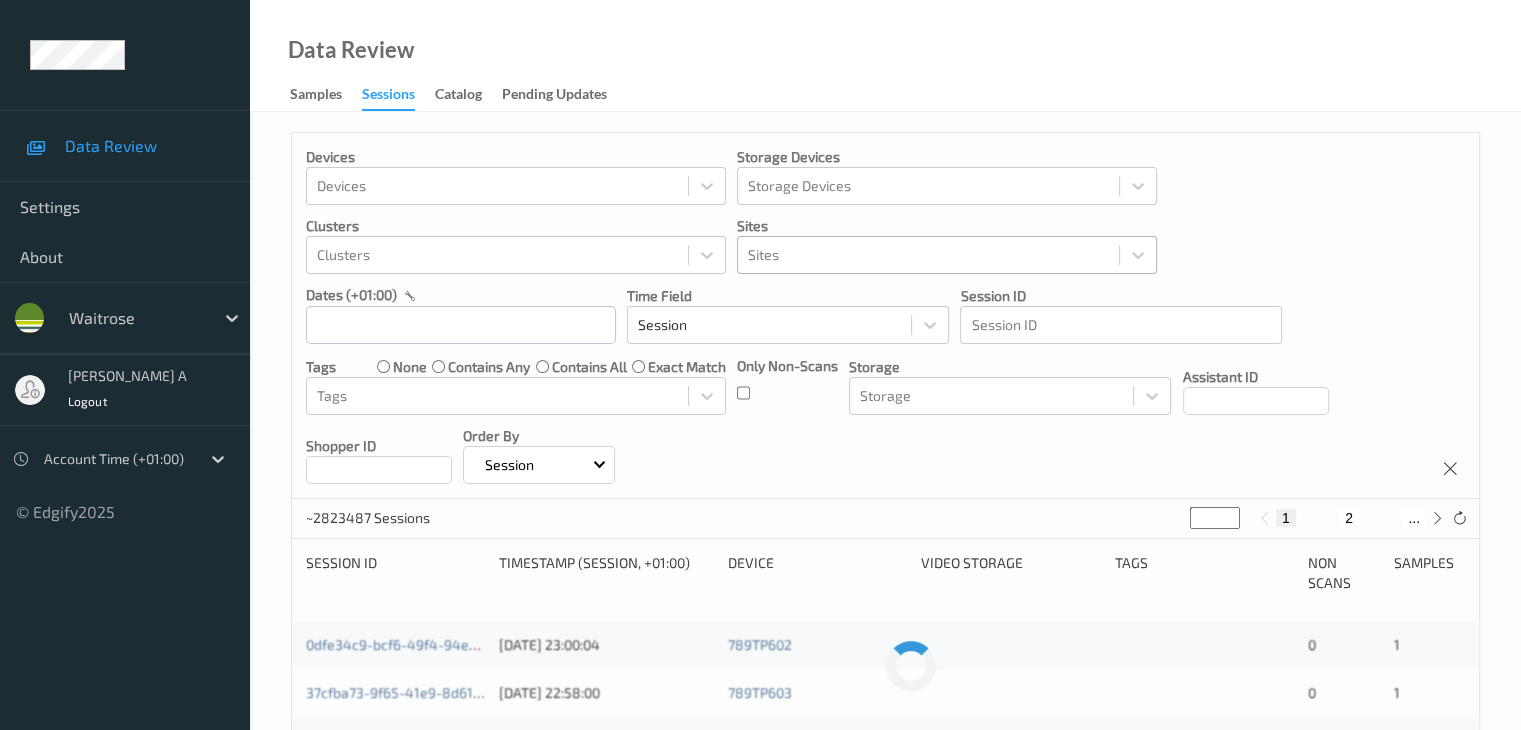 click at bounding box center [928, 255] 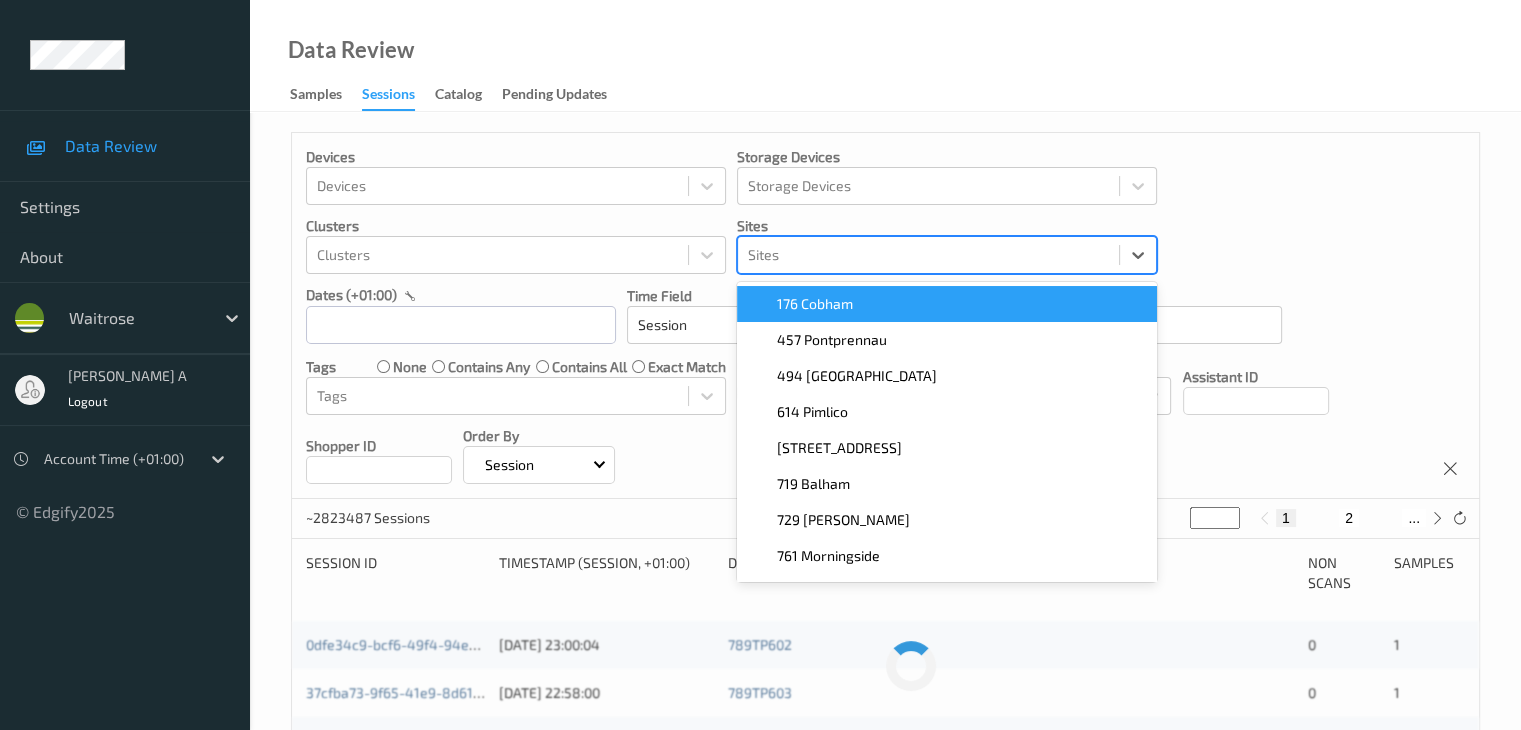paste on "494 altrincham" 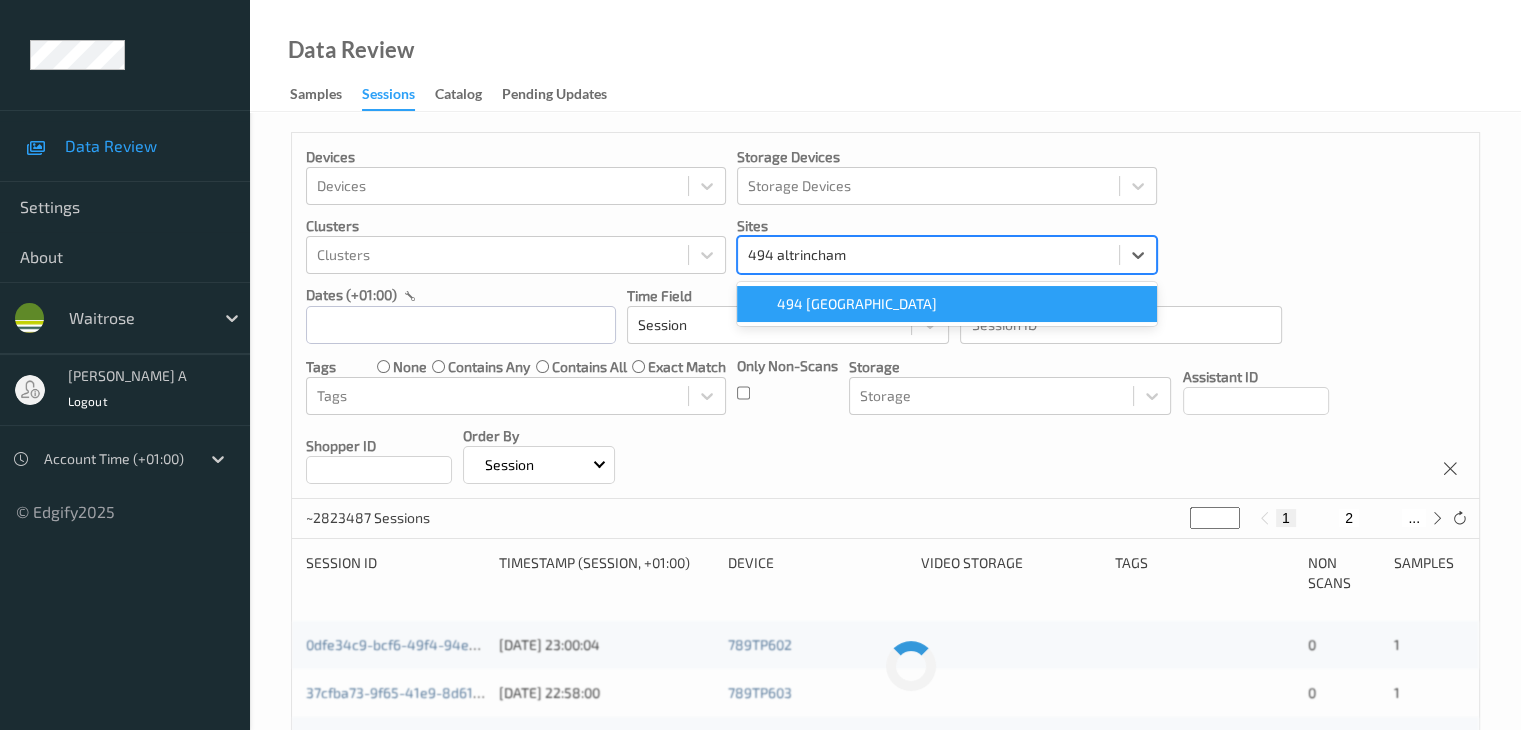 click on "494 [GEOGRAPHIC_DATA]" at bounding box center [857, 304] 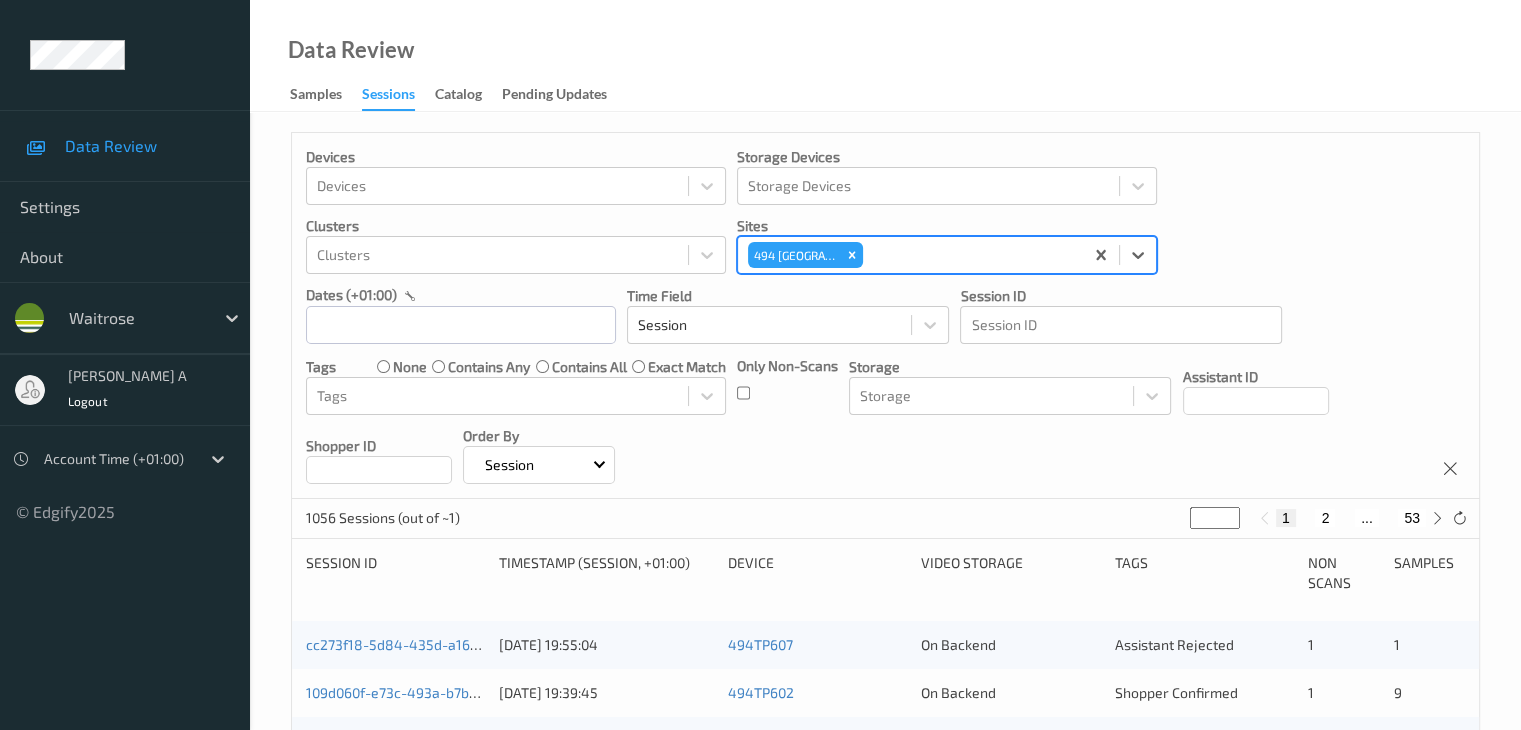 click on "Devices Devices Storage Devices Storage Devices Clusters Clusters Sites option 494 Altrincham, selected.   Select is focused ,type to refine list, press Down to open the menu,  press left to focus selected values 494 Altrincham dates (+01:00) Time Field Session Session ID Session ID Tags none contains any contains all exact match Tags Only Non-Scans Storage Storage Assistant ID Shopper ID Order By Session" at bounding box center (885, 316) 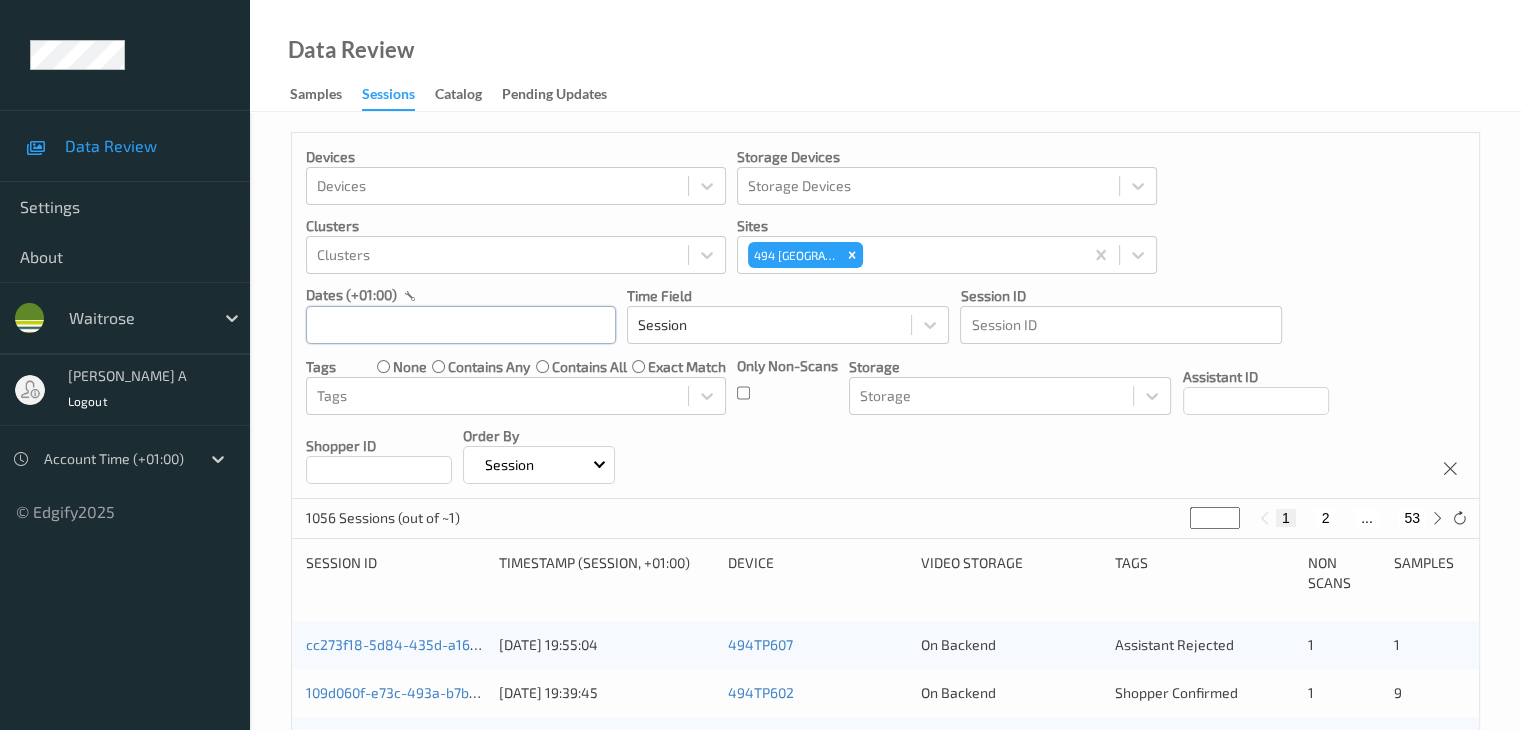 click at bounding box center [461, 325] 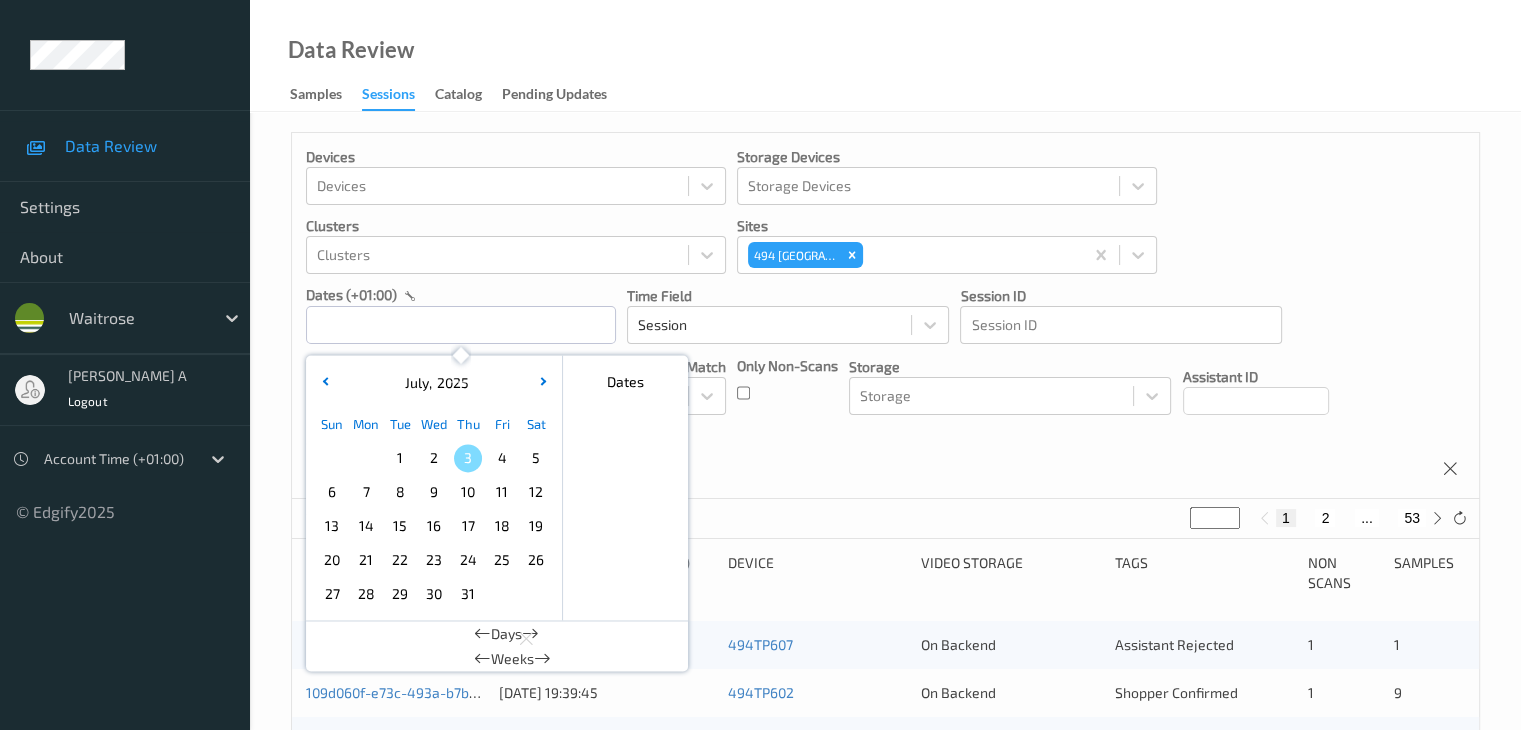 click on "1" at bounding box center [400, 458] 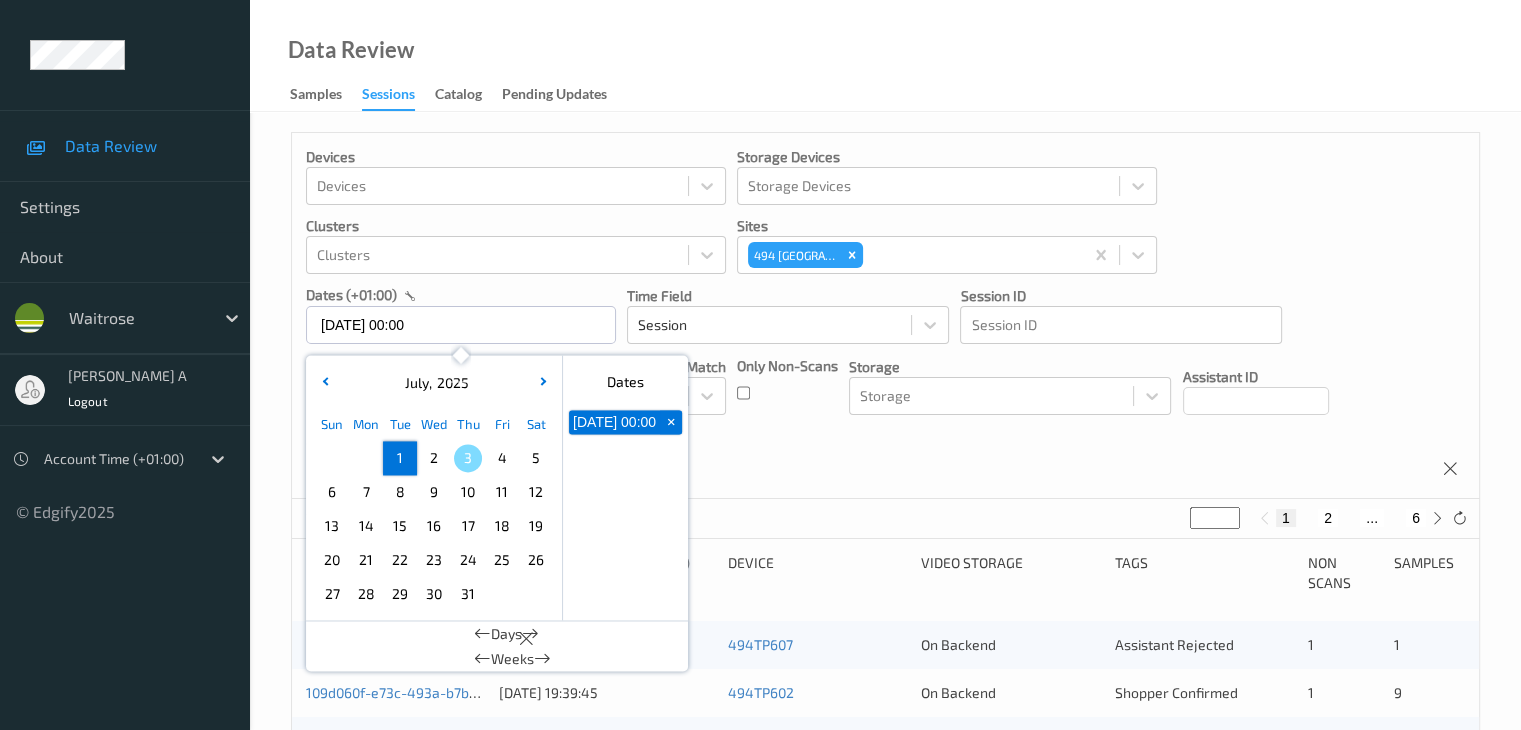 click on "1" at bounding box center [400, 458] 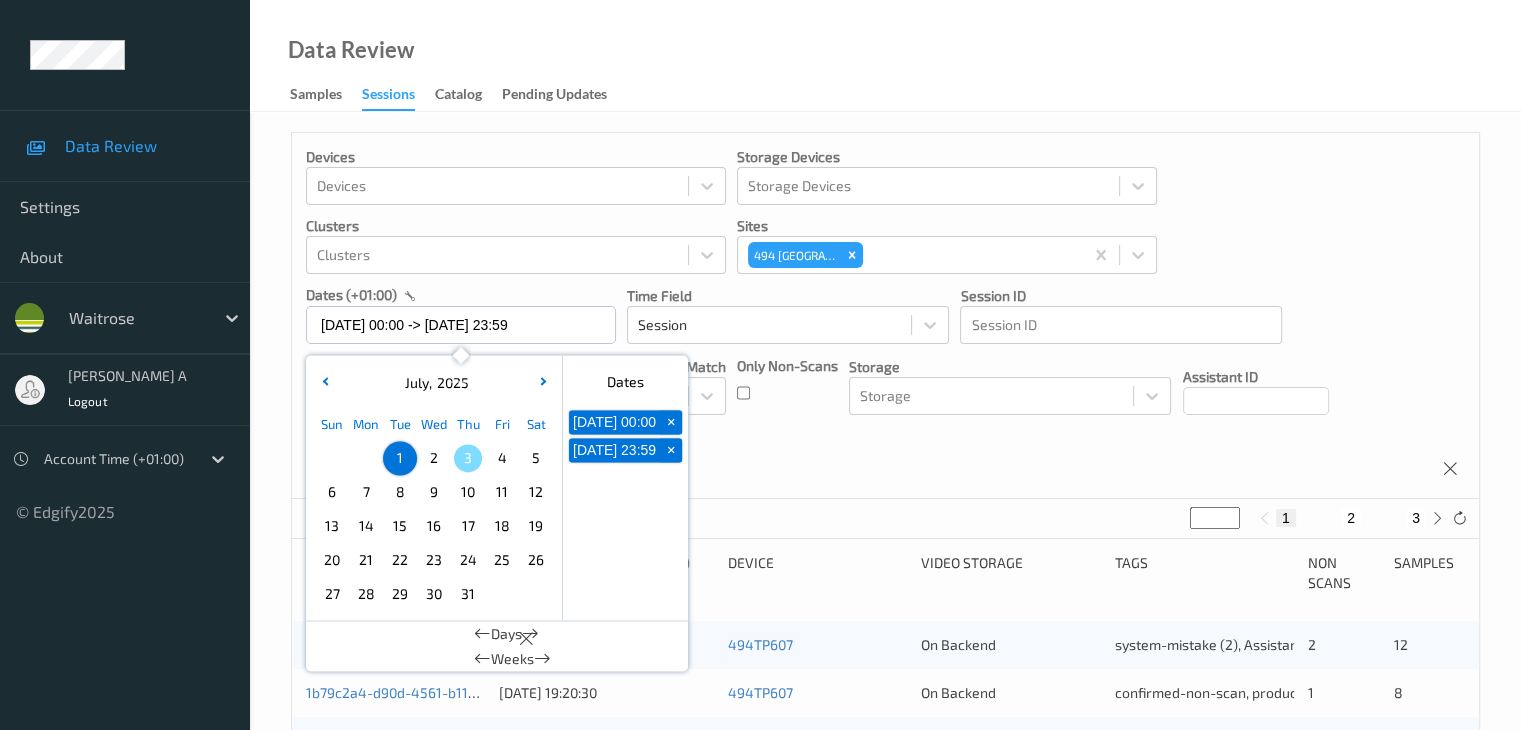 click on "Devices Devices Storage Devices Storage Devices Clusters Clusters Sites 494 Altrincham dates (+01:00) 01/07/2025 00:00 -> 01/07/2025 23:59 July , 2025 Sun Mon Tue Wed Thu Fri Sat 1 2 3 4 5 6 7 8 9 10 11 12 13 14 15 16 17 18 19 20 21 22 23 24 25 26 27 28 29 30 31 January February March April May June July August September October November December 2021 2022 2023 2024 2025 2026 2027 2028 2029 2030 2031 2032 Dates 01/07/2025 00:00 + 01/07/2025 23:59 + Days Weeks Time Field Session Session ID Session ID Tags none contains any contains all exact match Tags Only Non-Scans Storage Storage Assistant ID Shopper ID Order By Session" at bounding box center [885, 316] 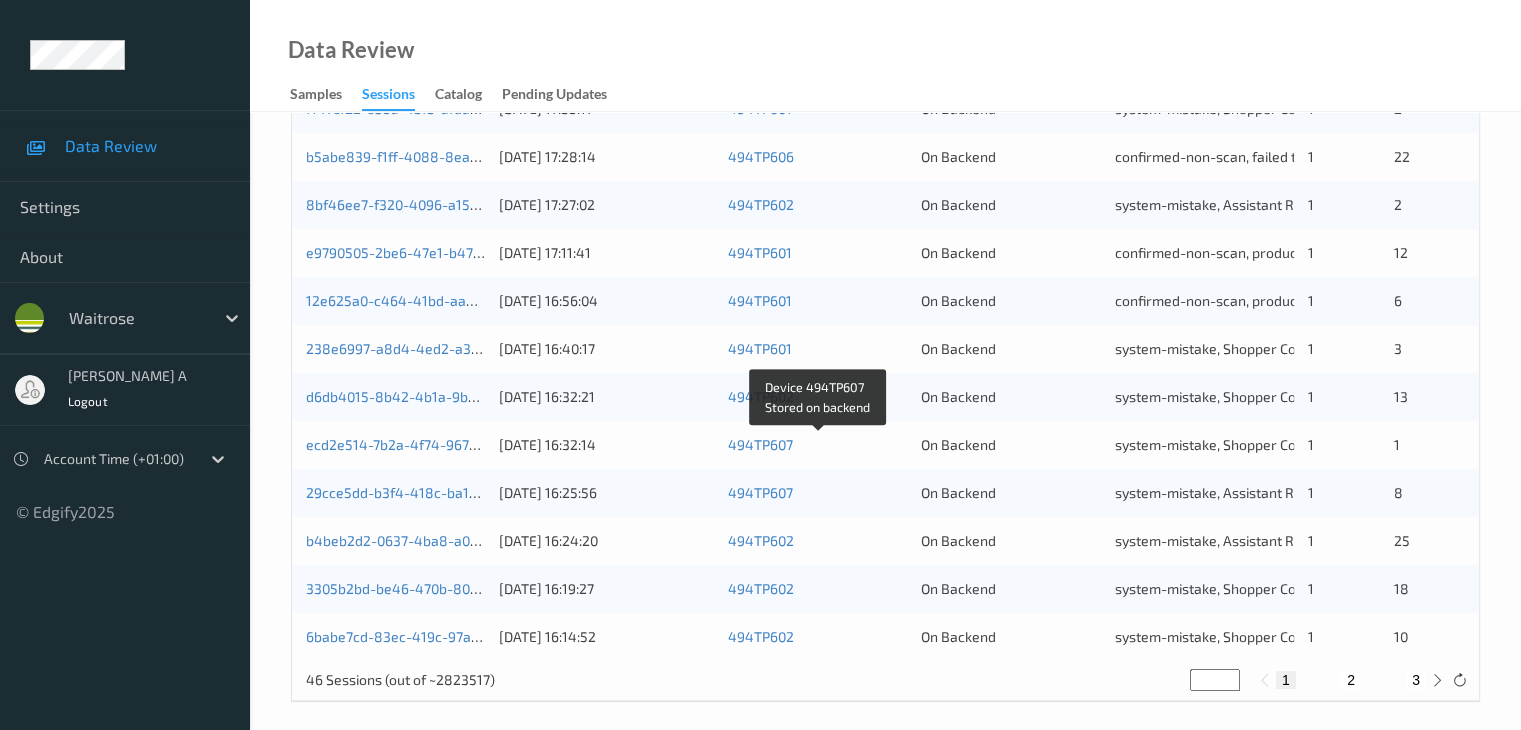 scroll, scrollTop: 932, scrollLeft: 0, axis: vertical 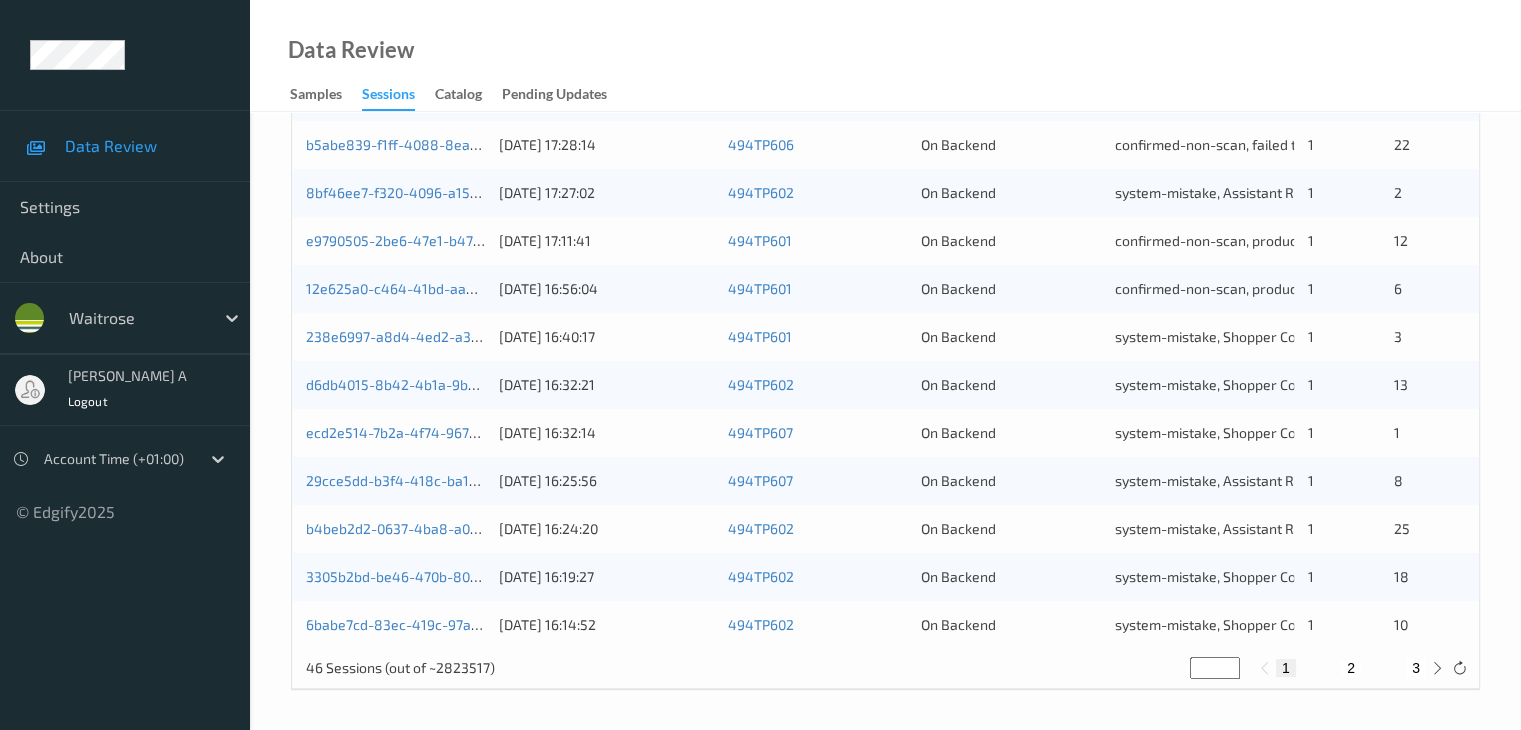 click on "2" at bounding box center (1351, 668) 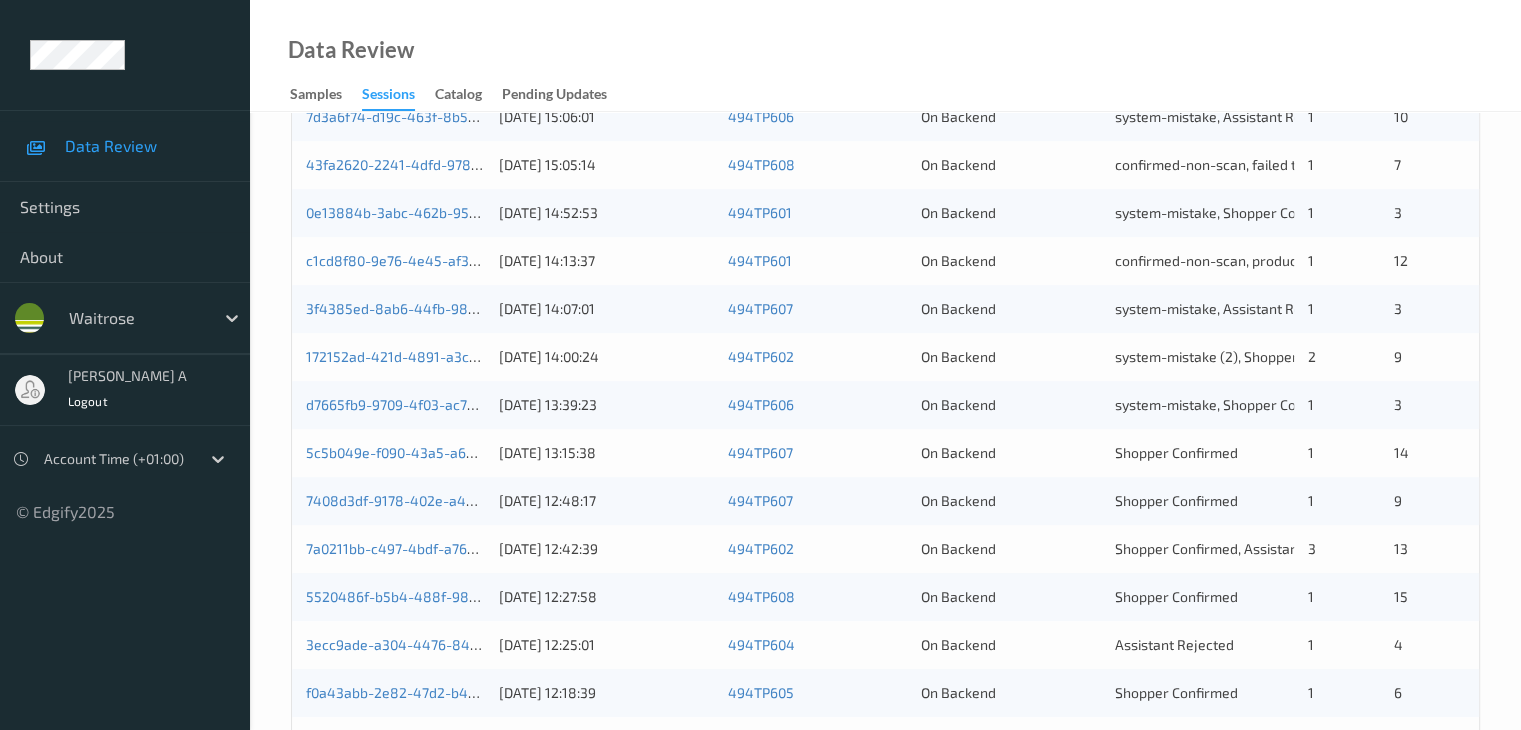 scroll, scrollTop: 732, scrollLeft: 0, axis: vertical 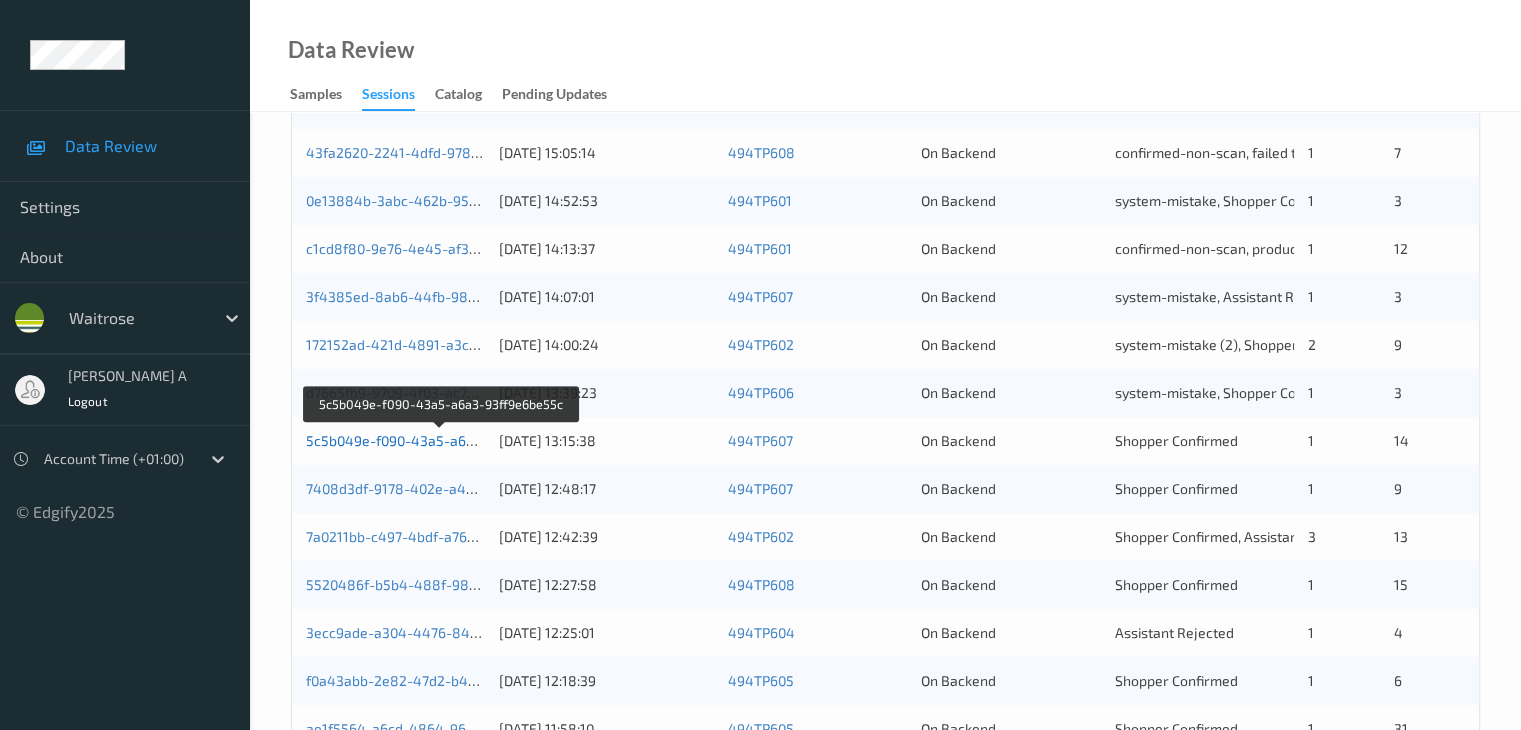click on "5c5b049e-f090-43a5-a6a3-93ff9e6be55c" at bounding box center (441, 440) 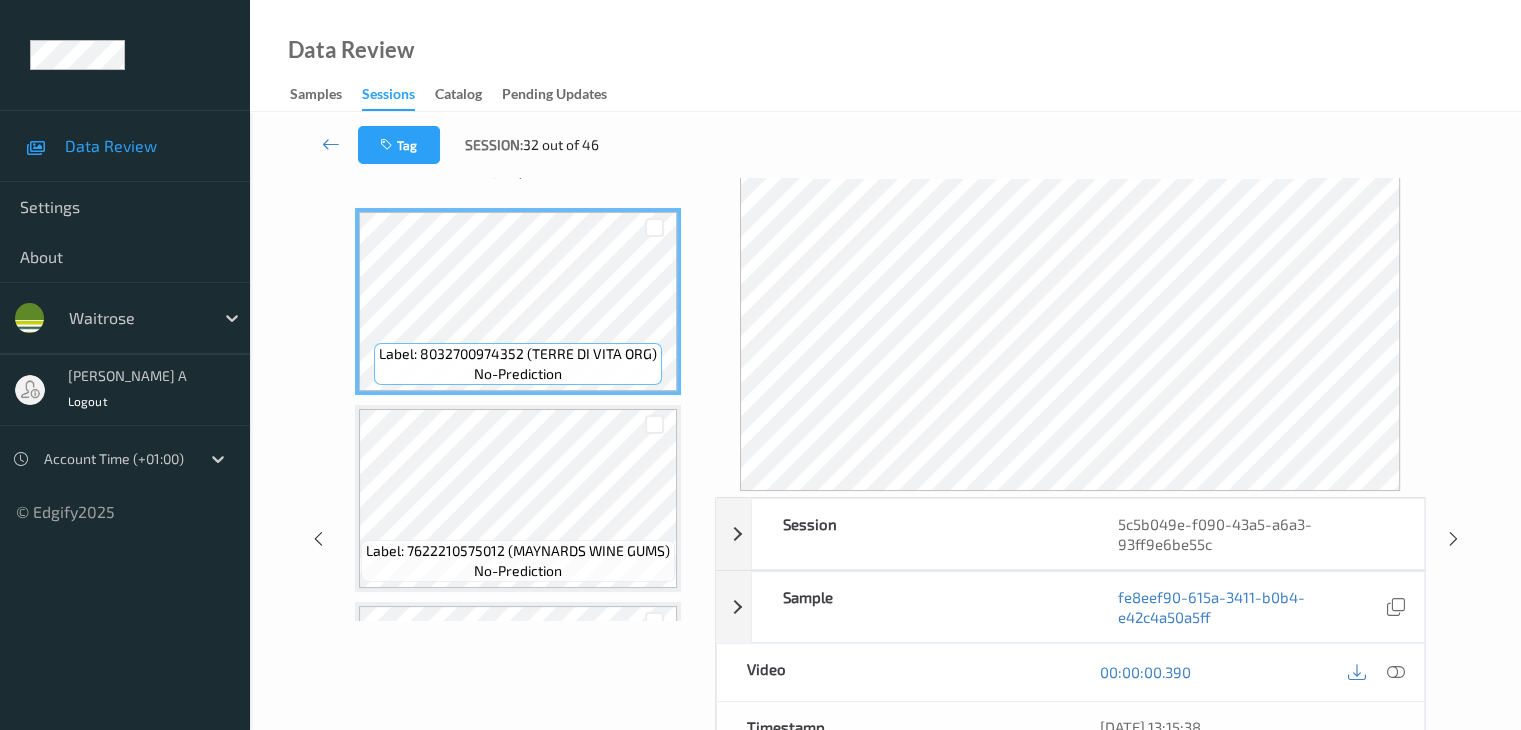 scroll, scrollTop: 0, scrollLeft: 0, axis: both 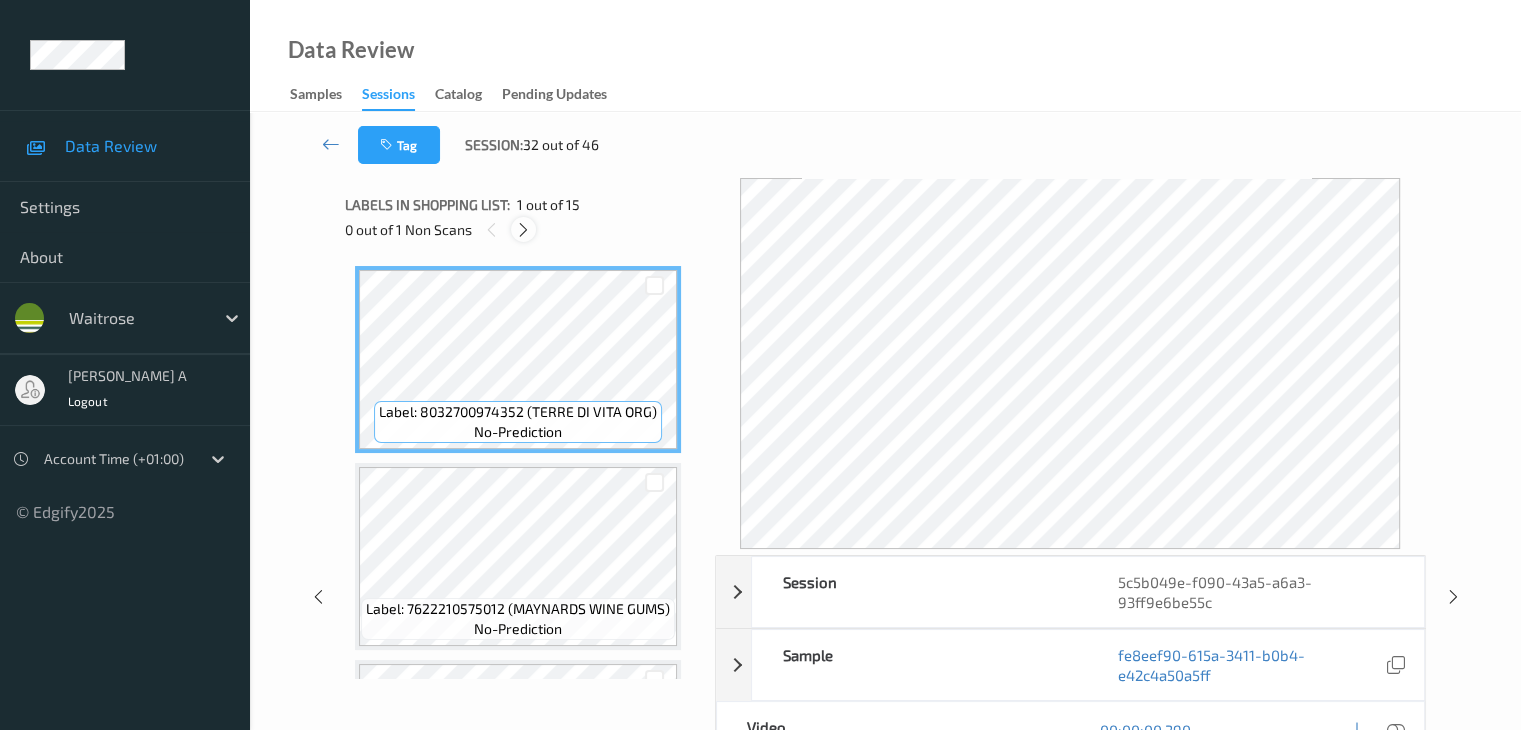 click at bounding box center [523, 230] 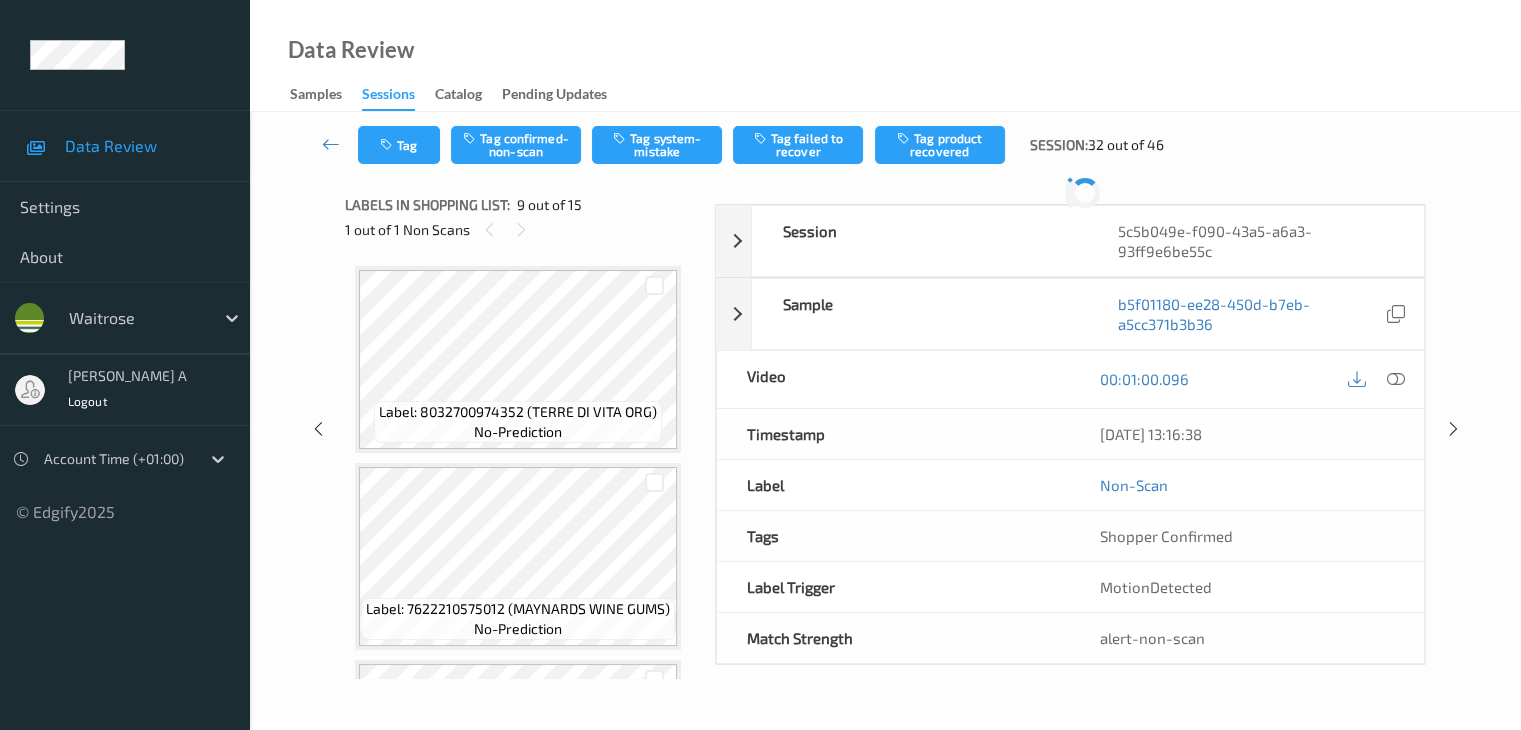 scroll, scrollTop: 1388, scrollLeft: 0, axis: vertical 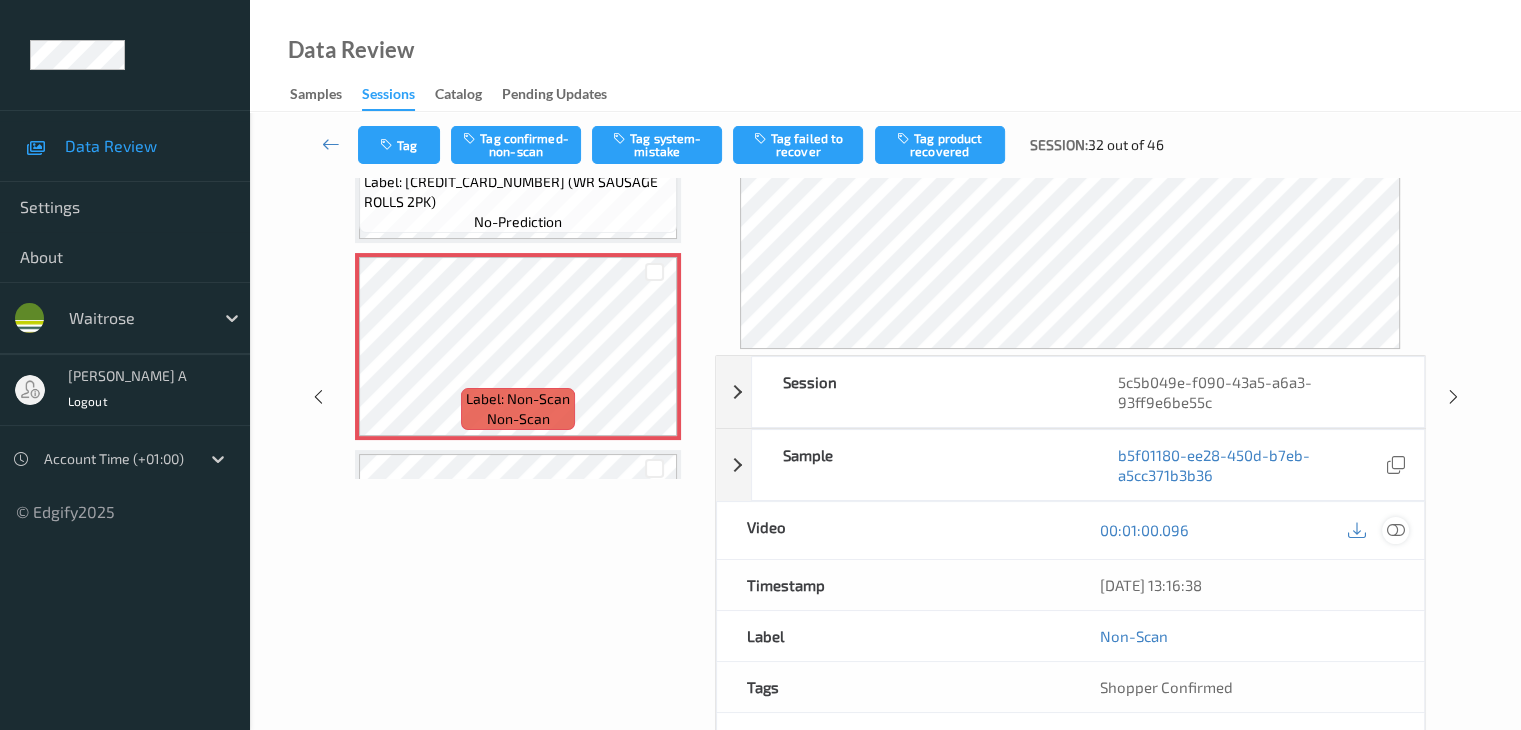 click at bounding box center (1395, 530) 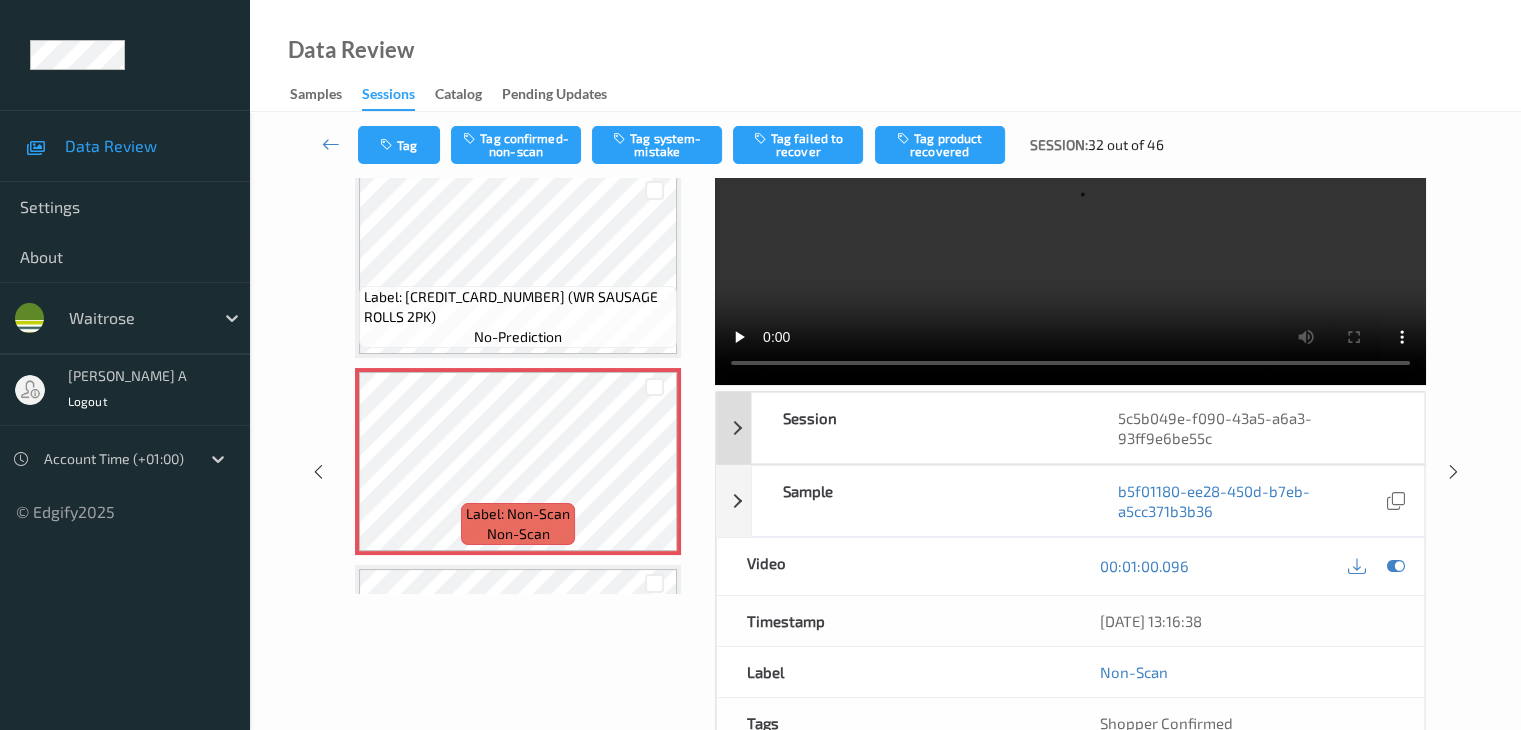 scroll, scrollTop: 0, scrollLeft: 0, axis: both 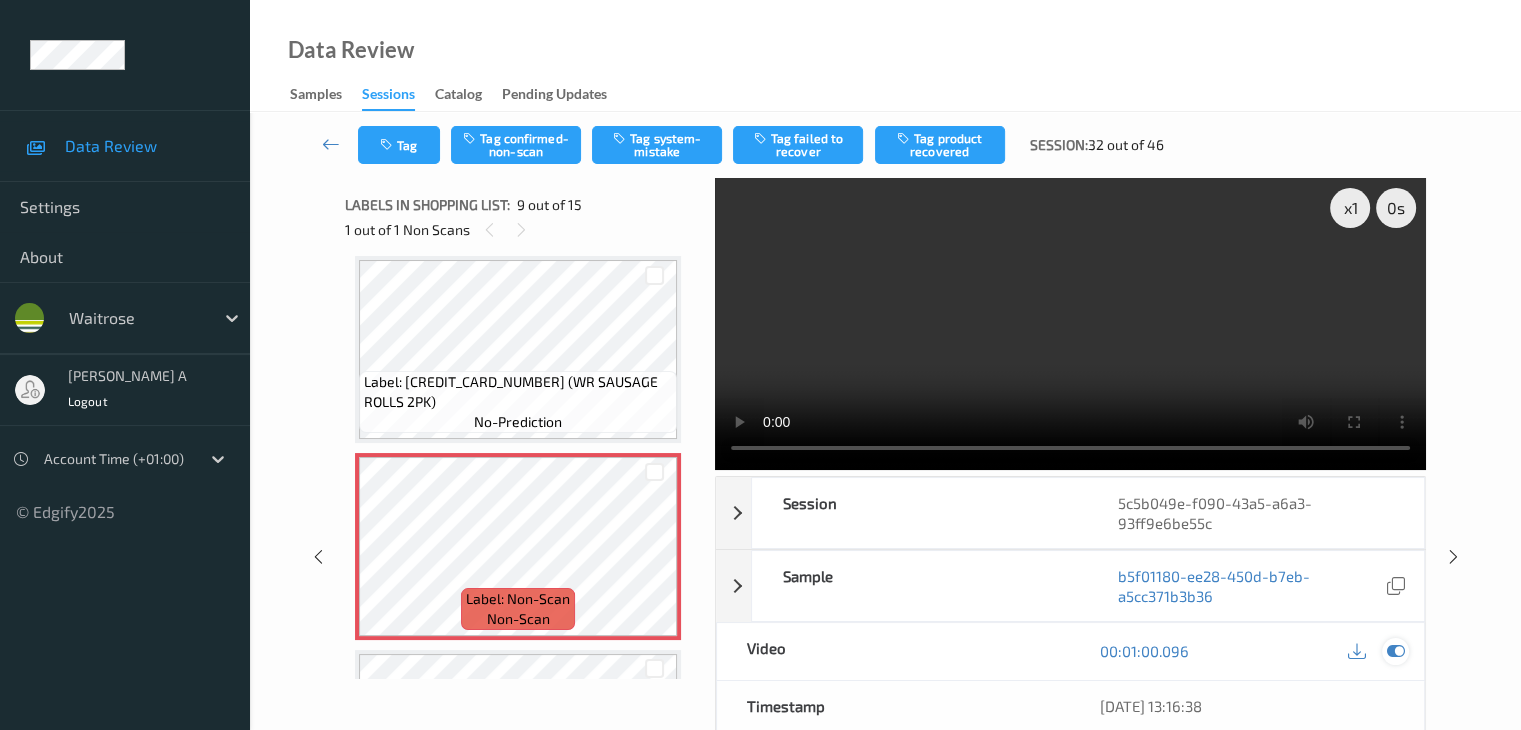 click at bounding box center (1395, 651) 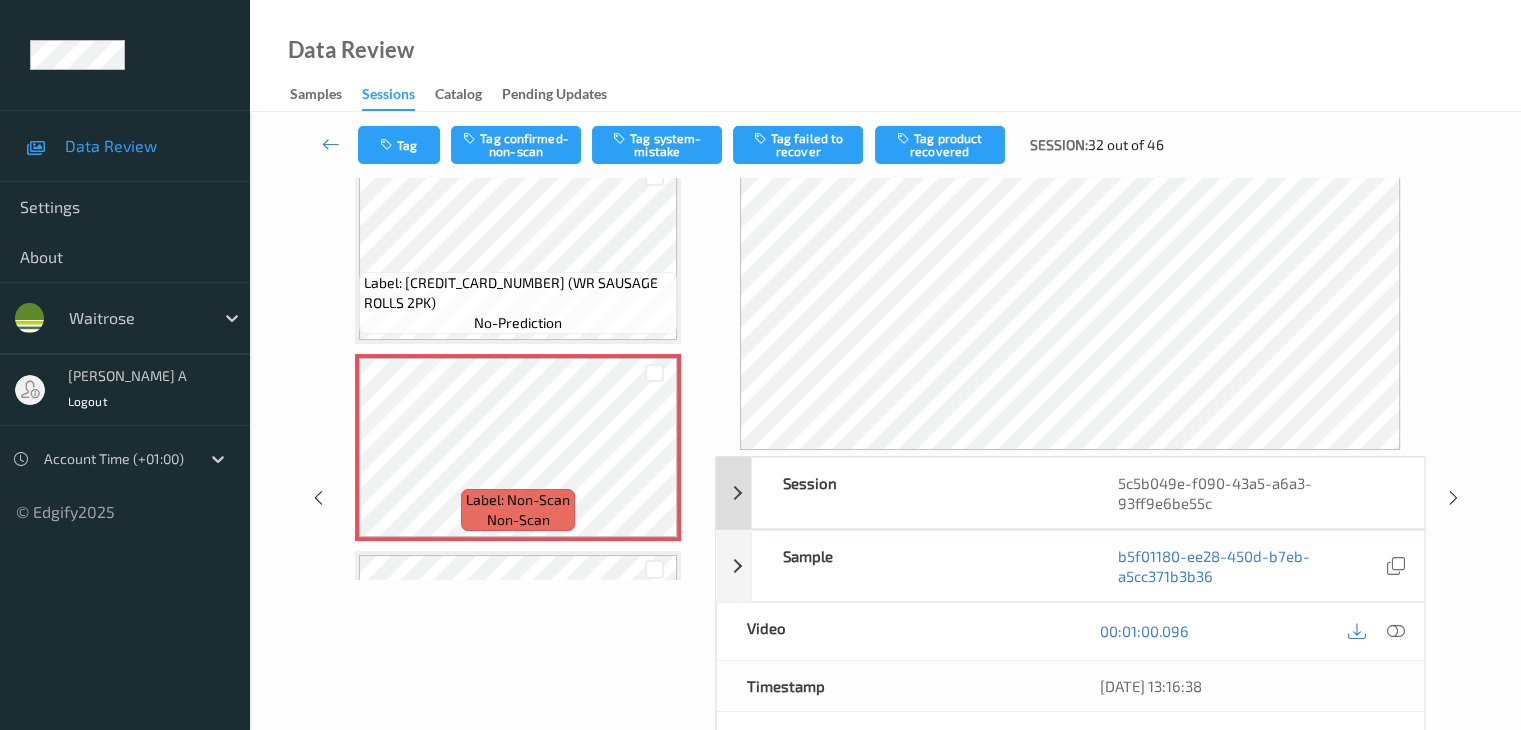 scroll, scrollTop: 100, scrollLeft: 0, axis: vertical 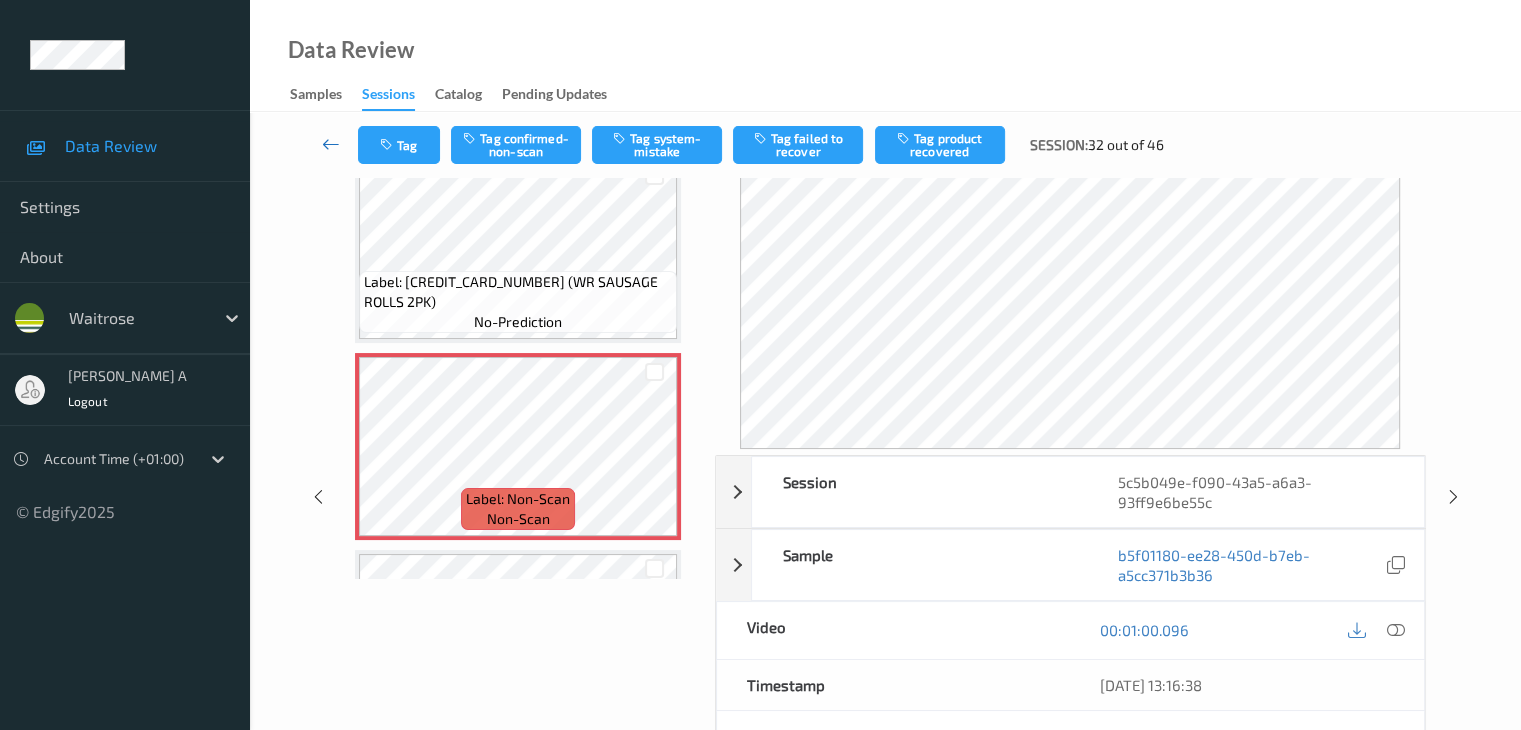 click at bounding box center (331, 144) 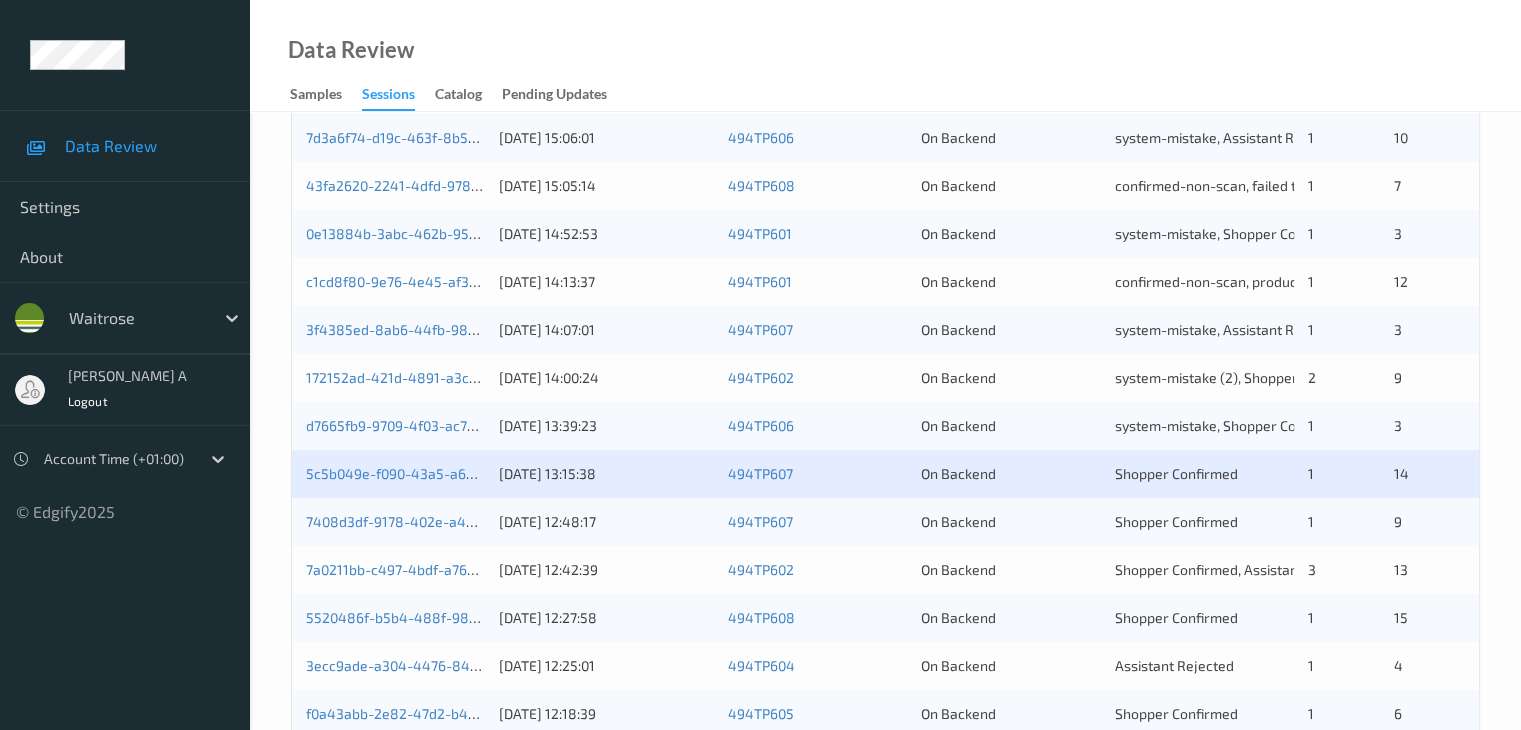 scroll, scrollTop: 700, scrollLeft: 0, axis: vertical 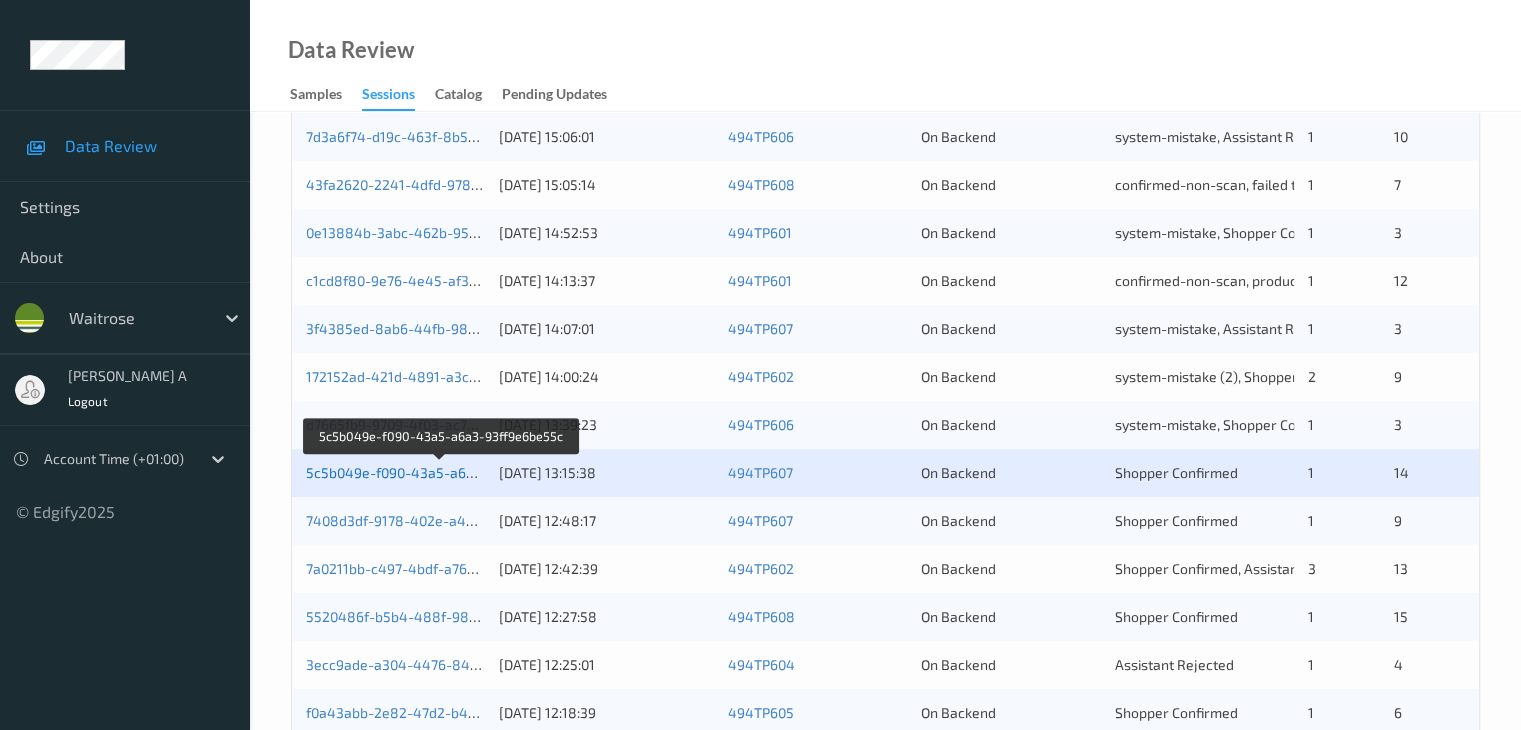click on "5c5b049e-f090-43a5-a6a3-93ff9e6be55c" at bounding box center (441, 472) 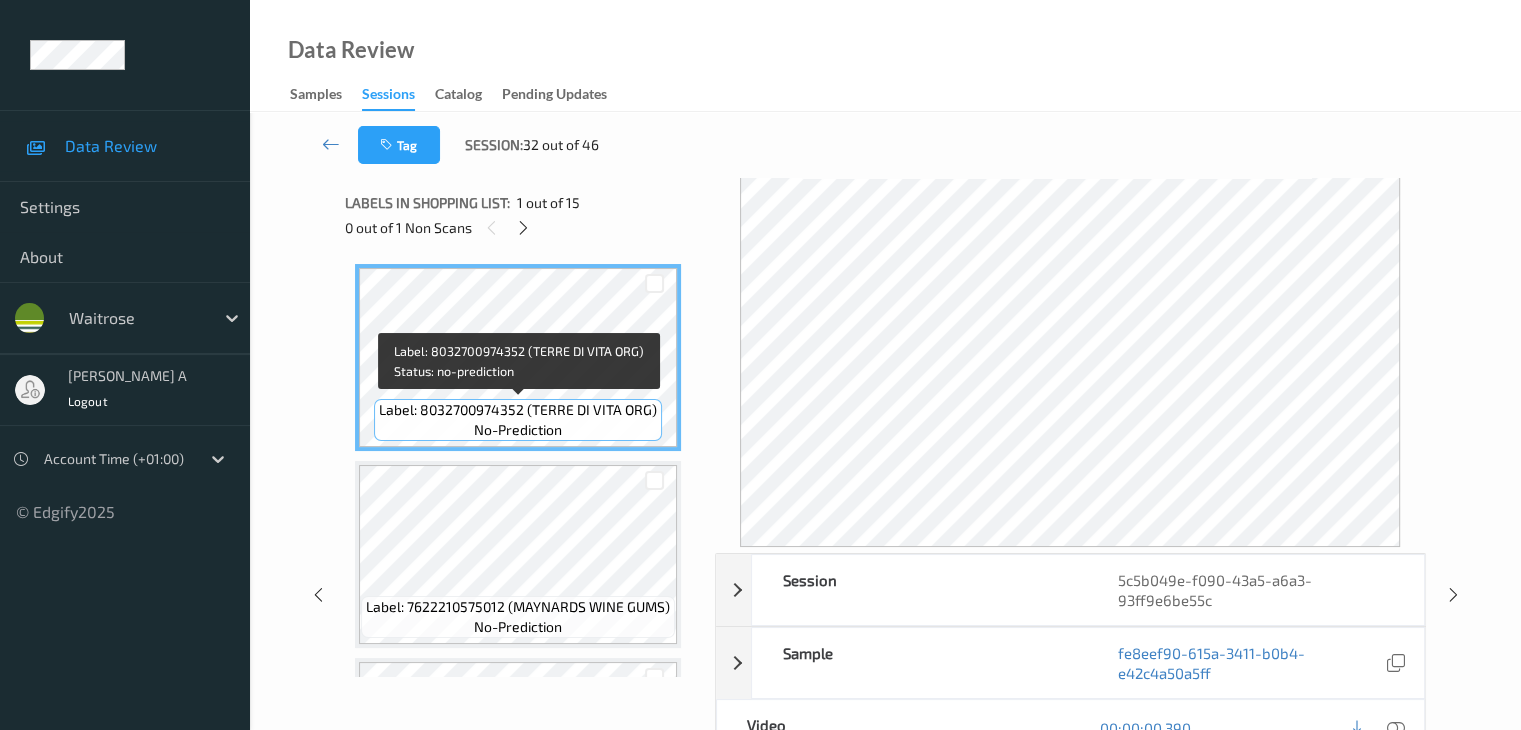scroll, scrollTop: 0, scrollLeft: 0, axis: both 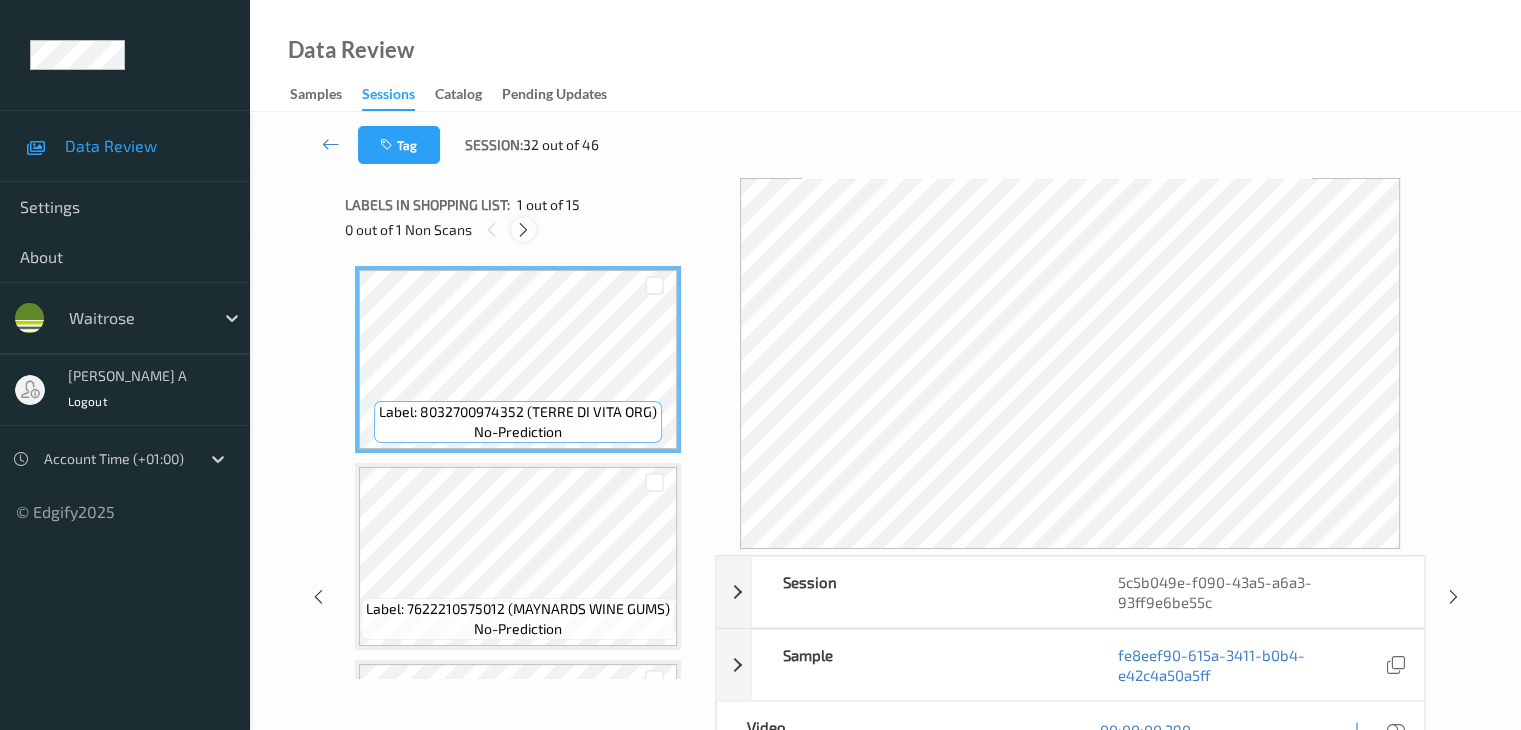 click at bounding box center (523, 230) 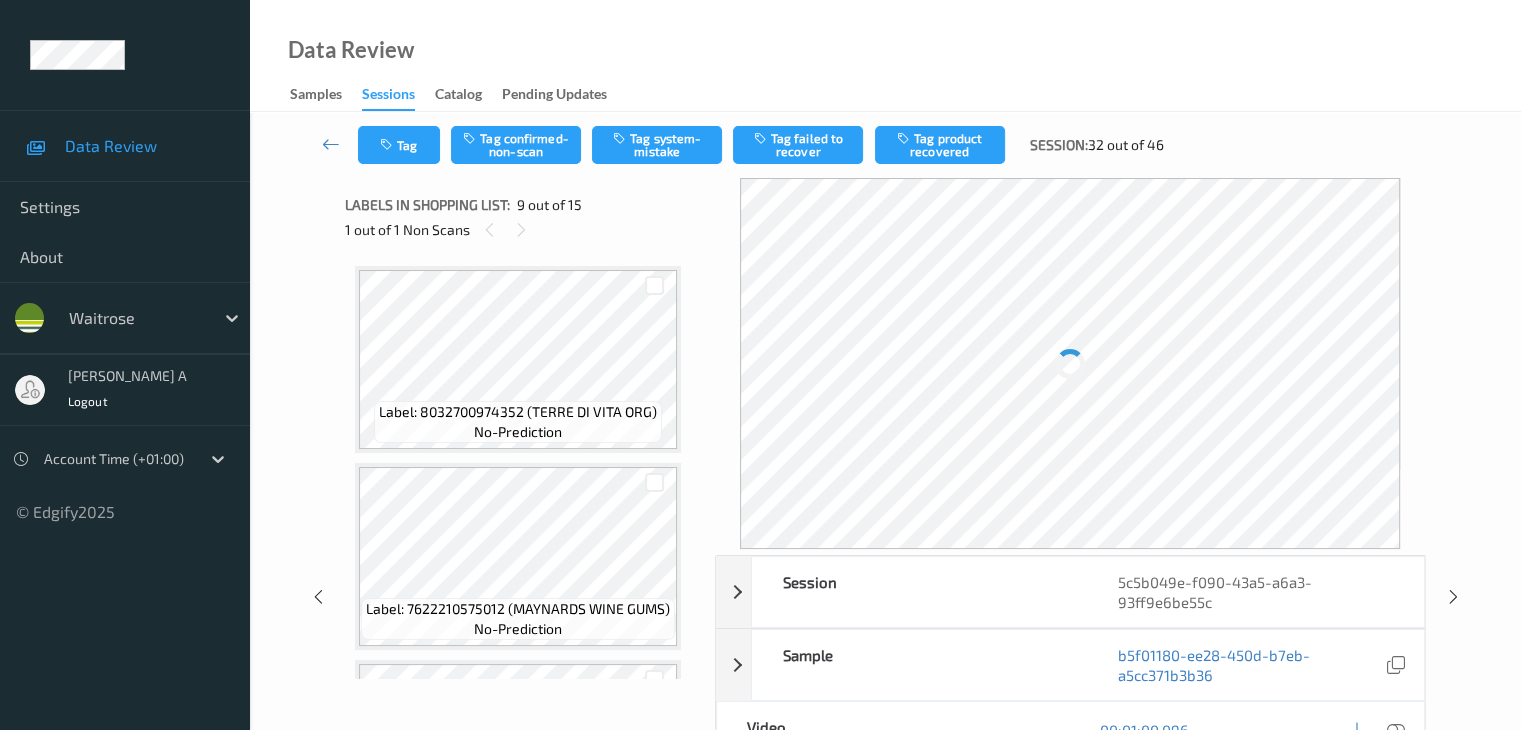 scroll, scrollTop: 1388, scrollLeft: 0, axis: vertical 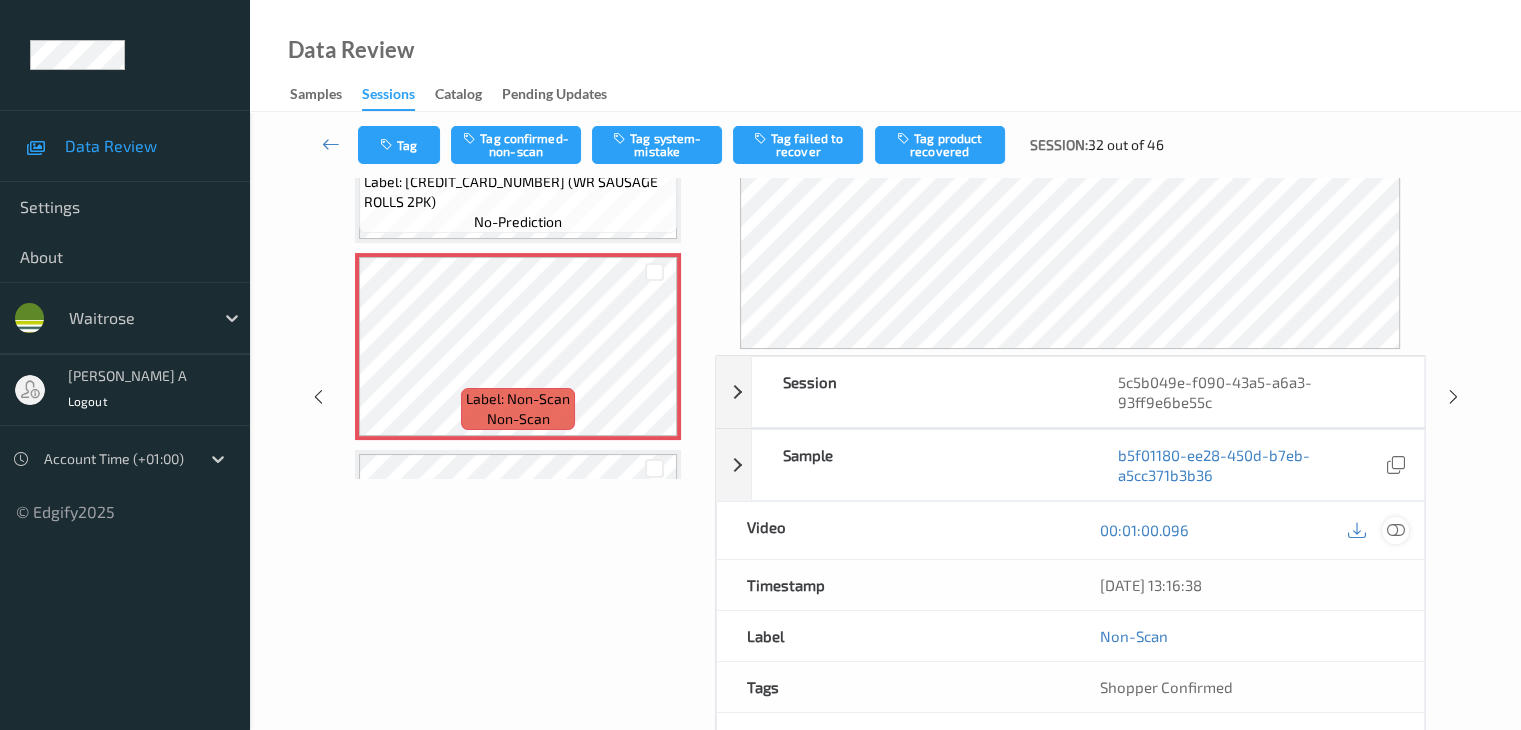 click at bounding box center [1395, 530] 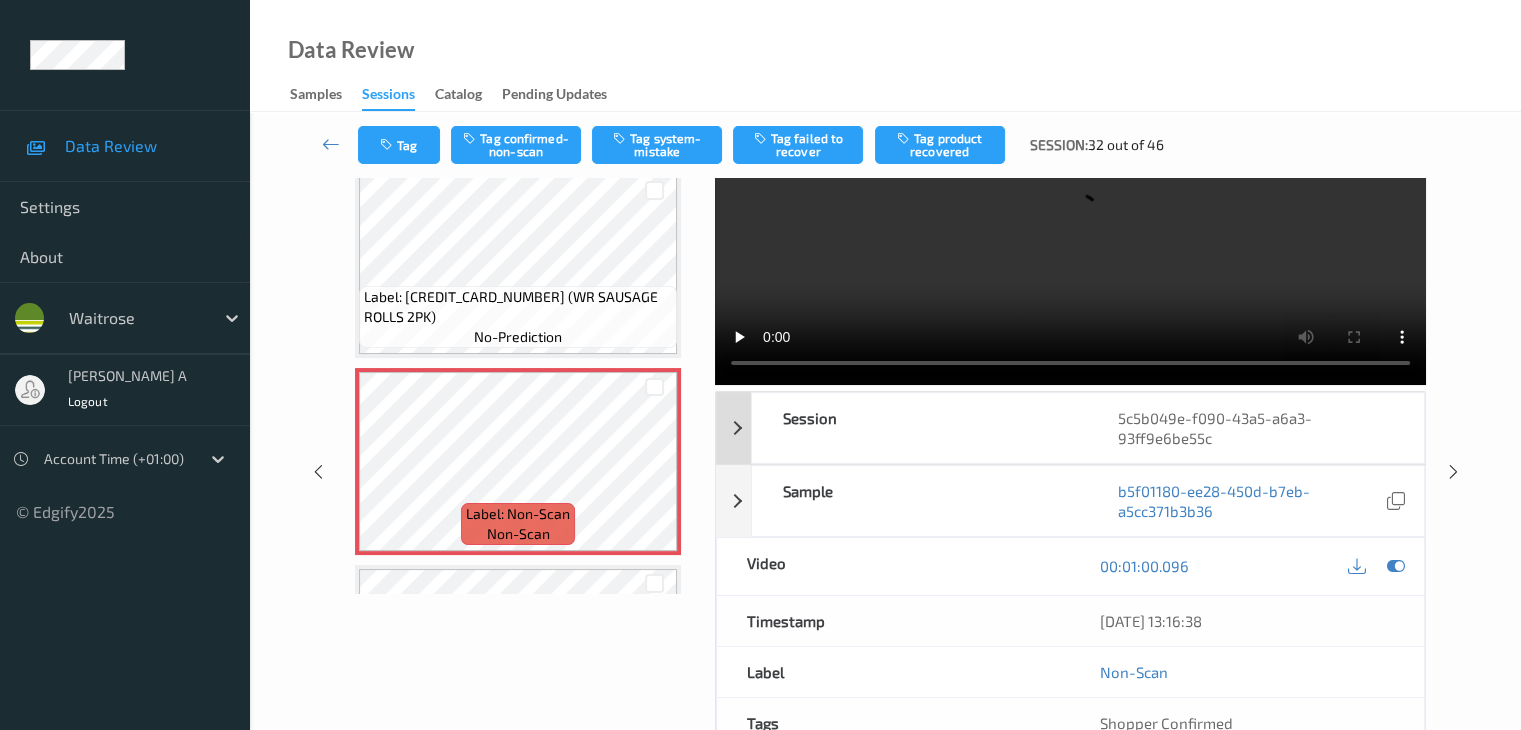 scroll, scrollTop: 0, scrollLeft: 0, axis: both 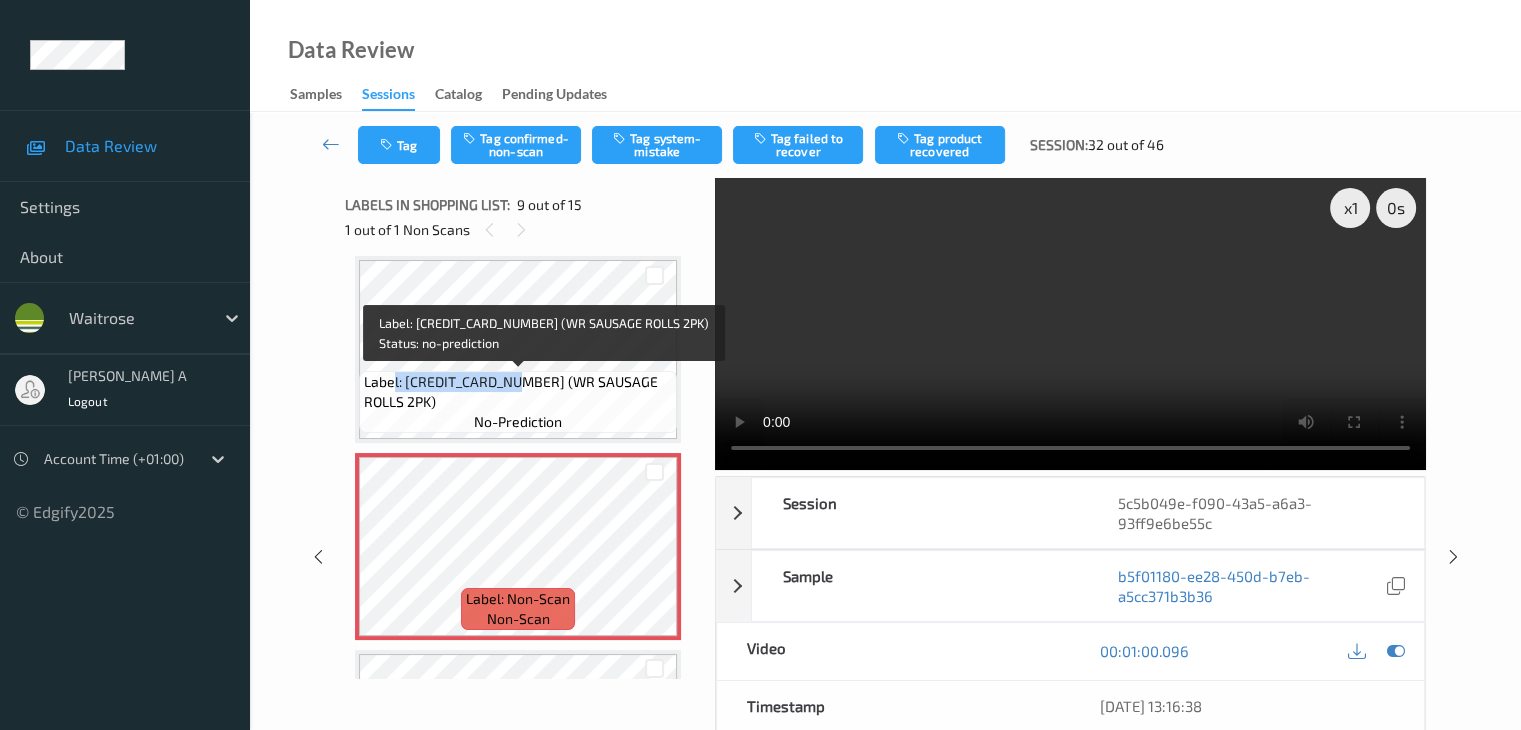 drag, startPoint x: 514, startPoint y: 385, endPoint x: 394, endPoint y: 391, distance: 120.14991 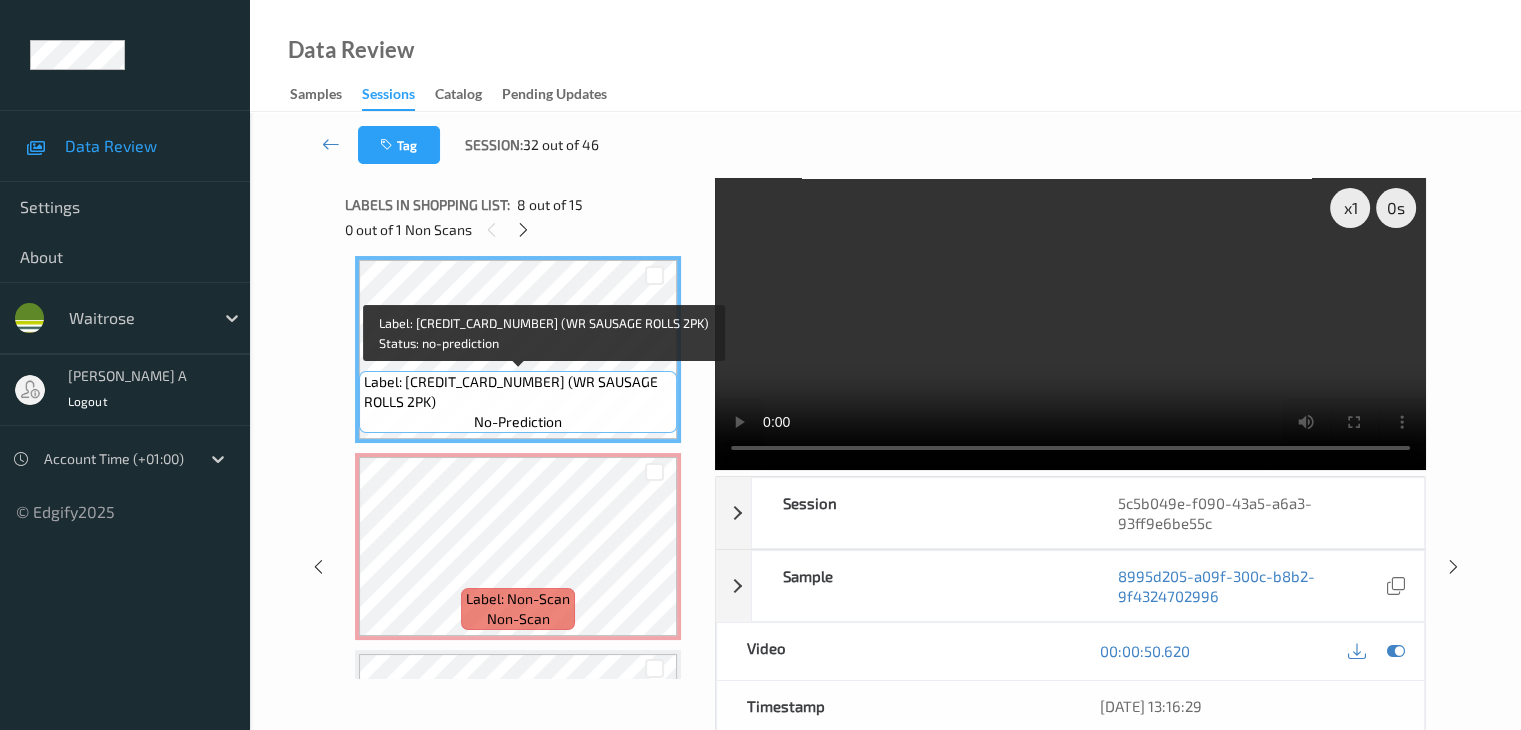 click on "Label: 5000169666661 (WR SAUSAGE ROLLS 2PK)" at bounding box center [518, 392] 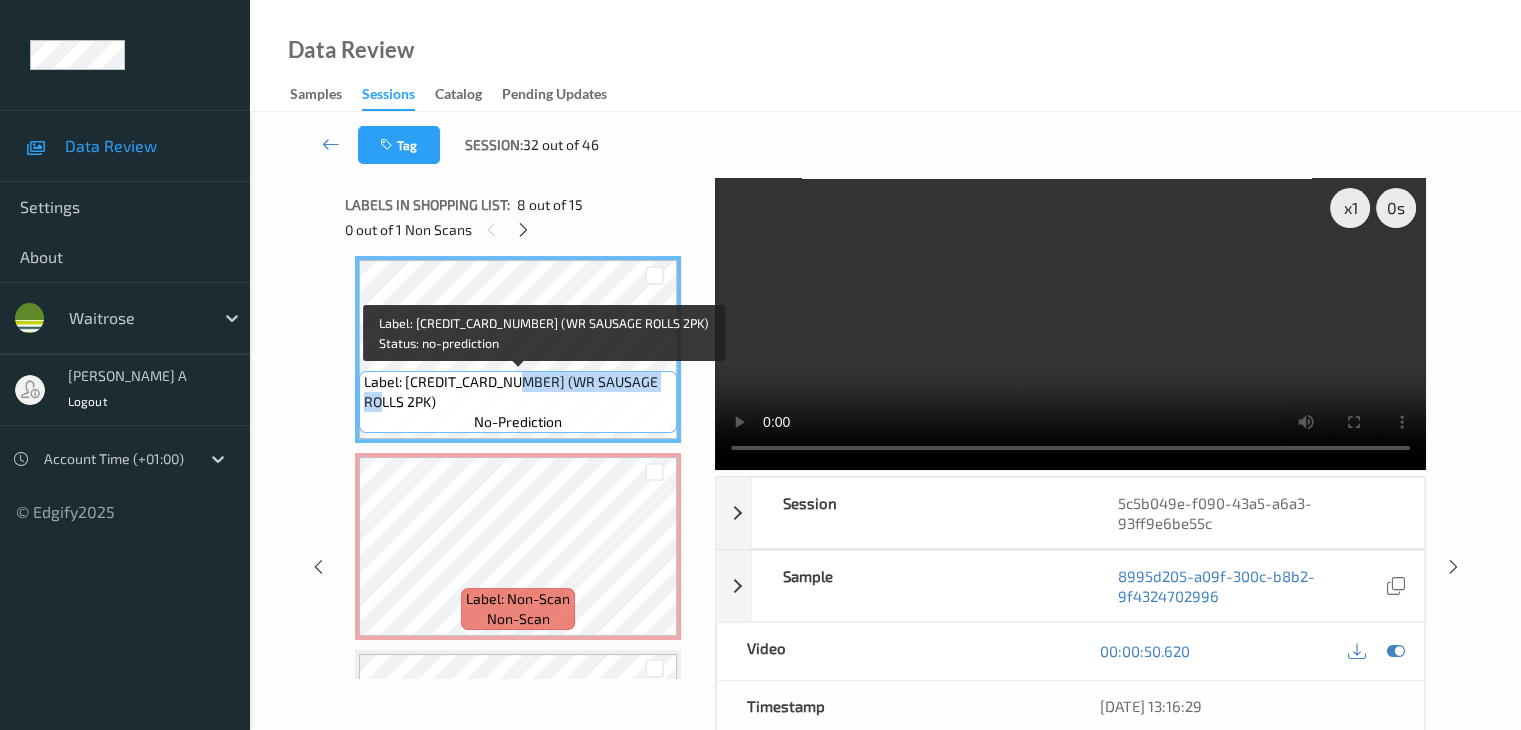 drag, startPoint x: 517, startPoint y: 379, endPoint x: 389, endPoint y: 404, distance: 130.41856 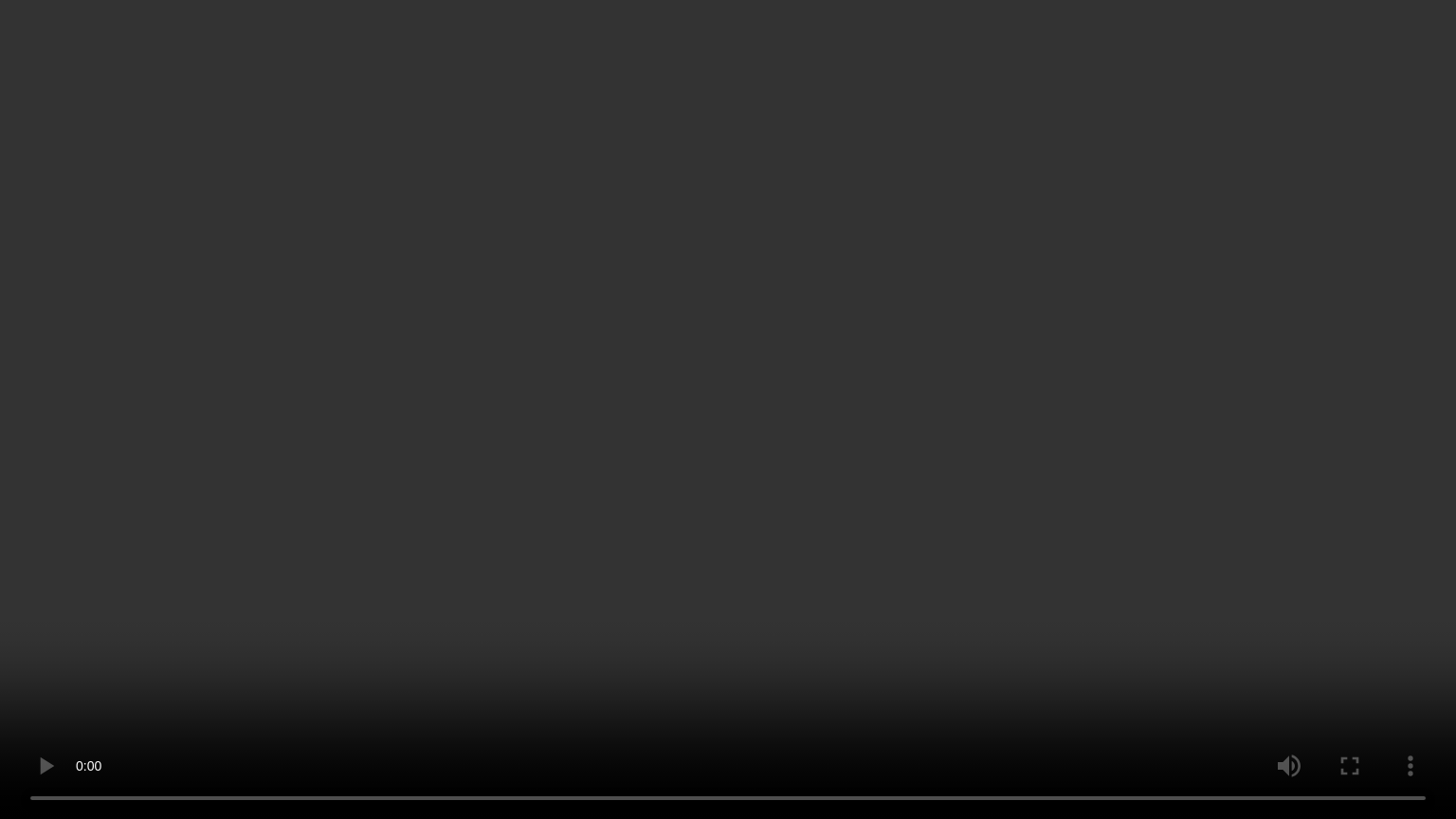type 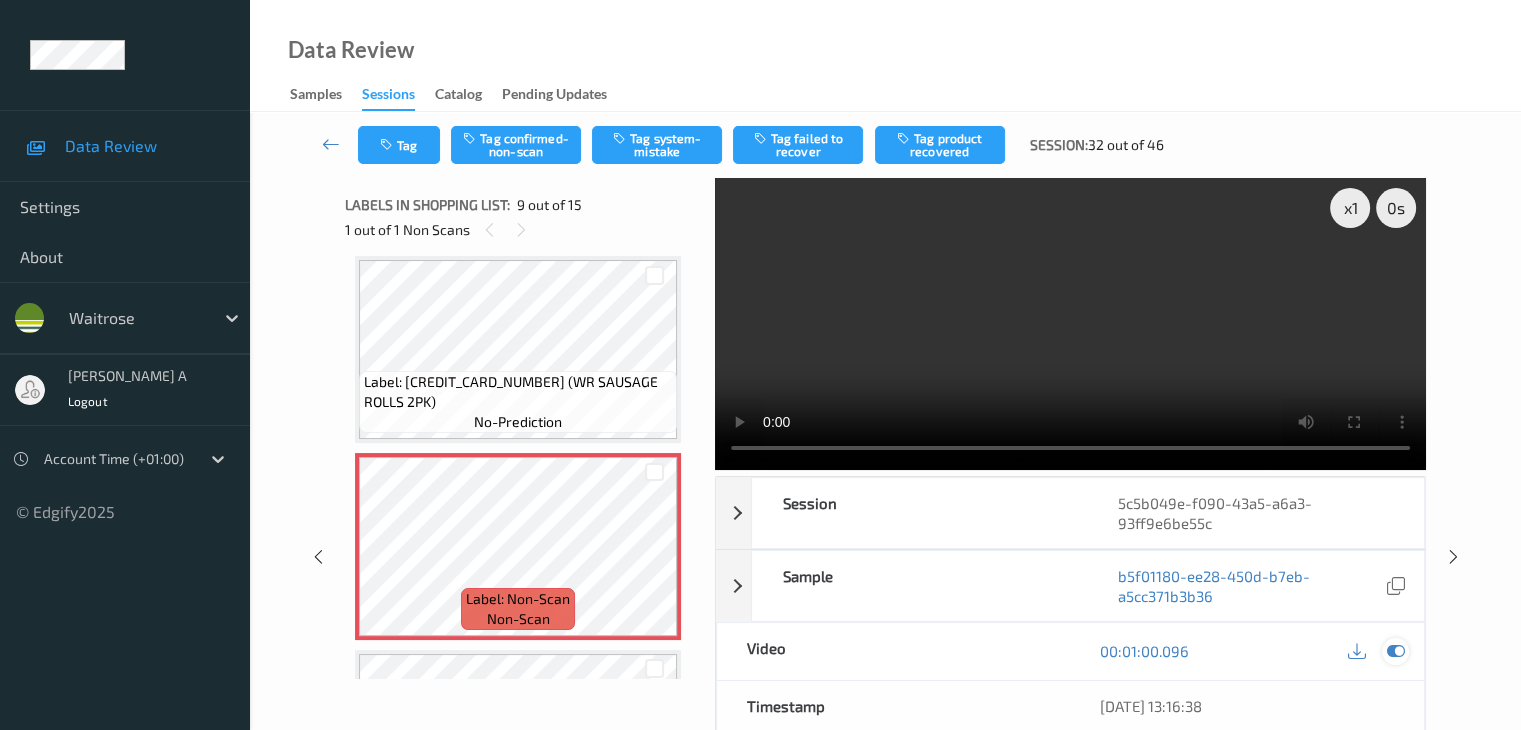 click at bounding box center [1395, 651] 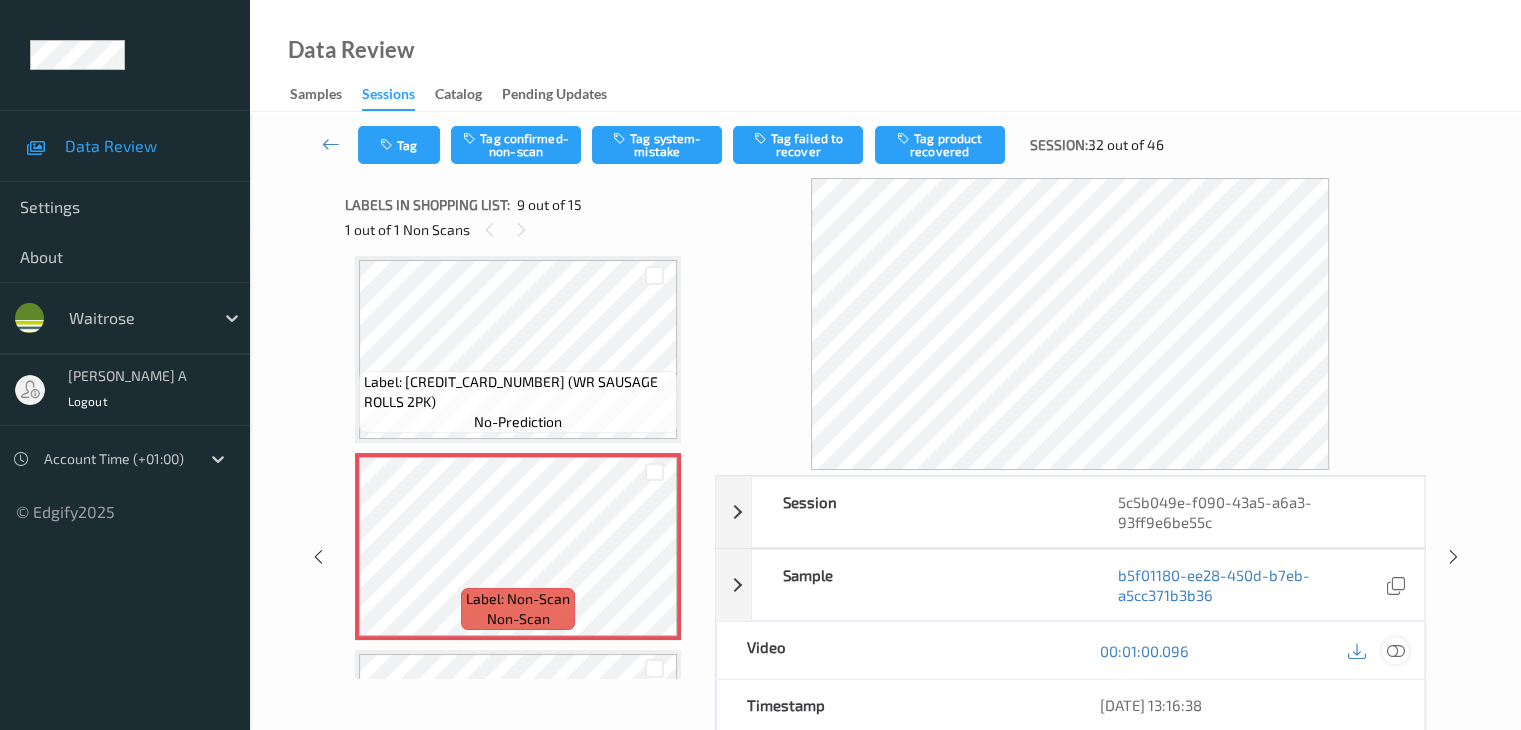 click at bounding box center (1395, 651) 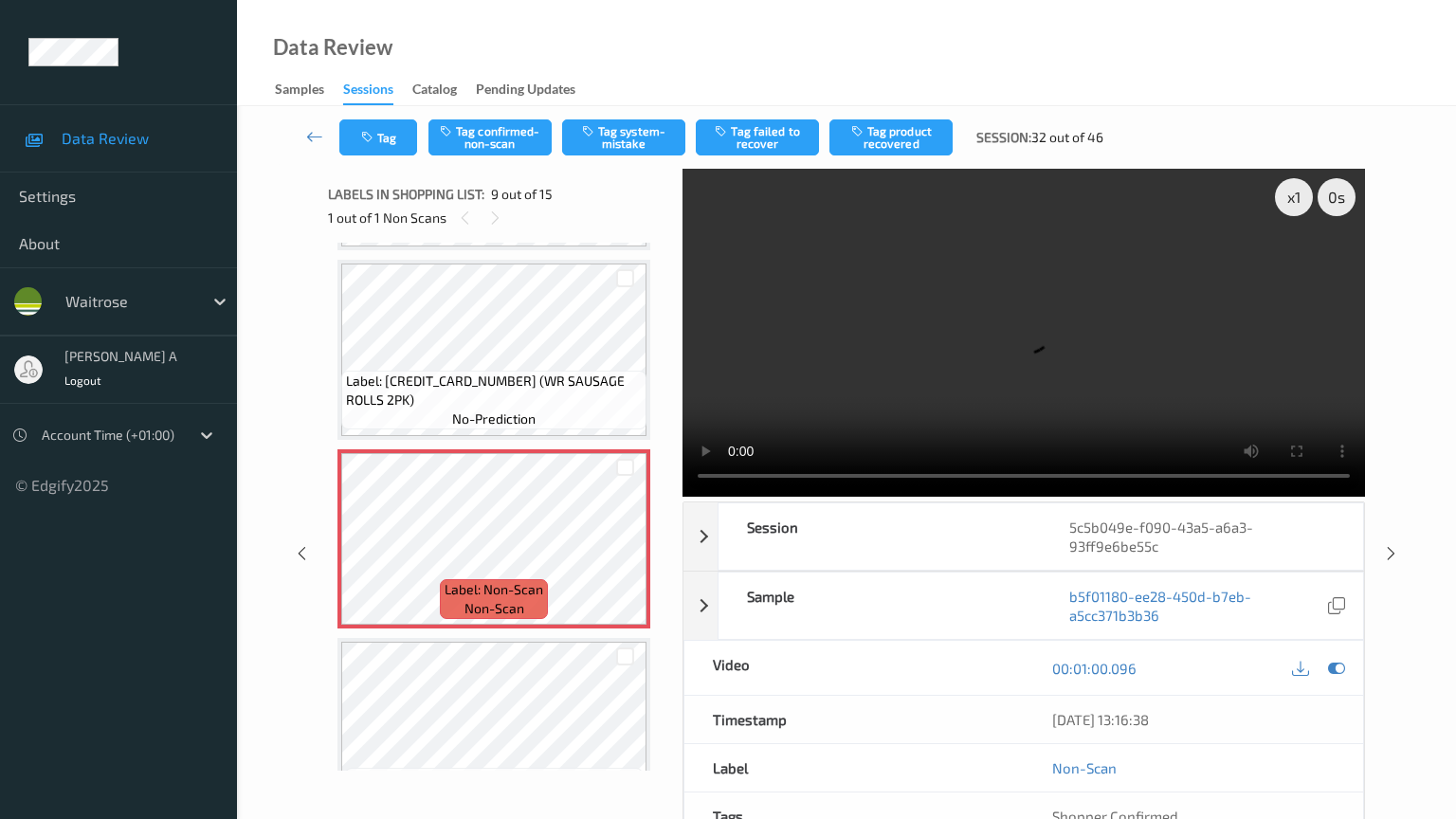 type 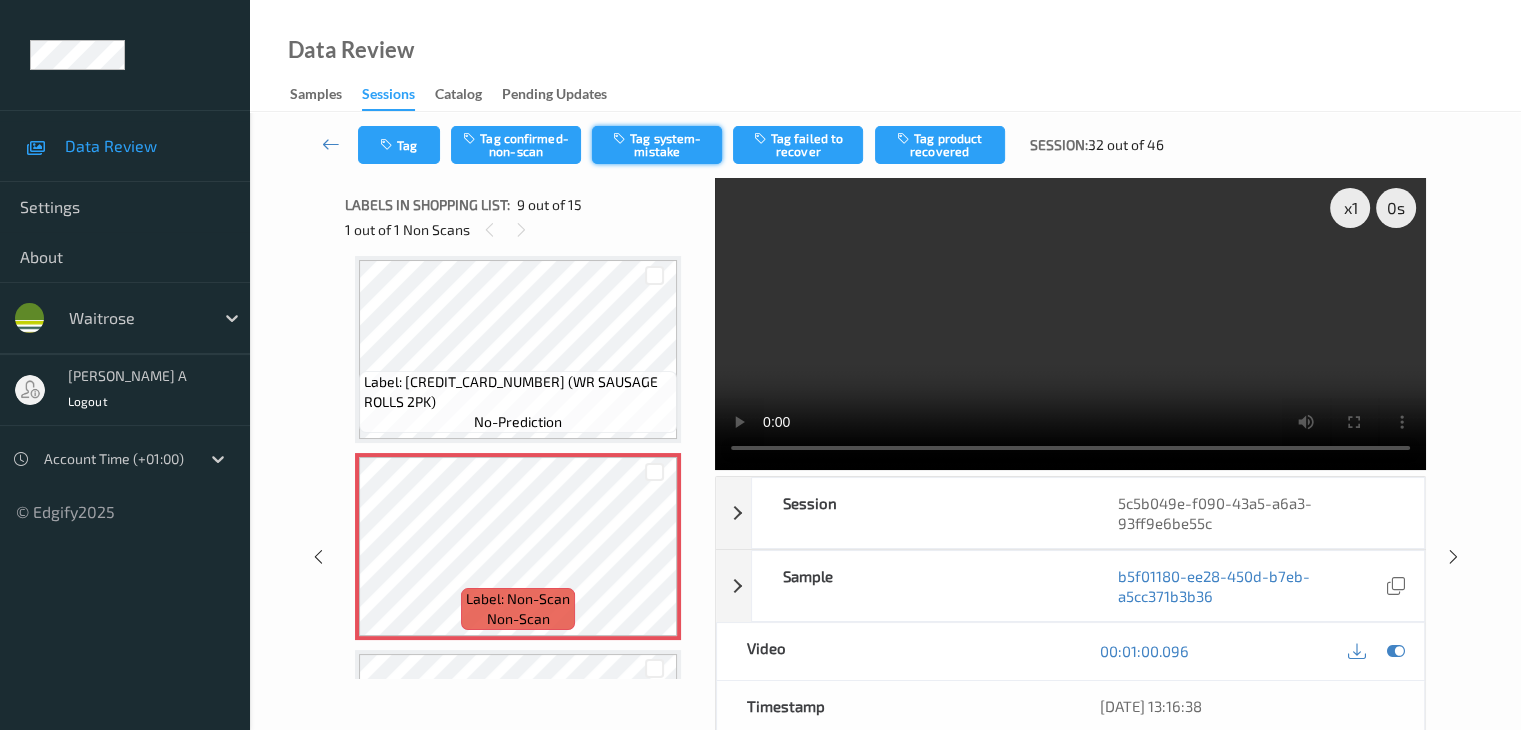 click on "Tag   system-mistake" at bounding box center [657, 145] 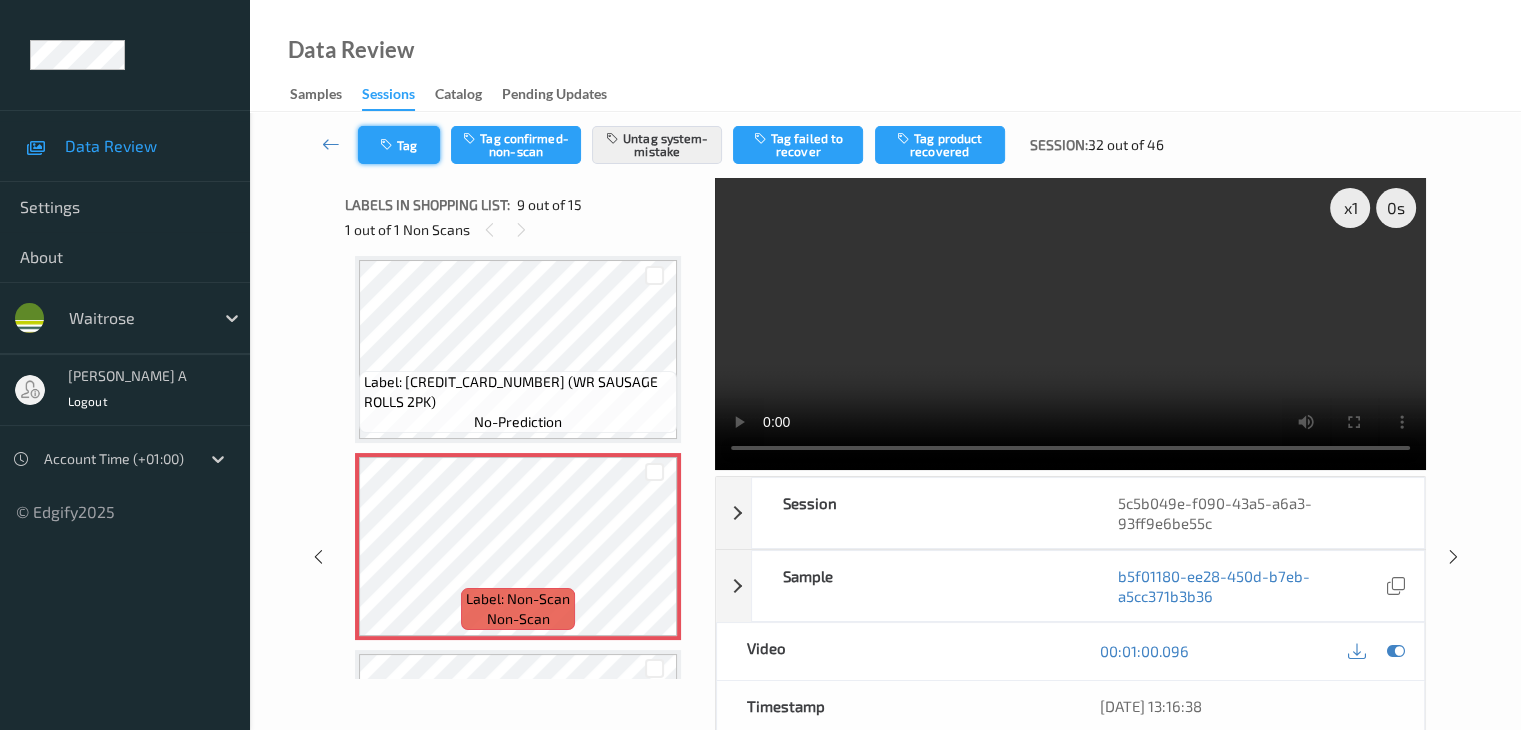click on "Tag" at bounding box center (399, 145) 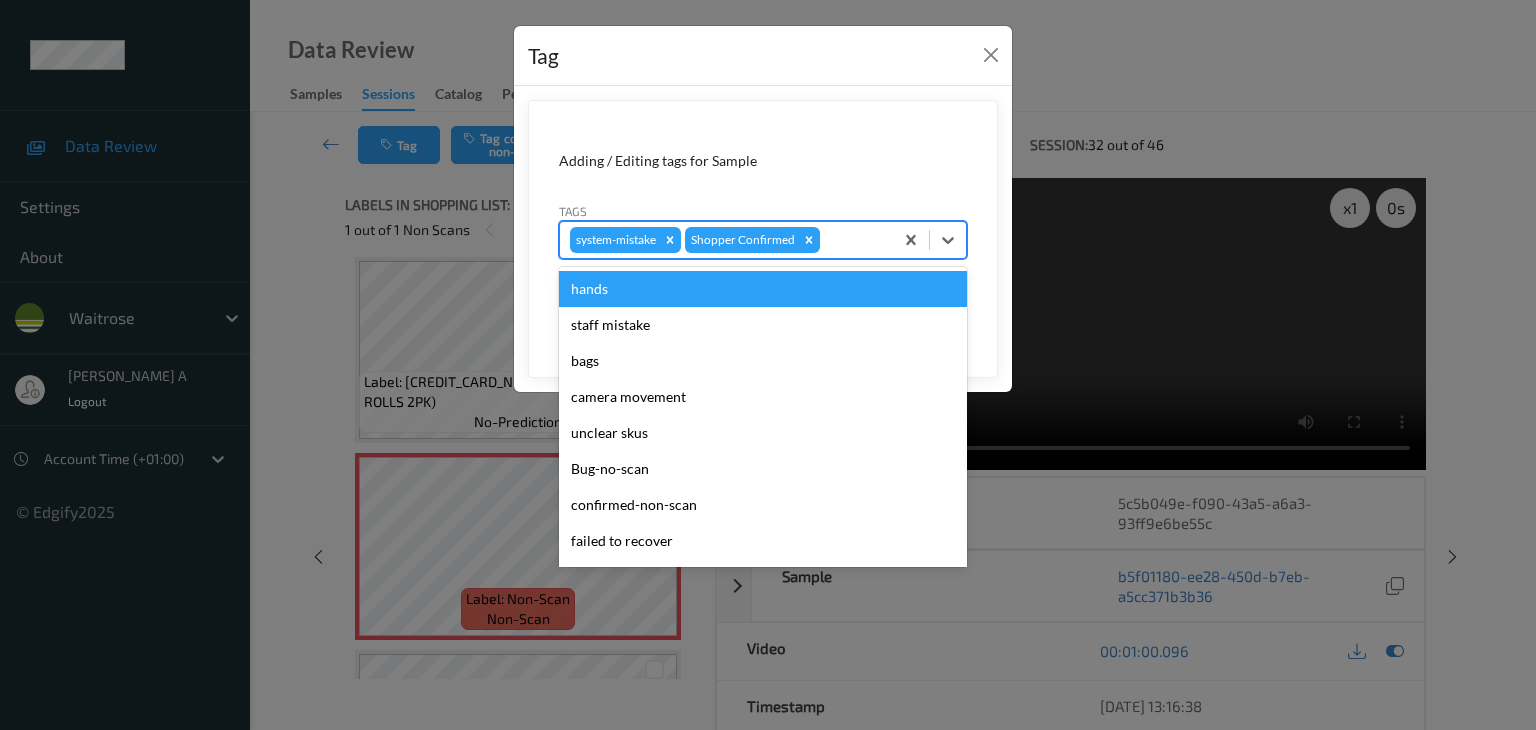 click at bounding box center [853, 240] 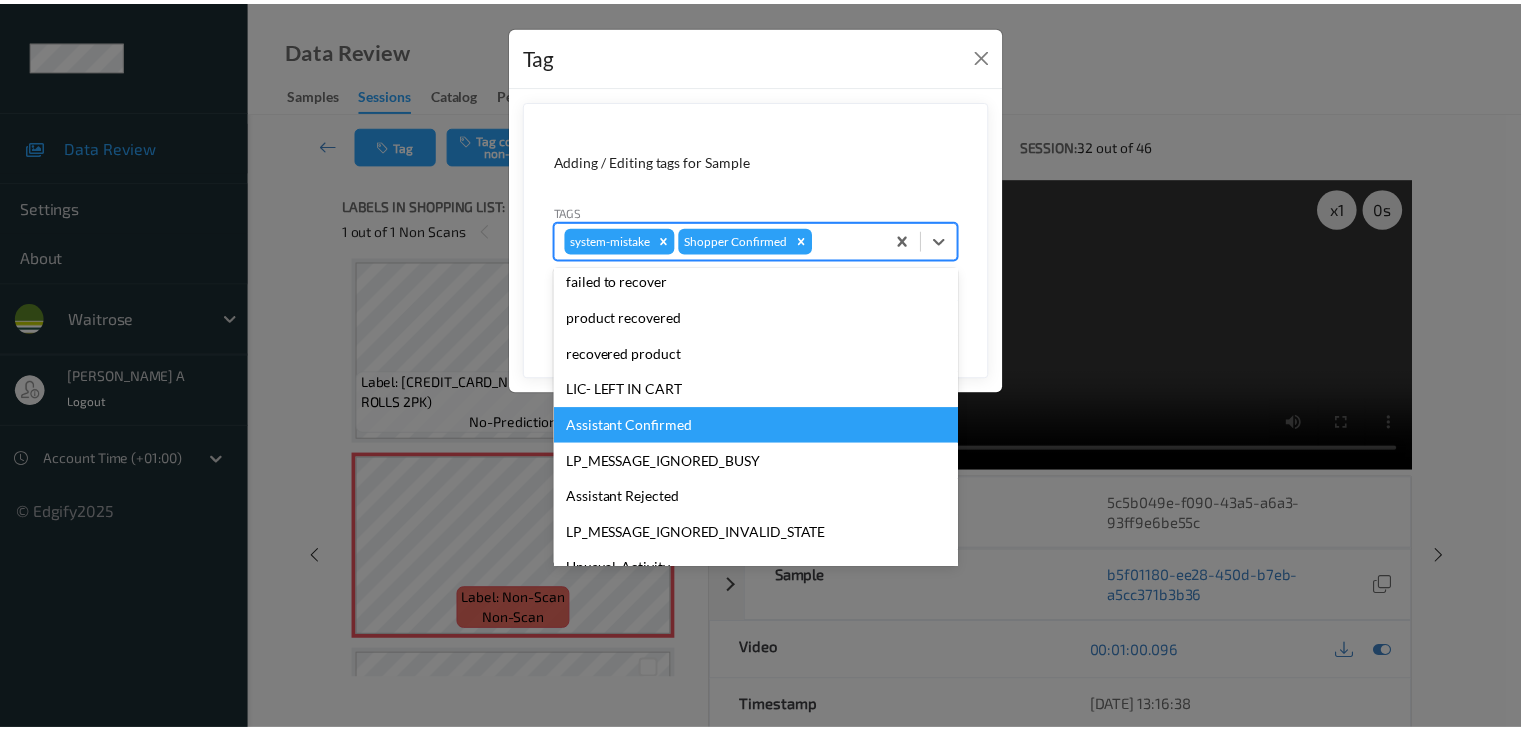 scroll, scrollTop: 320, scrollLeft: 0, axis: vertical 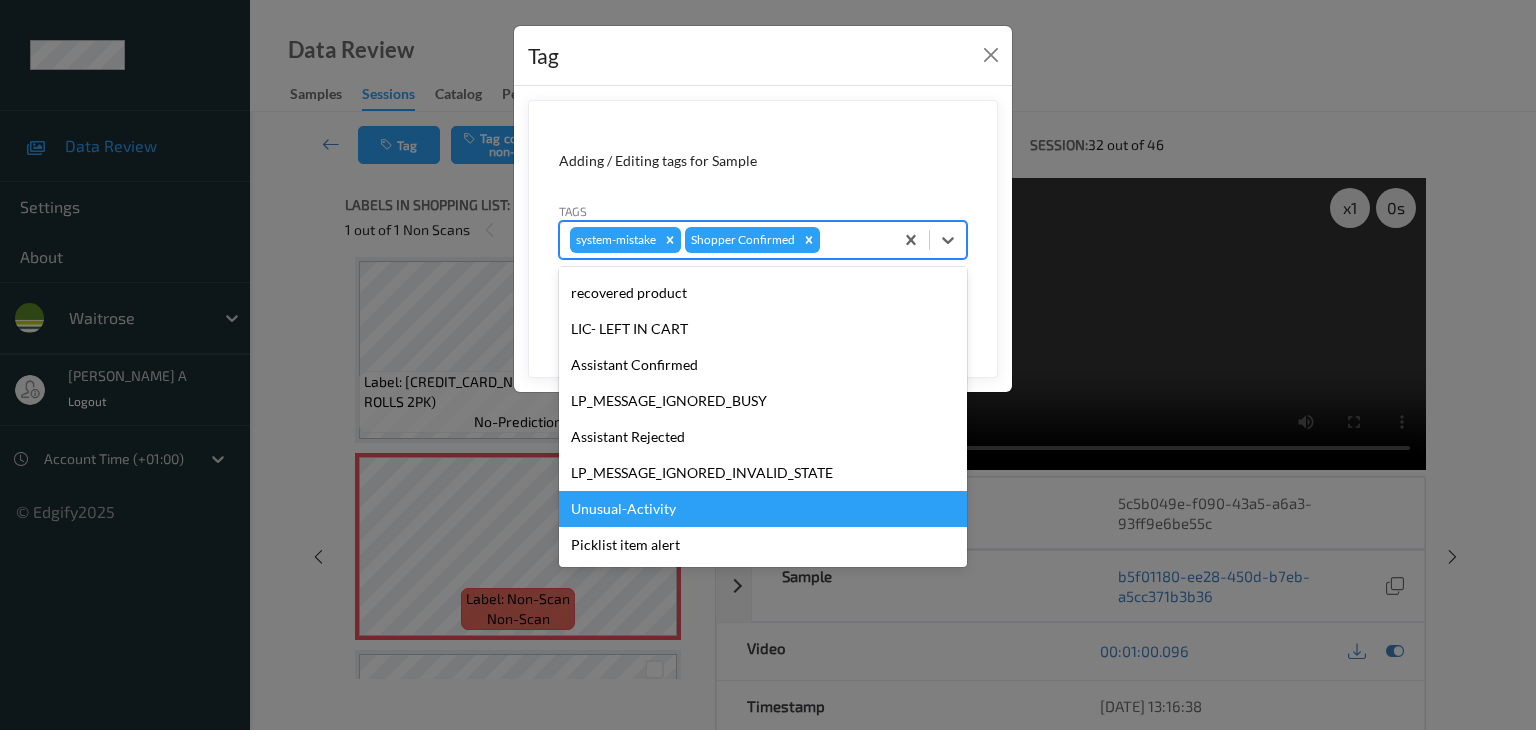 click on "Unusual-Activity" at bounding box center [763, 509] 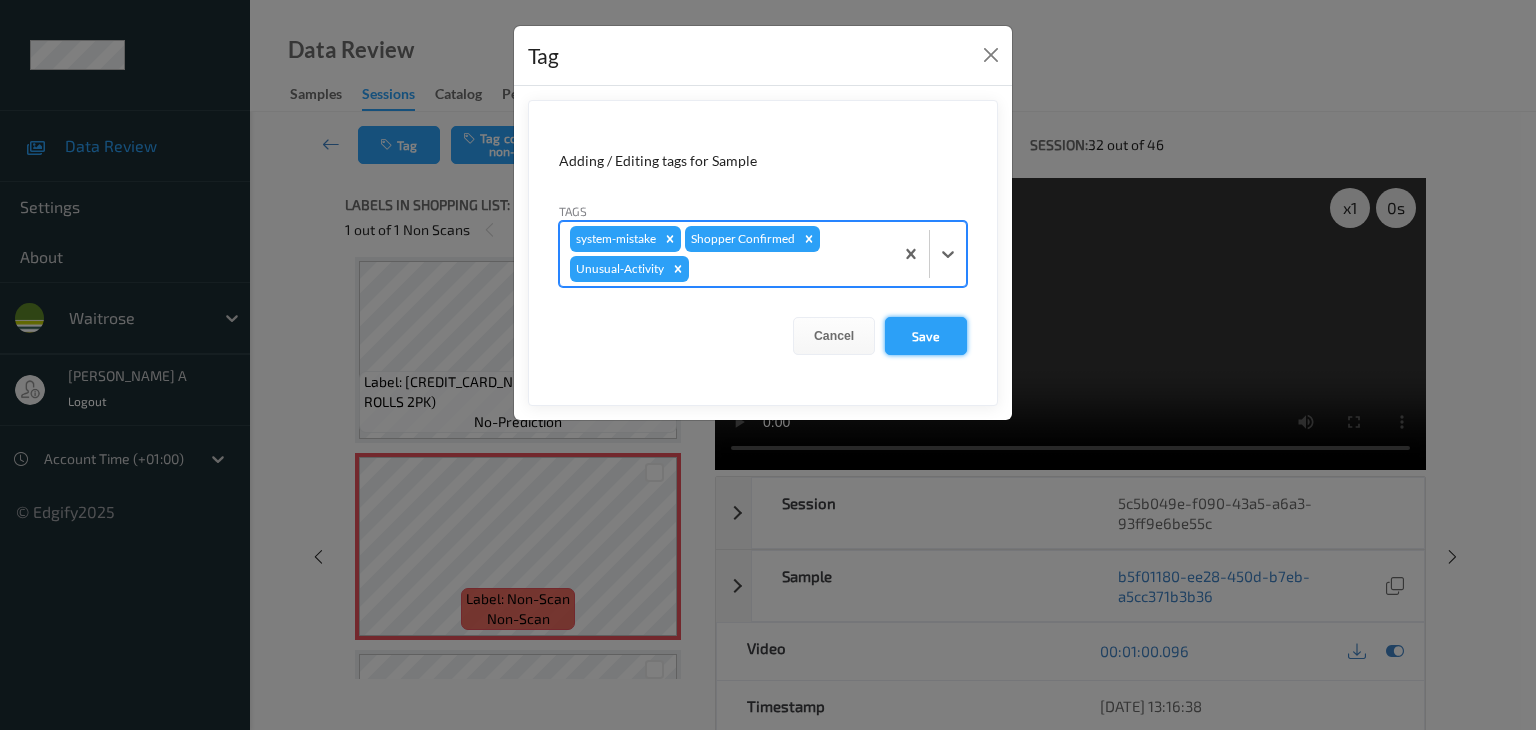 click on "Save" at bounding box center [926, 336] 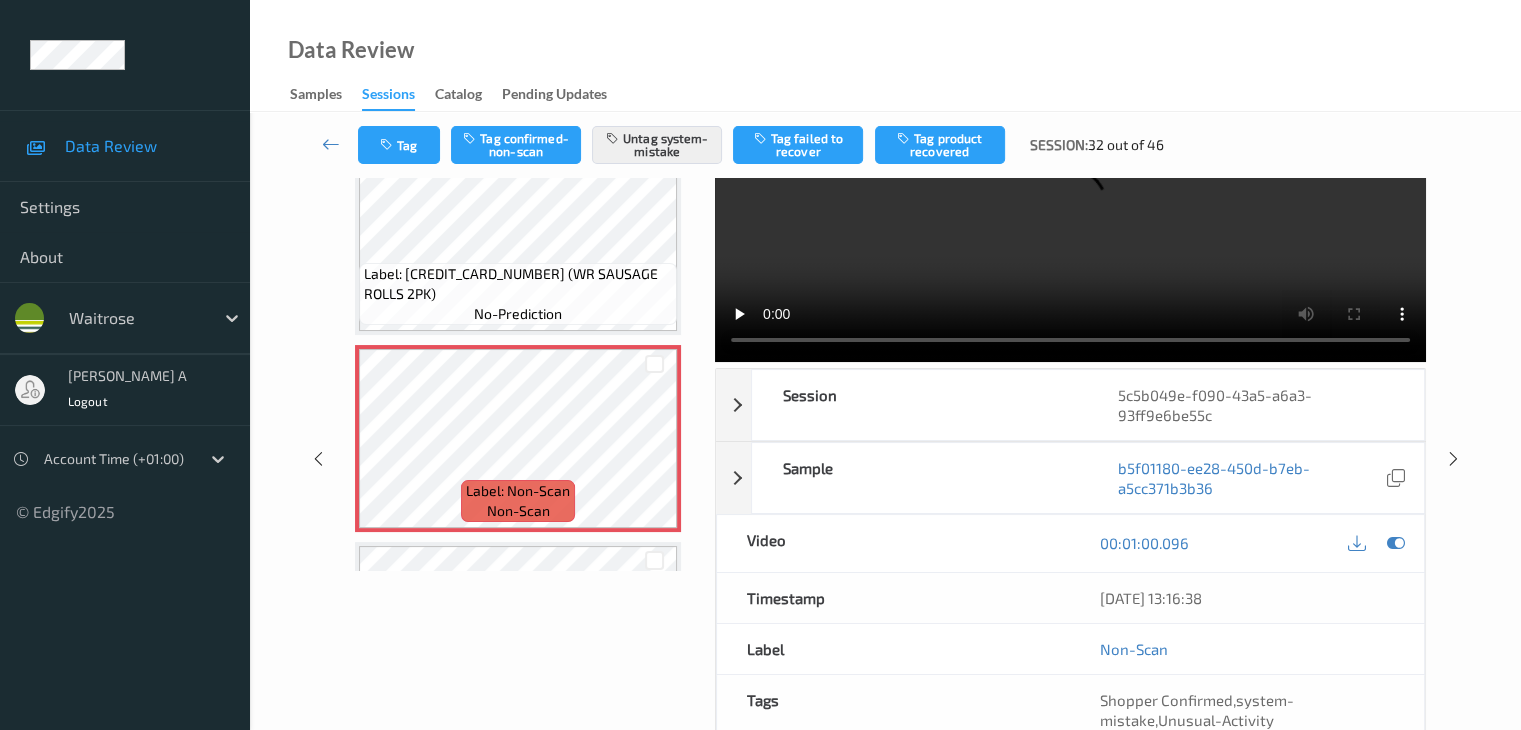 scroll, scrollTop: 264, scrollLeft: 0, axis: vertical 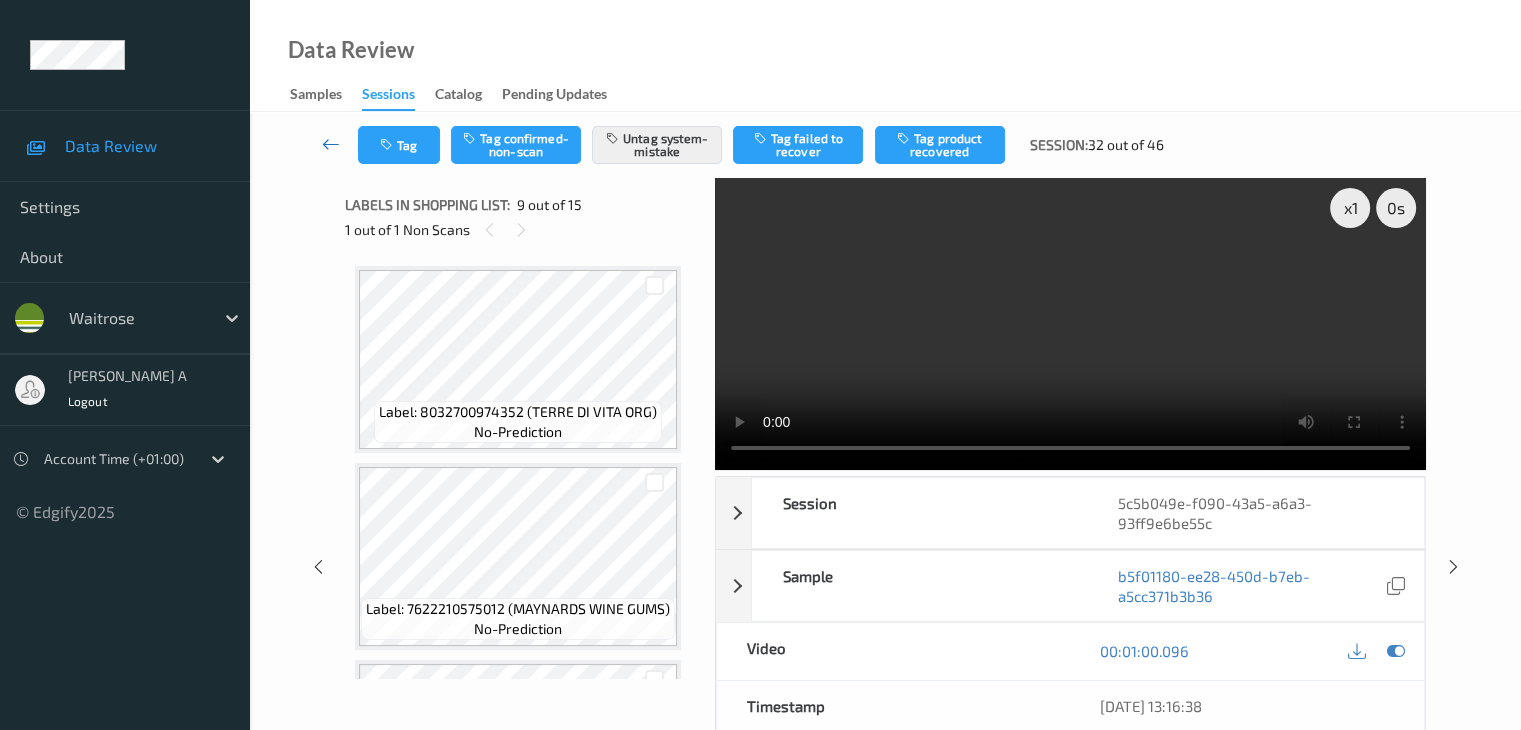 click at bounding box center [331, 144] 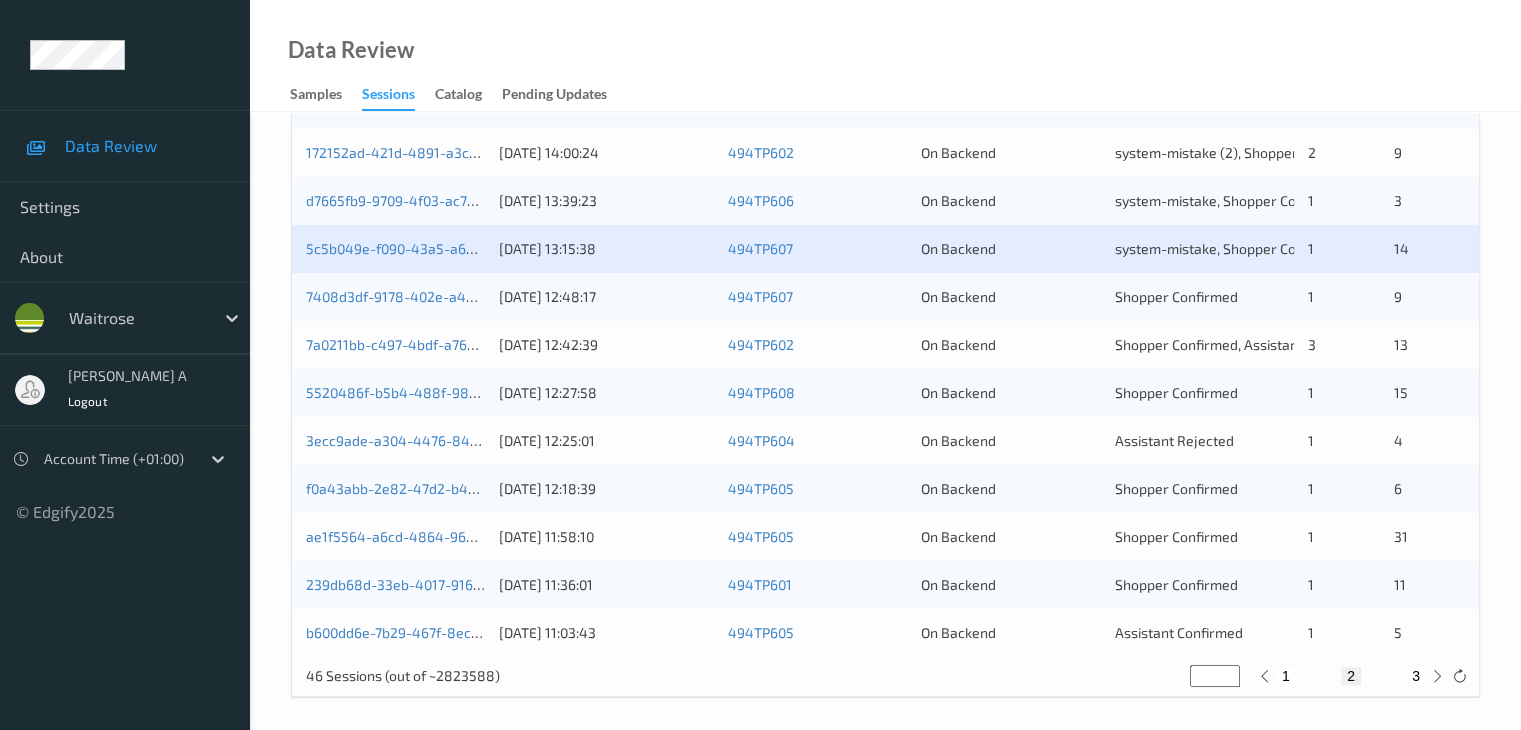 scroll, scrollTop: 932, scrollLeft: 0, axis: vertical 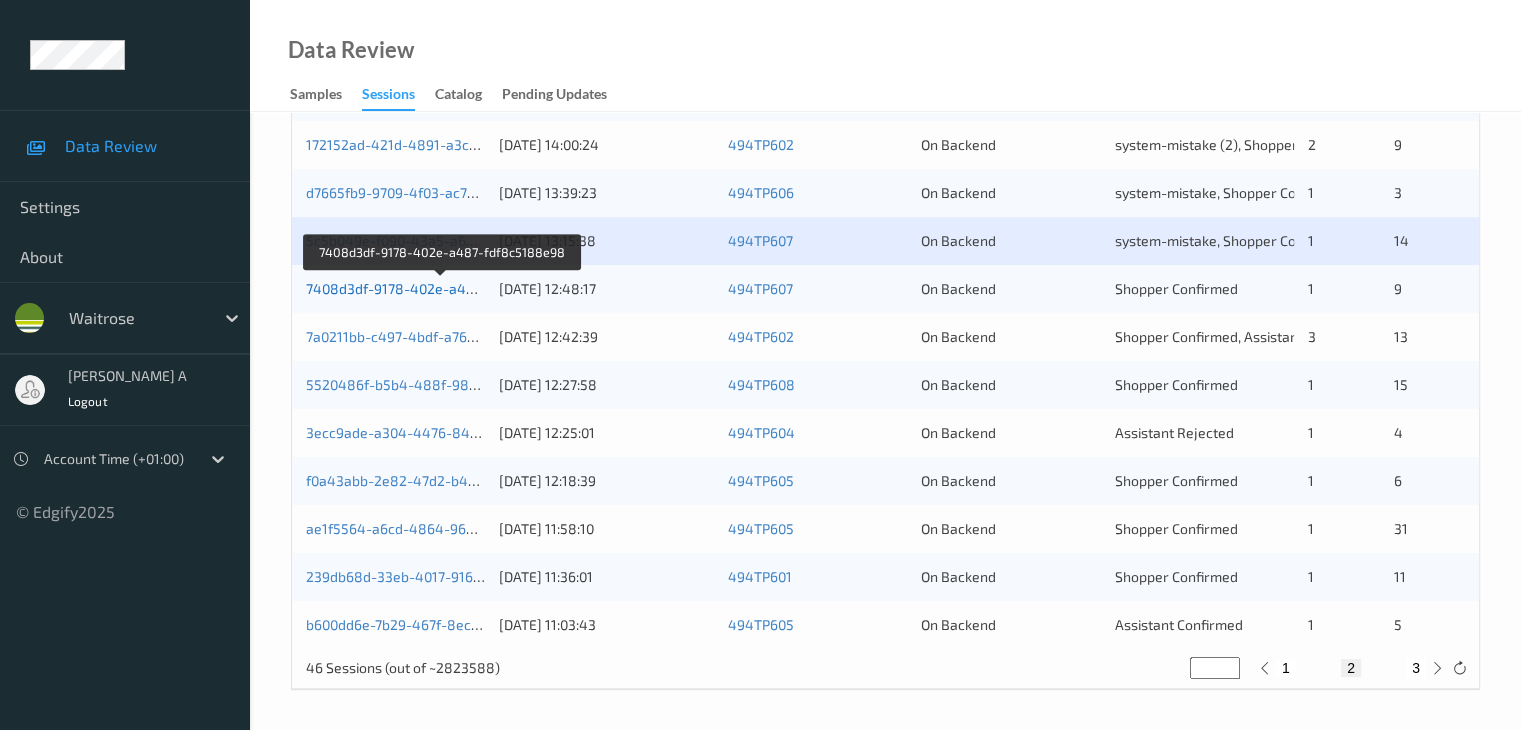 click on "7408d3df-9178-402e-a487-fdf8c5188e98" at bounding box center [442, 288] 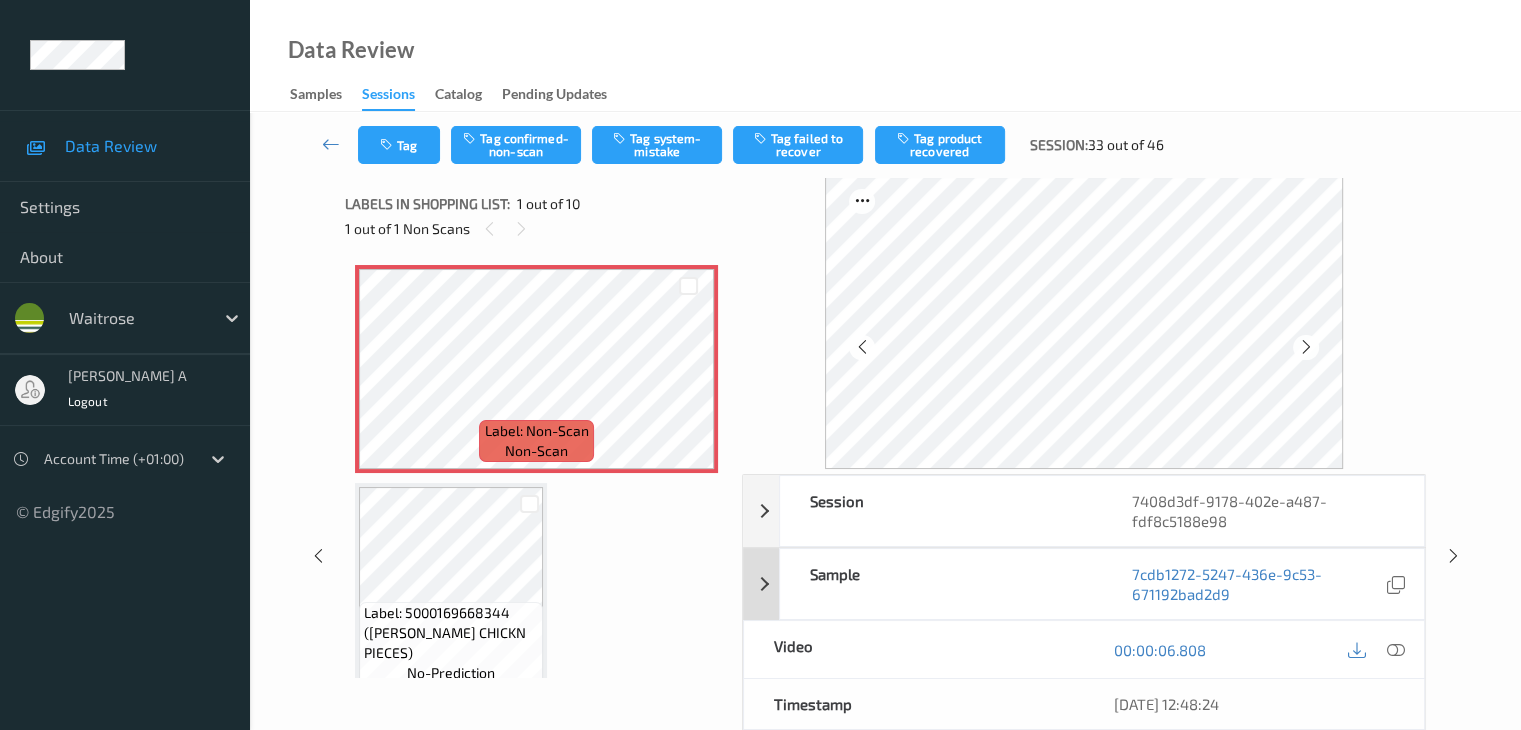 scroll, scrollTop: 0, scrollLeft: 0, axis: both 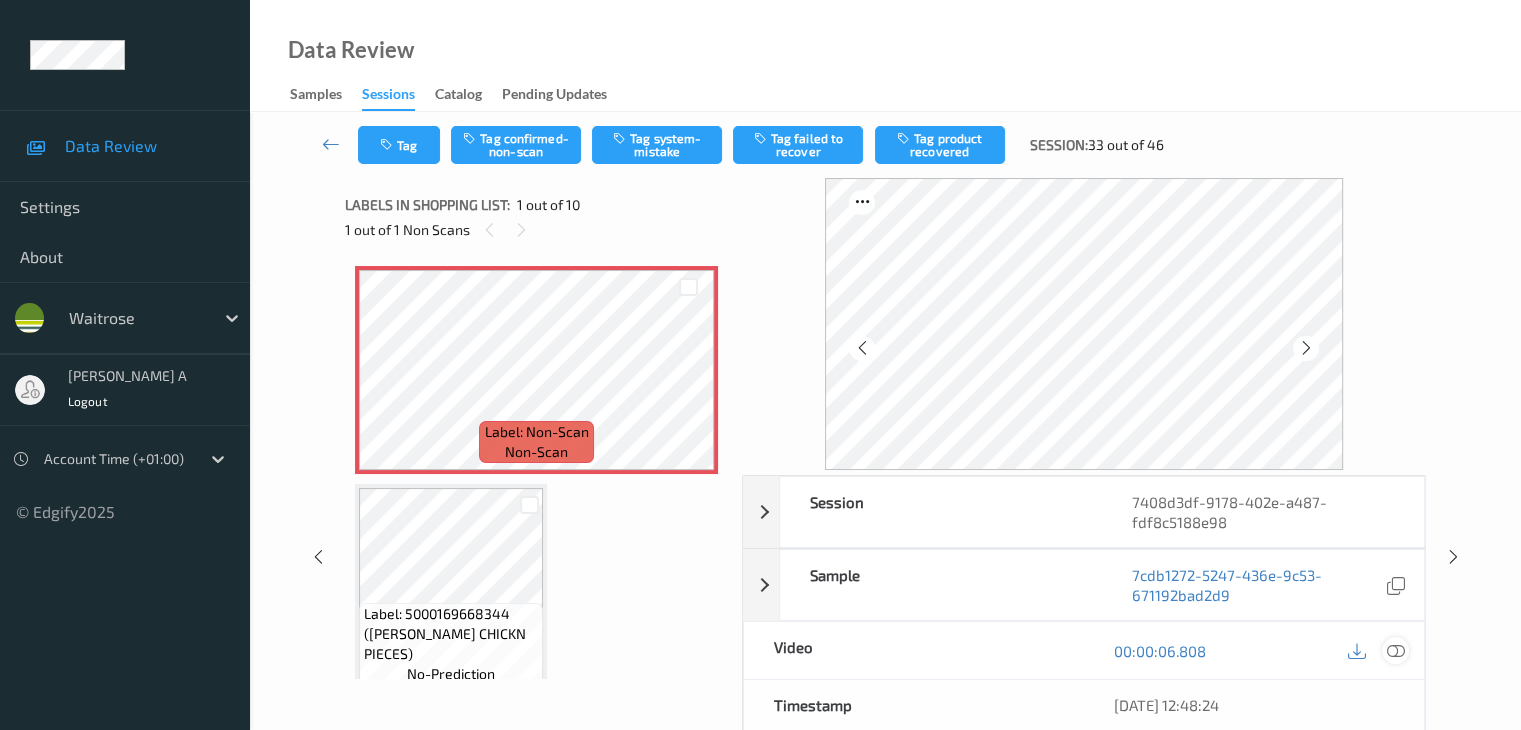 click at bounding box center [1395, 651] 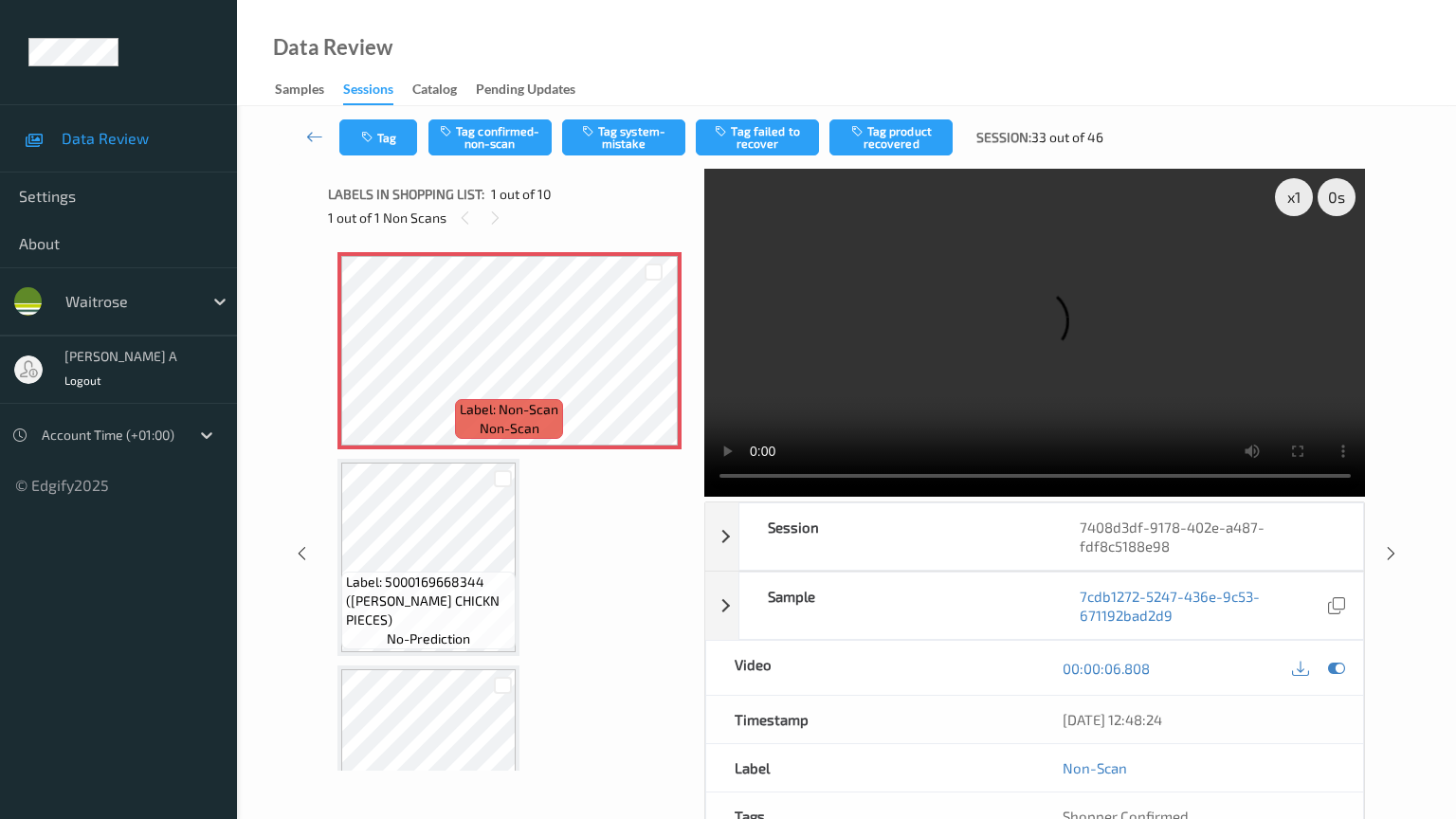 type 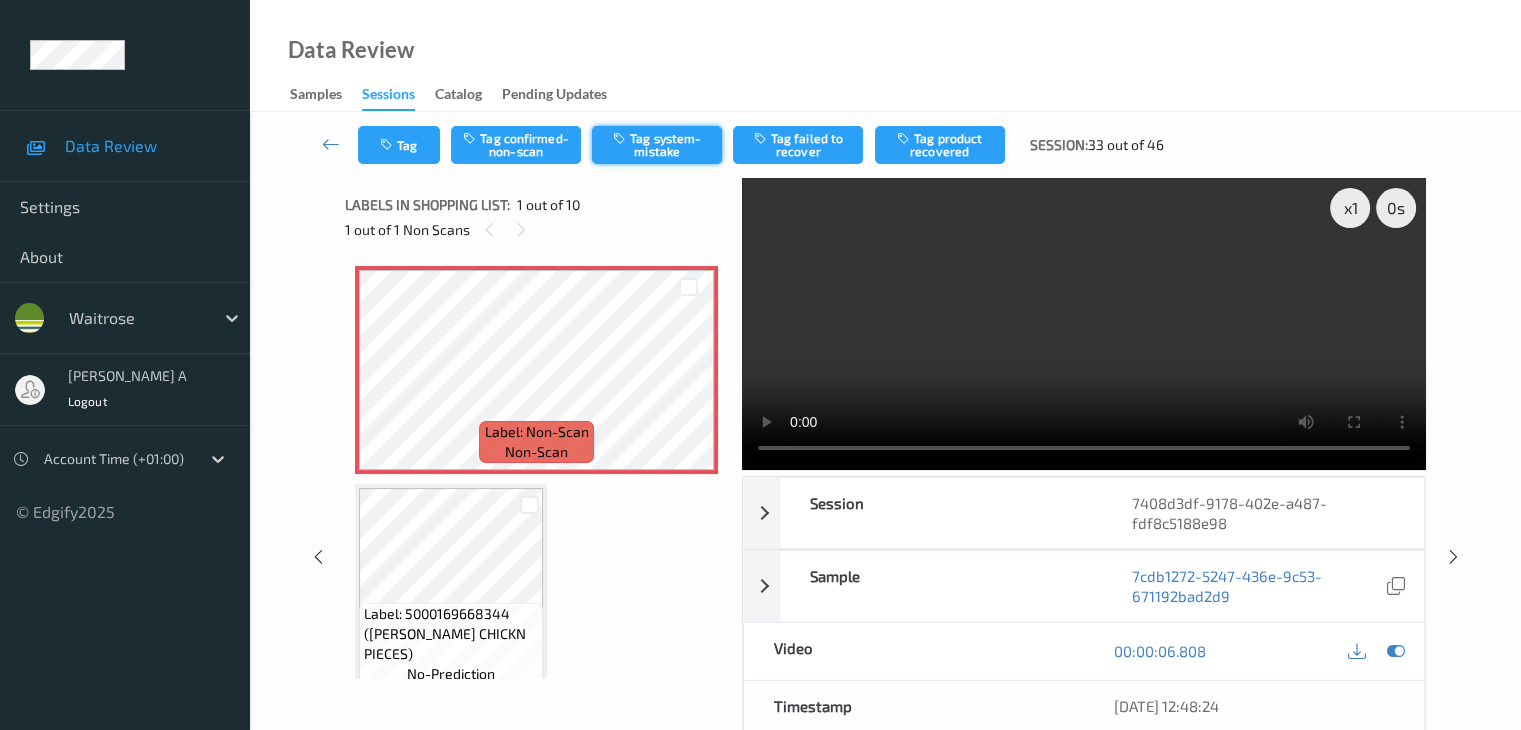 click on "Tag   system-mistake" at bounding box center (657, 145) 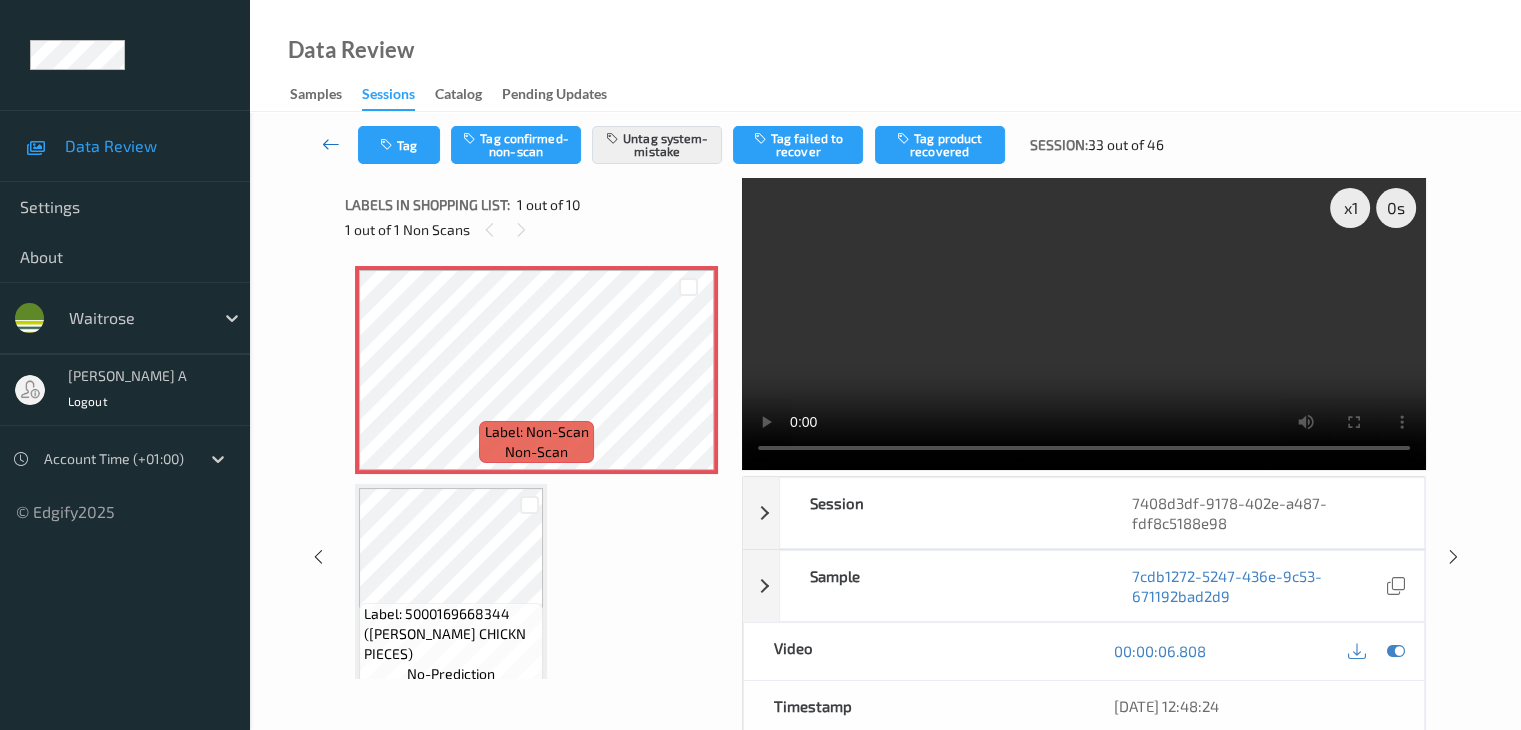 click at bounding box center (331, 144) 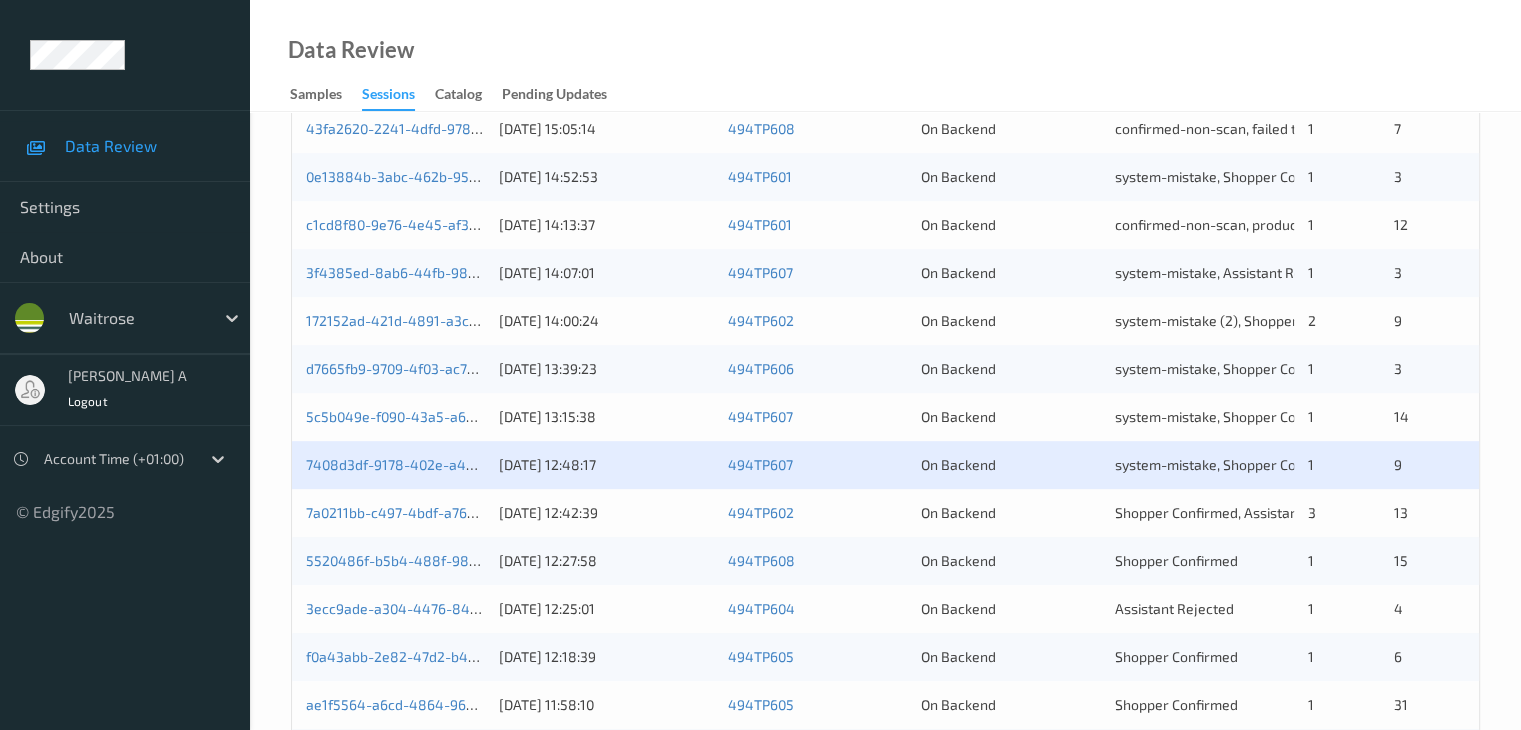 scroll, scrollTop: 800, scrollLeft: 0, axis: vertical 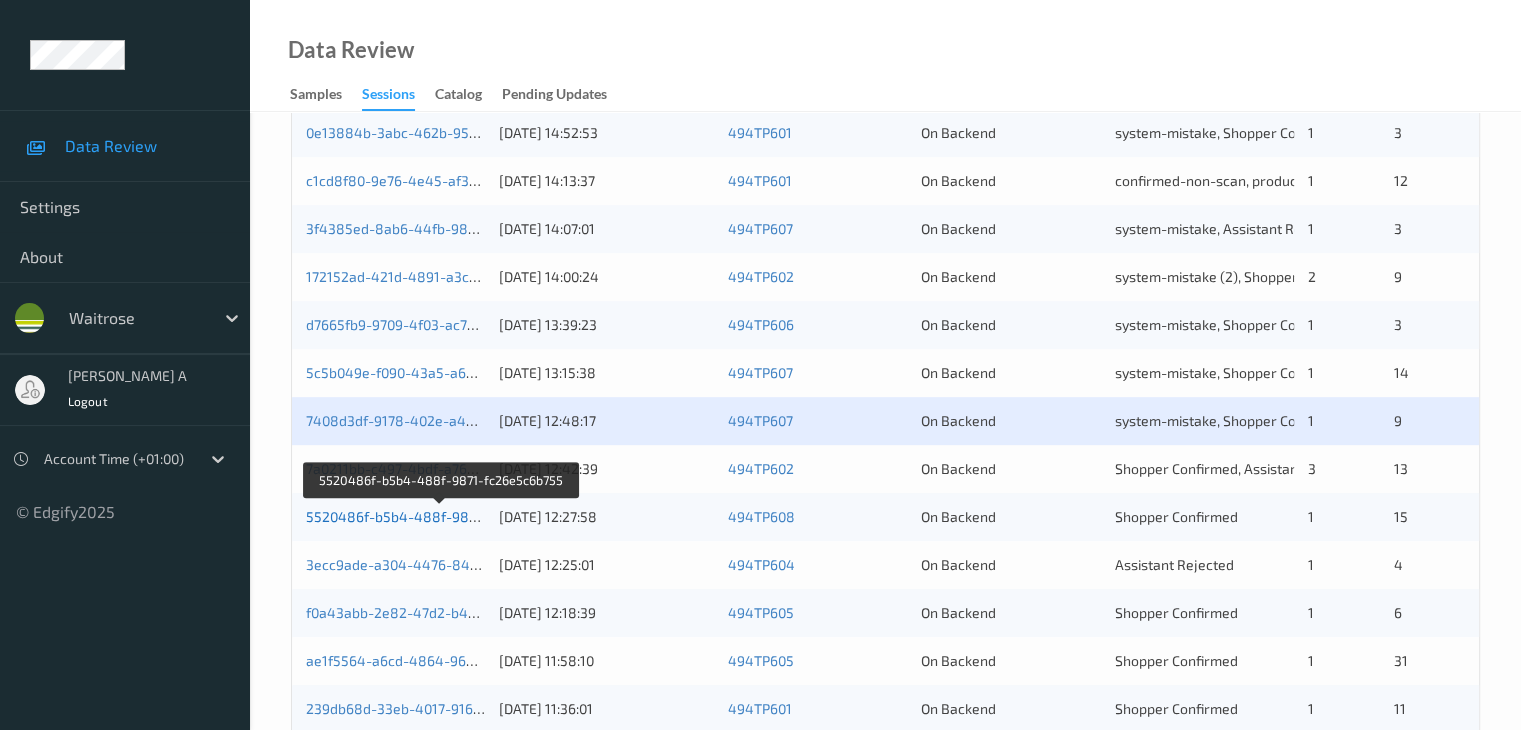 click on "5520486f-b5b4-488f-9871-fc26e5c6b755" at bounding box center (442, 516) 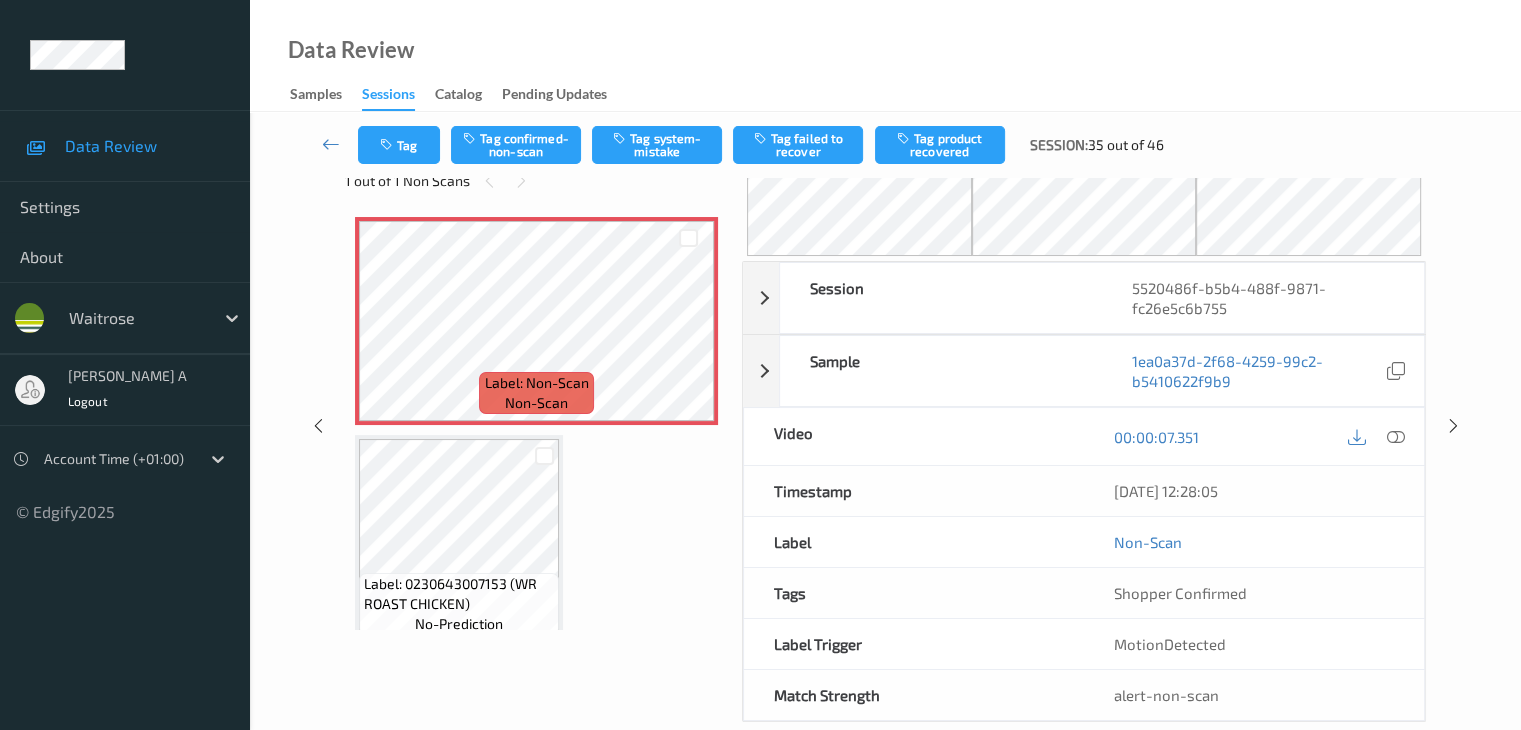 scroll, scrollTop: 0, scrollLeft: 0, axis: both 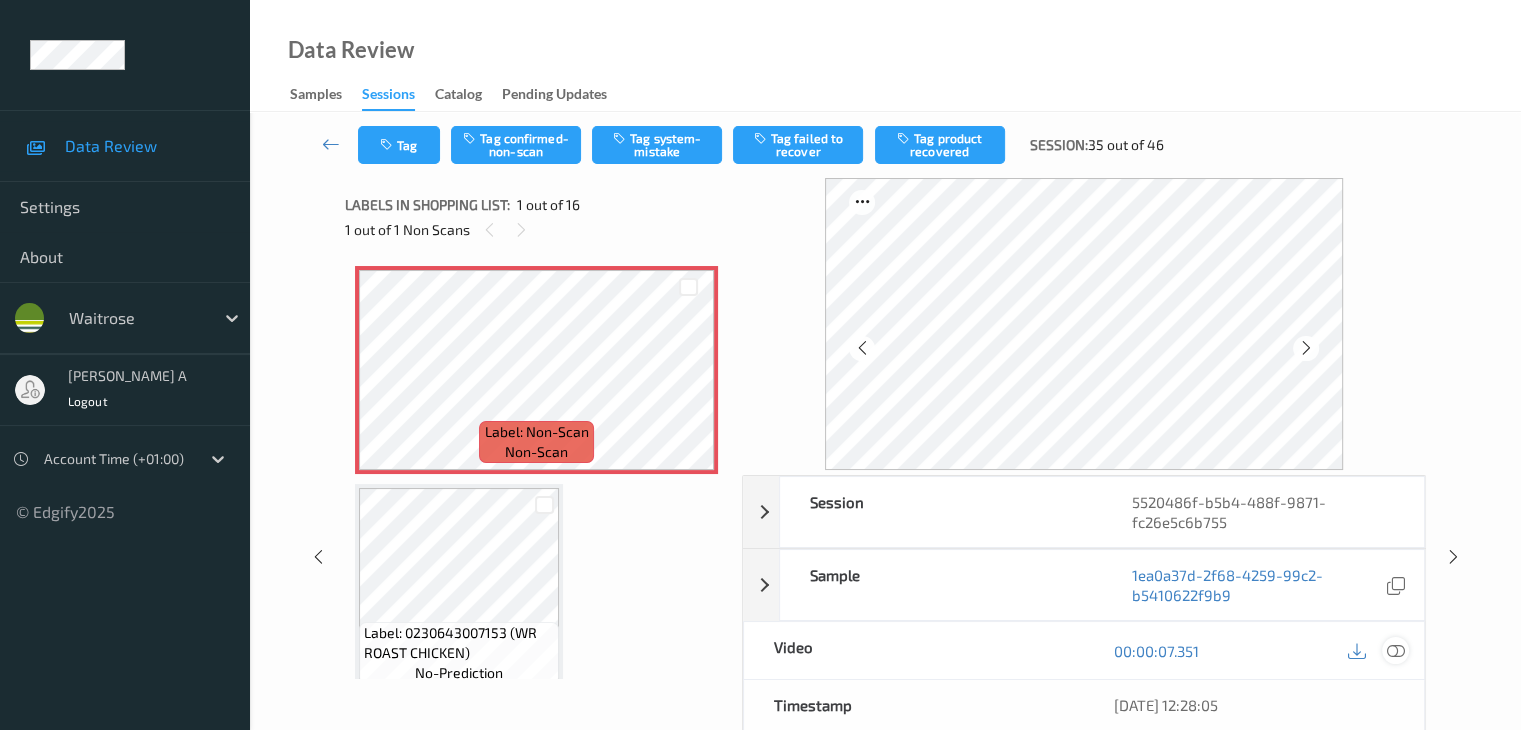 click at bounding box center (1395, 651) 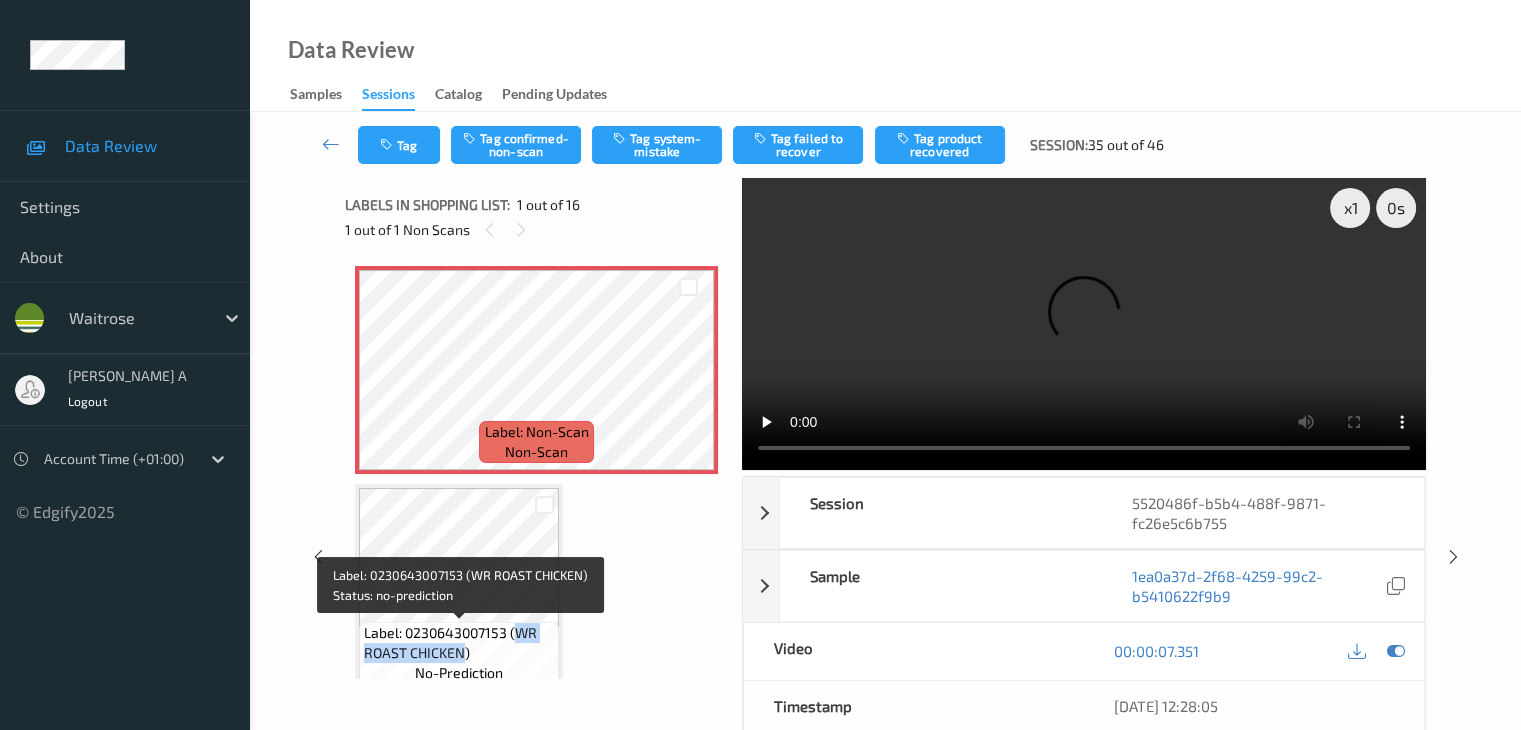 drag, startPoint x: 517, startPoint y: 633, endPoint x: 462, endPoint y: 652, distance: 58.189346 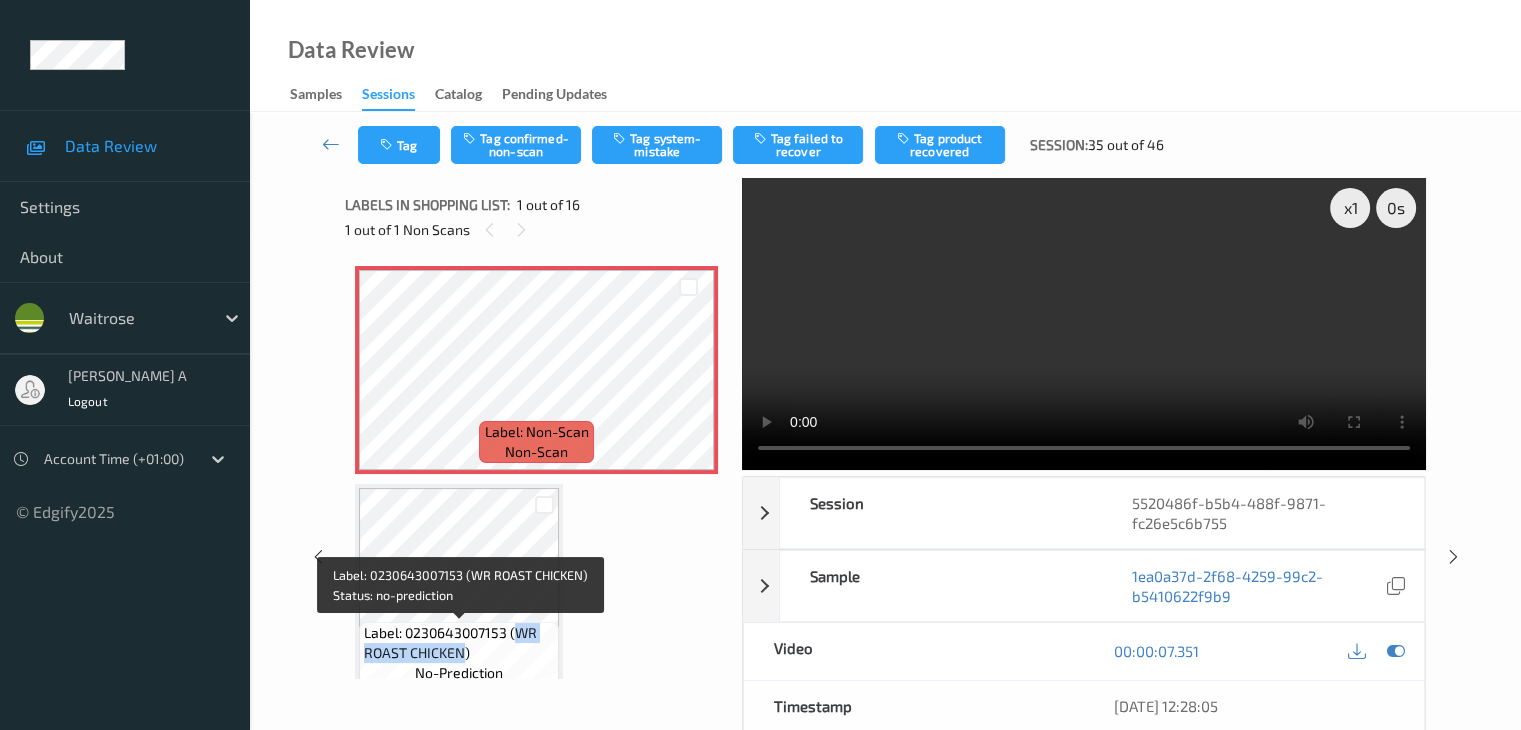 click on "Label: 0230643007153 (WR ROAST CHICKEN)" at bounding box center (459, 643) 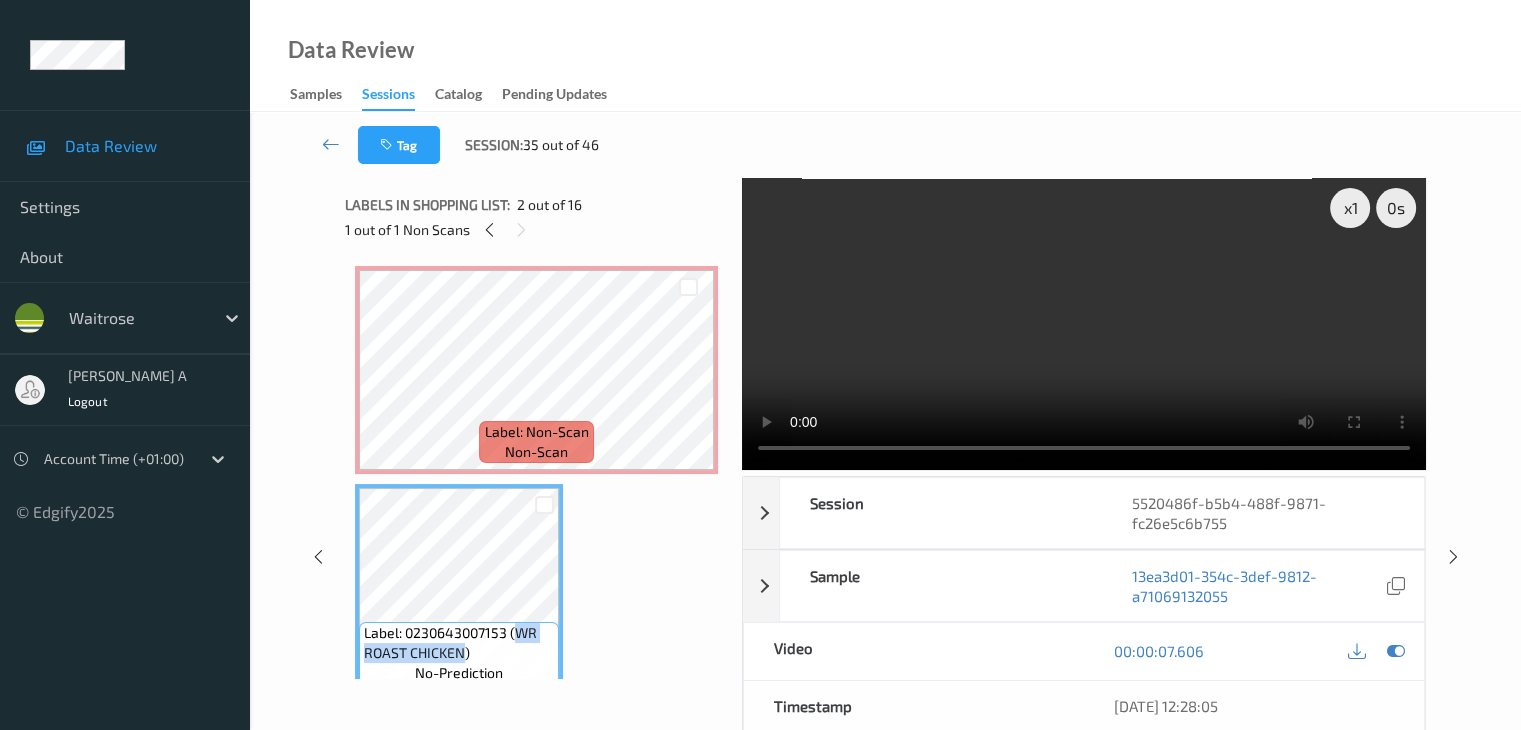 copy on "WR ROAST CHICKEN" 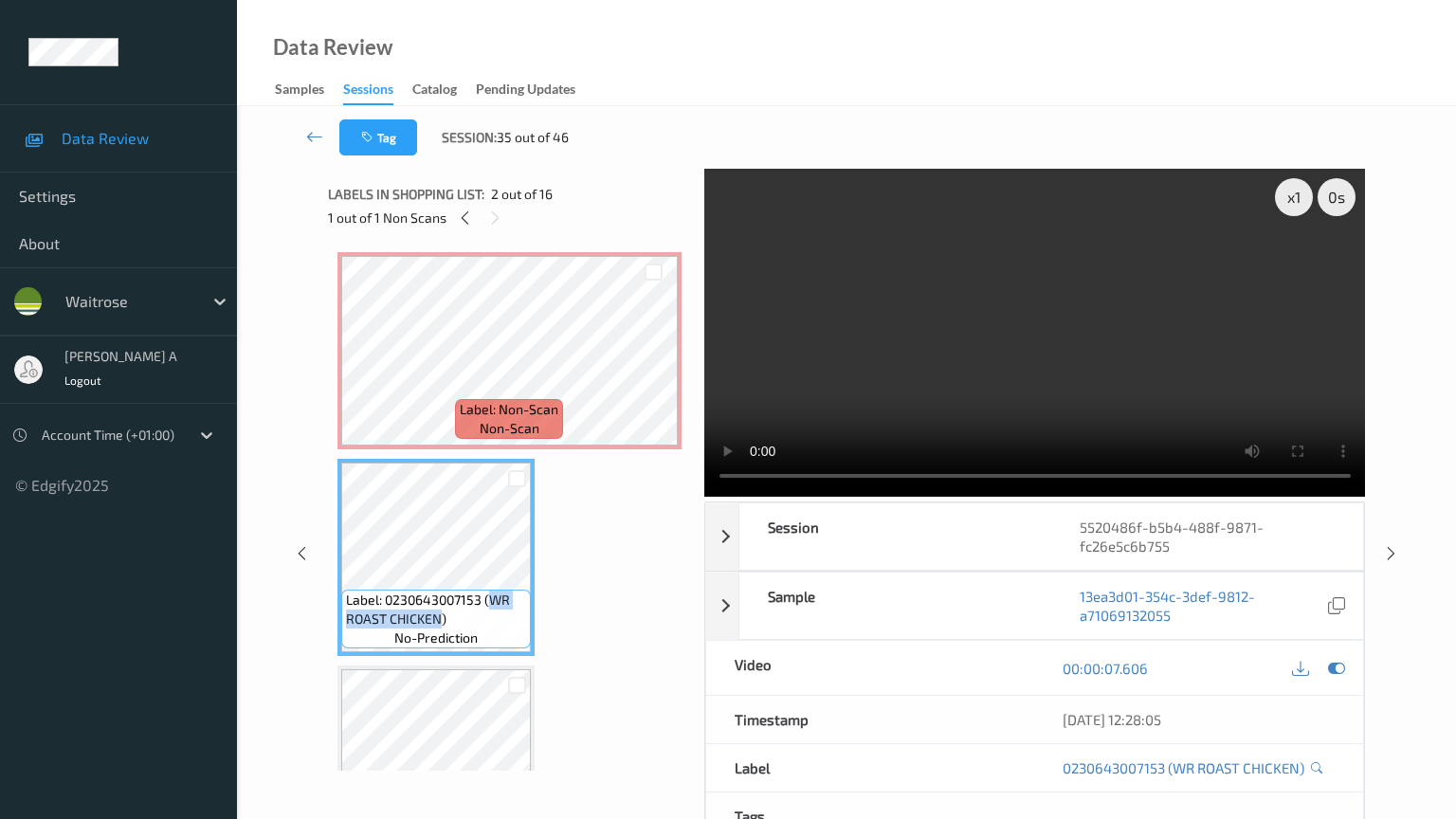 type 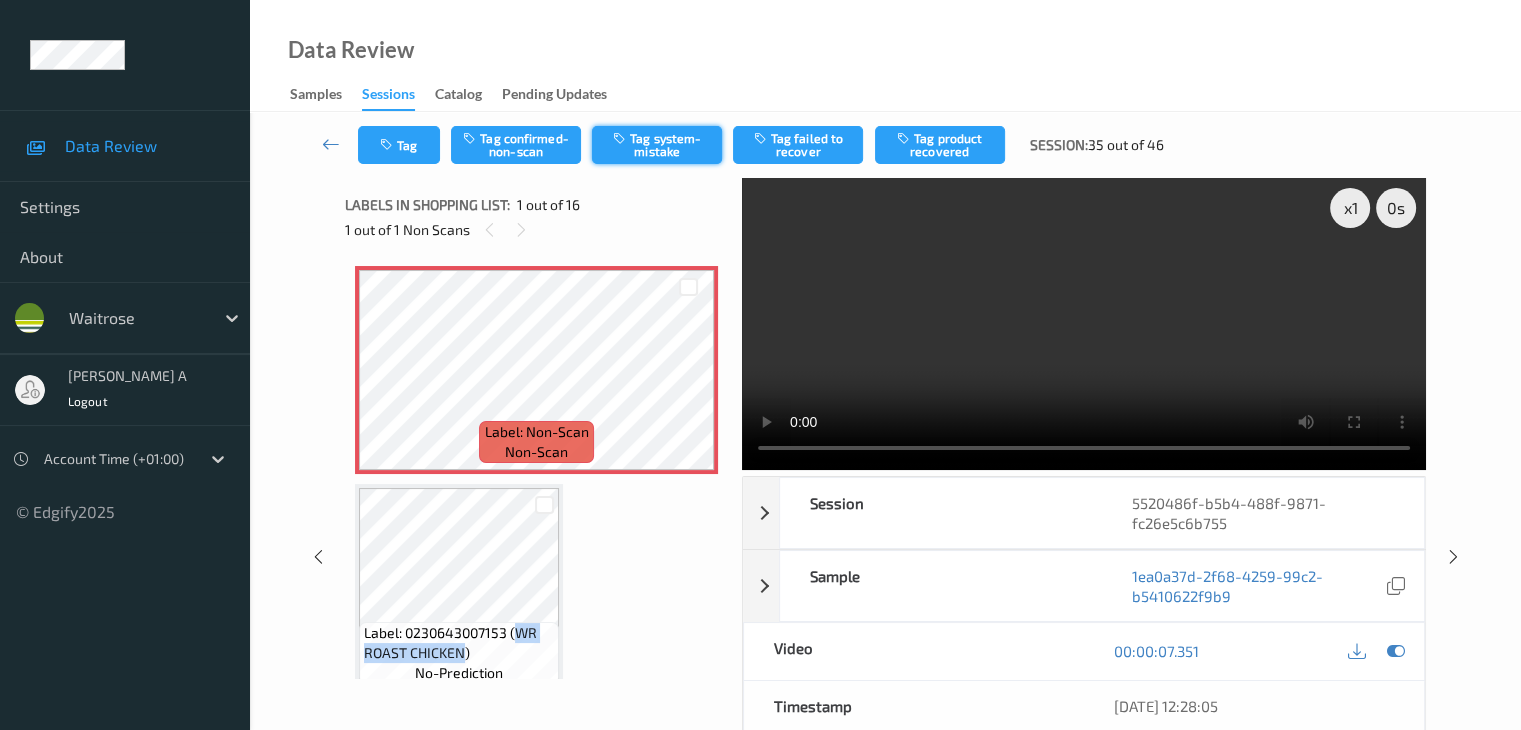 click on "Tag   system-mistake" at bounding box center [657, 145] 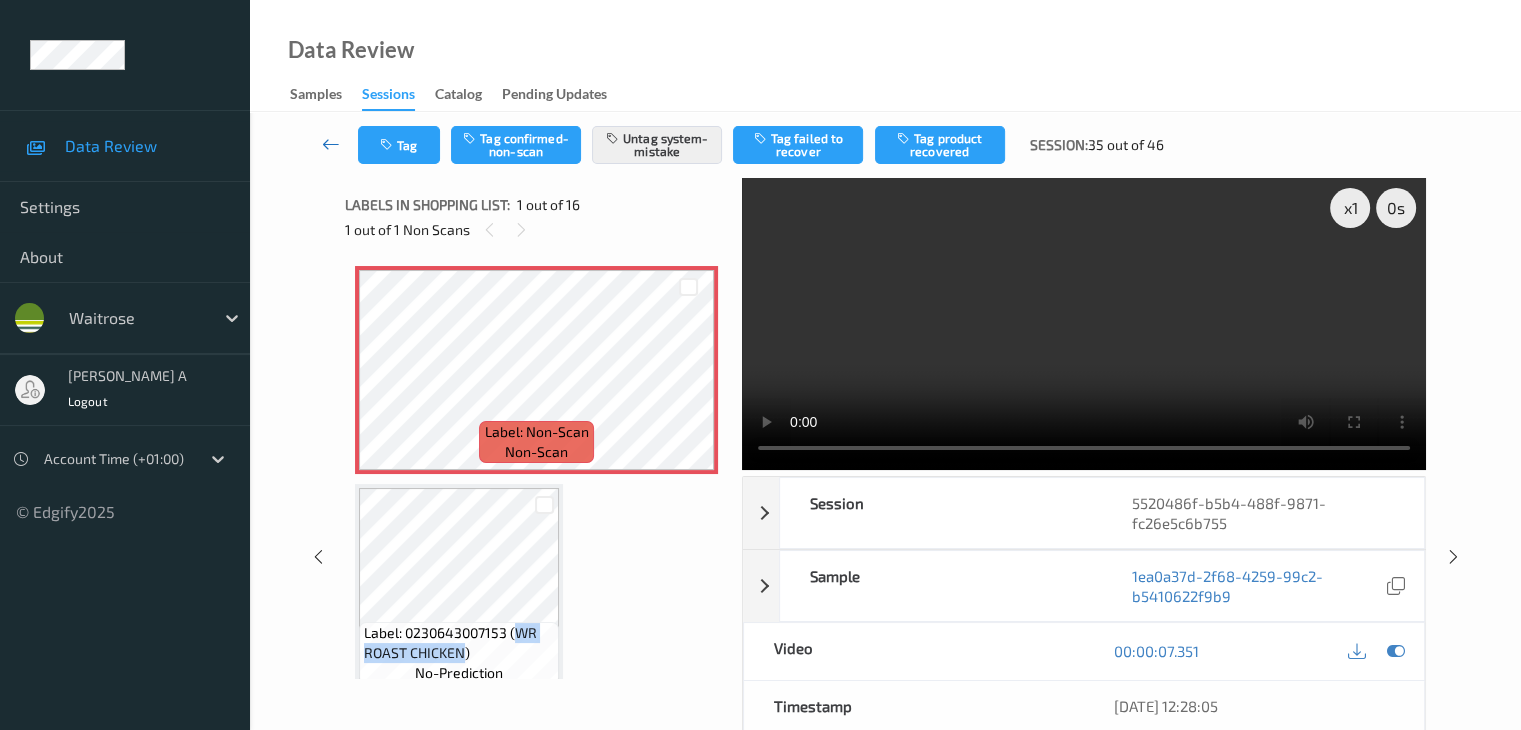 click at bounding box center (331, 144) 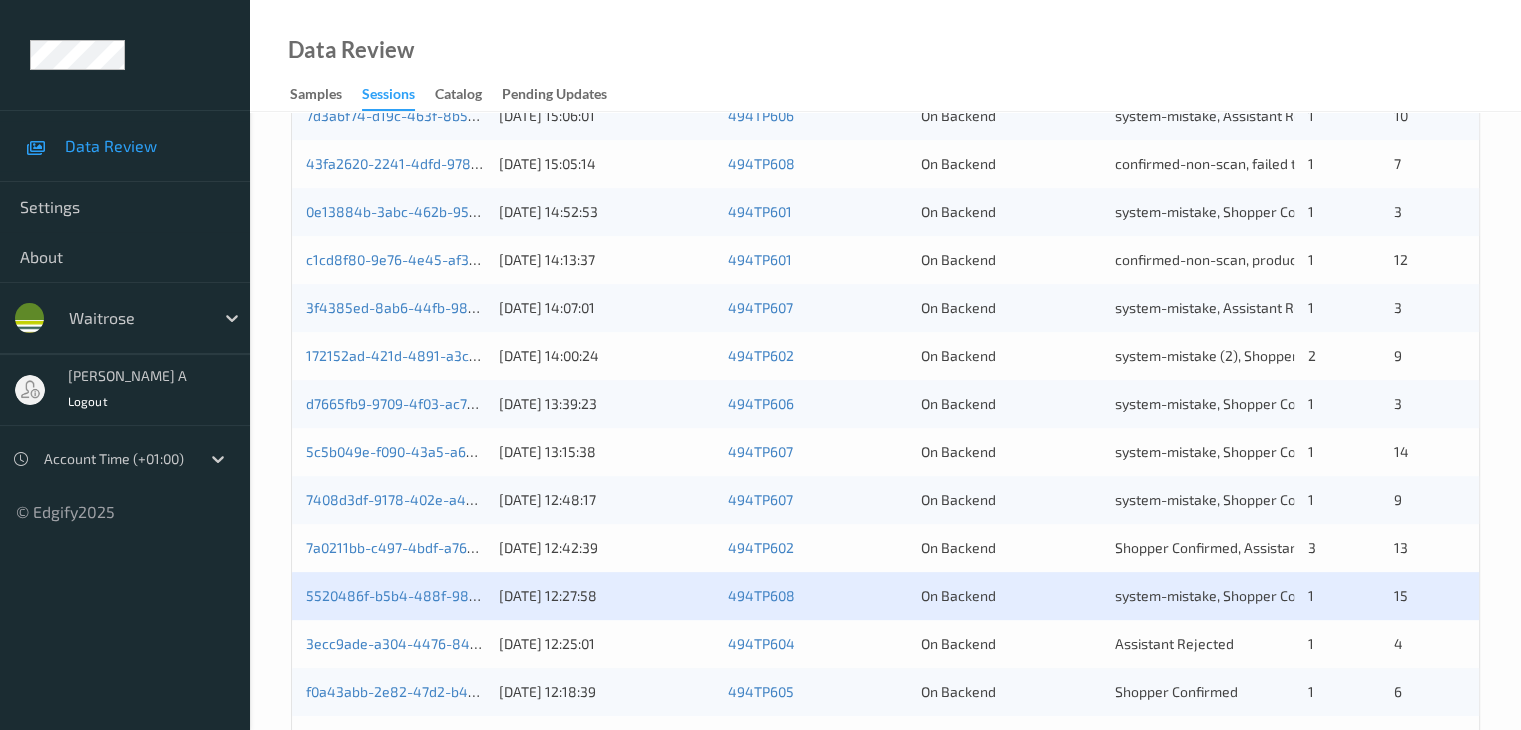 scroll, scrollTop: 900, scrollLeft: 0, axis: vertical 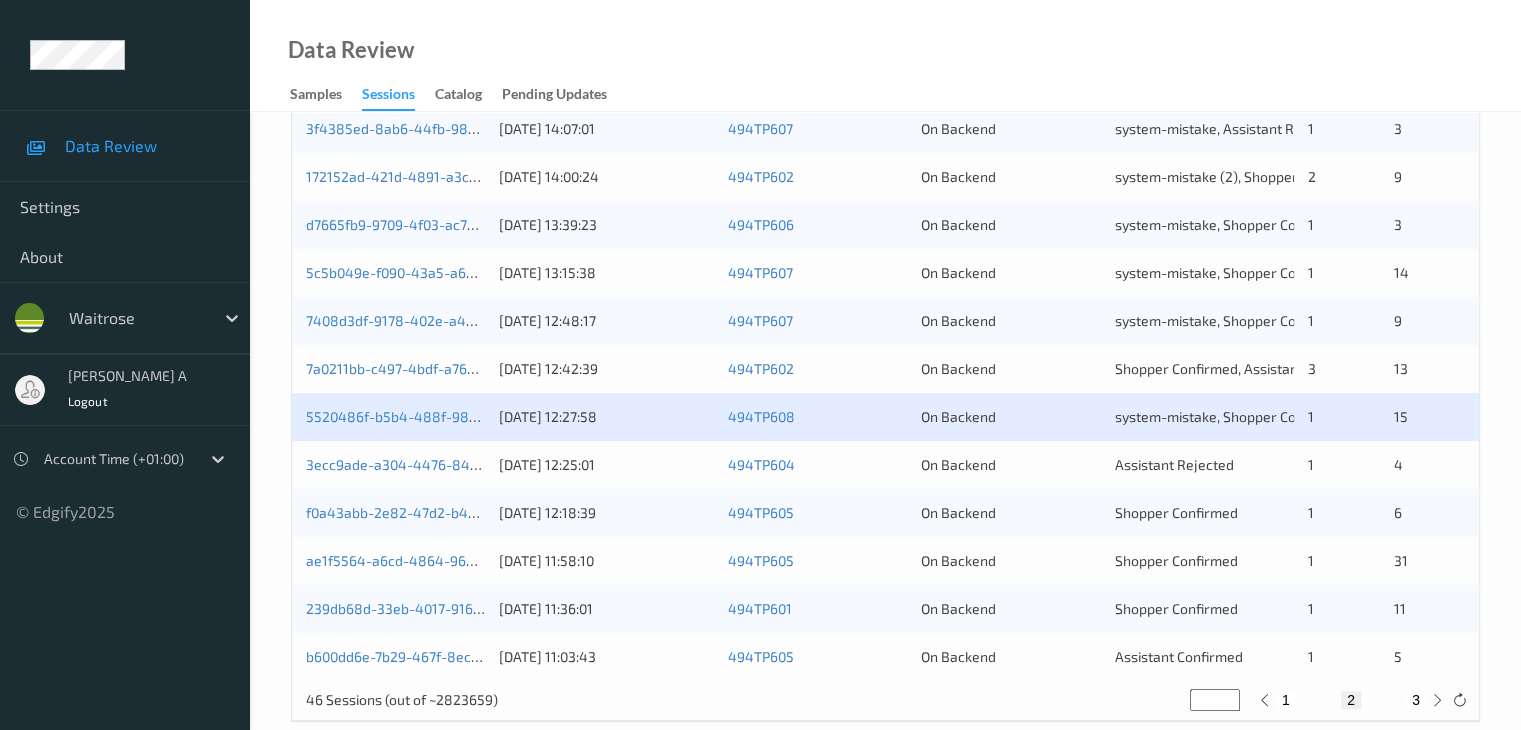 click on "3ecc9ade-a304-4476-8403-8b95fe96af9c 01/07/2025 12:25:01 494TP604 On Backend Assistant Rejected 1 4" at bounding box center [885, 465] 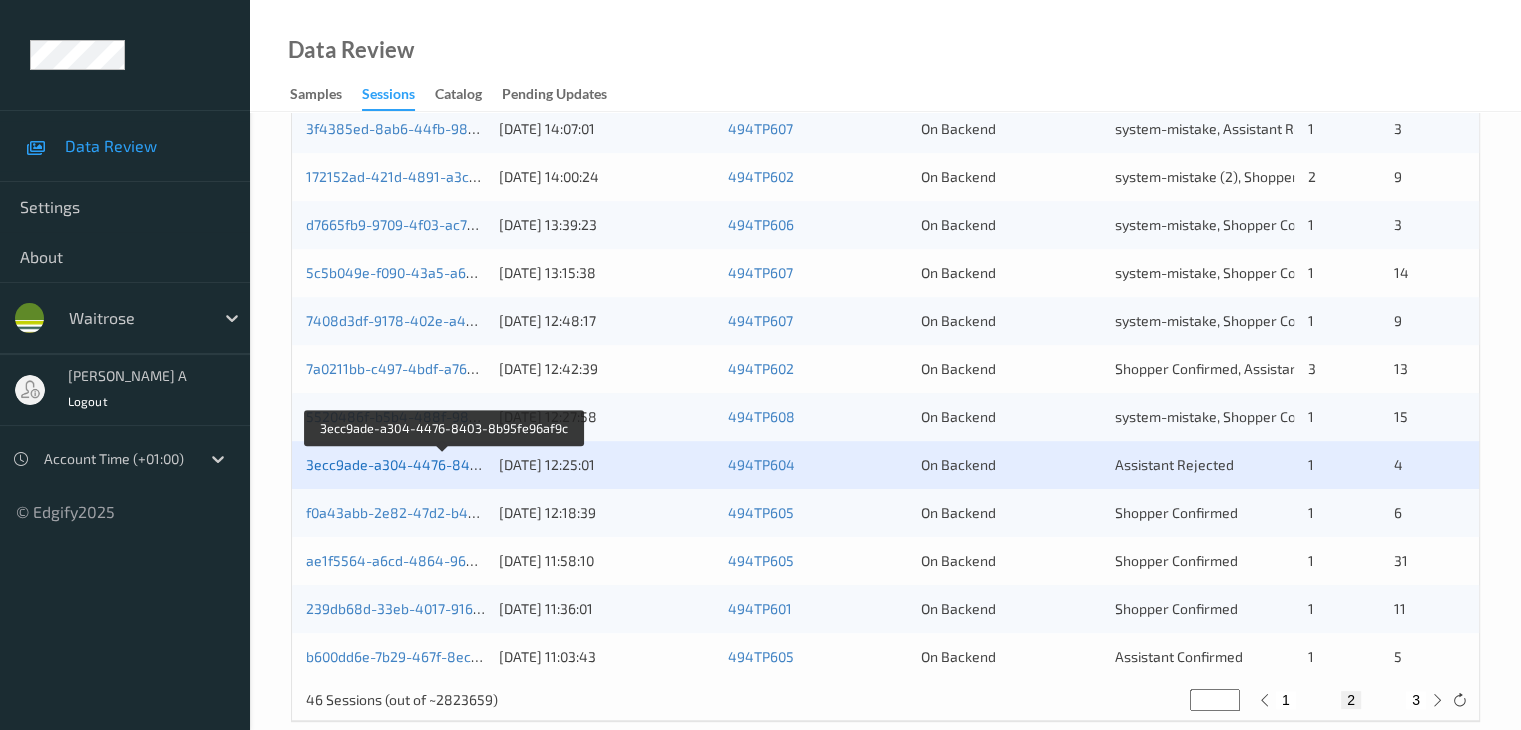 click on "3ecc9ade-a304-4476-8403-8b95fe96af9c" at bounding box center (444, 464) 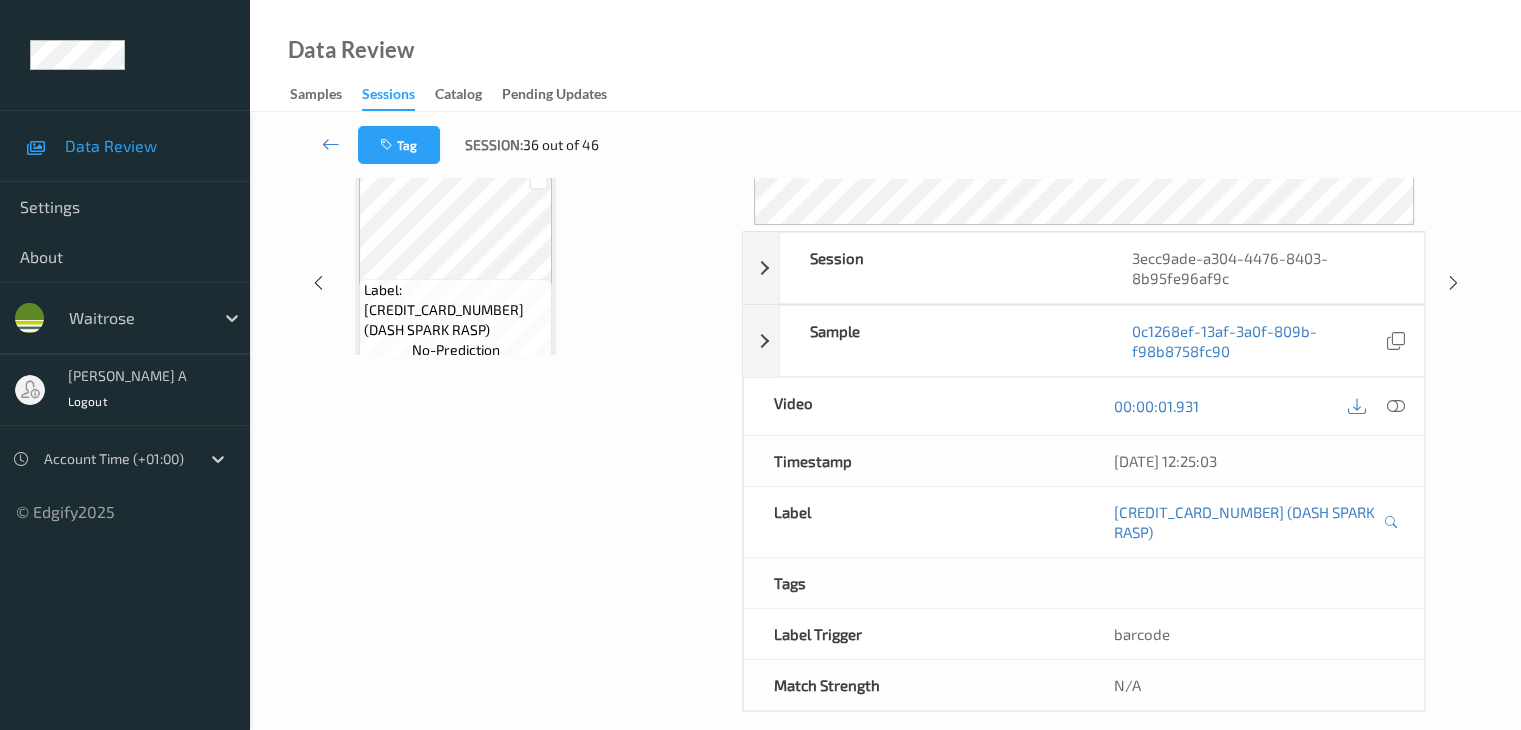 scroll, scrollTop: 244, scrollLeft: 0, axis: vertical 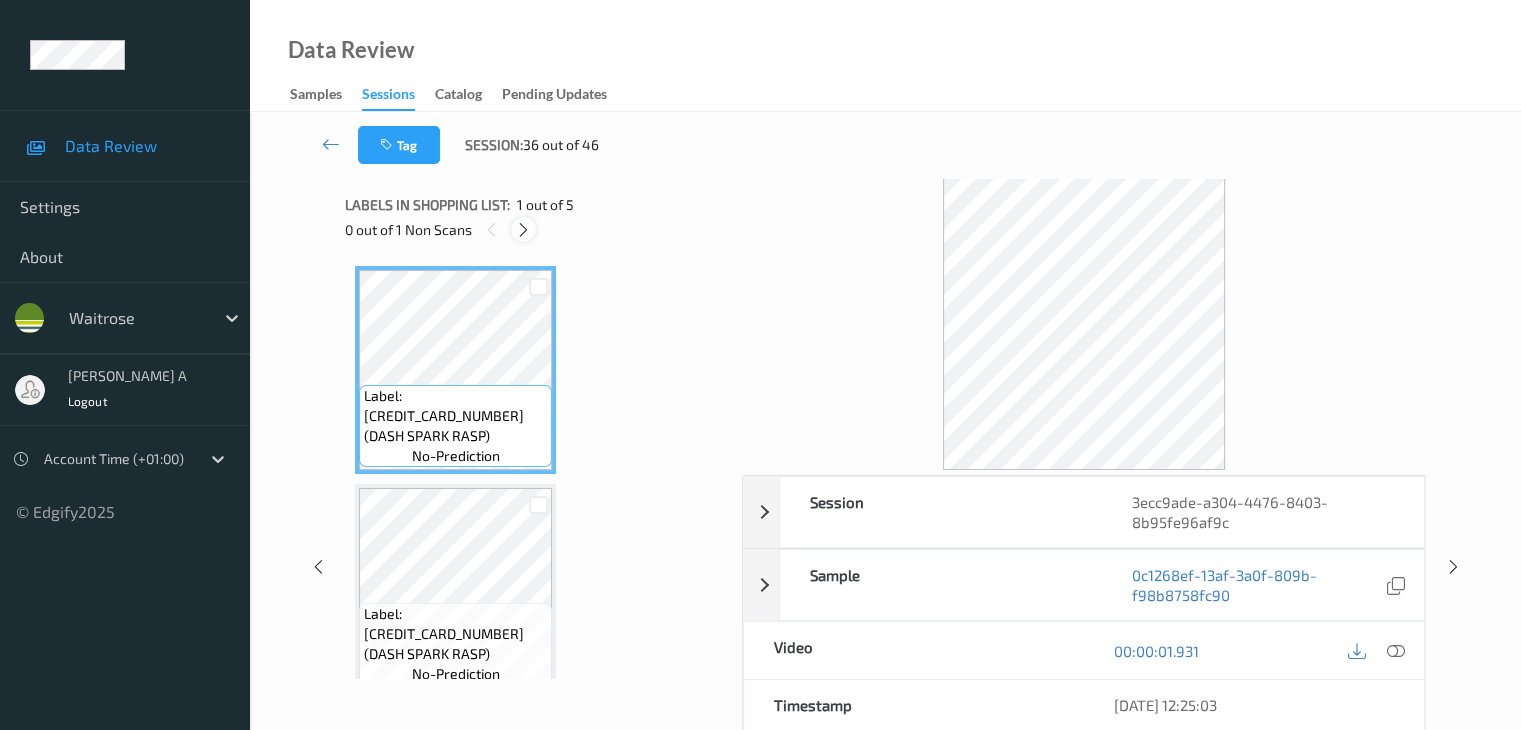 click at bounding box center (523, 230) 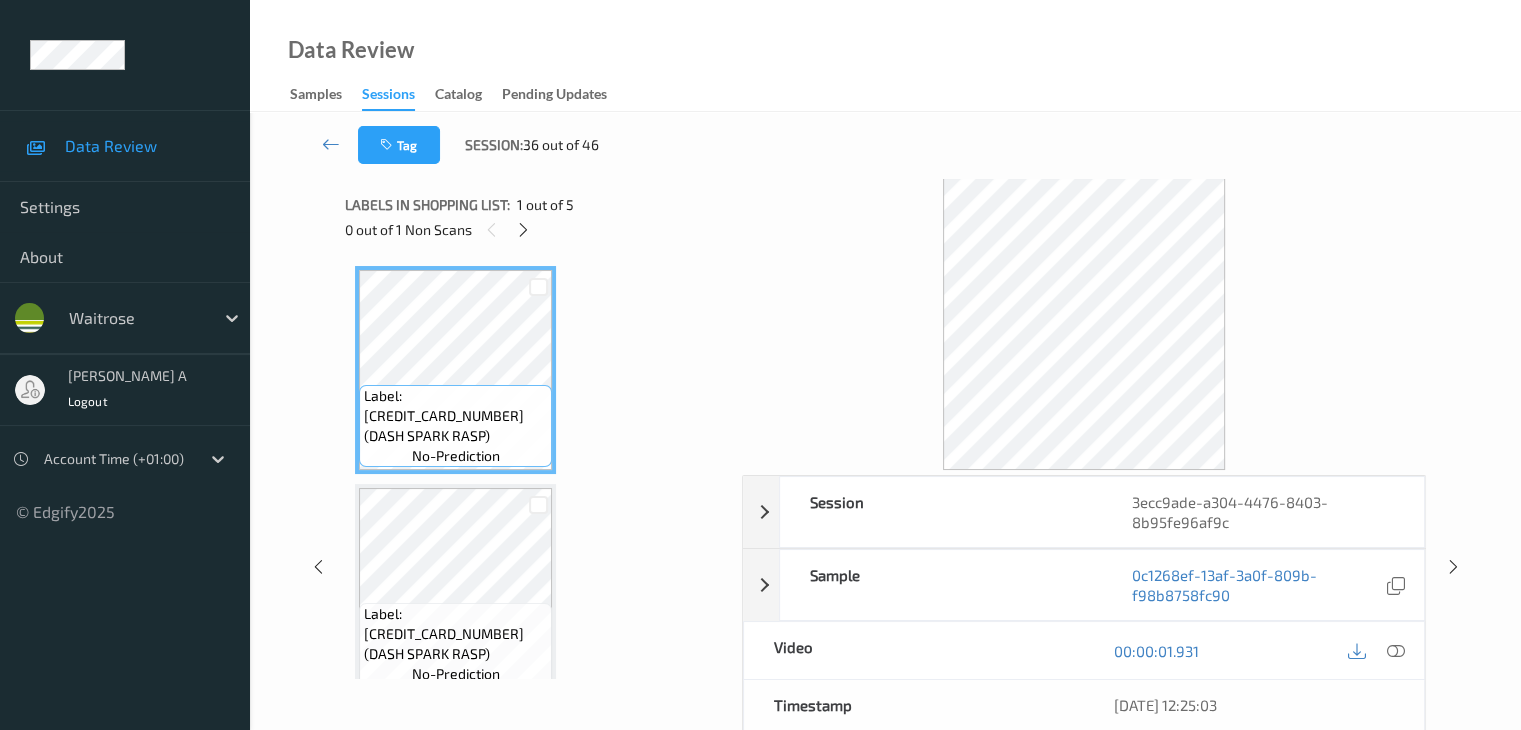 scroll, scrollTop: 446, scrollLeft: 0, axis: vertical 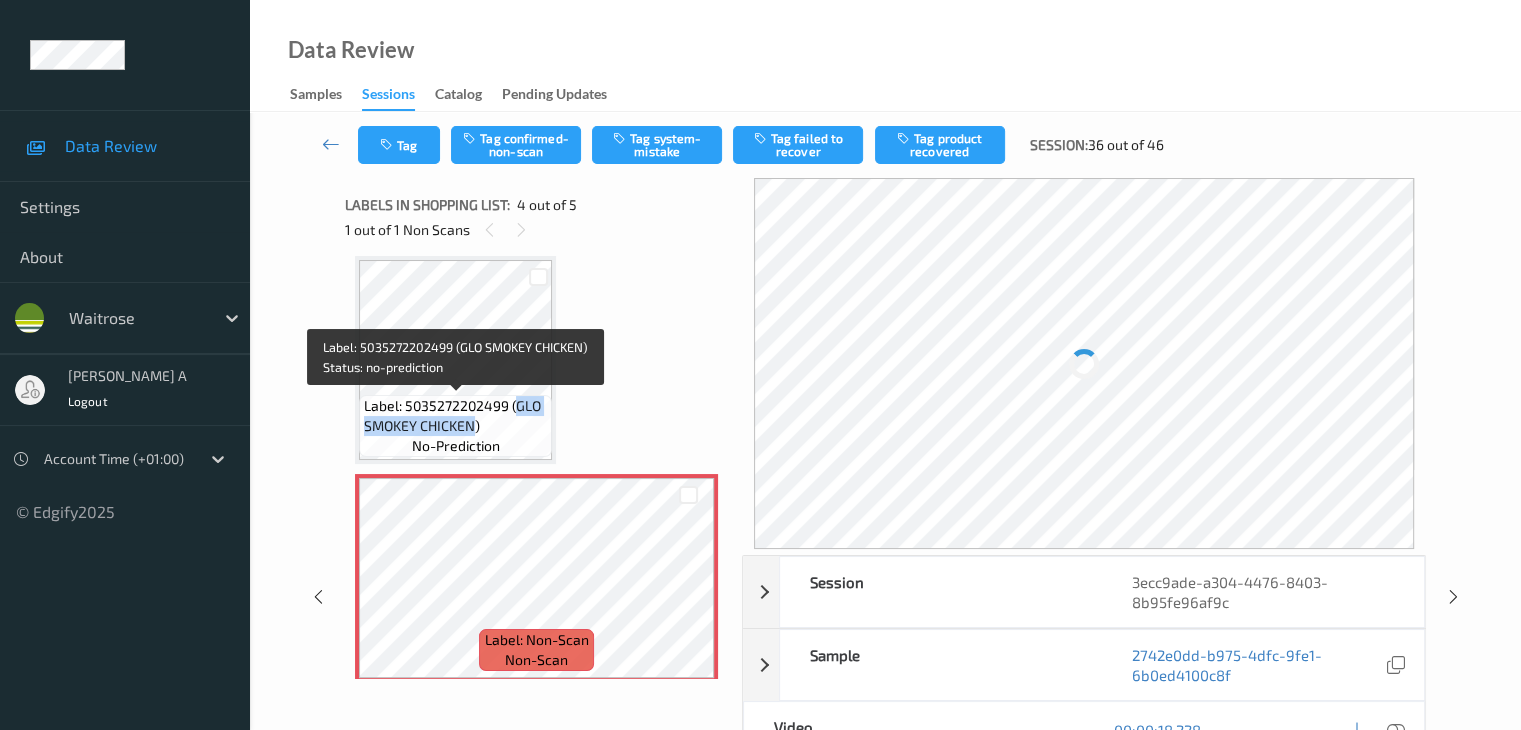 drag, startPoint x: 517, startPoint y: 405, endPoint x: 475, endPoint y: 432, distance: 49.92995 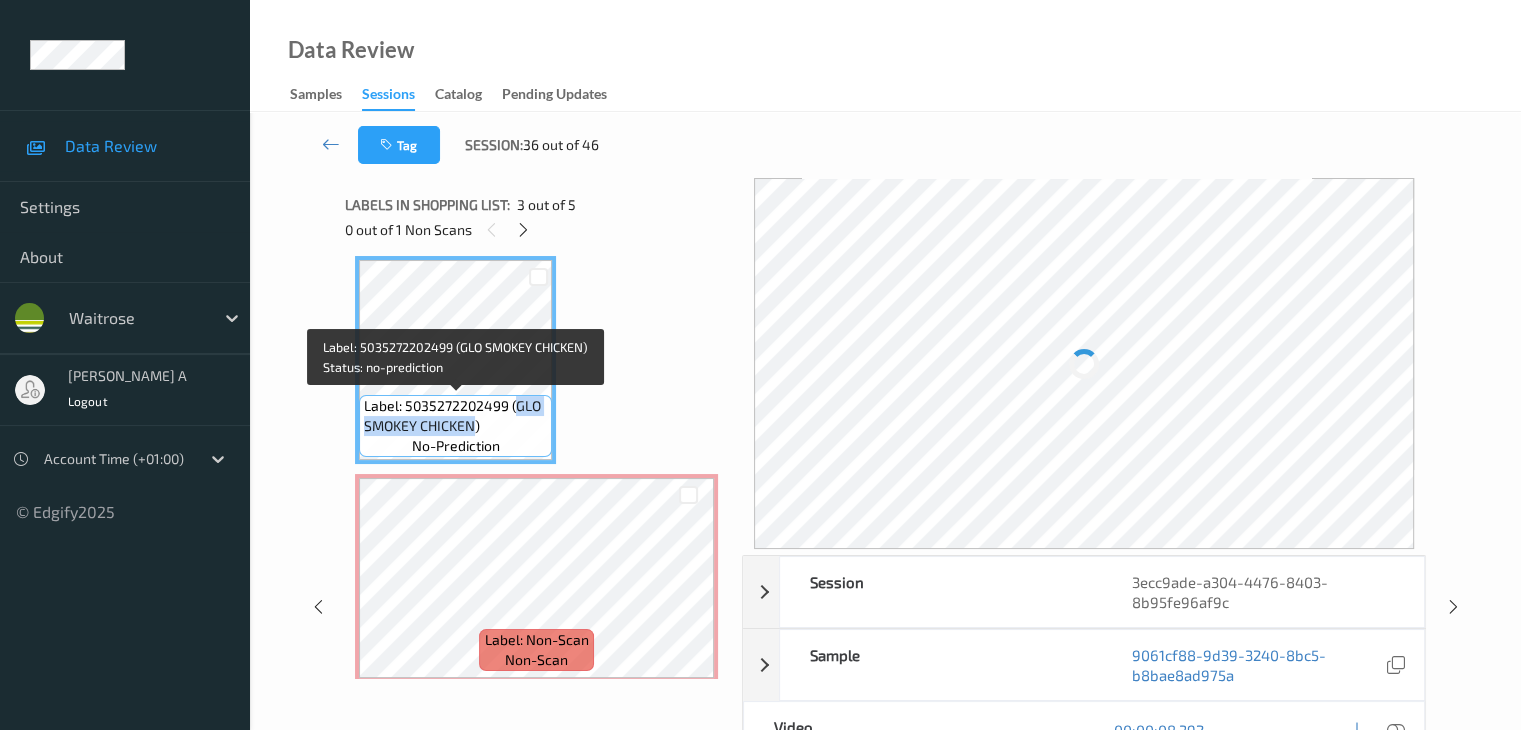 copy on "GLO SMOKEY CHICKEN" 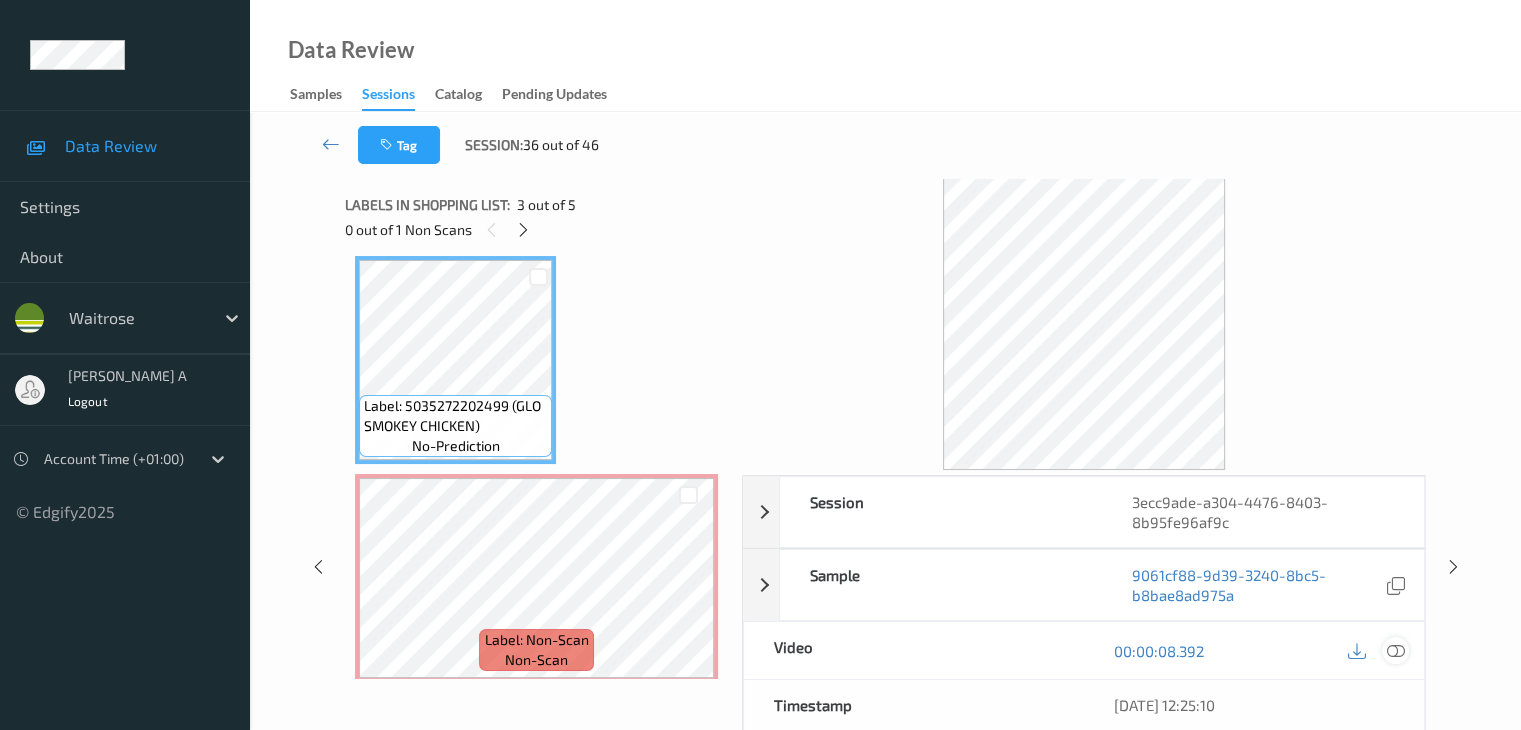 click at bounding box center [1395, 651] 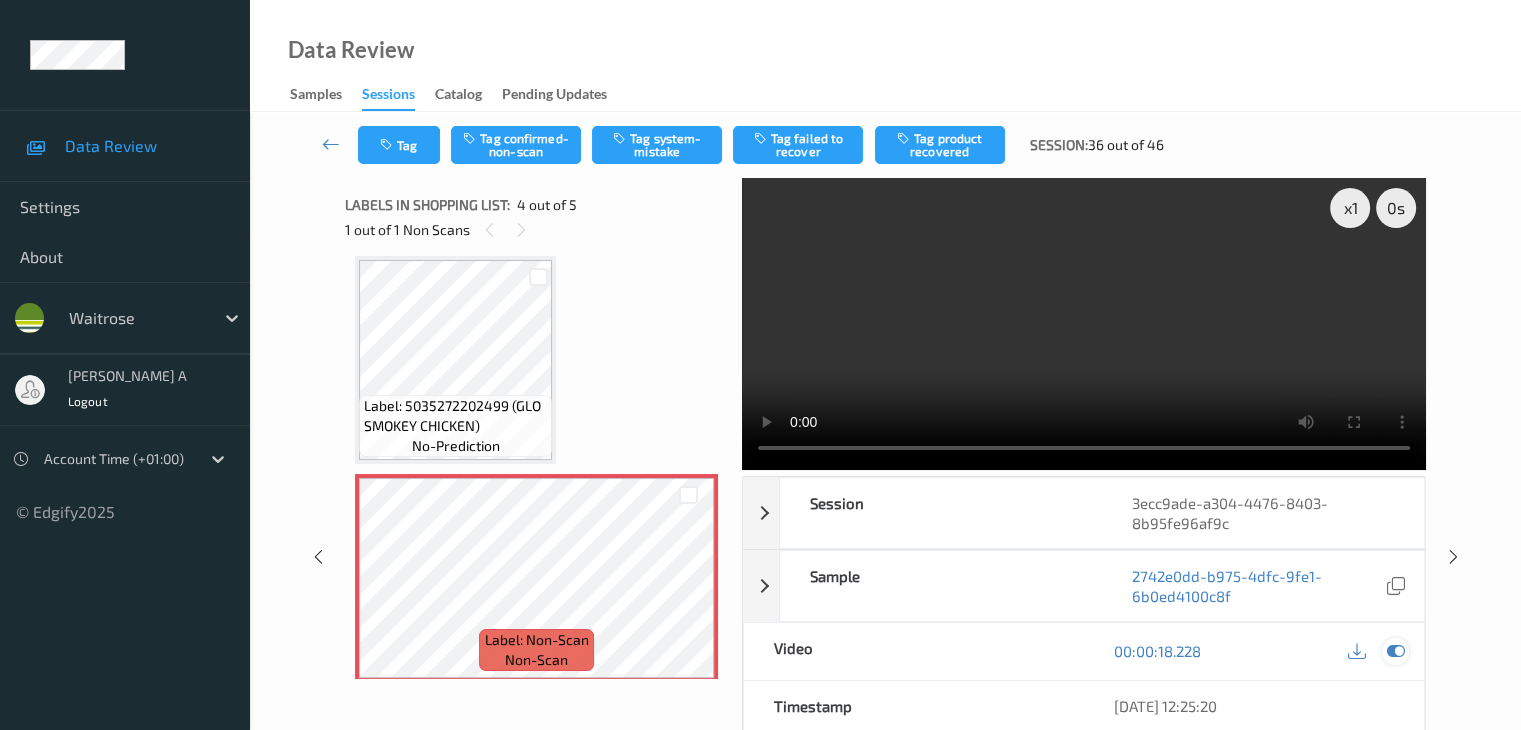 click at bounding box center (1395, 651) 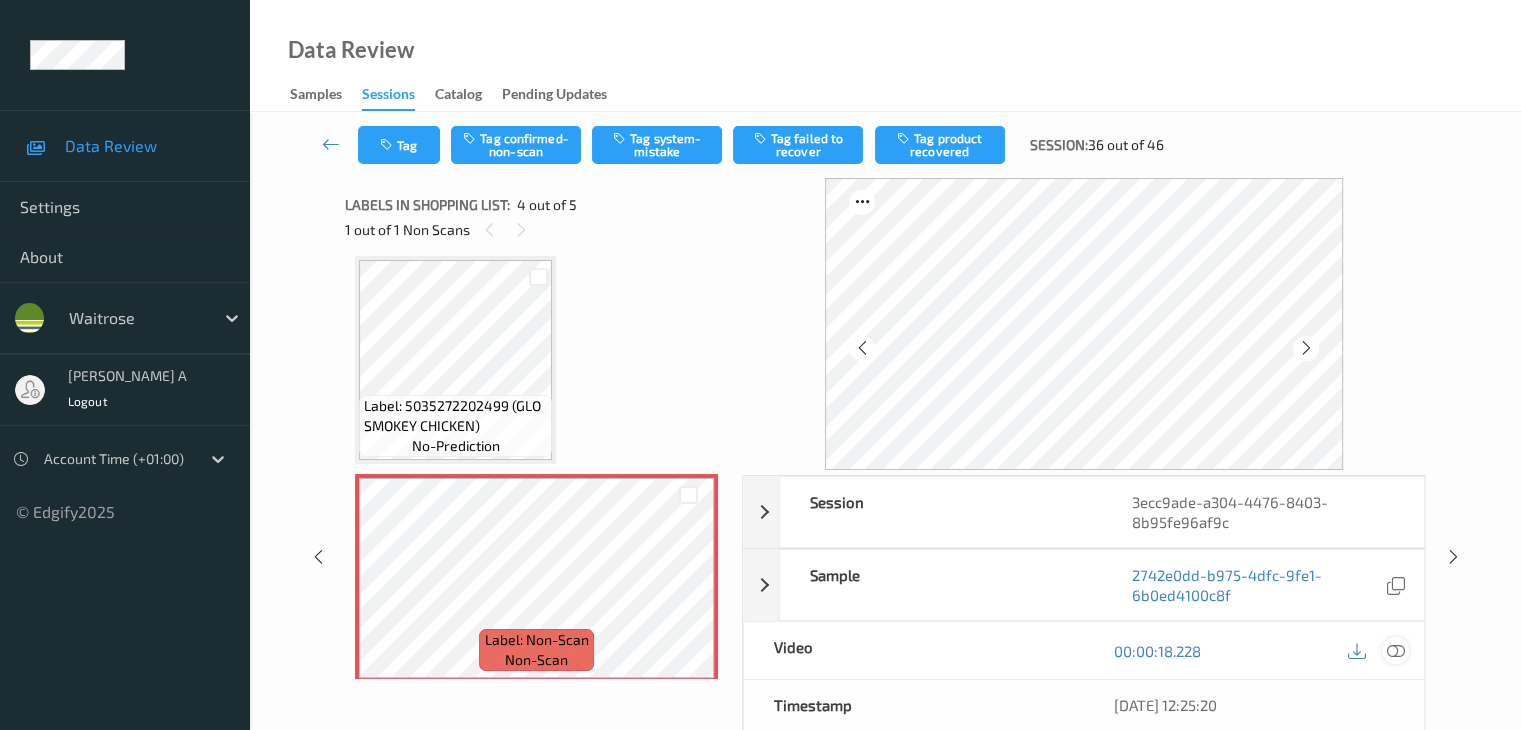 click at bounding box center [1395, 651] 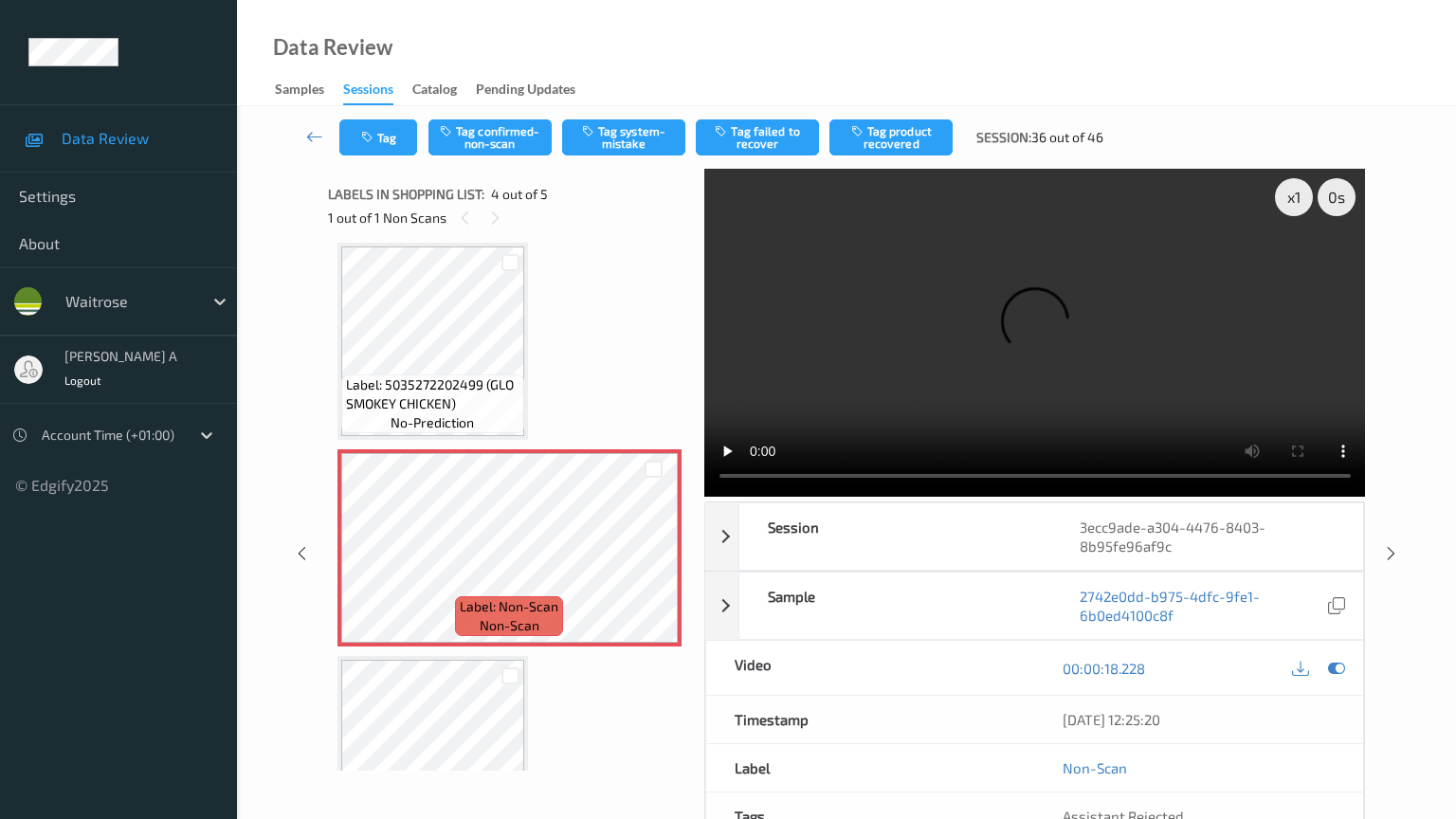 type 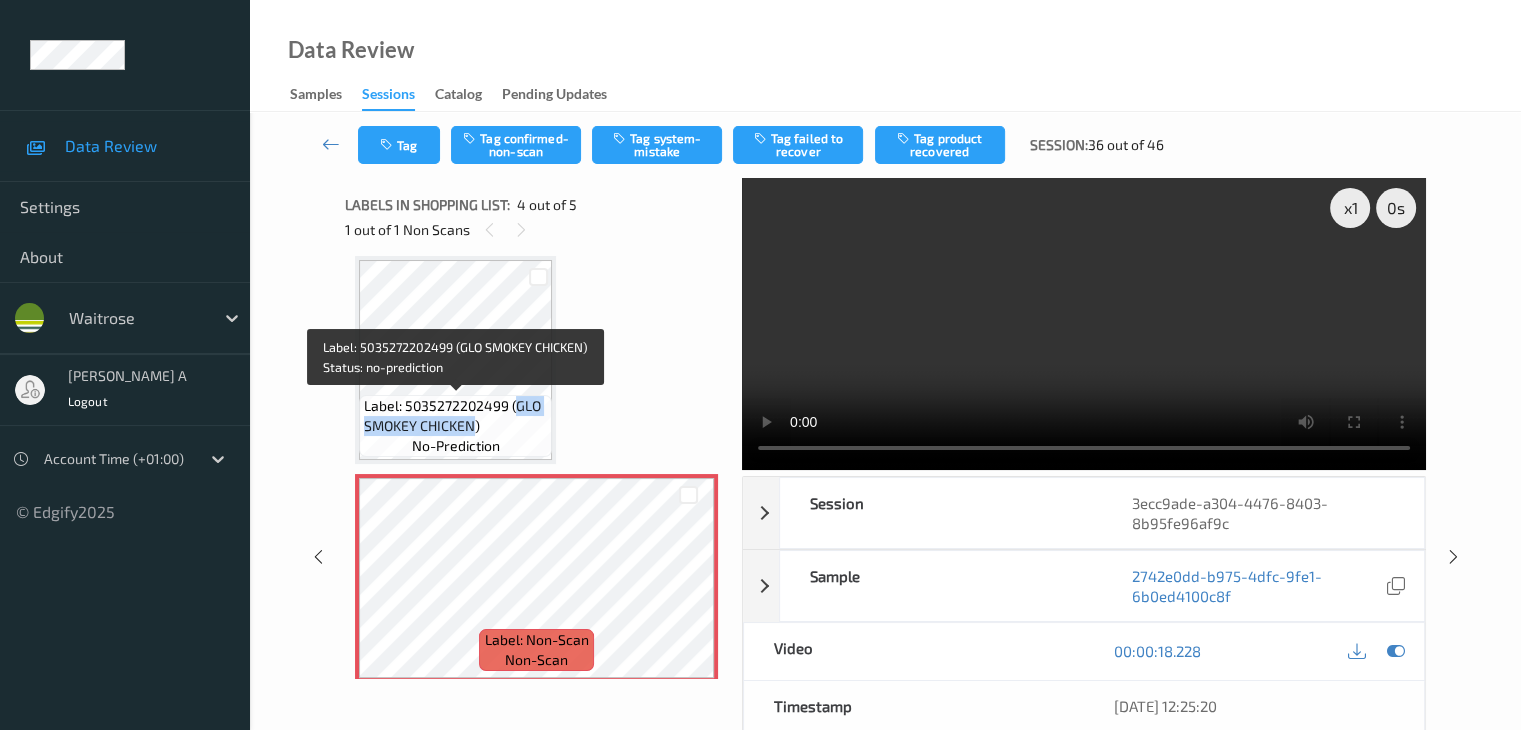 drag, startPoint x: 516, startPoint y: 404, endPoint x: 473, endPoint y: 425, distance: 47.853943 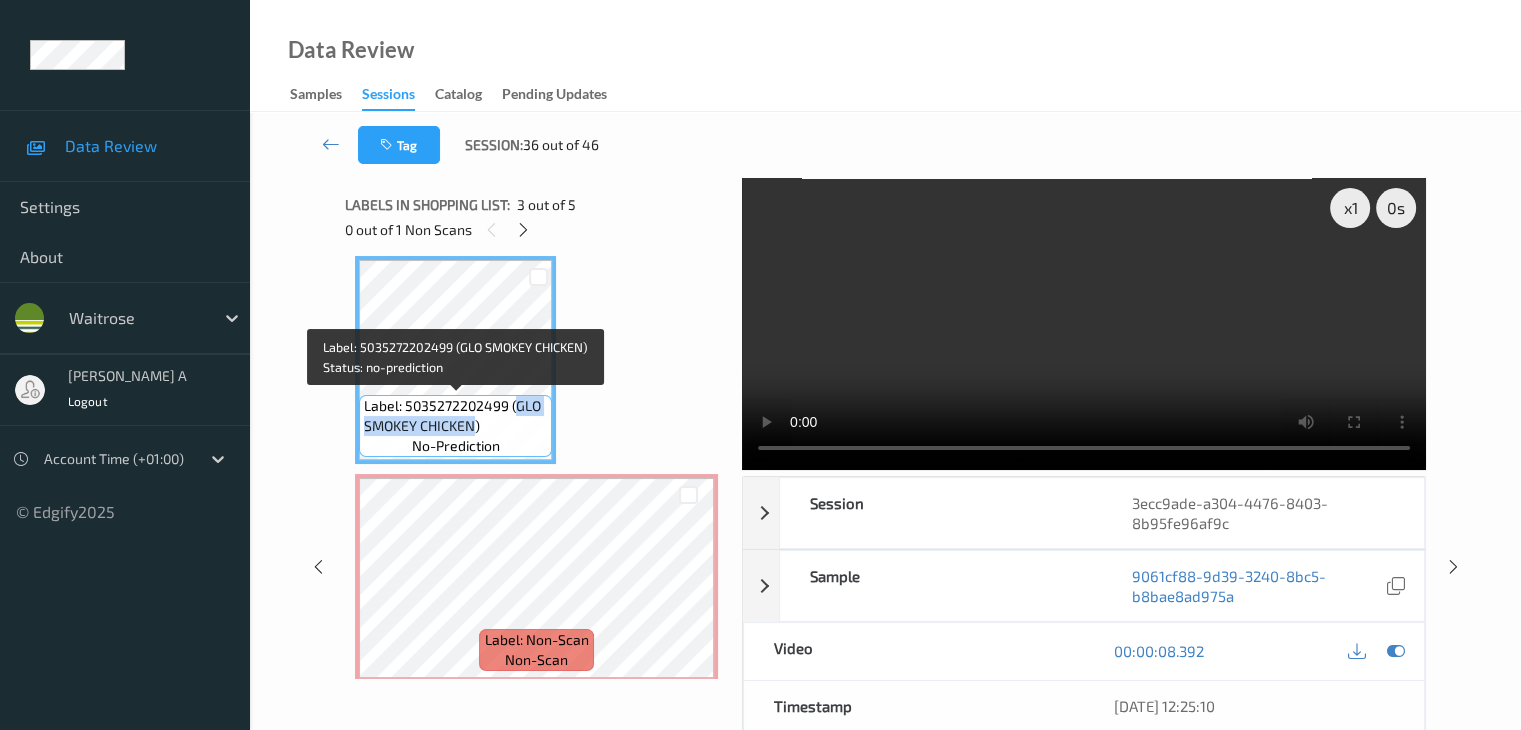 copy on "GLO SMOKEY CHICKEN" 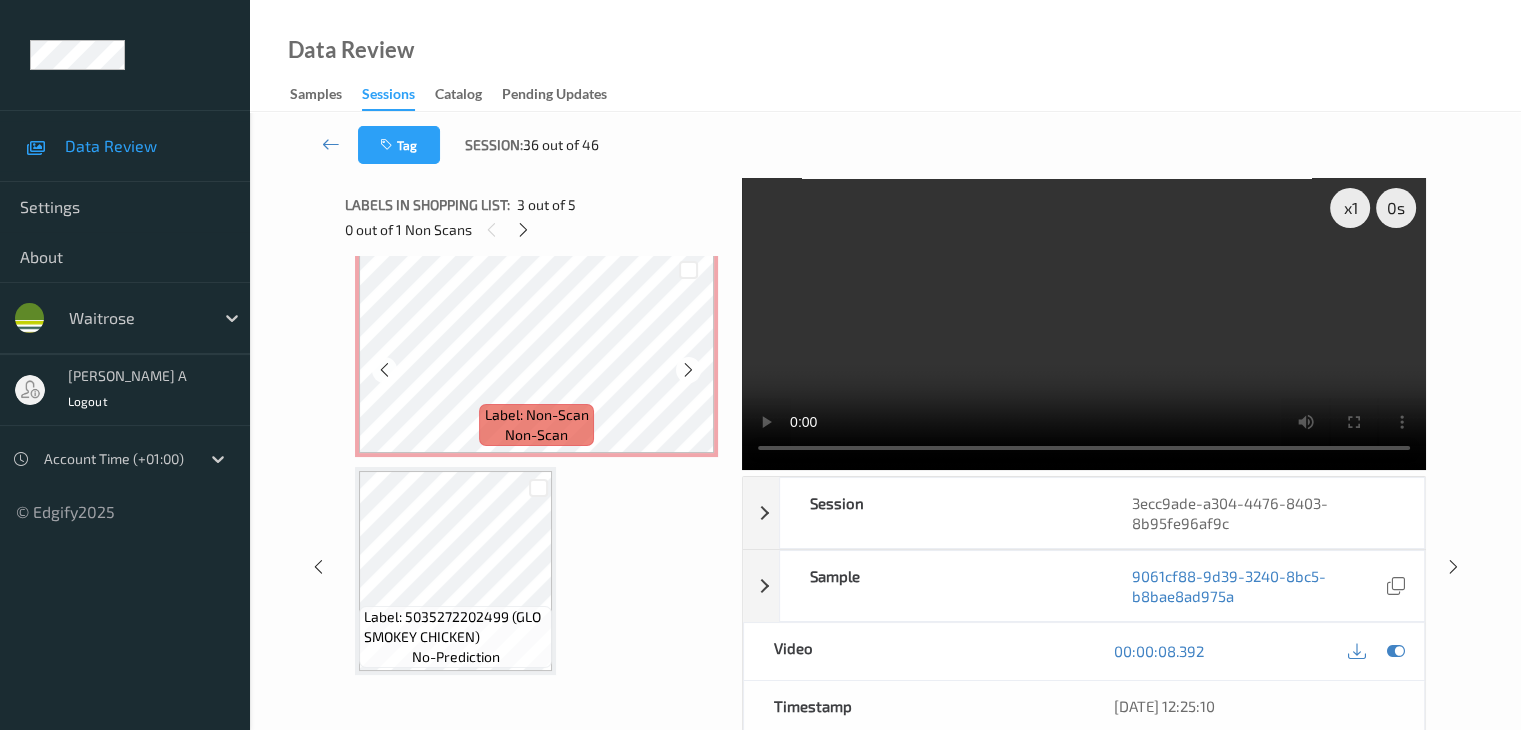 scroll, scrollTop: 677, scrollLeft: 0, axis: vertical 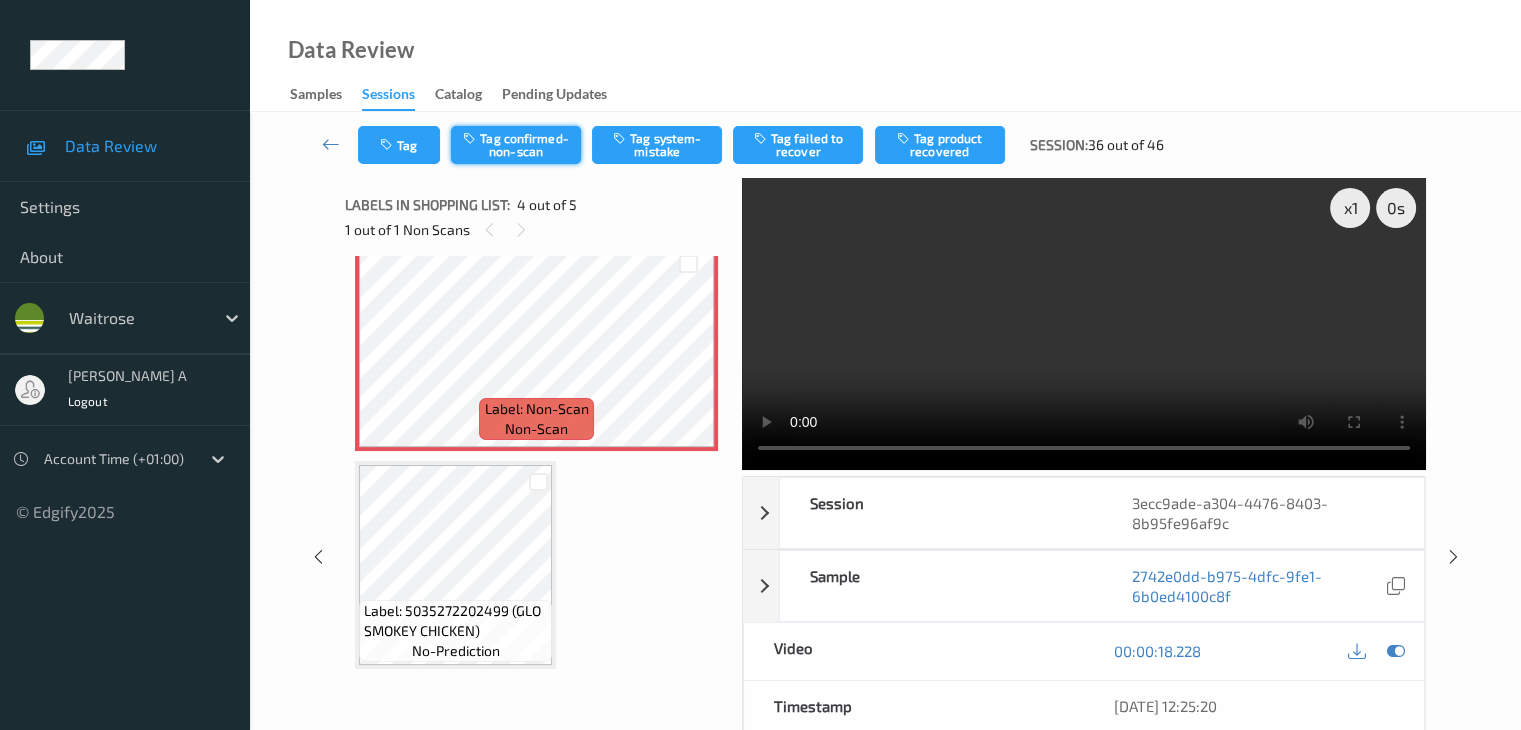 click on "Tag   confirmed-non-scan" at bounding box center [516, 145] 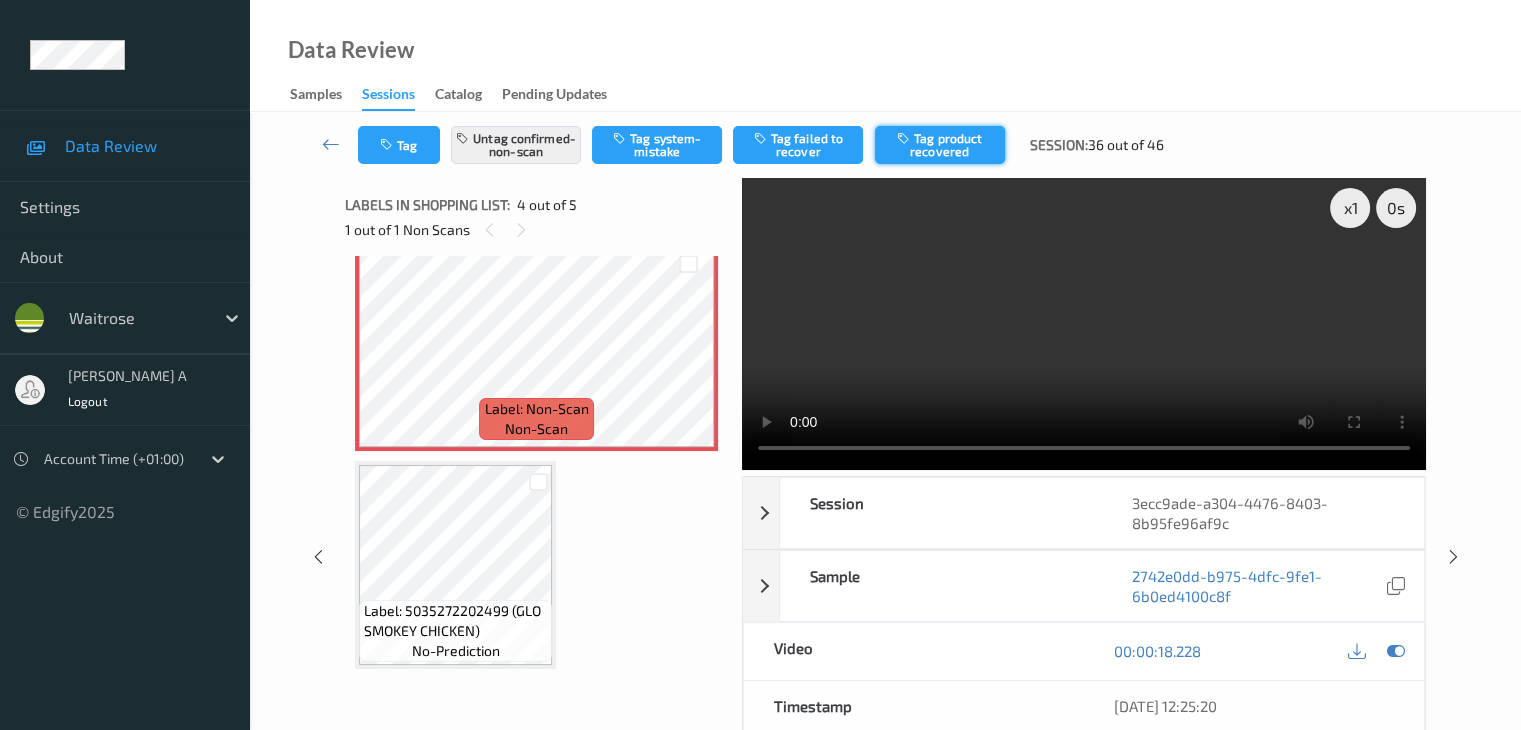 click on "Tag   product recovered" at bounding box center [940, 145] 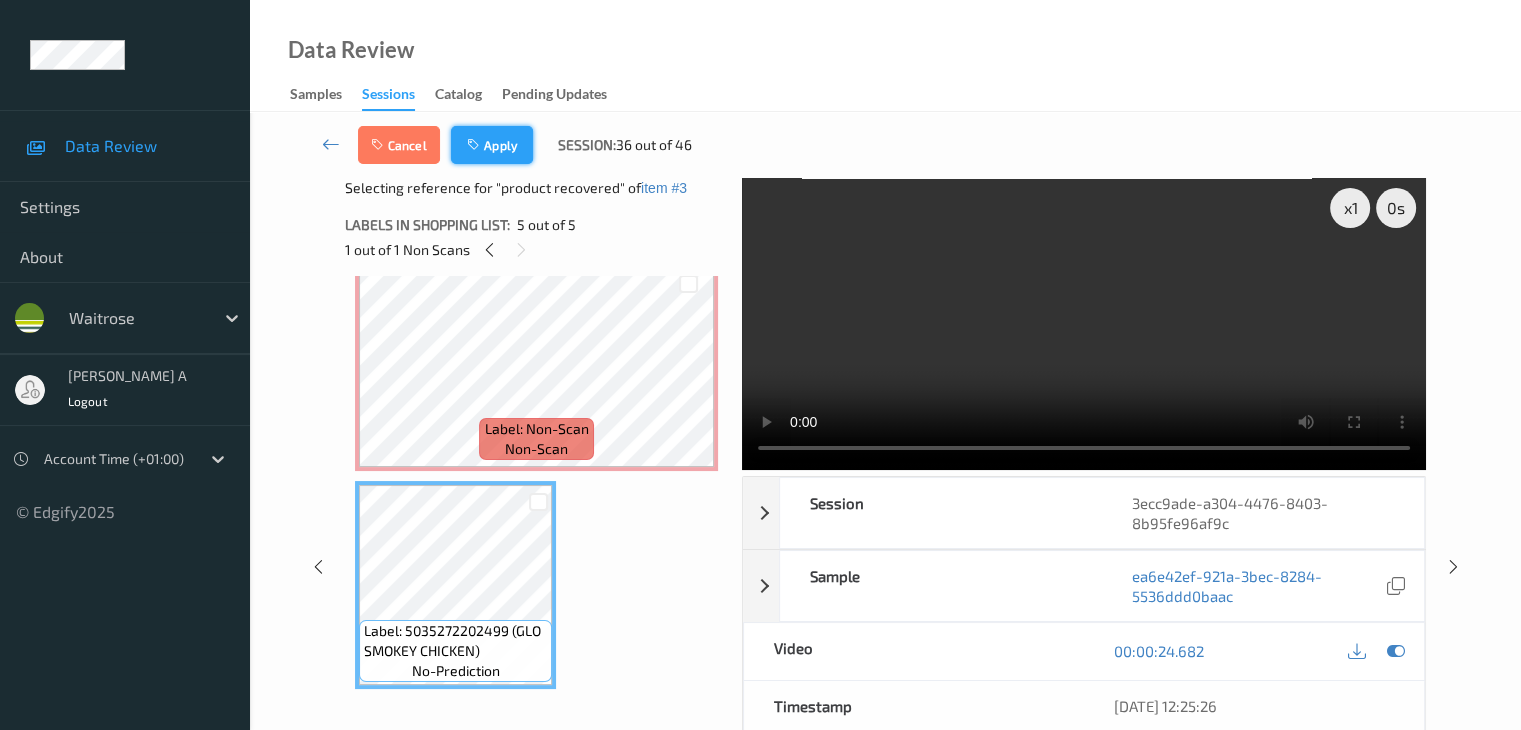 click on "Apply" at bounding box center (492, 145) 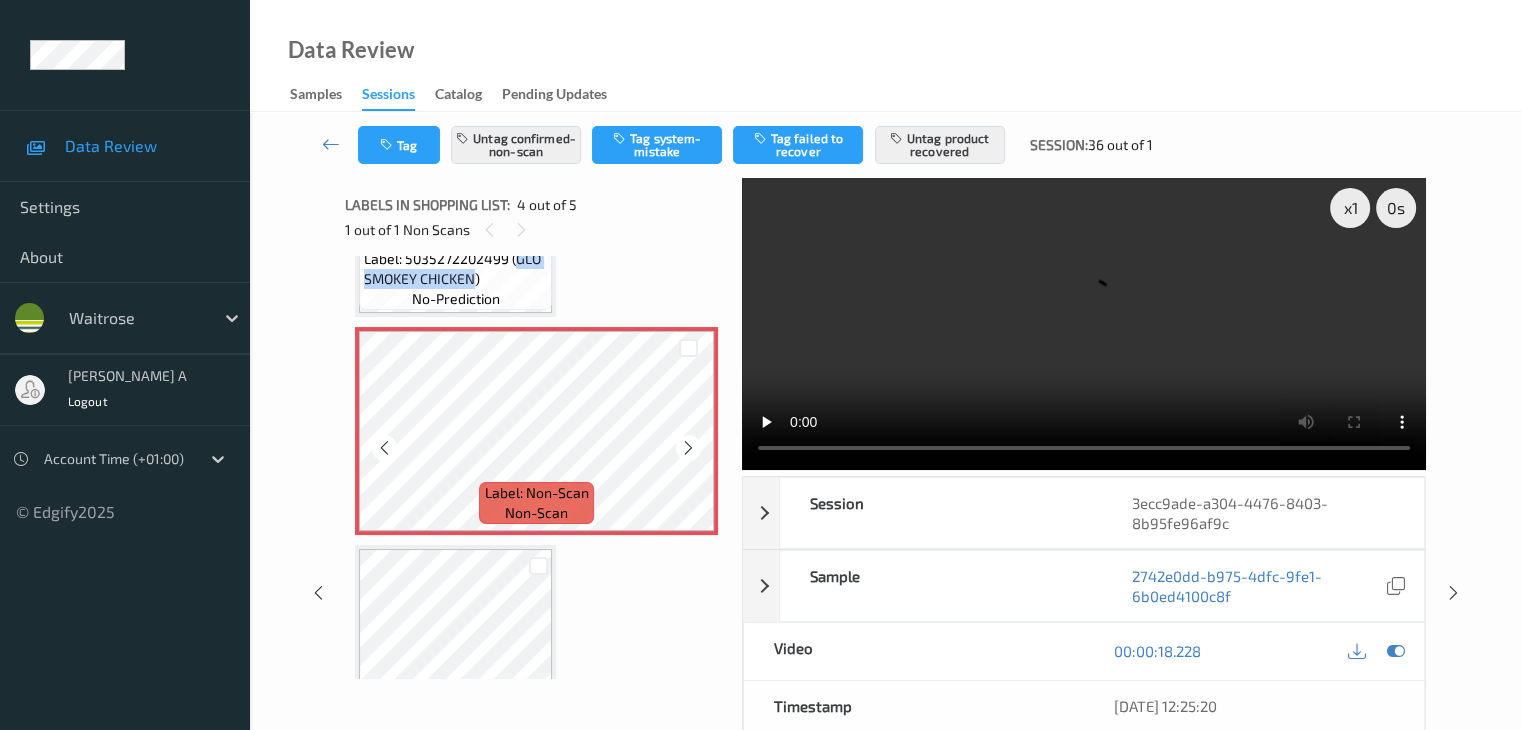 scroll, scrollTop: 677, scrollLeft: 0, axis: vertical 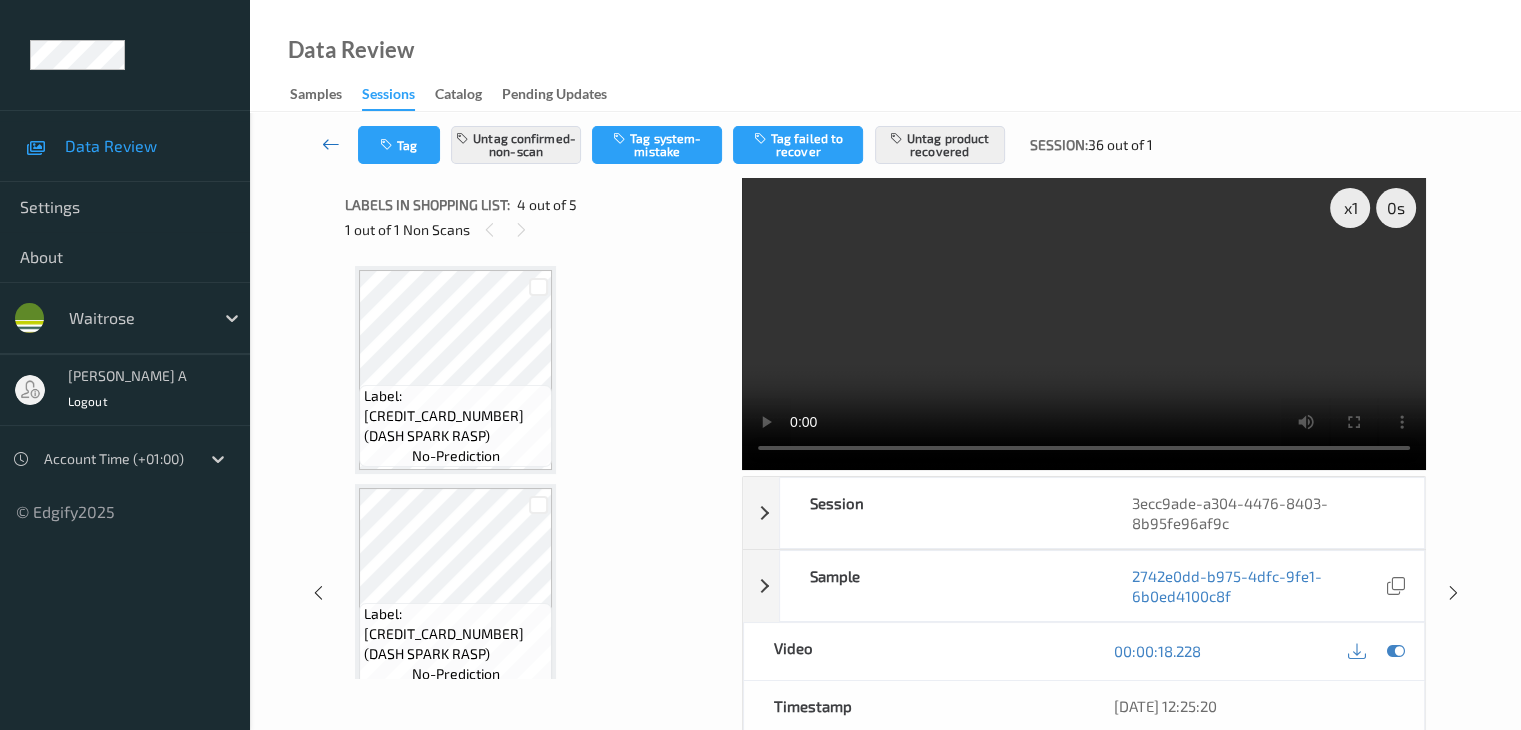 click at bounding box center [331, 144] 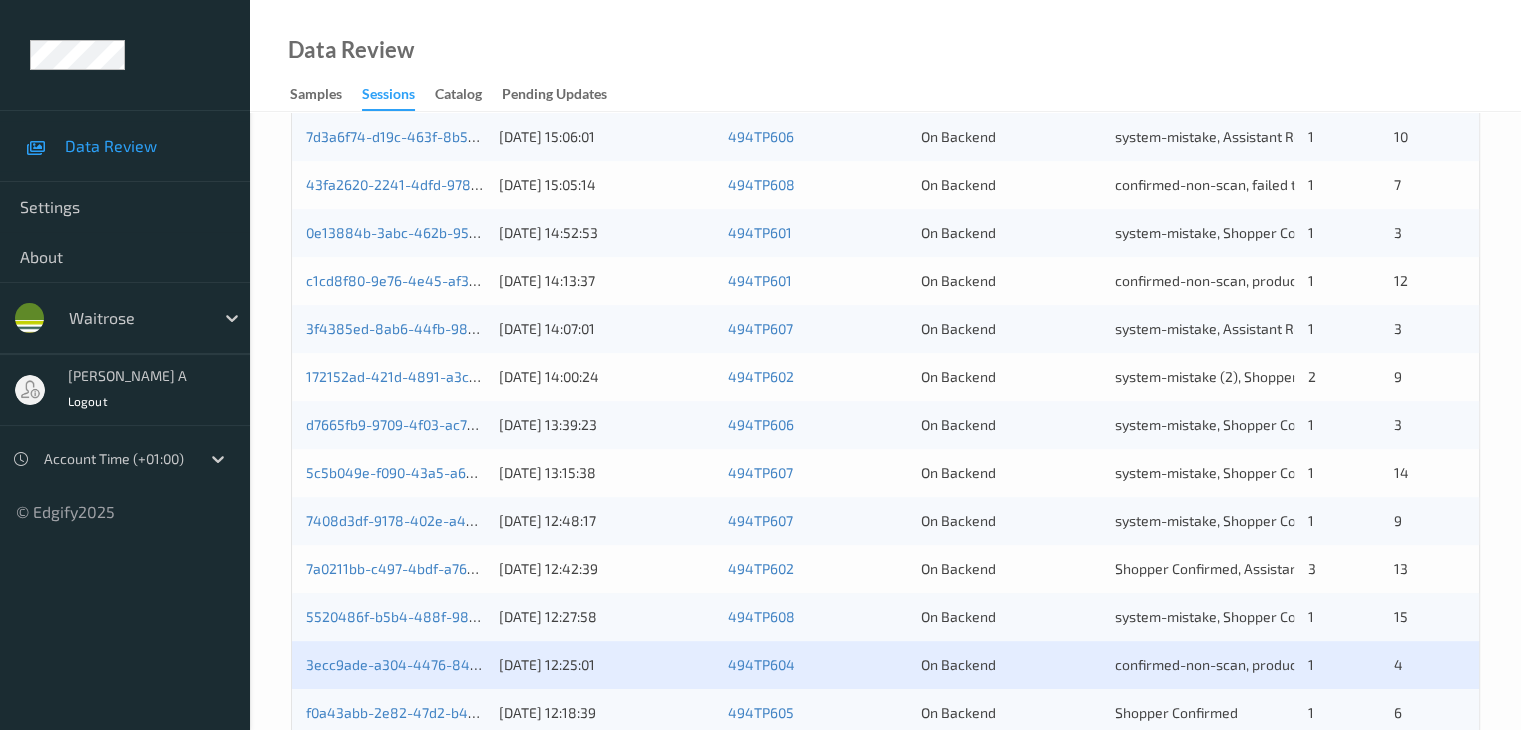 scroll, scrollTop: 932, scrollLeft: 0, axis: vertical 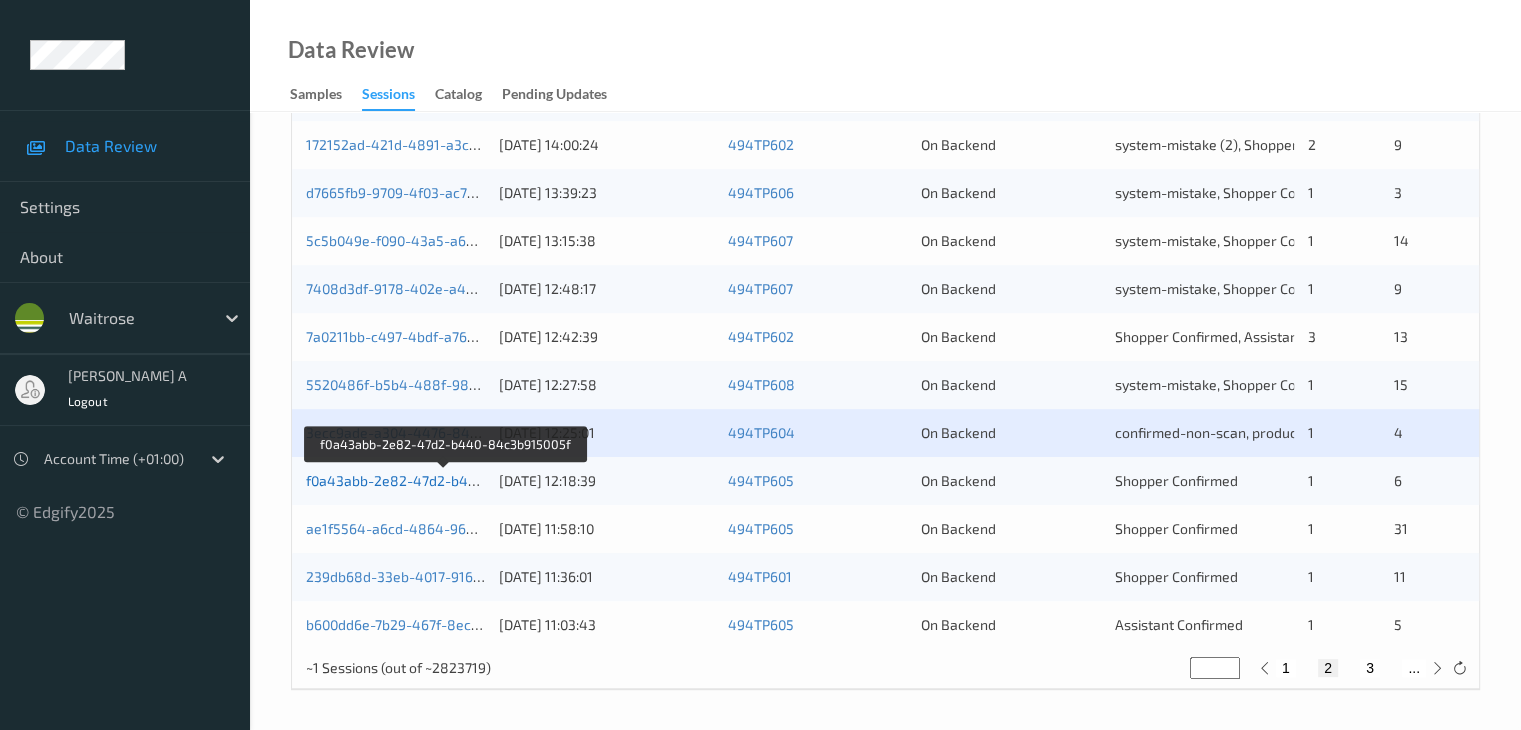 click on "f0a43abb-2e82-47d2-b440-84c3b915005f" at bounding box center (444, 480) 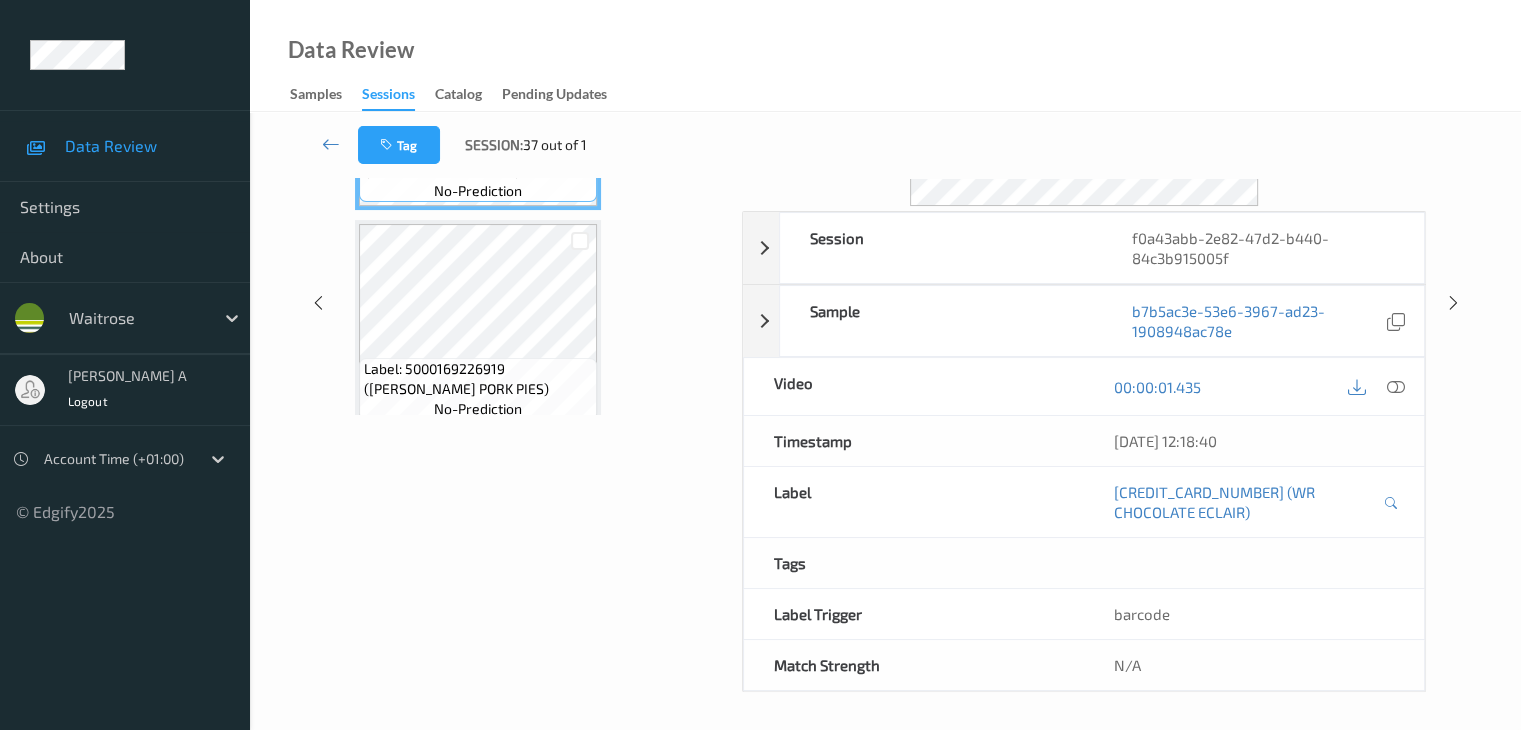 scroll, scrollTop: 0, scrollLeft: 0, axis: both 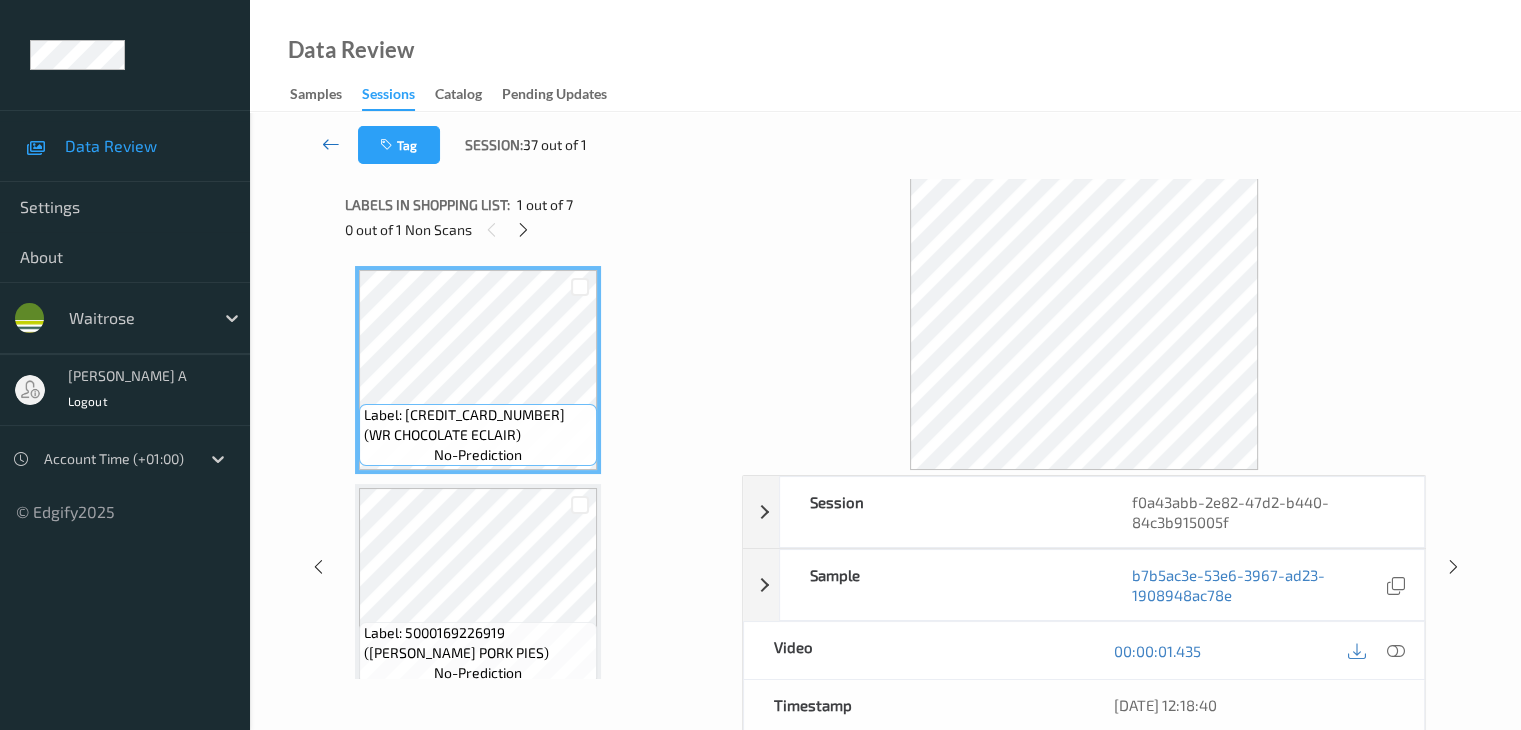 click at bounding box center [331, 144] 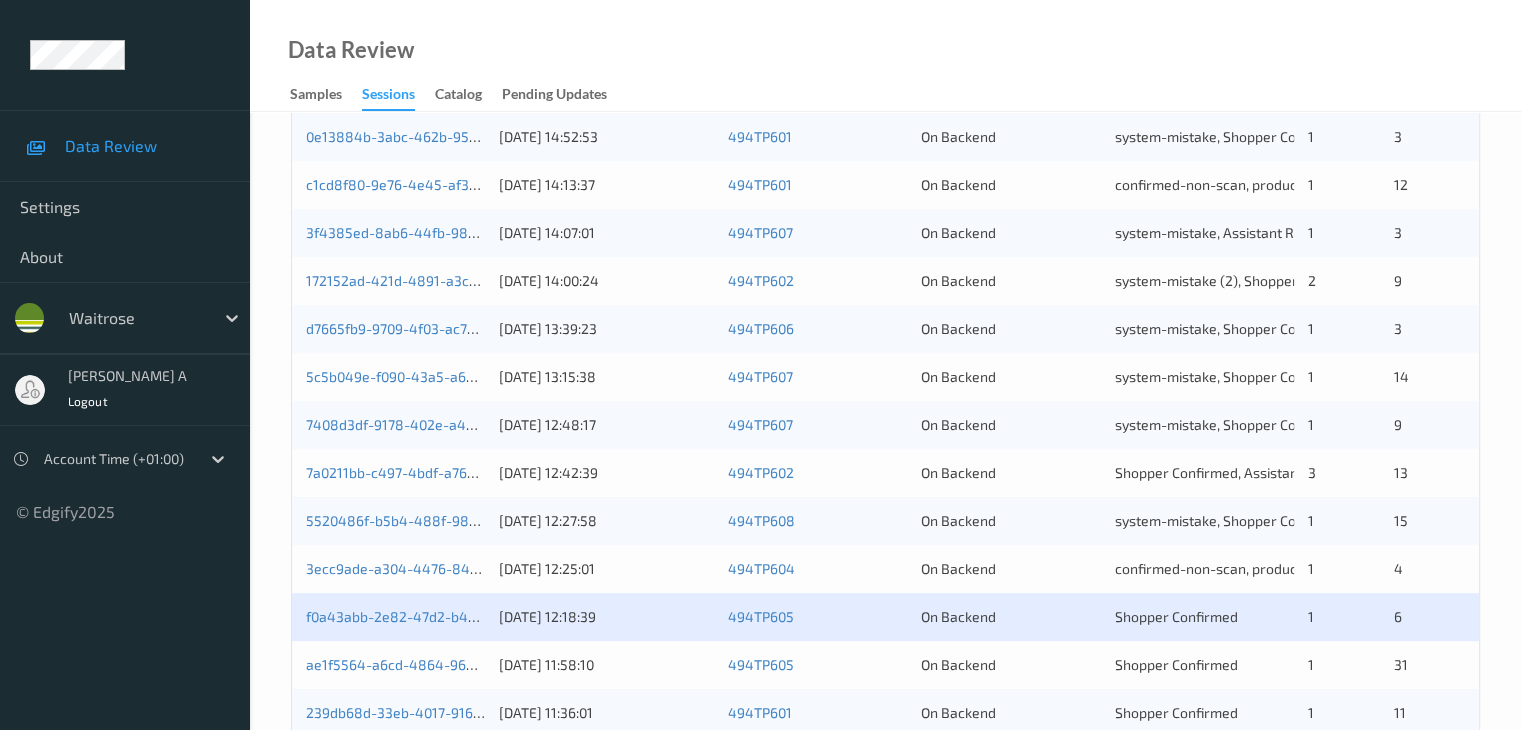 scroll, scrollTop: 800, scrollLeft: 0, axis: vertical 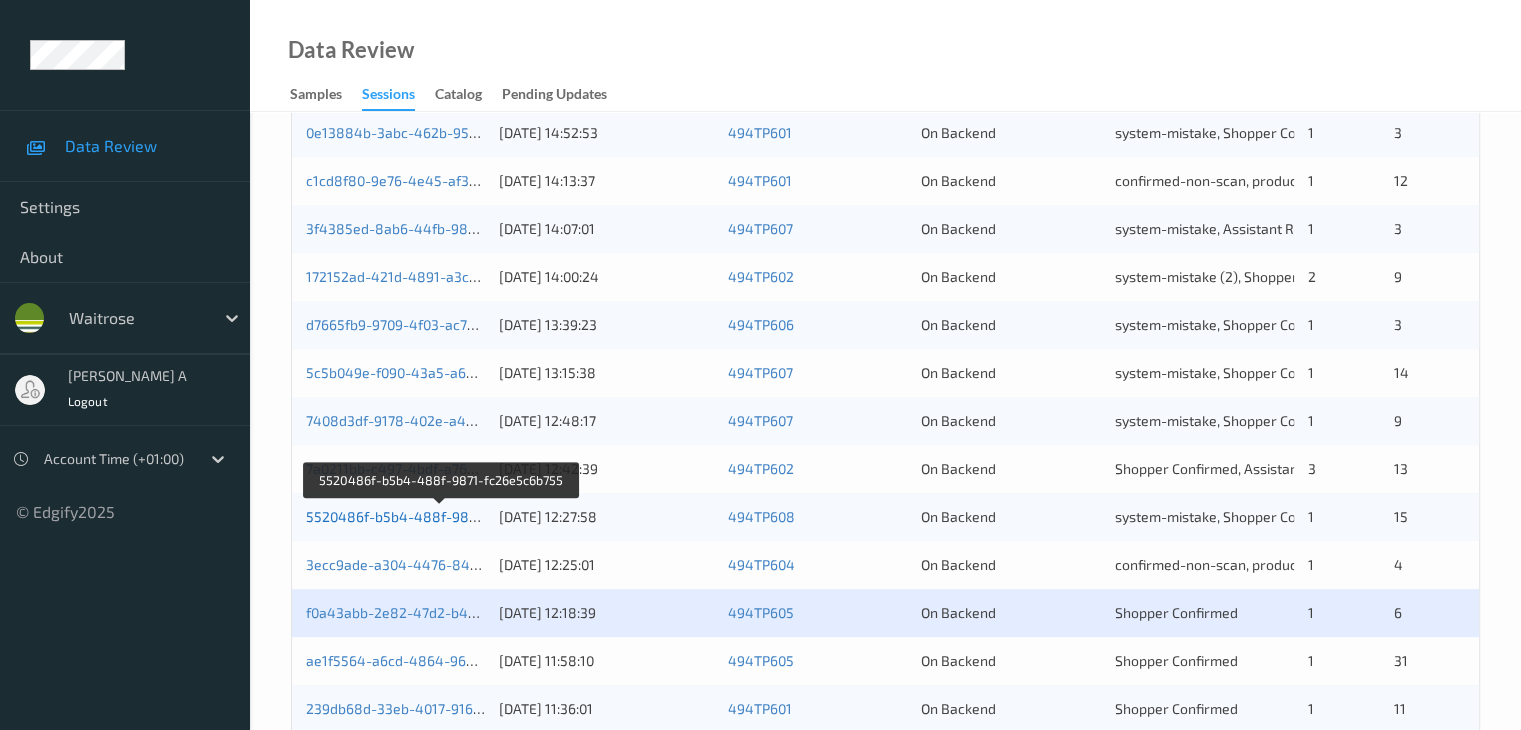 click on "5520486f-b5b4-488f-9871-fc26e5c6b755" at bounding box center (442, 516) 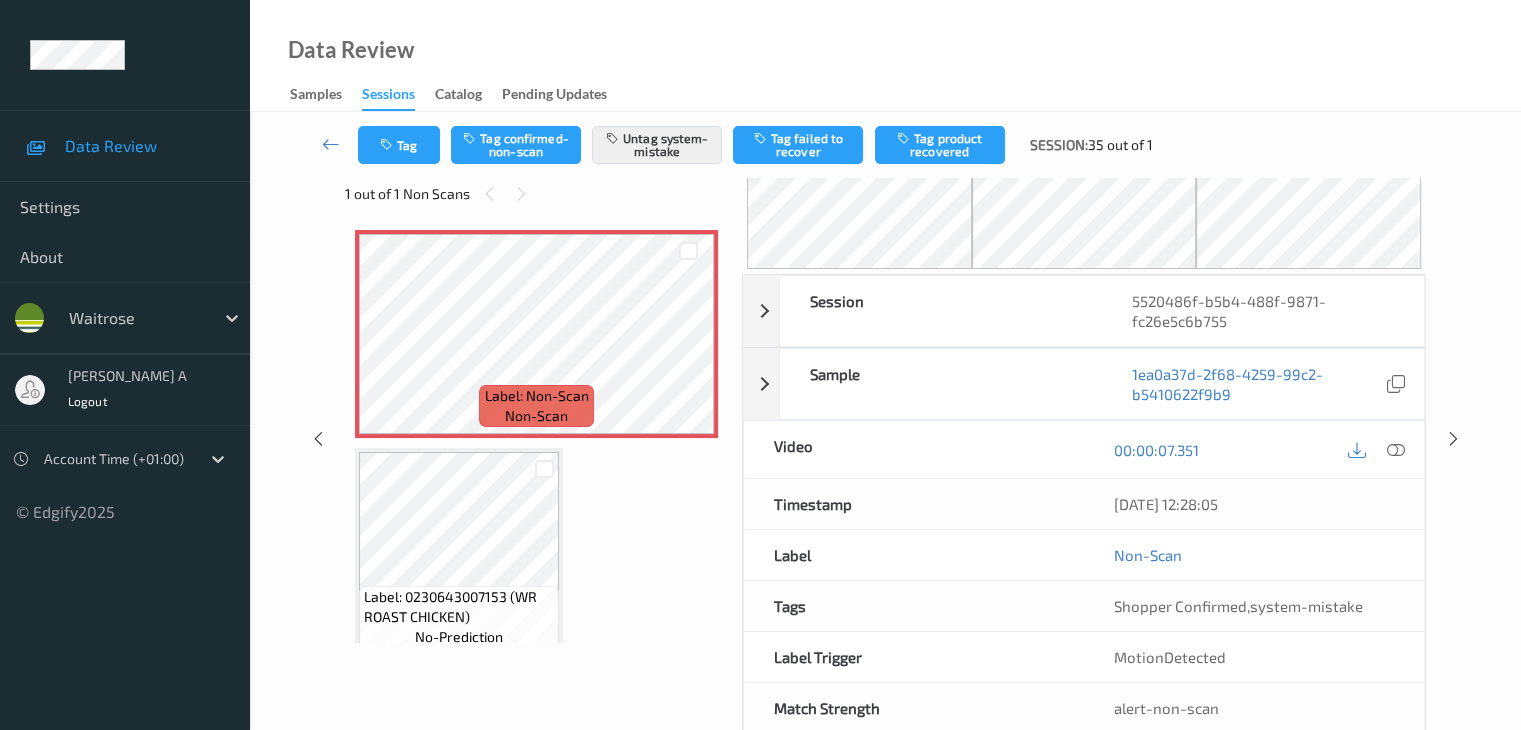 scroll, scrollTop: 0, scrollLeft: 0, axis: both 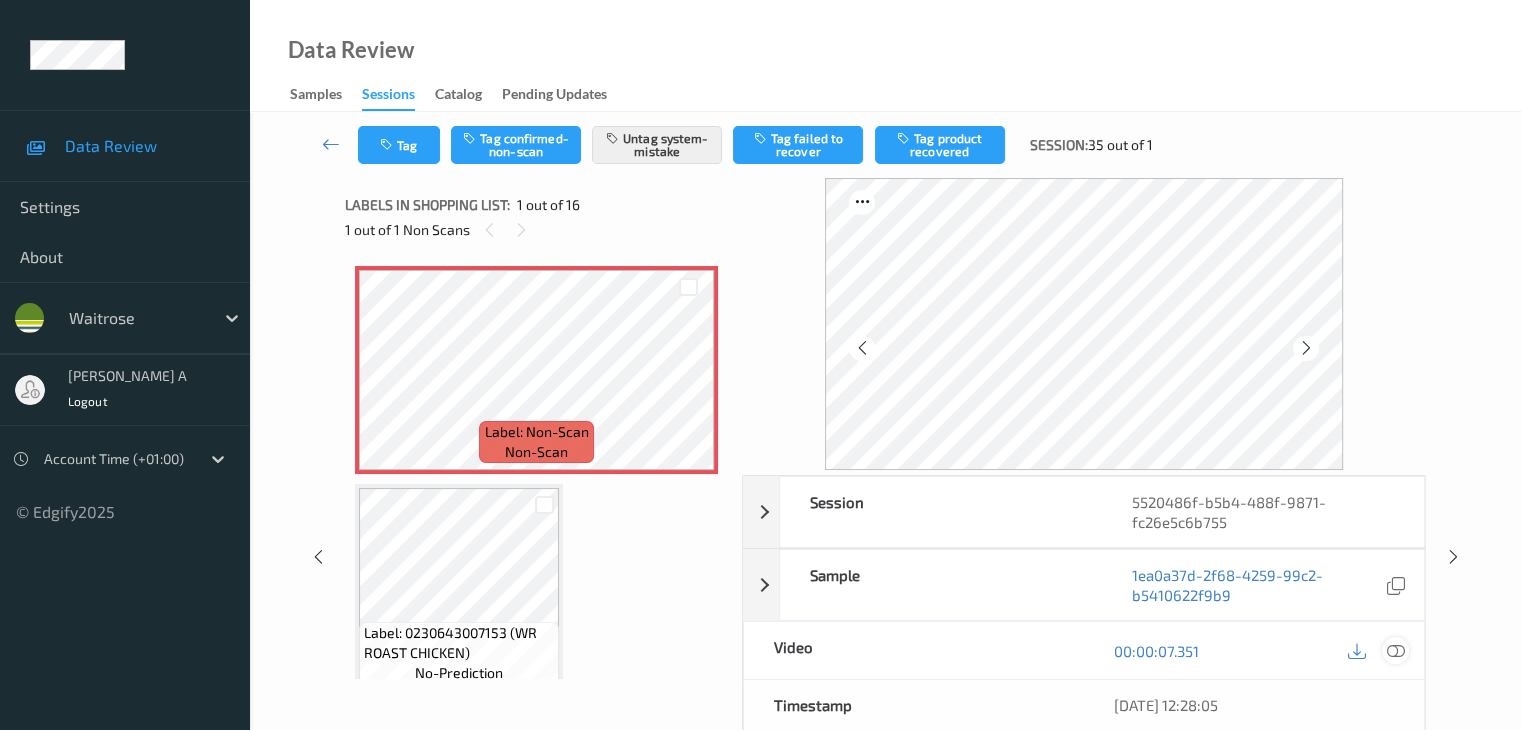 click at bounding box center (1395, 651) 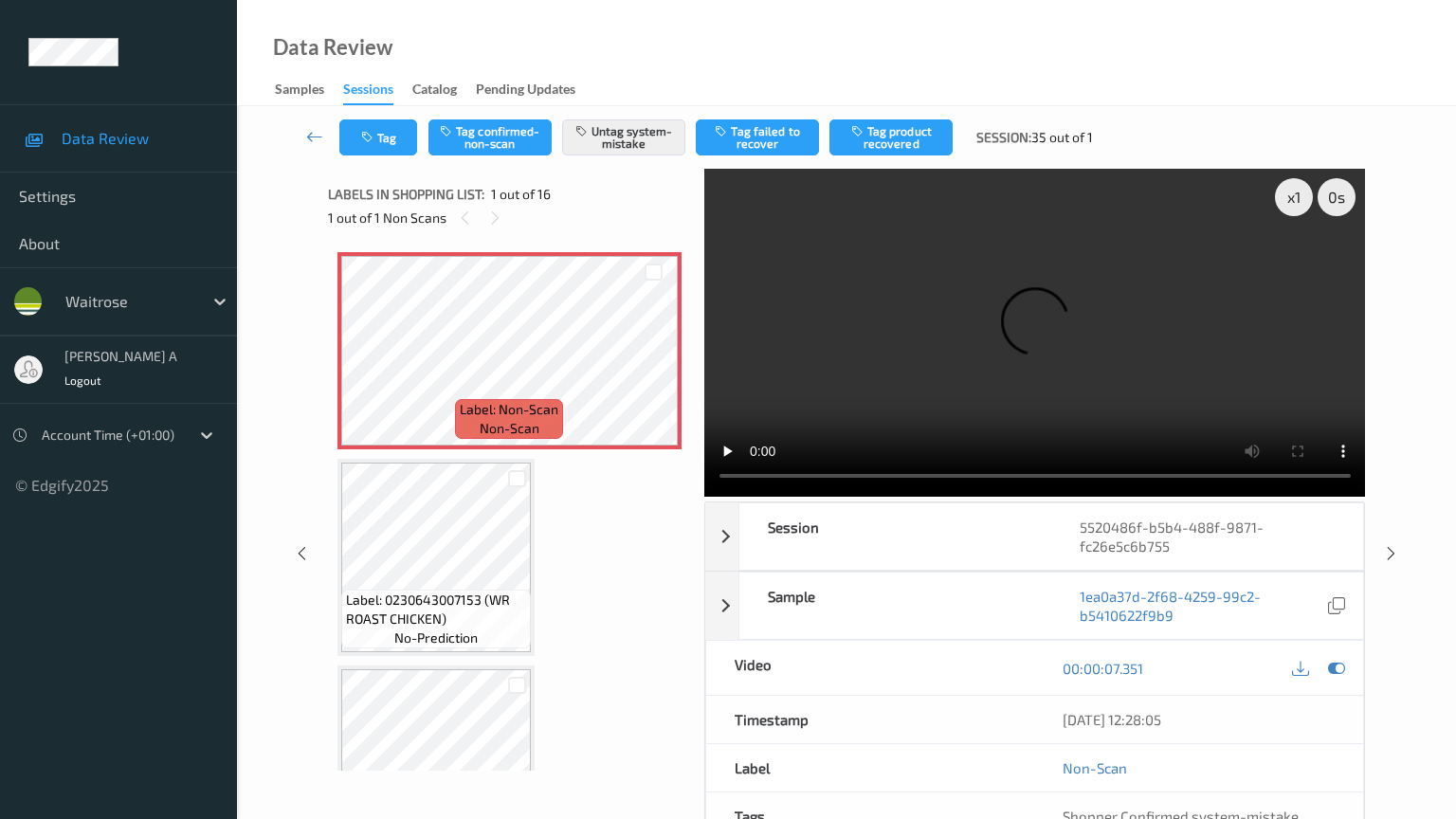 type 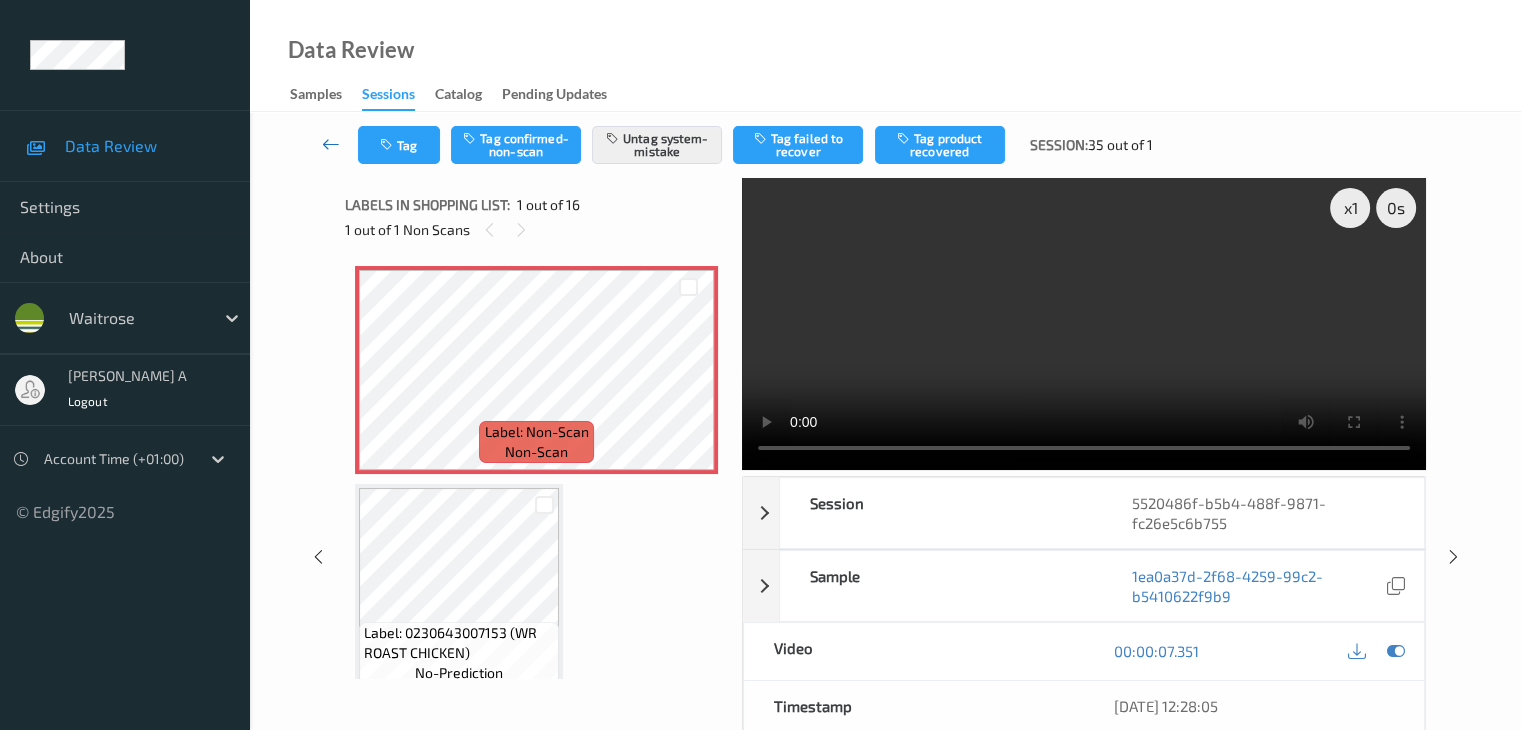 click at bounding box center [331, 144] 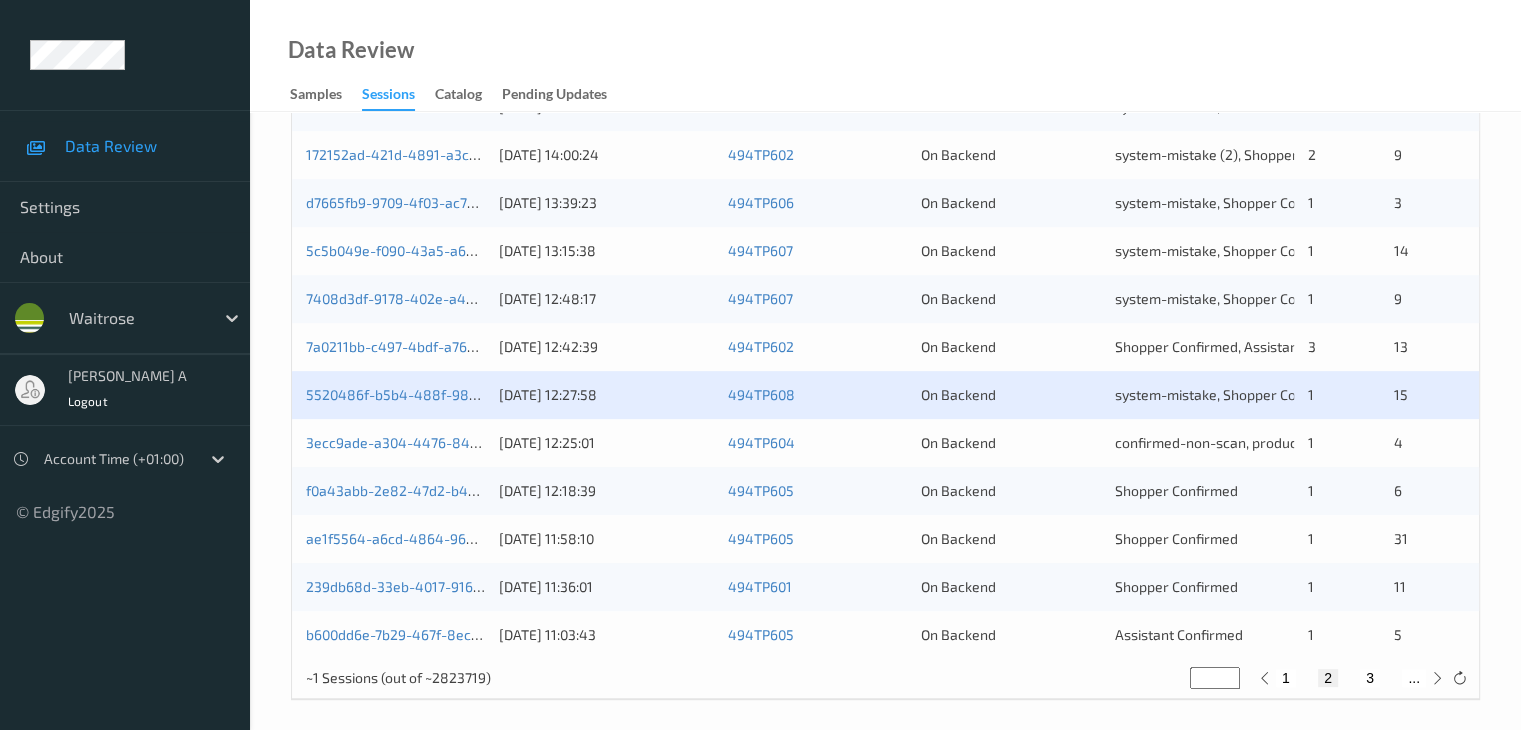 scroll, scrollTop: 932, scrollLeft: 0, axis: vertical 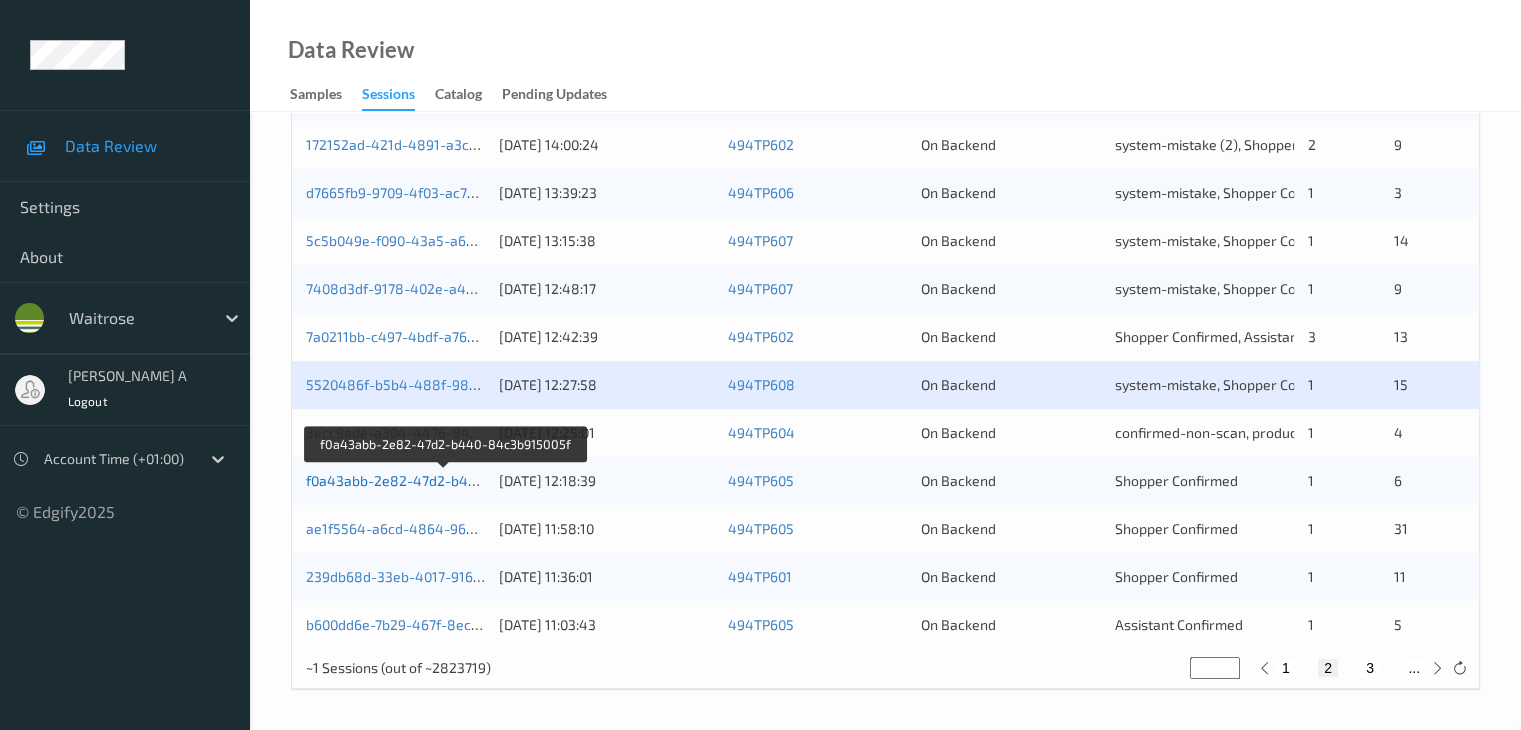 click on "f0a43abb-2e82-47d2-b440-84c3b915005f" at bounding box center (444, 480) 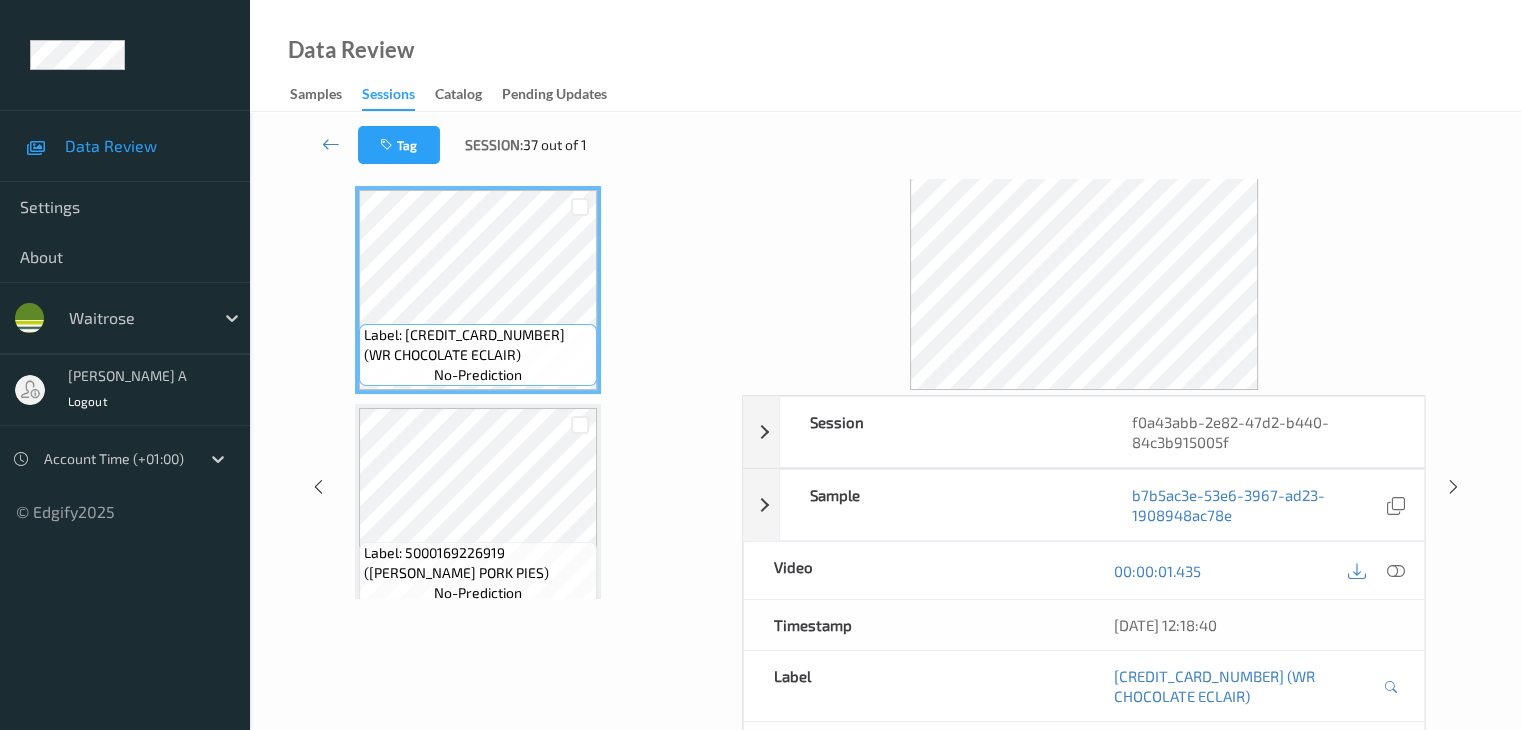 scroll, scrollTop: 264, scrollLeft: 0, axis: vertical 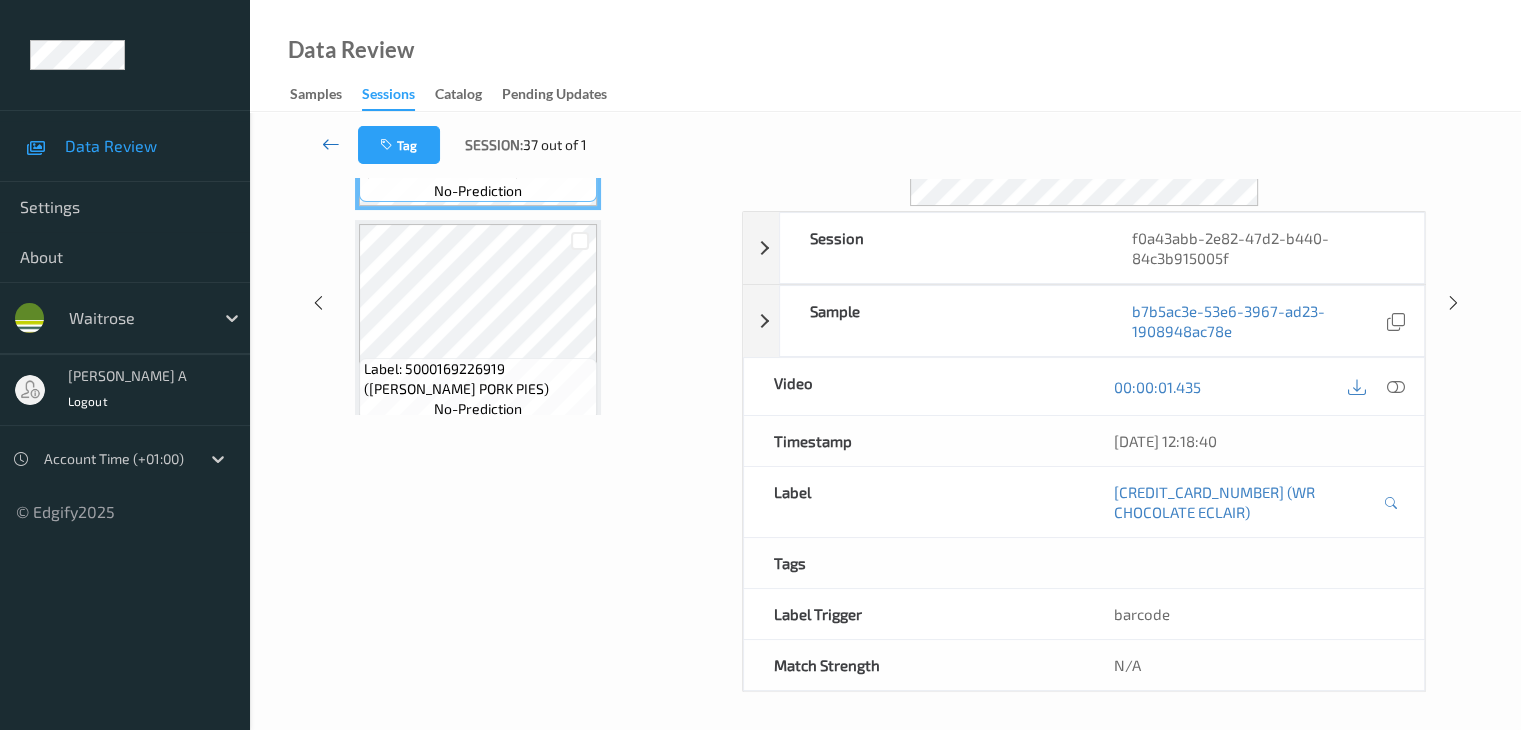 click at bounding box center (331, 144) 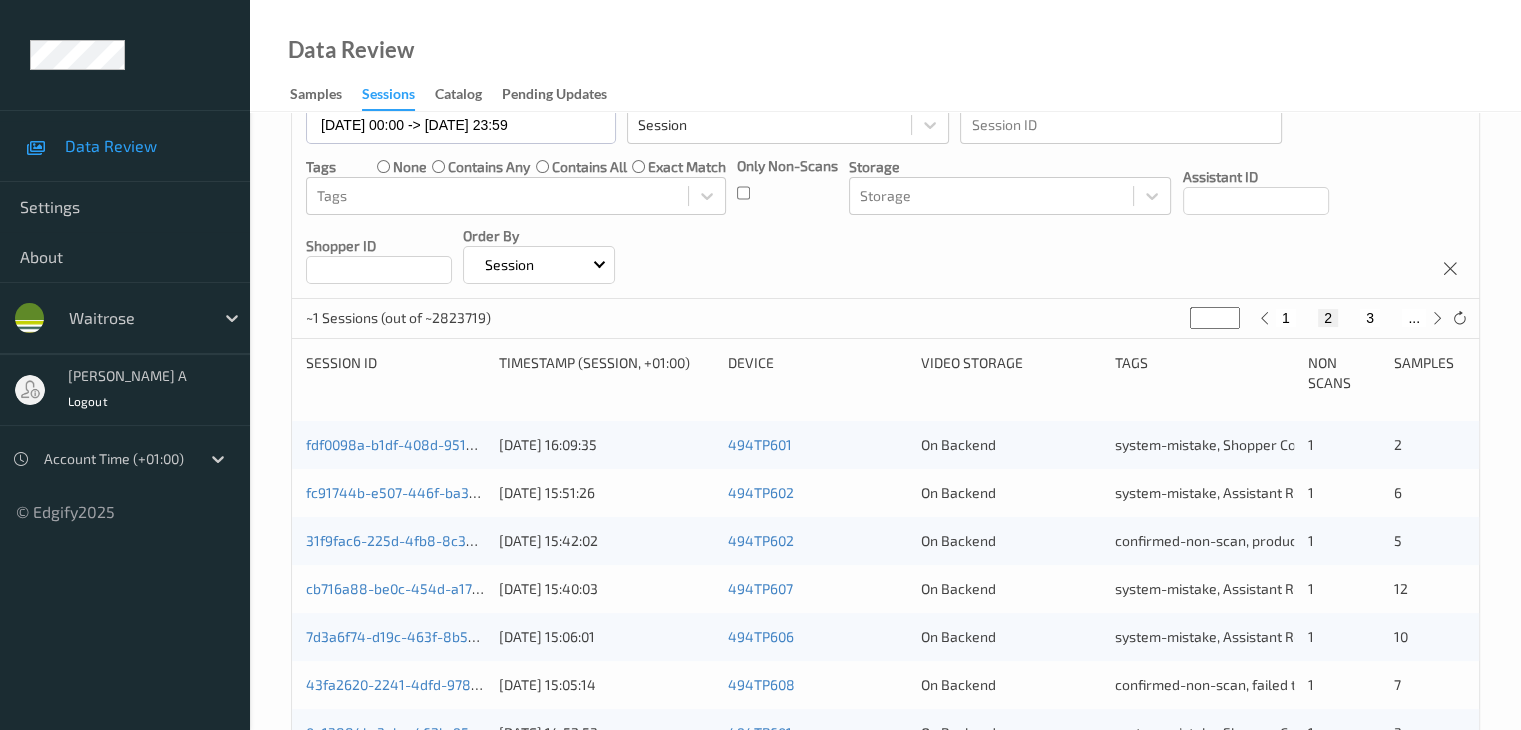 scroll, scrollTop: 0, scrollLeft: 0, axis: both 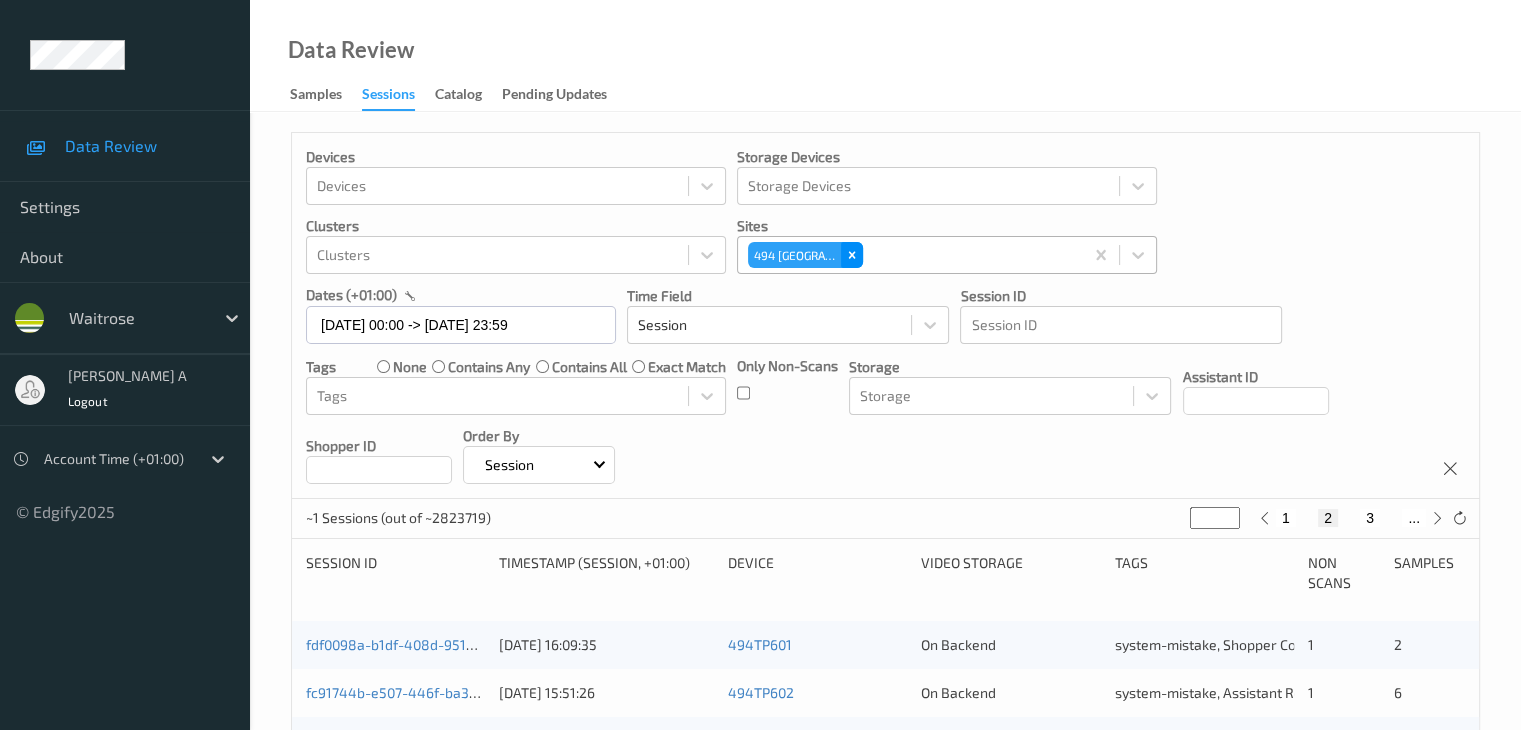 click 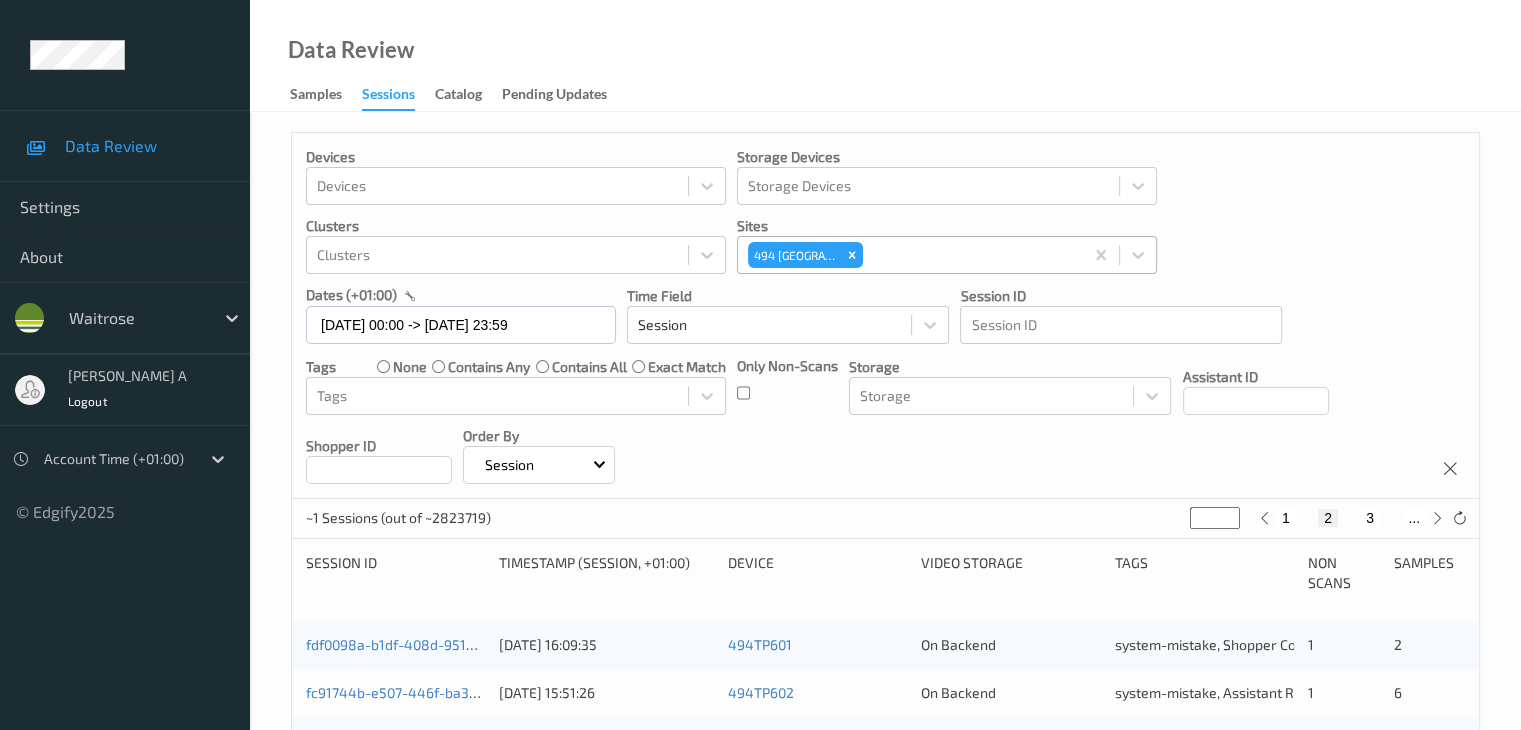 type on "*" 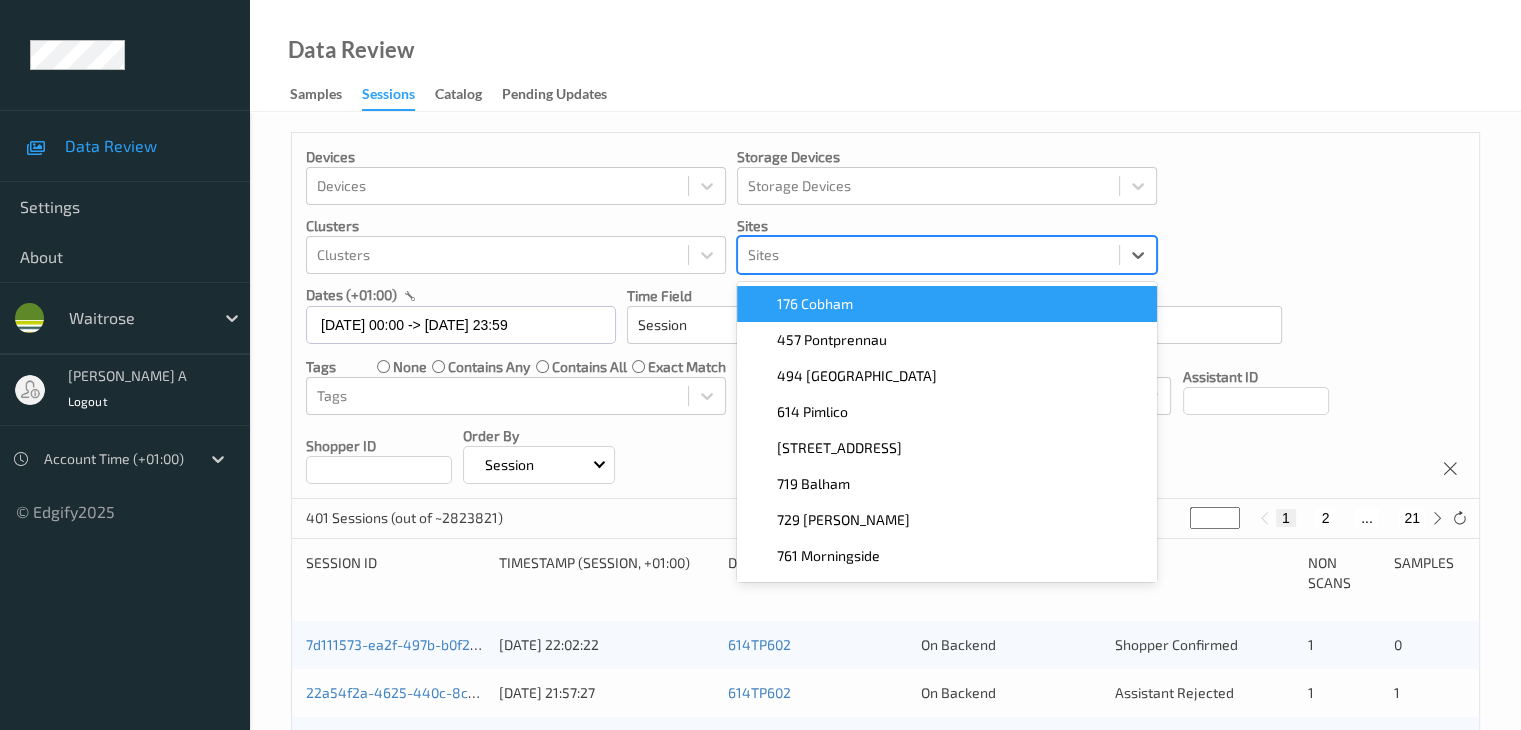 click at bounding box center (928, 255) 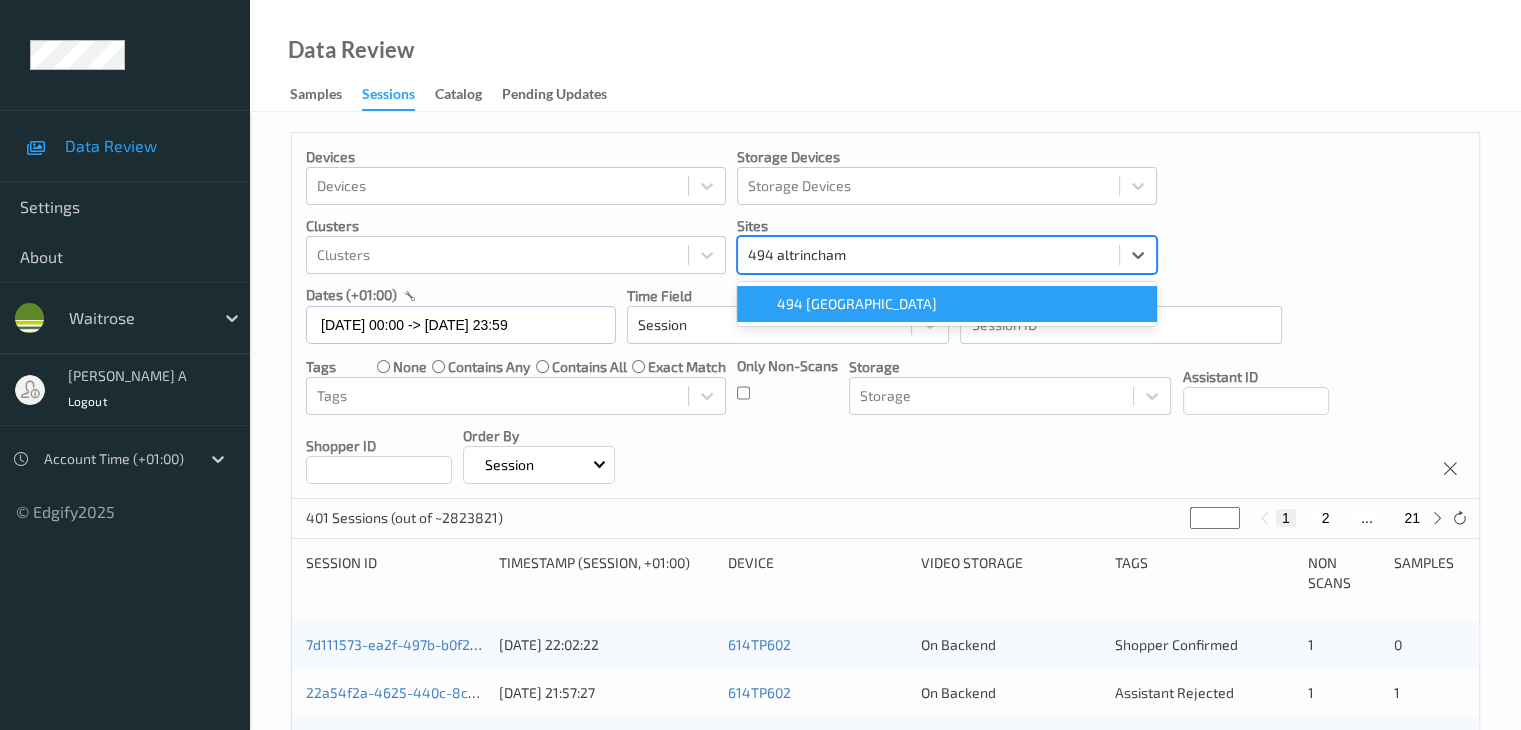 click on "494 [GEOGRAPHIC_DATA]" at bounding box center (857, 304) 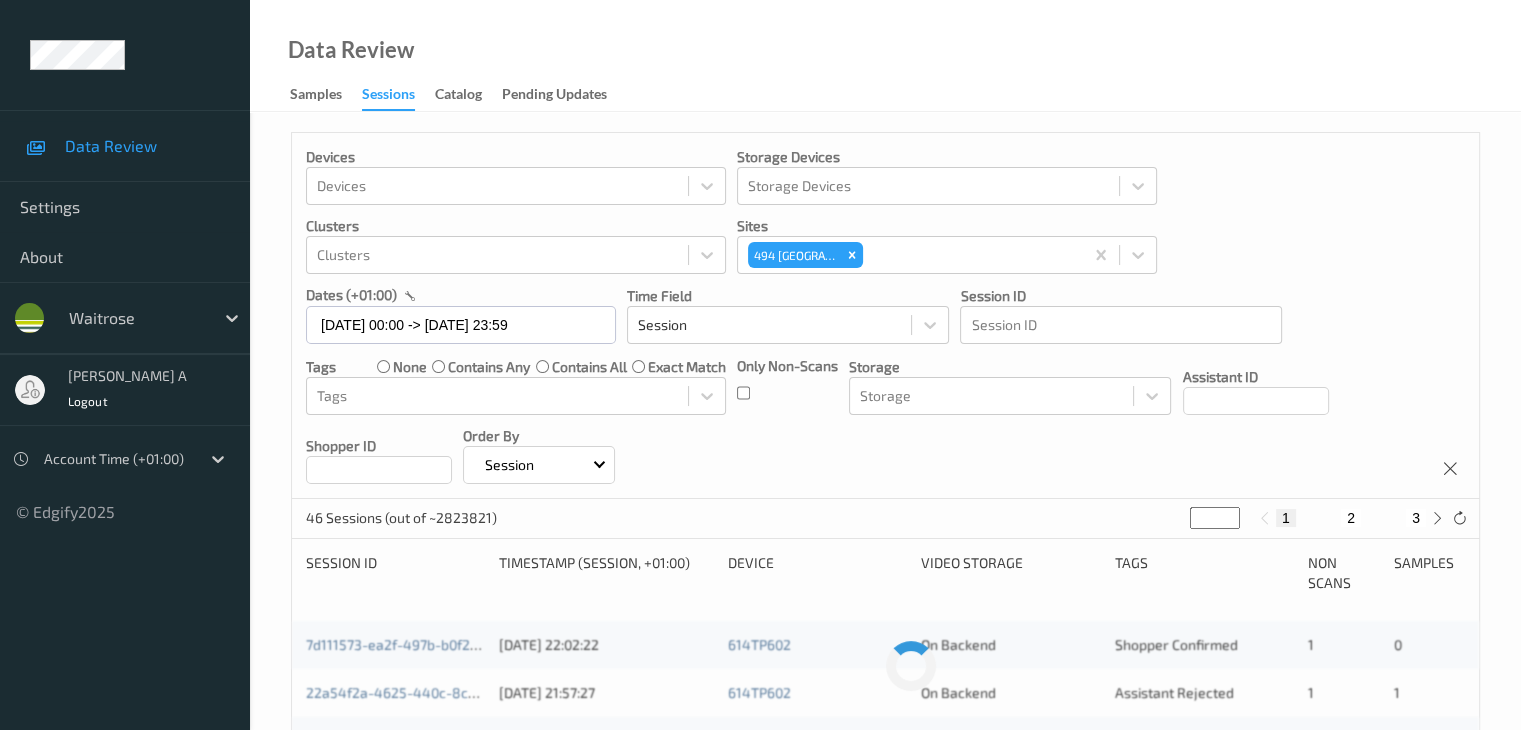 click on "Devices Devices Storage Devices Storage Devices Clusters Clusters Sites 494 Altrincham dates (+01:00) 01/07/2025 00:00 -> 01/07/2025 23:59 Time Field Session Session ID Session ID Tags none contains any contains all exact match Tags Only Non-Scans Storage Storage Assistant ID Shopper ID Order By Session" at bounding box center (885, 316) 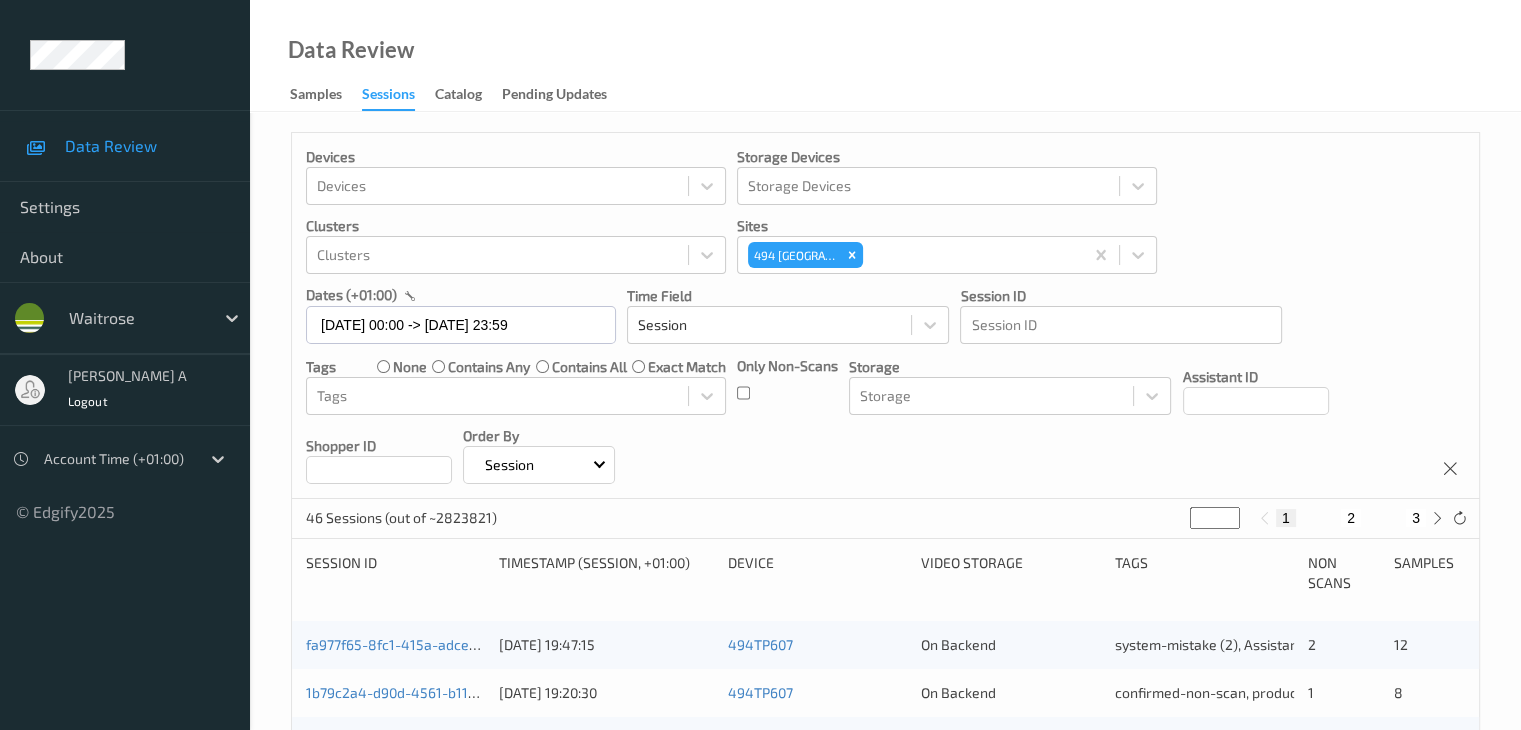 click on "Devices Devices Storage Devices Storage Devices Clusters Clusters Sites 494 Altrincham dates (+01:00) 01/07/2025 00:00 -> 01/07/2025 23:59 Time Field Session Session ID Session ID Tags none contains any contains all exact match Tags Only Non-Scans Storage Storage Assistant ID Shopper ID Order By Session" at bounding box center (885, 316) 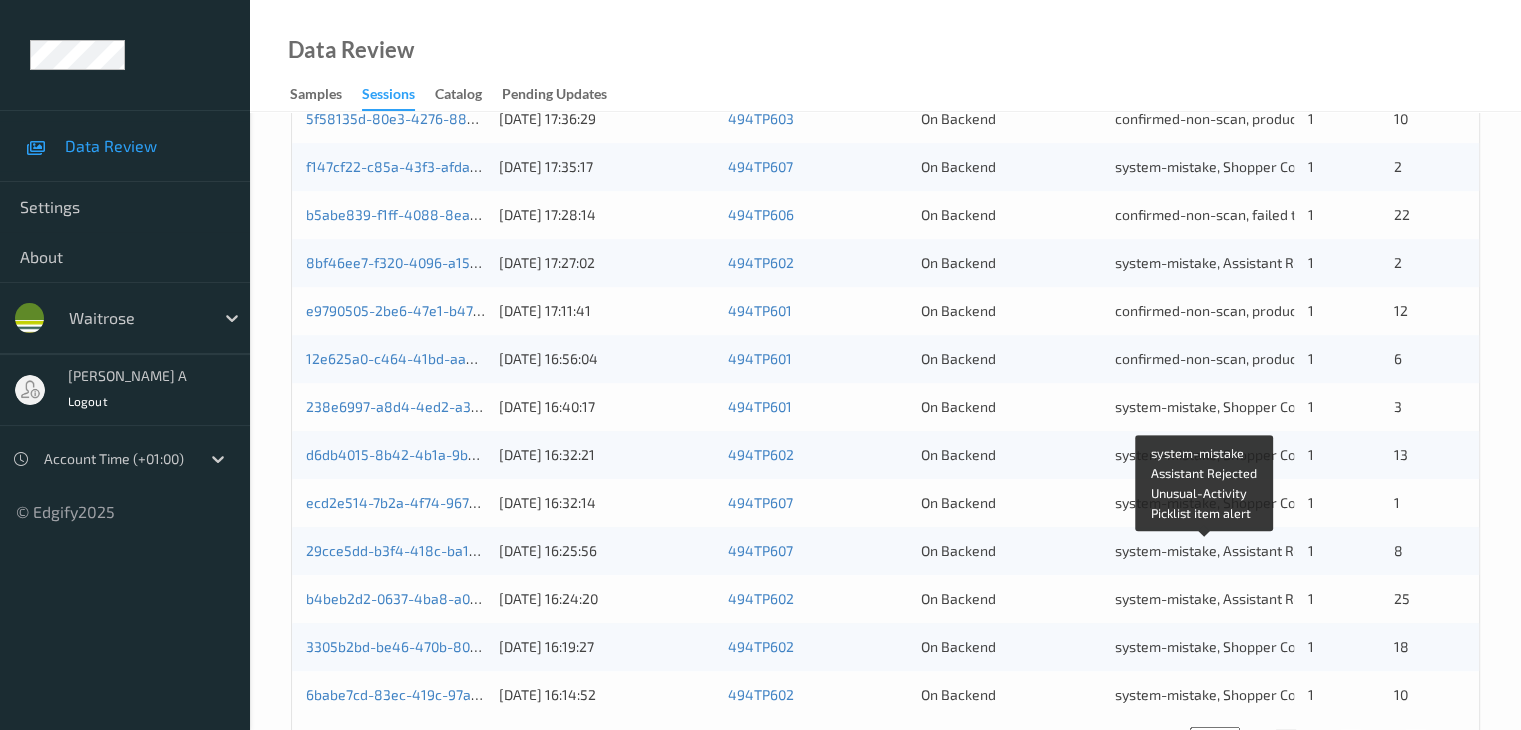 scroll, scrollTop: 932, scrollLeft: 0, axis: vertical 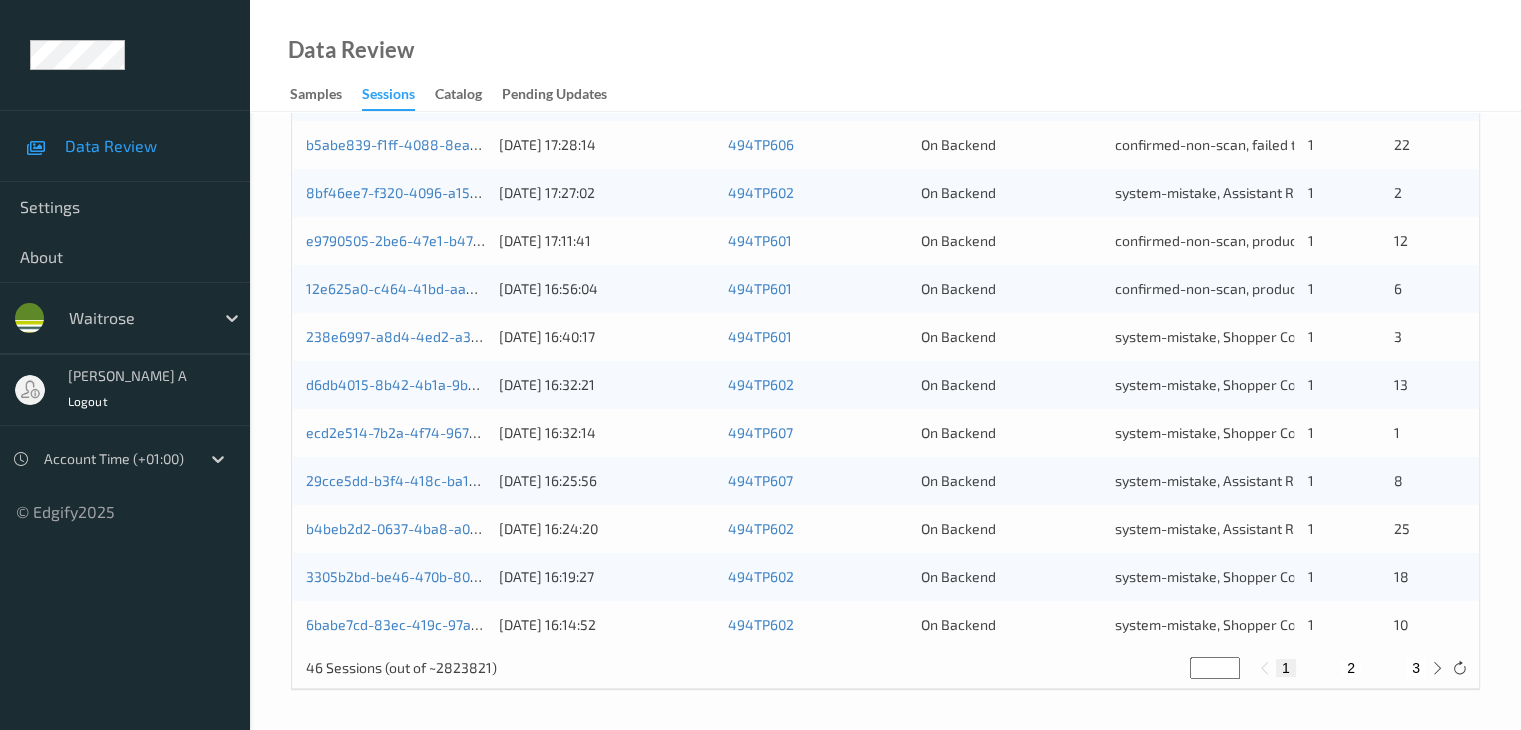 click on "2" at bounding box center (1351, 668) 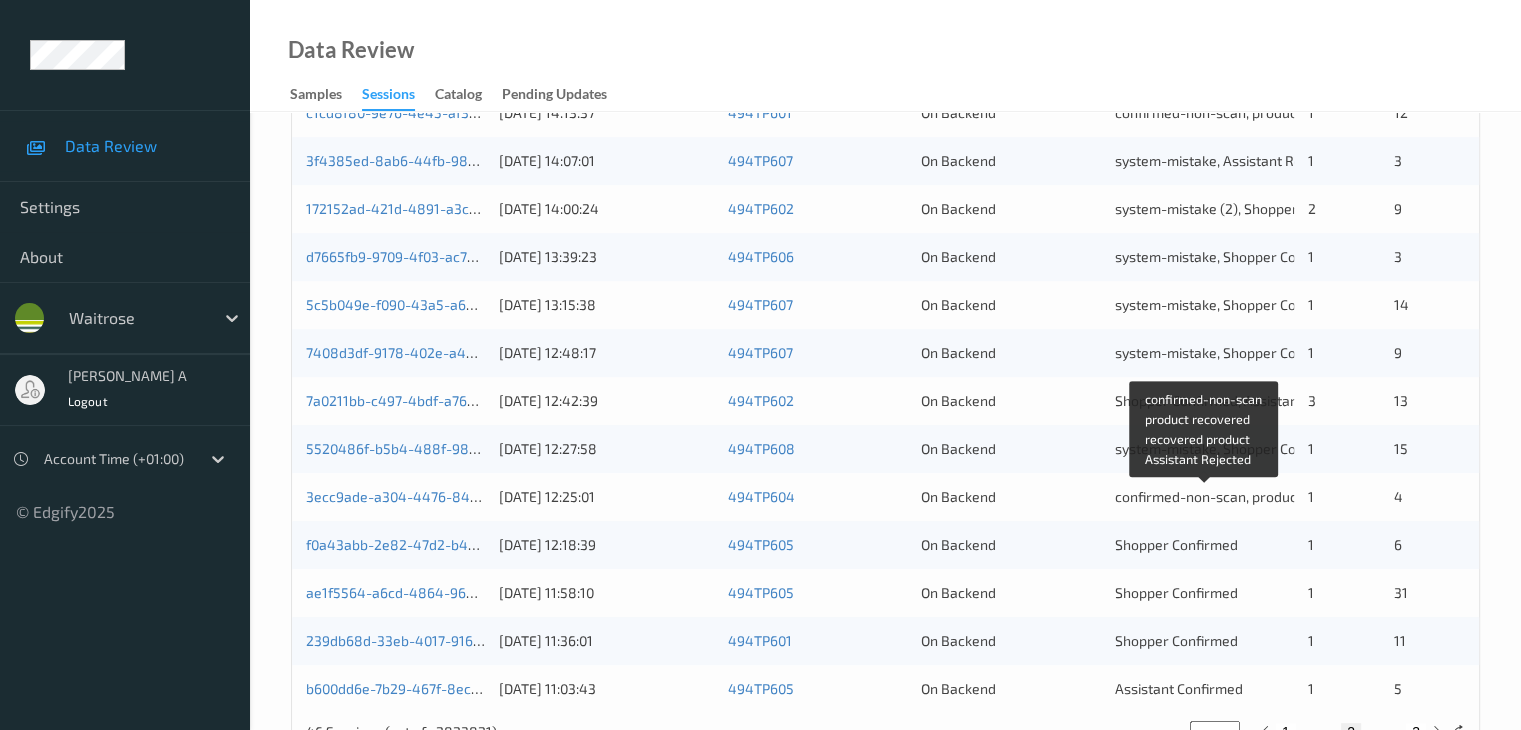scroll, scrollTop: 932, scrollLeft: 0, axis: vertical 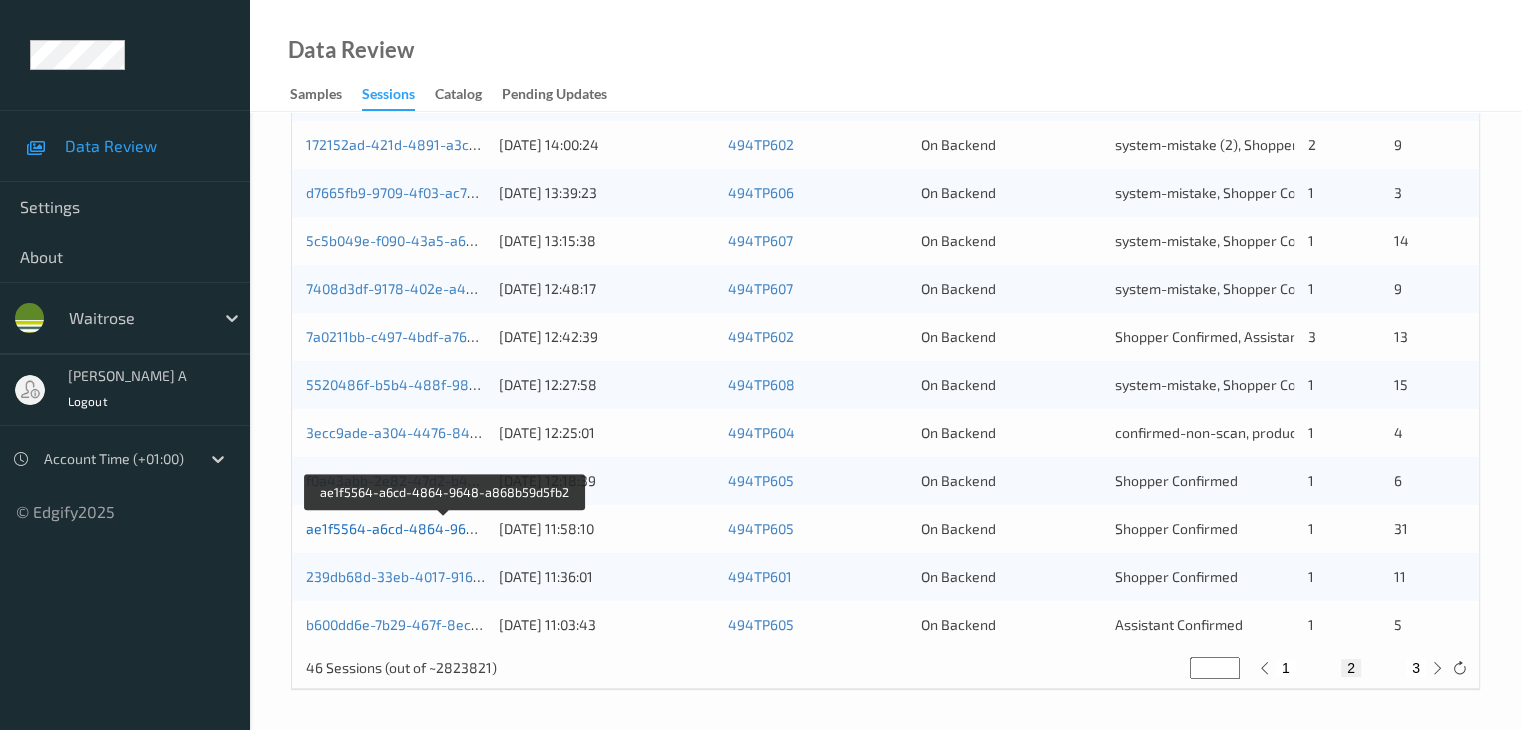 click on "ae1f5564-a6cd-4864-9648-a868b59d5fb2" at bounding box center [445, 528] 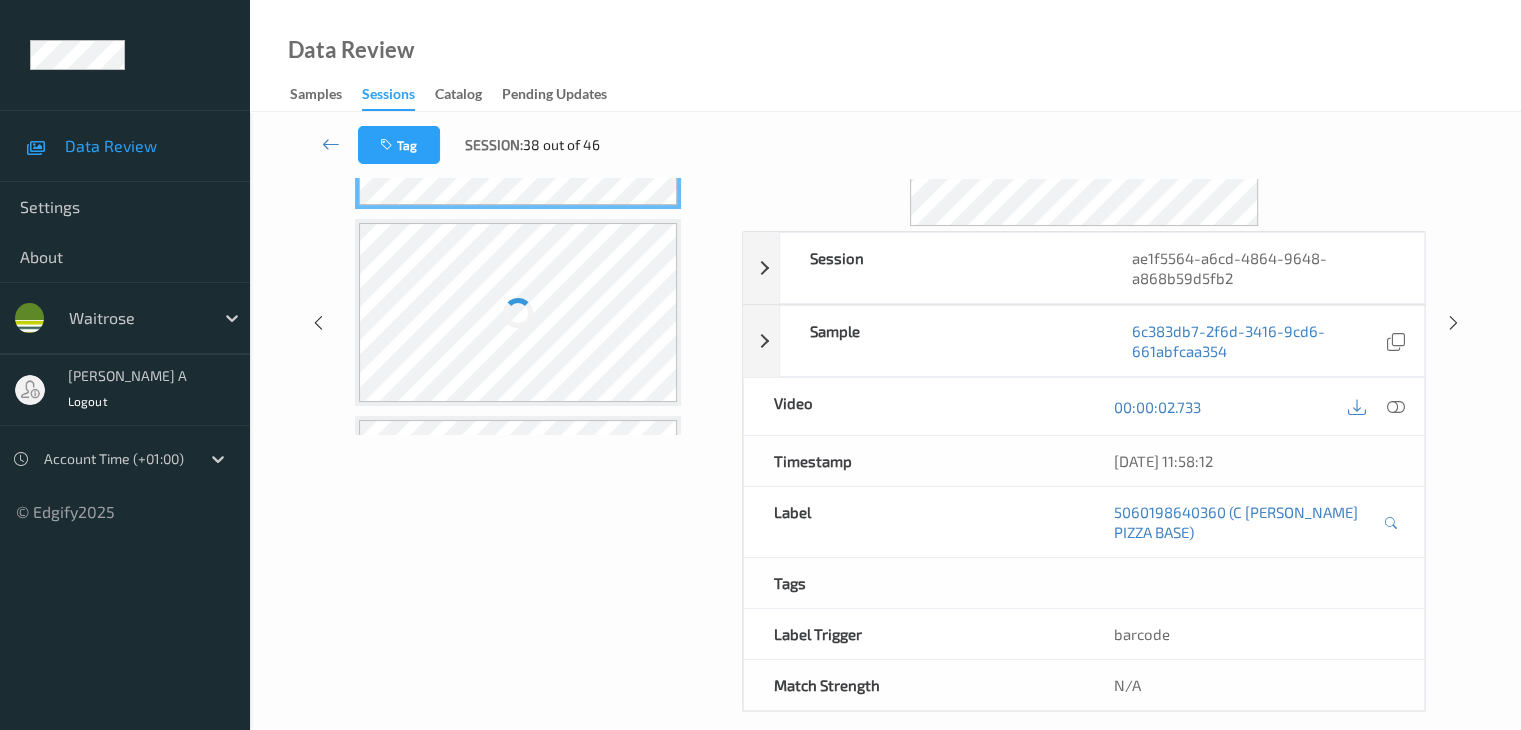 scroll, scrollTop: 264, scrollLeft: 0, axis: vertical 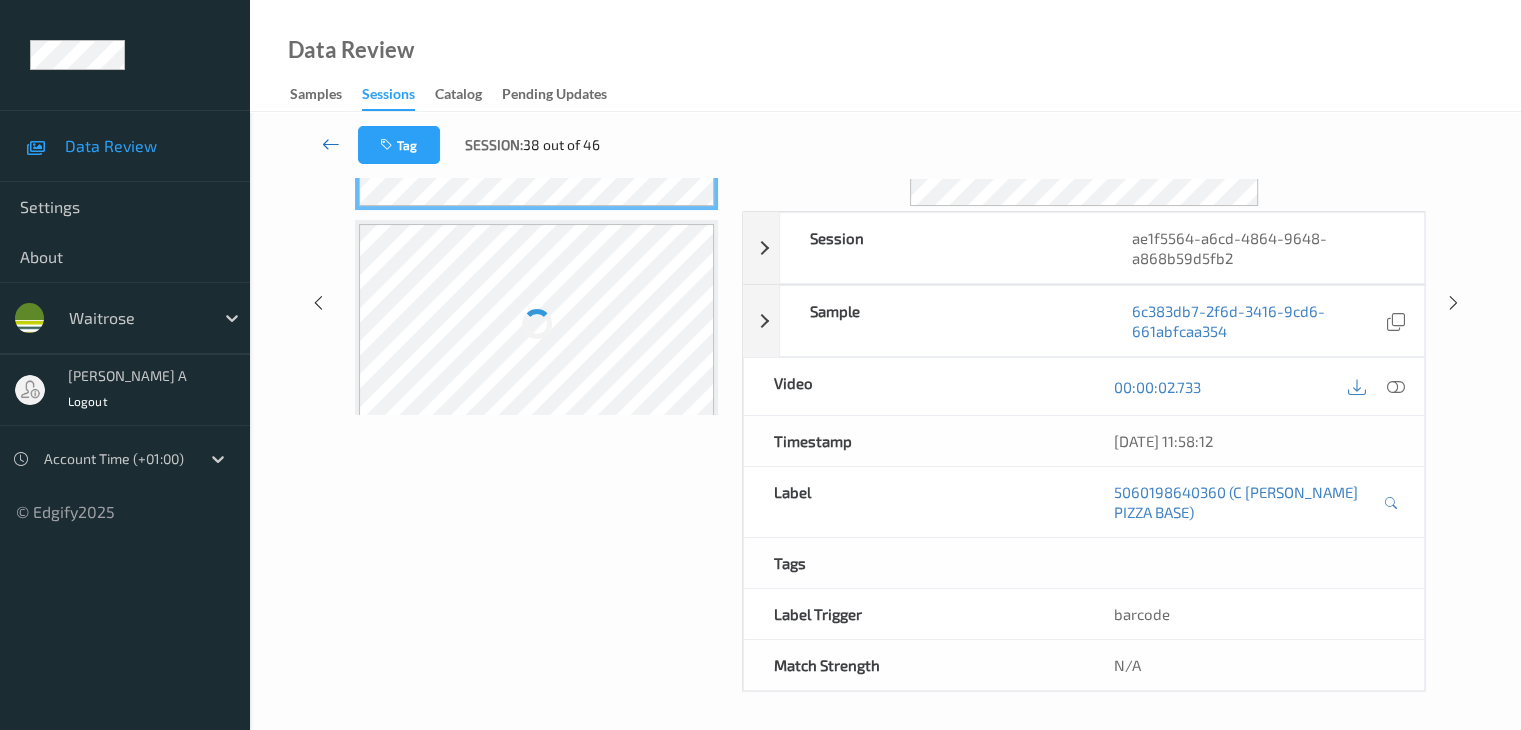 click at bounding box center (331, 144) 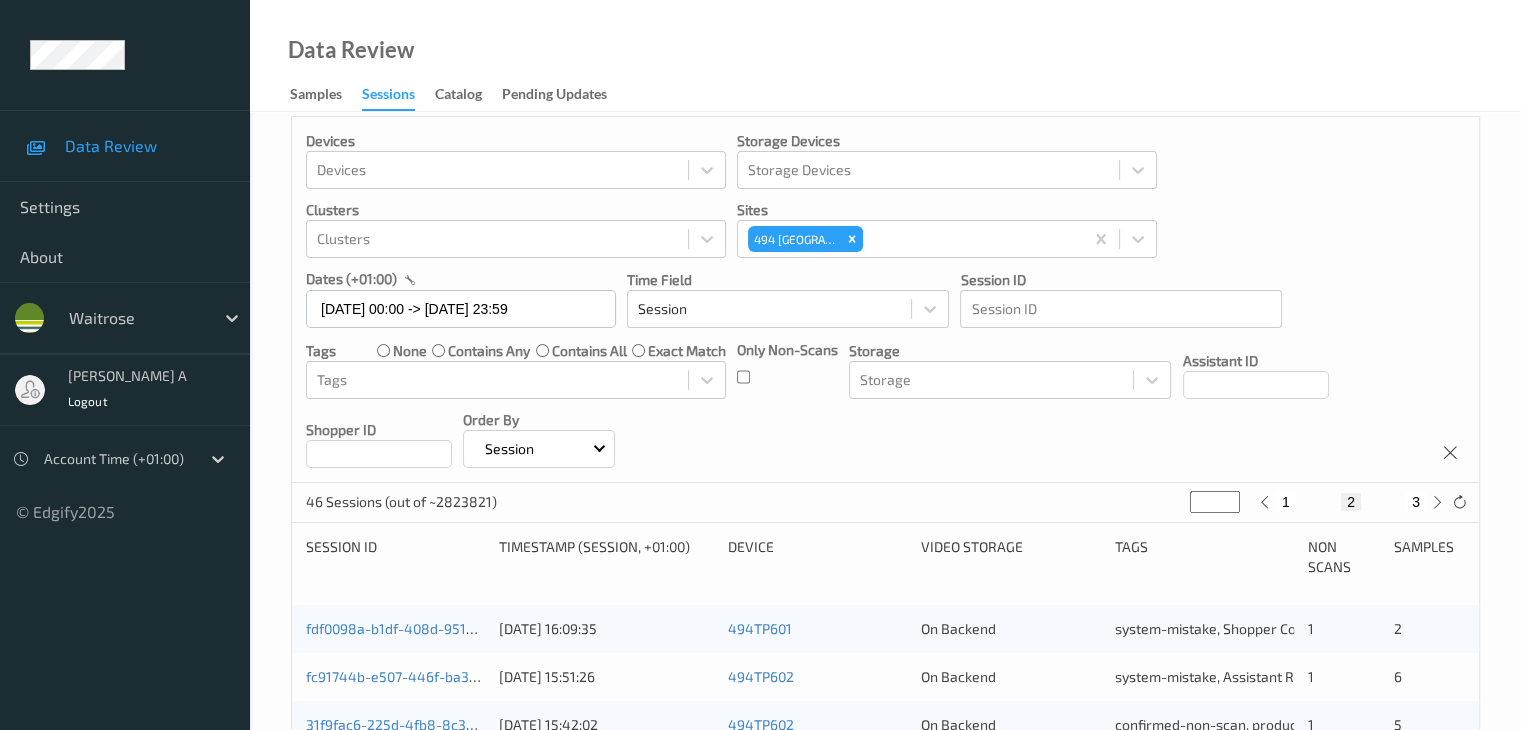scroll, scrollTop: 0, scrollLeft: 0, axis: both 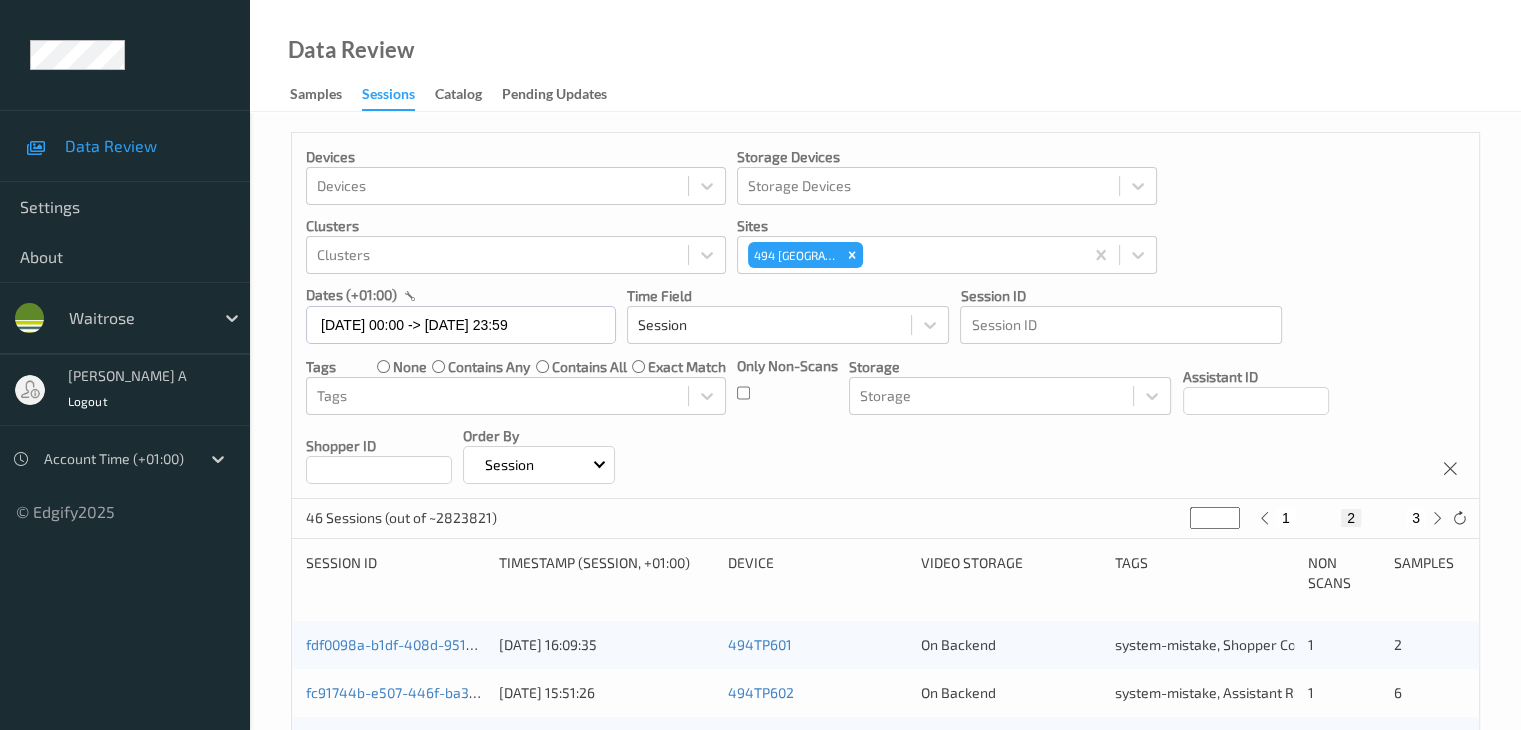 click on "Devices Devices Storage Devices Storage Devices Clusters Clusters Sites 494 Altrincham dates (+01:00) 01/07/2025 00:00 -> 01/07/2025 23:59 Time Field Session Session ID Session ID Tags none contains any contains all exact match Tags Only Non-Scans Storage Storage Assistant ID Shopper ID Order By Session" at bounding box center (885, 316) 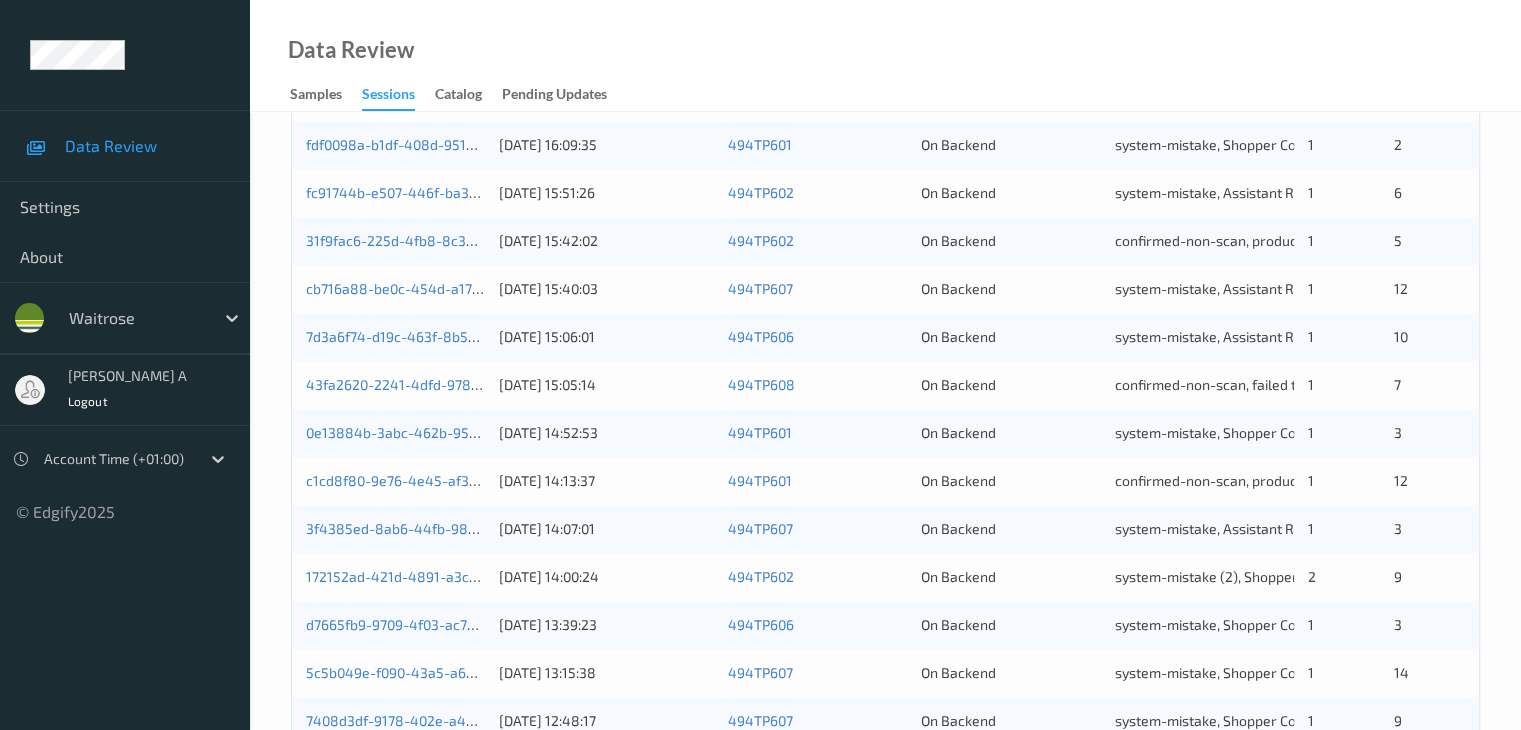 scroll, scrollTop: 800, scrollLeft: 0, axis: vertical 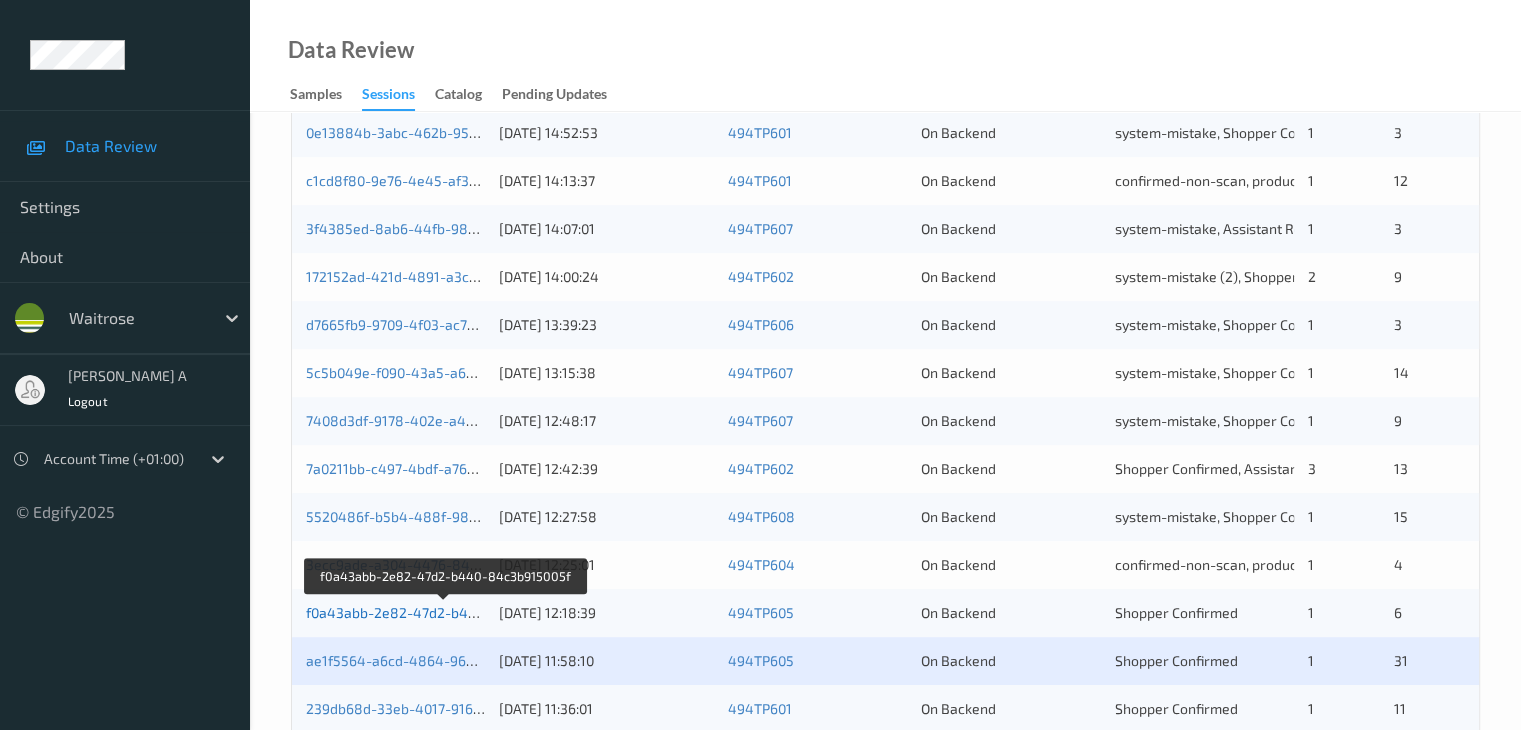 click on "f0a43abb-2e82-47d2-b440-84c3b915005f" at bounding box center [444, 612] 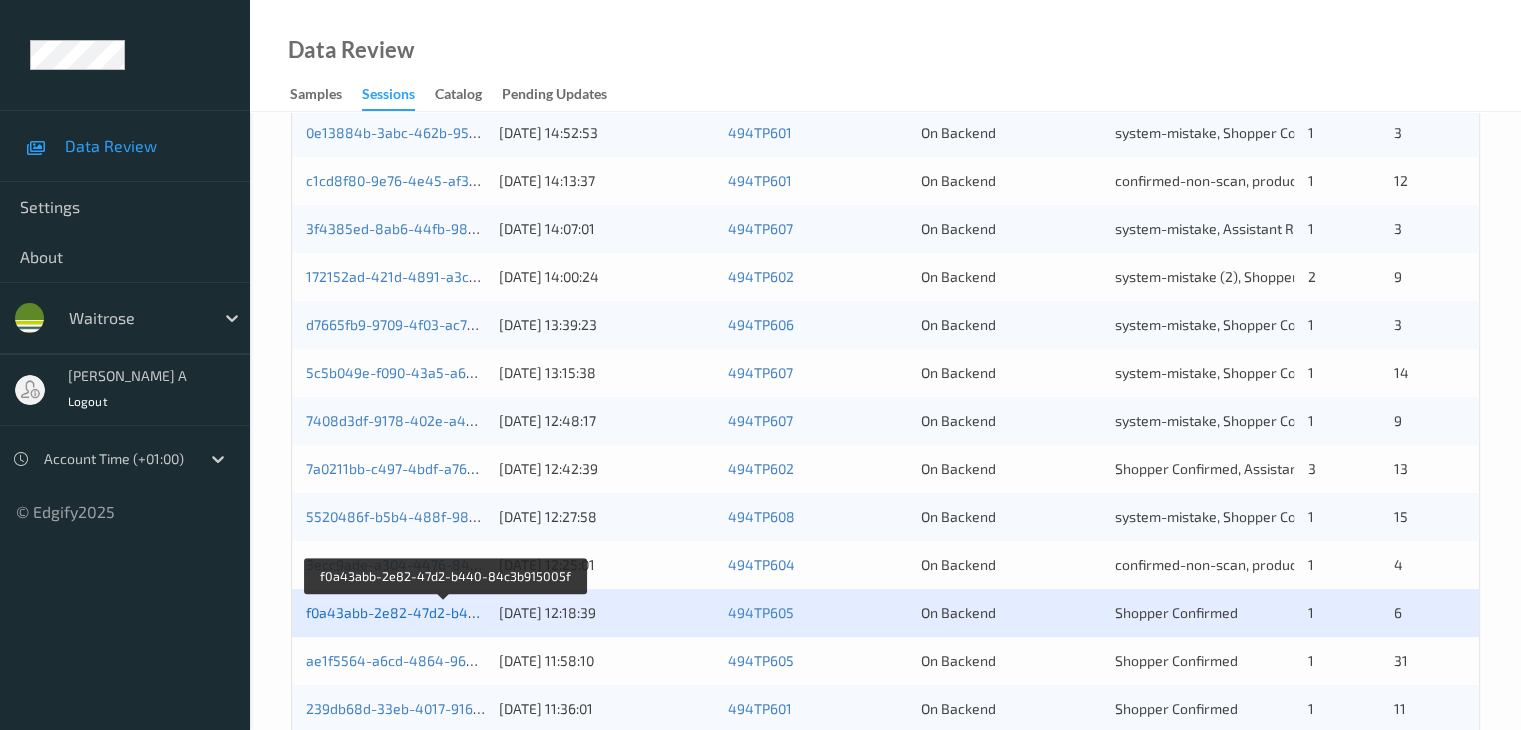 click on "f0a43abb-2e82-47d2-b440-84c3b915005f" at bounding box center (444, 612) 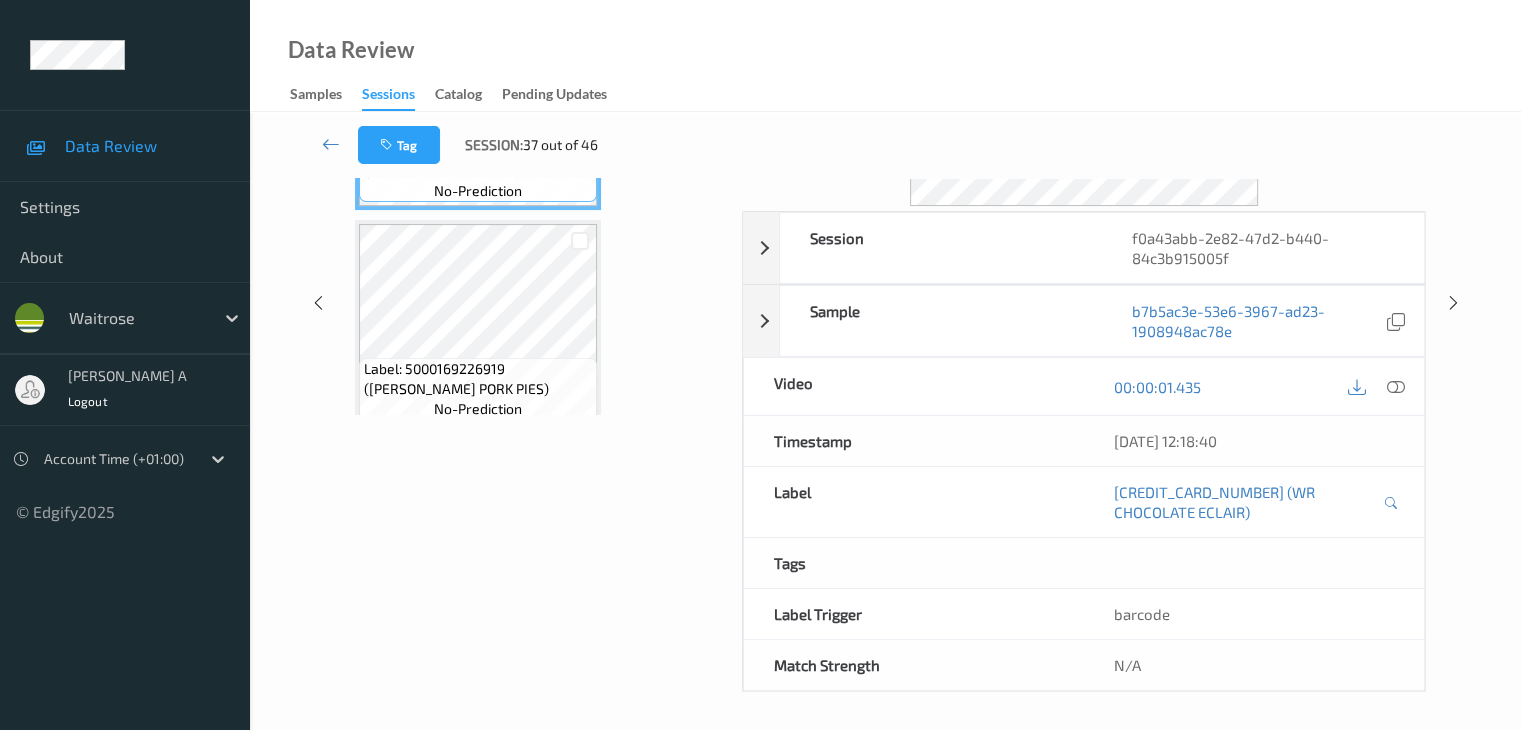 scroll, scrollTop: 0, scrollLeft: 0, axis: both 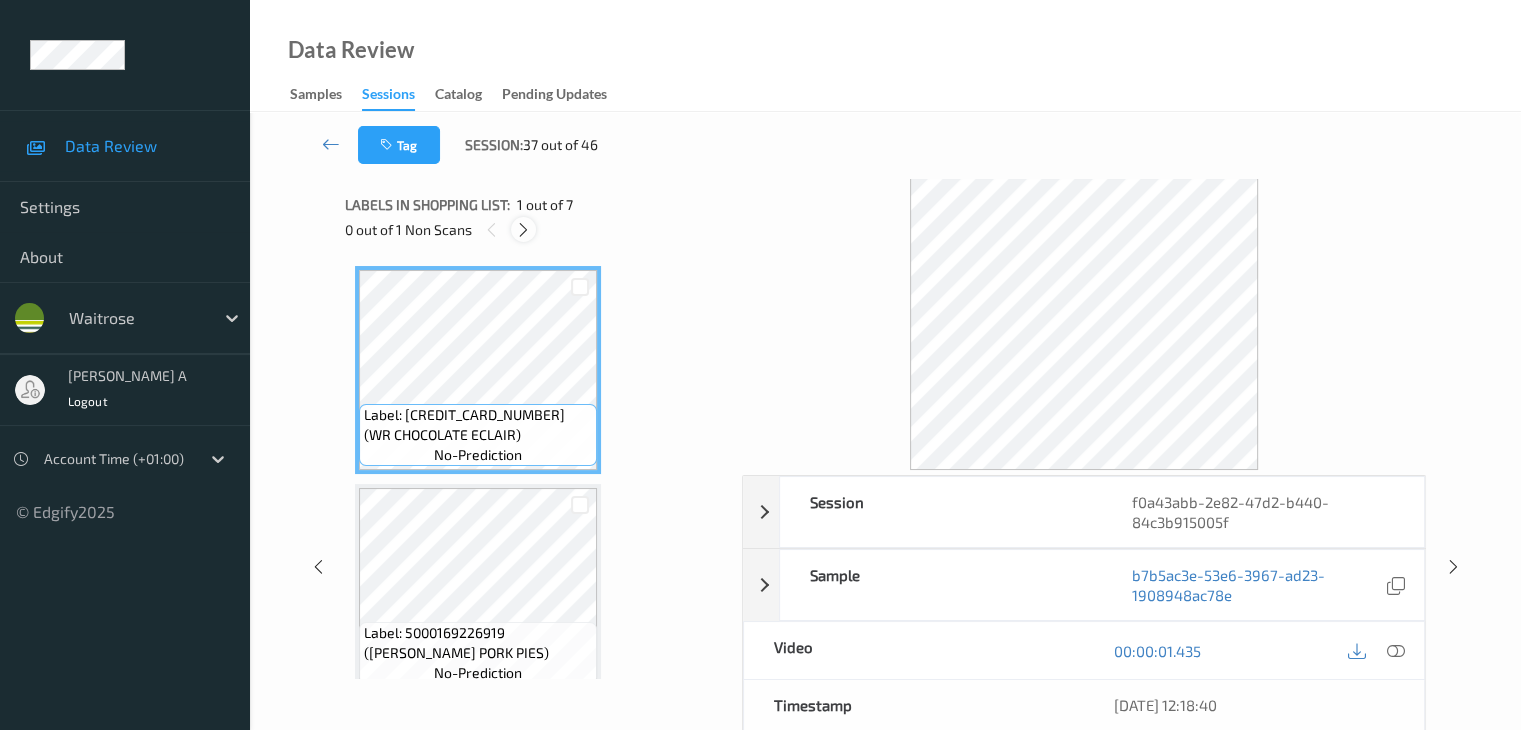 click at bounding box center (523, 230) 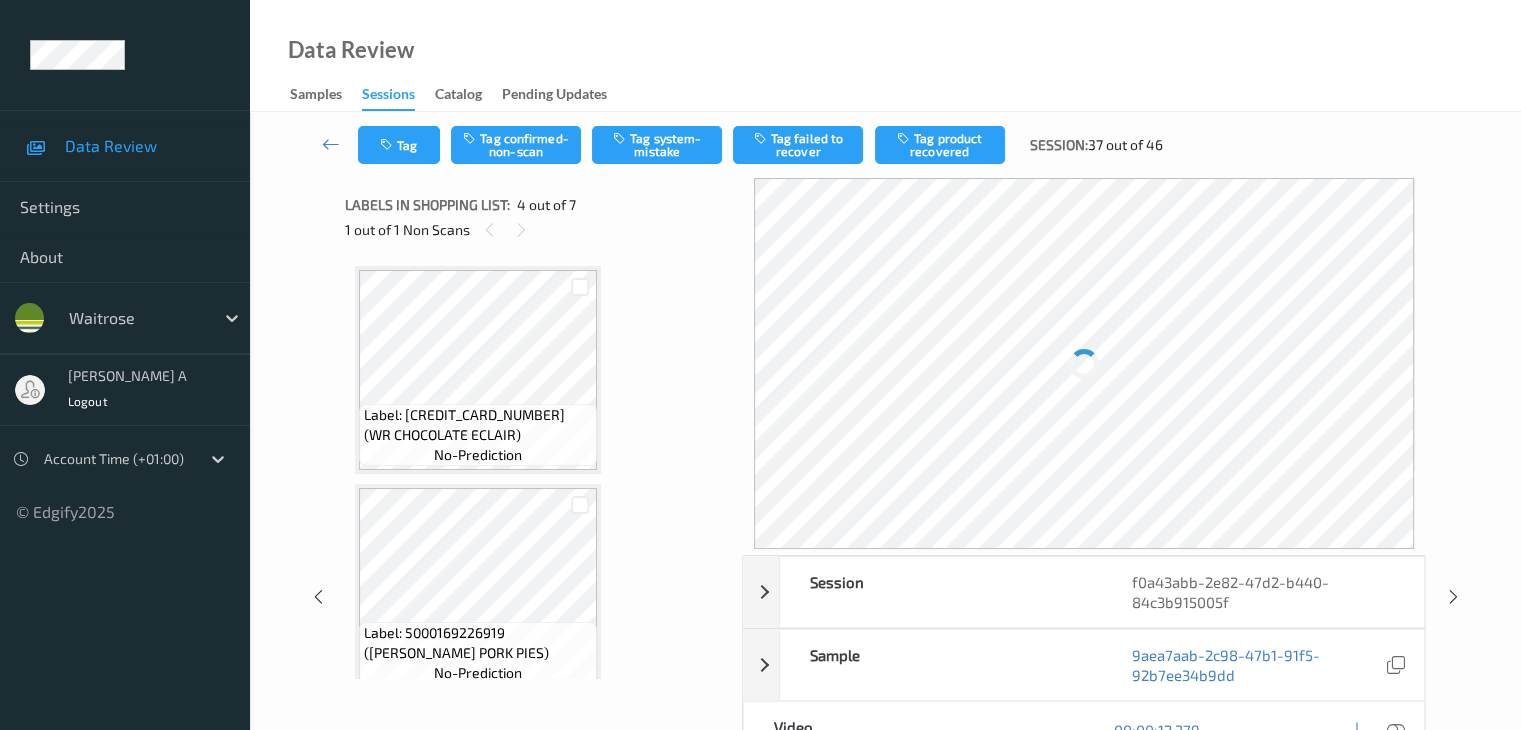 scroll, scrollTop: 446, scrollLeft: 0, axis: vertical 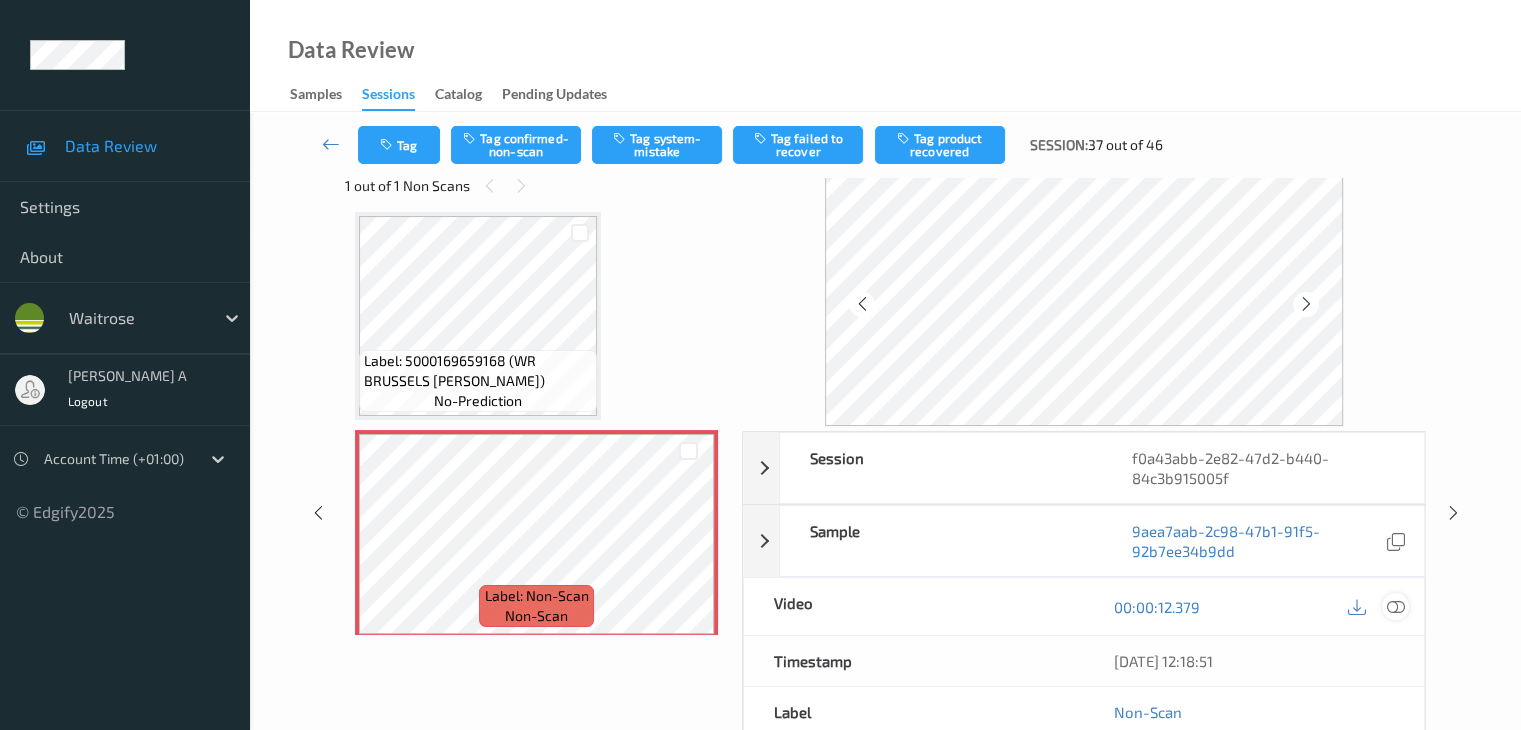 click at bounding box center [1395, 607] 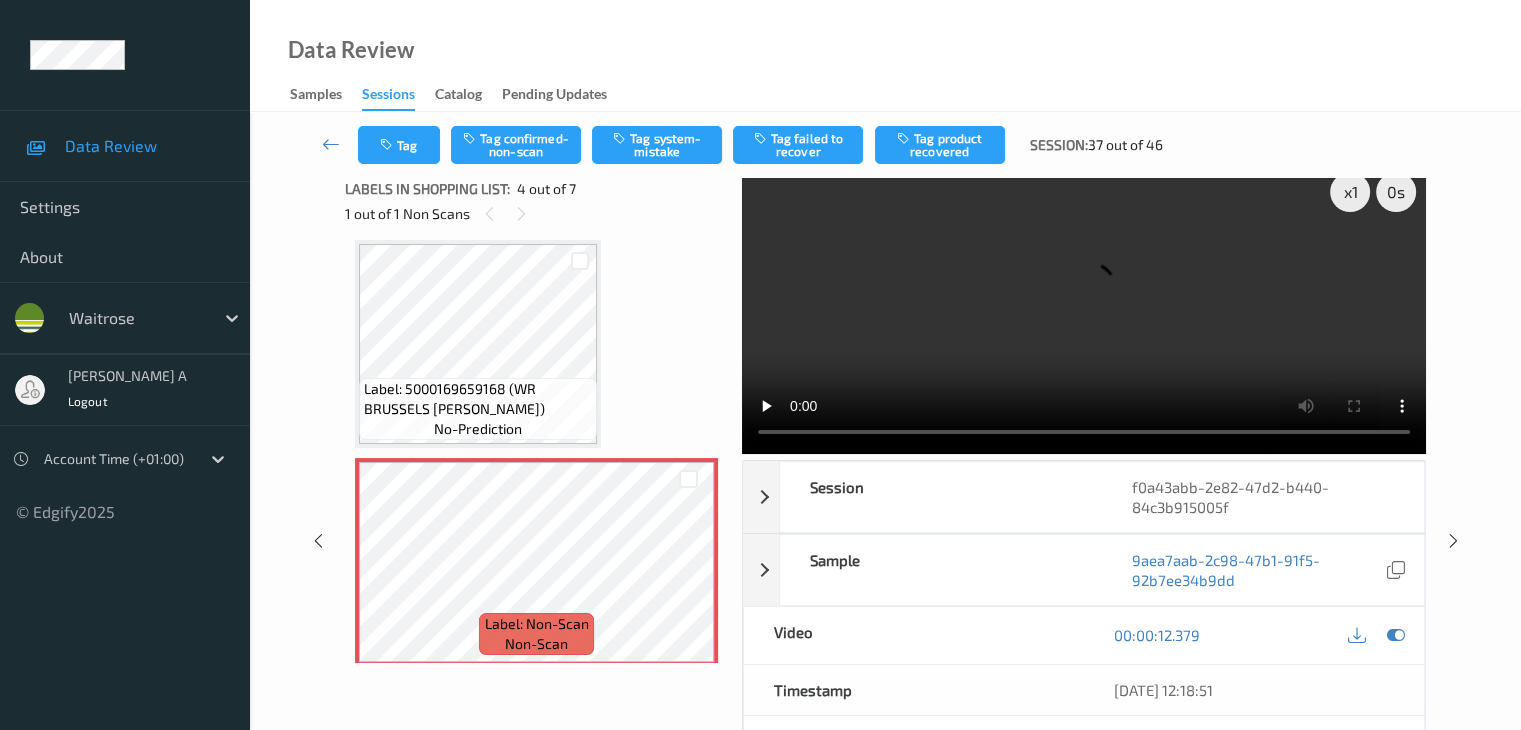 scroll, scrollTop: 0, scrollLeft: 0, axis: both 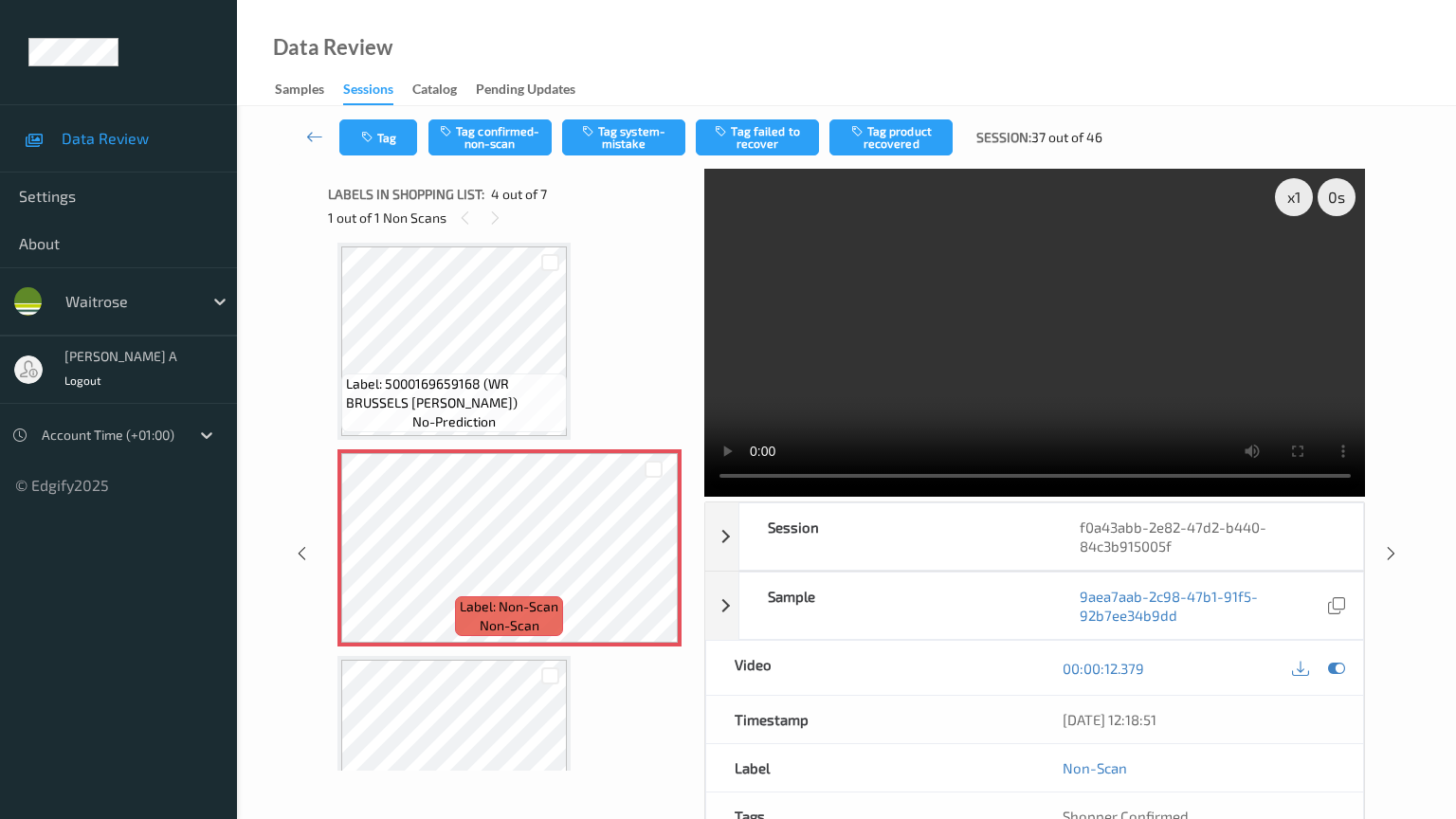 type 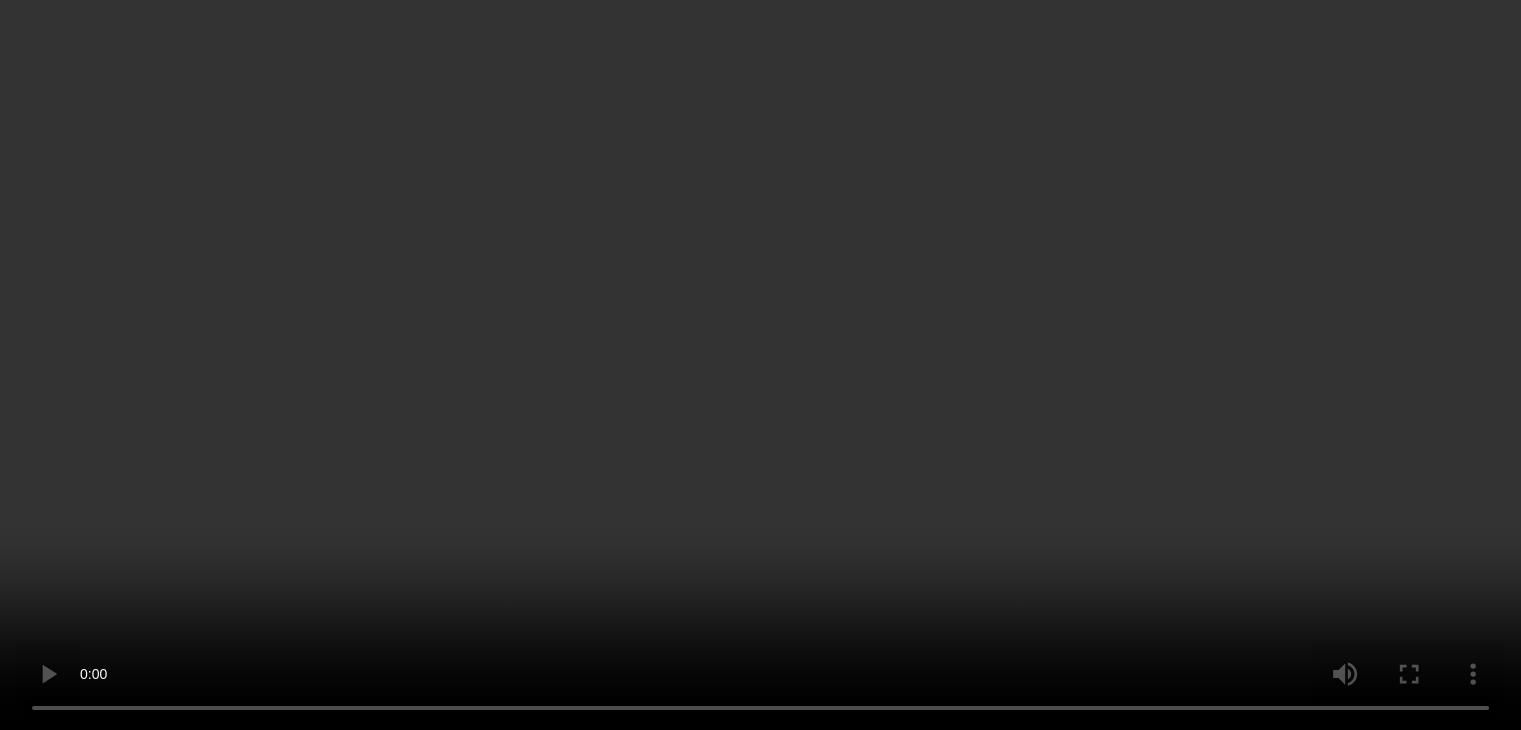 scroll, scrollTop: 746, scrollLeft: 0, axis: vertical 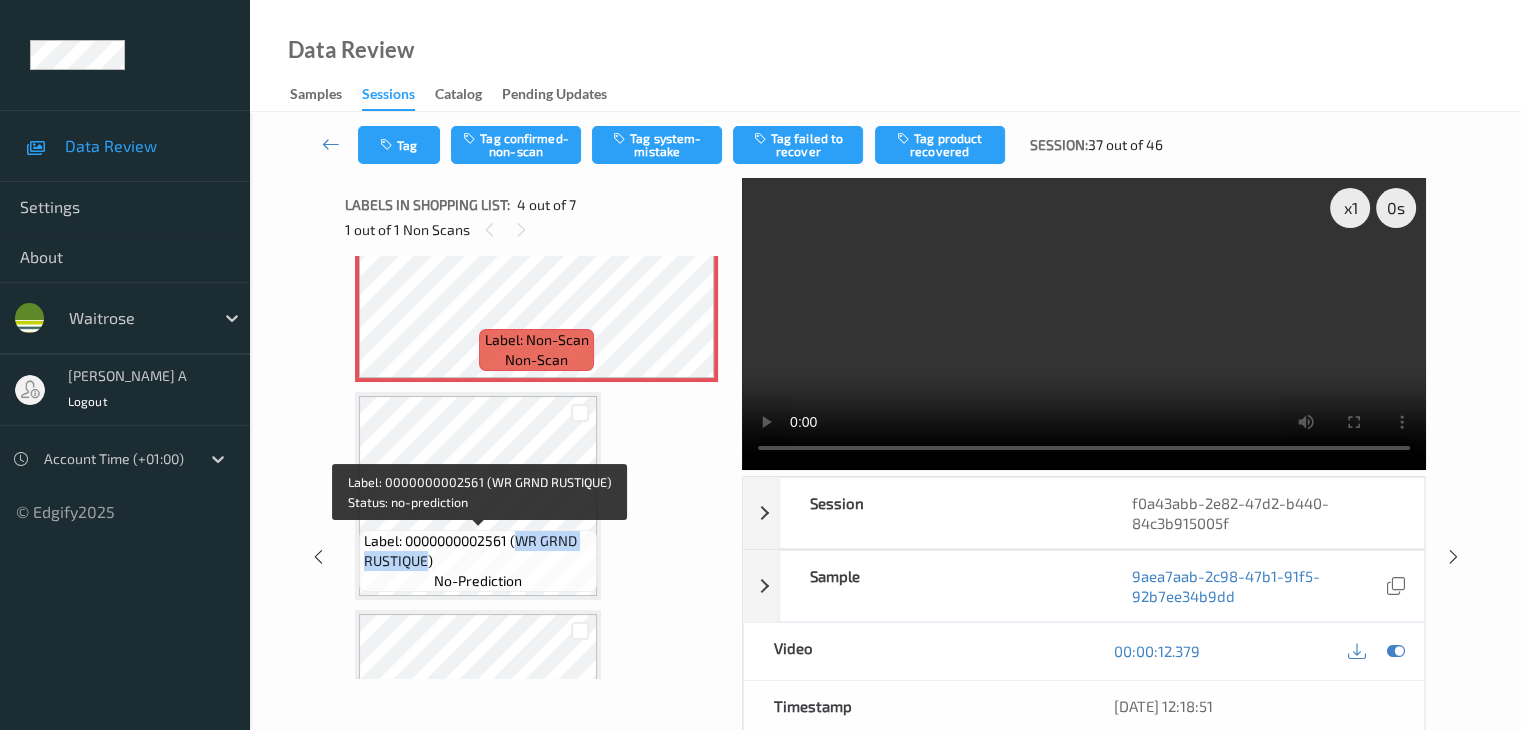 drag, startPoint x: 517, startPoint y: 542, endPoint x: 428, endPoint y: 566, distance: 92.17918 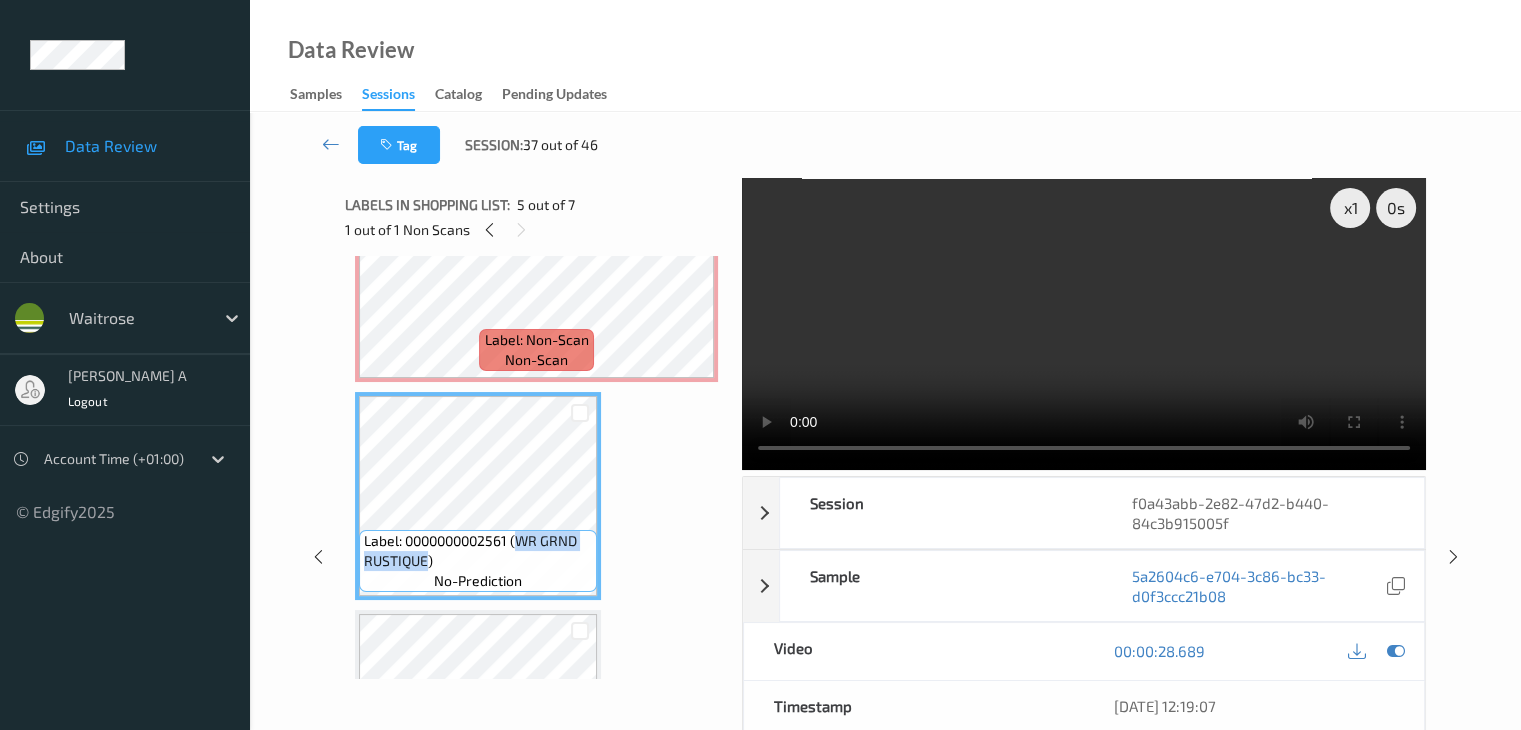 copy on "WR GRND RUSTIQUE" 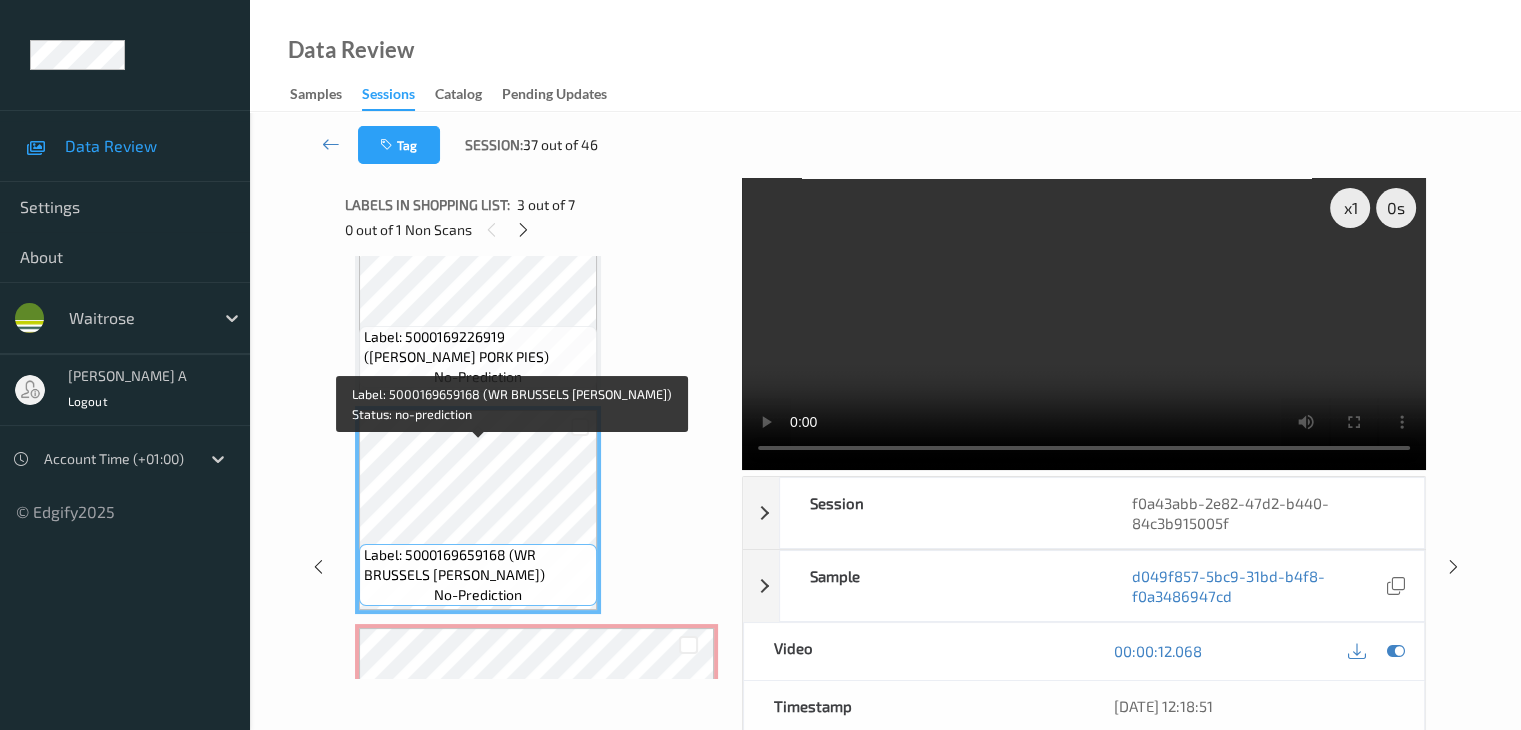 scroll, scrollTop: 400, scrollLeft: 0, axis: vertical 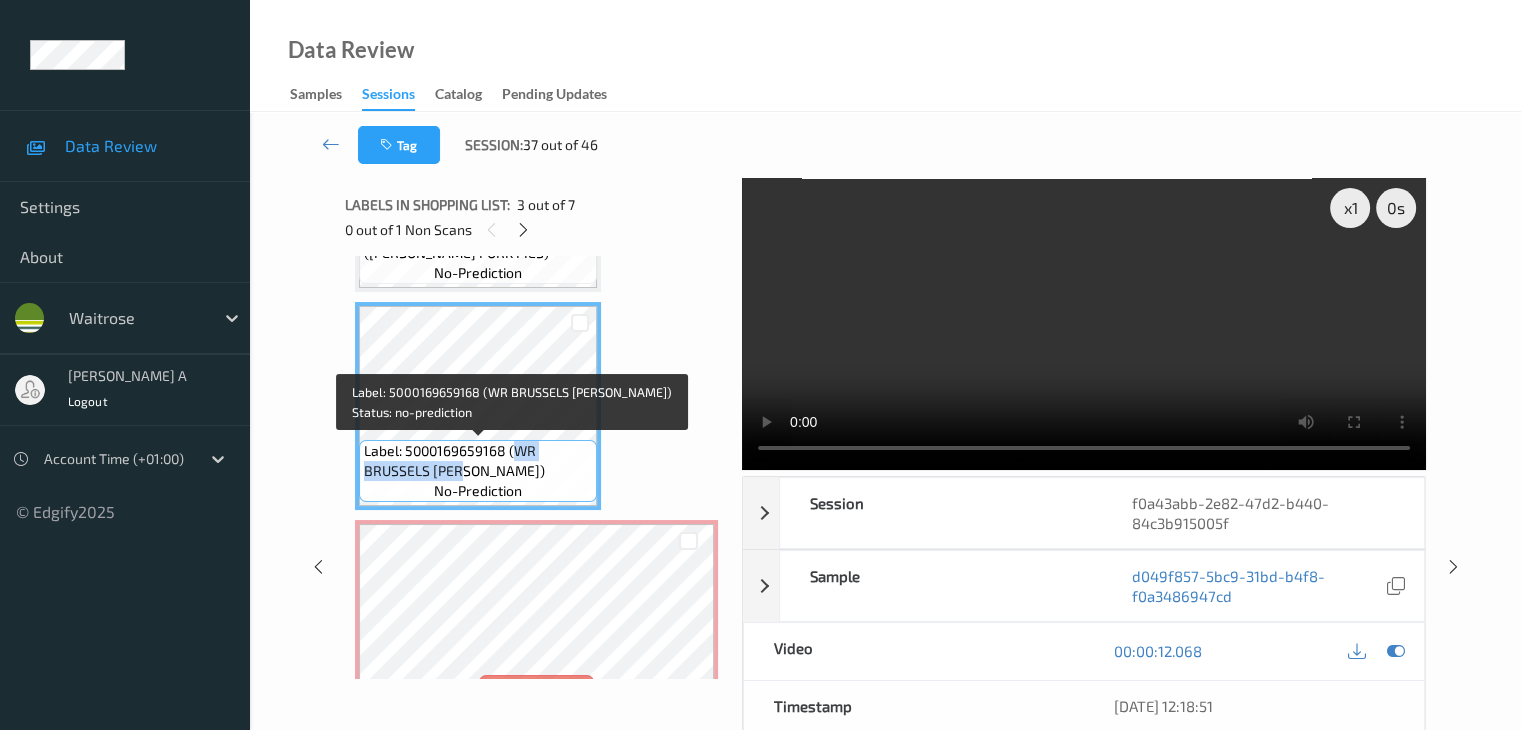 drag, startPoint x: 513, startPoint y: 453, endPoint x: 463, endPoint y: 476, distance: 55.03635 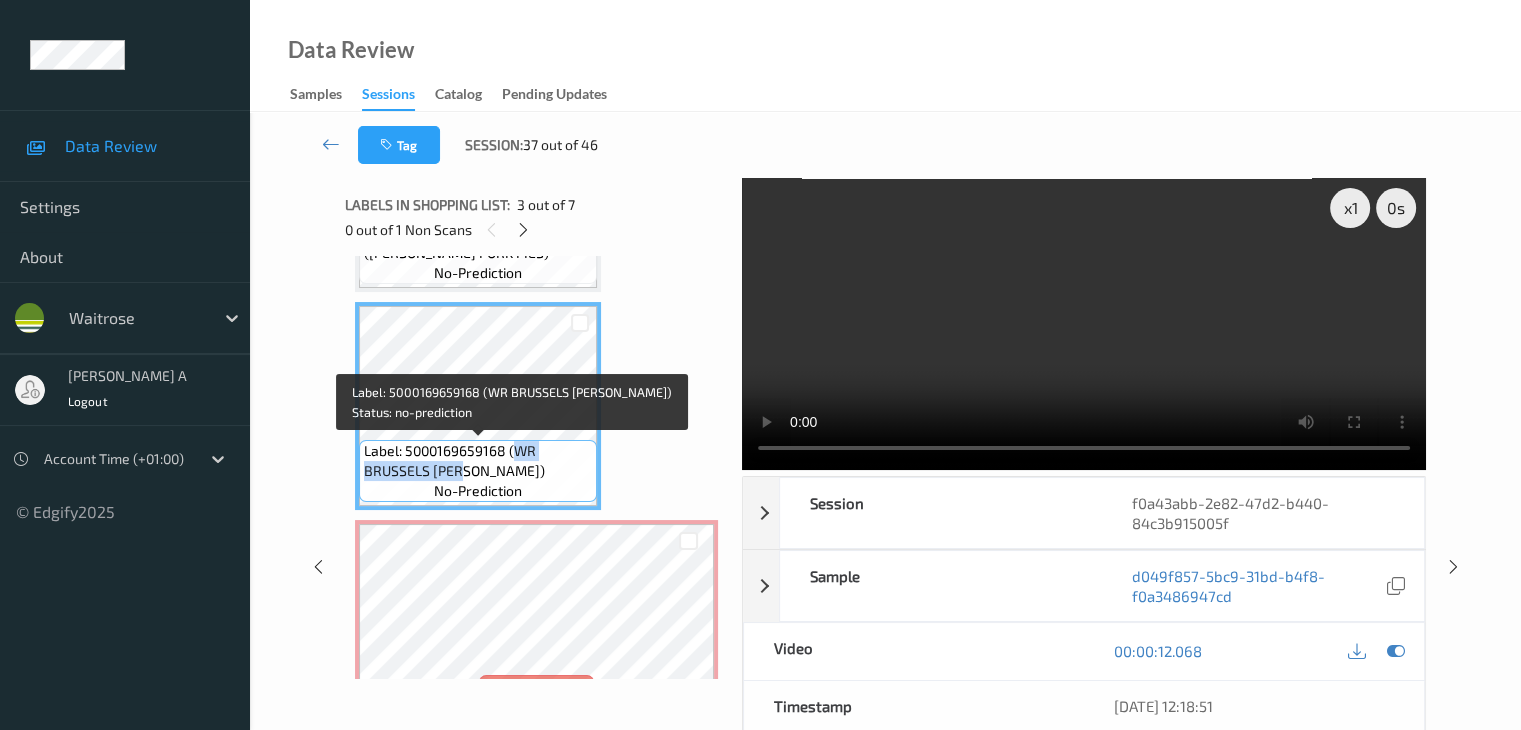 copy on "WR BRUSSELS PATE" 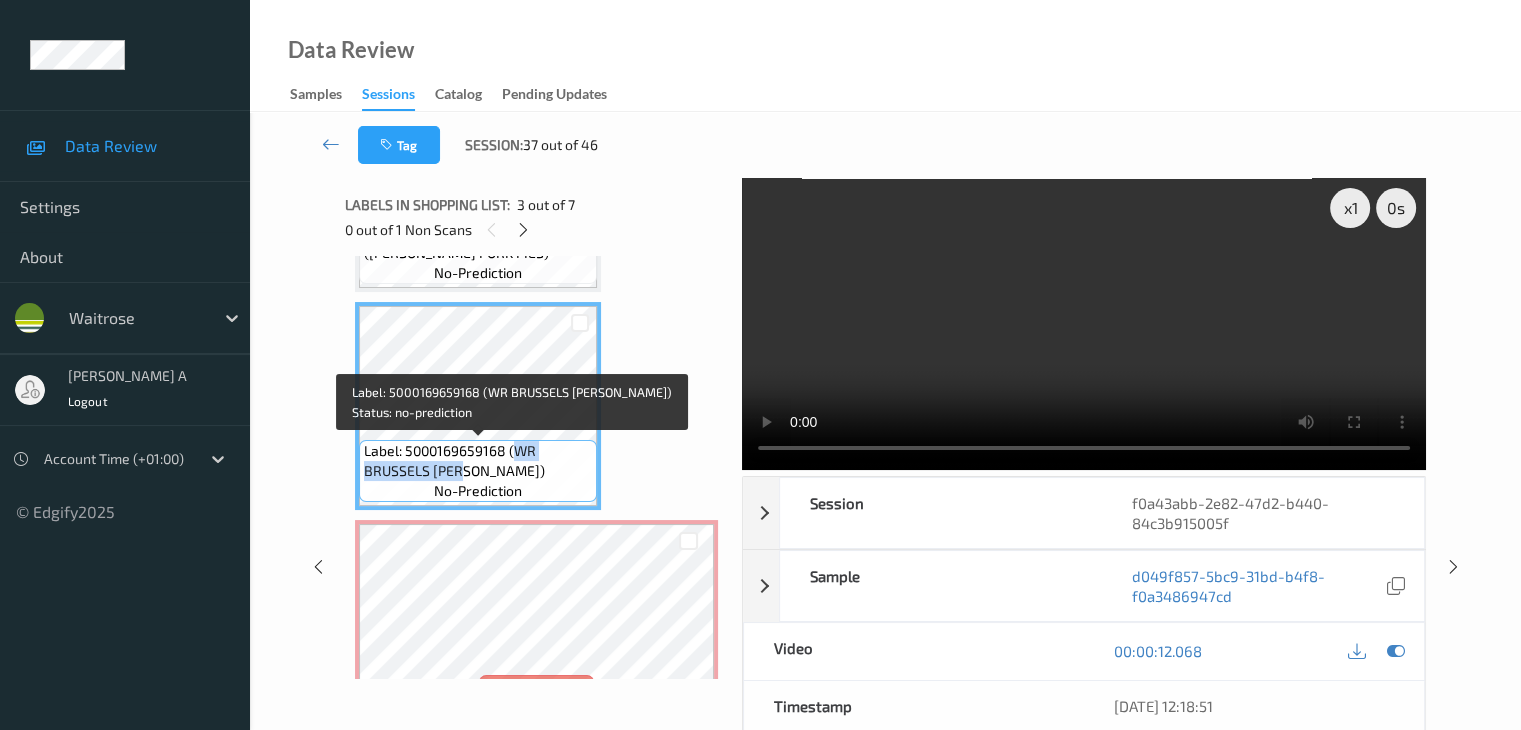 scroll, scrollTop: 300, scrollLeft: 0, axis: vertical 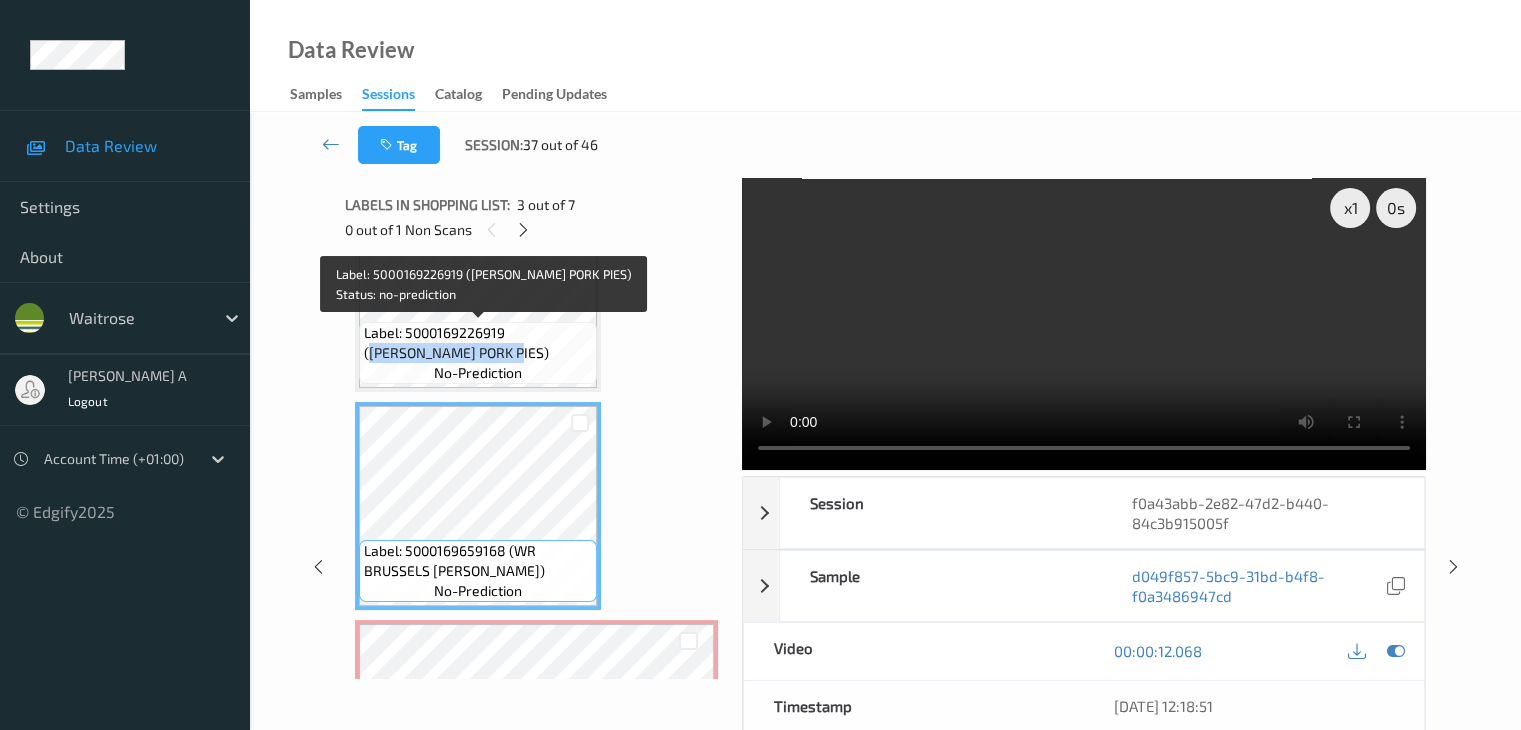 drag, startPoint x: 514, startPoint y: 333, endPoint x: 500, endPoint y: 357, distance: 27.784887 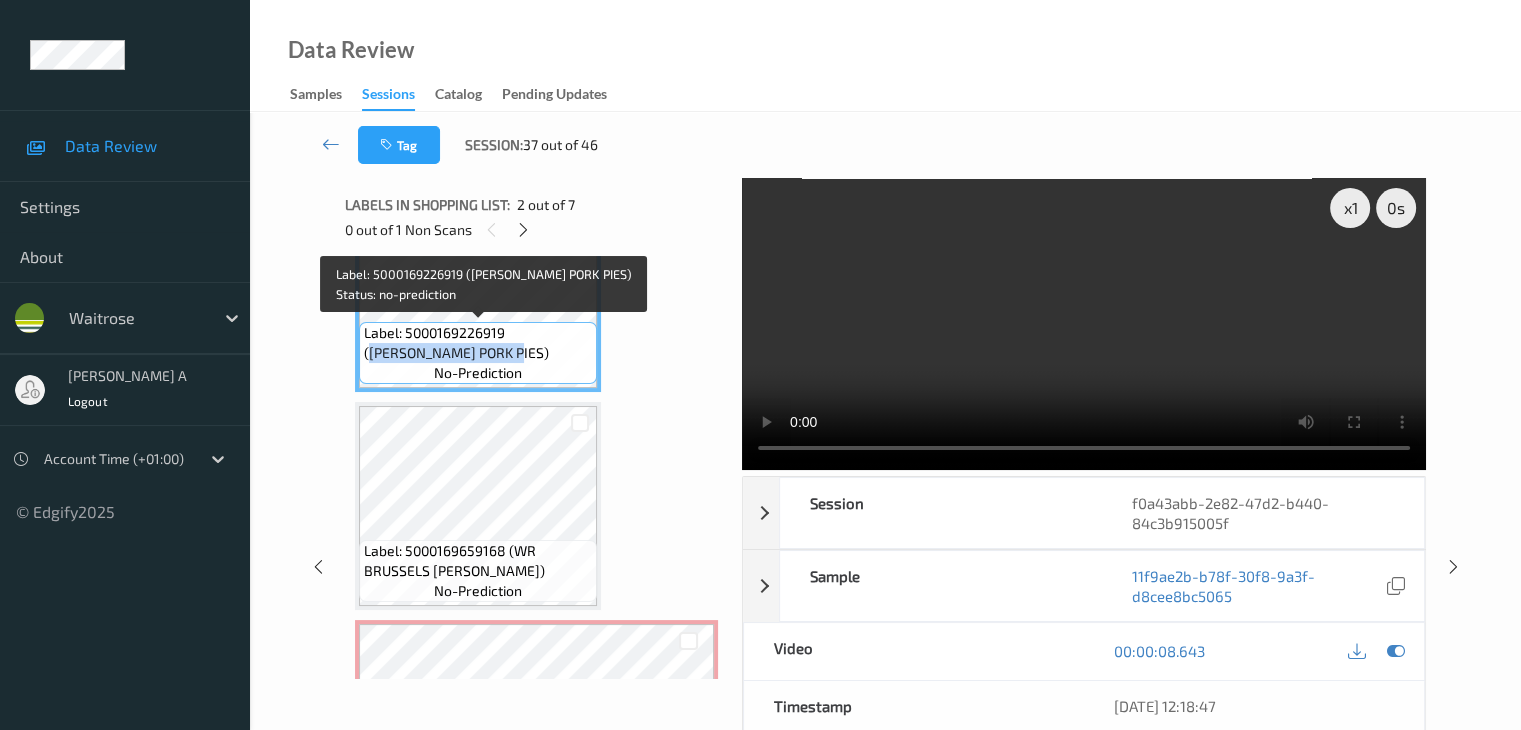 copy on "WR MOWBRAY PORK PIES" 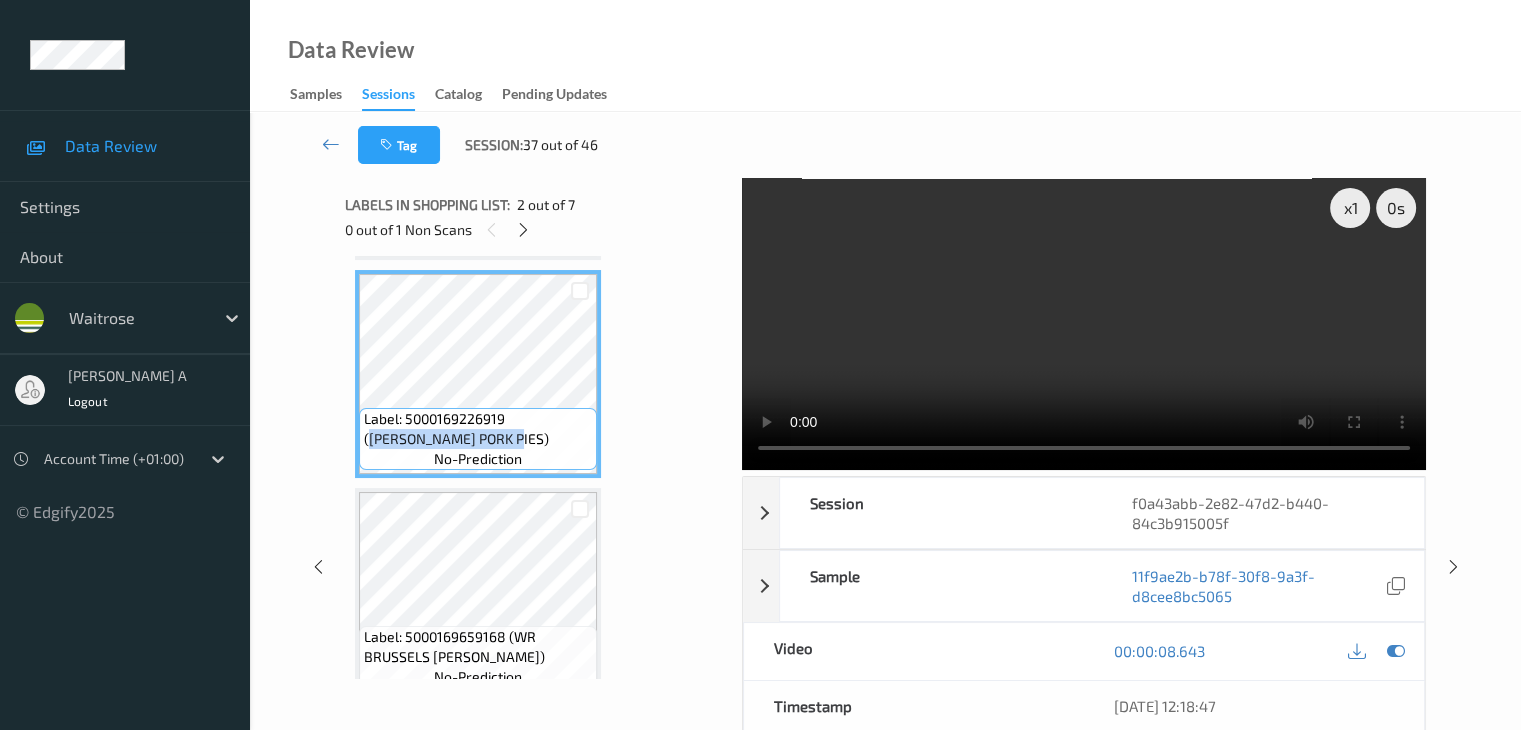 scroll, scrollTop: 100, scrollLeft: 0, axis: vertical 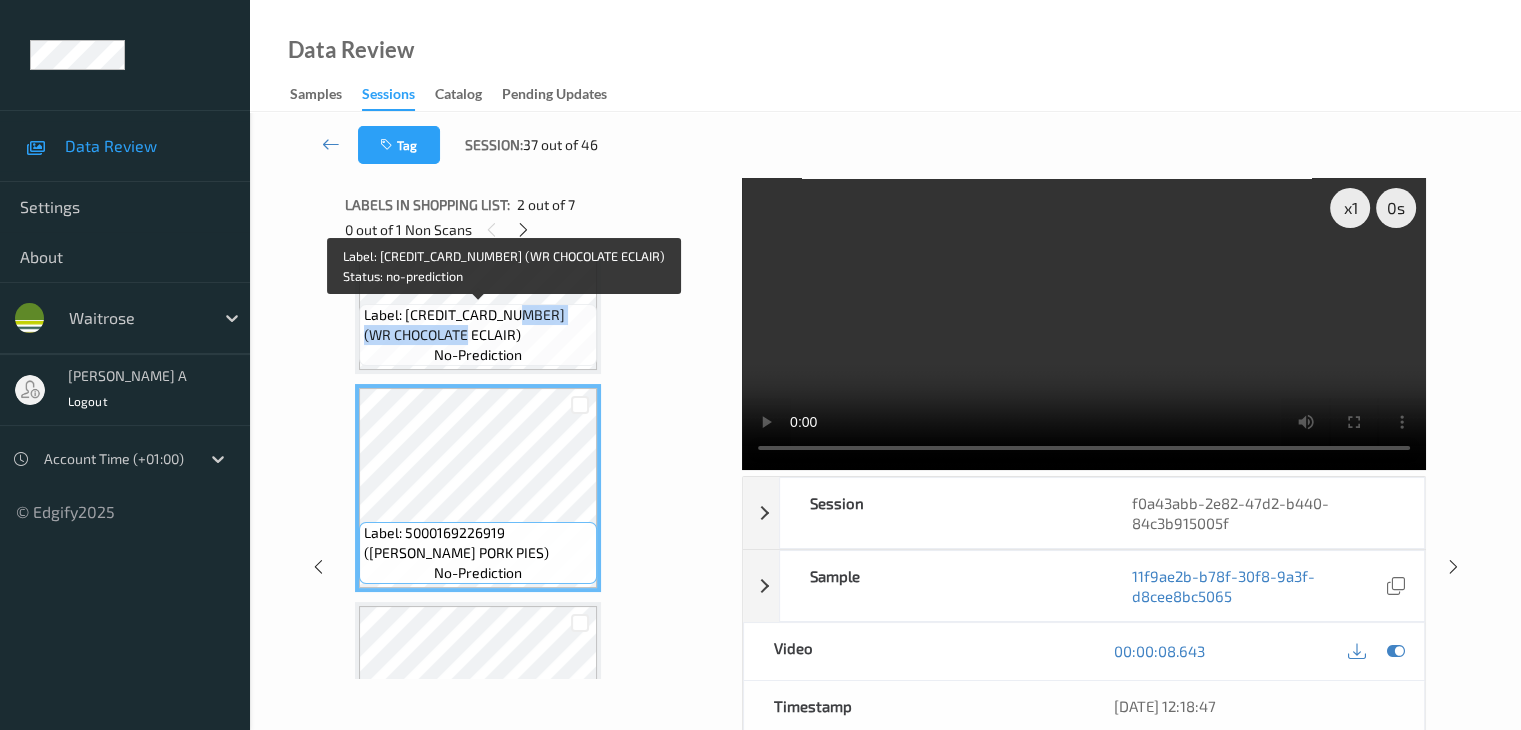 drag, startPoint x: 518, startPoint y: 318, endPoint x: 482, endPoint y: 343, distance: 43.829212 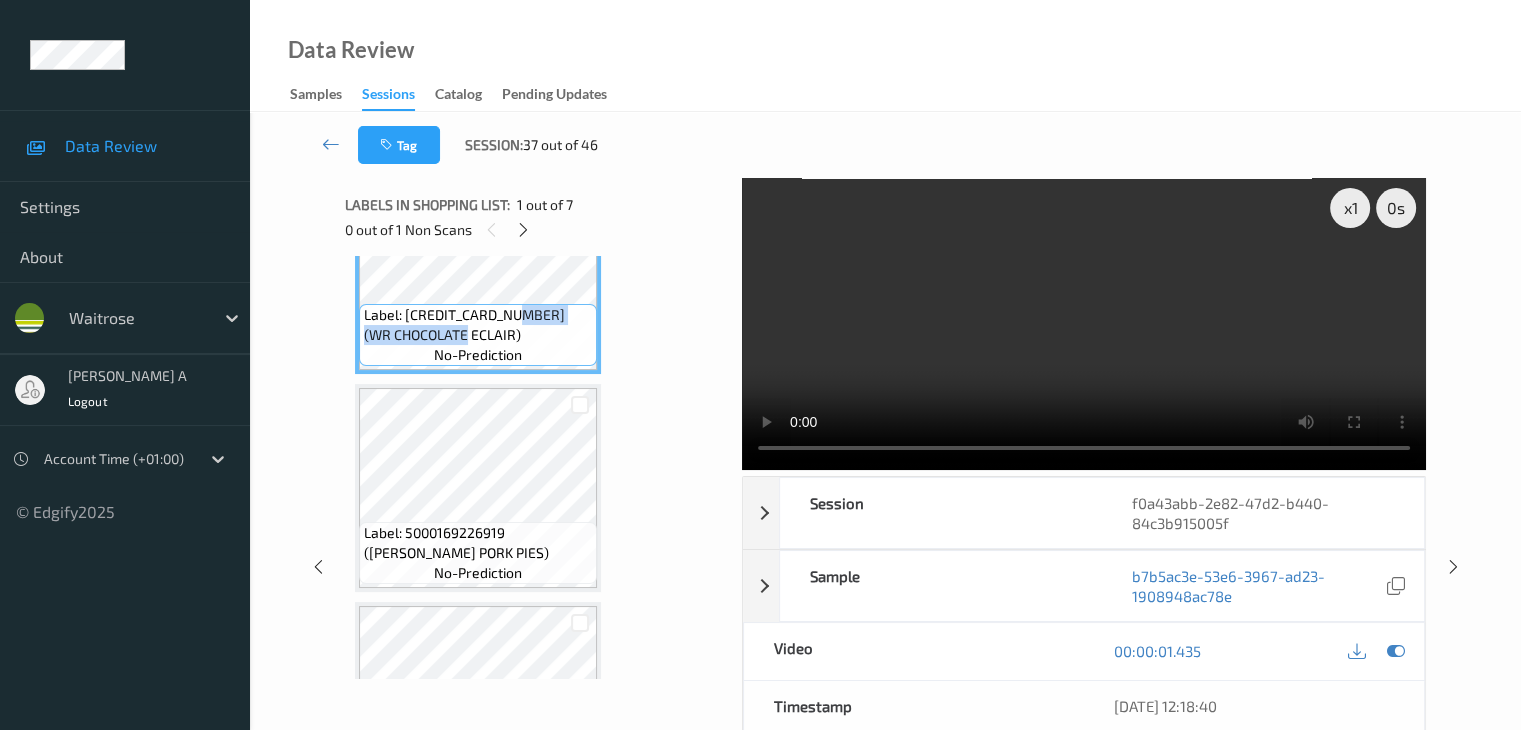 copy on "WR  CHOCOLATE ECLAIR" 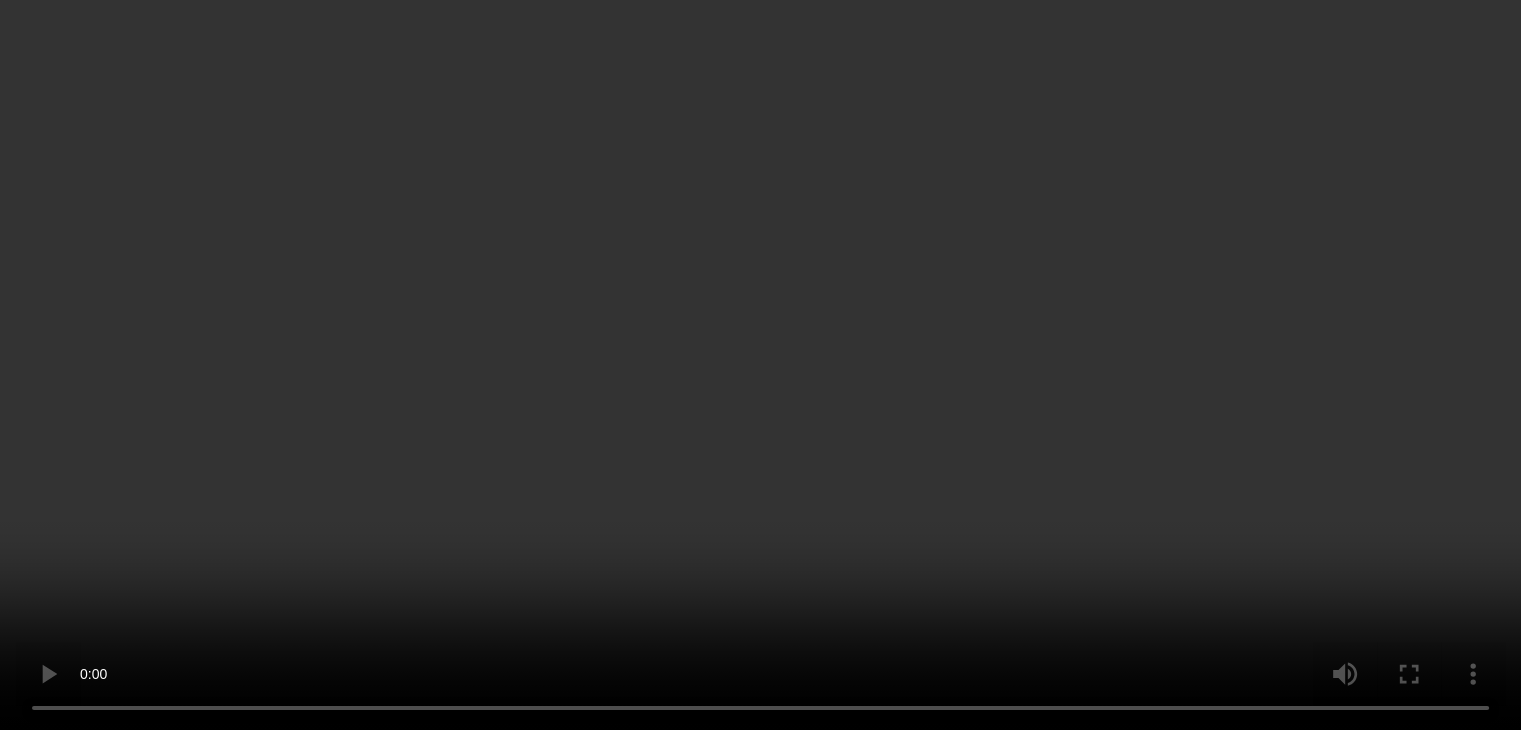 scroll, scrollTop: 800, scrollLeft: 0, axis: vertical 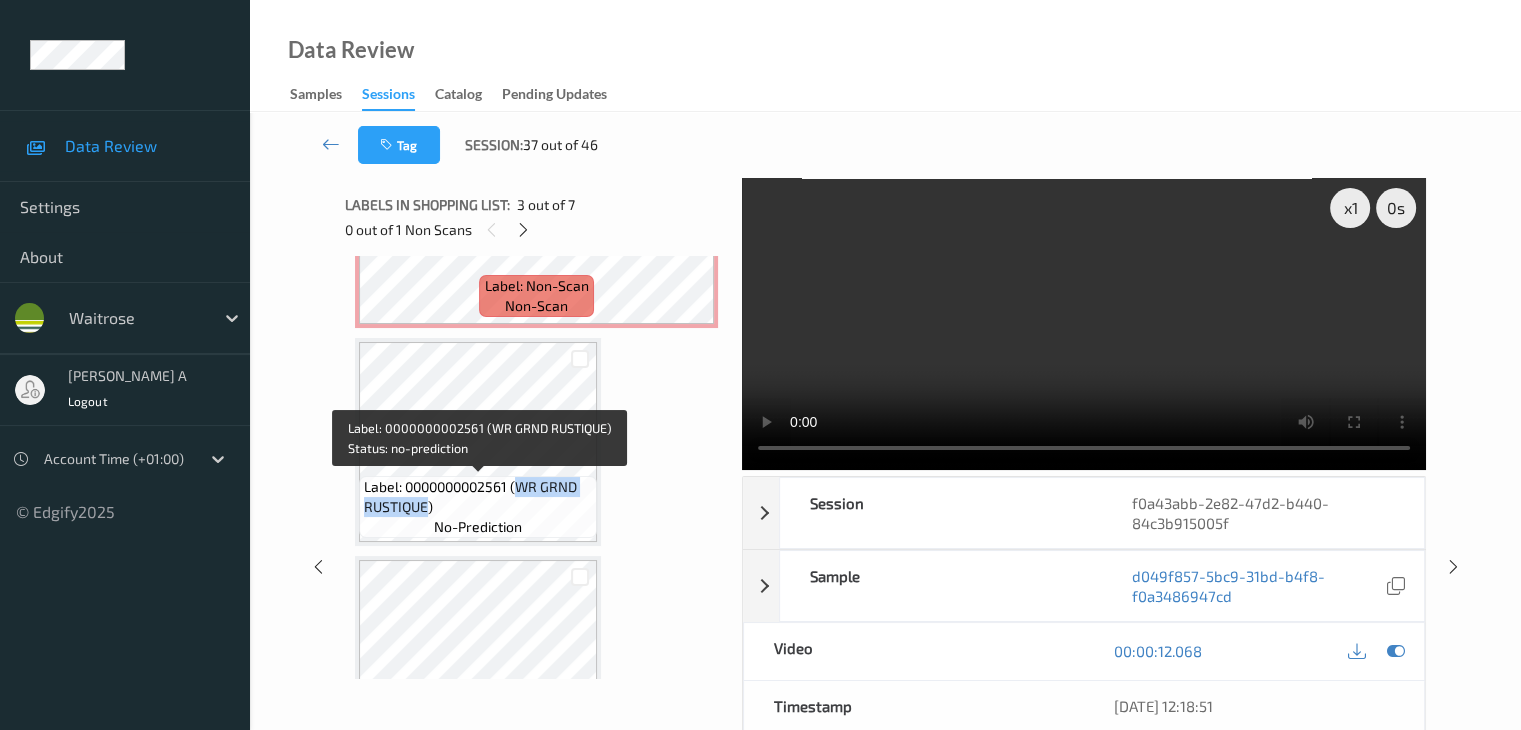 drag, startPoint x: 517, startPoint y: 489, endPoint x: 425, endPoint y: 510, distance: 94.36631 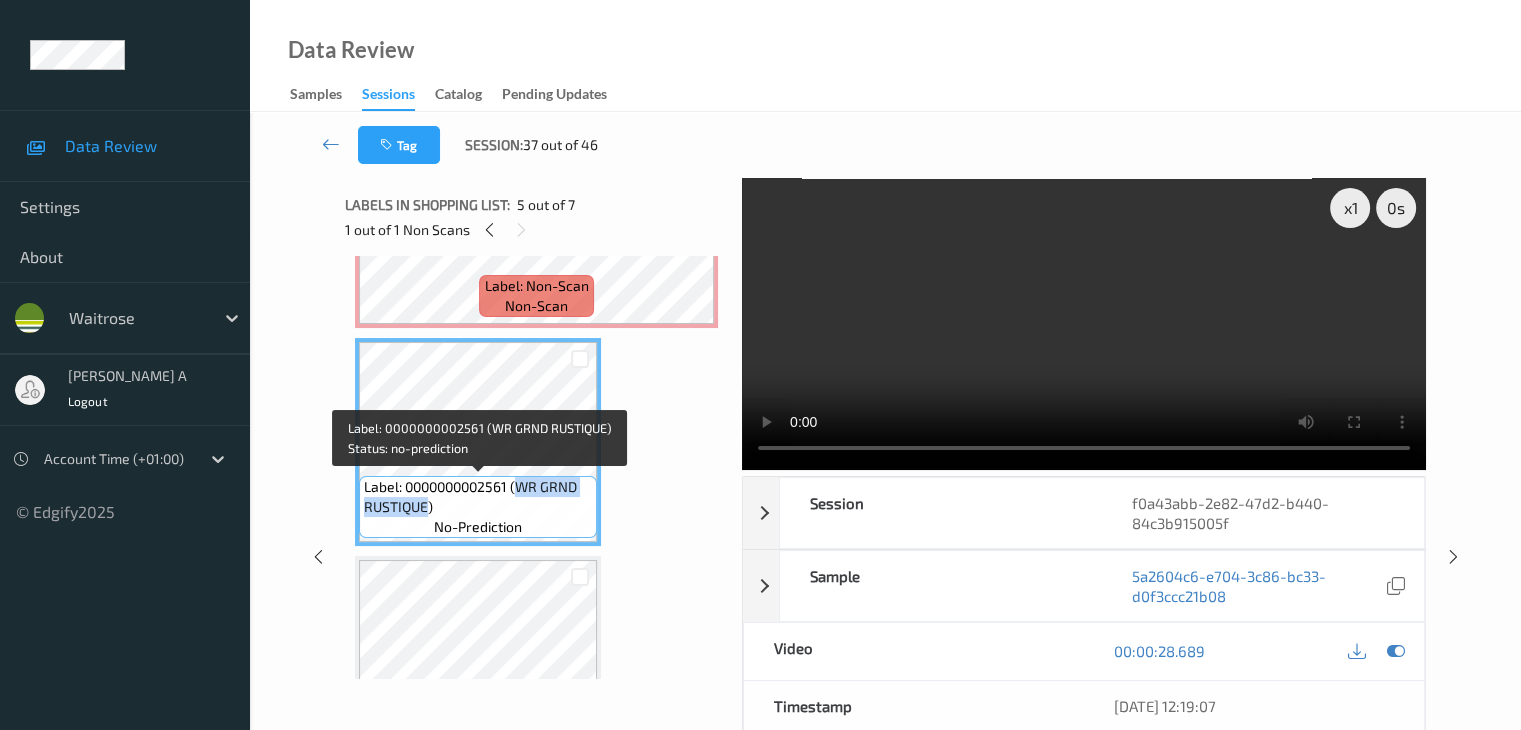 copy on "WR GRND RUSTIQUE" 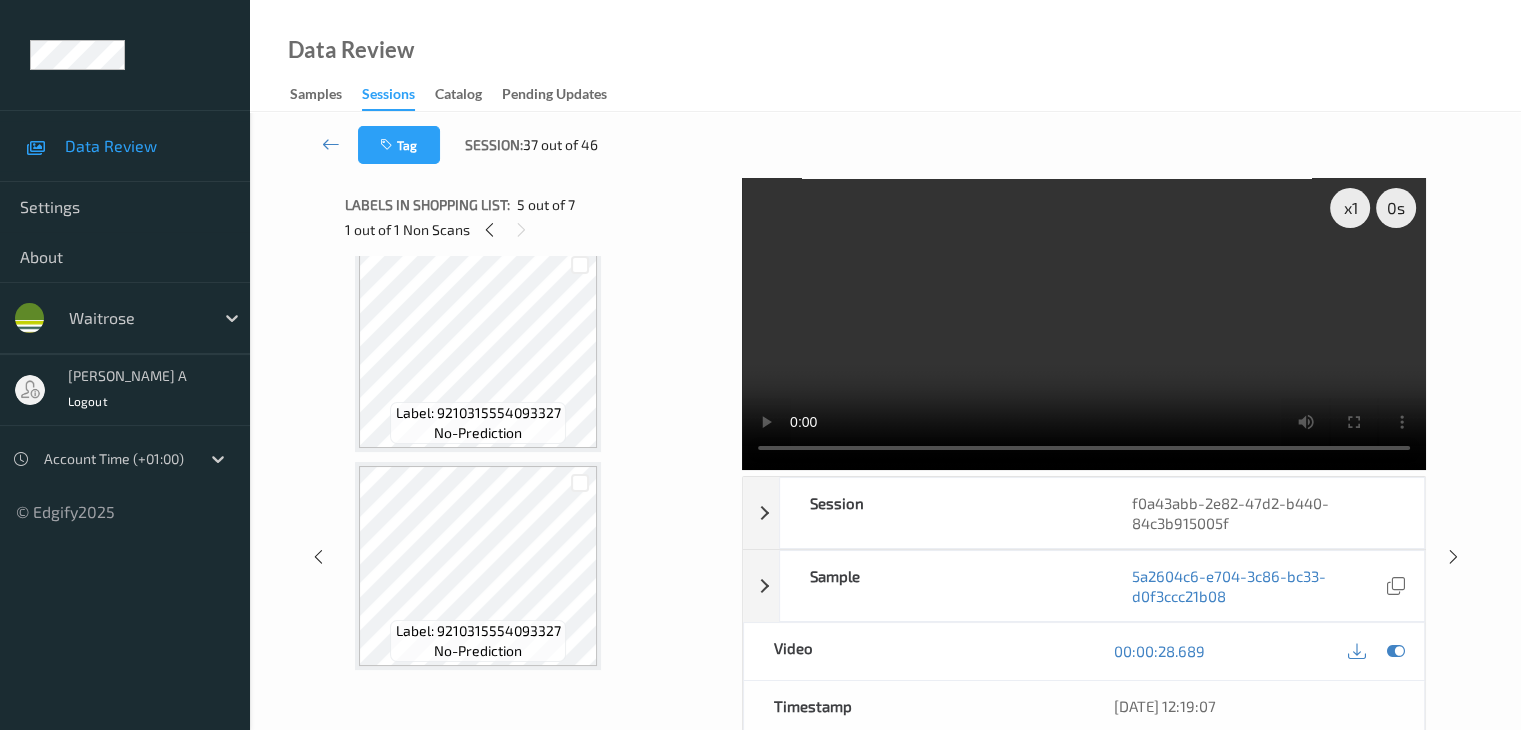 scroll, scrollTop: 1113, scrollLeft: 0, axis: vertical 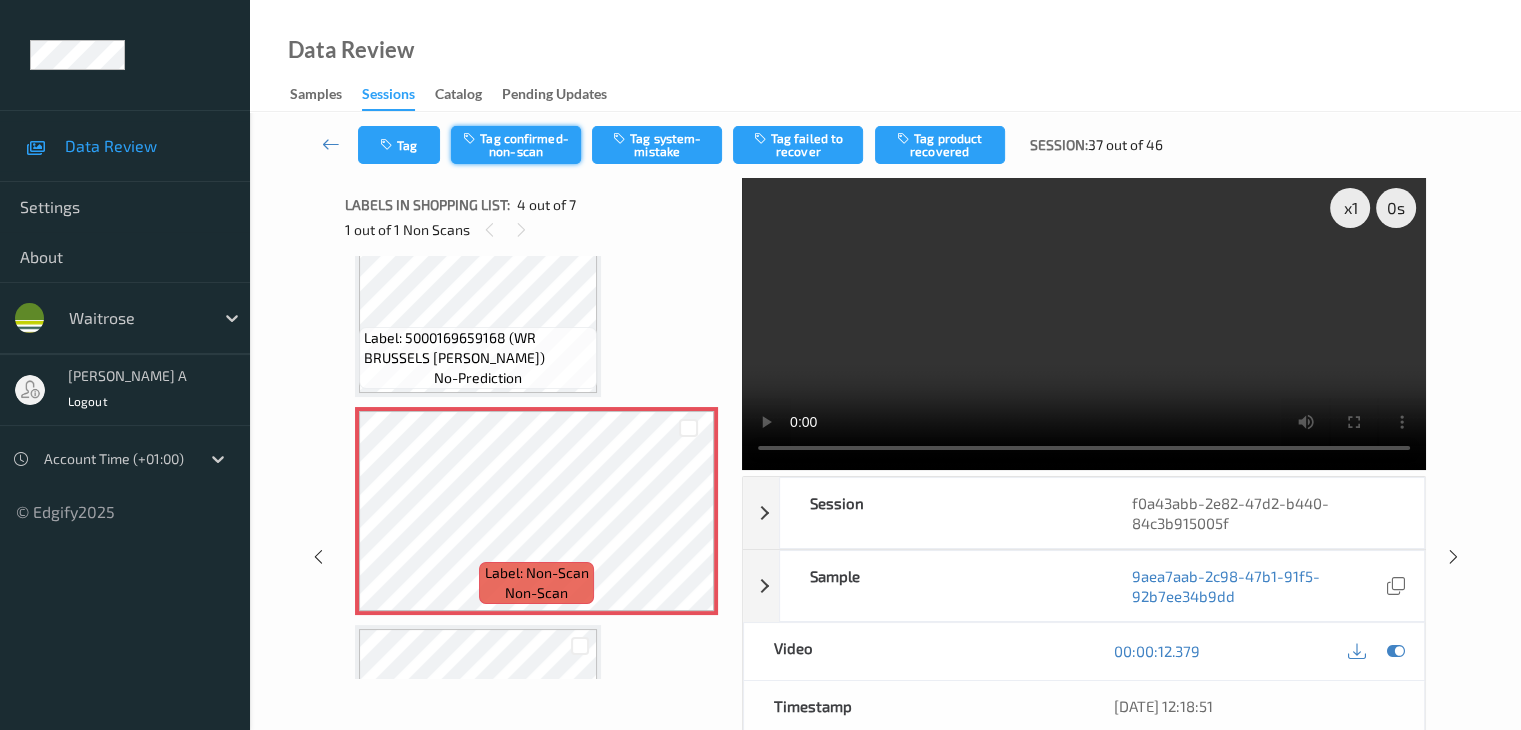 click on "Tag   confirmed-non-scan" at bounding box center (516, 145) 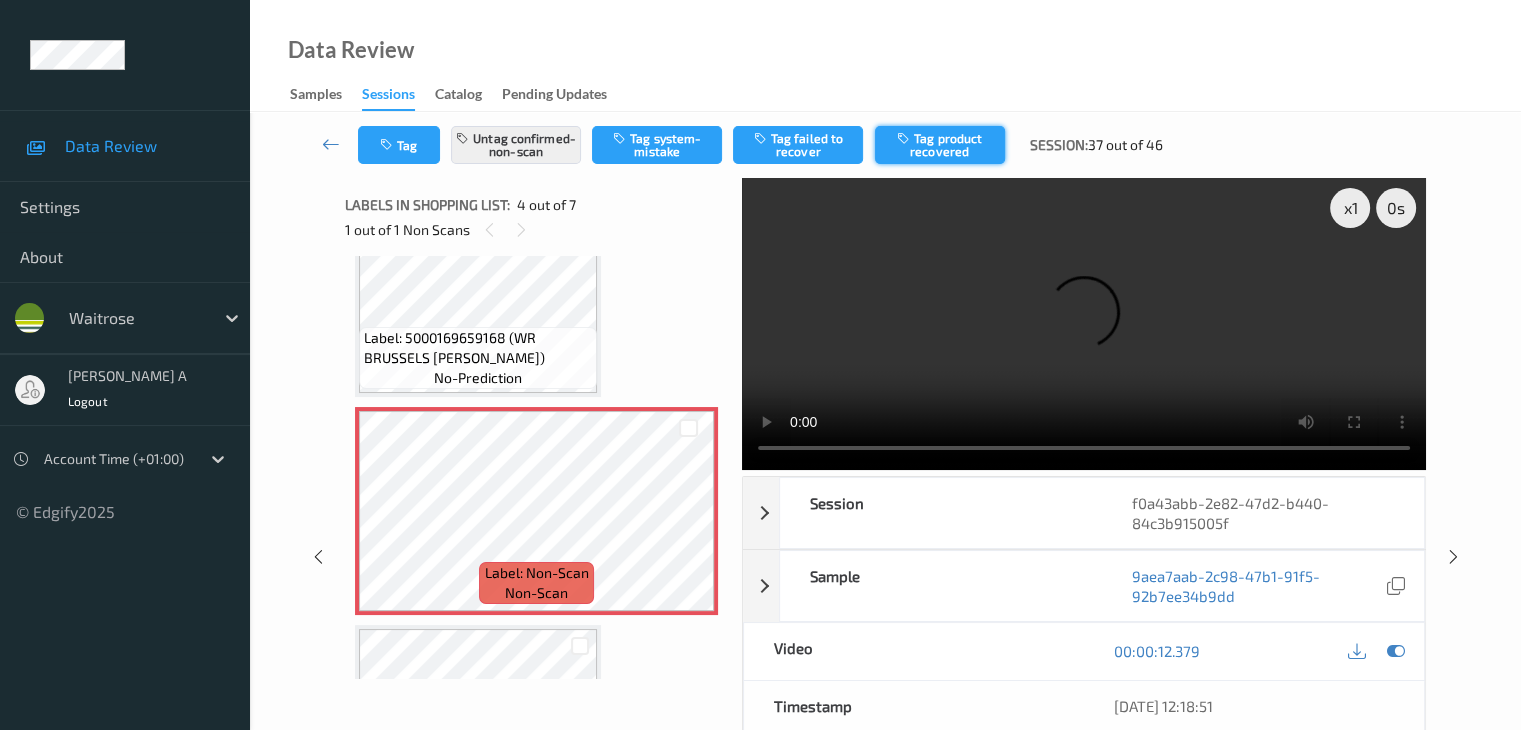 click on "Tag   product recovered" at bounding box center (940, 145) 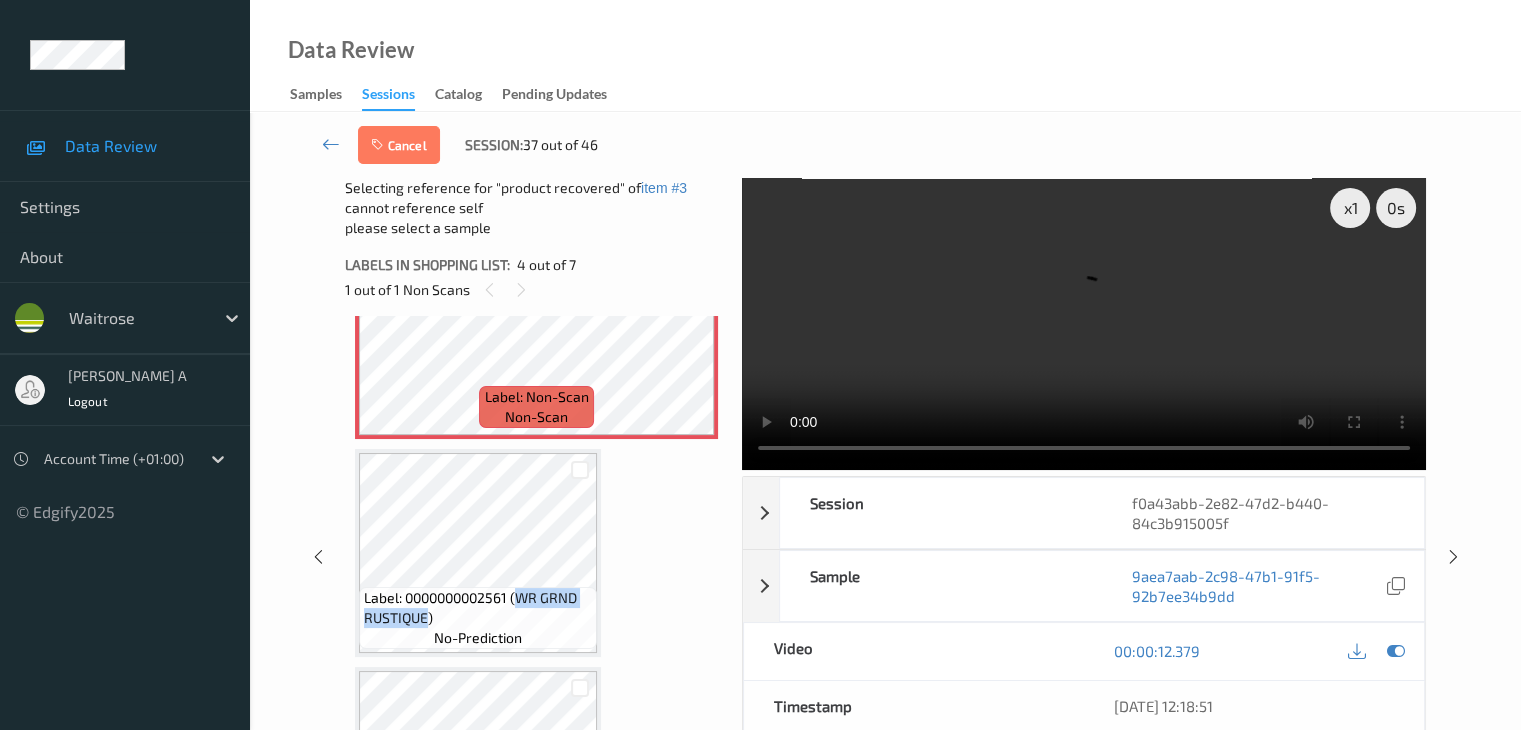 scroll, scrollTop: 713, scrollLeft: 0, axis: vertical 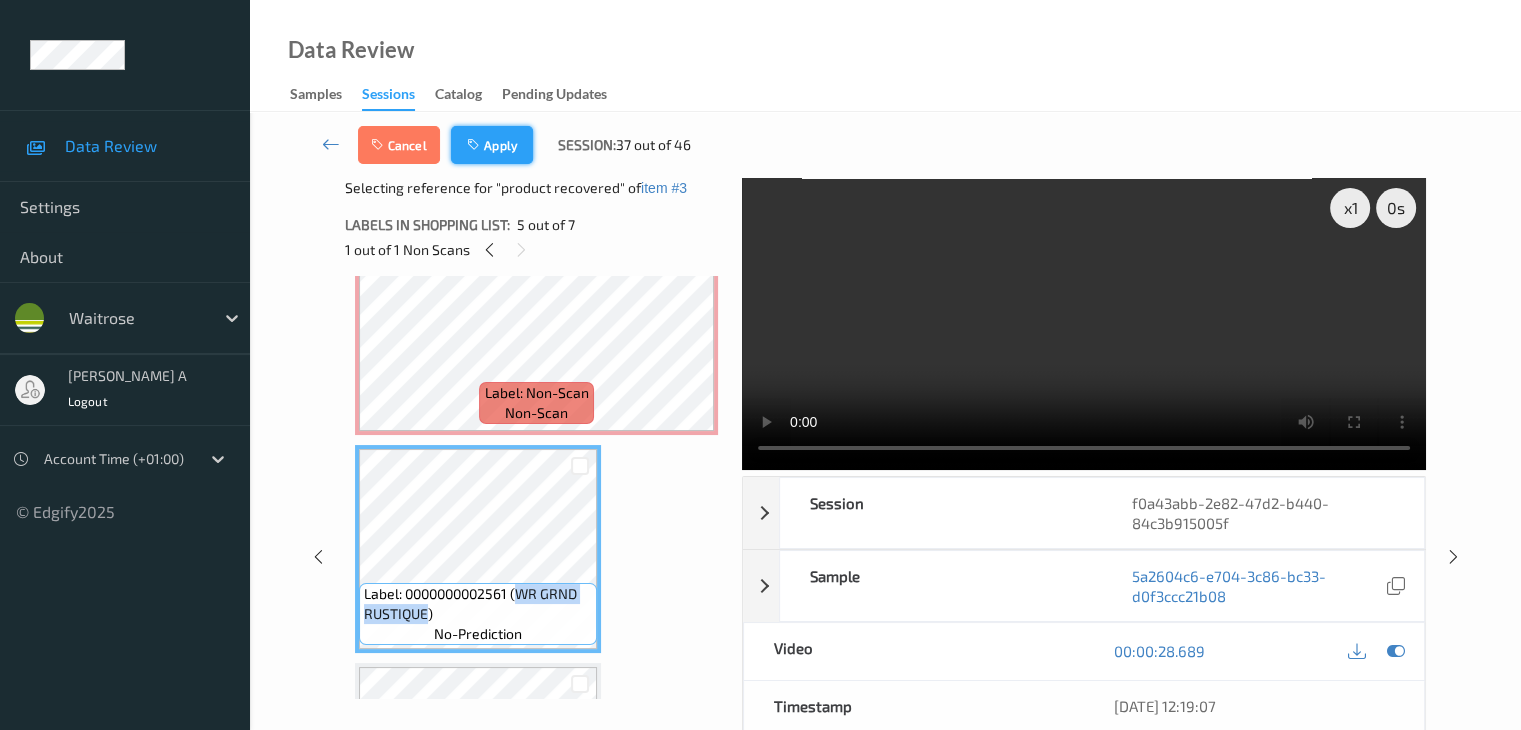 click at bounding box center (475, 145) 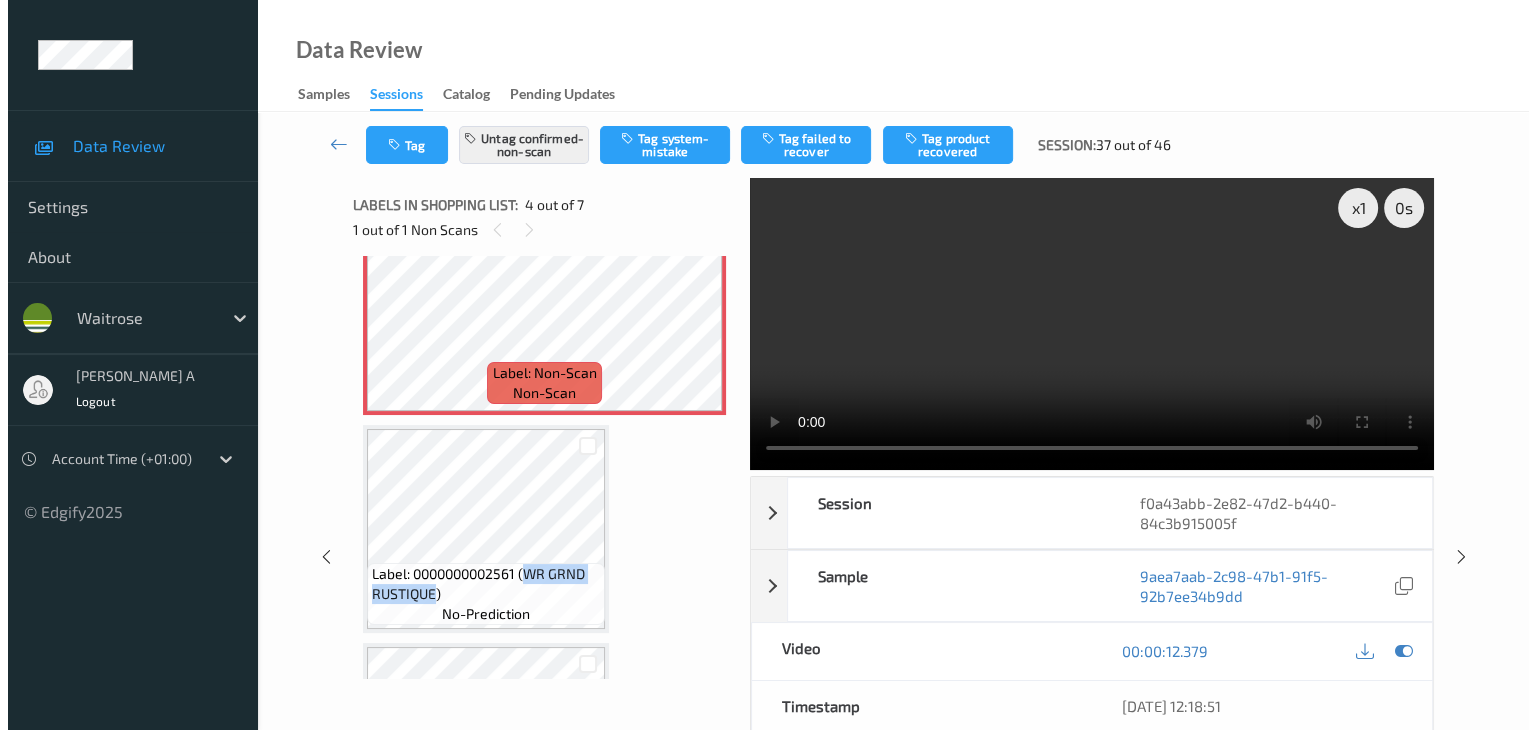 scroll, scrollTop: 446, scrollLeft: 0, axis: vertical 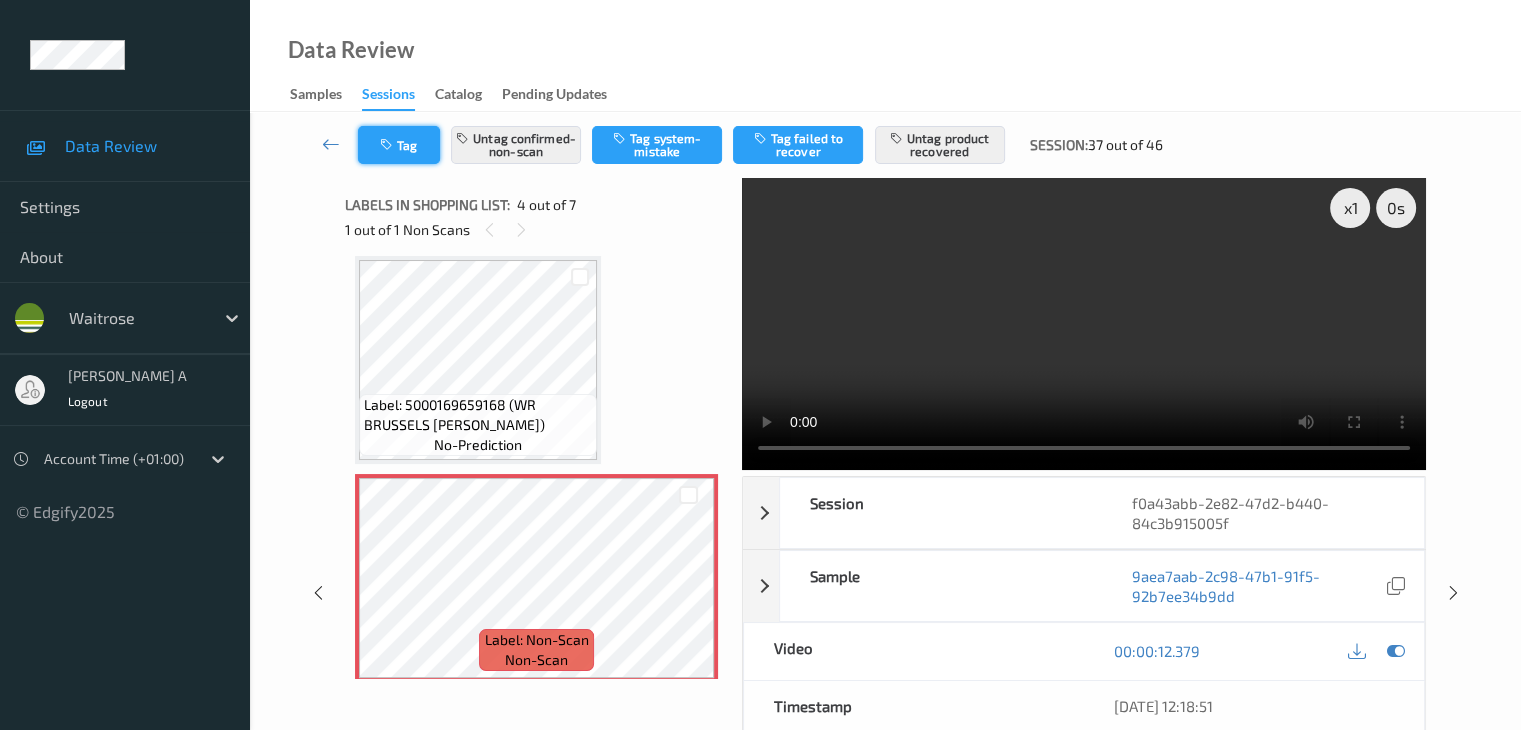 click on "Tag" at bounding box center [399, 145] 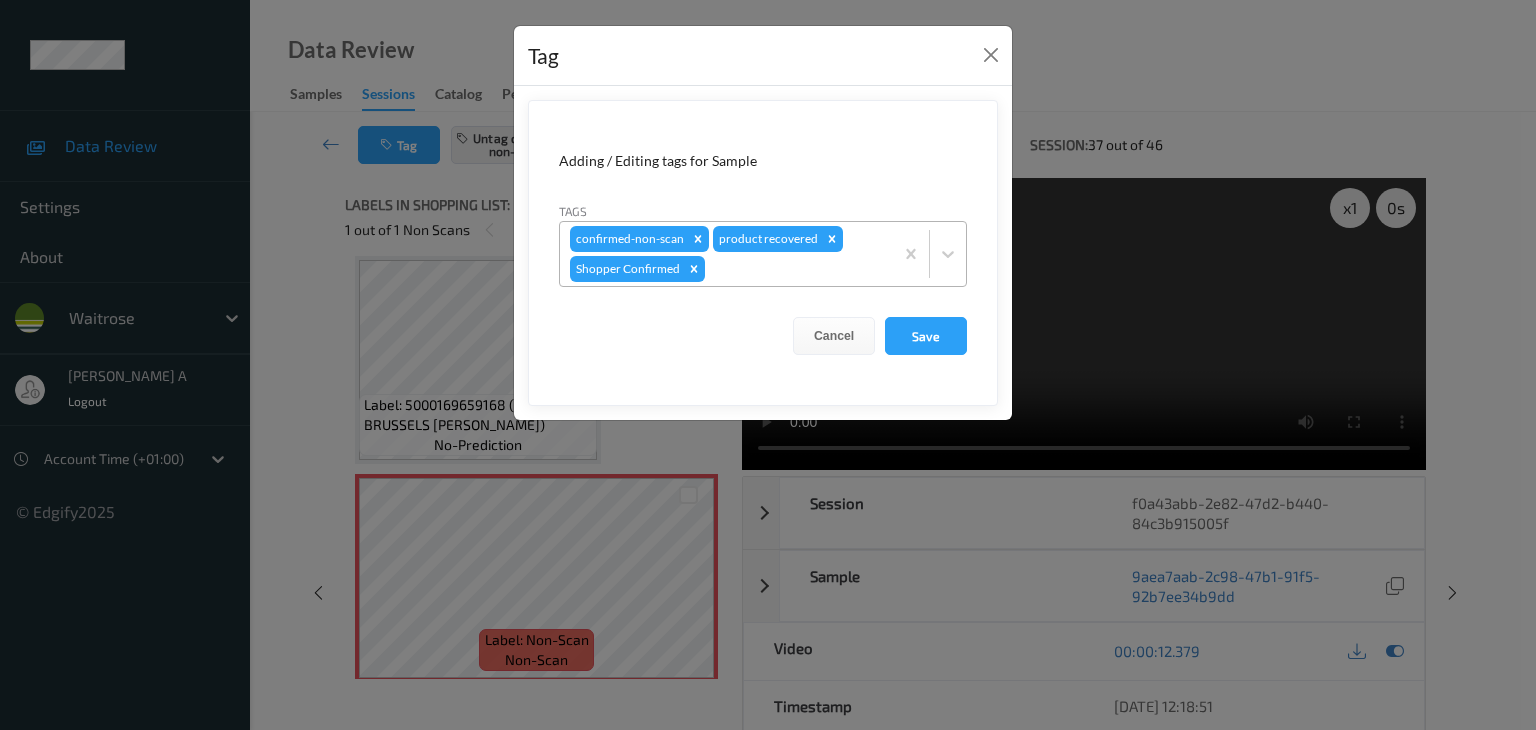 click at bounding box center (796, 269) 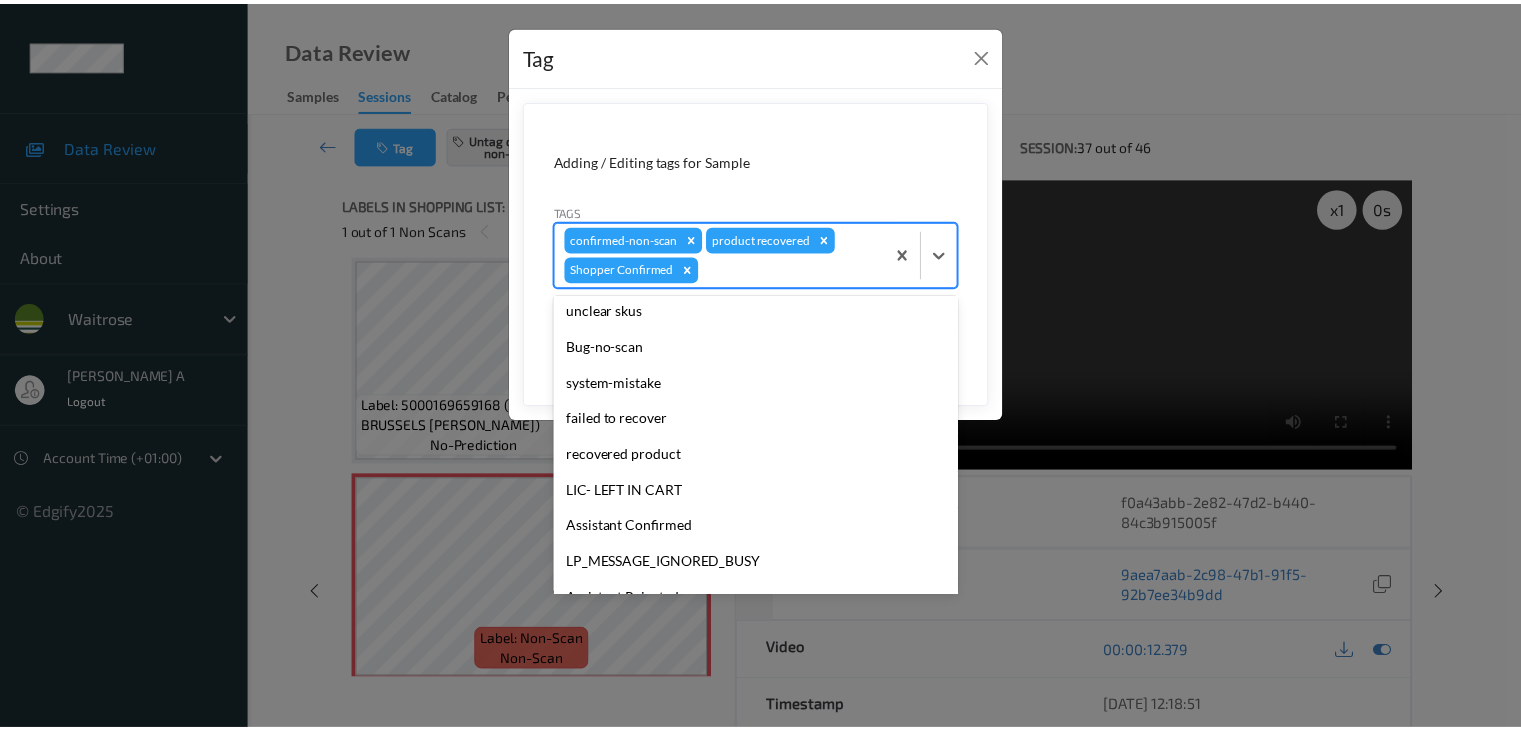 scroll, scrollTop: 284, scrollLeft: 0, axis: vertical 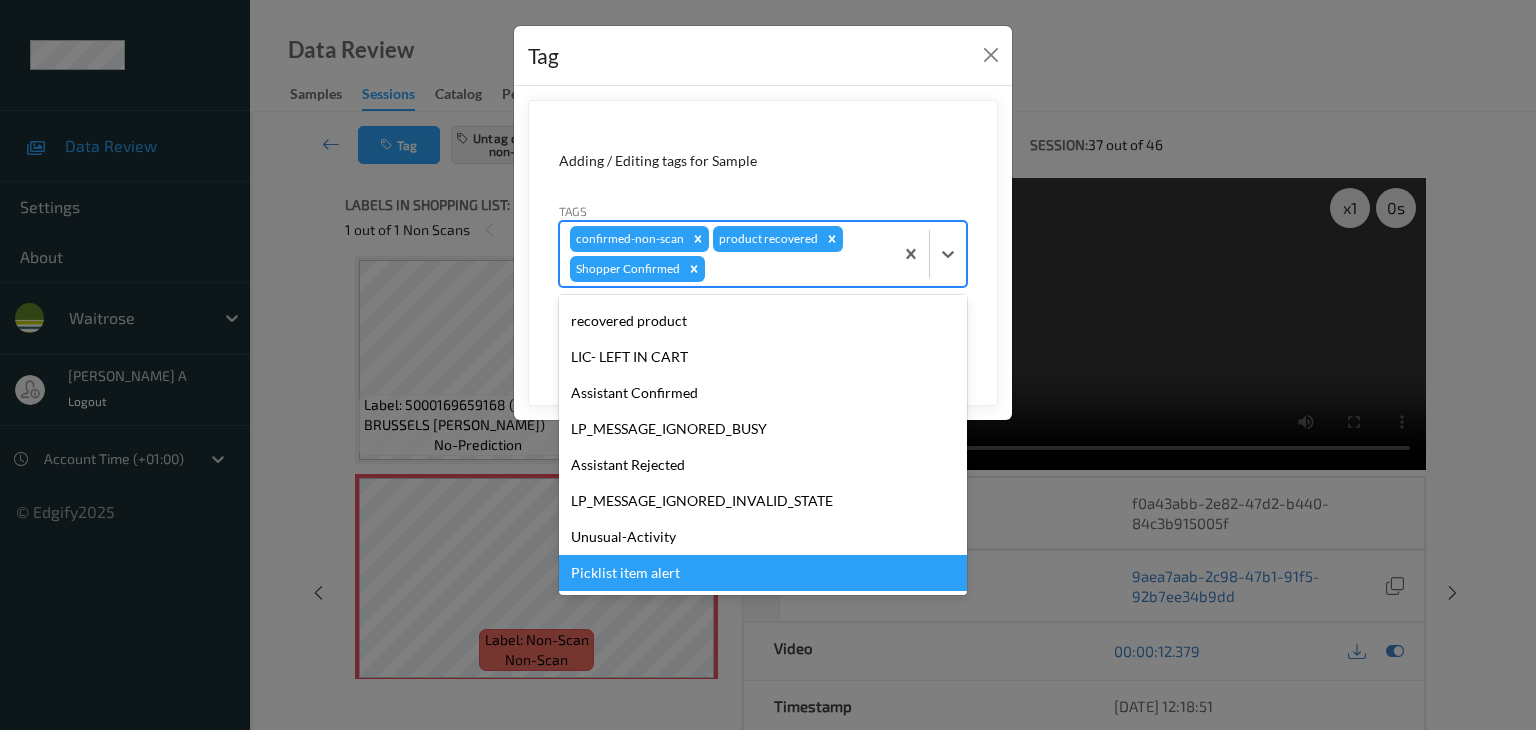 click on "Picklist item alert" at bounding box center [763, 573] 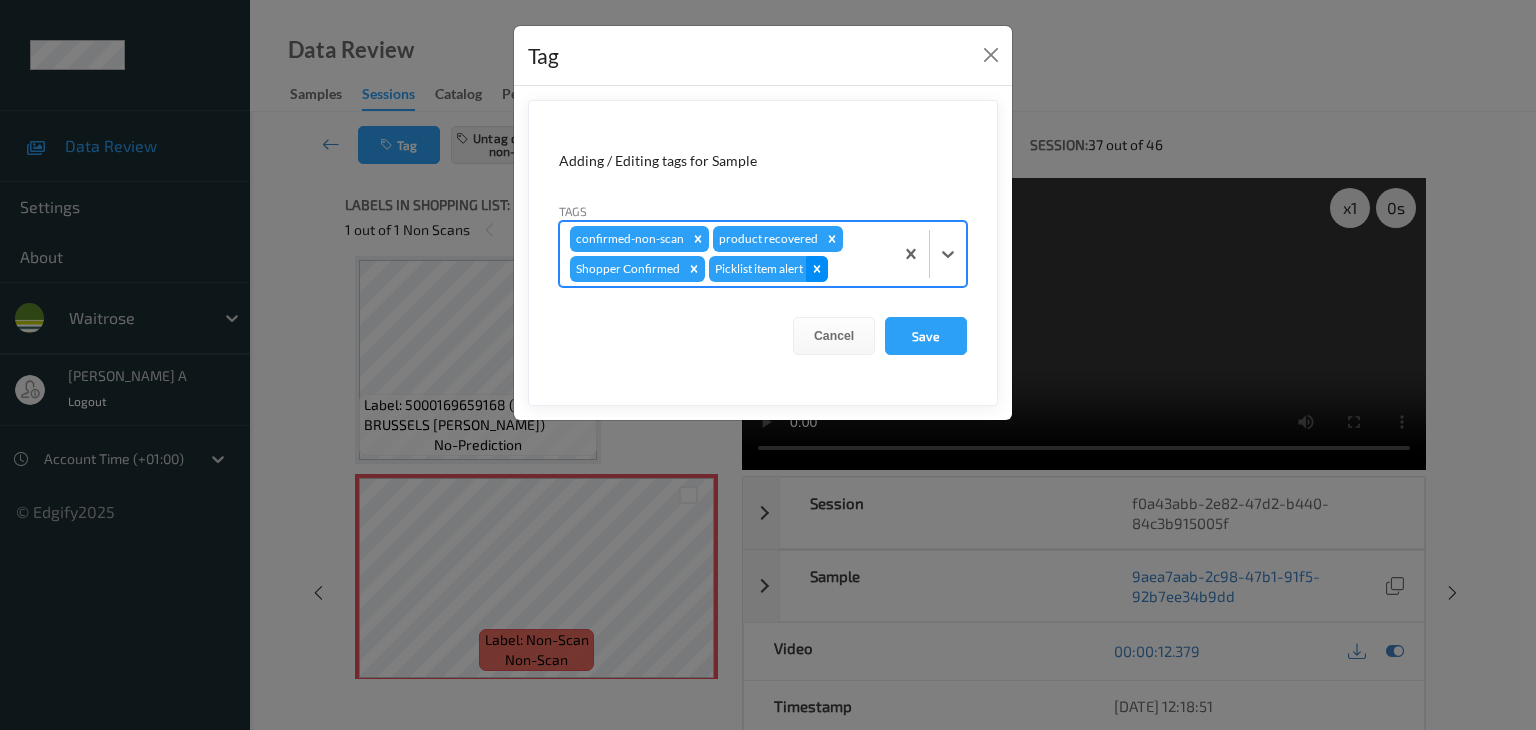 click 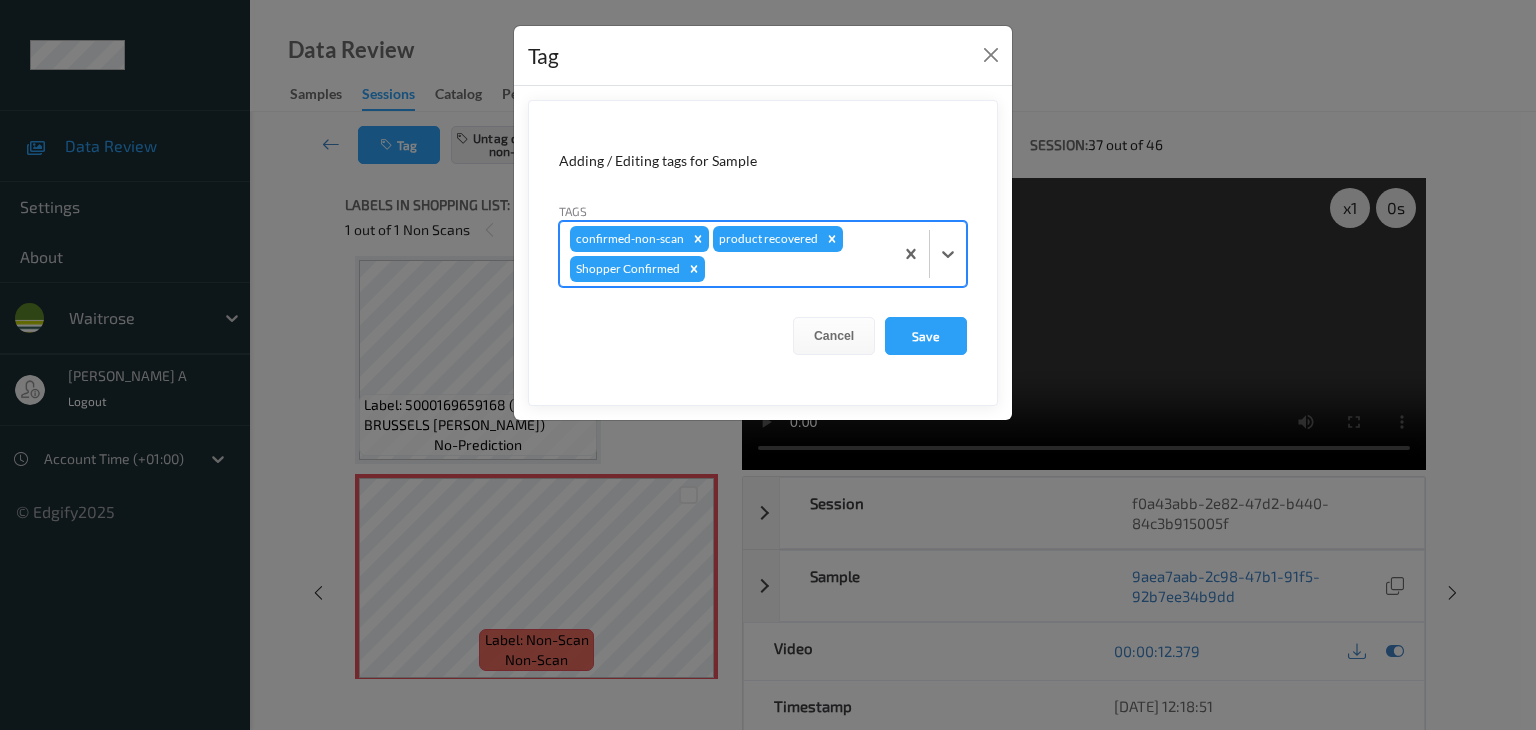 type on "u" 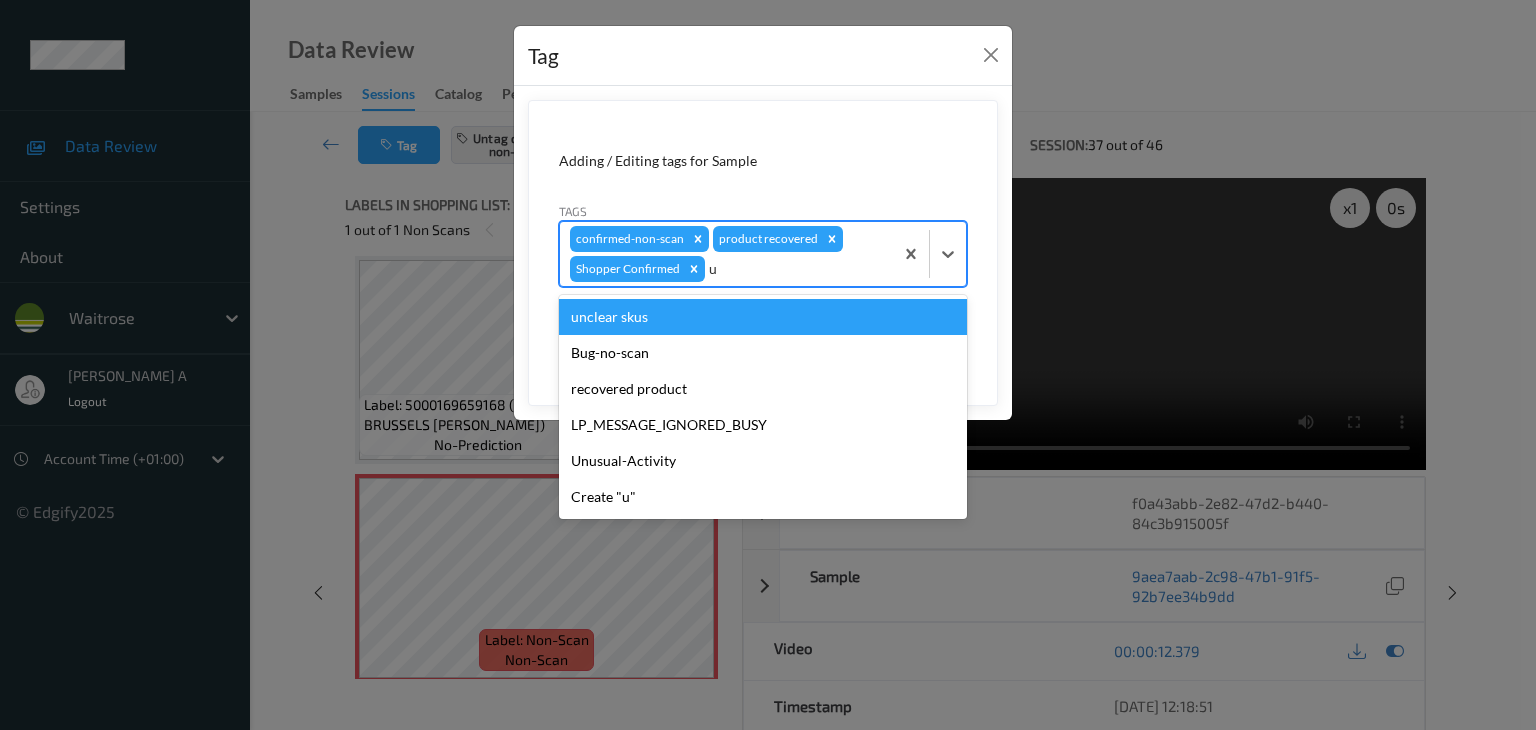 type 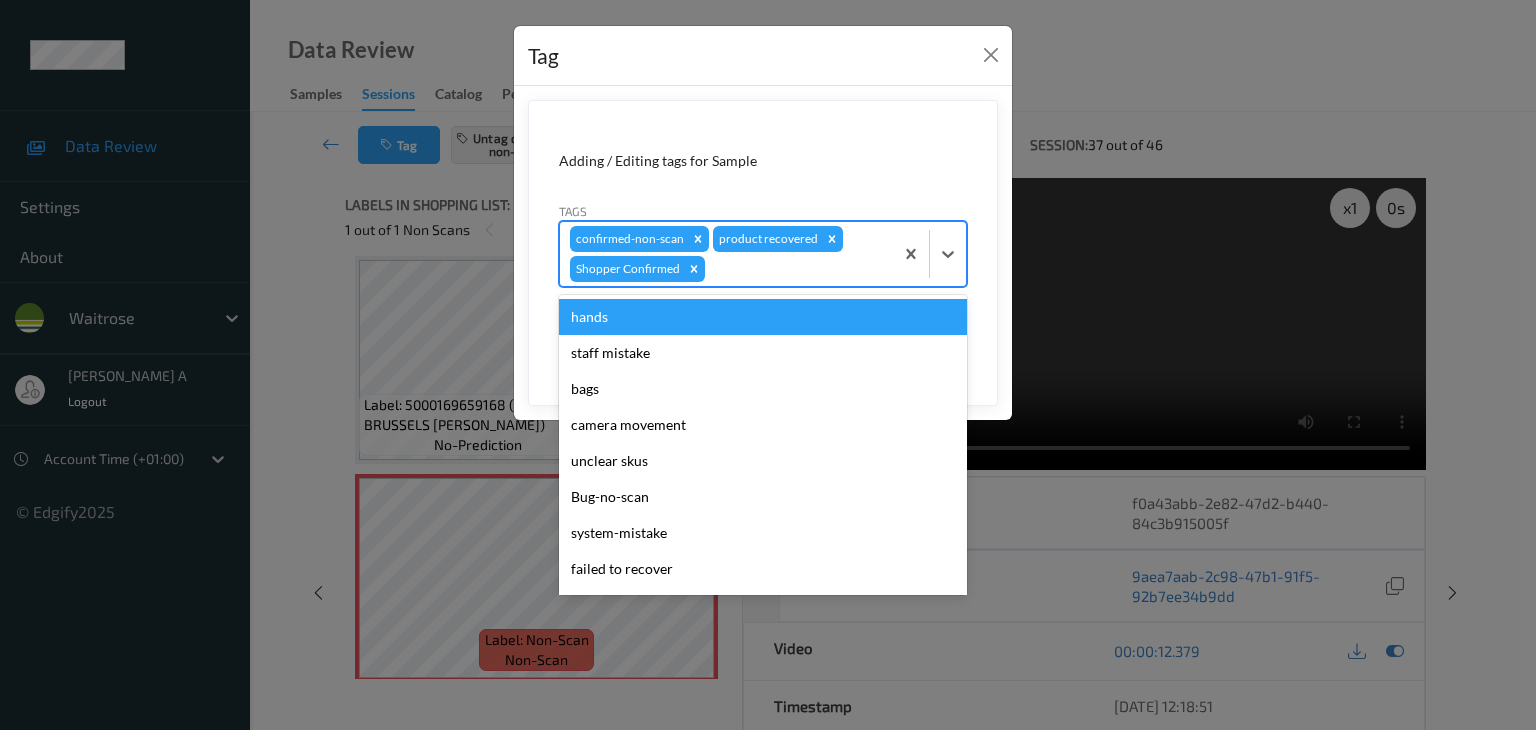 click on "Adding / Editing tags for Sample   Tags option Picklist item alert, deselected. option hands focused, 1 of 16. 16 results available. Use Up and Down to choose options, press Enter to select the currently focused option, press Escape to exit the menu, press Tab to select the option and exit the menu. confirmed-non-scan product recovered Shopper Confirmed hands staff mistake  bags camera movement unclear skus Bug-no-scan system-mistake failed to recover recovered product LIC- LEFT IN CART Assistant Confirmed LP_MESSAGE_IGNORED_BUSY Assistant Rejected LP_MESSAGE_IGNORED_INVALID_STATE Unusual-Activity Picklist item alert Cancel Save" at bounding box center (763, 253) 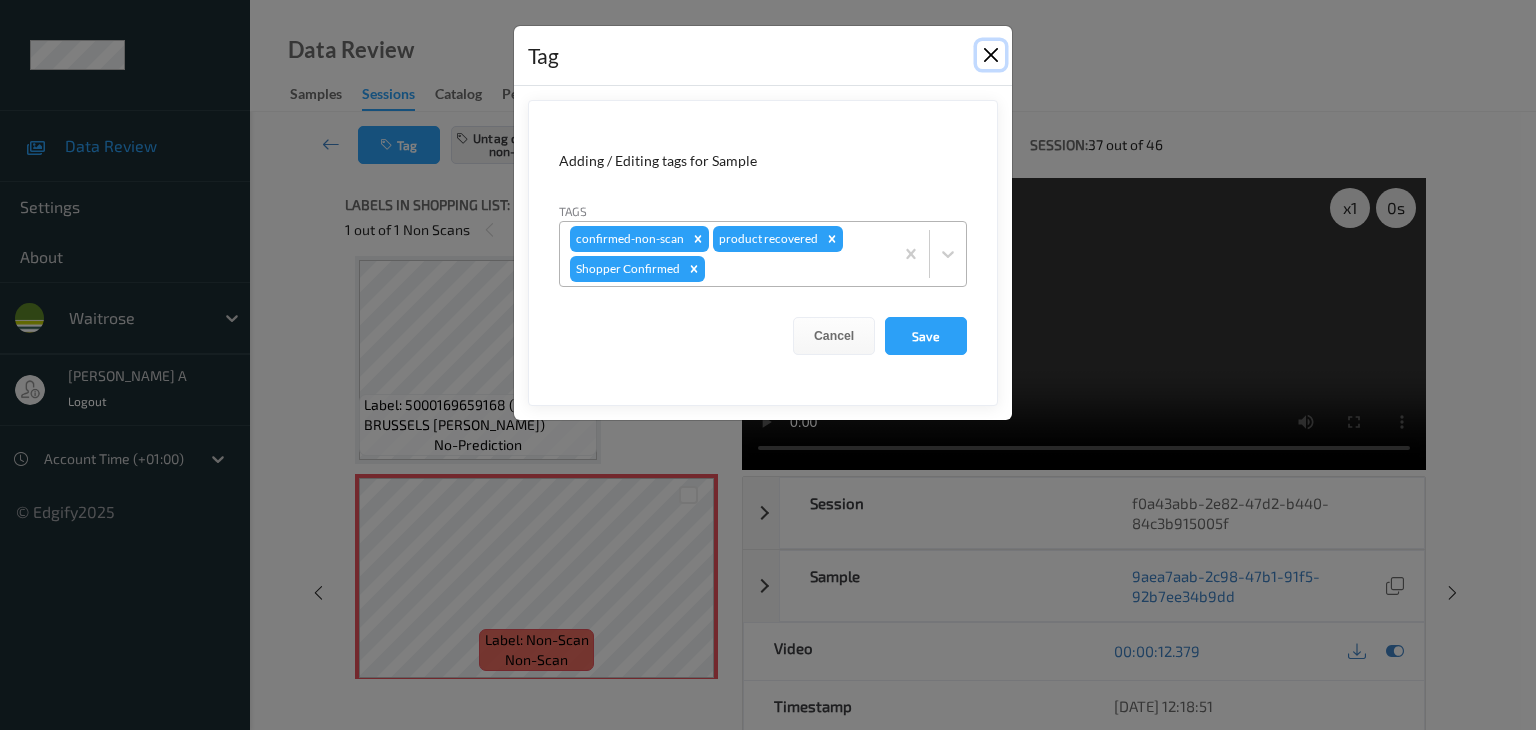 click at bounding box center [991, 55] 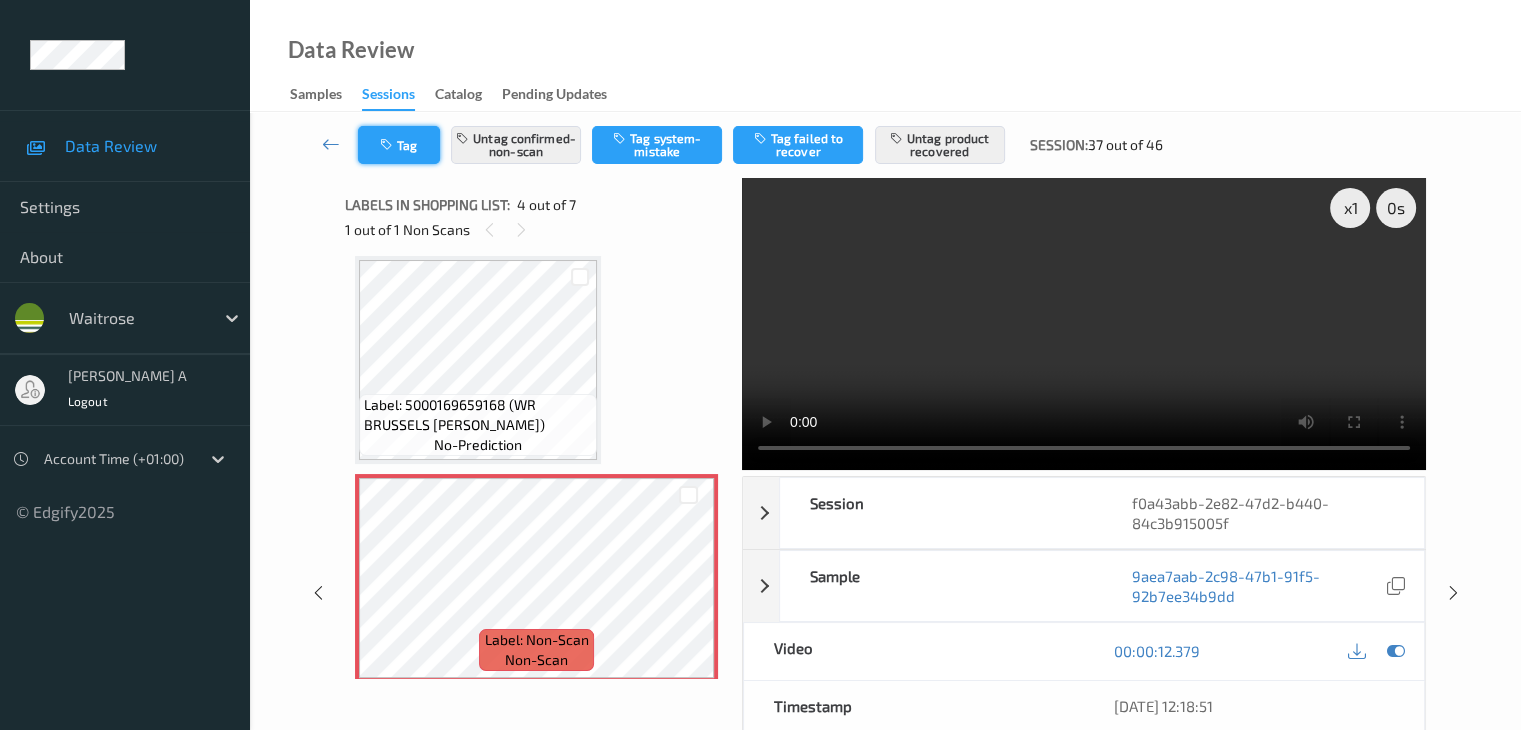 click on "Tag" at bounding box center (399, 145) 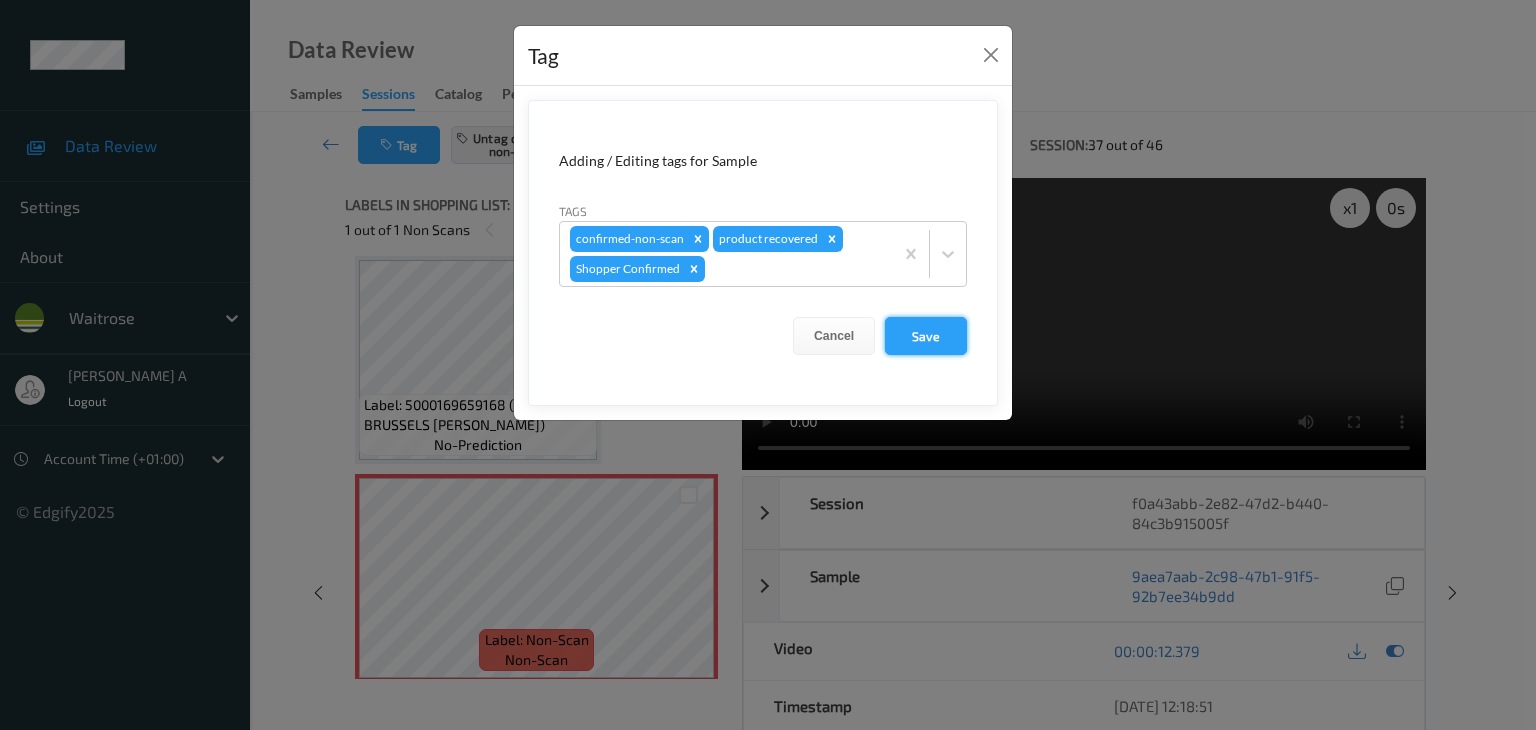 click on "Save" at bounding box center [926, 336] 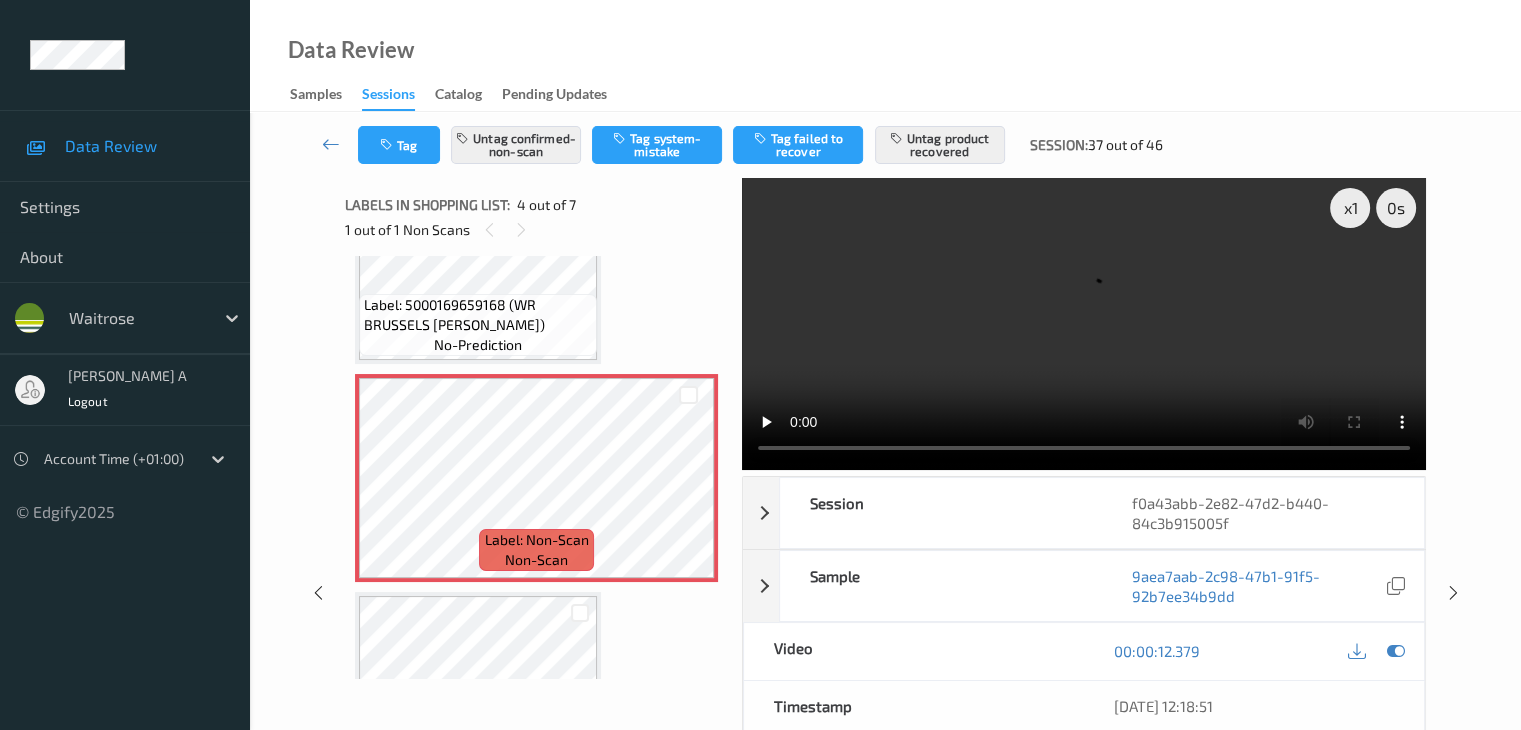 scroll, scrollTop: 846, scrollLeft: 0, axis: vertical 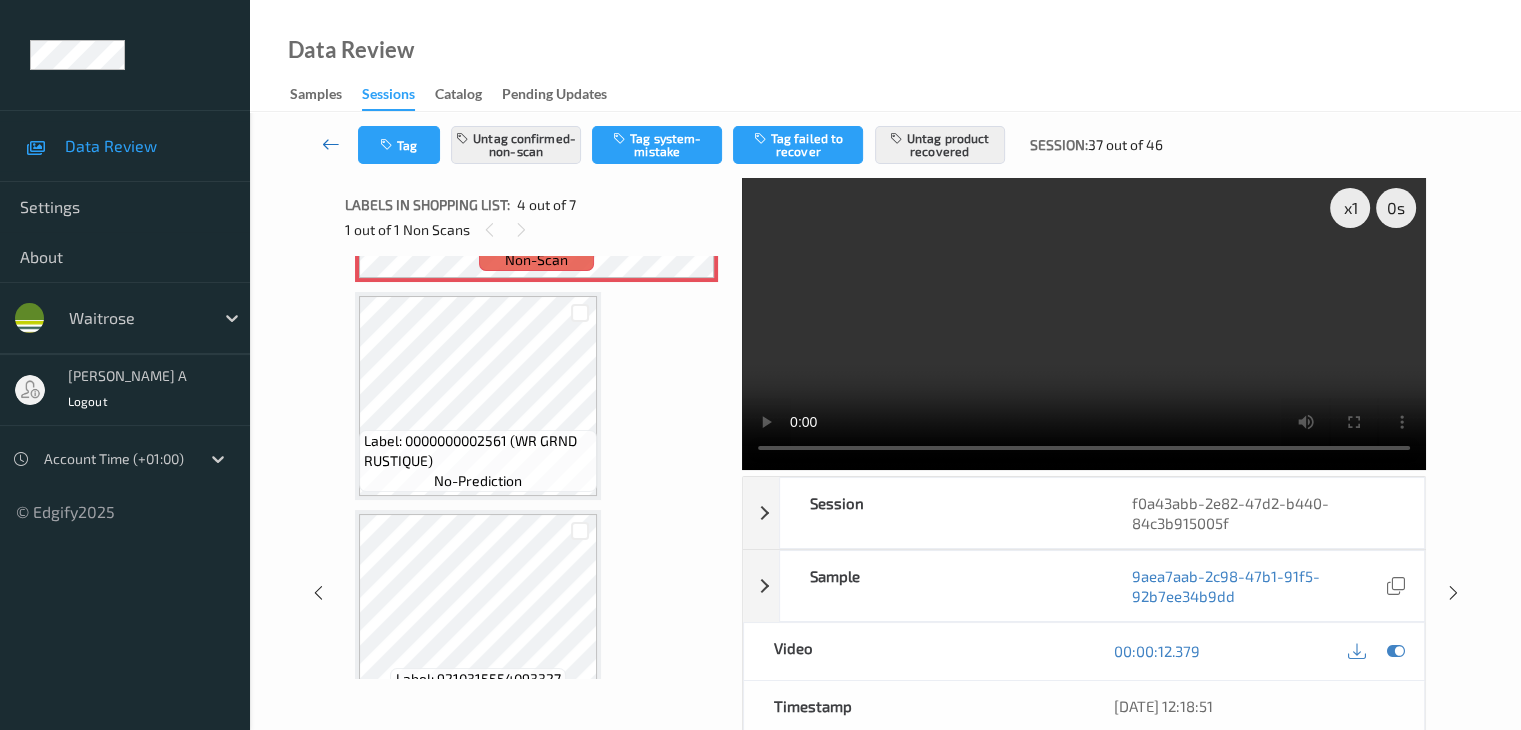 click at bounding box center [331, 144] 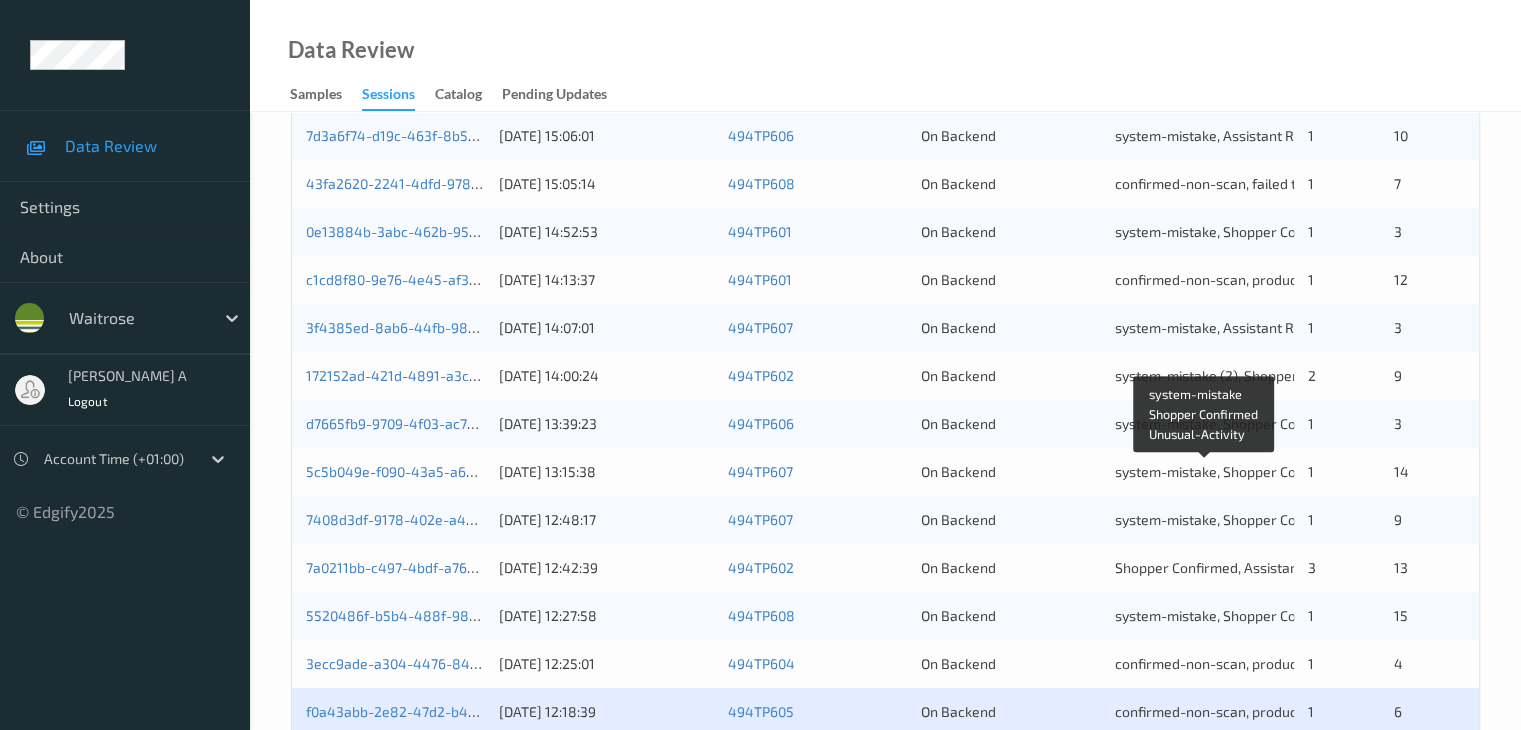 scroll, scrollTop: 932, scrollLeft: 0, axis: vertical 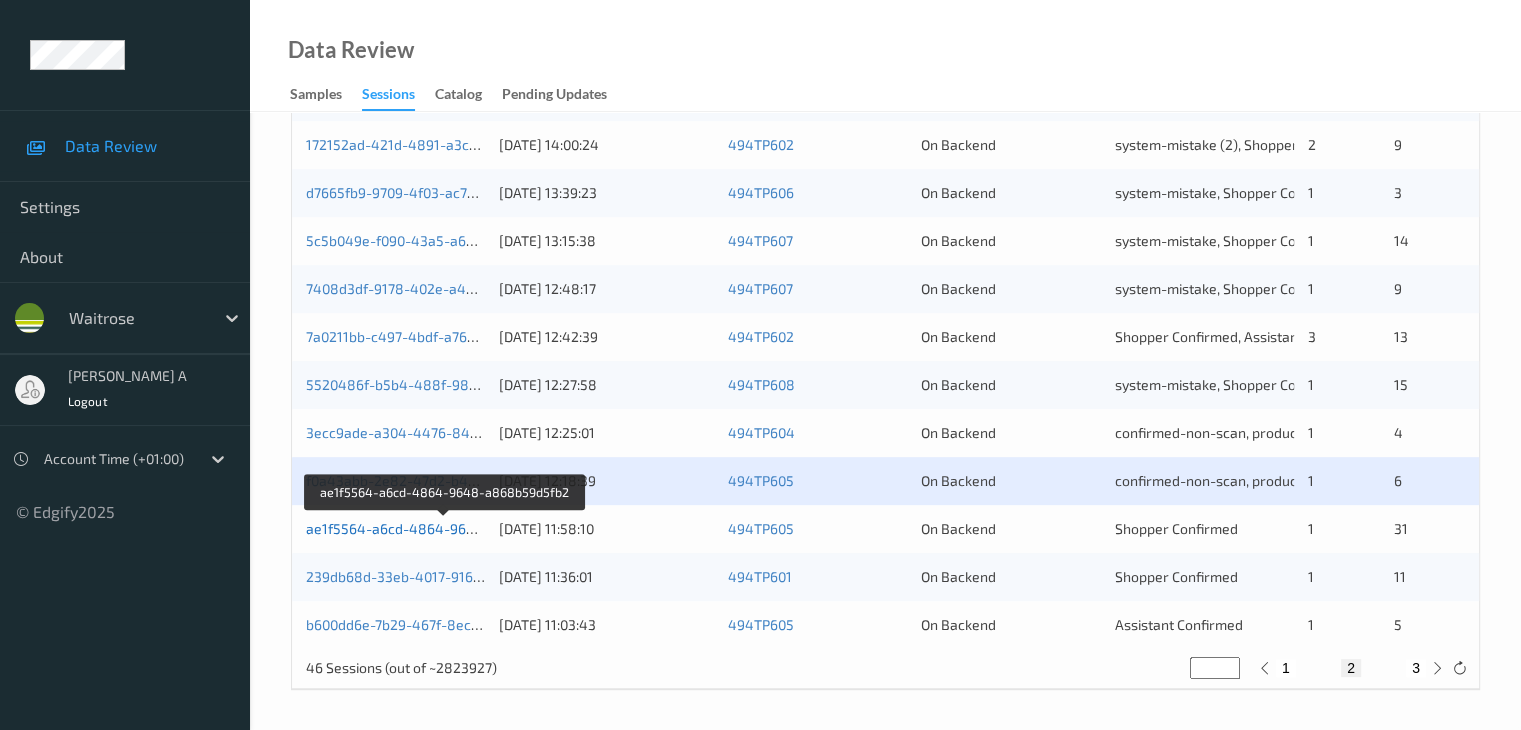 click on "ae1f5564-a6cd-4864-9648-a868b59d5fb2" at bounding box center [445, 528] 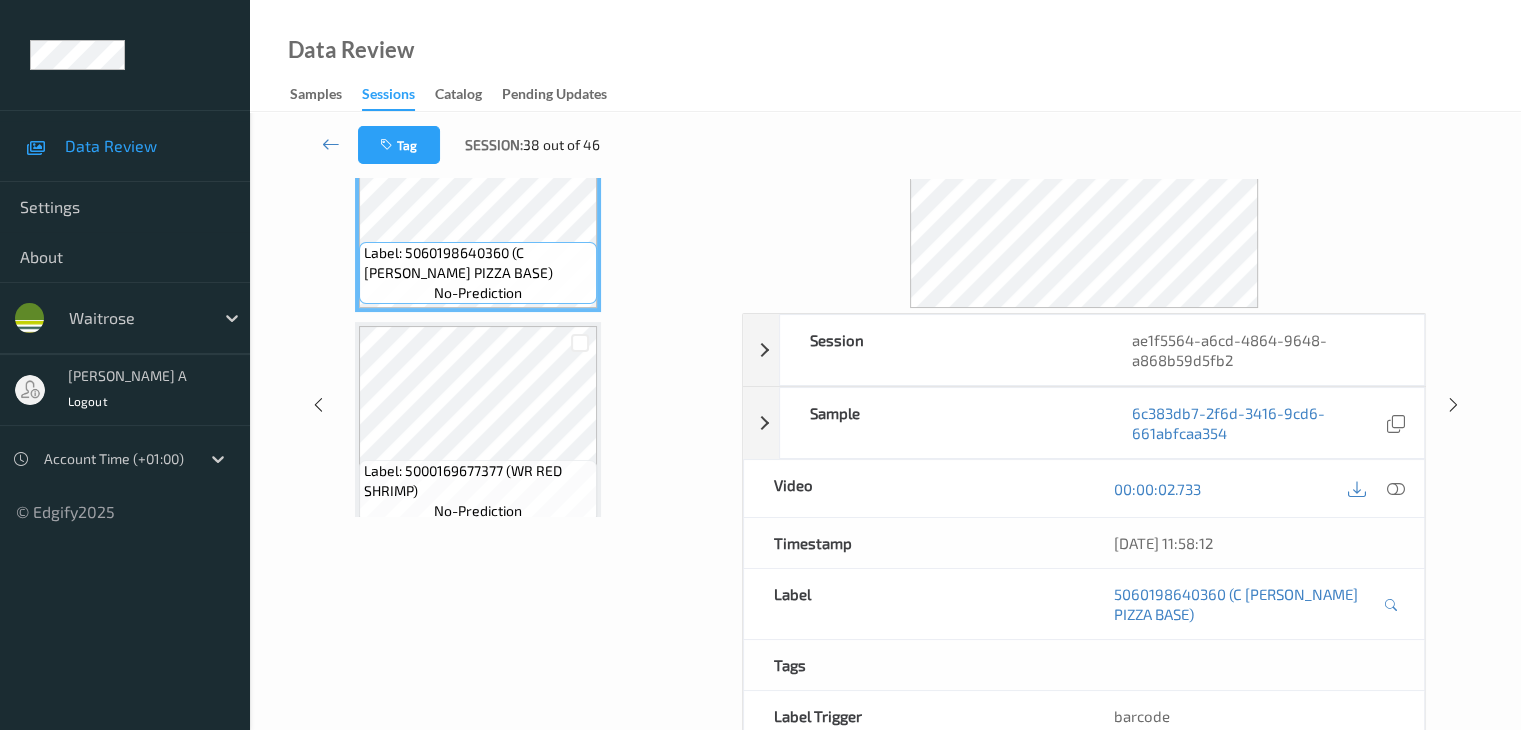 scroll, scrollTop: 0, scrollLeft: 0, axis: both 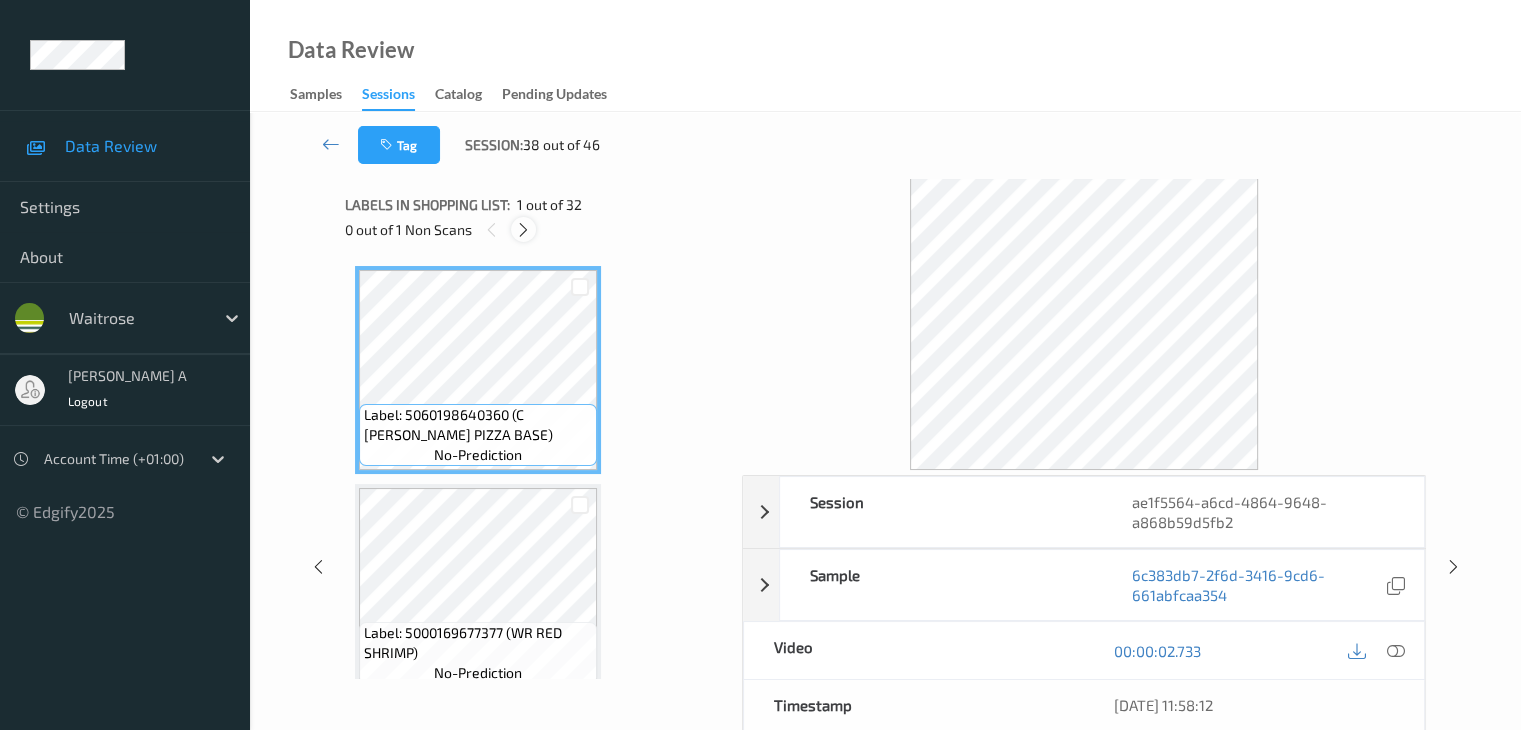 click at bounding box center [523, 230] 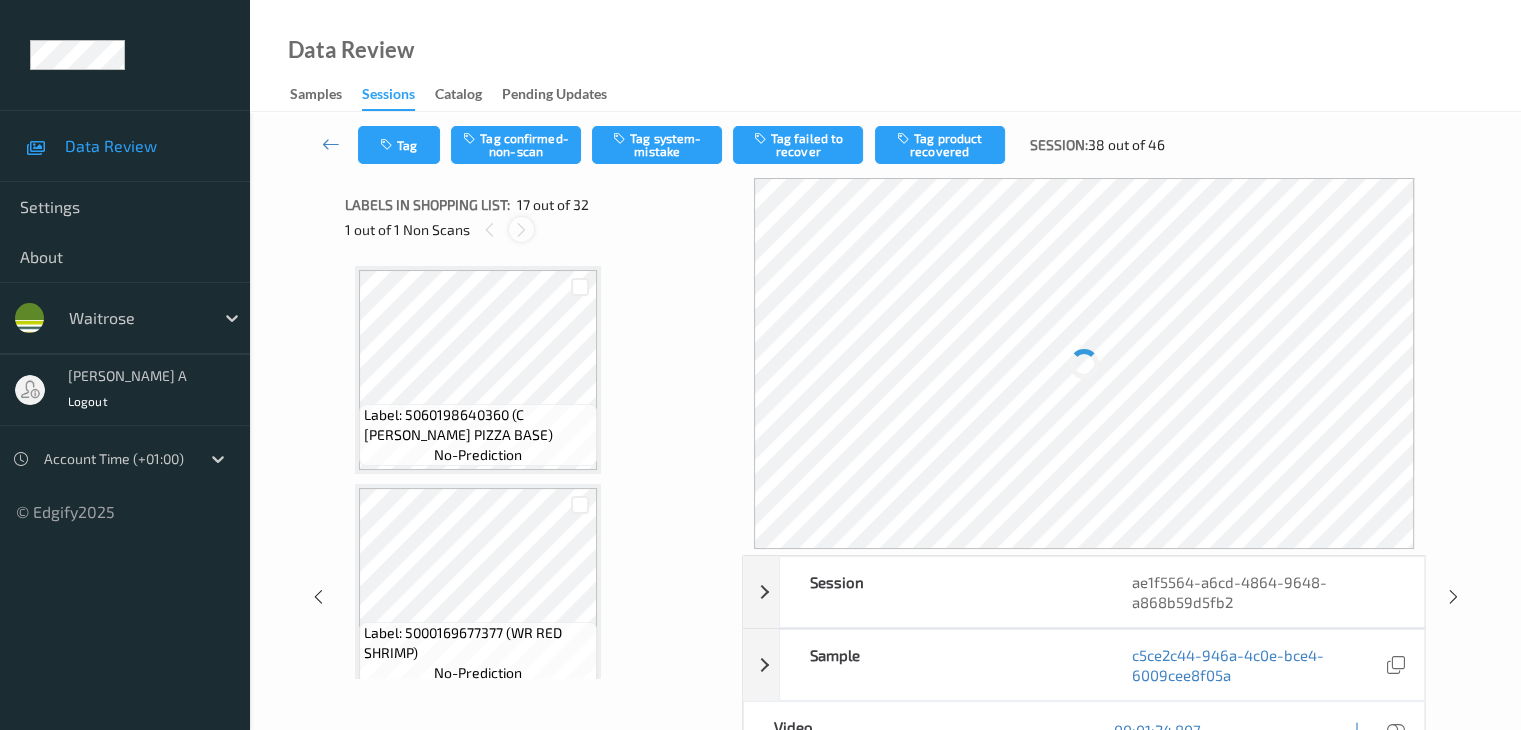 scroll, scrollTop: 3280, scrollLeft: 0, axis: vertical 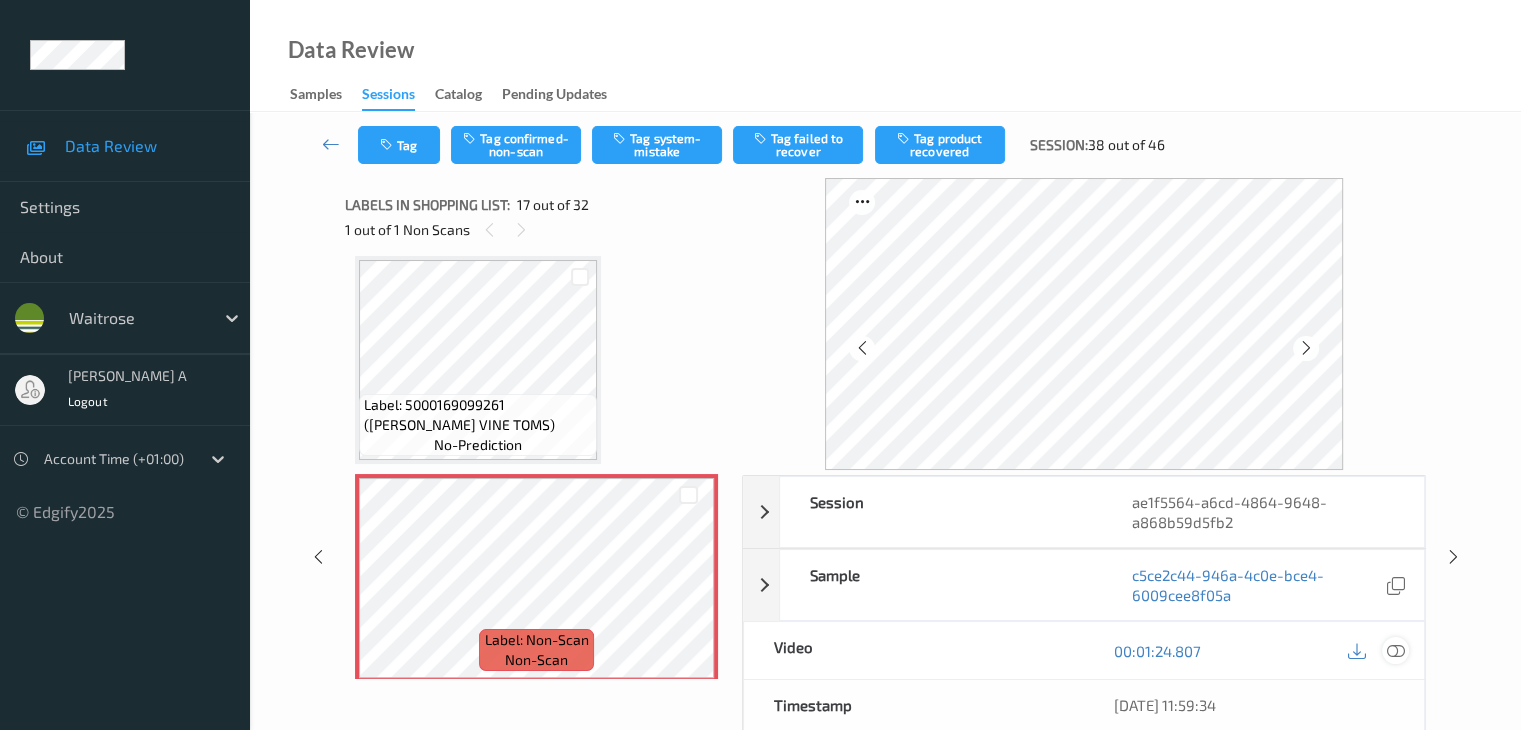 click at bounding box center (1395, 651) 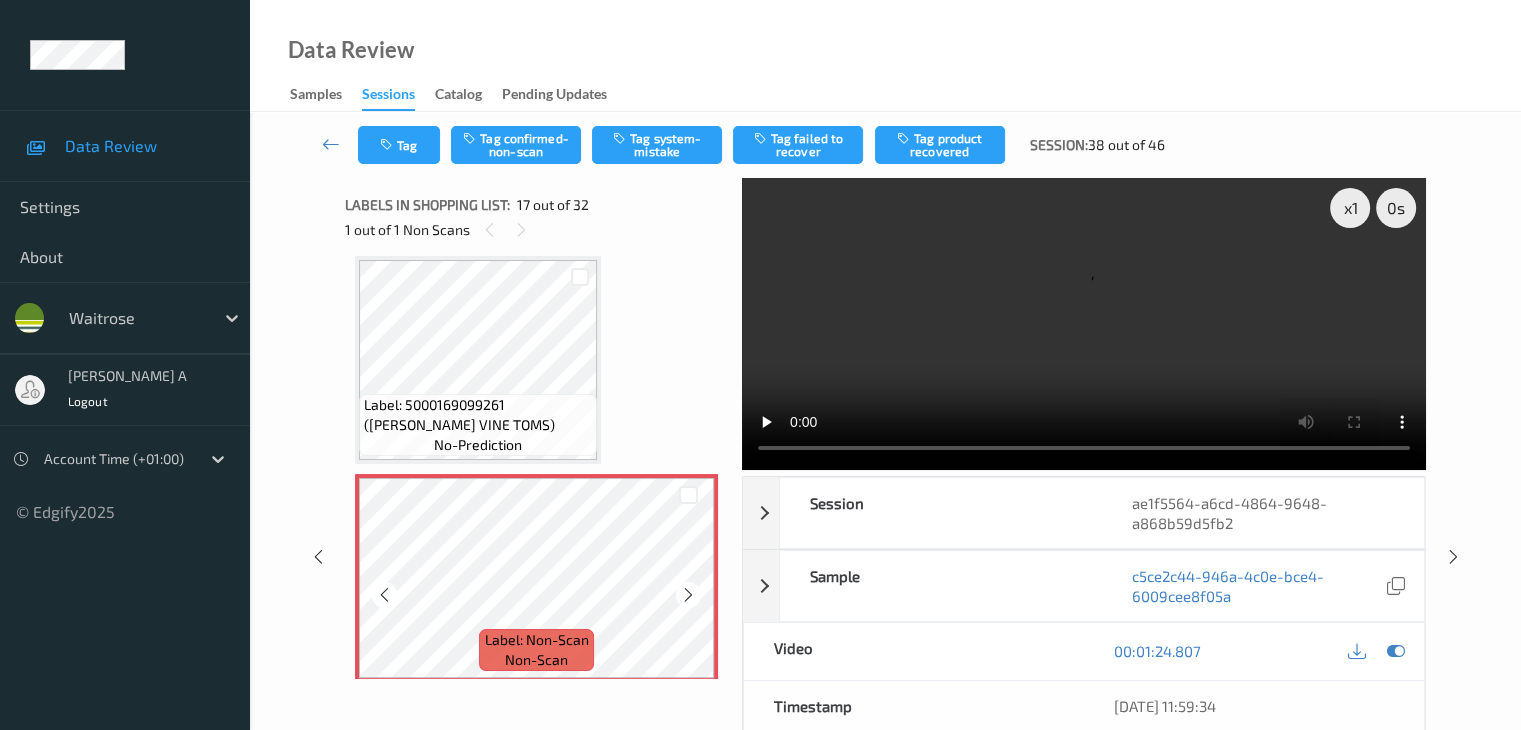 scroll, scrollTop: 3380, scrollLeft: 0, axis: vertical 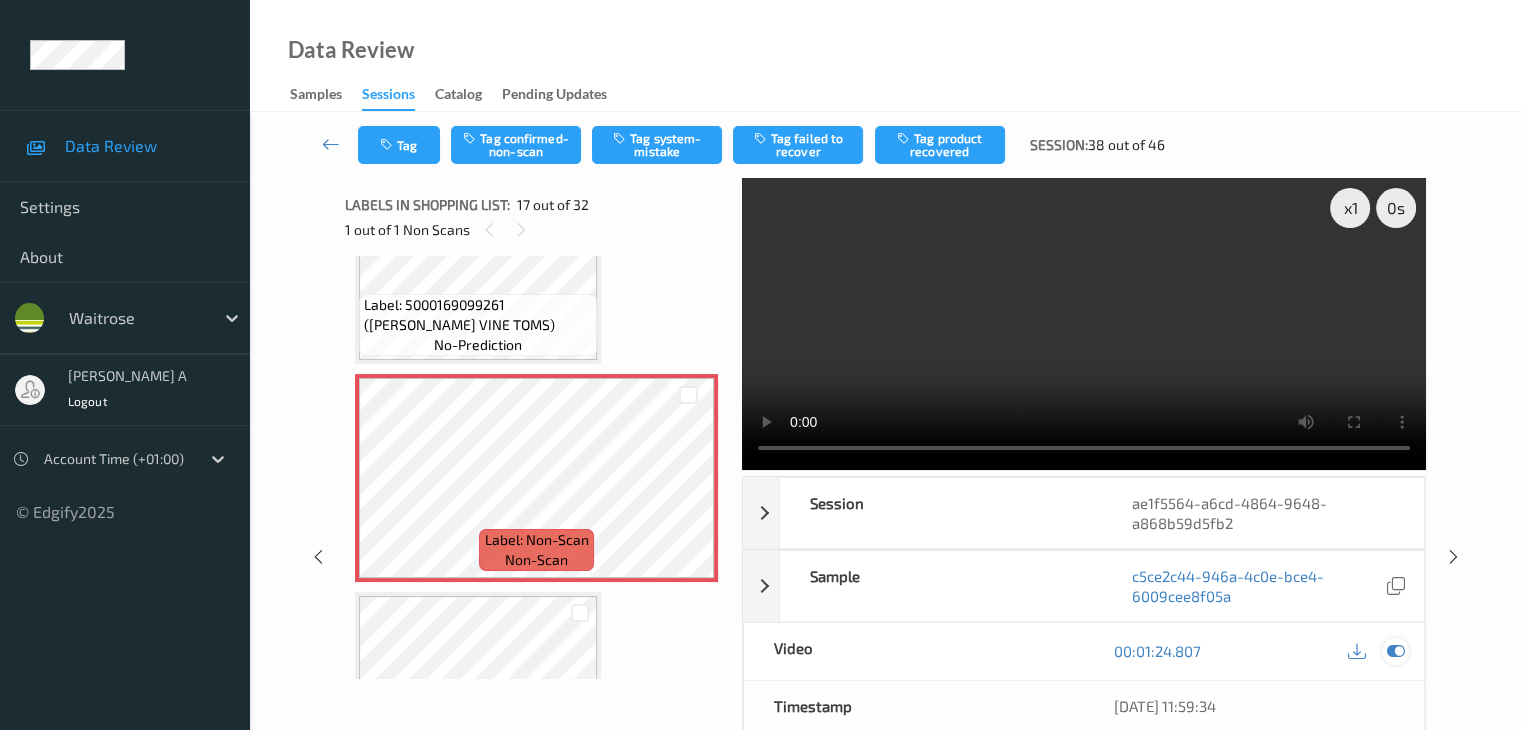 click at bounding box center [1395, 651] 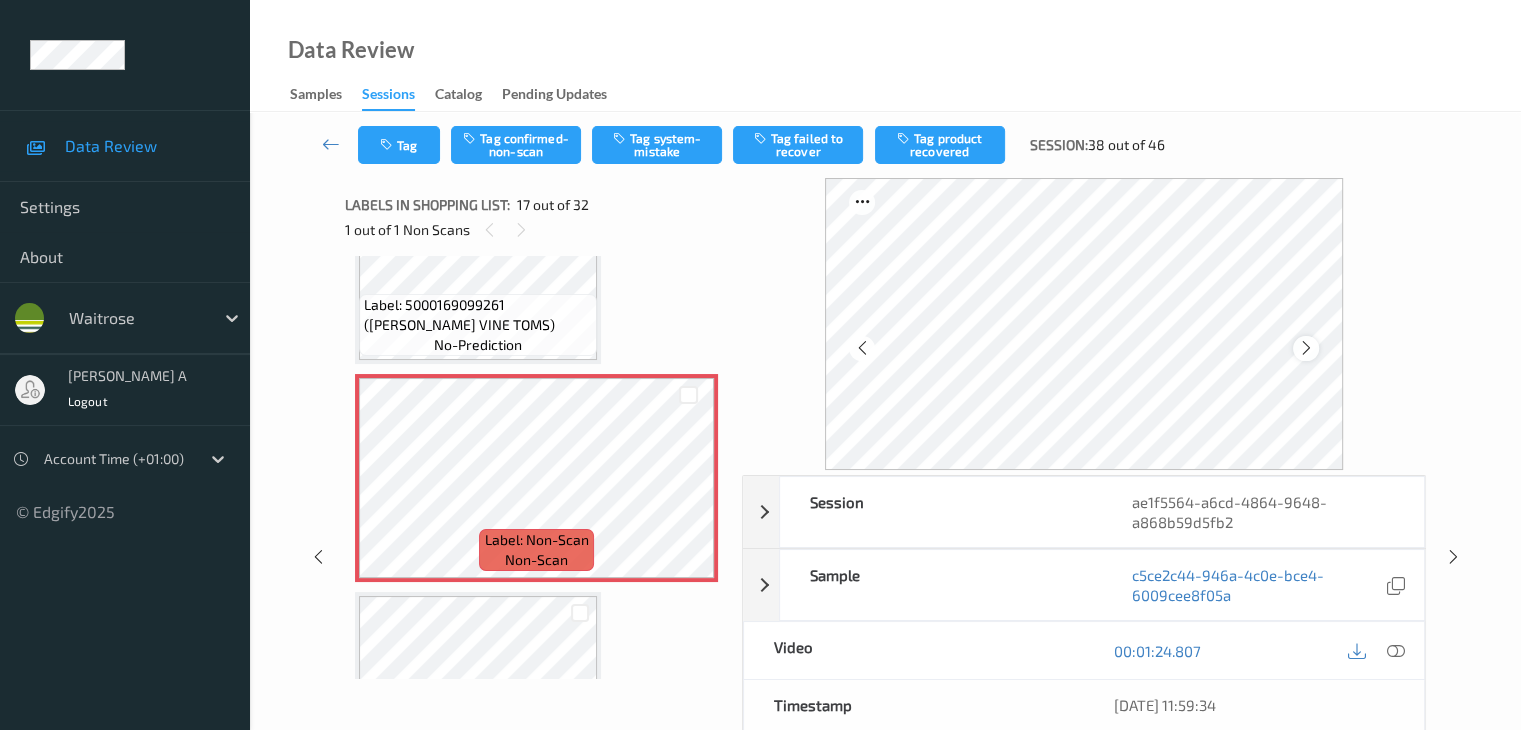 click at bounding box center (1306, 348) 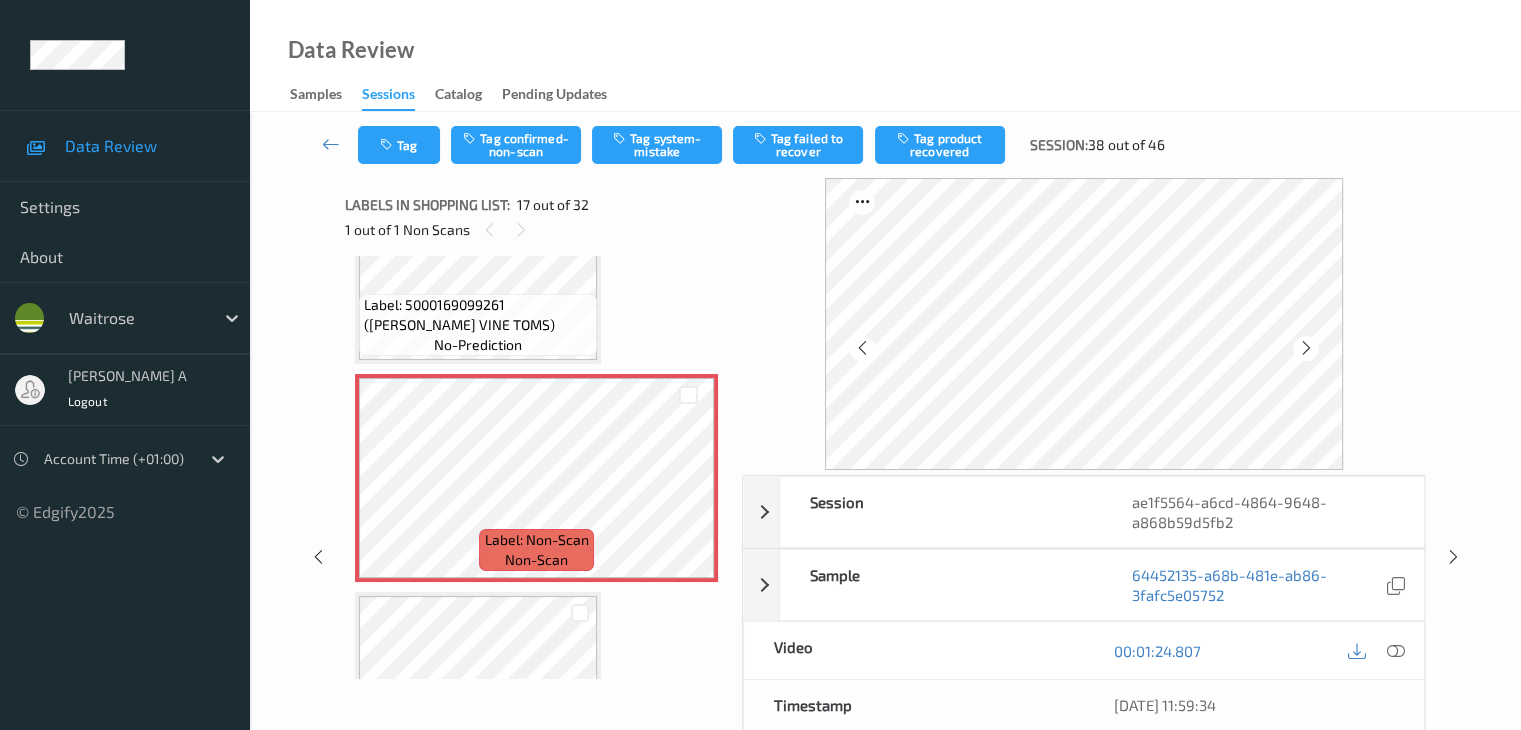 click at bounding box center [1306, 348] 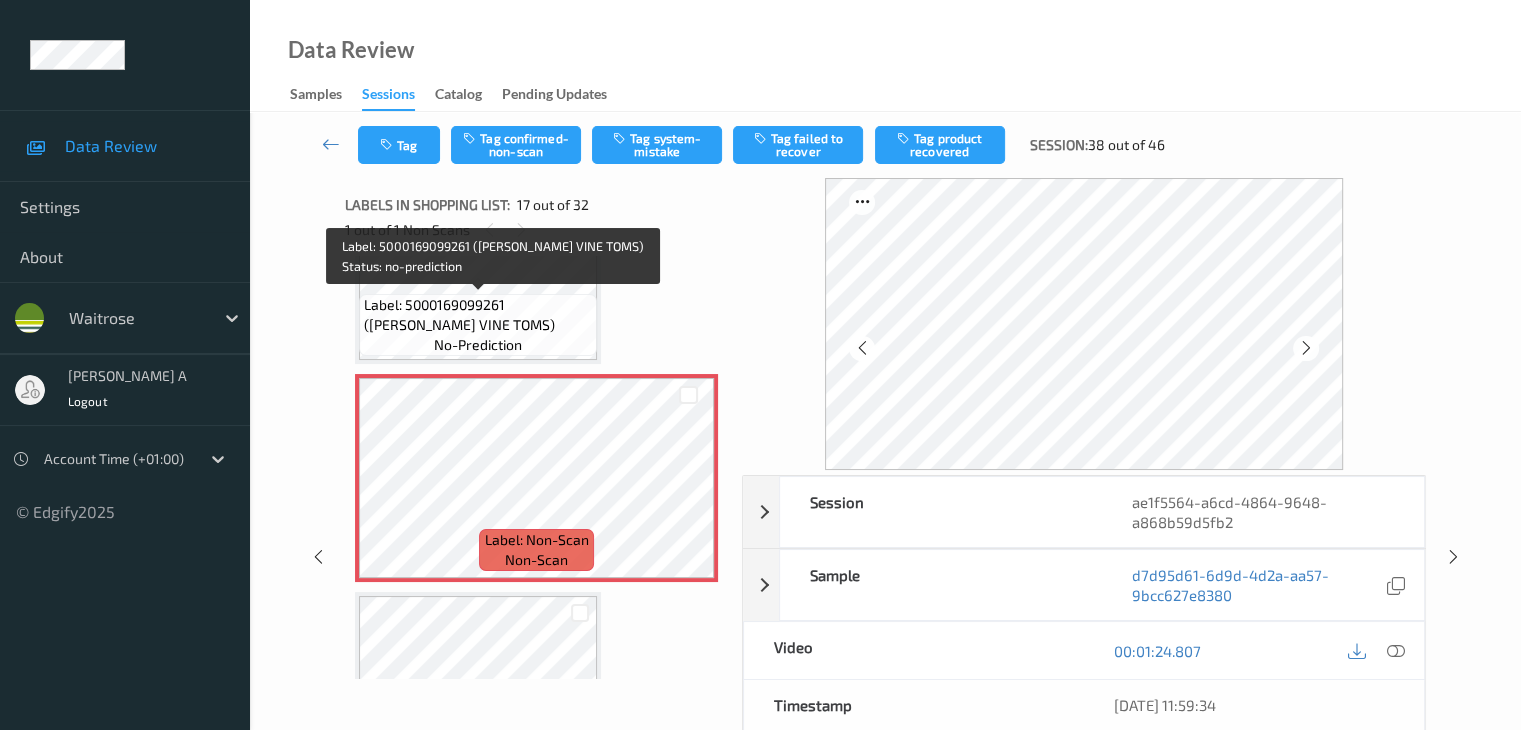 click on "Label: 5000169099261 (WR CHERRY VINE TOMS)" at bounding box center (478, 315) 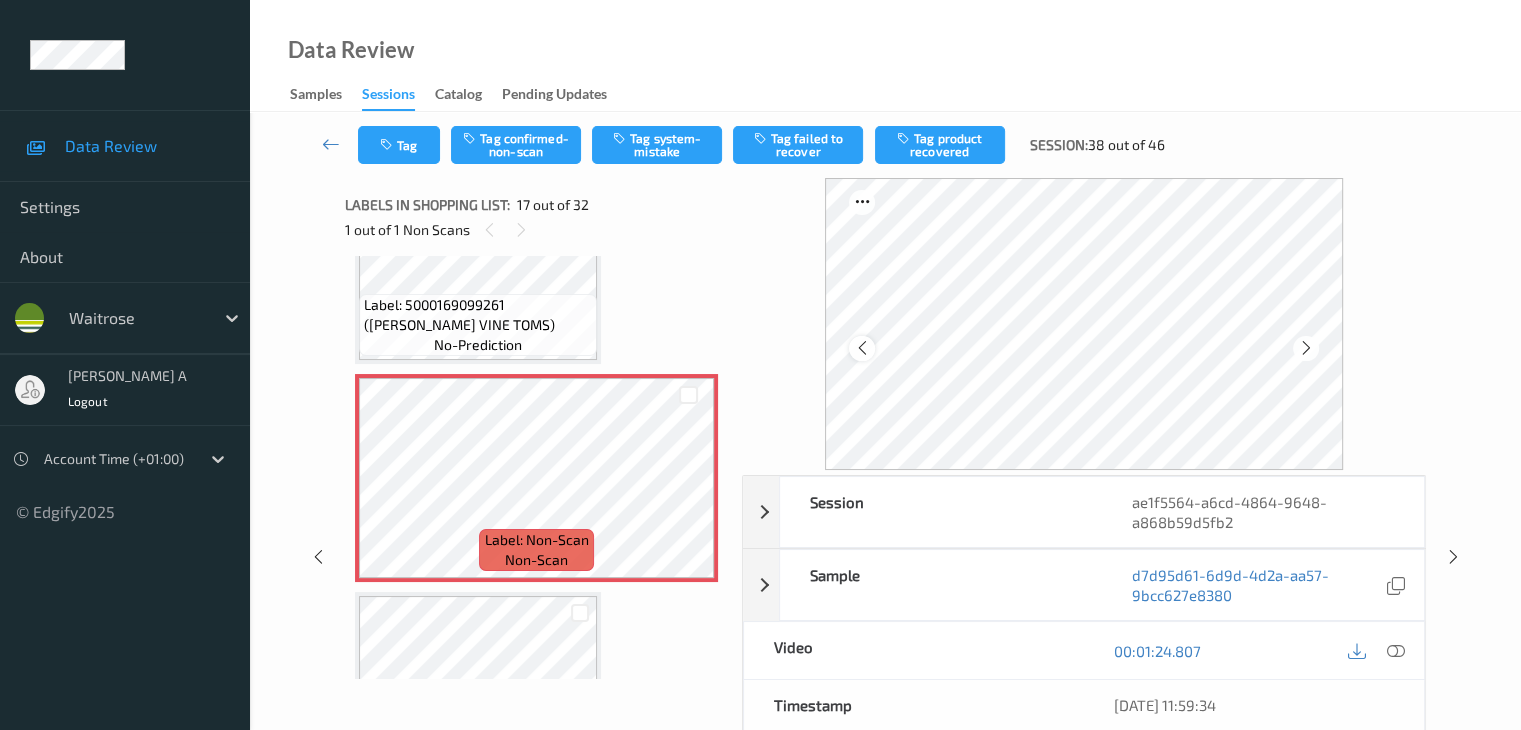 click at bounding box center (861, 348) 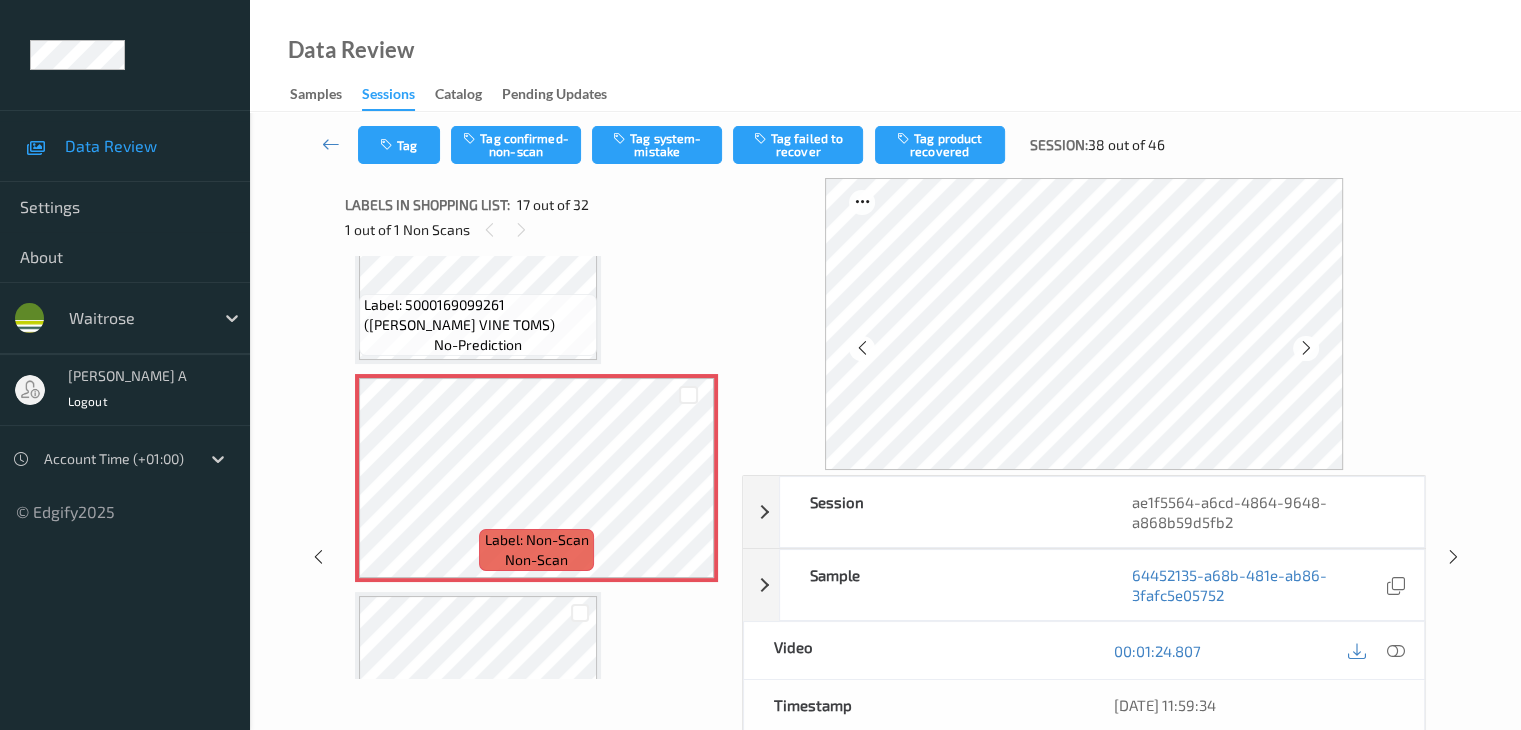 click at bounding box center (861, 348) 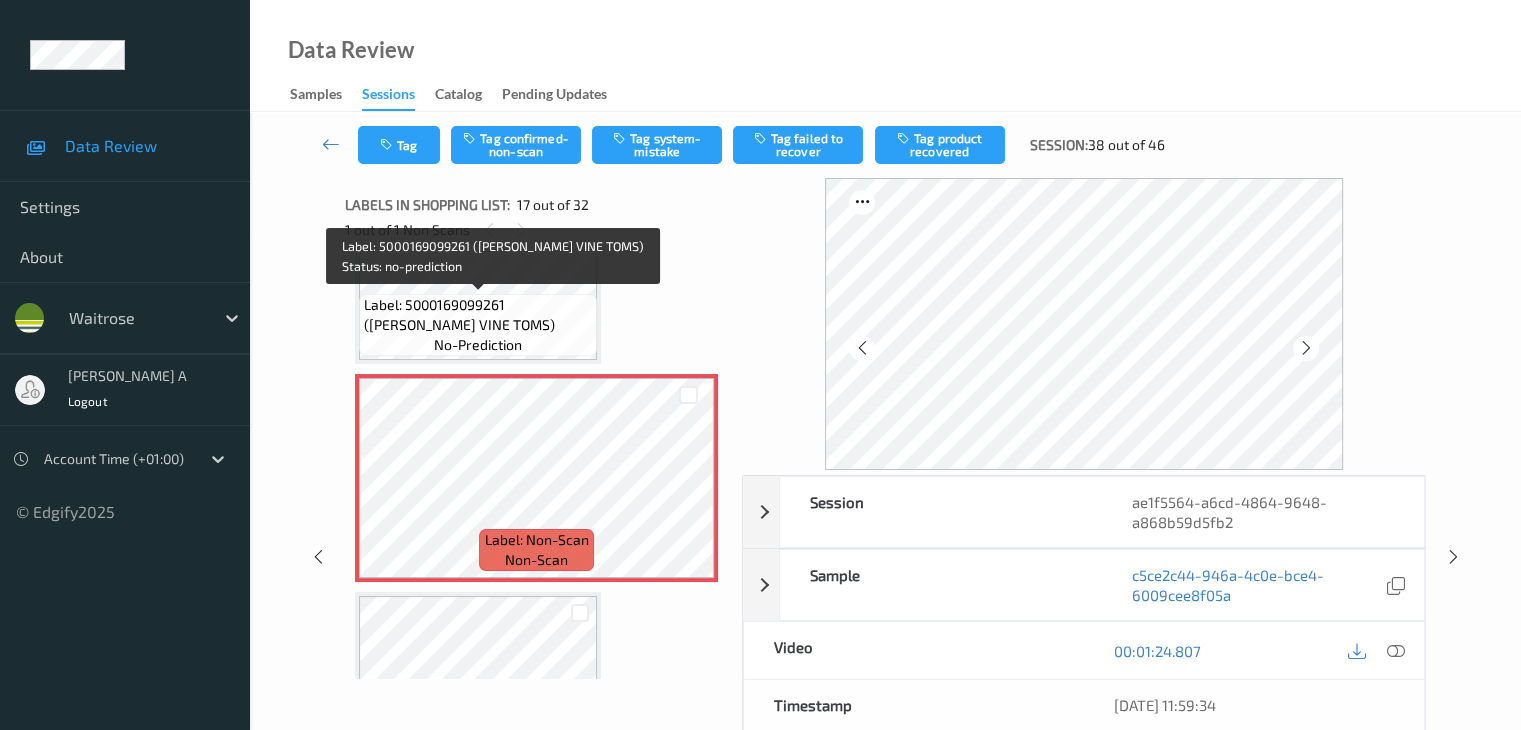 click on "Label: 5000169099261 (WR CHERRY VINE TOMS)" at bounding box center [478, 315] 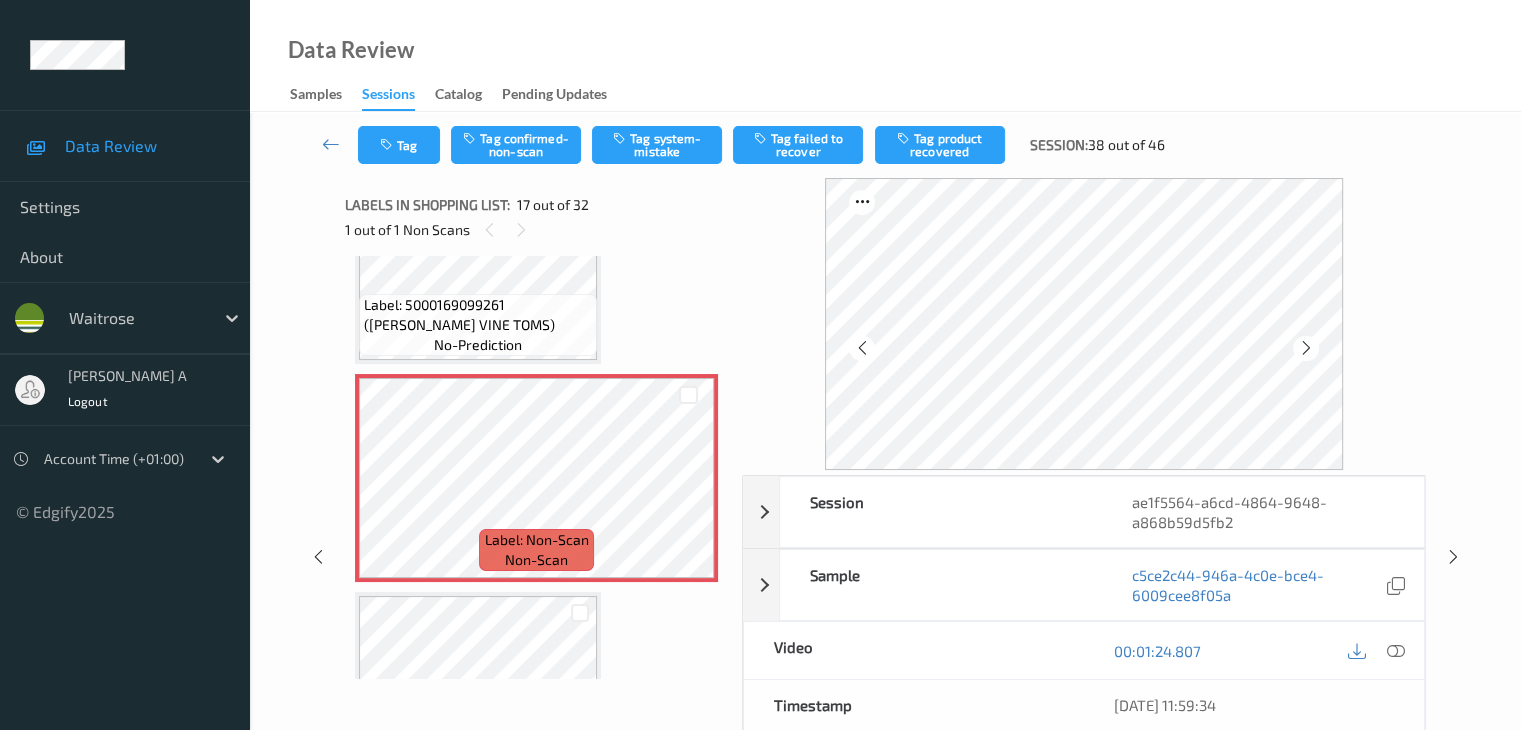 click at bounding box center (580, 612) 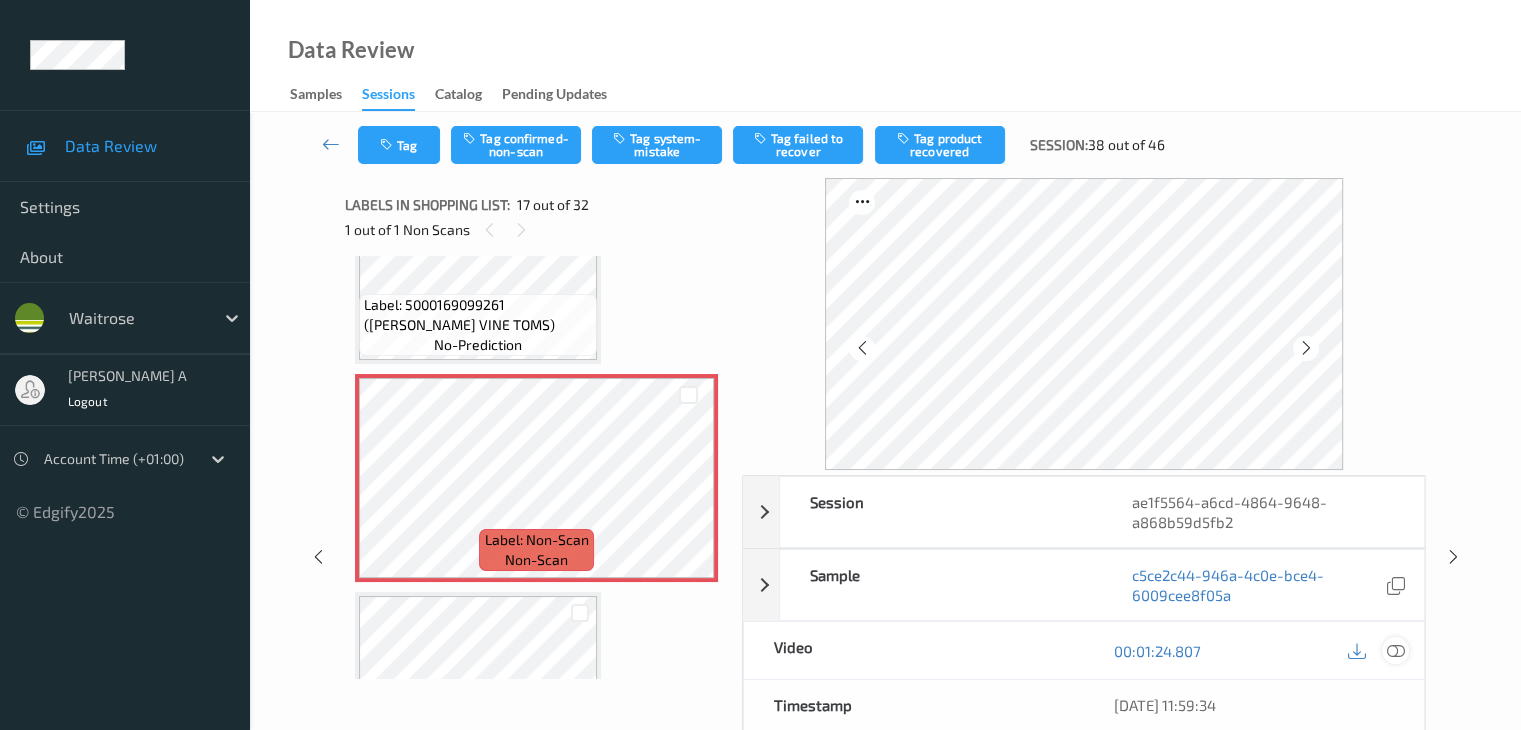 click at bounding box center [1395, 651] 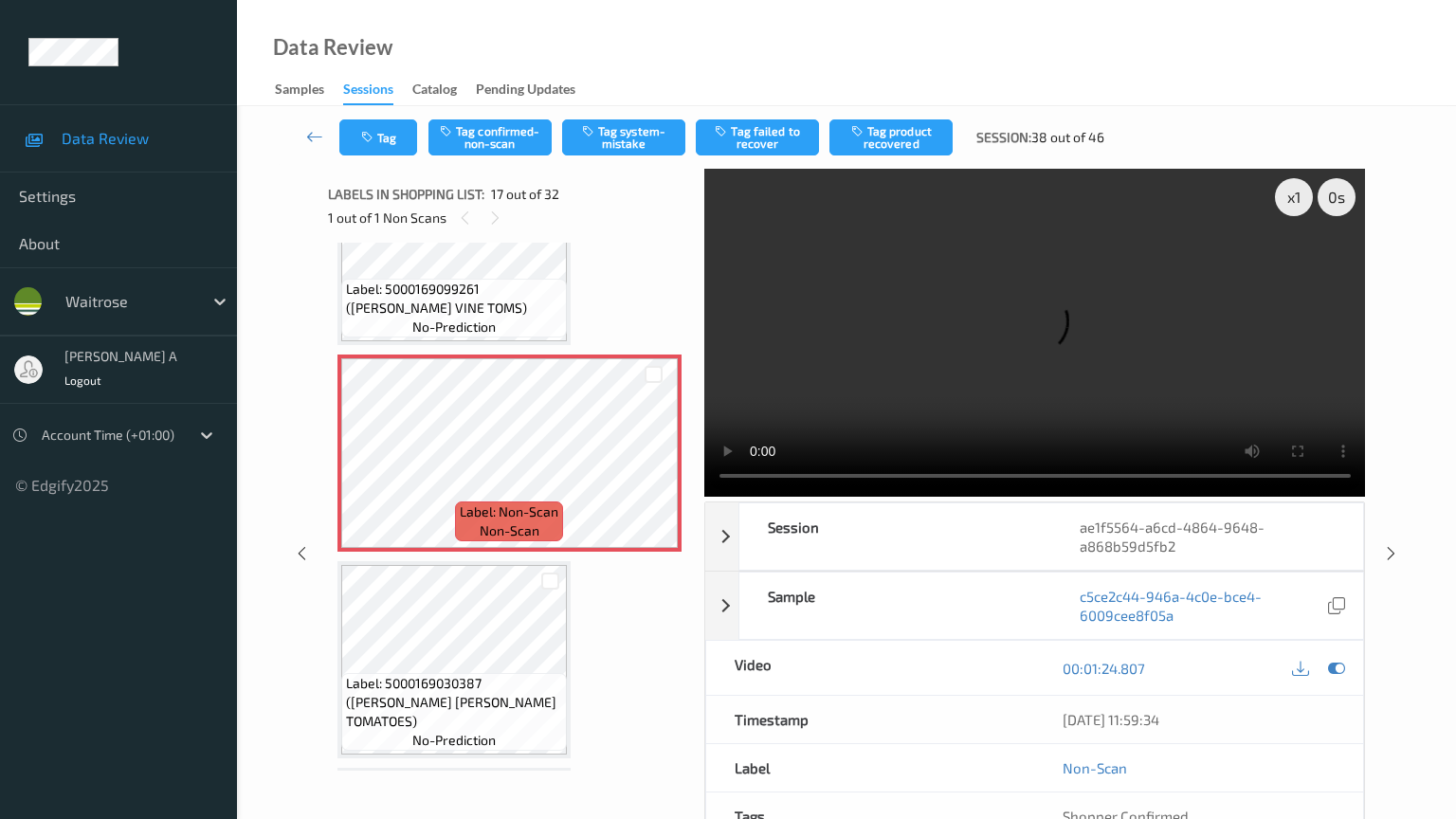 type 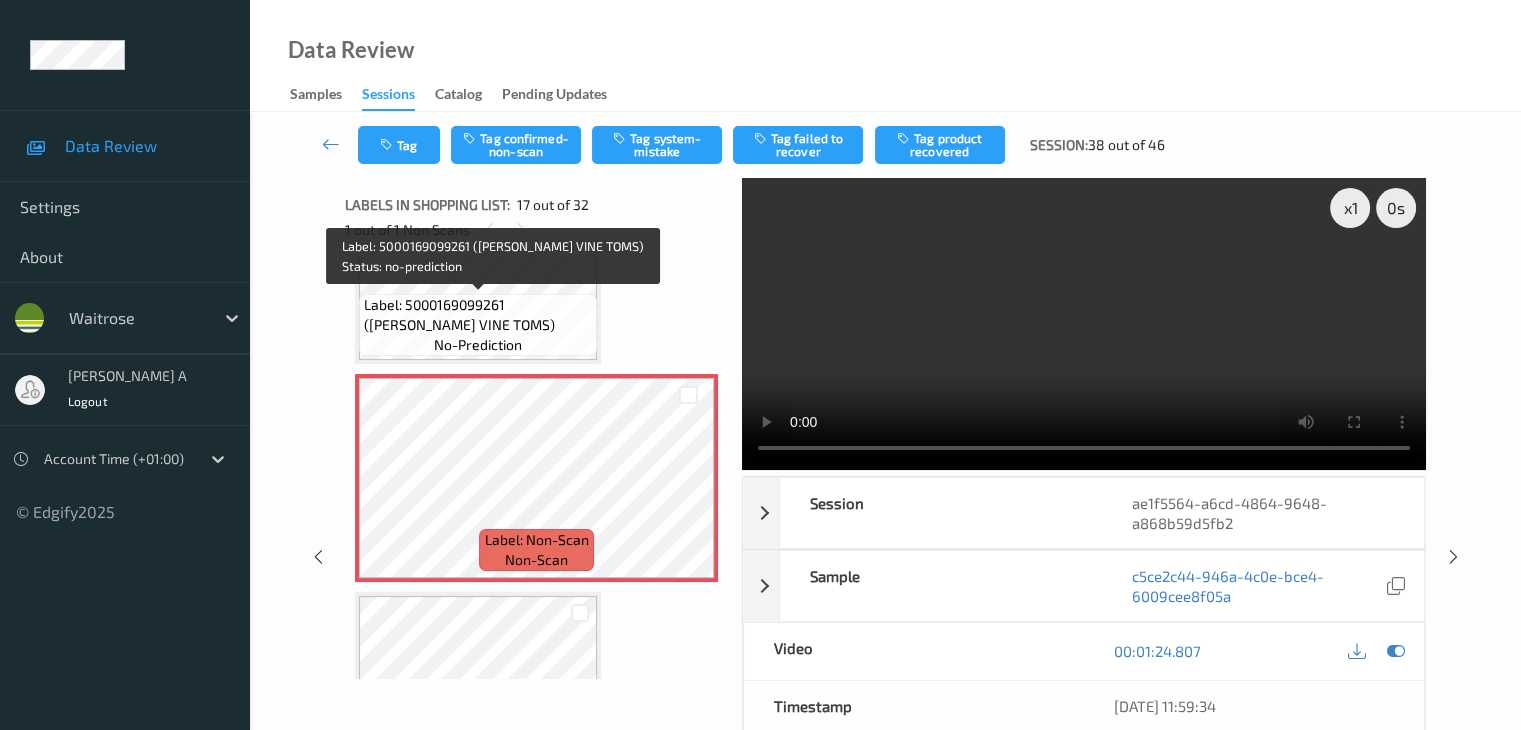 click on "Label: 5000169099261 (WR CHERRY VINE TOMS)" at bounding box center (478, 315) 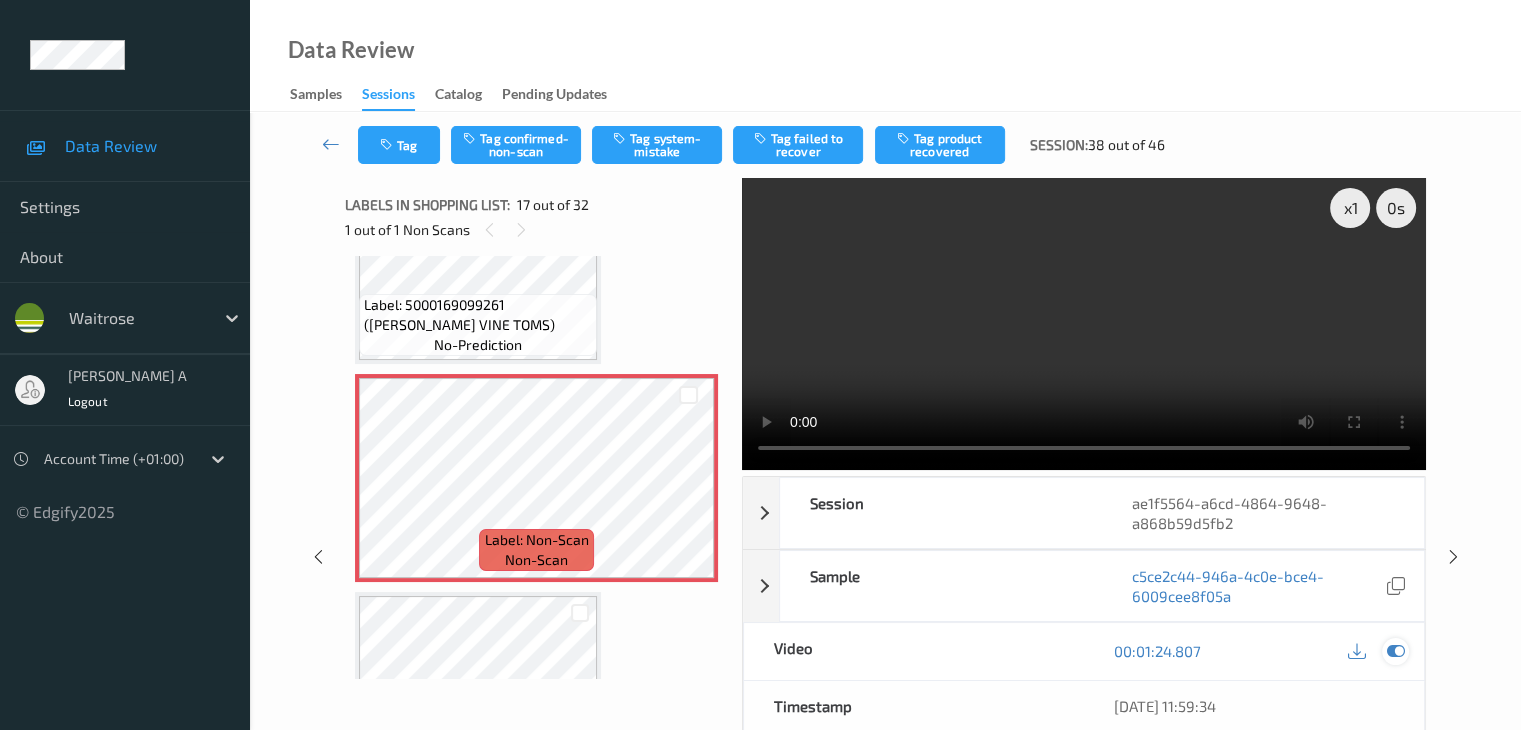 click at bounding box center [1395, 651] 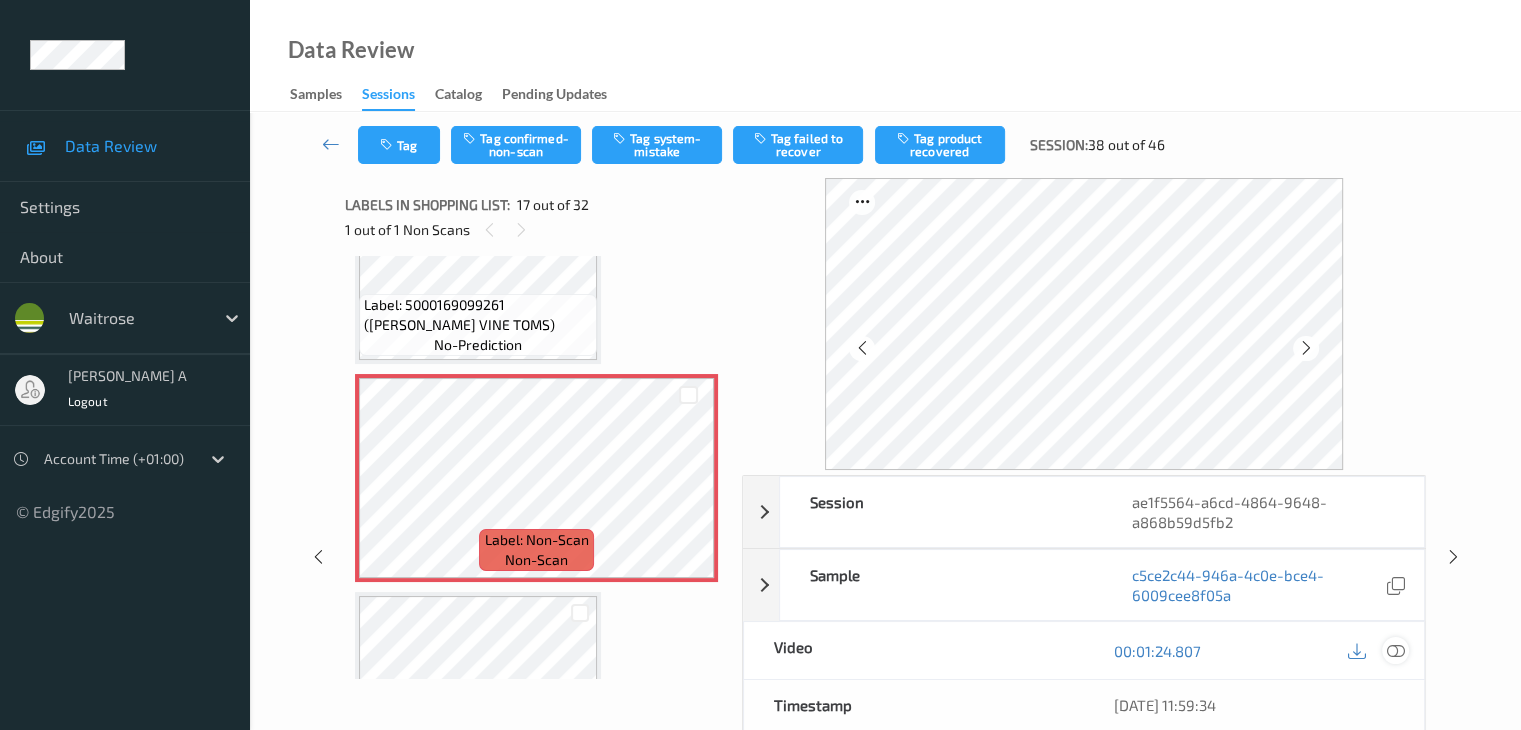 click at bounding box center (1395, 651) 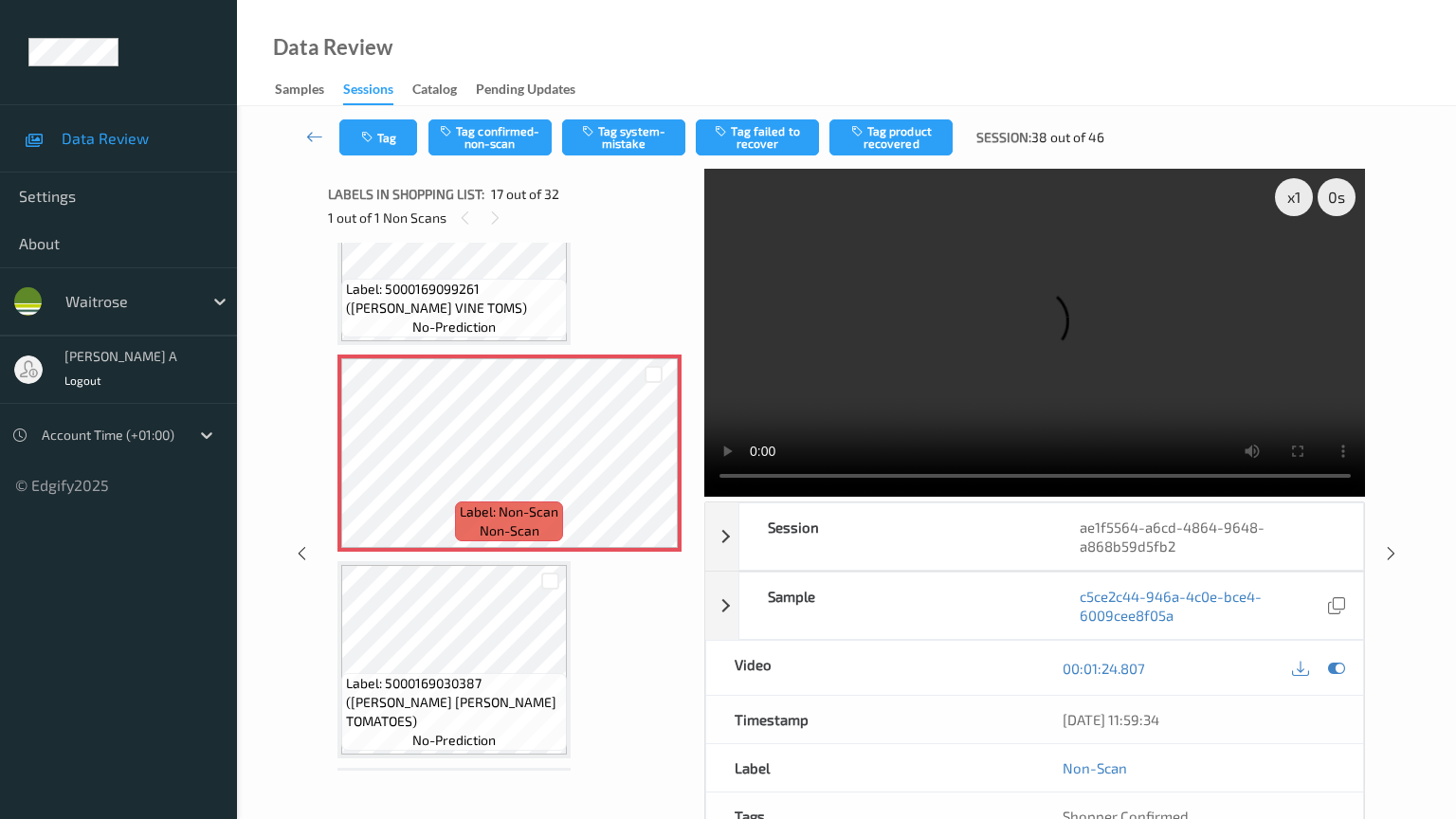 type 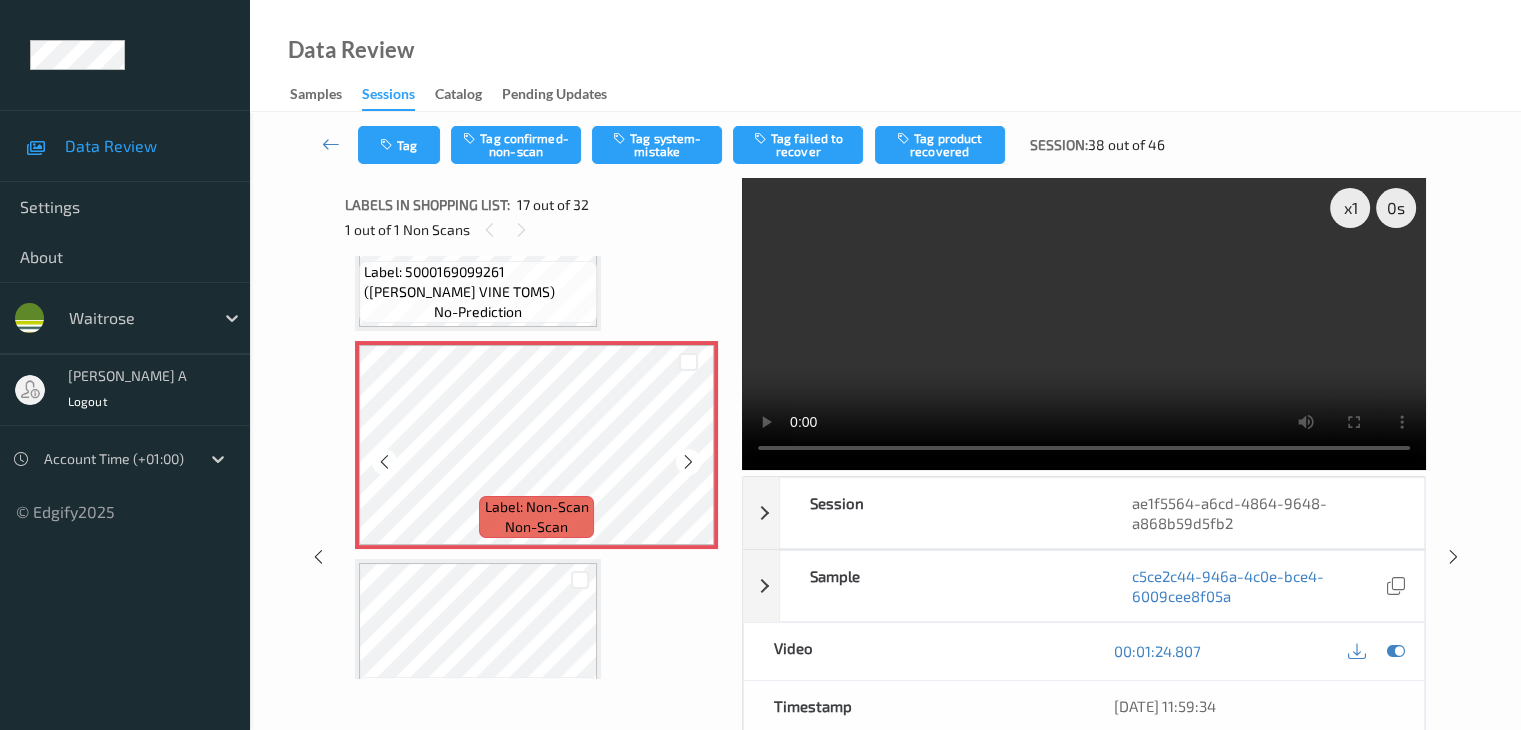 scroll, scrollTop: 3380, scrollLeft: 0, axis: vertical 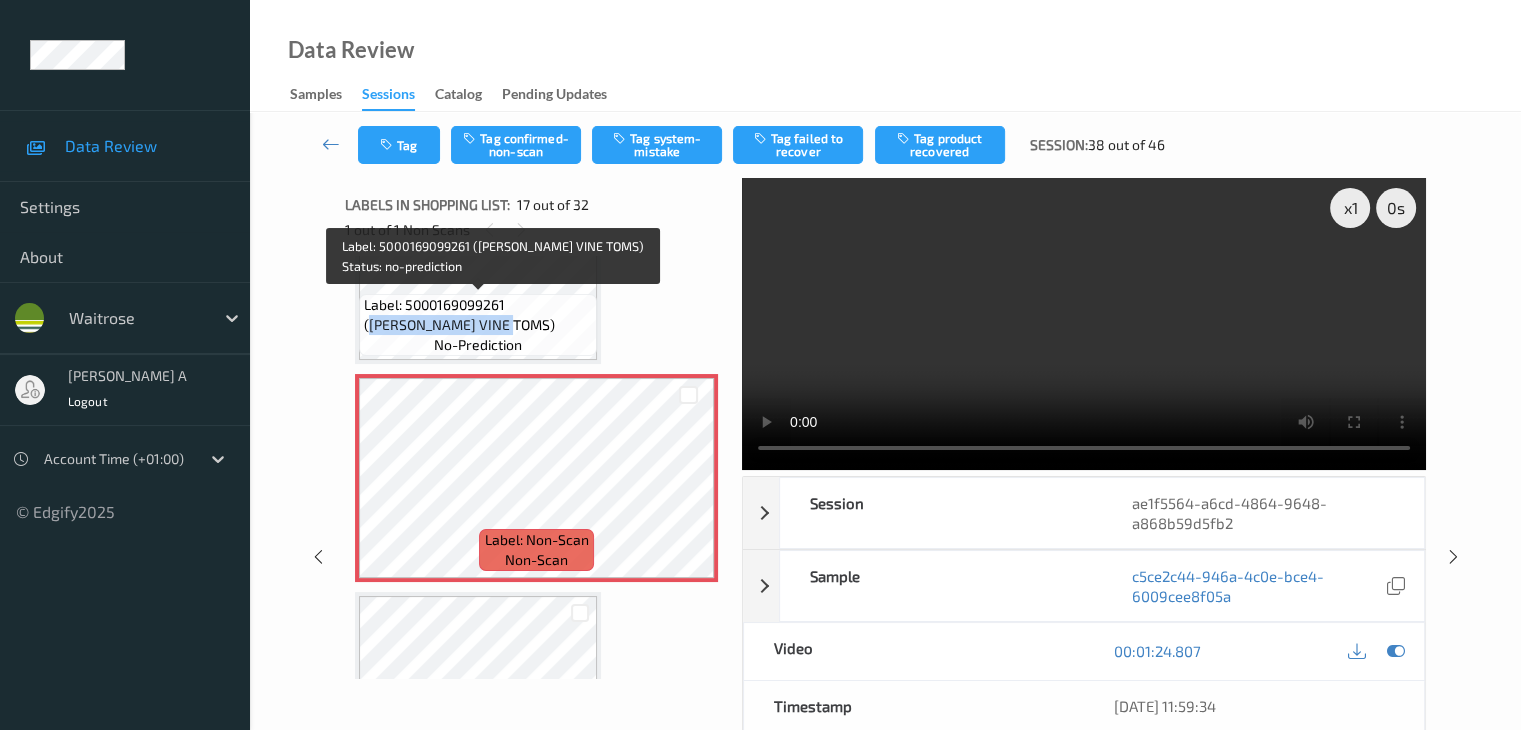 drag, startPoint x: 515, startPoint y: 305, endPoint x: 436, endPoint y: 327, distance: 82.006096 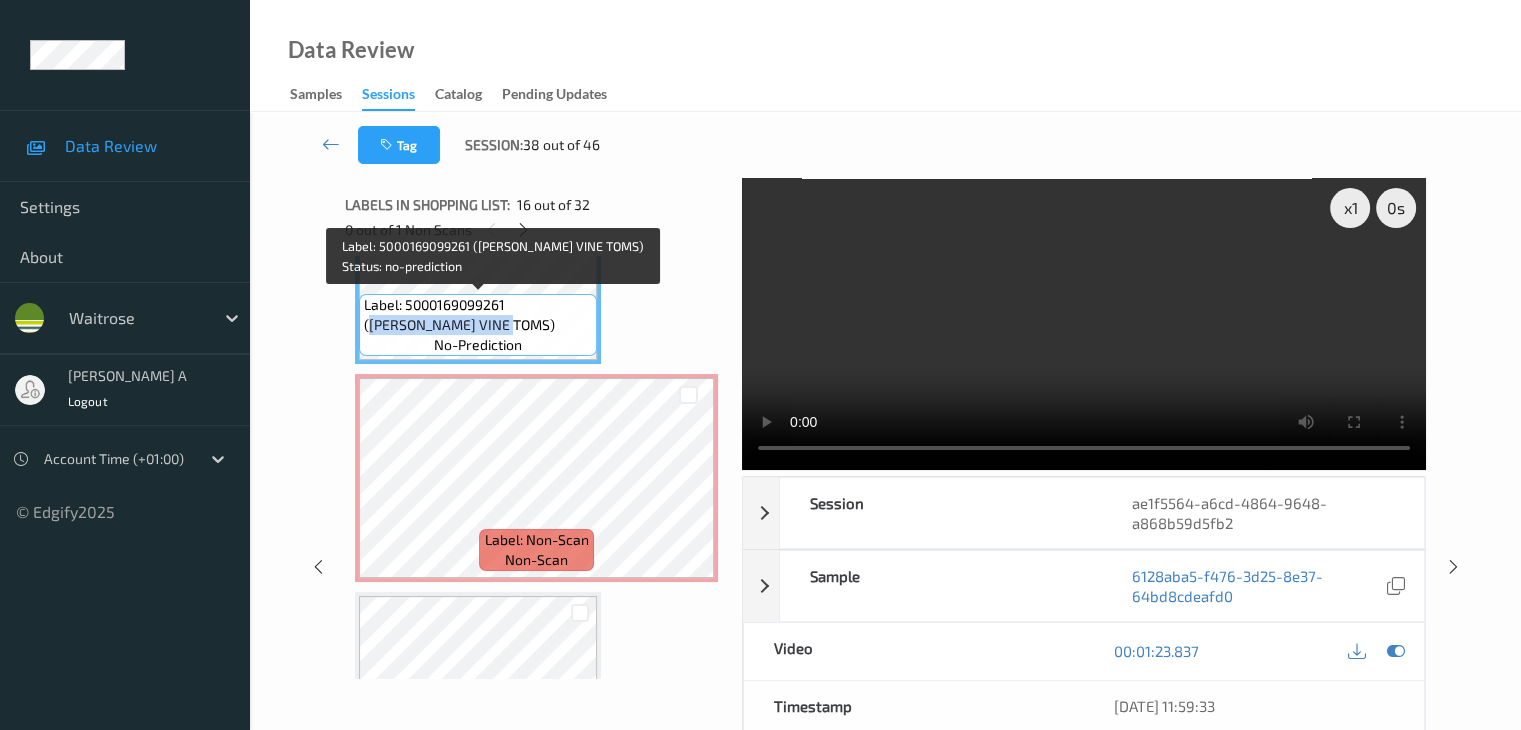 copy on "WR CHERRY VINE TOMS" 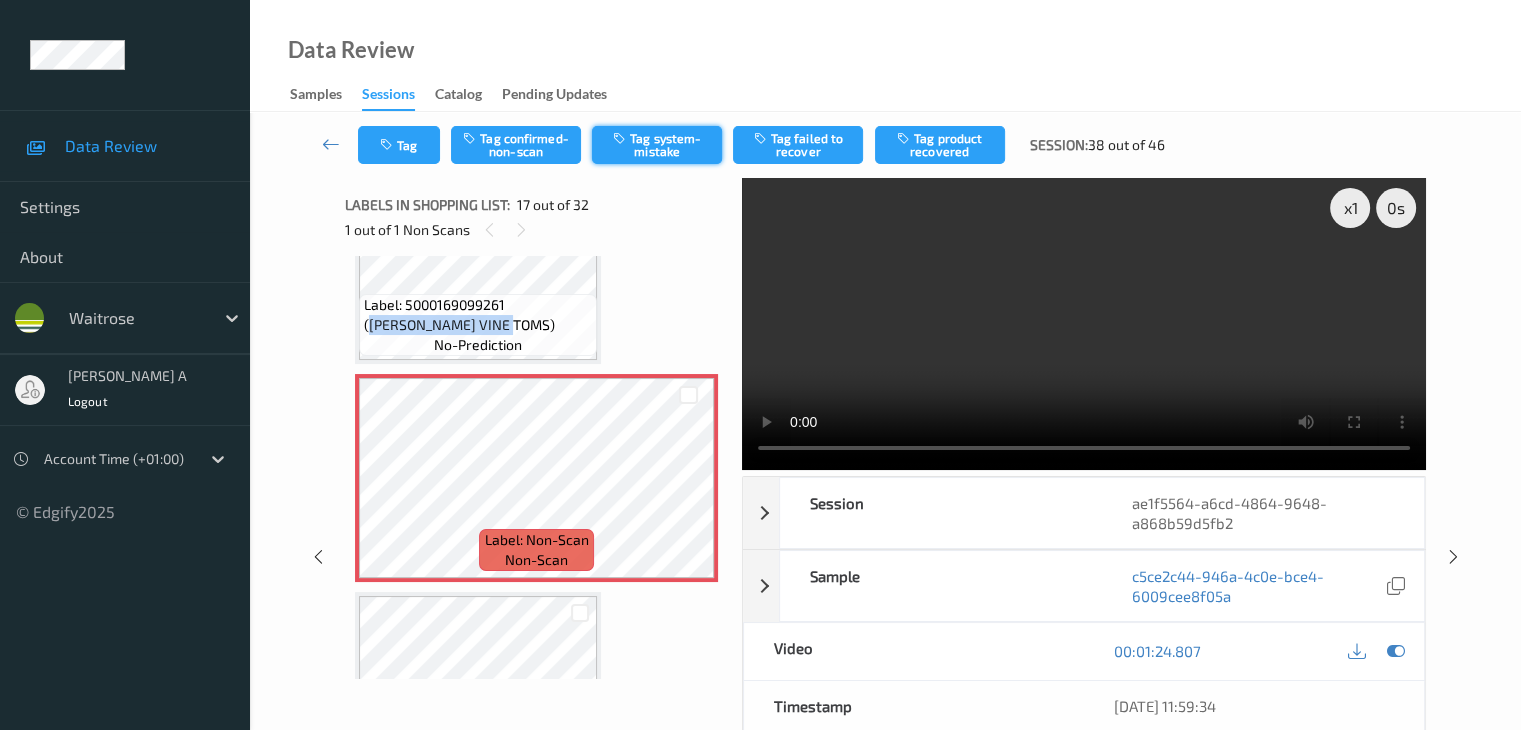 click on "Tag   system-mistake" at bounding box center (657, 145) 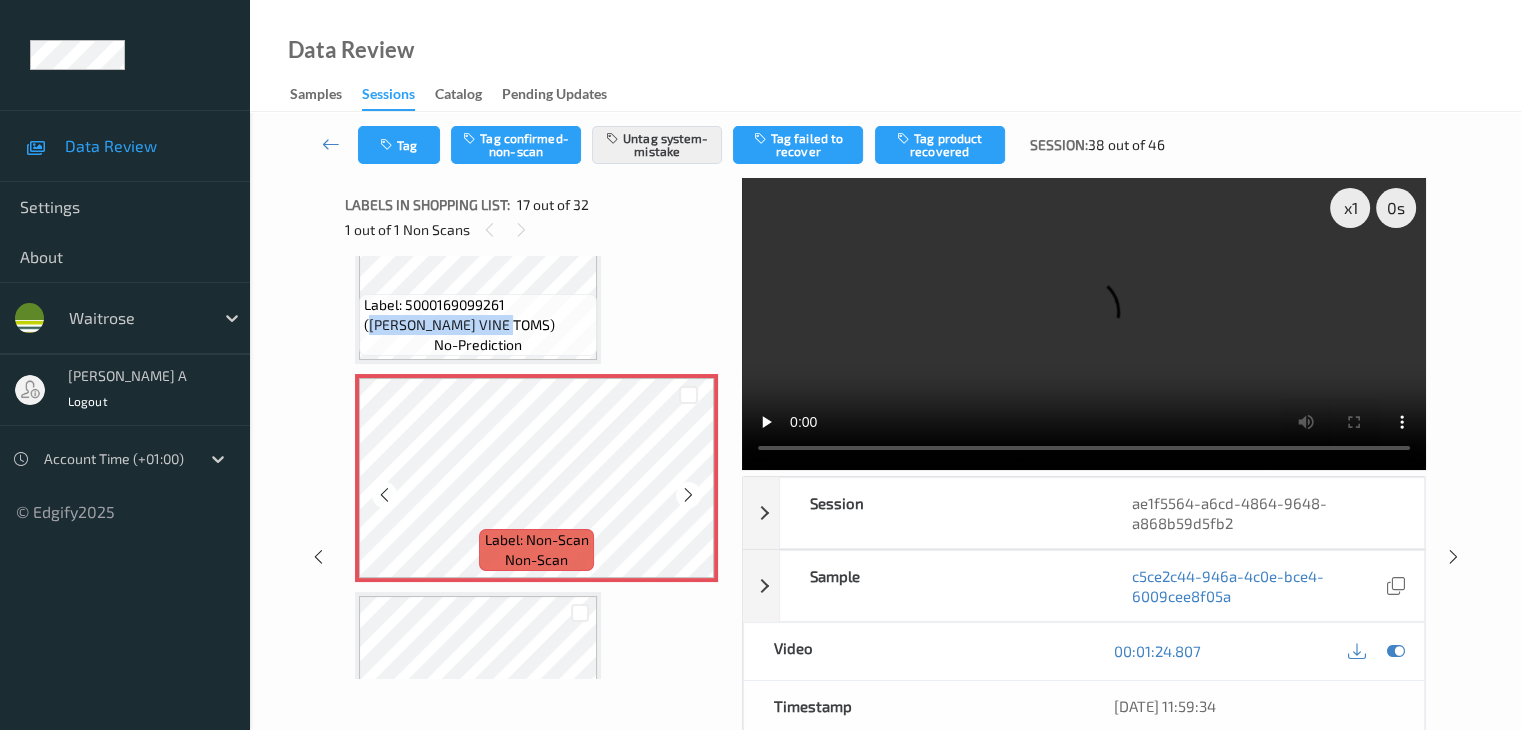 scroll, scrollTop: 3580, scrollLeft: 0, axis: vertical 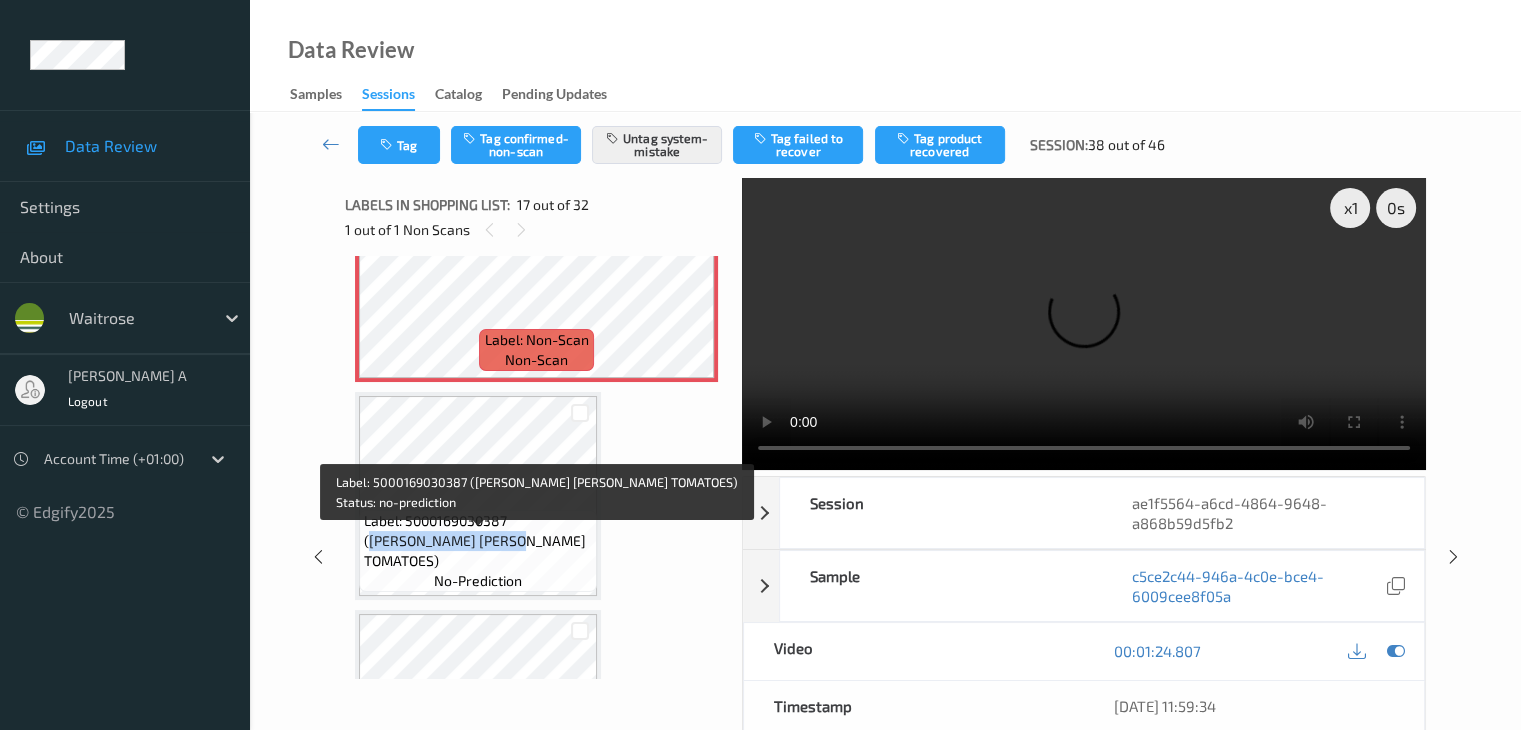 drag, startPoint x: 518, startPoint y: 543, endPoint x: 471, endPoint y: 567, distance: 52.773098 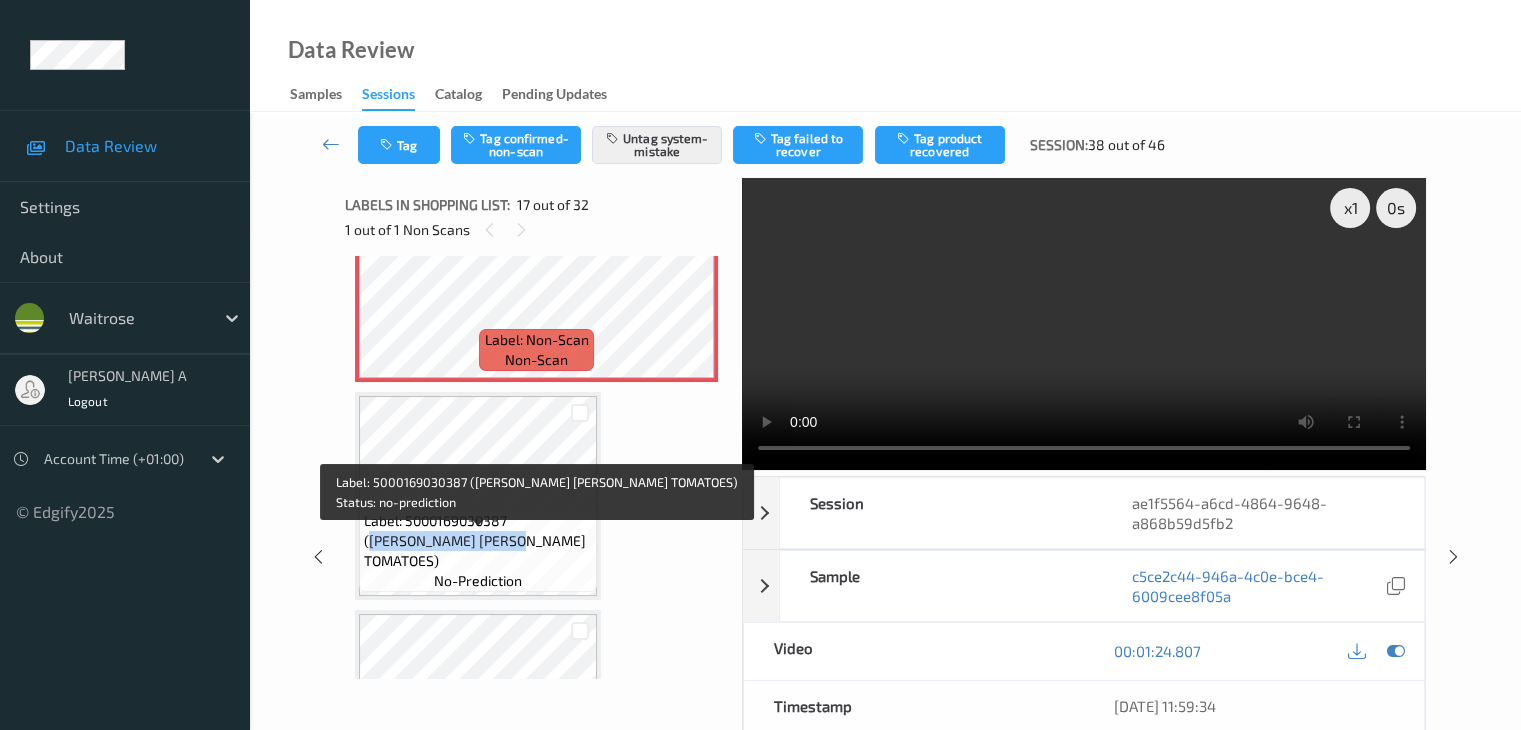 click on "Label: 5000169030387 (WR ESS CHER TOMATOES)" at bounding box center [478, 541] 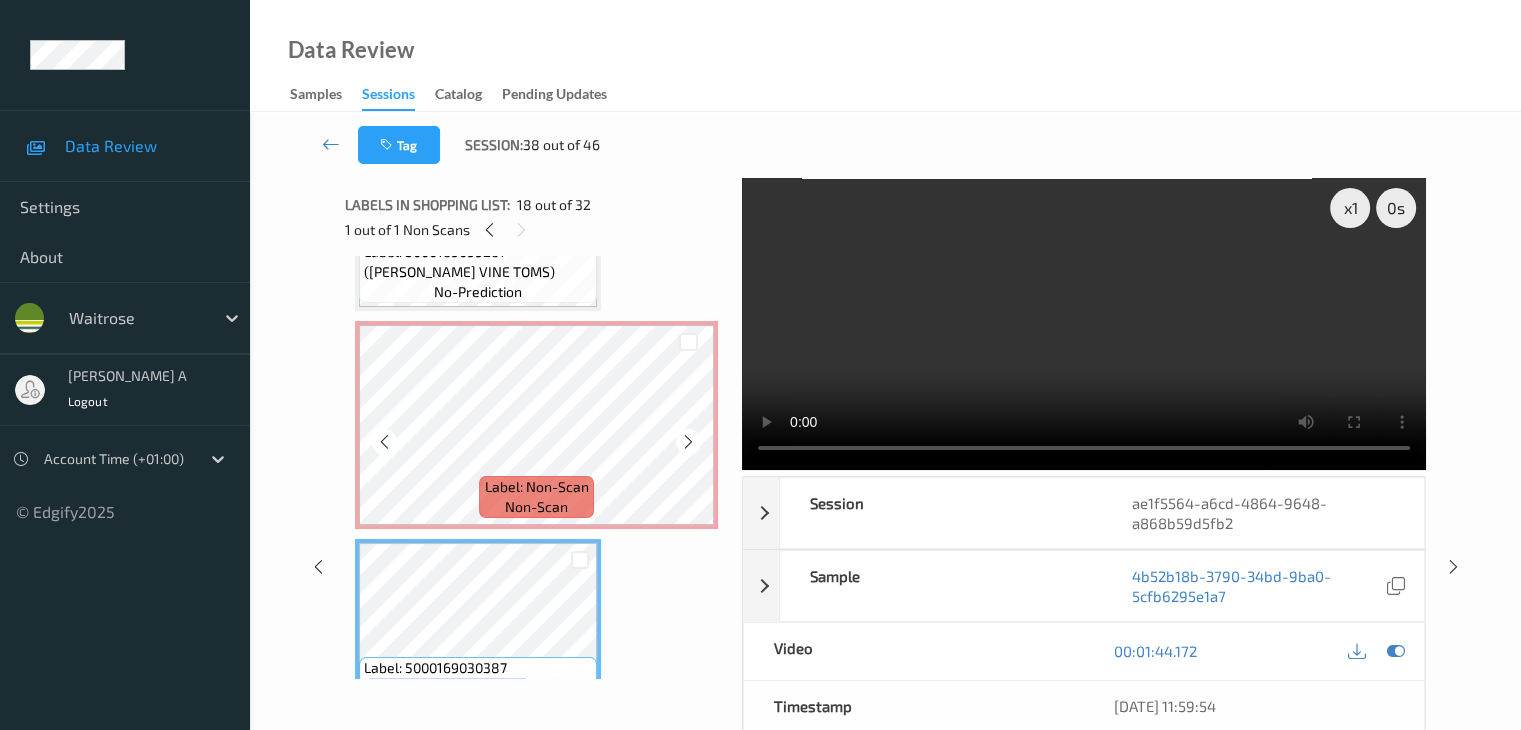 scroll, scrollTop: 3480, scrollLeft: 0, axis: vertical 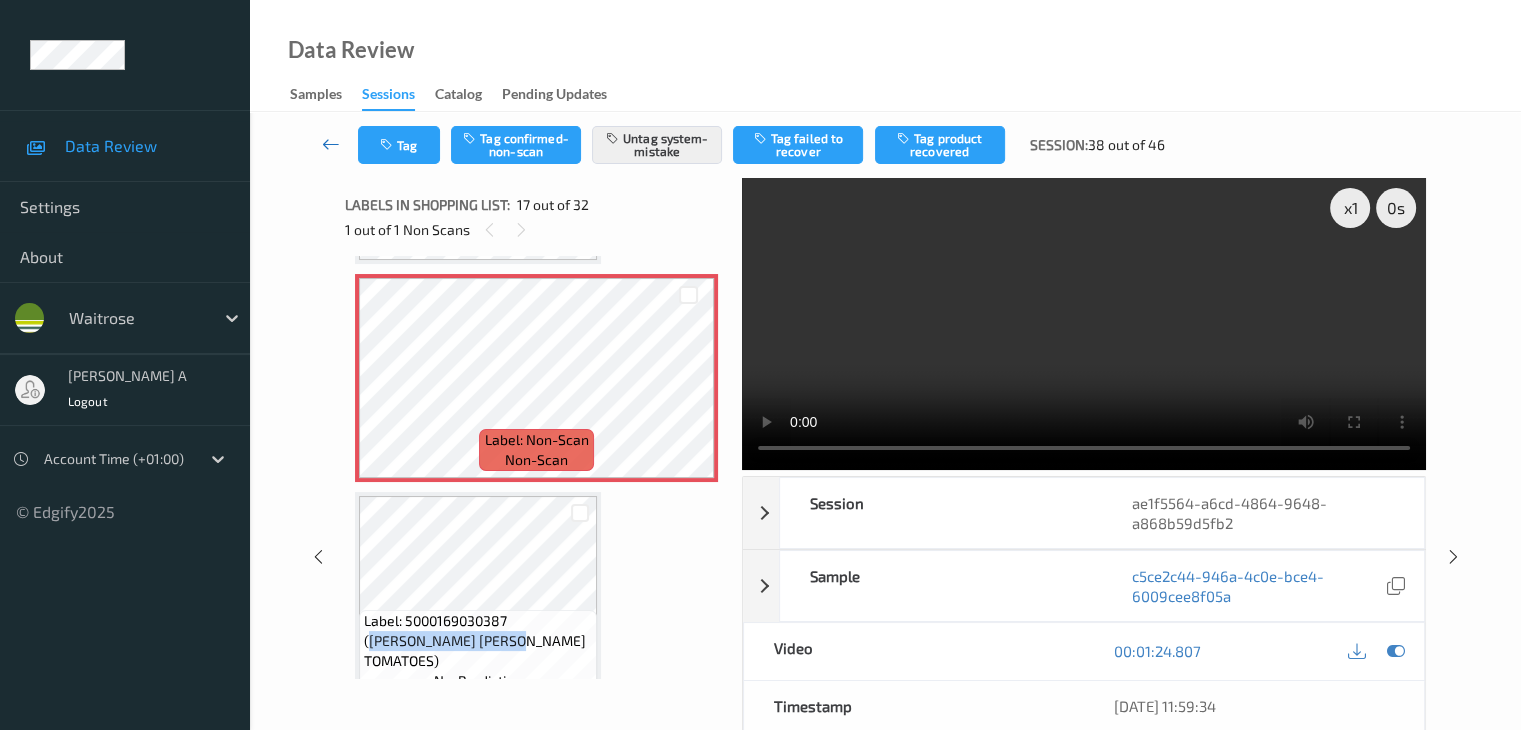 click at bounding box center (331, 144) 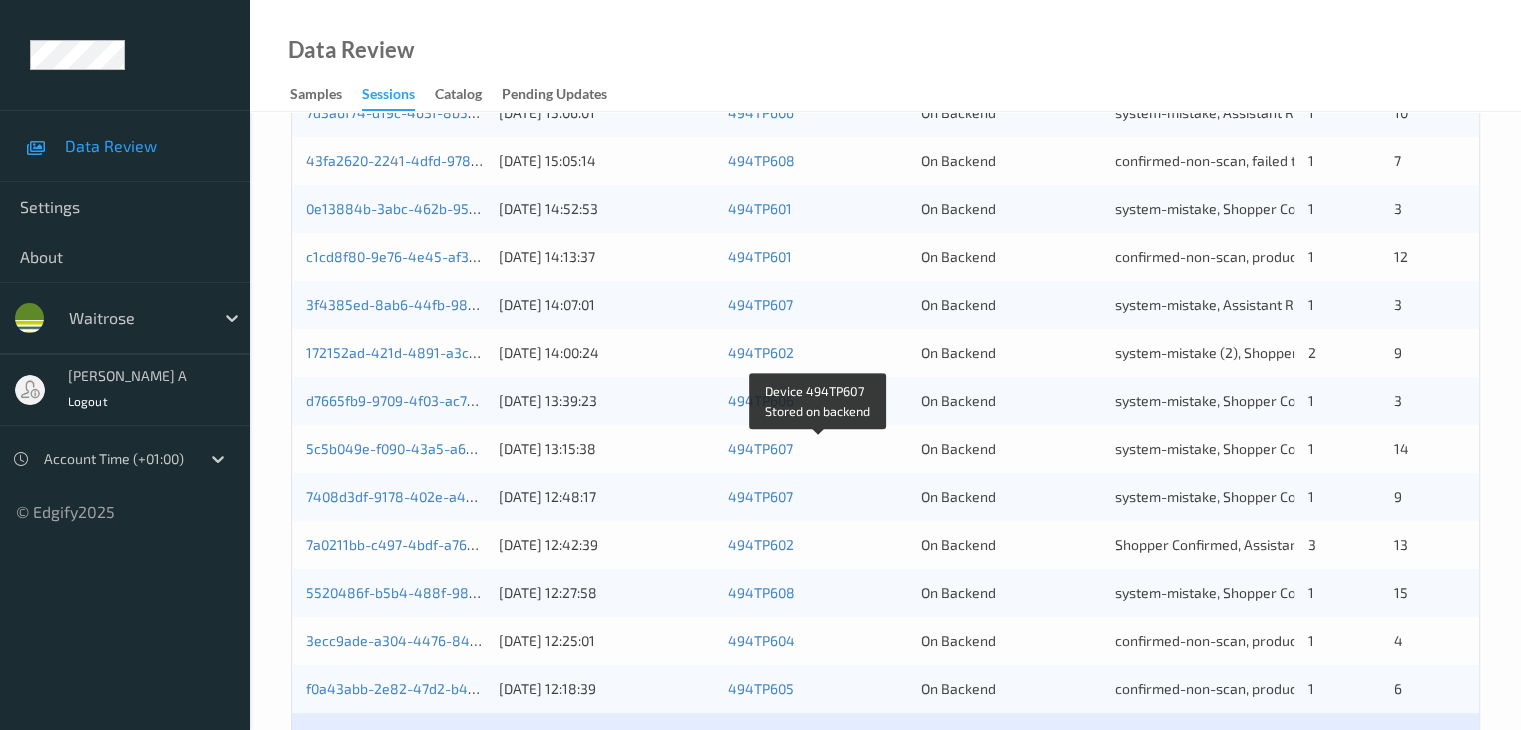scroll, scrollTop: 900, scrollLeft: 0, axis: vertical 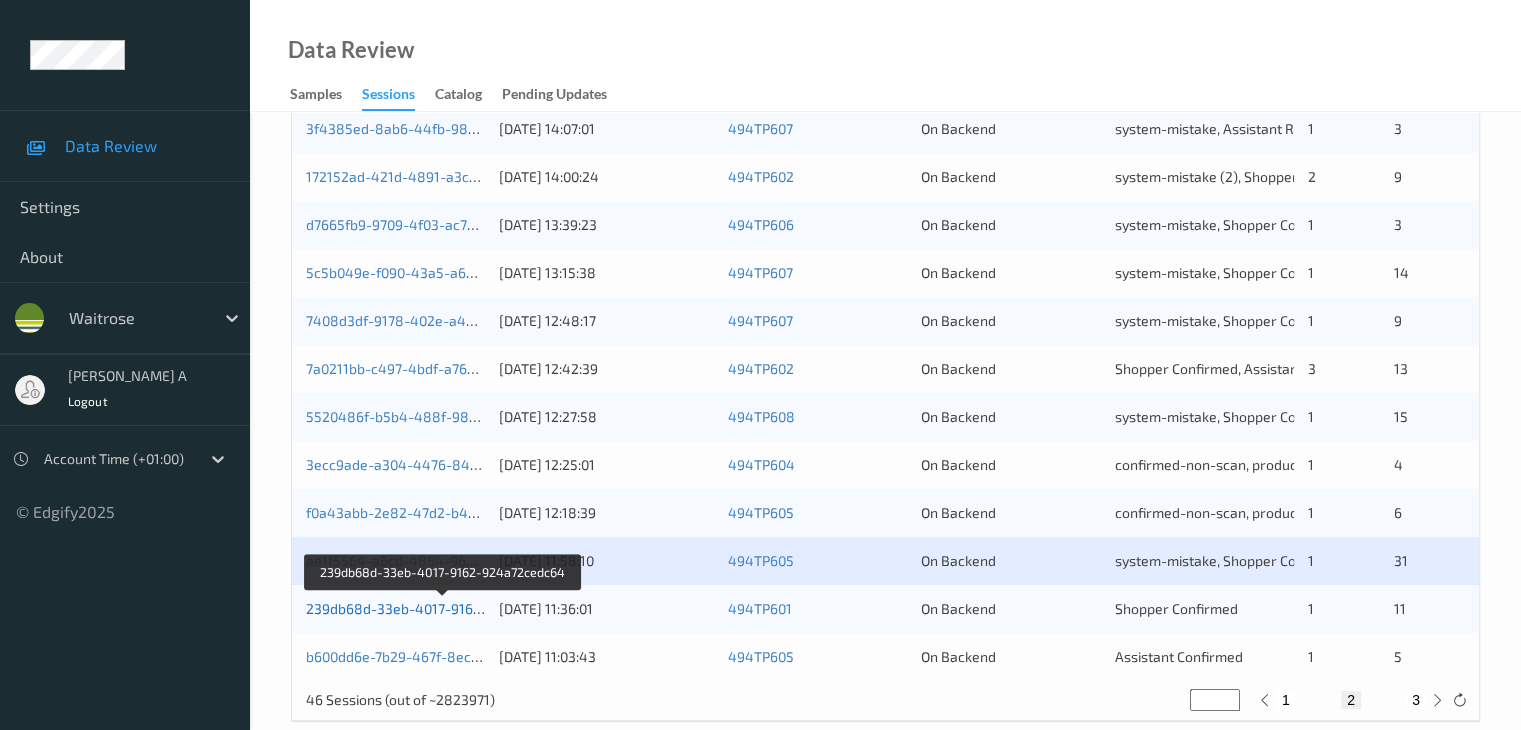 click on "239db68d-33eb-4017-9162-924a72cedc64" at bounding box center [444, 608] 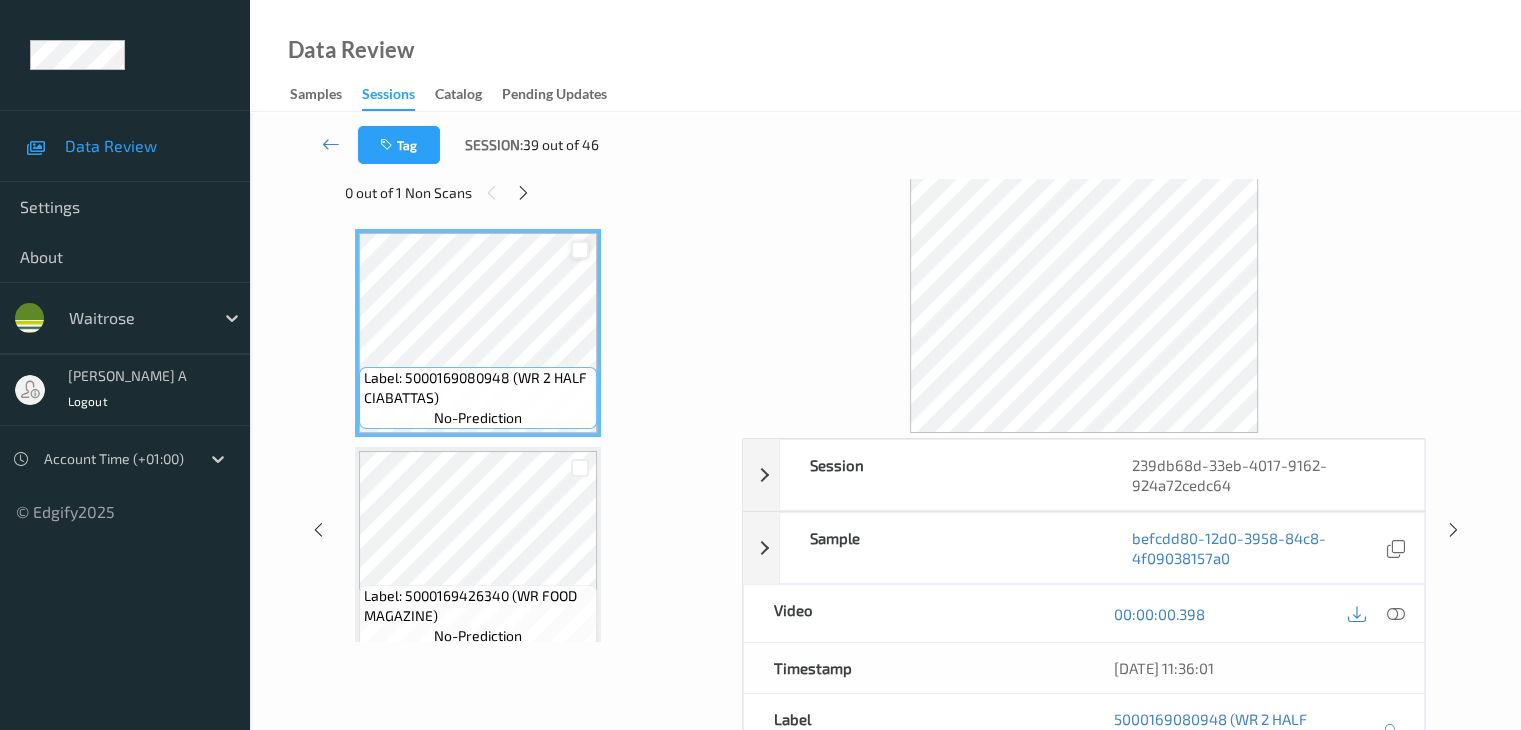 scroll, scrollTop: 0, scrollLeft: 0, axis: both 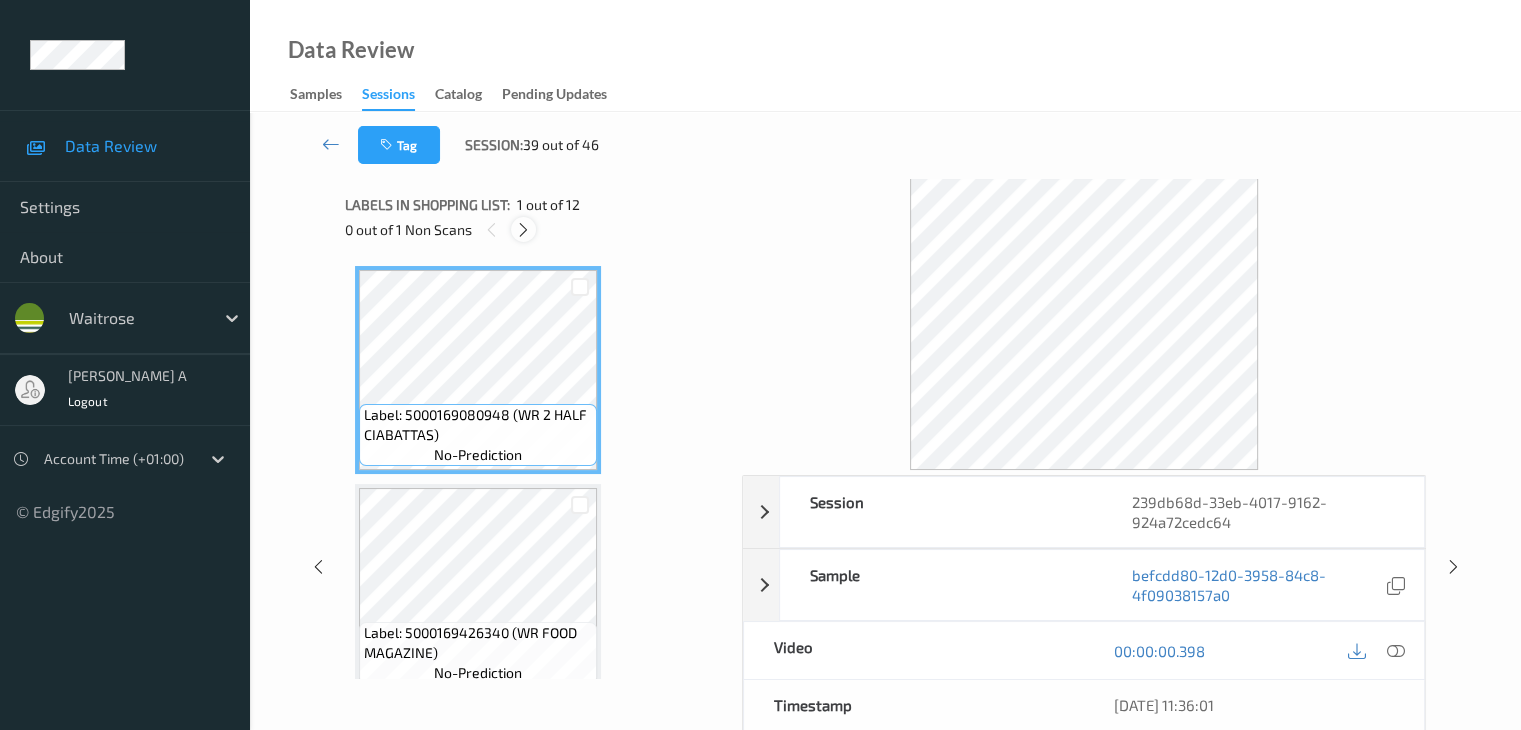click at bounding box center [523, 230] 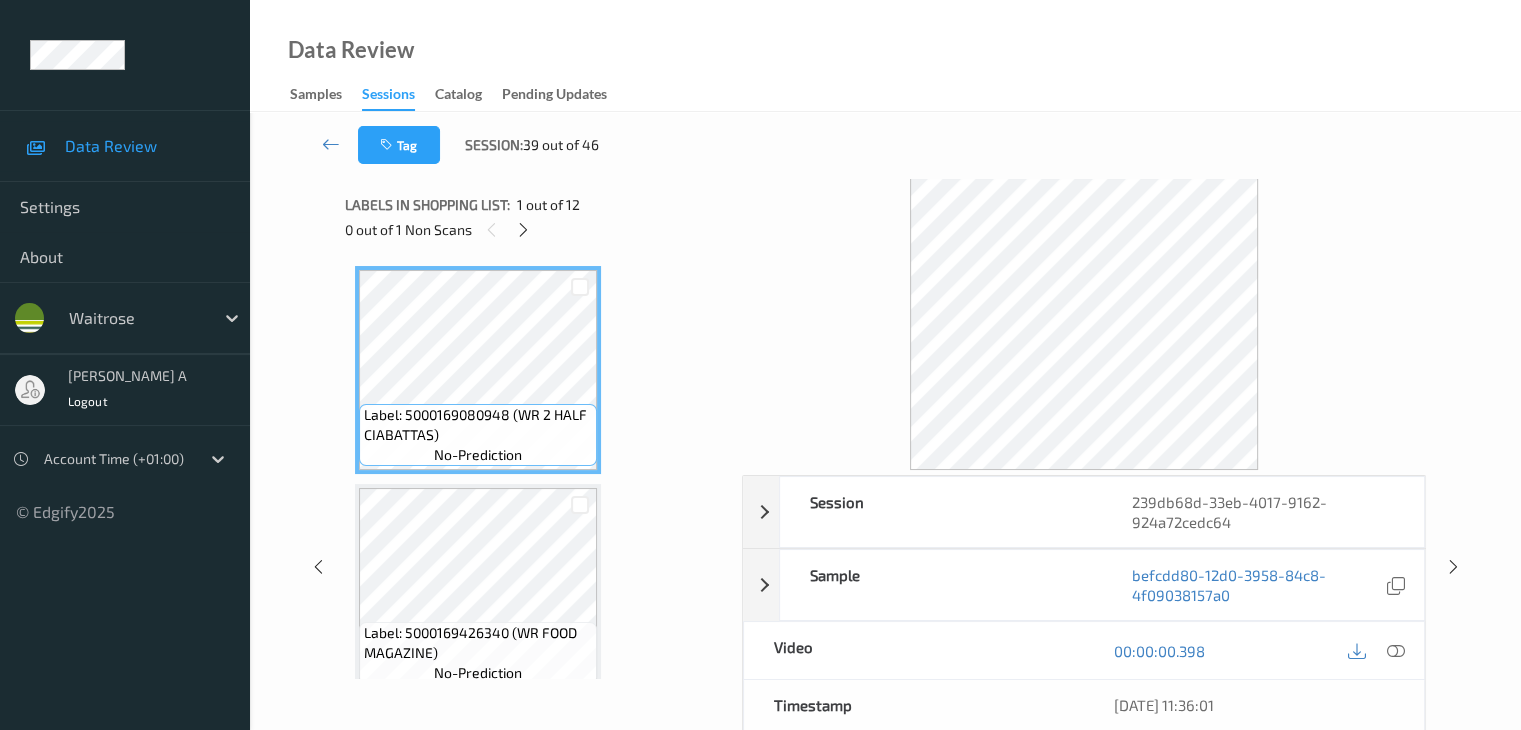 scroll, scrollTop: 882, scrollLeft: 0, axis: vertical 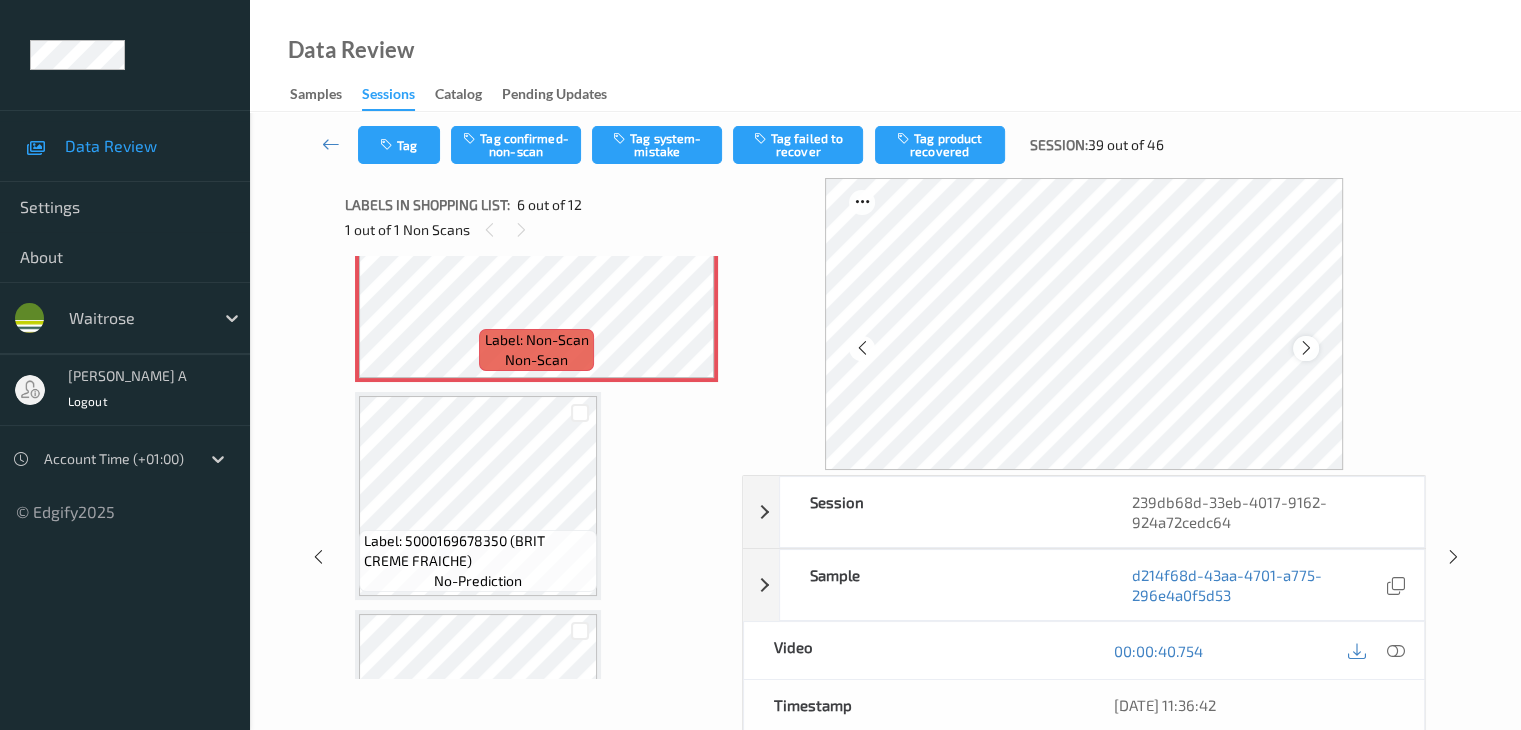 click at bounding box center (1305, 348) 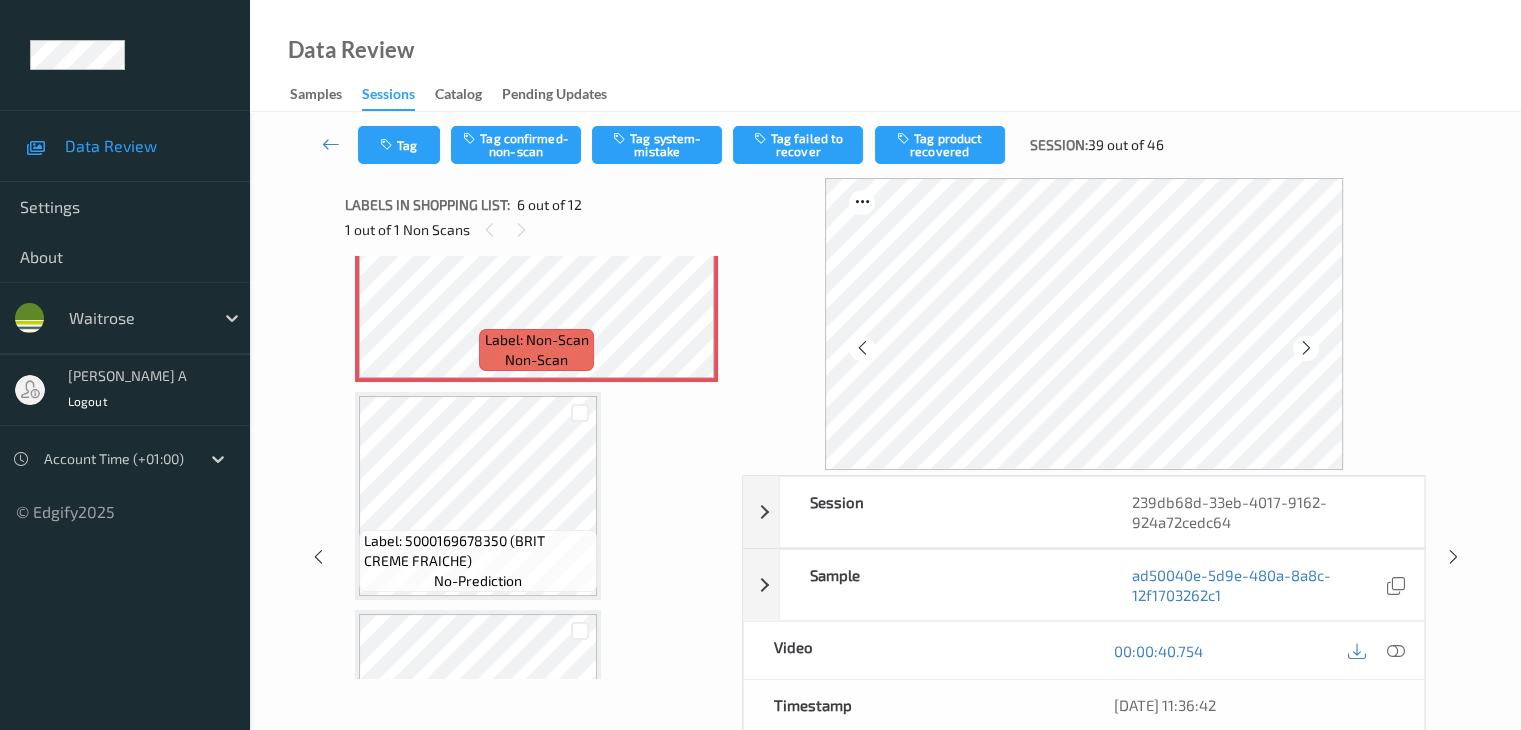 click at bounding box center (1305, 348) 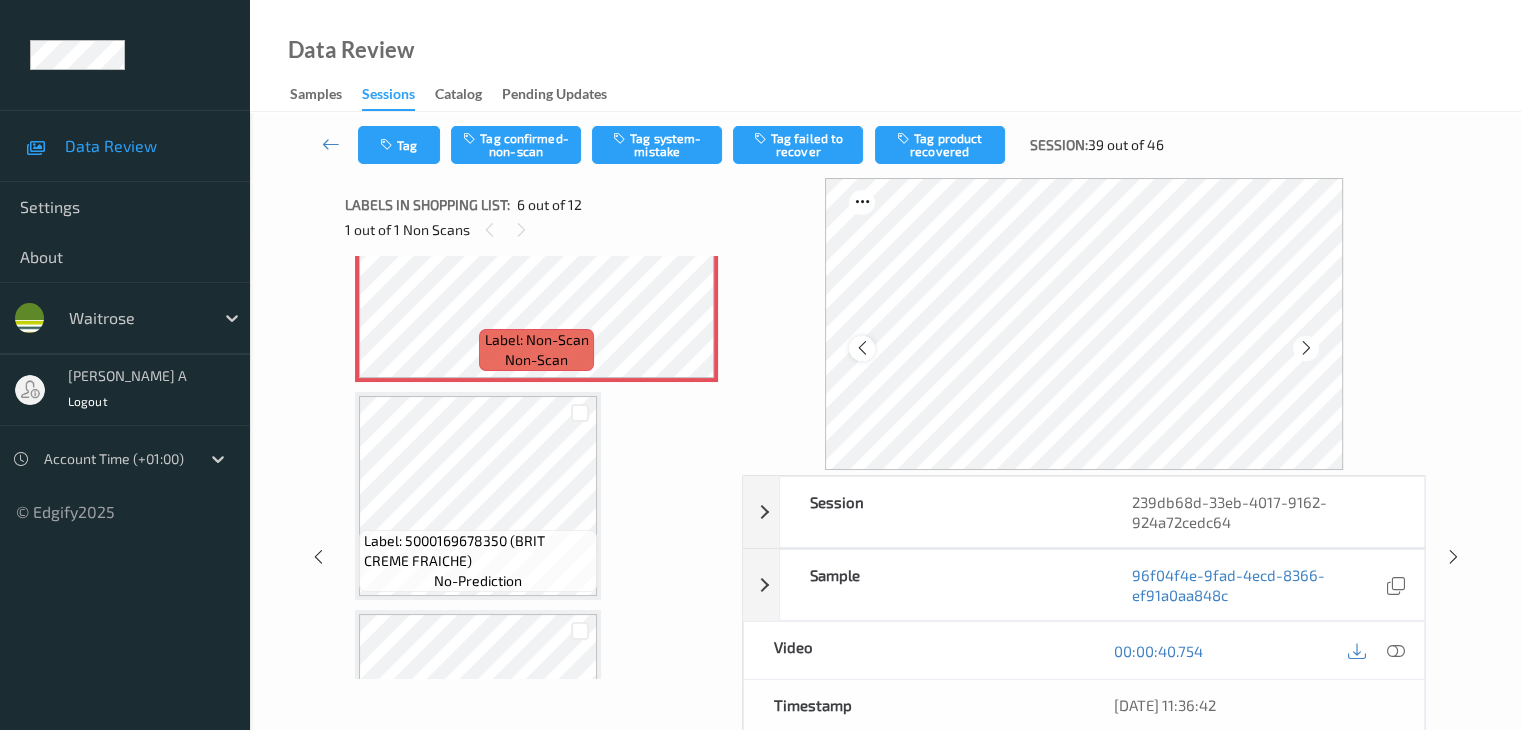 click at bounding box center [861, 348] 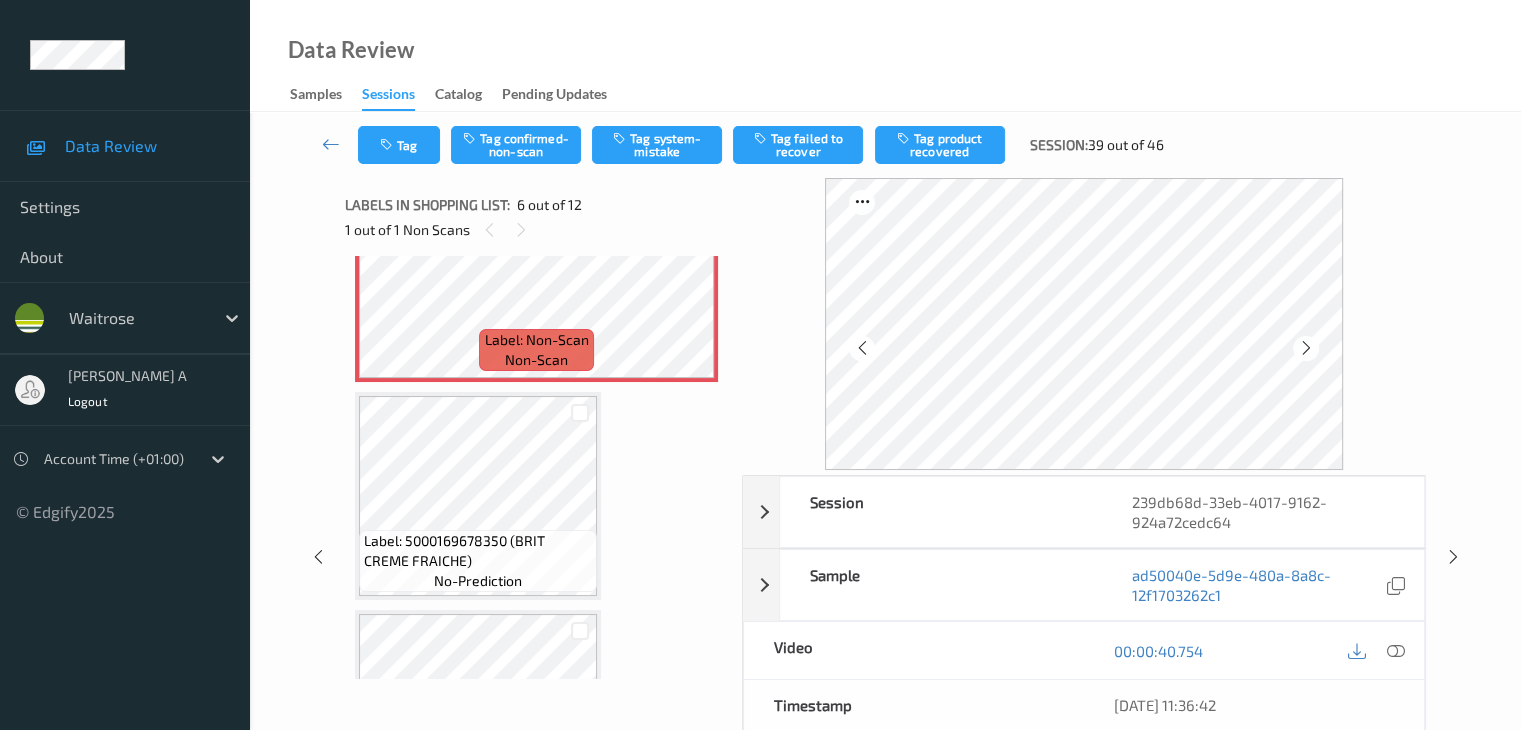 click at bounding box center (861, 348) 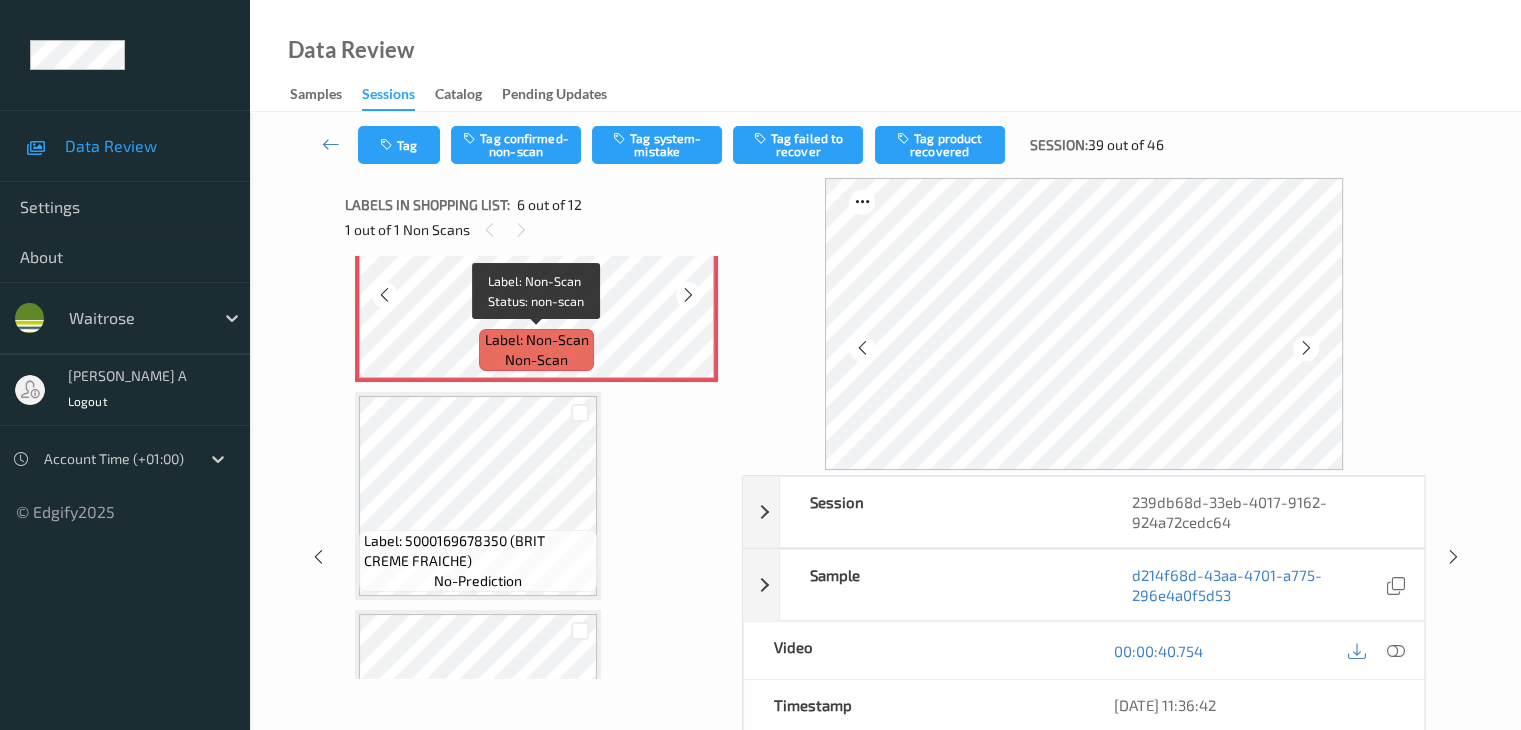 click on "Label: Non-Scan" at bounding box center [537, 340] 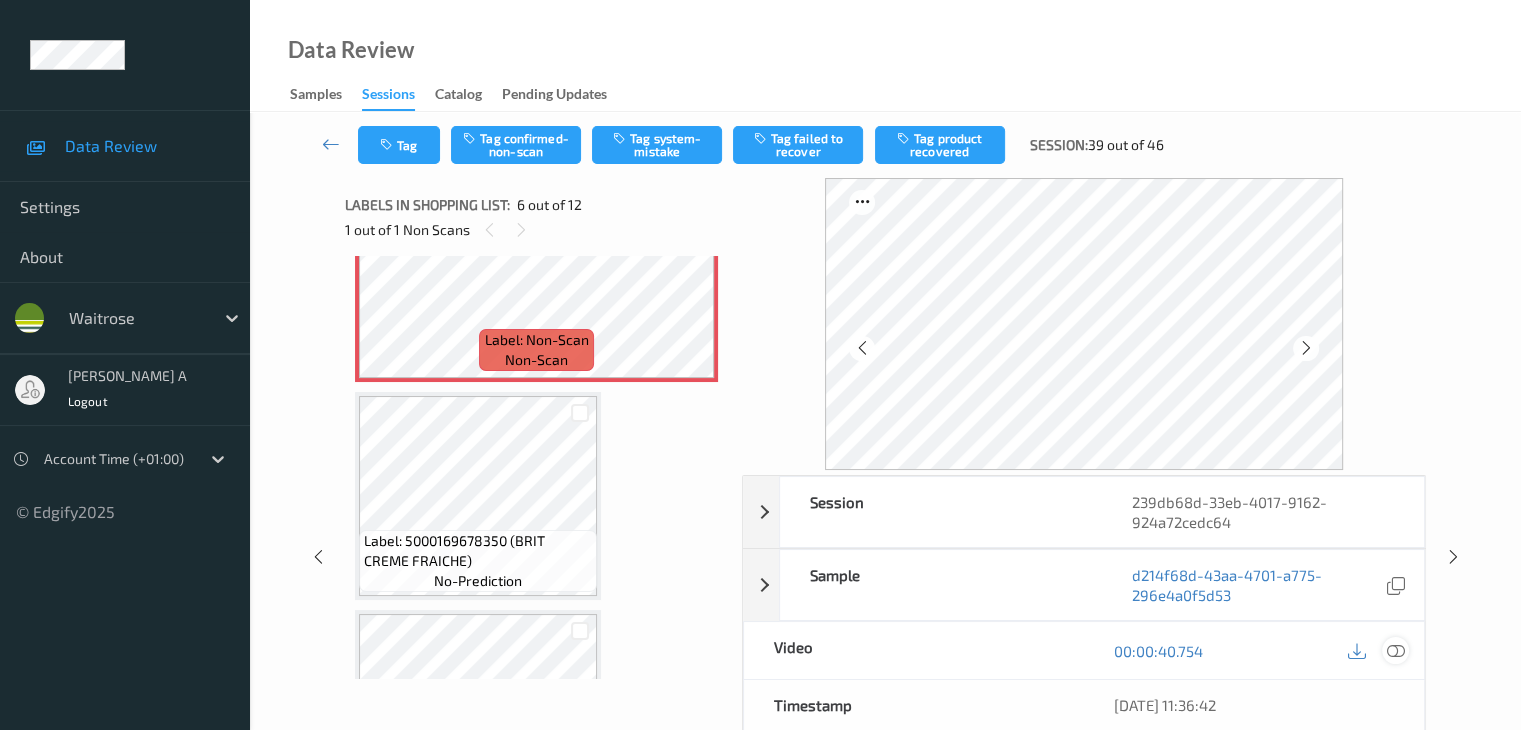 click at bounding box center (1395, 651) 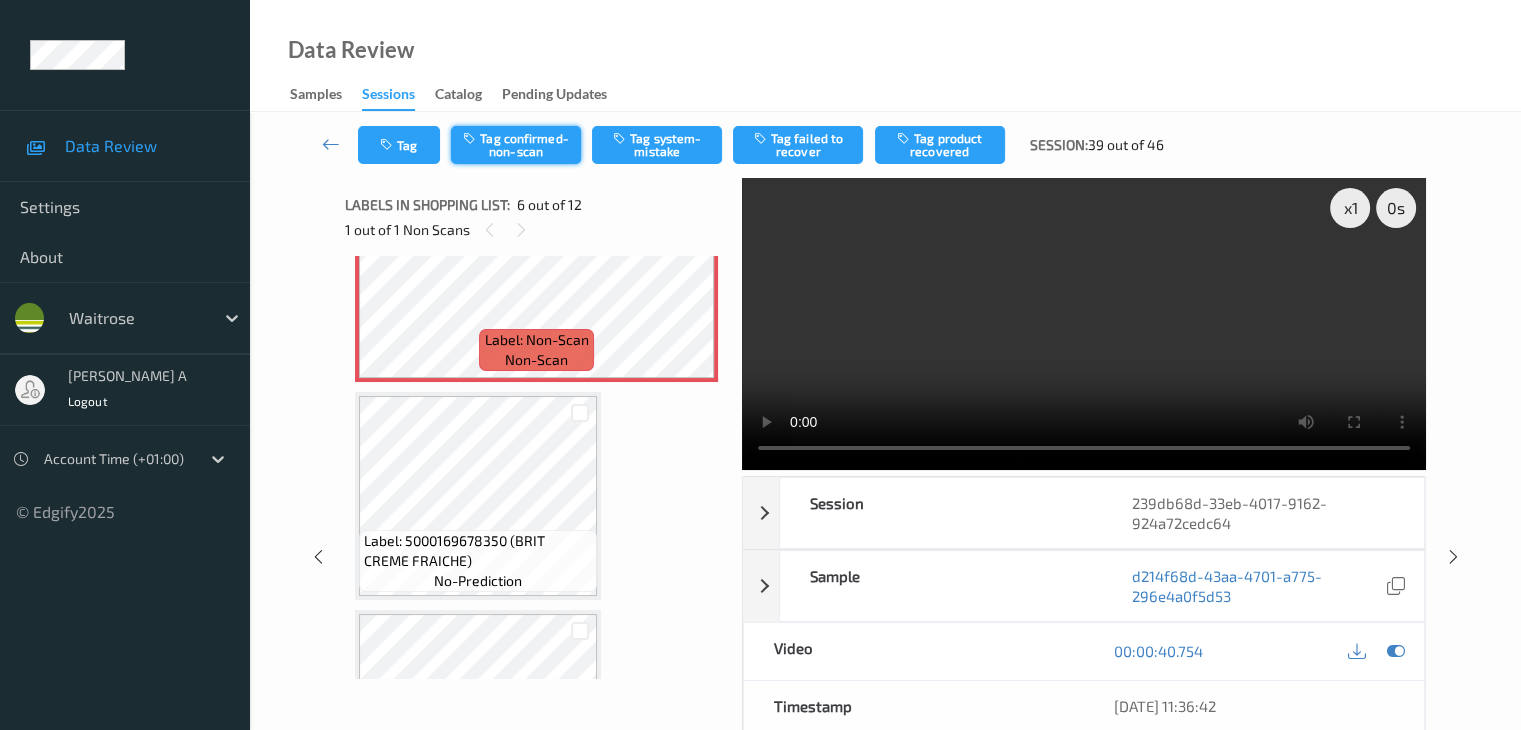 click on "Tag   confirmed-non-scan" at bounding box center [516, 145] 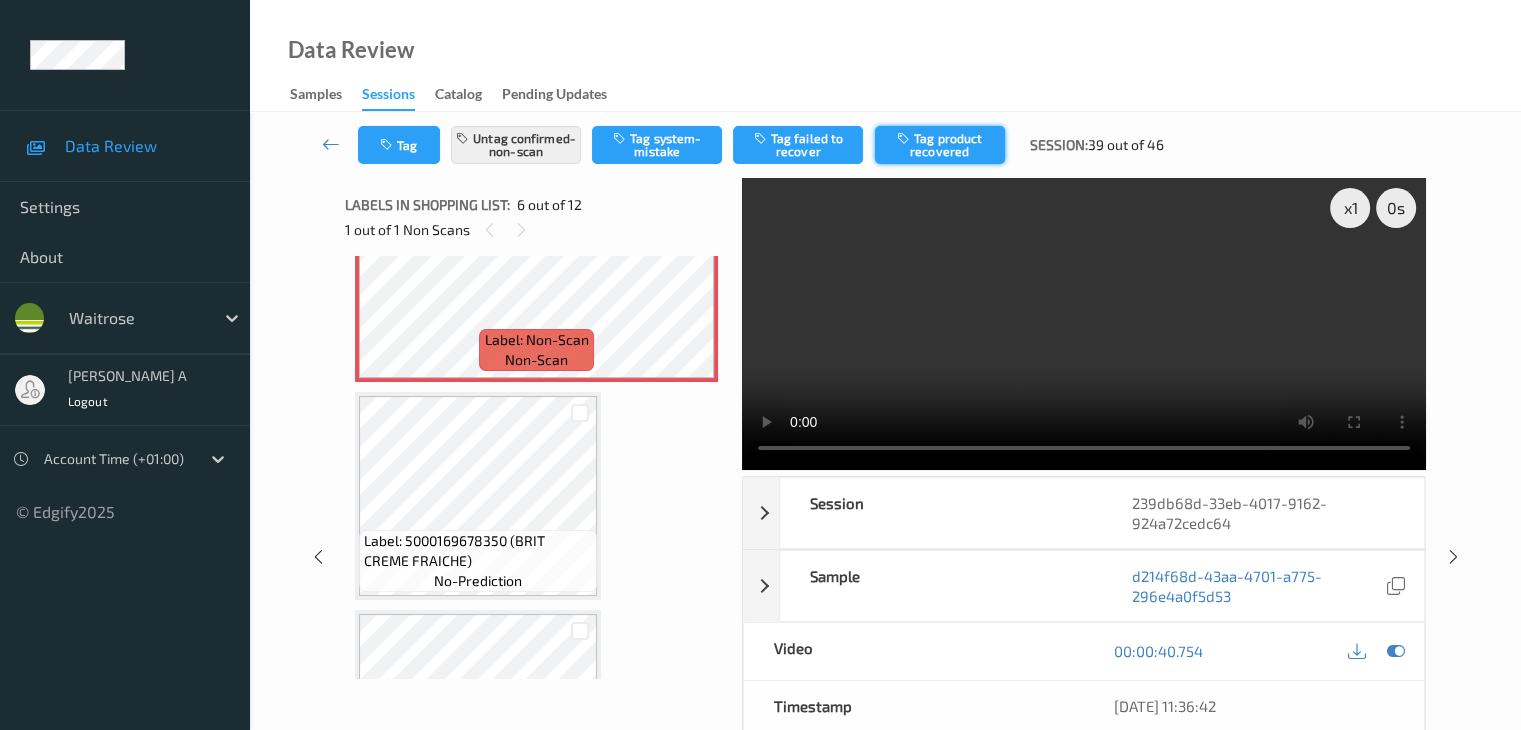 click on "Tag   product recovered" at bounding box center (940, 145) 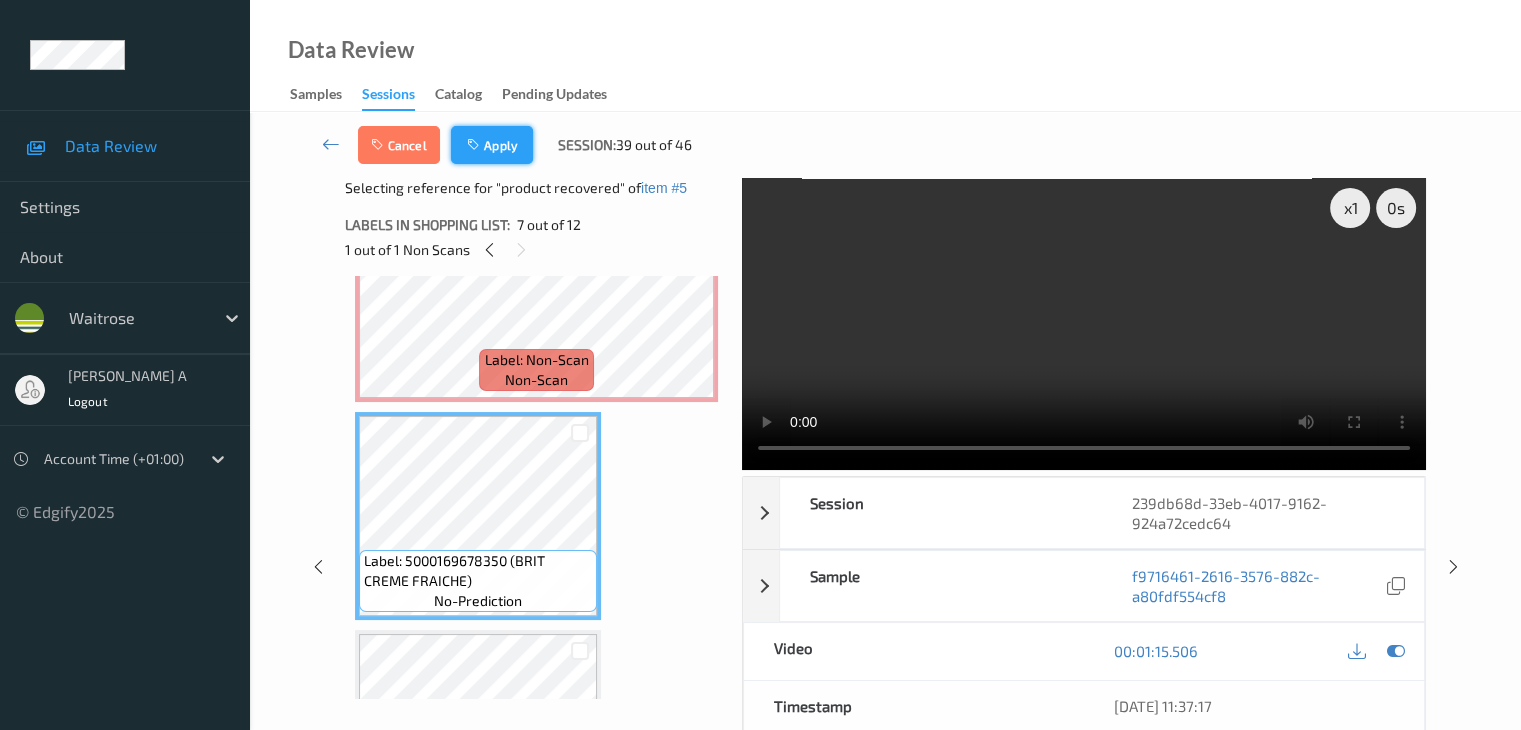 click on "Apply" at bounding box center [492, 145] 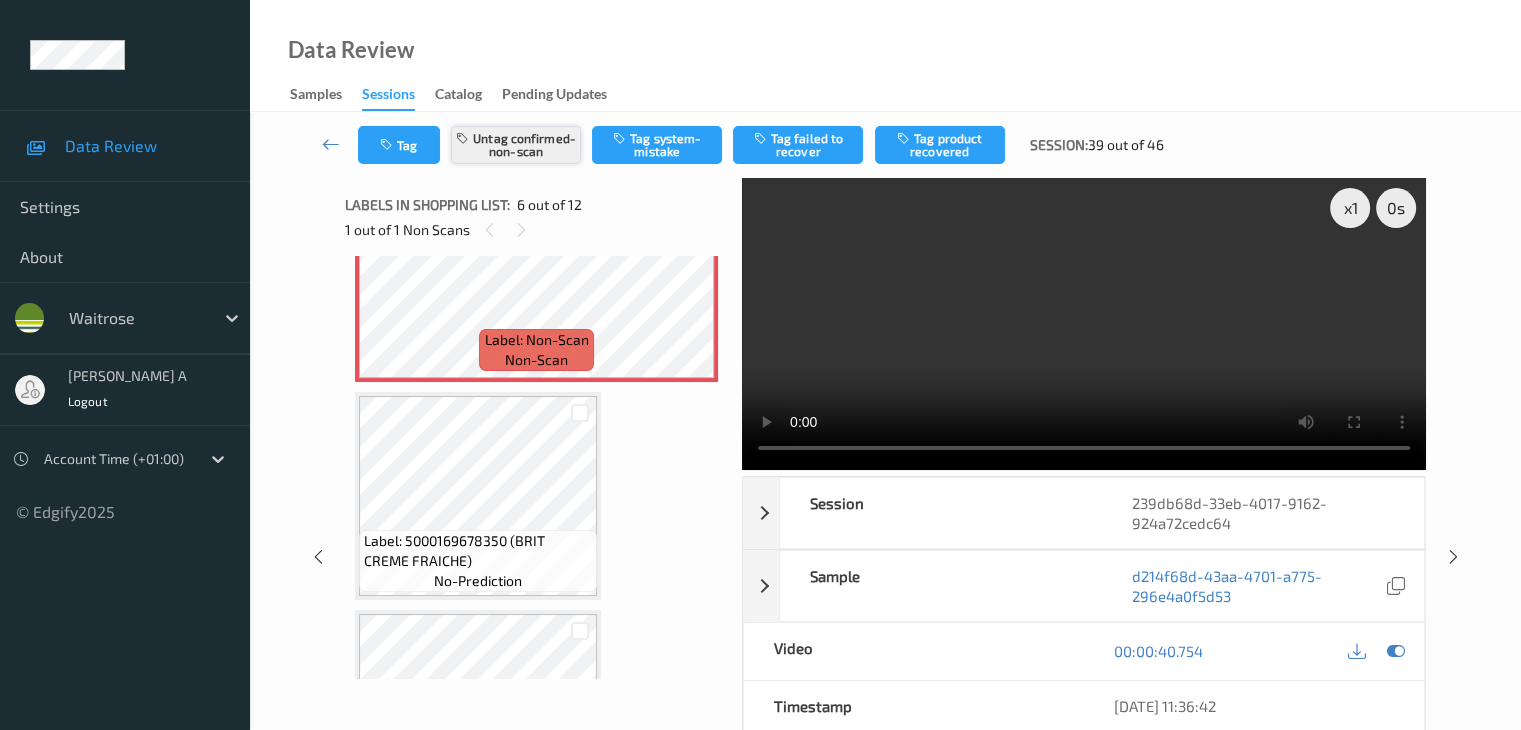 scroll, scrollTop: 882, scrollLeft: 0, axis: vertical 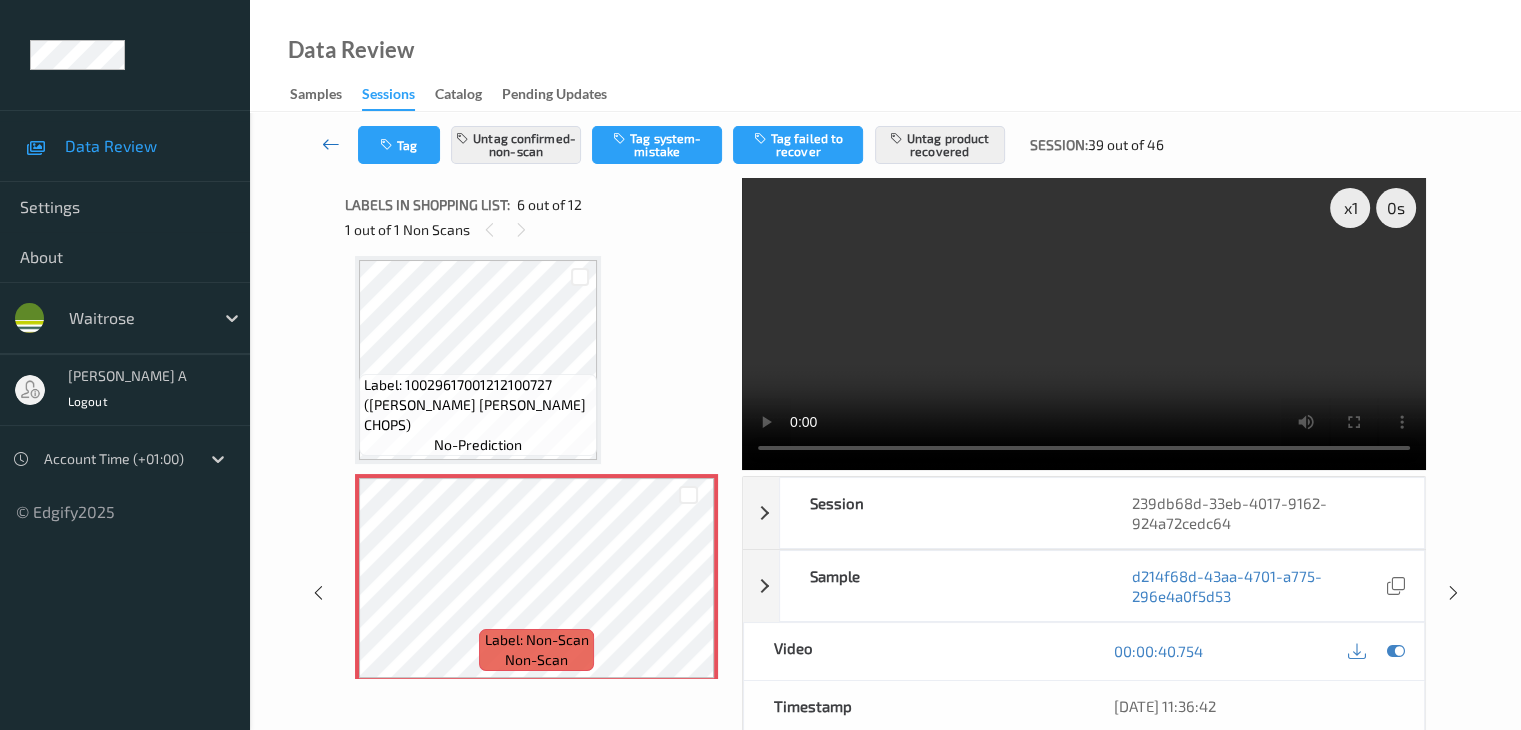 click at bounding box center [331, 144] 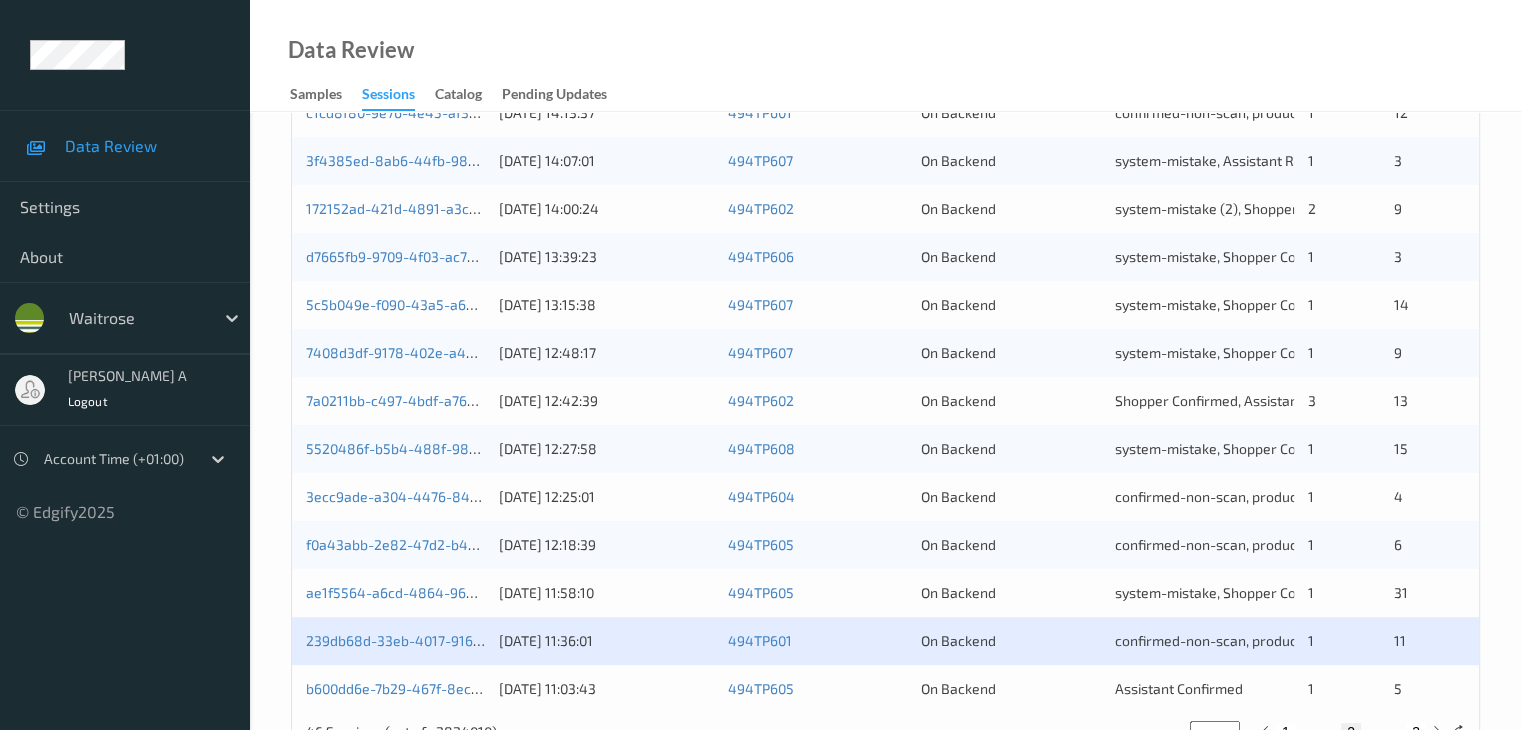 scroll, scrollTop: 932, scrollLeft: 0, axis: vertical 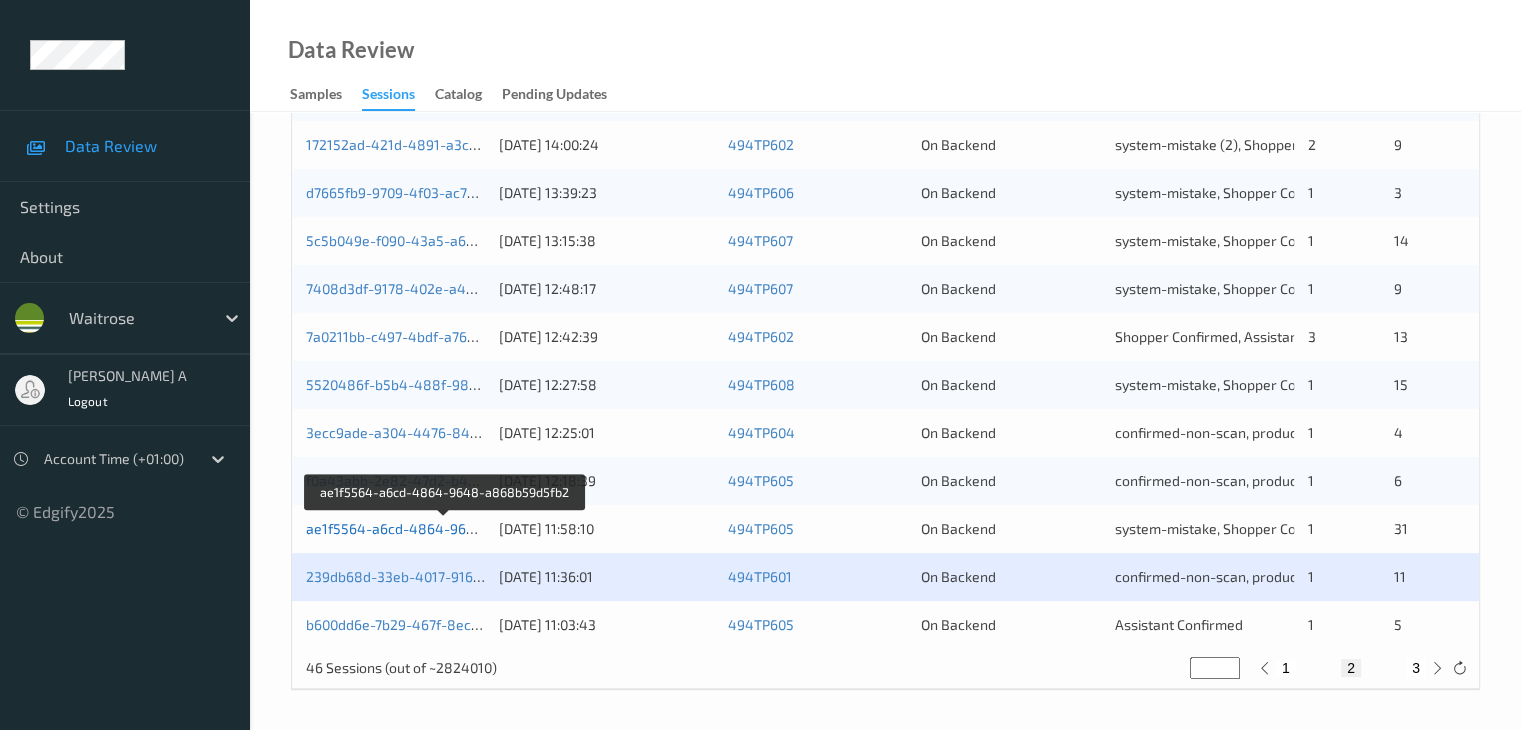 click on "ae1f5564-a6cd-4864-9648-a868b59d5fb2" at bounding box center (445, 528) 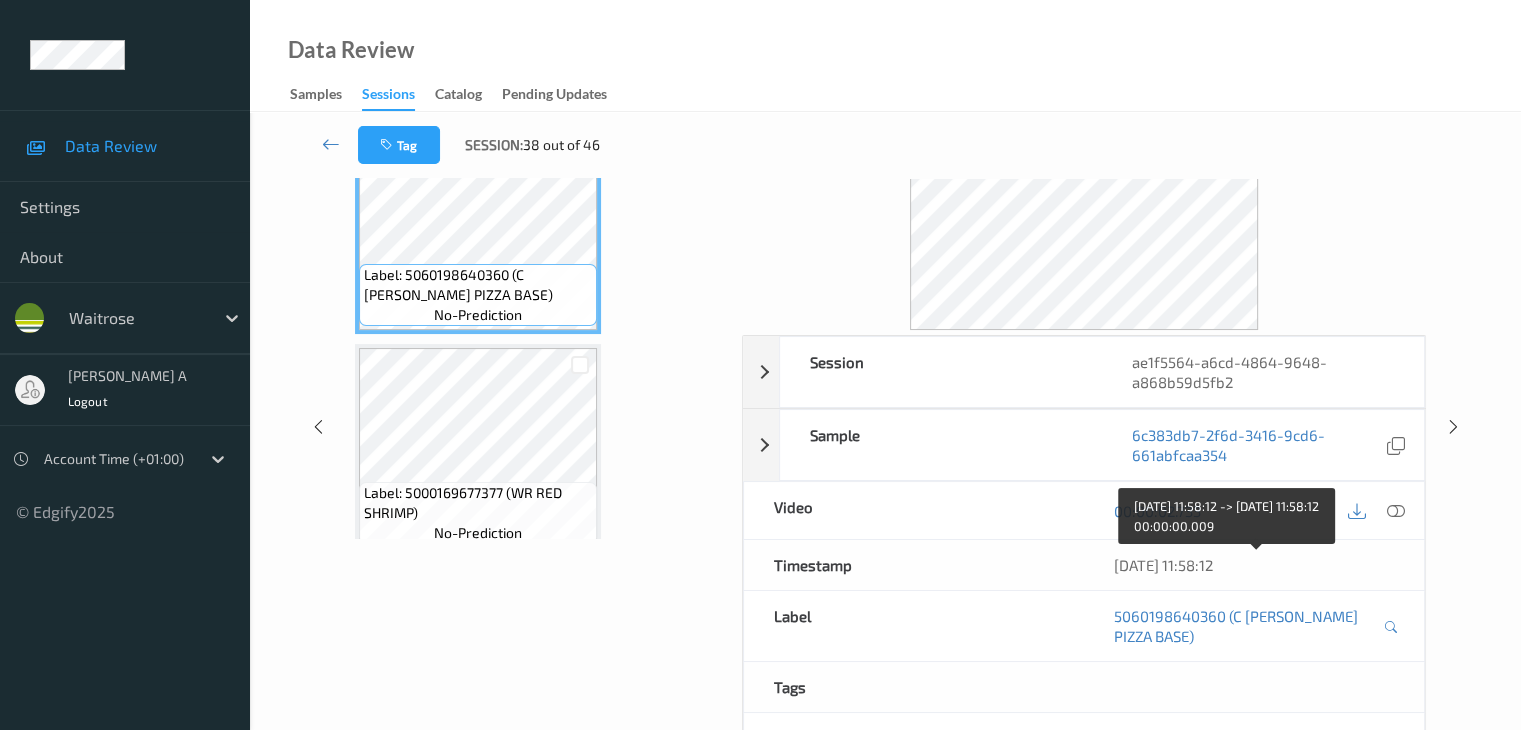 scroll, scrollTop: 0, scrollLeft: 0, axis: both 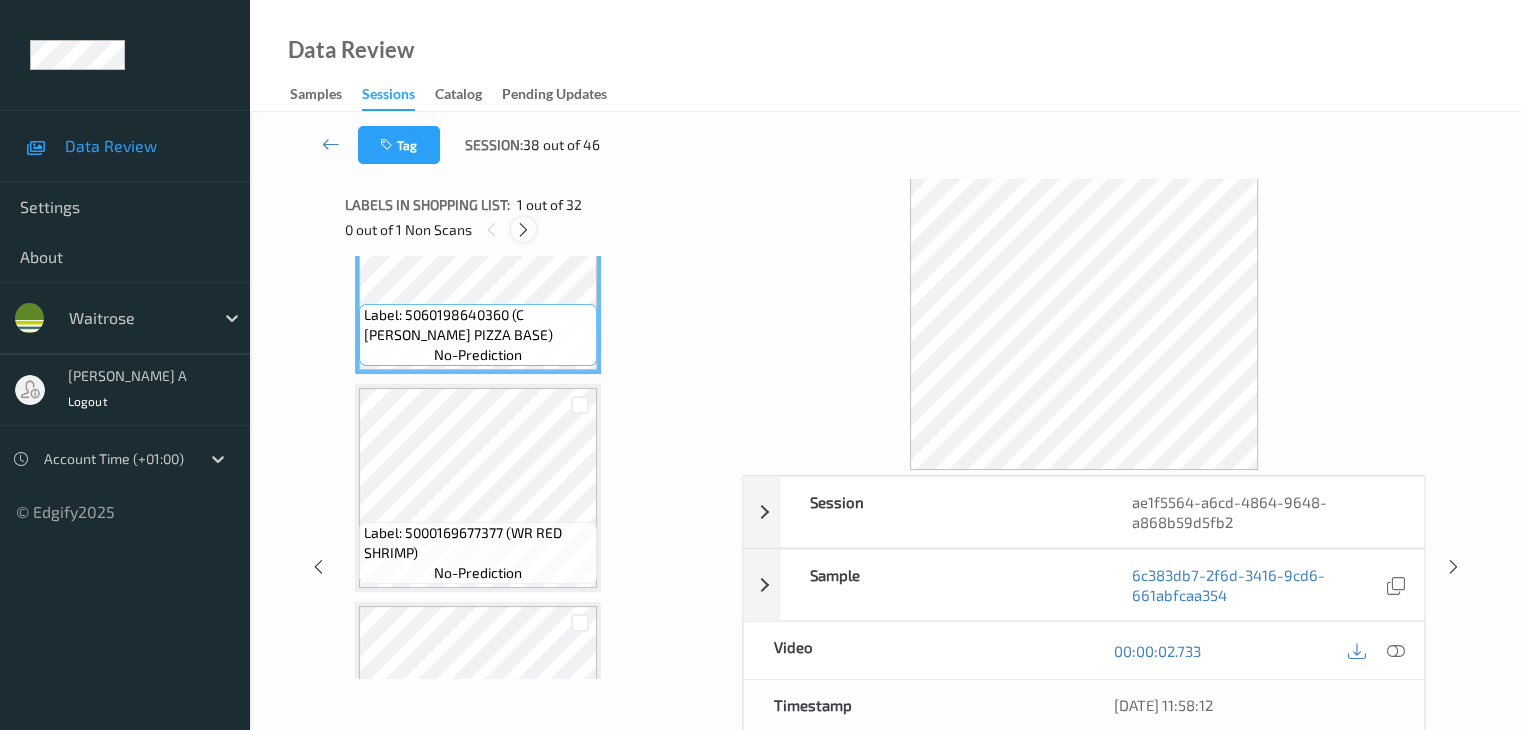 click at bounding box center (523, 230) 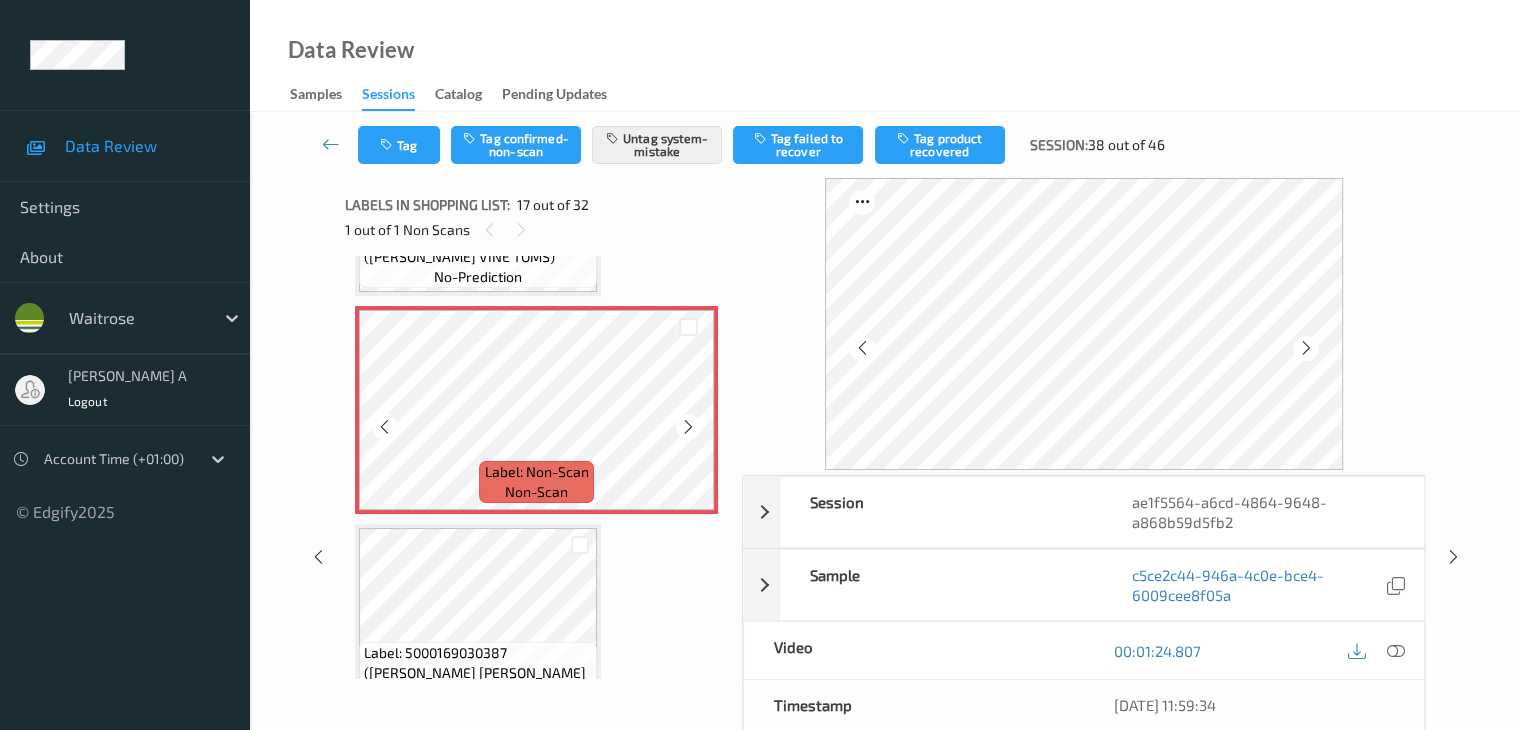 scroll, scrollTop: 3480, scrollLeft: 0, axis: vertical 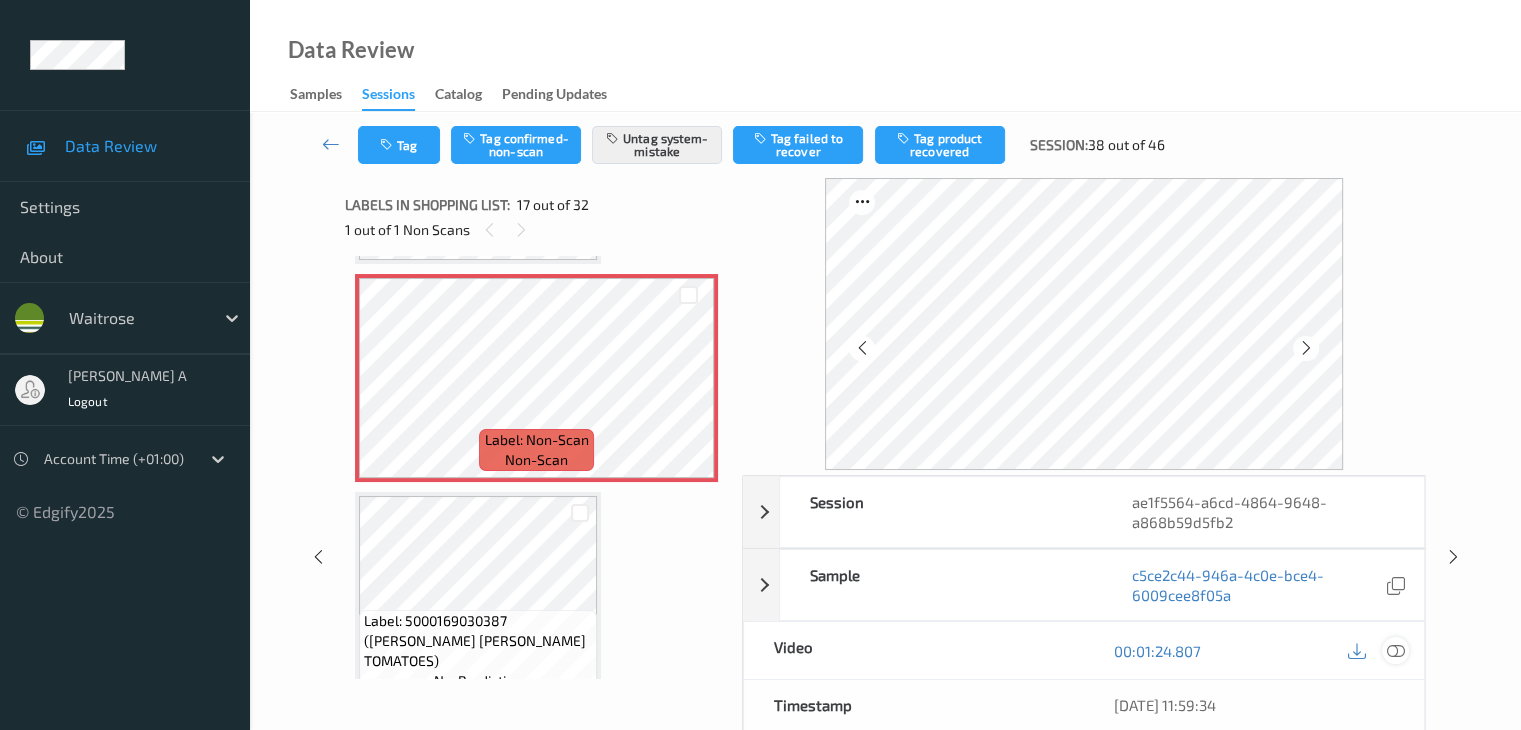click at bounding box center [1395, 651] 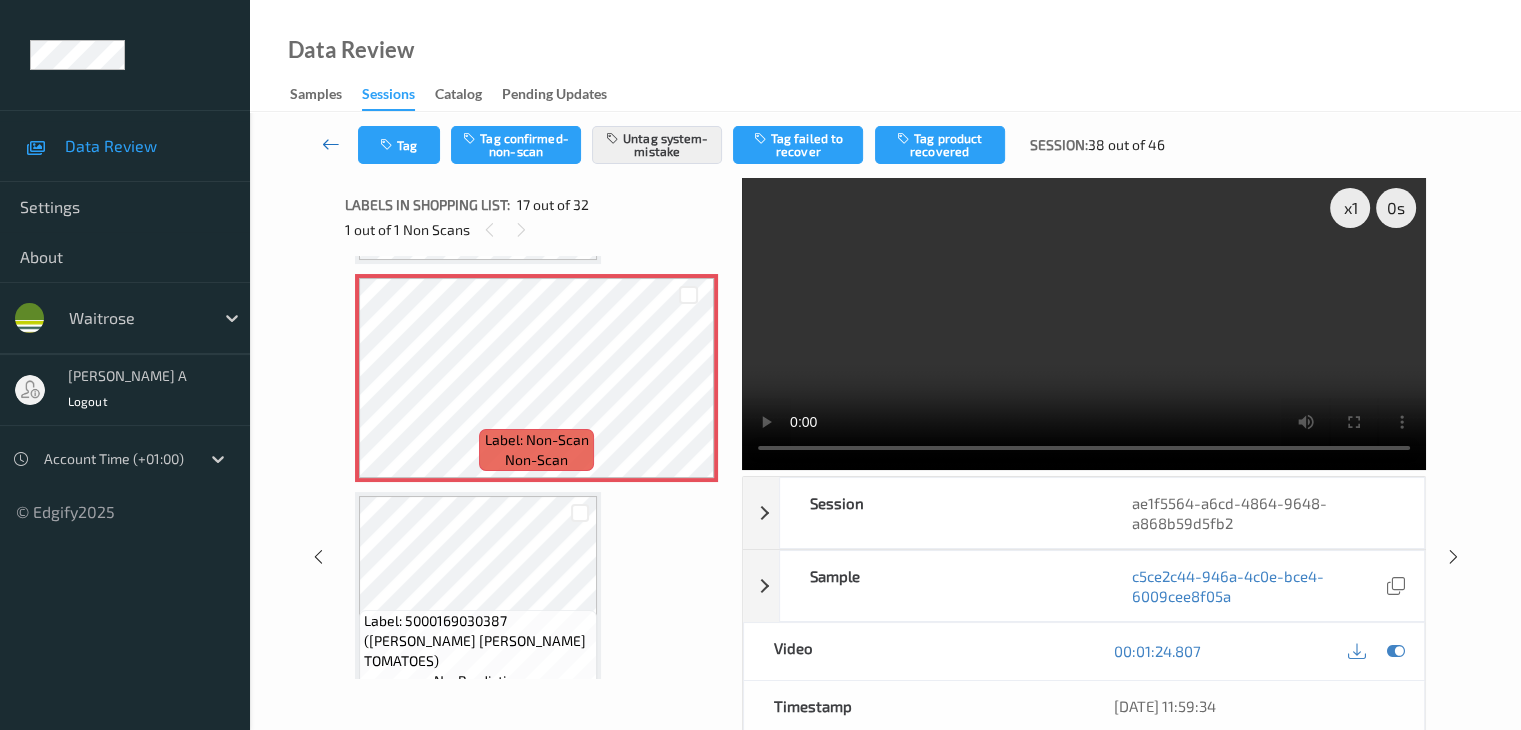 click at bounding box center (331, 144) 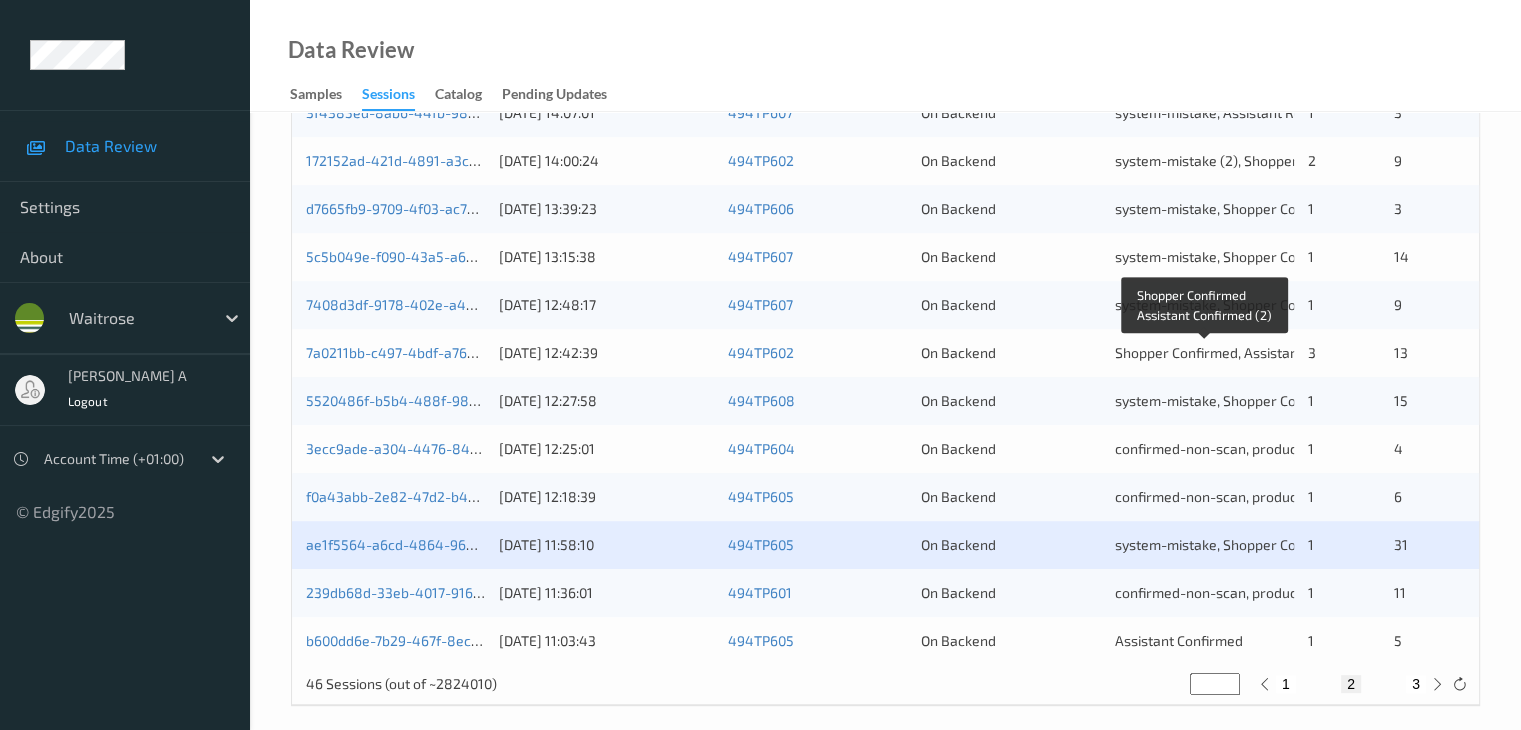 scroll, scrollTop: 932, scrollLeft: 0, axis: vertical 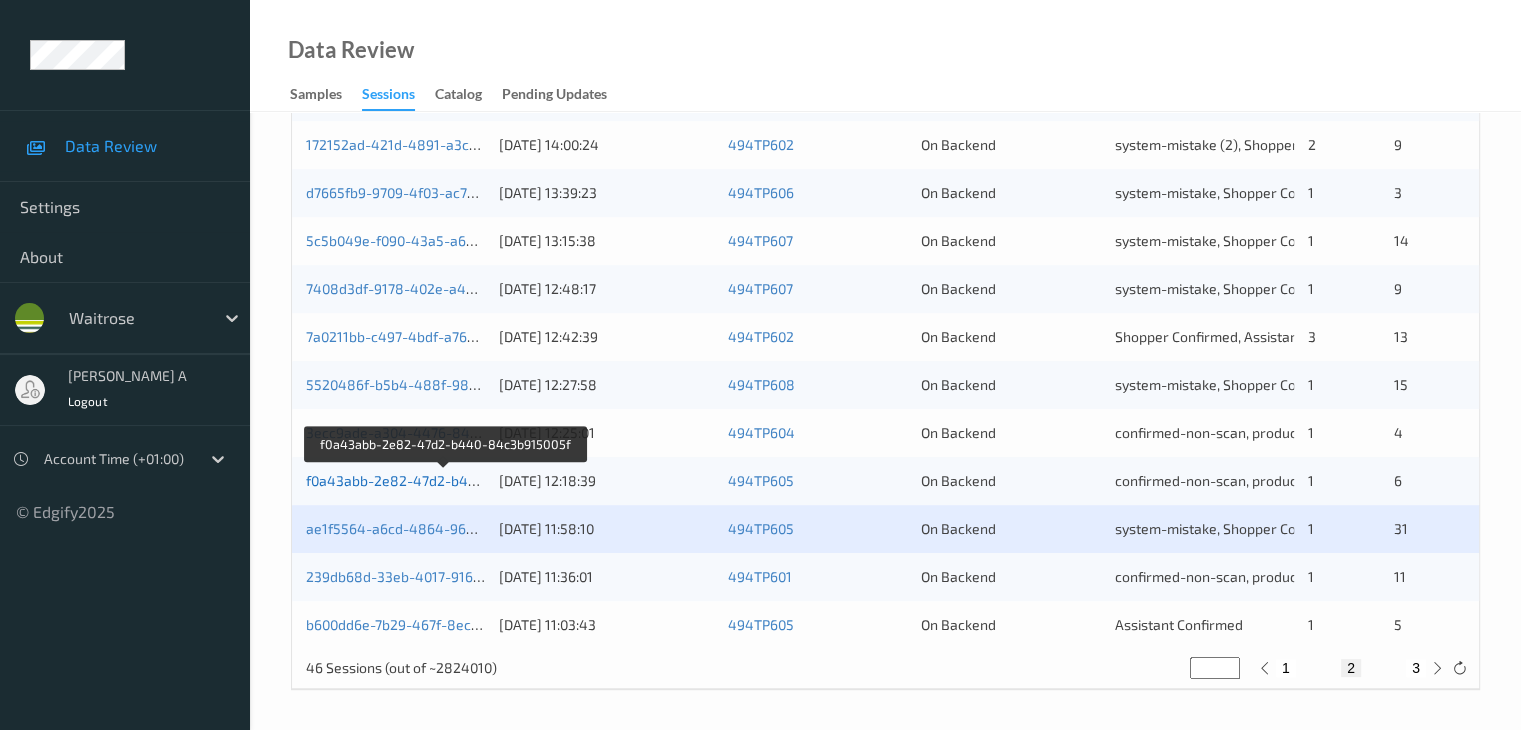 click on "f0a43abb-2e82-47d2-b440-84c3b915005f" at bounding box center [444, 480] 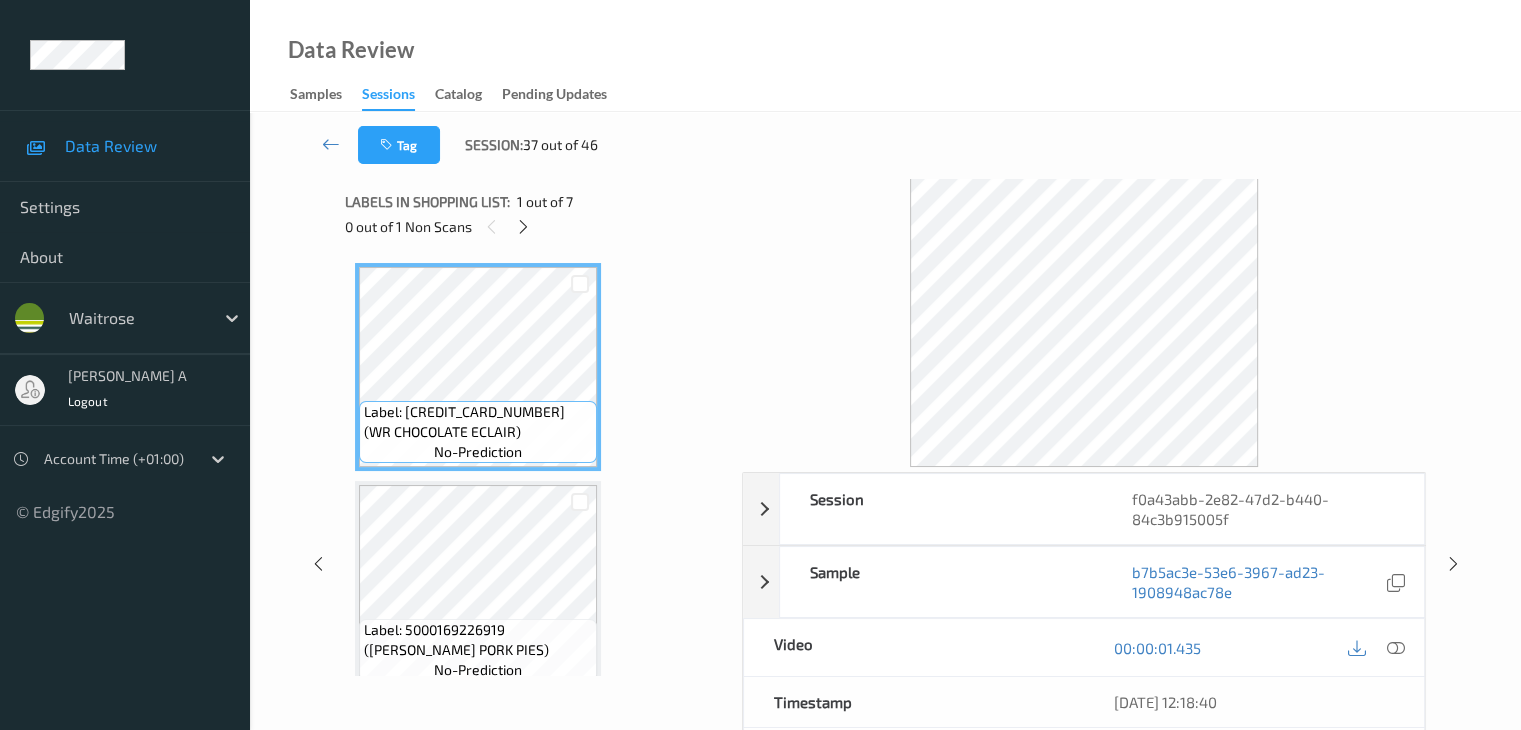 scroll, scrollTop: 0, scrollLeft: 0, axis: both 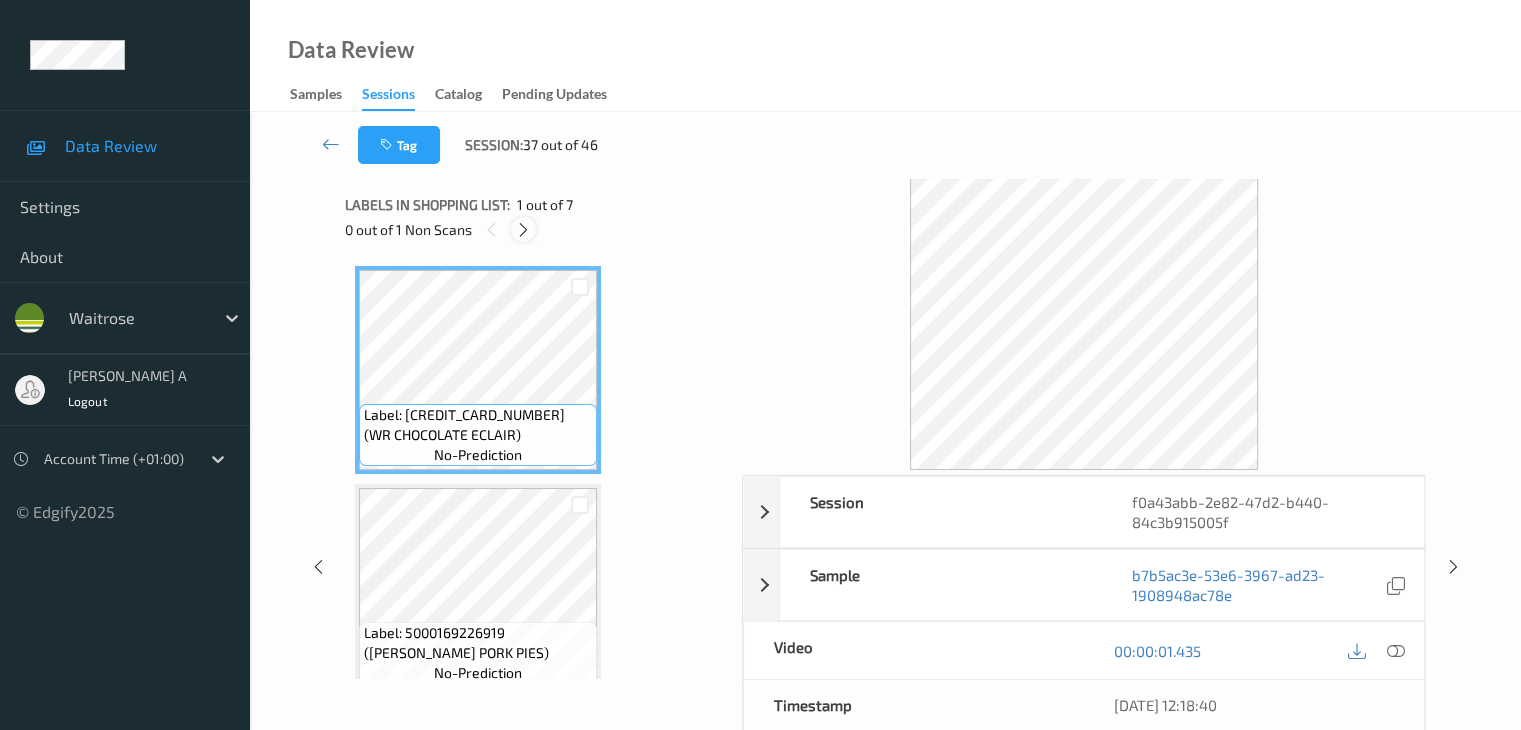 click at bounding box center (523, 230) 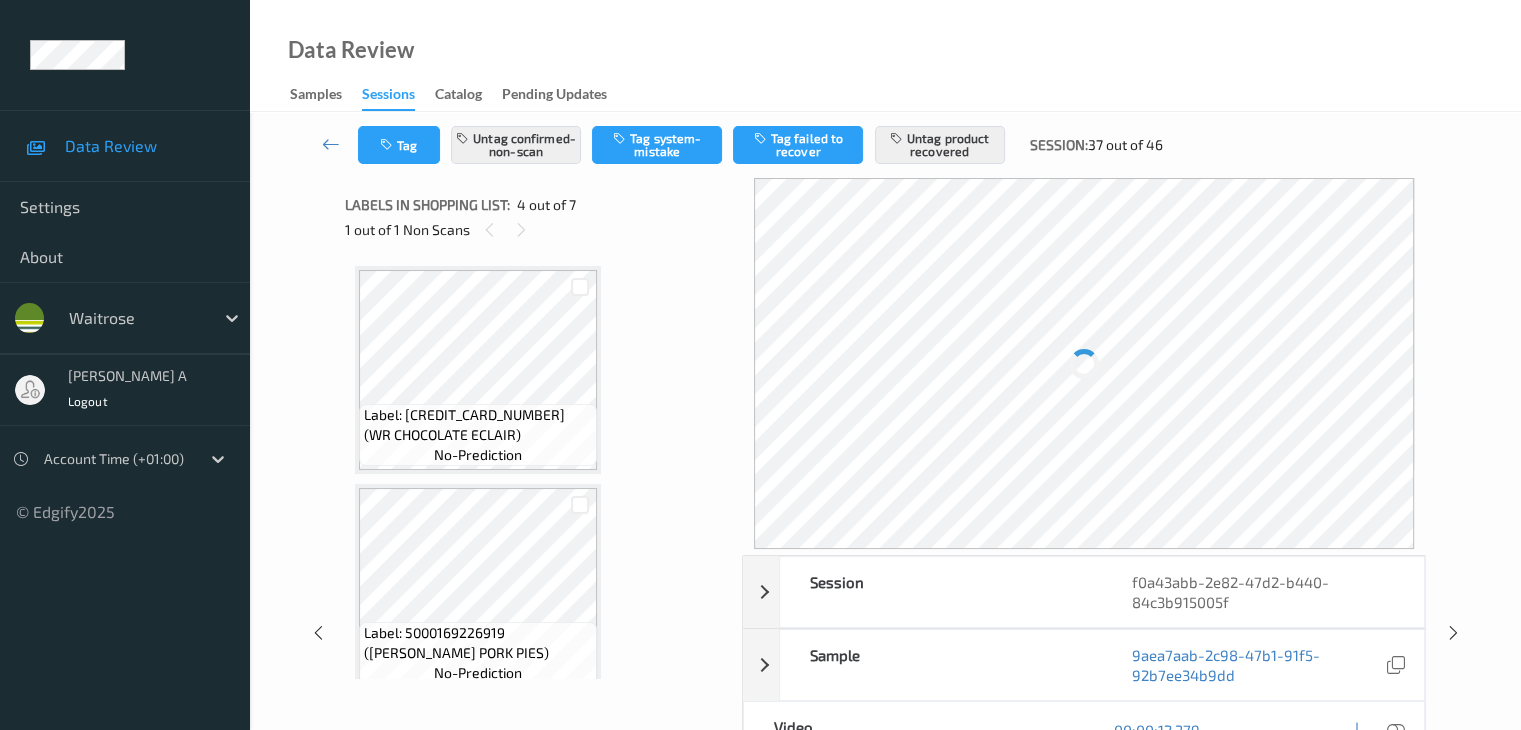 scroll, scrollTop: 446, scrollLeft: 0, axis: vertical 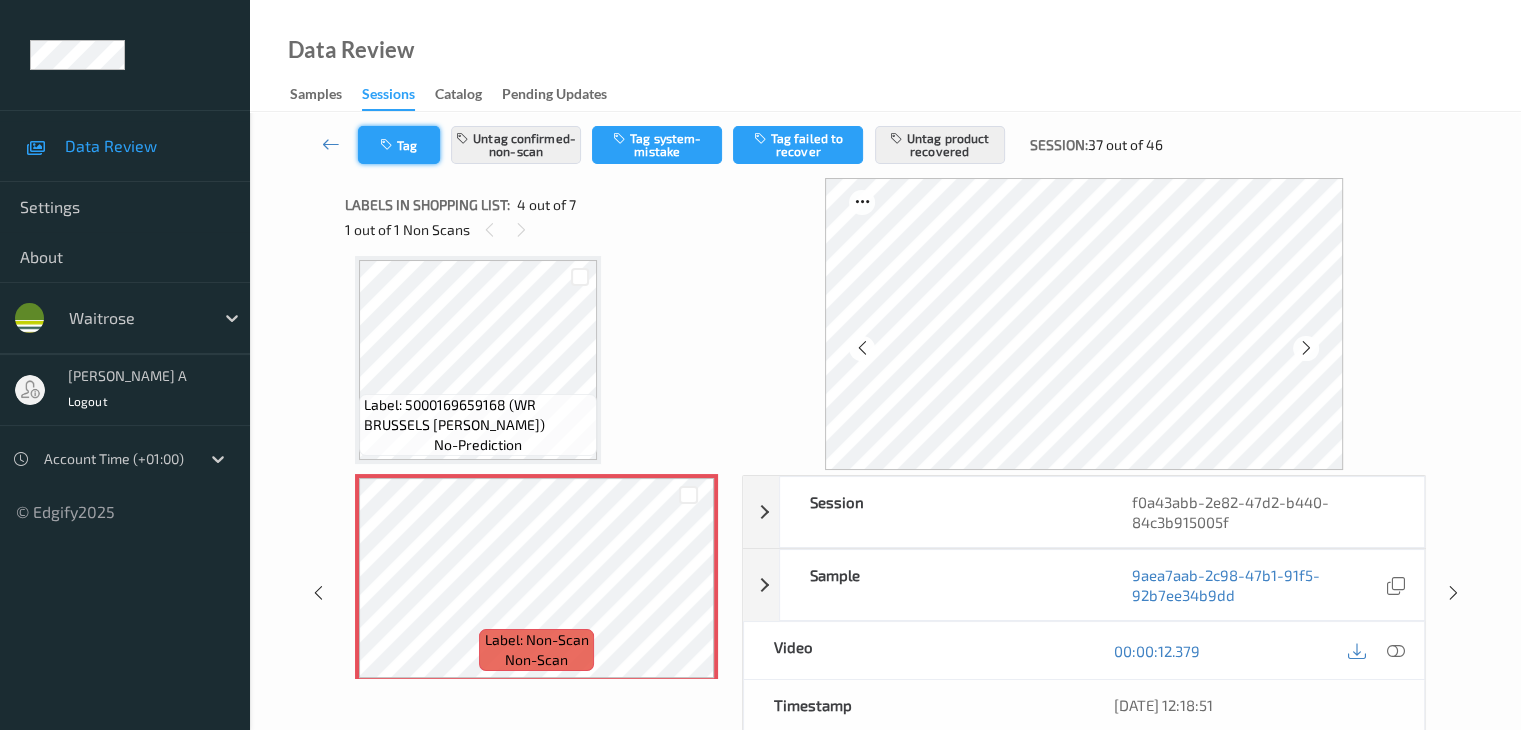 click on "Tag" at bounding box center (399, 145) 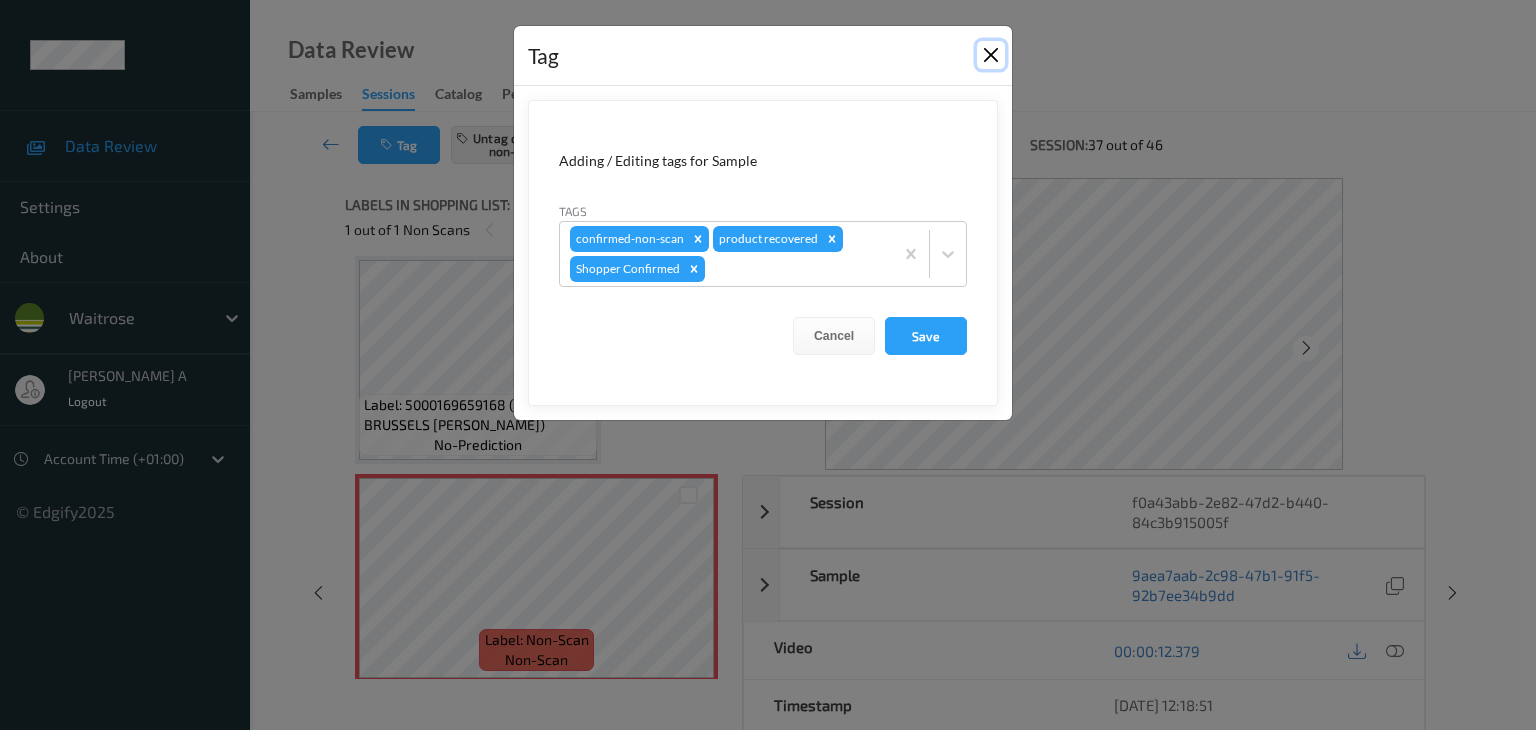 click at bounding box center (991, 55) 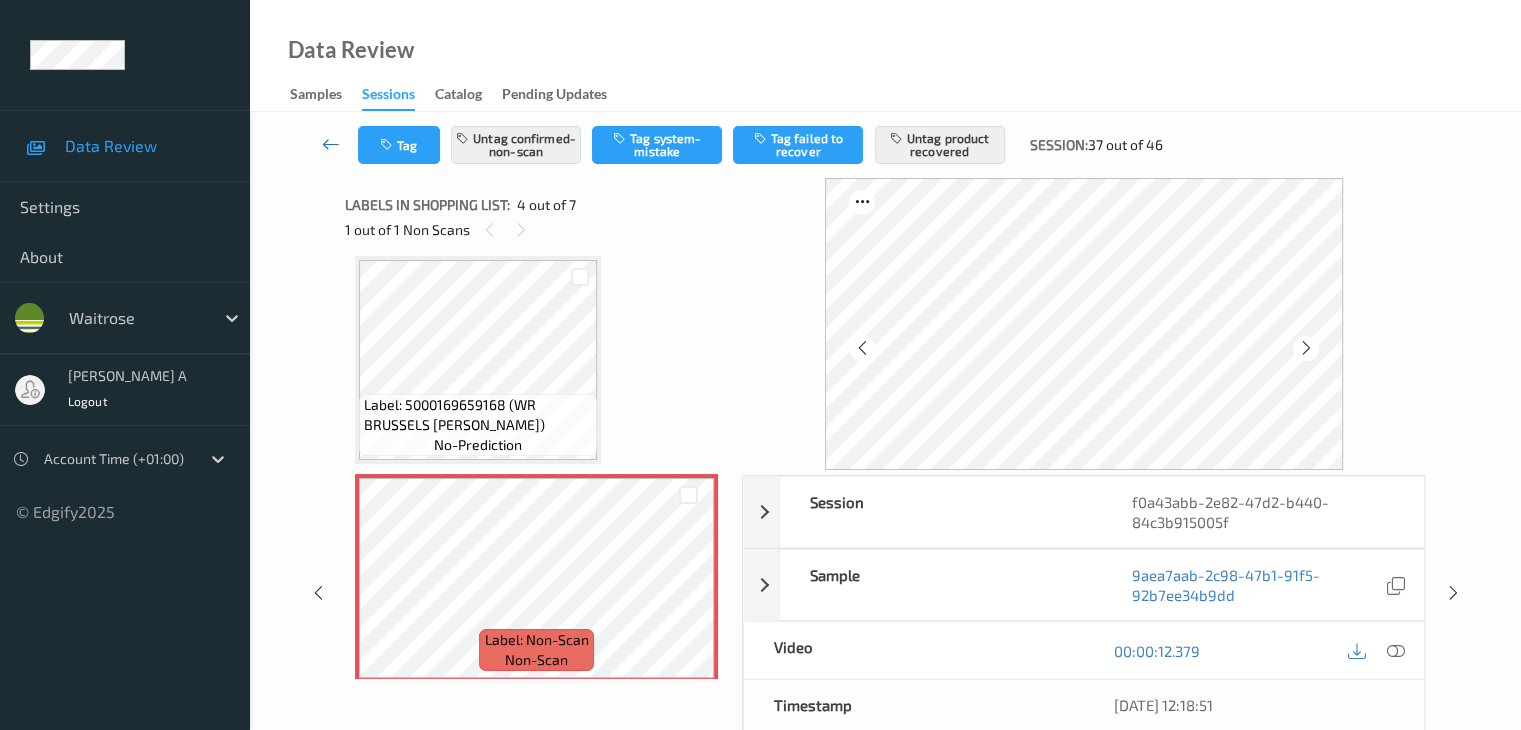 click at bounding box center (331, 144) 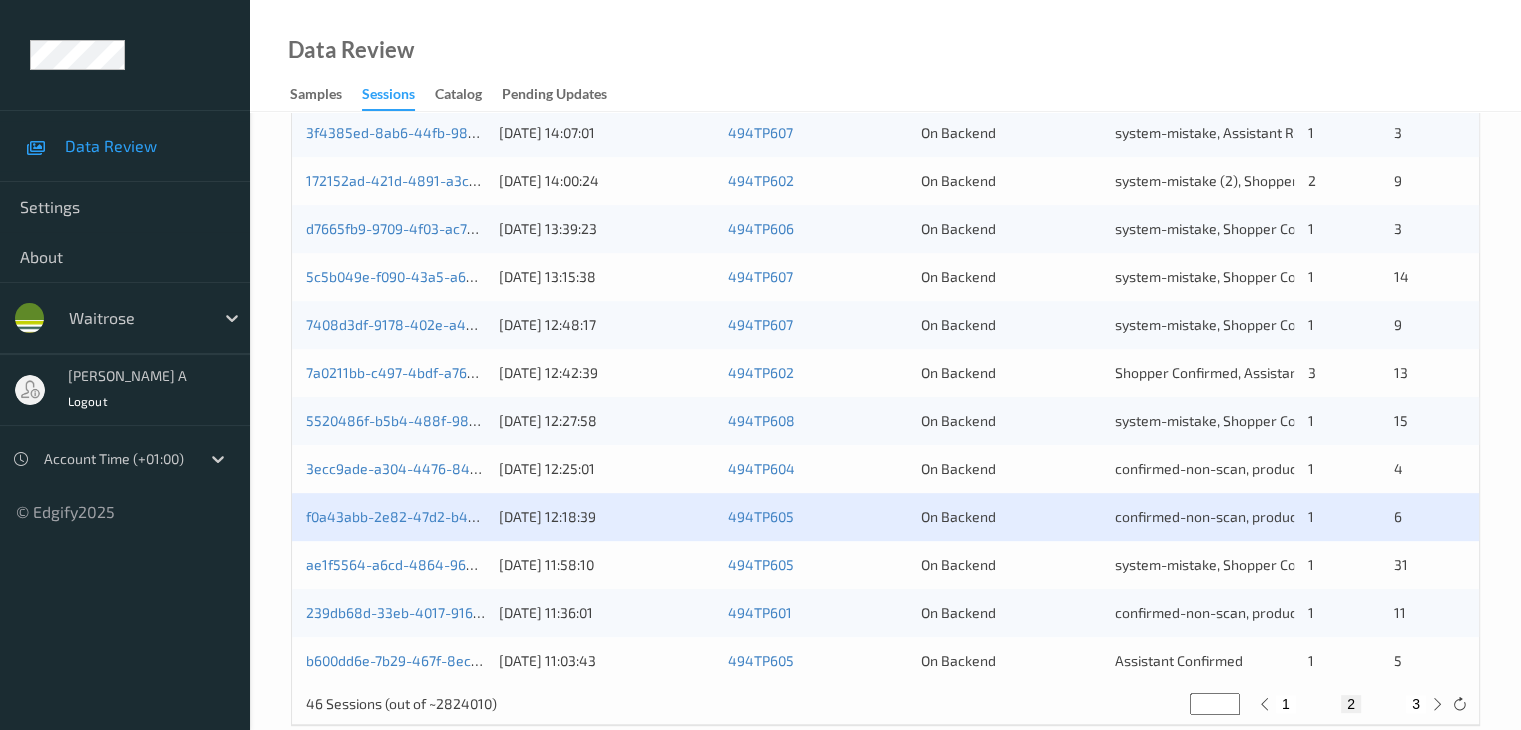scroll, scrollTop: 932, scrollLeft: 0, axis: vertical 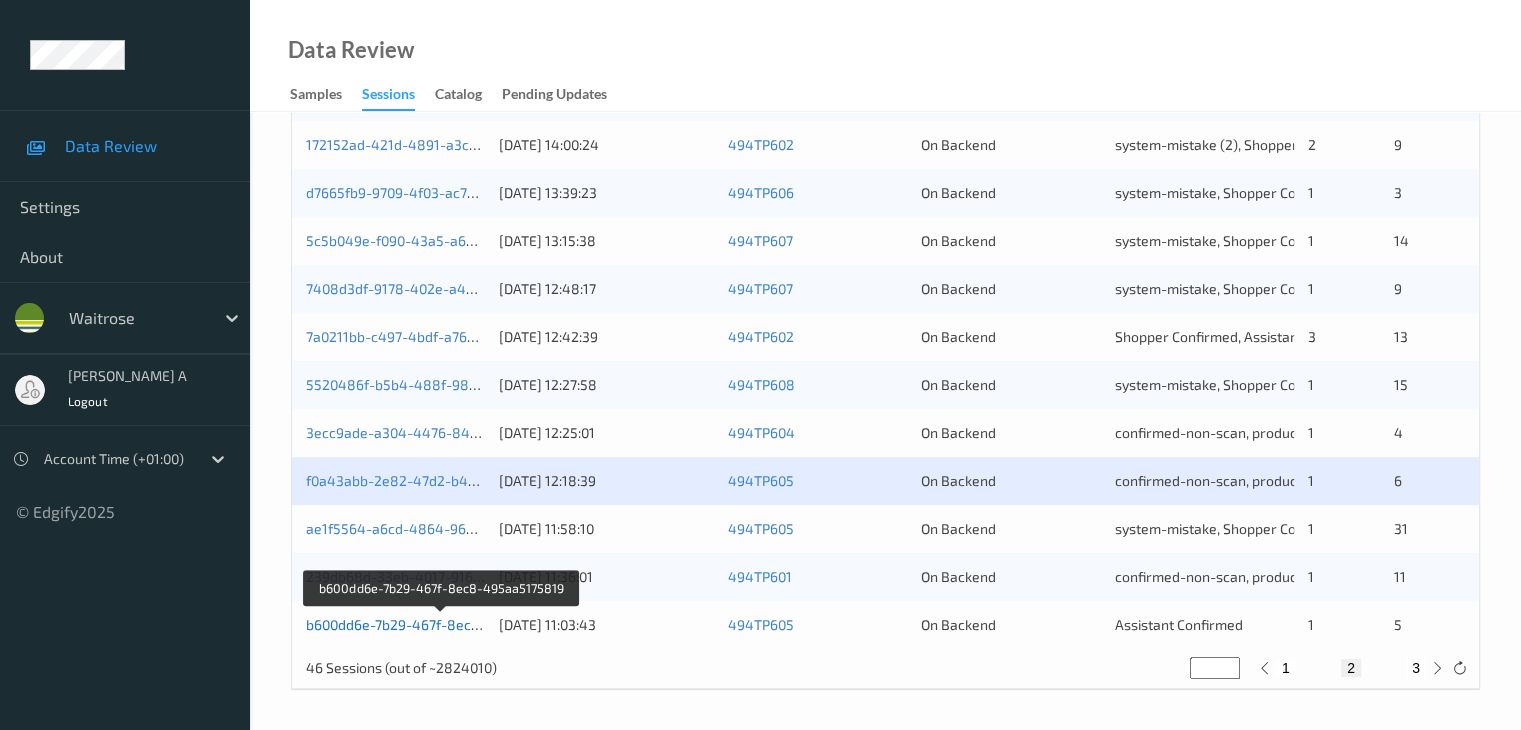 click on "b600dd6e-7b29-467f-8ec8-495aa5175819" at bounding box center [442, 624] 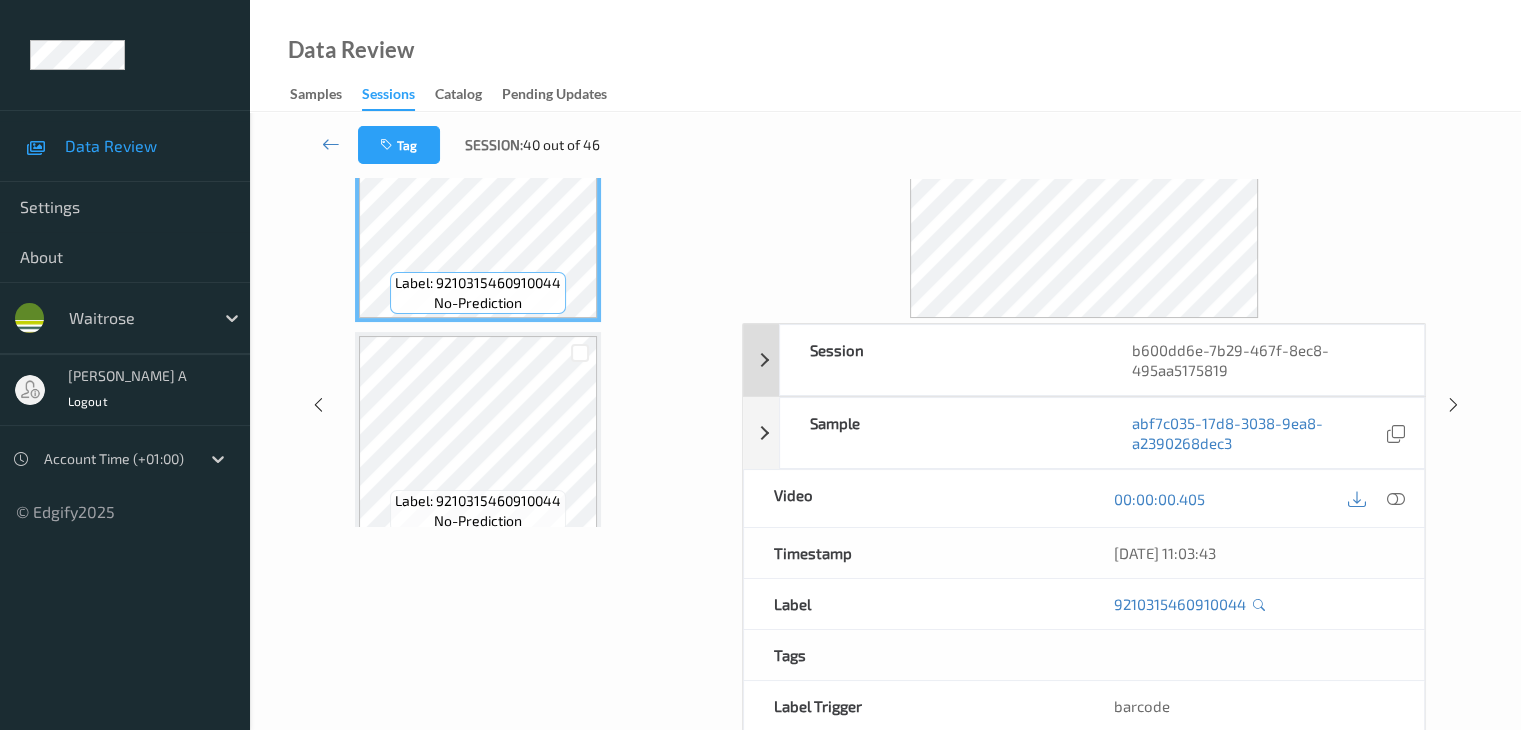 scroll, scrollTop: 44, scrollLeft: 0, axis: vertical 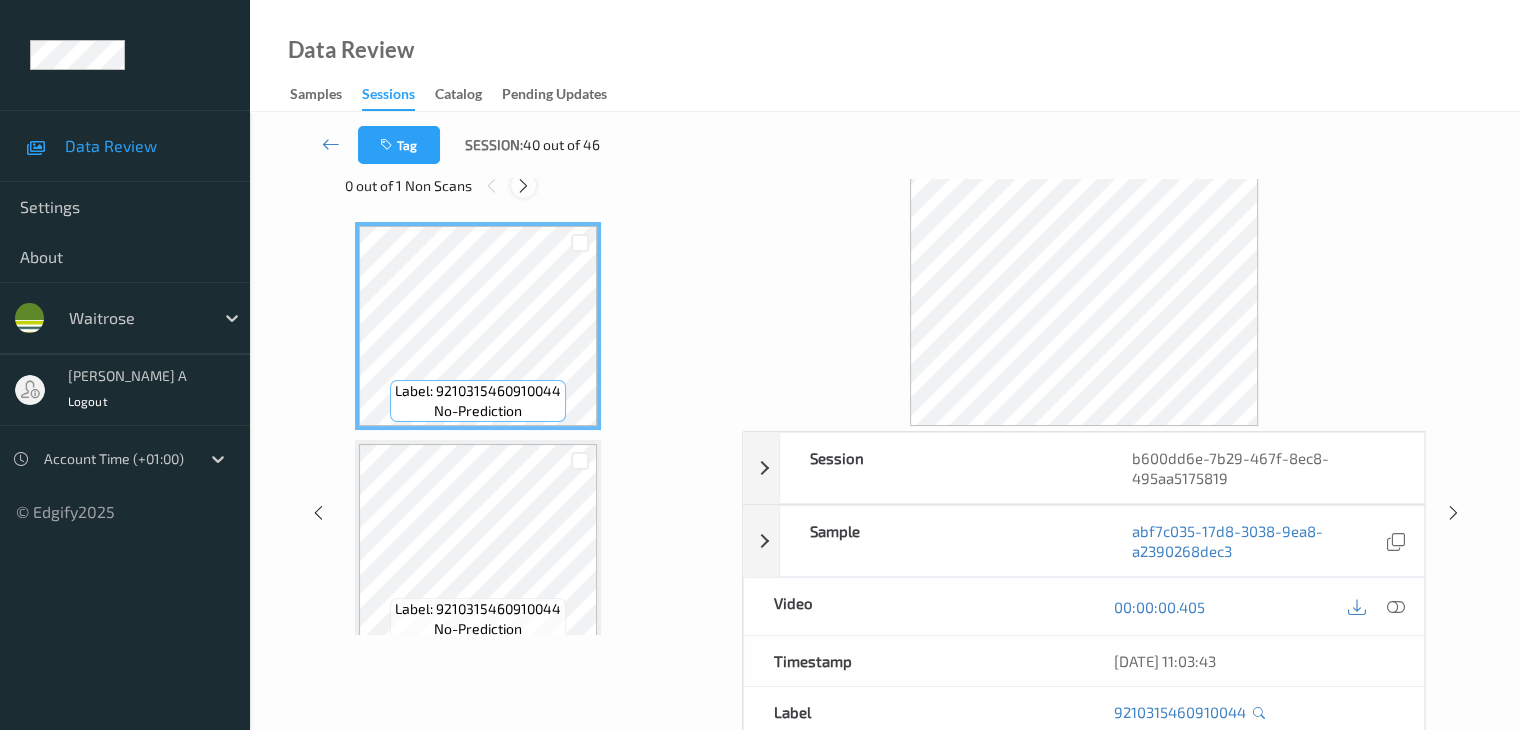 click at bounding box center (523, 186) 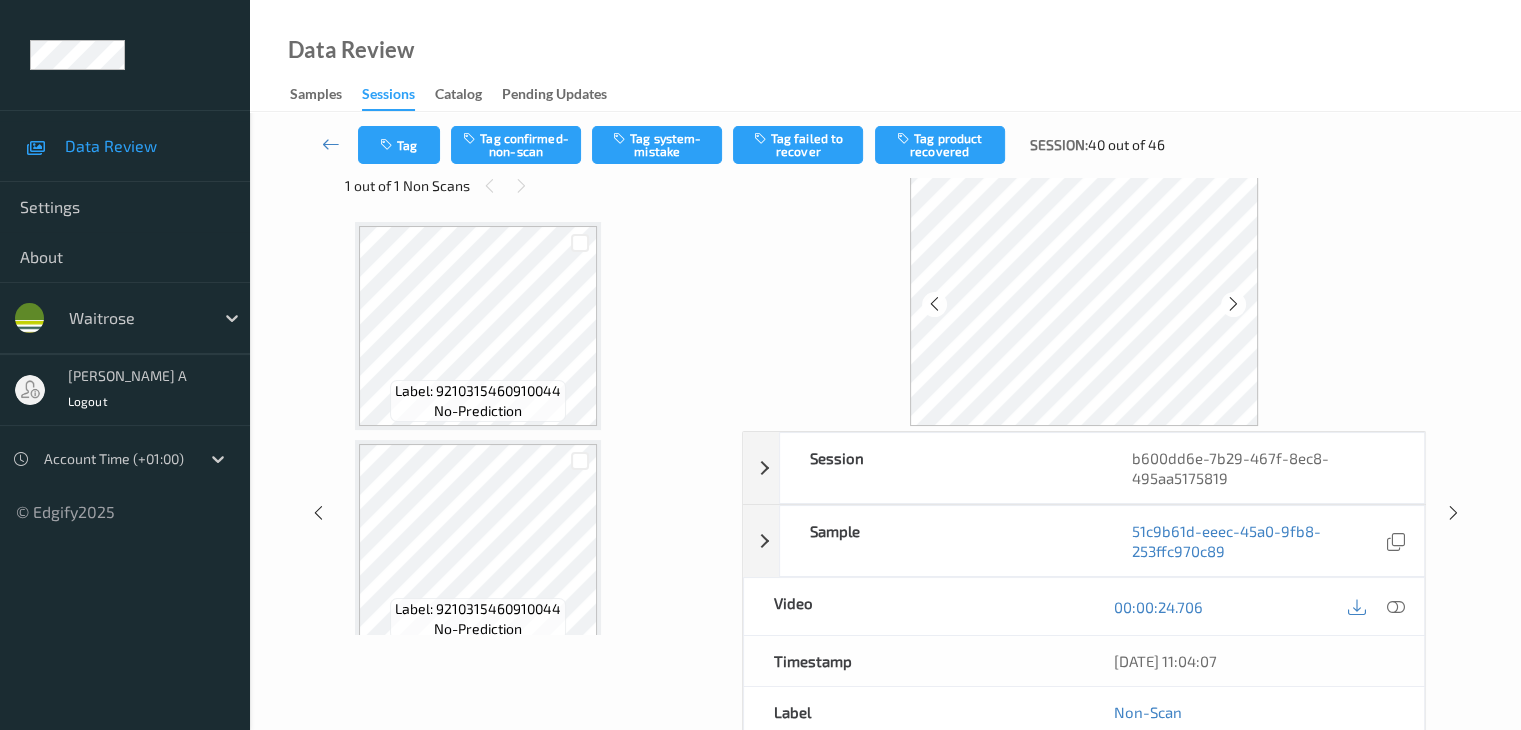 scroll, scrollTop: 882, scrollLeft: 0, axis: vertical 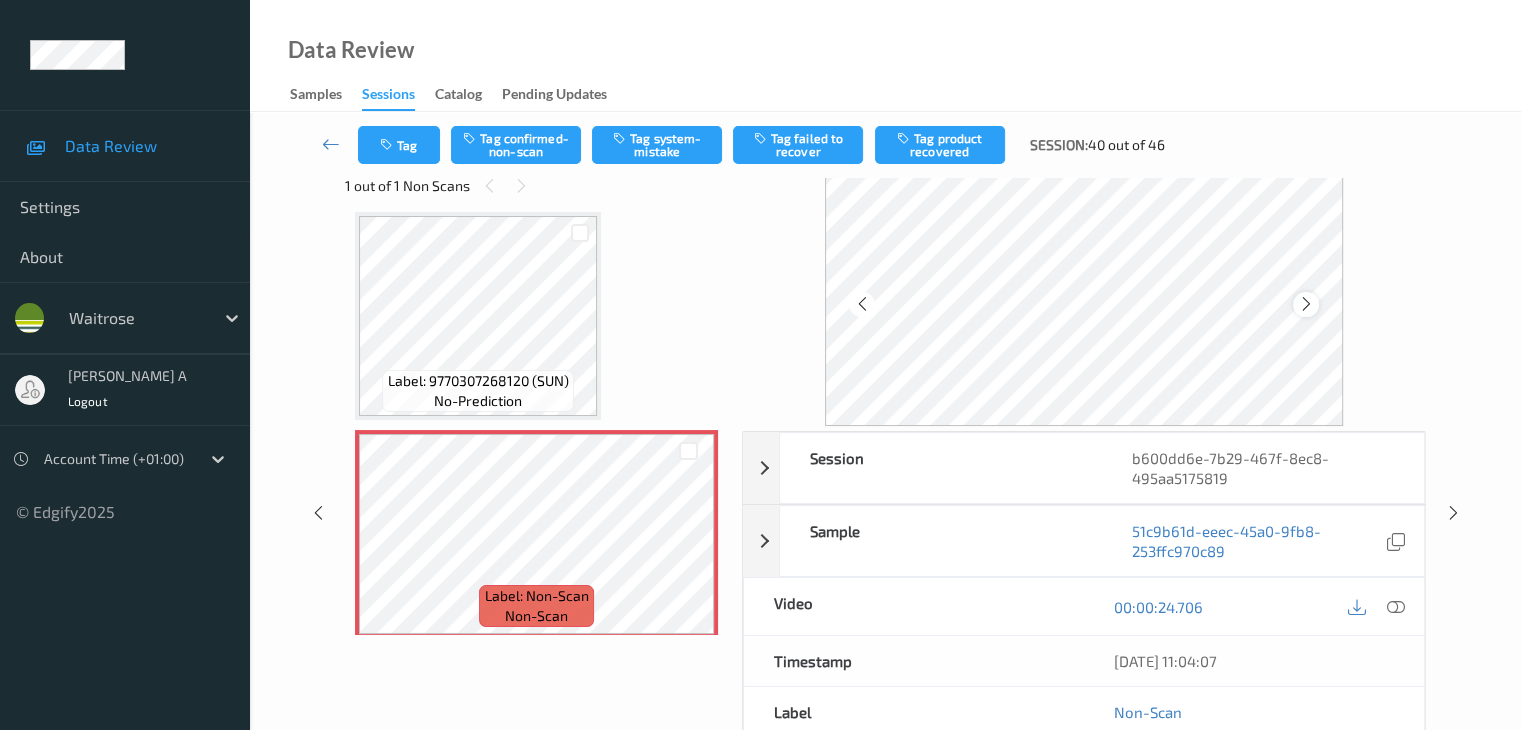 click at bounding box center [1305, 304] 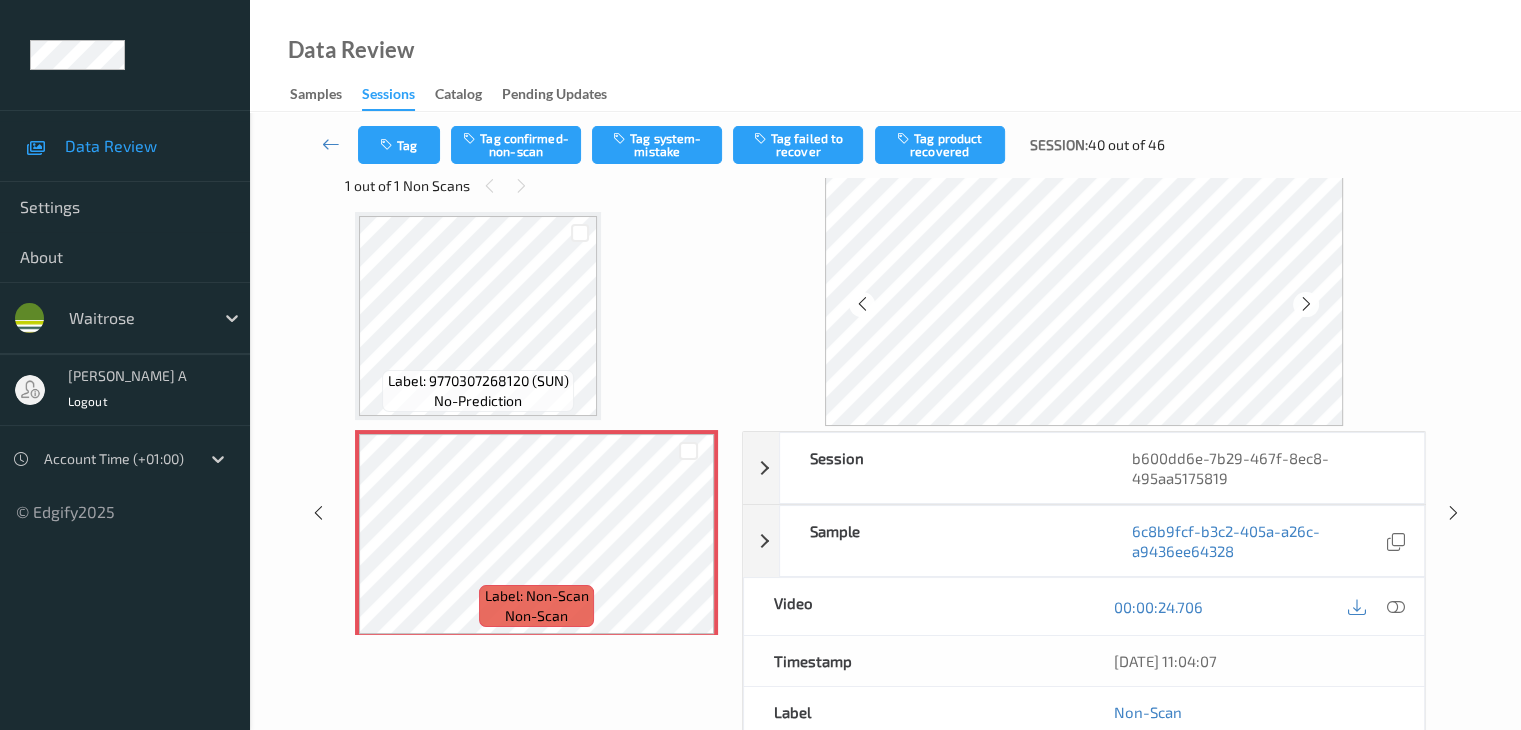 click at bounding box center [1305, 304] 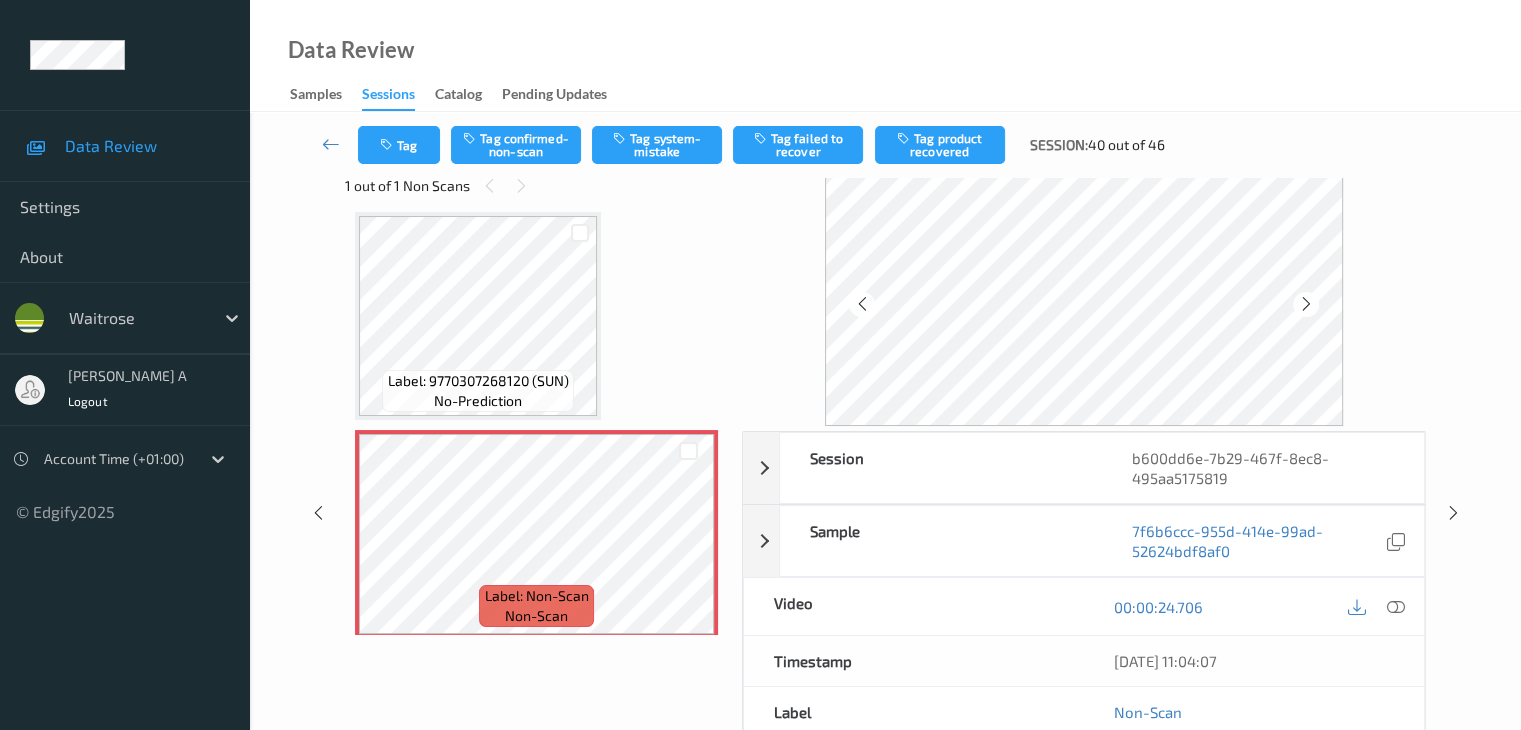 click at bounding box center [1305, 304] 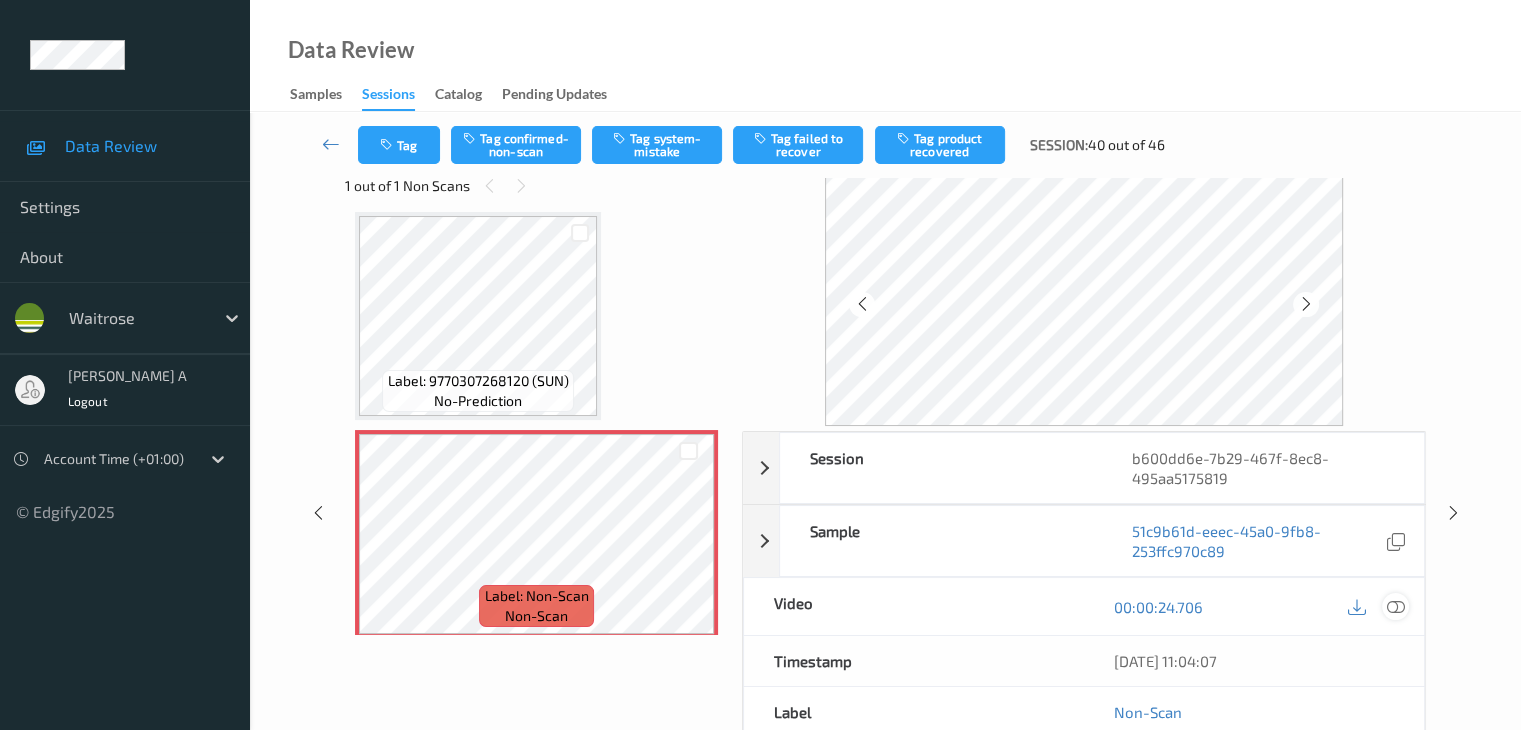 click at bounding box center [1395, 607] 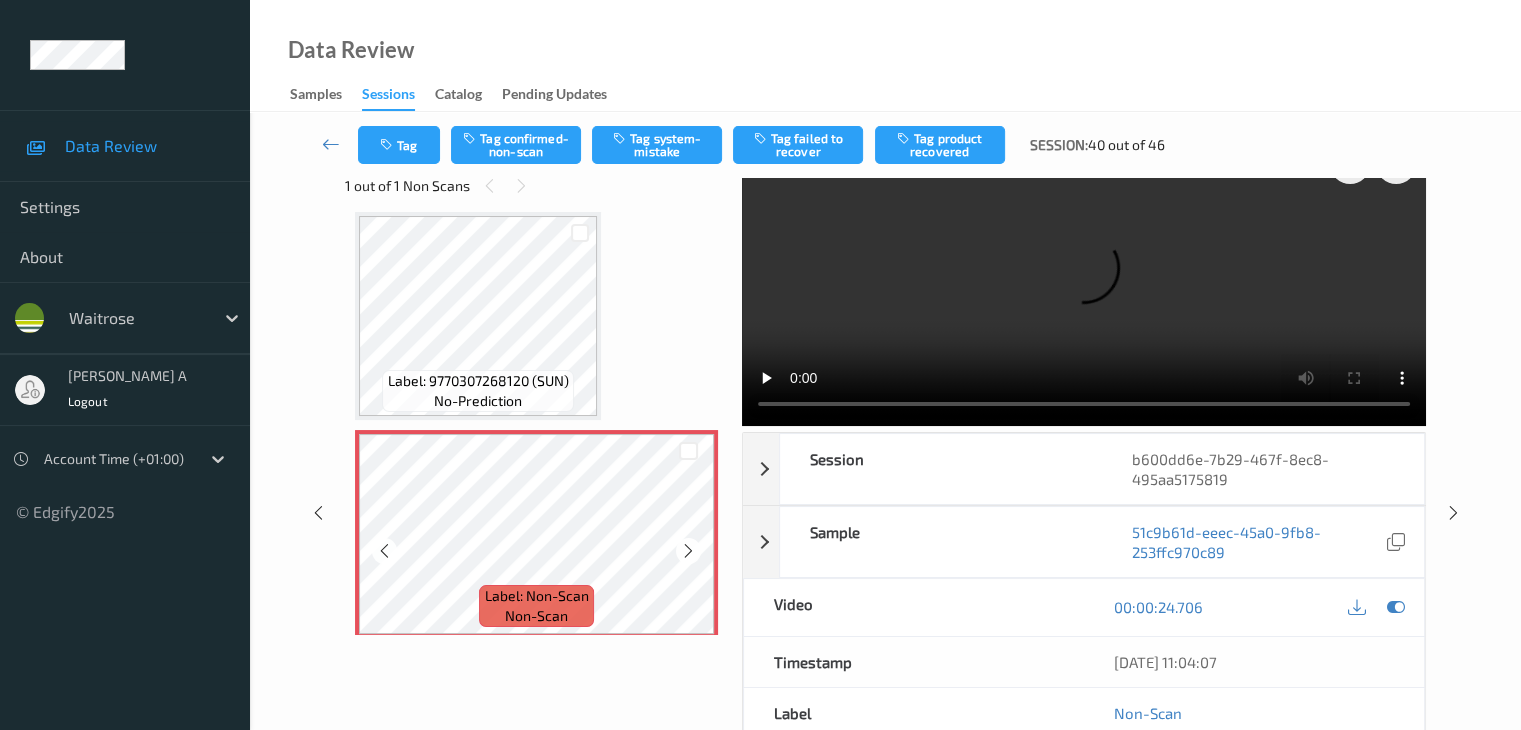 scroll, scrollTop: 895, scrollLeft: 0, axis: vertical 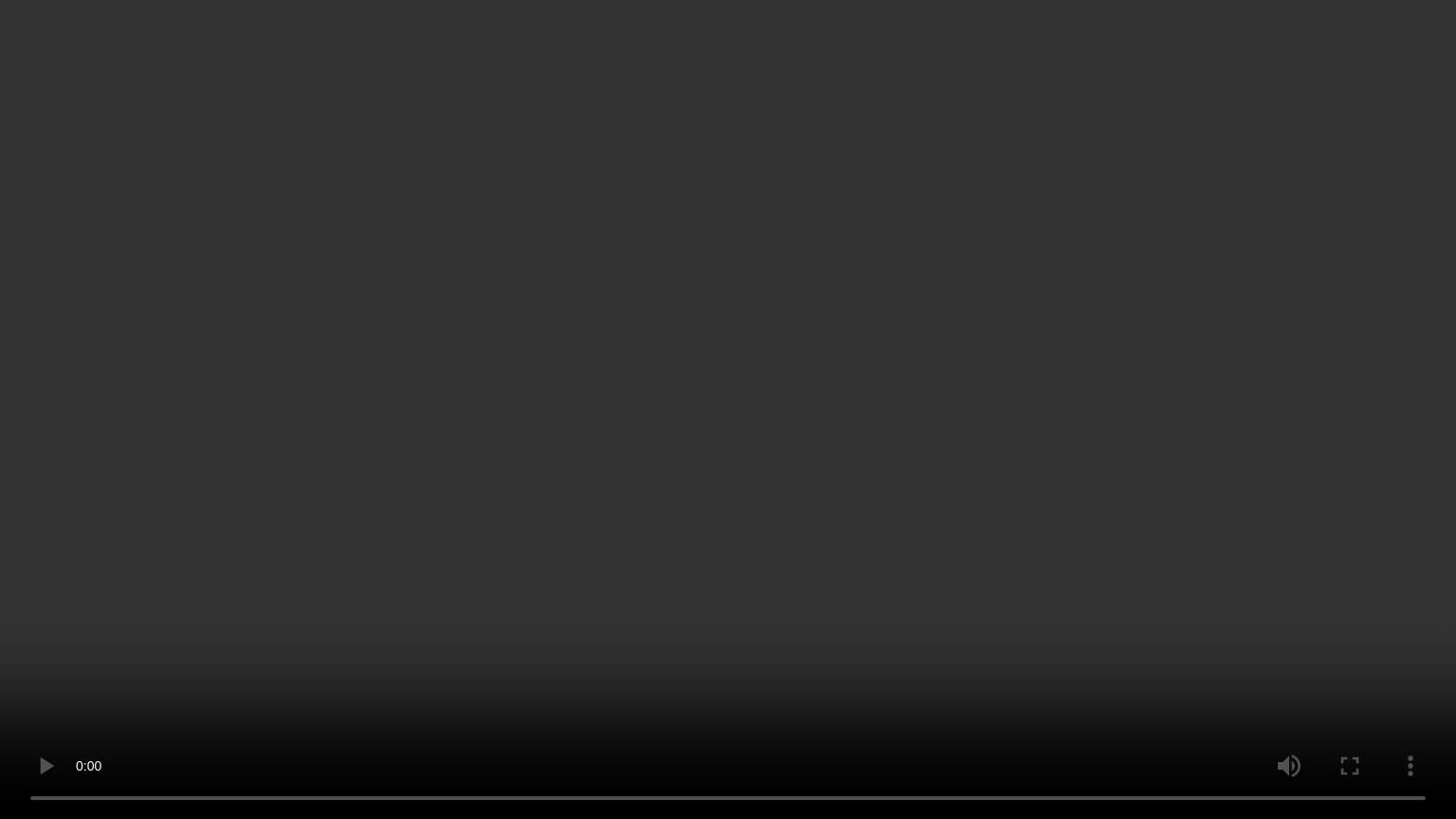 type 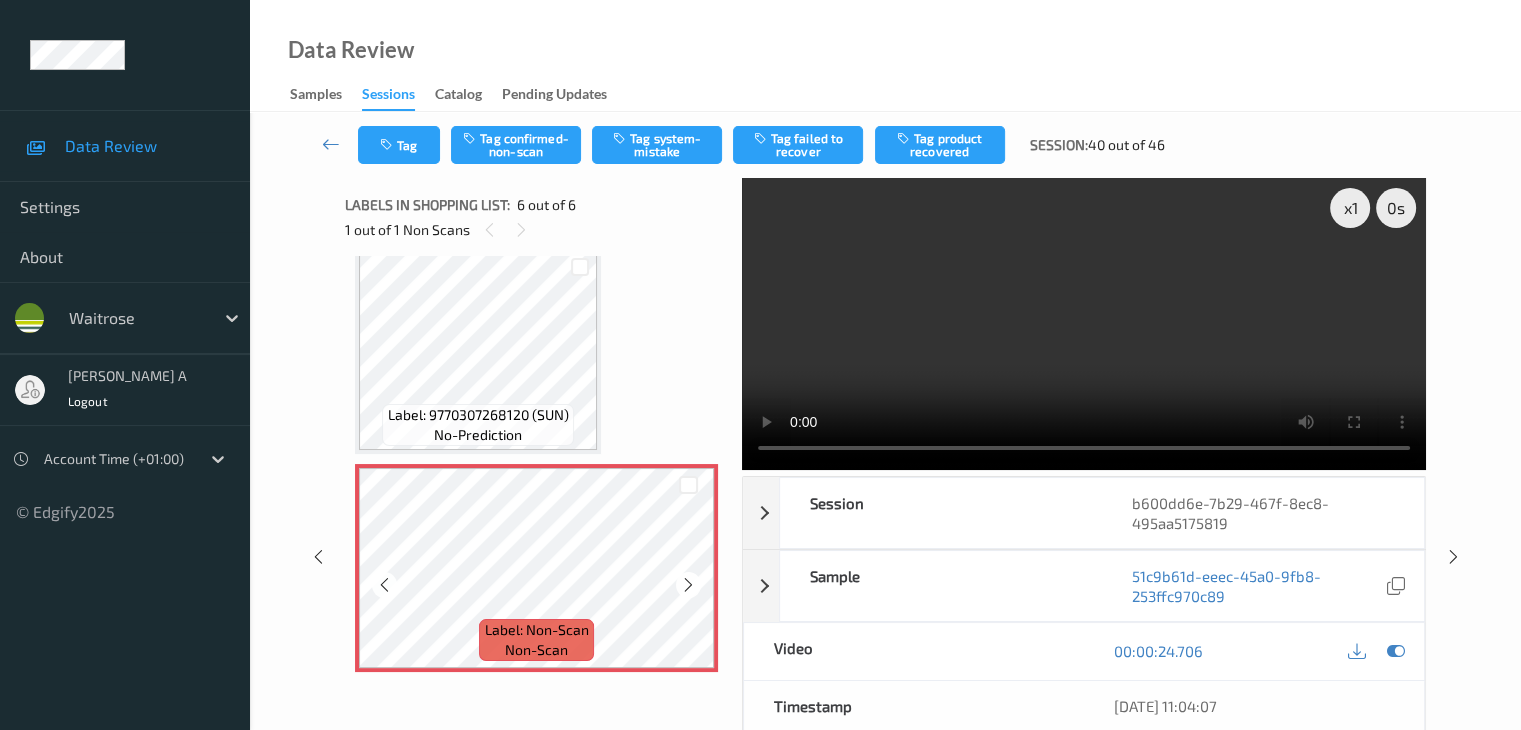 scroll, scrollTop: 895, scrollLeft: 0, axis: vertical 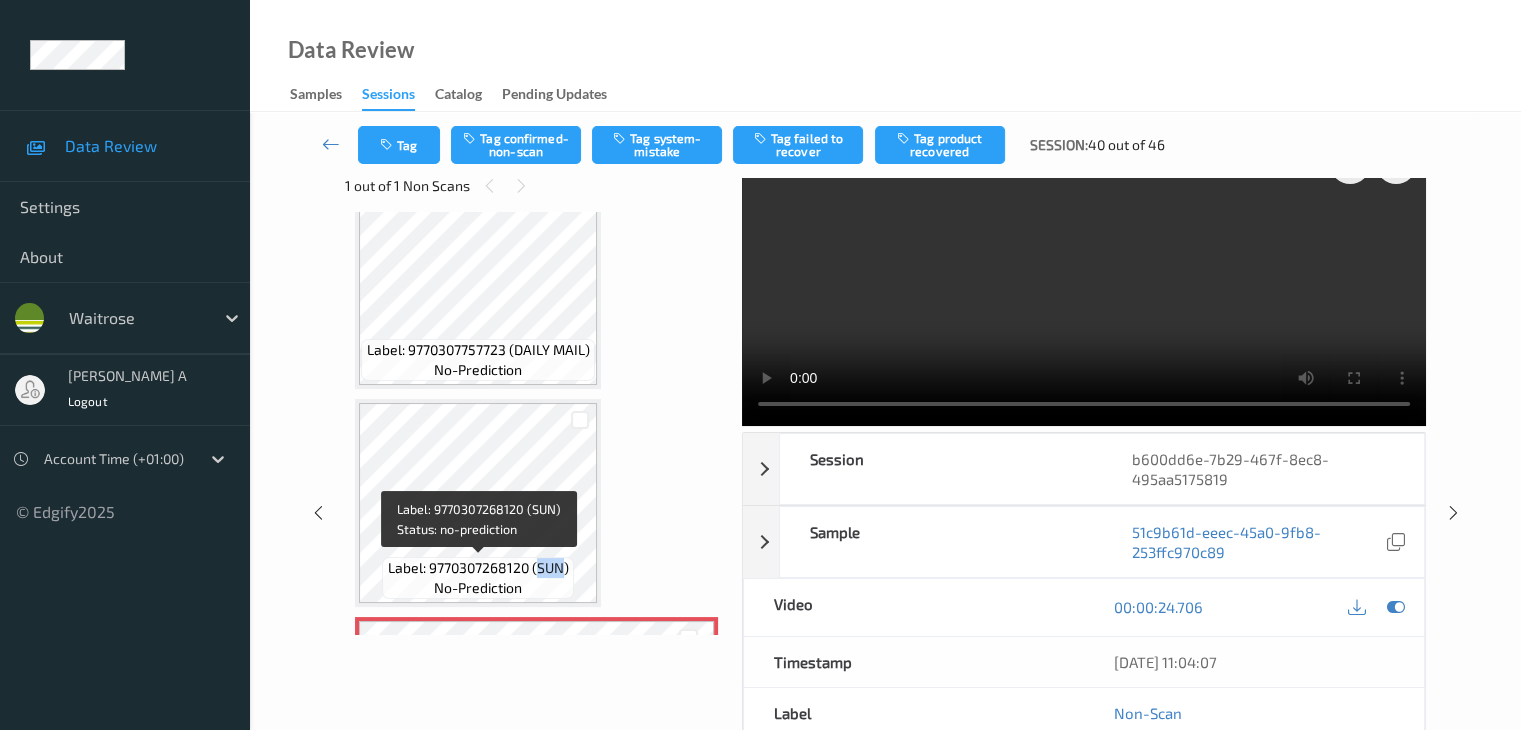 drag, startPoint x: 539, startPoint y: 565, endPoint x: 561, endPoint y: 564, distance: 22.022715 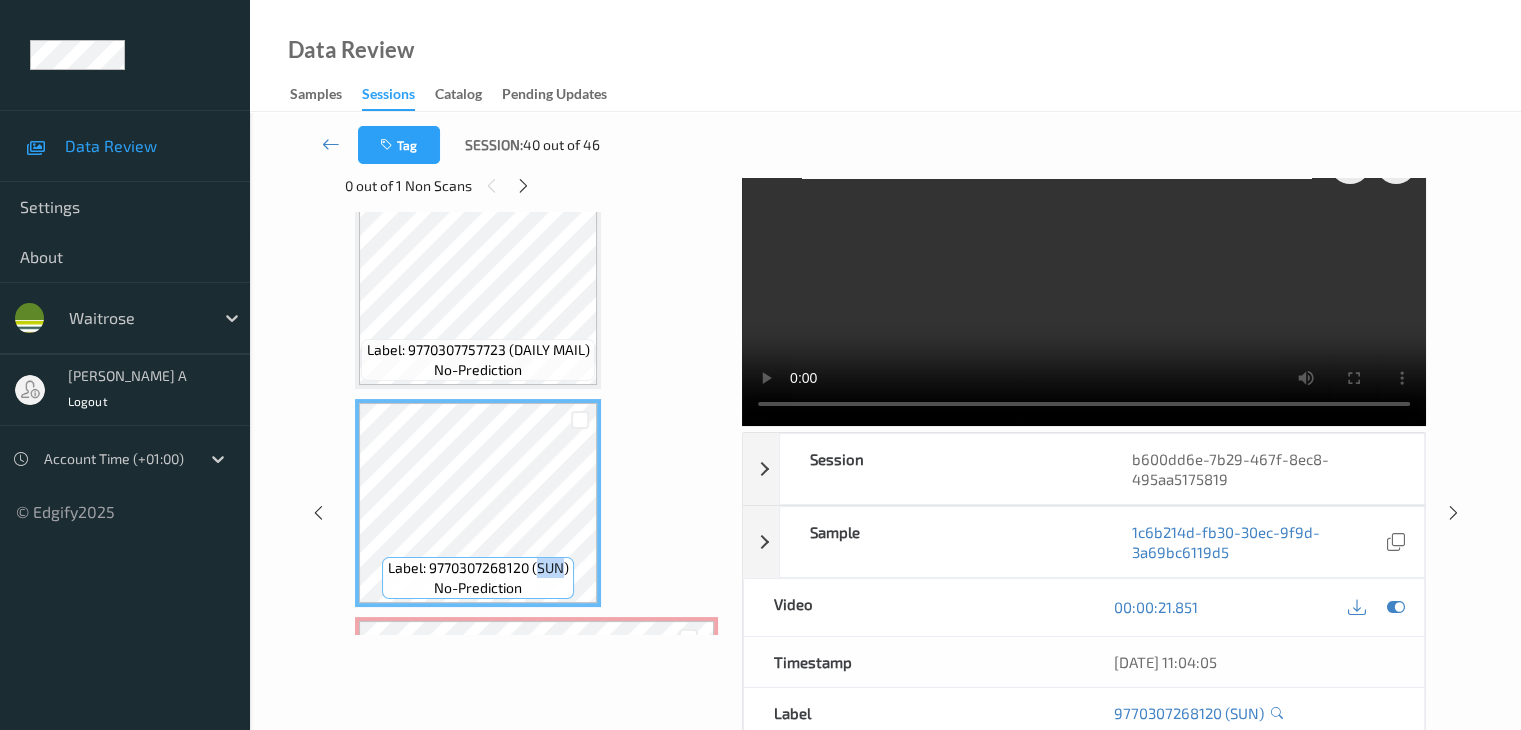 scroll, scrollTop: 0, scrollLeft: 0, axis: both 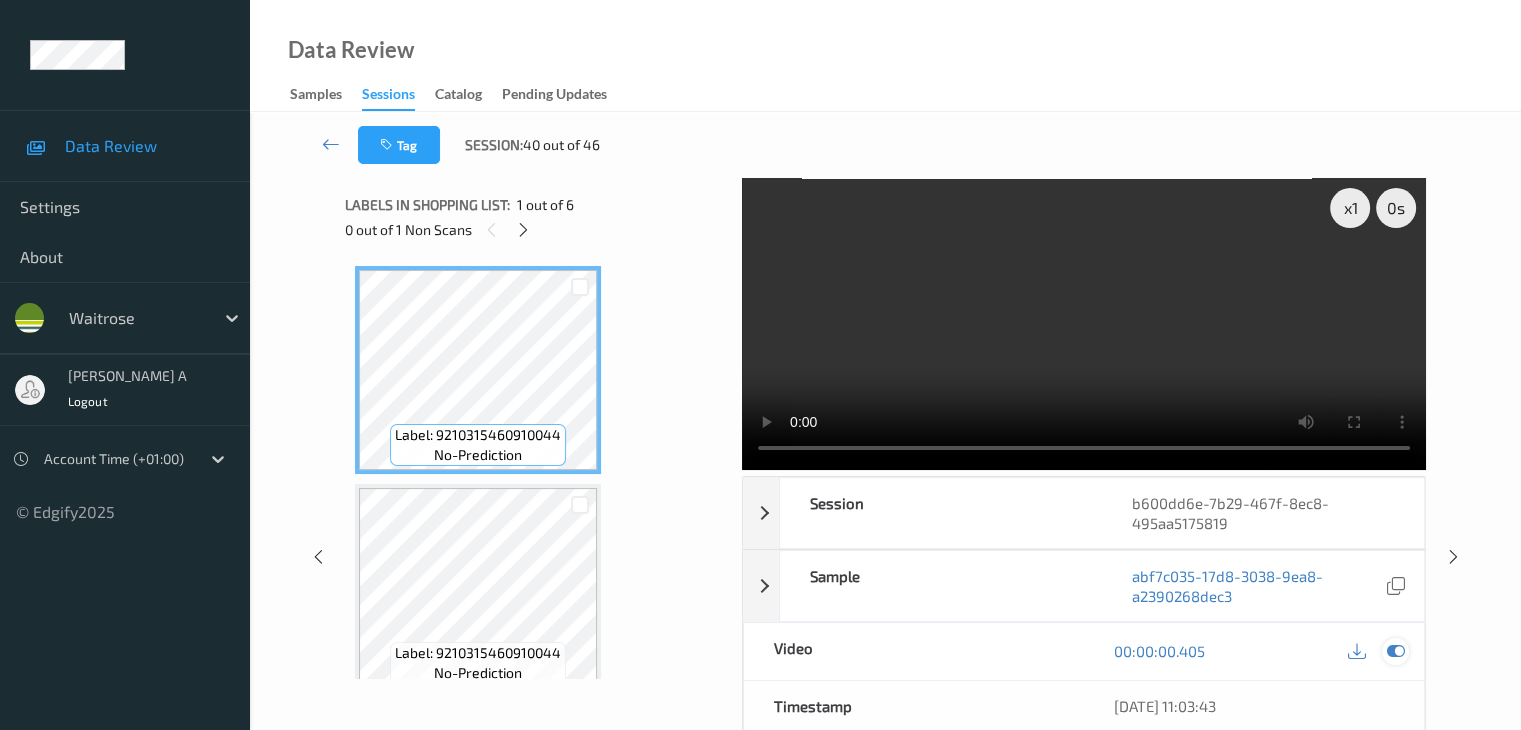 click at bounding box center [1395, 651] 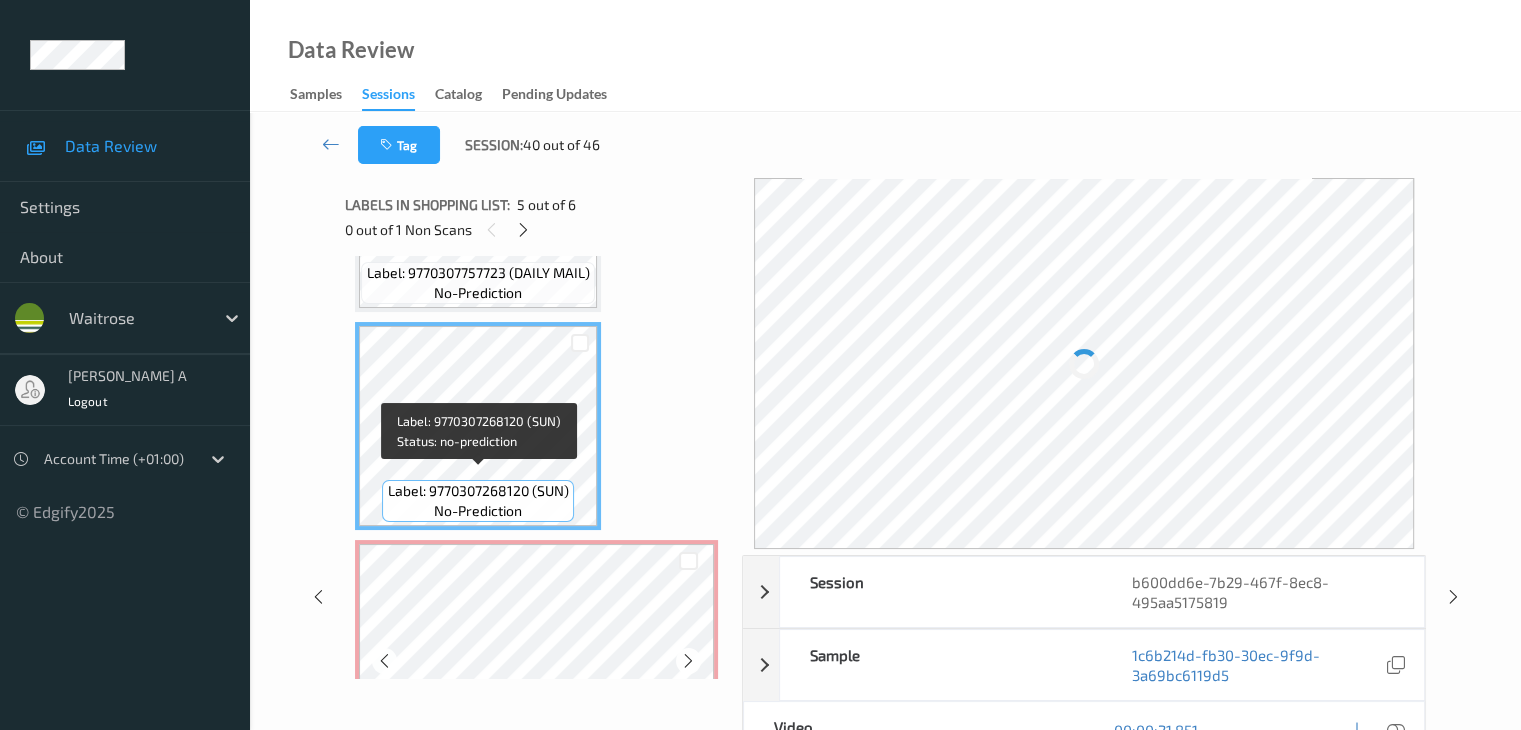 scroll, scrollTop: 895, scrollLeft: 0, axis: vertical 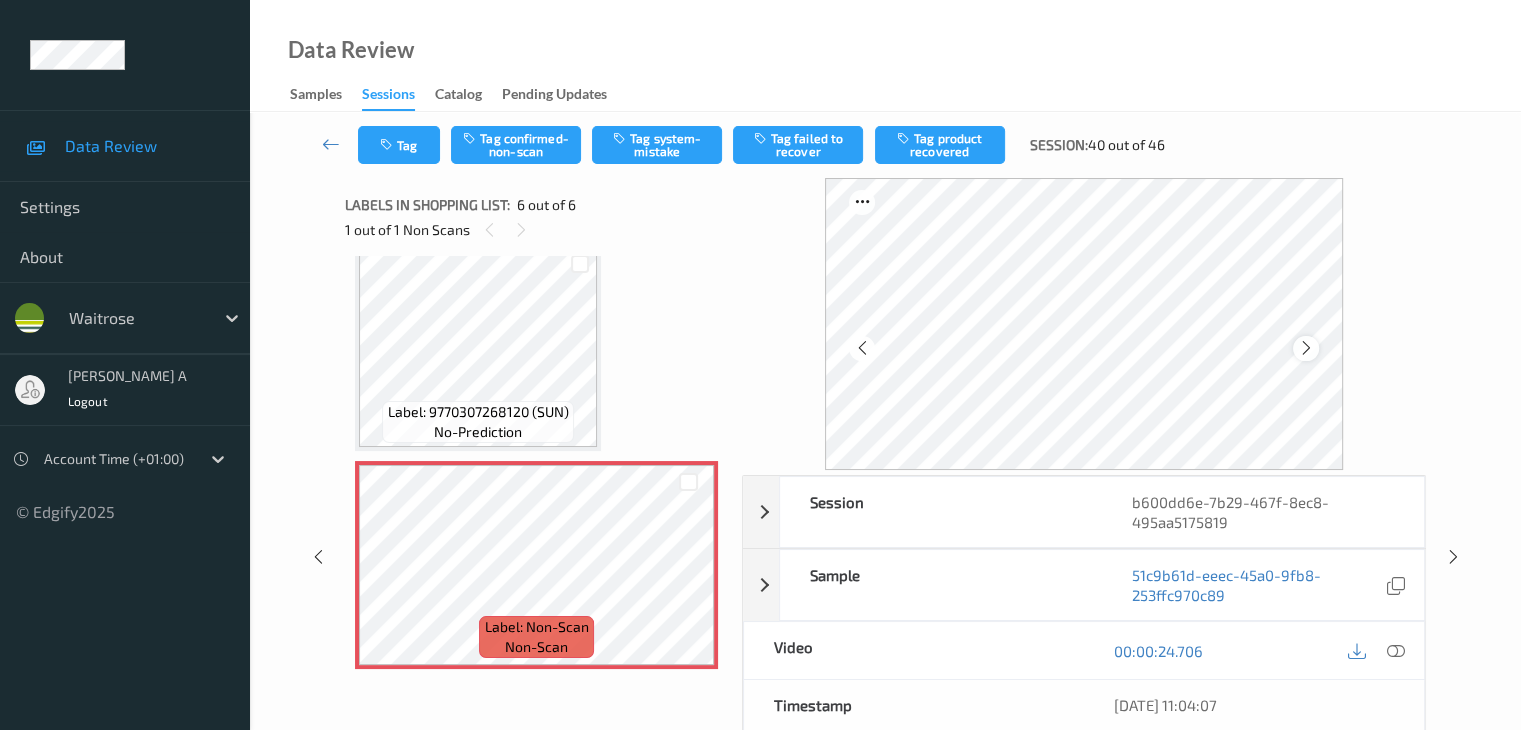 click at bounding box center (1306, 348) 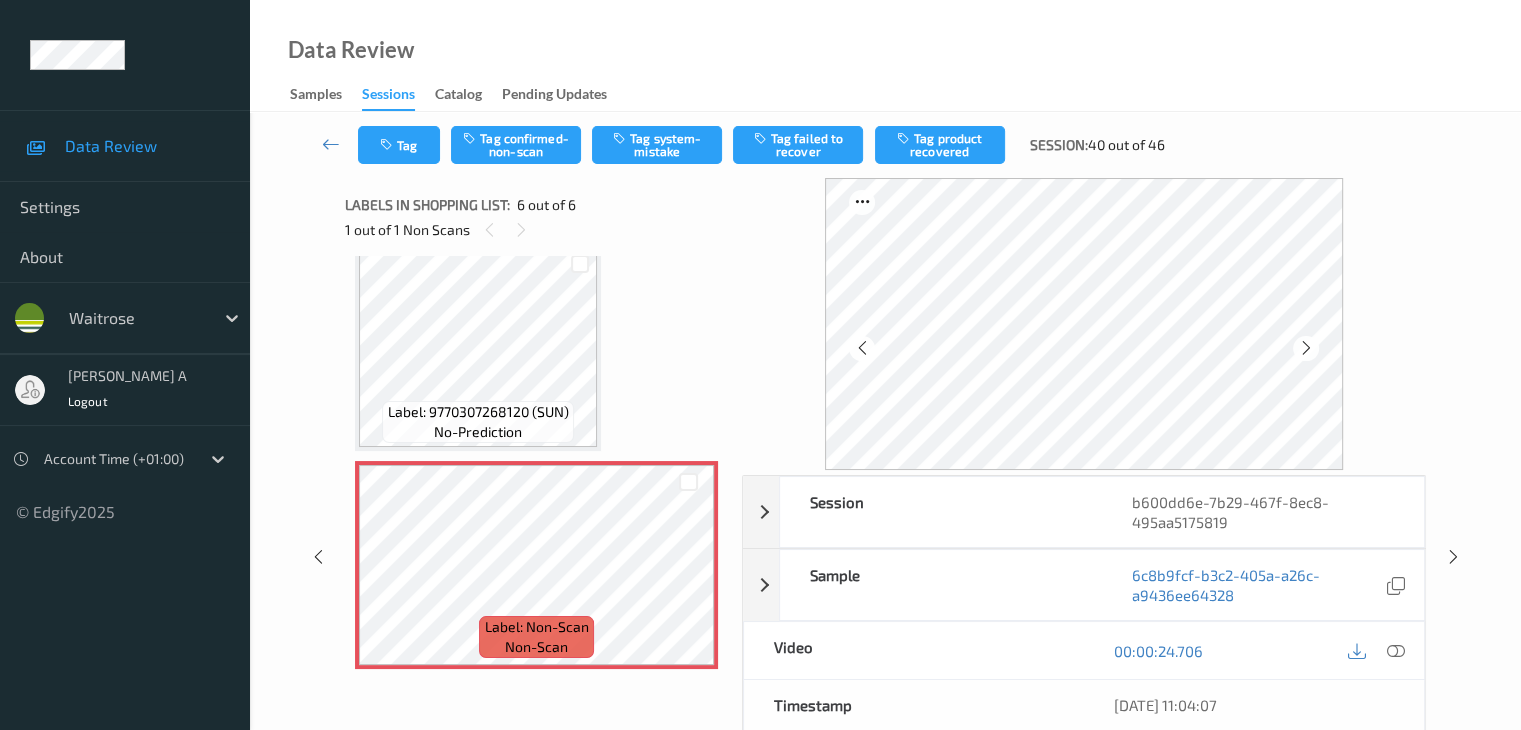 click at bounding box center (1306, 348) 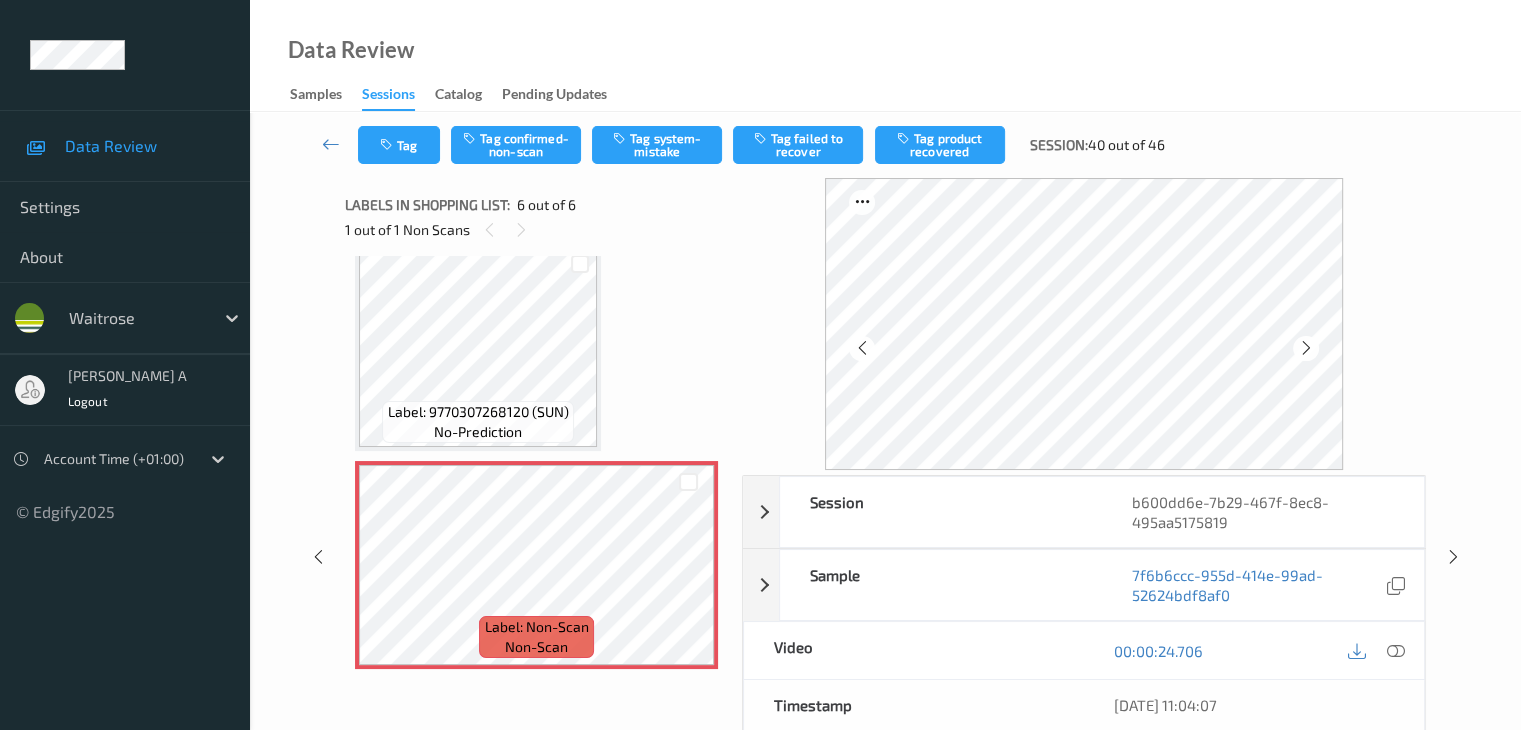 click at bounding box center [1306, 348] 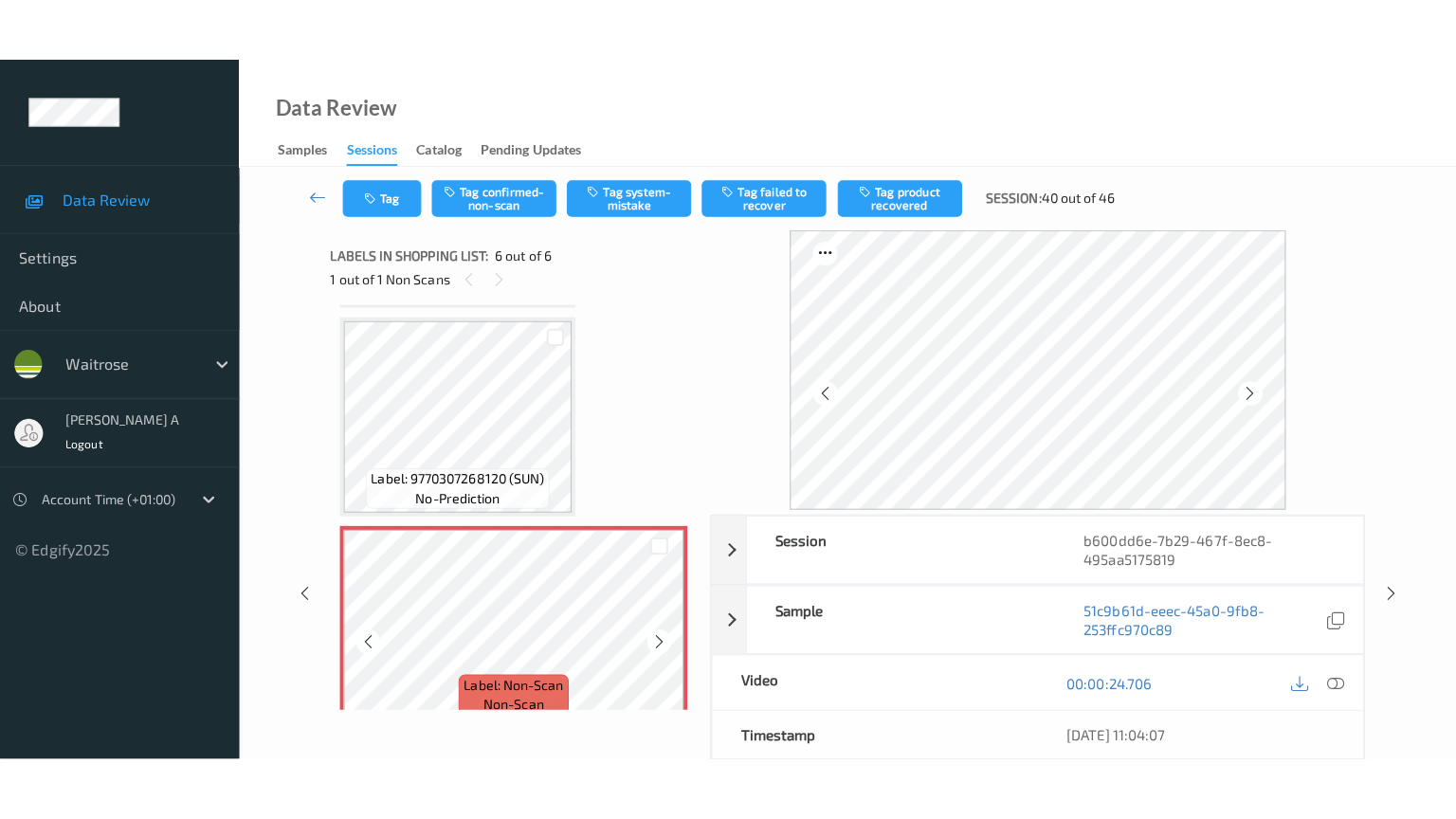 scroll, scrollTop: 848, scrollLeft: 0, axis: vertical 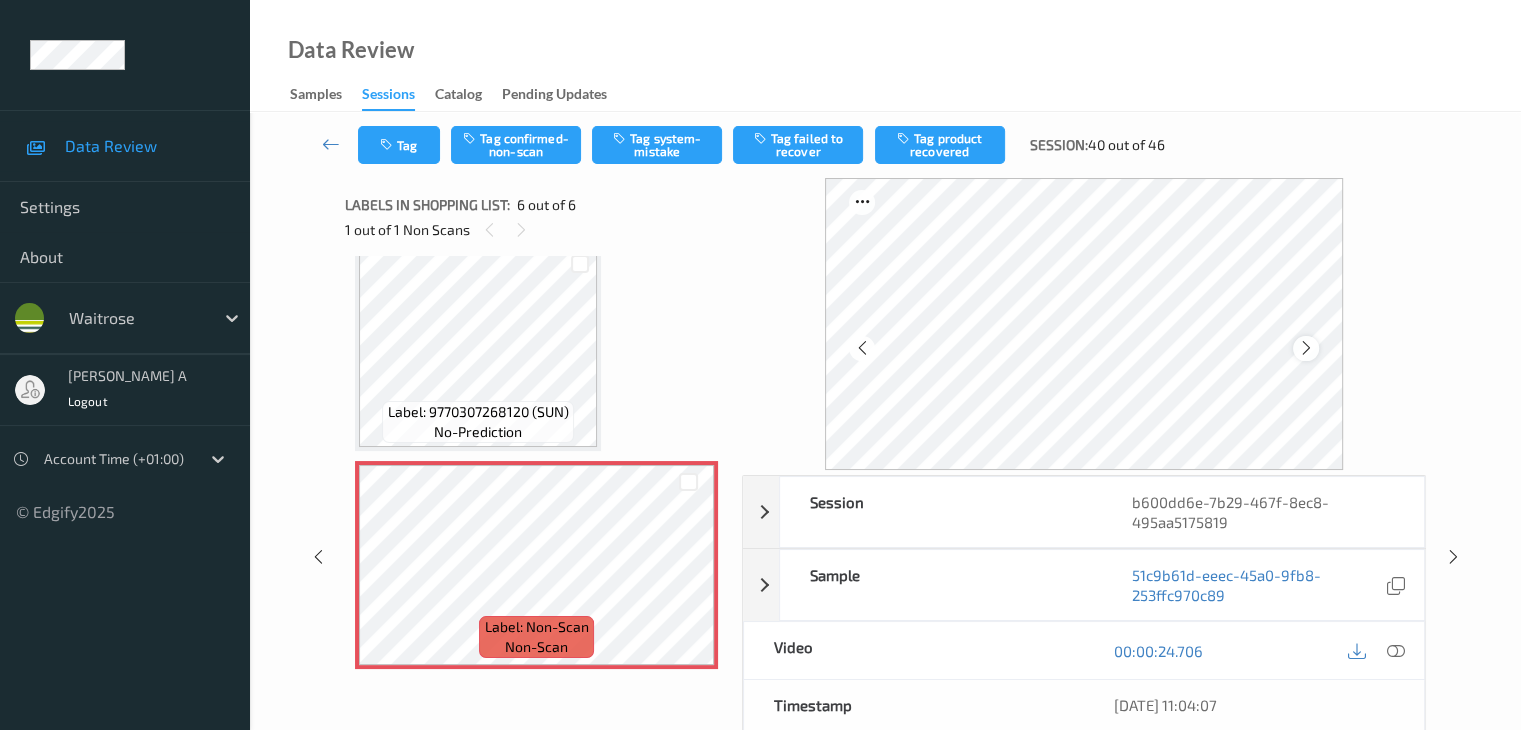 click at bounding box center (1306, 348) 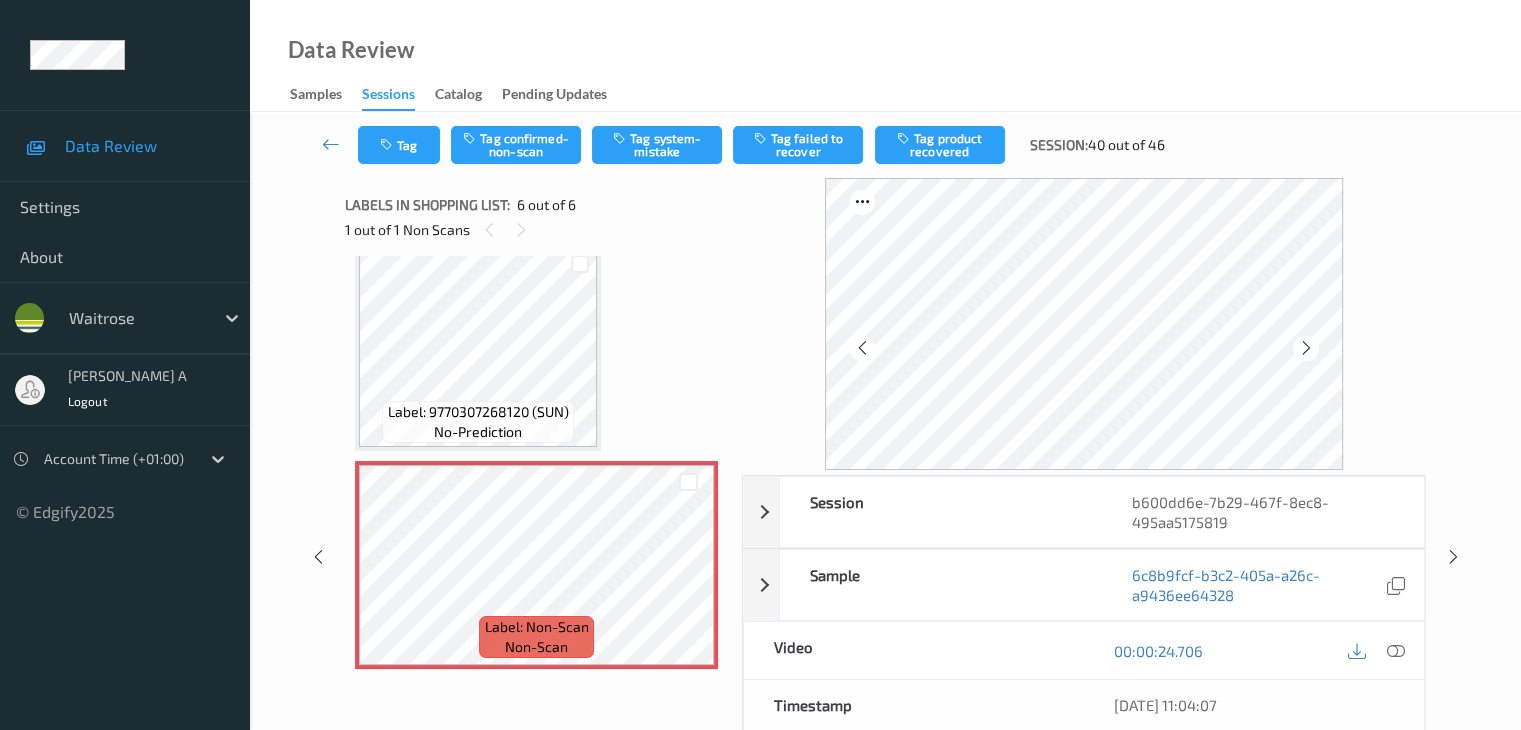 click at bounding box center (1306, 348) 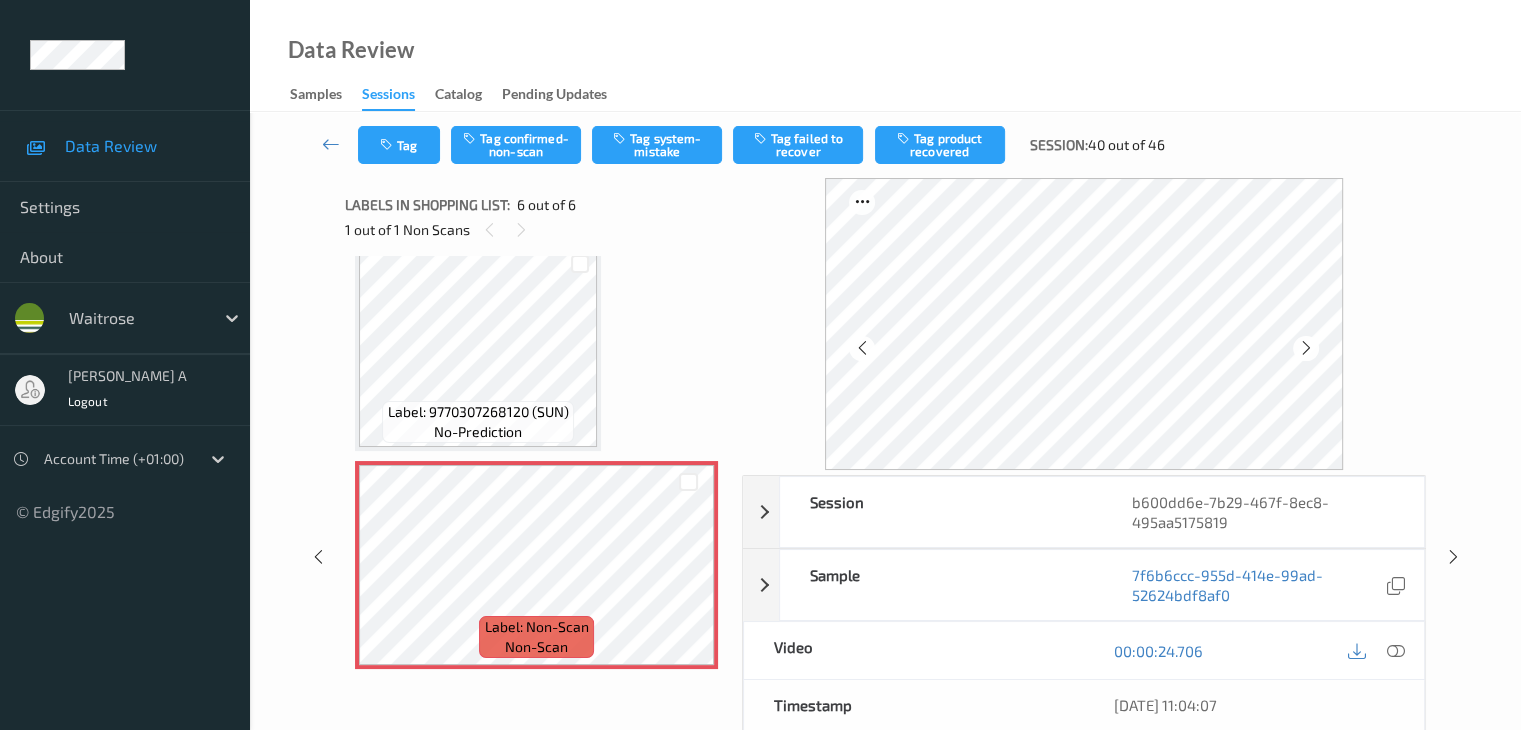 click at bounding box center (1306, 348) 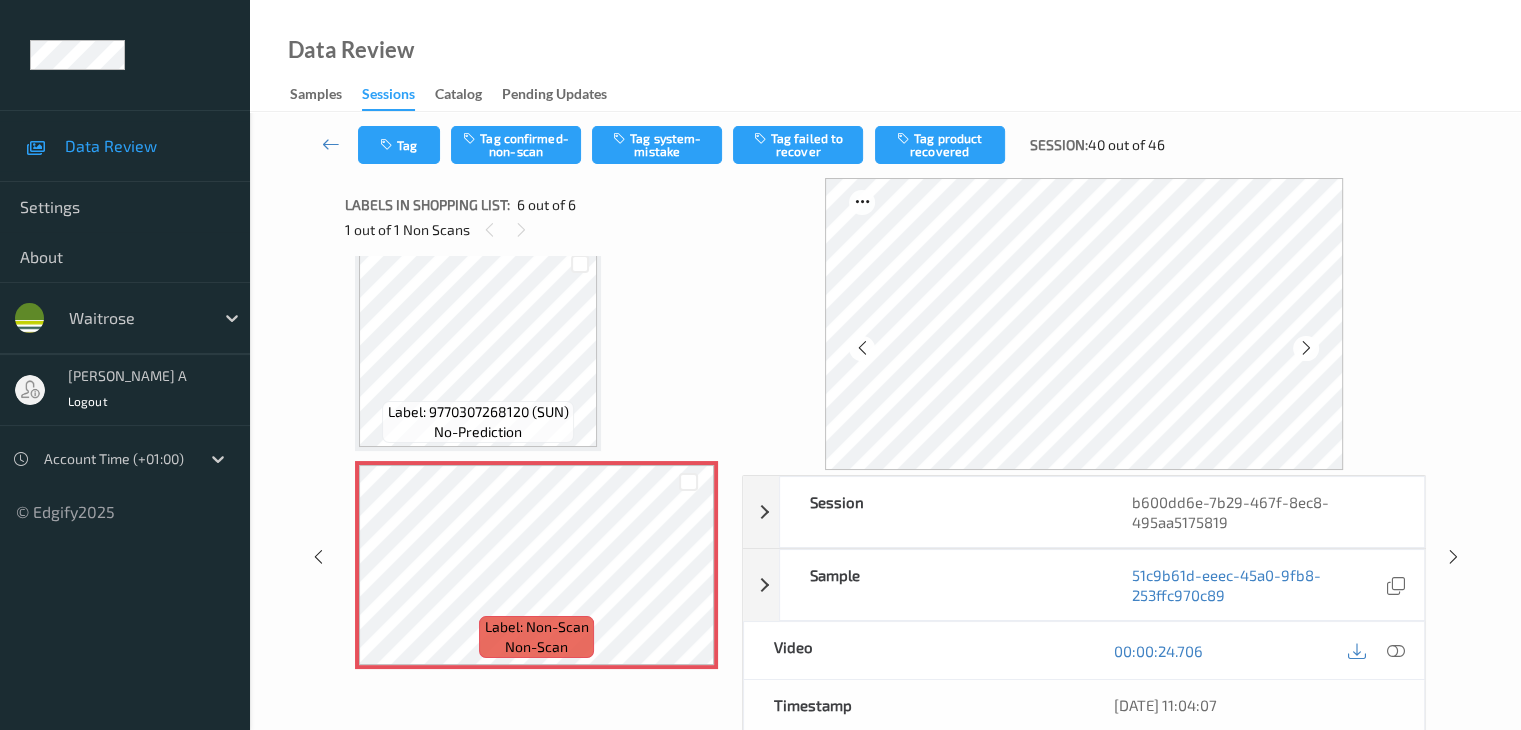click at bounding box center (1306, 348) 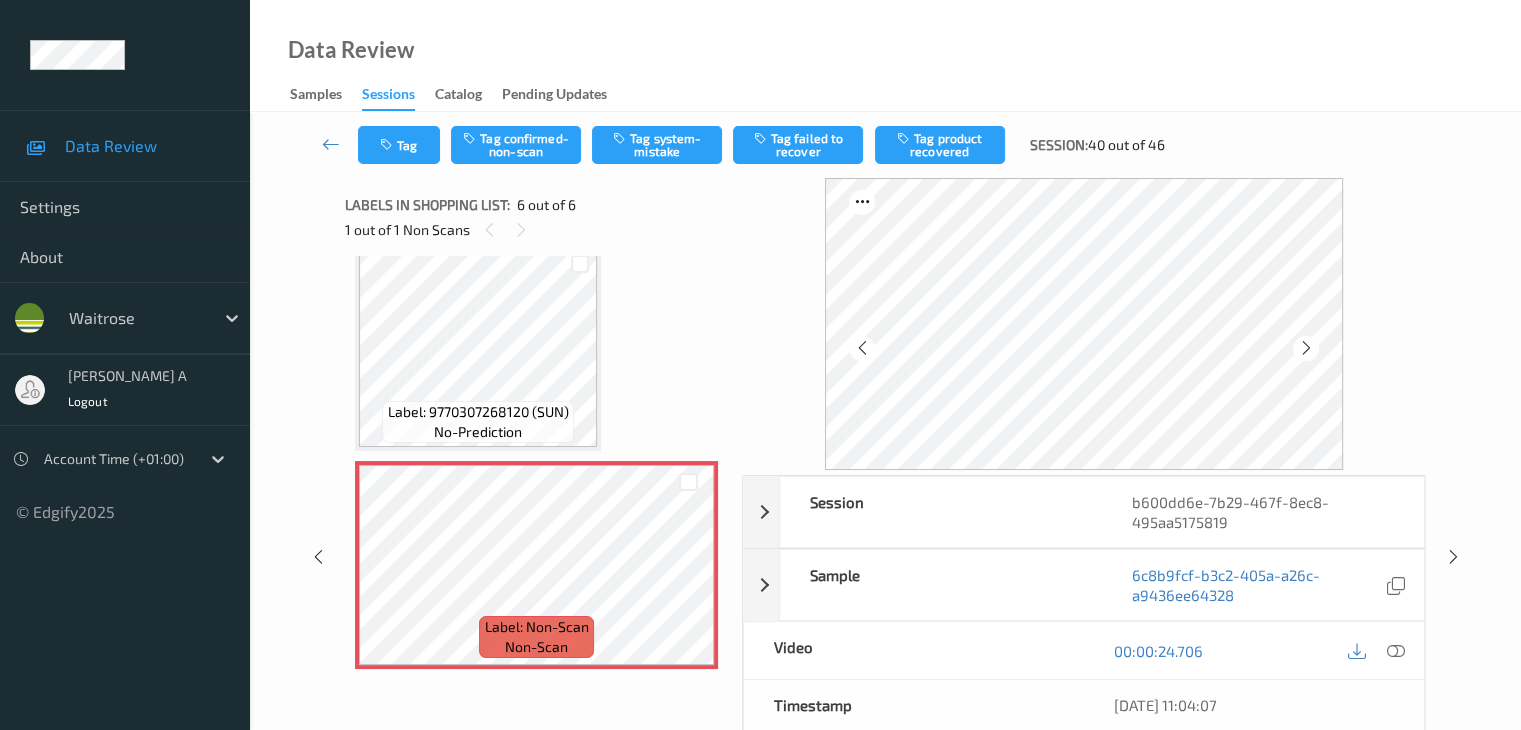click at bounding box center (1306, 348) 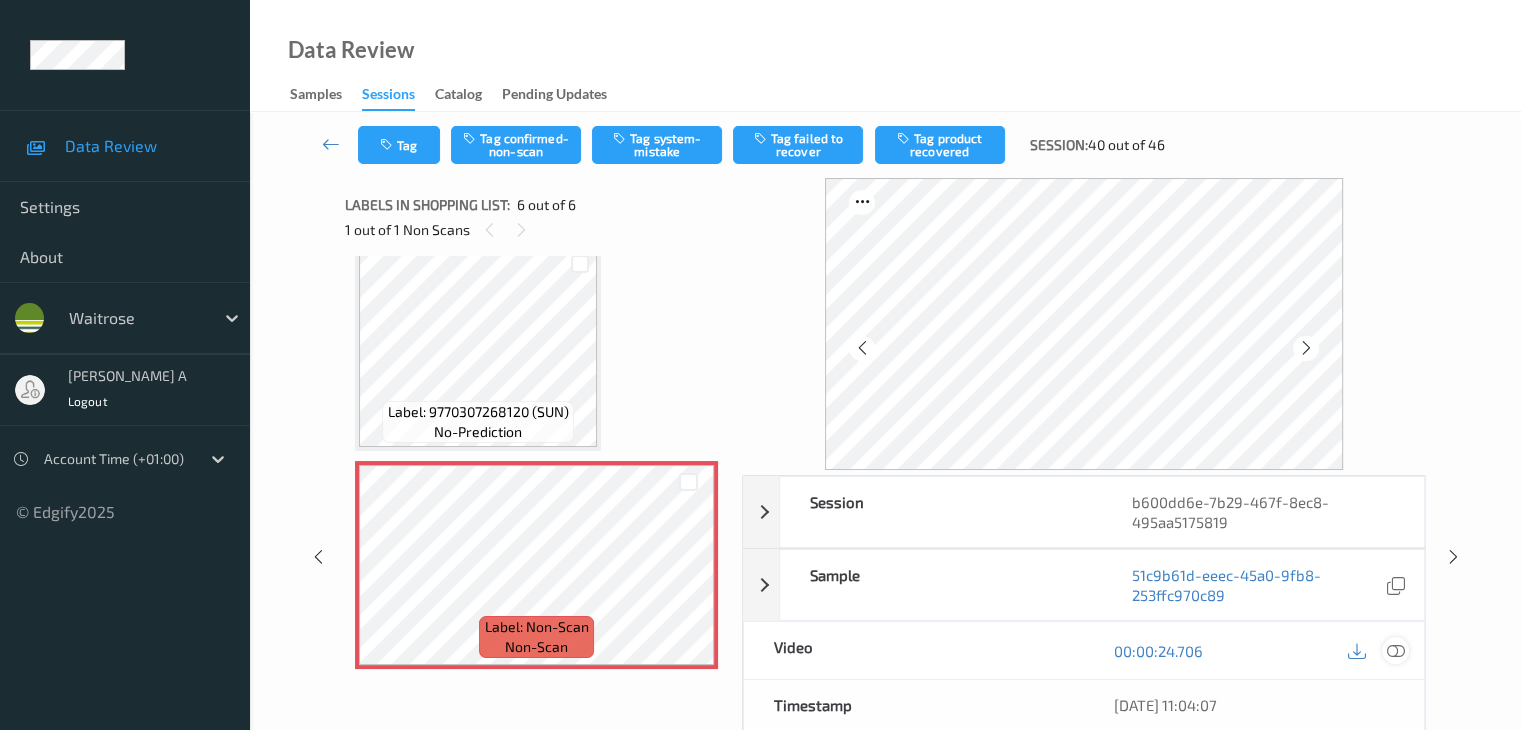 click at bounding box center (1395, 651) 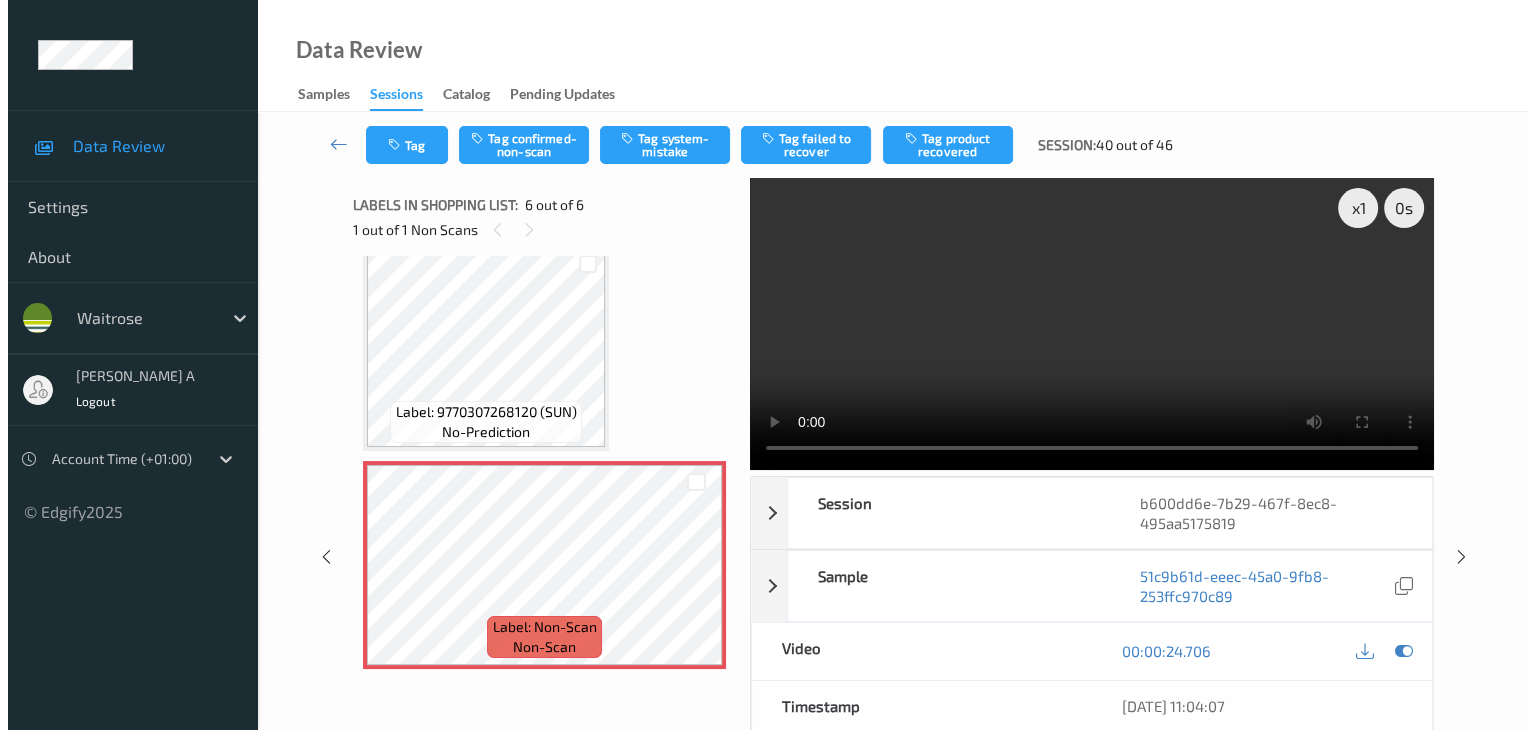 scroll, scrollTop: 761, scrollLeft: 0, axis: vertical 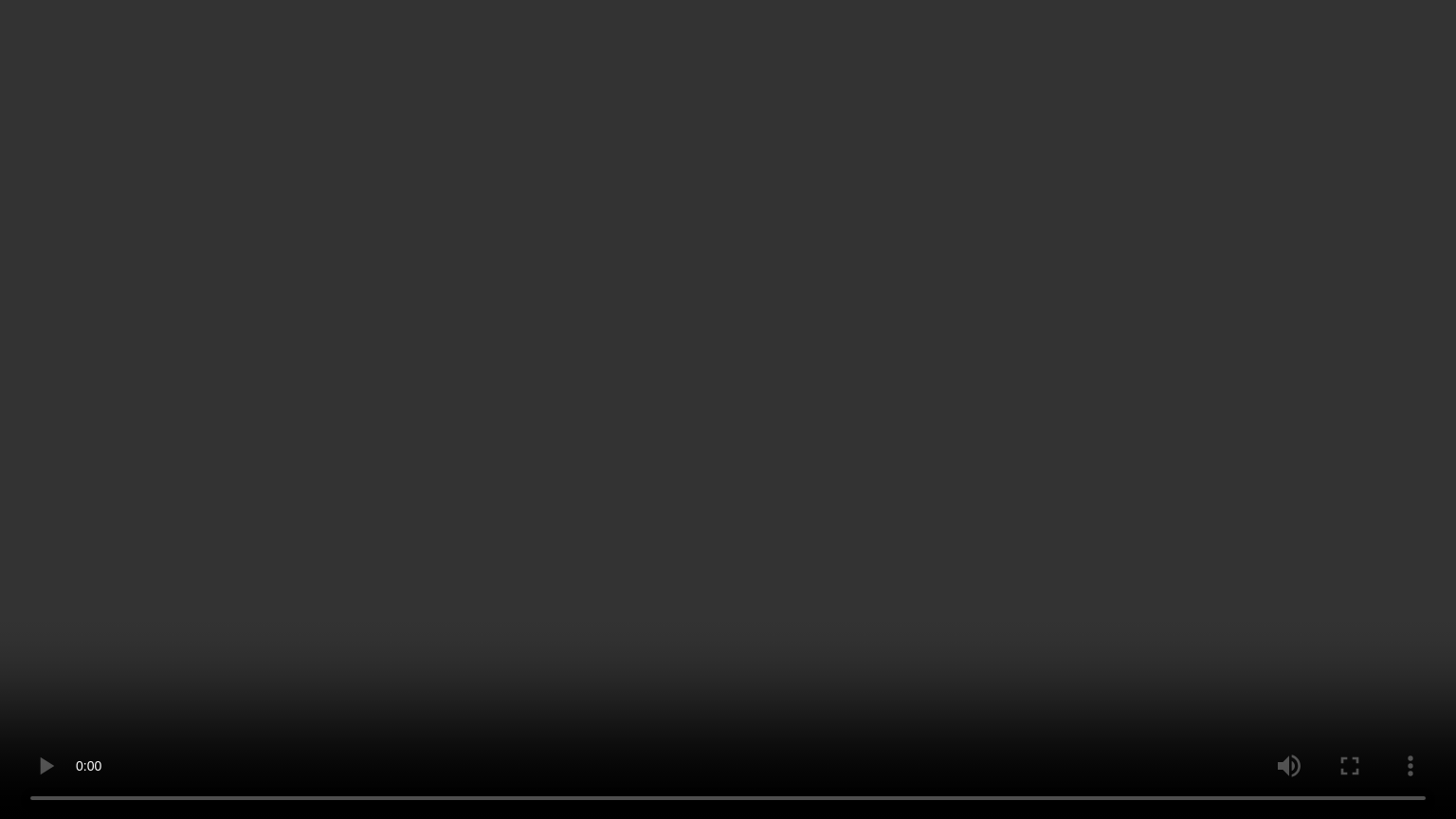 type 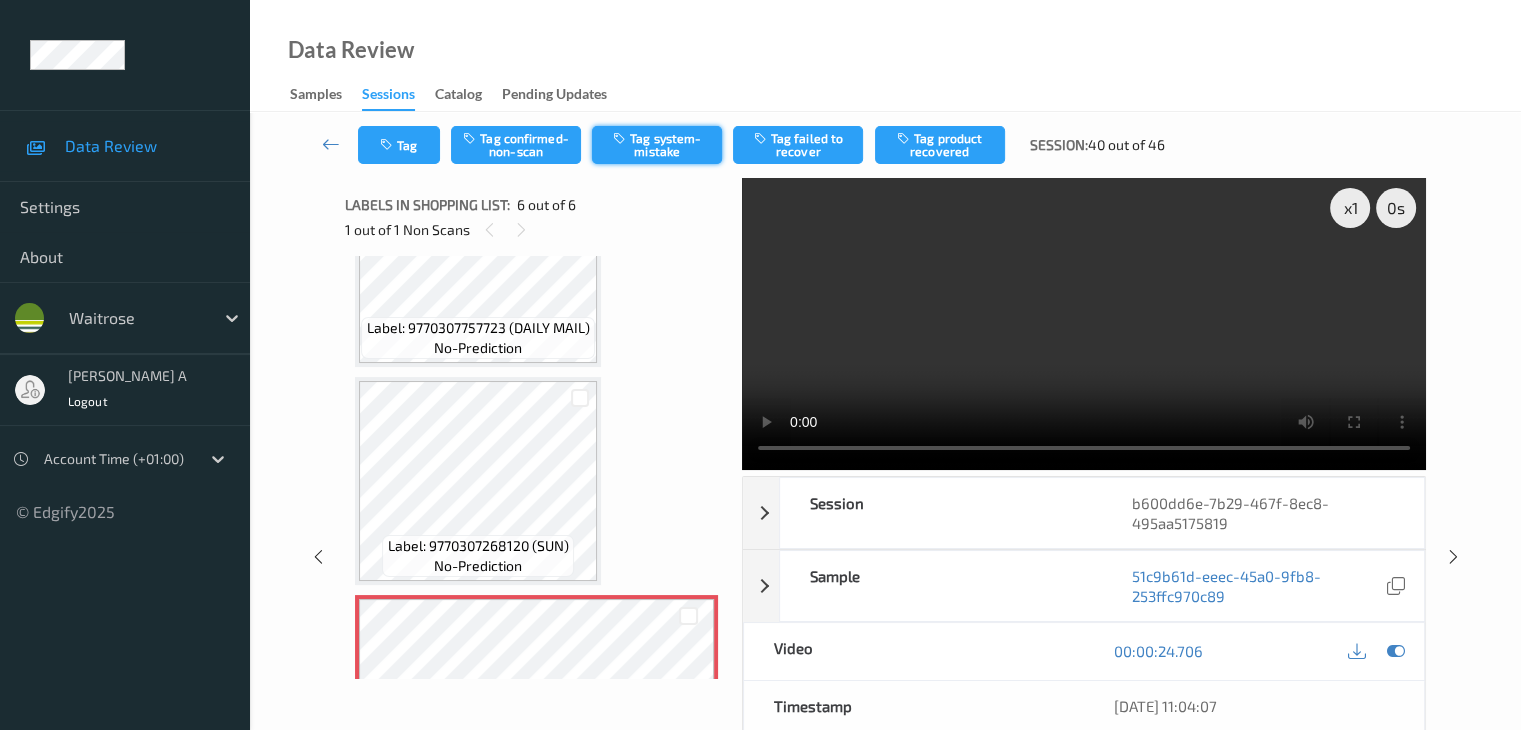 click on "Tag   system-mistake" at bounding box center [657, 145] 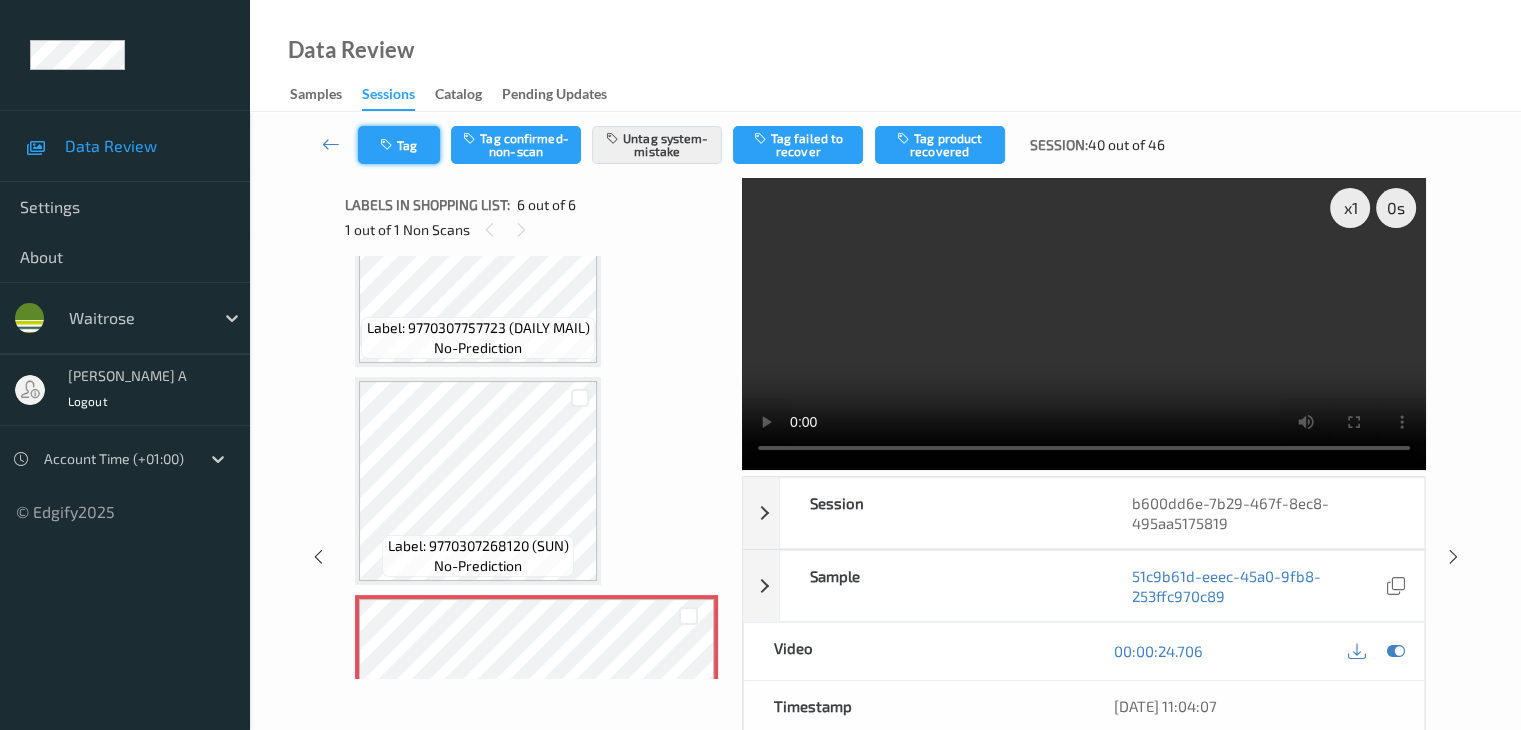 click on "Tag" at bounding box center [399, 145] 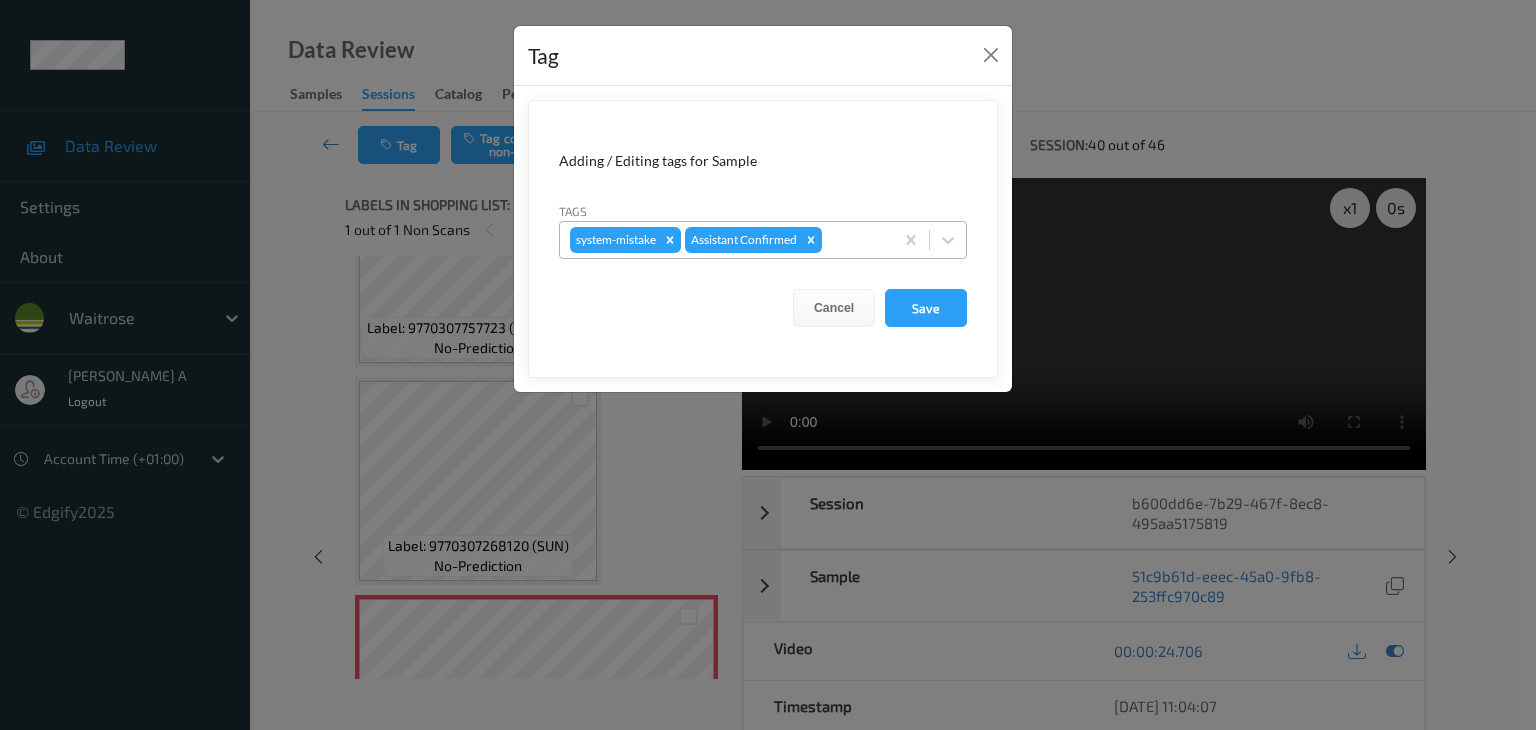 click at bounding box center [854, 240] 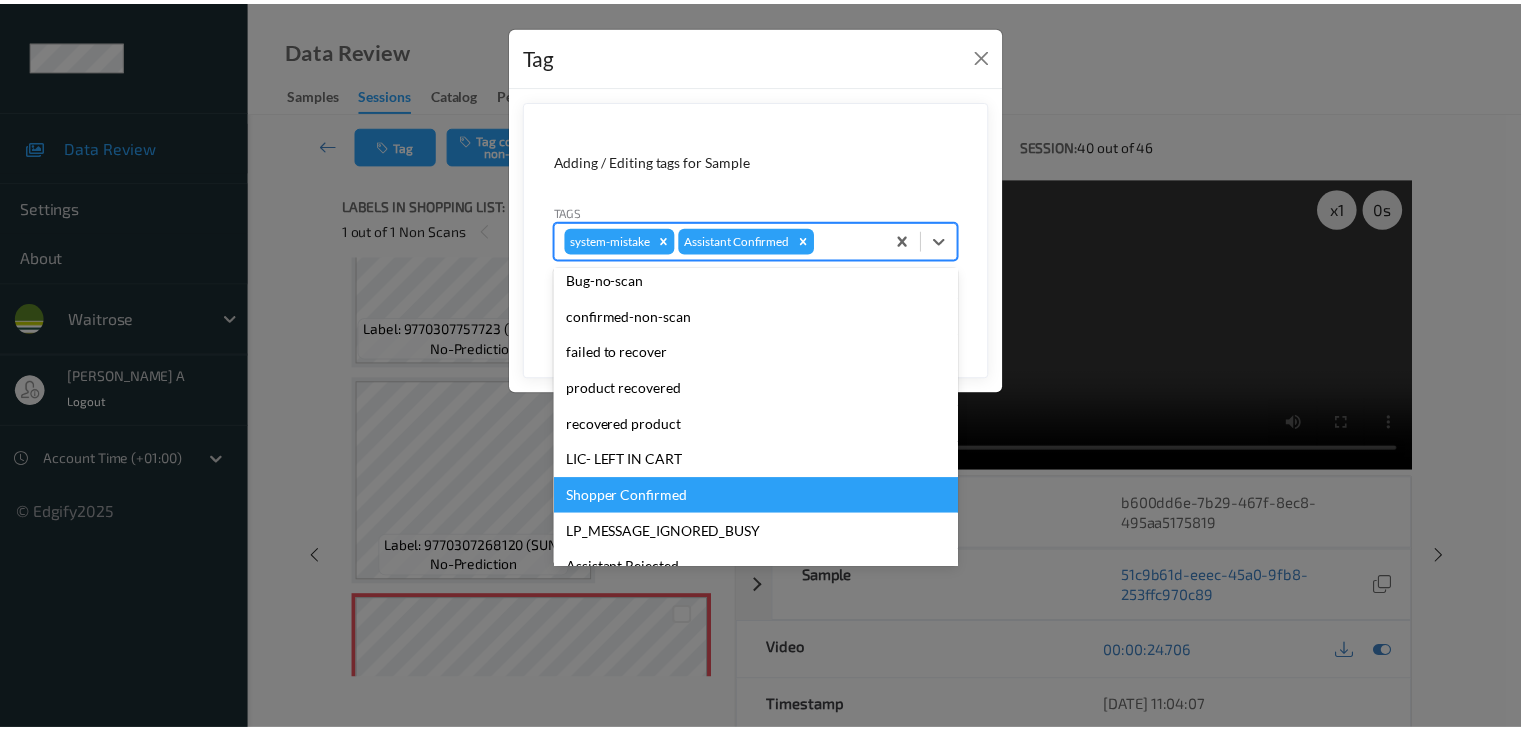 scroll, scrollTop: 320, scrollLeft: 0, axis: vertical 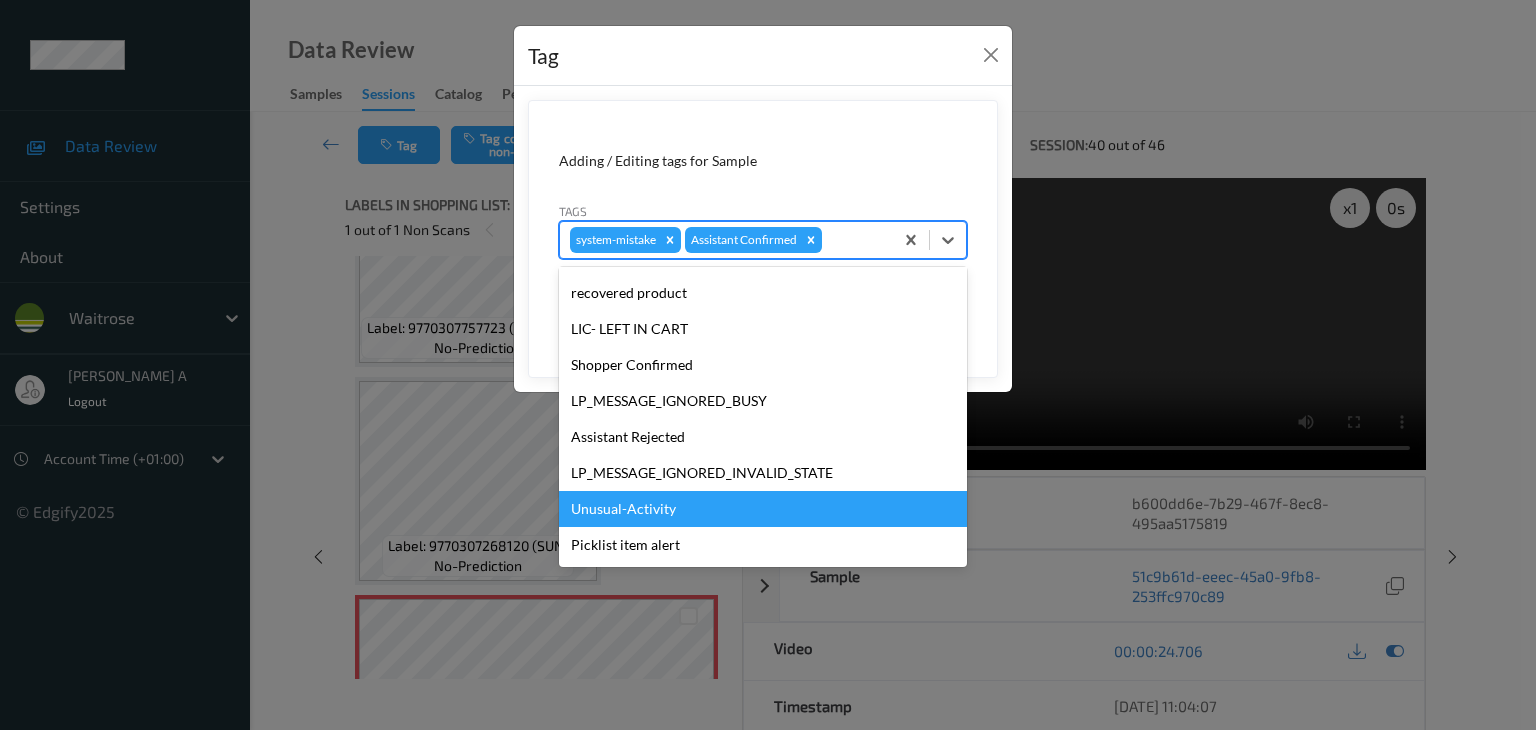 click on "Unusual-Activity" at bounding box center [763, 509] 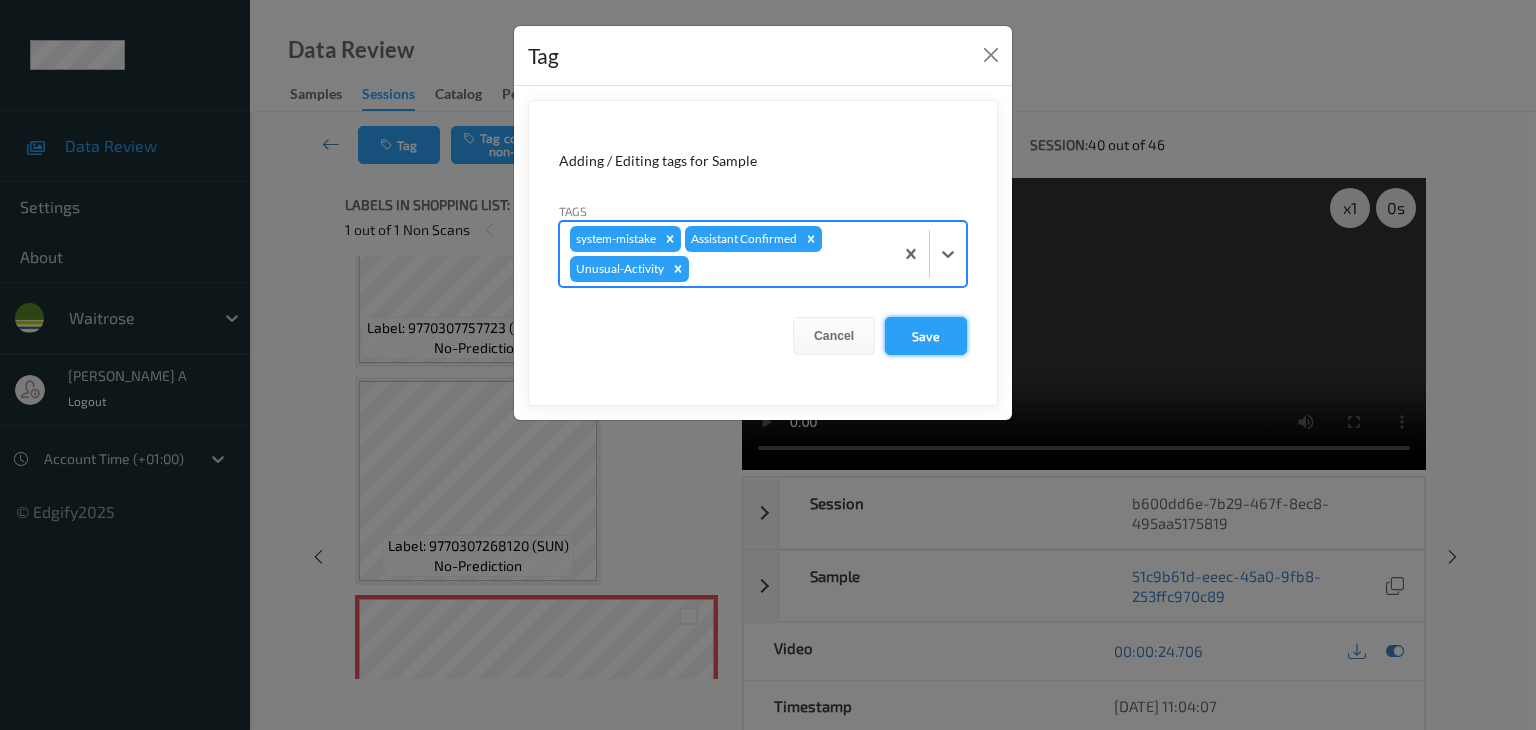 click on "Save" at bounding box center [926, 336] 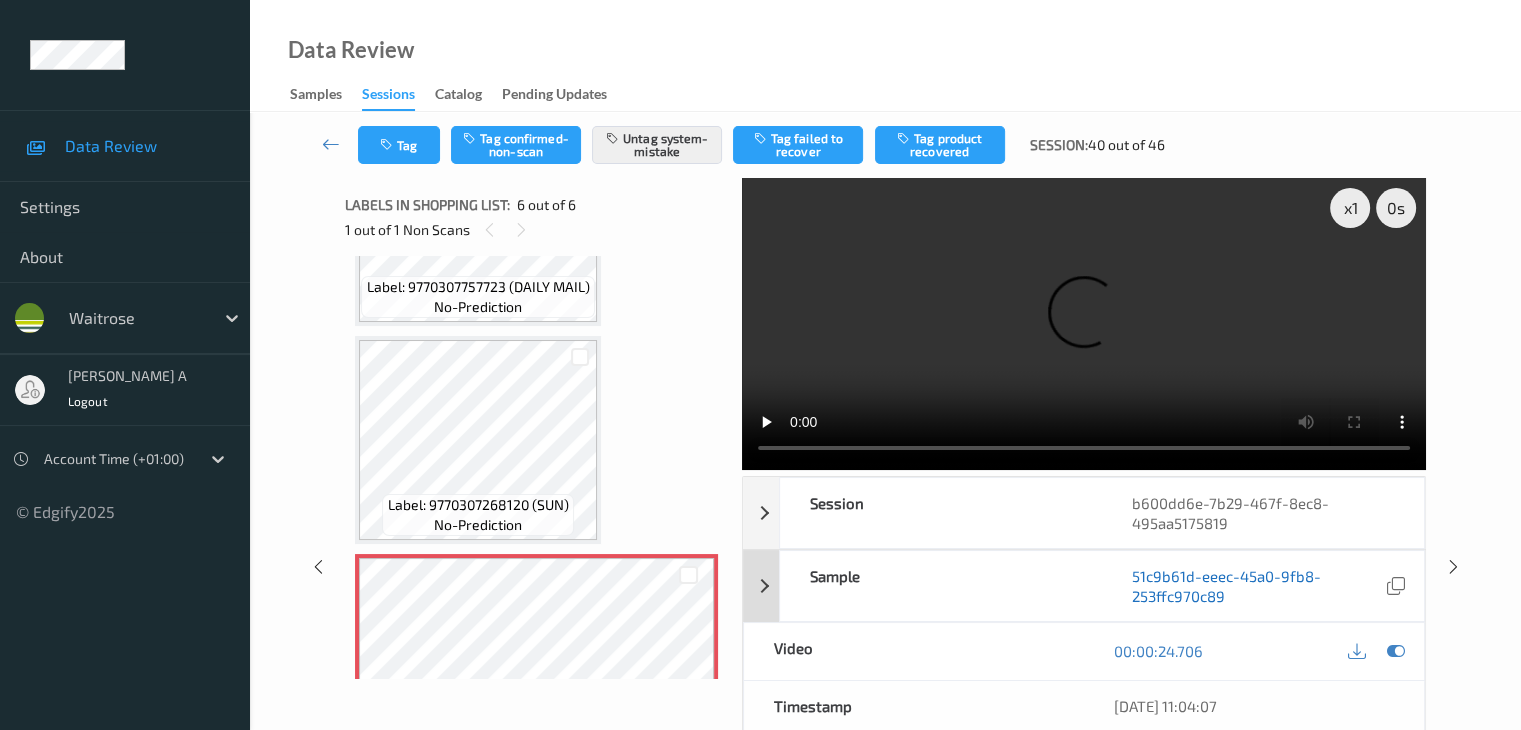 scroll, scrollTop: 795, scrollLeft: 0, axis: vertical 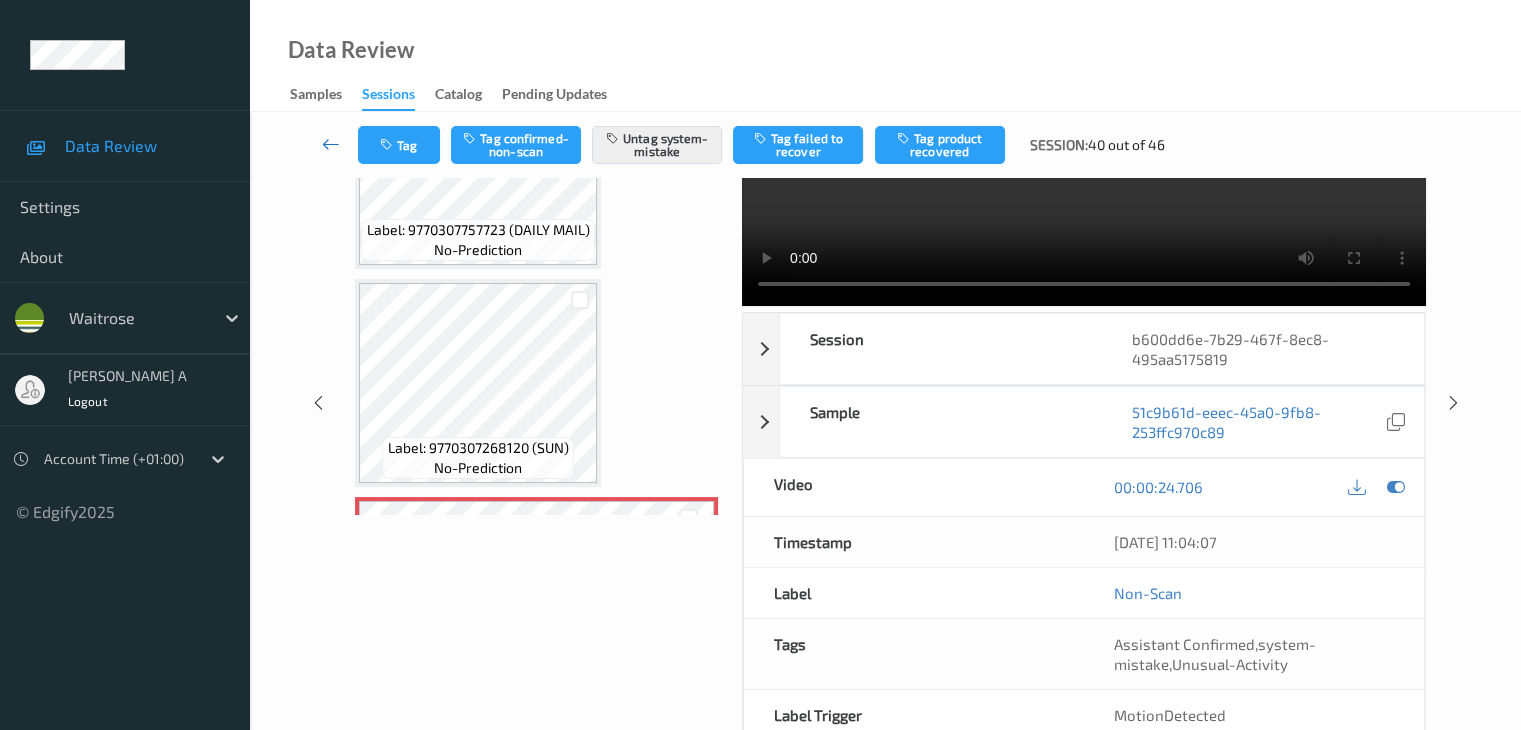 click at bounding box center [331, 144] 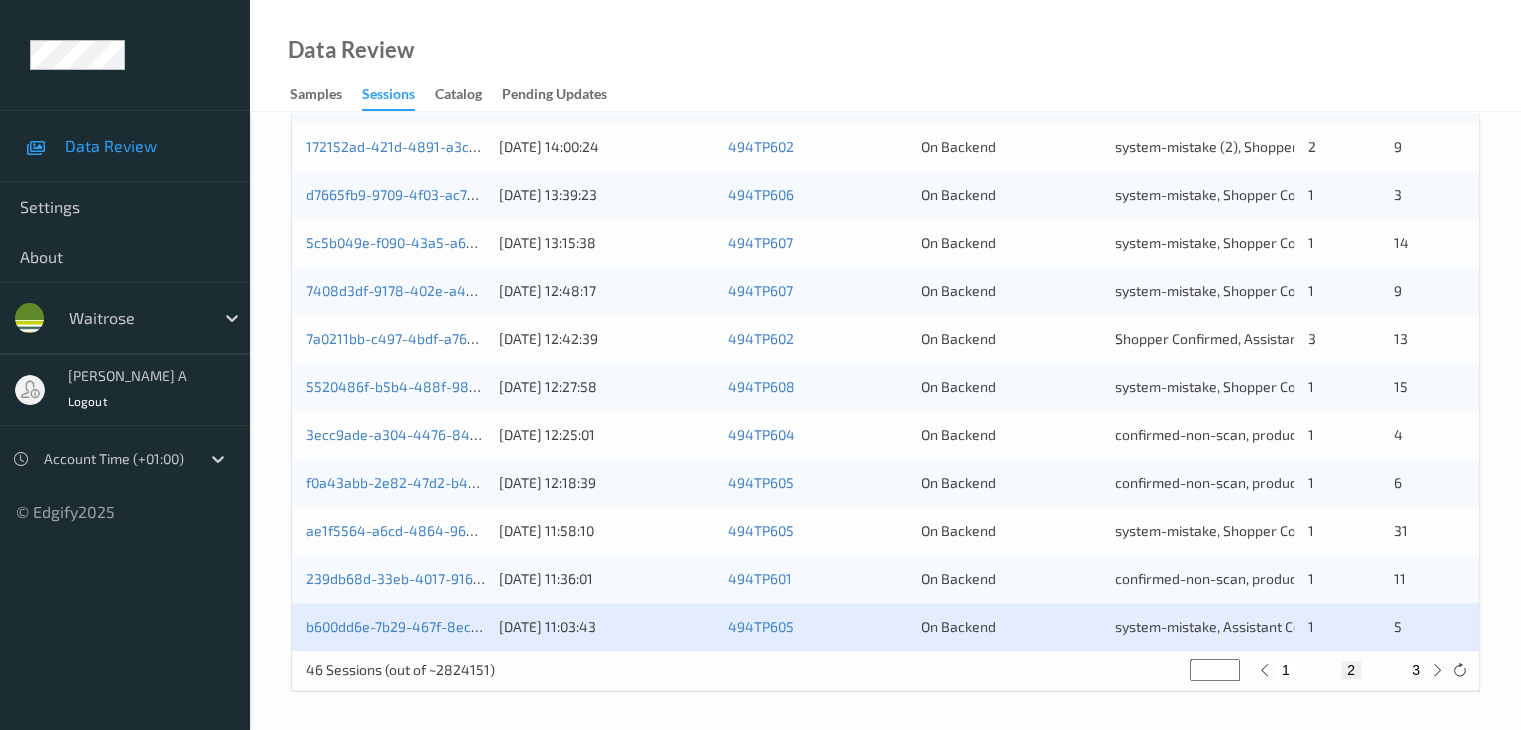 scroll, scrollTop: 932, scrollLeft: 0, axis: vertical 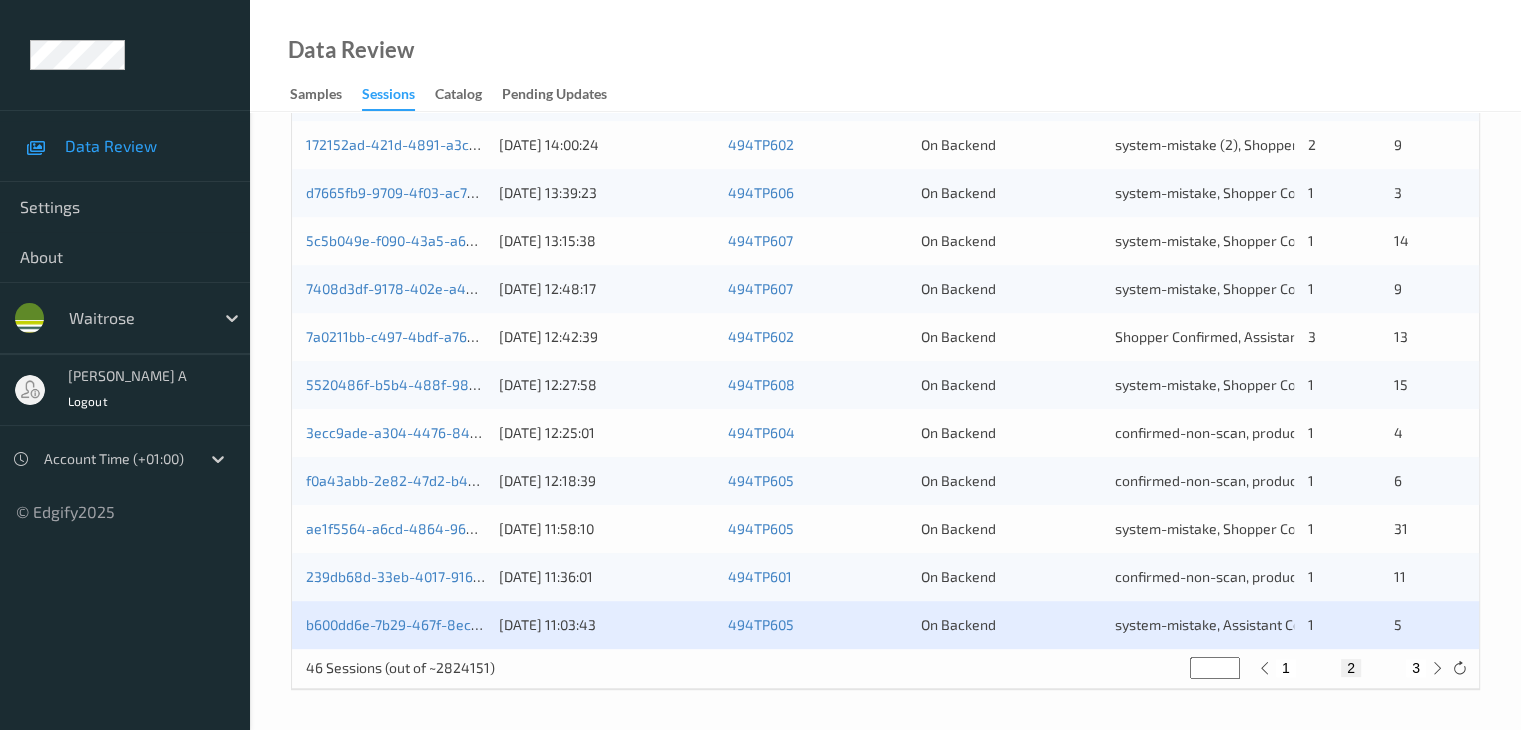 click on "3" at bounding box center [1416, 668] 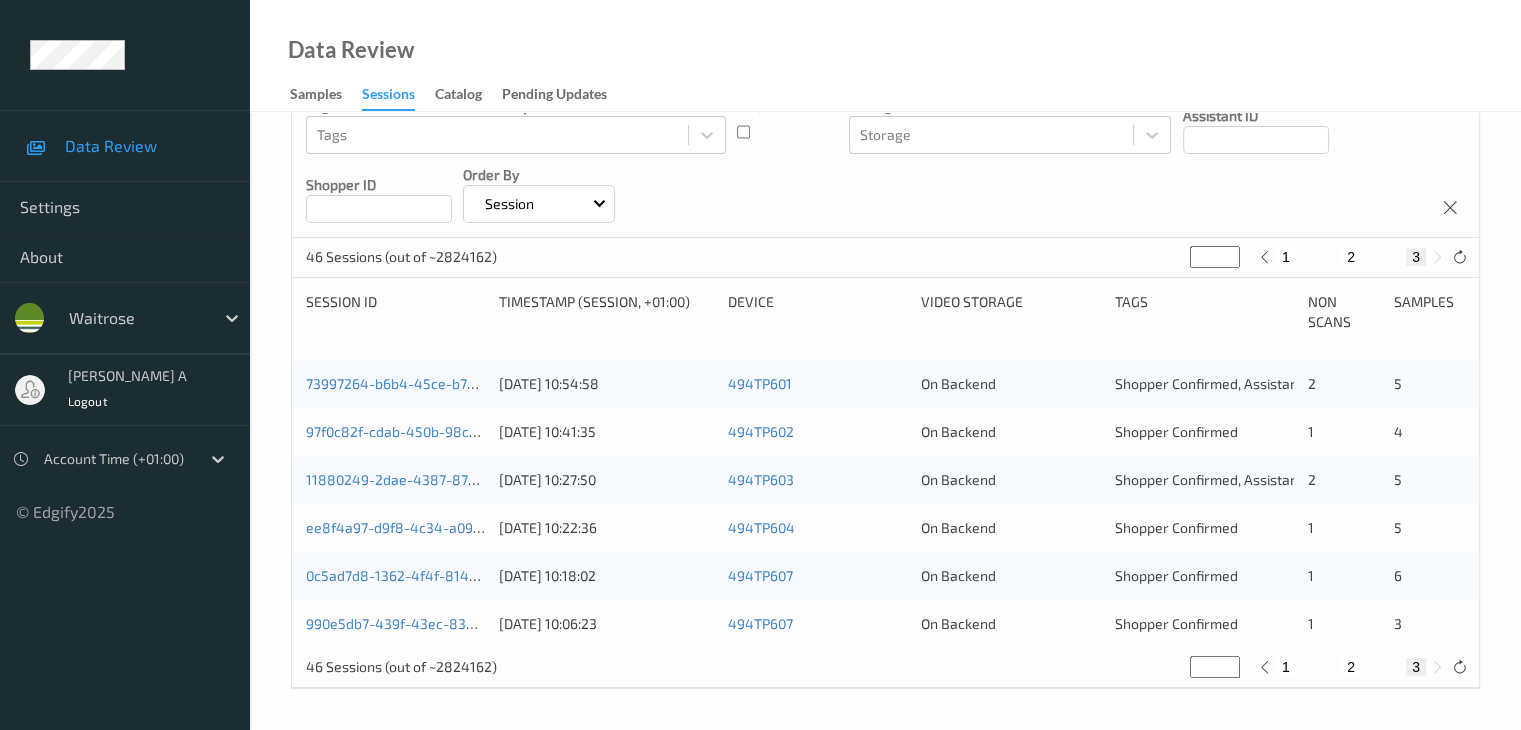 scroll, scrollTop: 260, scrollLeft: 0, axis: vertical 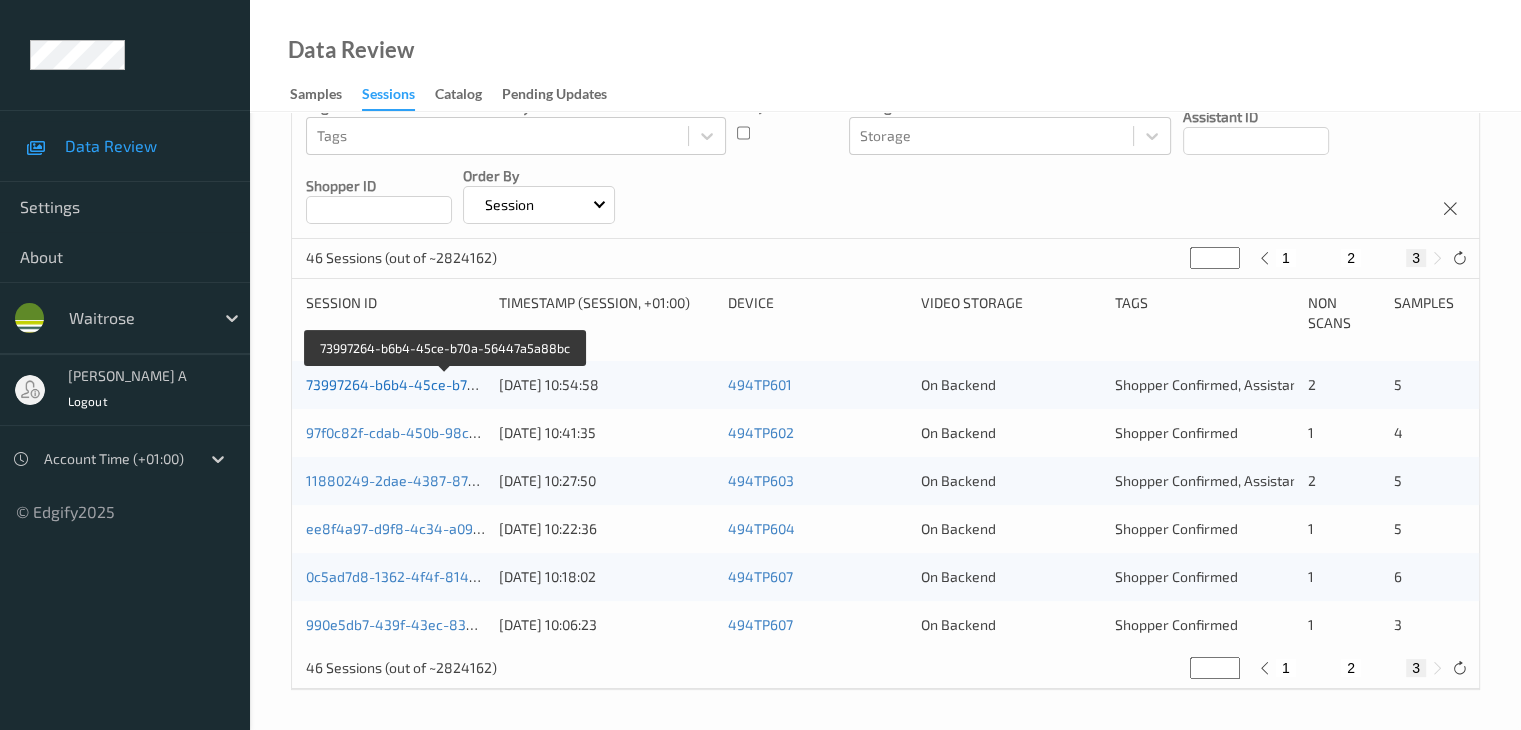 click on "73997264-b6b4-45ce-b70a-56447a5a88bc" at bounding box center [446, 384] 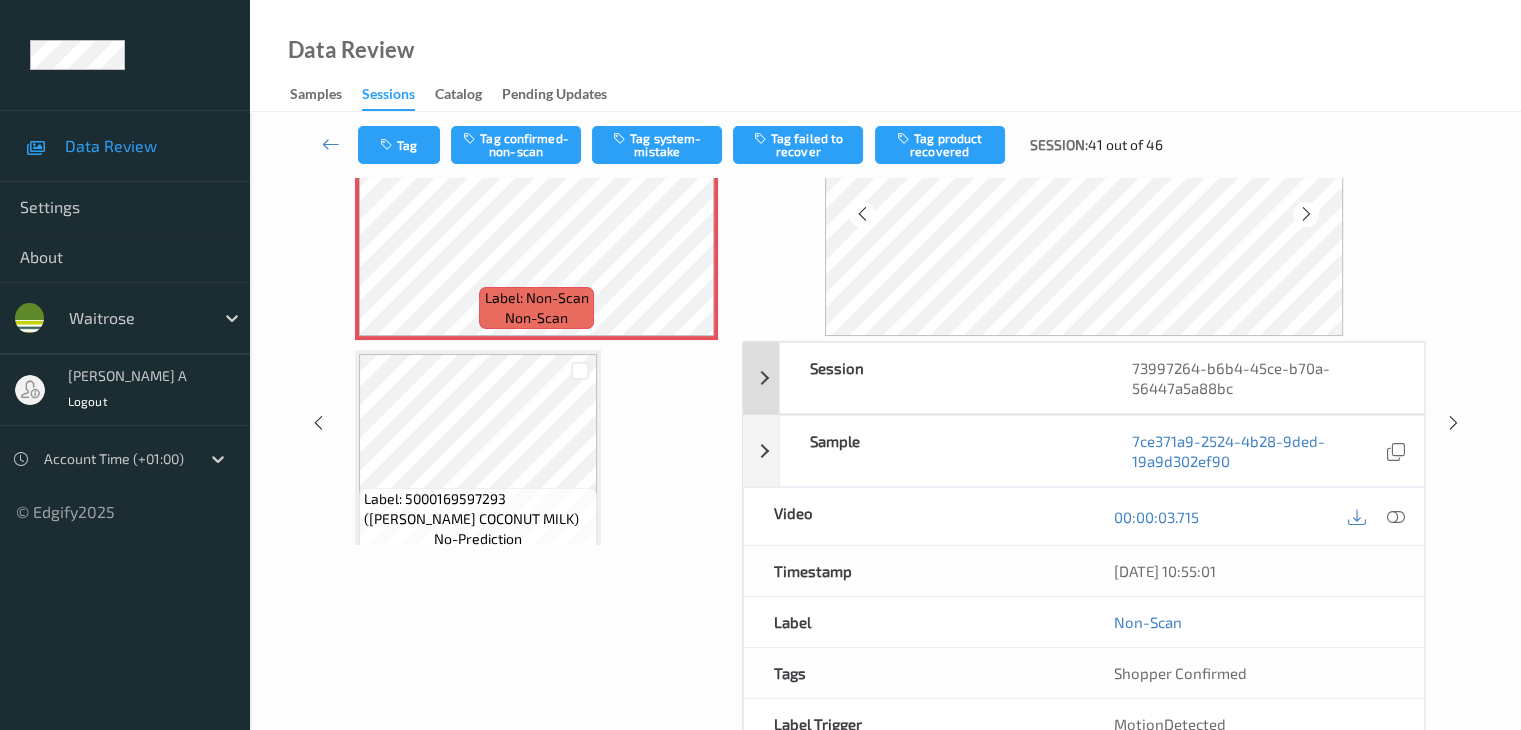 scroll, scrollTop: 0, scrollLeft: 0, axis: both 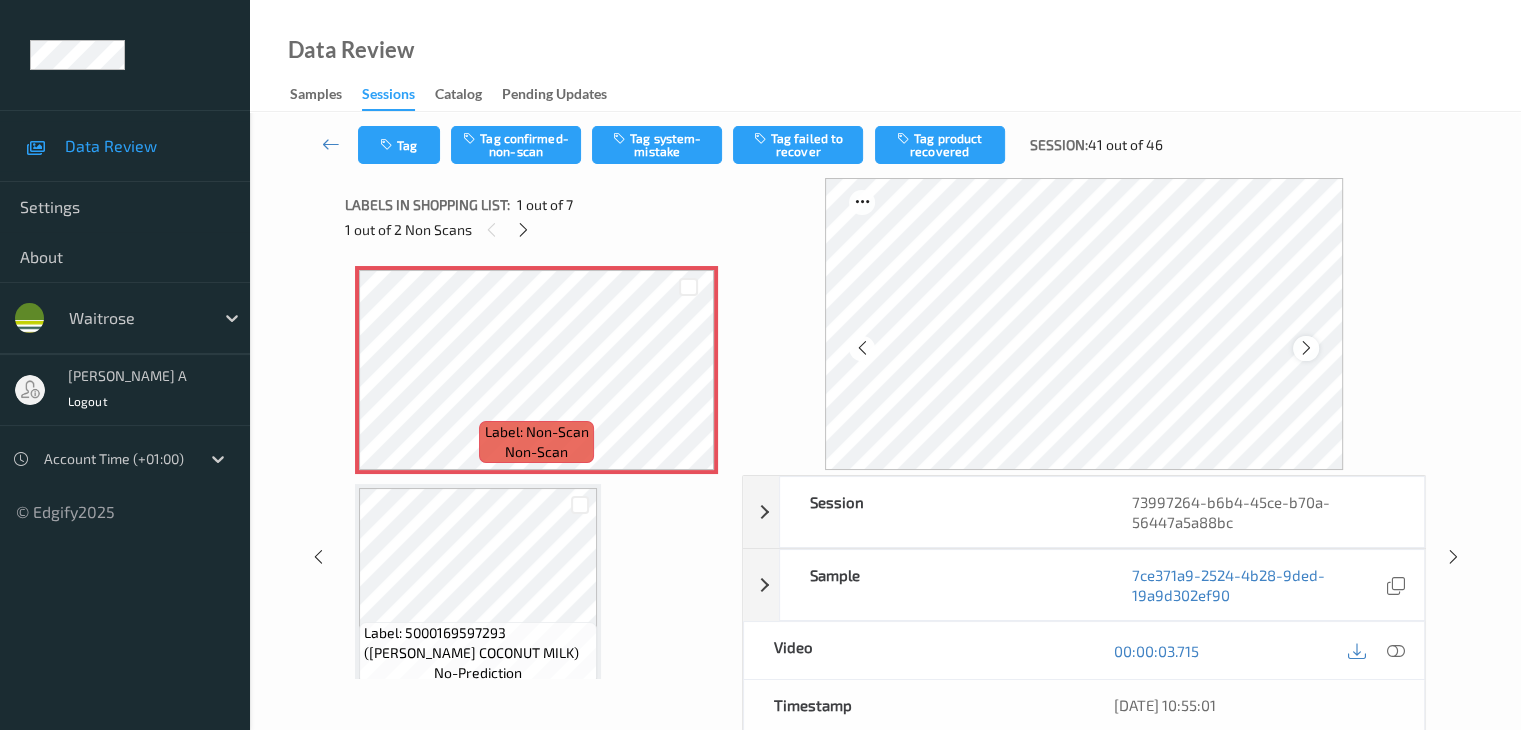 click at bounding box center (1306, 348) 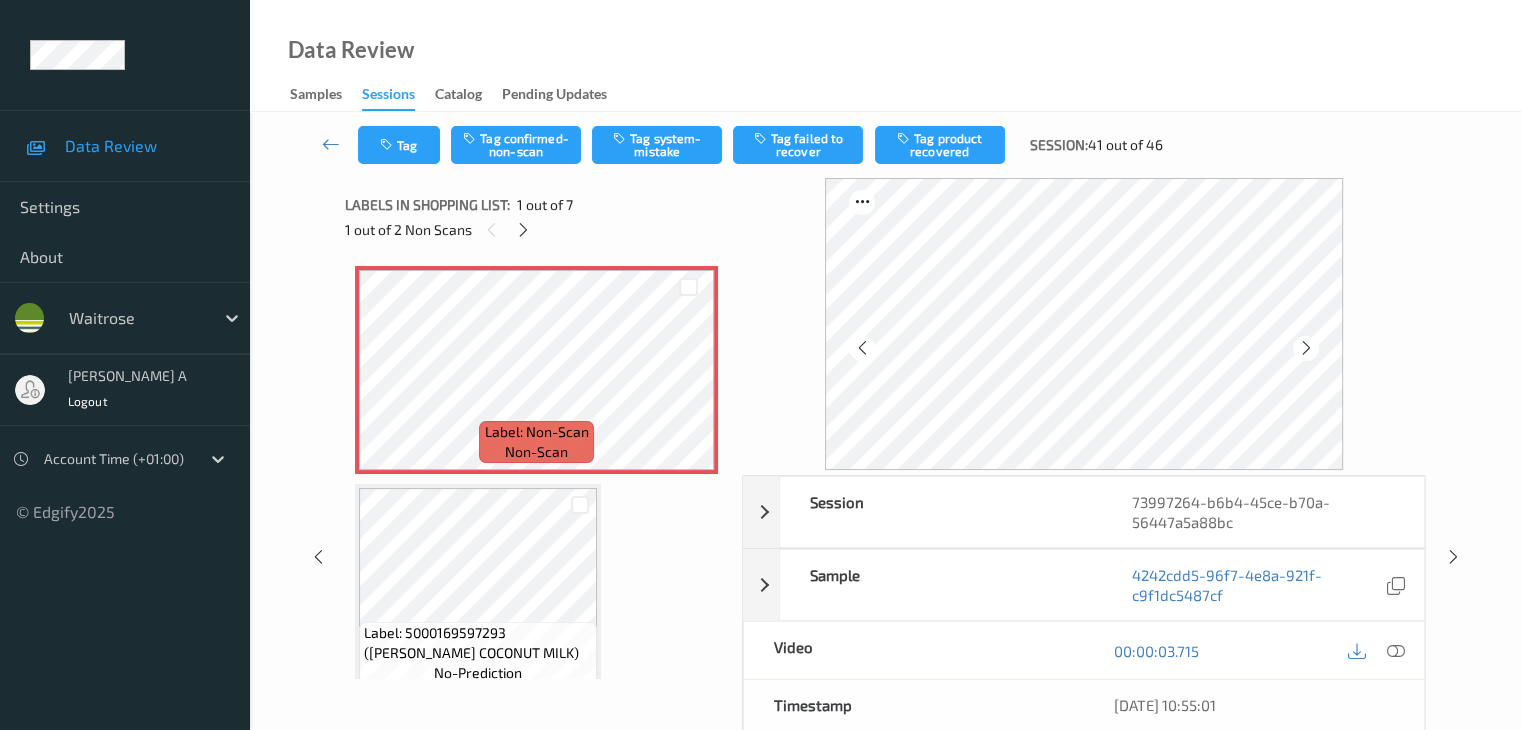 click at bounding box center [1306, 348] 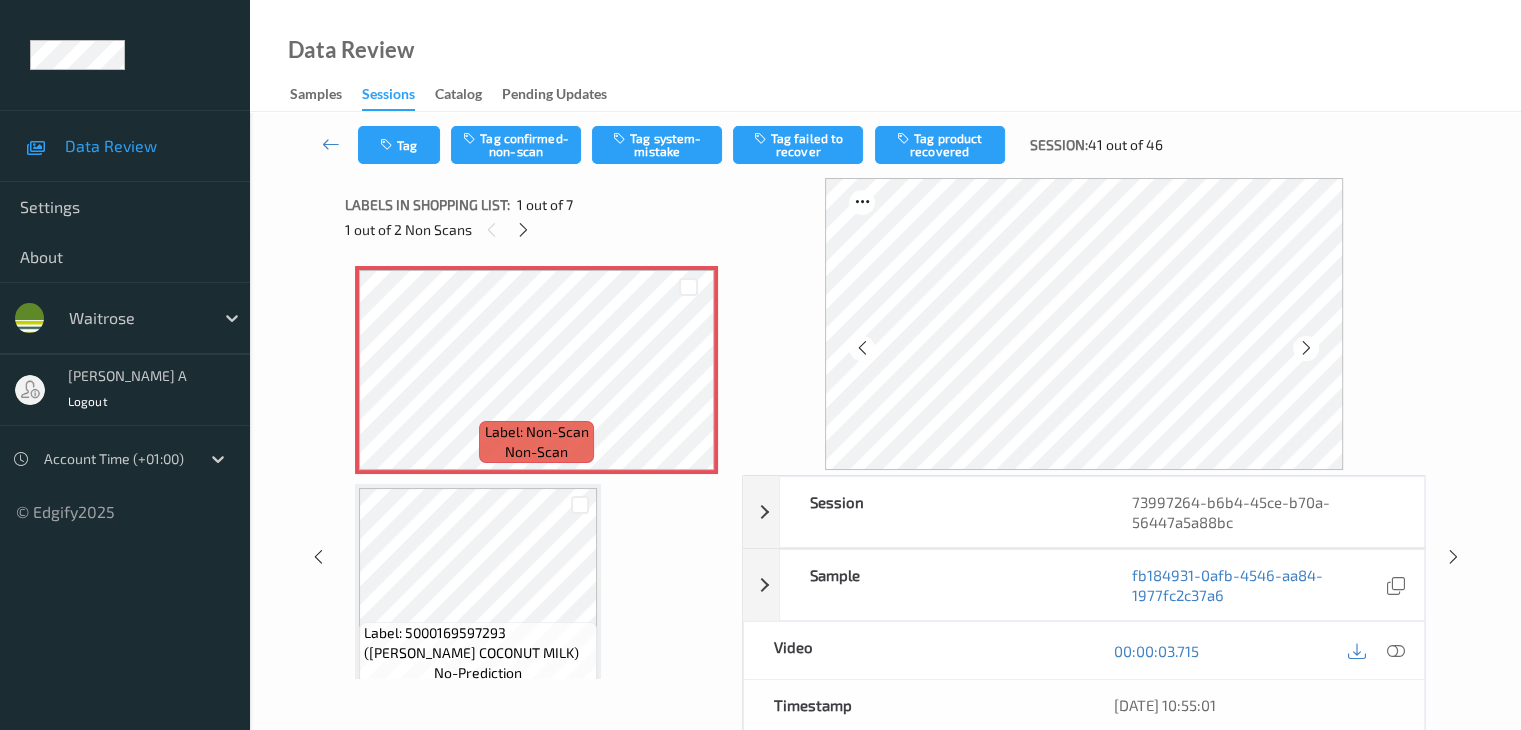 click at bounding box center (1306, 348) 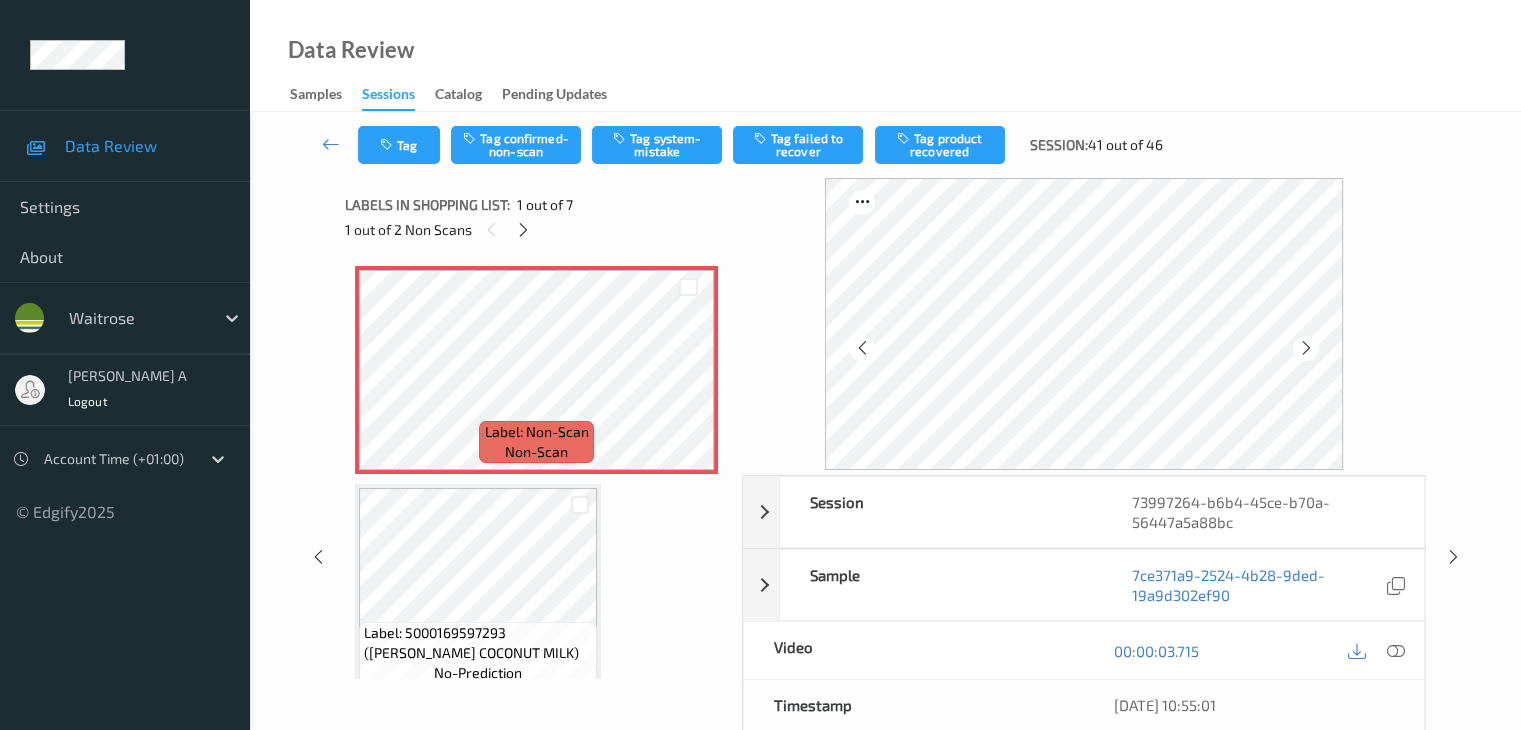 click at bounding box center [1306, 348] 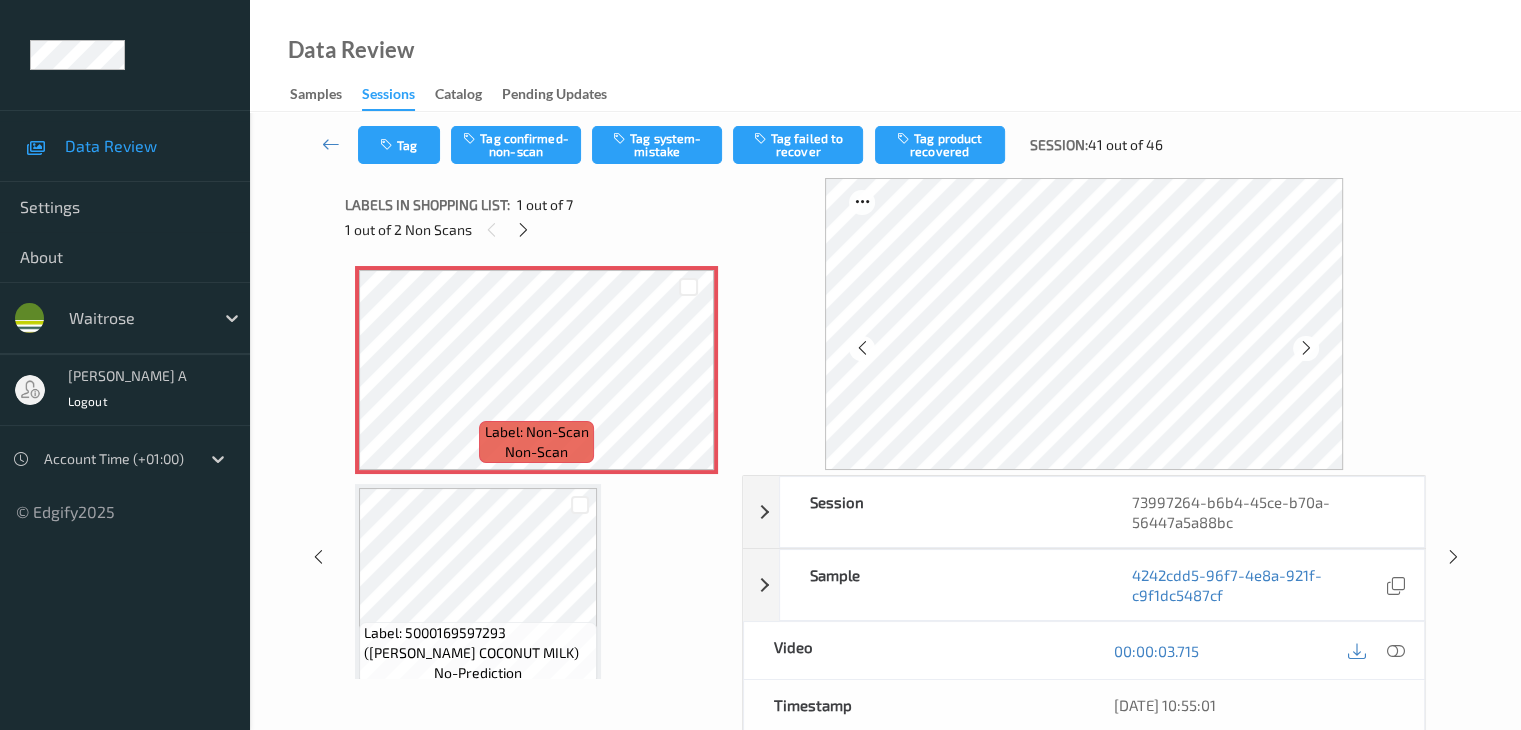 click at bounding box center [1306, 348] 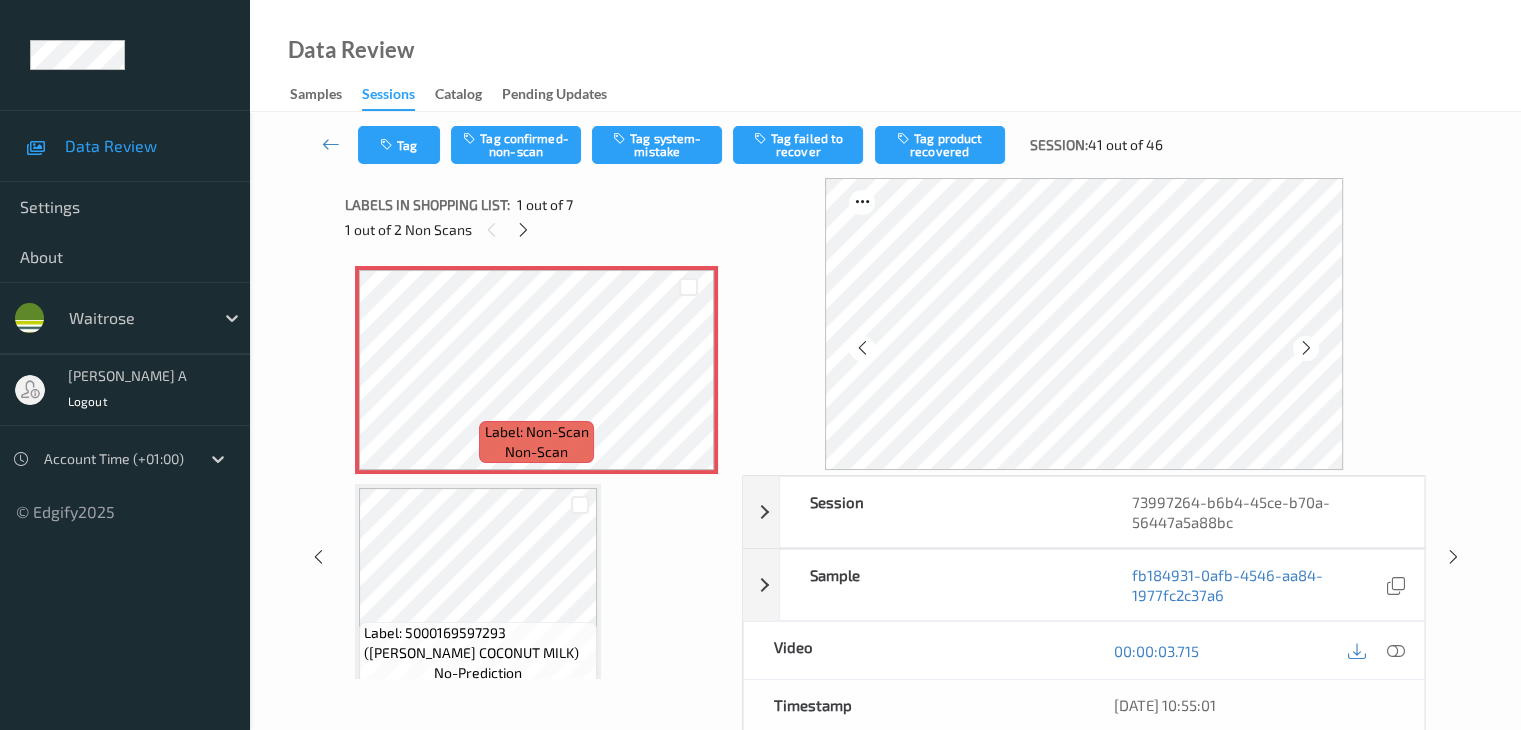 click at bounding box center [1306, 348] 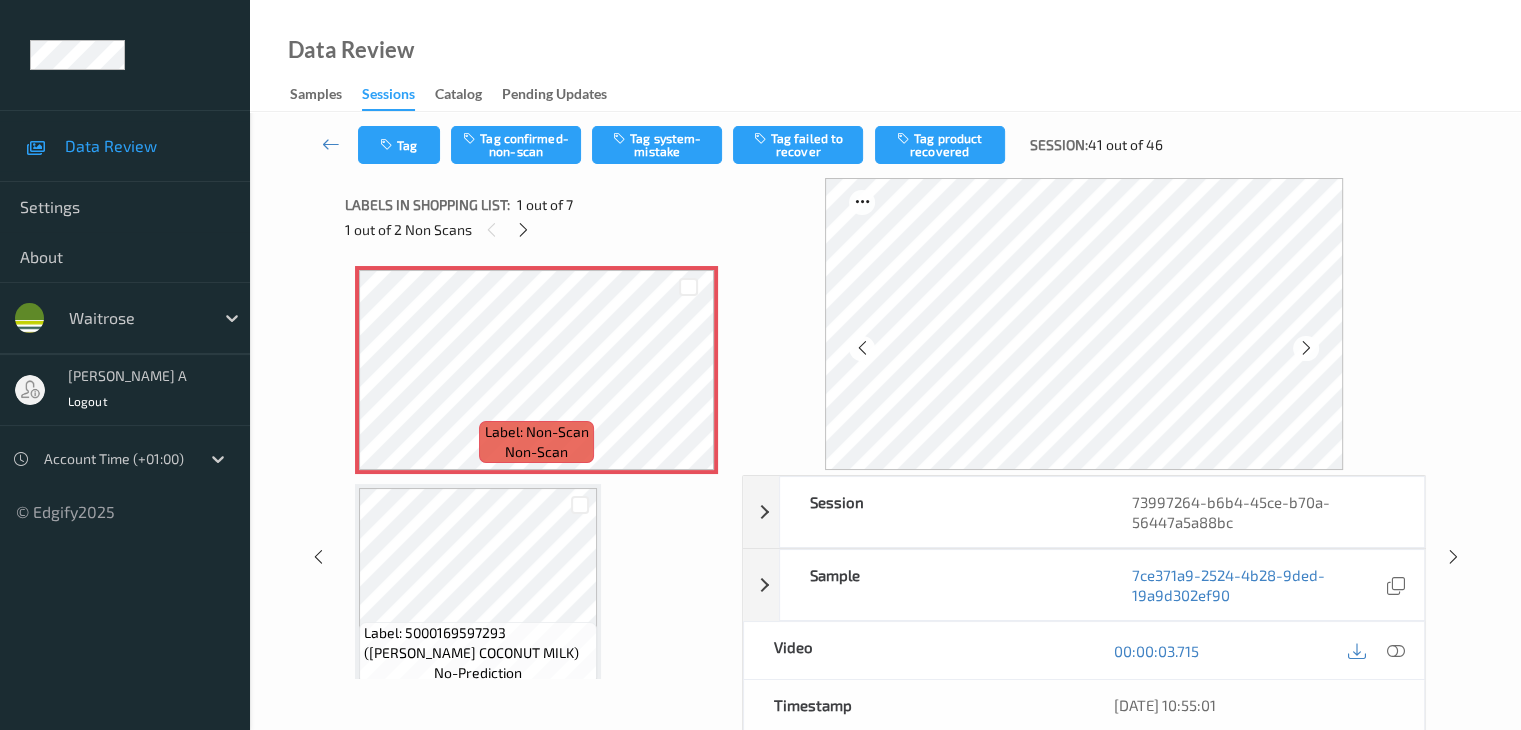 click at bounding box center [1306, 348] 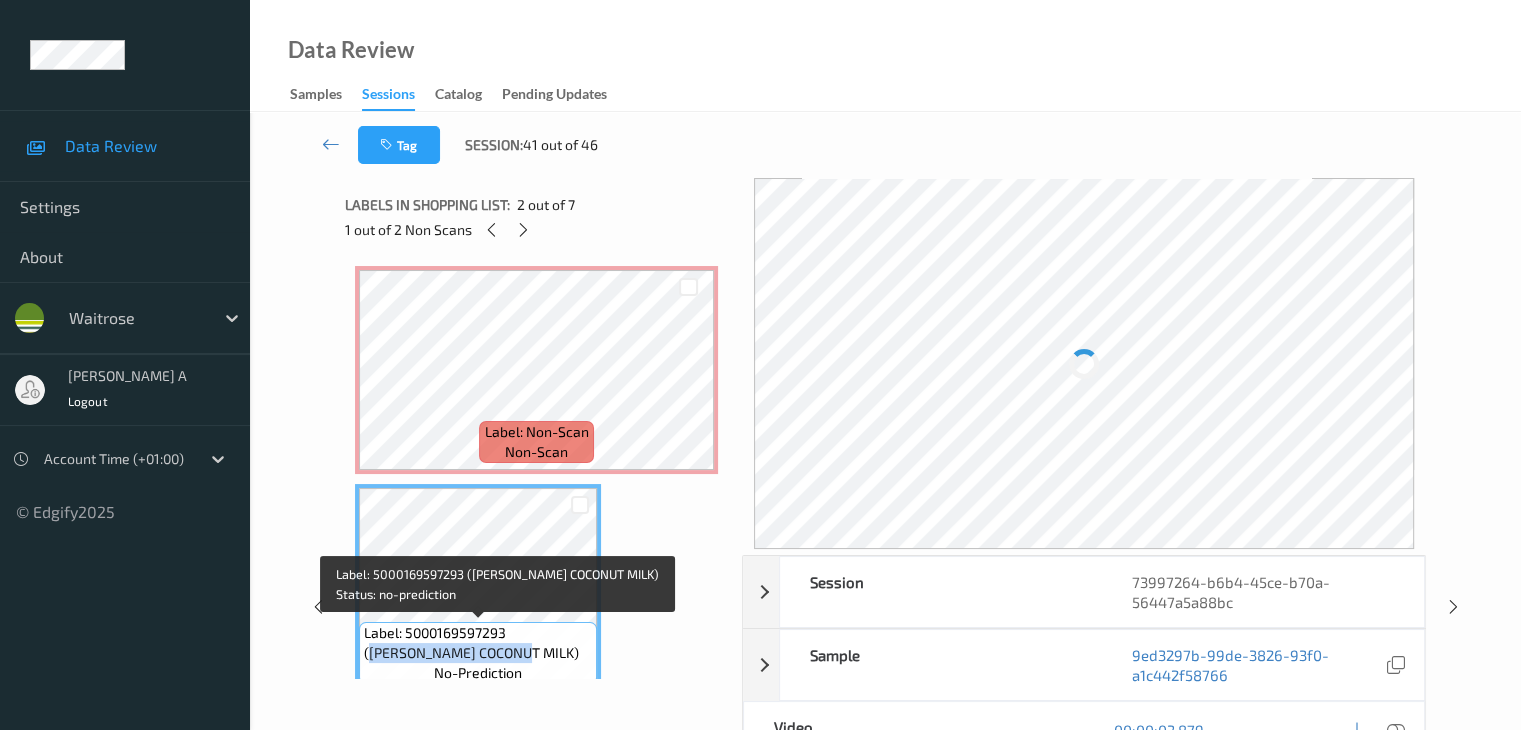 drag, startPoint x: 513, startPoint y: 636, endPoint x: 458, endPoint y: 657, distance: 58.872746 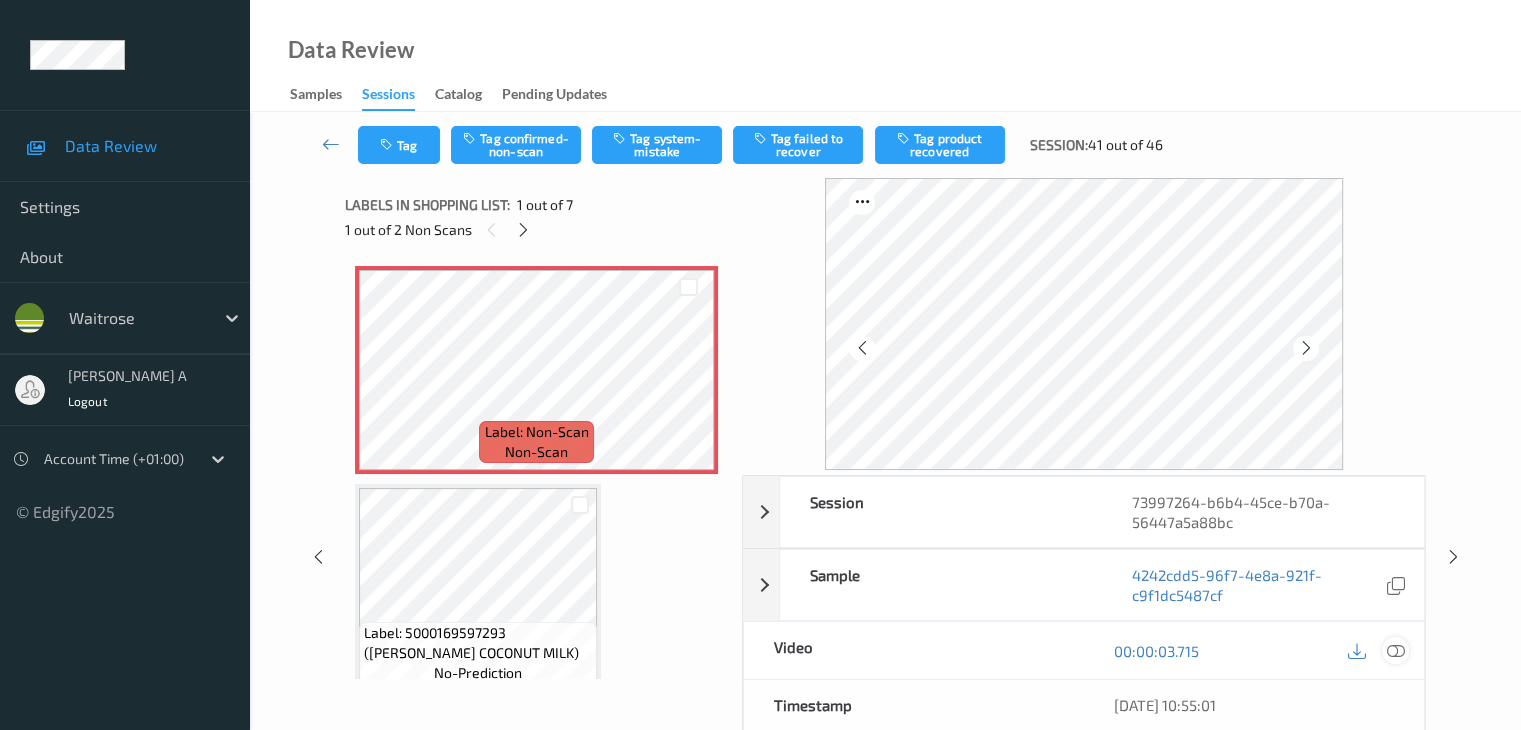 click at bounding box center [1395, 651] 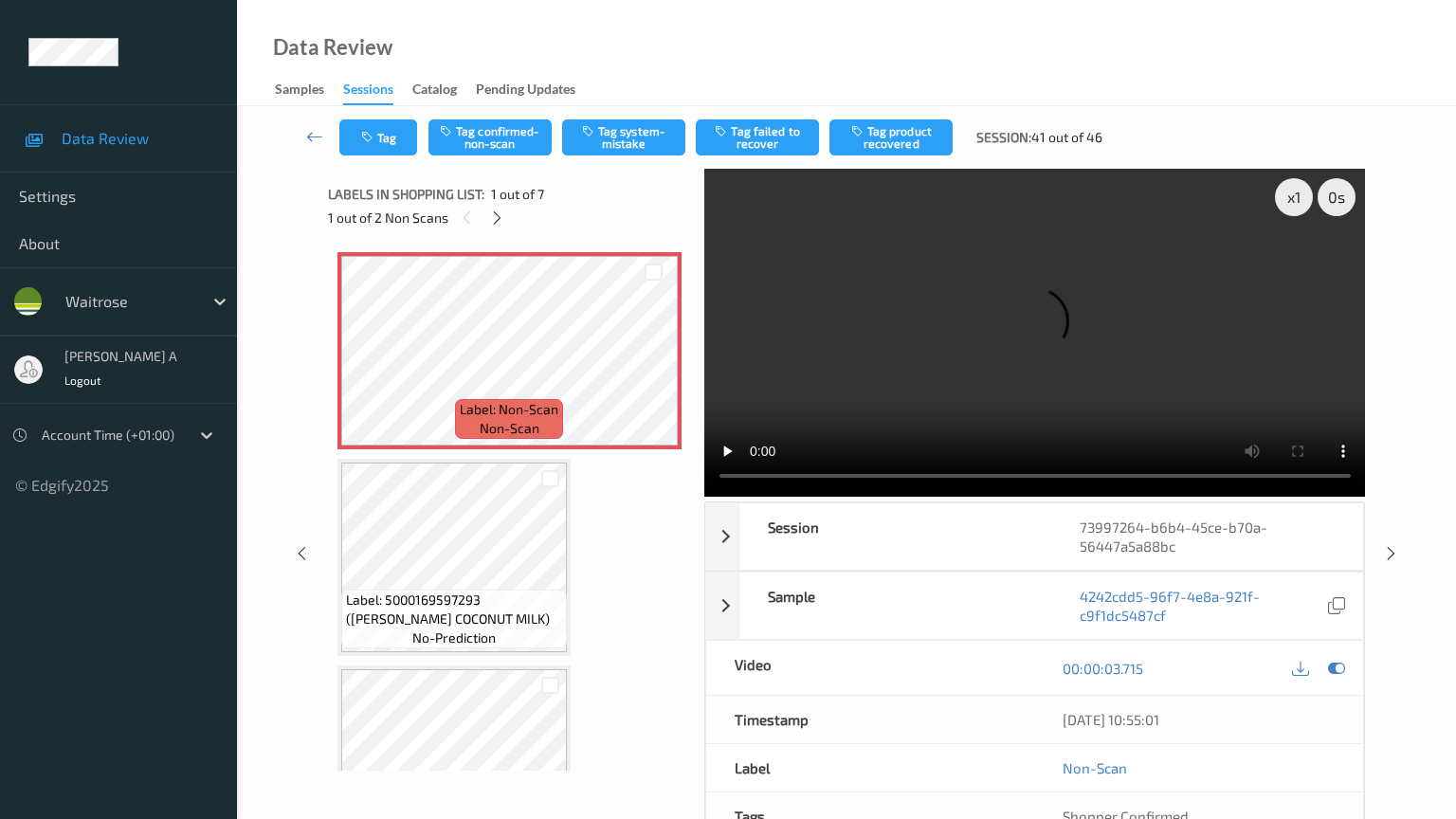 type 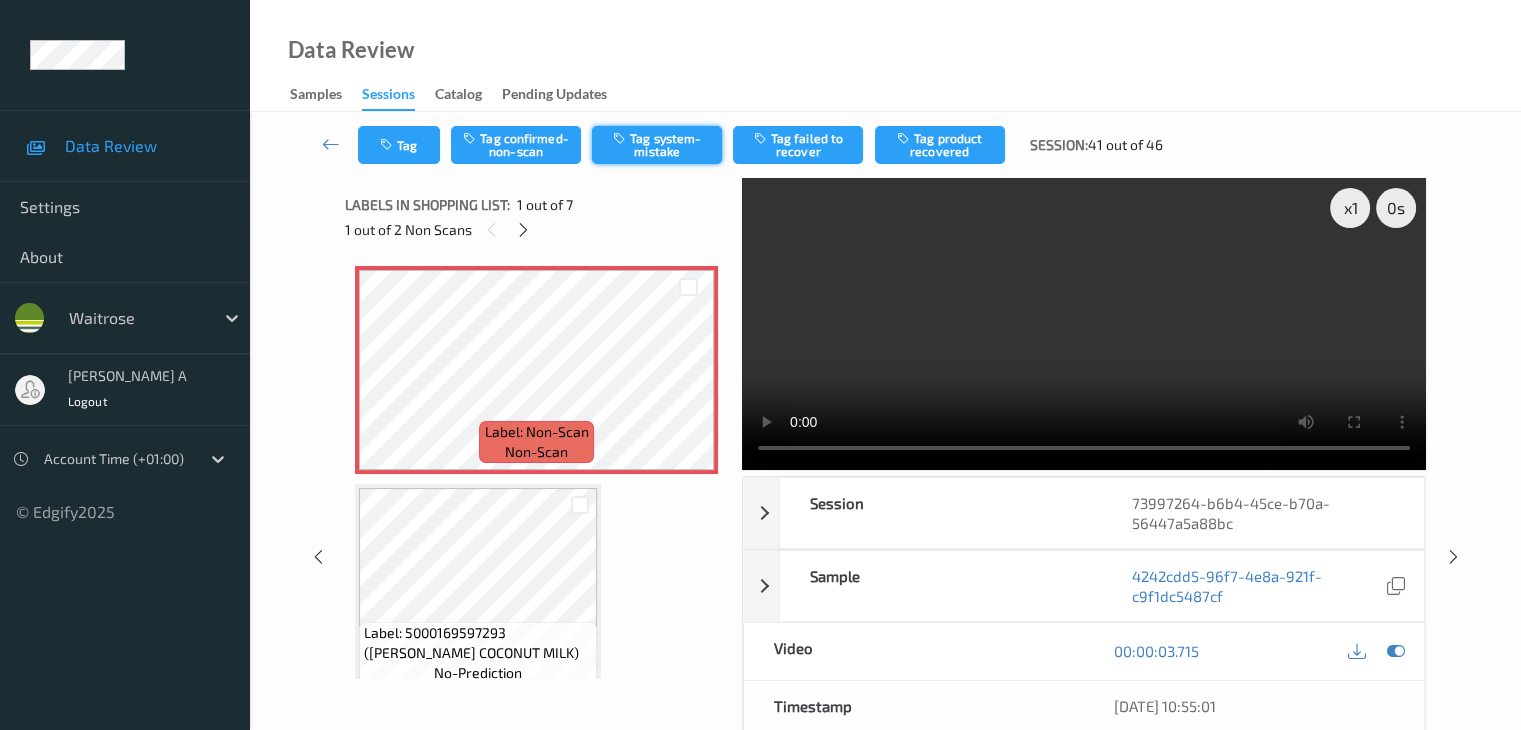 click on "Tag   system-mistake" at bounding box center (657, 145) 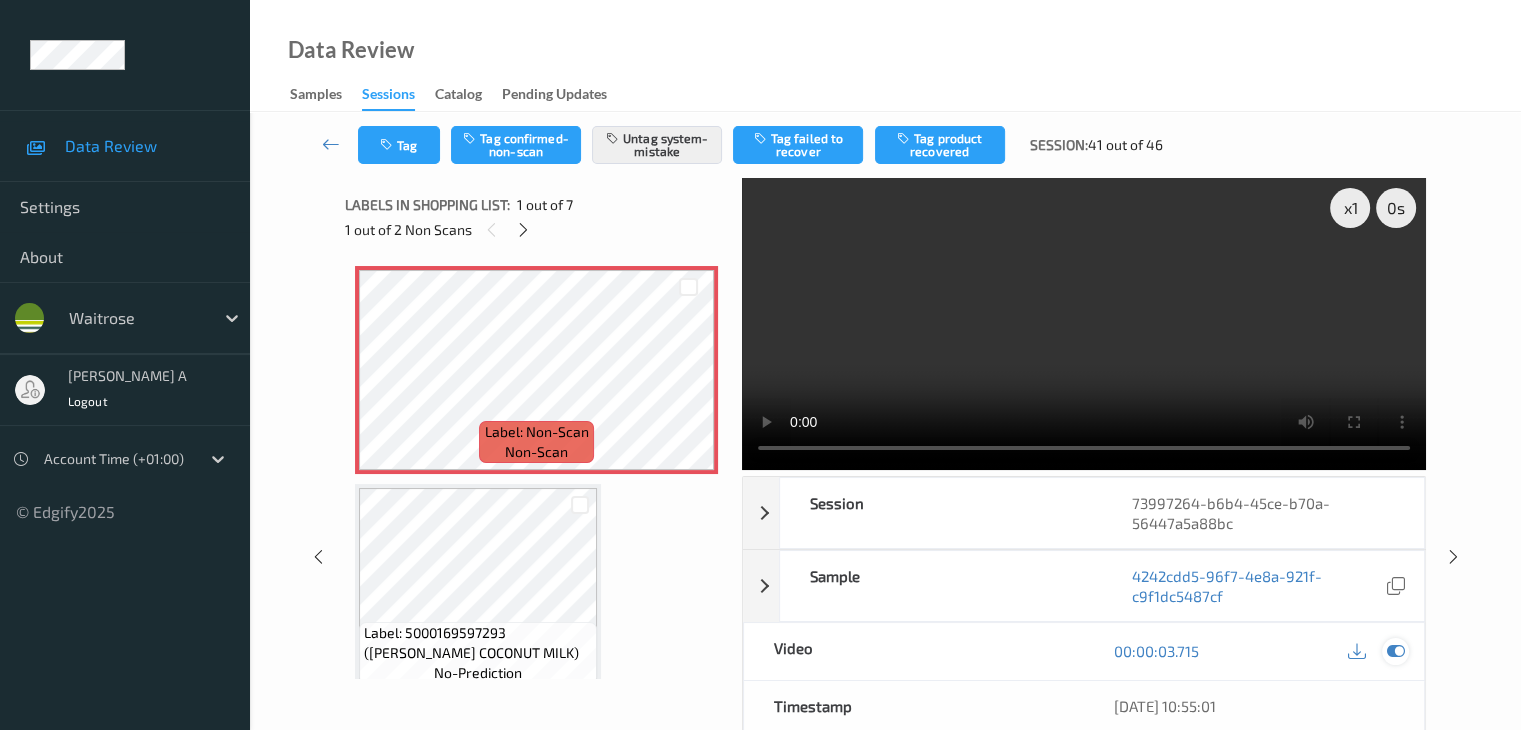 click at bounding box center [1395, 651] 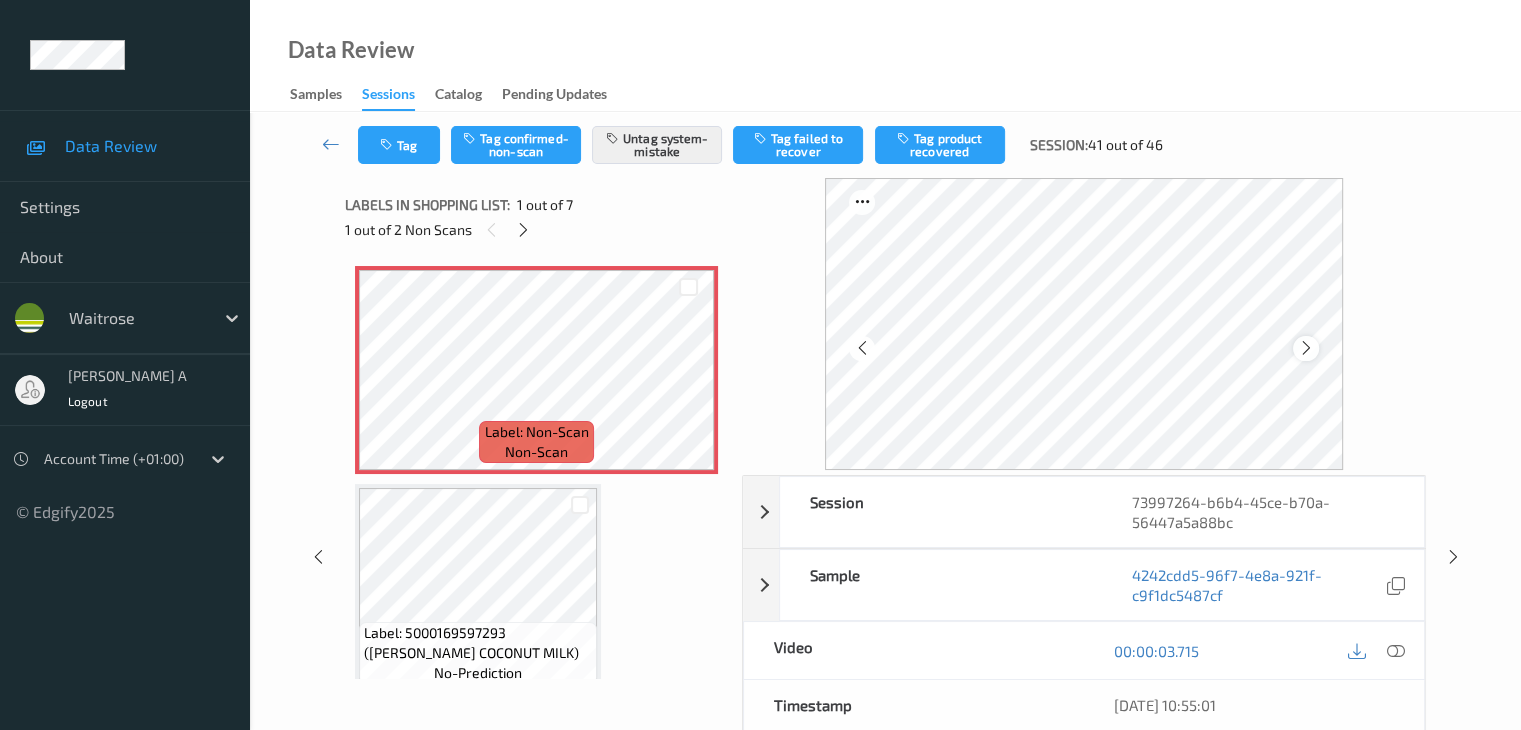 click at bounding box center [1305, 348] 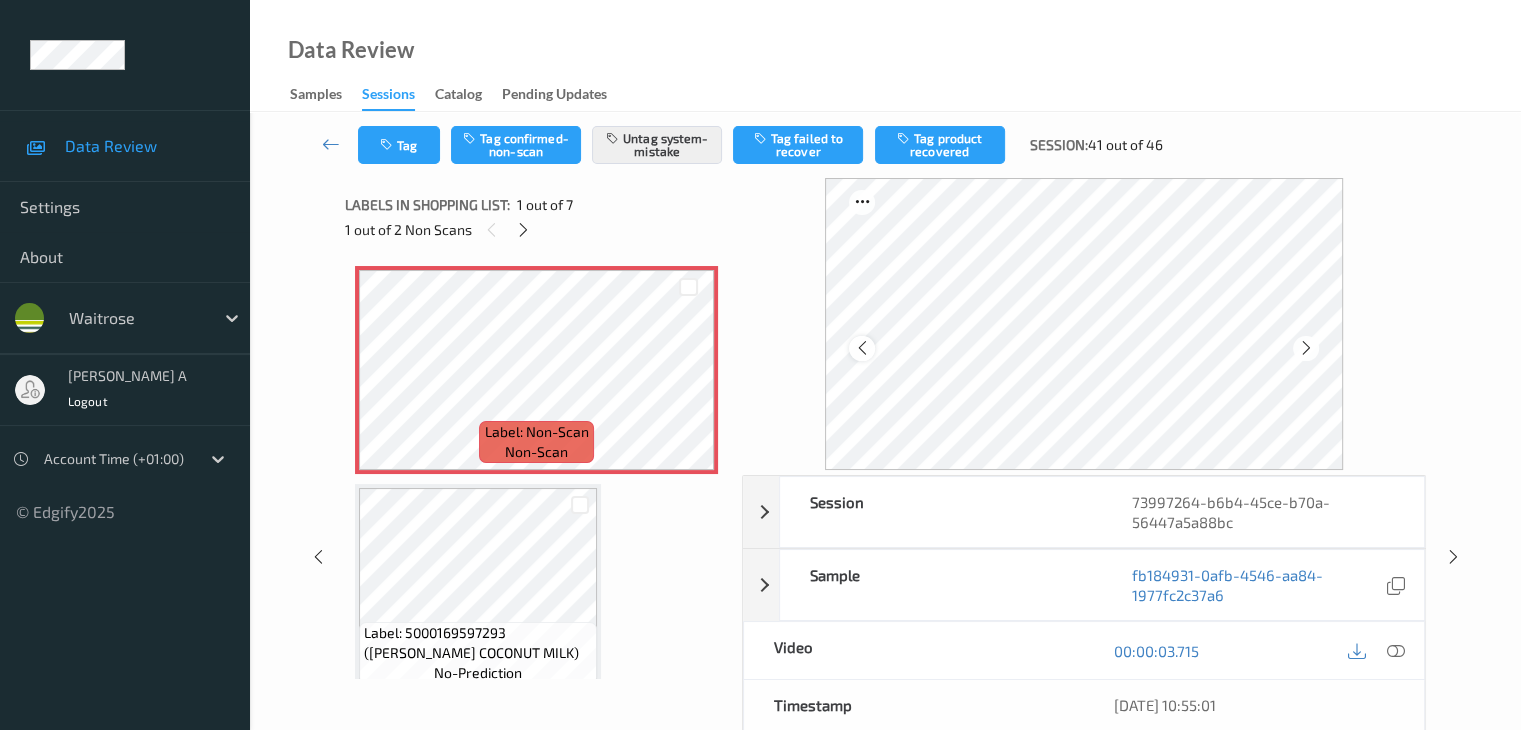 click at bounding box center (861, 348) 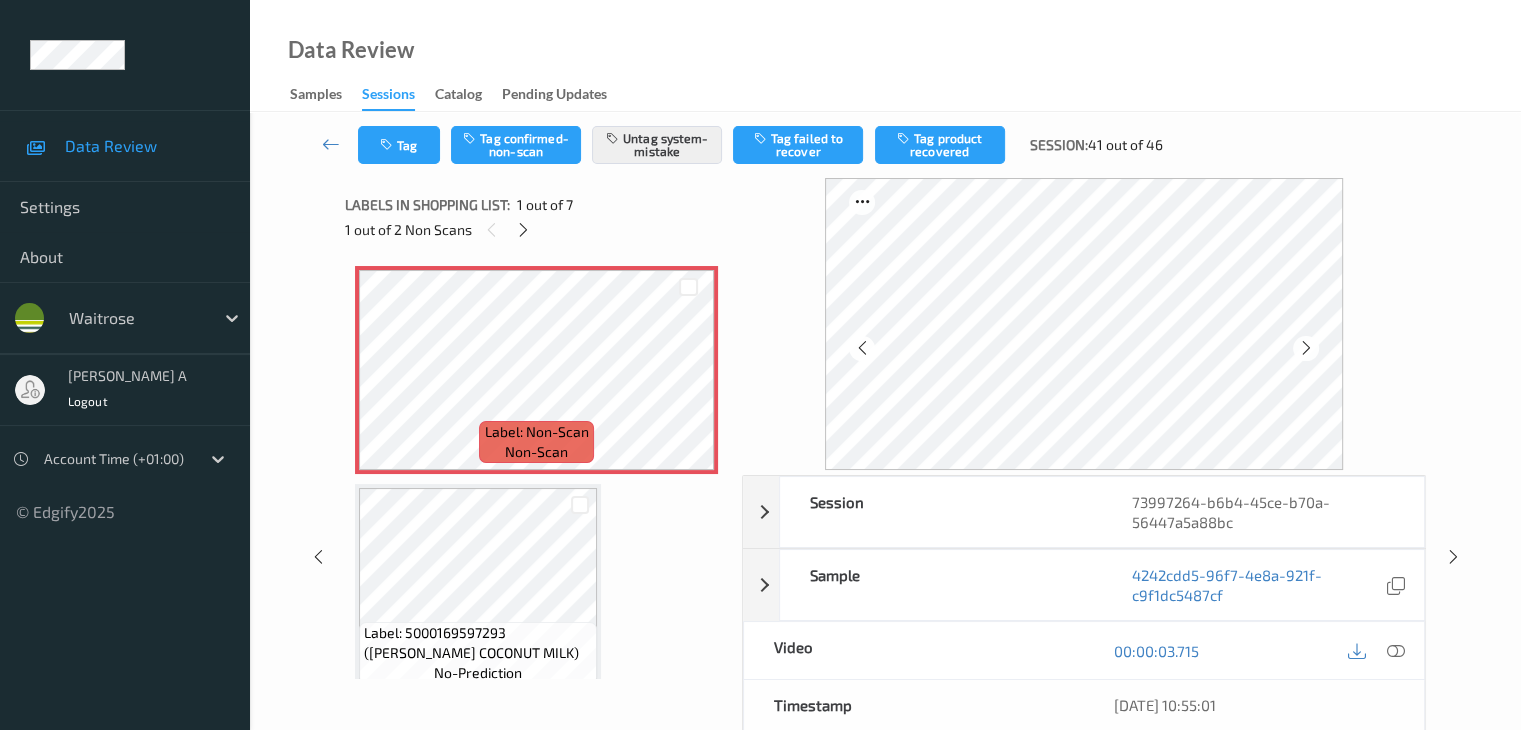 click at bounding box center [861, 348] 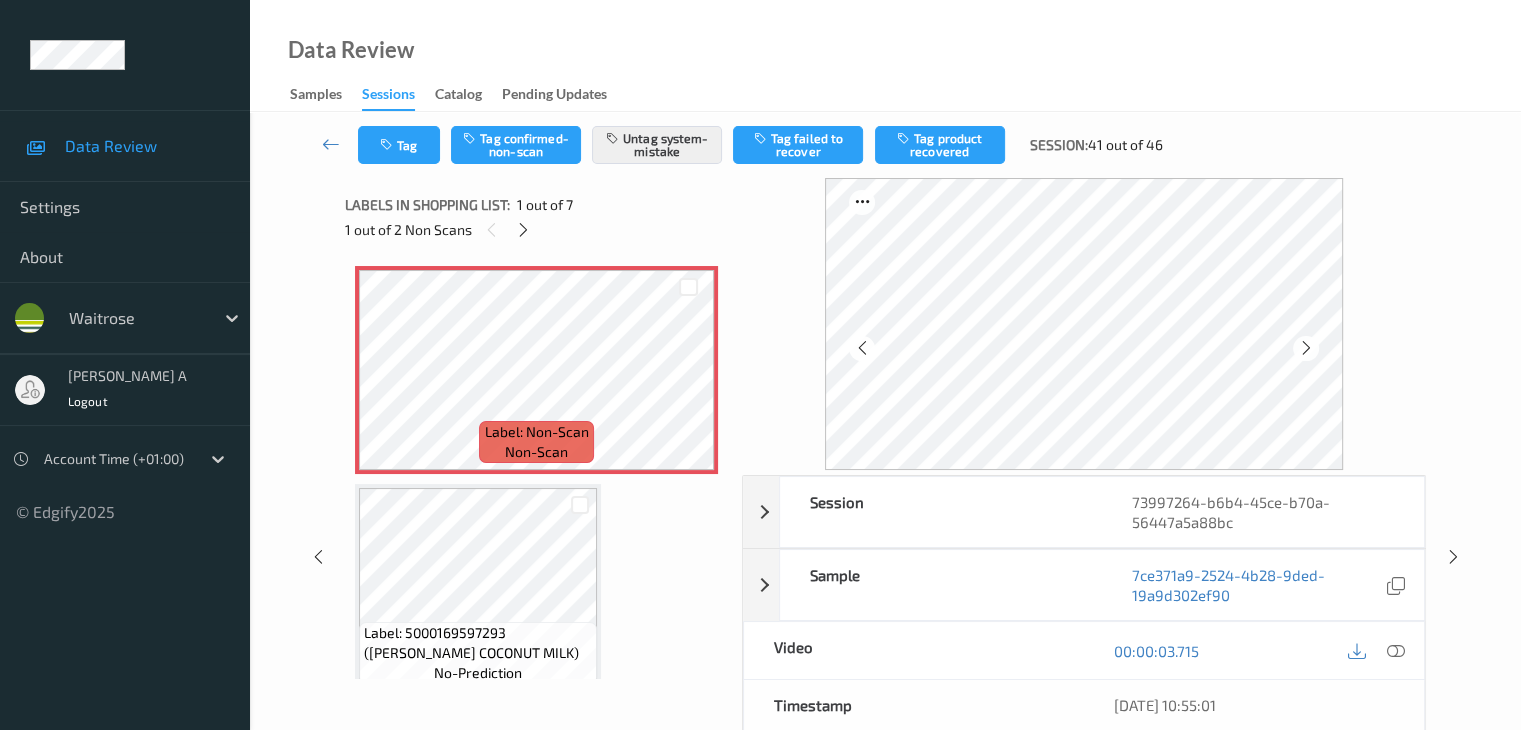 click at bounding box center [861, 348] 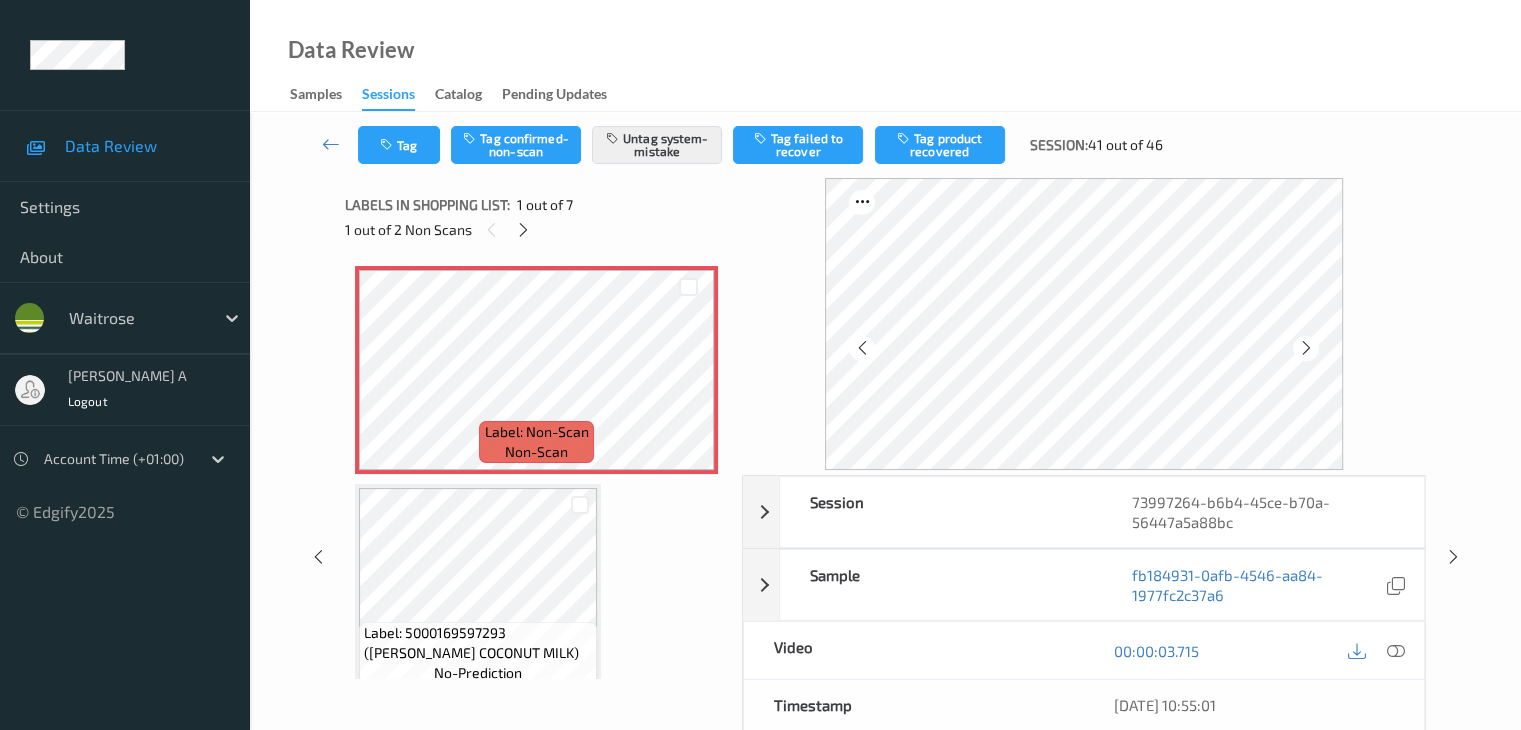 click at bounding box center [861, 348] 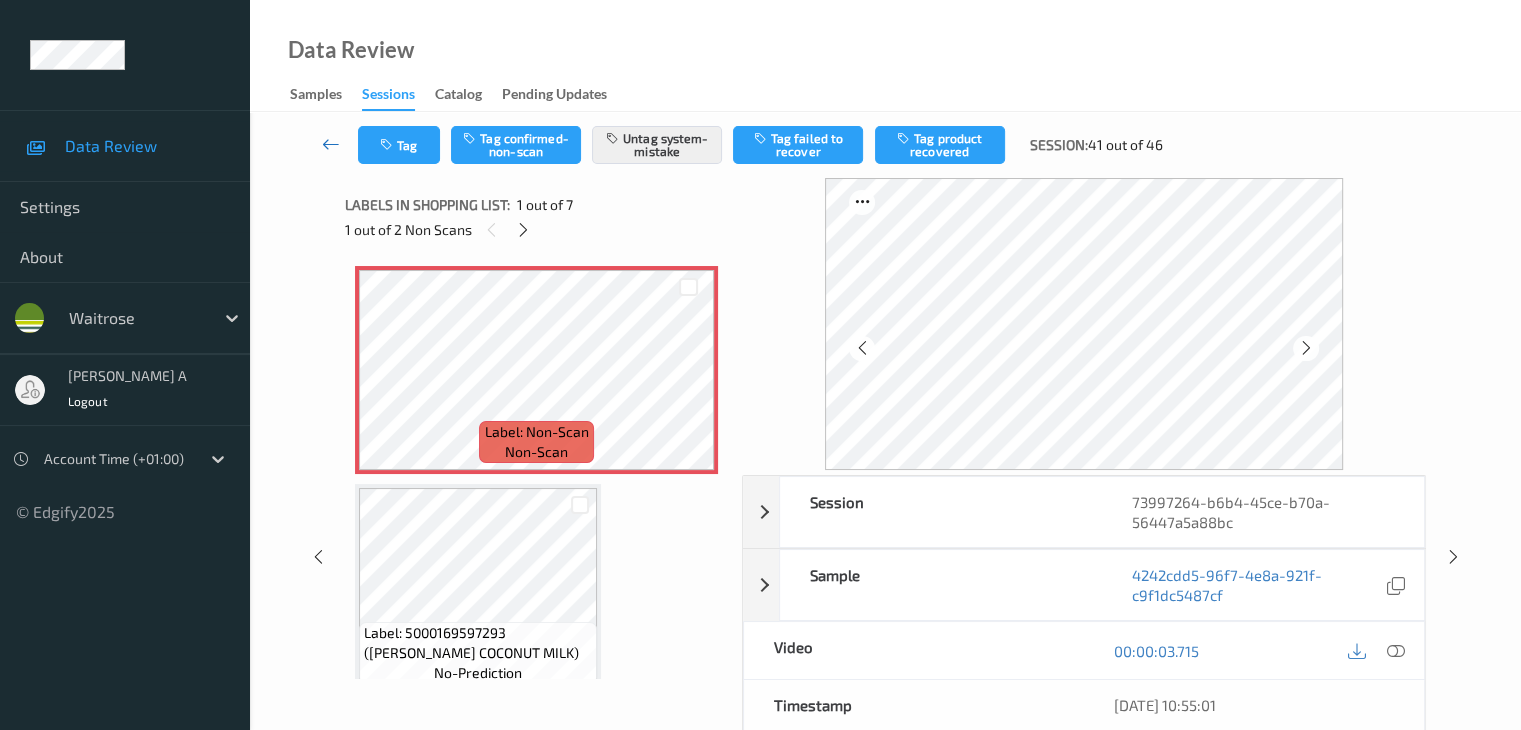 click at bounding box center [331, 144] 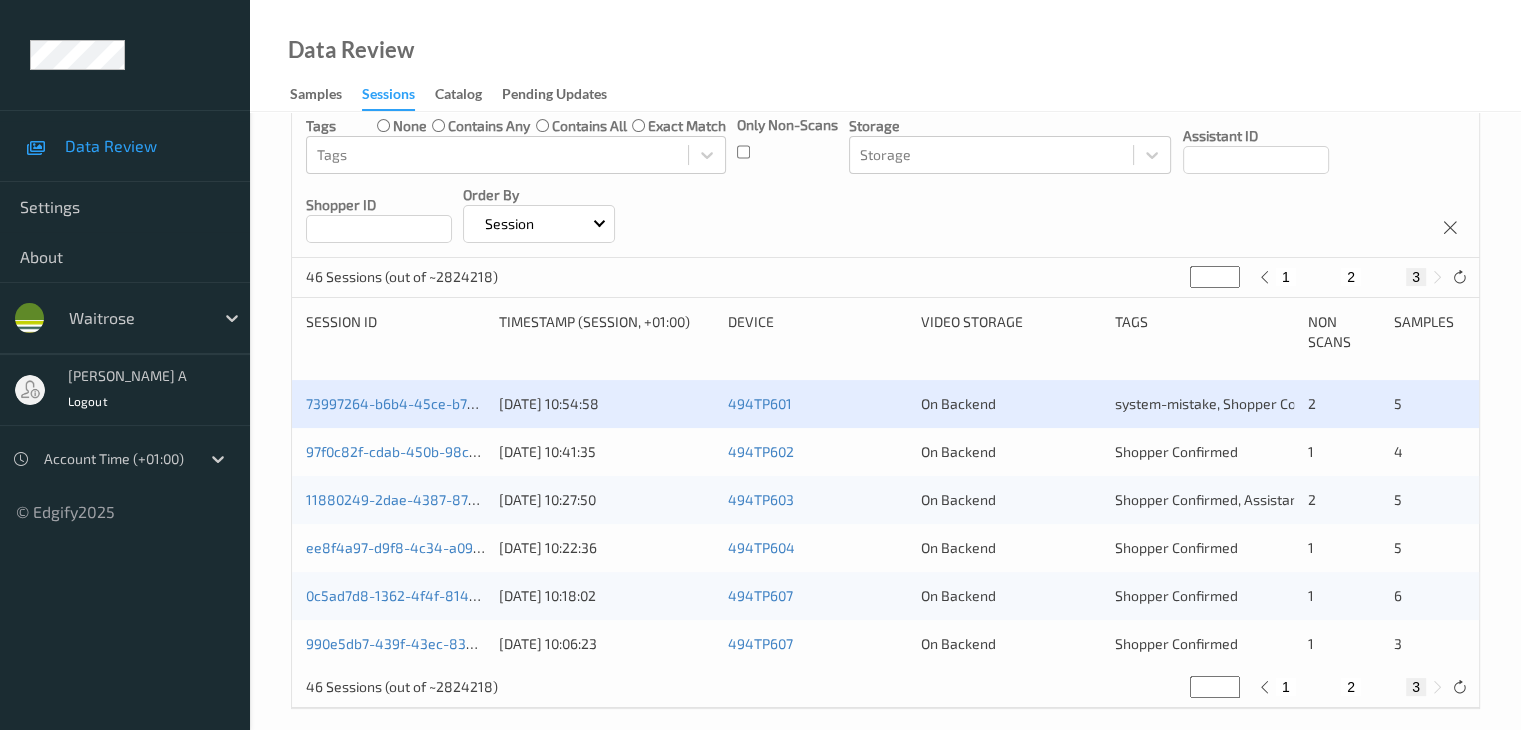 scroll, scrollTop: 260, scrollLeft: 0, axis: vertical 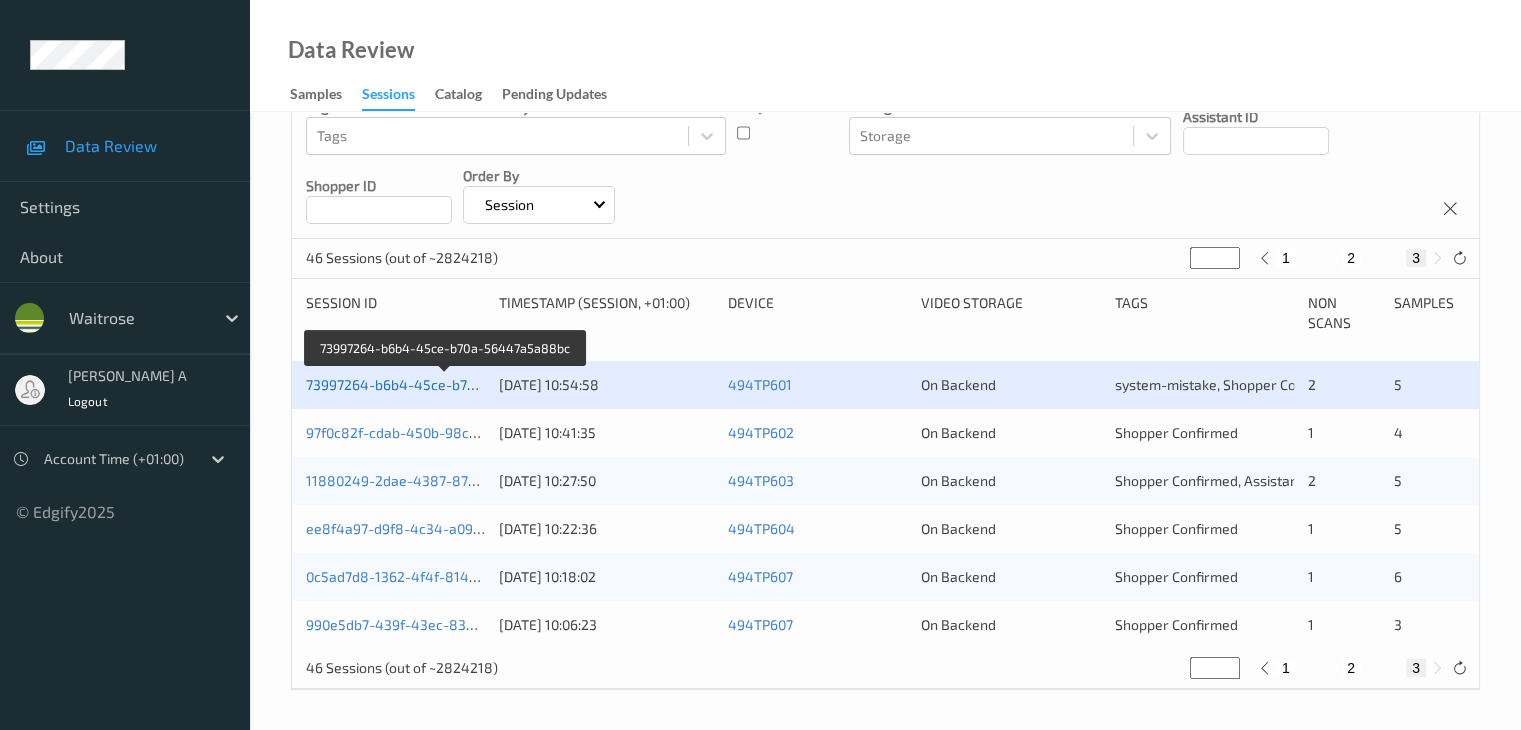 click on "73997264-b6b4-45ce-b70a-56447a5a88bc" at bounding box center [446, 384] 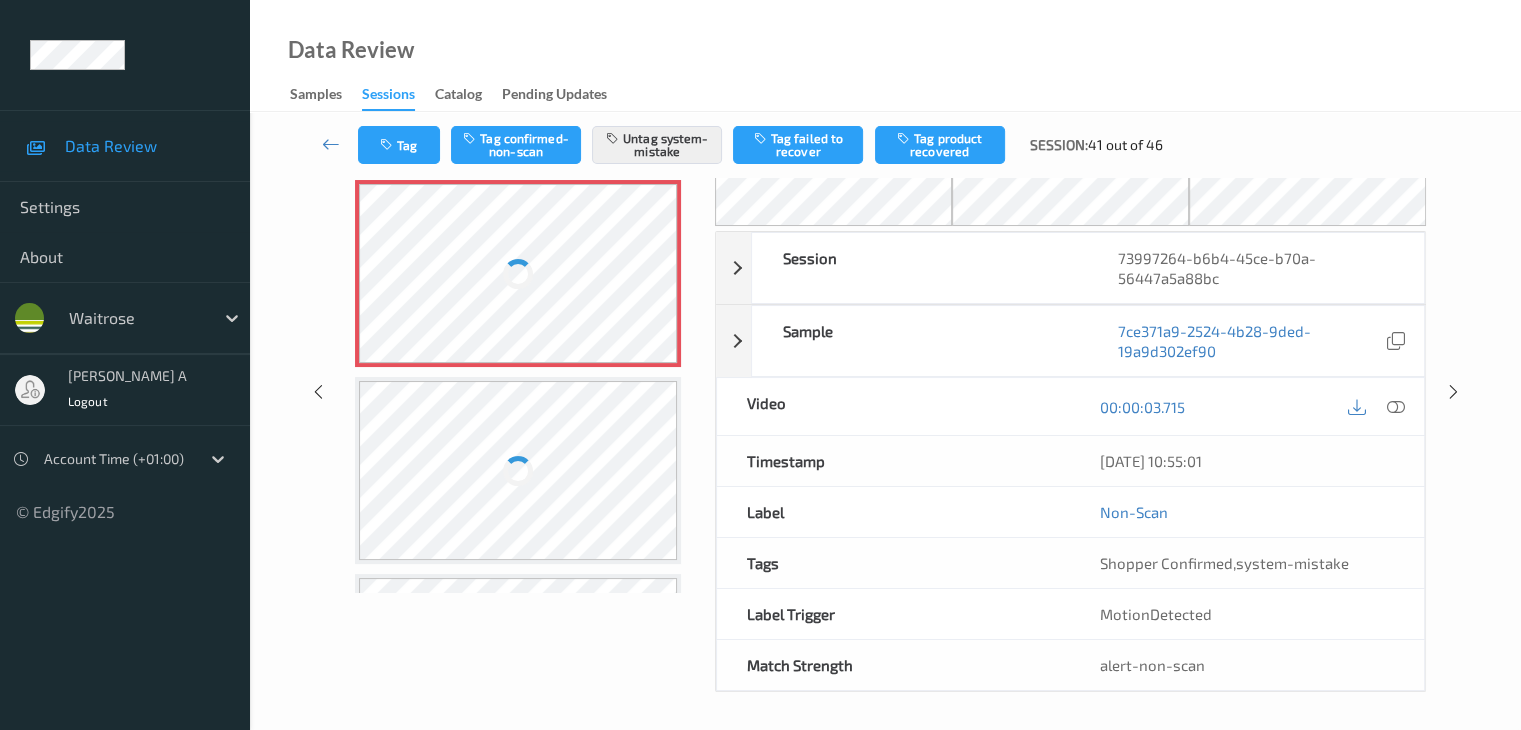 scroll, scrollTop: 80, scrollLeft: 0, axis: vertical 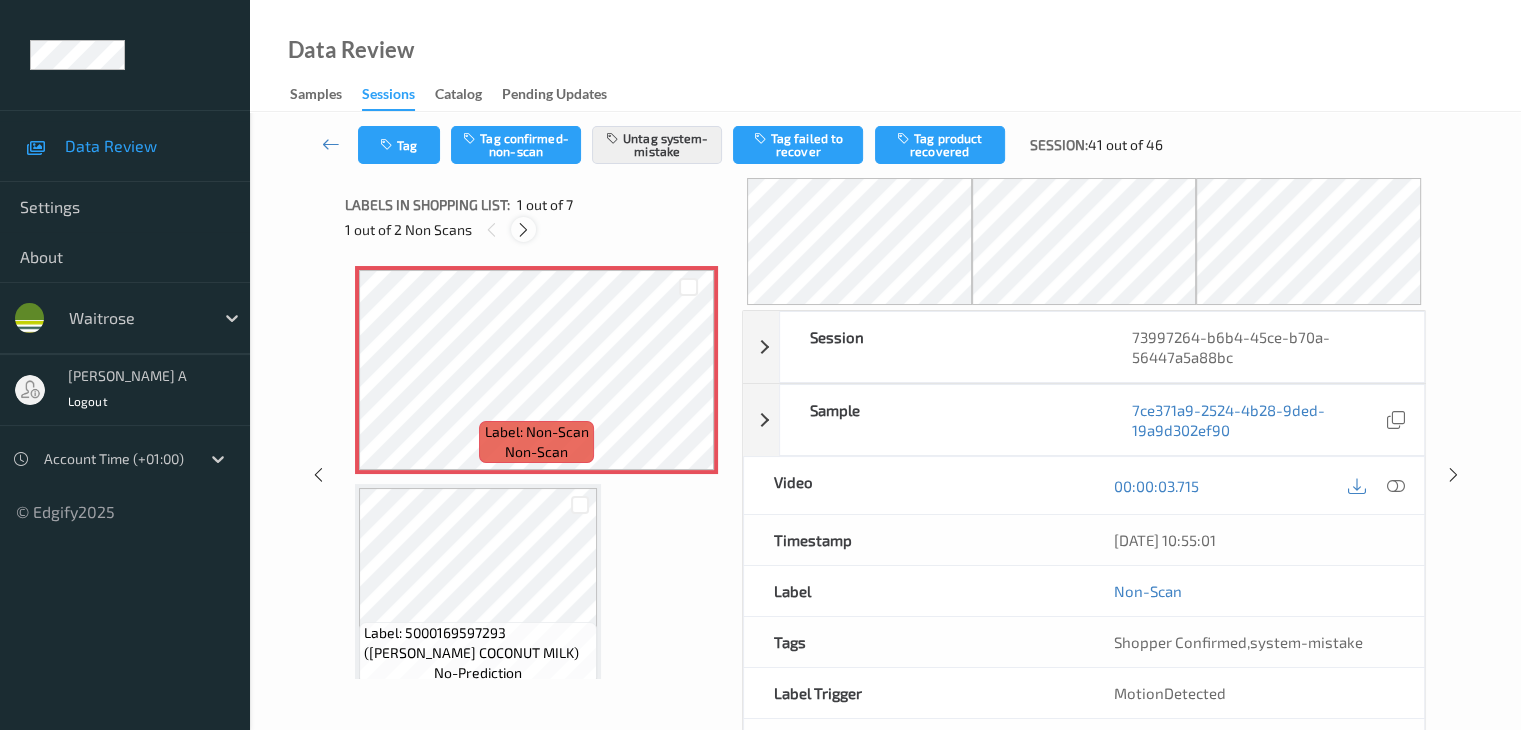 click at bounding box center (523, 229) 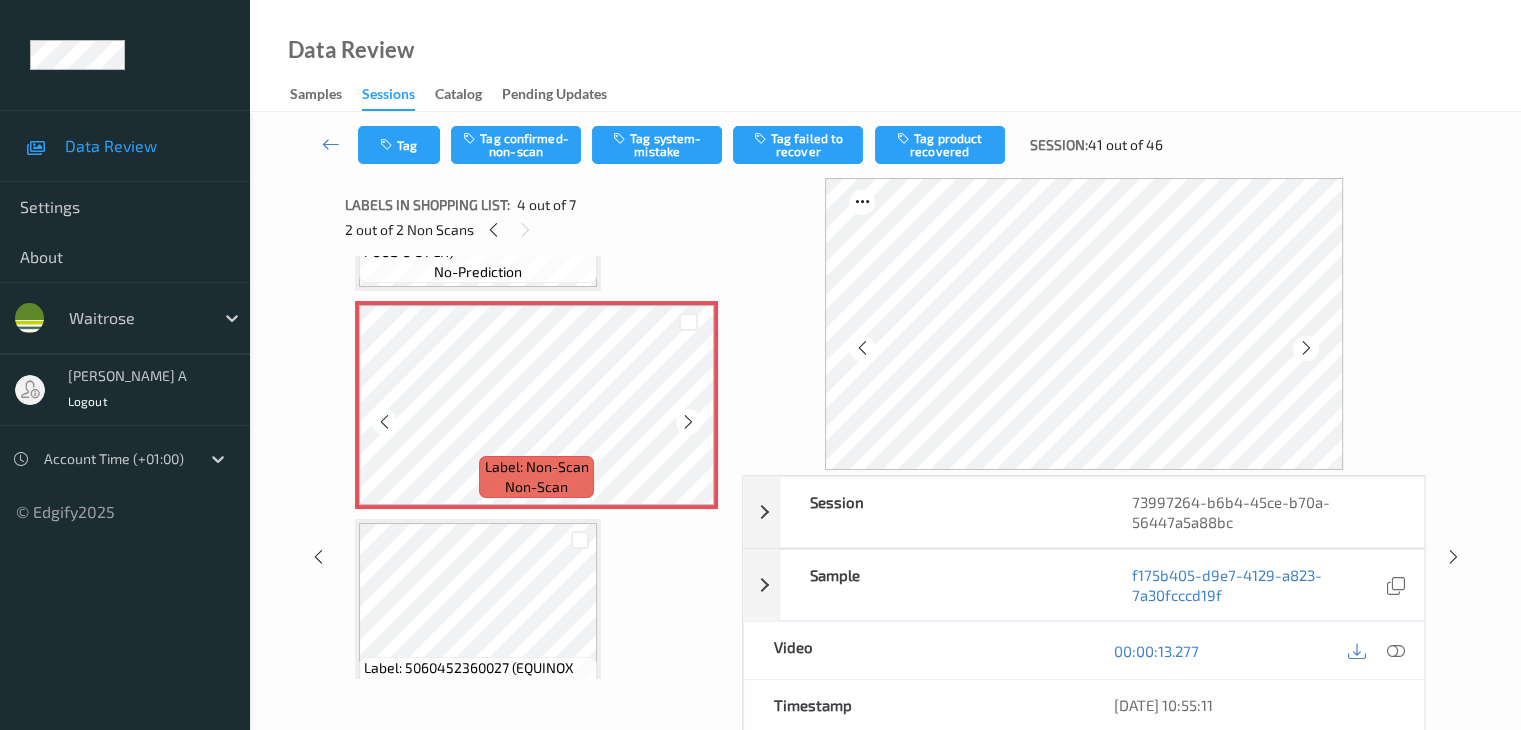 scroll, scrollTop: 712, scrollLeft: 0, axis: vertical 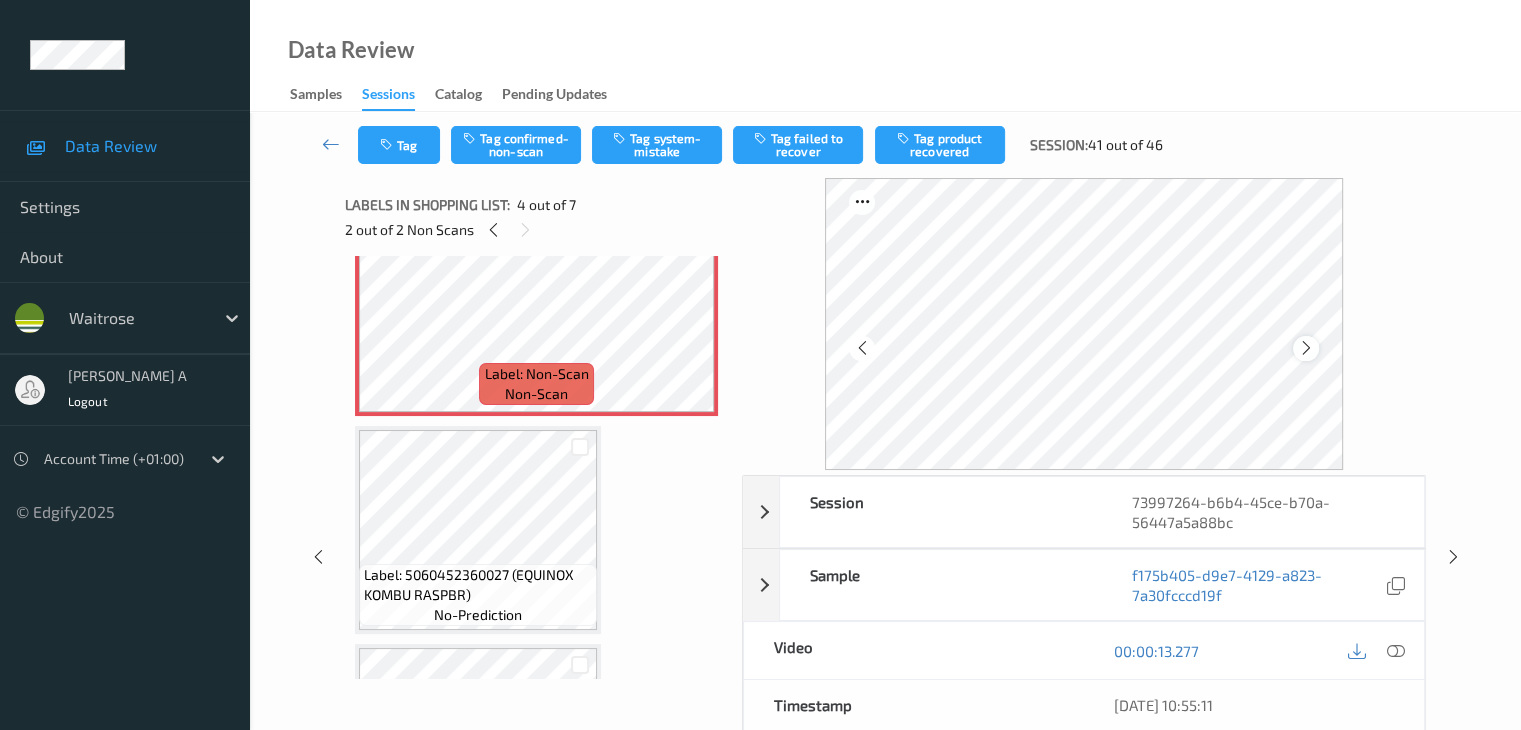click at bounding box center (1305, 348) 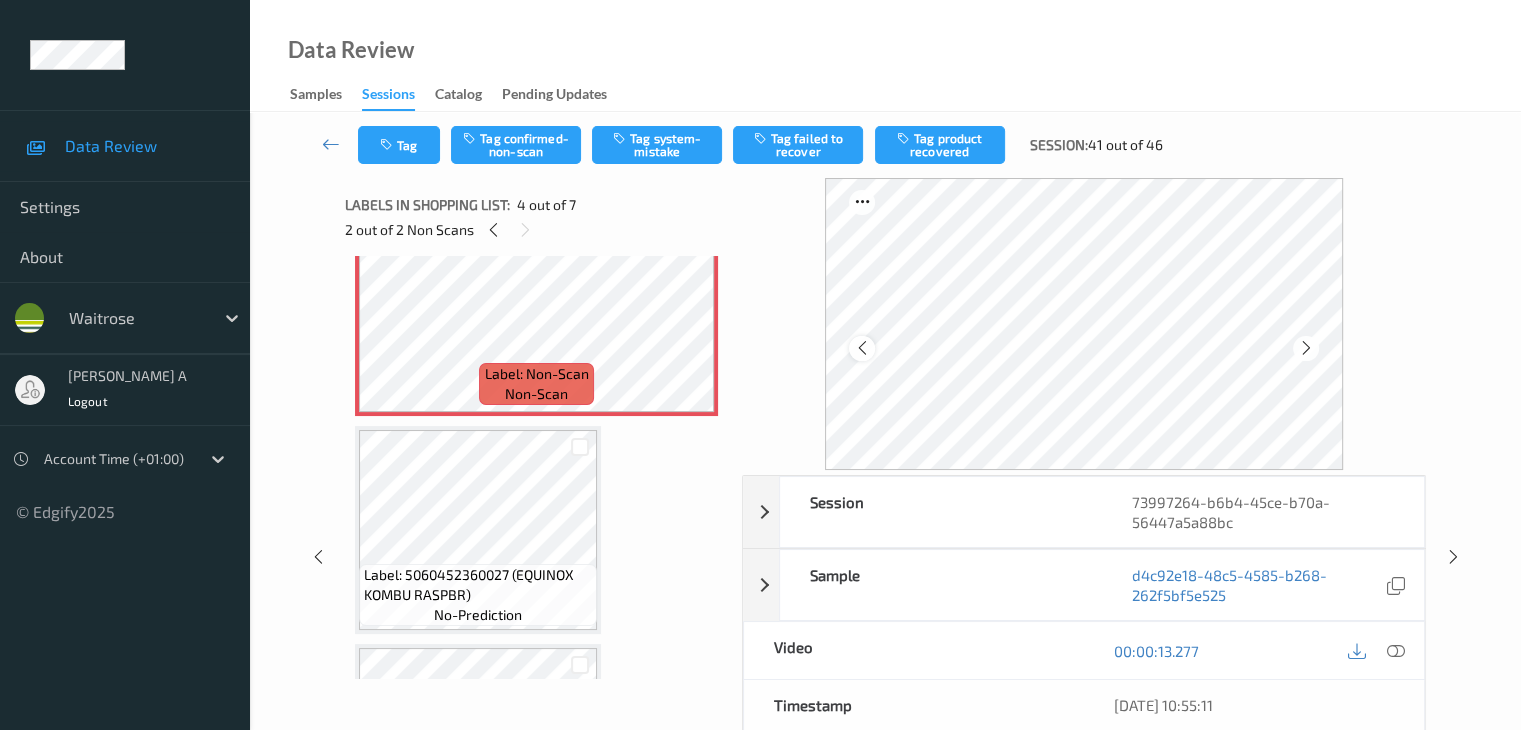 click at bounding box center (861, 348) 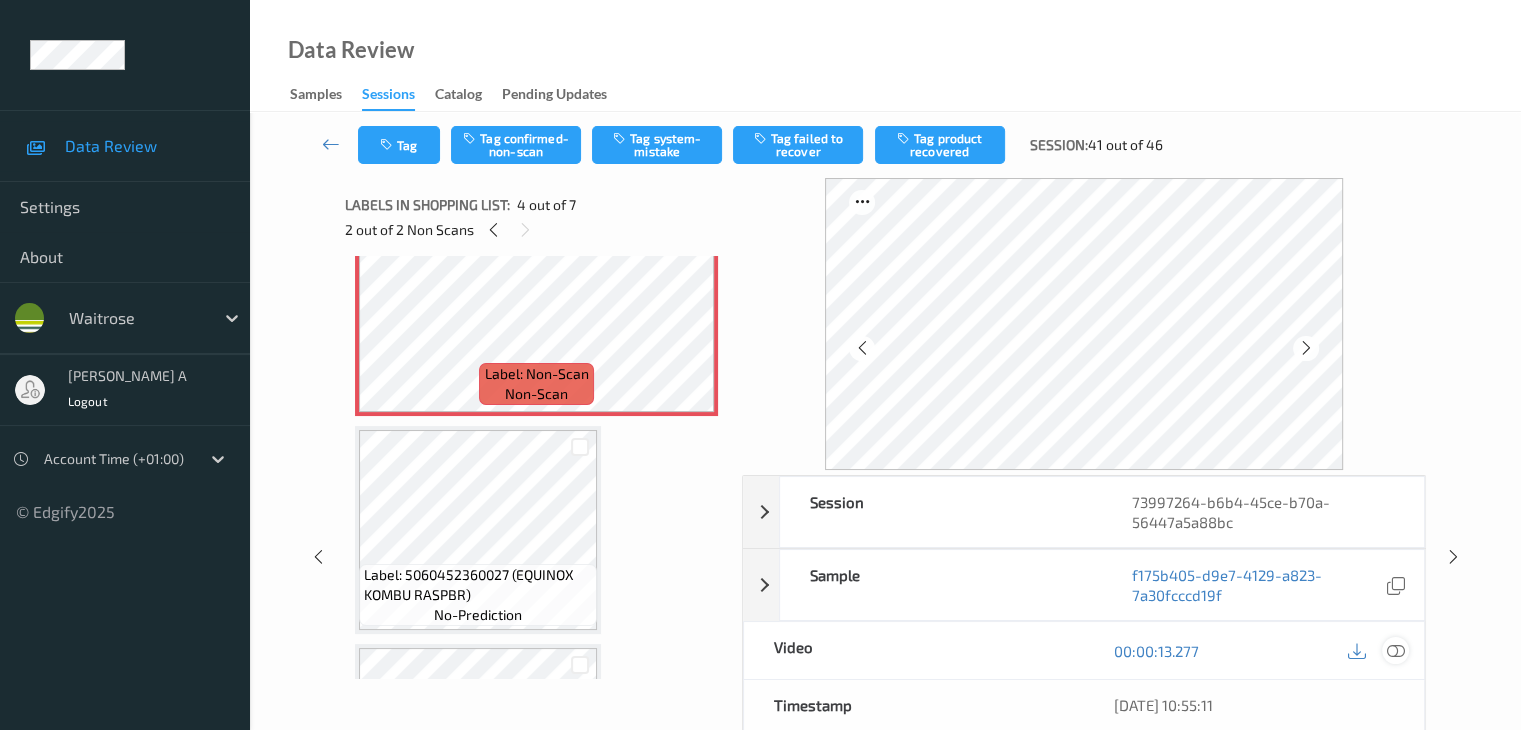 click at bounding box center (1395, 651) 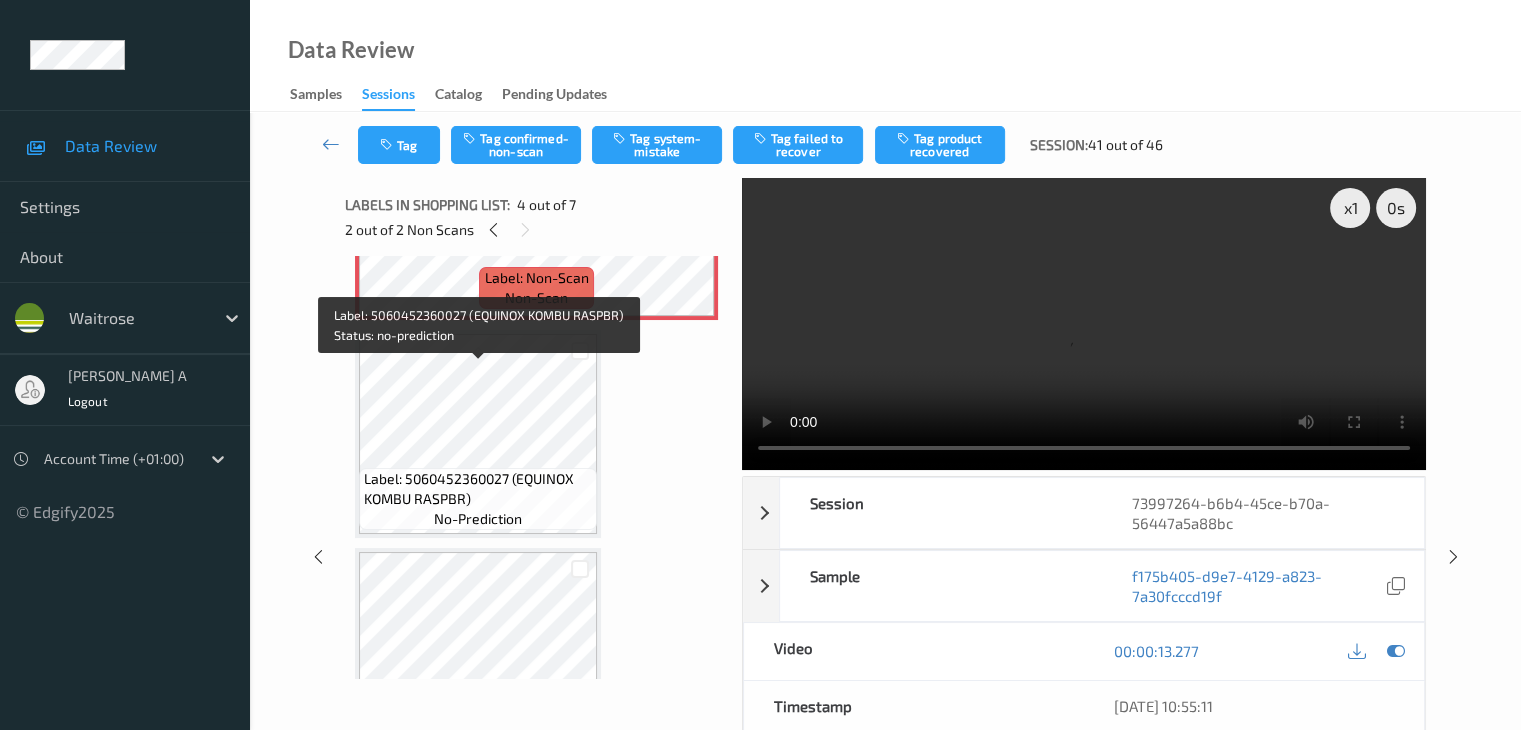scroll, scrollTop: 712, scrollLeft: 0, axis: vertical 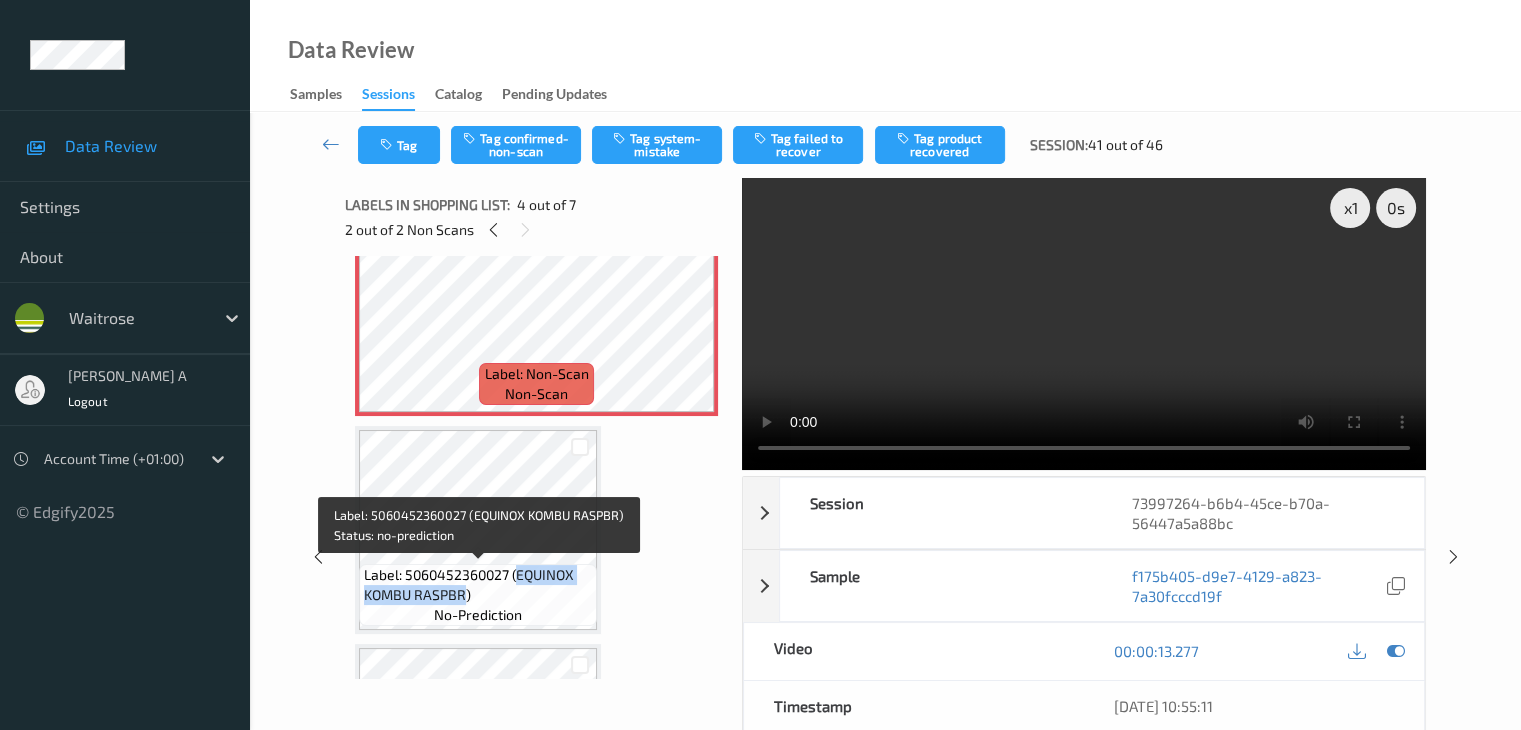 drag, startPoint x: 518, startPoint y: 575, endPoint x: 466, endPoint y: 593, distance: 55.027267 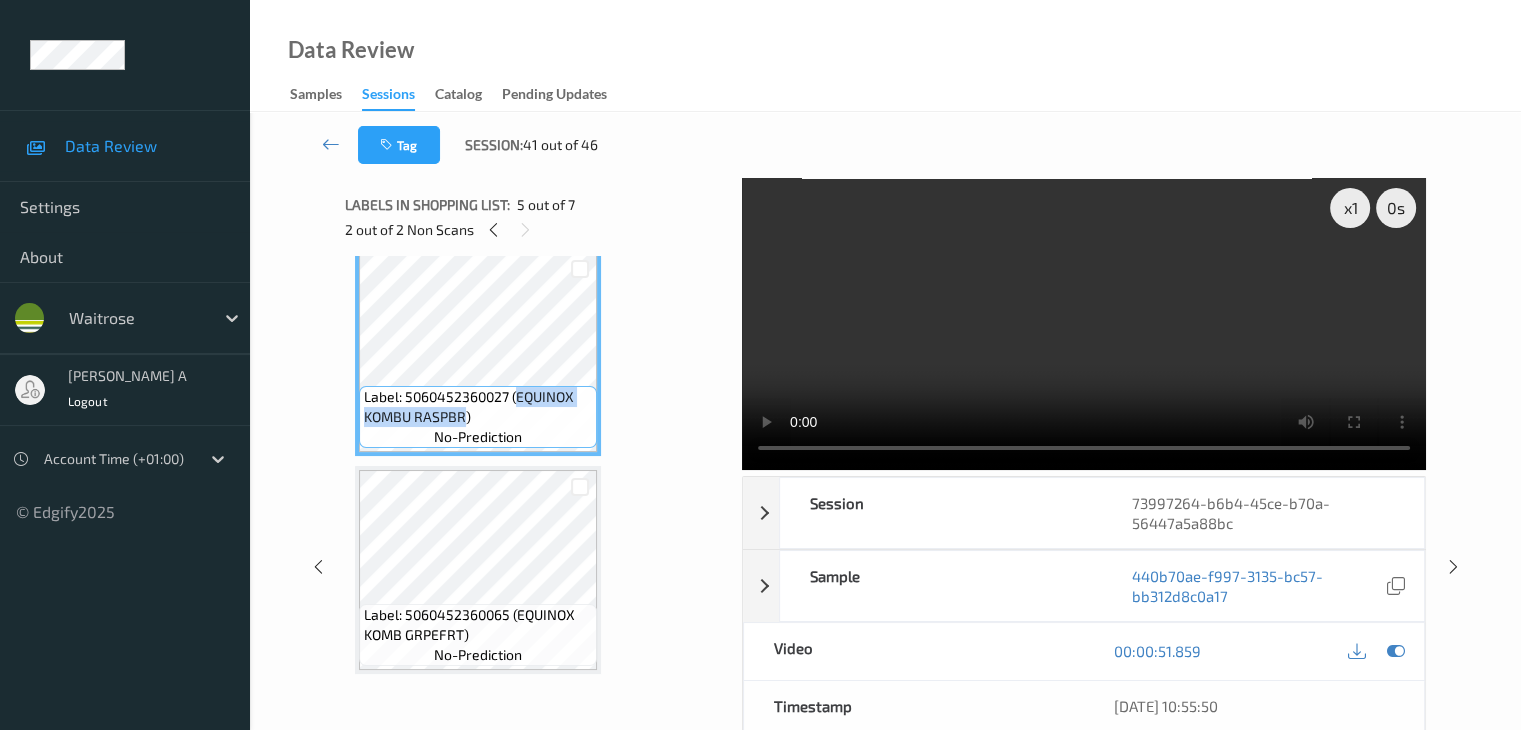 scroll, scrollTop: 912, scrollLeft: 0, axis: vertical 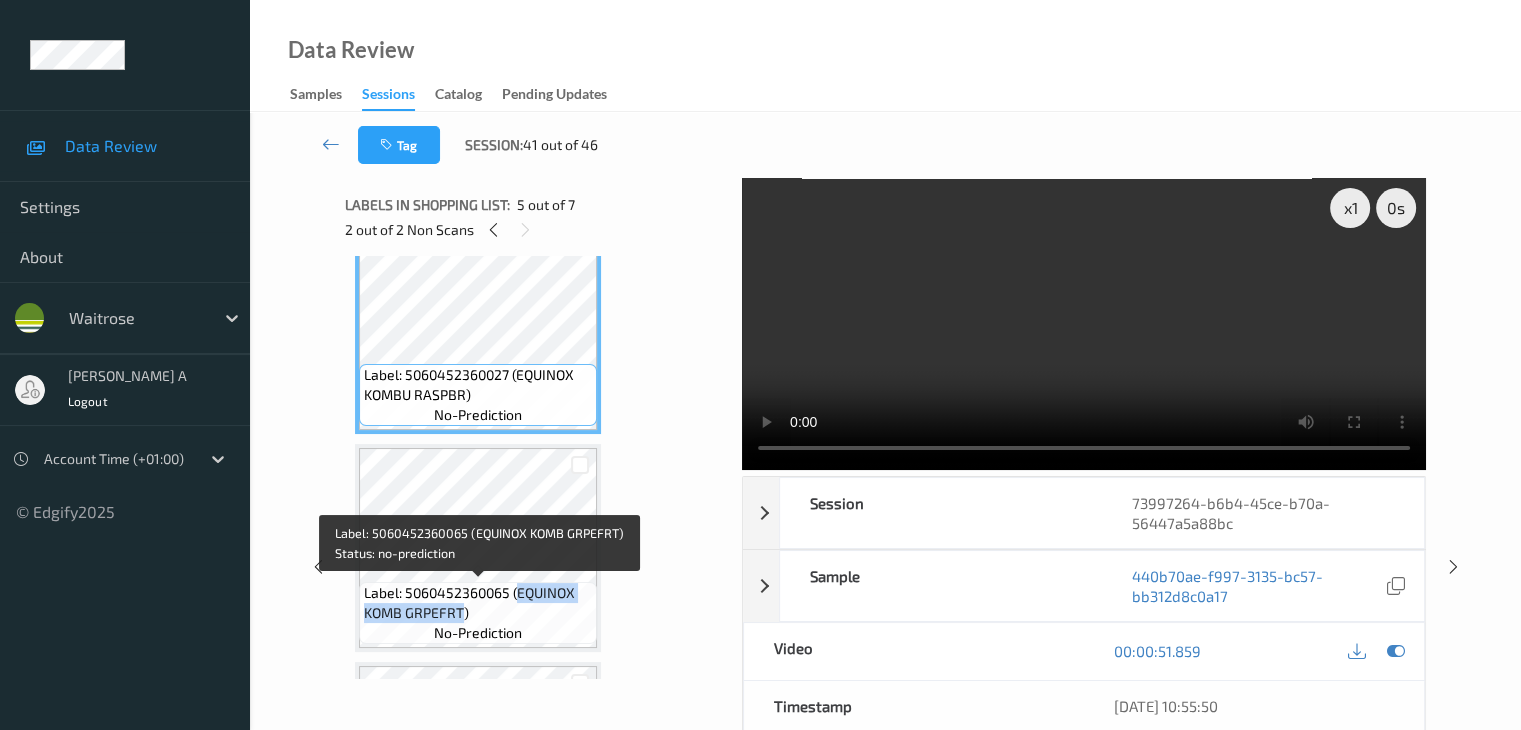 drag, startPoint x: 516, startPoint y: 591, endPoint x: 461, endPoint y: 619, distance: 61.7171 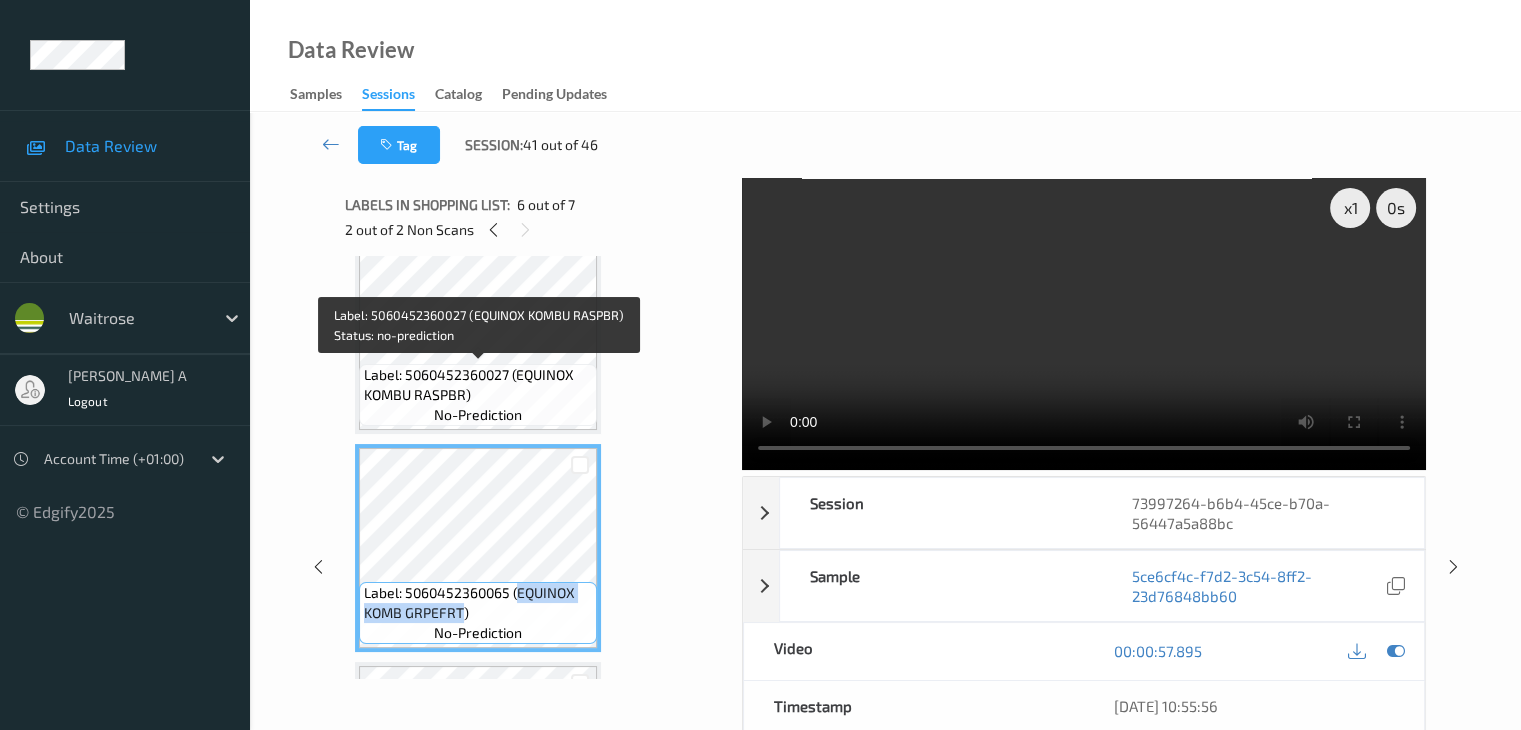 scroll, scrollTop: 612, scrollLeft: 0, axis: vertical 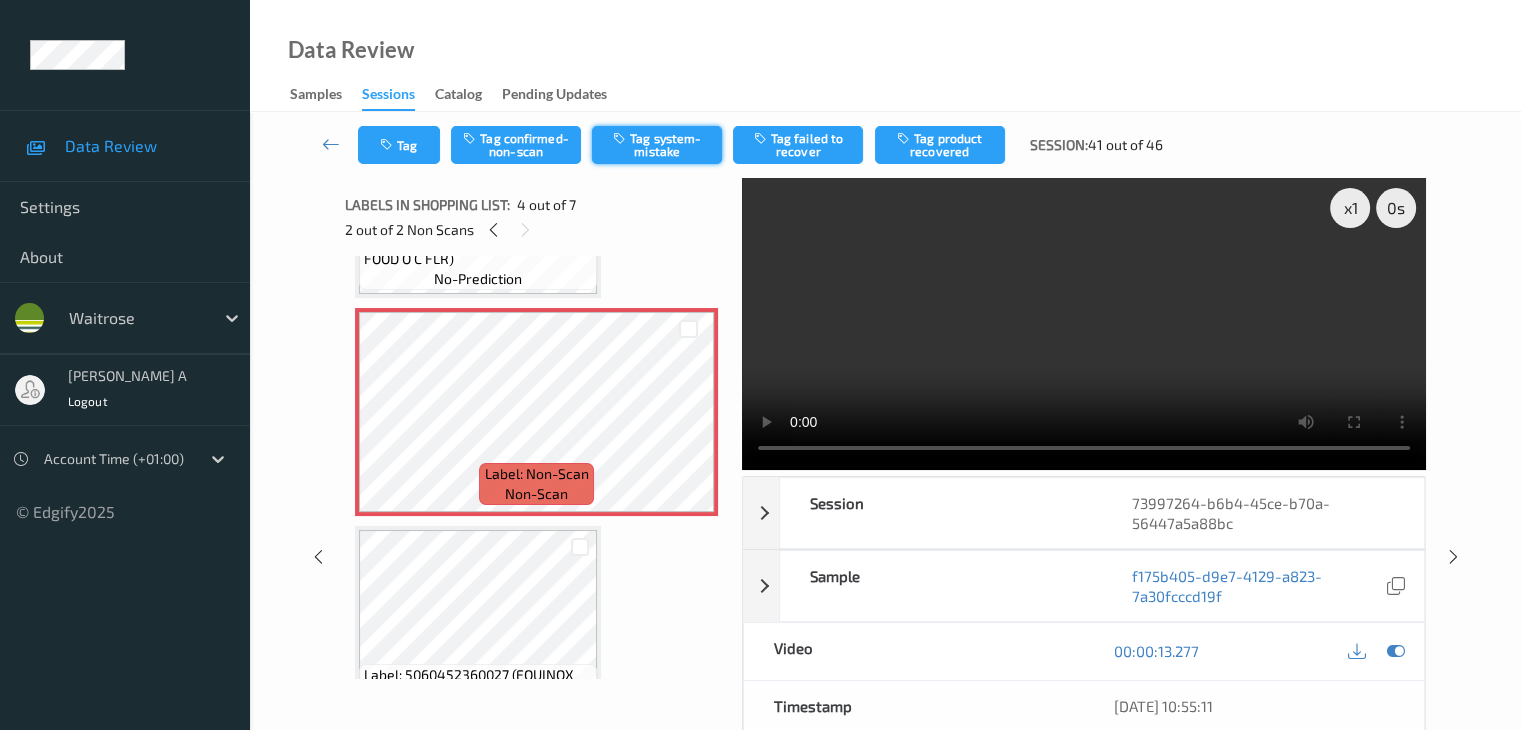 click on "Tag   system-mistake" at bounding box center [657, 145] 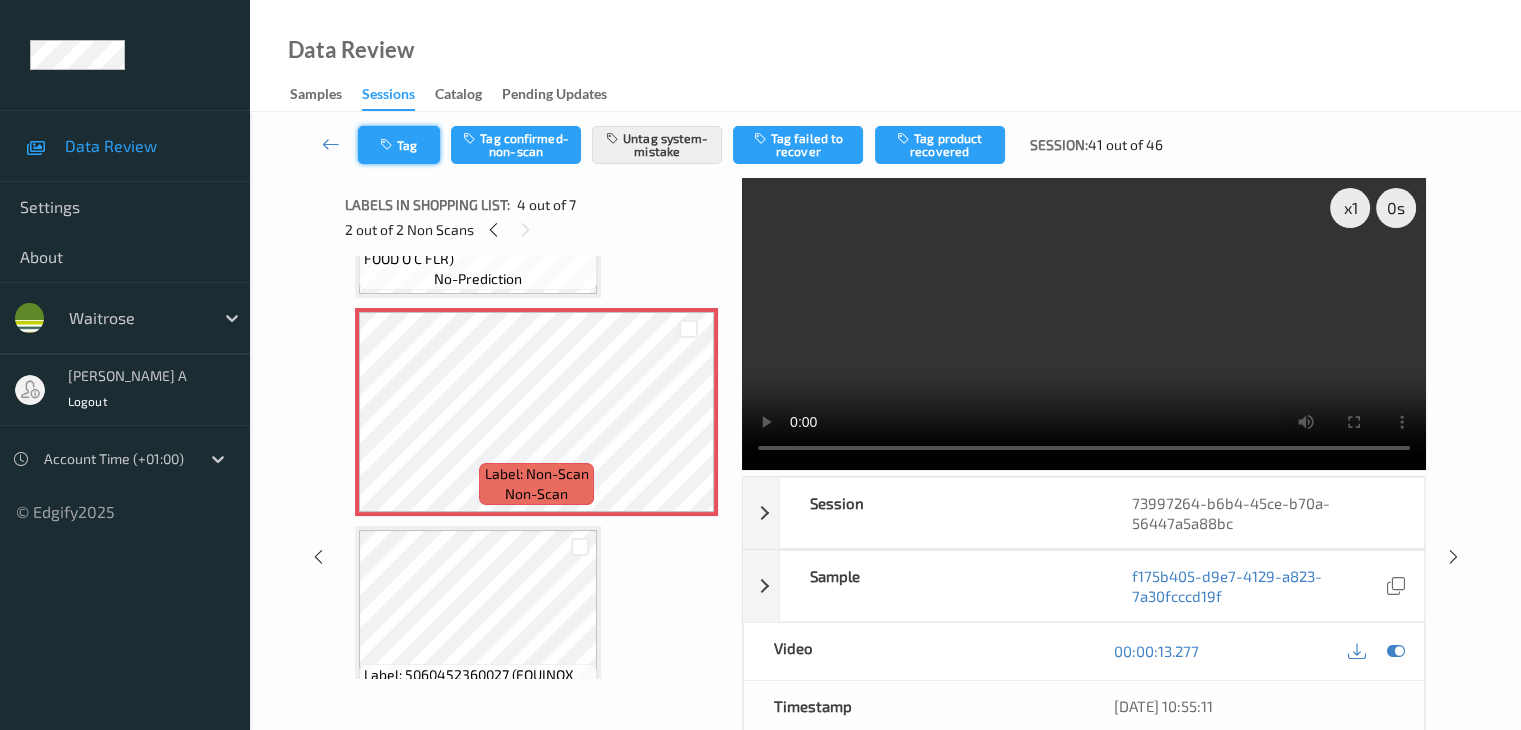 click on "Tag" at bounding box center (399, 145) 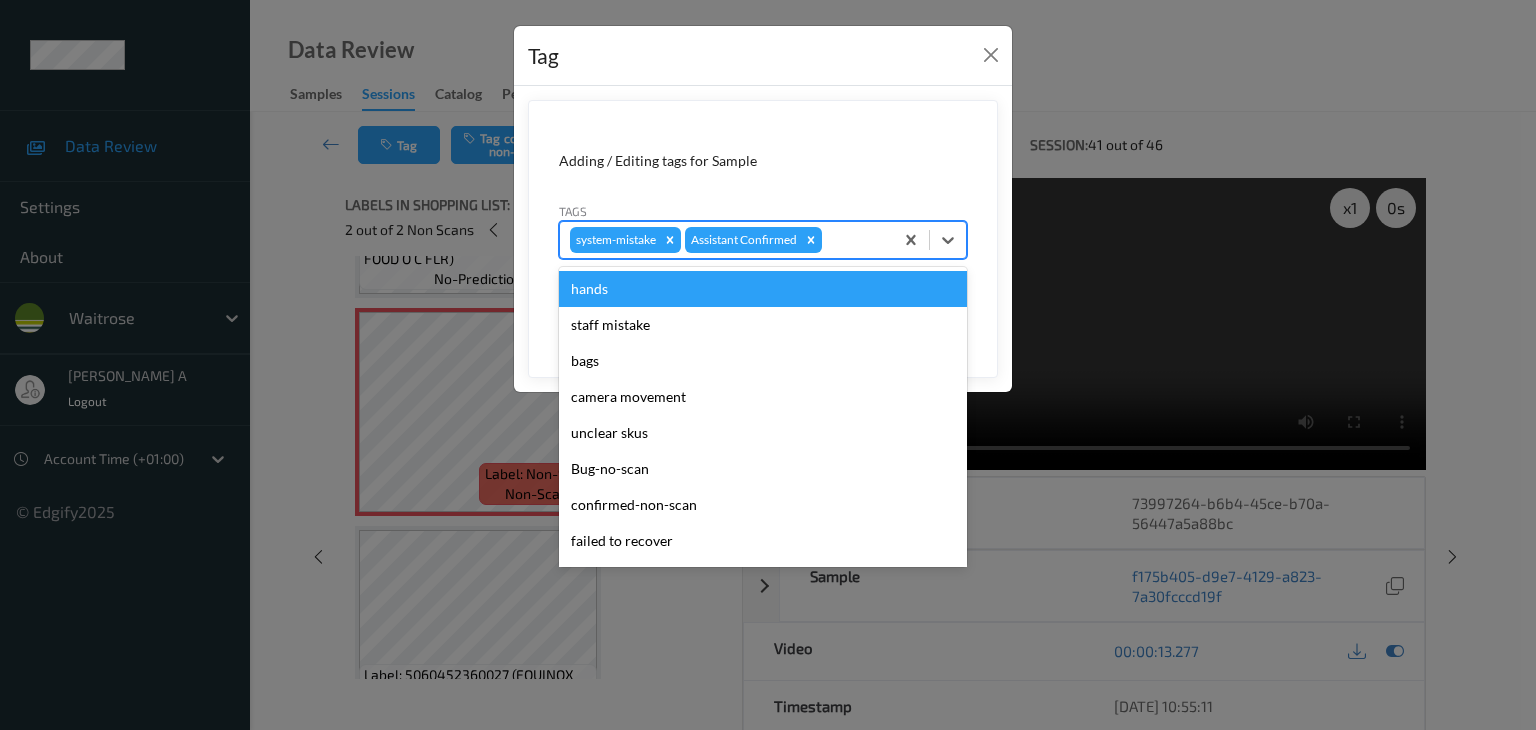 click at bounding box center (854, 240) 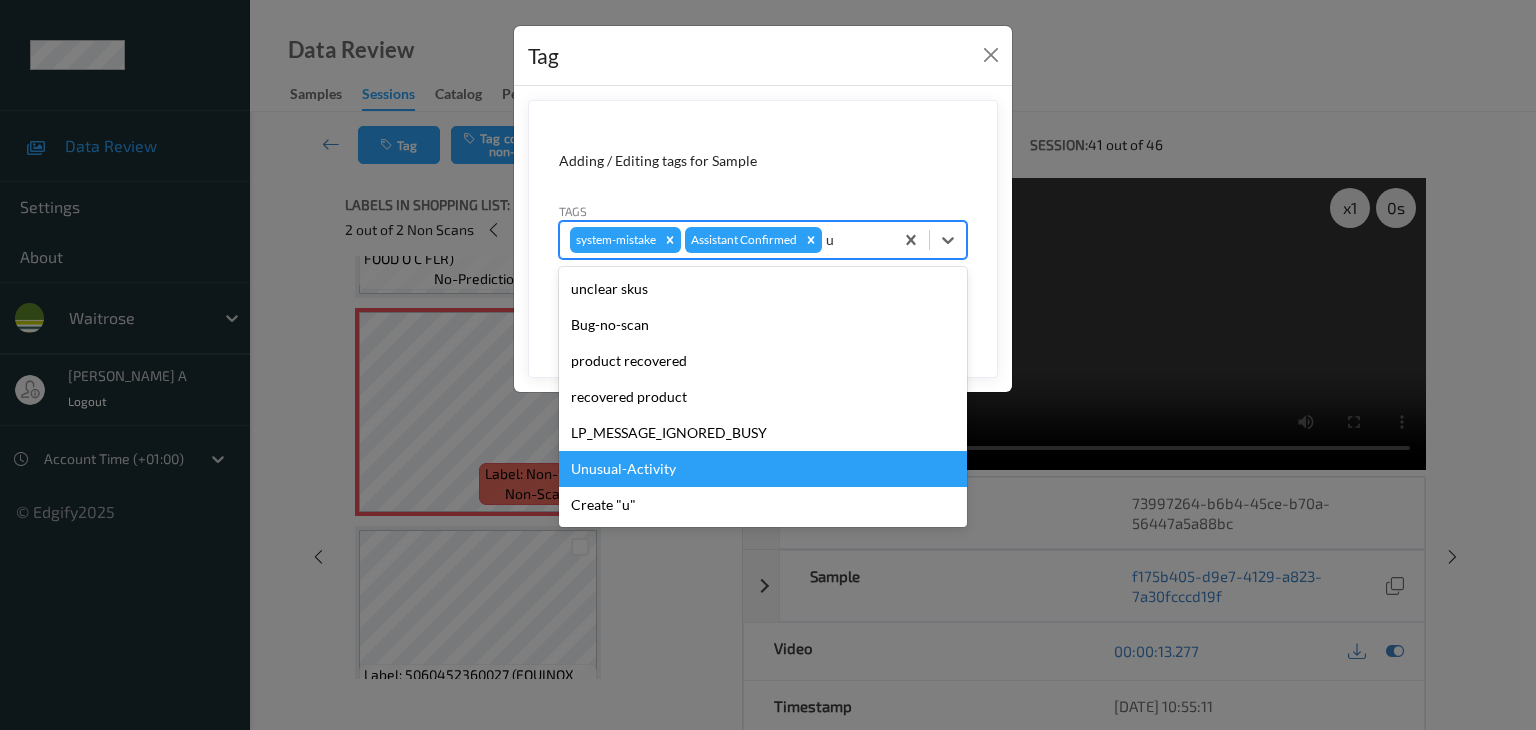click on "Unusual-Activity" at bounding box center [763, 469] 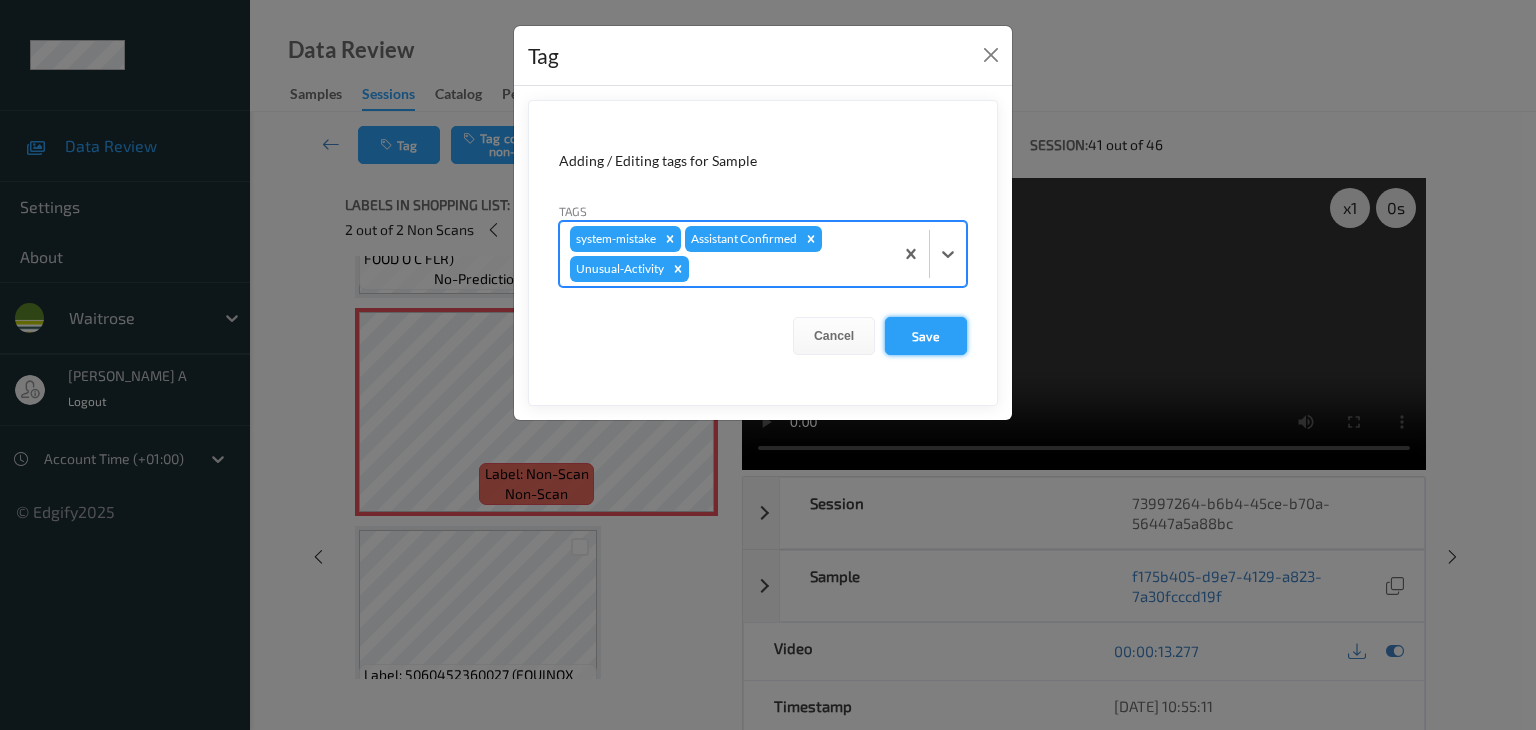 click on "Save" at bounding box center [926, 336] 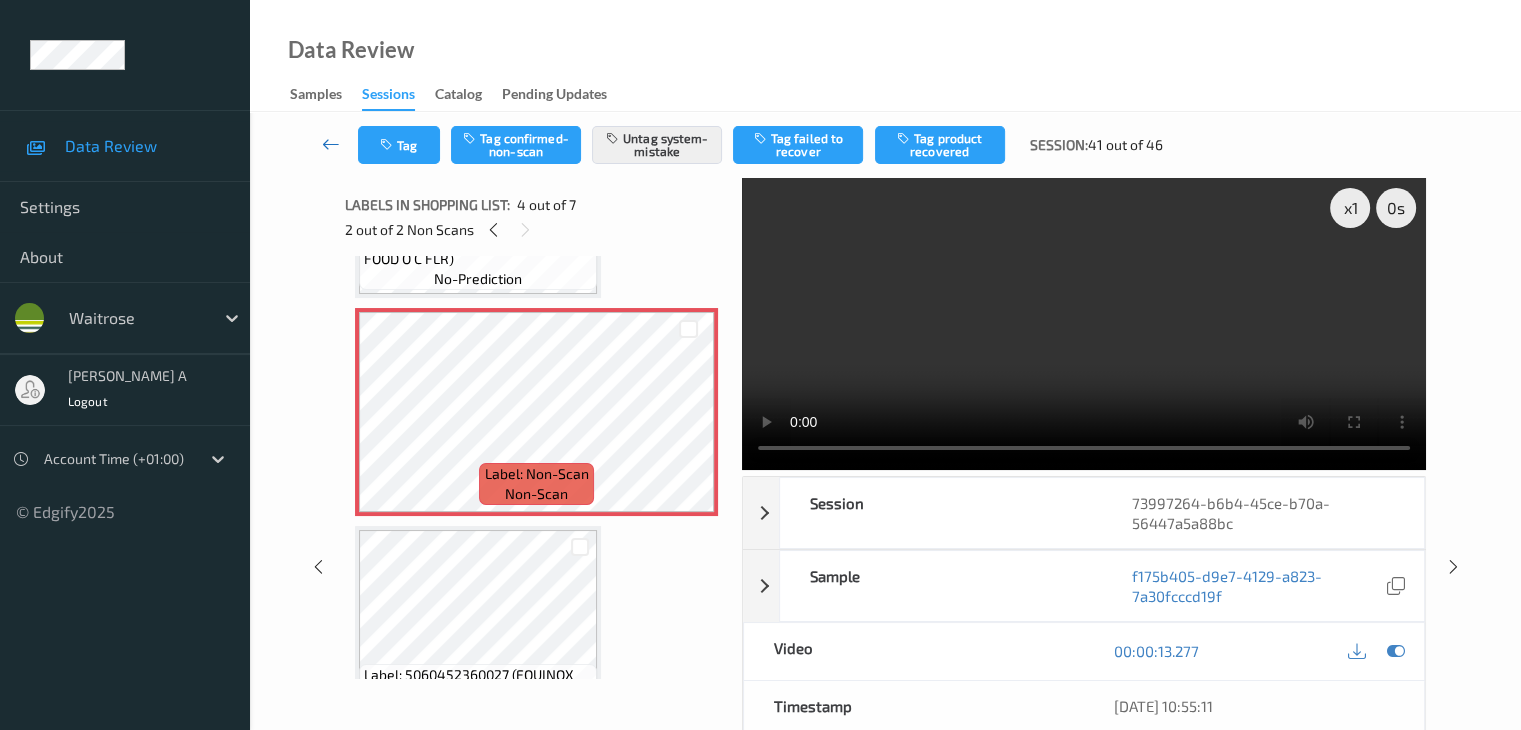 click at bounding box center [331, 144] 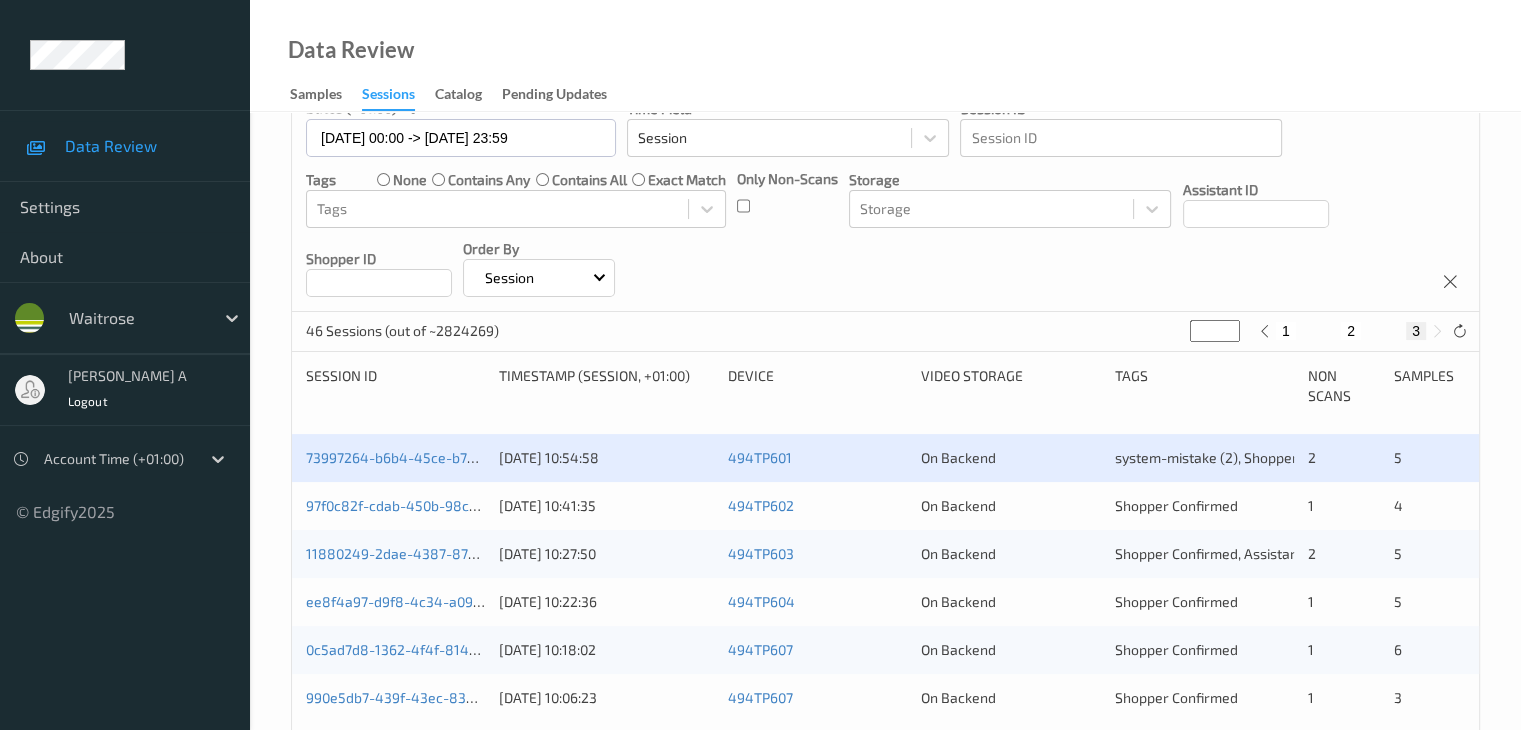 scroll, scrollTop: 200, scrollLeft: 0, axis: vertical 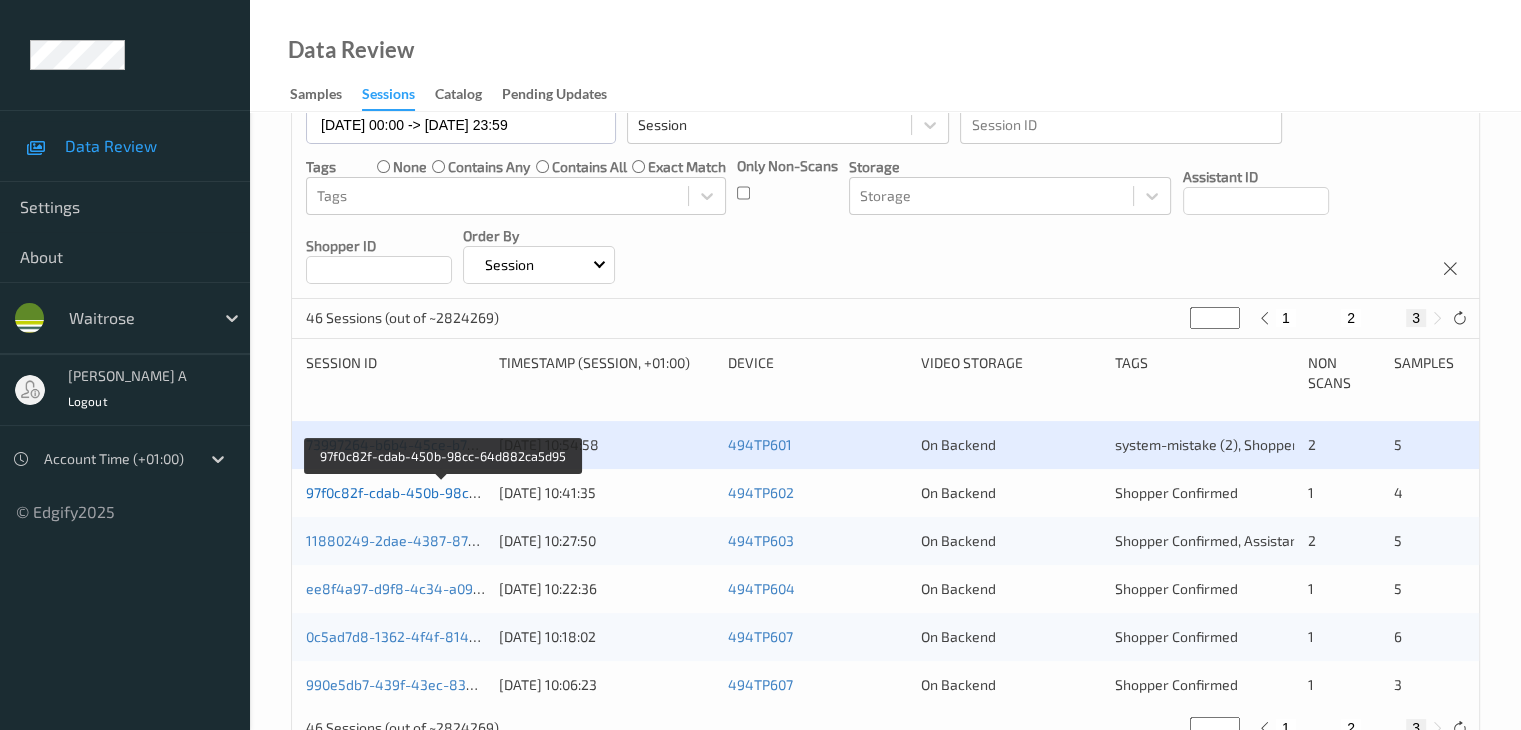 click on "97f0c82f-cdab-450b-98cc-64d882ca5d95" at bounding box center (443, 492) 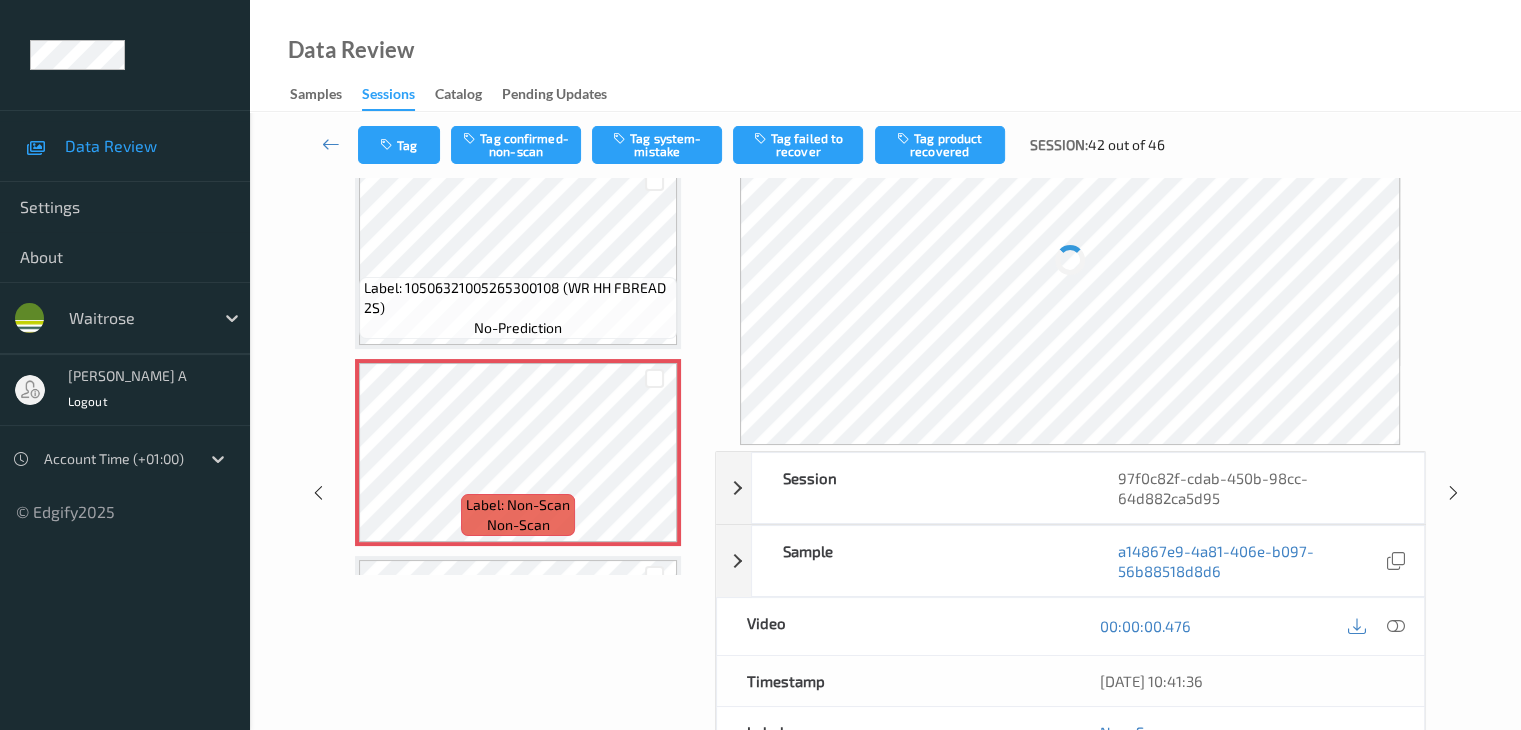 scroll, scrollTop: 0, scrollLeft: 0, axis: both 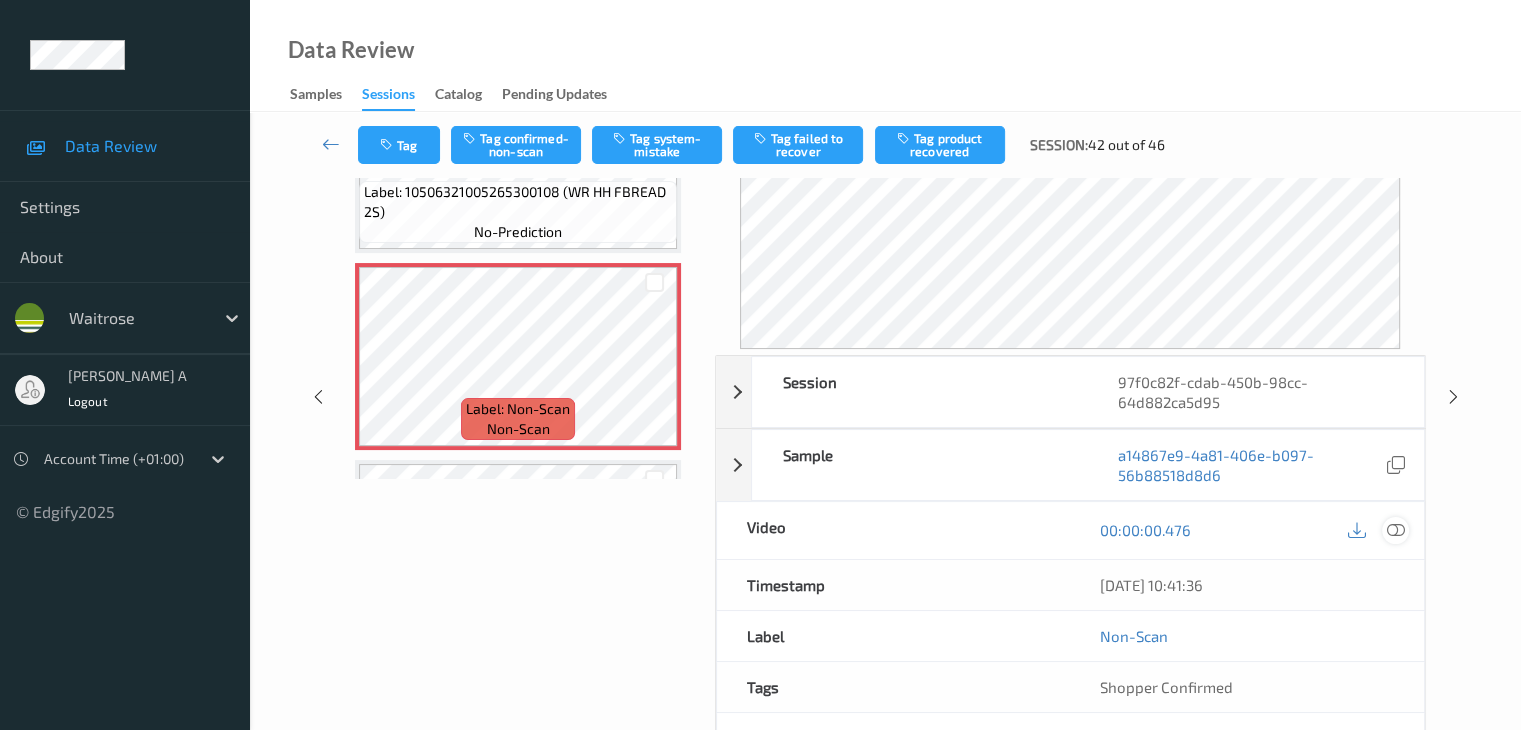 click at bounding box center (1395, 530) 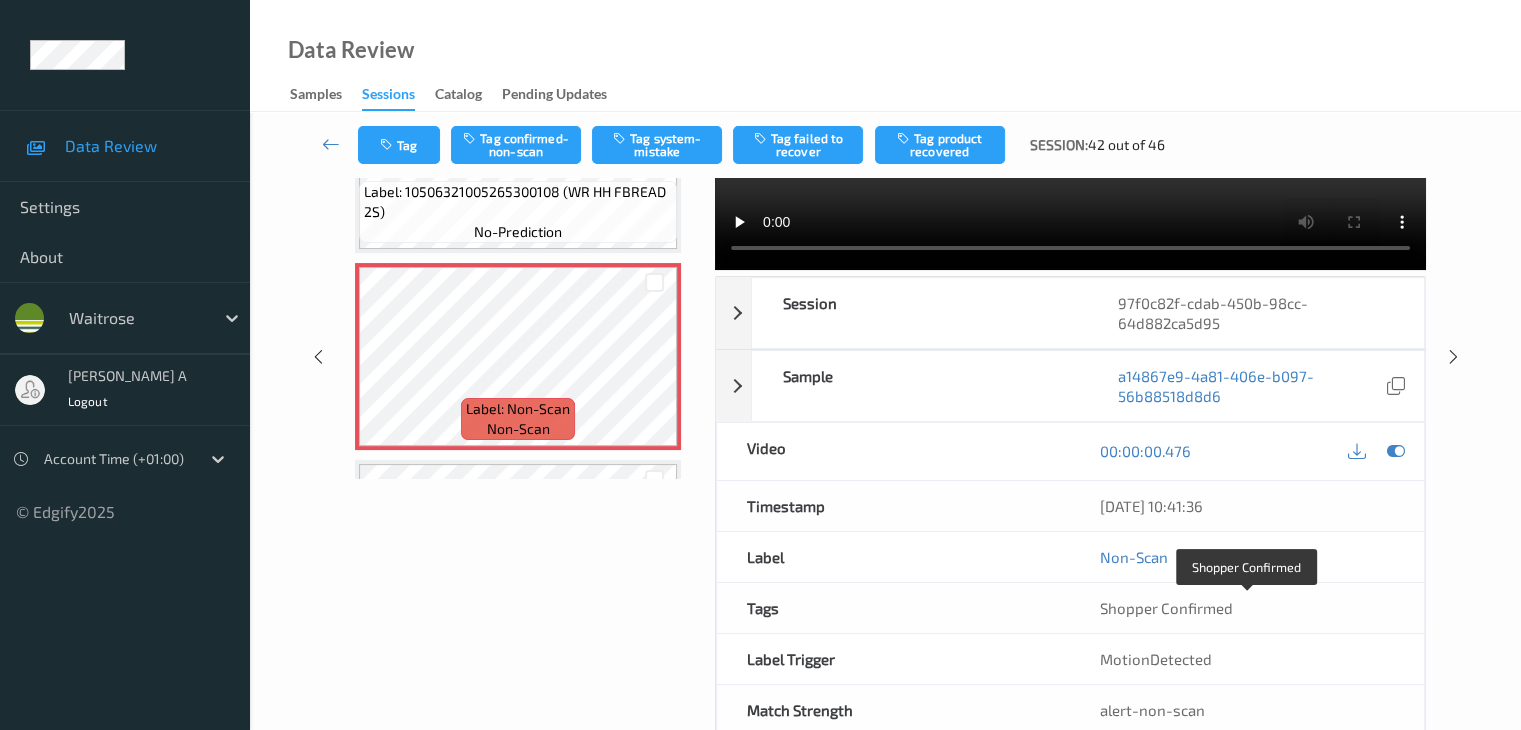 scroll, scrollTop: 0, scrollLeft: 0, axis: both 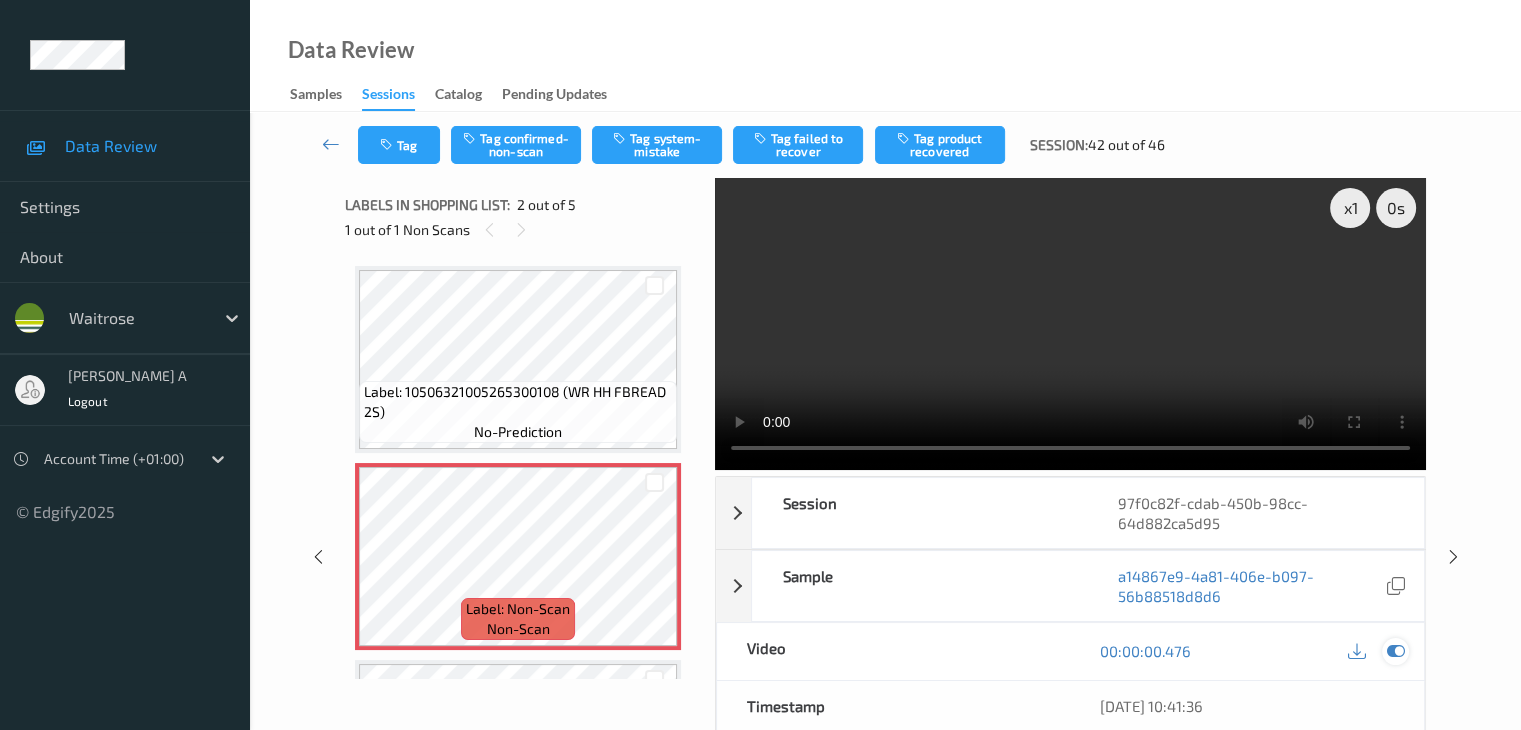 click at bounding box center (1395, 651) 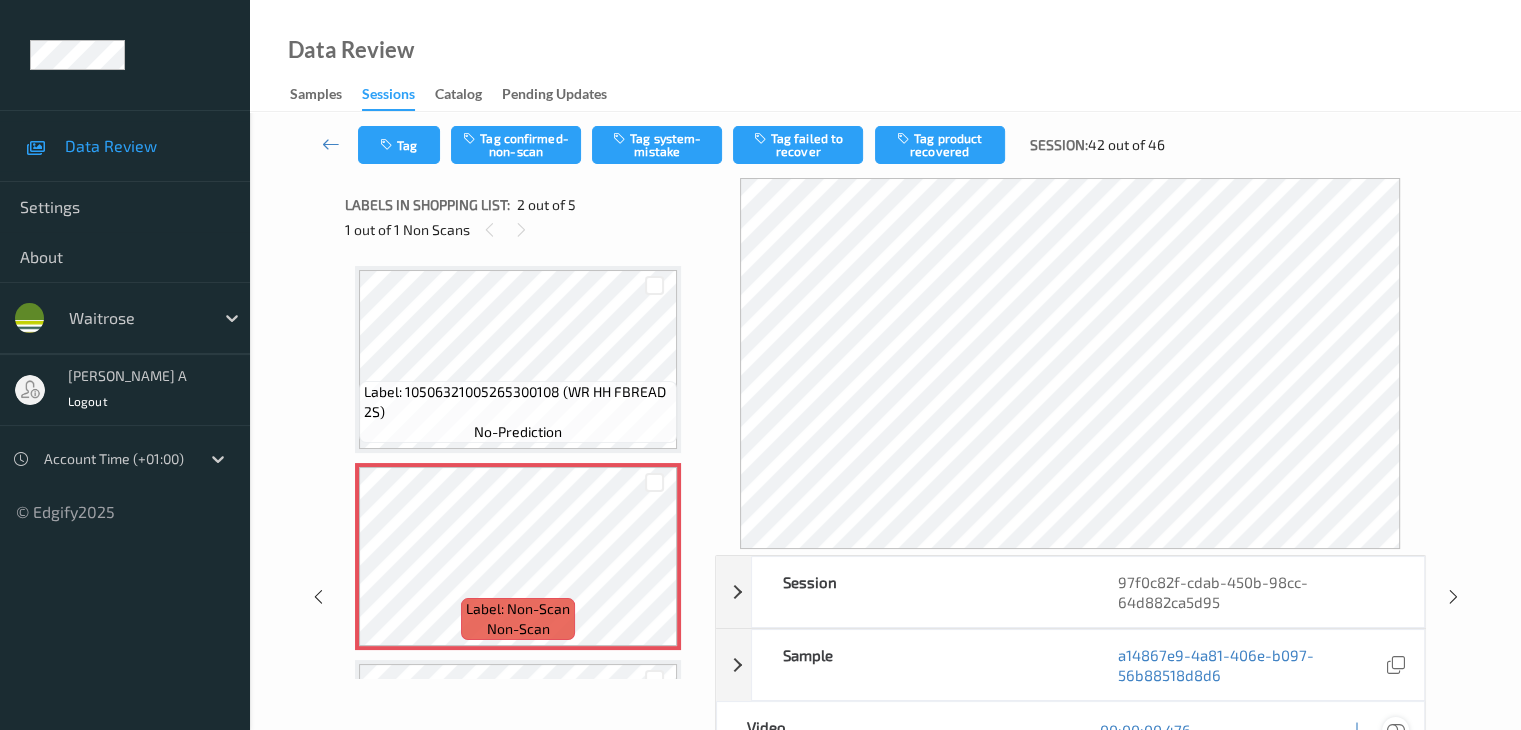 click at bounding box center [1395, 730] 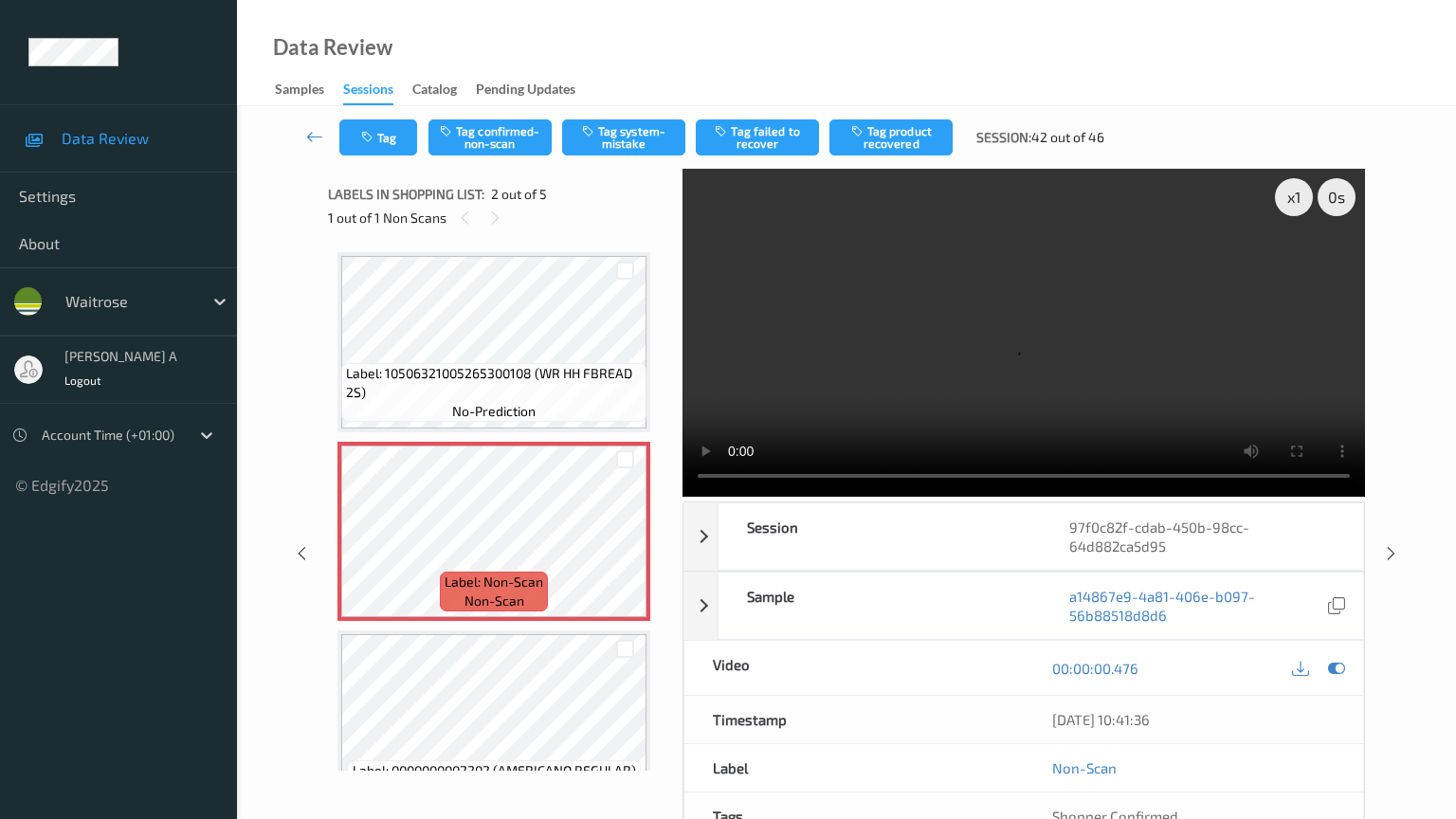 type 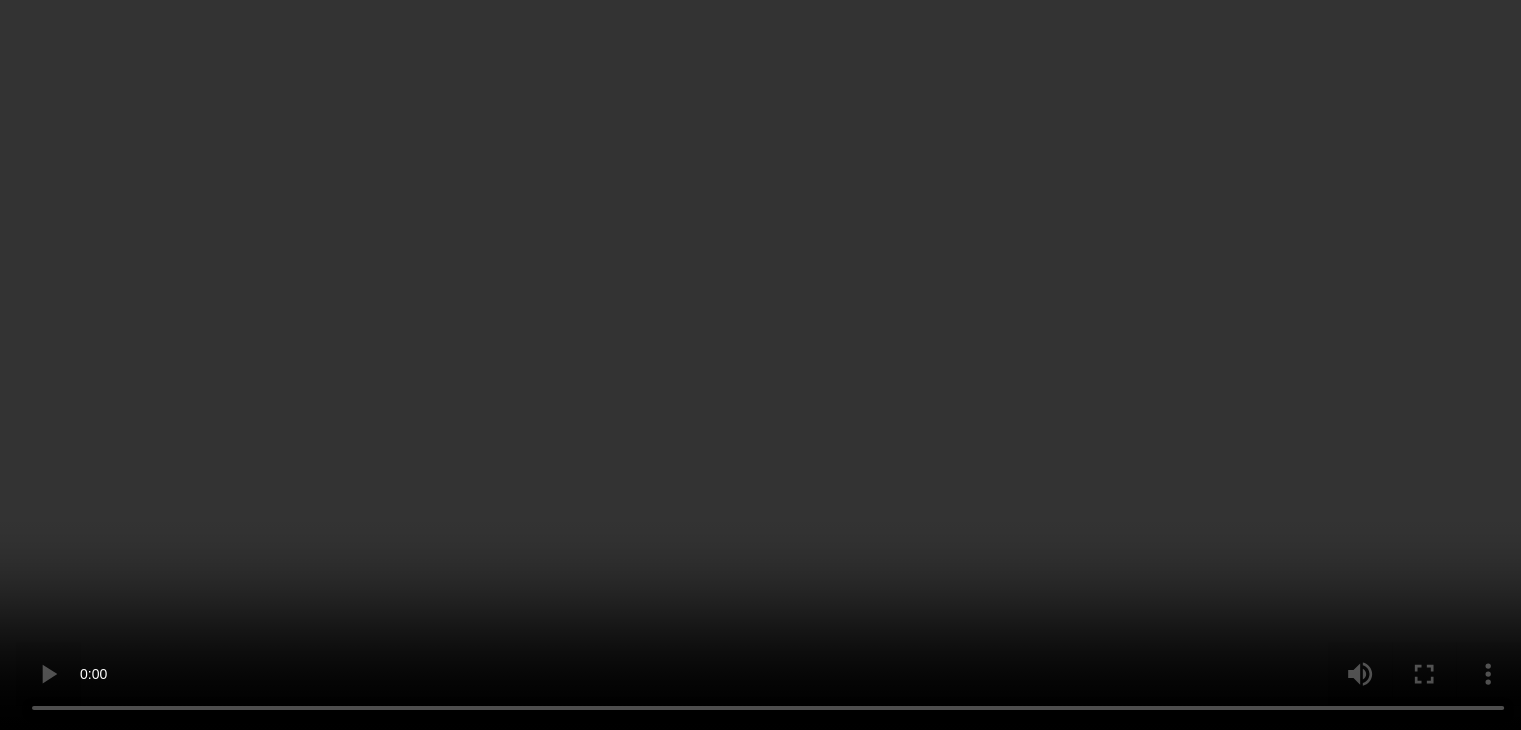scroll, scrollTop: 0, scrollLeft: 0, axis: both 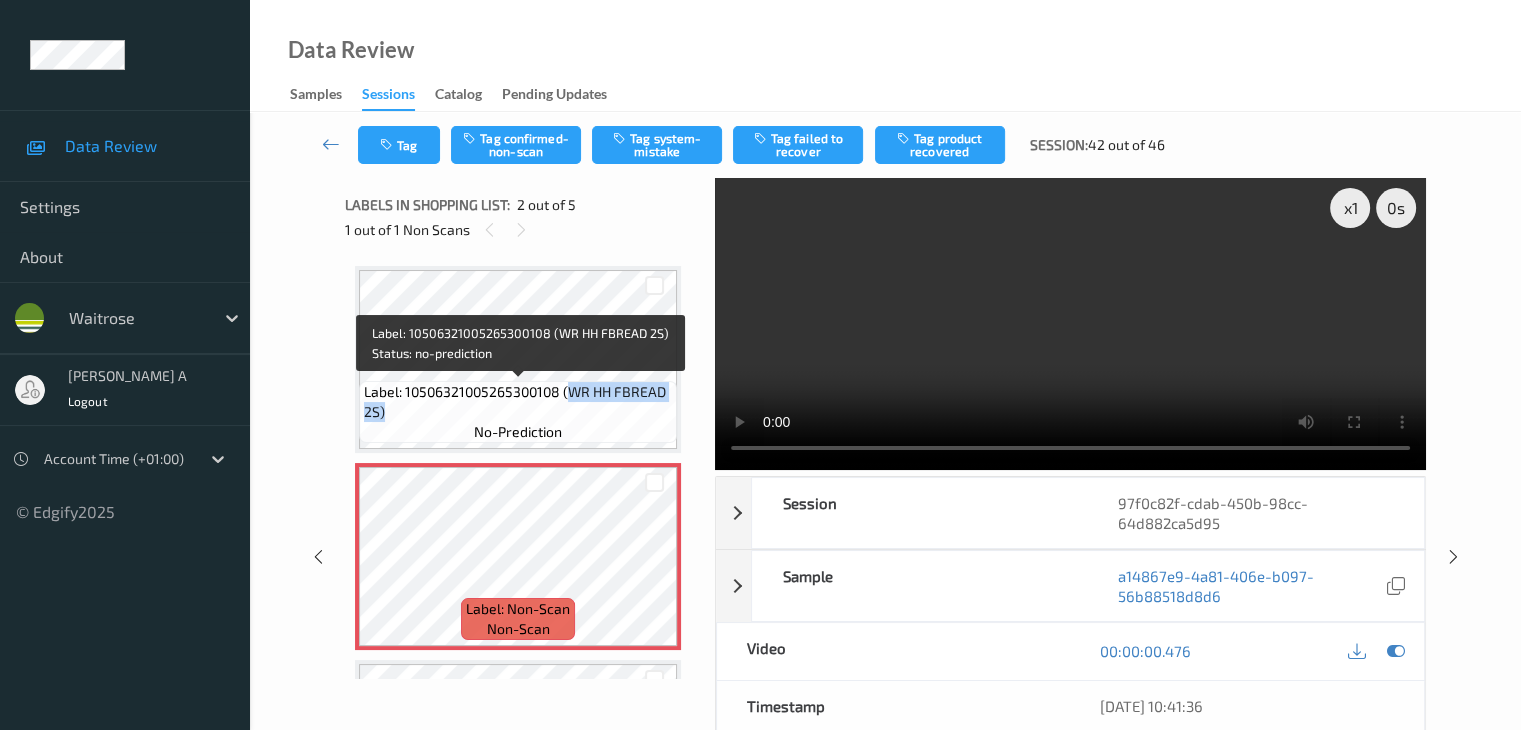 drag, startPoint x: 572, startPoint y: 397, endPoint x: 398, endPoint y: 430, distance: 177.10167 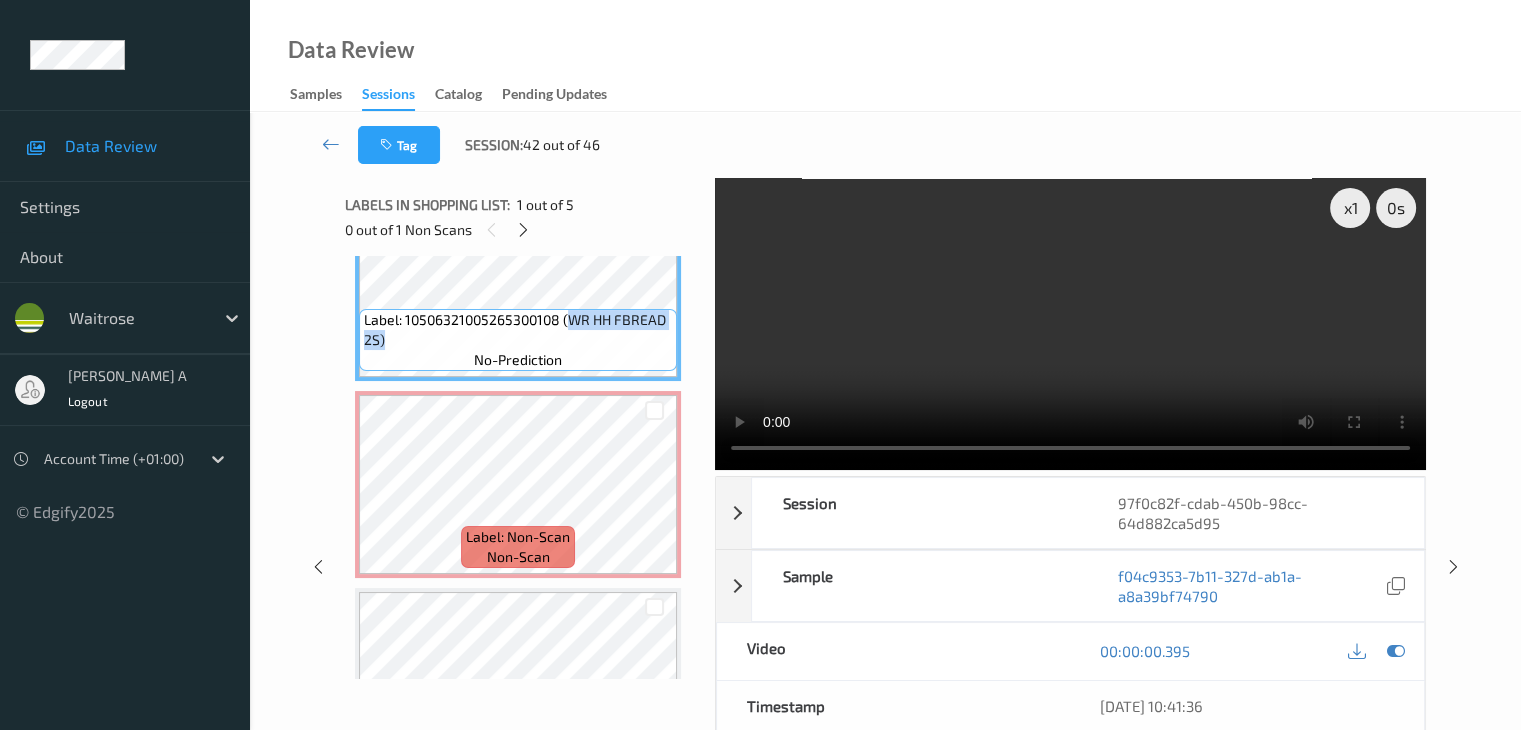 scroll, scrollTop: 200, scrollLeft: 0, axis: vertical 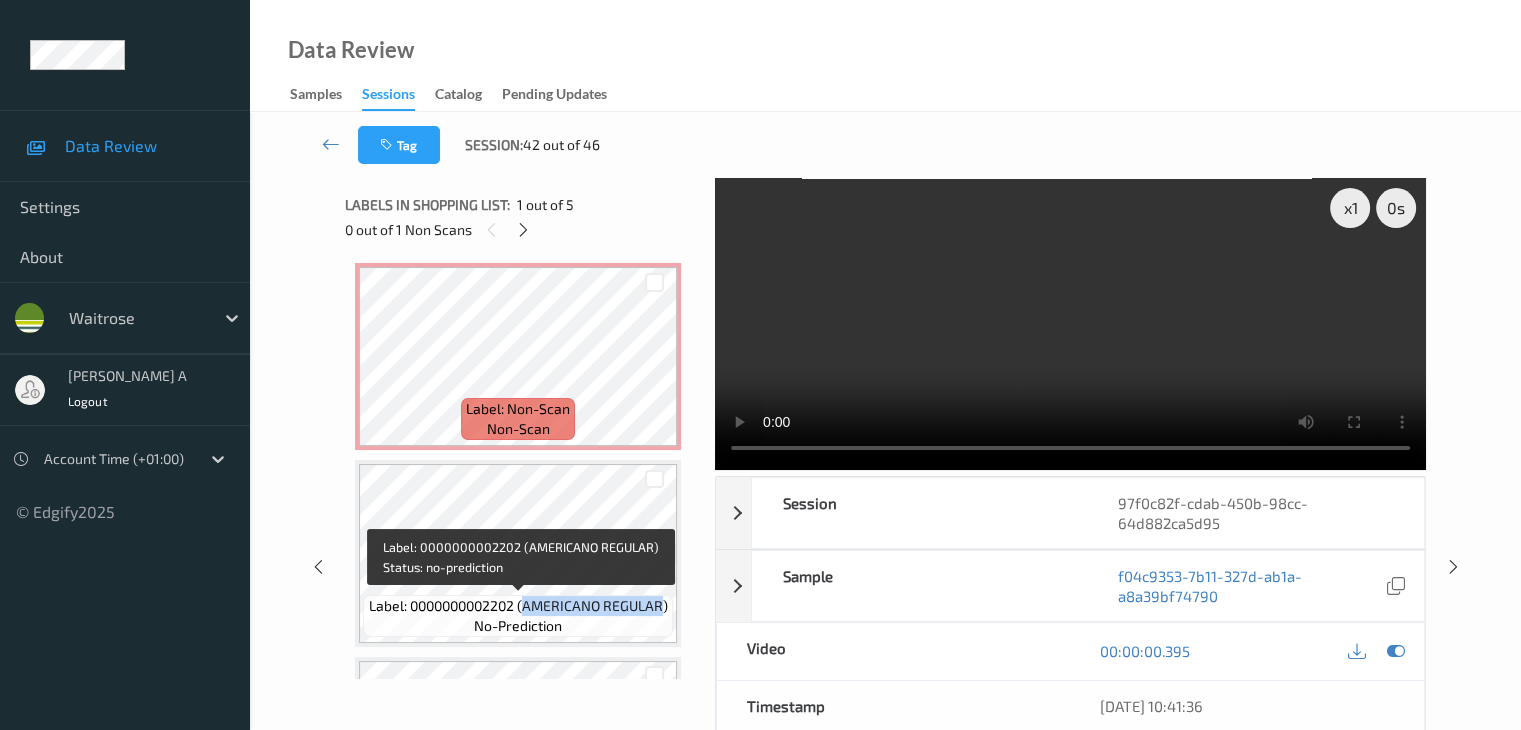 drag, startPoint x: 525, startPoint y: 605, endPoint x: 662, endPoint y: 603, distance: 137.0146 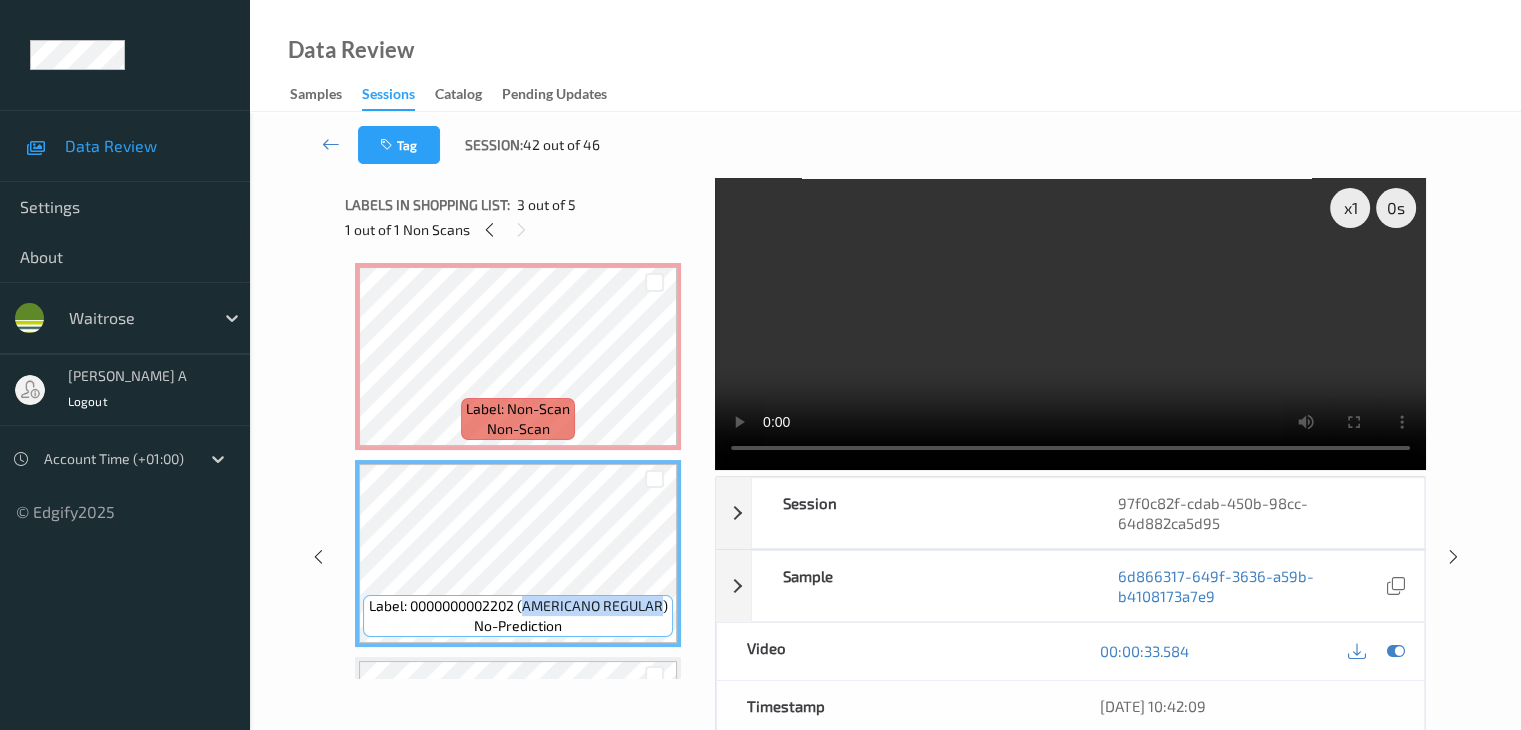 scroll, scrollTop: 0, scrollLeft: 0, axis: both 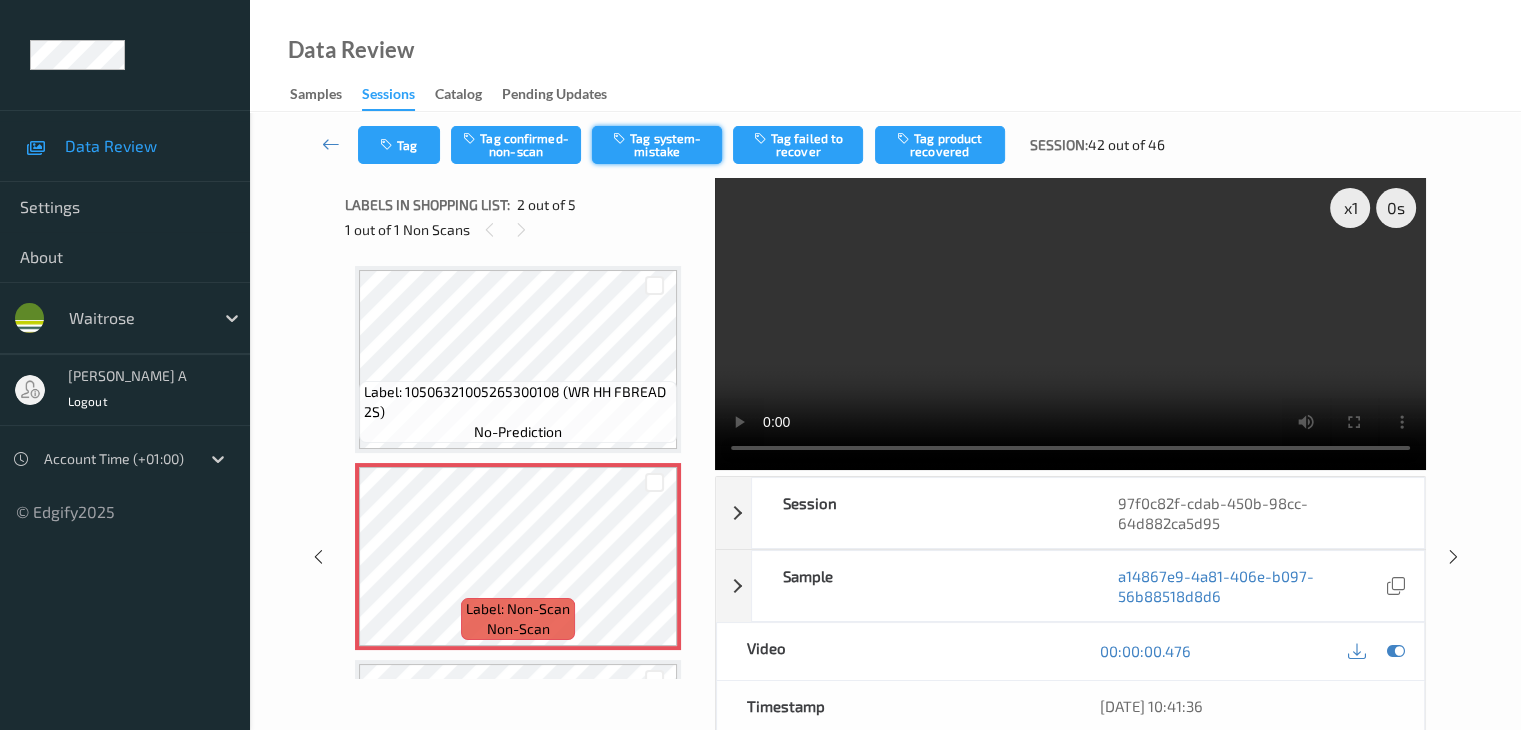 click on "Tag   system-mistake" at bounding box center [657, 145] 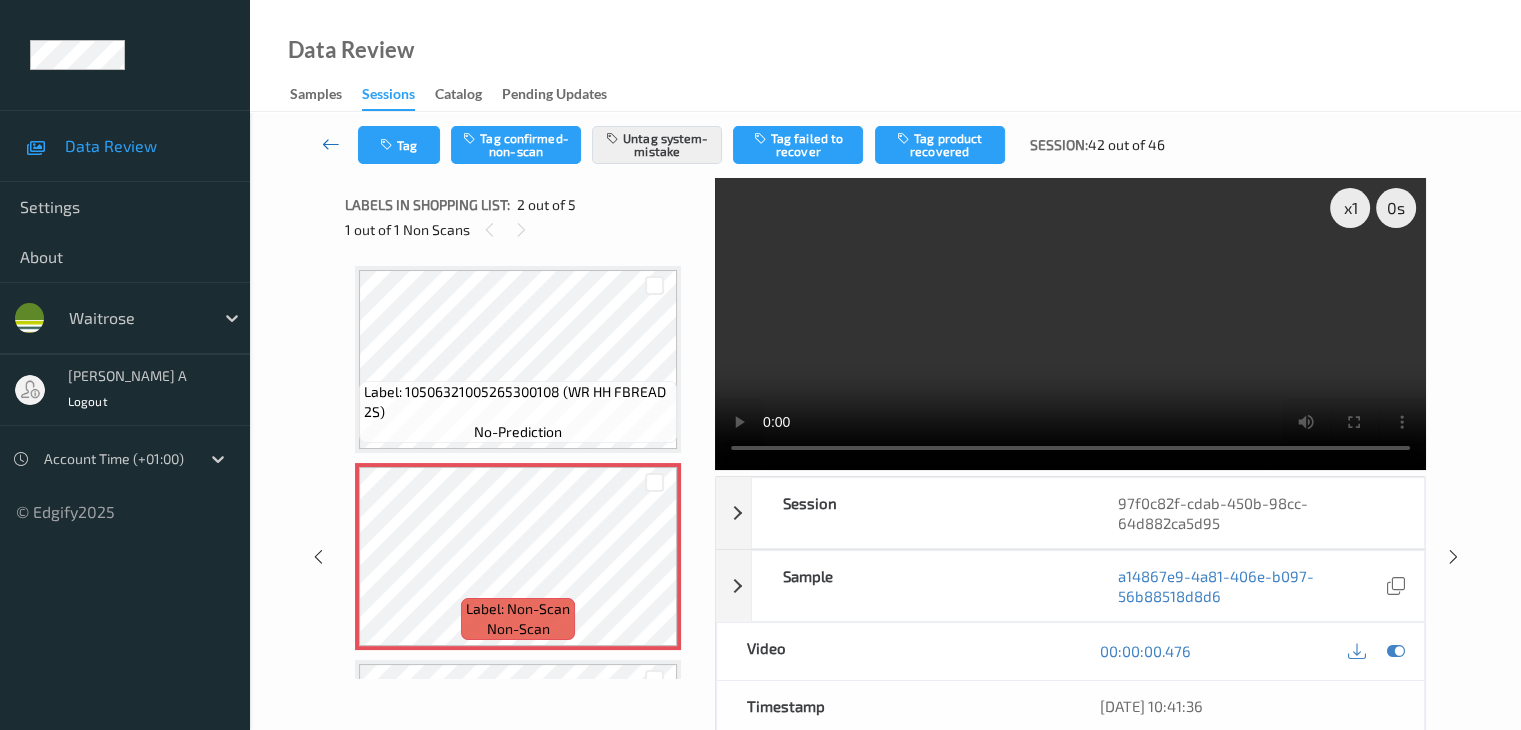 click at bounding box center [331, 144] 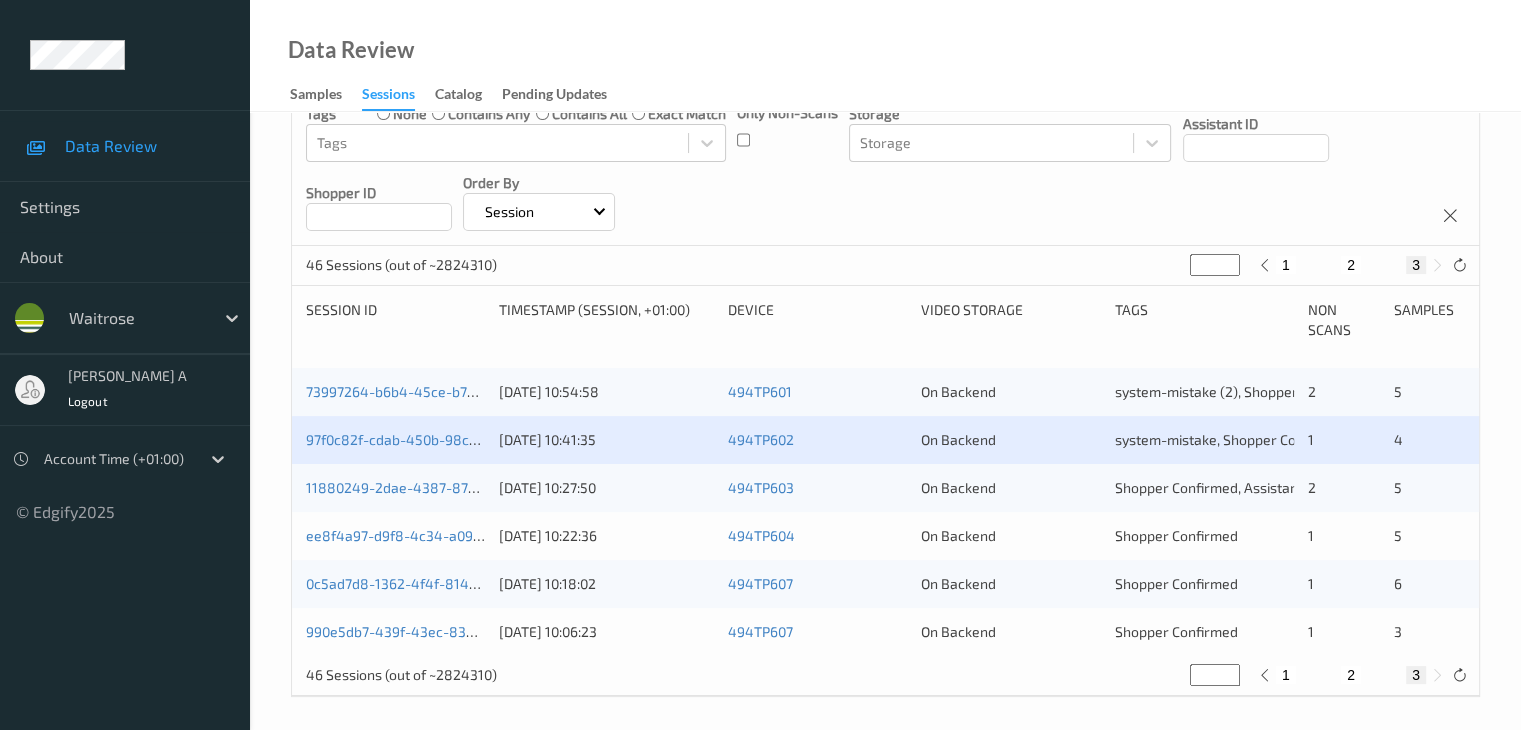 scroll, scrollTop: 260, scrollLeft: 0, axis: vertical 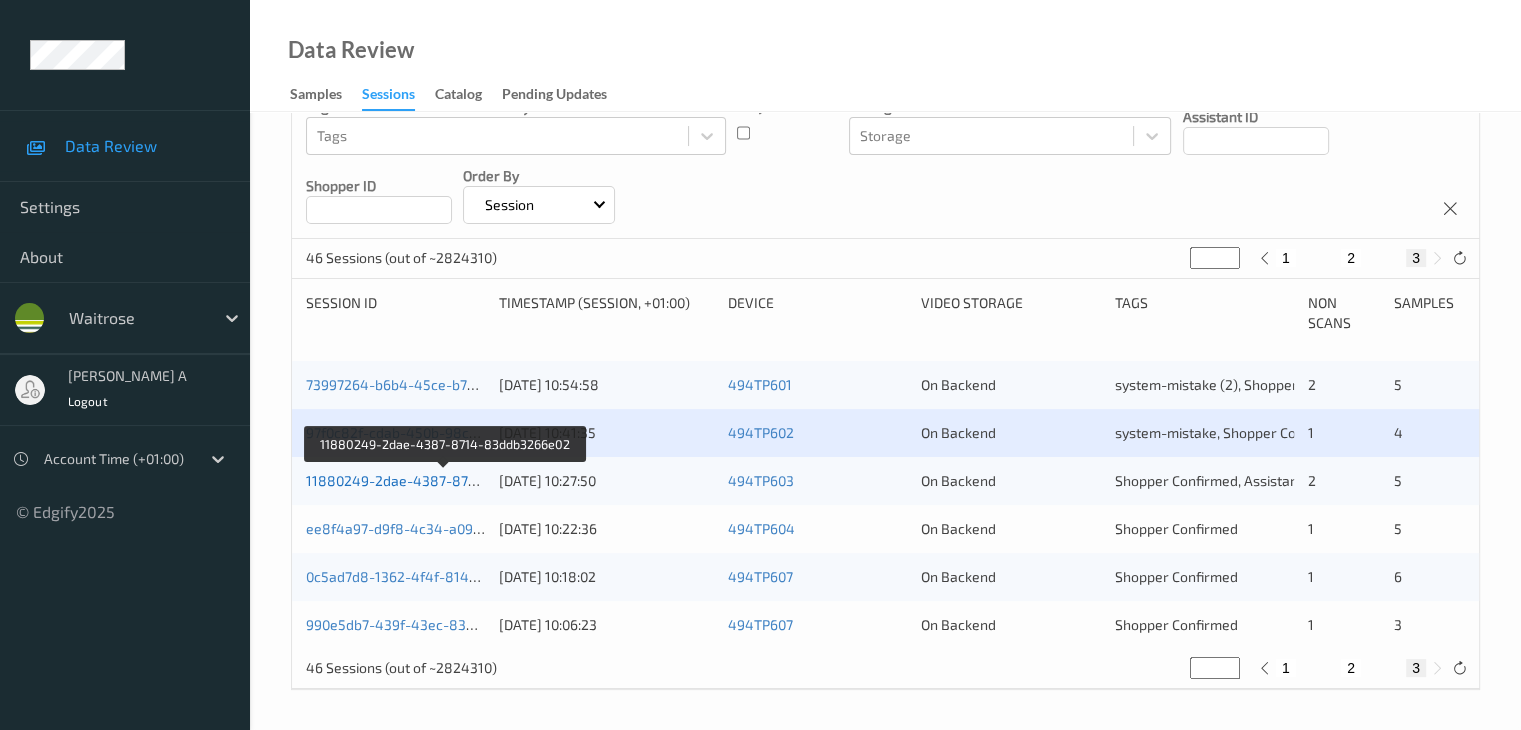 click on "11880249-2dae-4387-8714-83ddb3266e02" at bounding box center (446, 480) 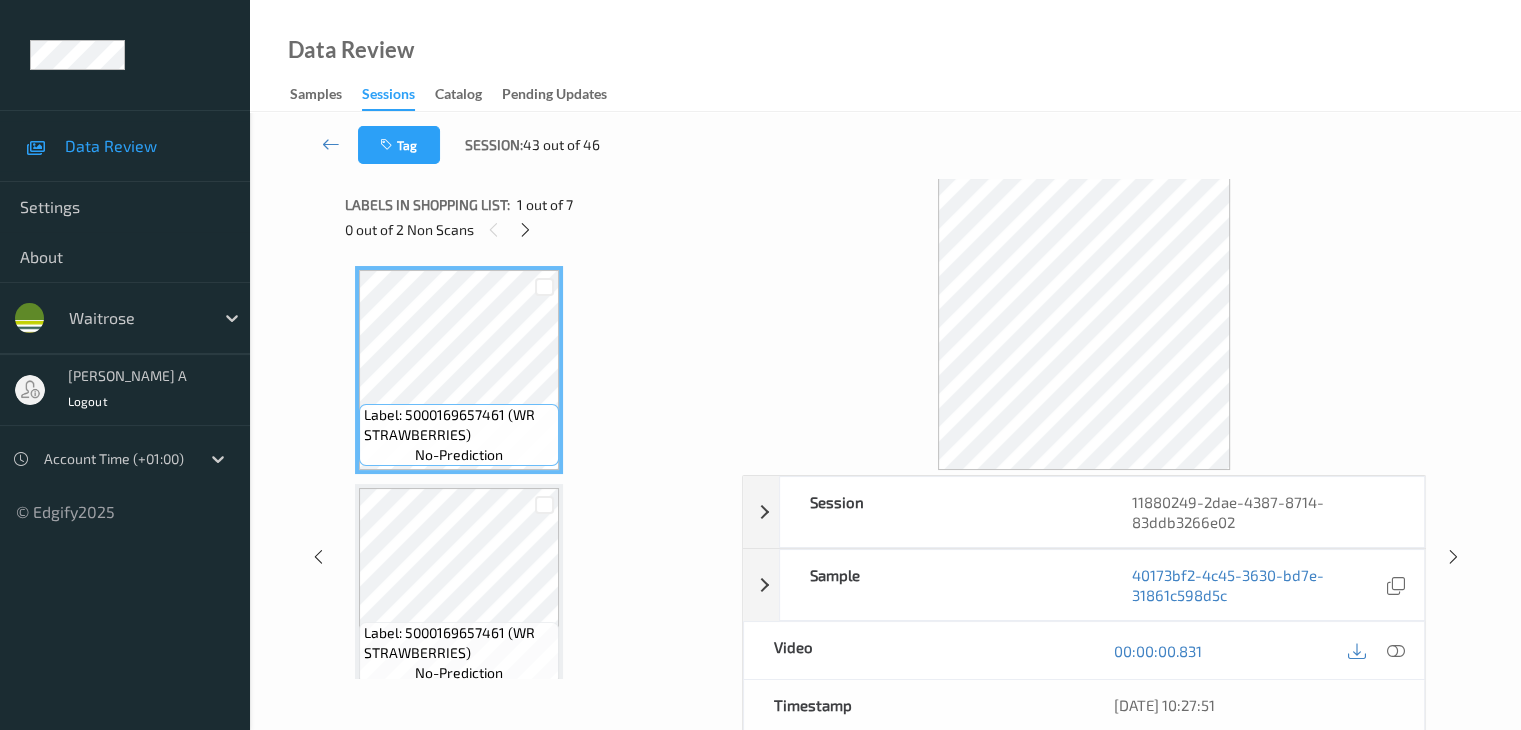 scroll, scrollTop: 0, scrollLeft: 0, axis: both 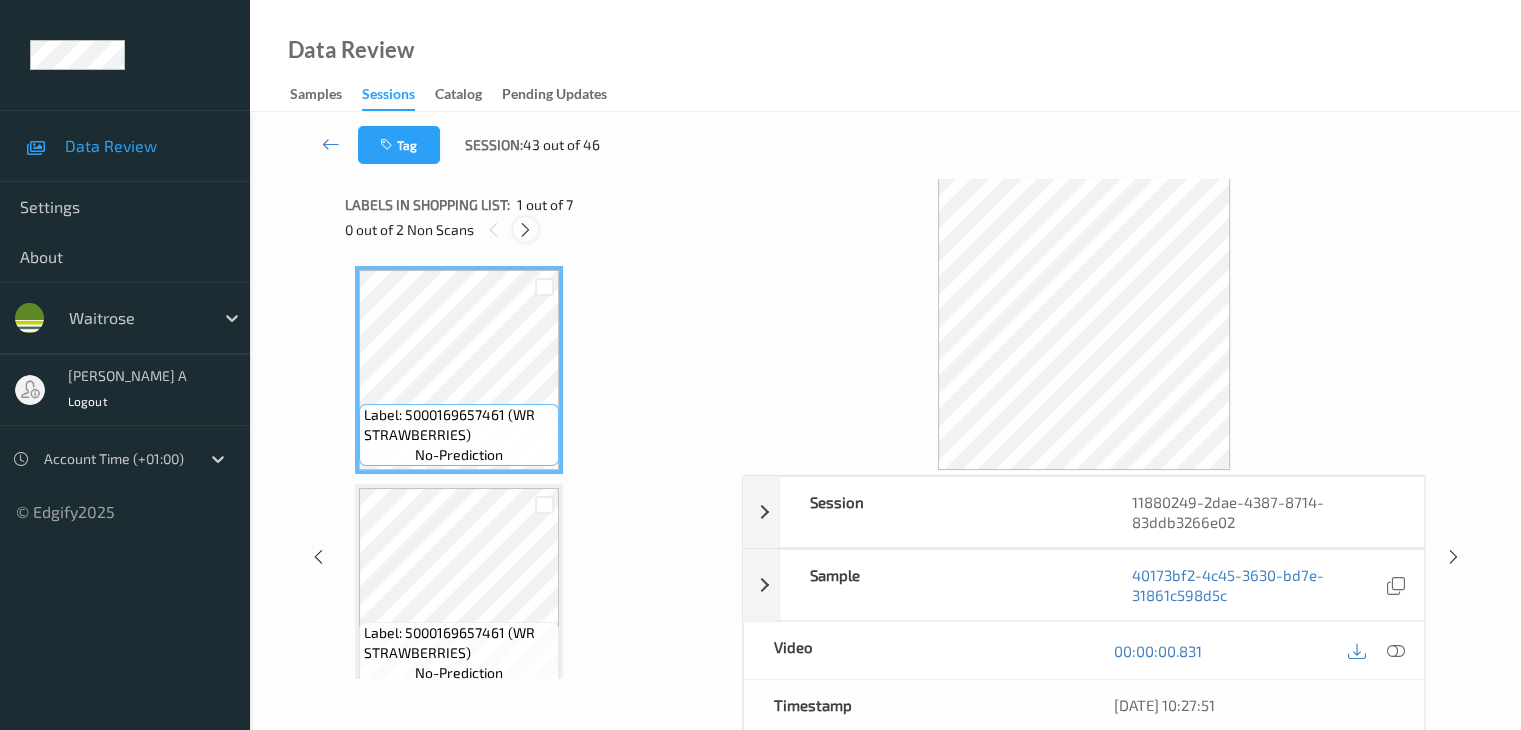 click at bounding box center (525, 230) 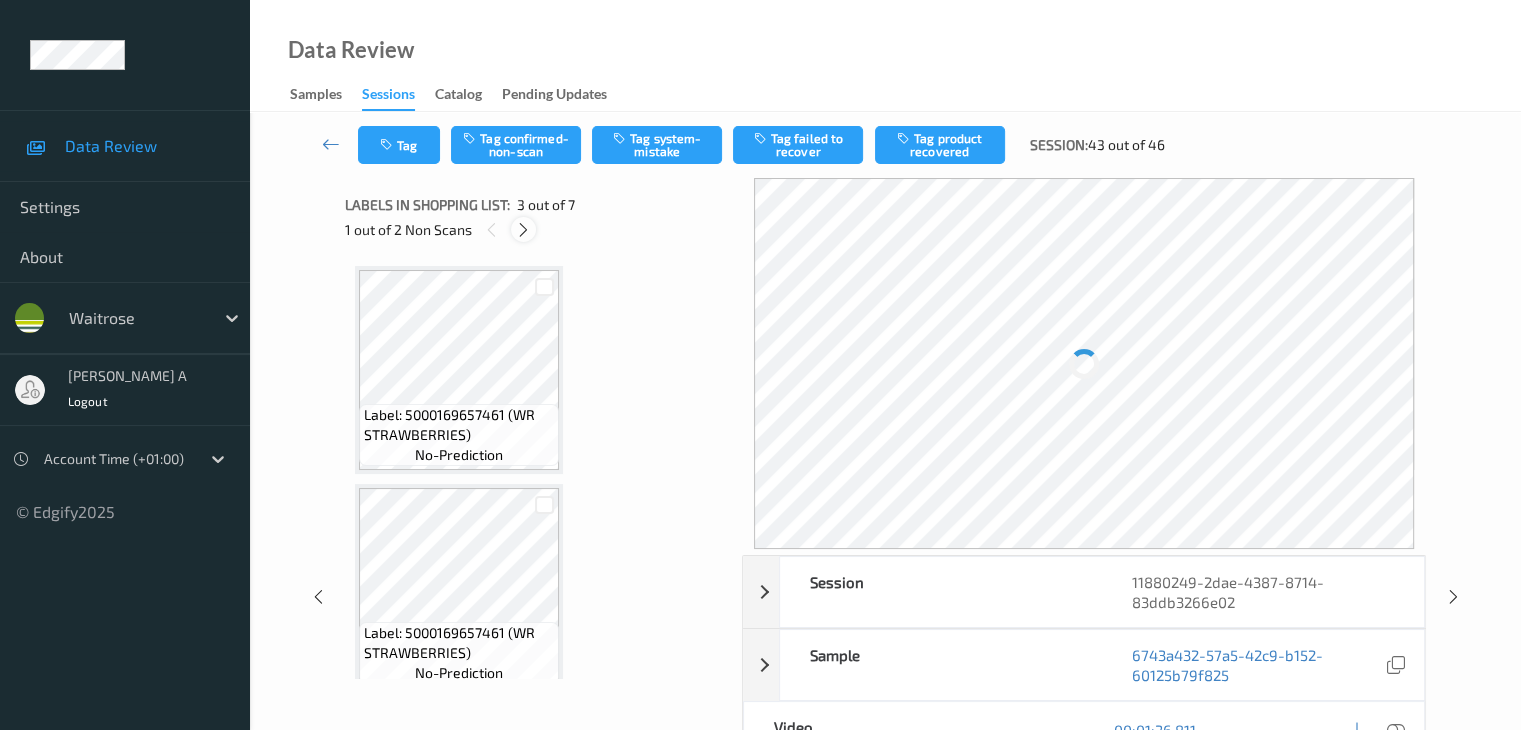 scroll, scrollTop: 228, scrollLeft: 0, axis: vertical 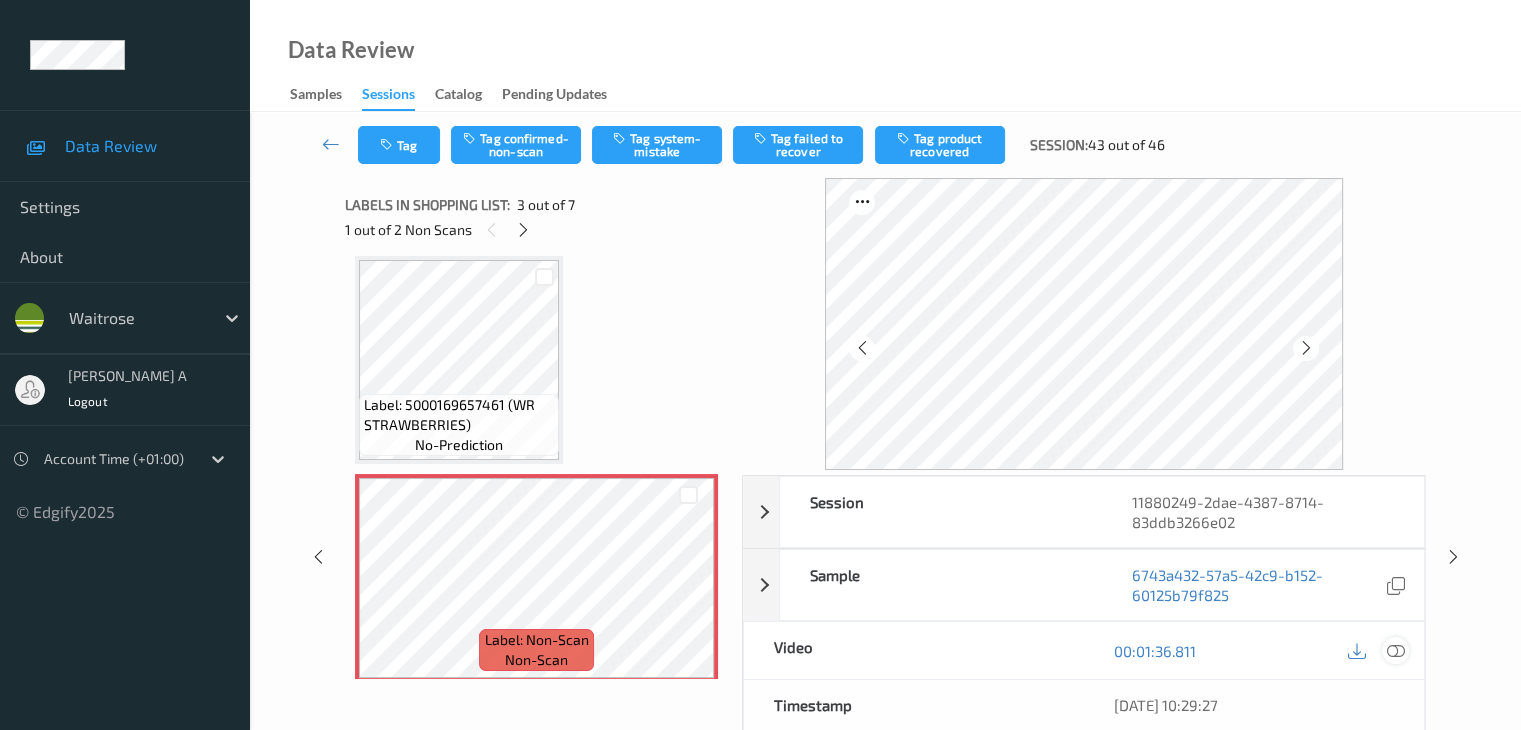click at bounding box center [1395, 651] 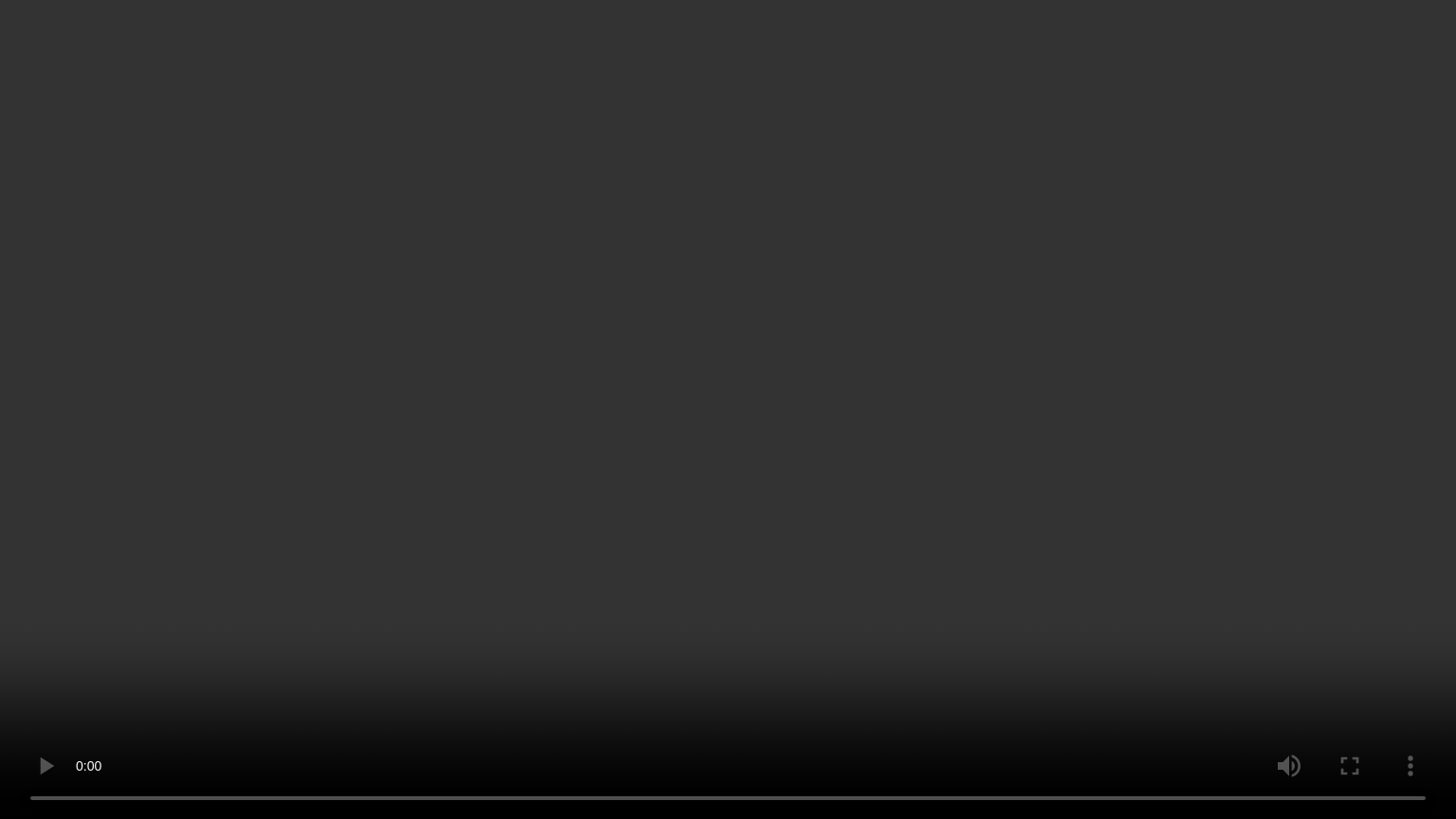 type 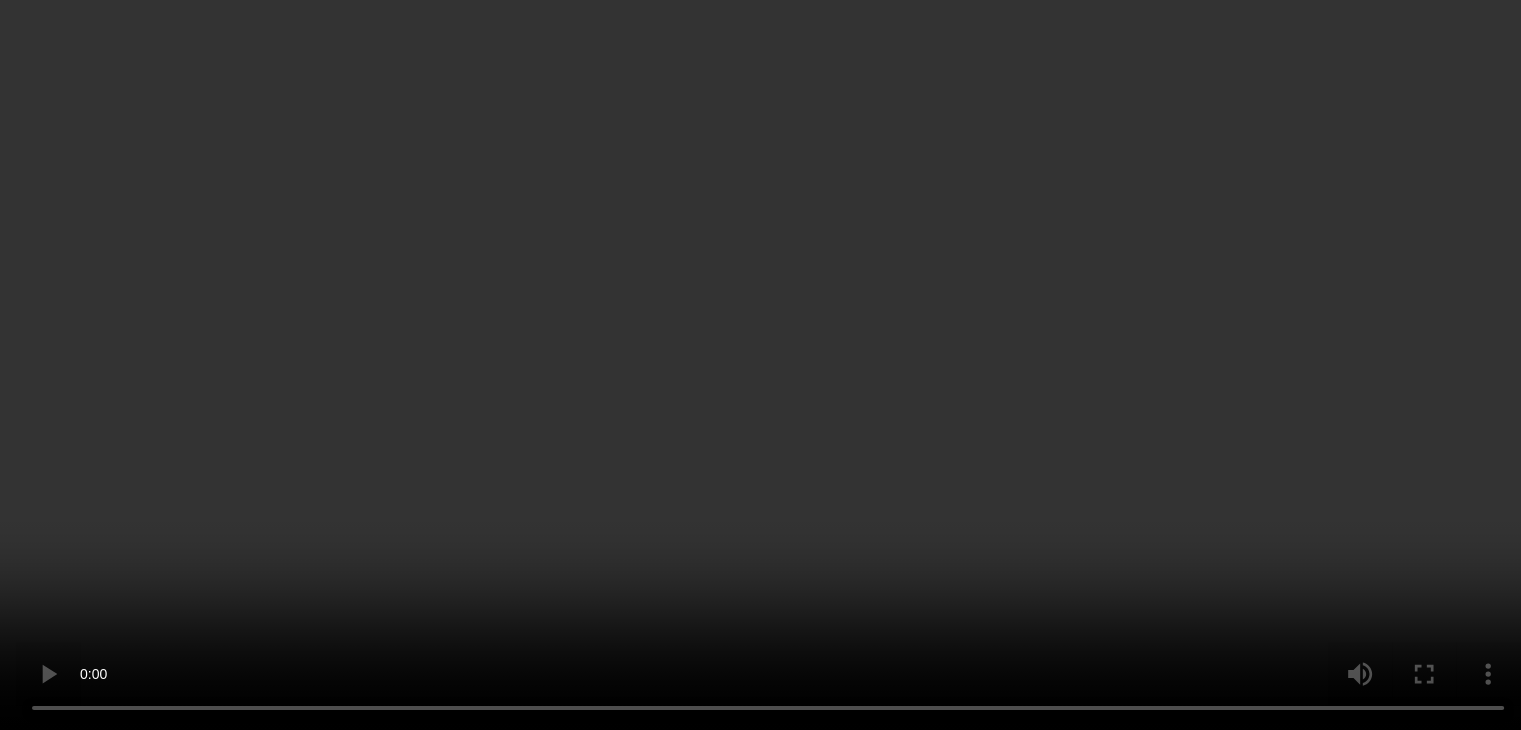 scroll, scrollTop: 400, scrollLeft: 0, axis: vertical 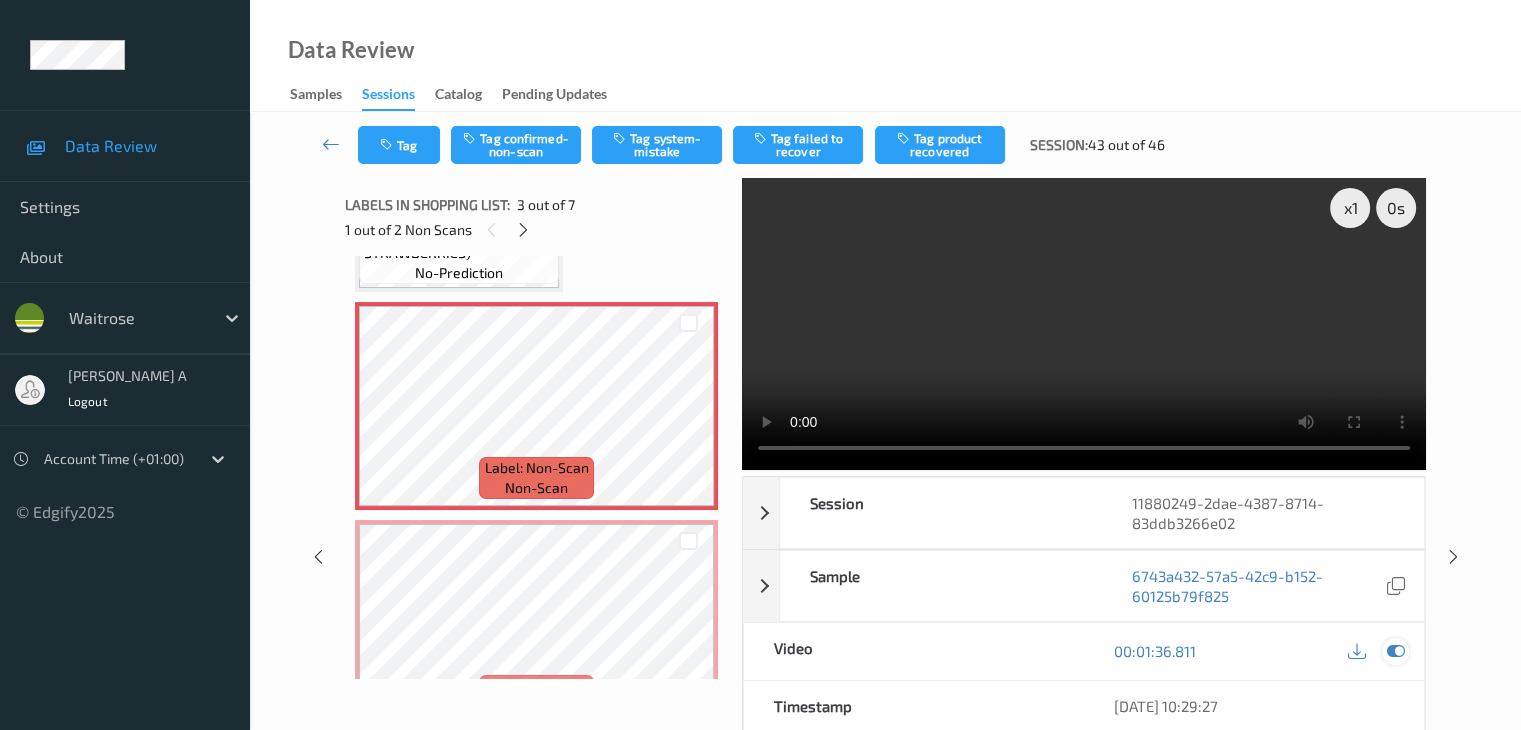 click at bounding box center (1395, 651) 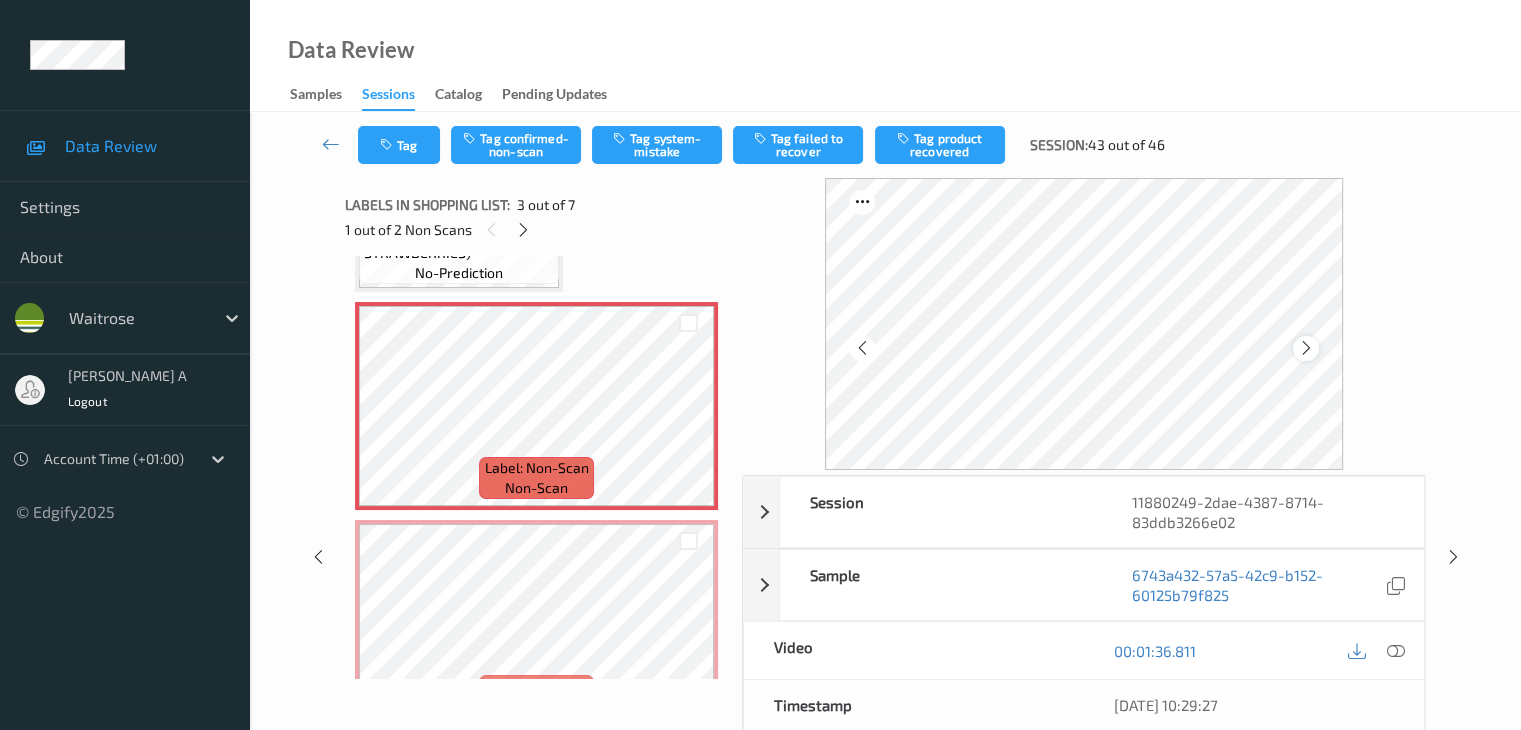 click at bounding box center (1306, 348) 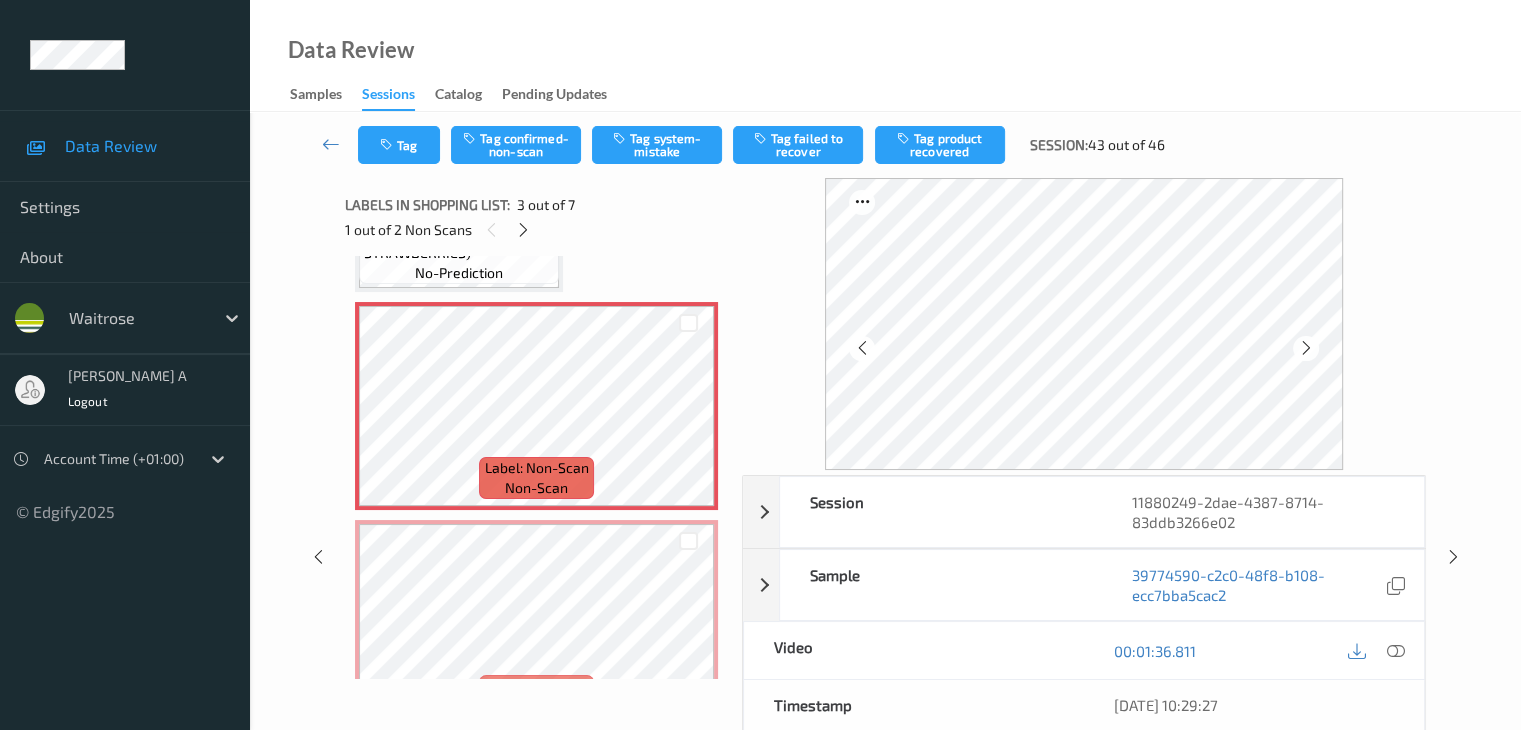 click at bounding box center (1306, 348) 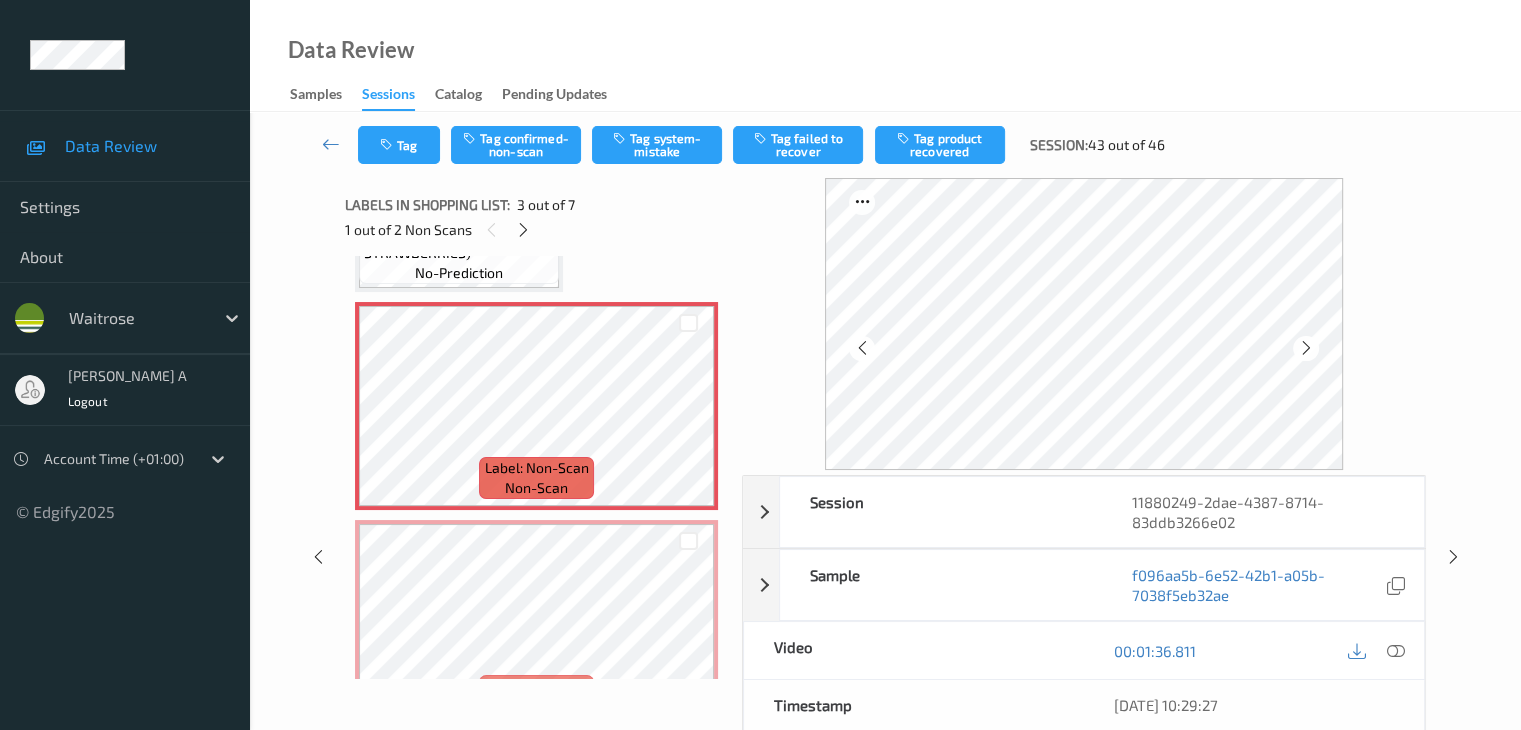 click at bounding box center [1306, 348] 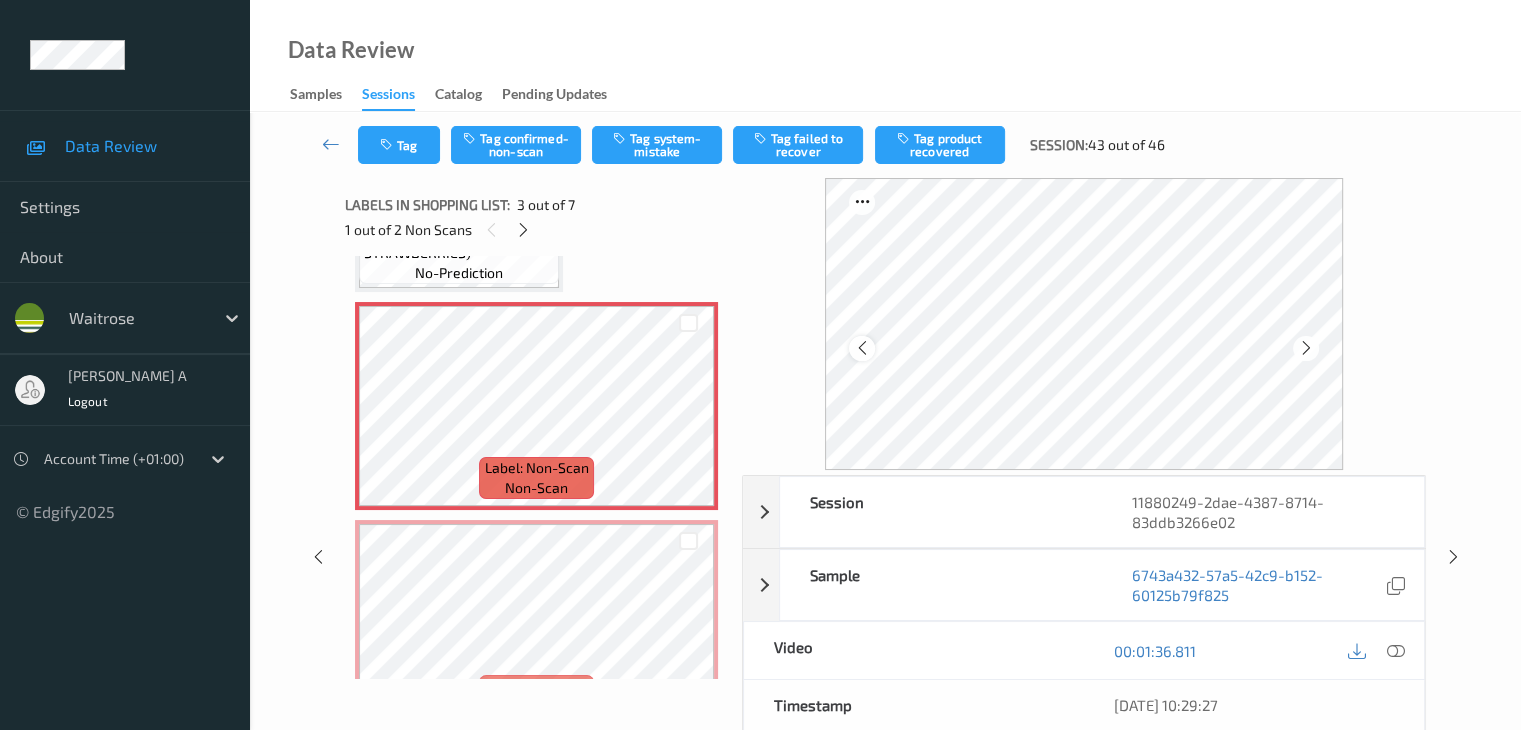 click at bounding box center (861, 348) 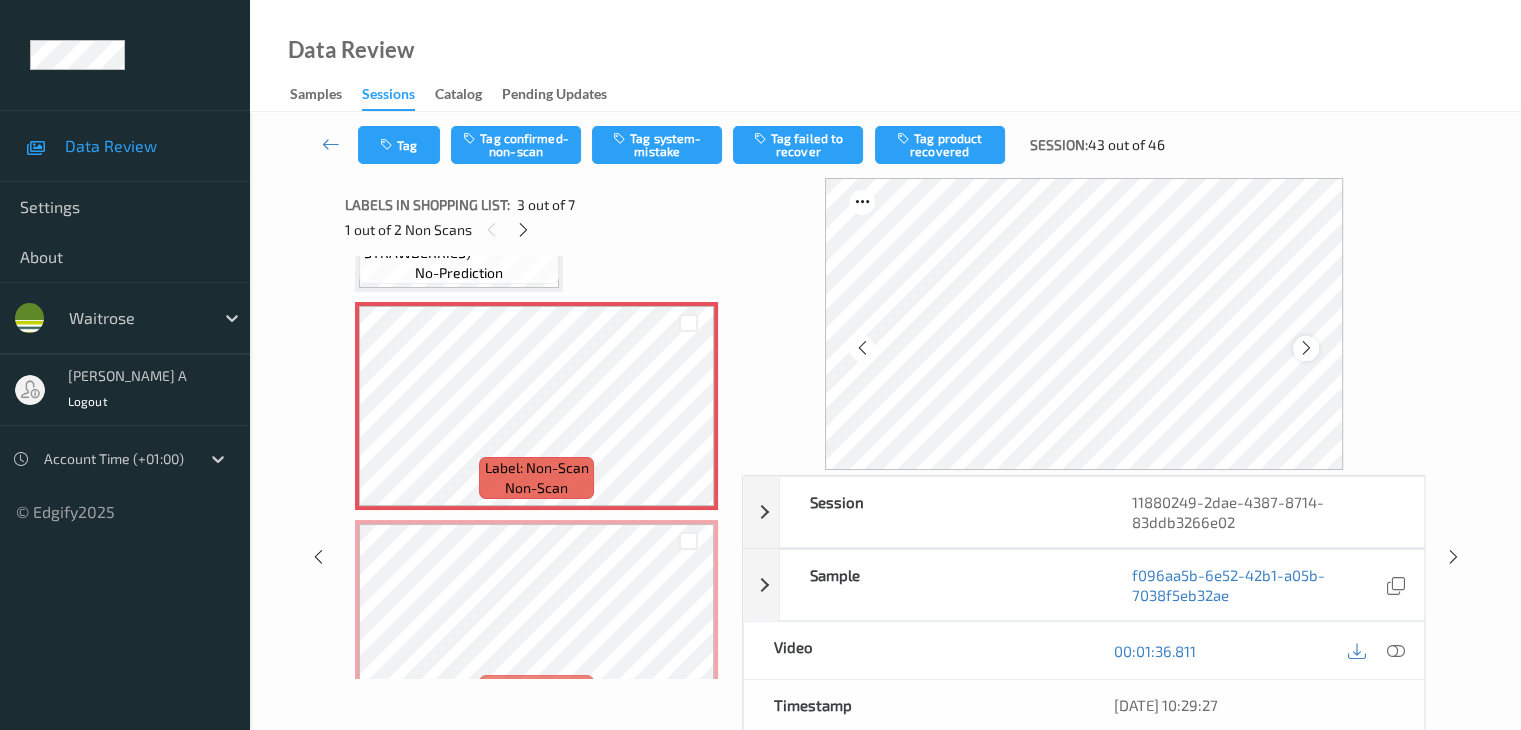 click at bounding box center (1306, 348) 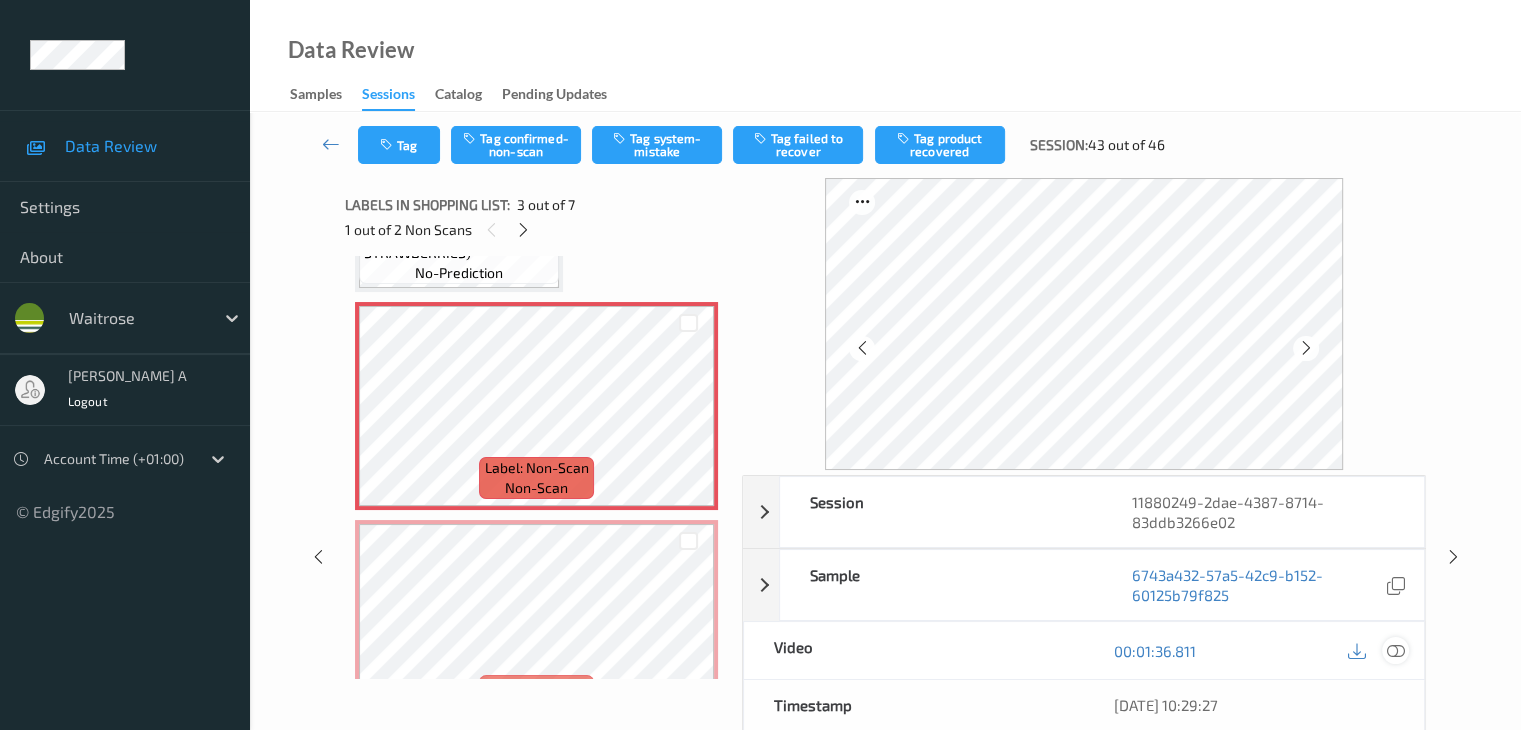 click at bounding box center (1395, 651) 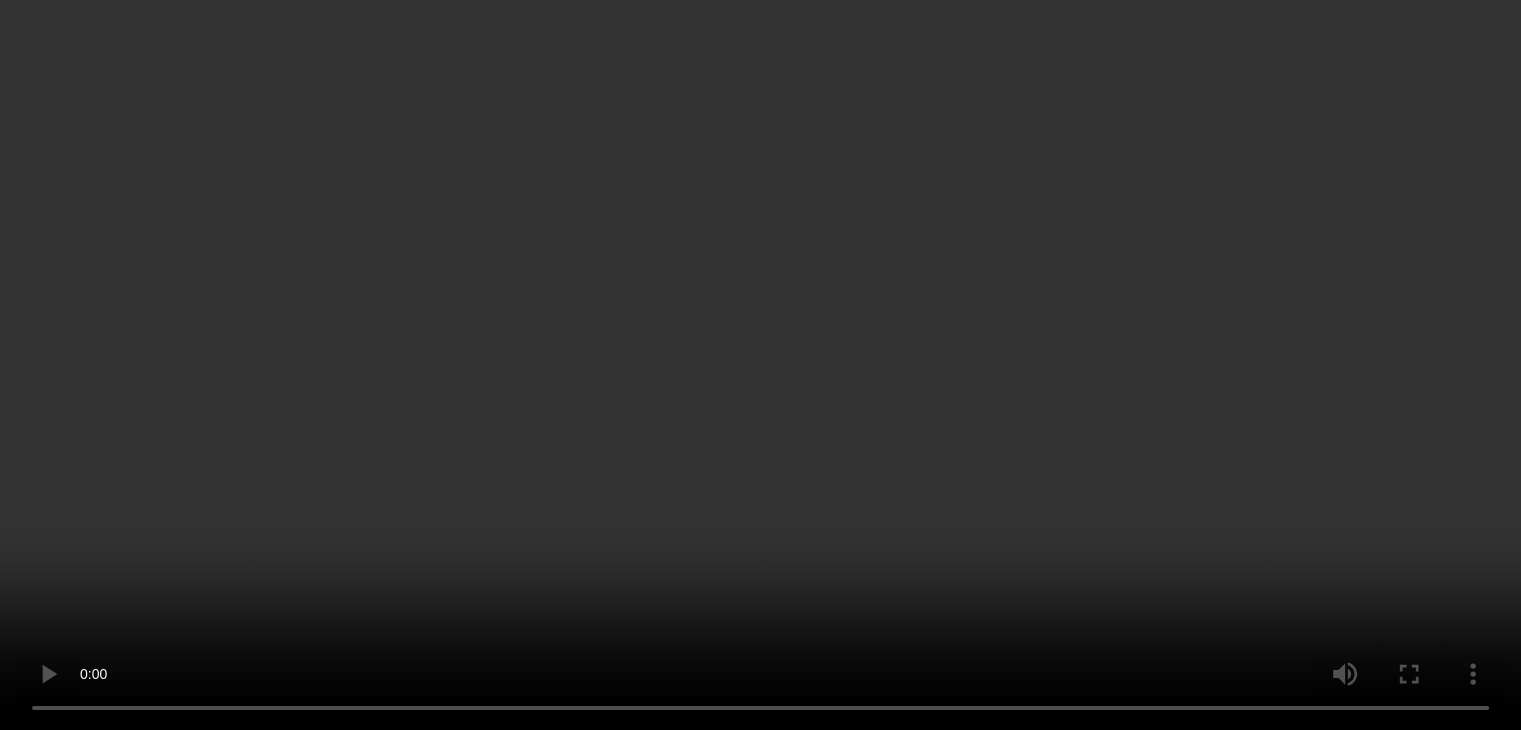 scroll, scrollTop: 600, scrollLeft: 0, axis: vertical 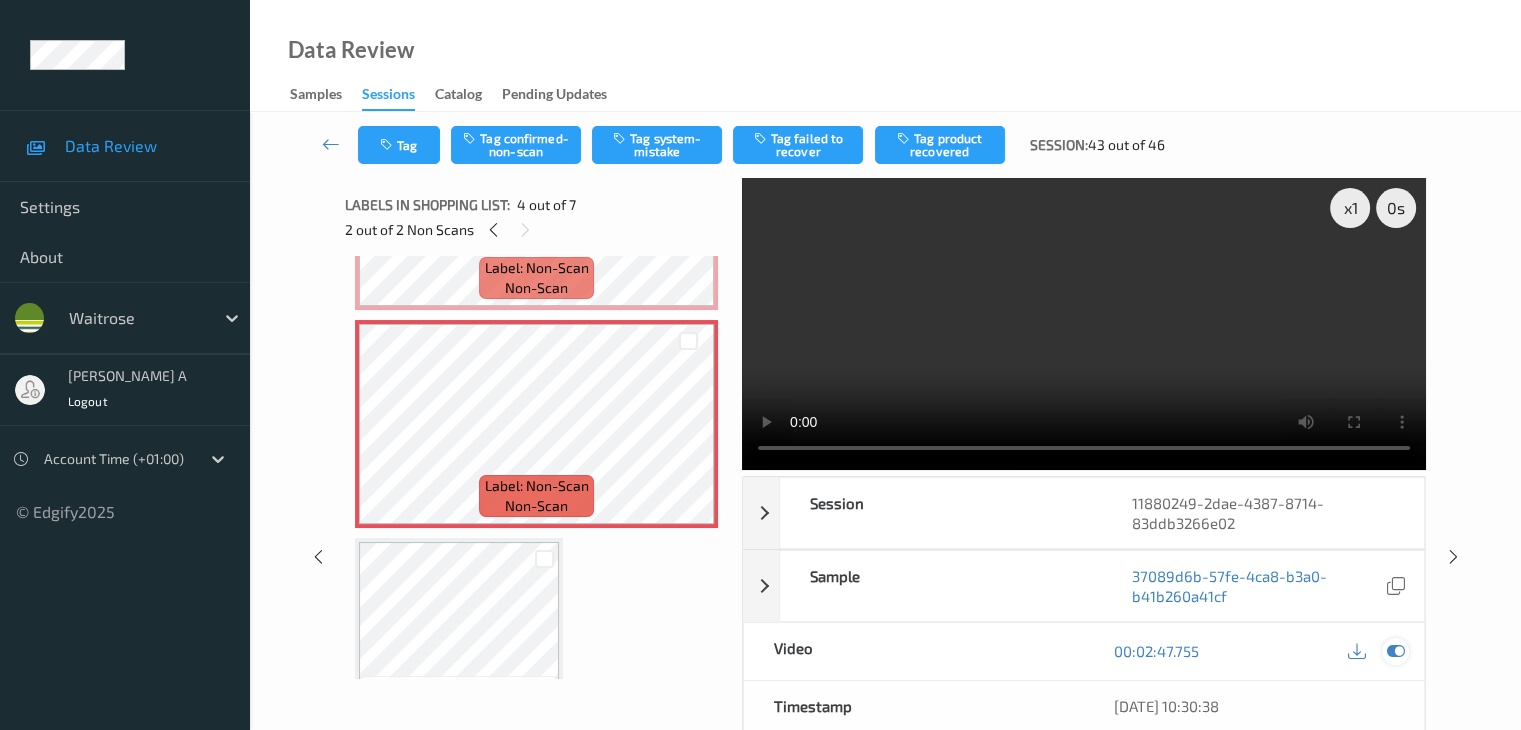 click at bounding box center [1395, 651] 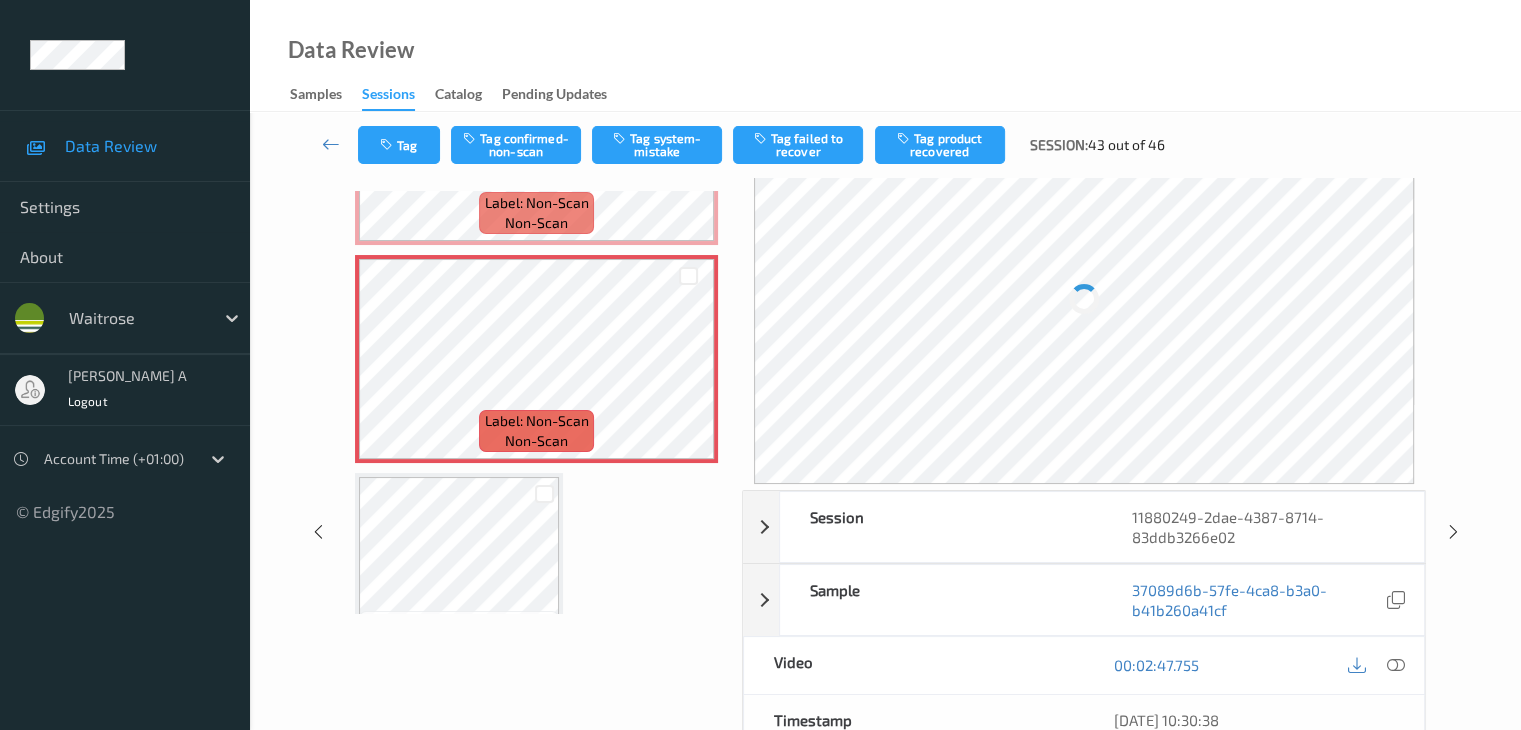 scroll, scrollTop: 100, scrollLeft: 0, axis: vertical 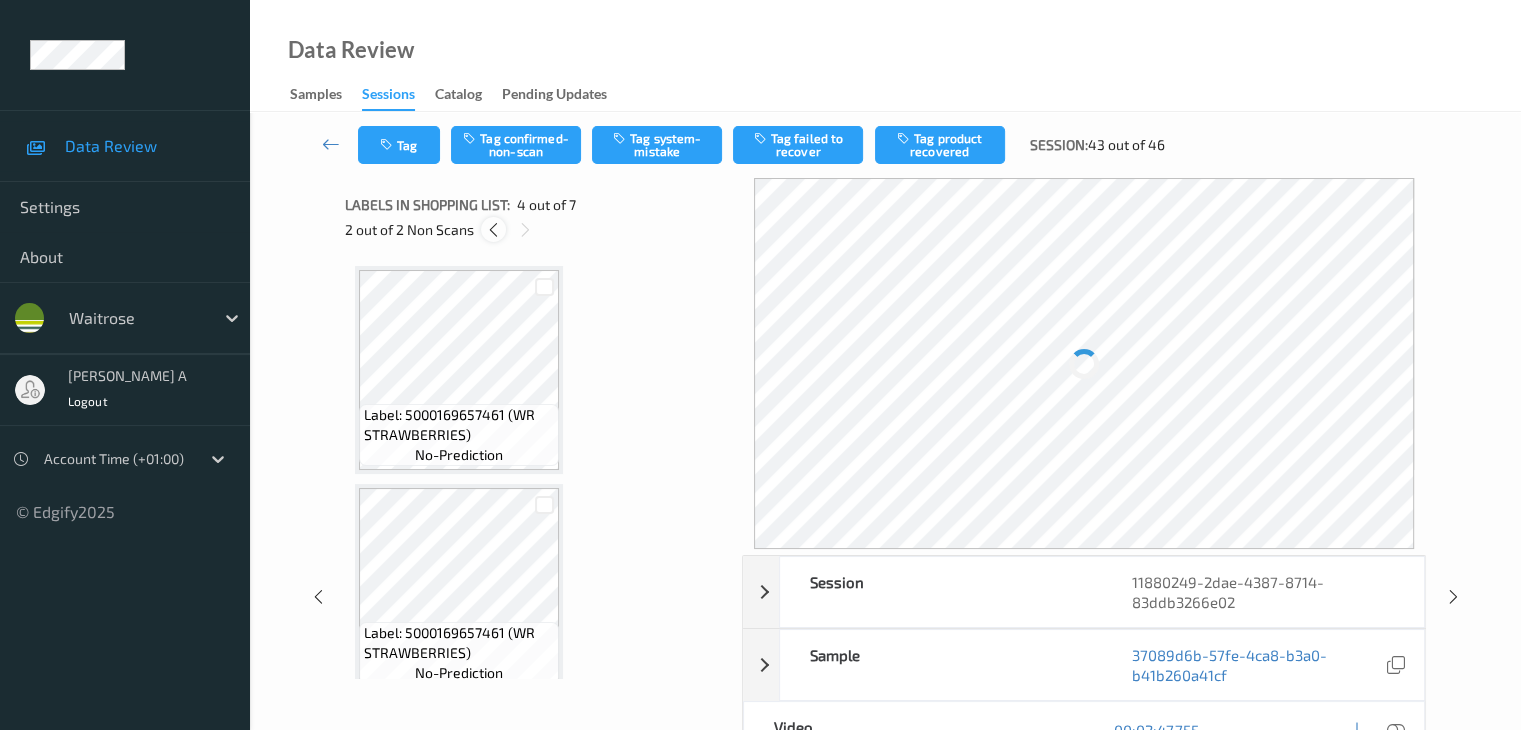 click at bounding box center (493, 230) 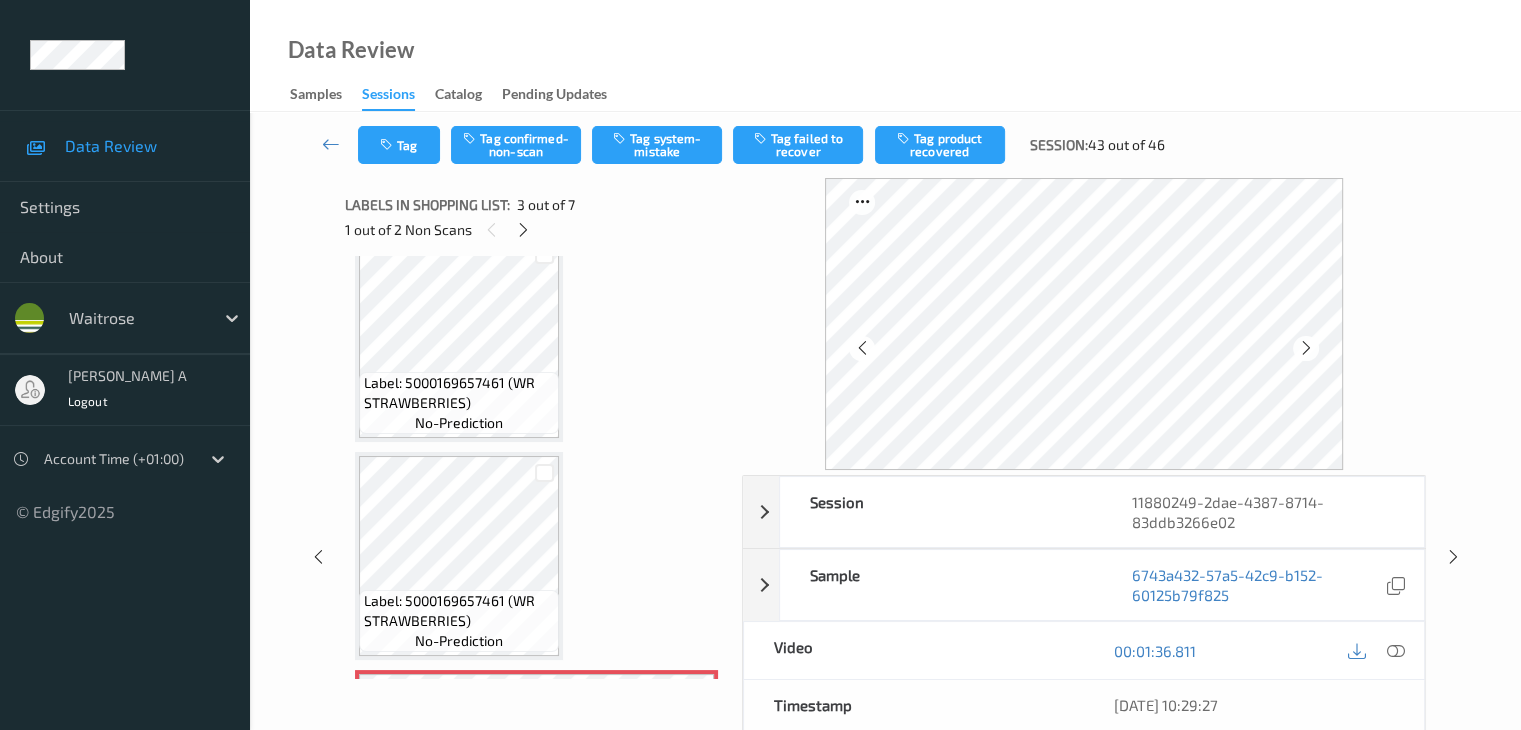 scroll, scrollTop: 0, scrollLeft: 0, axis: both 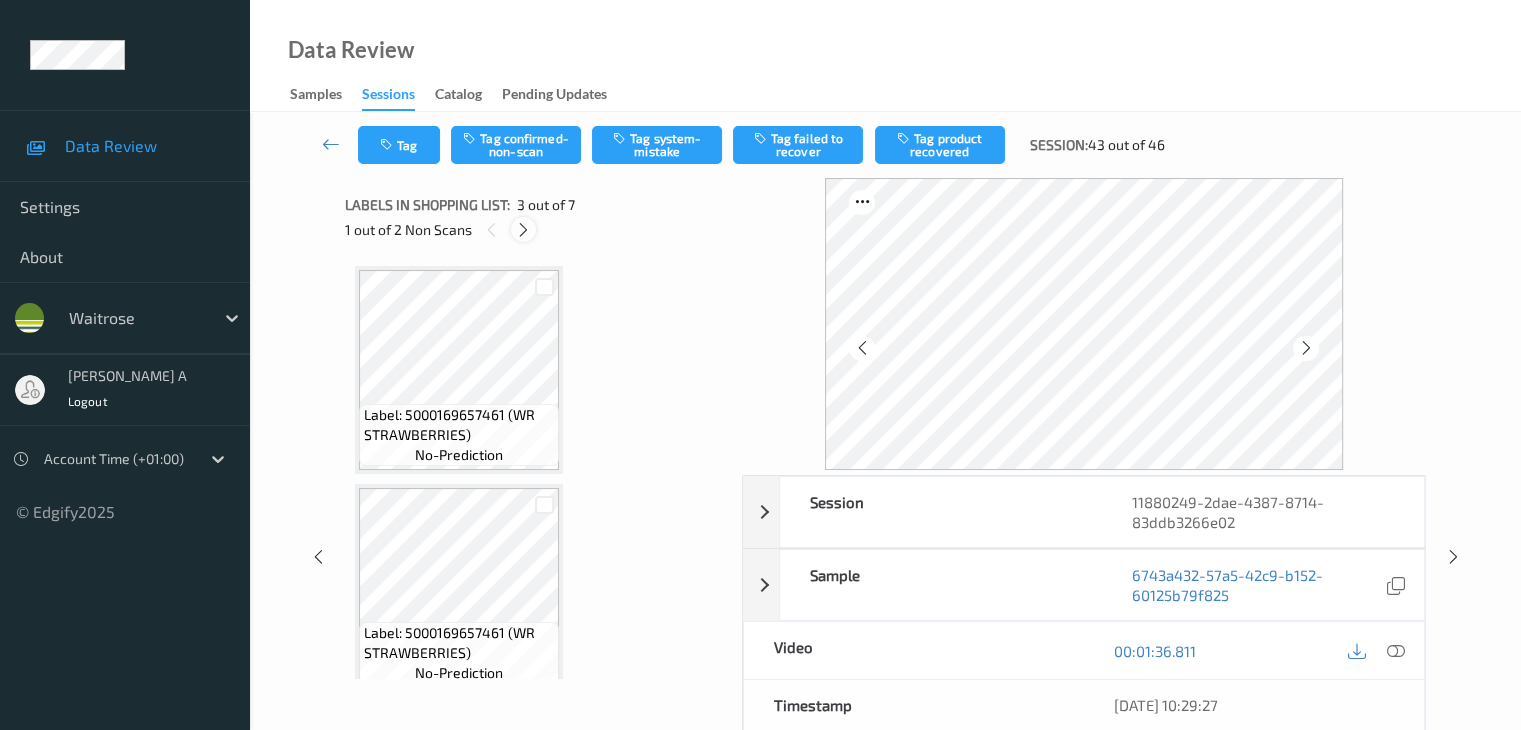 click at bounding box center (523, 230) 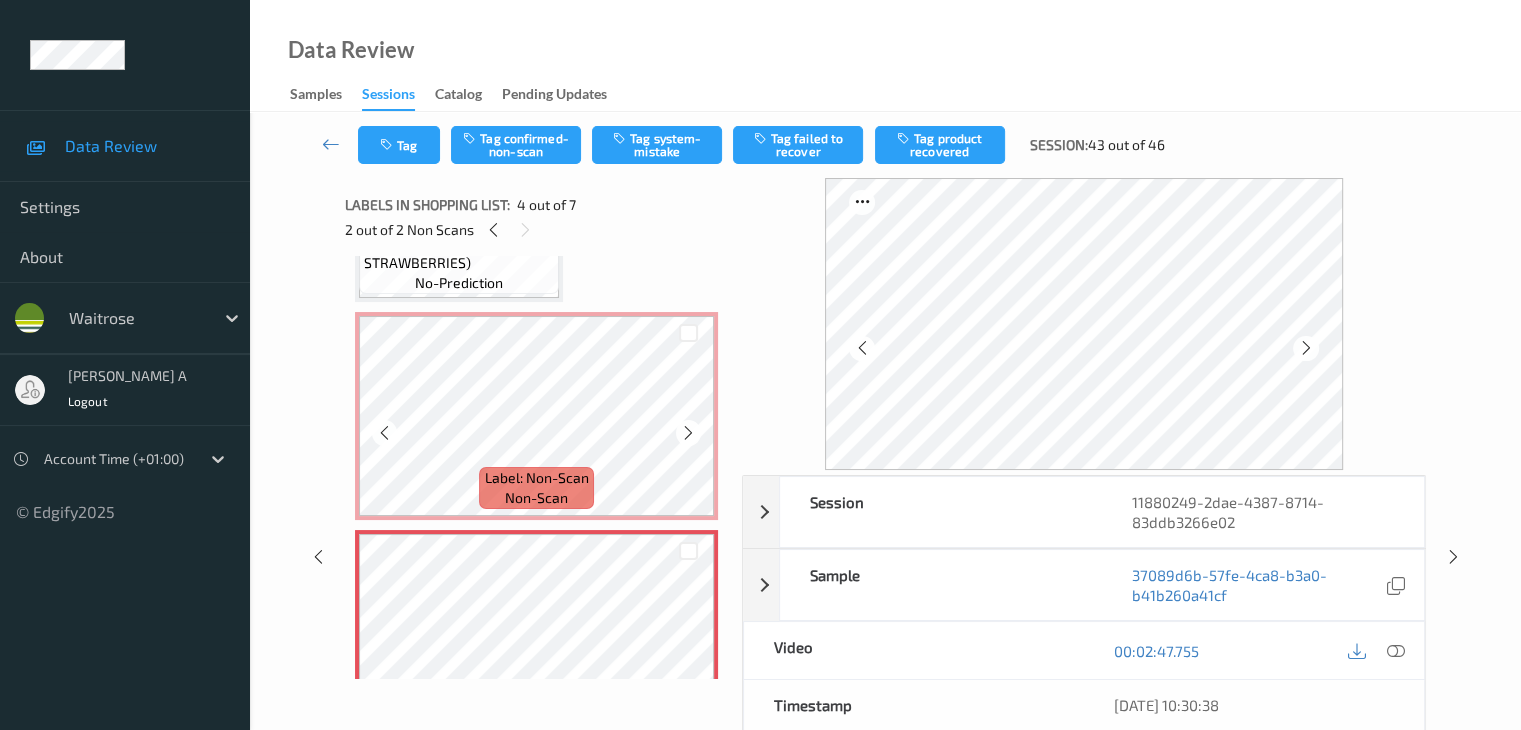 scroll, scrollTop: 446, scrollLeft: 0, axis: vertical 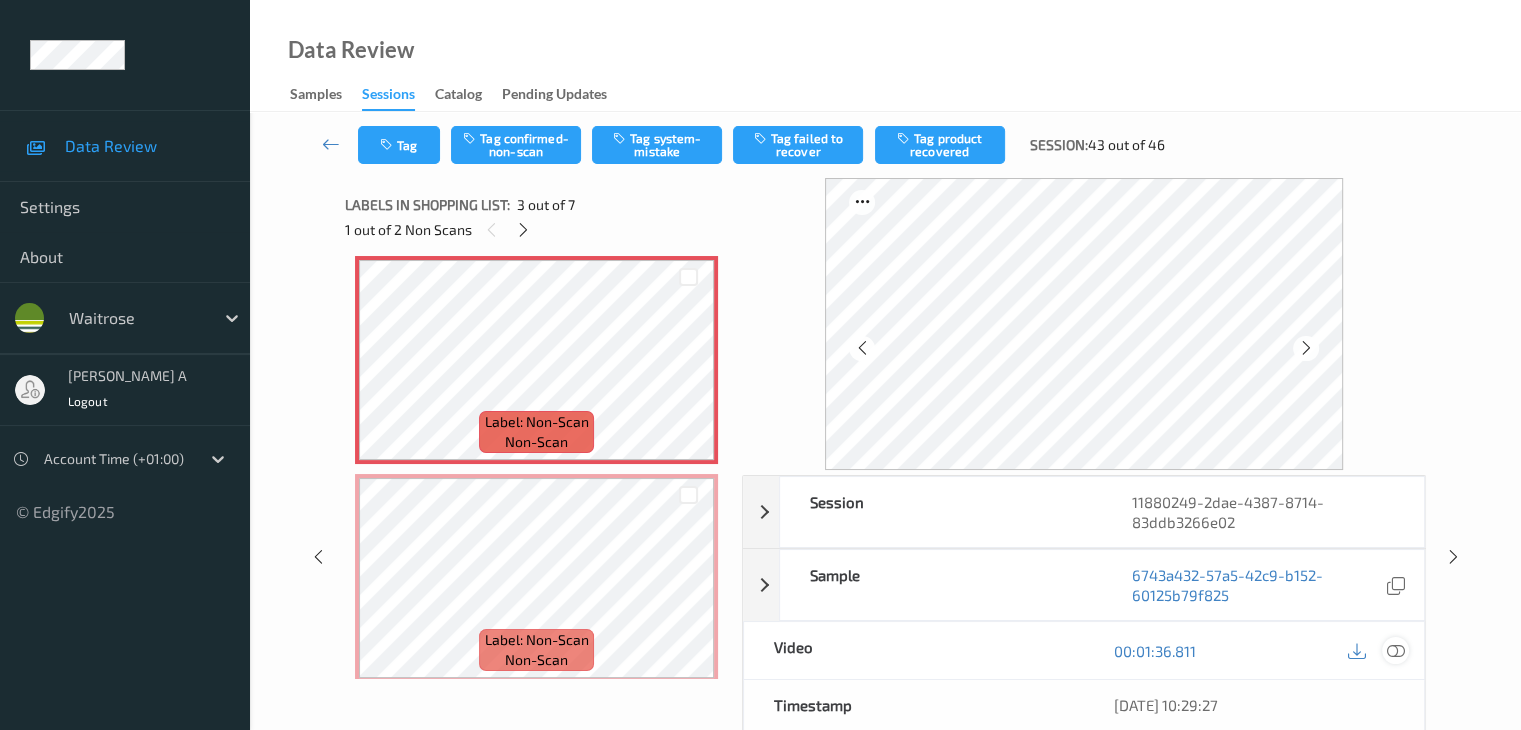 click at bounding box center [1395, 651] 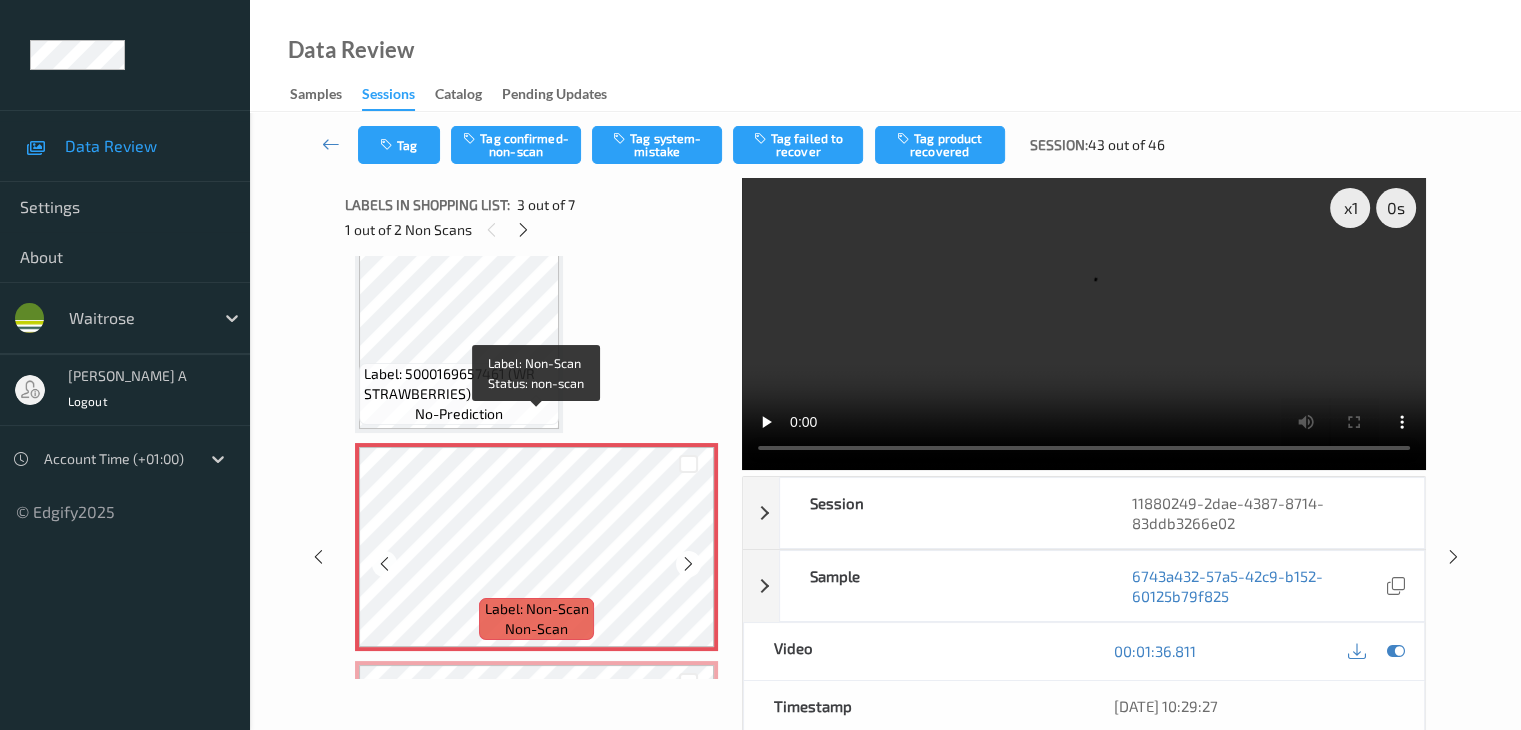 scroll, scrollTop: 246, scrollLeft: 0, axis: vertical 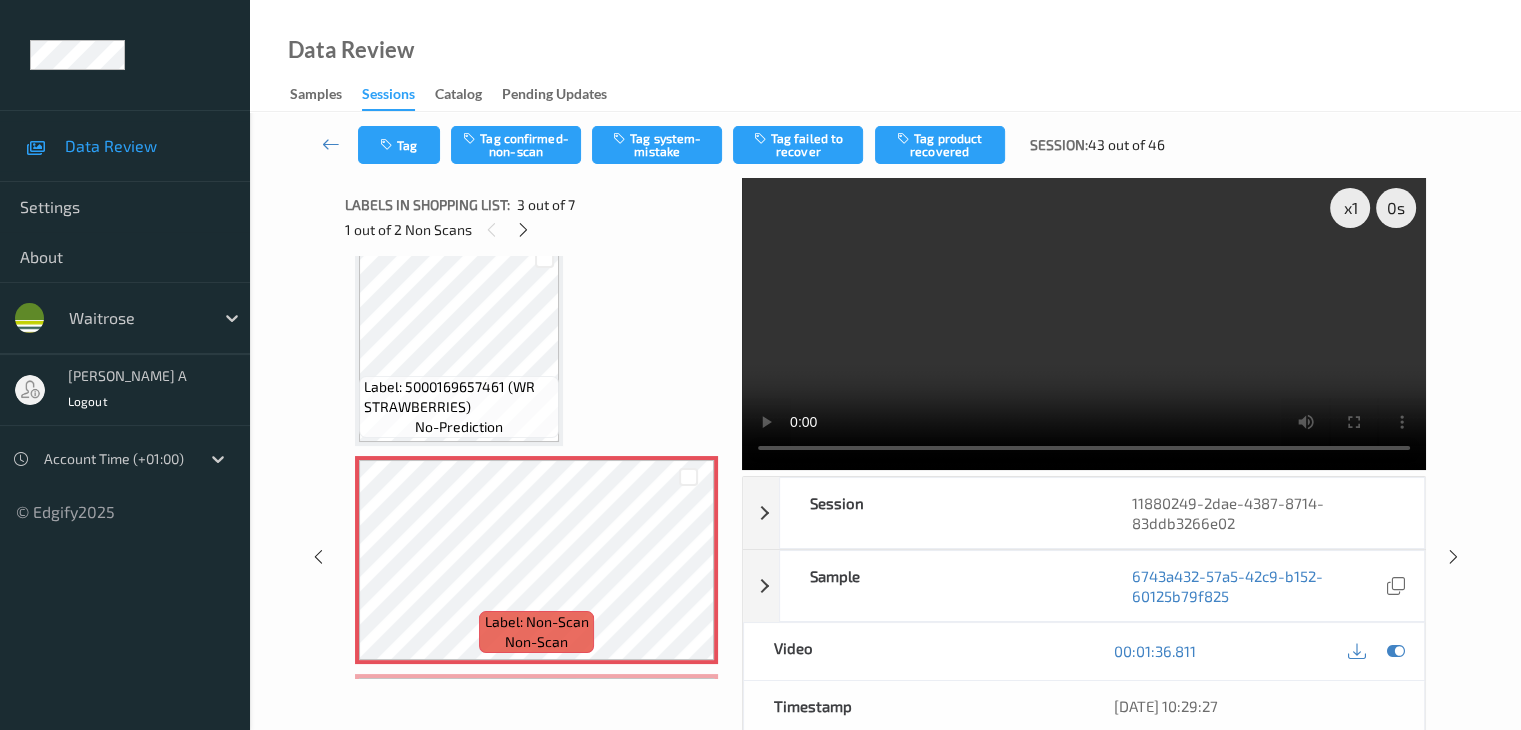 type 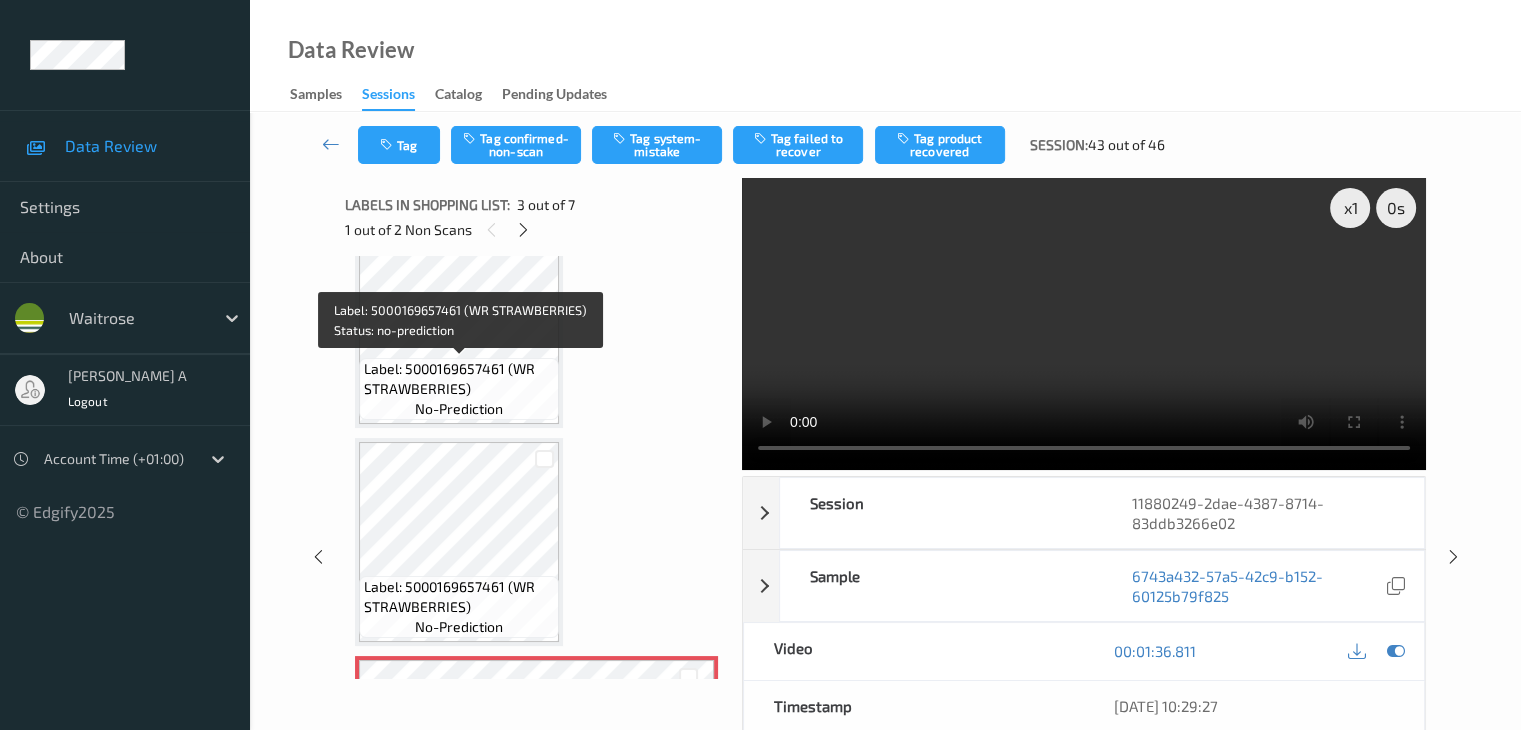 scroll, scrollTop: 0, scrollLeft: 0, axis: both 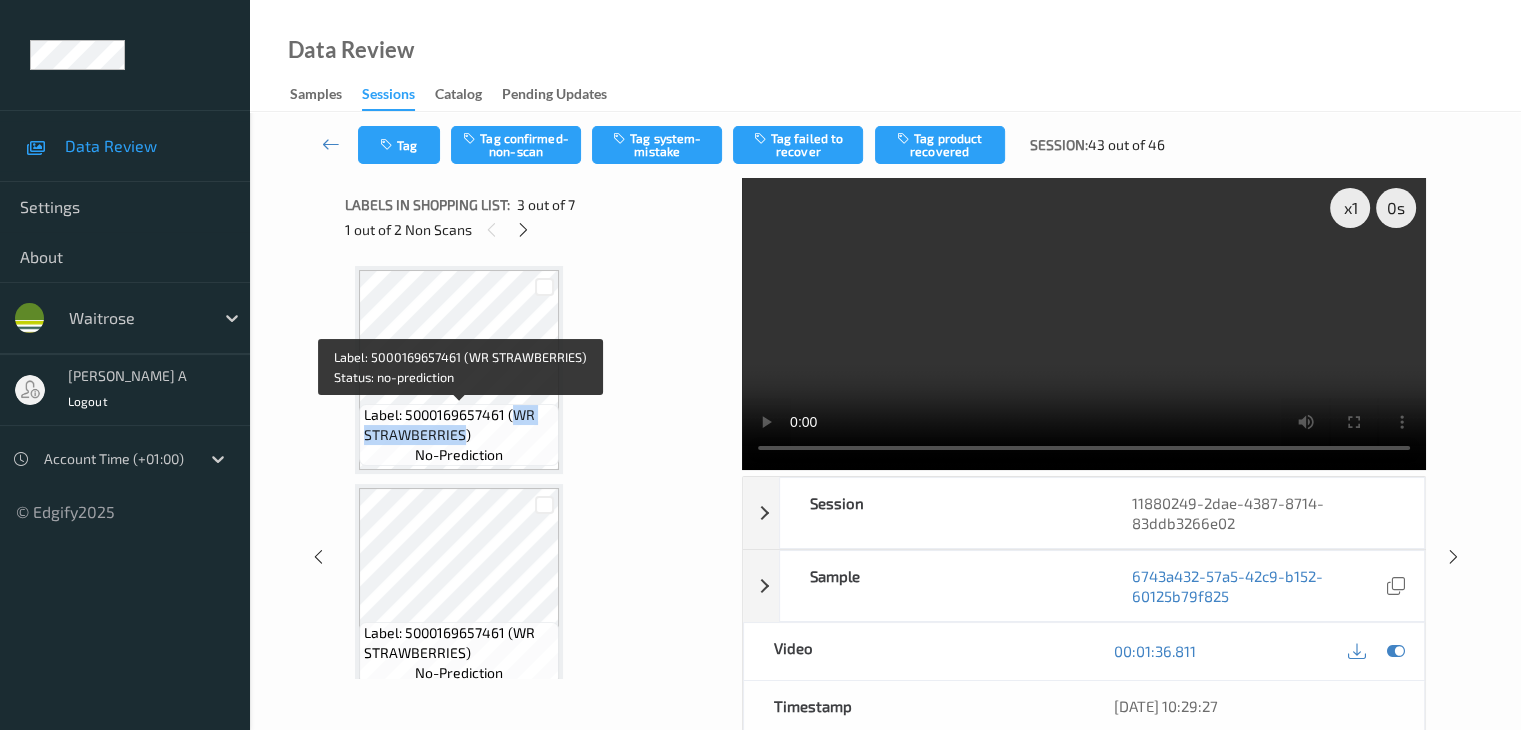 drag, startPoint x: 514, startPoint y: 415, endPoint x: 462, endPoint y: 441, distance: 58.137768 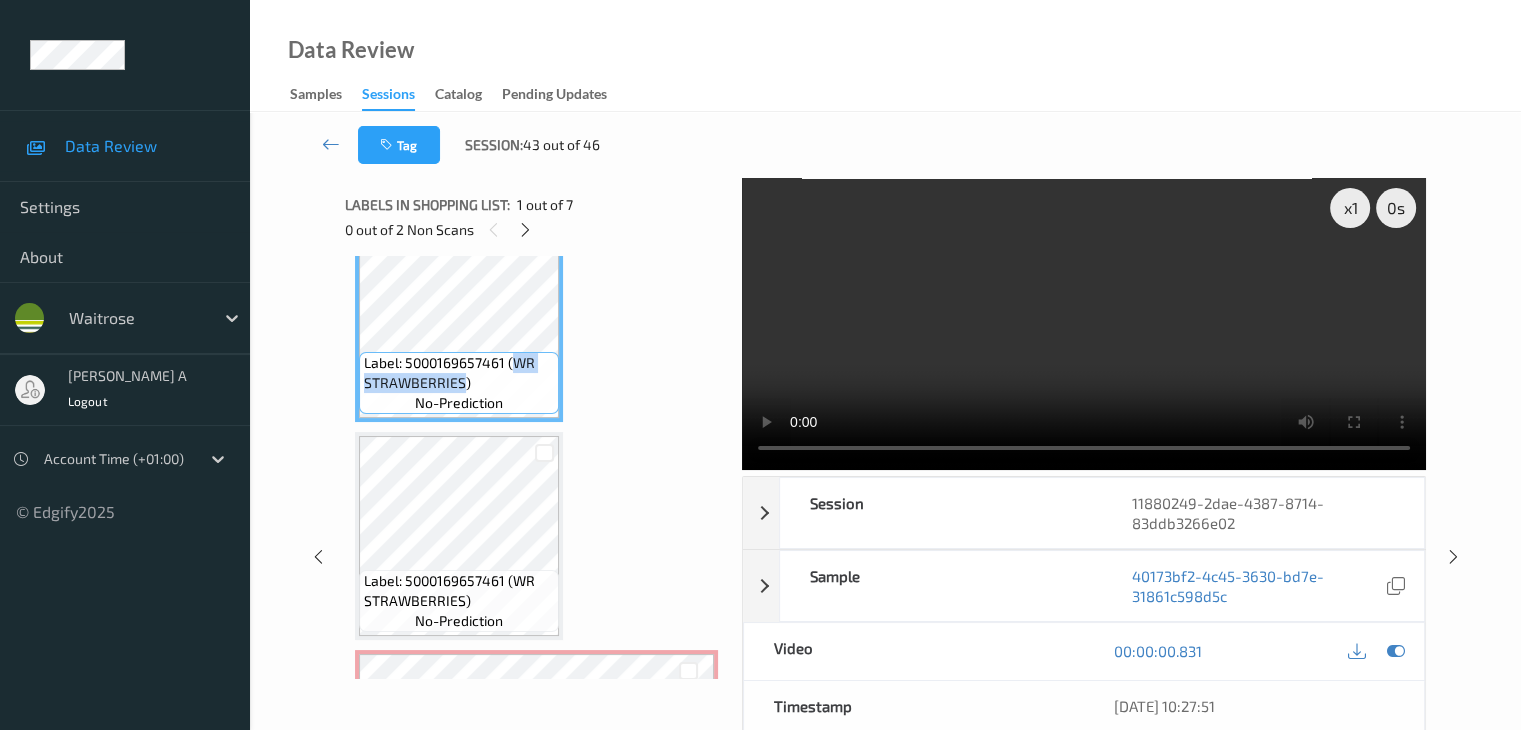 scroll, scrollTop: 100, scrollLeft: 0, axis: vertical 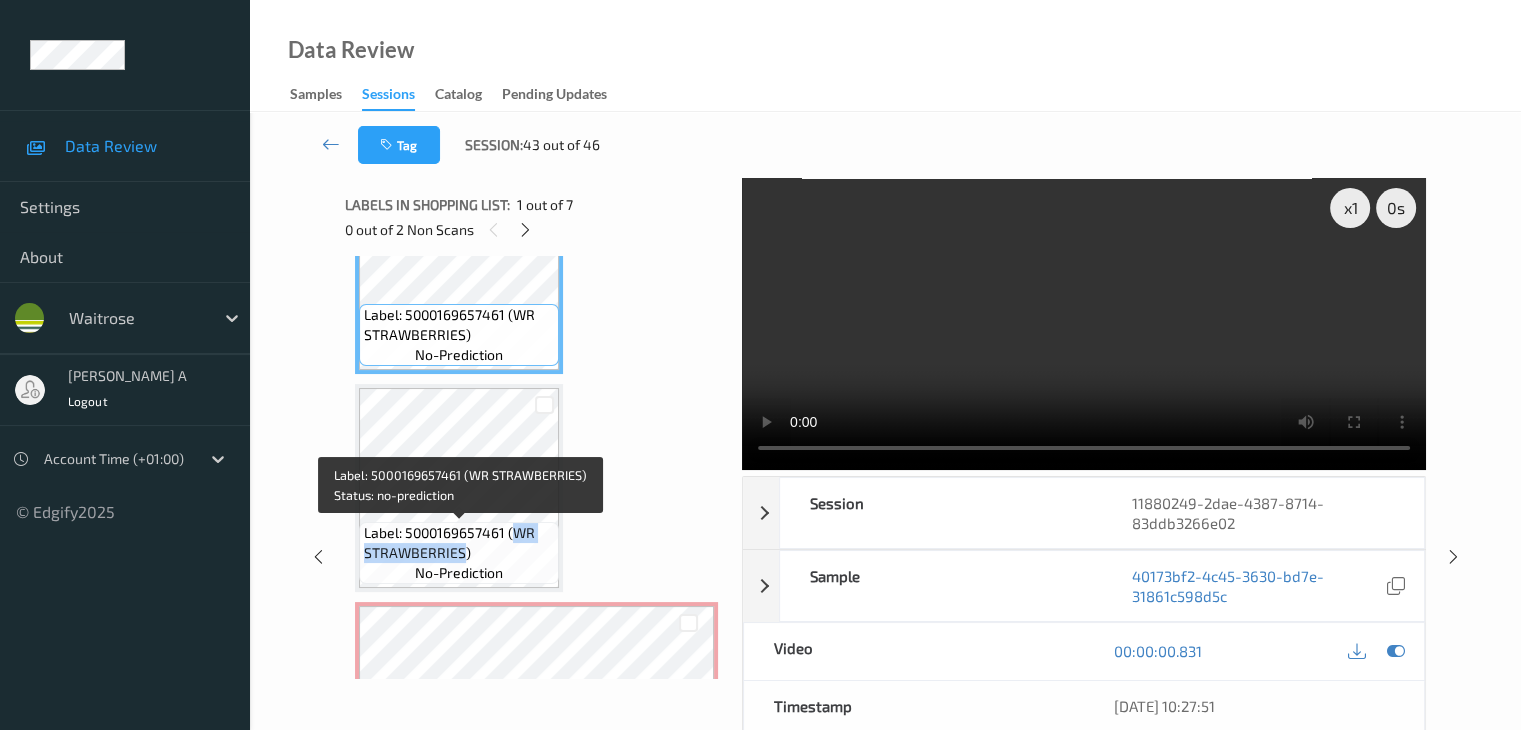 drag, startPoint x: 515, startPoint y: 536, endPoint x: 464, endPoint y: 561, distance: 56.797886 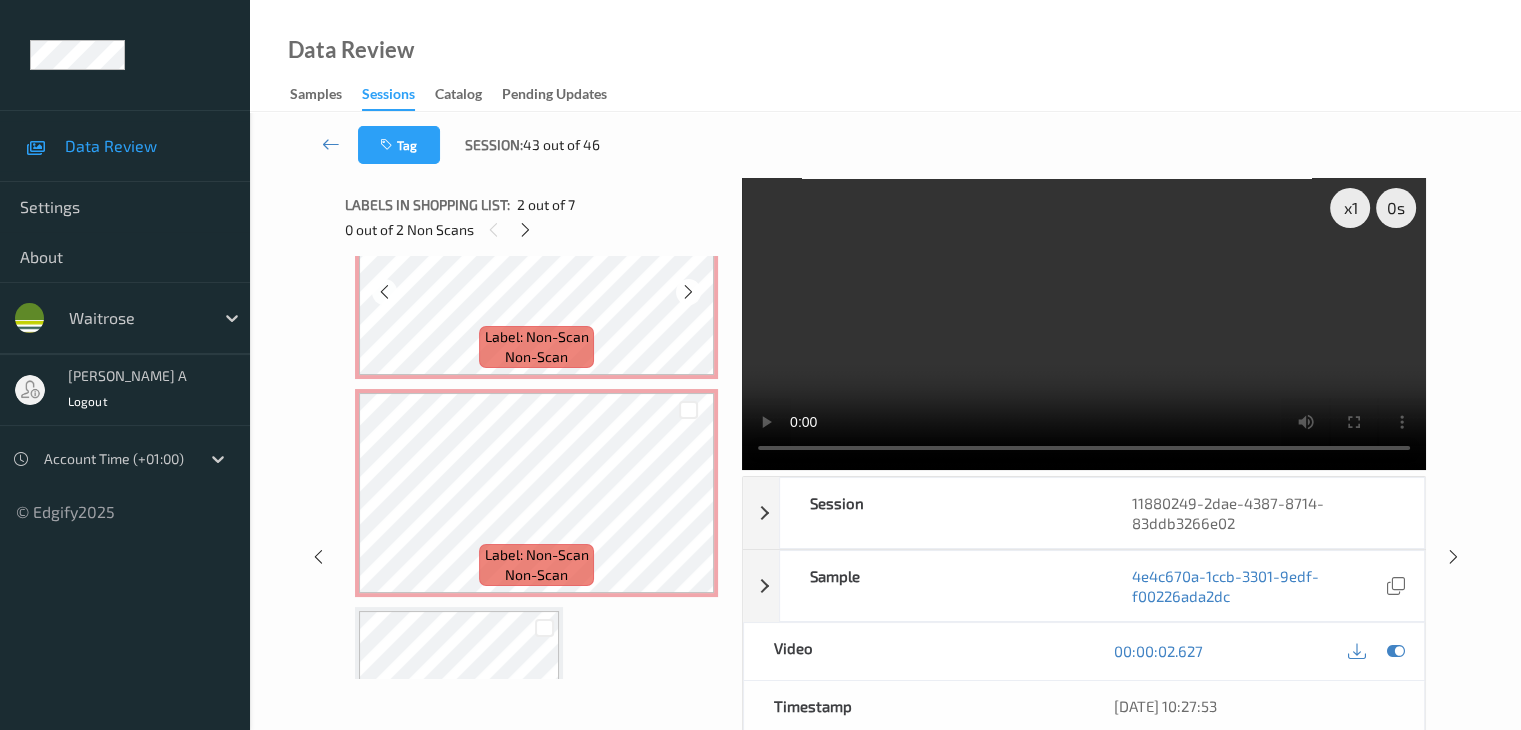 scroll, scrollTop: 400, scrollLeft: 0, axis: vertical 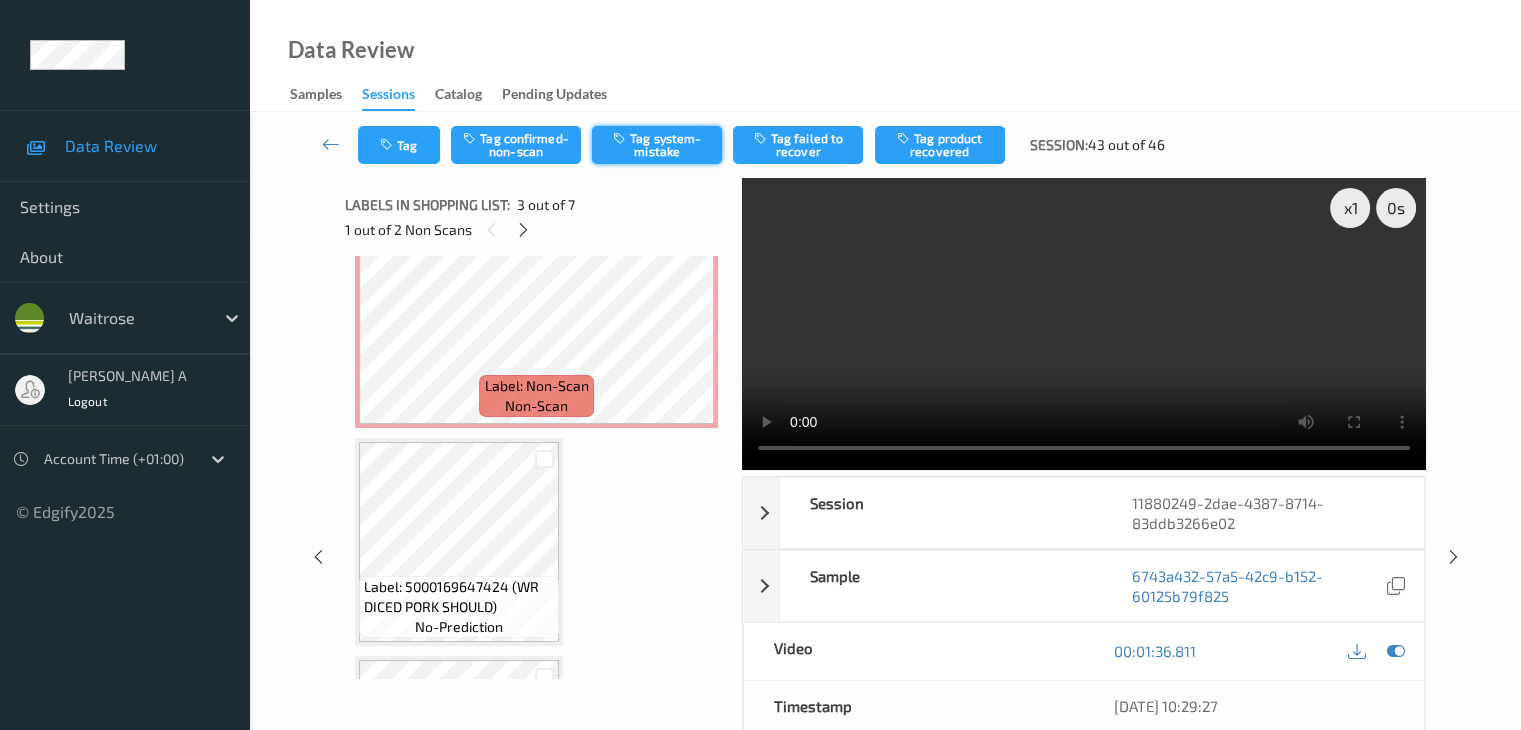 click on "Tag   system-mistake" at bounding box center (657, 145) 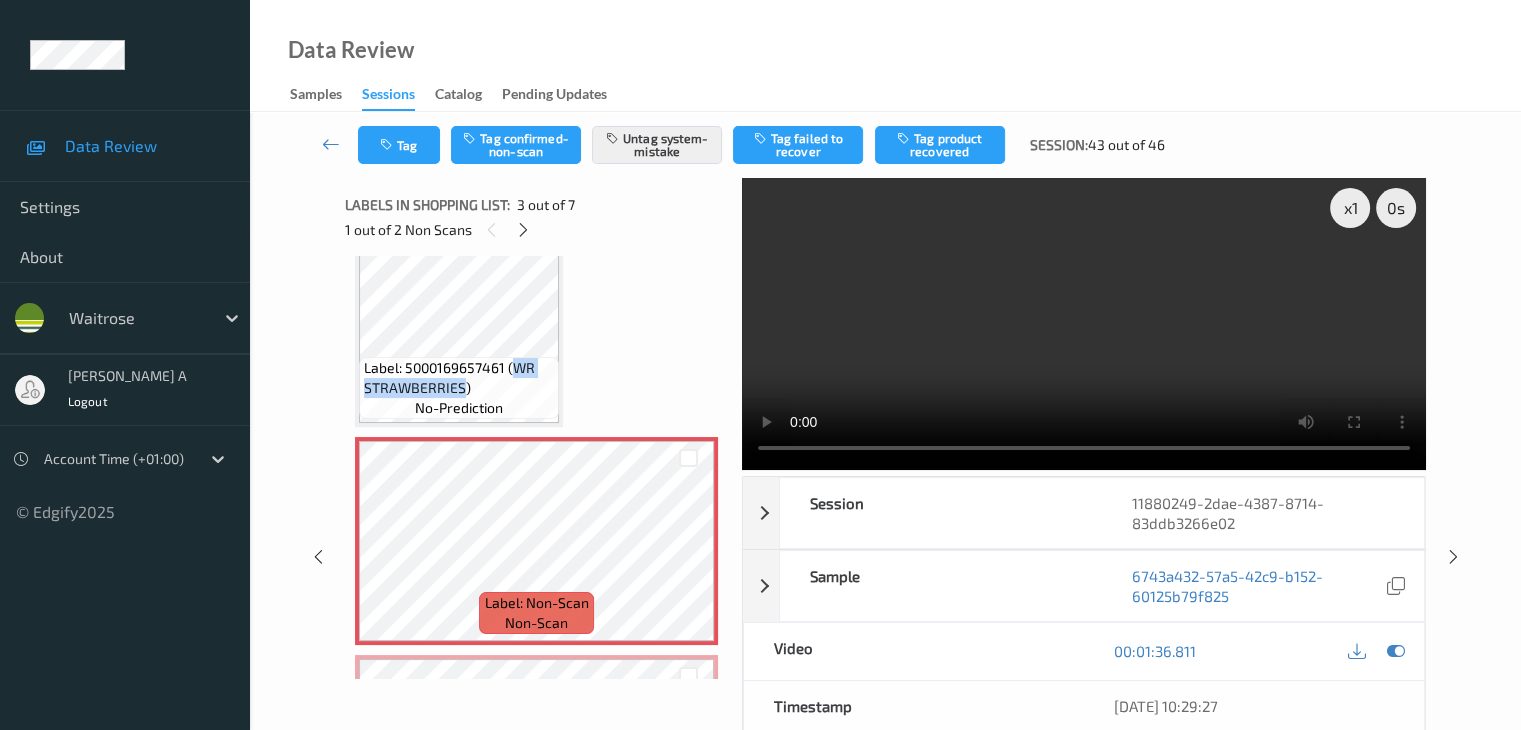 scroll, scrollTop: 300, scrollLeft: 0, axis: vertical 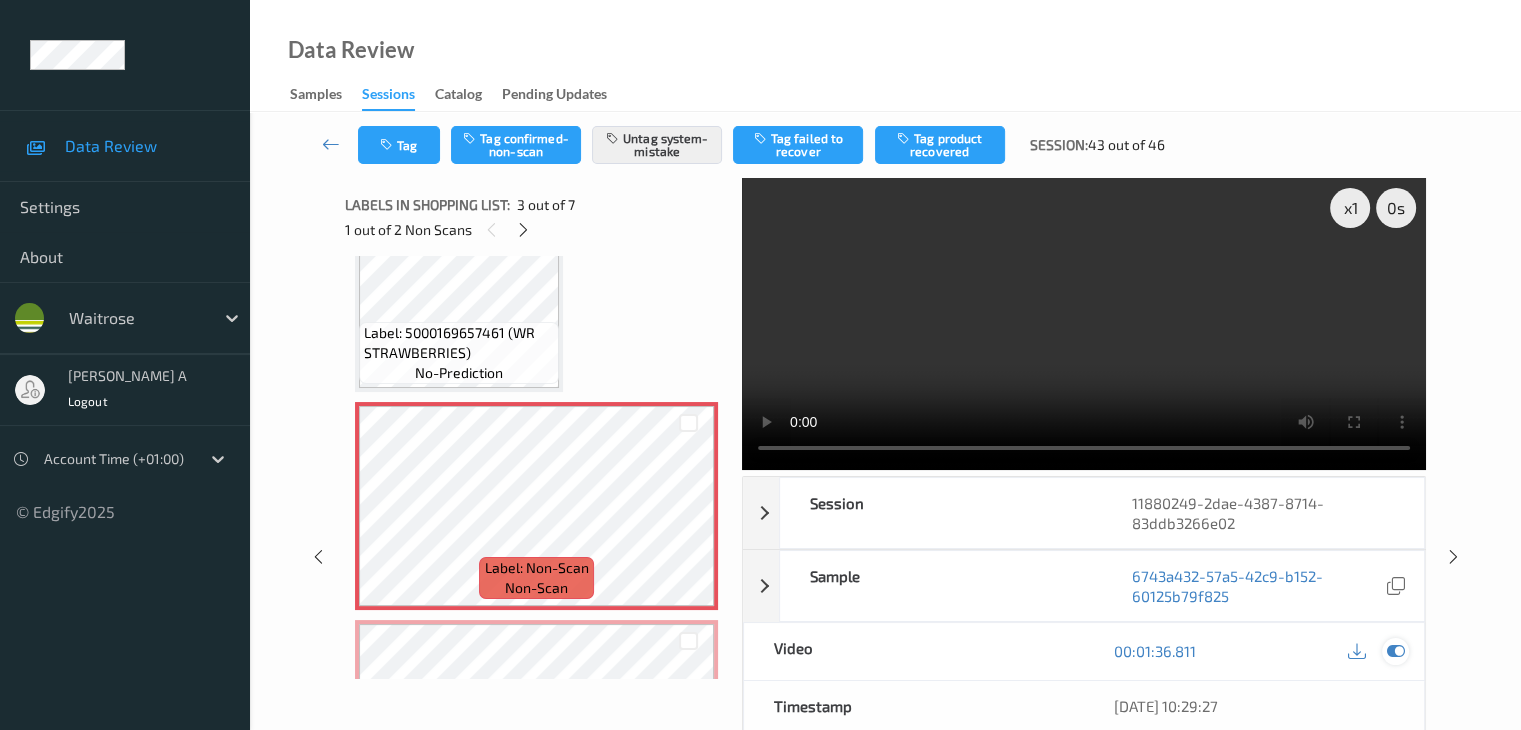 click at bounding box center (1395, 651) 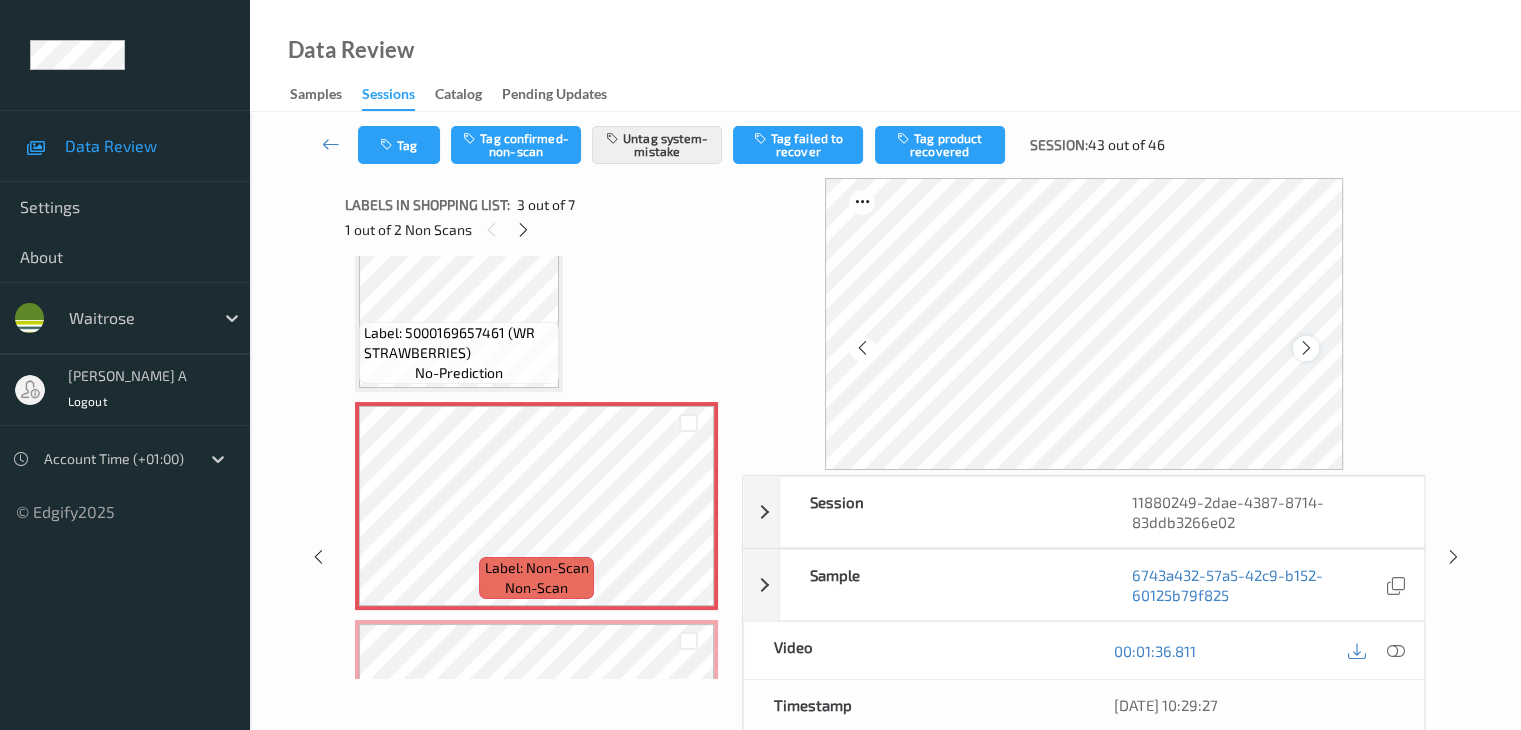 click at bounding box center [1306, 348] 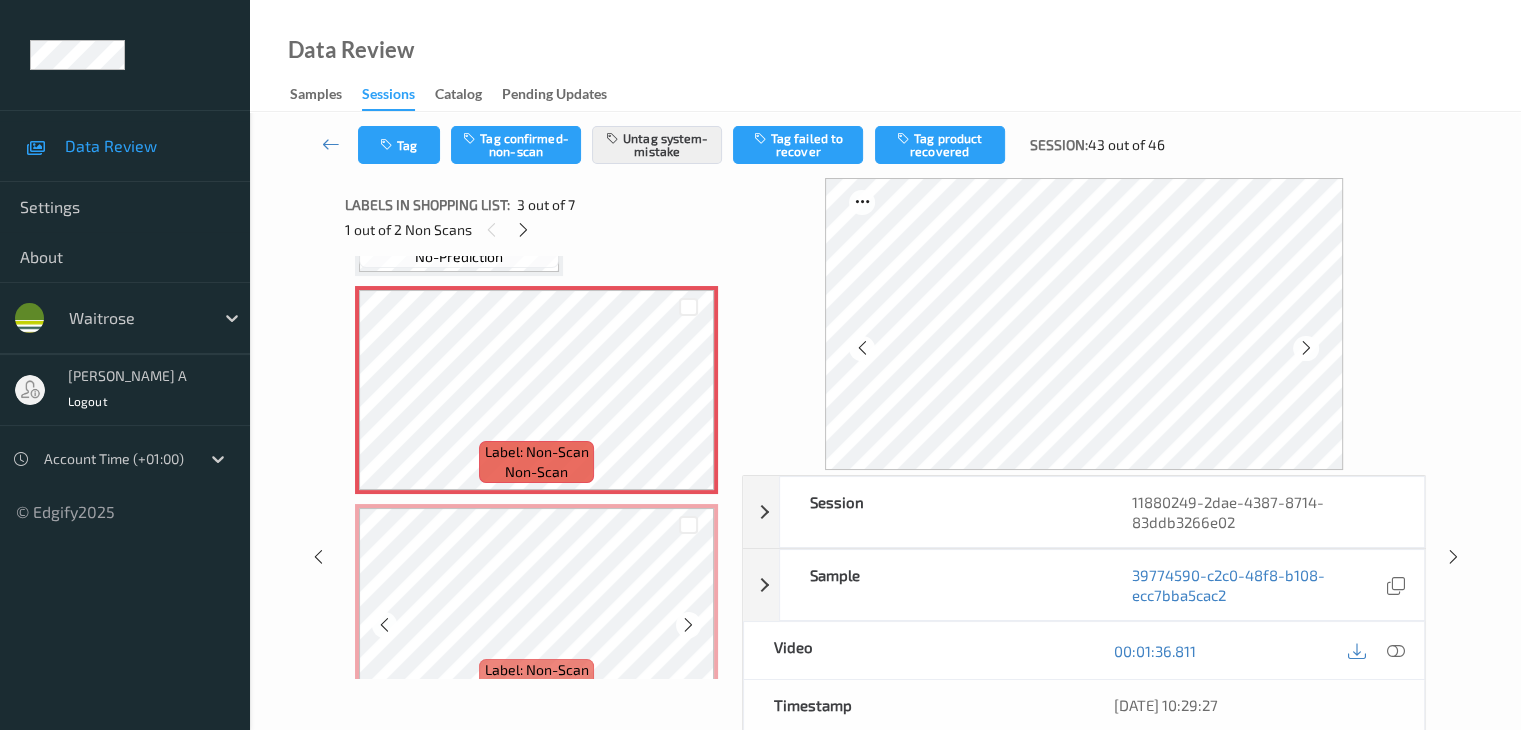 scroll, scrollTop: 300, scrollLeft: 0, axis: vertical 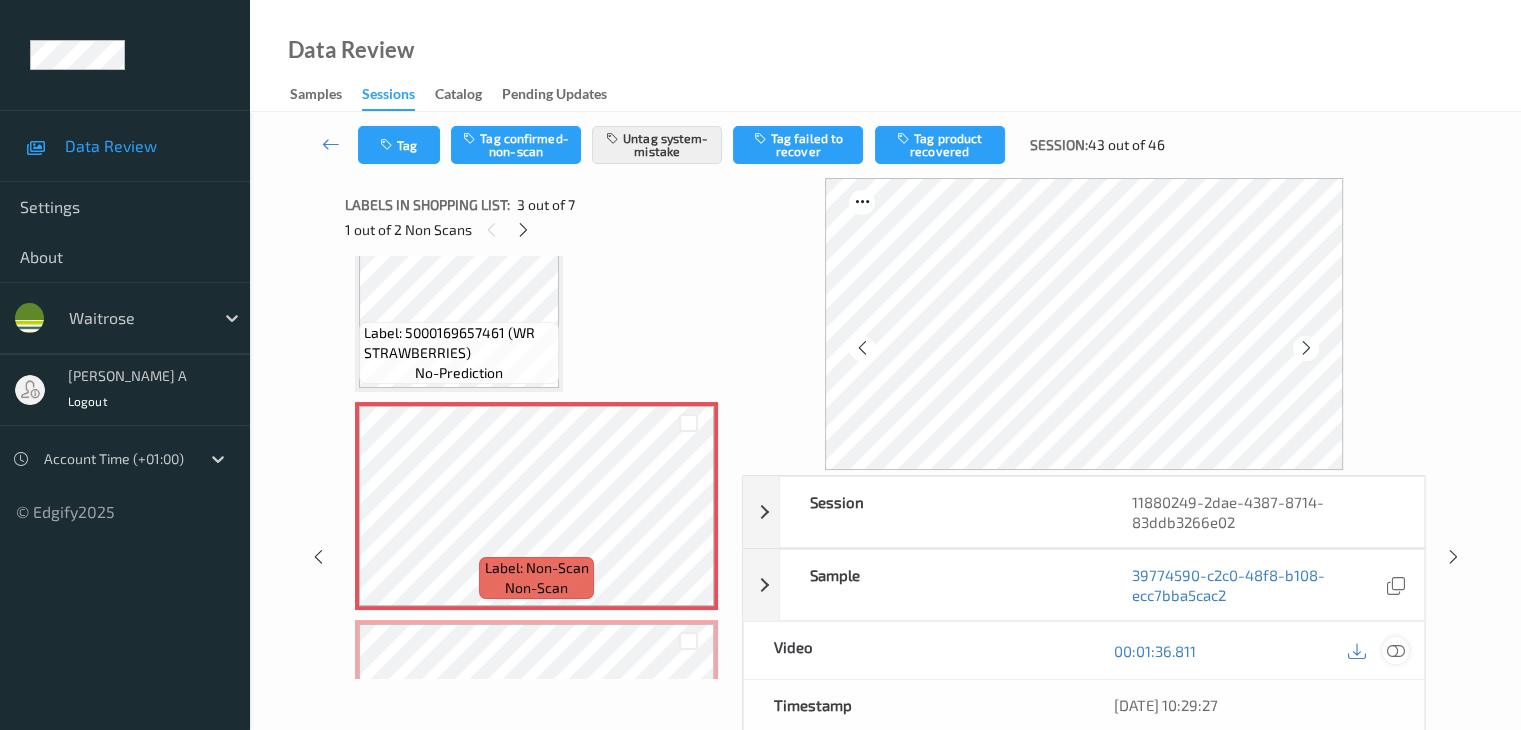 click at bounding box center [1395, 651] 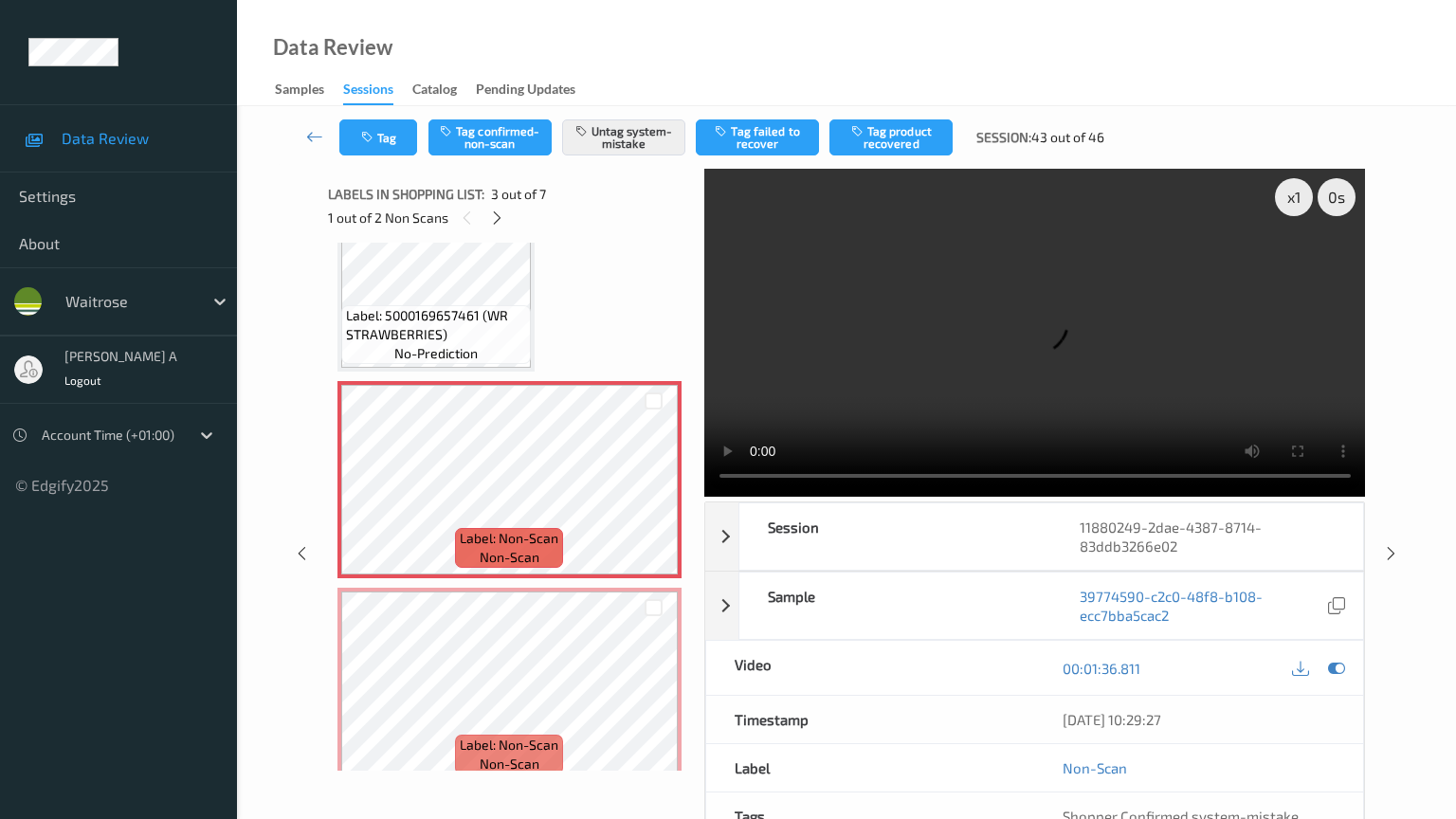 type 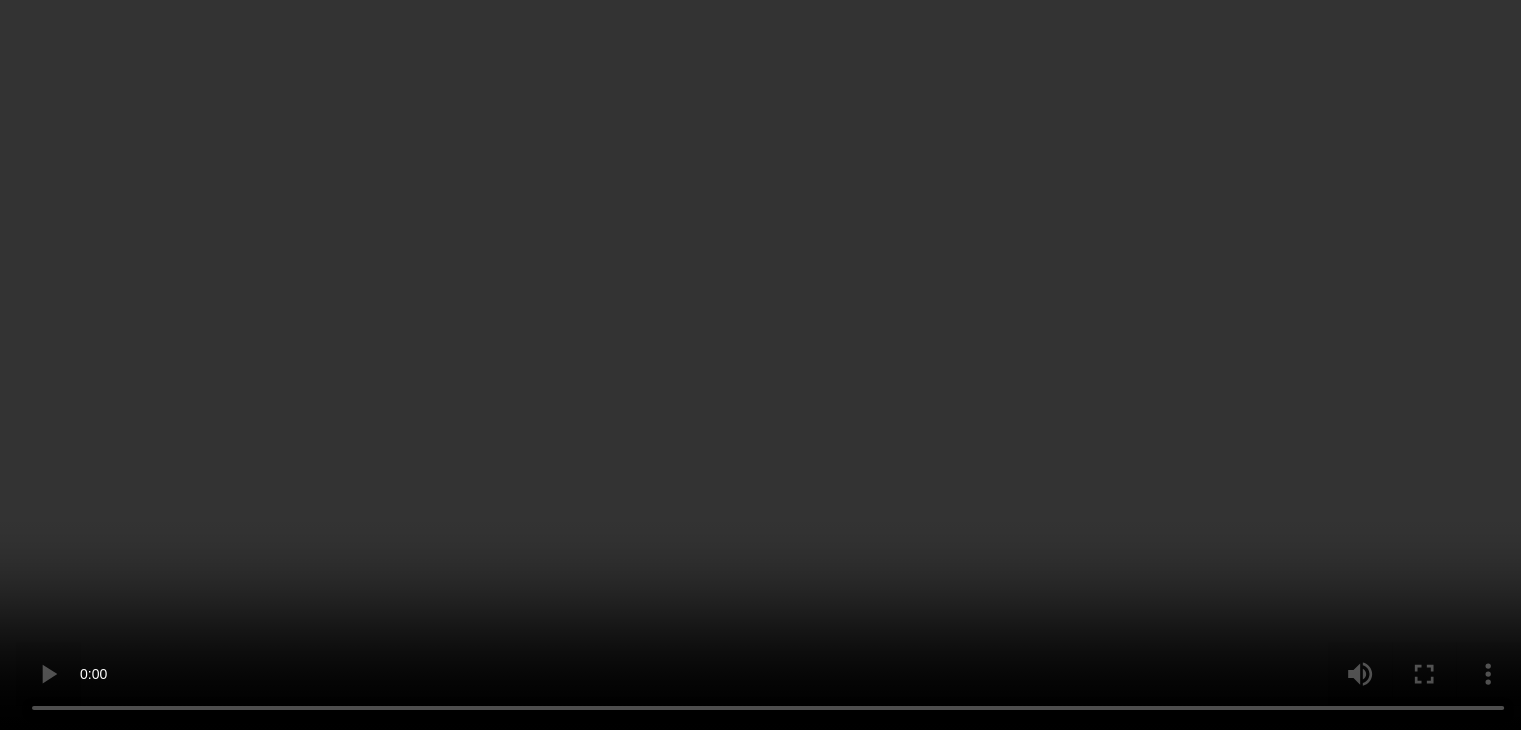 scroll, scrollTop: 700, scrollLeft: 0, axis: vertical 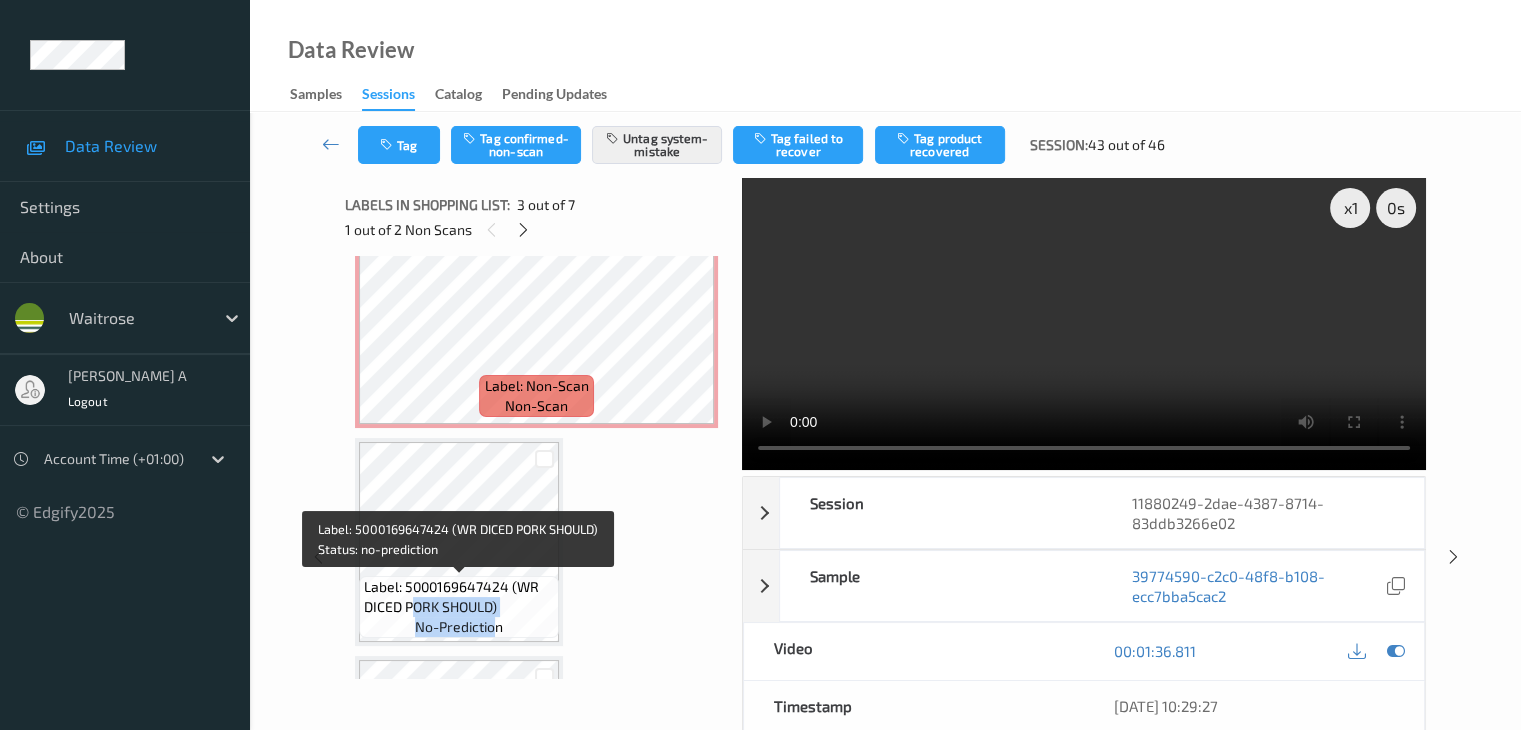 drag, startPoint x: 411, startPoint y: 608, endPoint x: 493, endPoint y: 624, distance: 83.546394 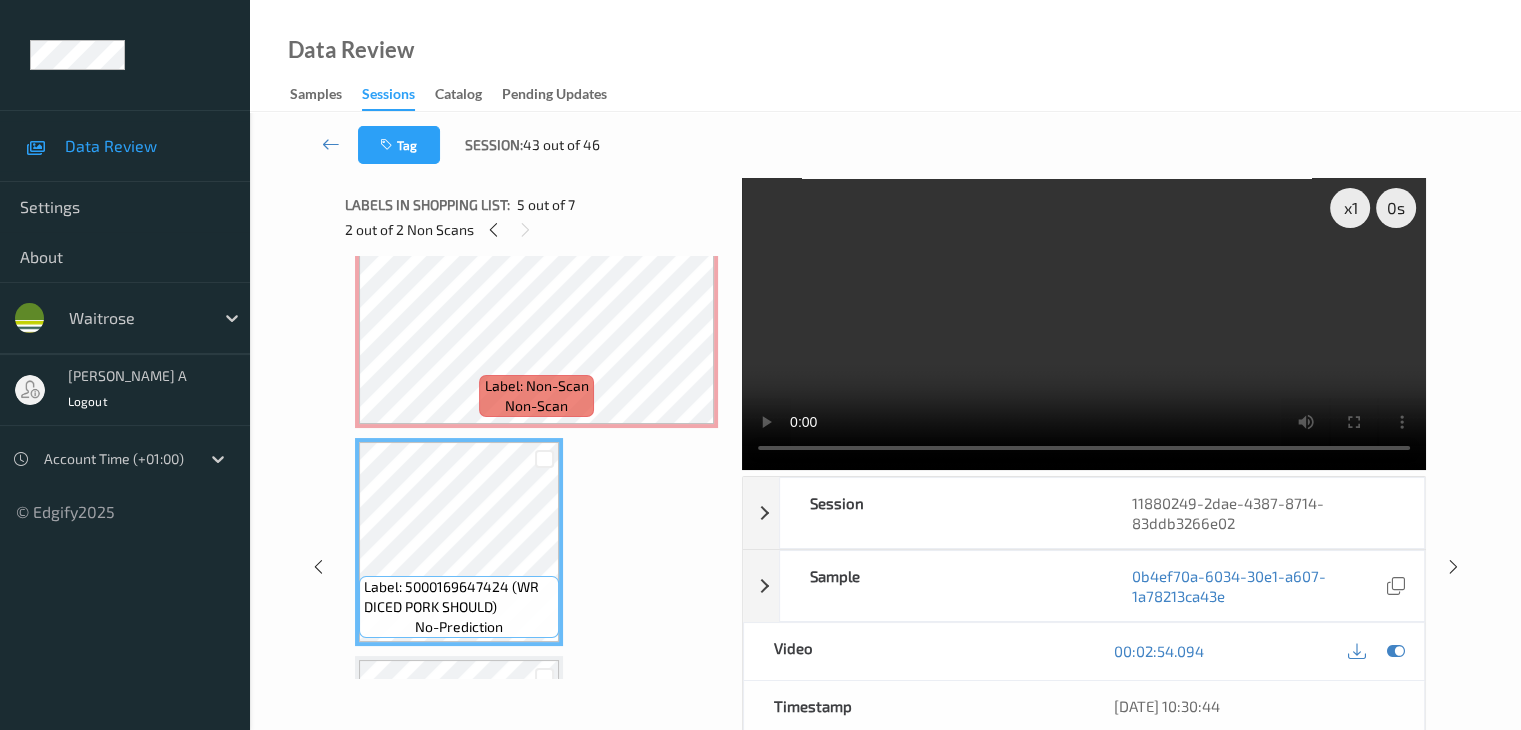 click on "Label: 5000169657461 (WR STRAWBERRIES) no-prediction Label: 5000169657461 (WR STRAWBERRIES) no-prediction Label: Non-Scan non-scan Label: Non-Scan non-scan Label: Non-Scan non-scan Label: Non-Scan non-scan Label: Non-Scan non-scan Label: Non-Scan non-scan Label: 5000169647424 (WR DICED PORK SHOULD) no-prediction Label: 9210315541827977 no-prediction Label: 9210315541827977 no-prediction" at bounding box center (536, 324) 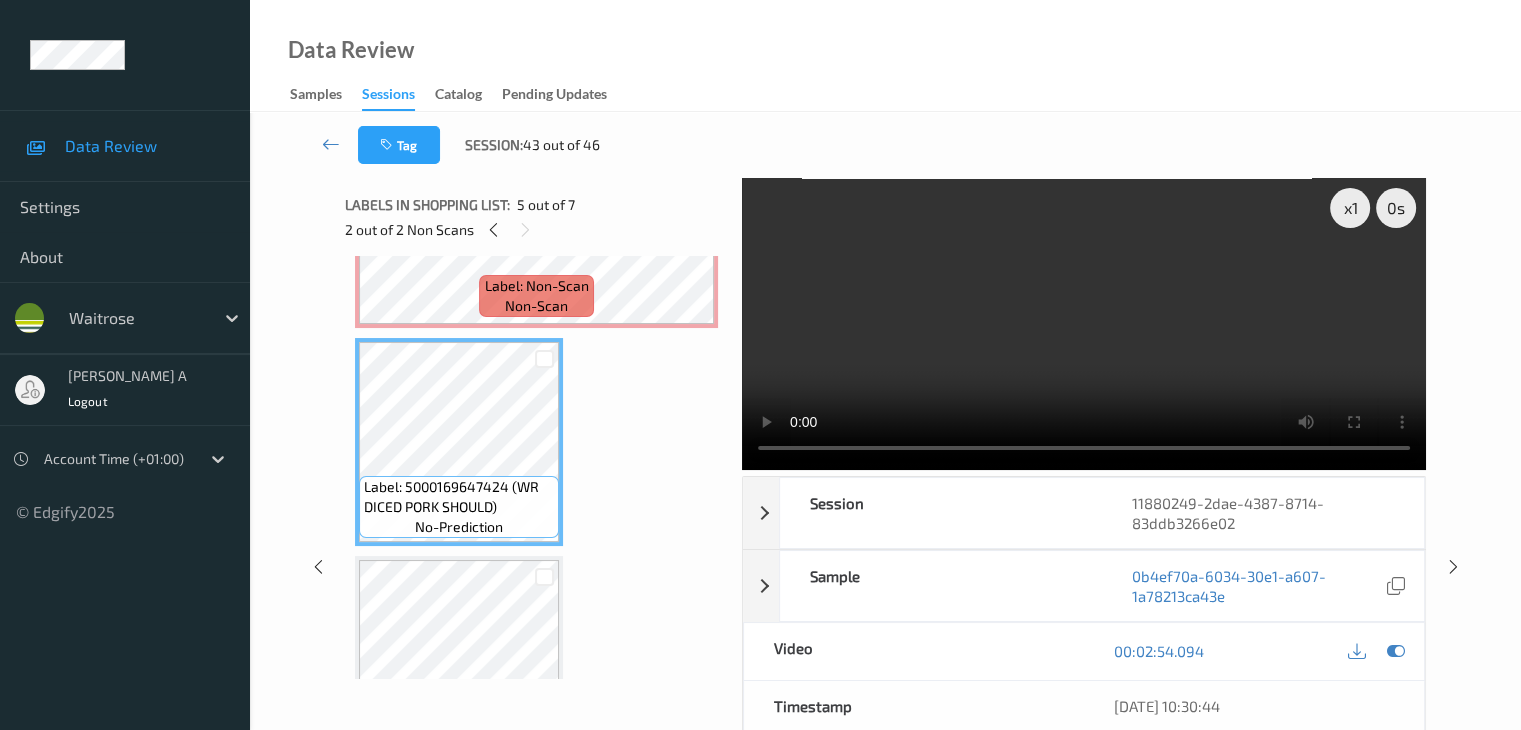 scroll, scrollTop: 1113, scrollLeft: 0, axis: vertical 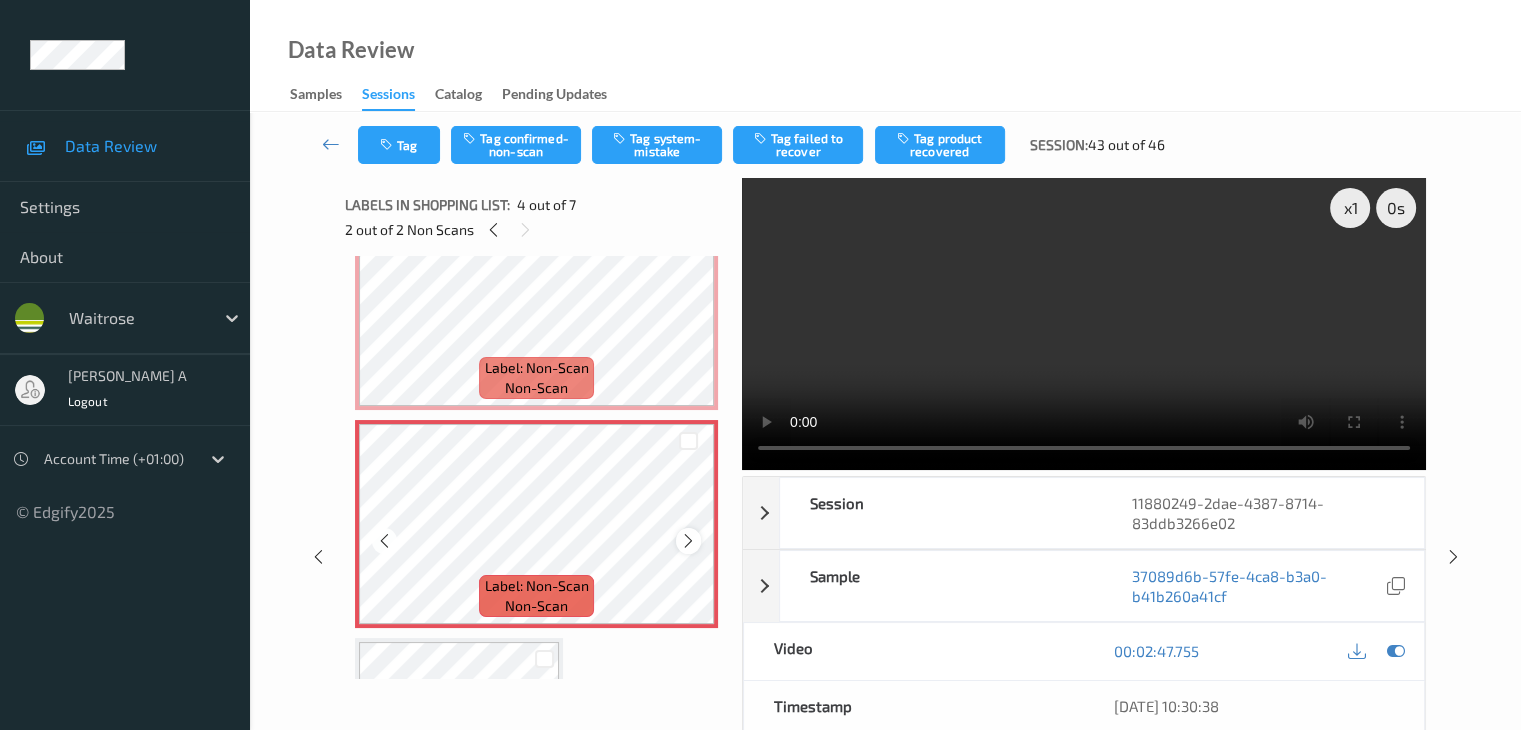 click at bounding box center [688, 541] 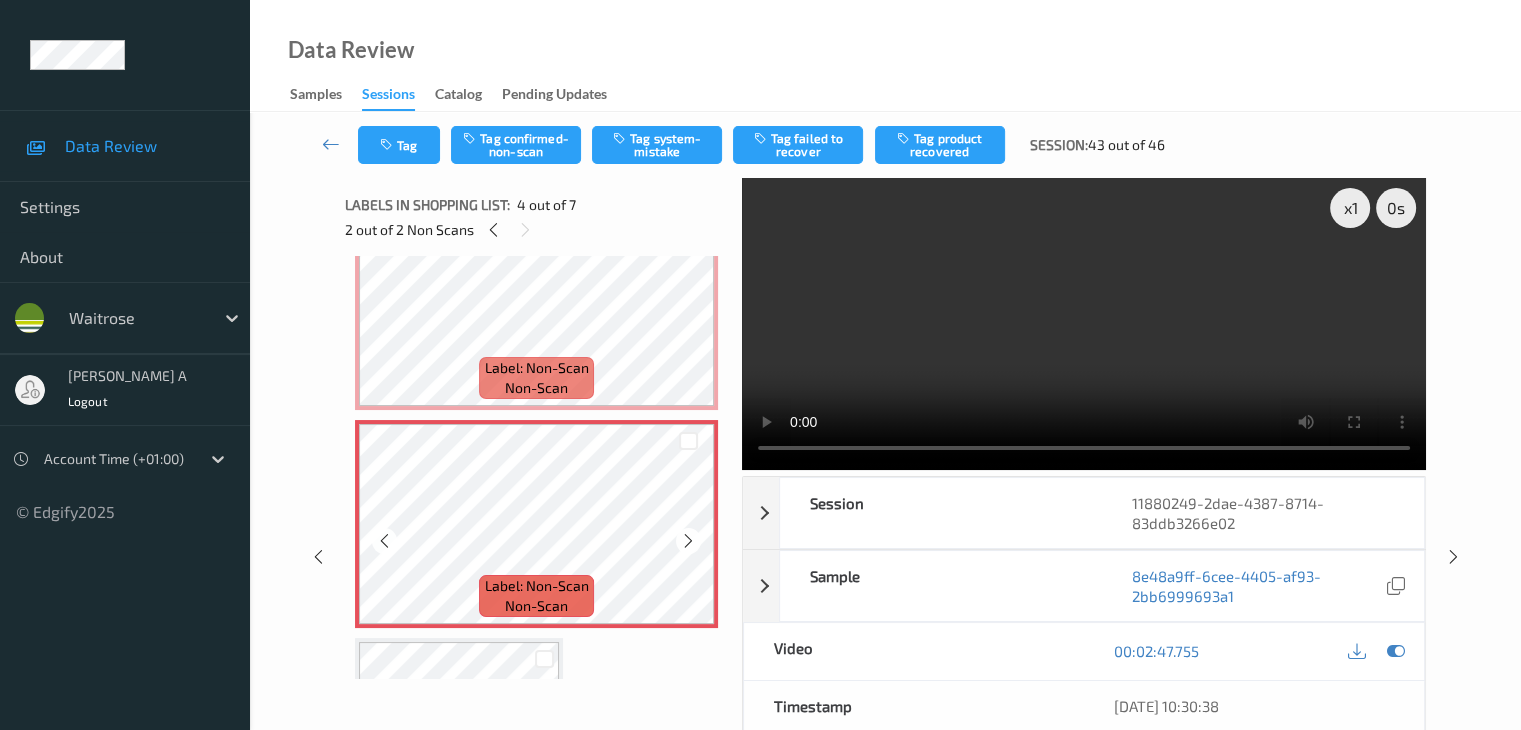 click at bounding box center [688, 541] 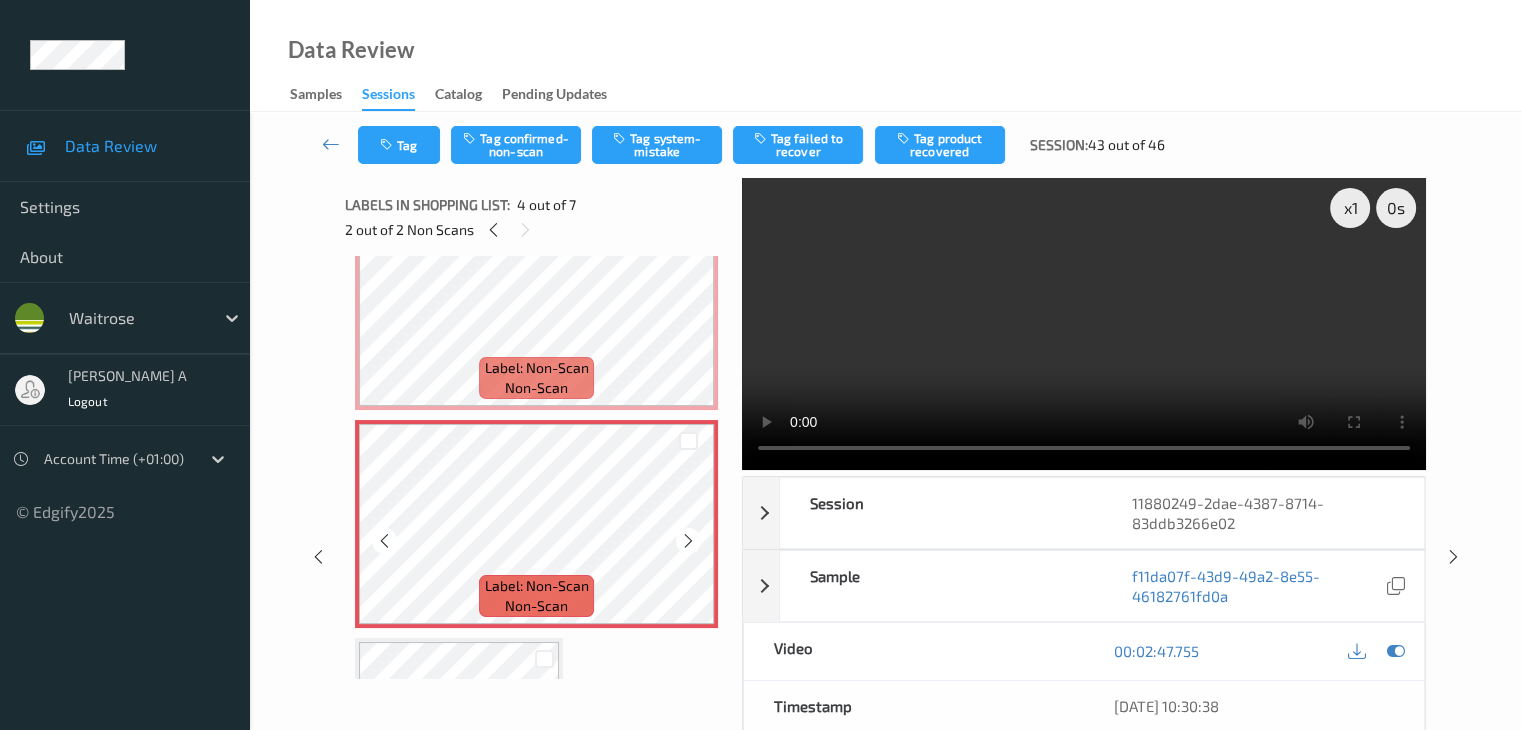 click at bounding box center [688, 541] 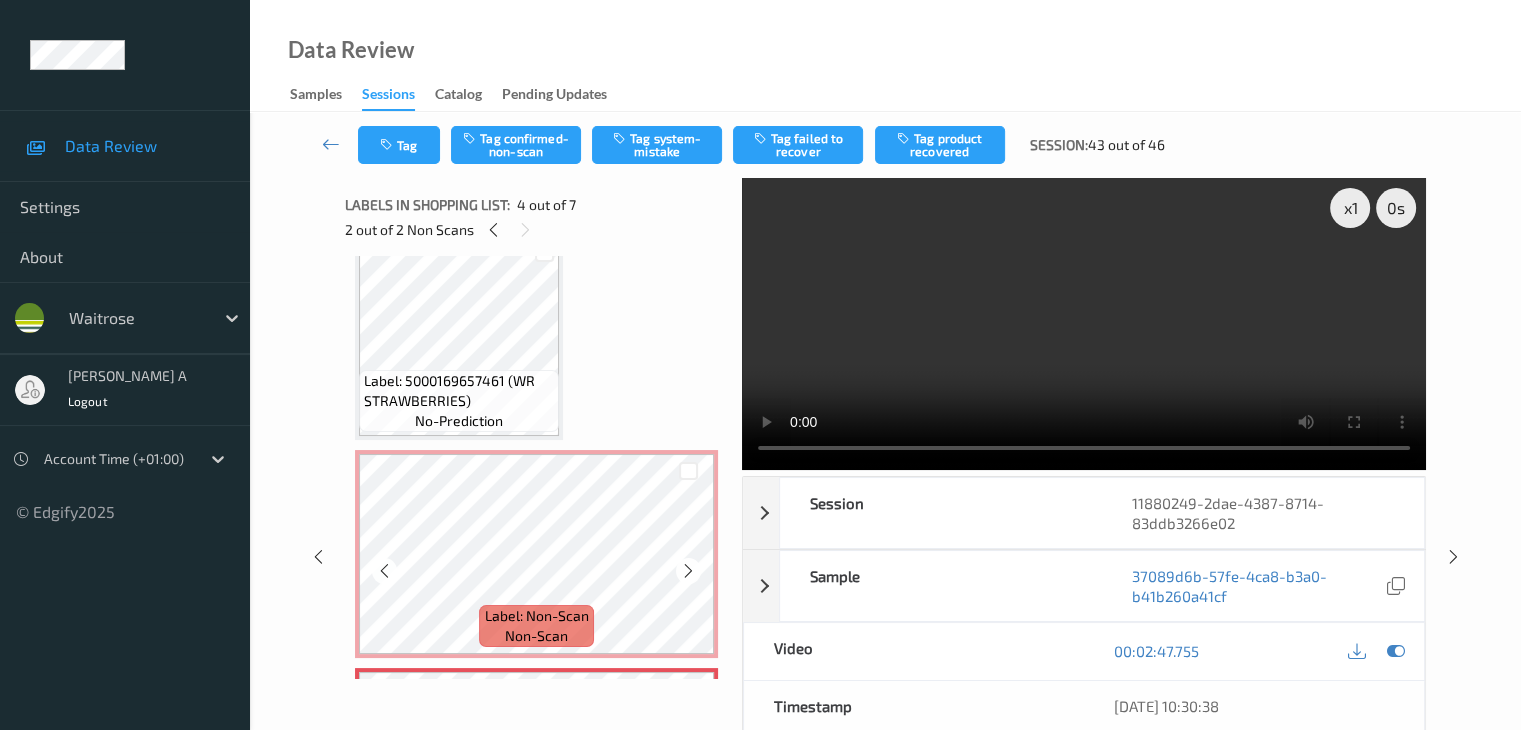 scroll, scrollTop: 300, scrollLeft: 0, axis: vertical 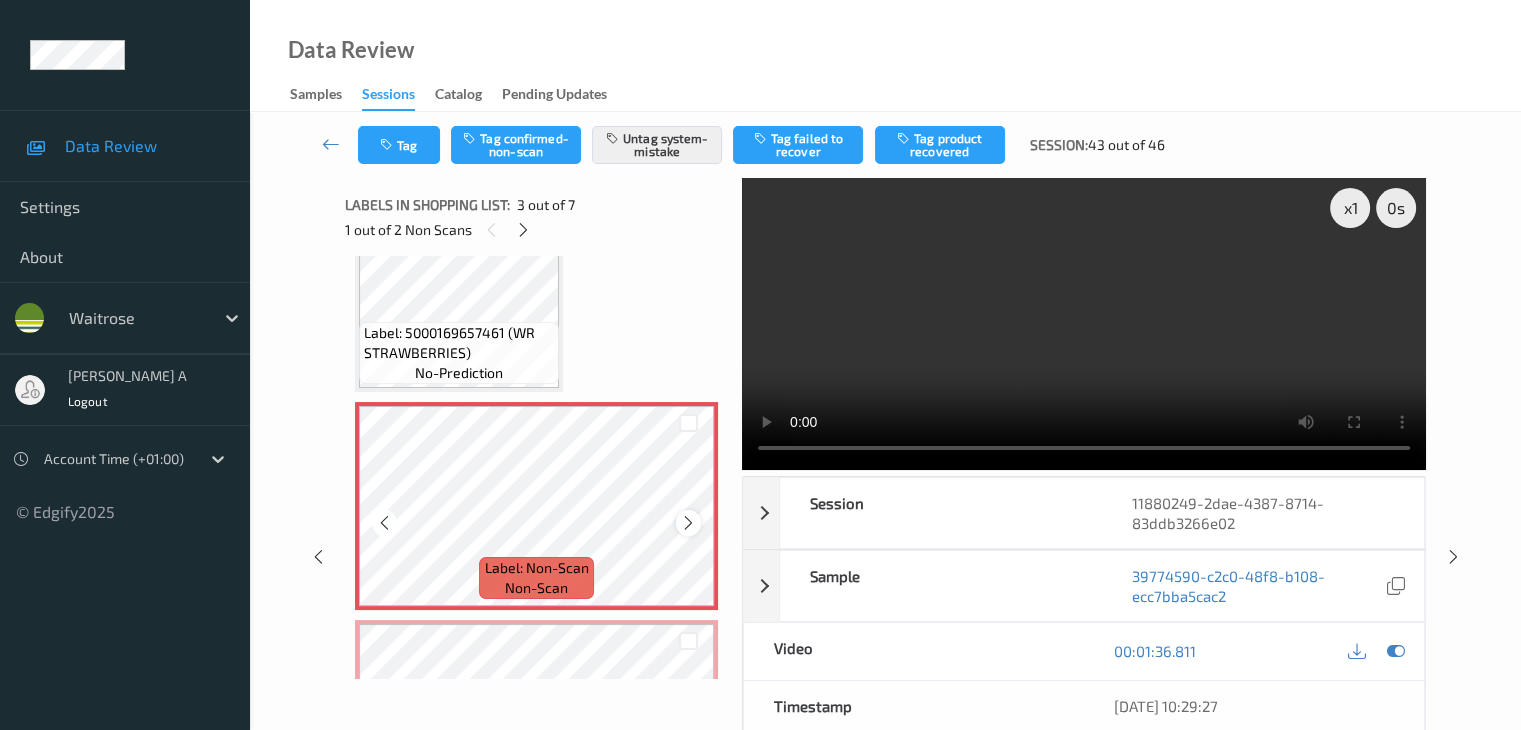 click at bounding box center [688, 523] 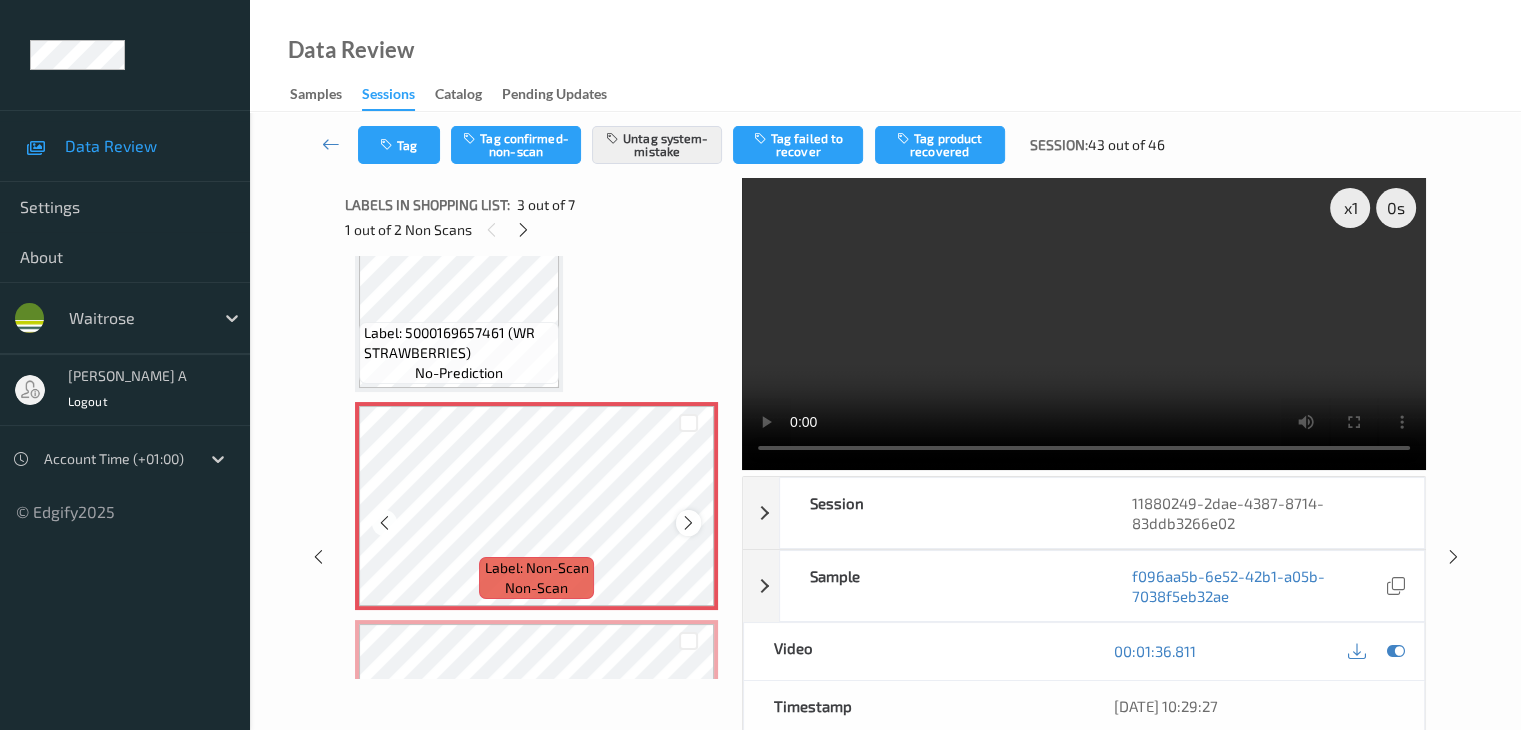 click at bounding box center [688, 523] 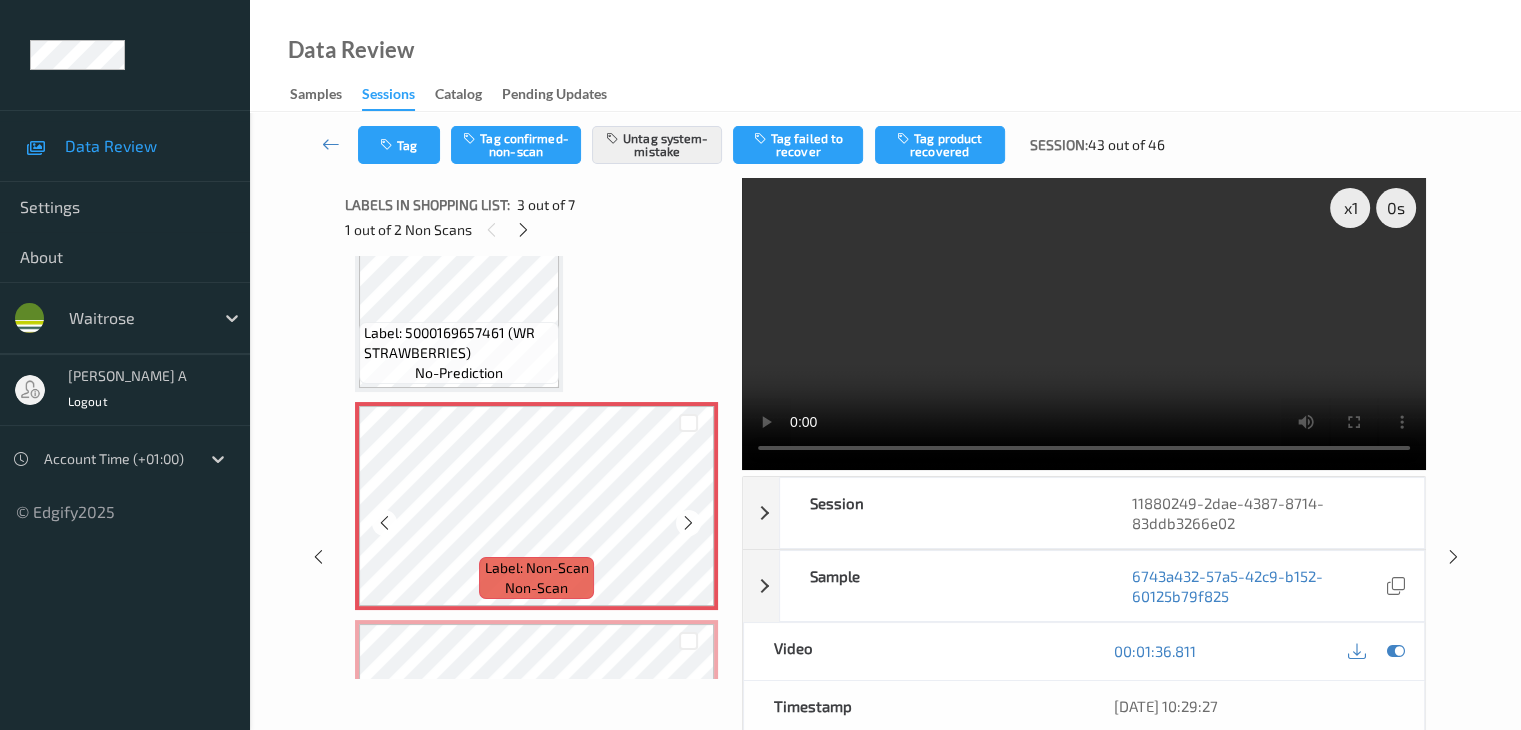 click at bounding box center [688, 523] 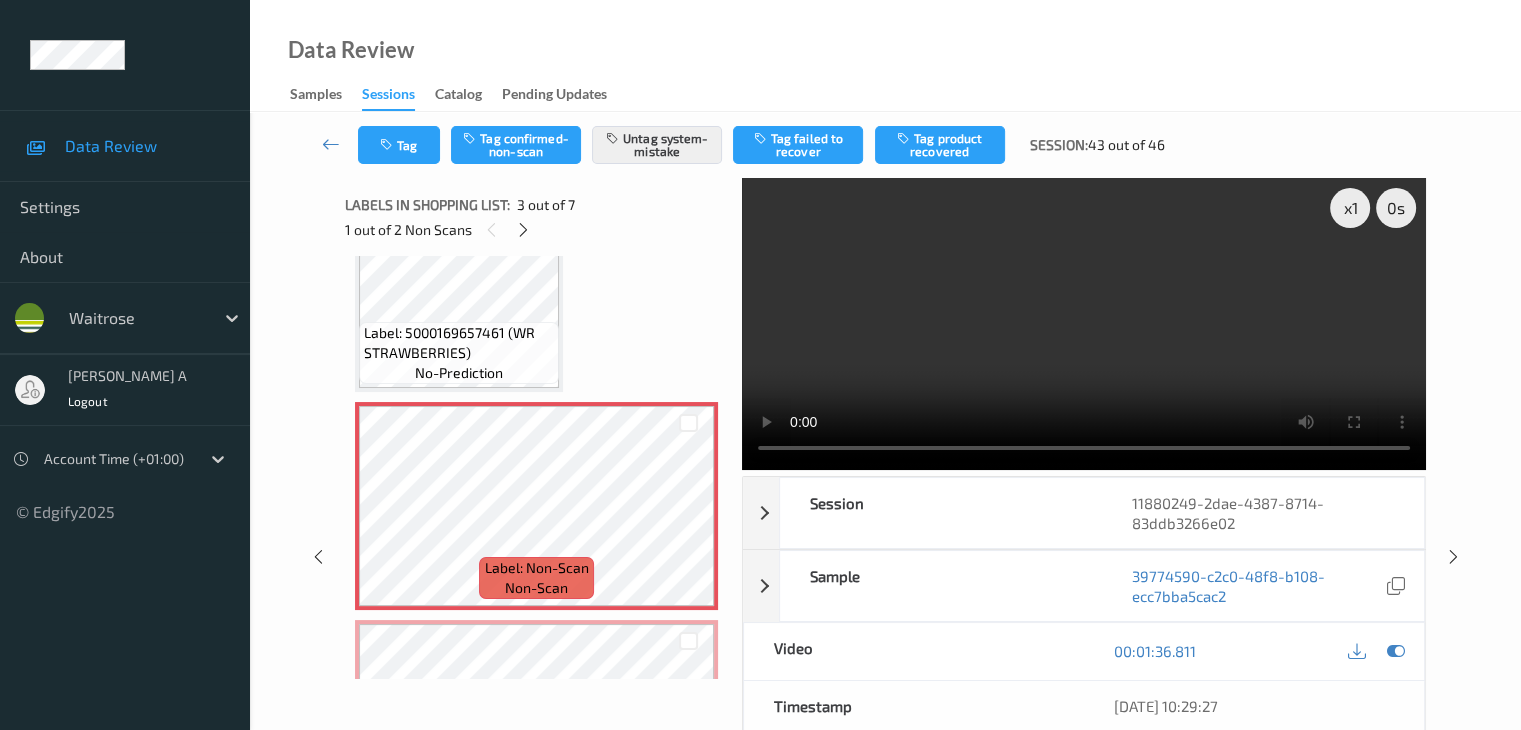 click on "Labels in shopping list: 3 out of 7 1 out of 2 Non Scans" at bounding box center [536, 217] 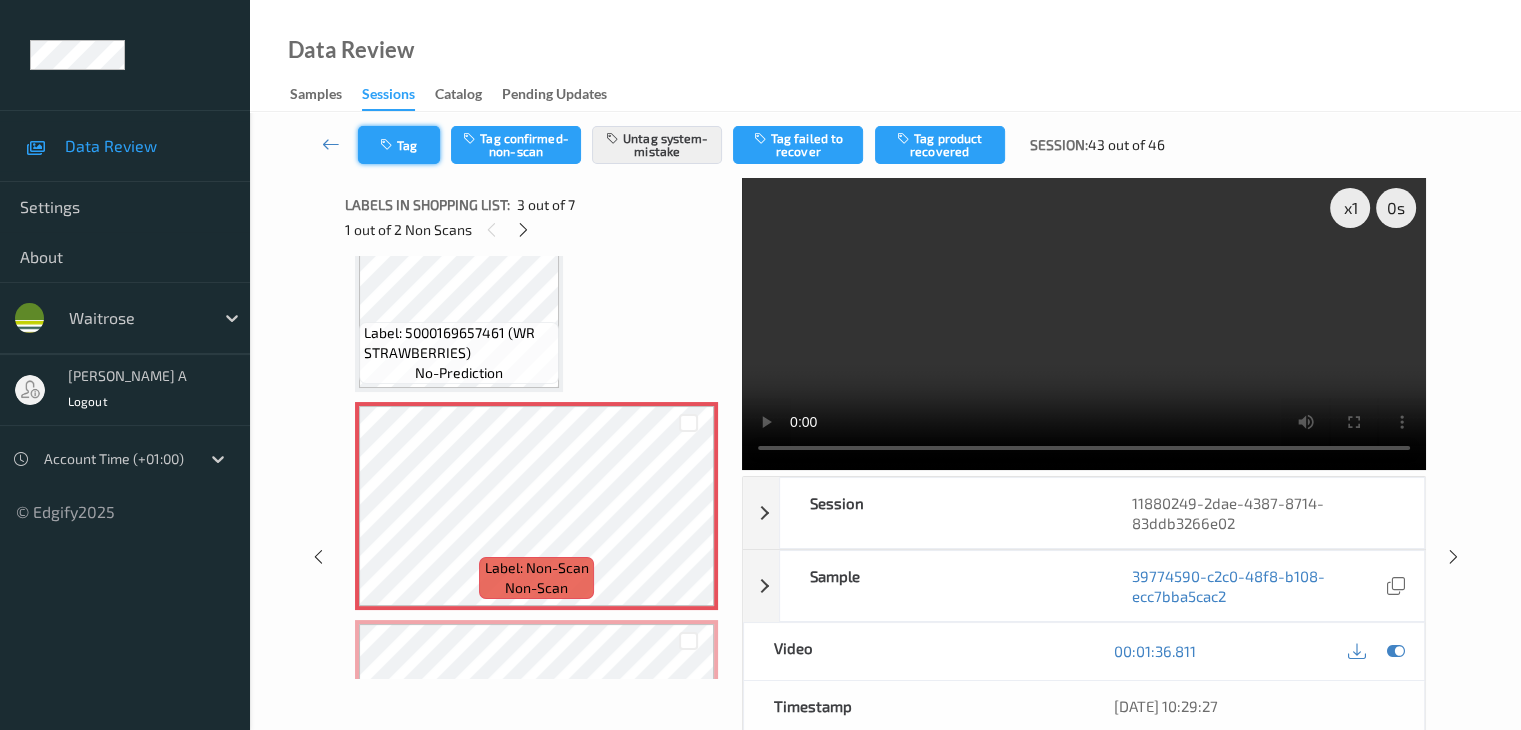 click on "Tag" at bounding box center [399, 145] 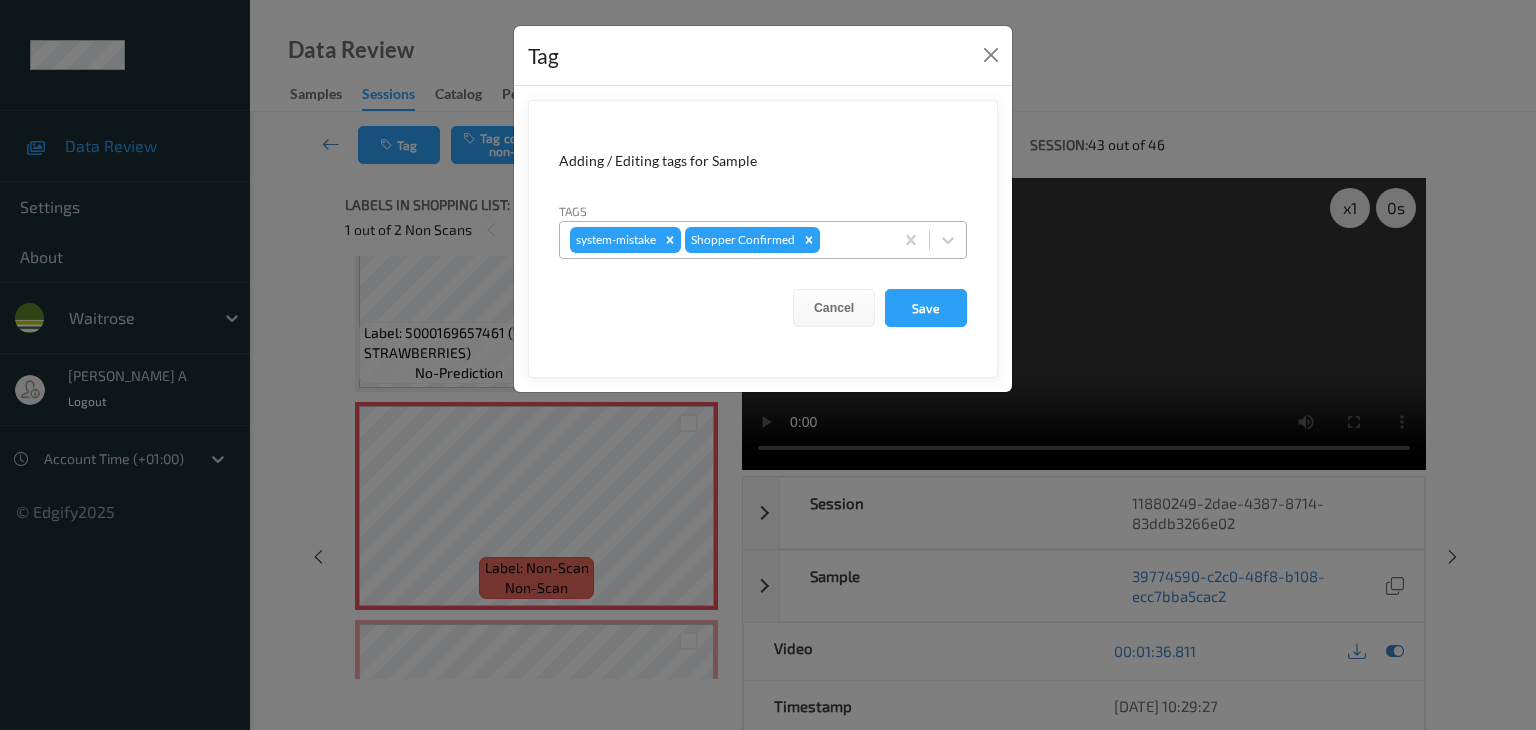 click at bounding box center (853, 240) 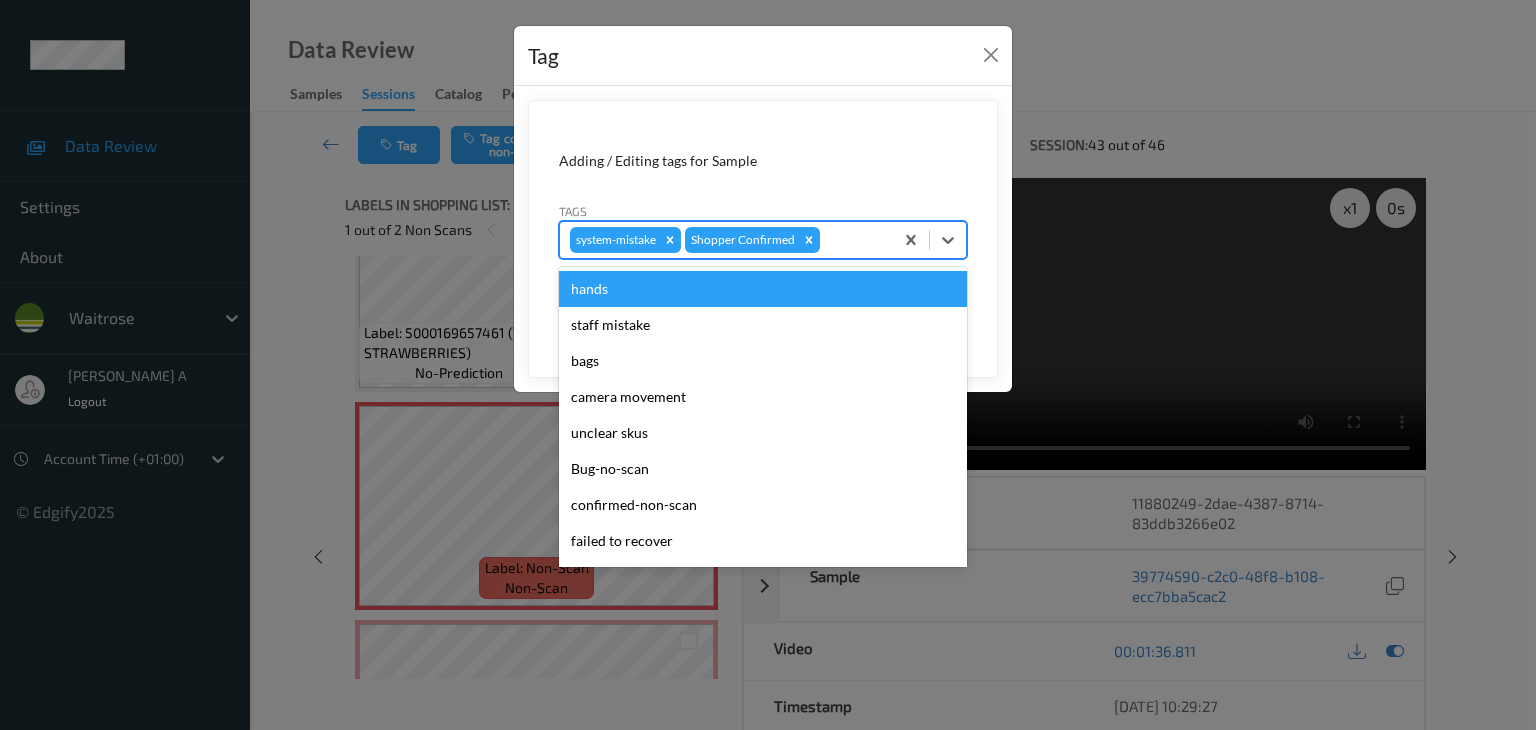 type on "u" 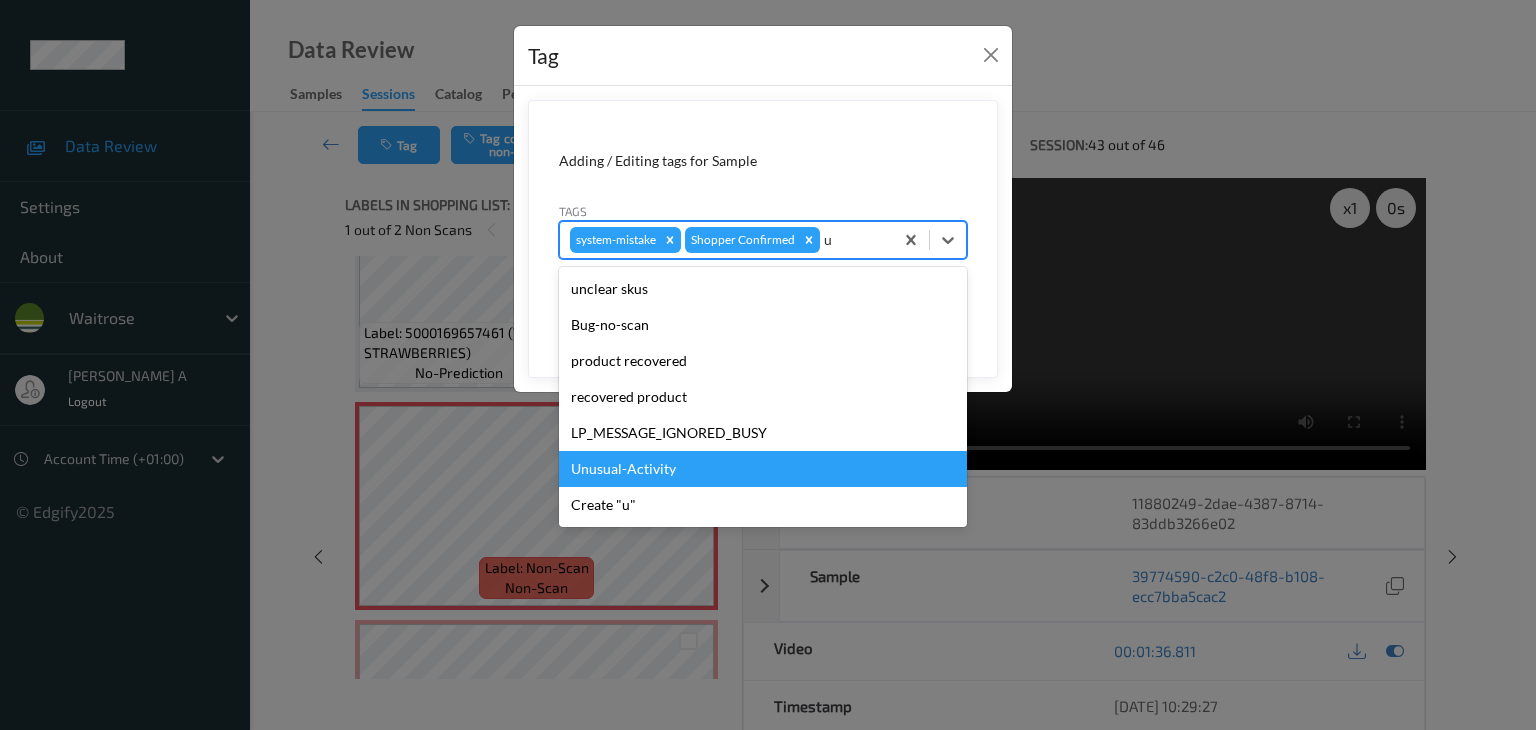 click on "Unusual-Activity" at bounding box center (763, 469) 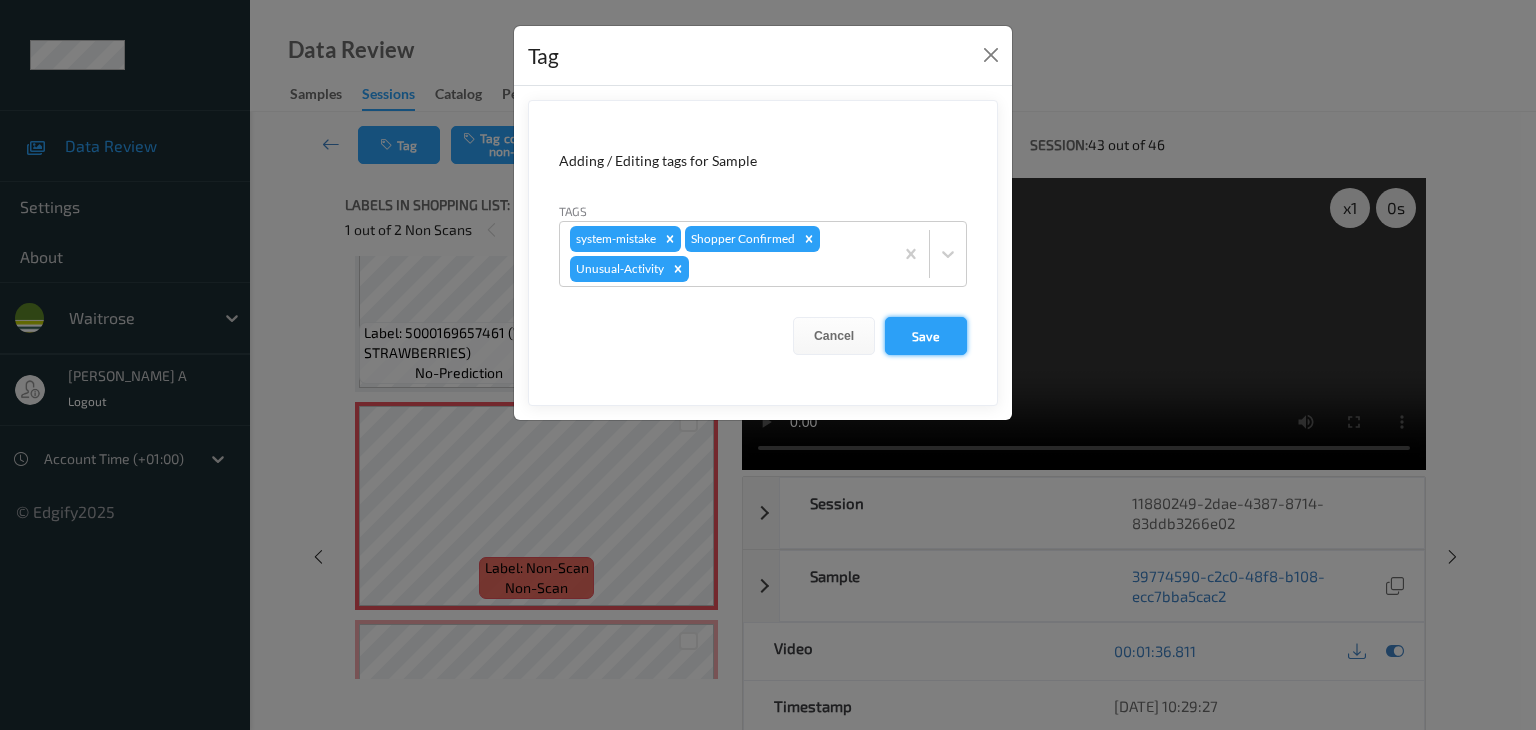 click on "Save" at bounding box center [926, 336] 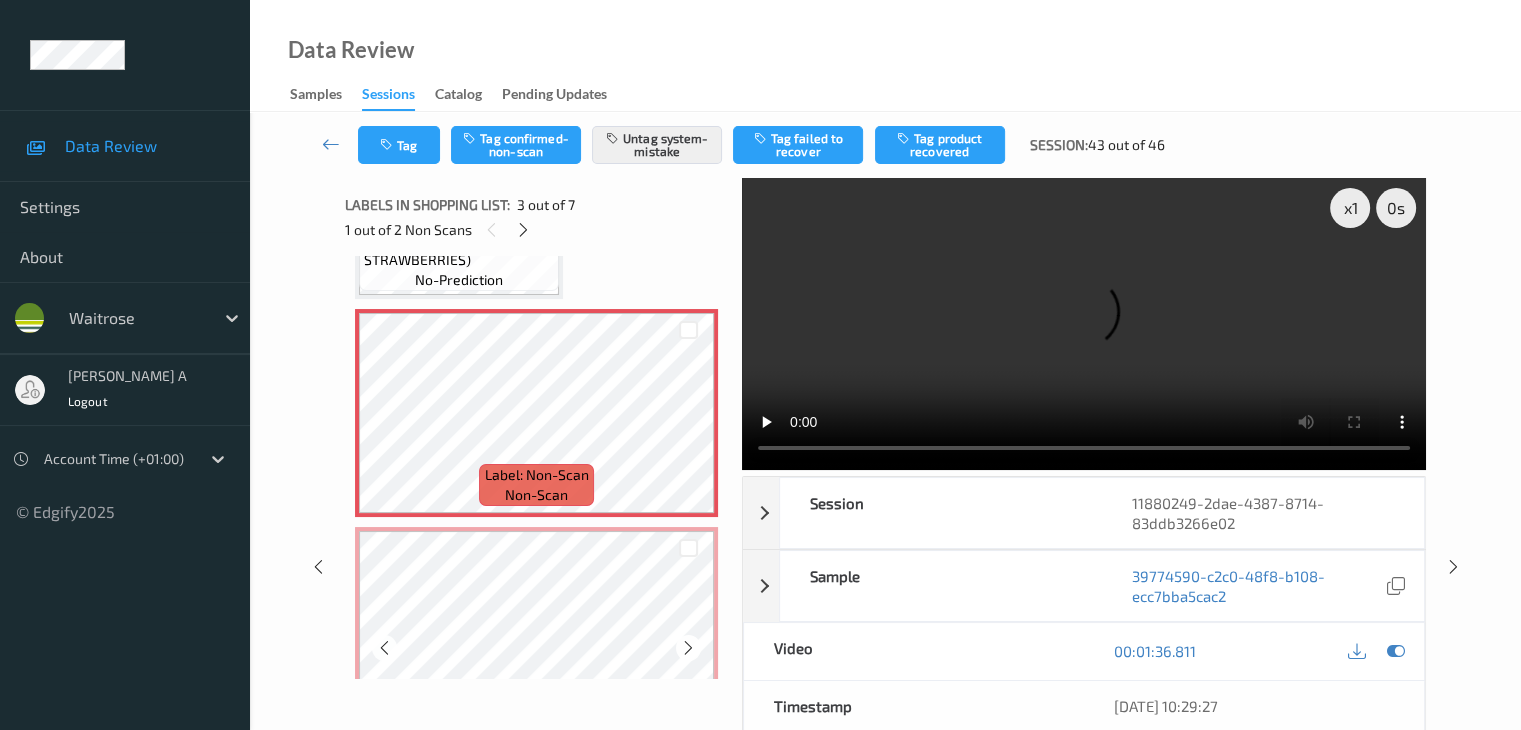 scroll, scrollTop: 500, scrollLeft: 0, axis: vertical 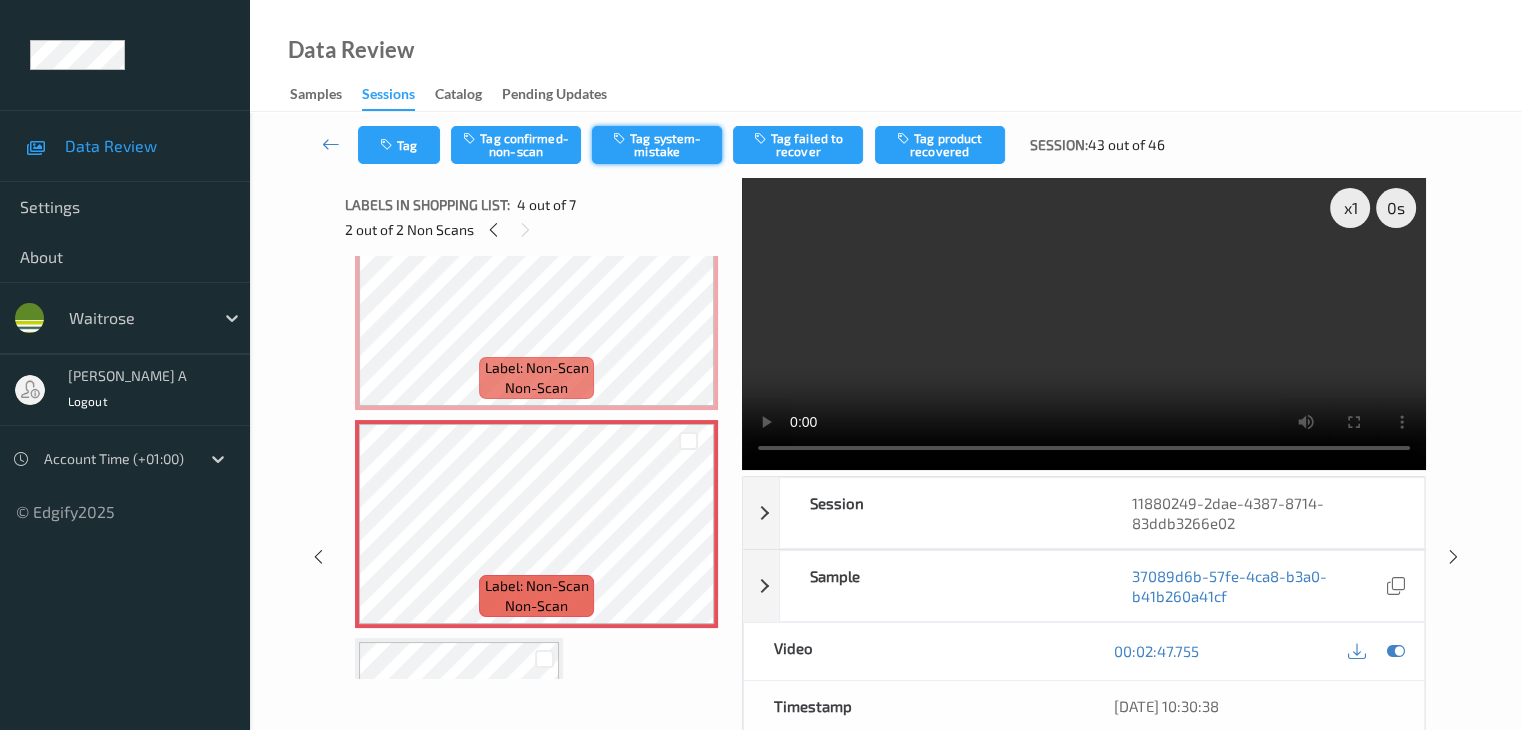 click on "Tag   system-mistake" at bounding box center (657, 145) 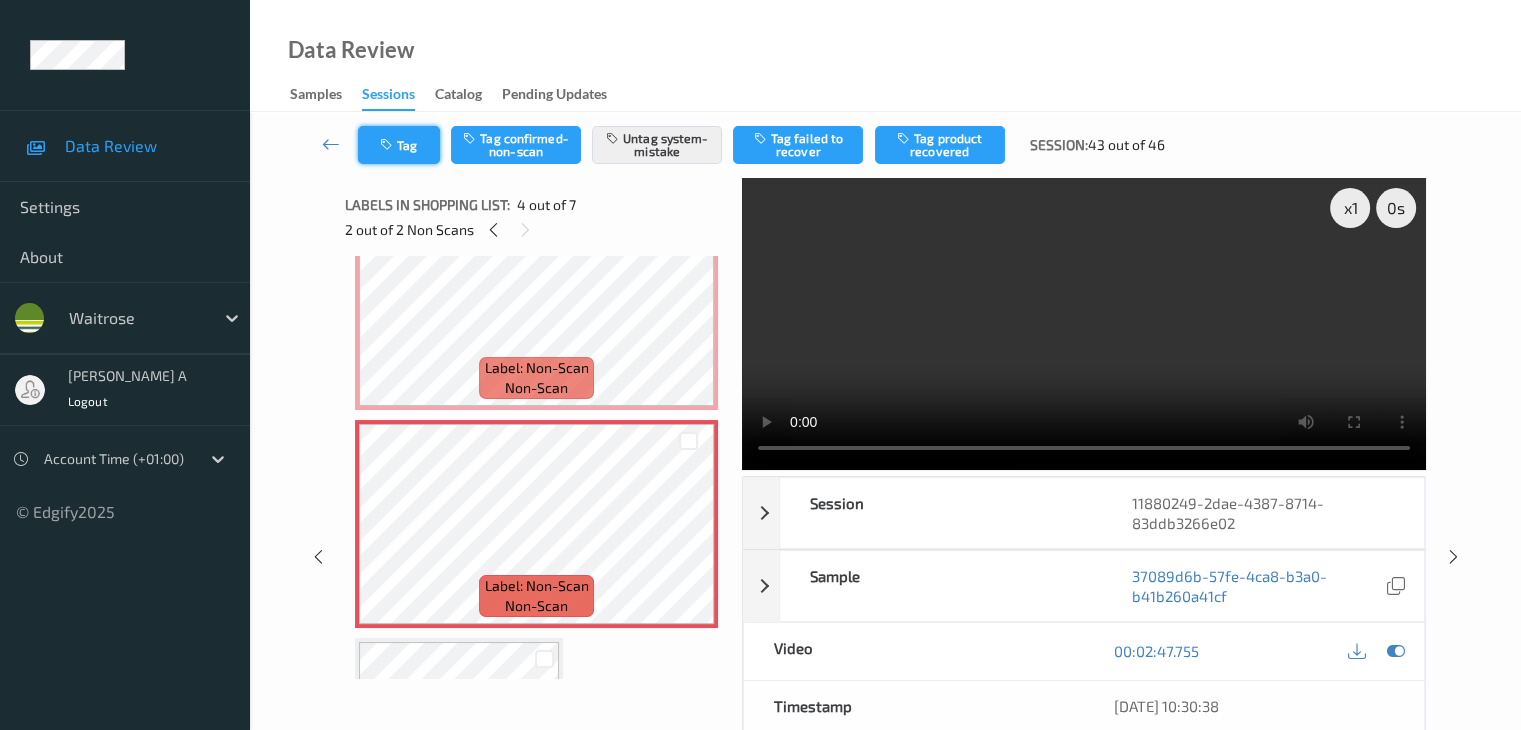 click on "Tag" at bounding box center (399, 145) 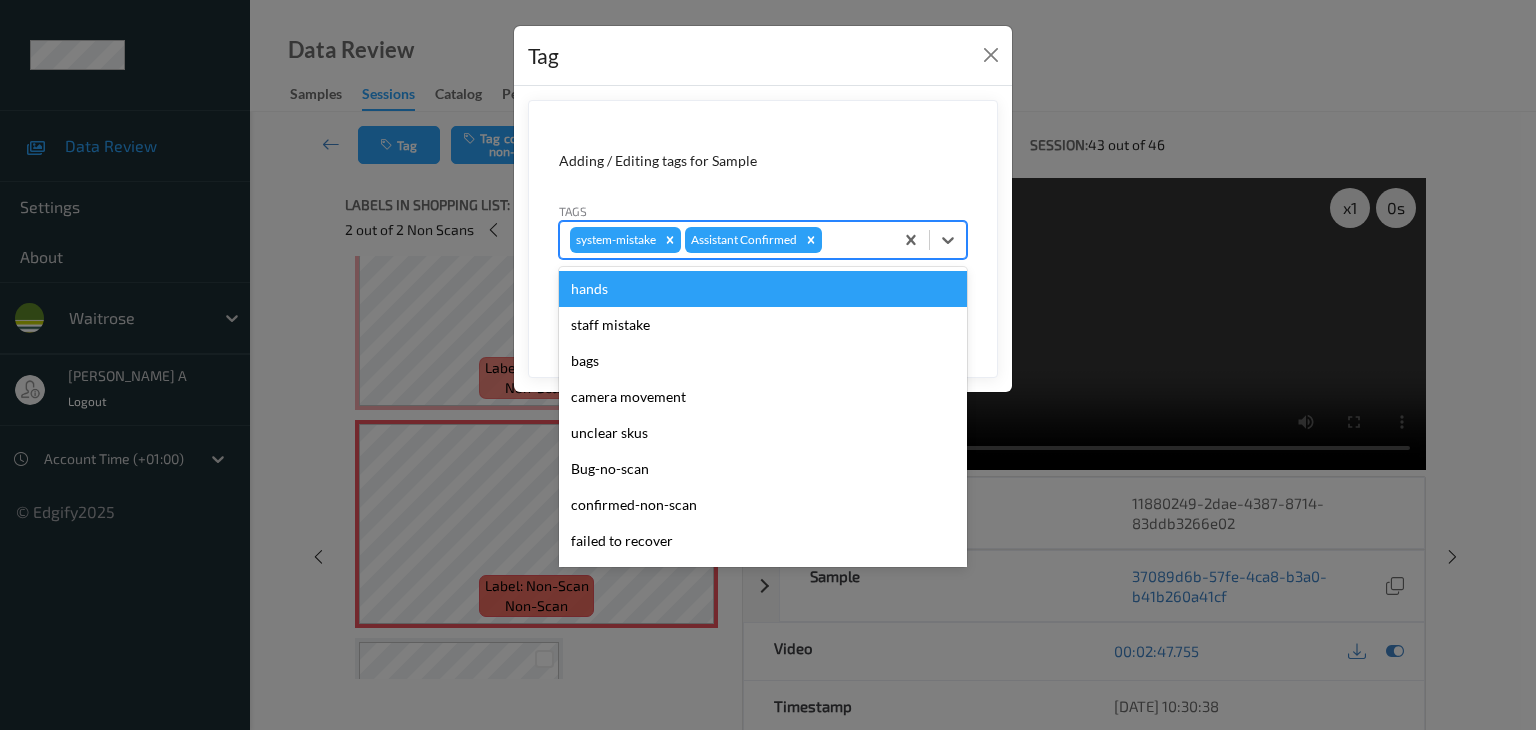 click on "system-mistake Assistant Confirmed" at bounding box center (726, 240) 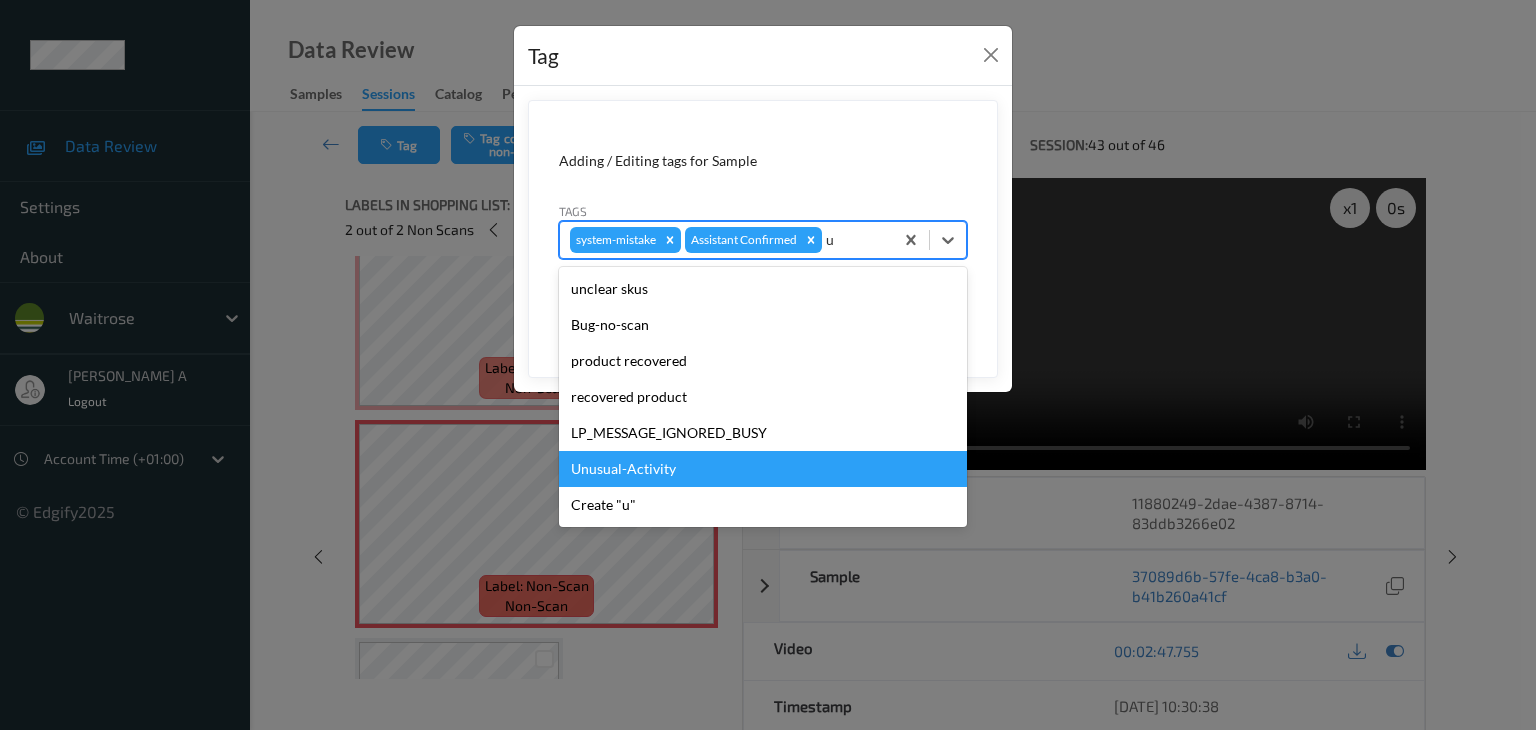 click on "Unusual-Activity" at bounding box center [763, 469] 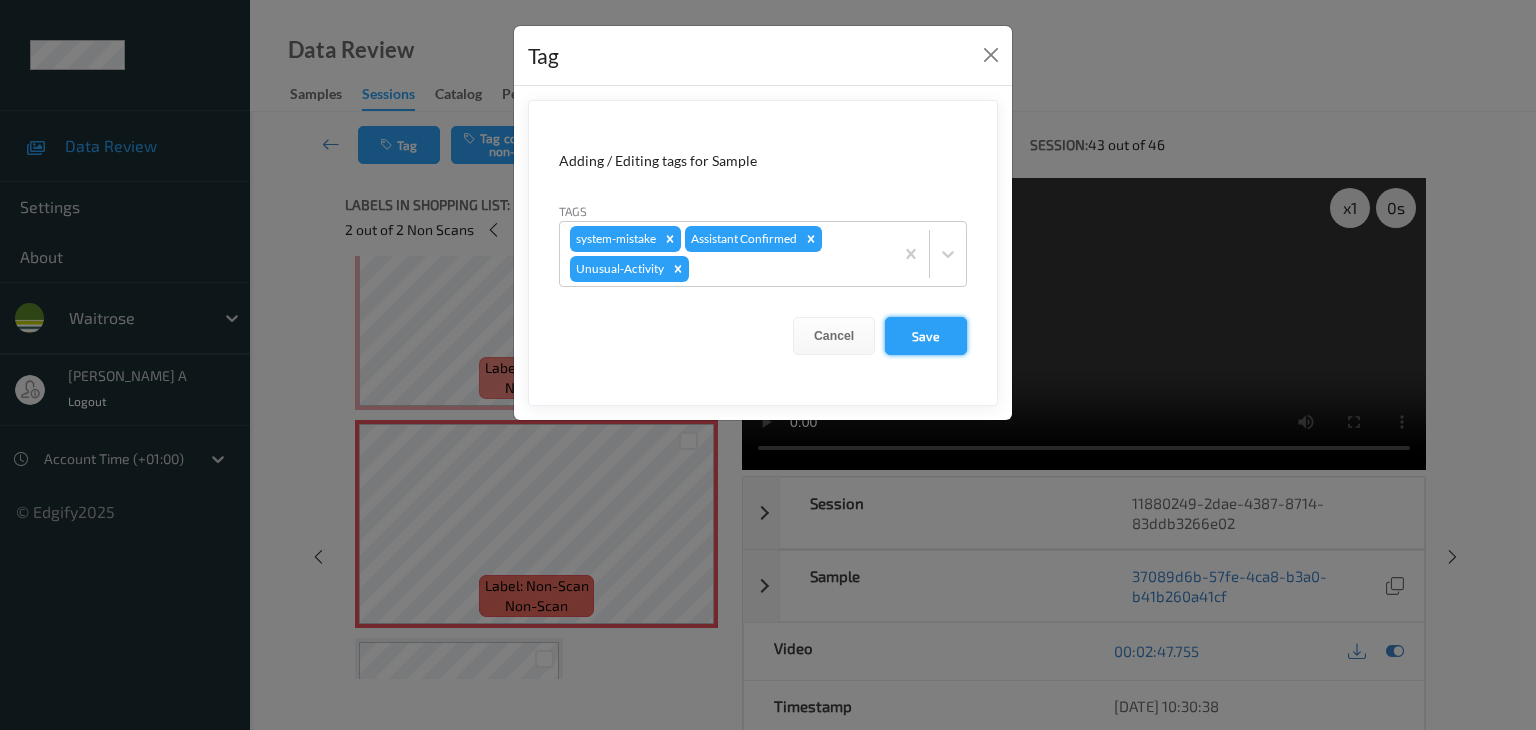 click on "Save" at bounding box center (926, 336) 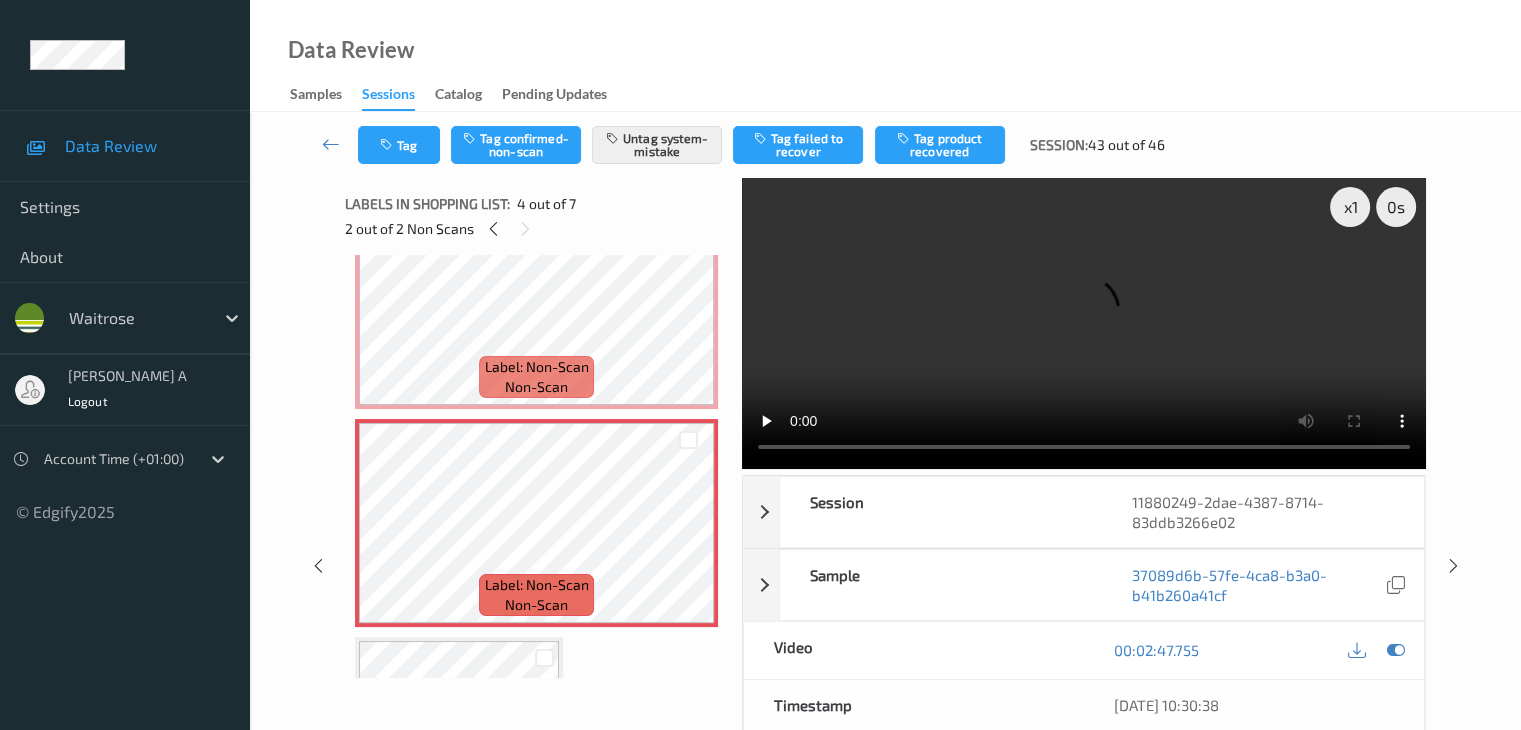 scroll, scrollTop: 0, scrollLeft: 0, axis: both 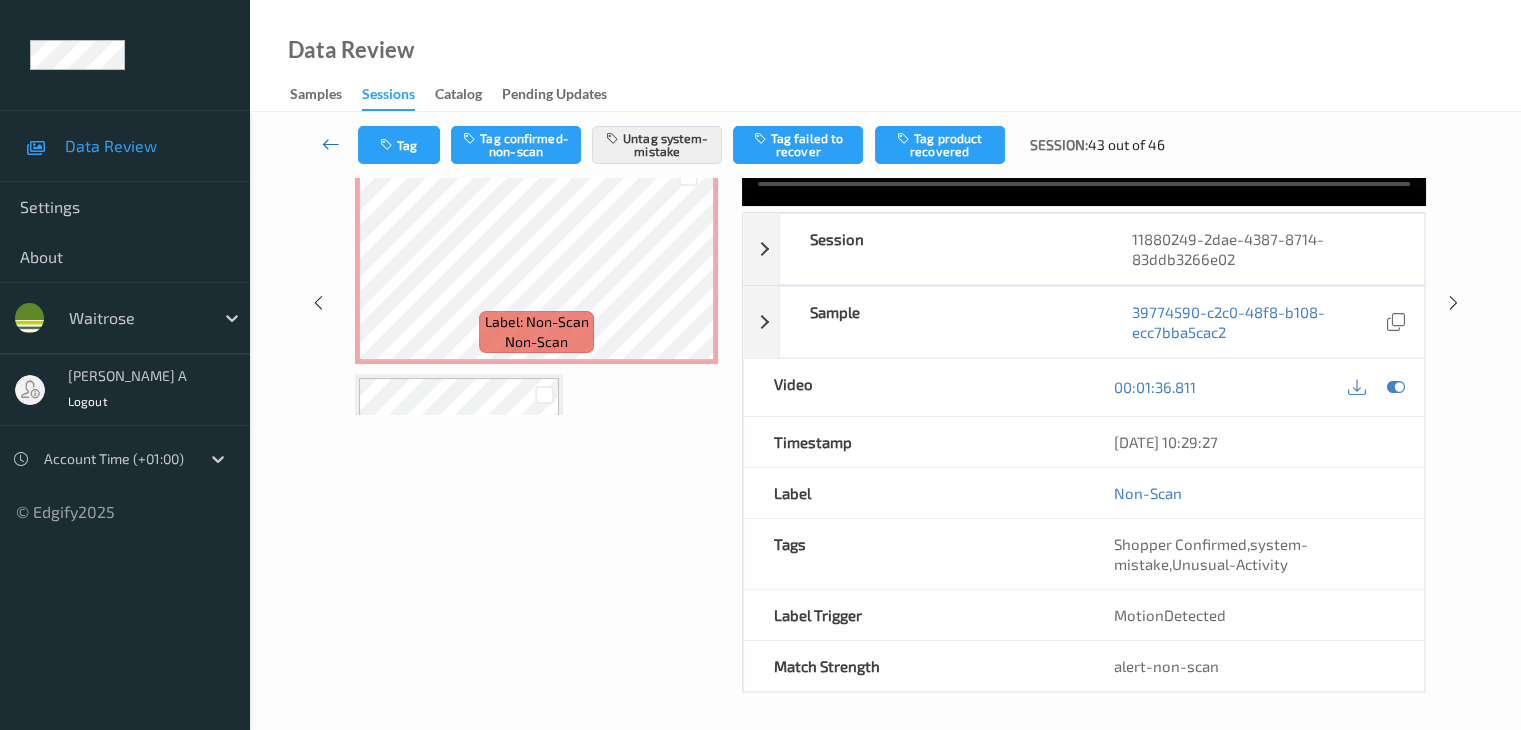 click at bounding box center (331, 144) 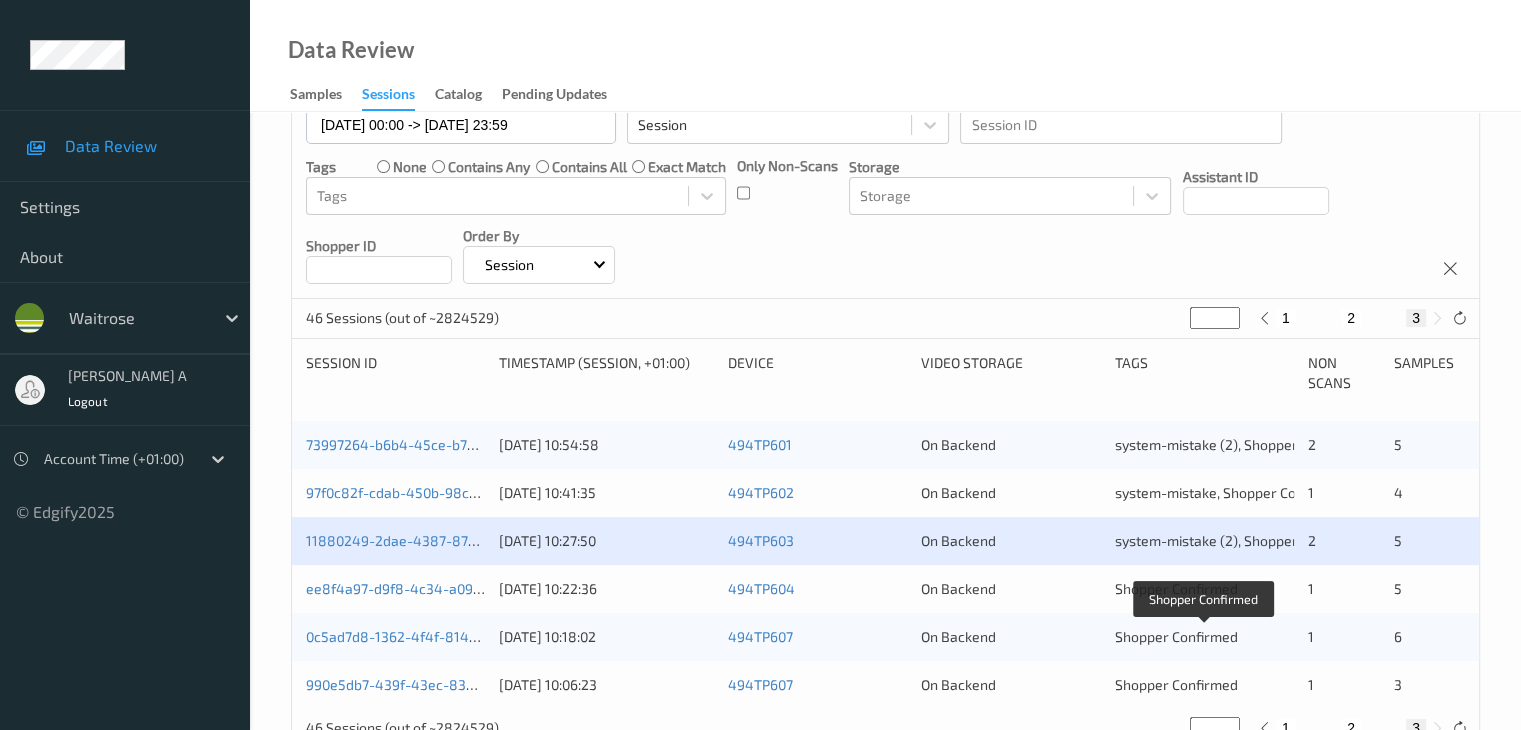 scroll, scrollTop: 260, scrollLeft: 0, axis: vertical 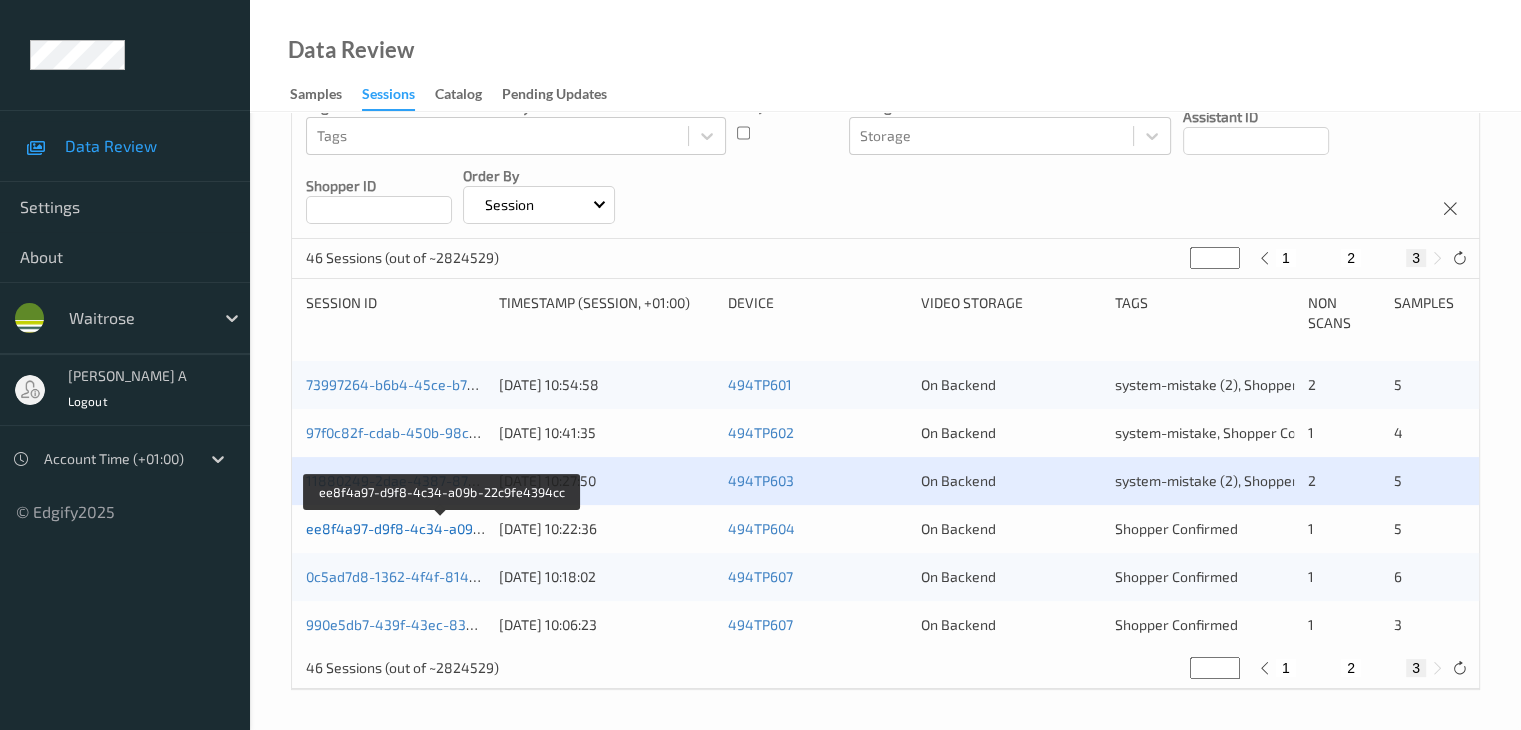 click on "ee8f4a97-d9f8-4c34-a09b-22c9fe4394cc" at bounding box center [442, 528] 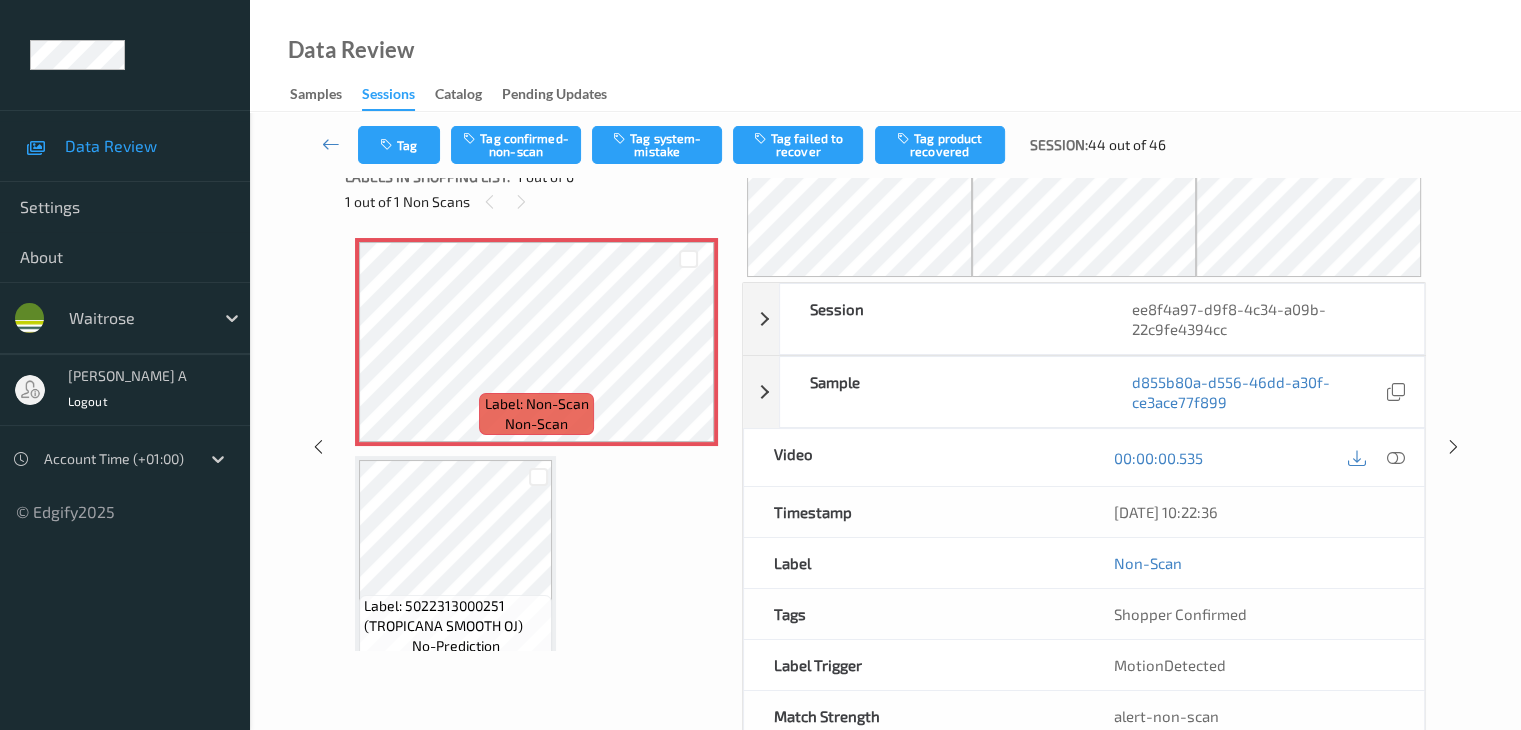 scroll, scrollTop: 0, scrollLeft: 0, axis: both 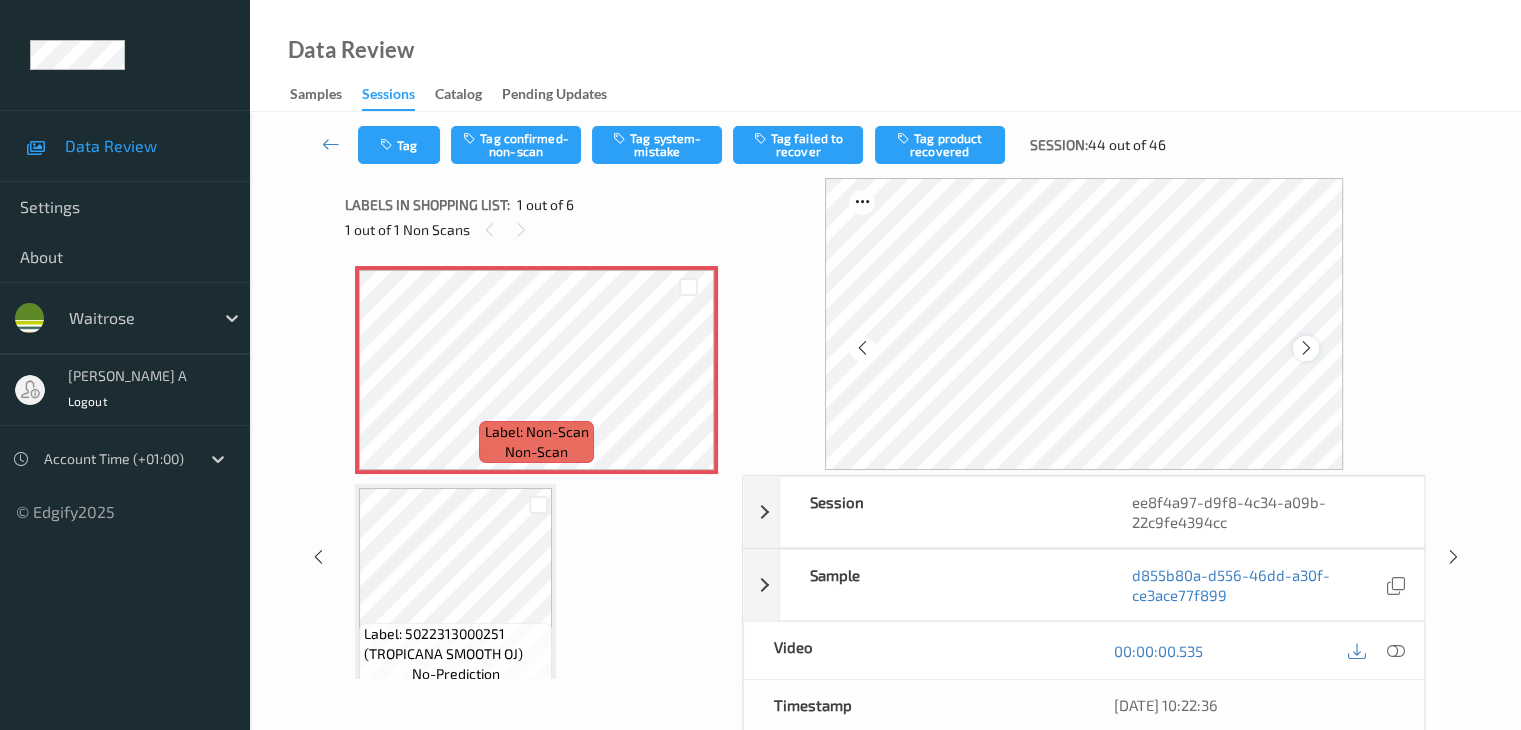 click at bounding box center [1306, 348] 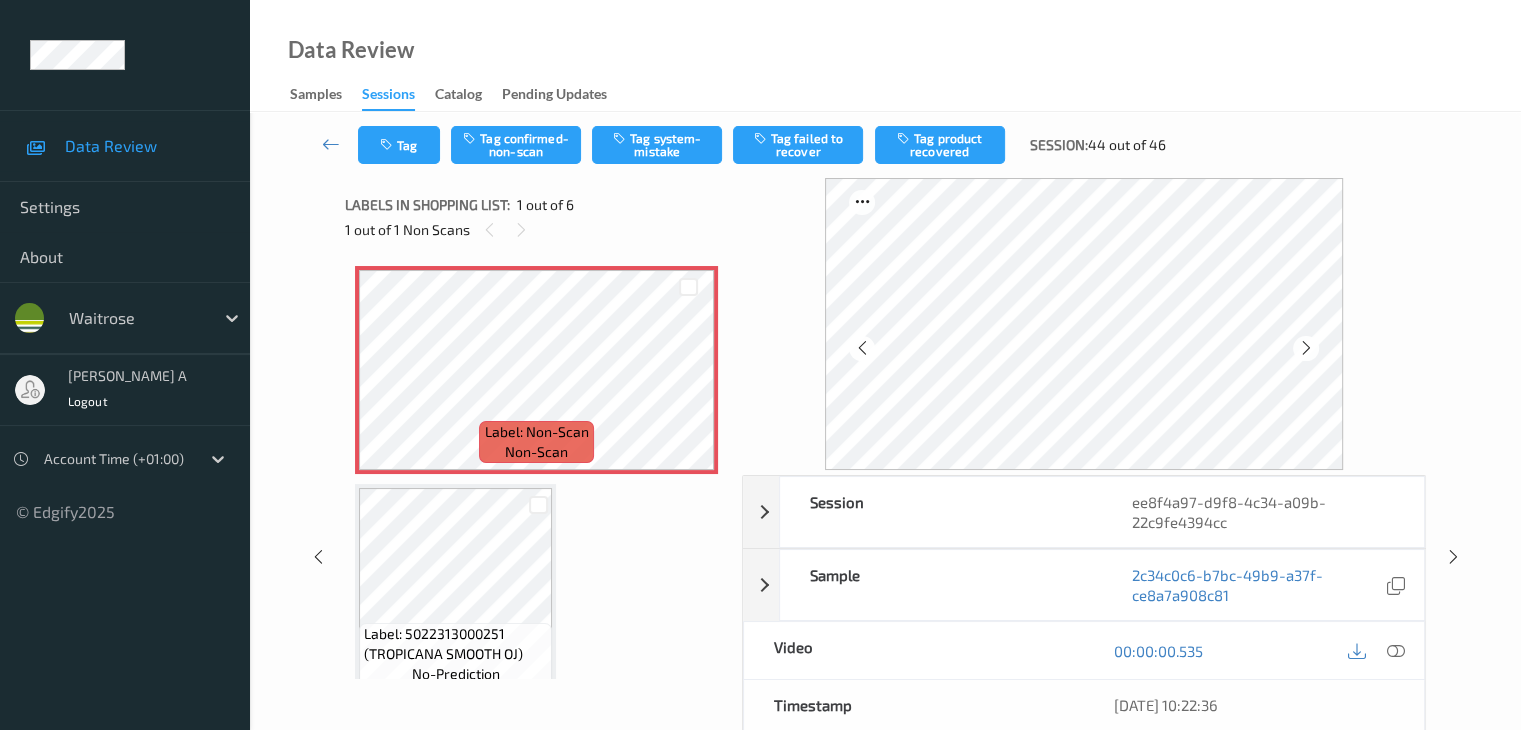 click at bounding box center [1306, 348] 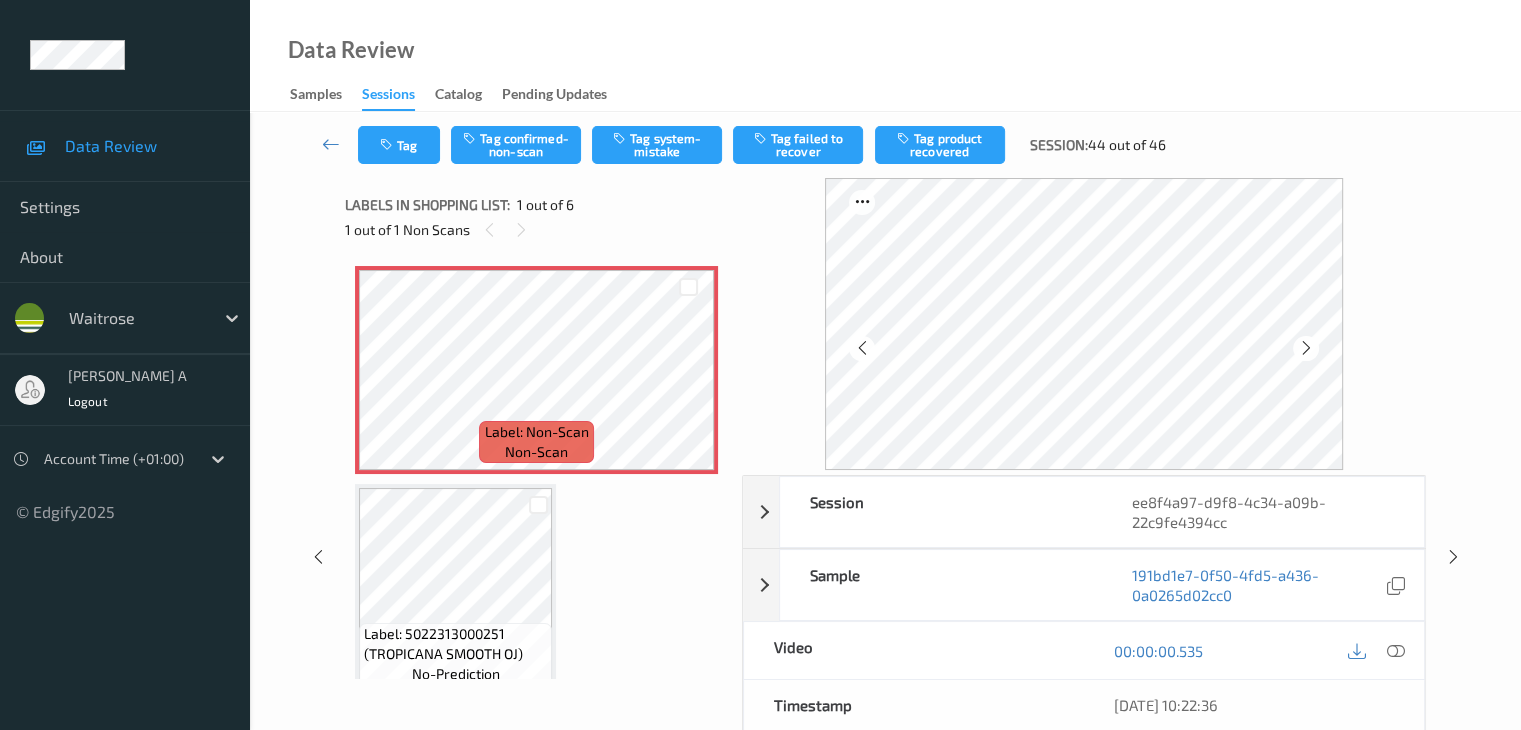 click at bounding box center [1306, 348] 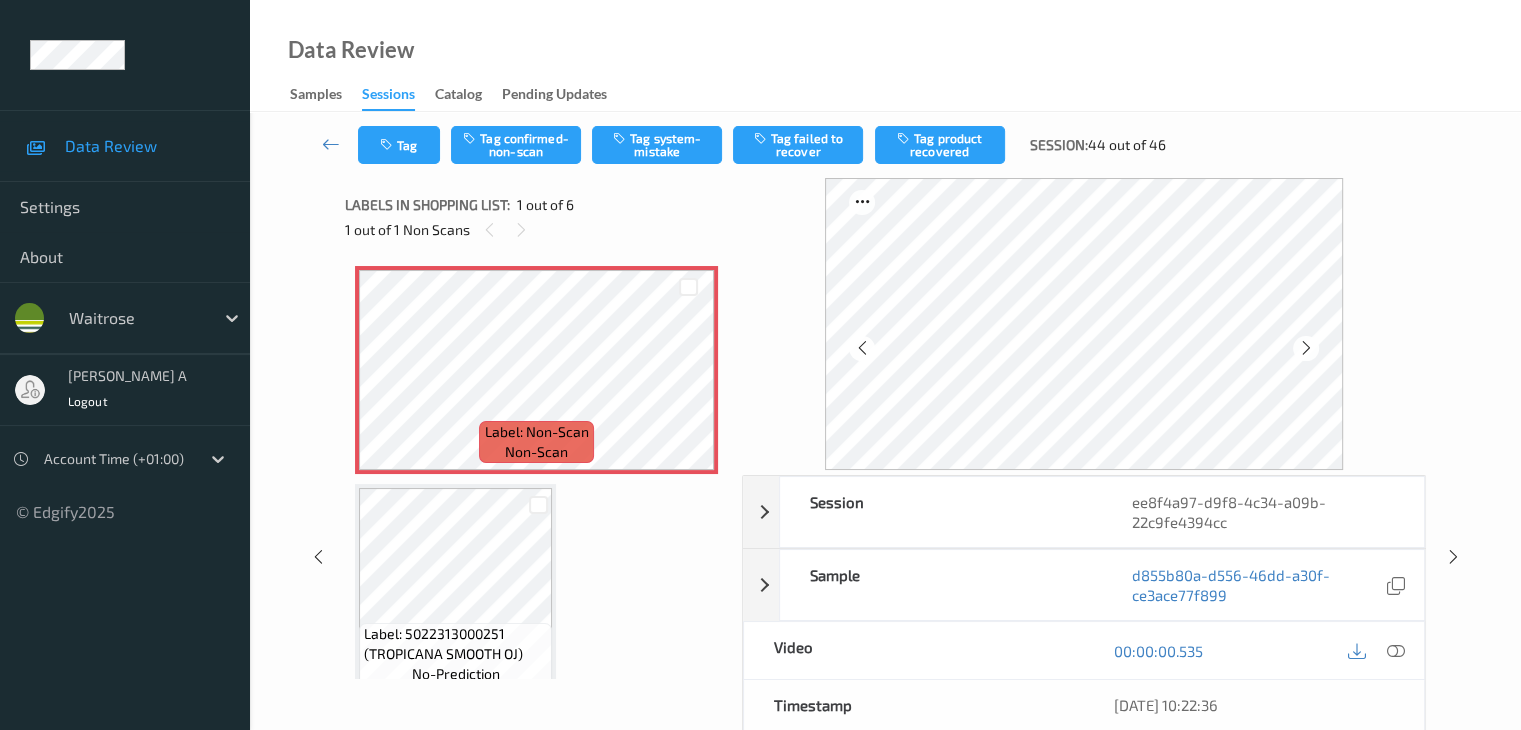 click at bounding box center [1306, 348] 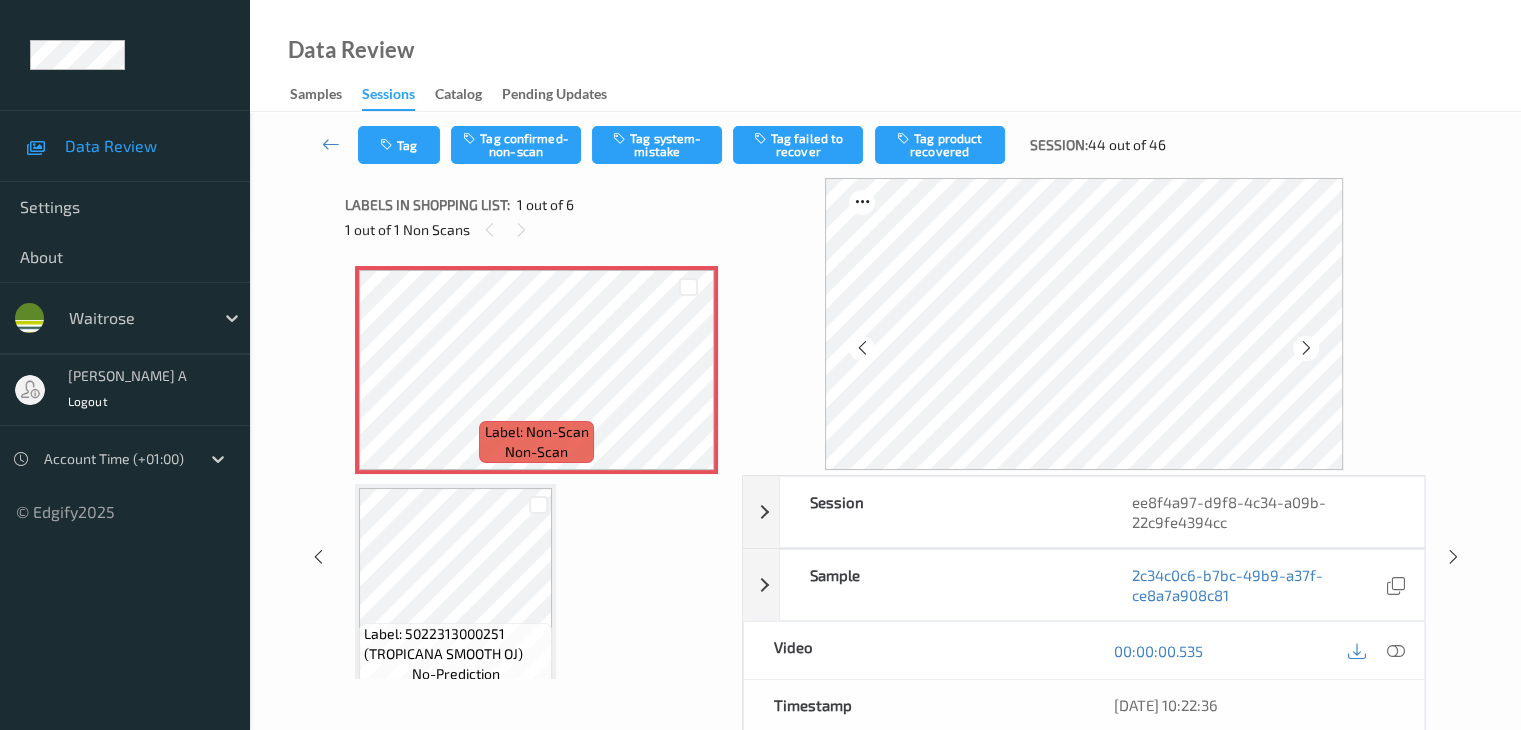 click at bounding box center [1306, 348] 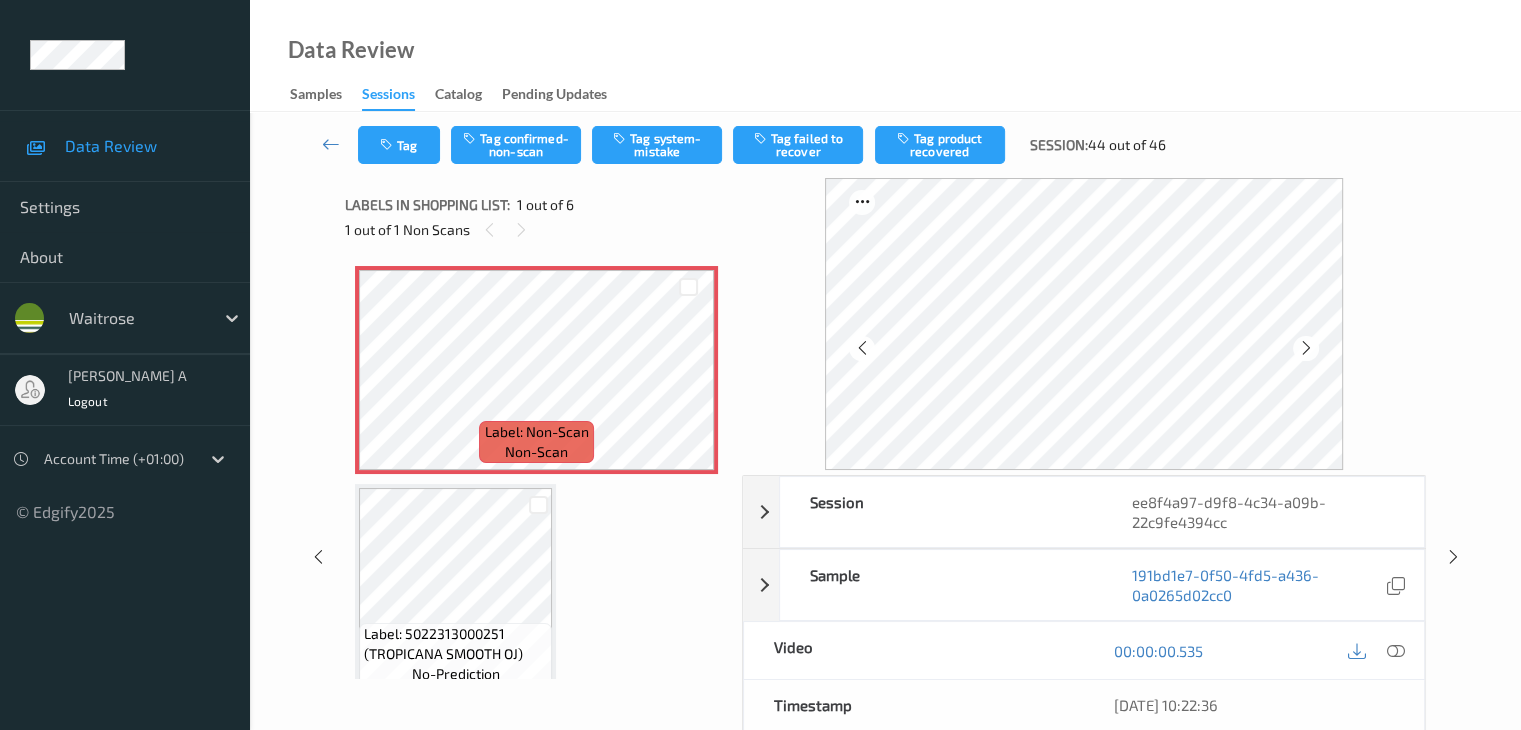 click at bounding box center [1306, 348] 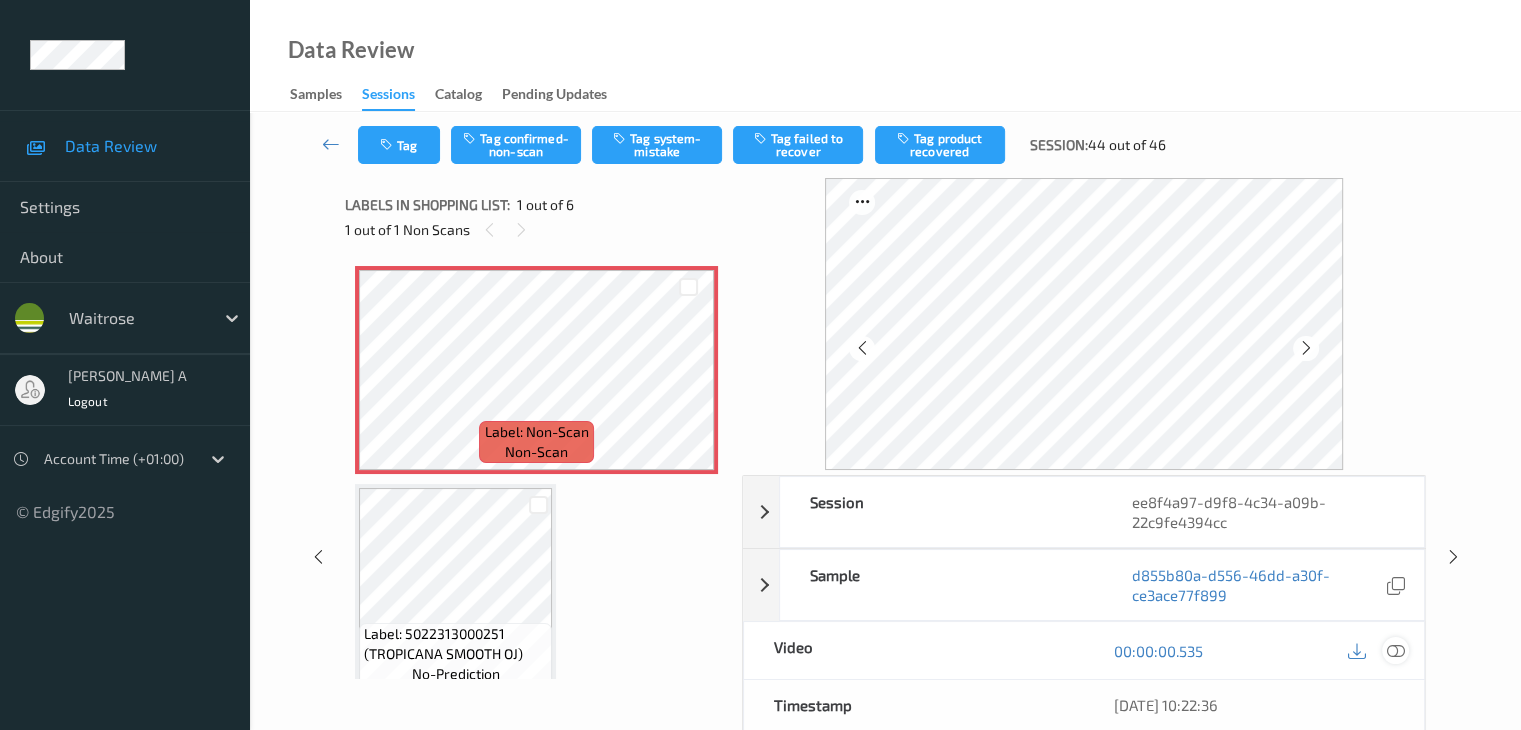 click at bounding box center [1395, 651] 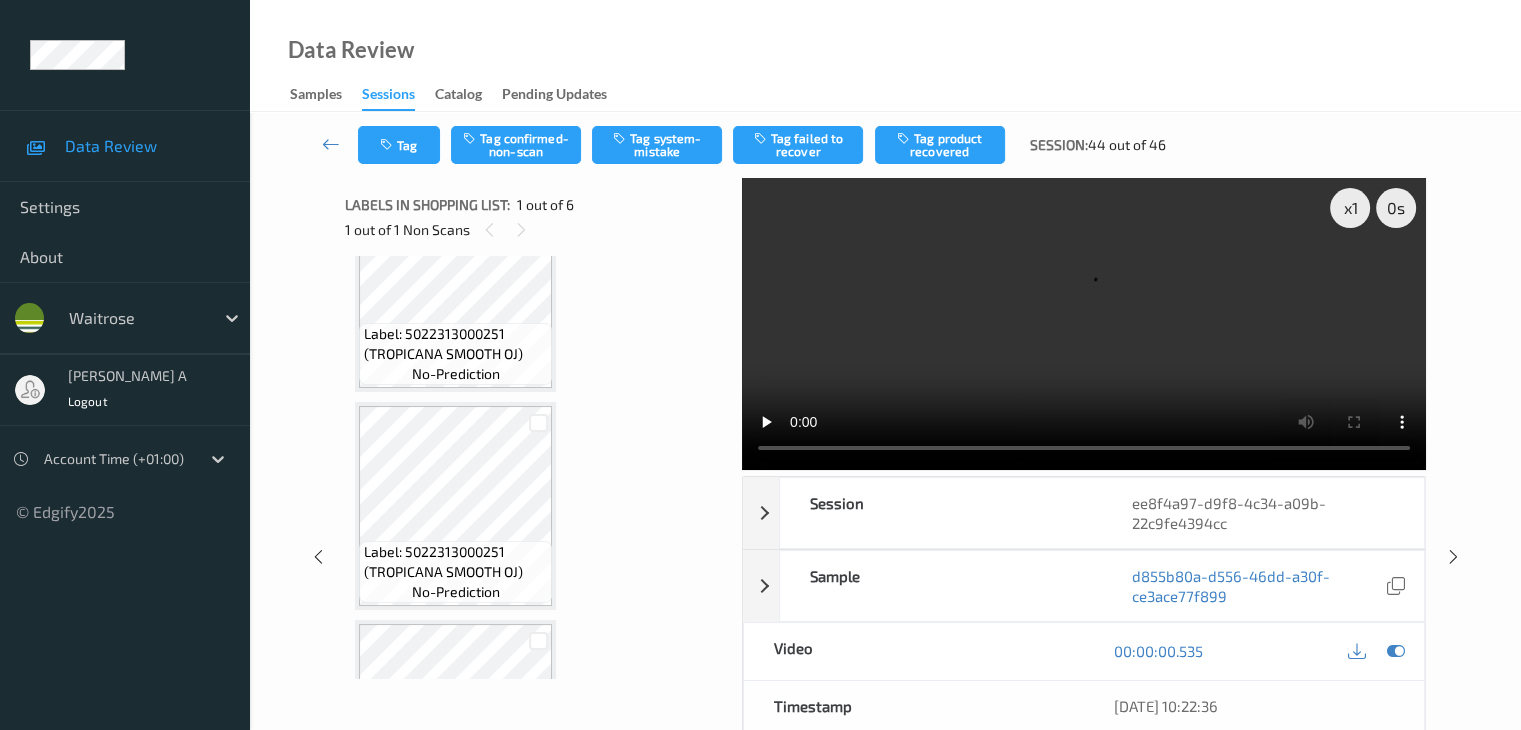 scroll, scrollTop: 0, scrollLeft: 0, axis: both 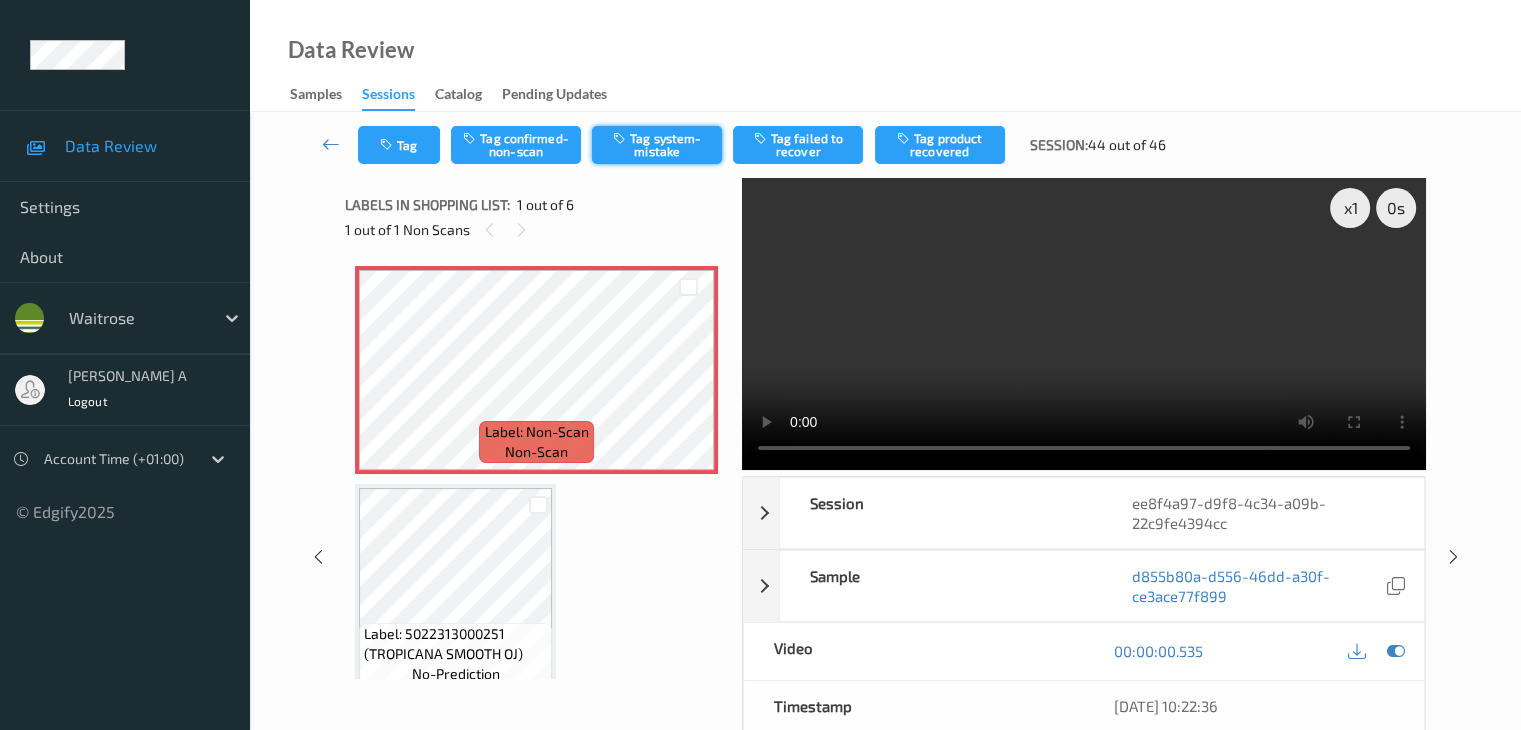 click on "Tag   system-mistake" at bounding box center [657, 145] 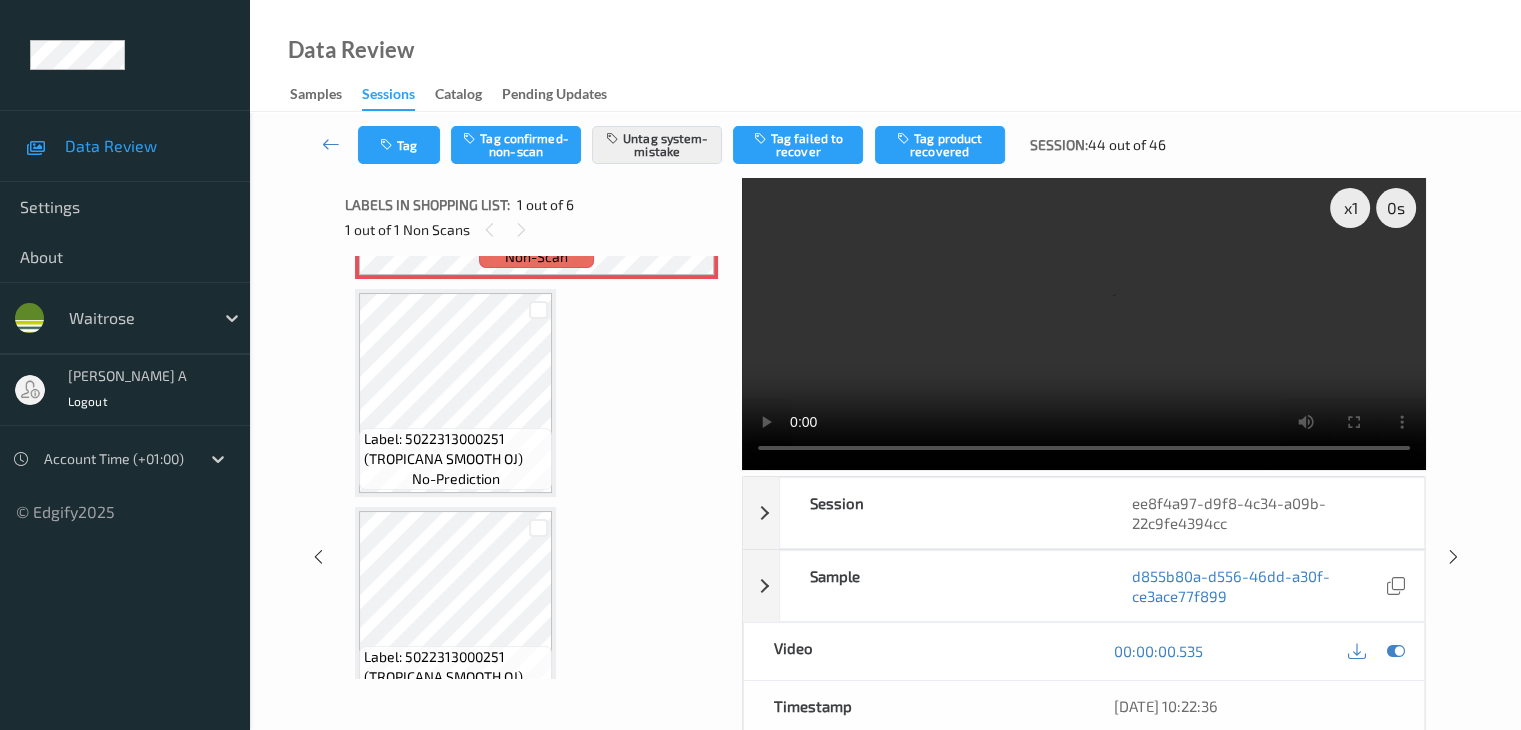 scroll, scrollTop: 0, scrollLeft: 0, axis: both 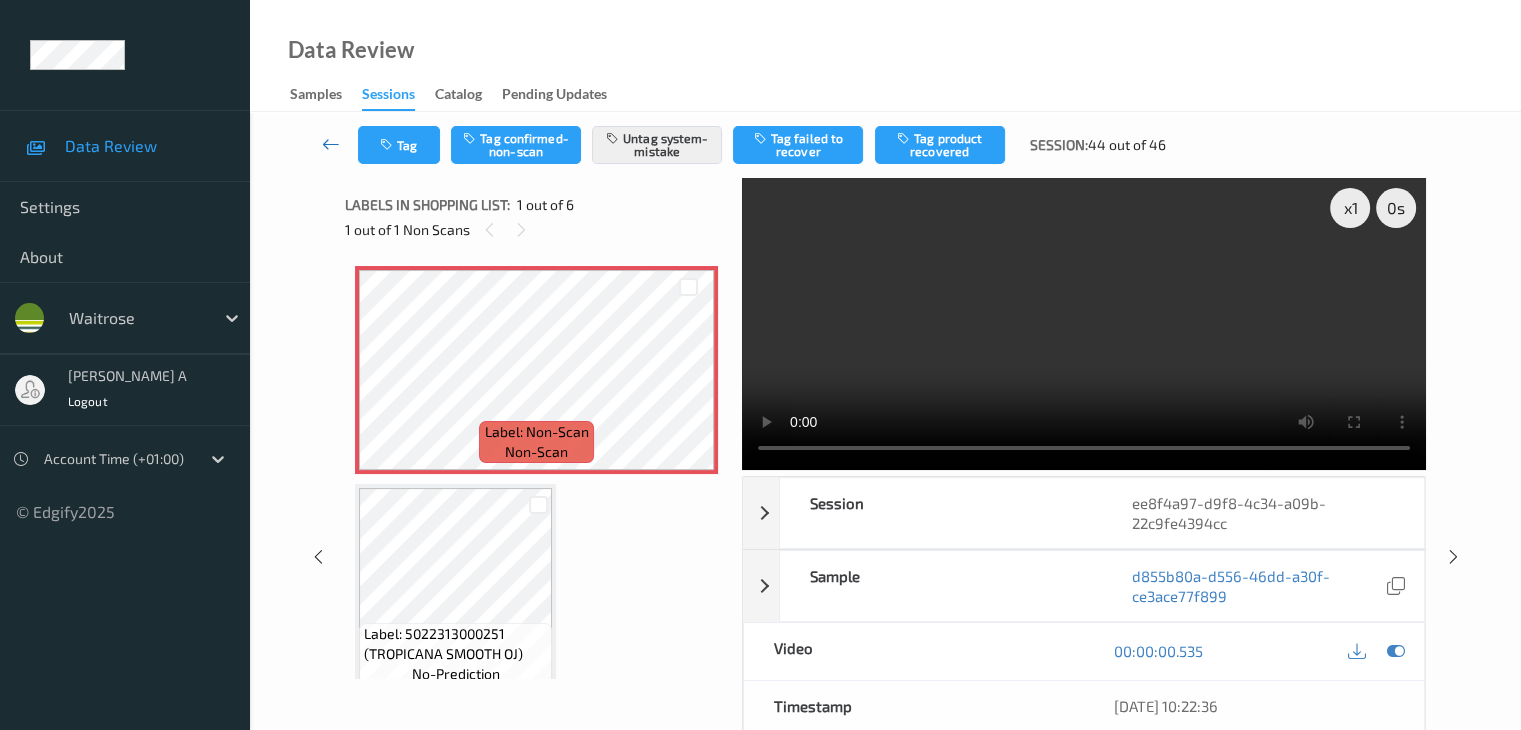 click at bounding box center [331, 144] 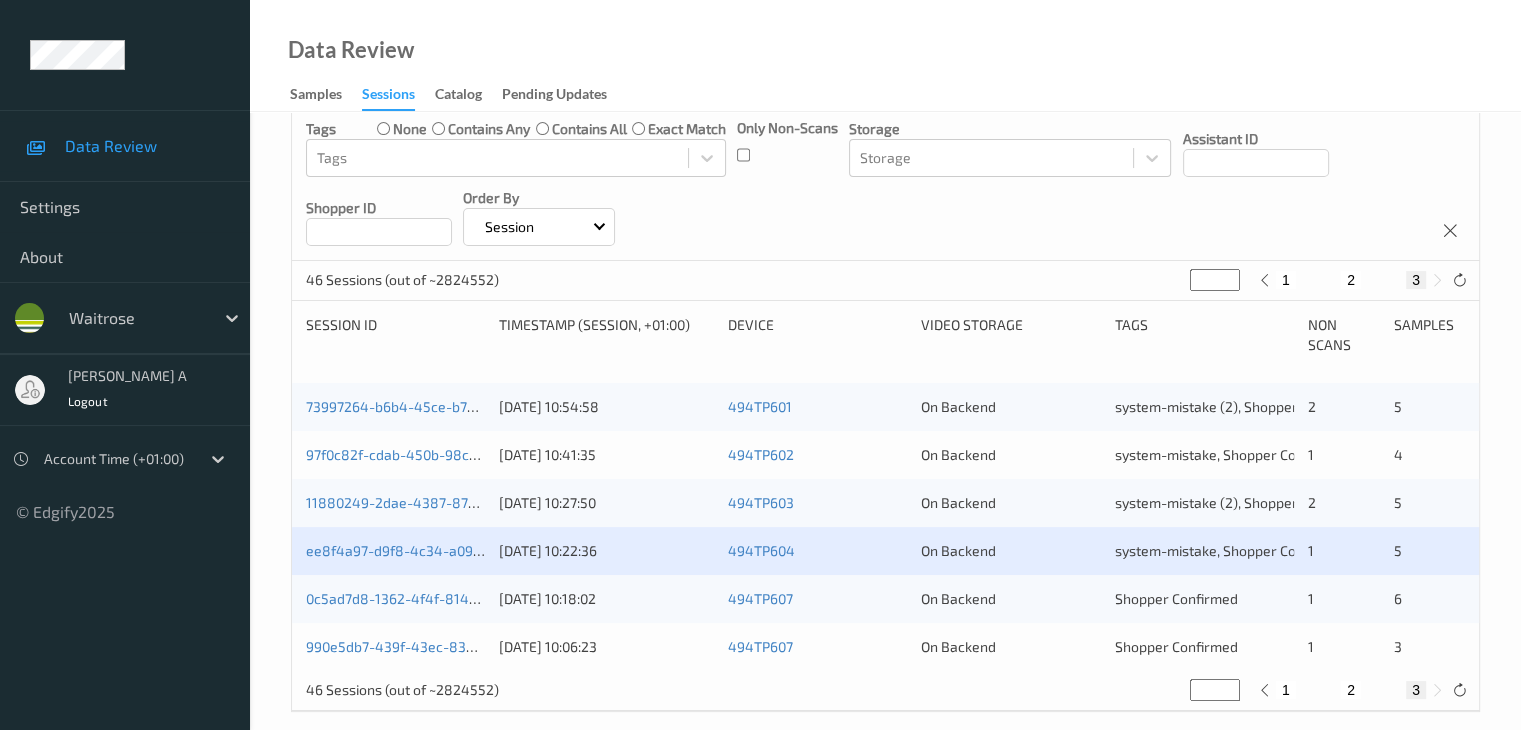 scroll, scrollTop: 260, scrollLeft: 0, axis: vertical 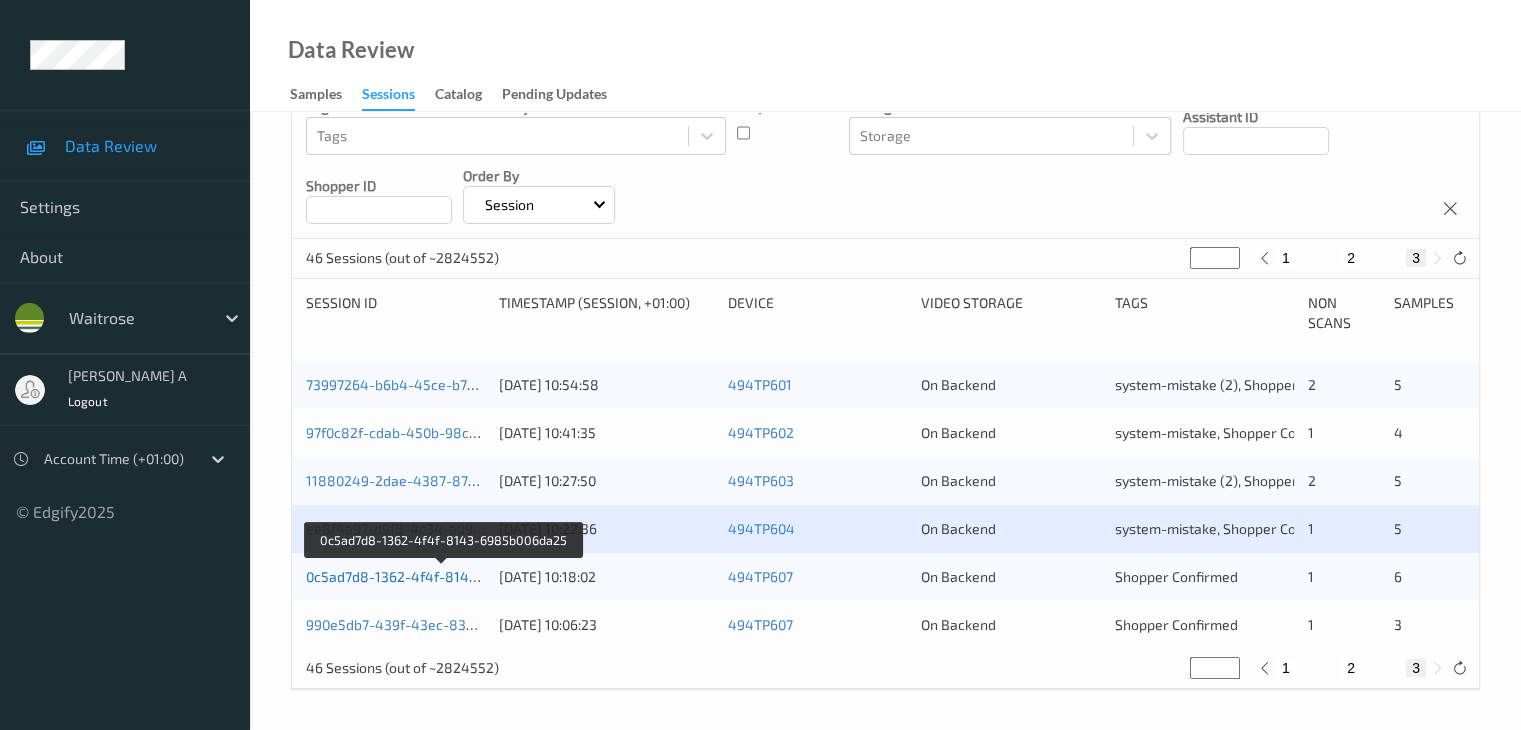 click on "0c5ad7d8-1362-4f4f-8143-6985b006da25" at bounding box center (443, 576) 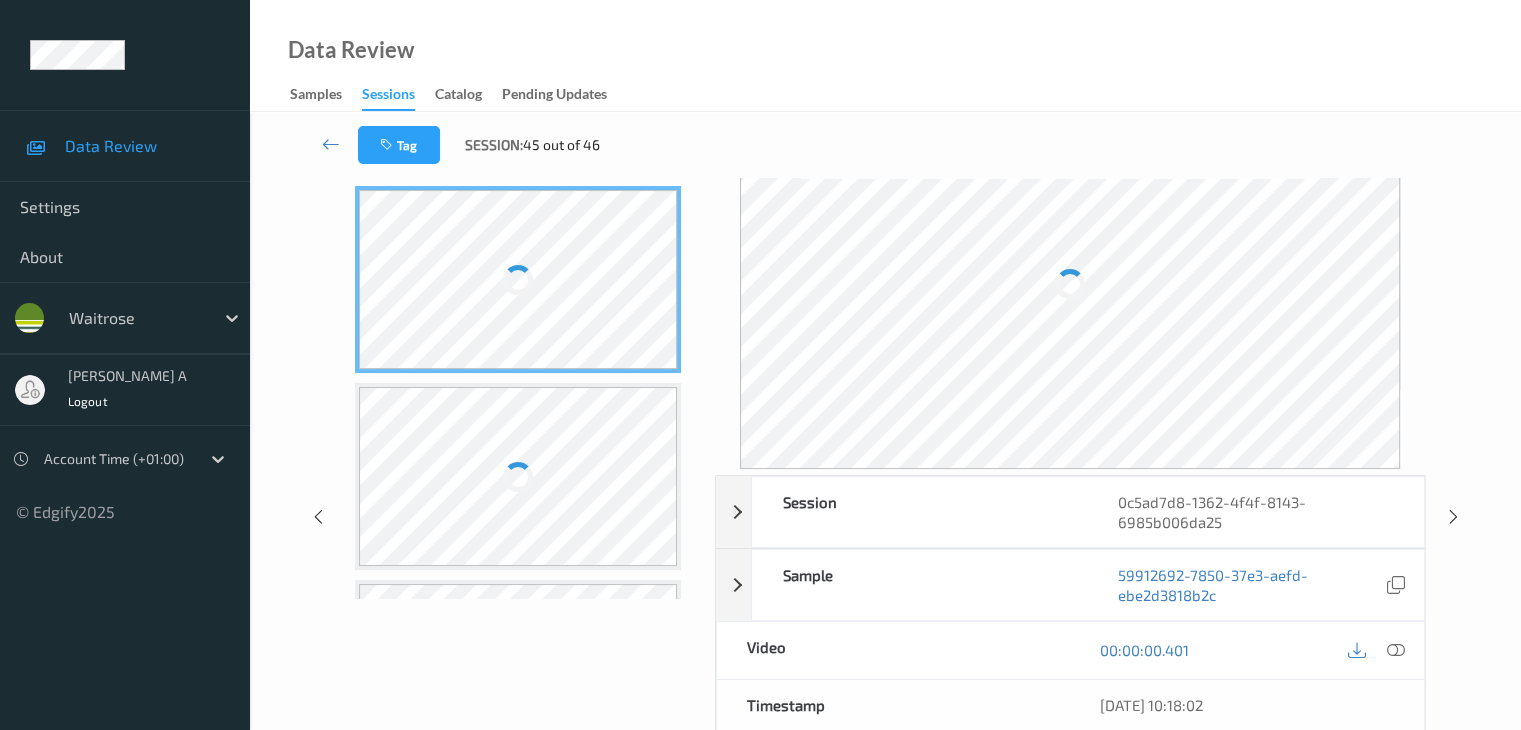scroll, scrollTop: 260, scrollLeft: 0, axis: vertical 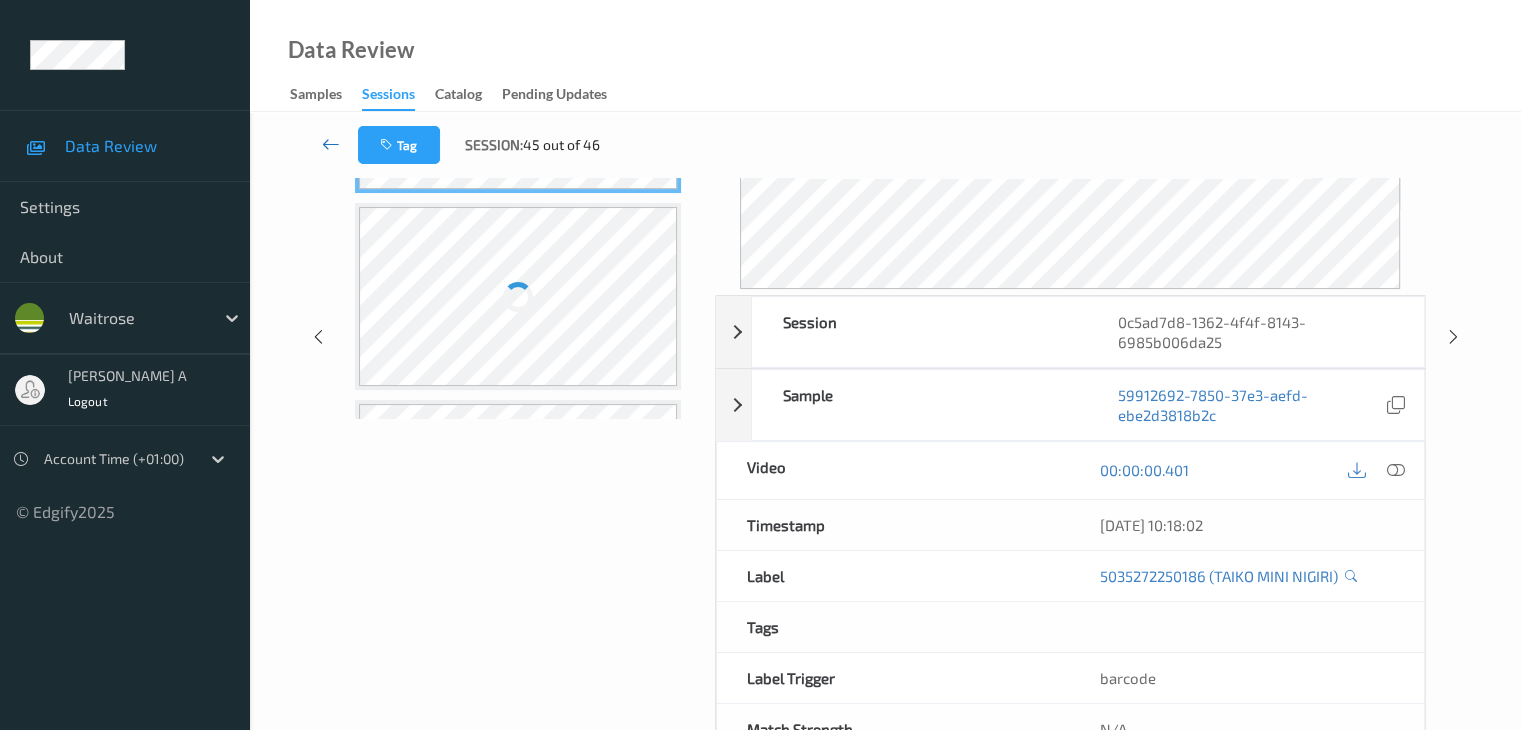 click at bounding box center (331, 144) 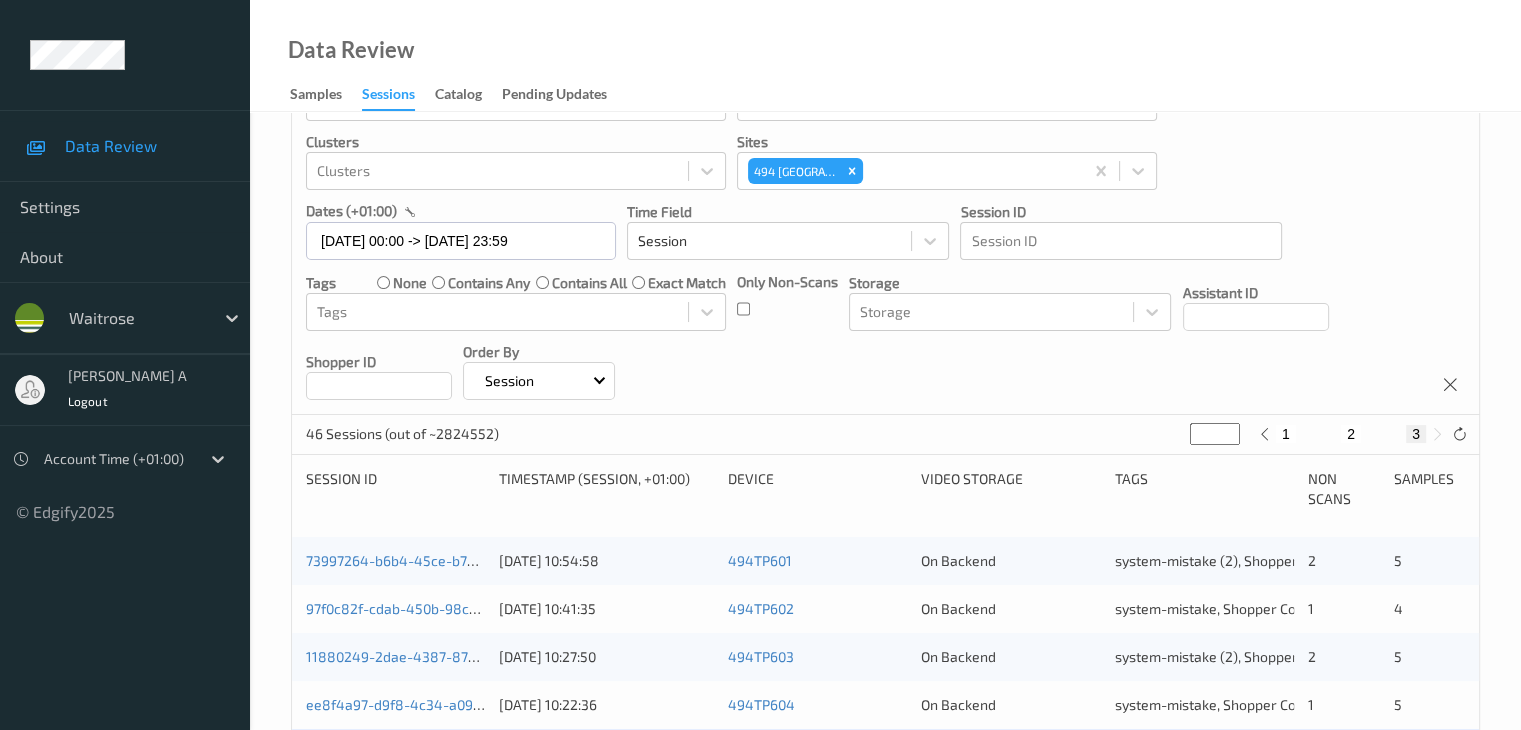 scroll, scrollTop: 260, scrollLeft: 0, axis: vertical 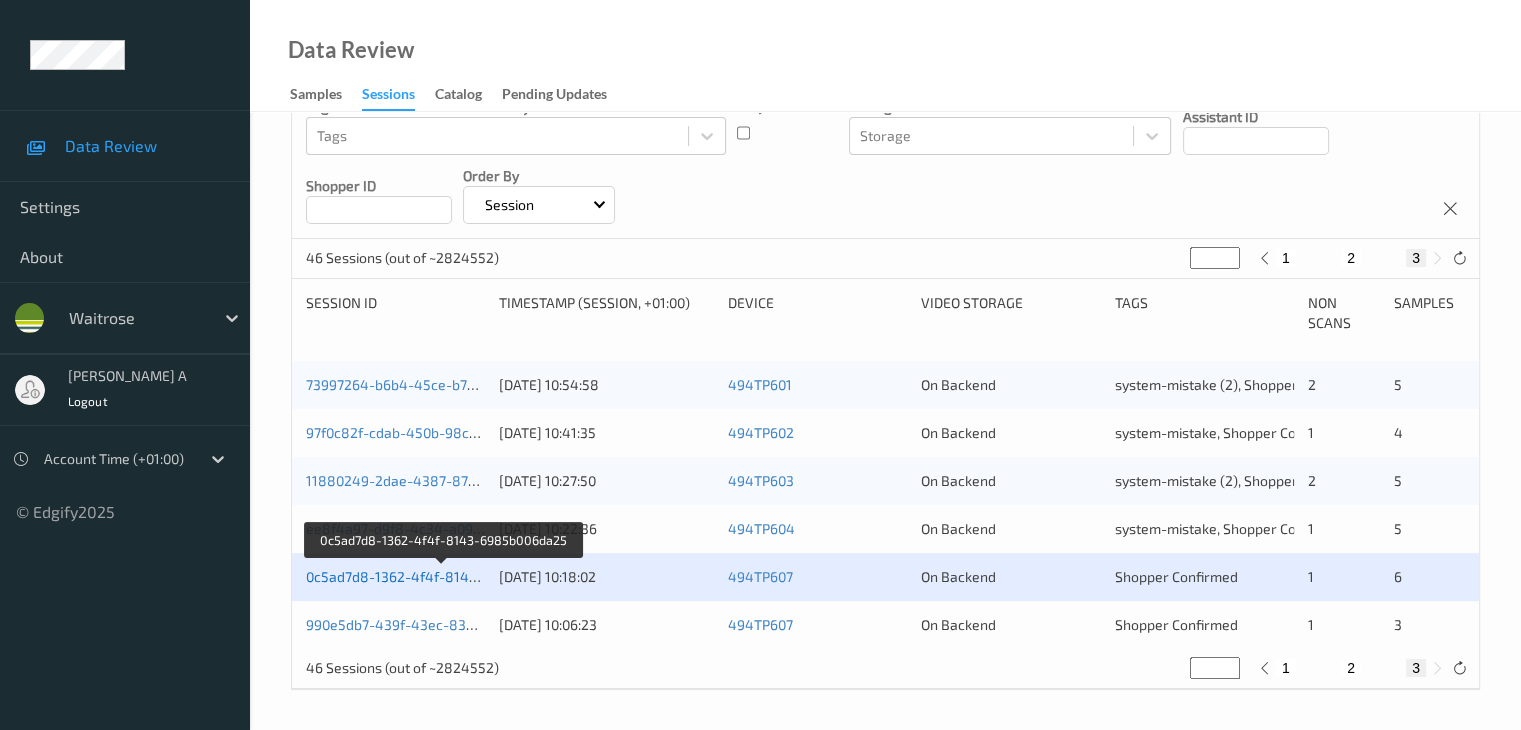 click on "0c5ad7d8-1362-4f4f-8143-6985b006da25" at bounding box center [443, 576] 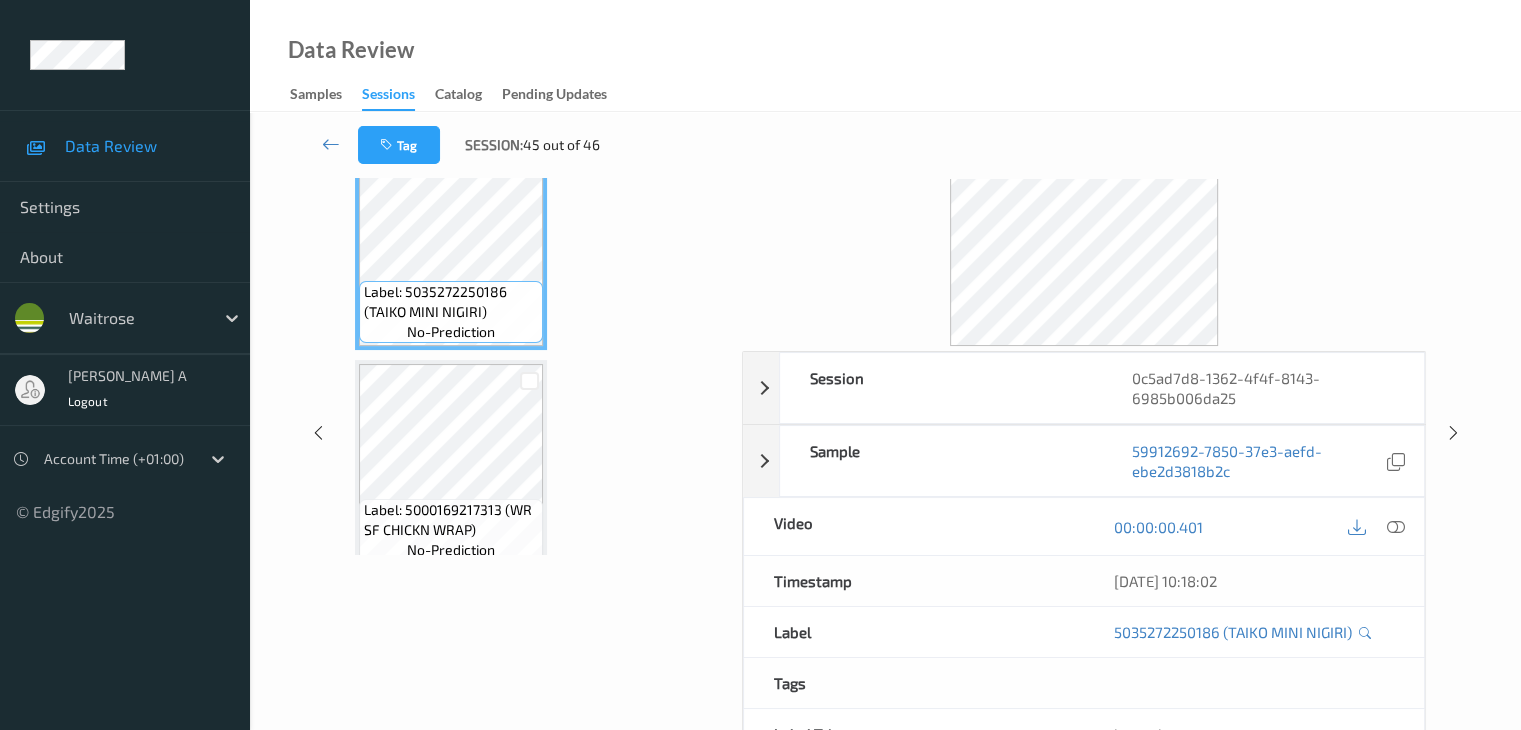 scroll, scrollTop: 44, scrollLeft: 0, axis: vertical 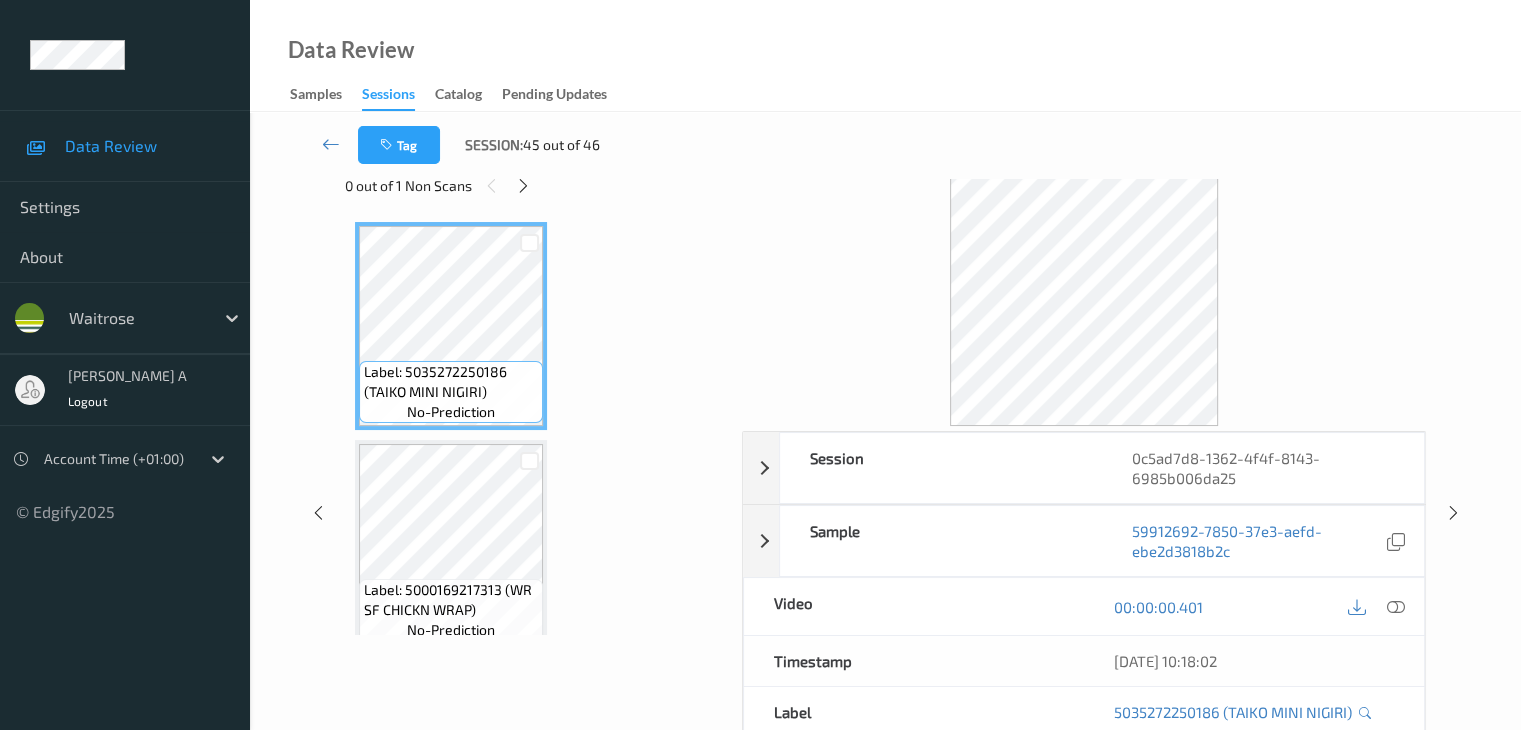 click on "0 out of 1 Non Scans" at bounding box center (536, 185) 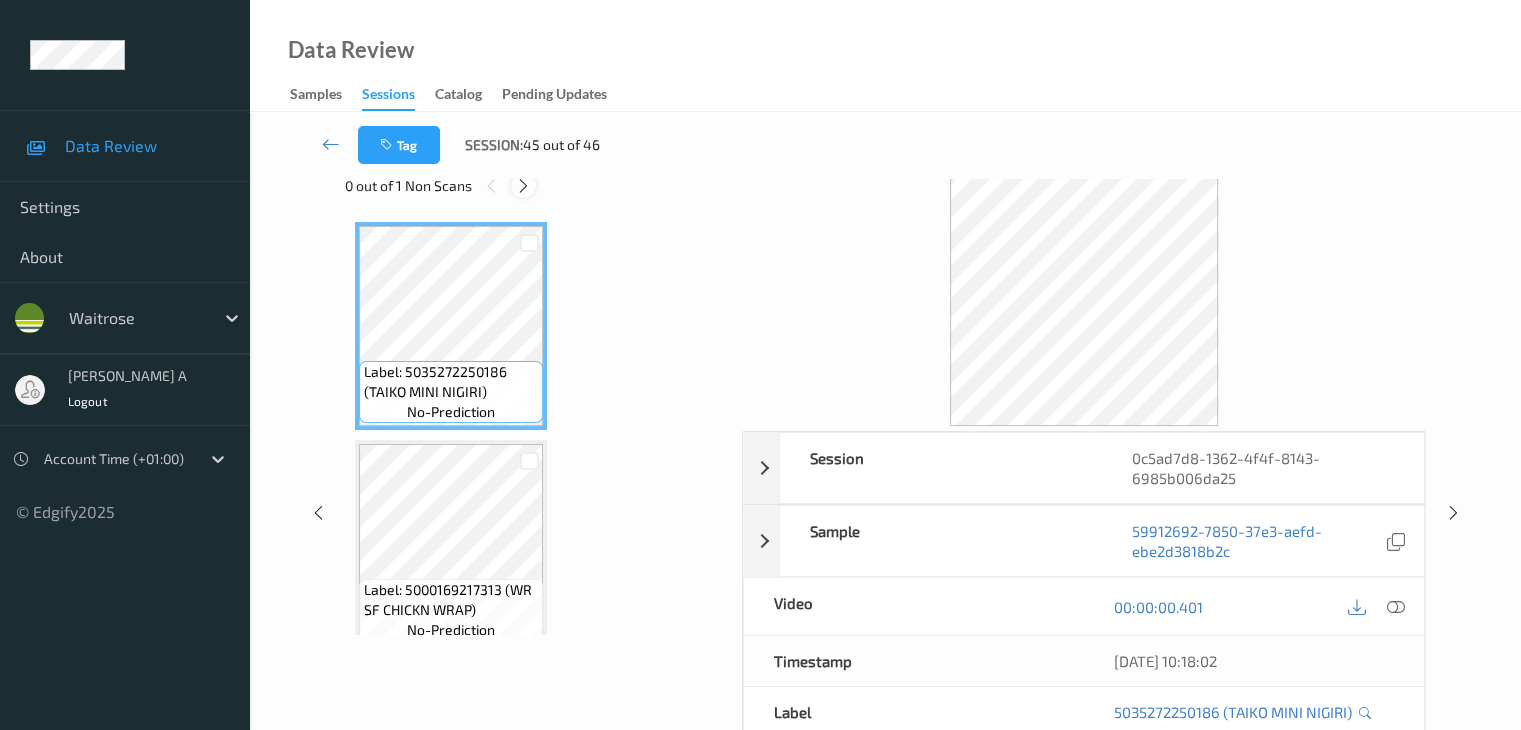 click at bounding box center (523, 186) 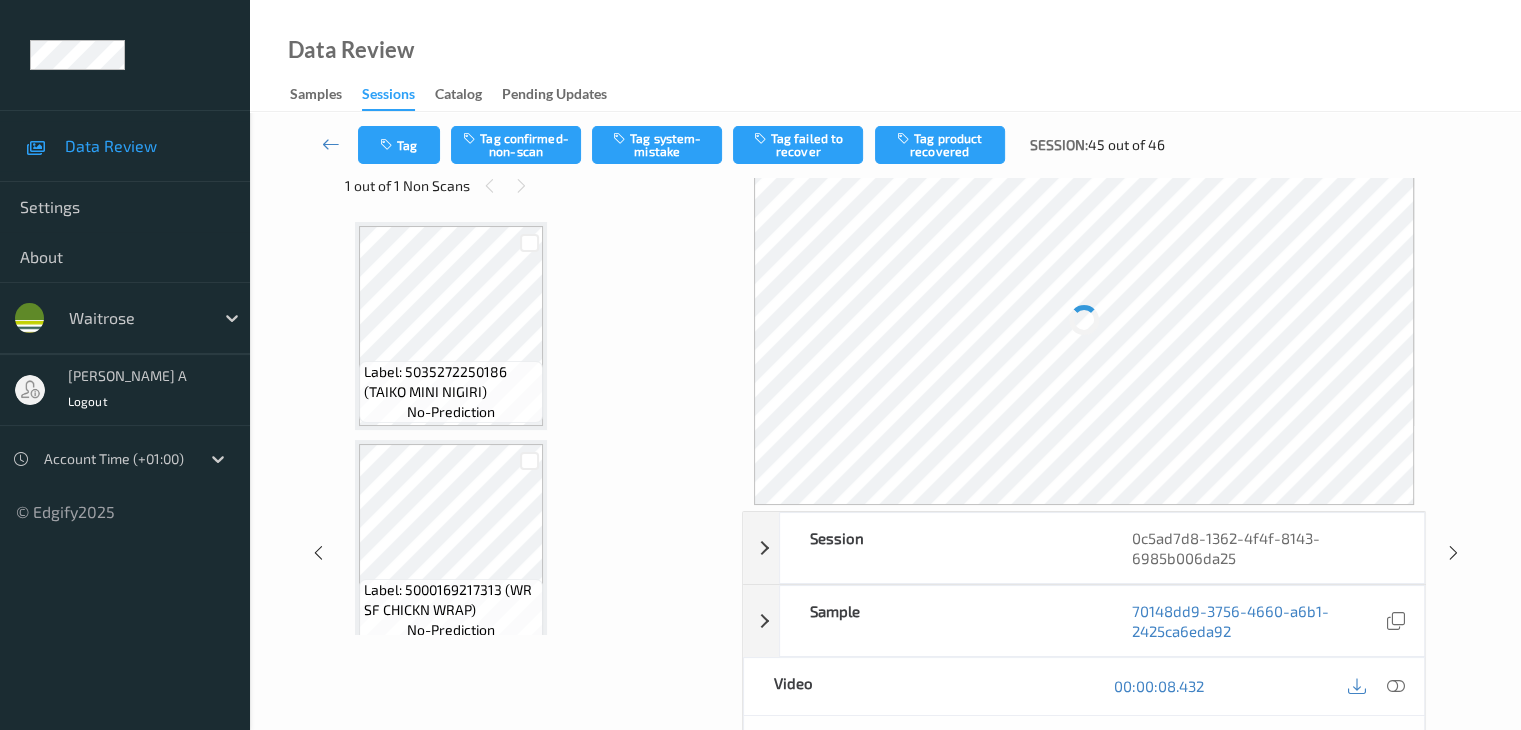 scroll, scrollTop: 446, scrollLeft: 0, axis: vertical 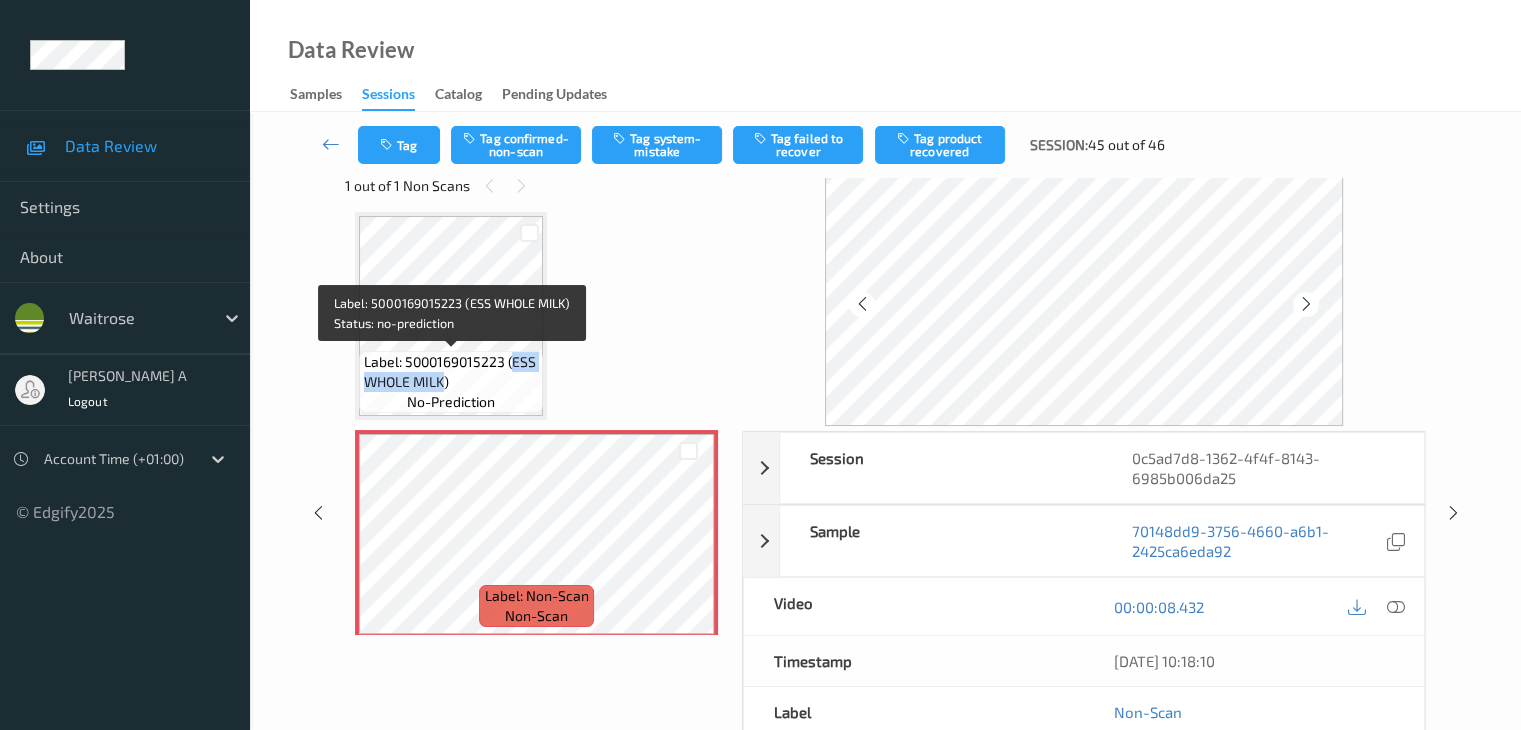drag, startPoint x: 512, startPoint y: 362, endPoint x: 448, endPoint y: 388, distance: 69.079666 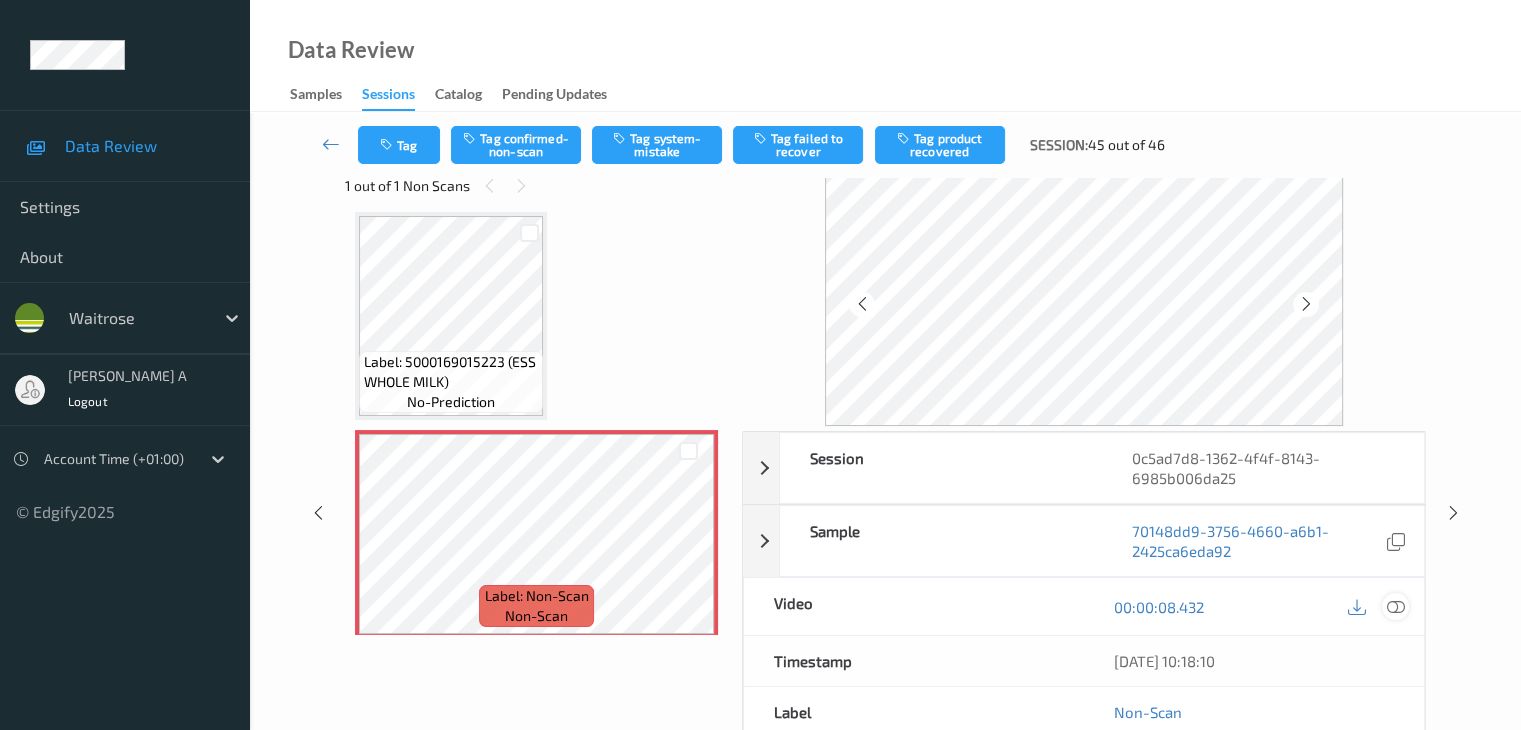 click at bounding box center (1395, 607) 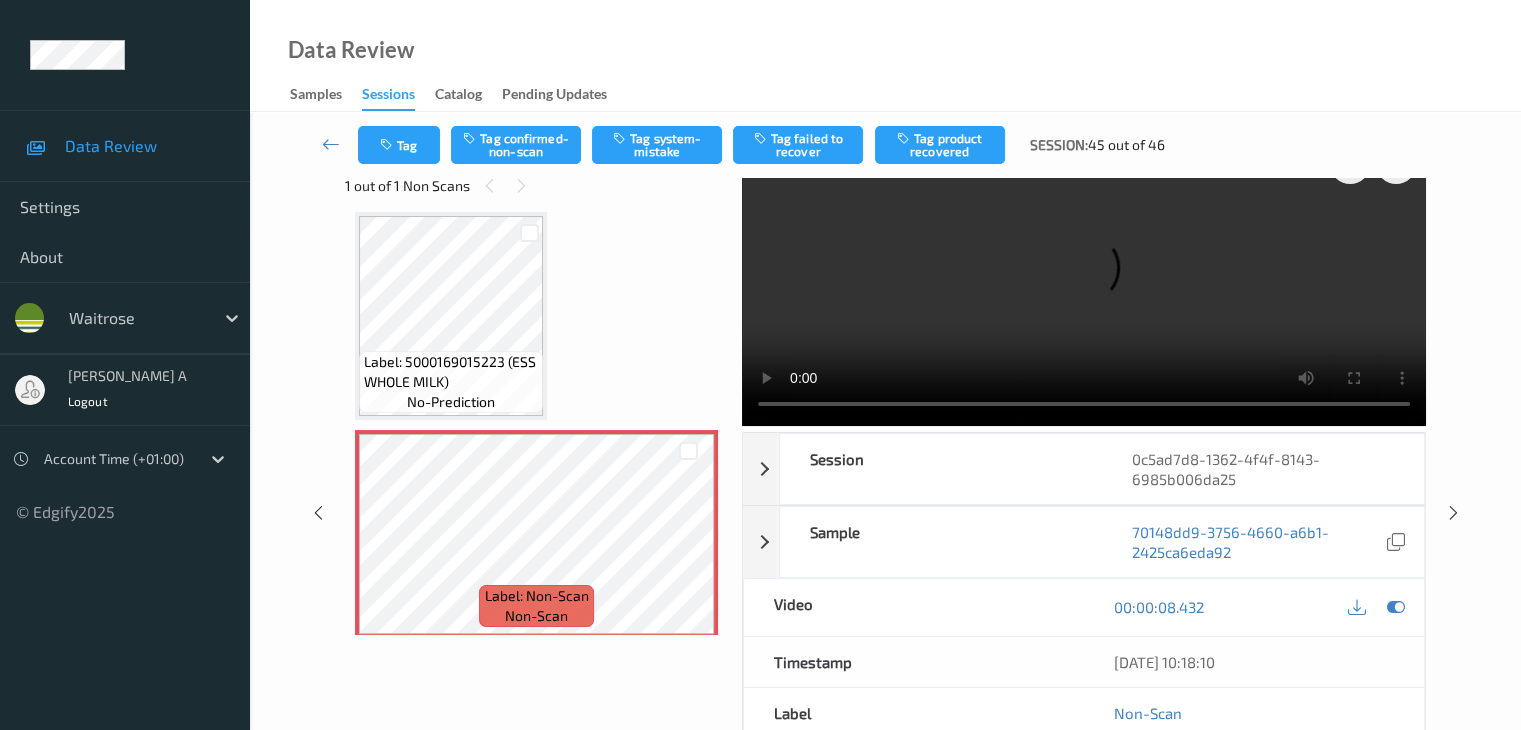 scroll, scrollTop: 0, scrollLeft: 0, axis: both 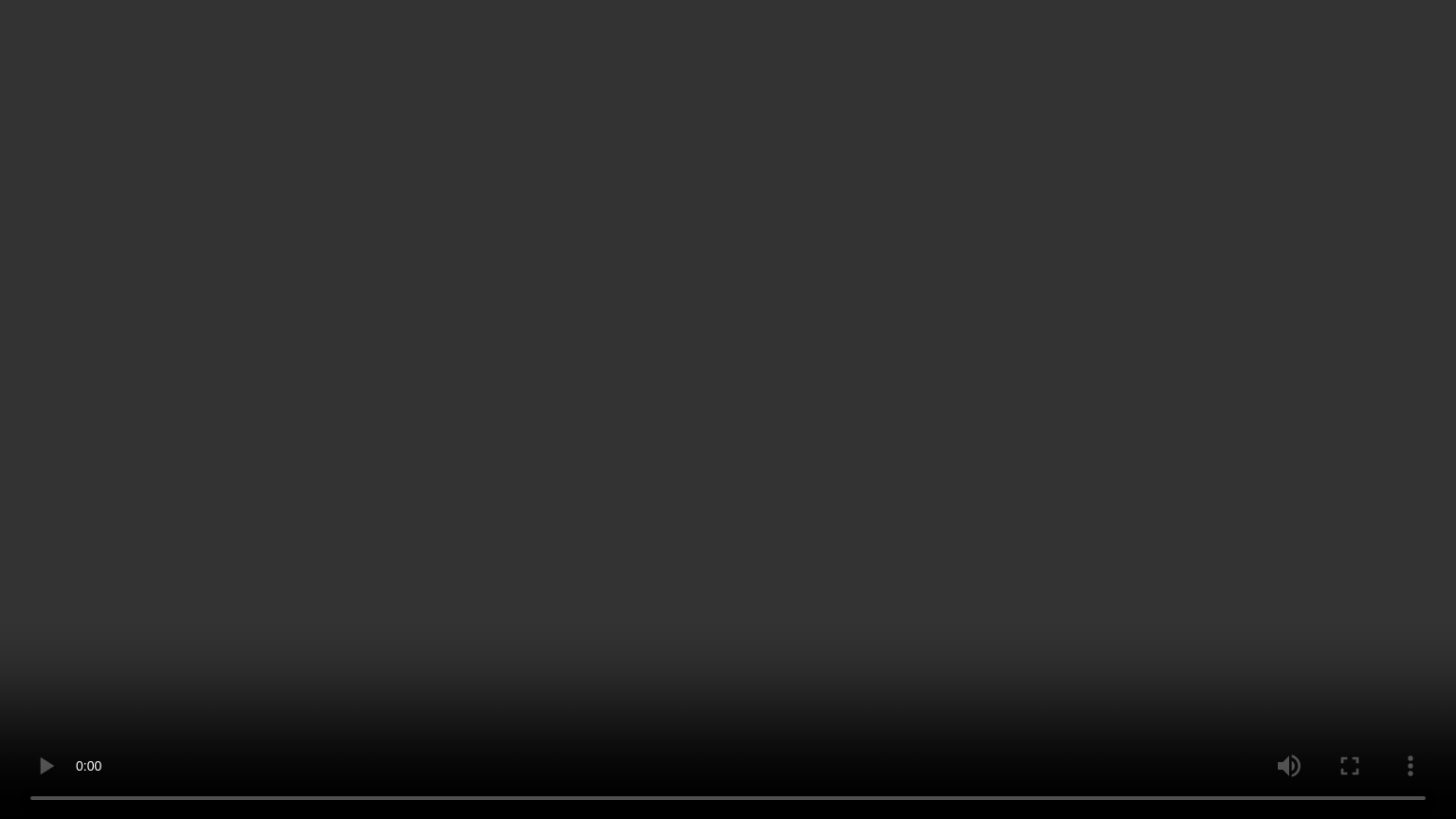 type 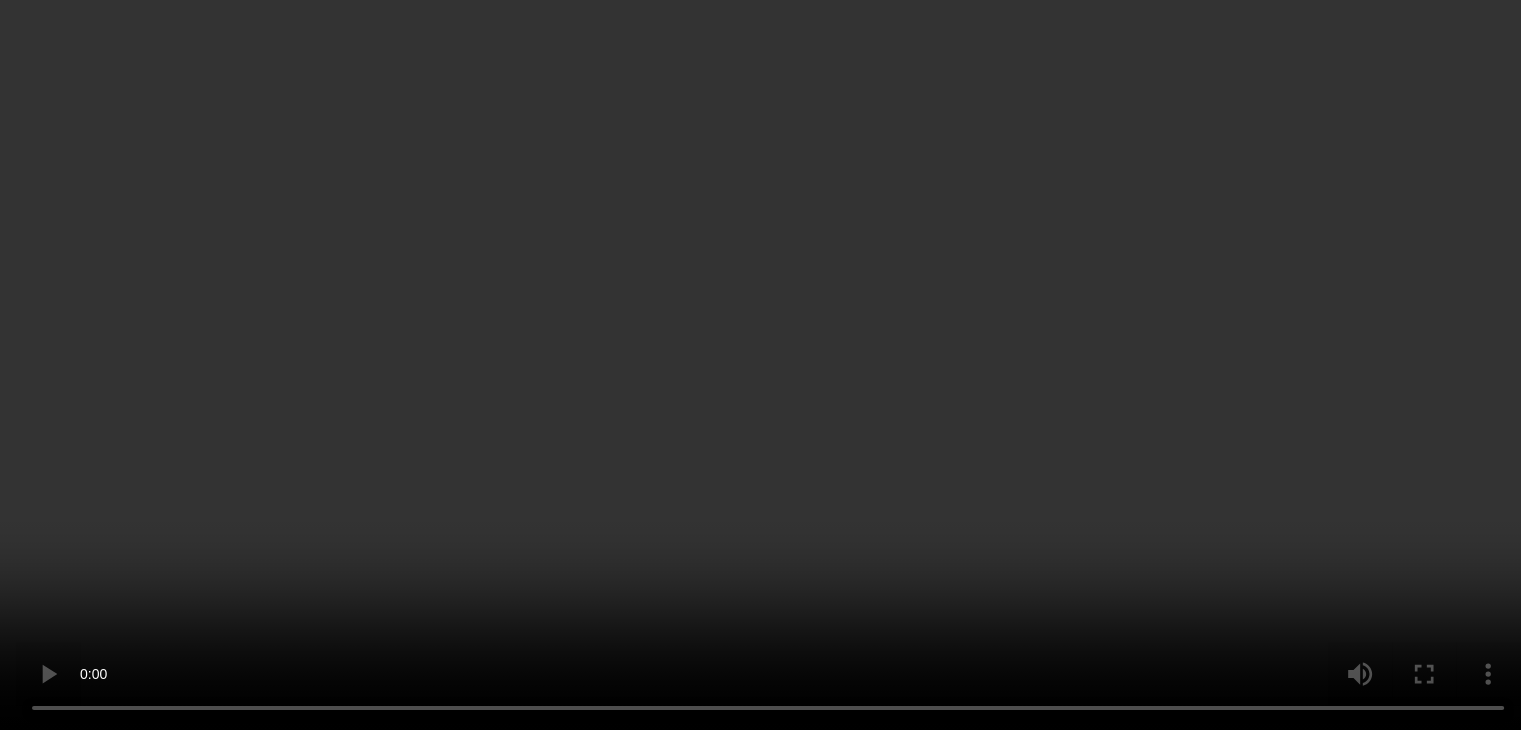 scroll, scrollTop: 800, scrollLeft: 0, axis: vertical 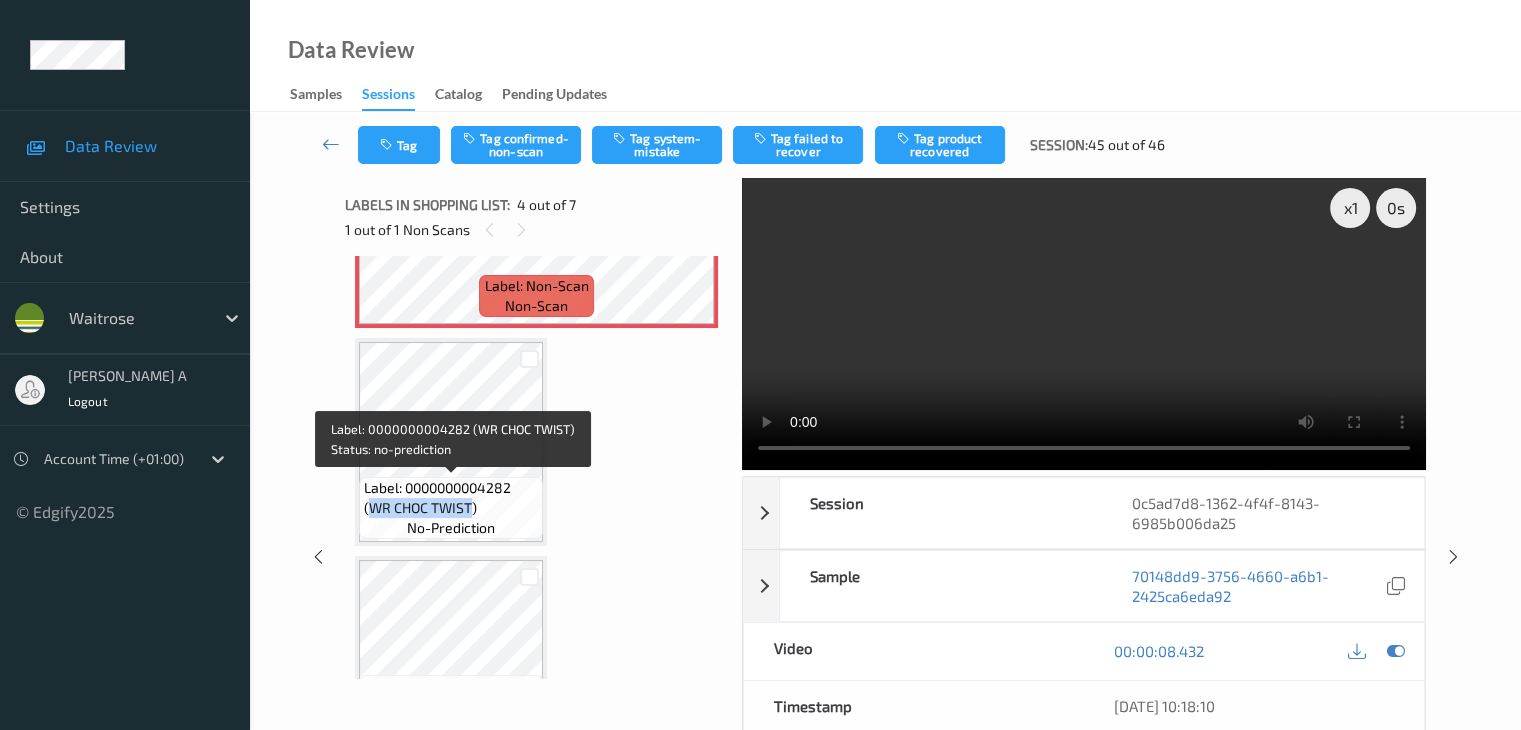drag, startPoint x: 373, startPoint y: 509, endPoint x: 469, endPoint y: 505, distance: 96.0833 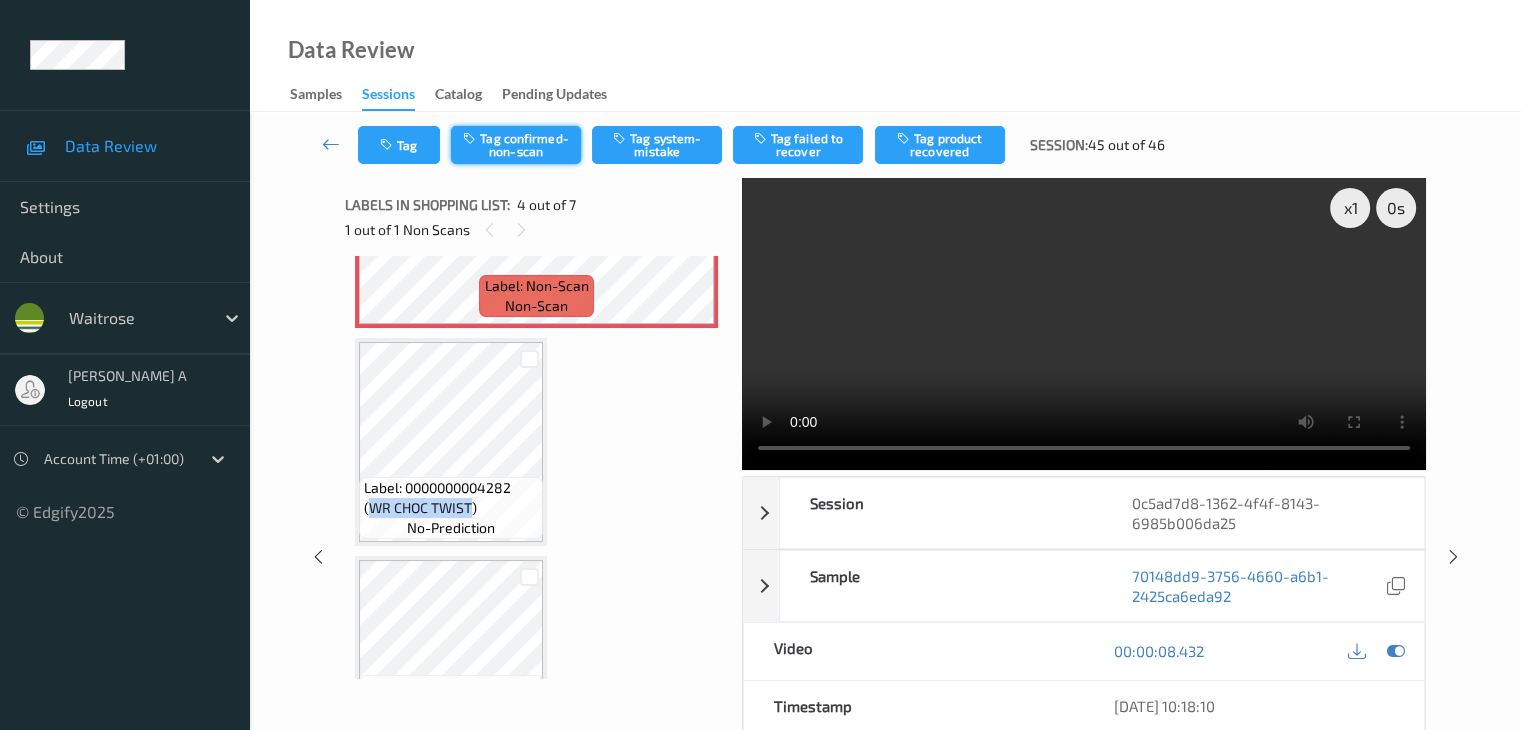 click on "Tag   confirmed-non-scan" at bounding box center [516, 145] 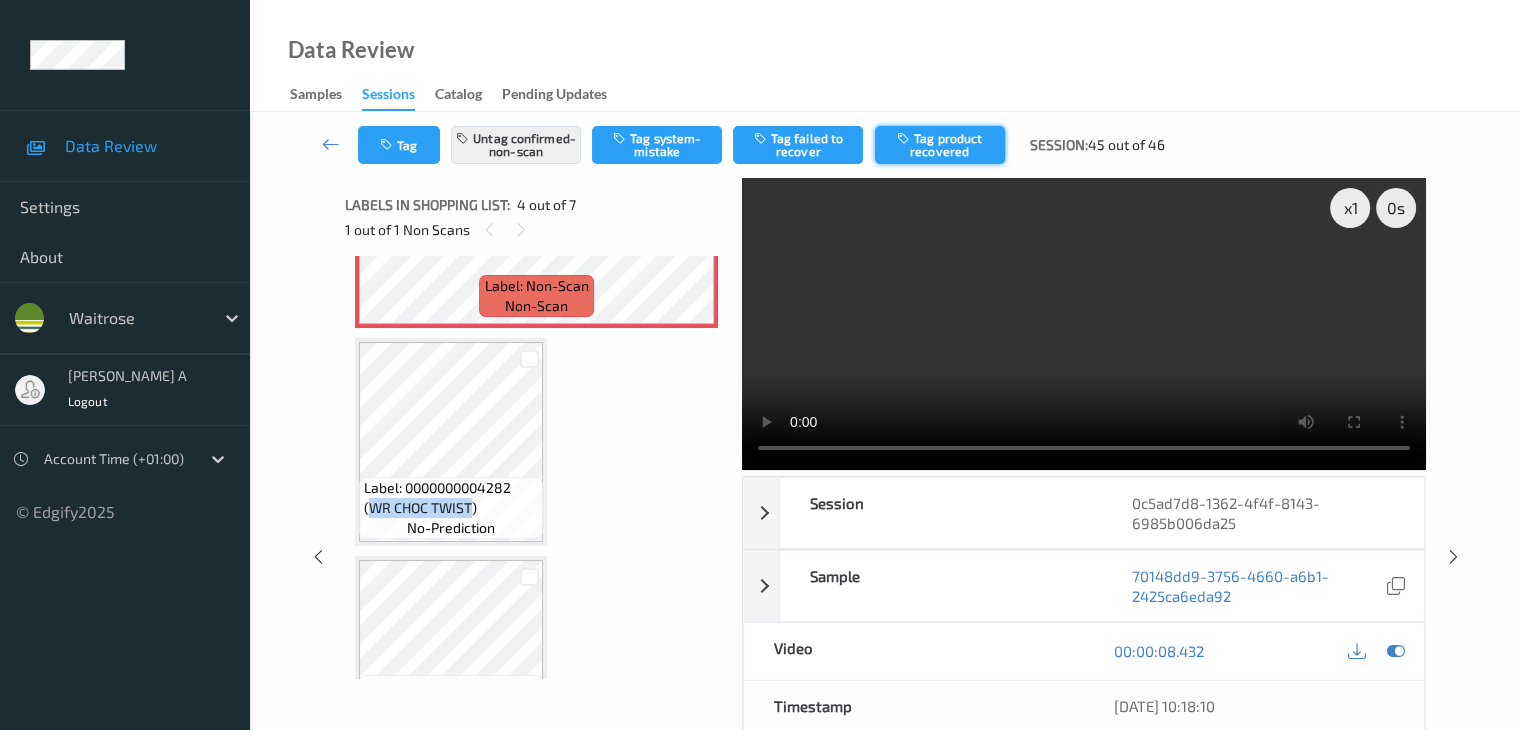 click on "Tag   product recovered" at bounding box center [940, 145] 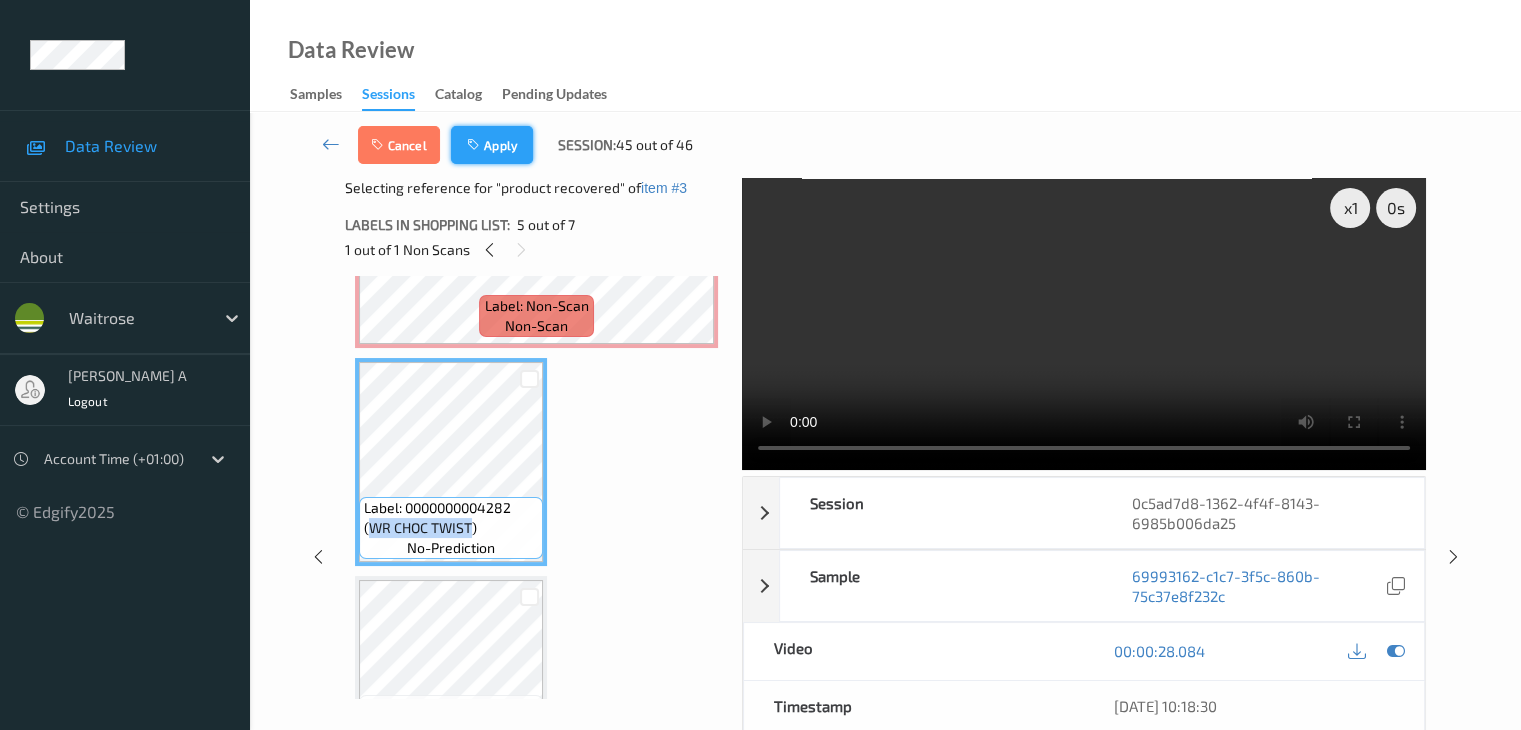 click on "Apply" at bounding box center [492, 145] 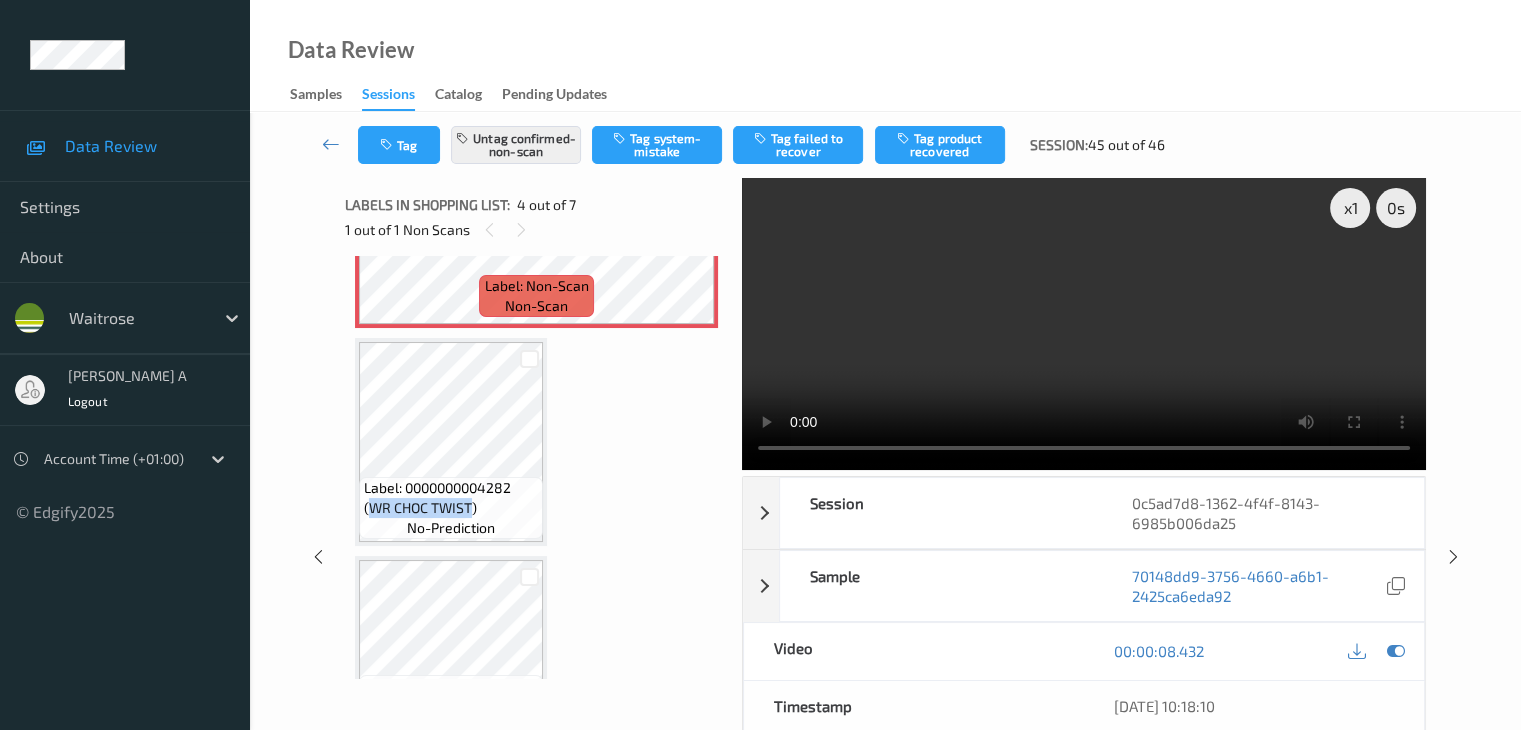 scroll, scrollTop: 446, scrollLeft: 0, axis: vertical 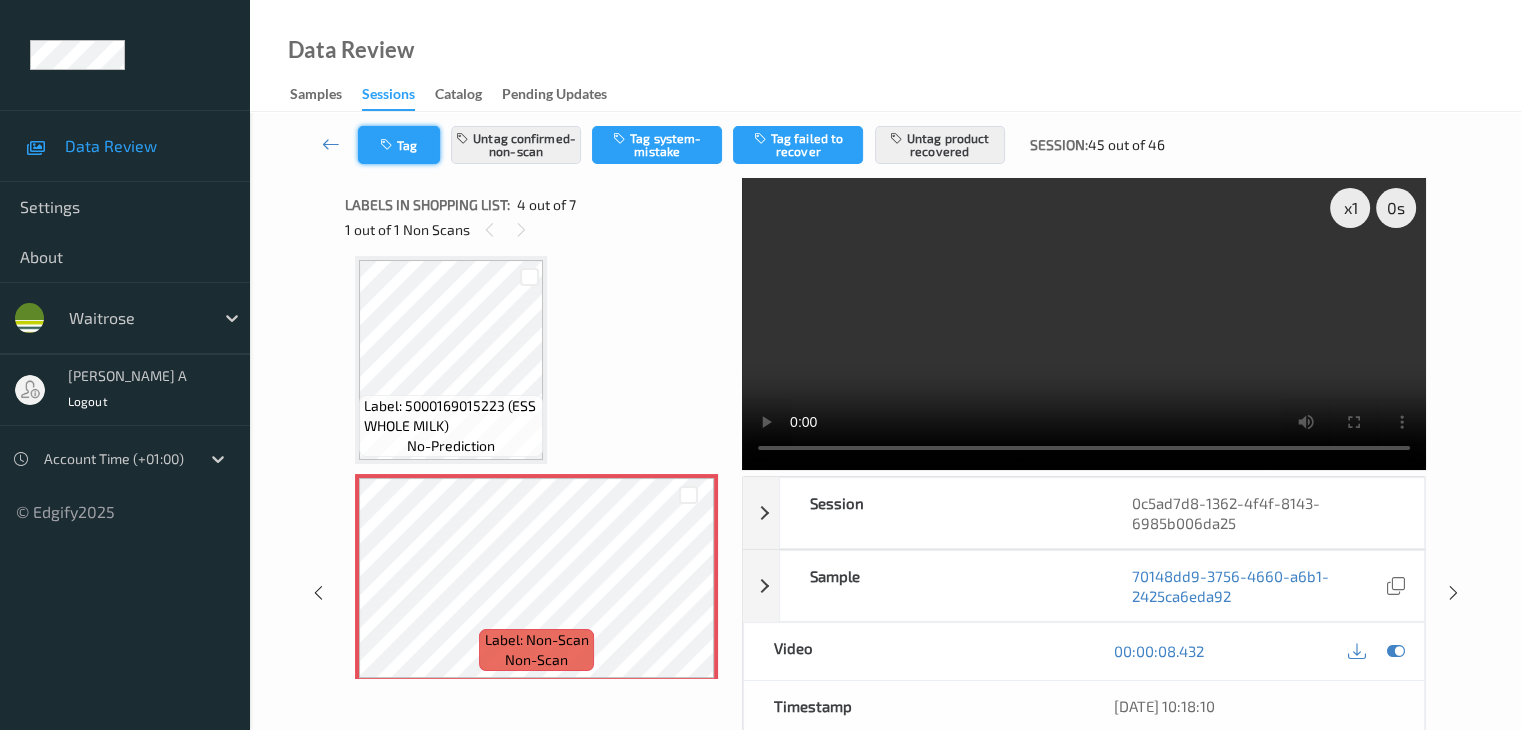 click at bounding box center [388, 145] 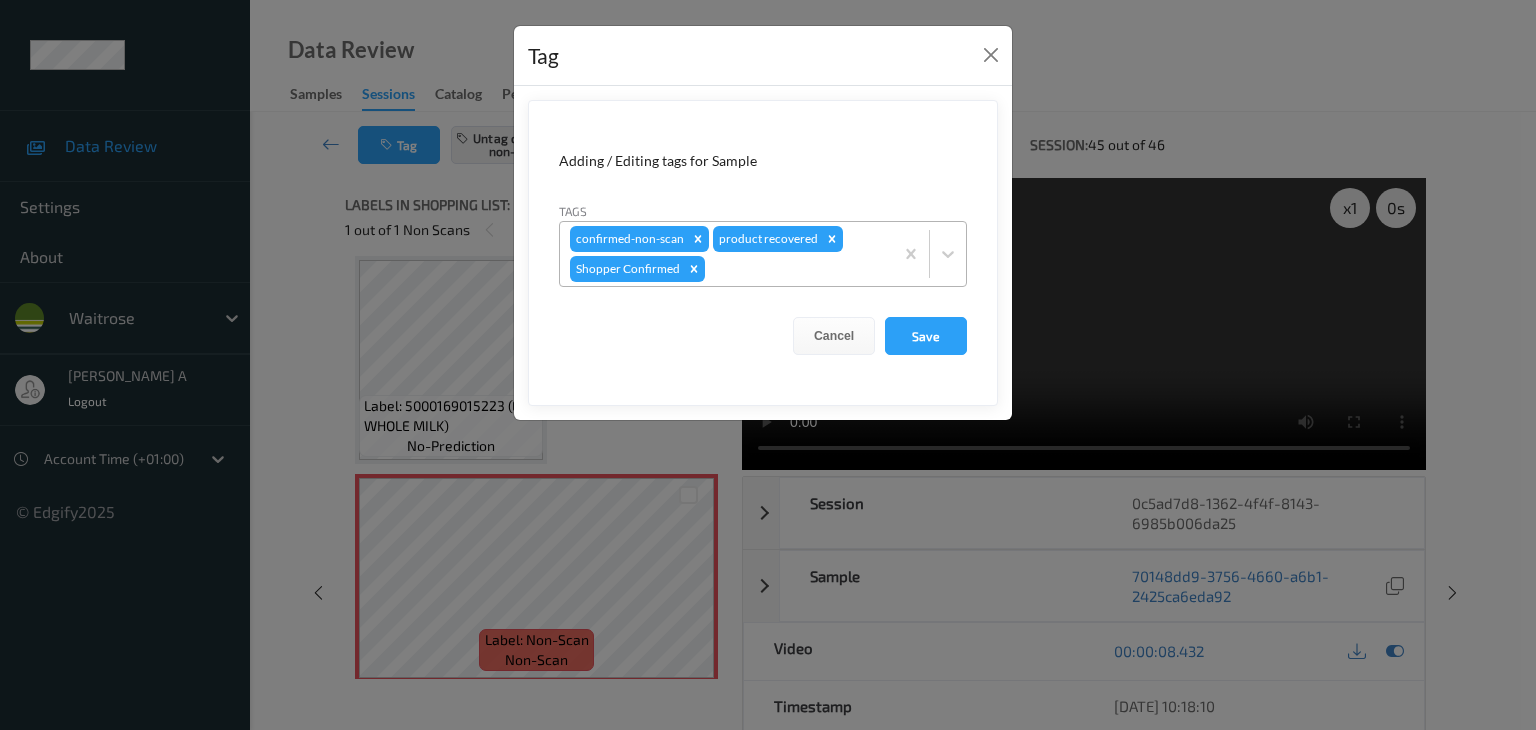 click at bounding box center [796, 269] 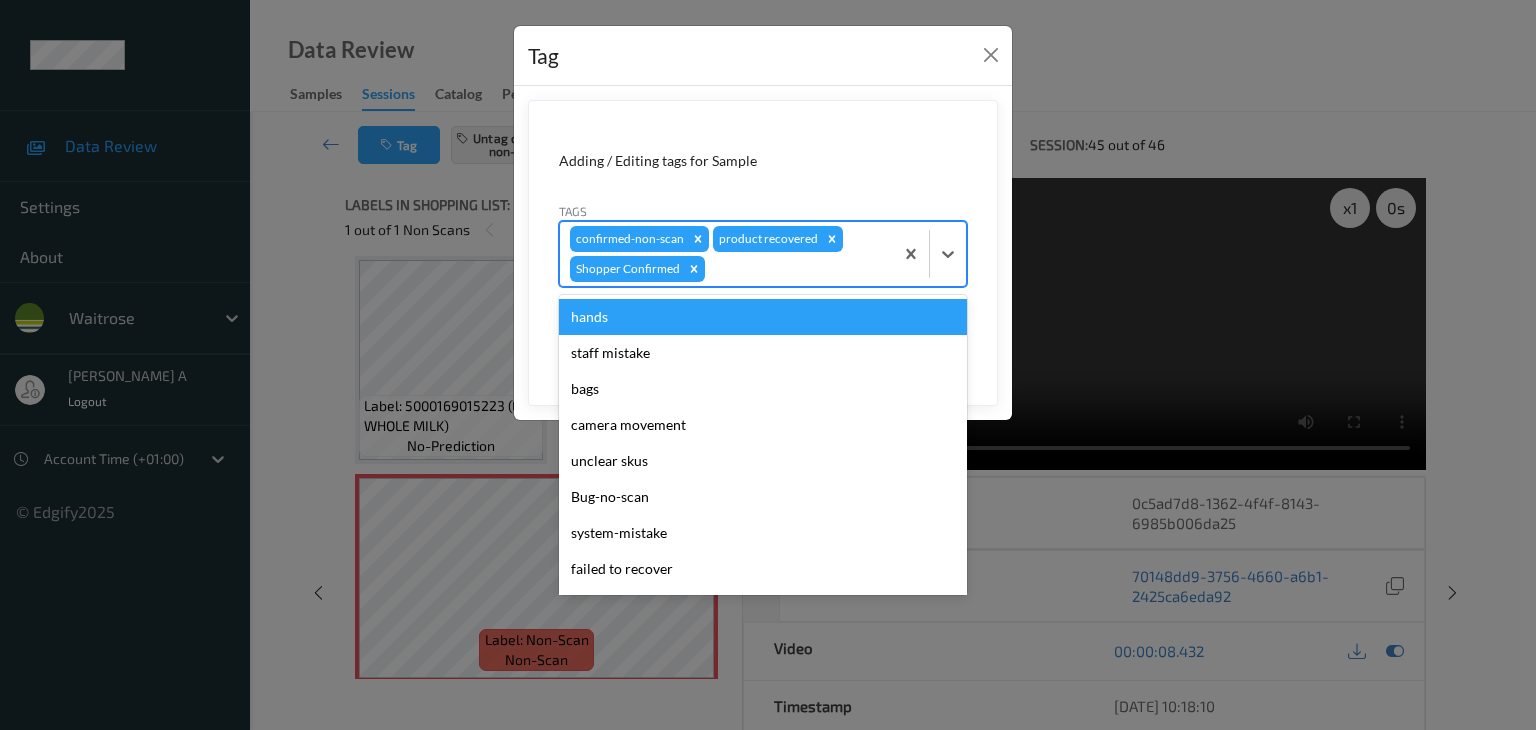 type on "u" 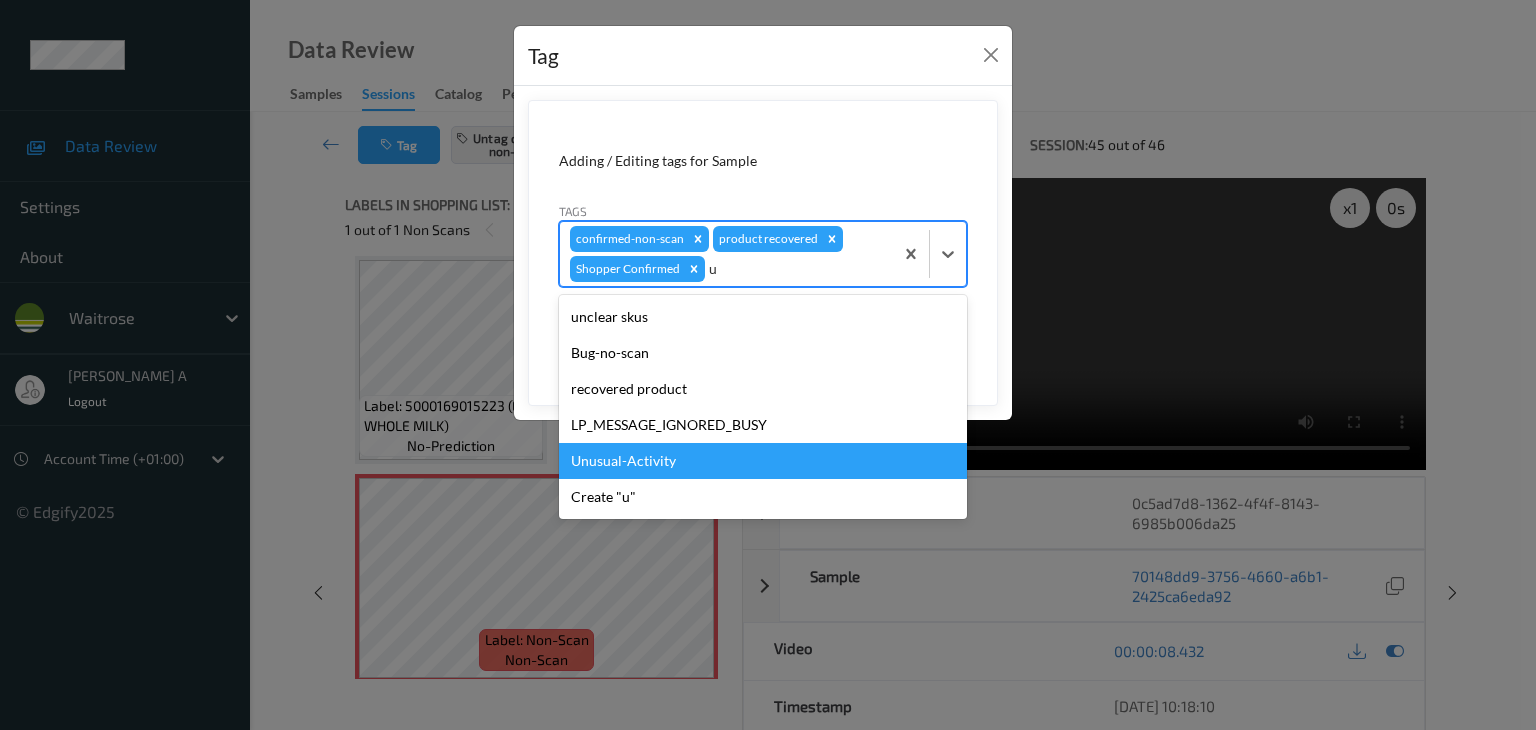 click on "Unusual-Activity" at bounding box center (763, 461) 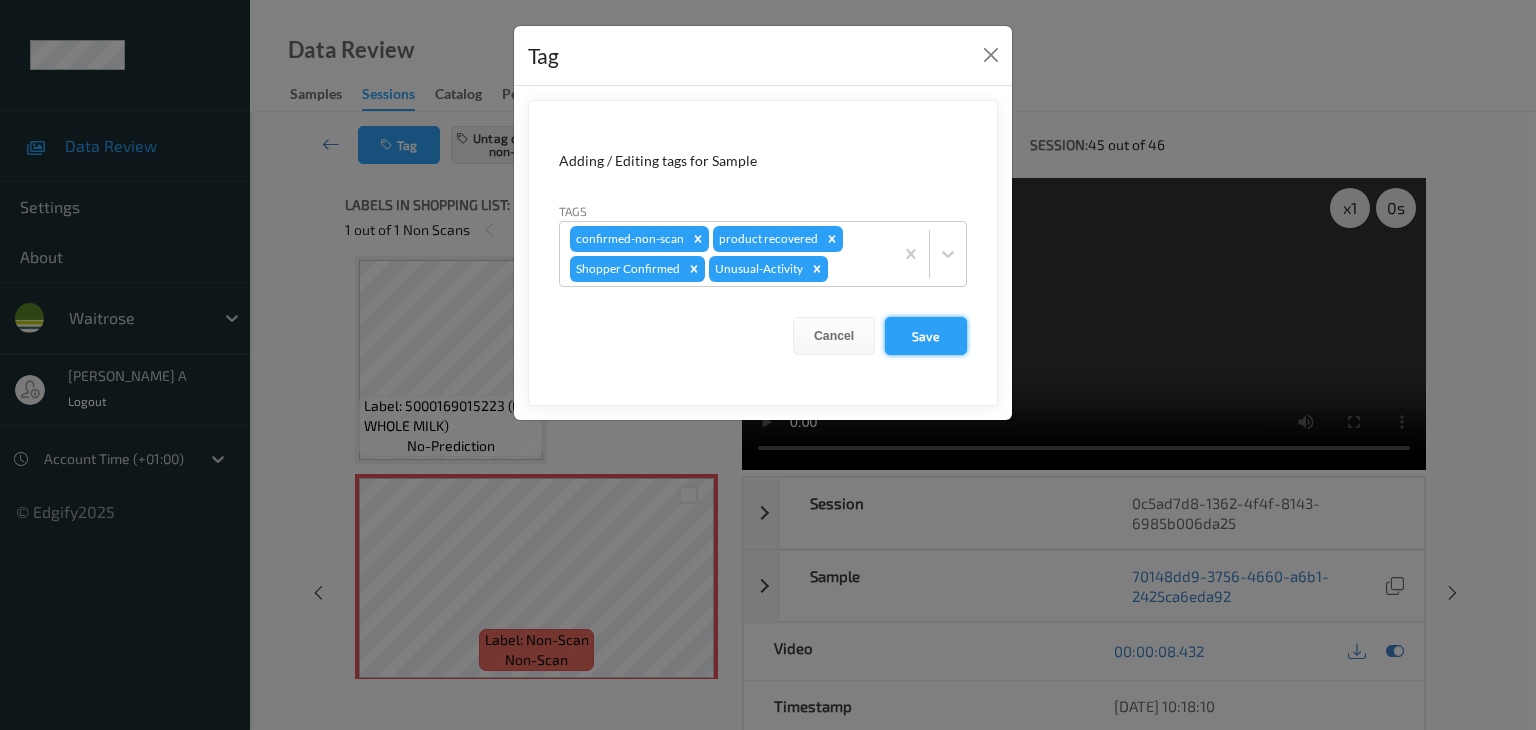 click on "Save" at bounding box center (926, 336) 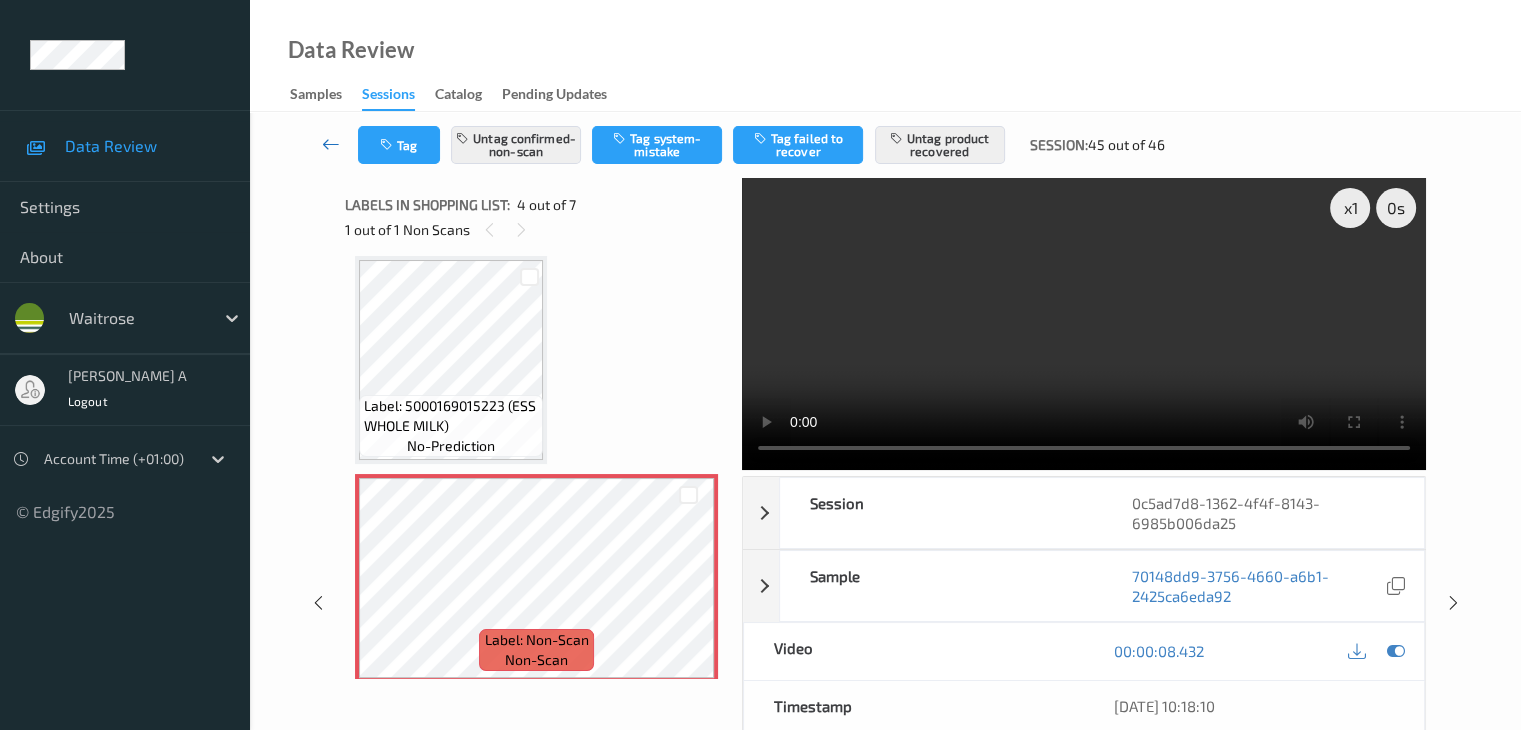 click at bounding box center [331, 144] 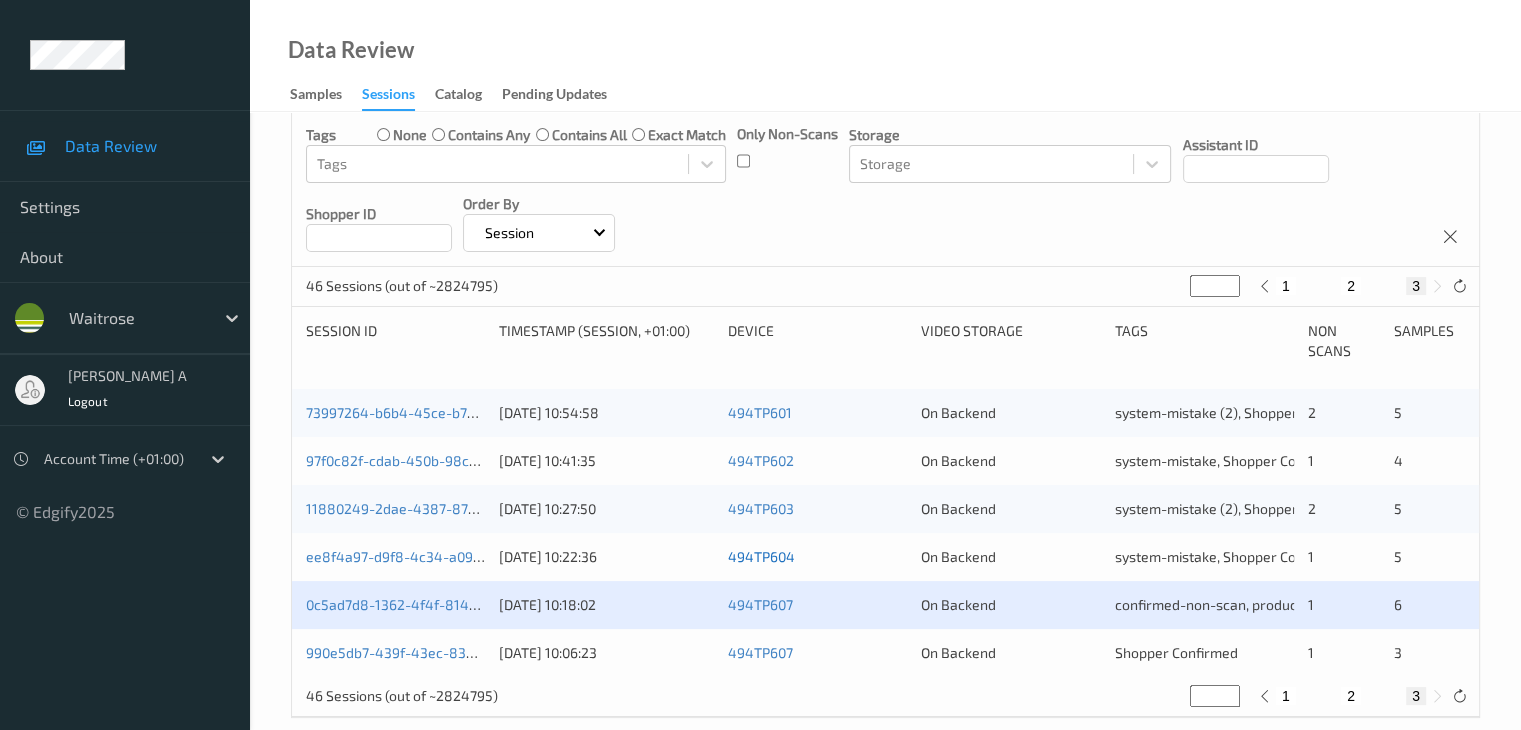scroll, scrollTop: 260, scrollLeft: 0, axis: vertical 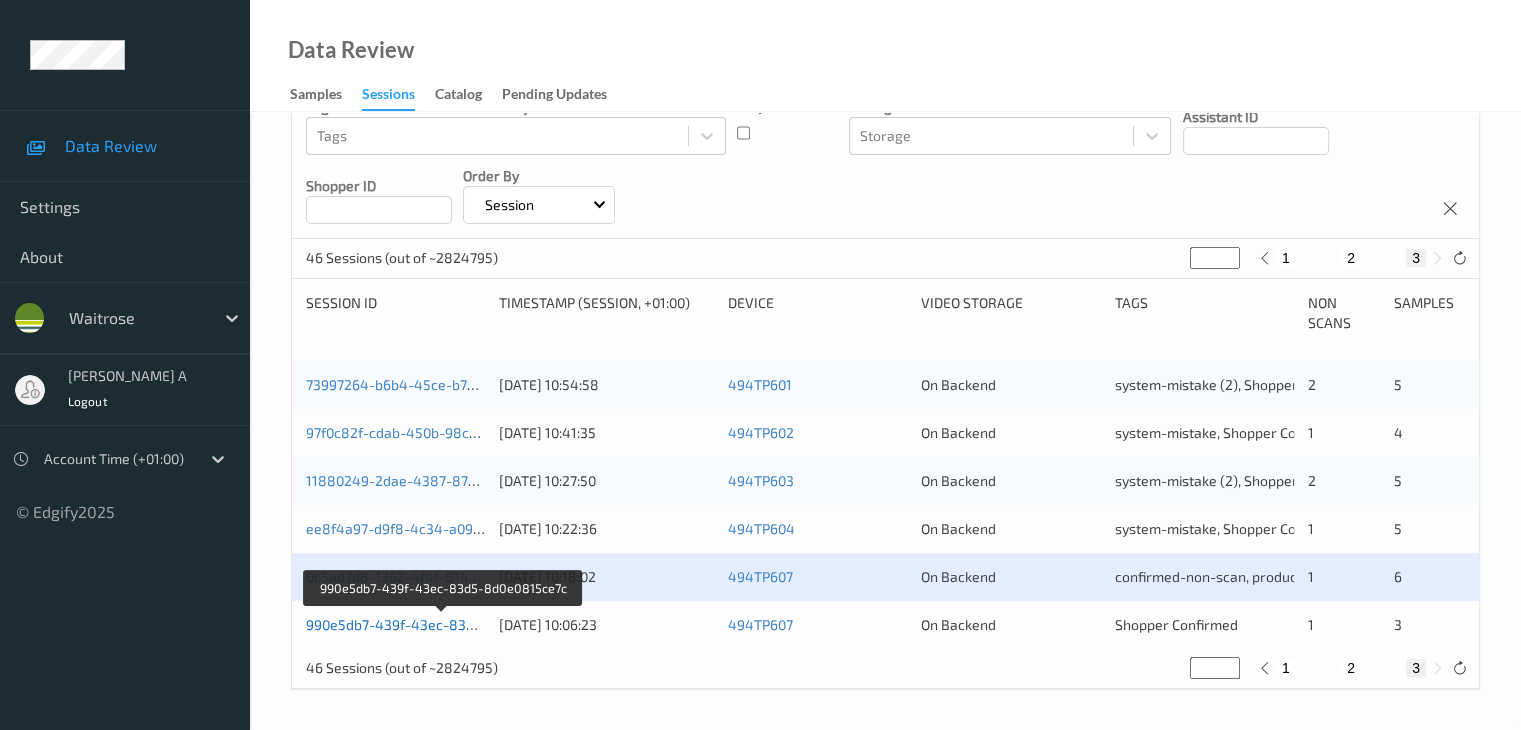 click on "990e5db7-439f-43ec-83d5-8d0e0815ce7c" at bounding box center (443, 624) 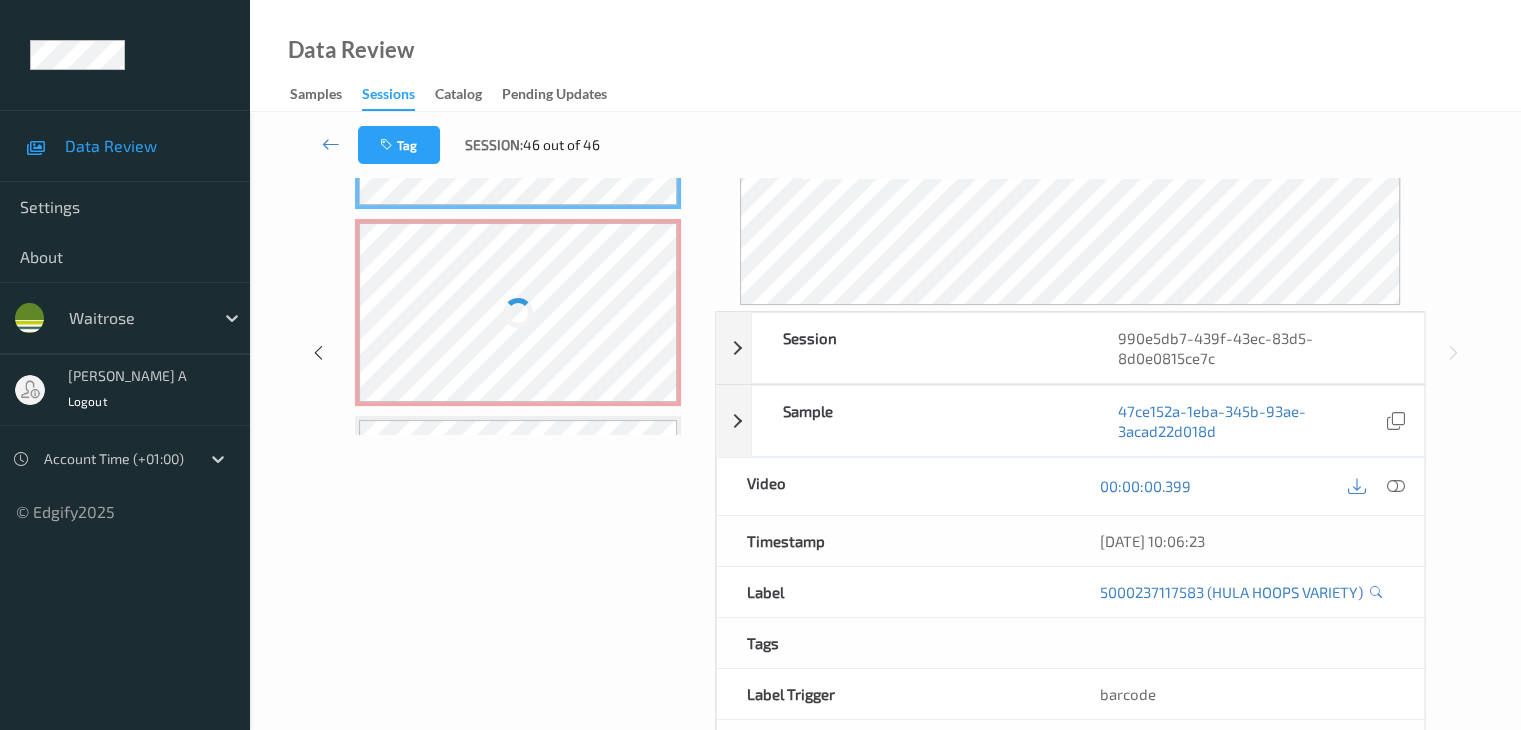 scroll, scrollTop: 260, scrollLeft: 0, axis: vertical 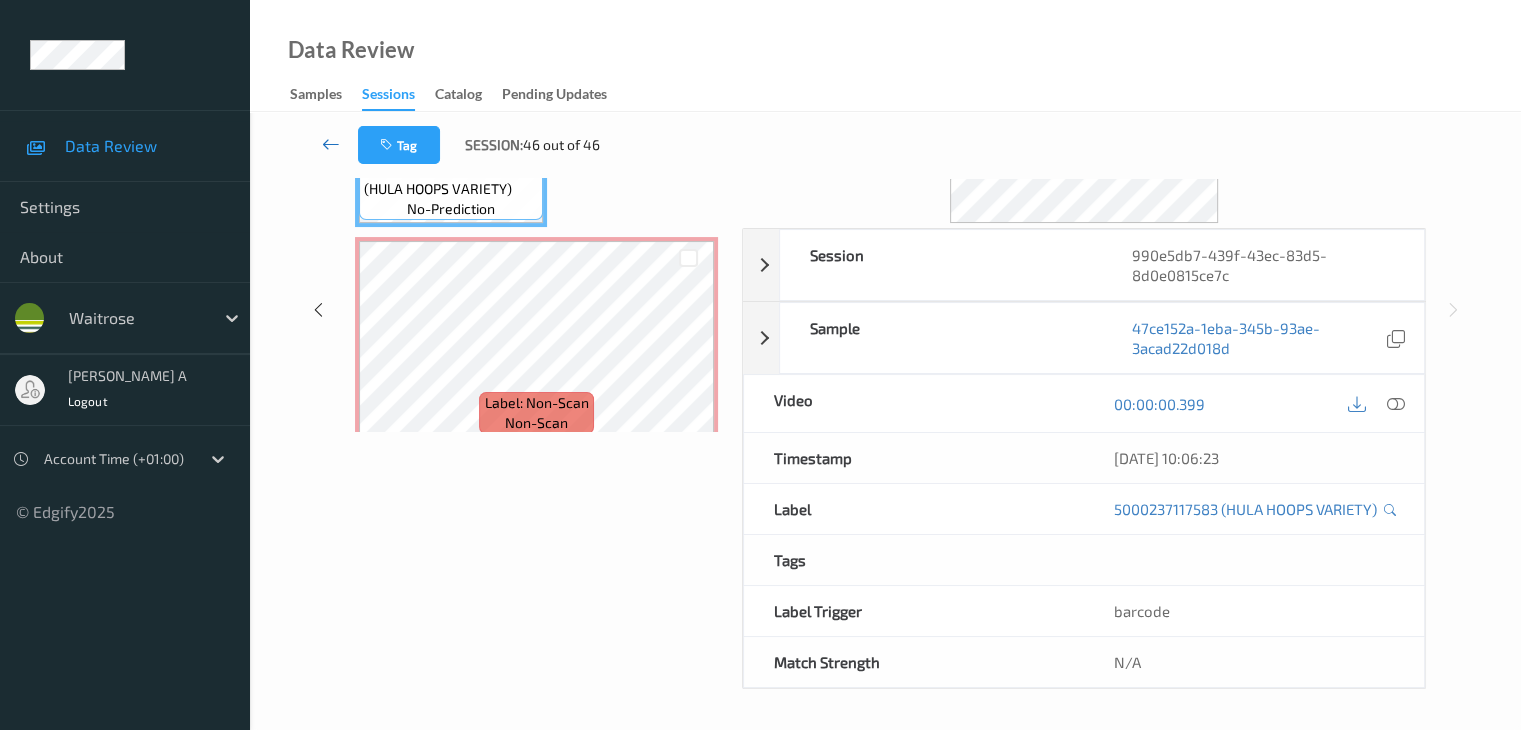 click at bounding box center [331, 144] 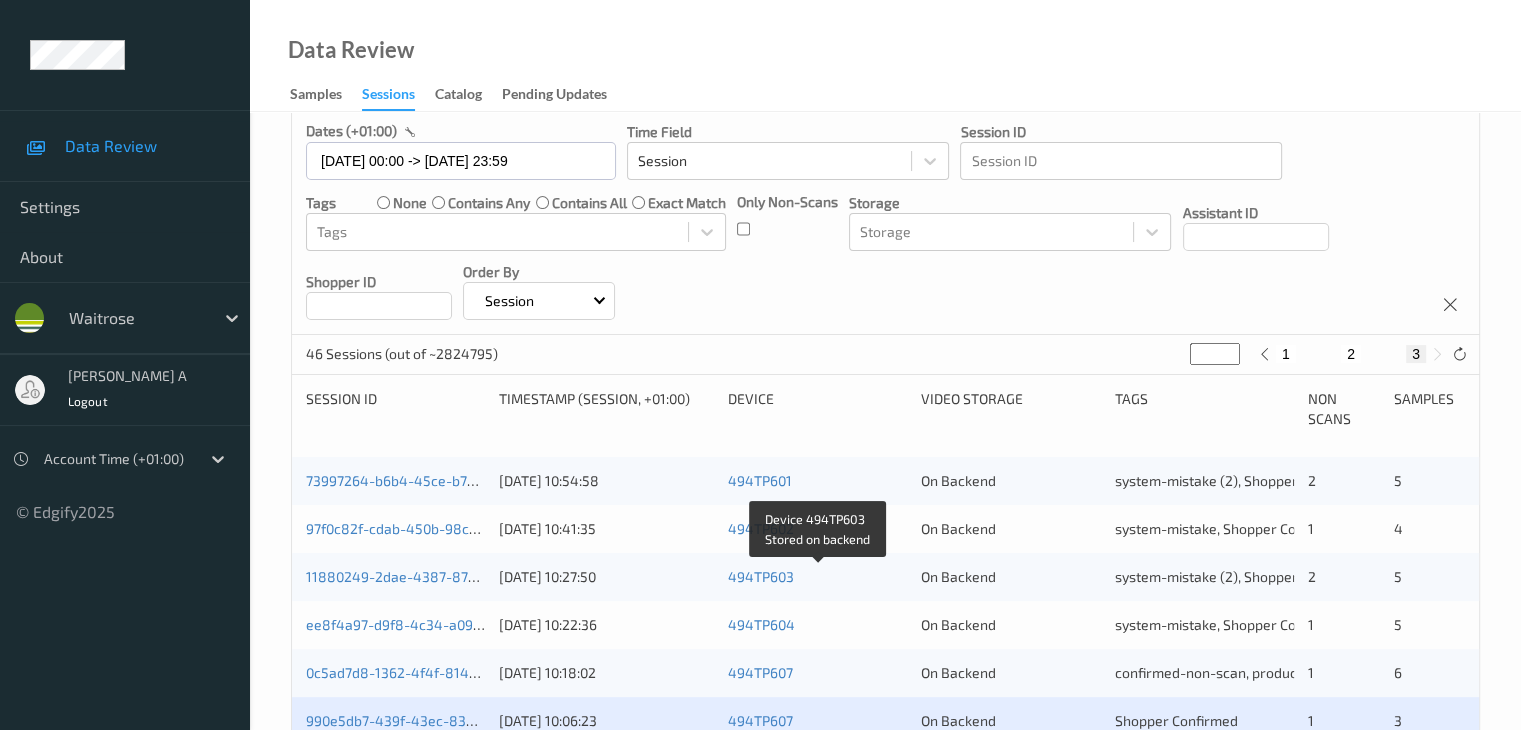 scroll, scrollTop: 260, scrollLeft: 0, axis: vertical 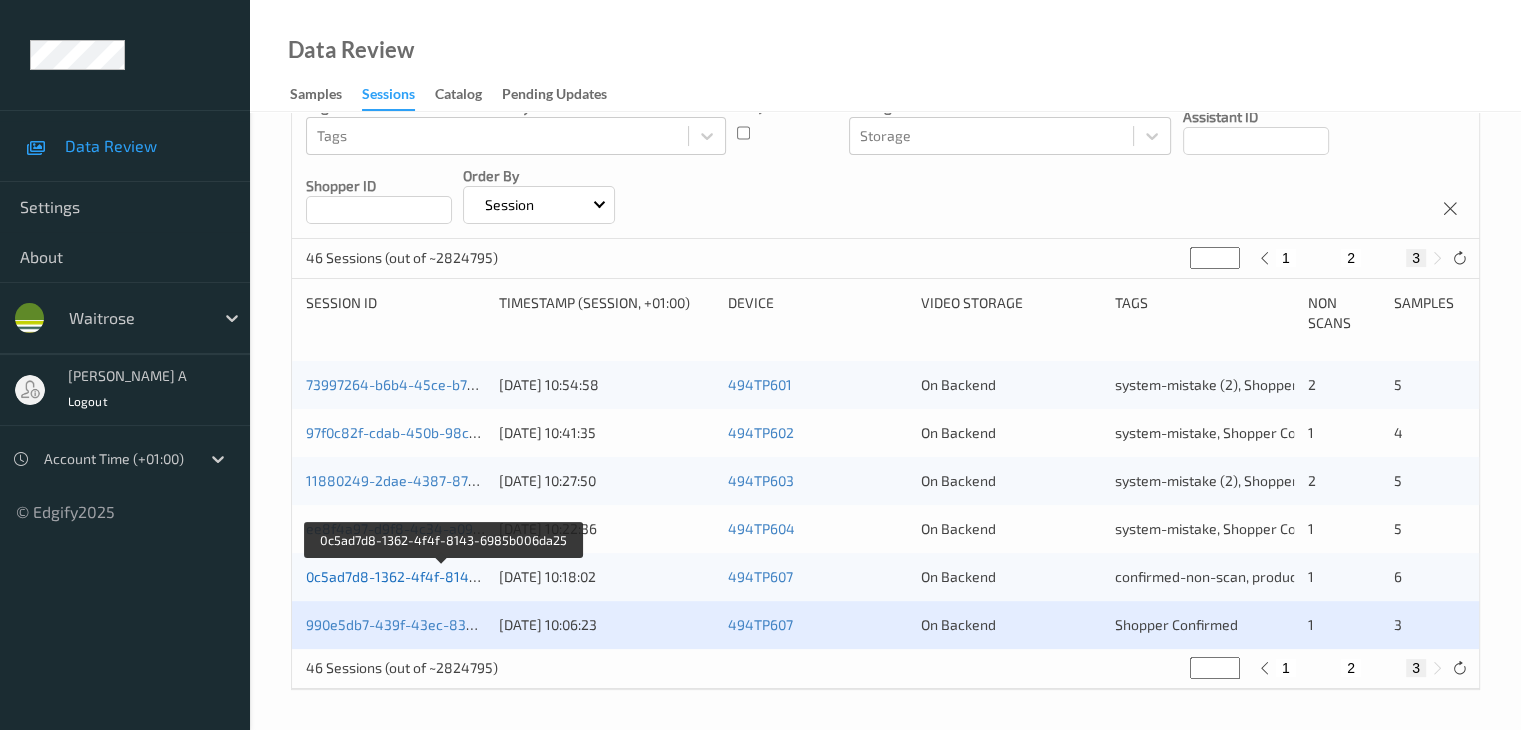 click on "0c5ad7d8-1362-4f4f-8143-6985b006da25" at bounding box center [443, 576] 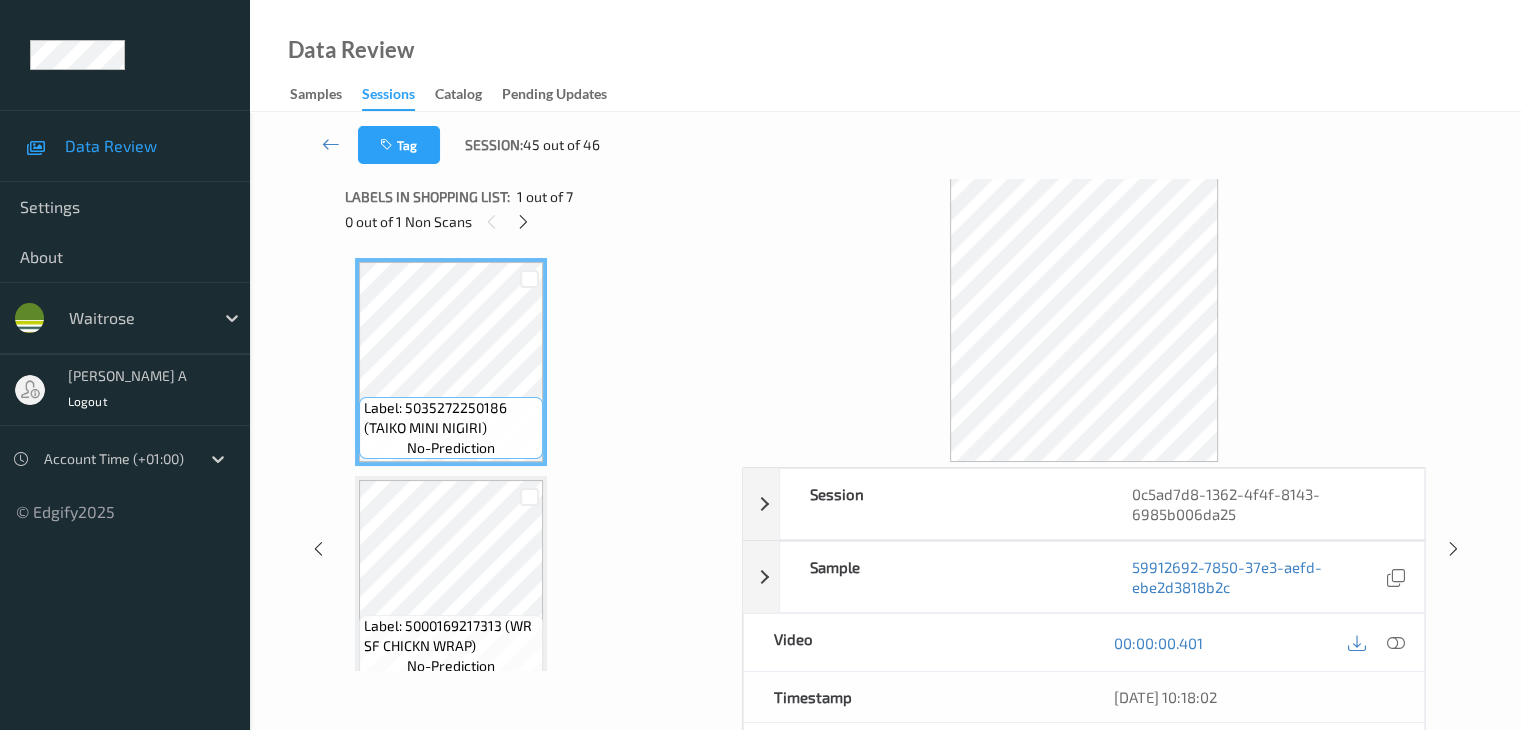 scroll, scrollTop: 0, scrollLeft: 0, axis: both 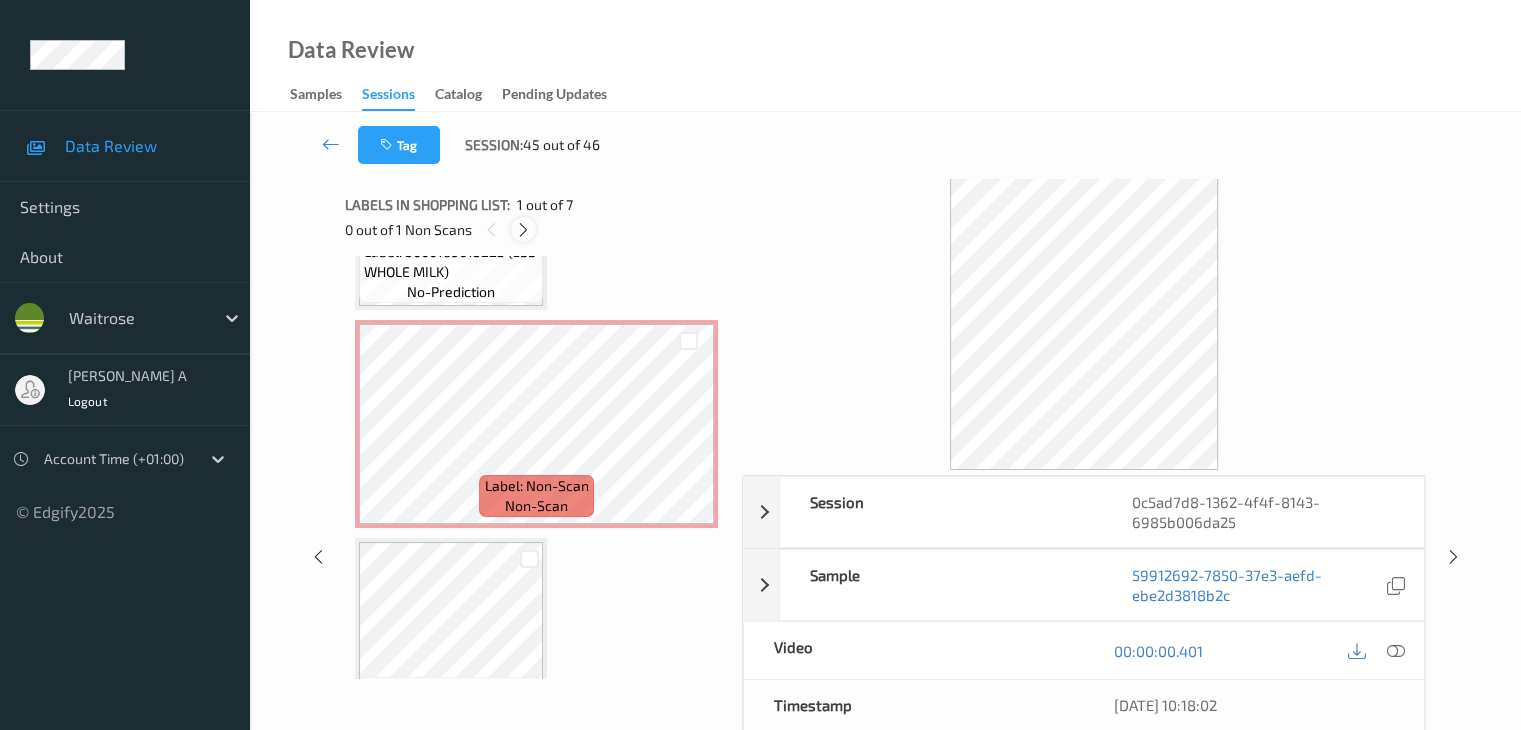 click at bounding box center (523, 230) 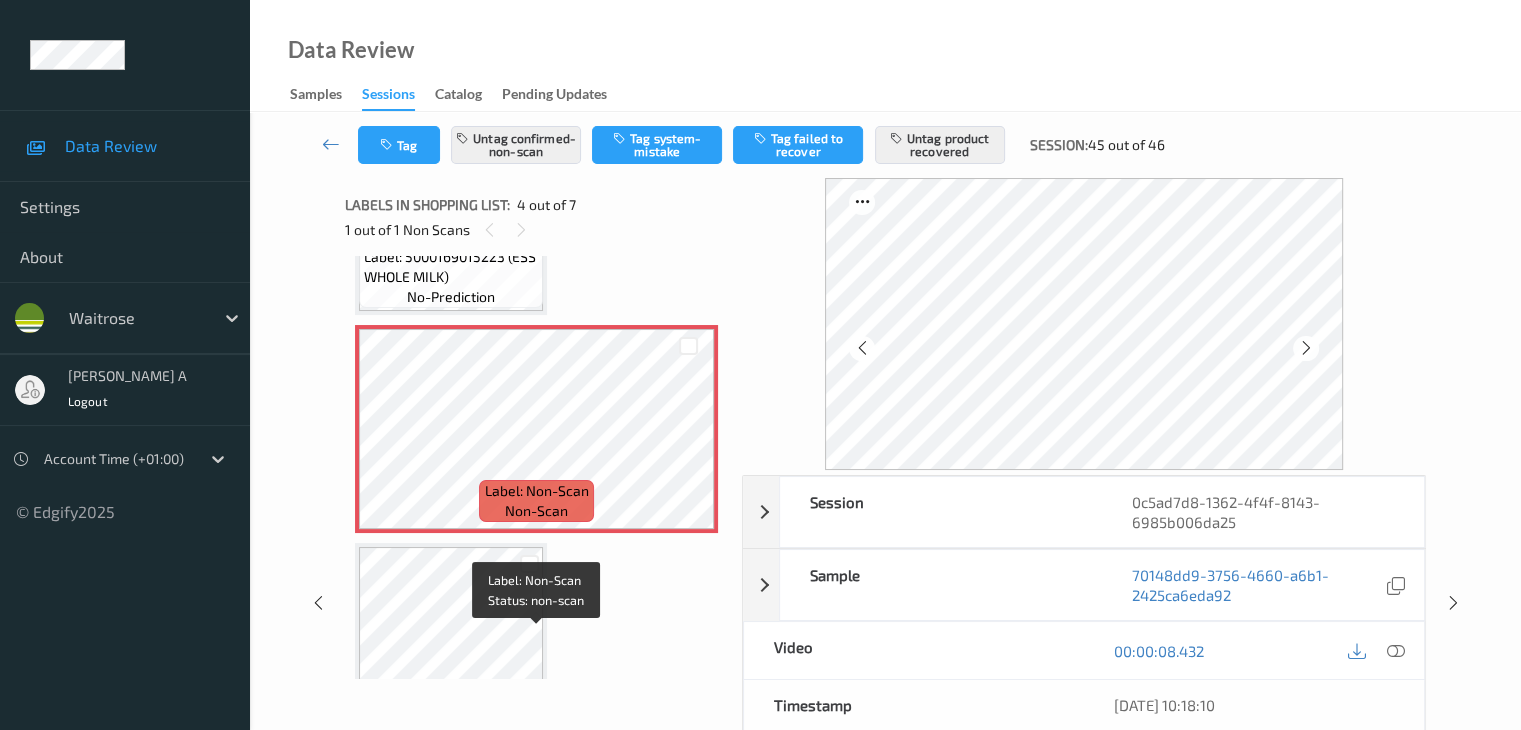 scroll, scrollTop: 746, scrollLeft: 0, axis: vertical 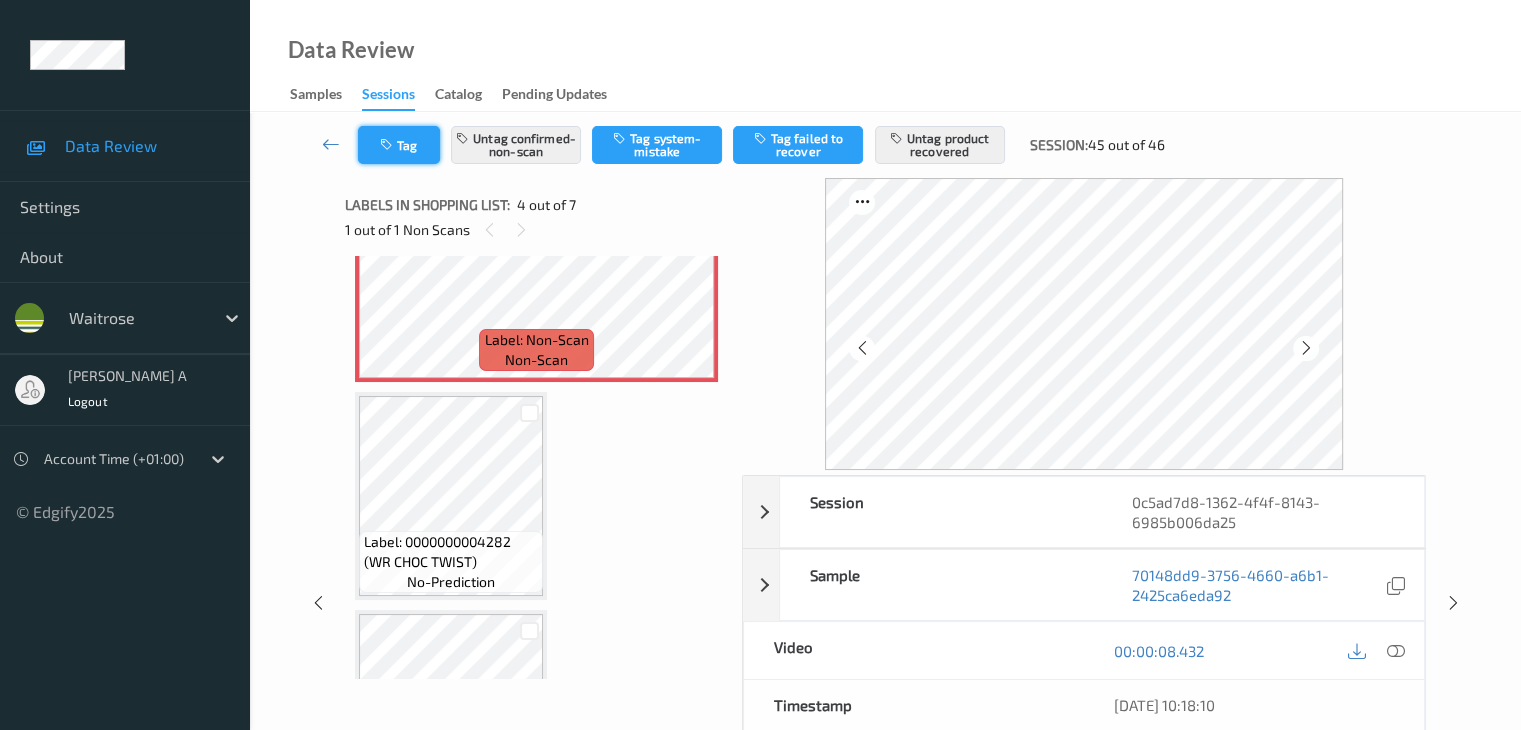 click on "Tag" at bounding box center [399, 145] 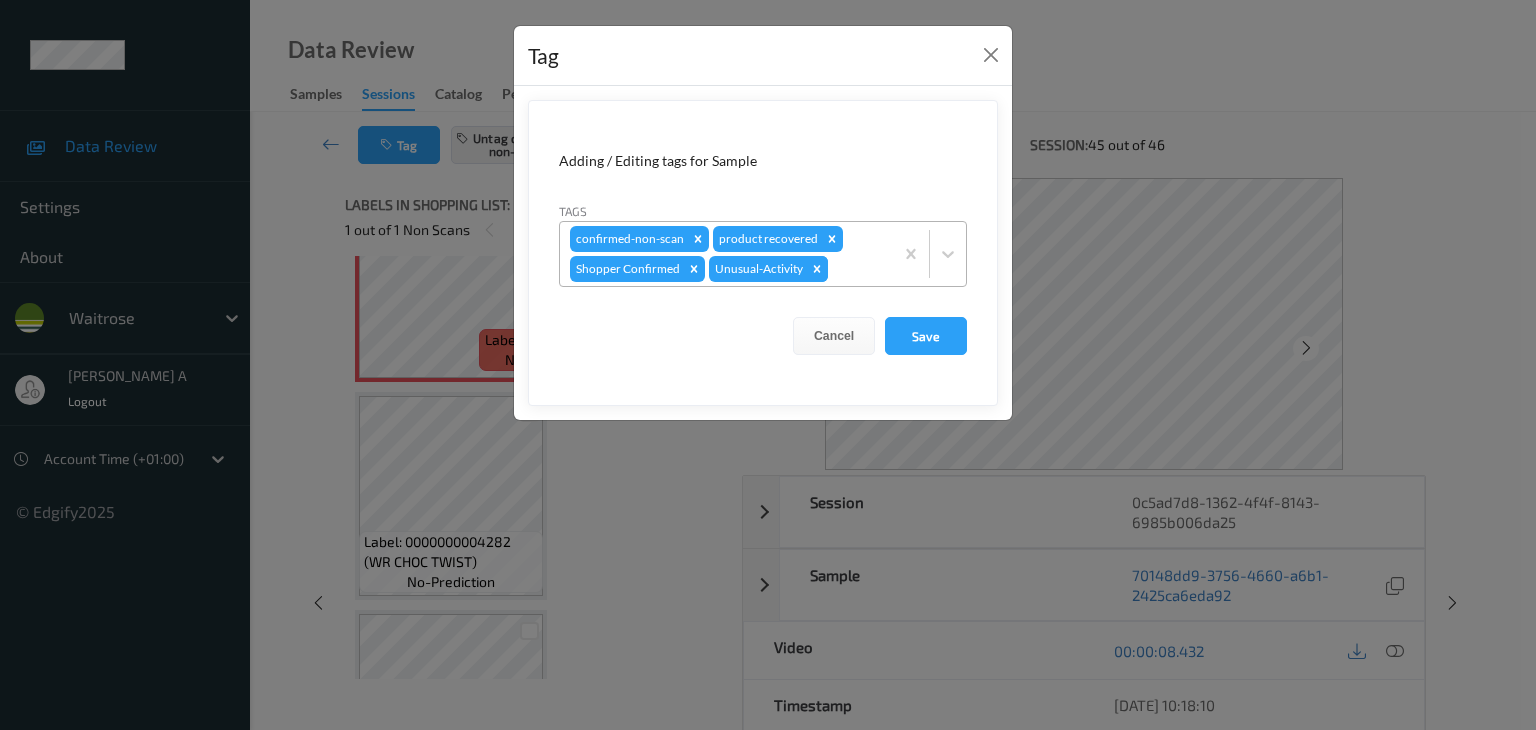 click 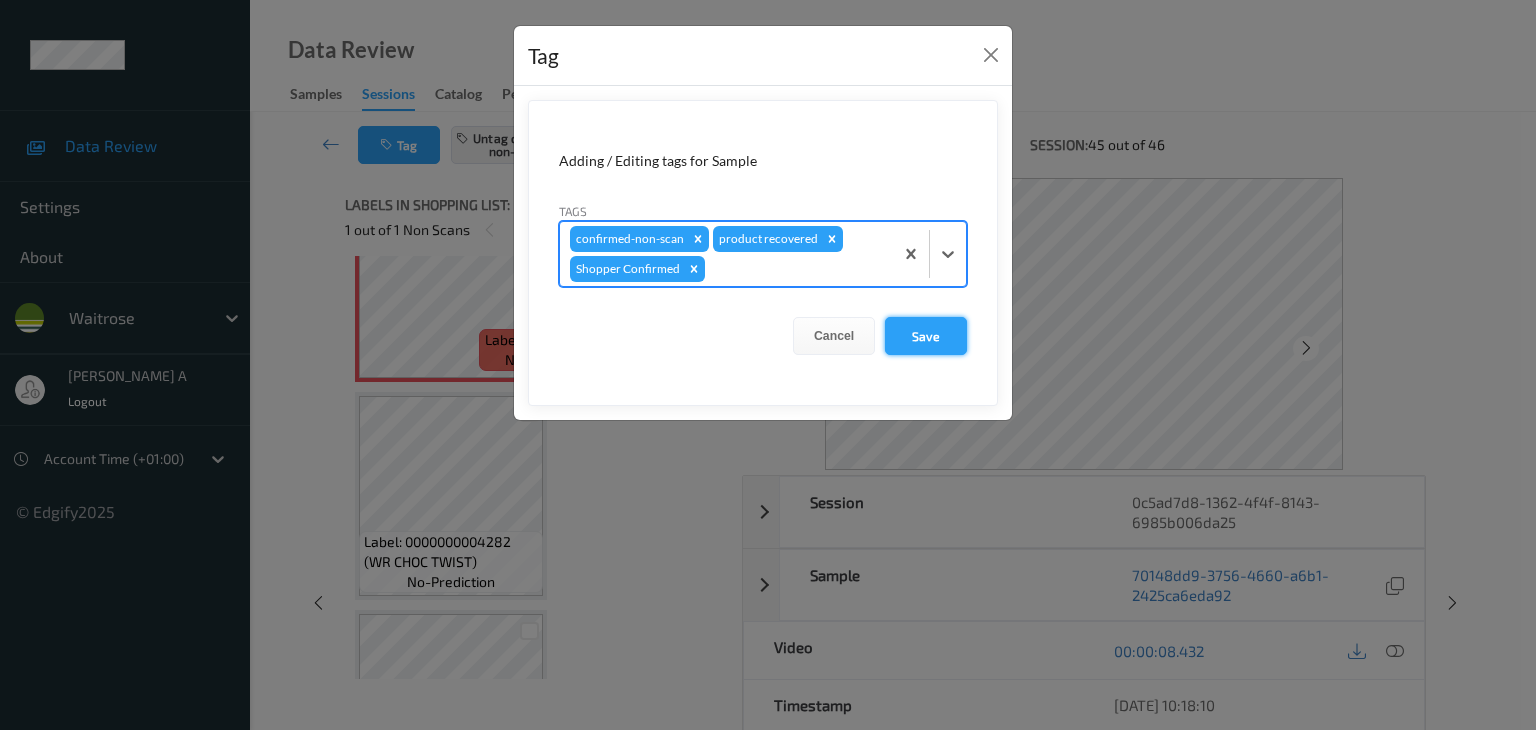 click on "Save" at bounding box center (926, 336) 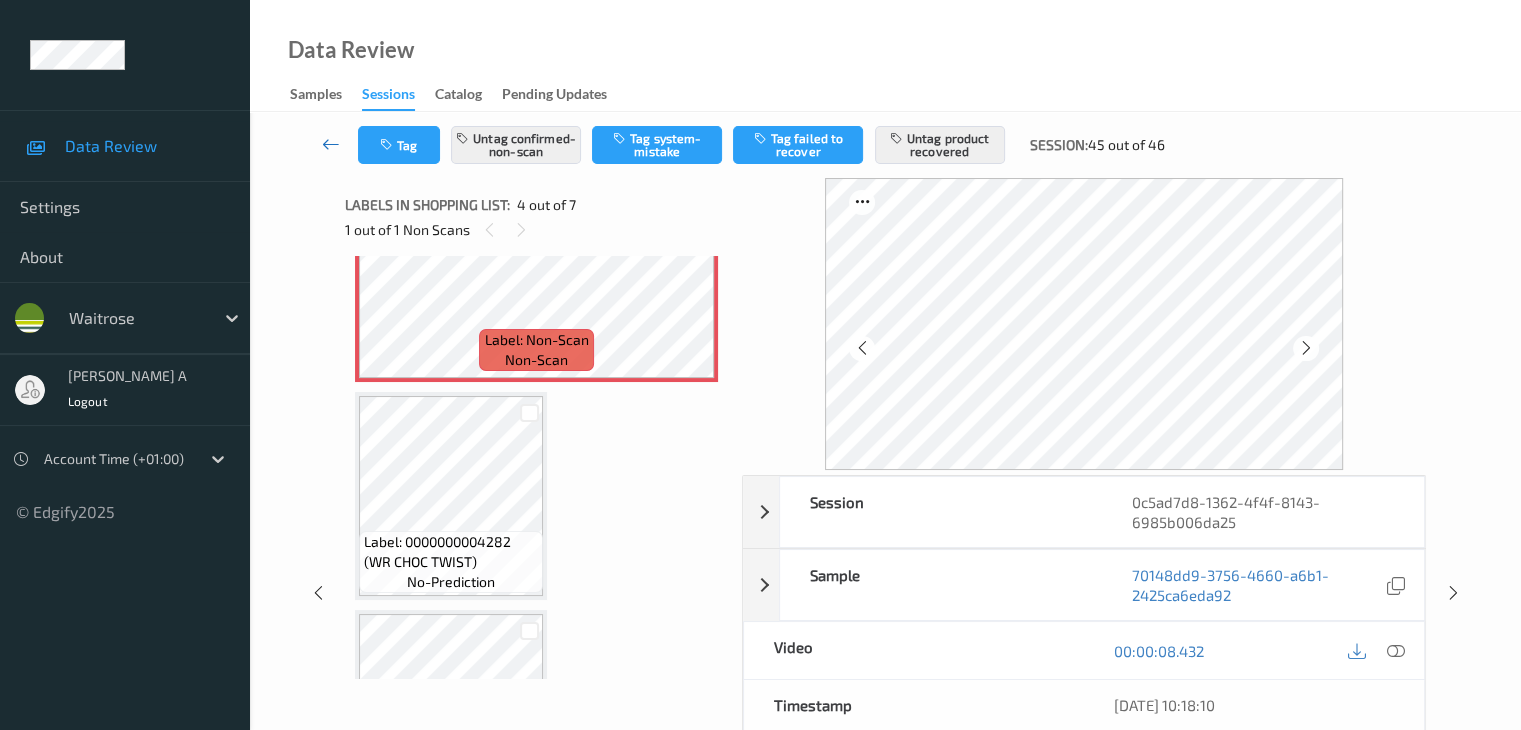 click at bounding box center (331, 144) 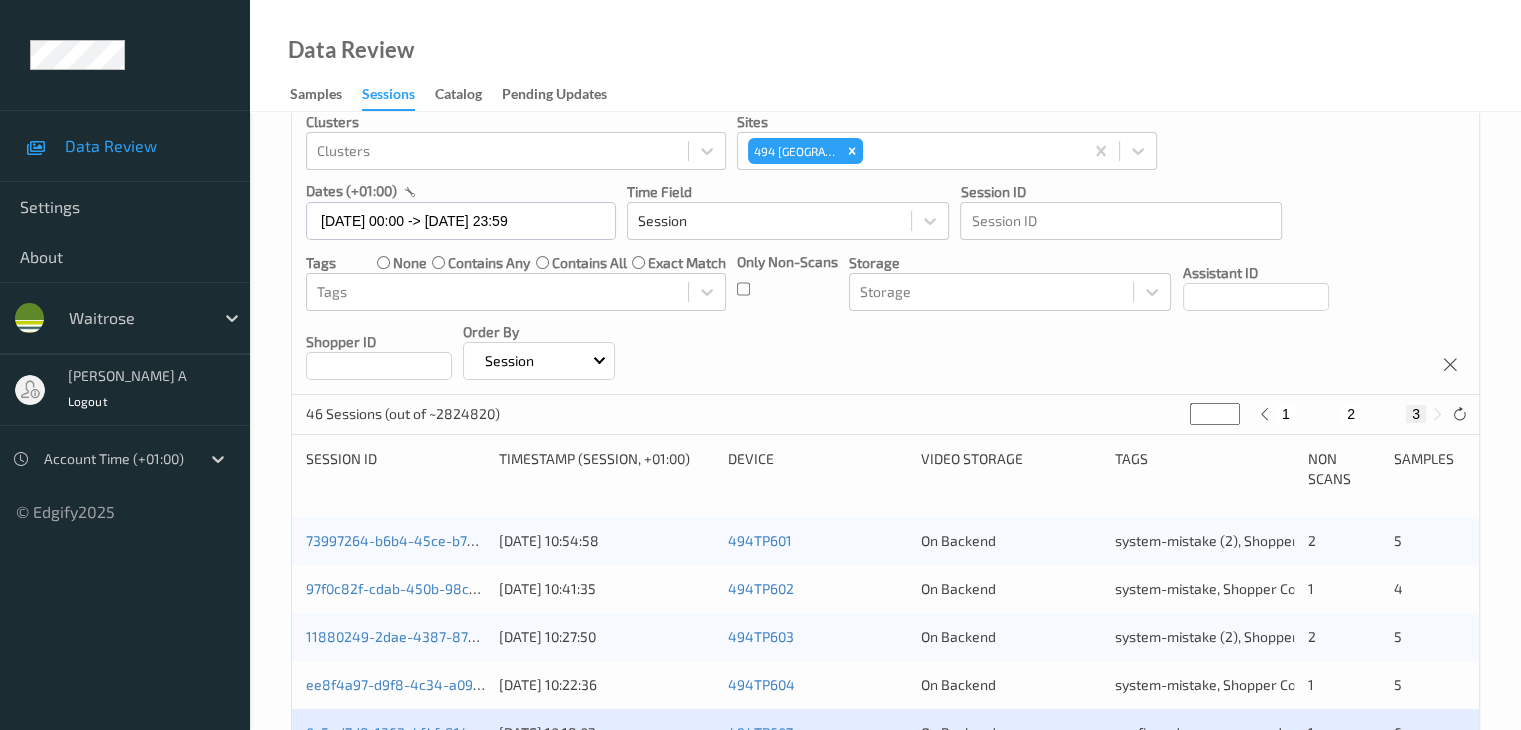 scroll, scrollTop: 260, scrollLeft: 0, axis: vertical 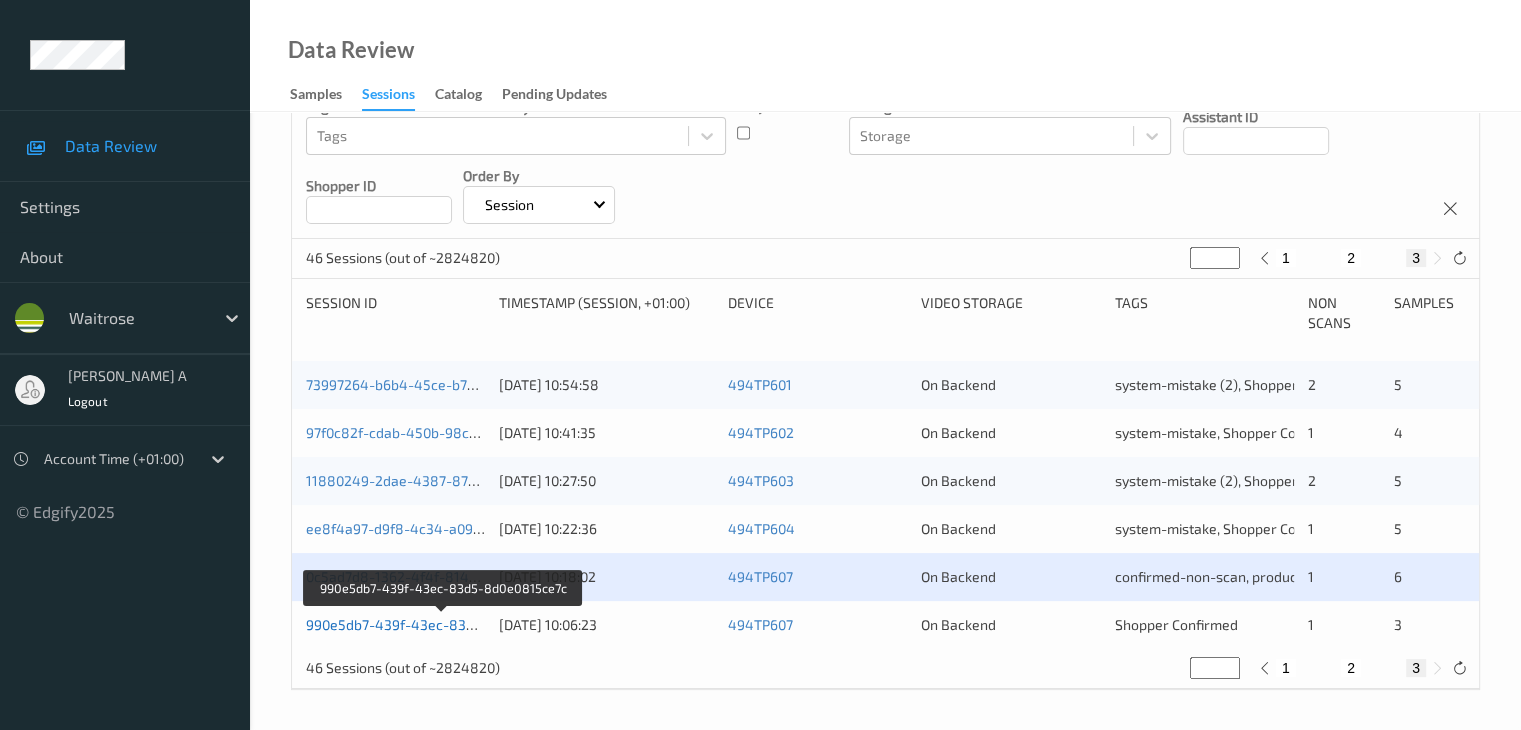 click on "990e5db7-439f-43ec-83d5-8d0e0815ce7c" at bounding box center (443, 624) 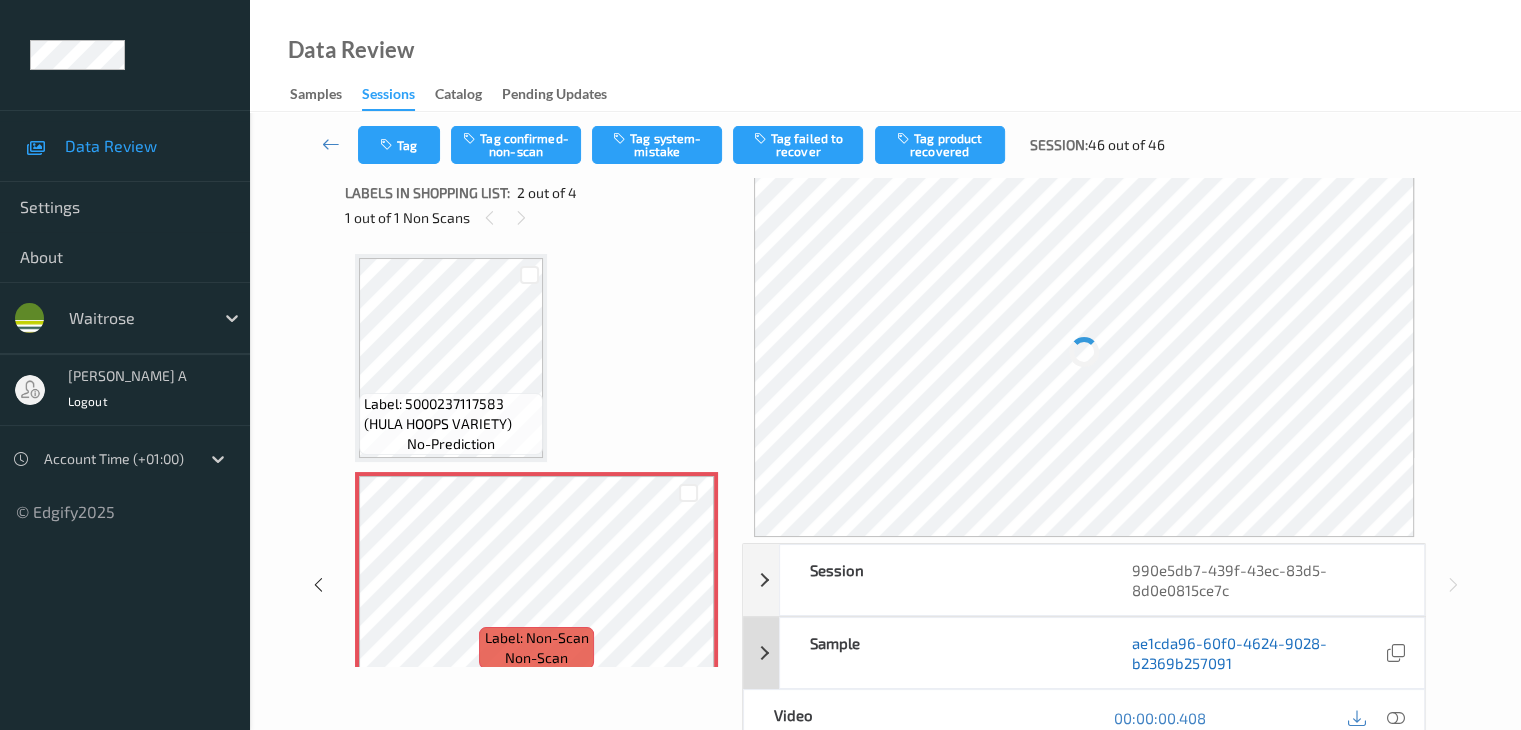 scroll, scrollTop: 0, scrollLeft: 0, axis: both 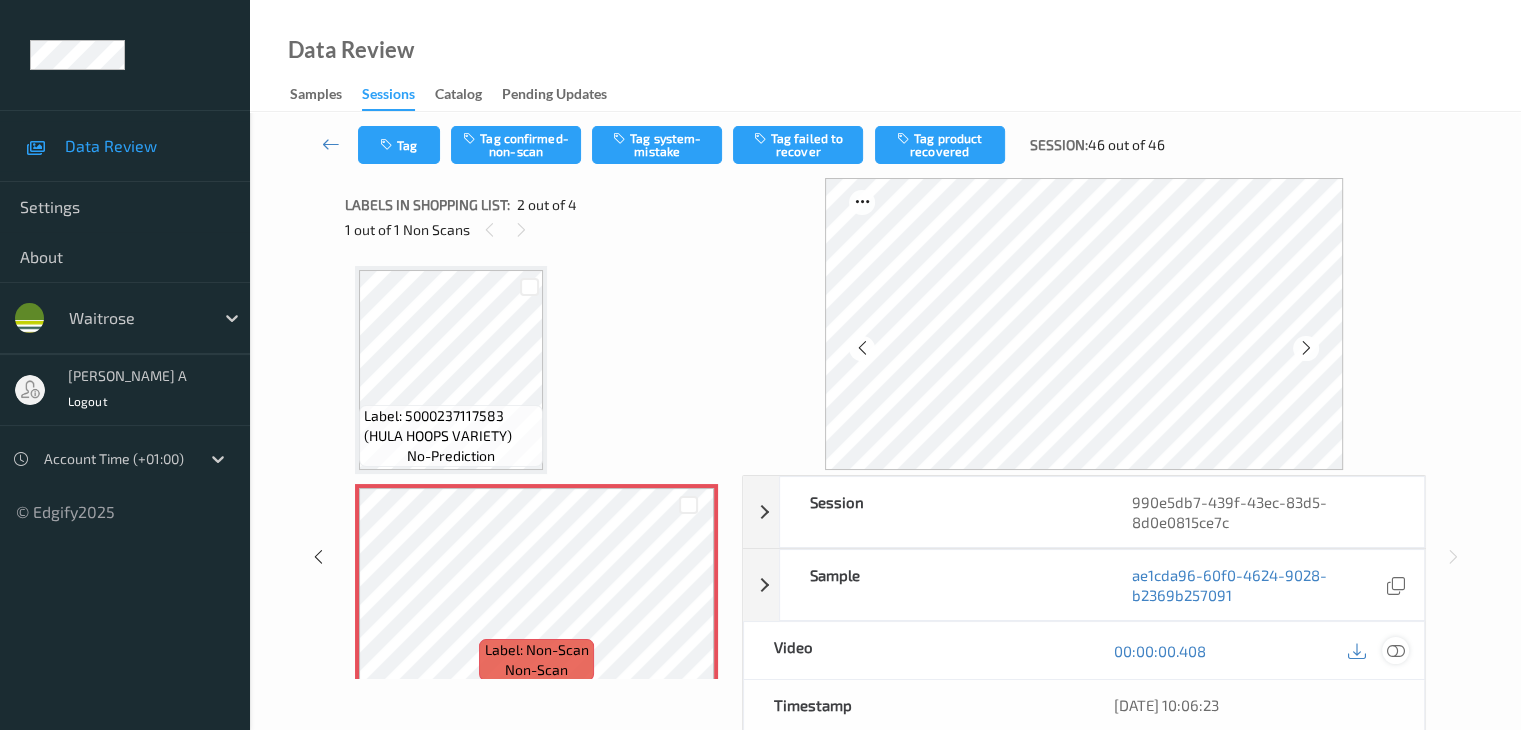 click at bounding box center [1395, 651] 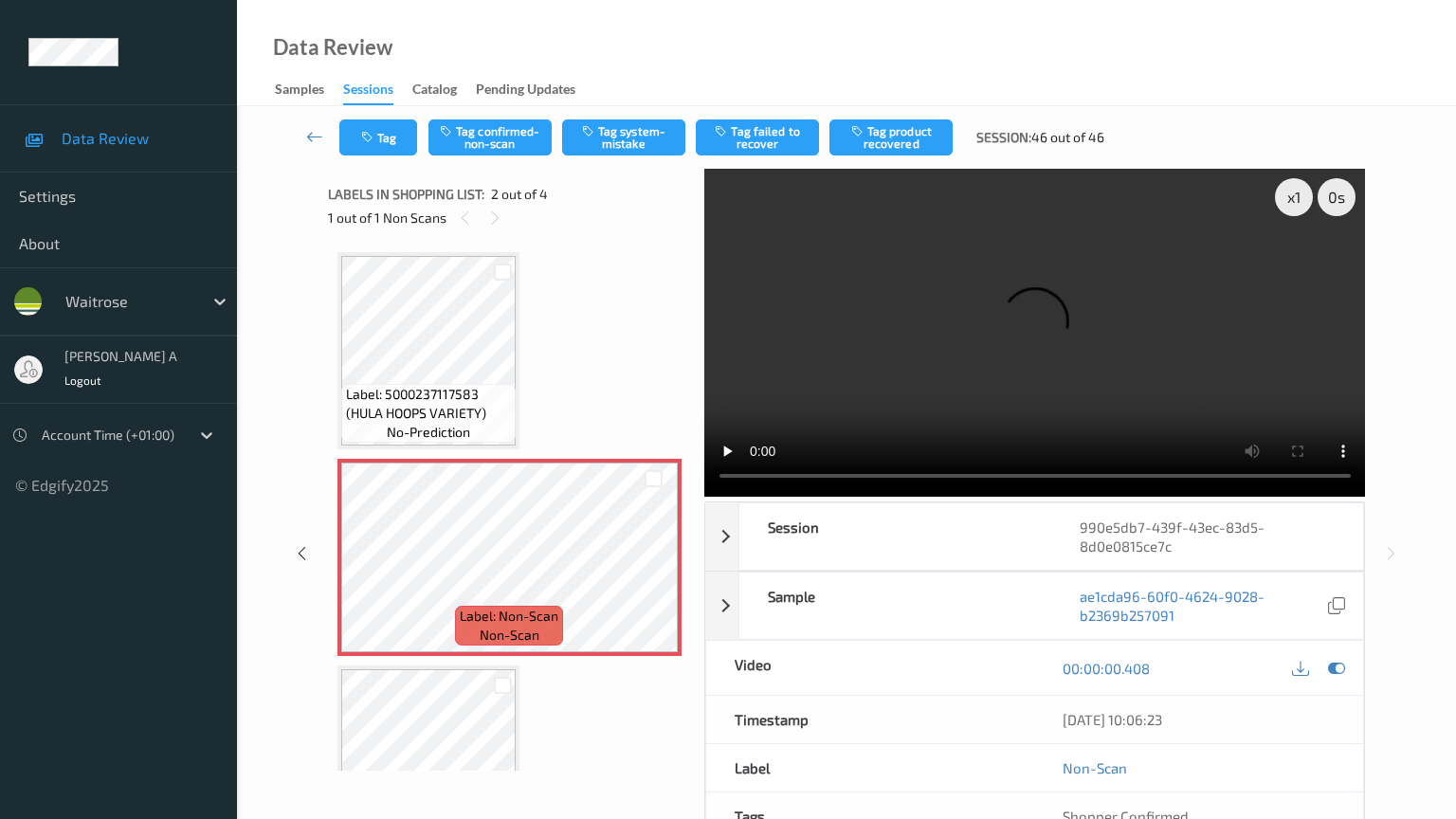 type 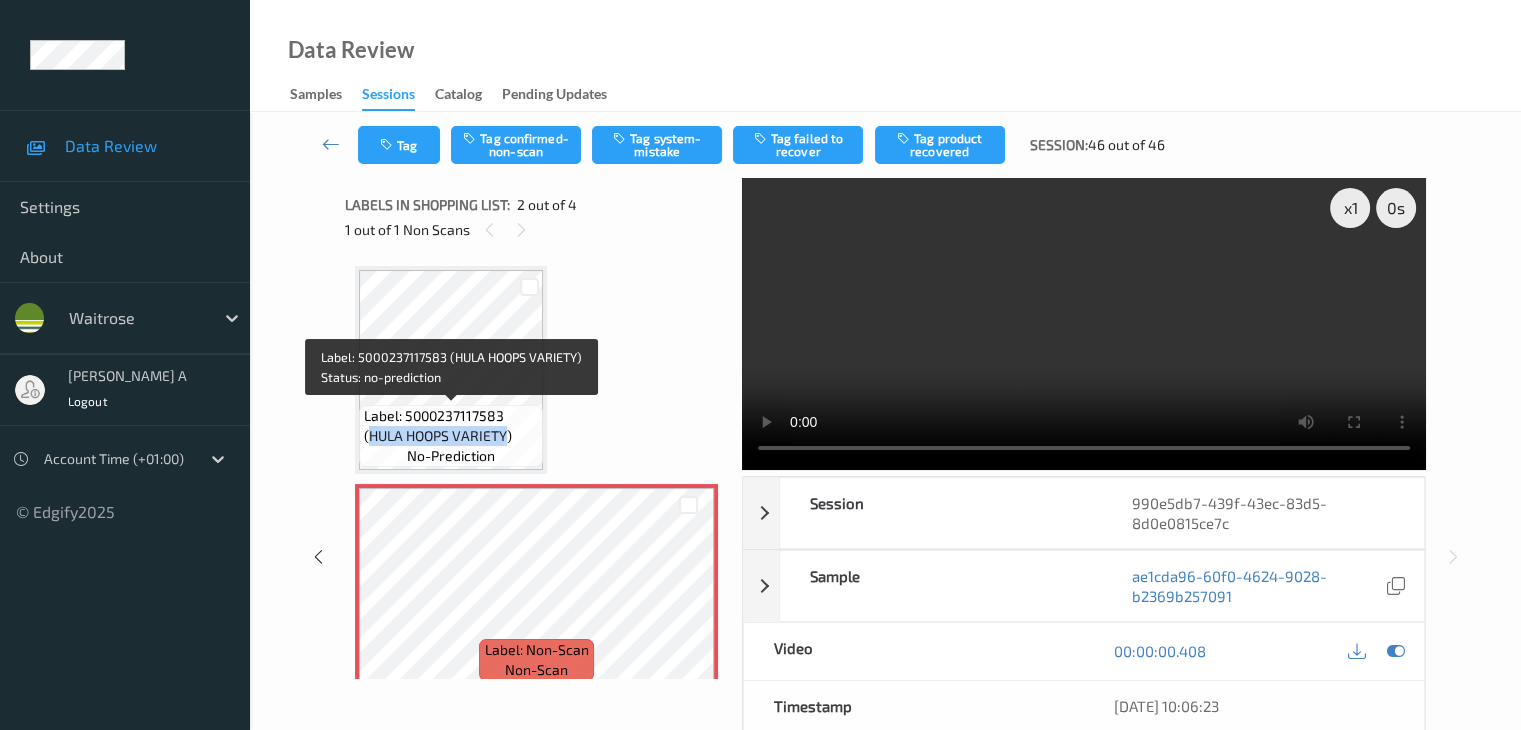 drag, startPoint x: 370, startPoint y: 434, endPoint x: 504, endPoint y: 431, distance: 134.03358 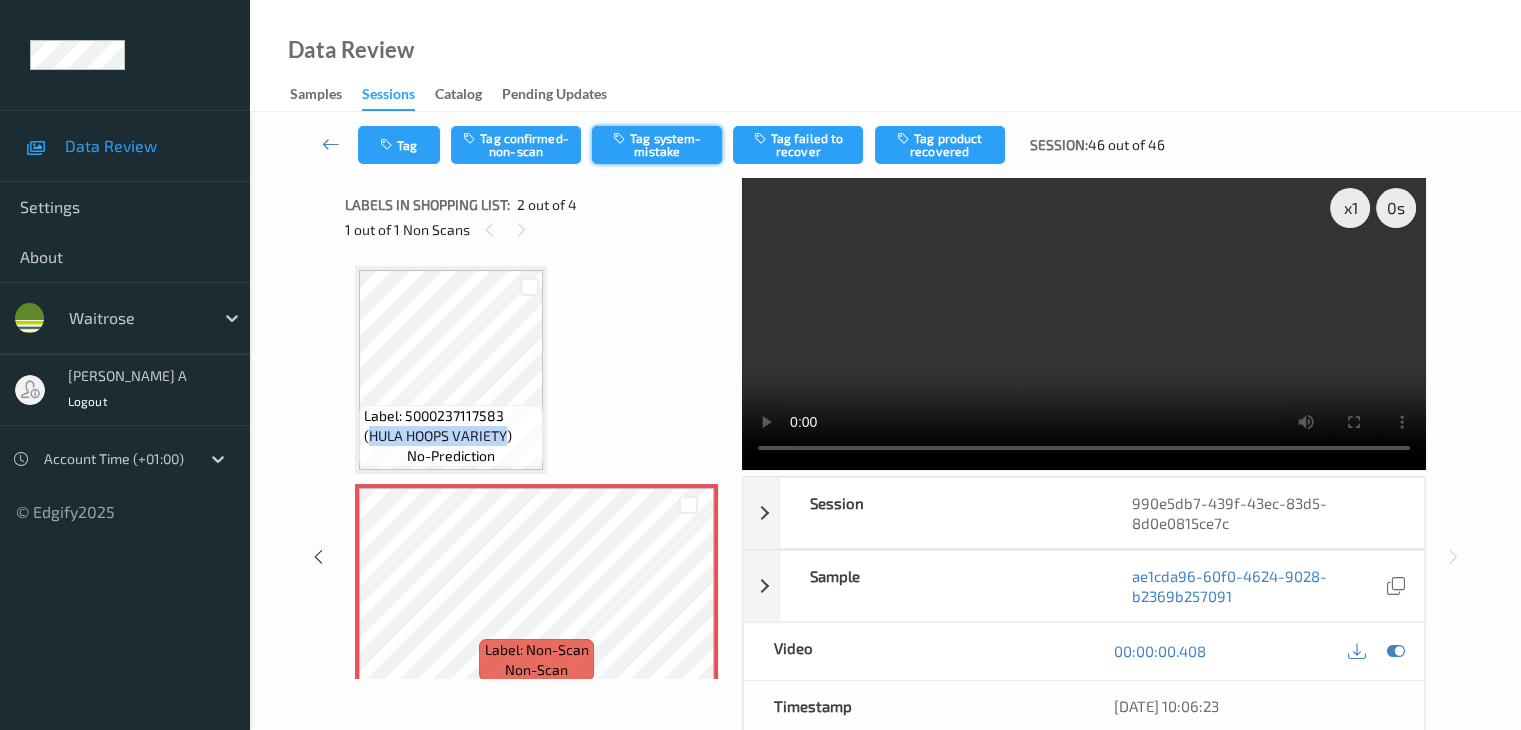 click on "Tag   system-mistake" at bounding box center (657, 145) 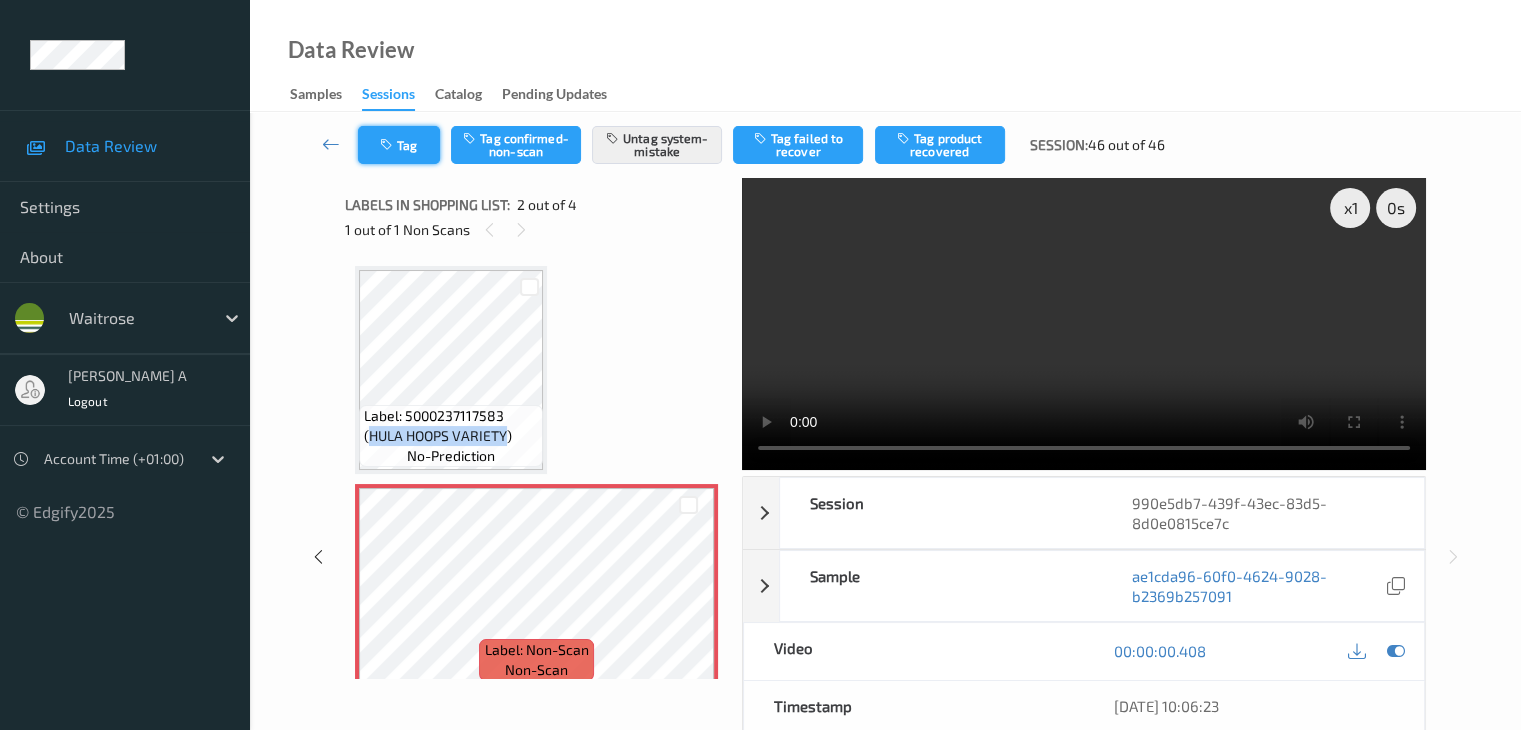 click on "Tag" at bounding box center (399, 145) 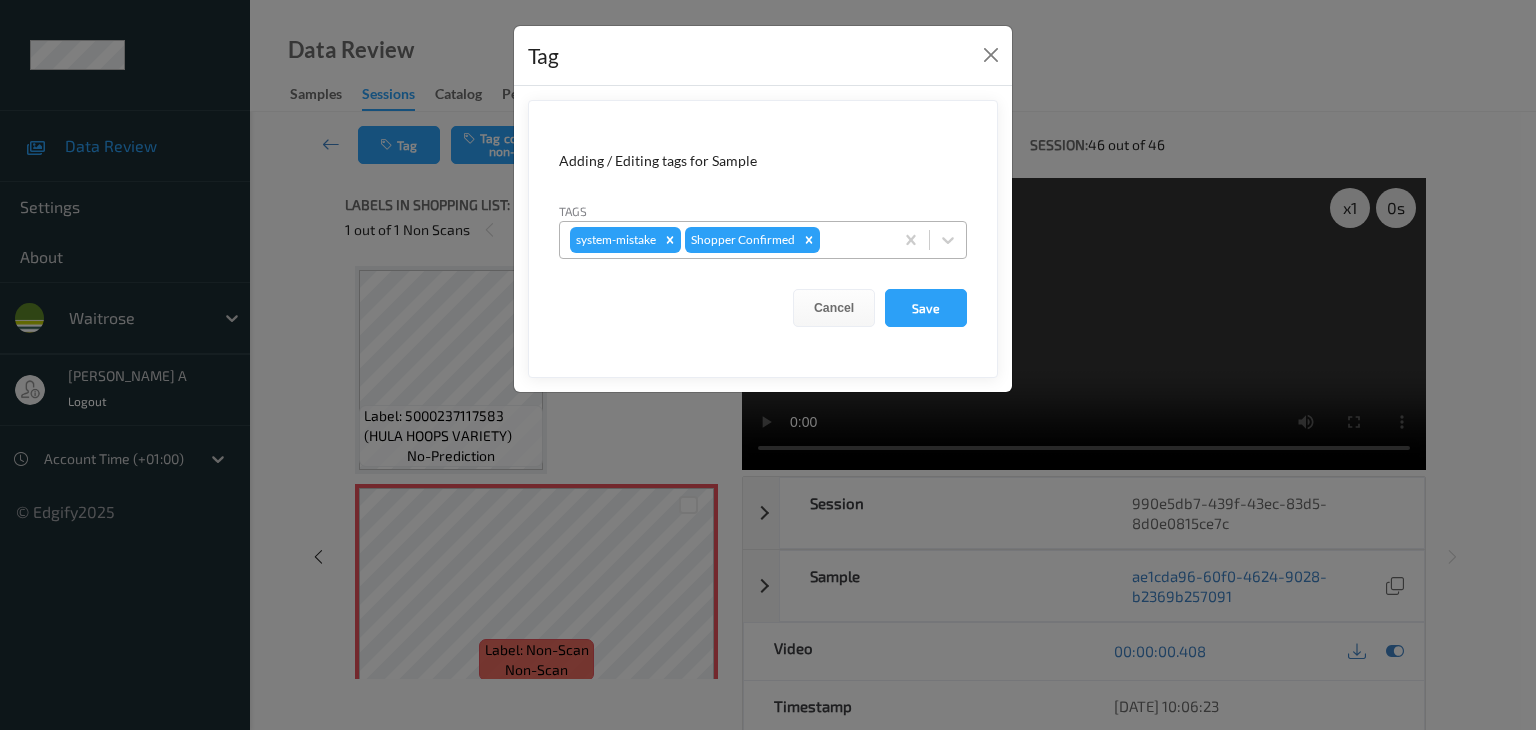 click at bounding box center [853, 240] 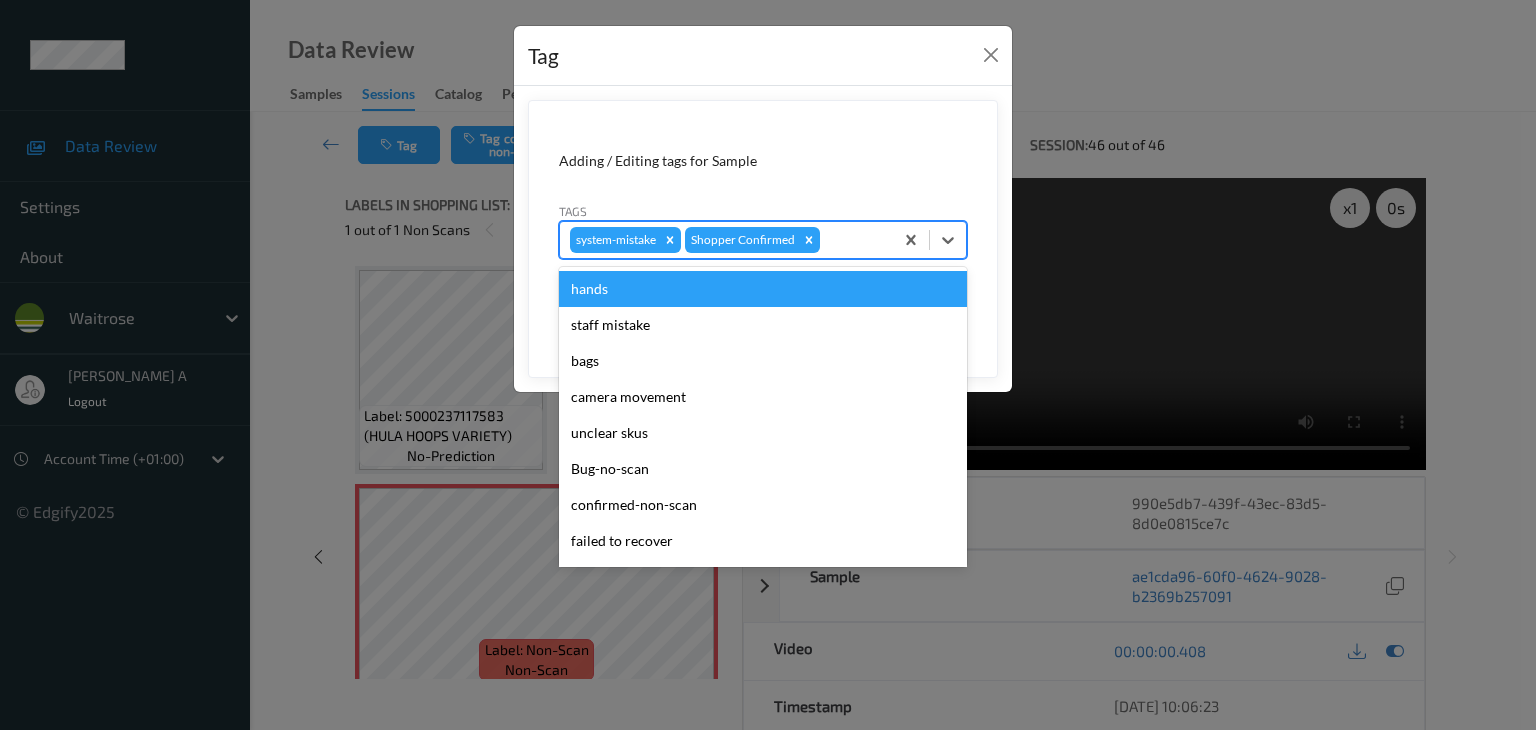 type on "u" 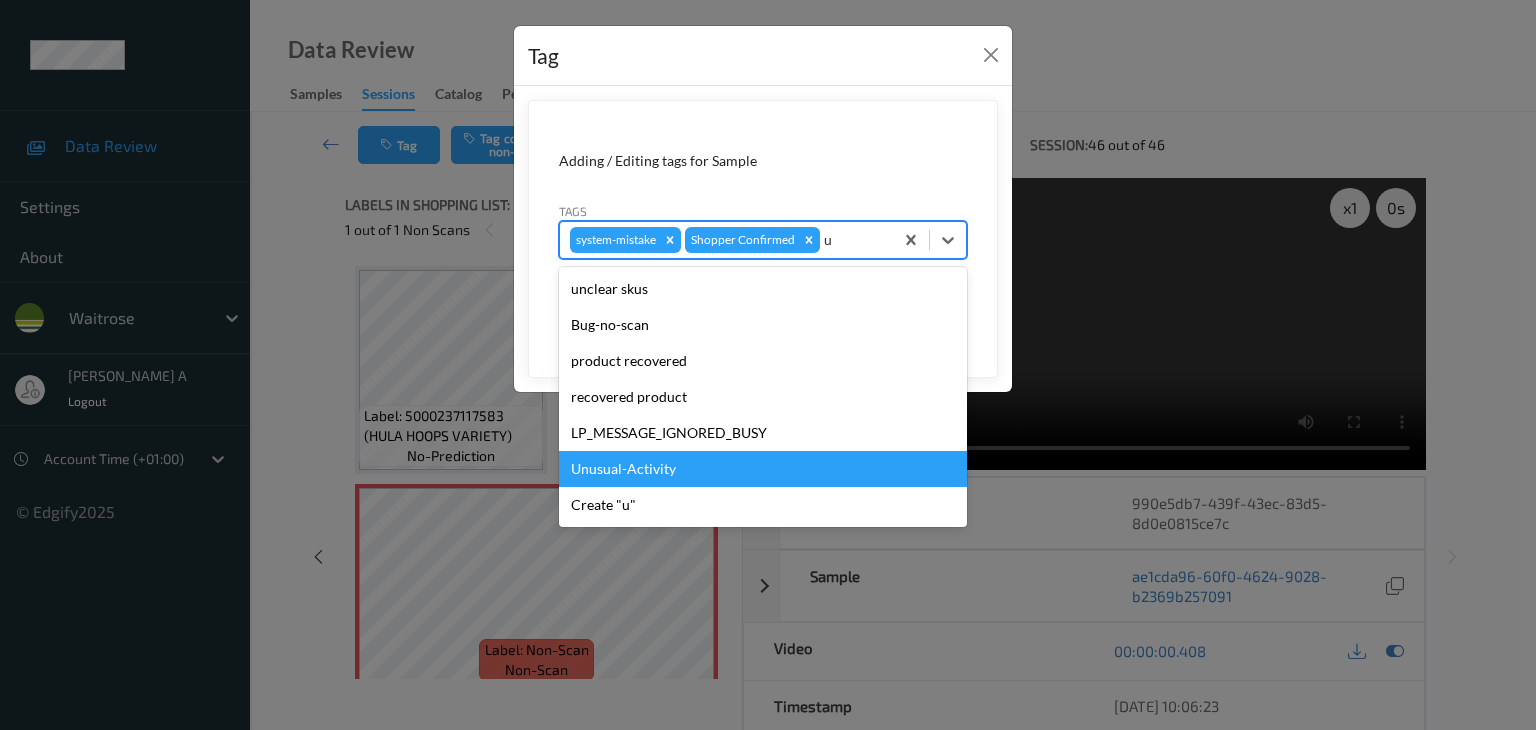 click on "Unusual-Activity" at bounding box center (763, 469) 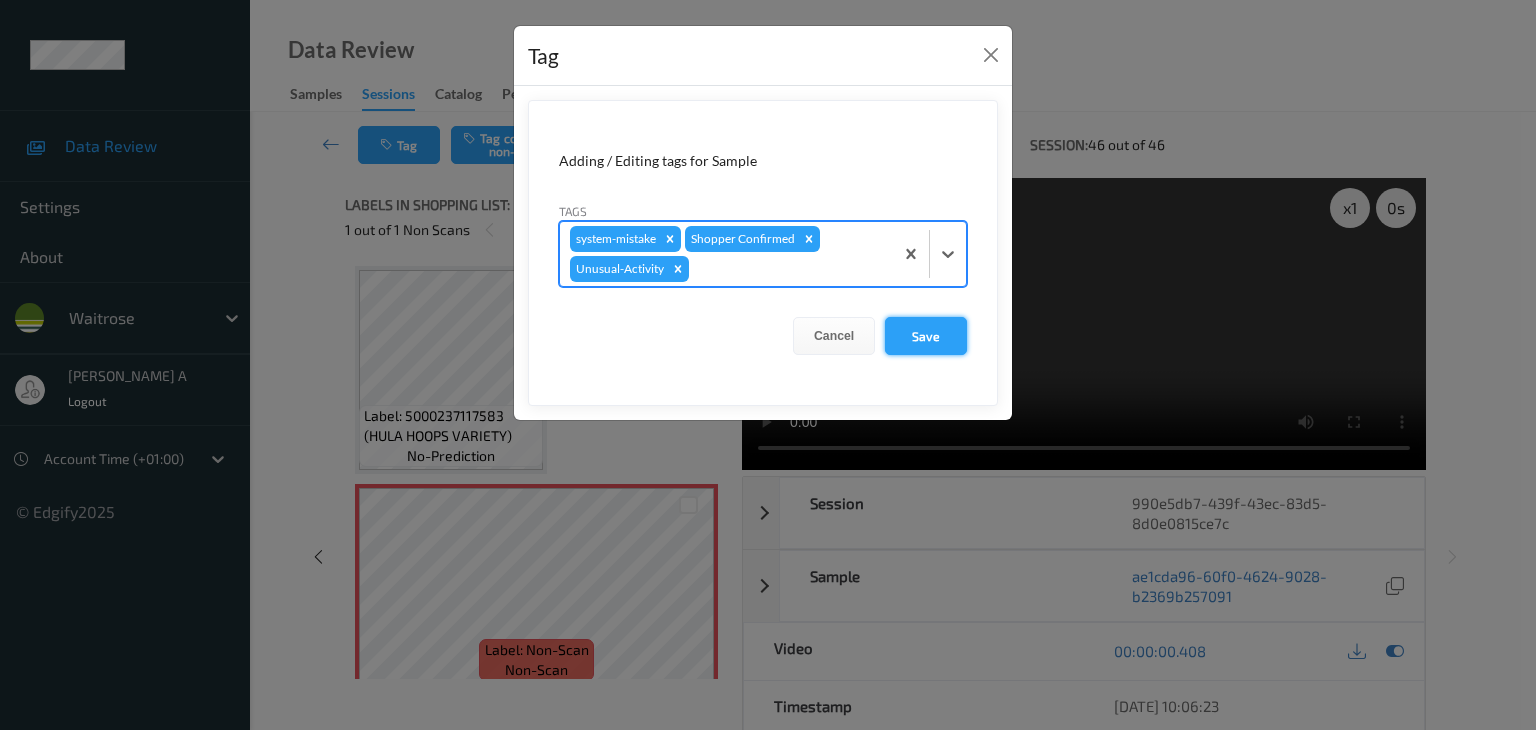 click on "Save" at bounding box center (926, 336) 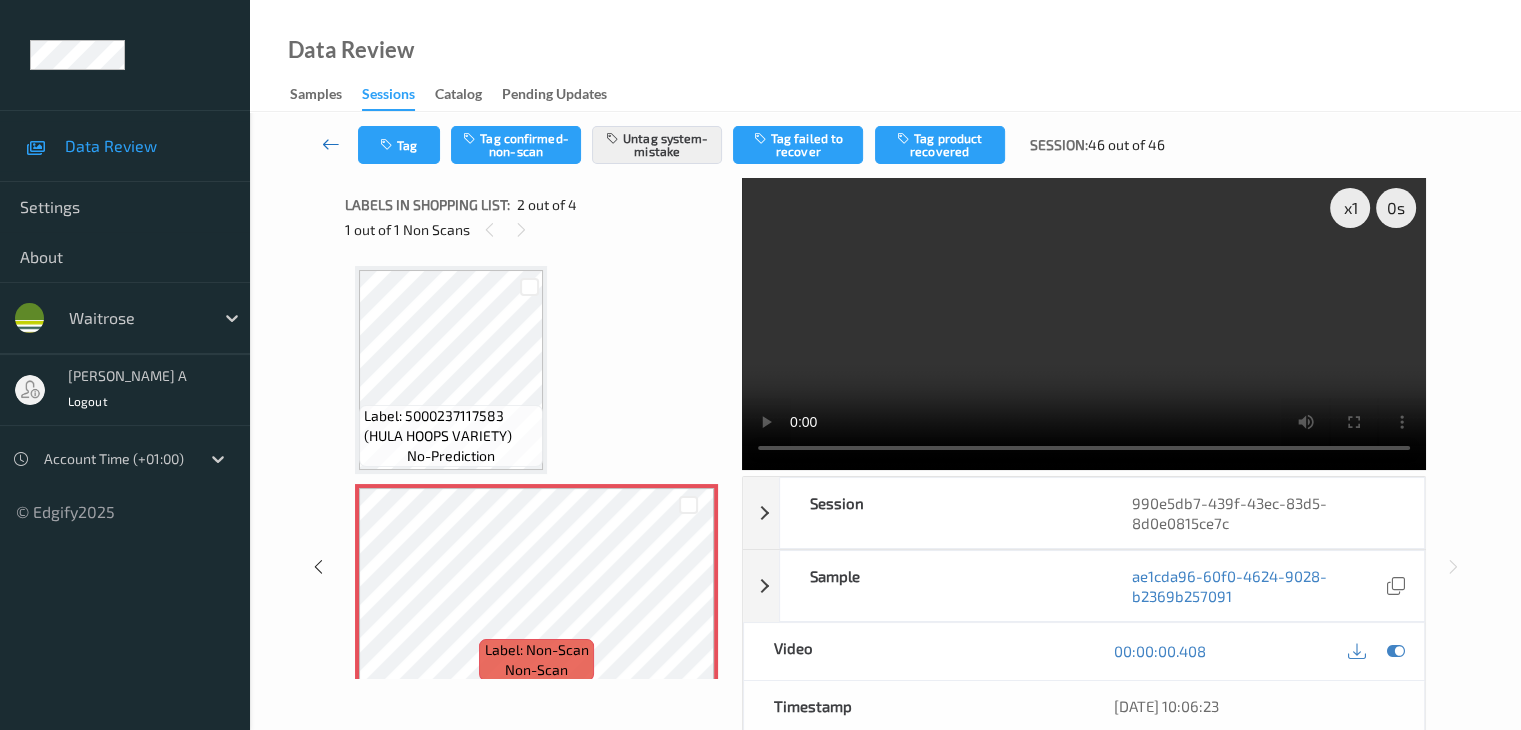 click at bounding box center (331, 144) 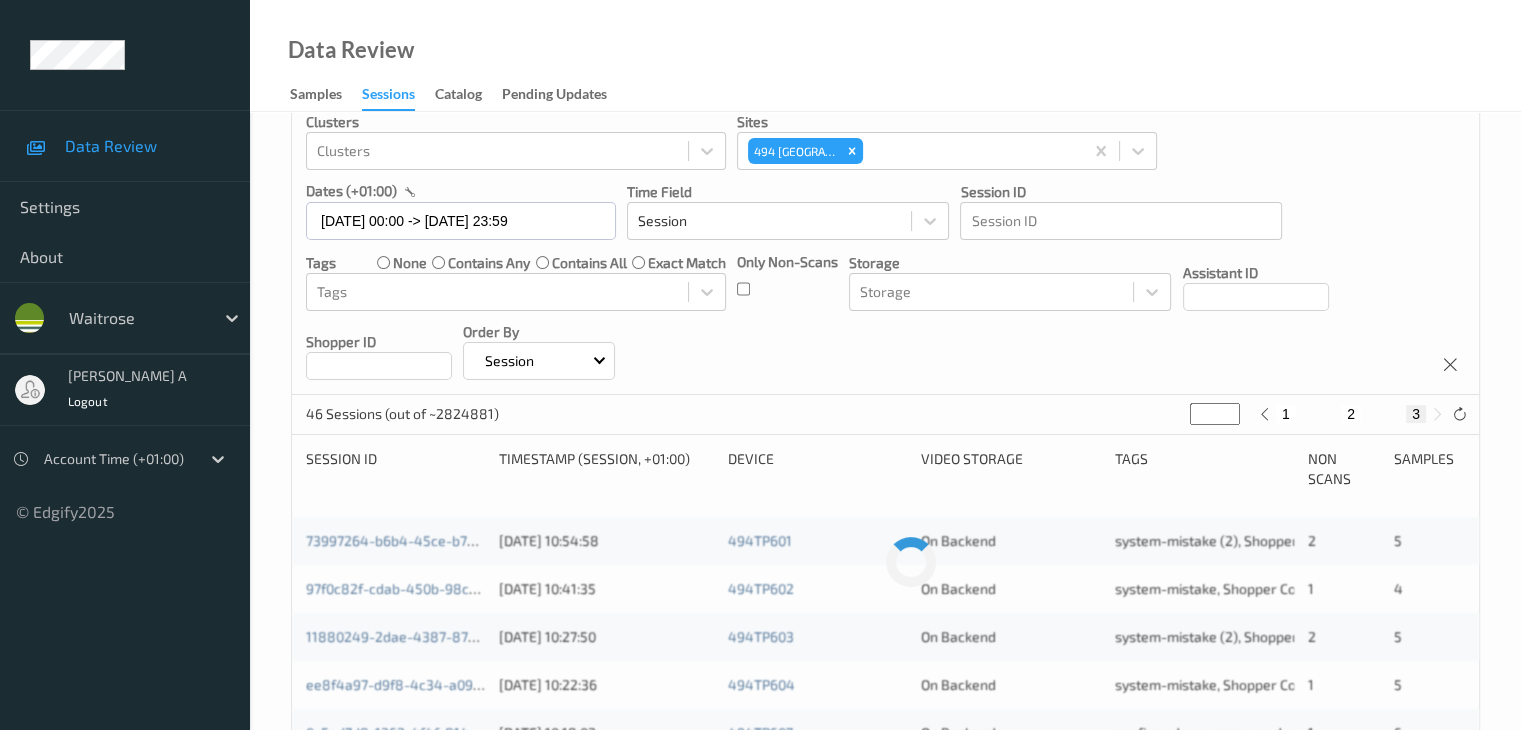 scroll, scrollTop: 260, scrollLeft: 0, axis: vertical 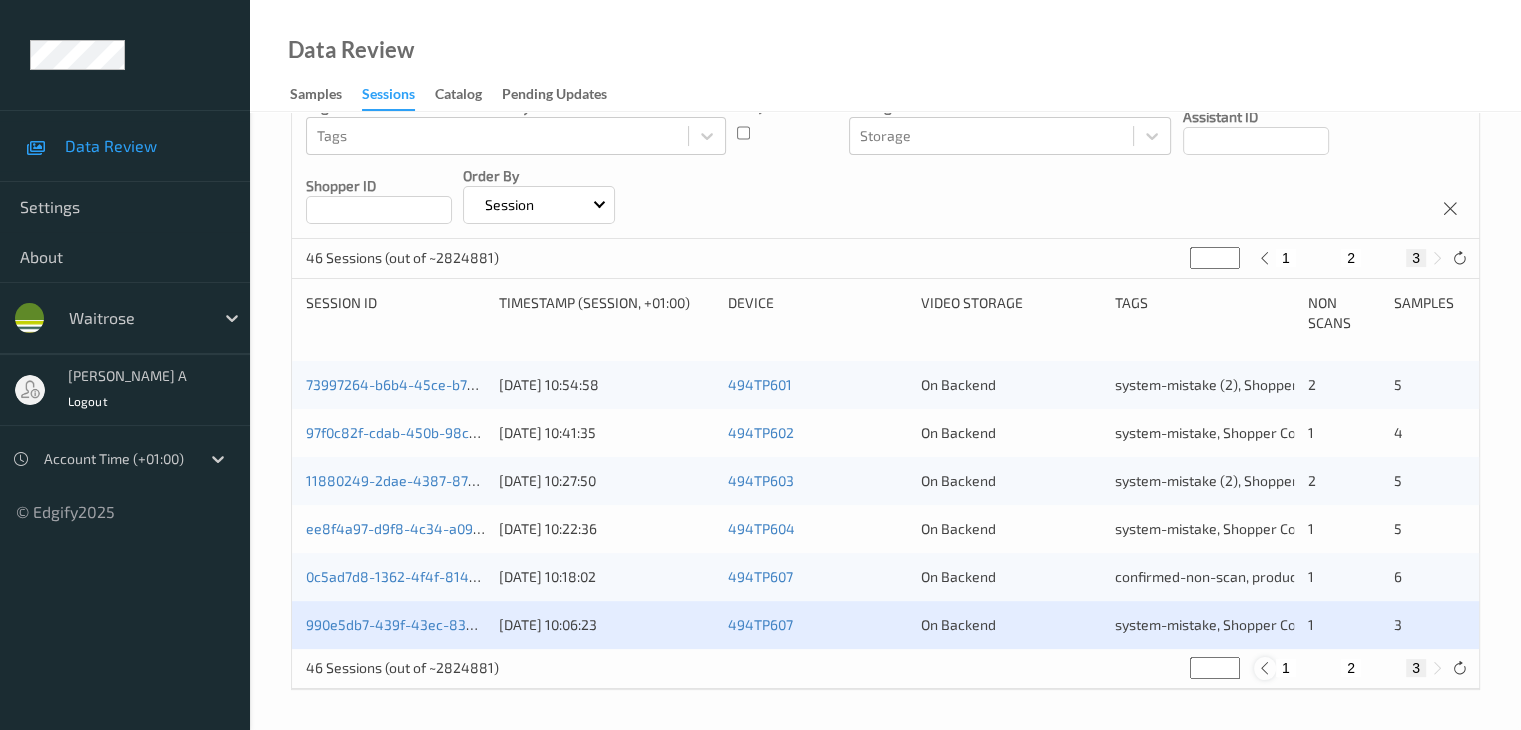 click at bounding box center (1264, 668) 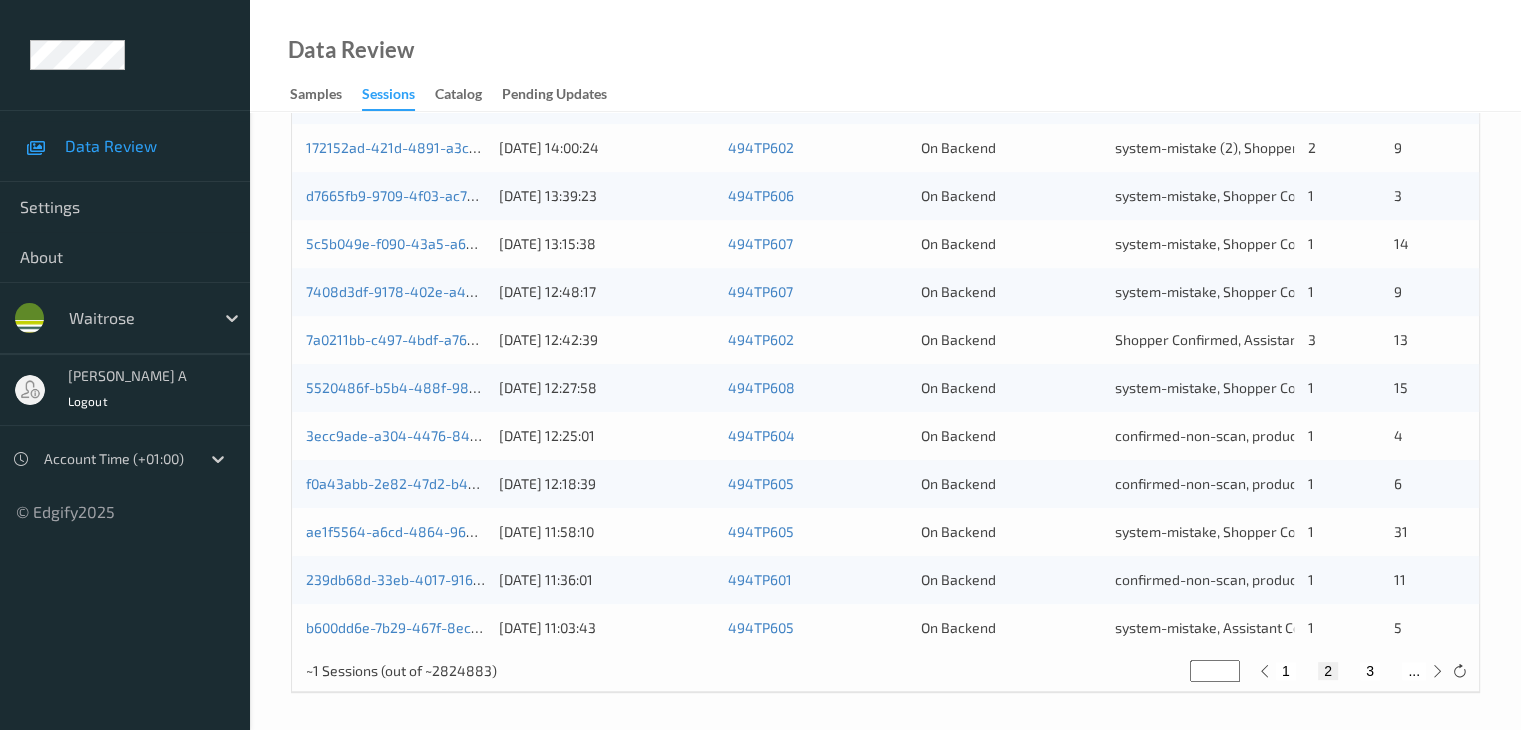 scroll, scrollTop: 932, scrollLeft: 0, axis: vertical 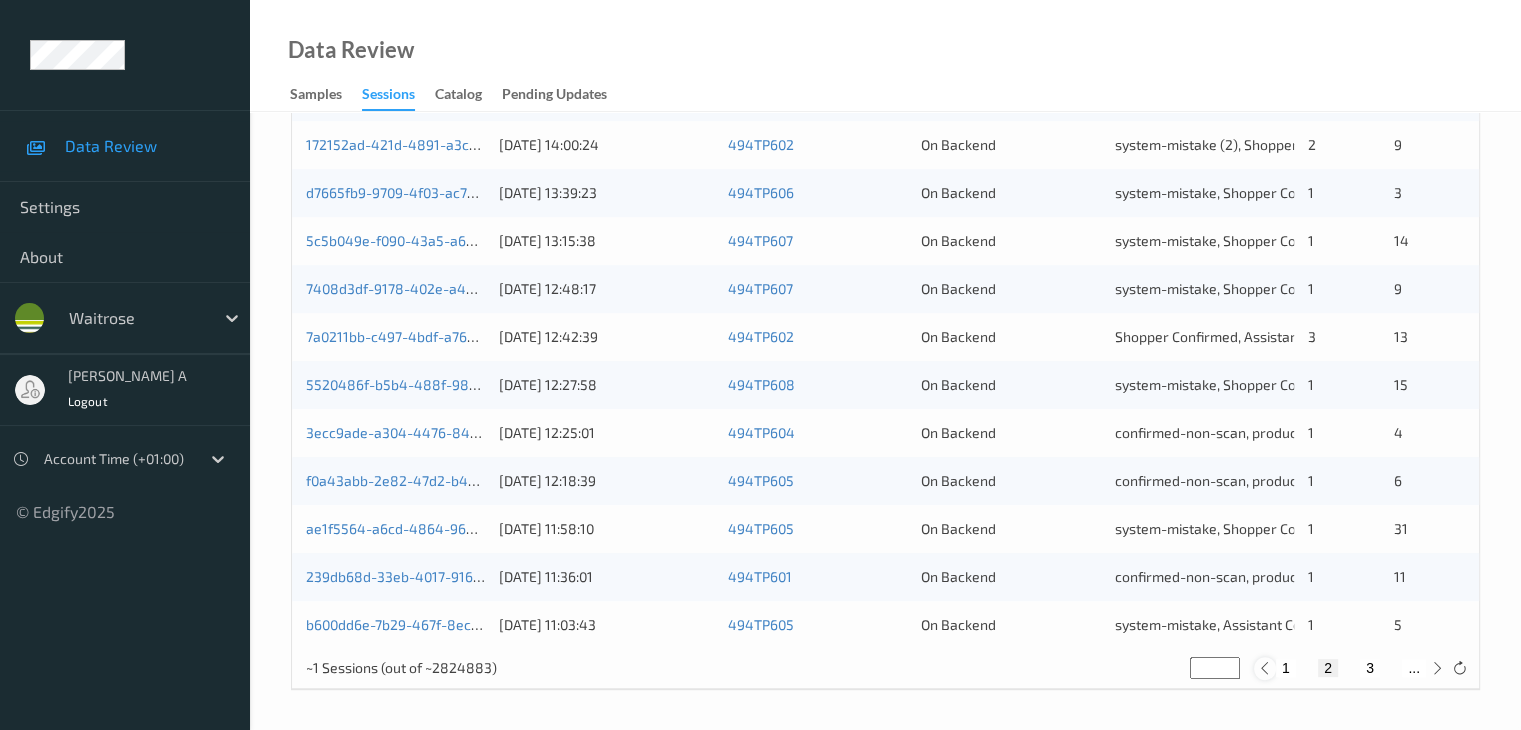 click at bounding box center (1264, 668) 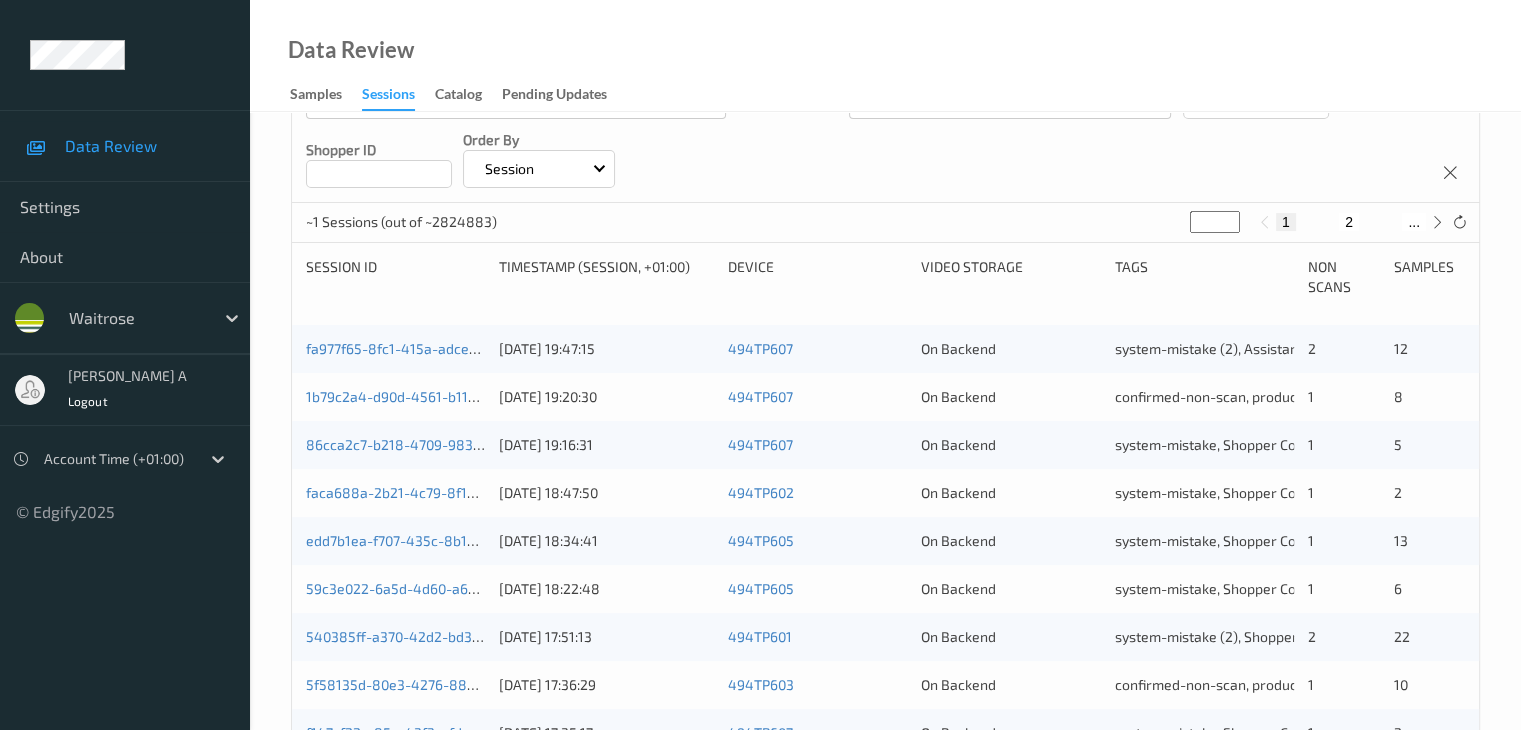 scroll, scrollTop: 0, scrollLeft: 0, axis: both 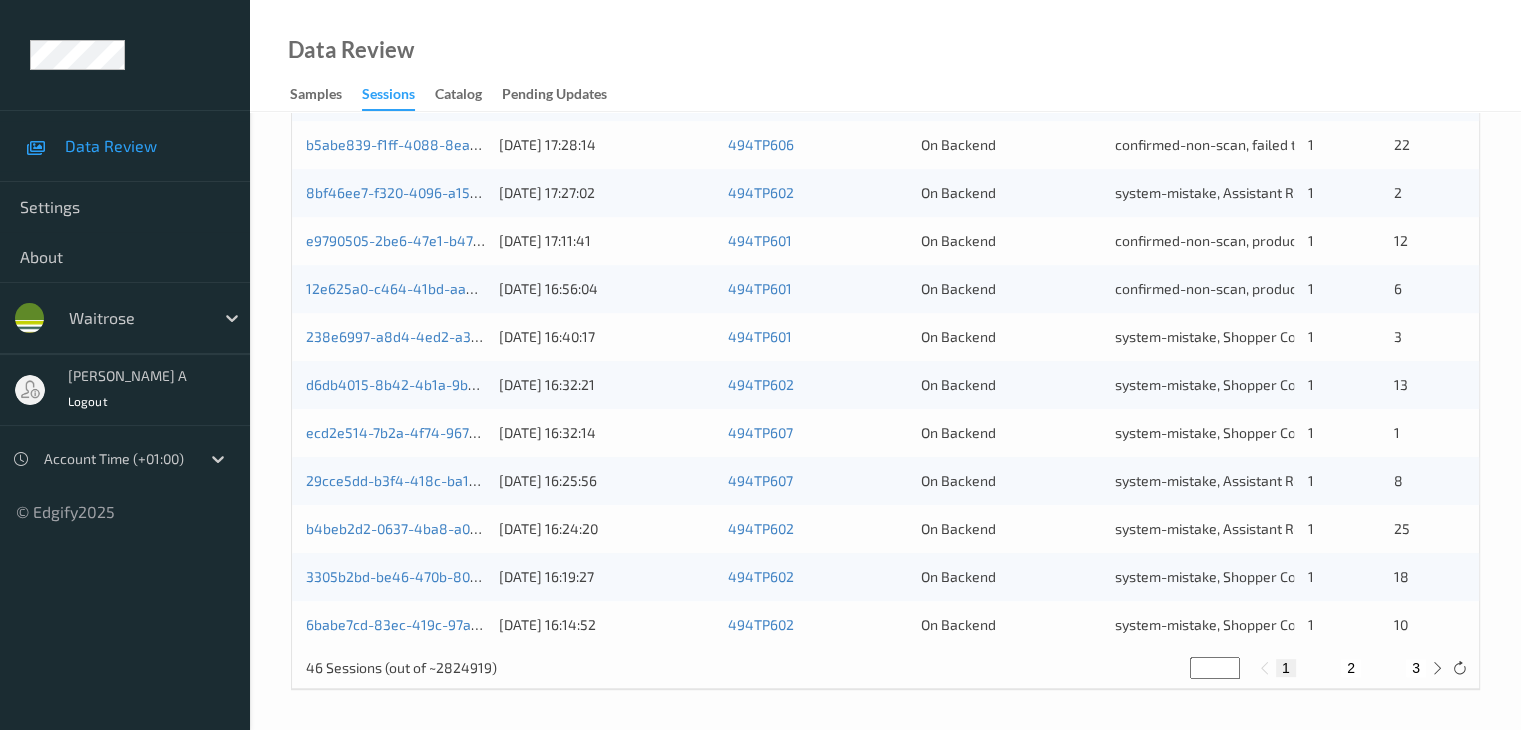click on "2" at bounding box center [1351, 668] 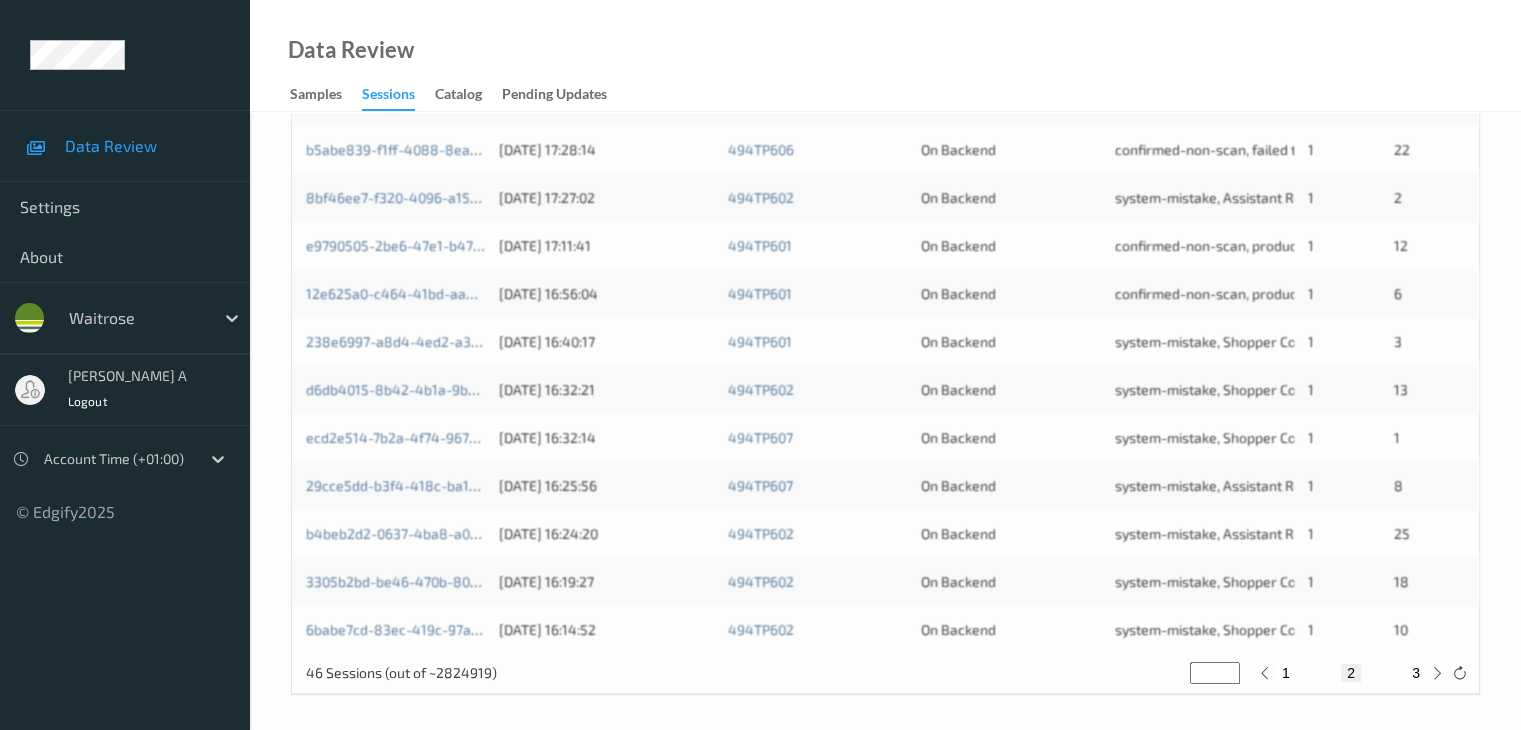 scroll, scrollTop: 932, scrollLeft: 0, axis: vertical 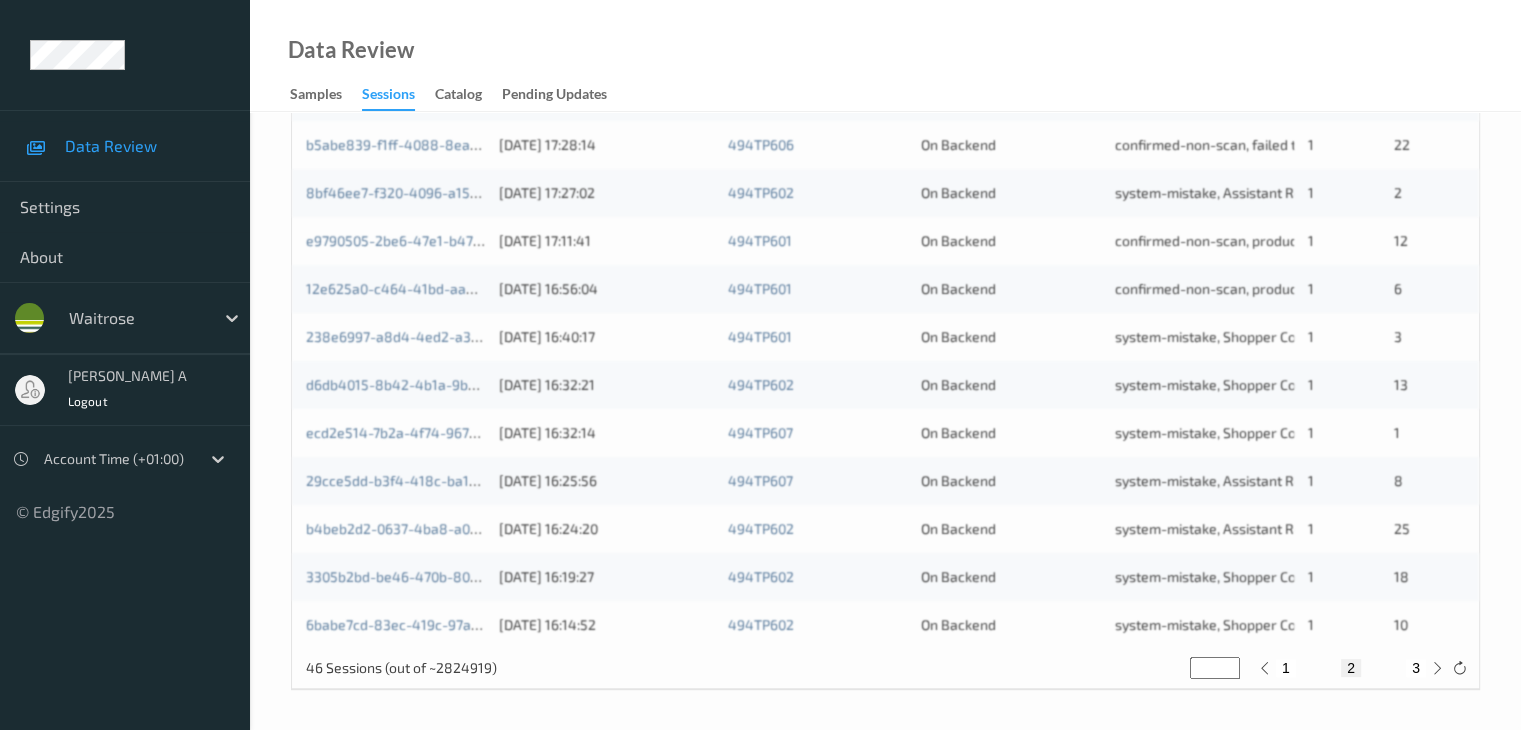 click on "3" at bounding box center (1416, 668) 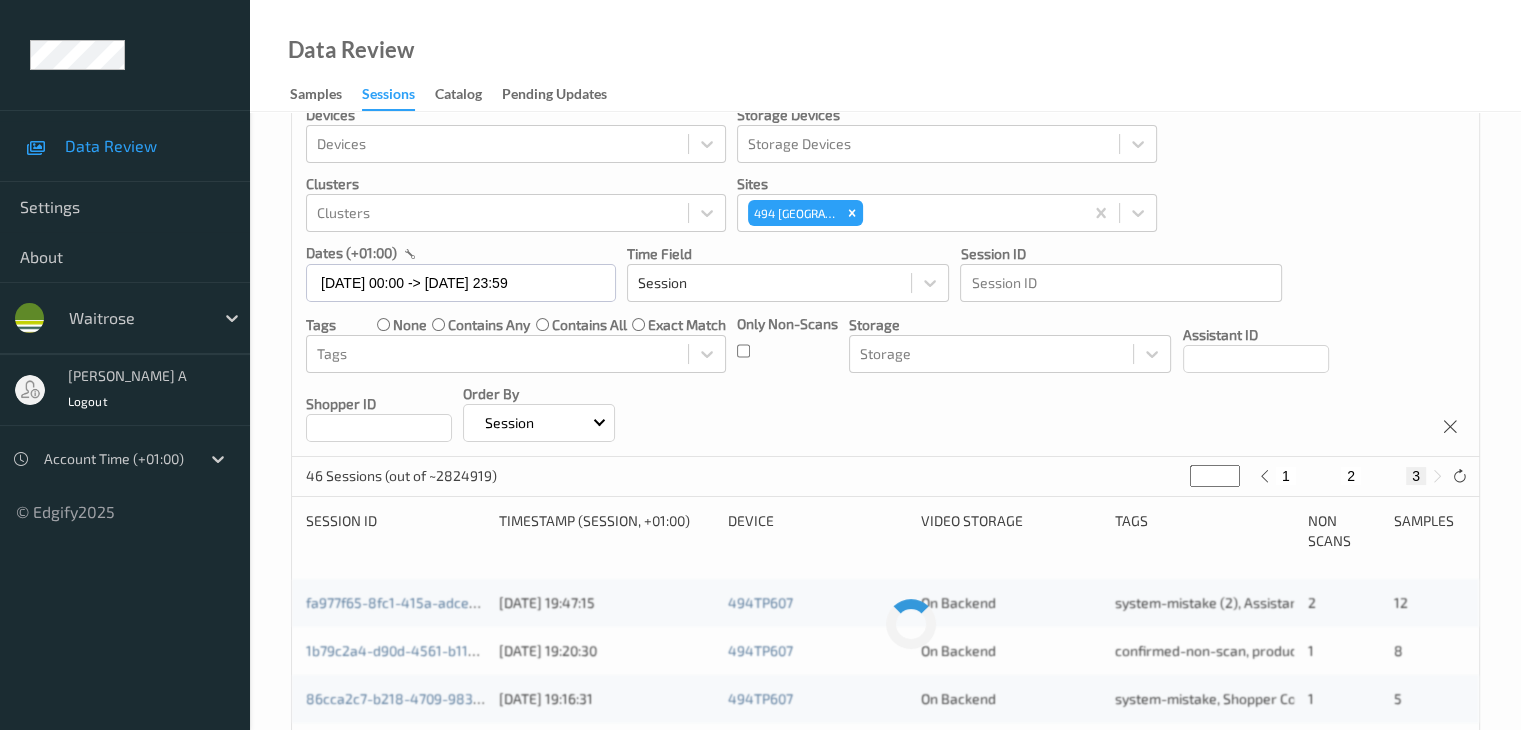 scroll, scrollTop: 0, scrollLeft: 0, axis: both 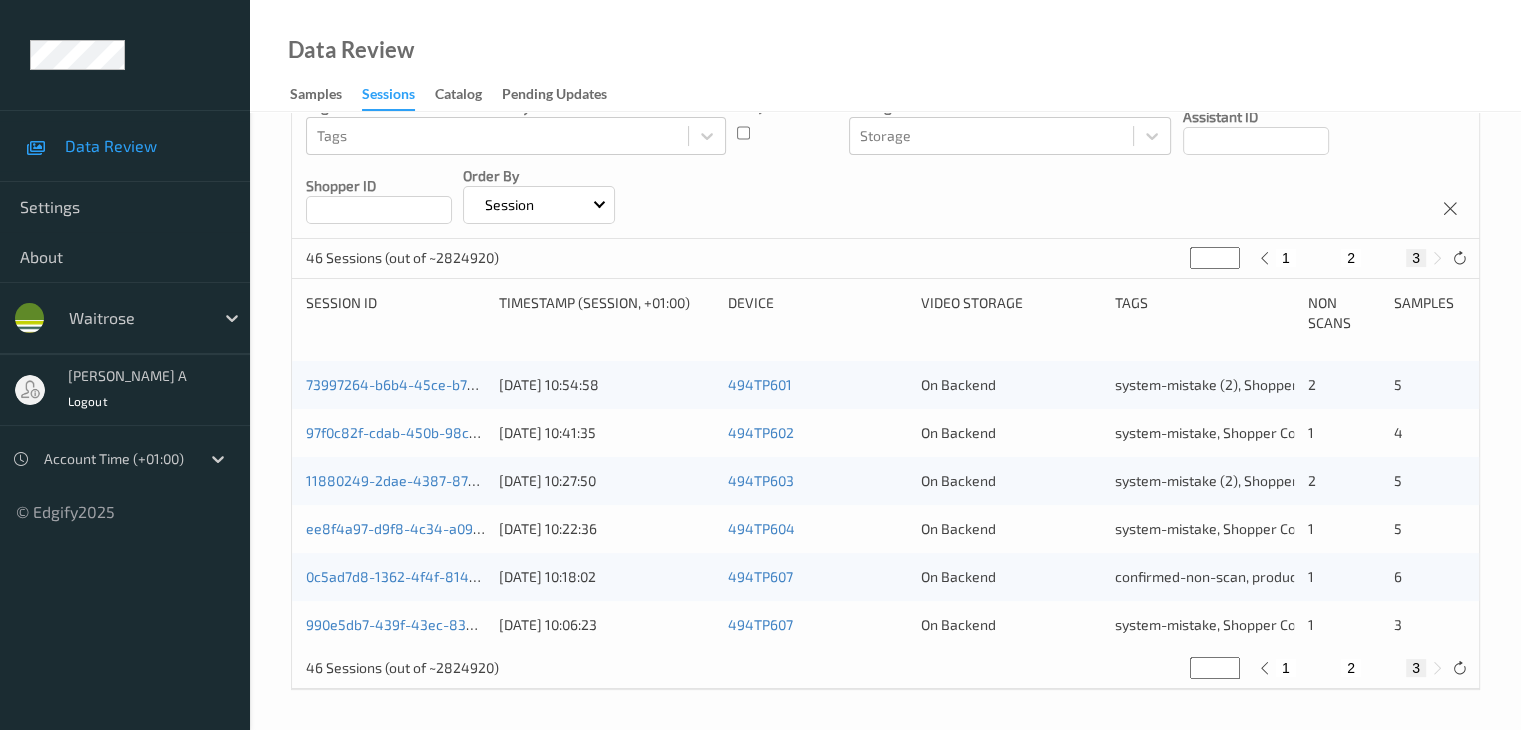 click on "2" at bounding box center [1351, 668] 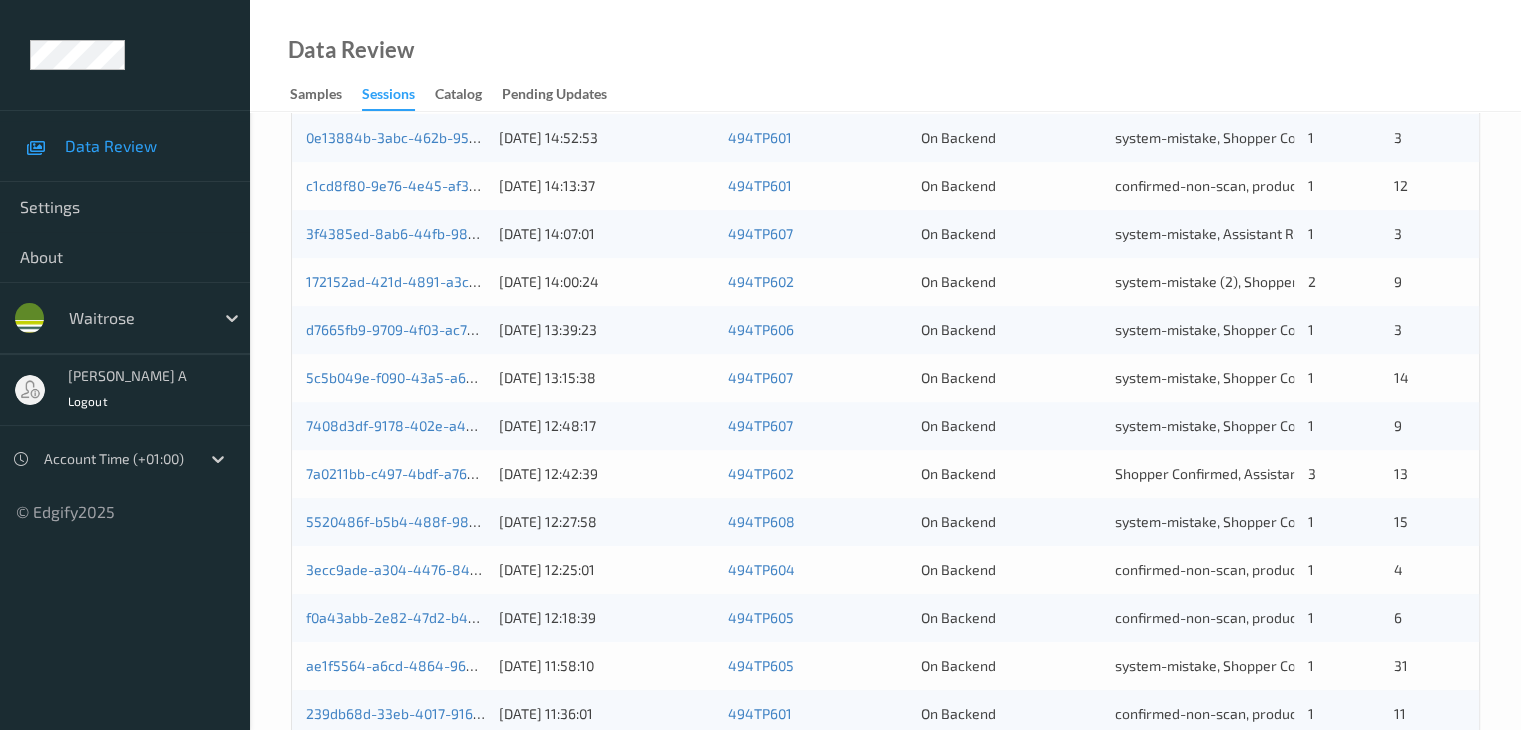 scroll, scrollTop: 800, scrollLeft: 0, axis: vertical 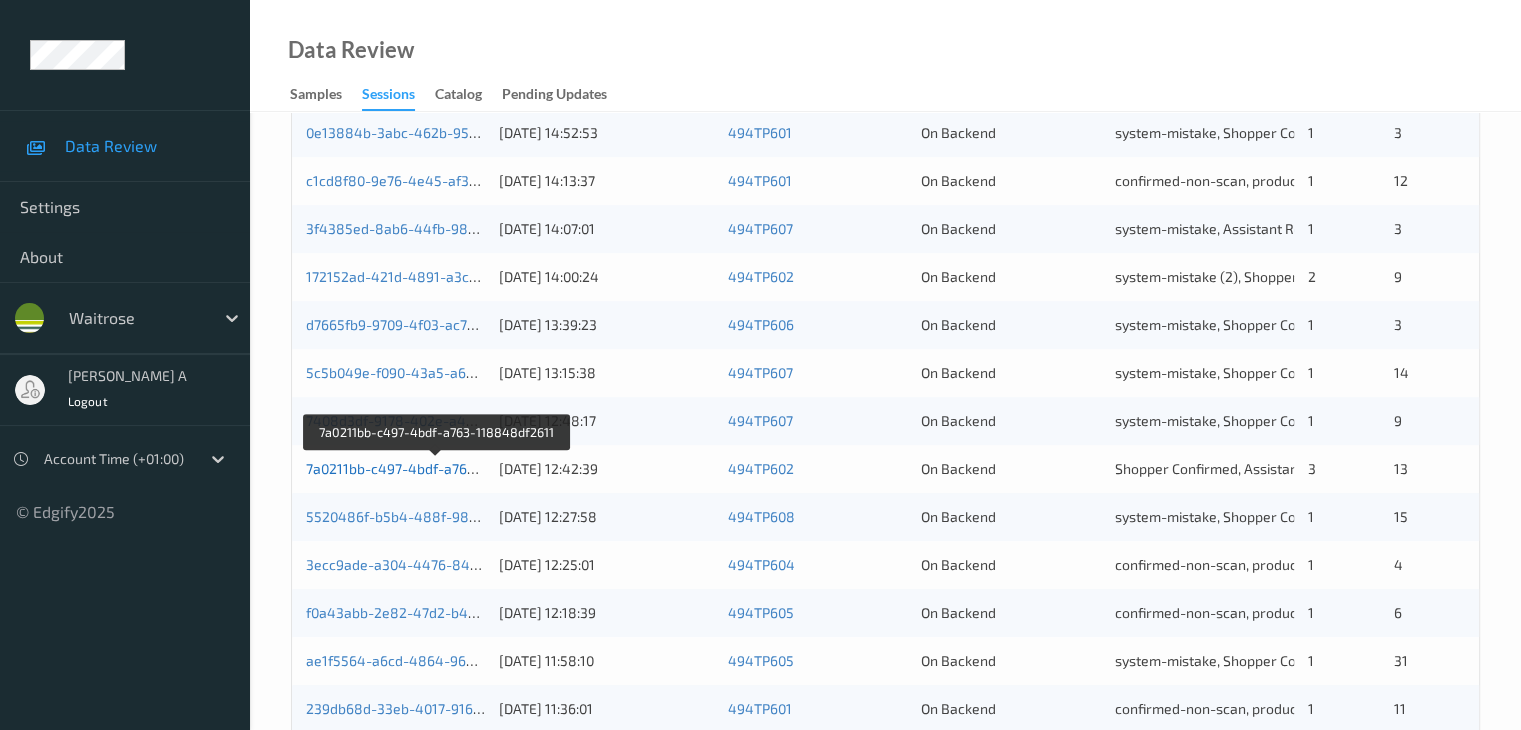 click on "7a0211bb-c497-4bdf-a763-118848df2611" at bounding box center (438, 468) 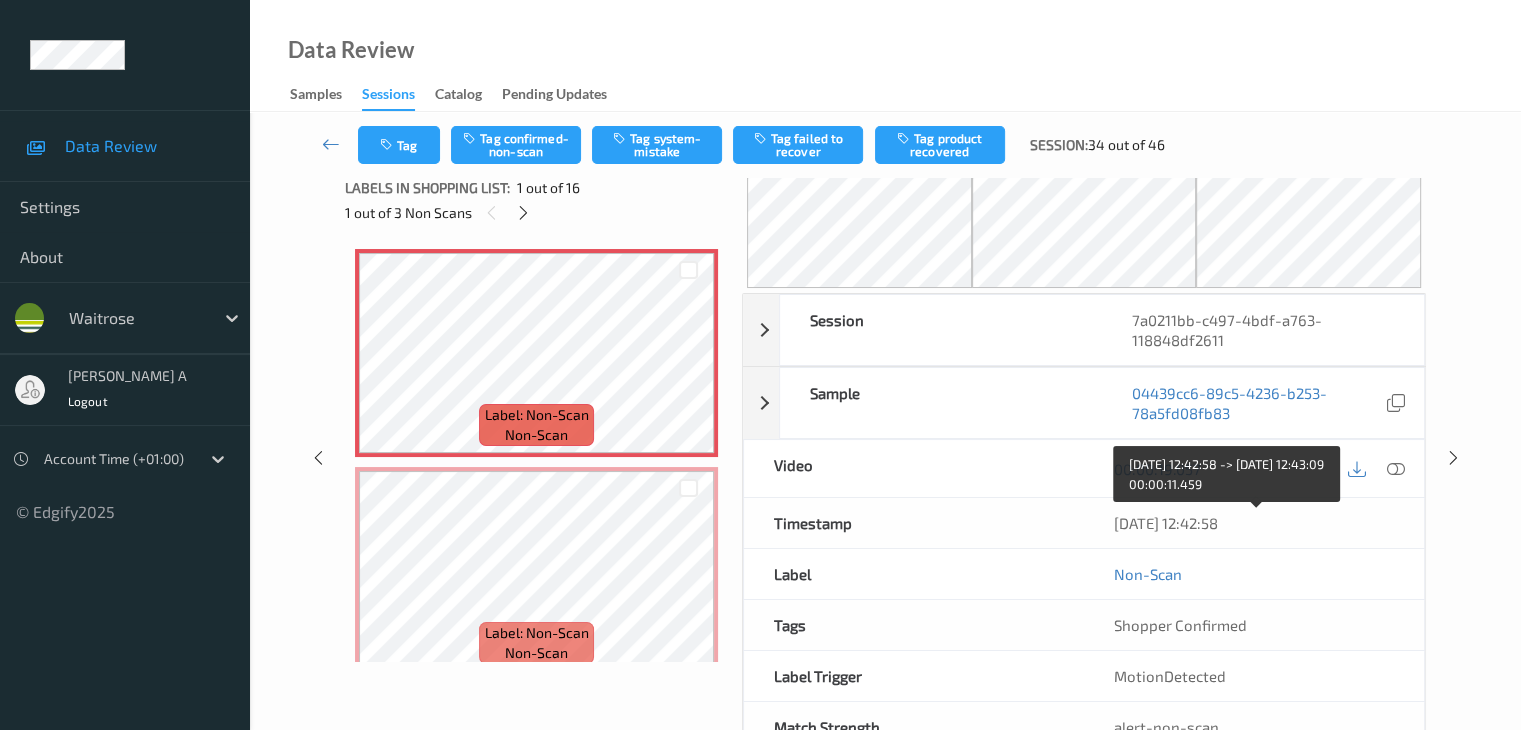 scroll, scrollTop: 0, scrollLeft: 0, axis: both 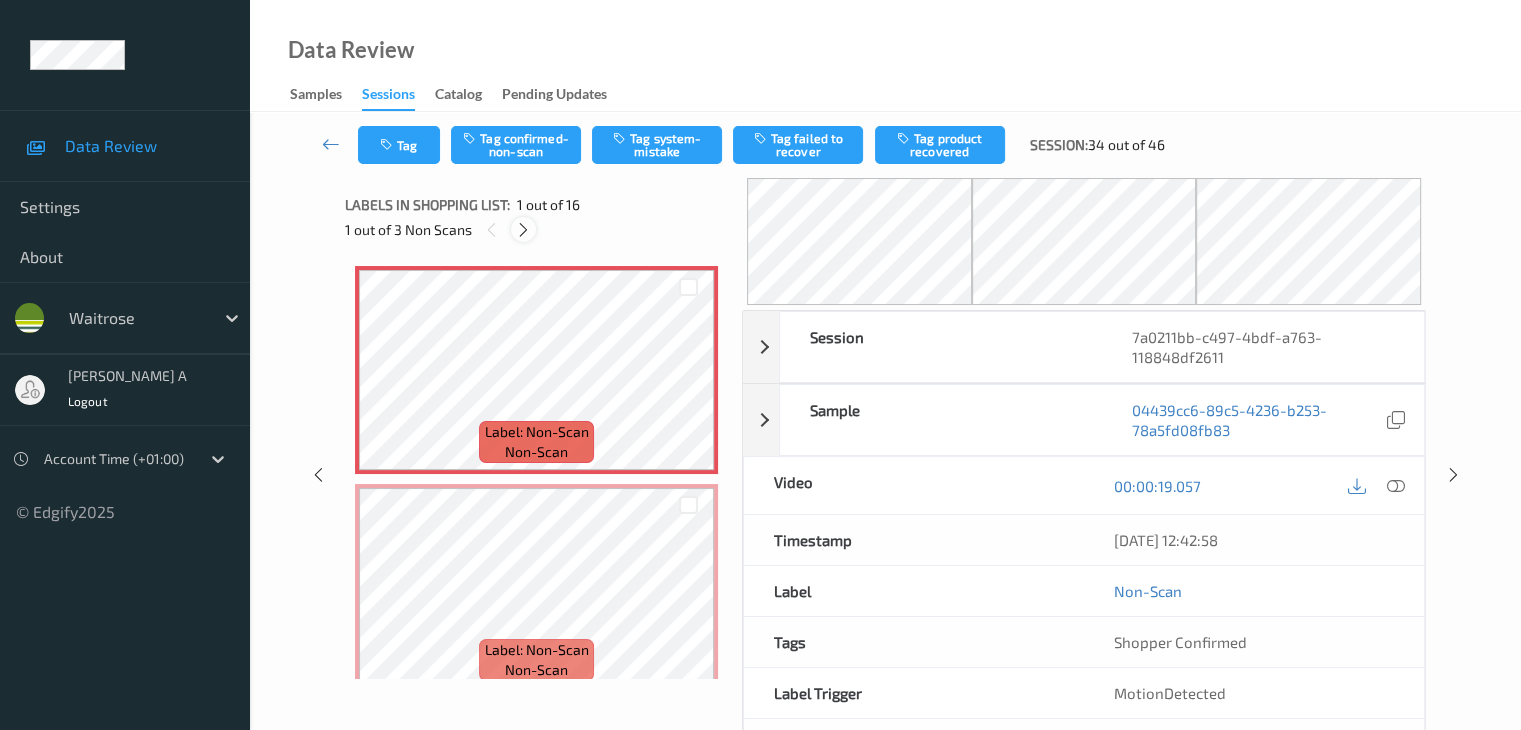 click at bounding box center (523, 230) 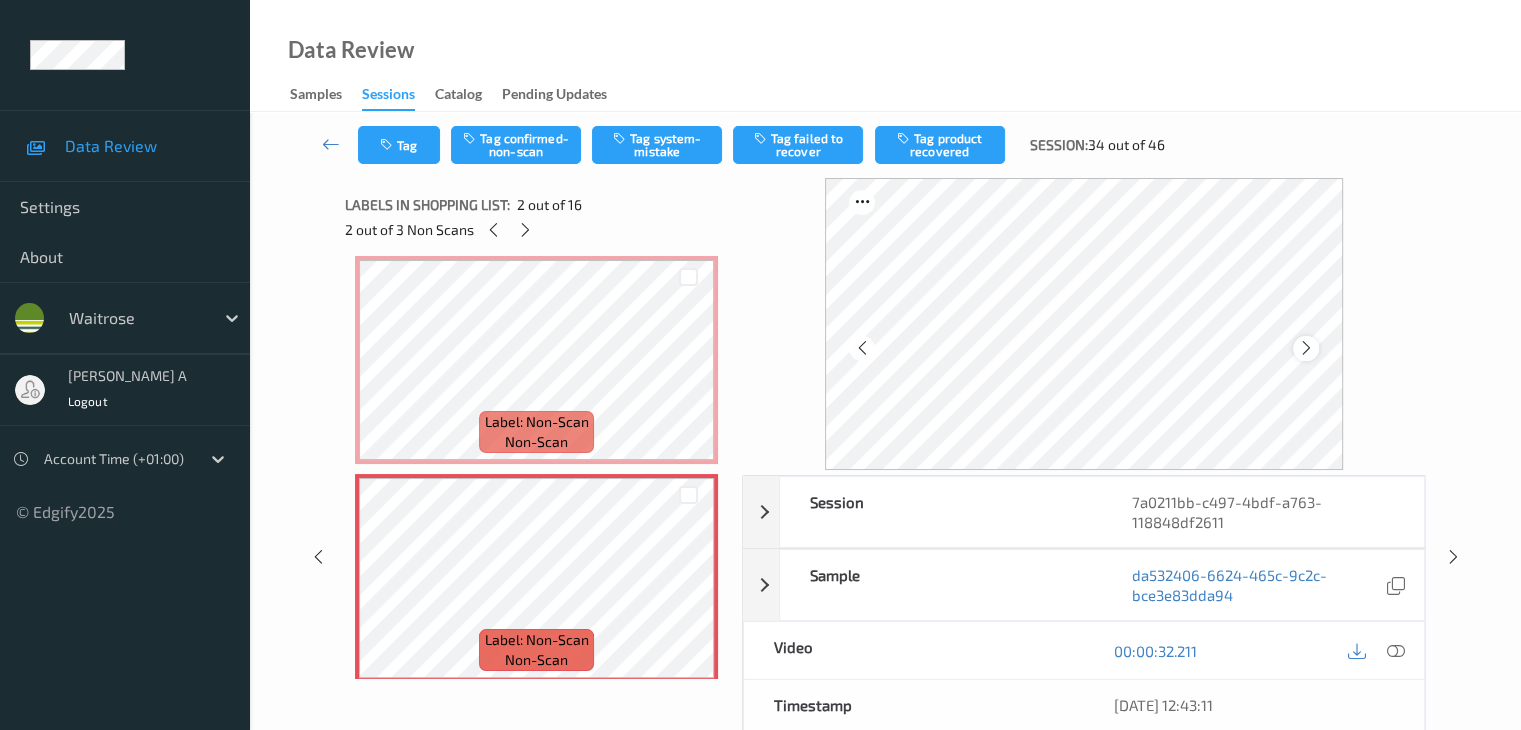 click at bounding box center [1306, 348] 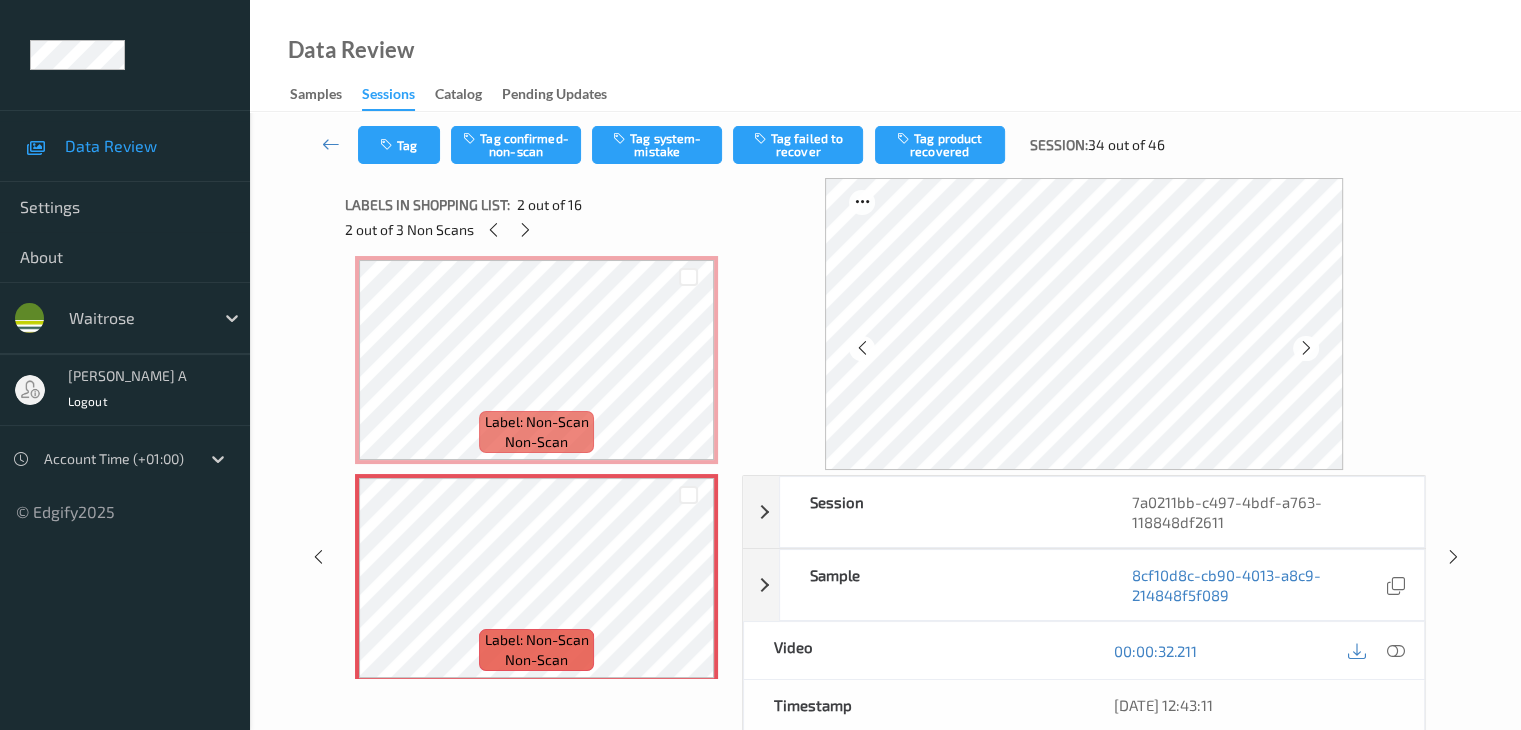 click at bounding box center [1306, 348] 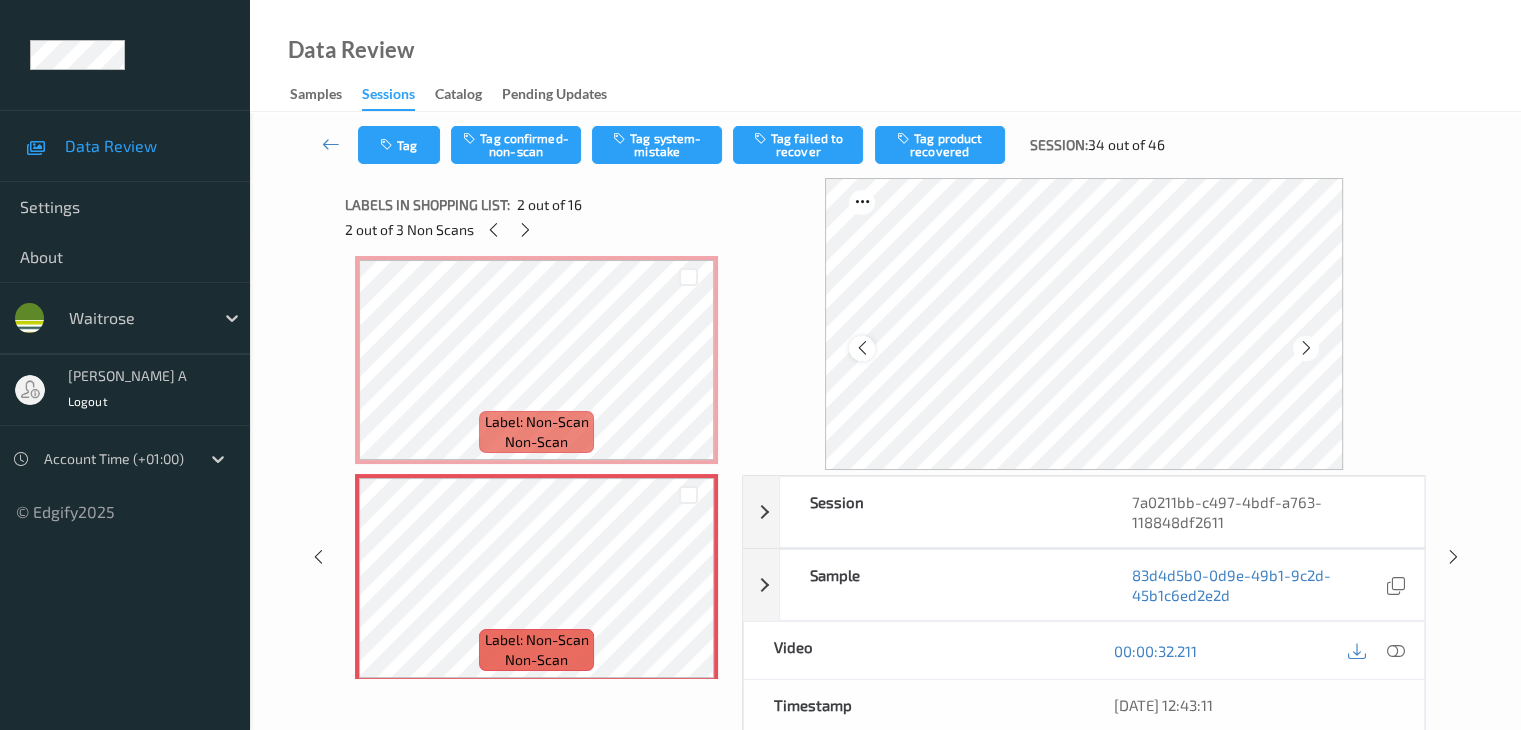 click at bounding box center [861, 348] 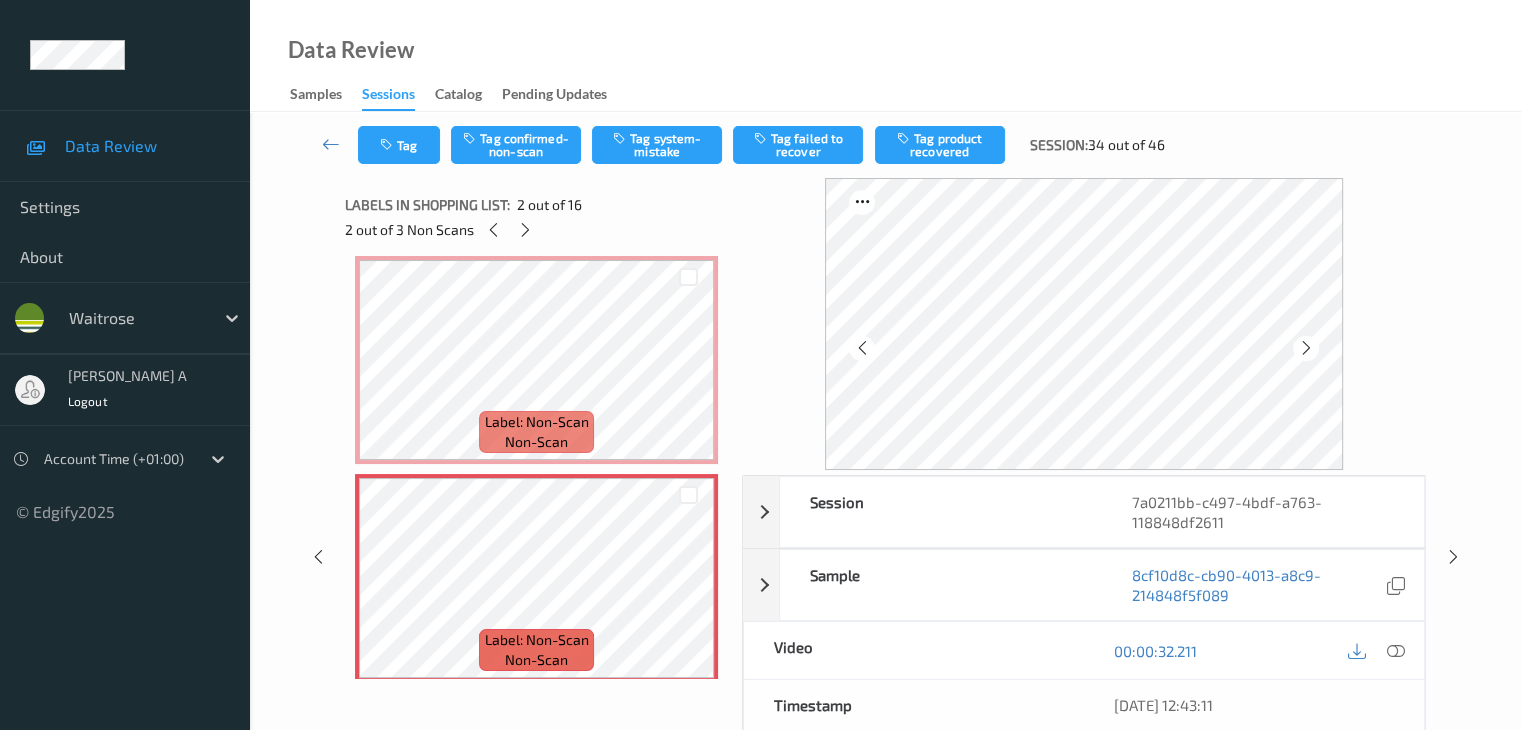 click at bounding box center [861, 348] 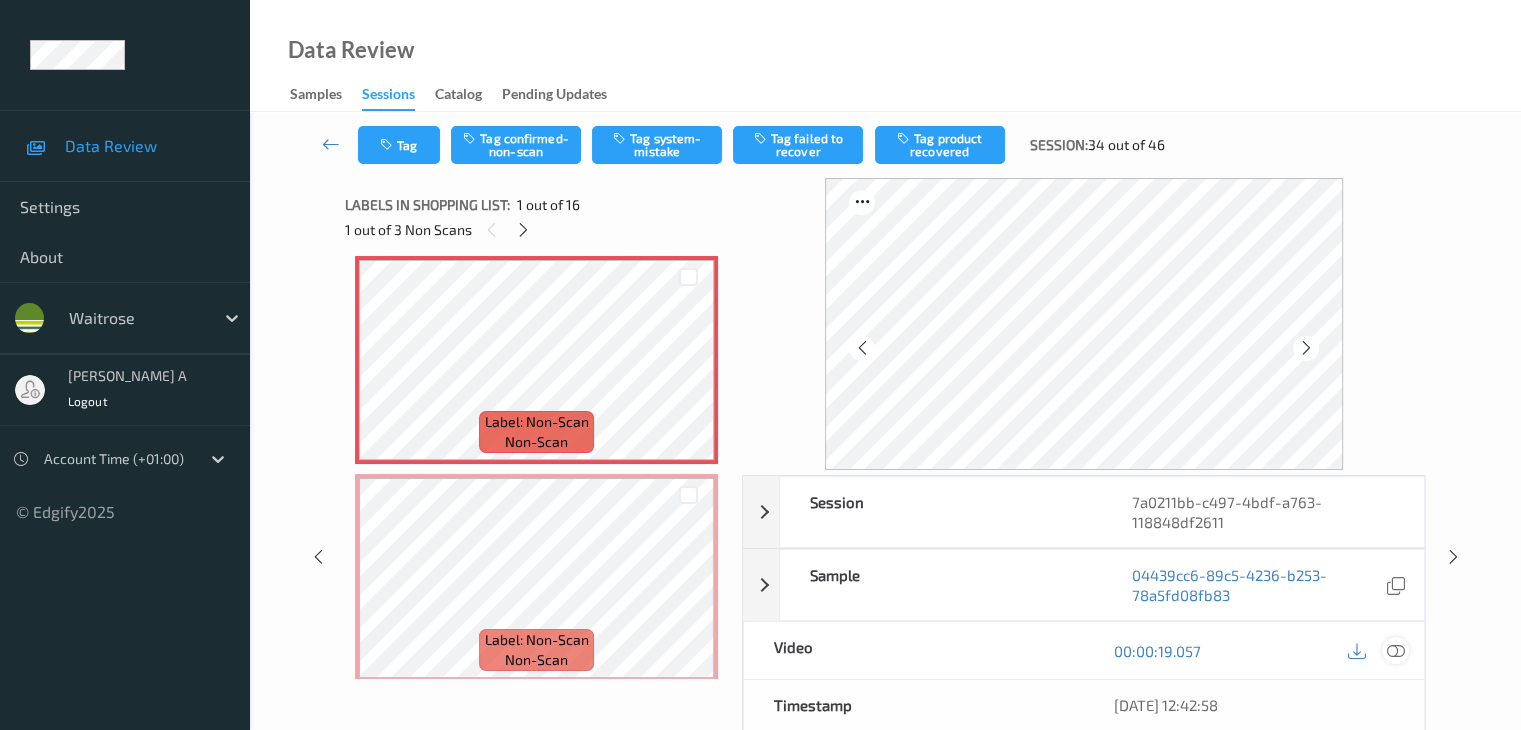 click at bounding box center (1395, 651) 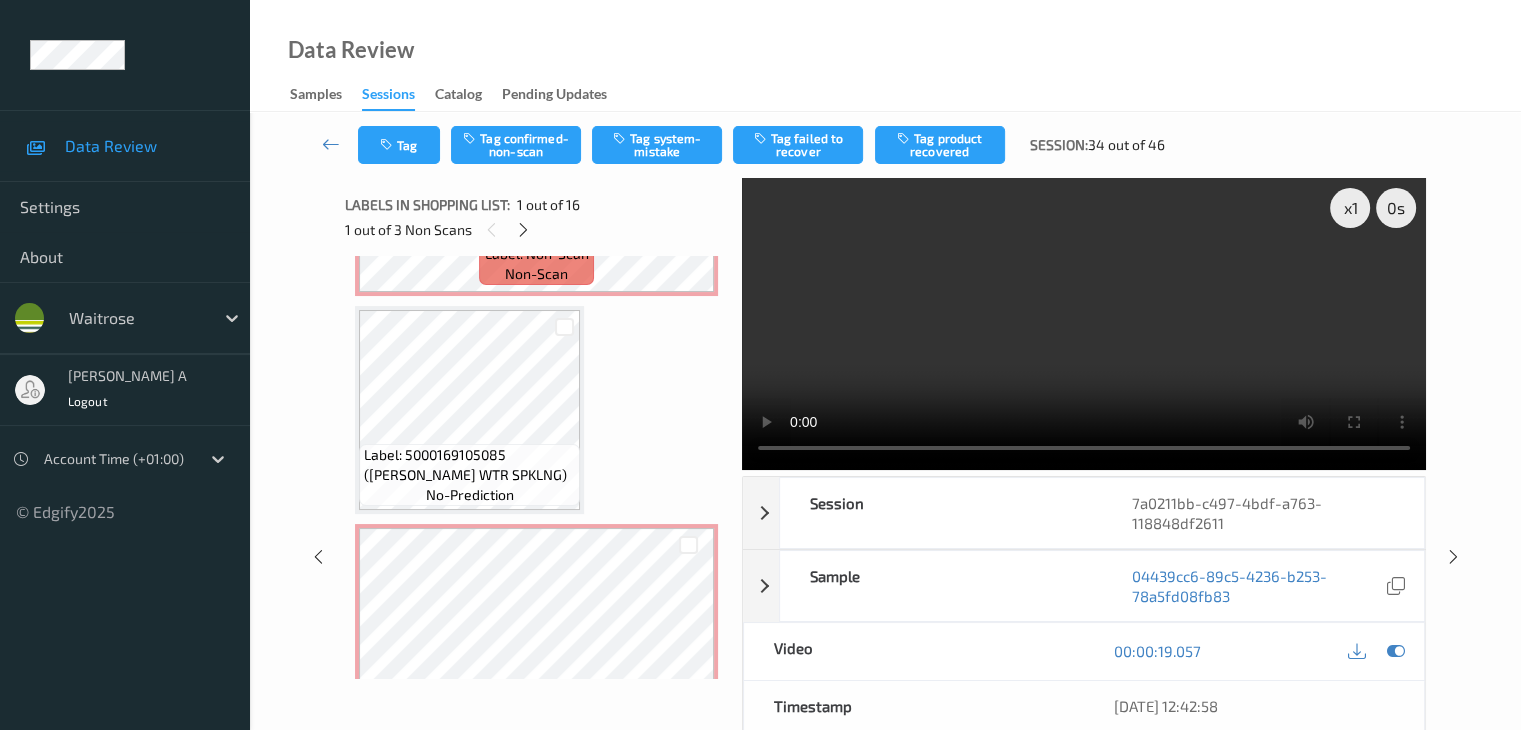 scroll, scrollTop: 400, scrollLeft: 0, axis: vertical 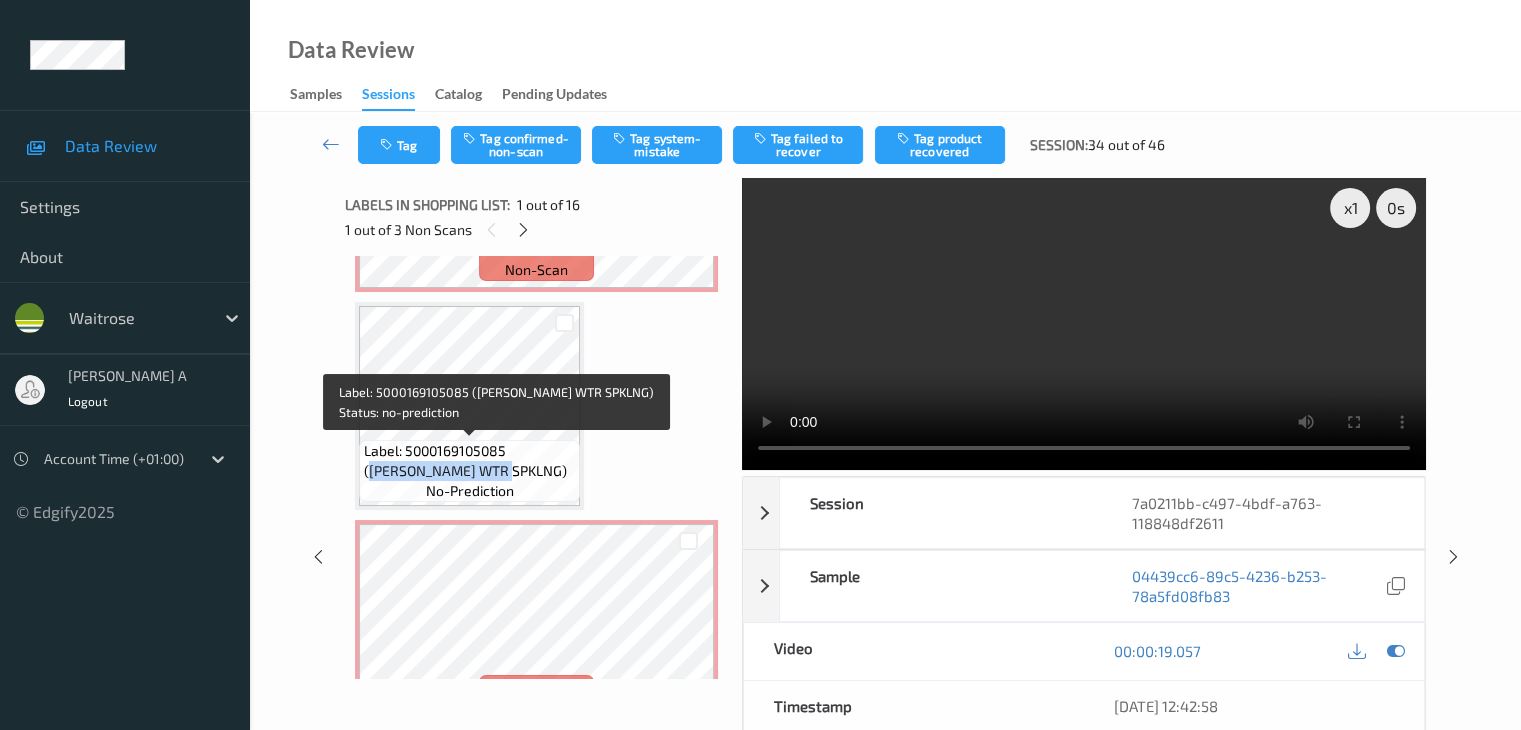 drag, startPoint x: 512, startPoint y: 454, endPoint x: 447, endPoint y: 469, distance: 66.70832 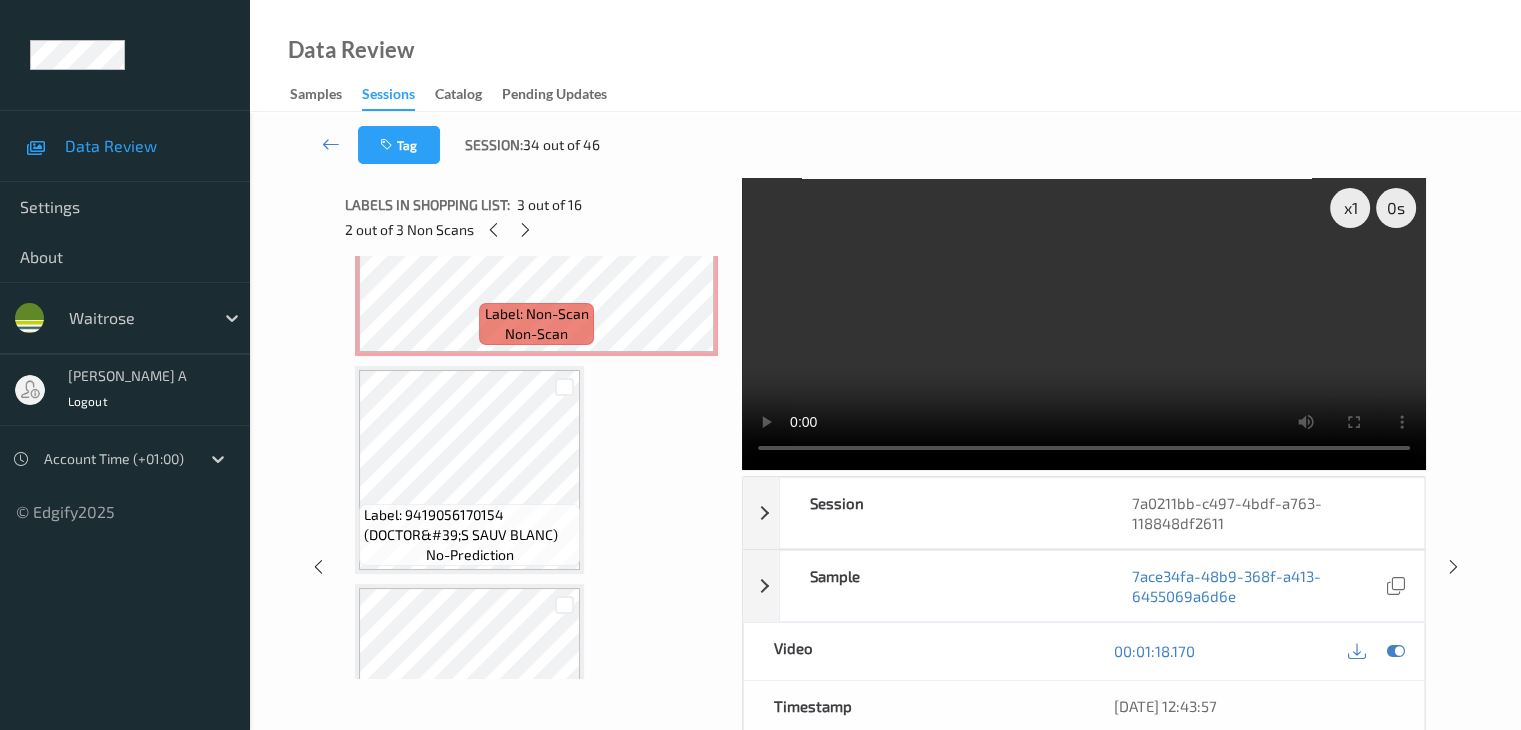 scroll, scrollTop: 800, scrollLeft: 0, axis: vertical 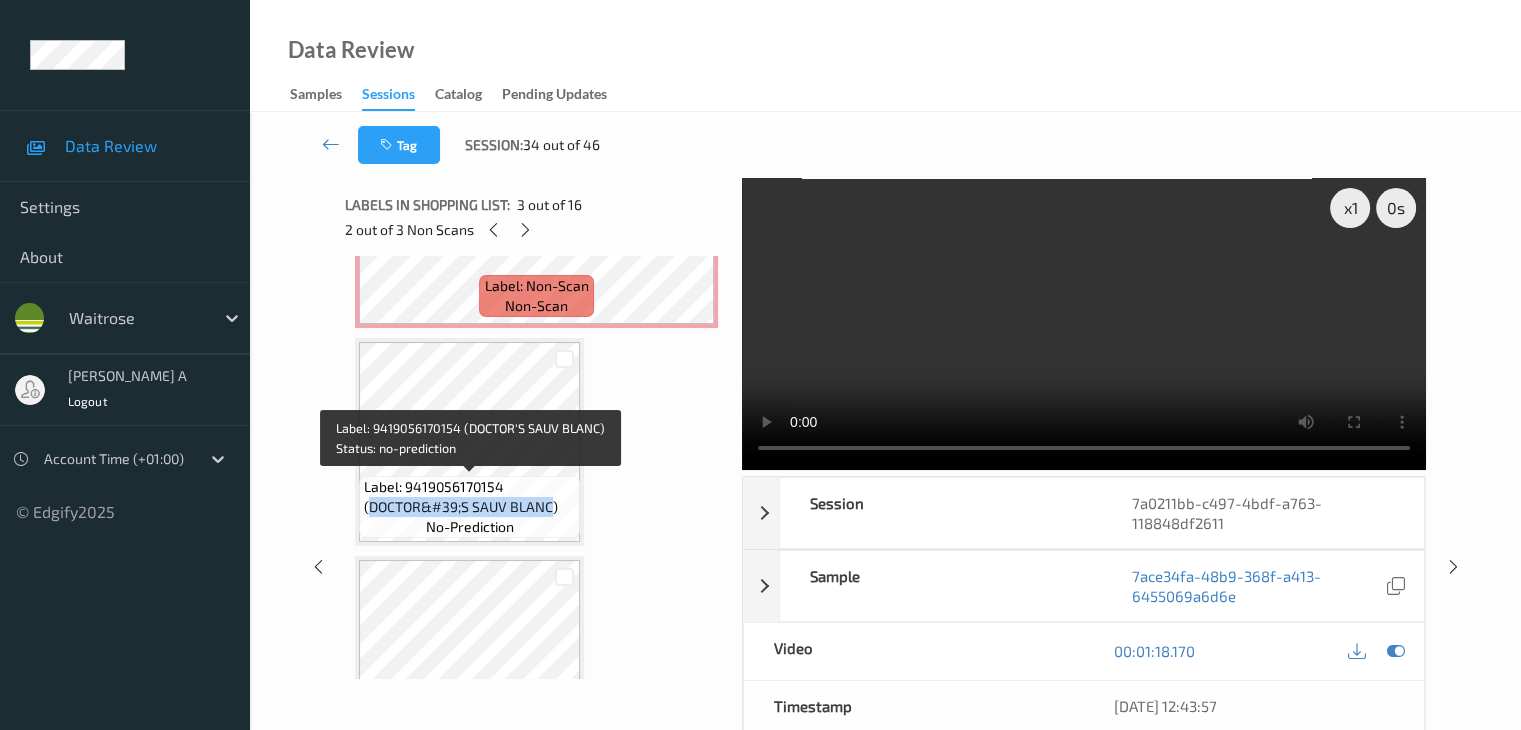 drag, startPoint x: 370, startPoint y: 509, endPoint x: 552, endPoint y: 512, distance: 182.02472 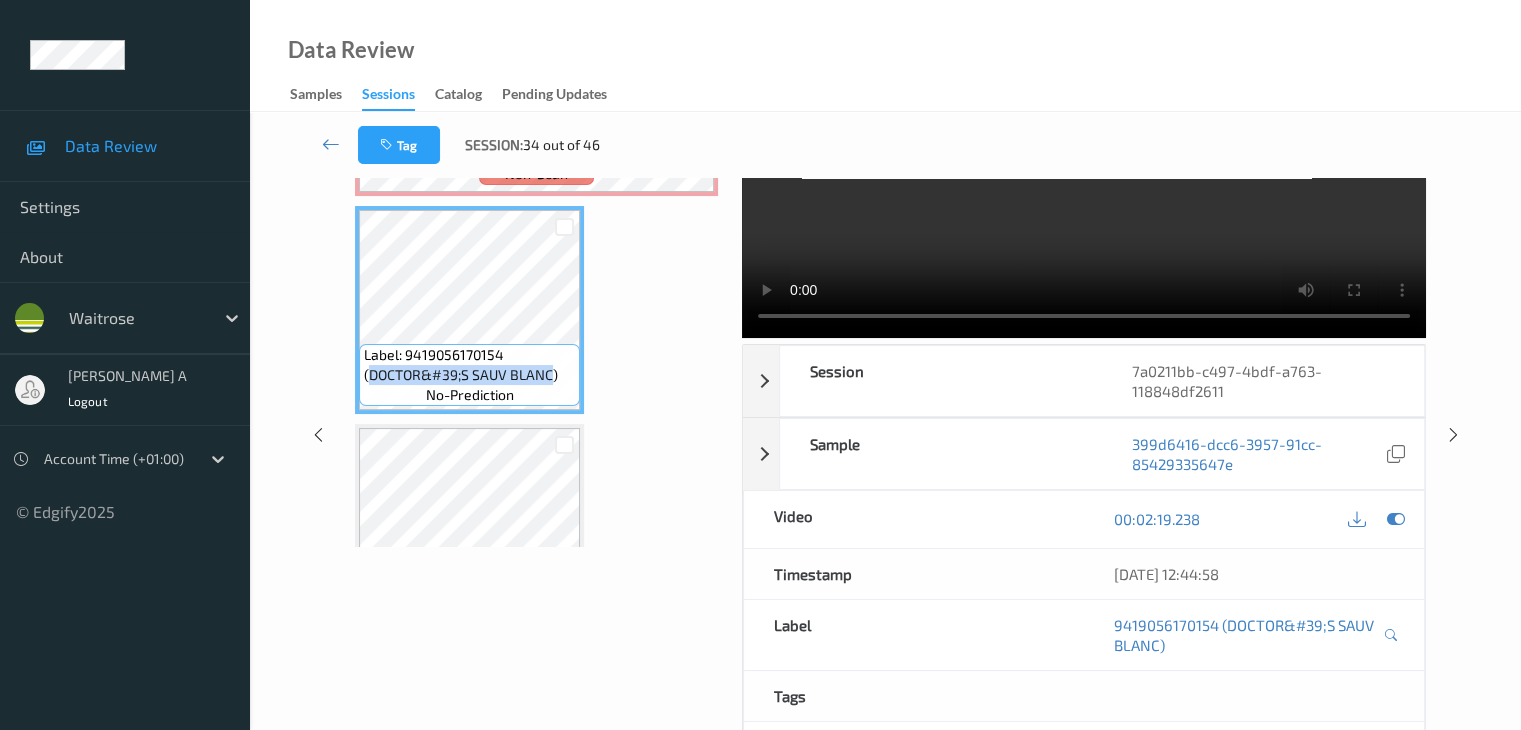 scroll, scrollTop: 0, scrollLeft: 0, axis: both 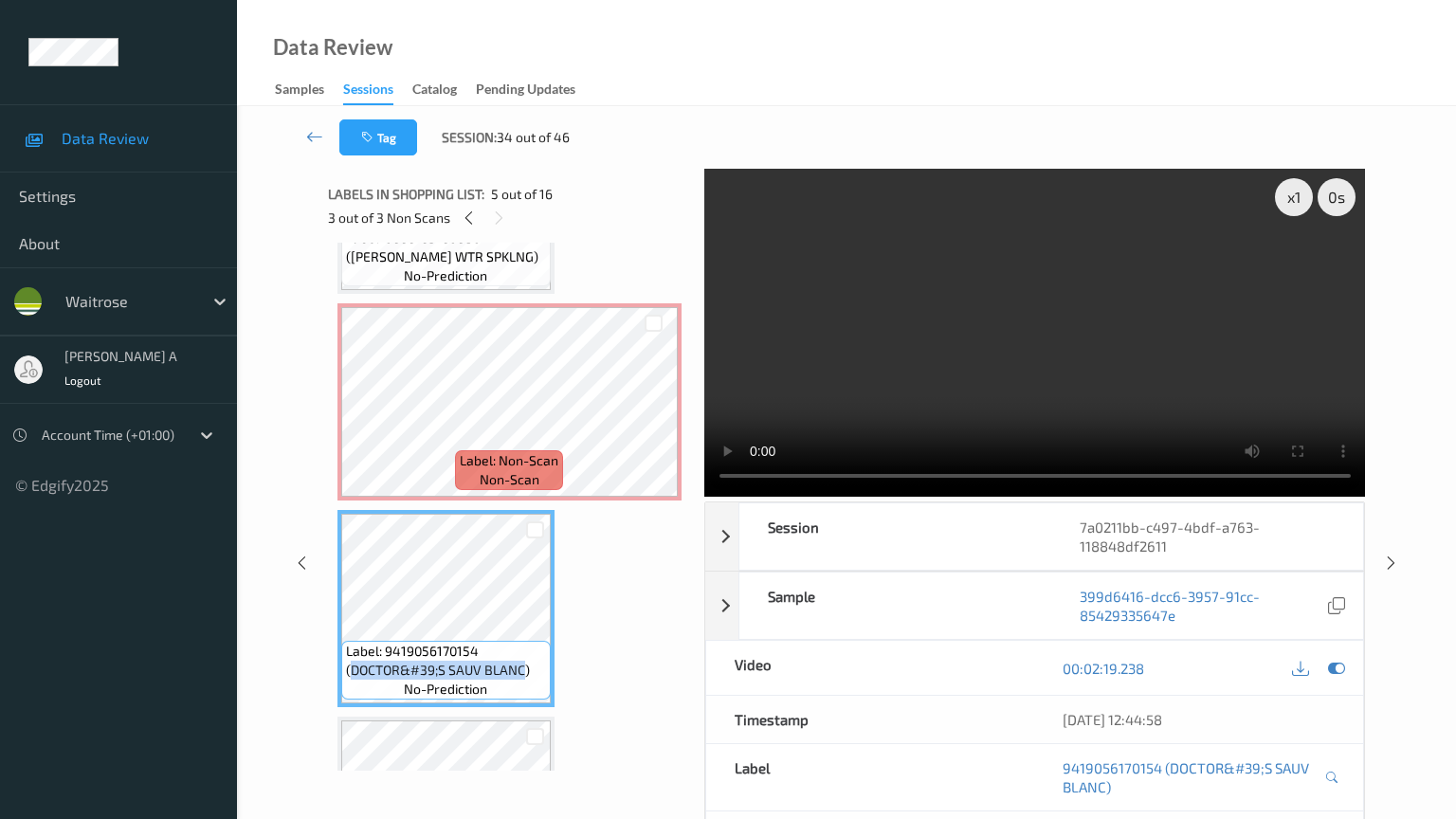 type 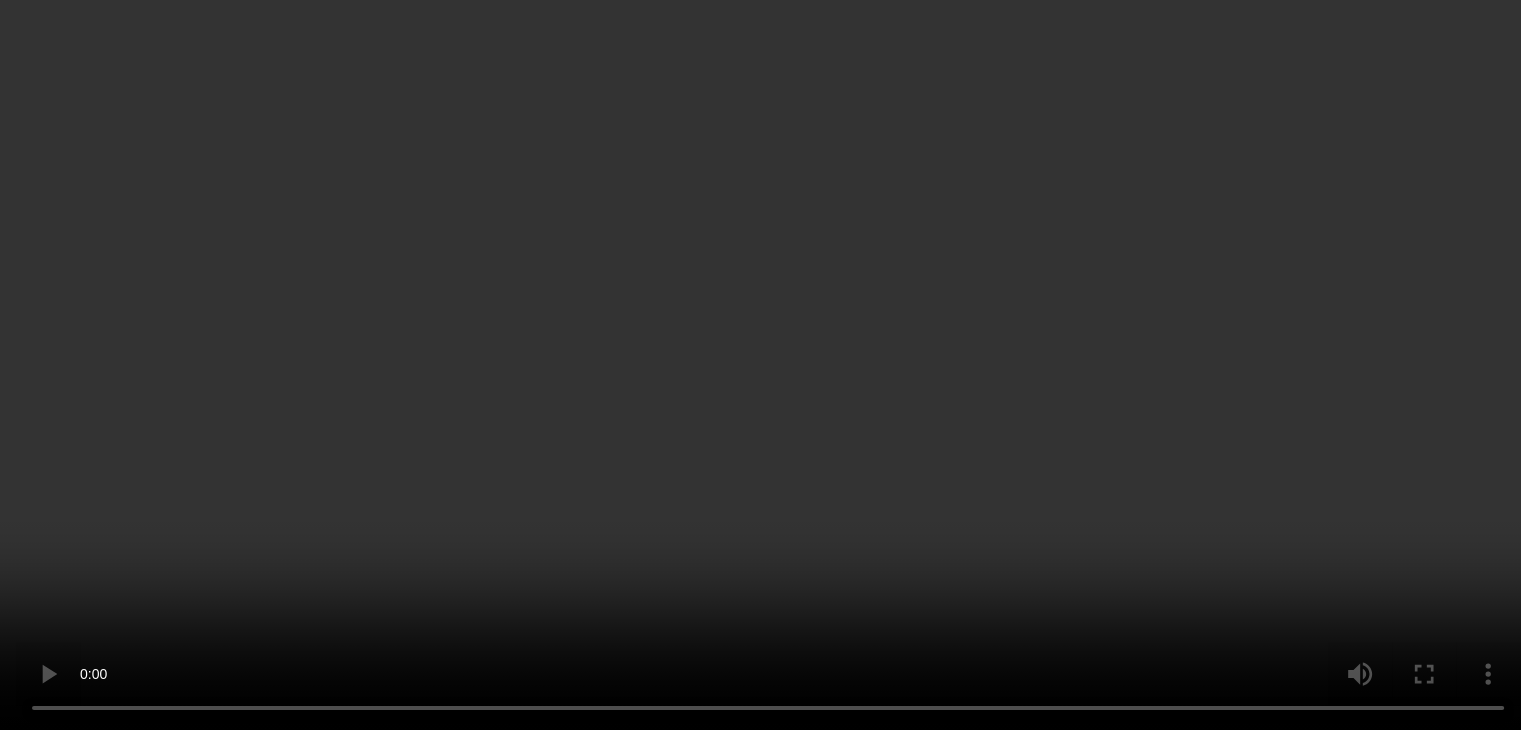 scroll, scrollTop: 200, scrollLeft: 0, axis: vertical 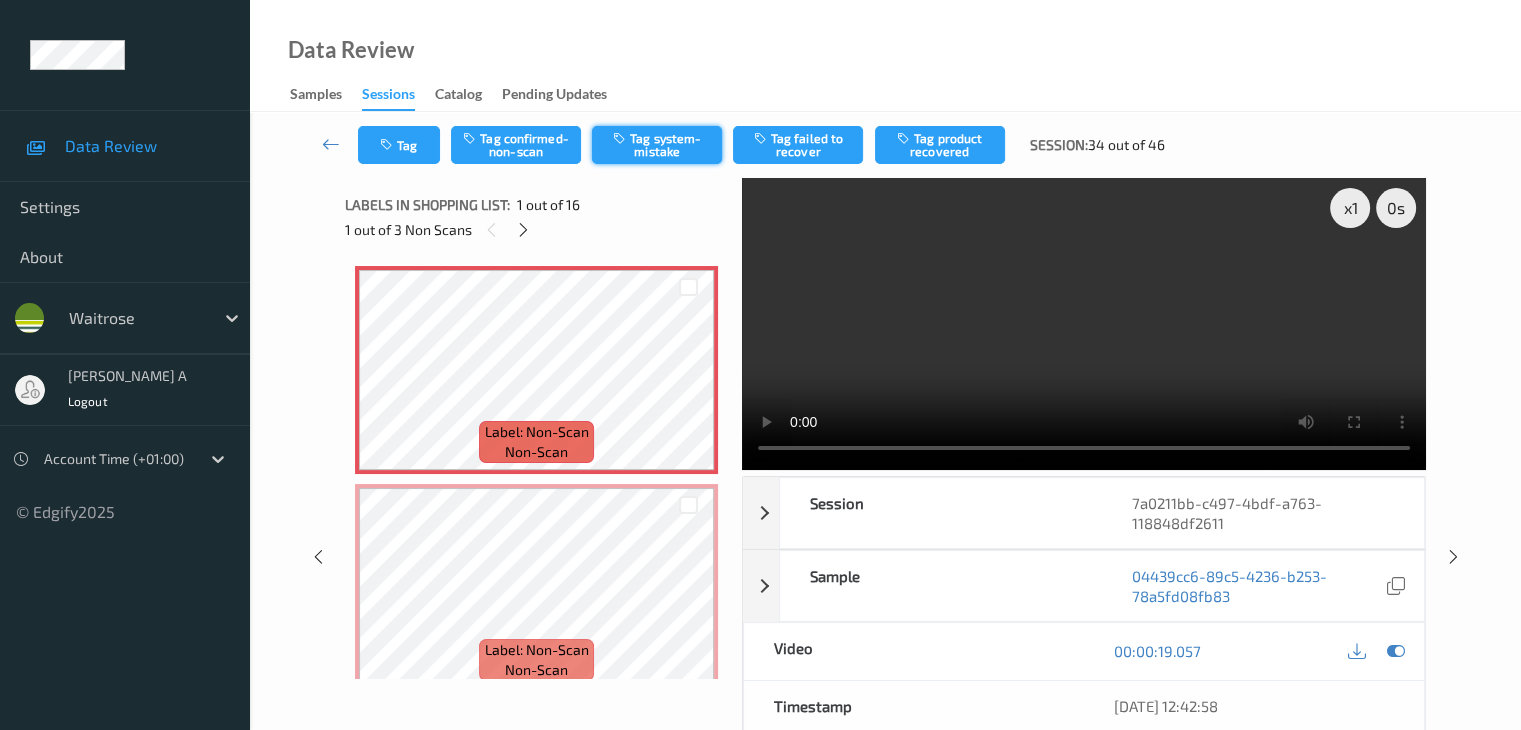 click on "Tag   system-mistake" at bounding box center (657, 145) 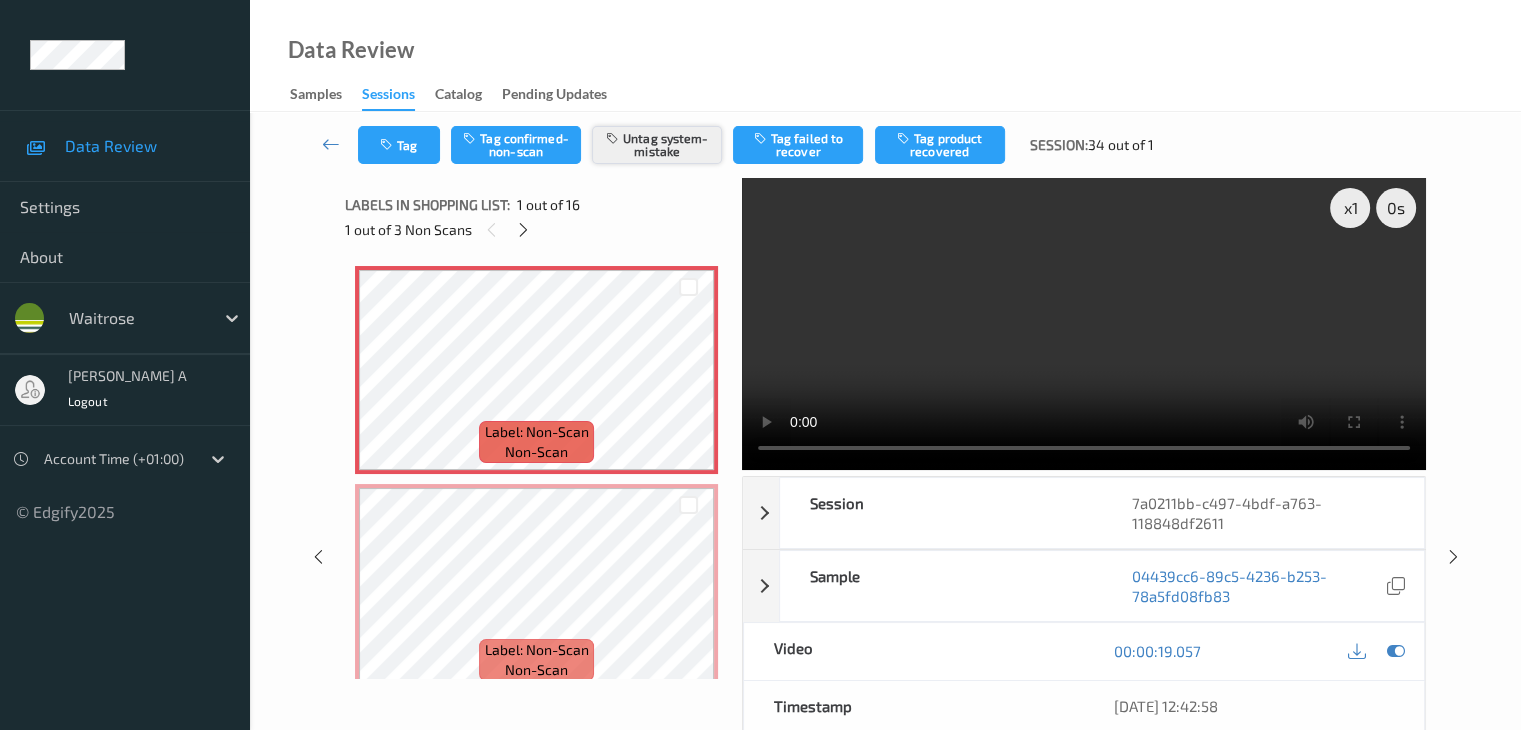 click on "Untag   system-mistake" at bounding box center [657, 145] 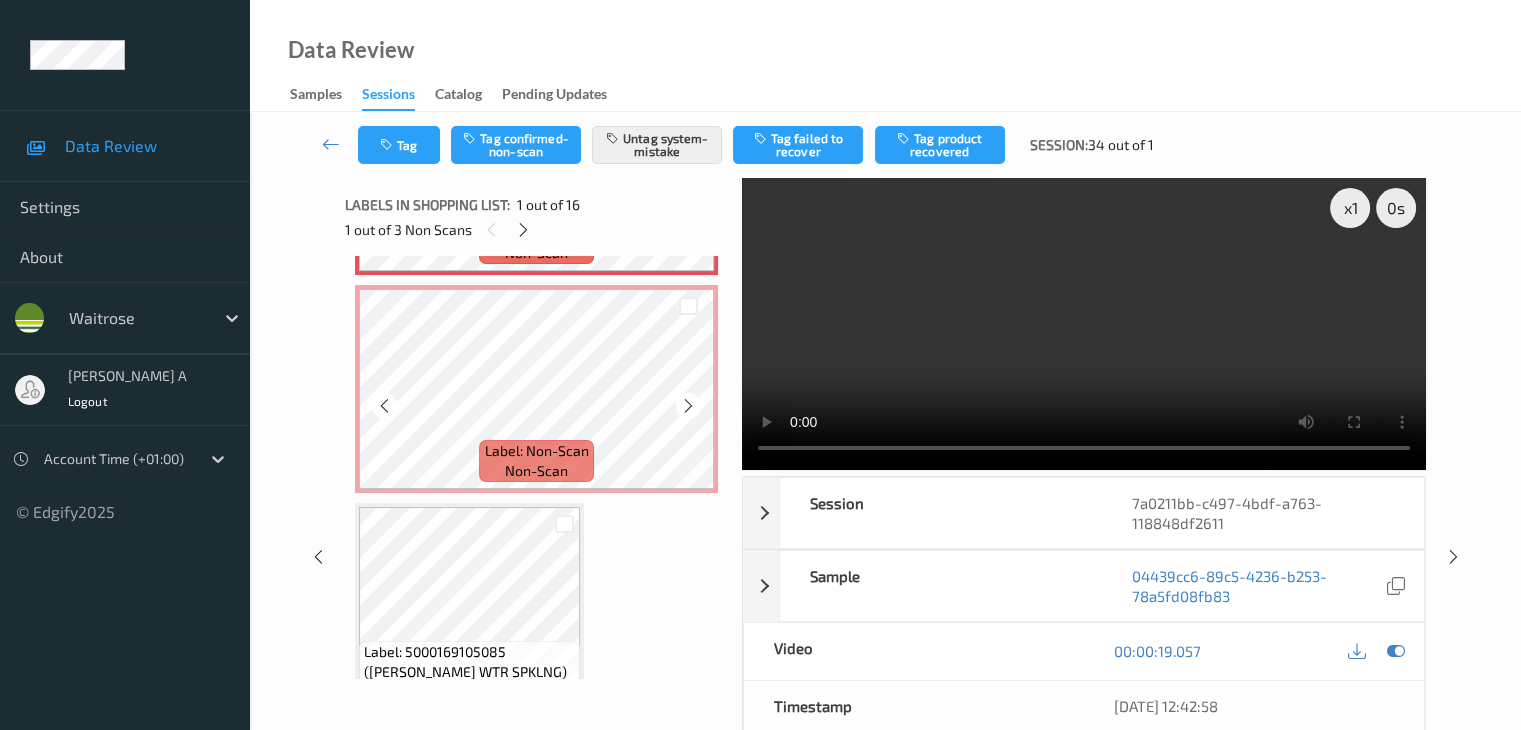 scroll, scrollTop: 200, scrollLeft: 0, axis: vertical 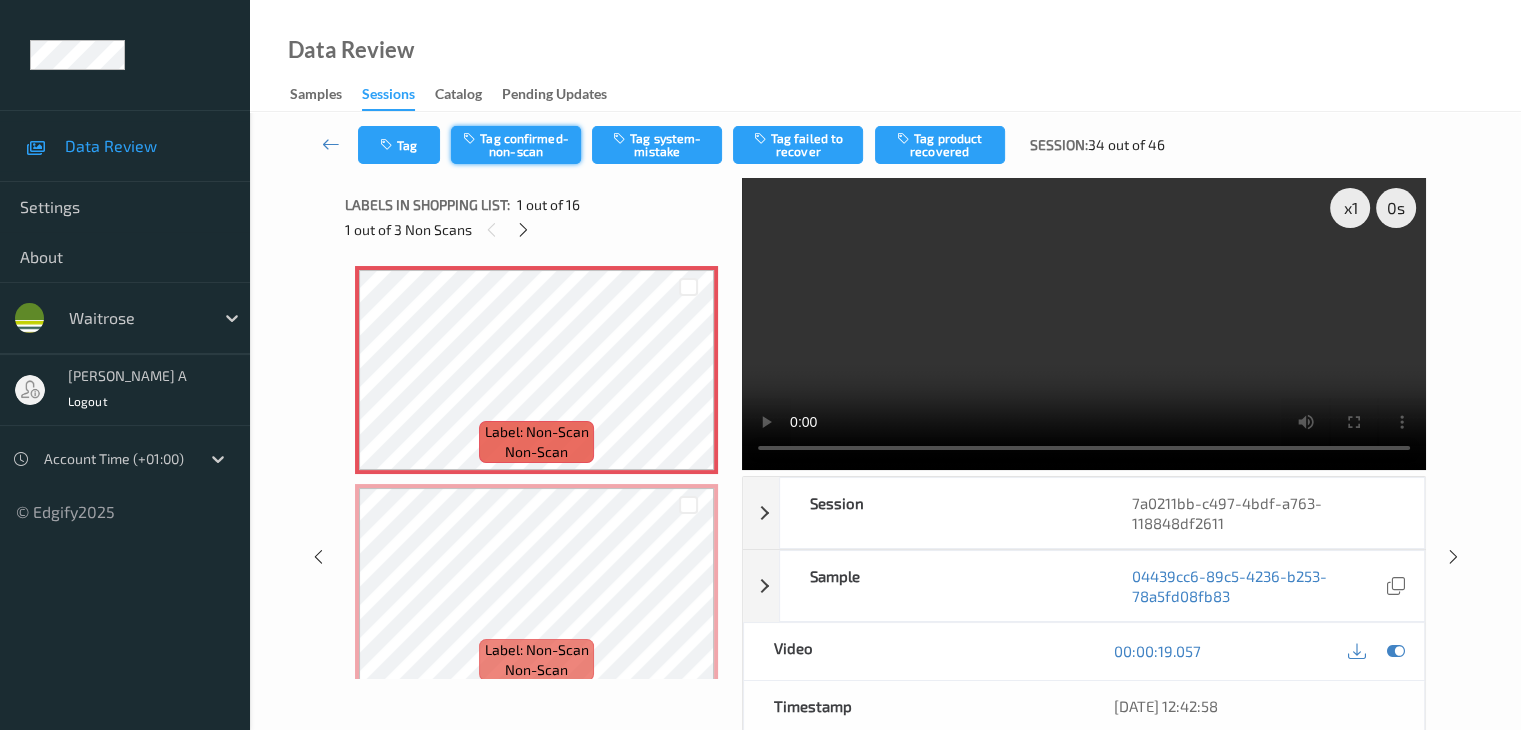 click on "Tag   confirmed-non-scan" at bounding box center [516, 145] 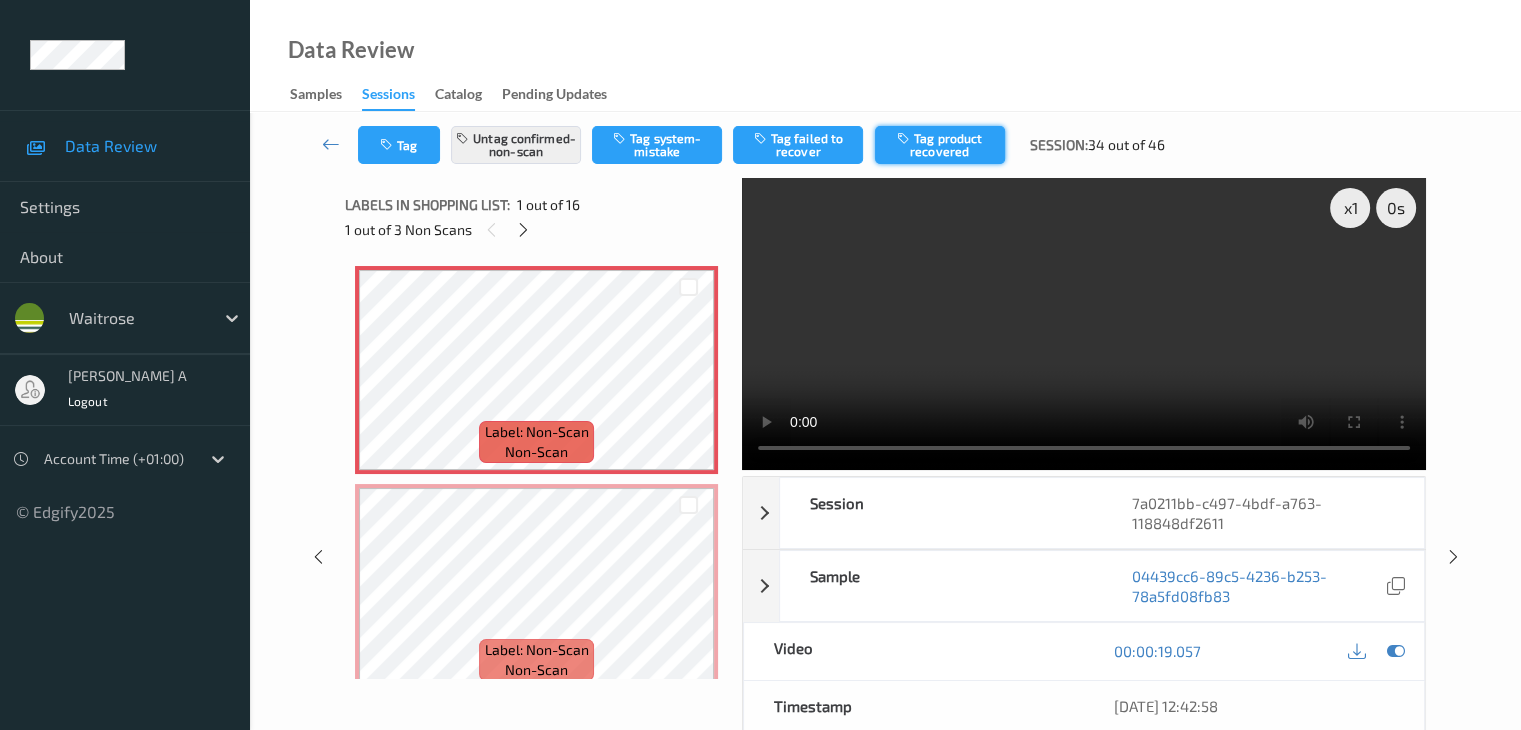 click on "Tag   product recovered" at bounding box center [940, 145] 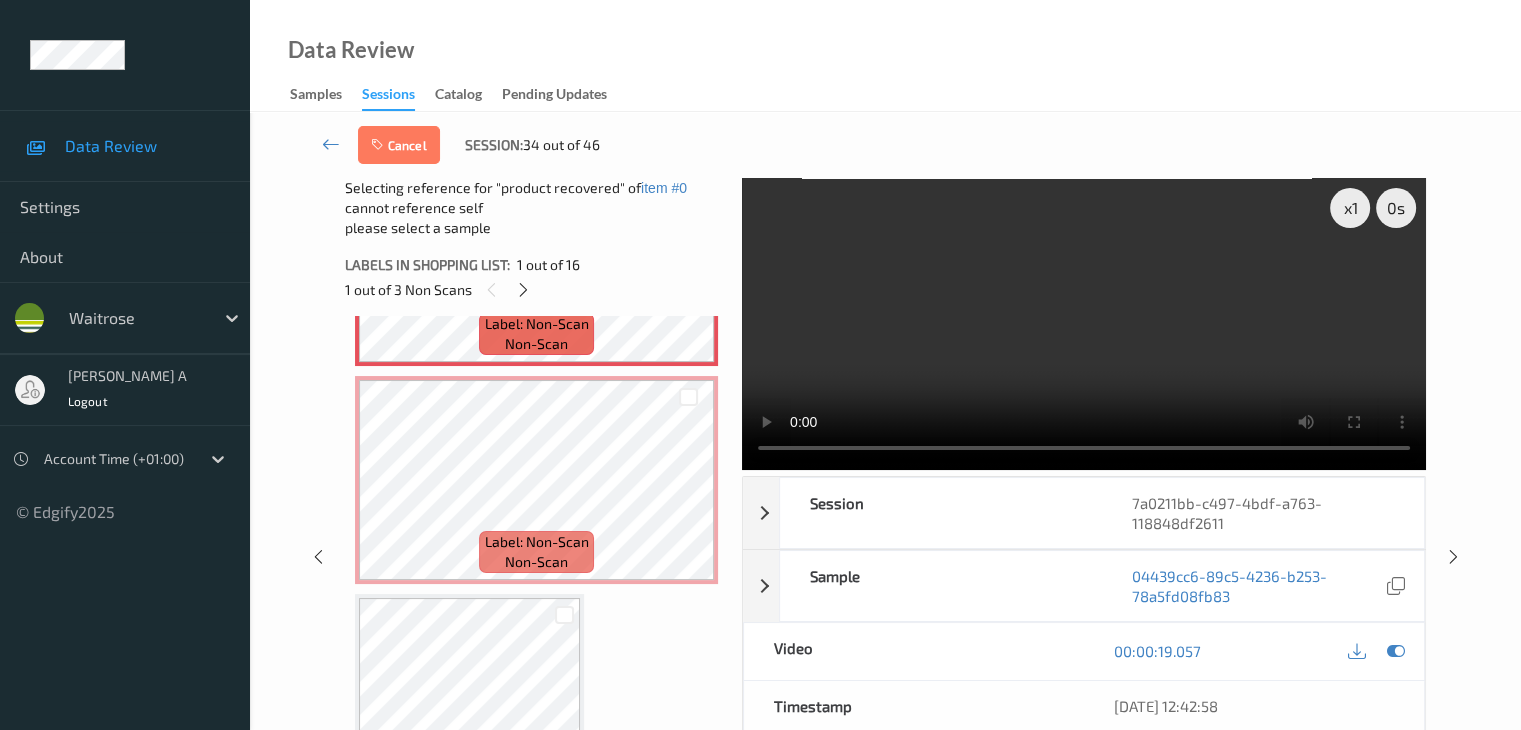 scroll, scrollTop: 300, scrollLeft: 0, axis: vertical 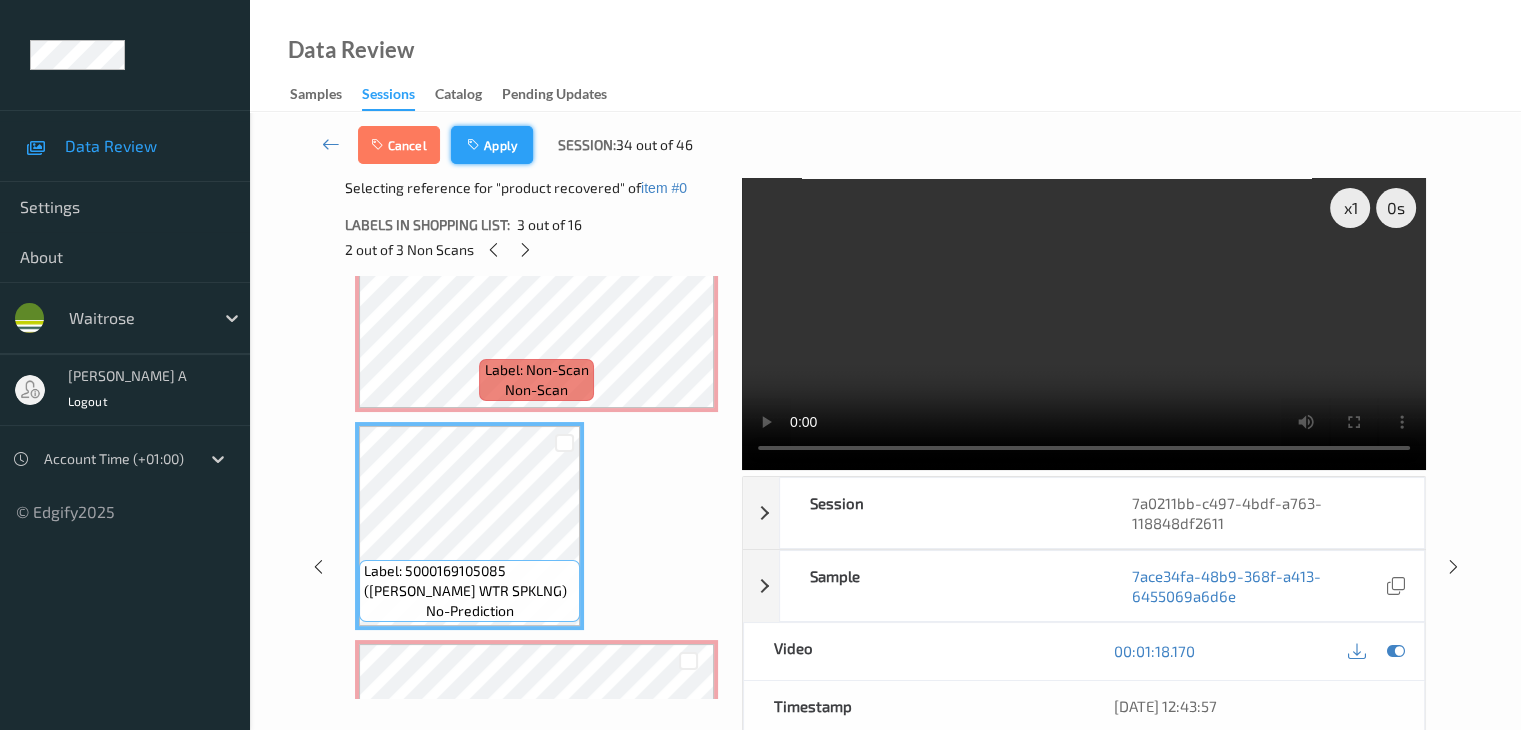 click on "Apply" at bounding box center [492, 145] 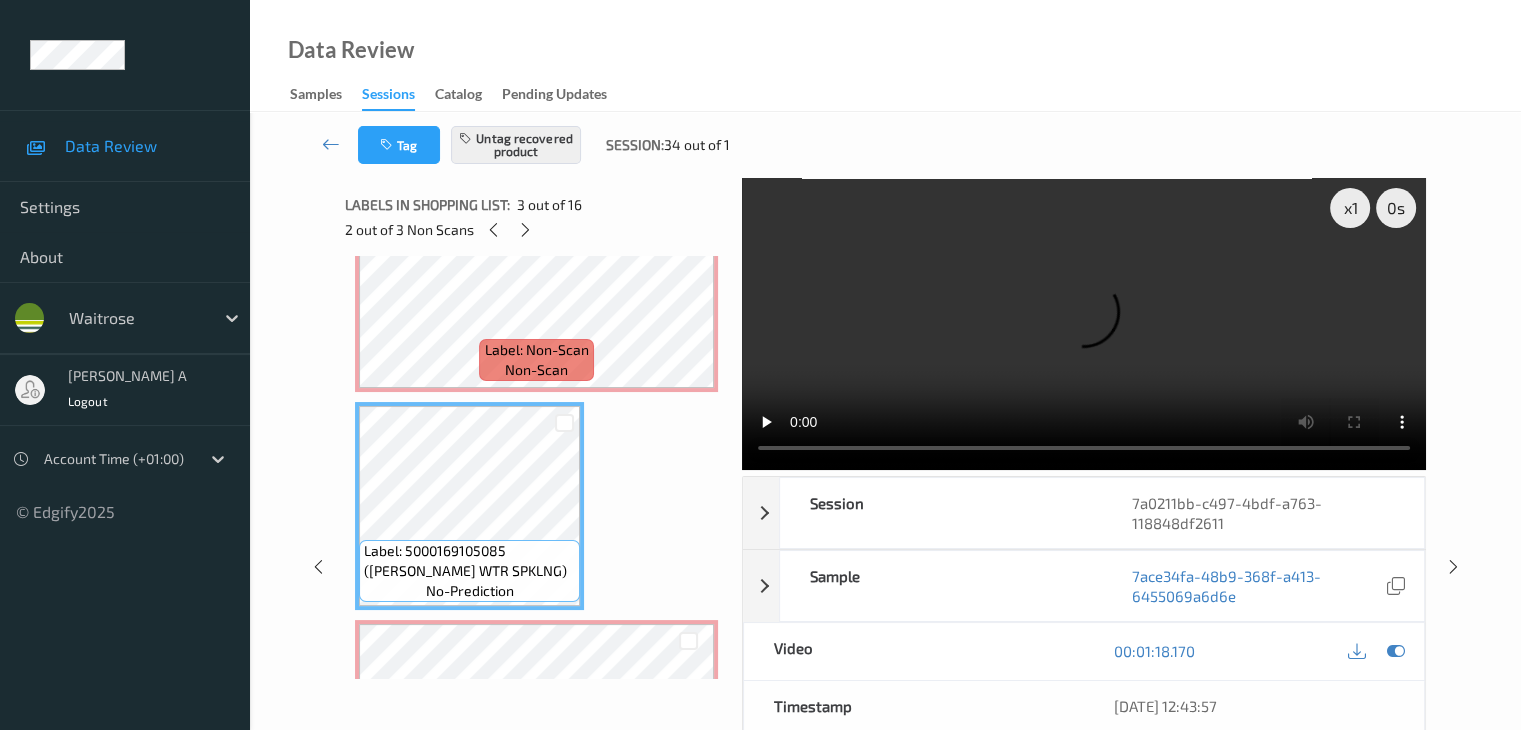 scroll, scrollTop: 100, scrollLeft: 0, axis: vertical 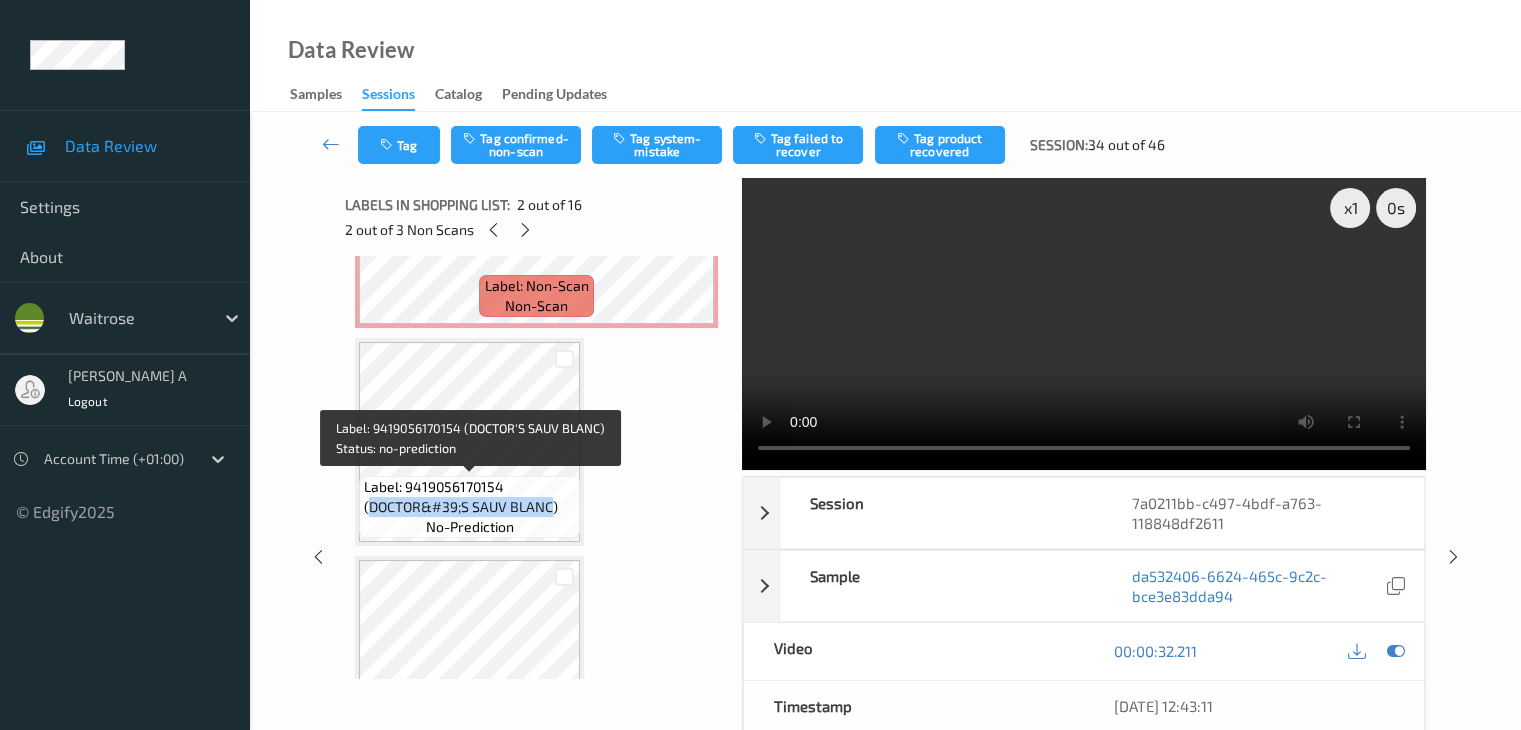 click on "Label: 9419056170154 (DOCTOR&#39;S SAUV BLANC)" at bounding box center (469, 497) 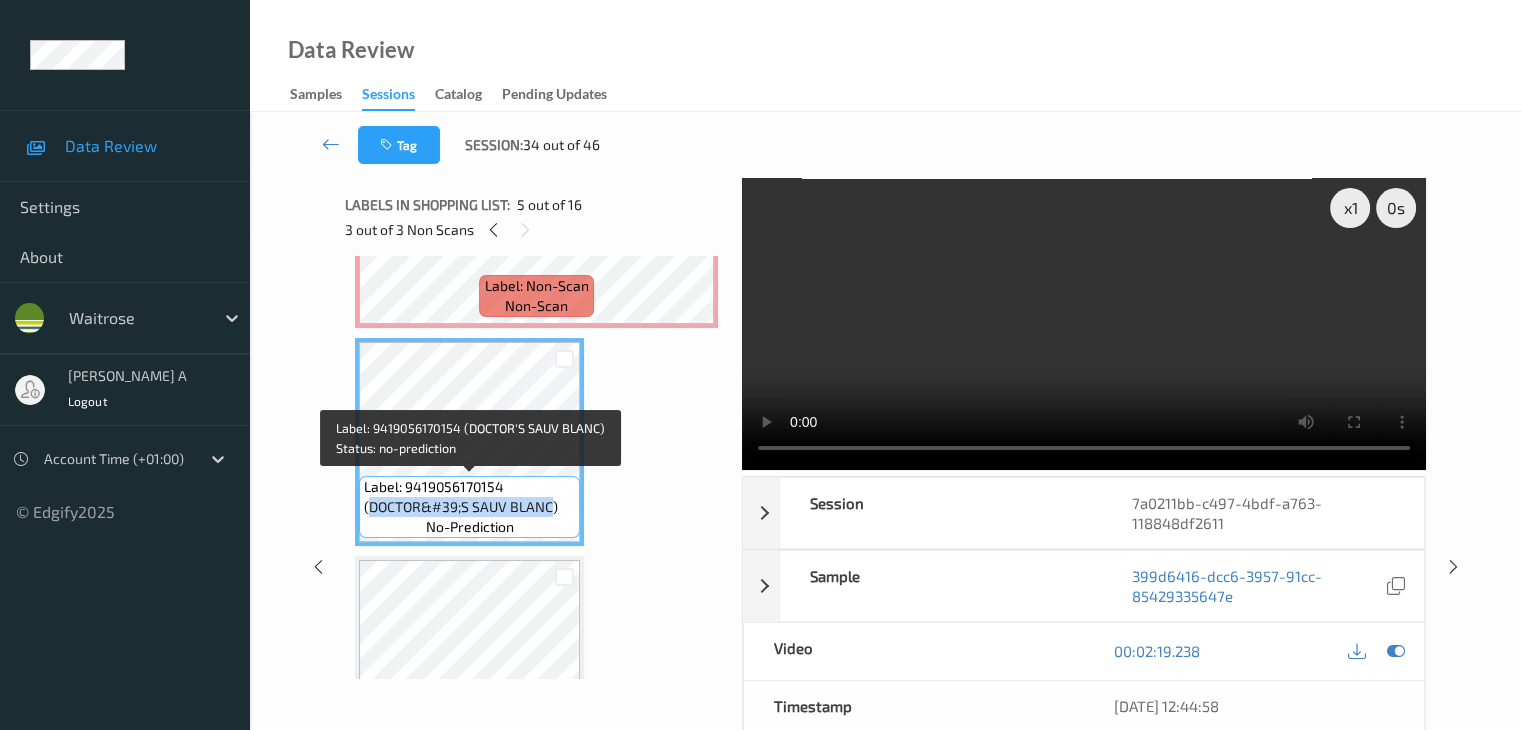 drag, startPoint x: 551, startPoint y: 505, endPoint x: 370, endPoint y: 509, distance: 181.04419 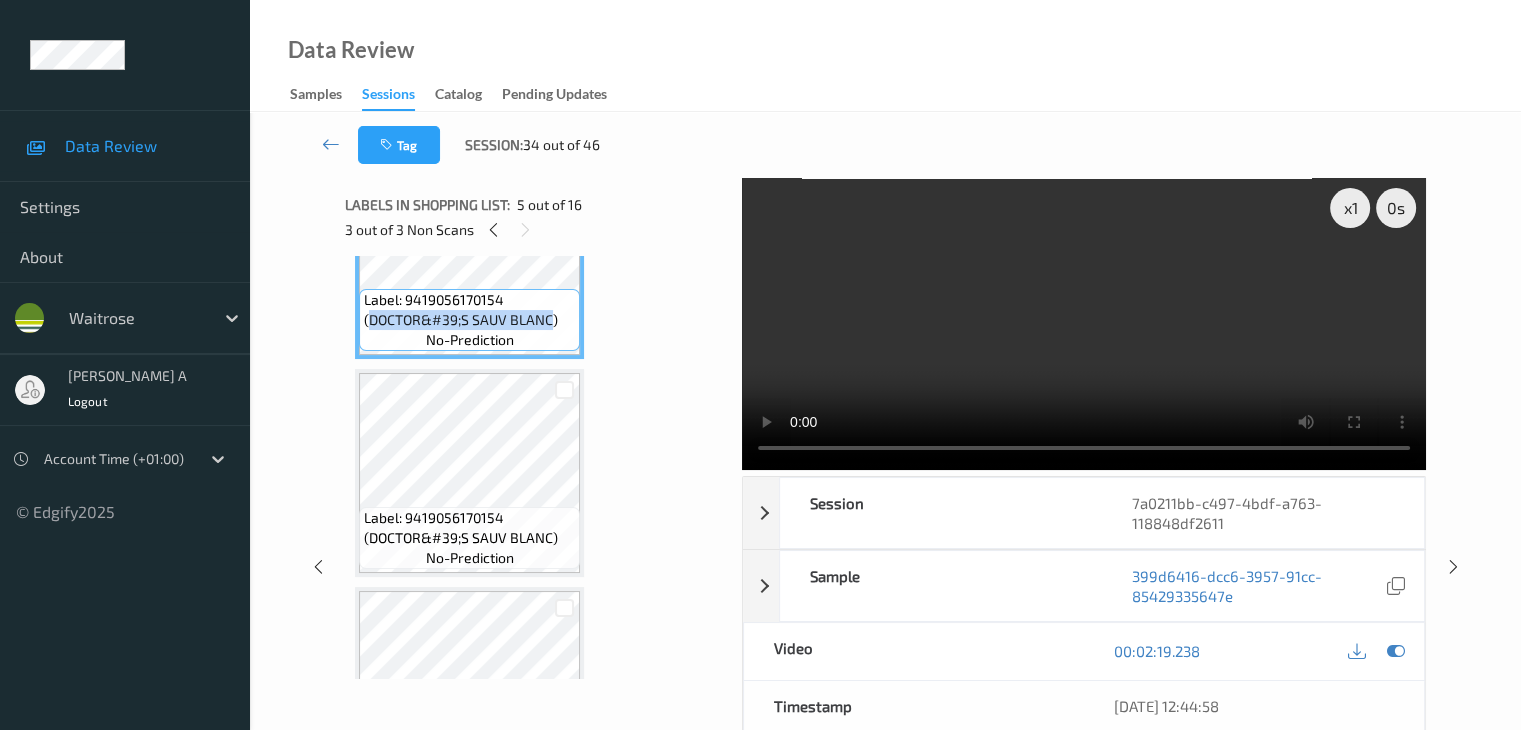 scroll, scrollTop: 1000, scrollLeft: 0, axis: vertical 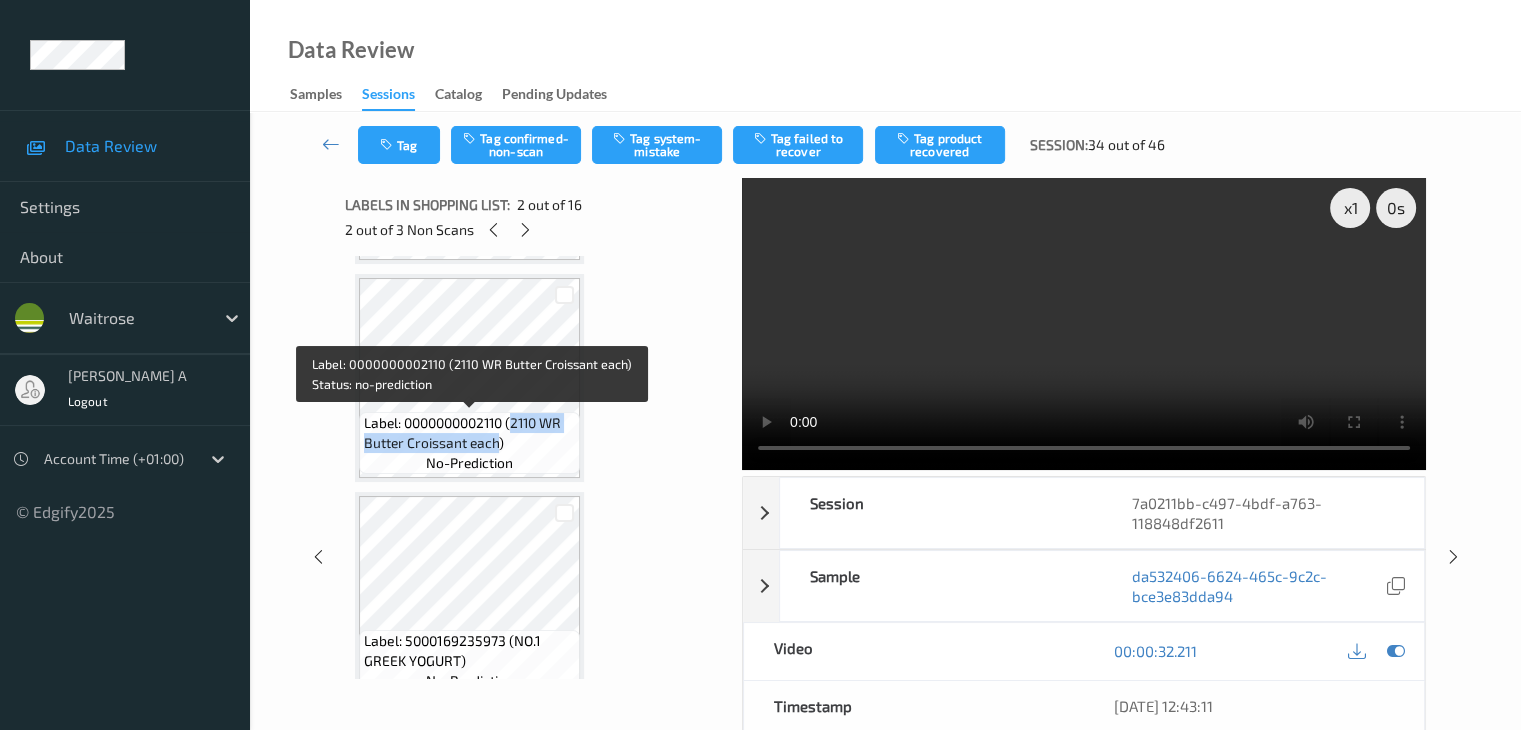 drag, startPoint x: 516, startPoint y: 421, endPoint x: 499, endPoint y: 444, distance: 28.600698 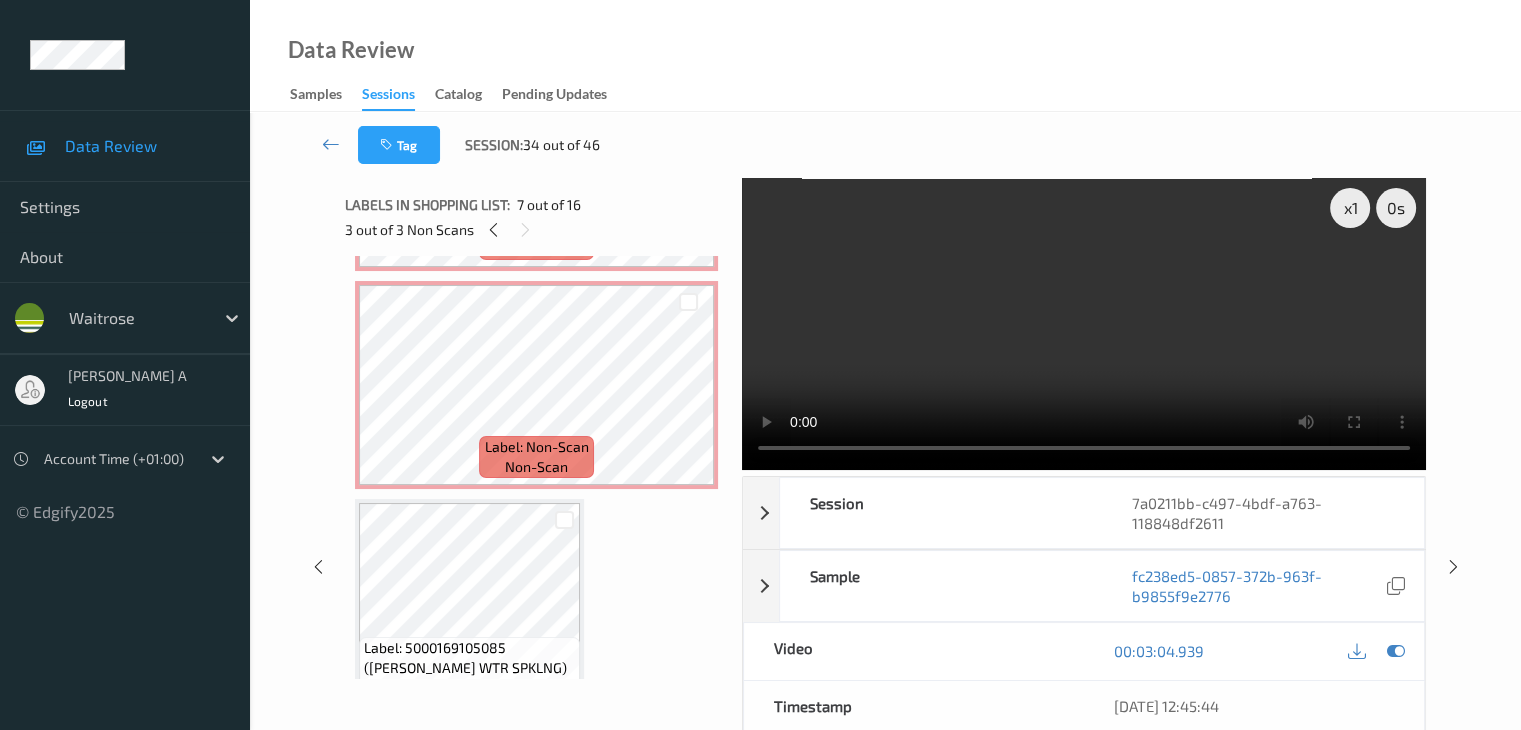 scroll, scrollTop: 200, scrollLeft: 0, axis: vertical 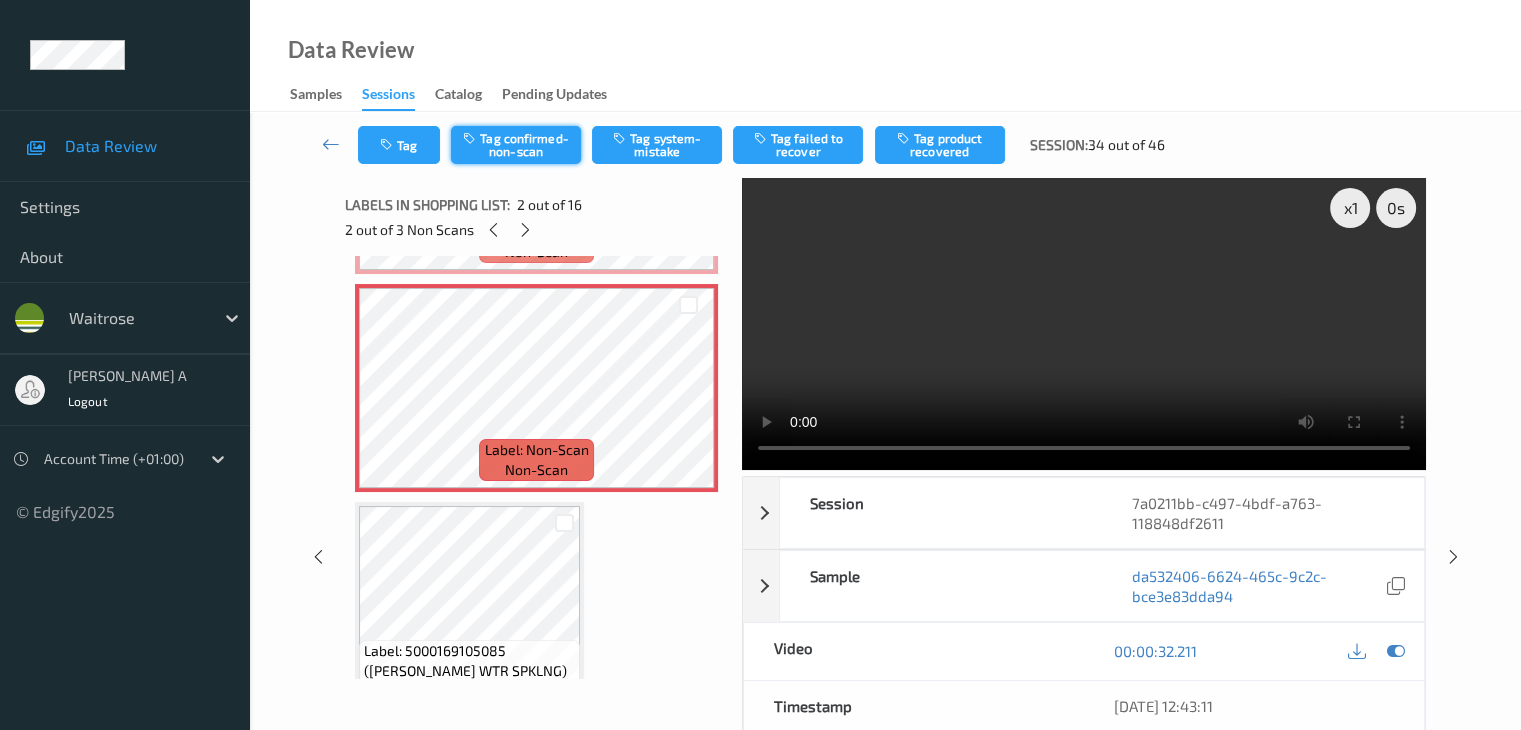 click on "Tag   confirmed-non-scan" at bounding box center [516, 145] 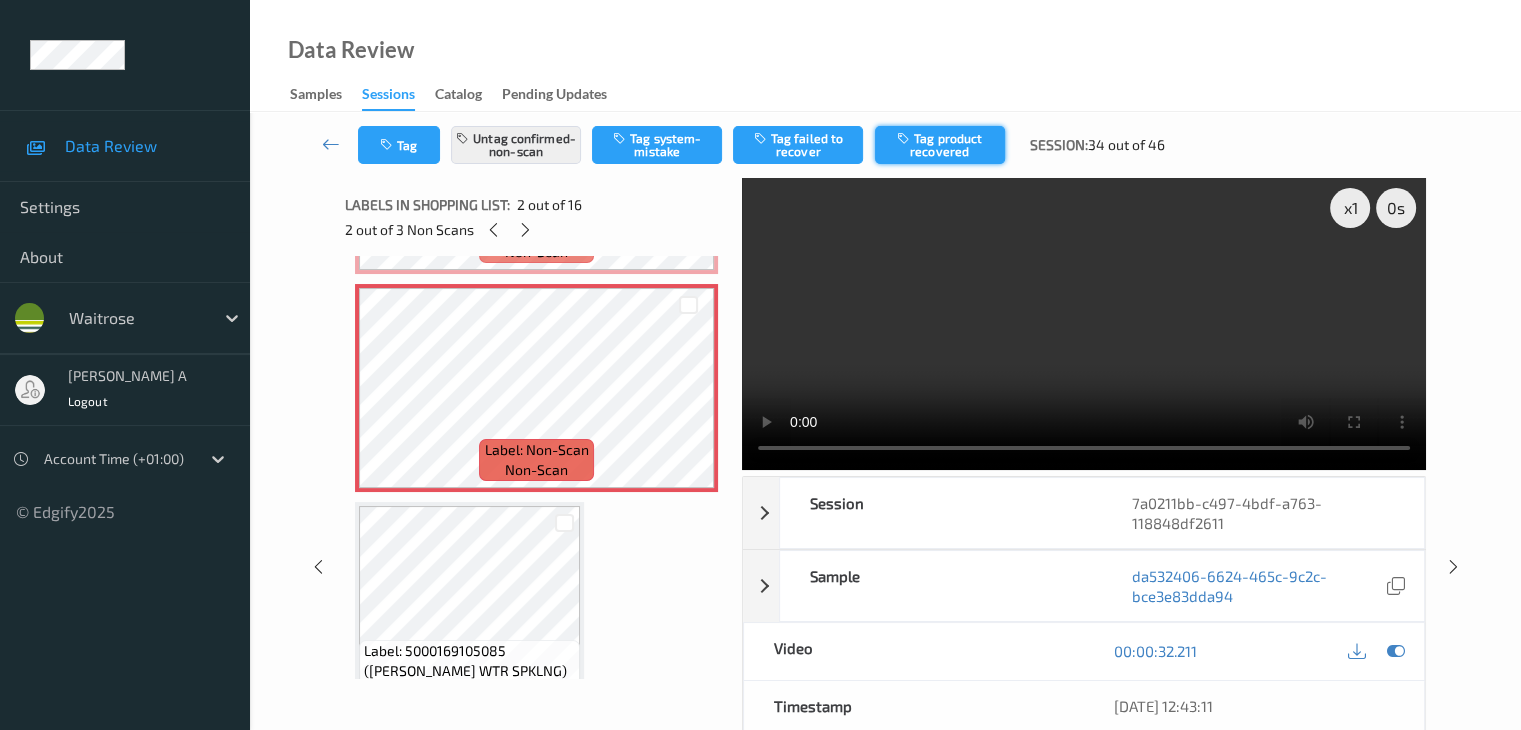 click on "Tag   product recovered" at bounding box center [940, 145] 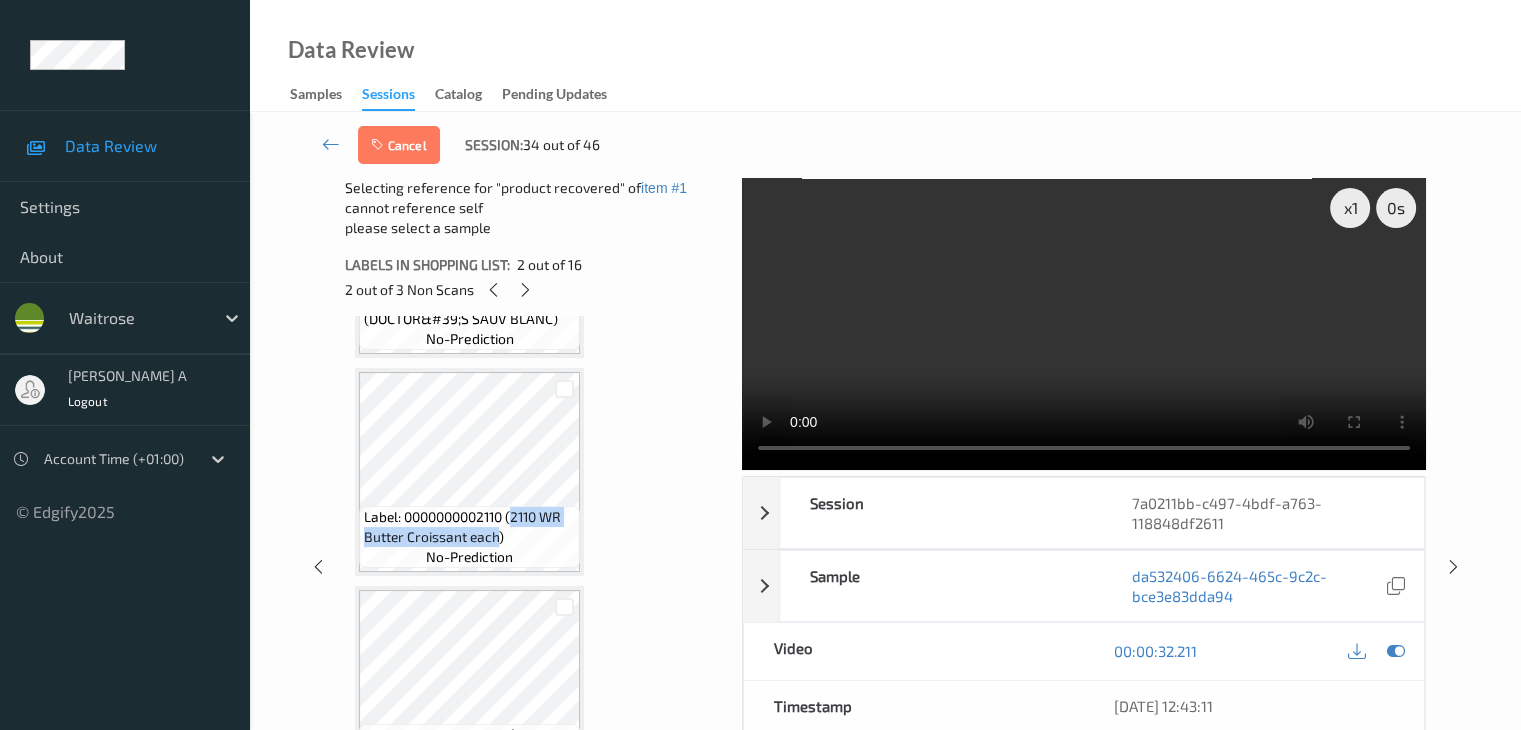 scroll, scrollTop: 1300, scrollLeft: 0, axis: vertical 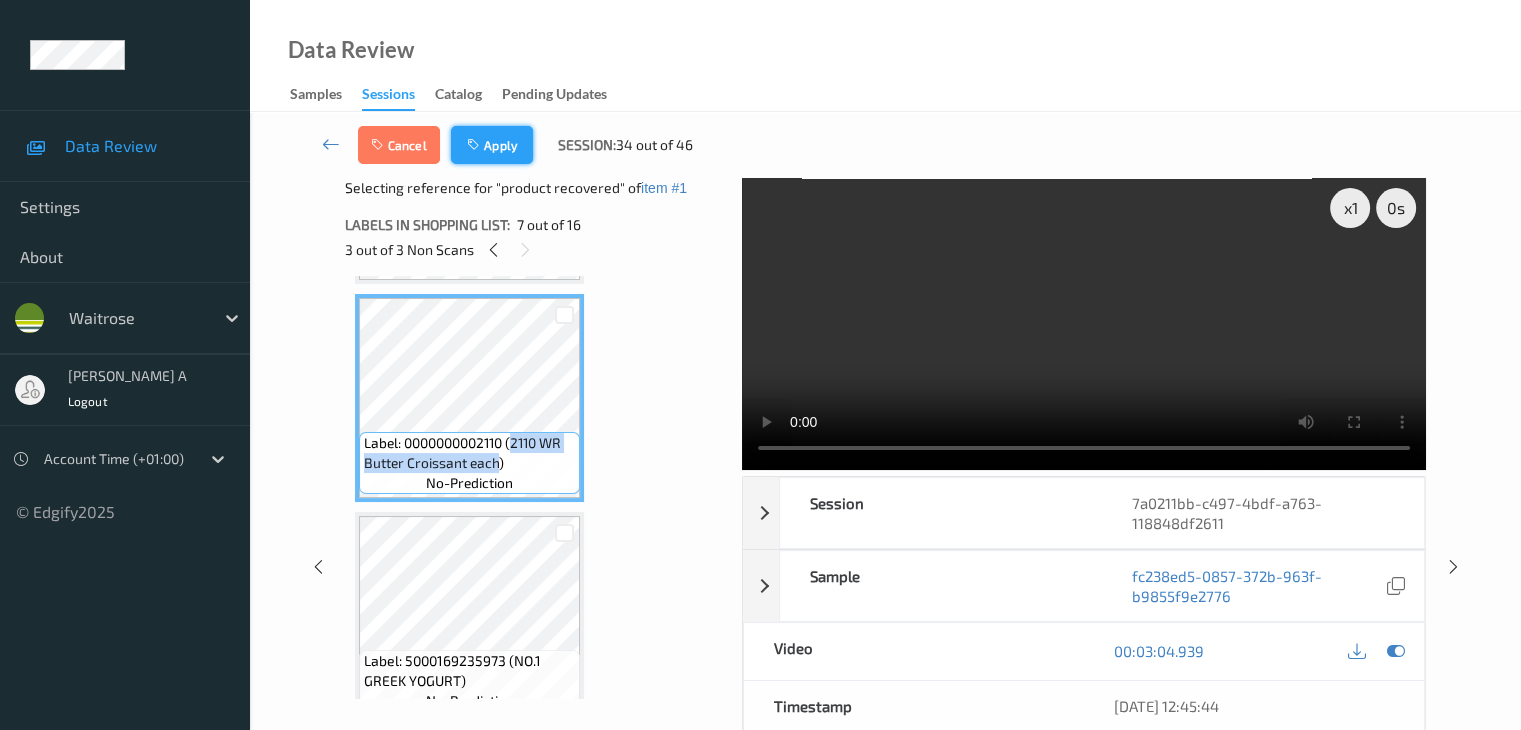 click on "Apply" at bounding box center (492, 145) 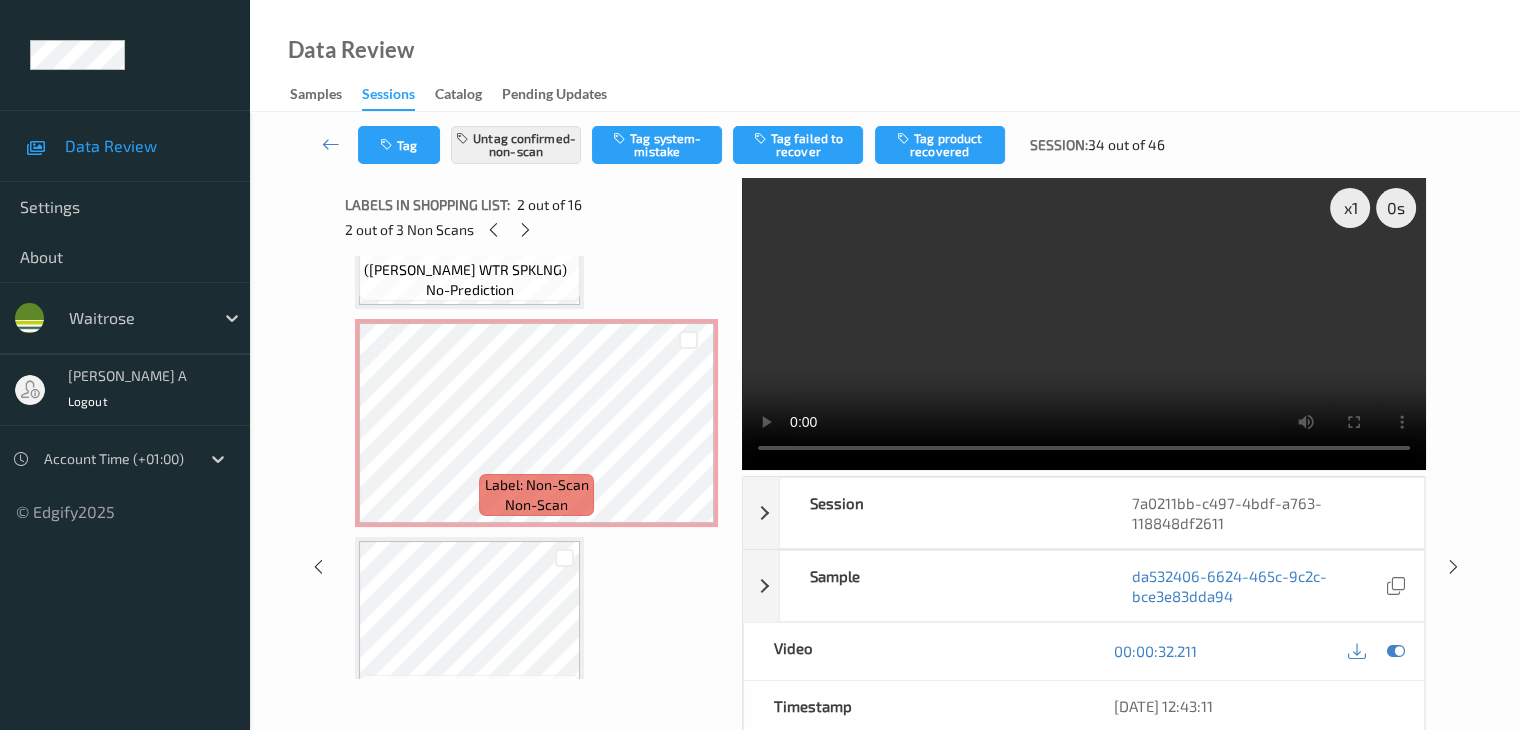 scroll, scrollTop: 610, scrollLeft: 0, axis: vertical 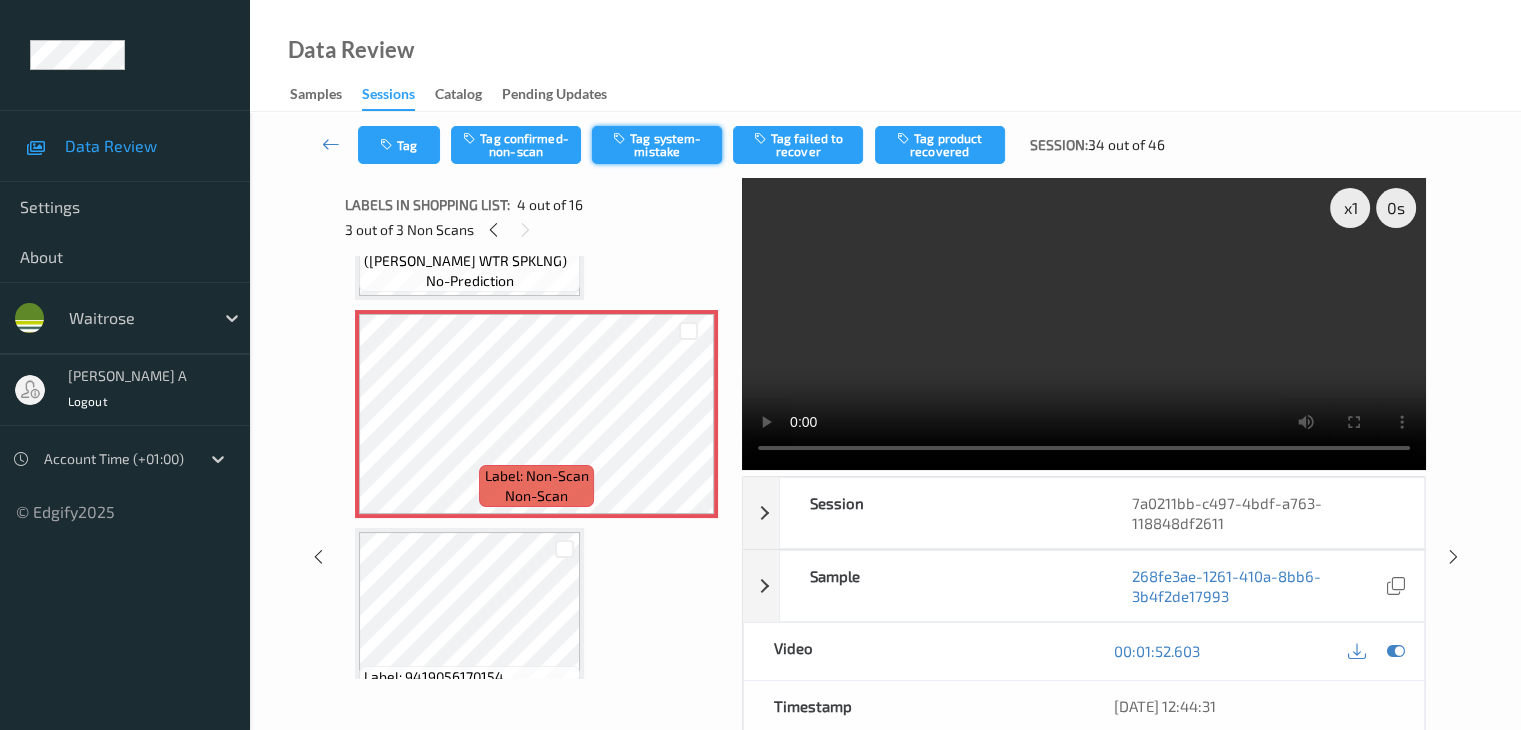 click on "Tag   system-mistake" at bounding box center [657, 145] 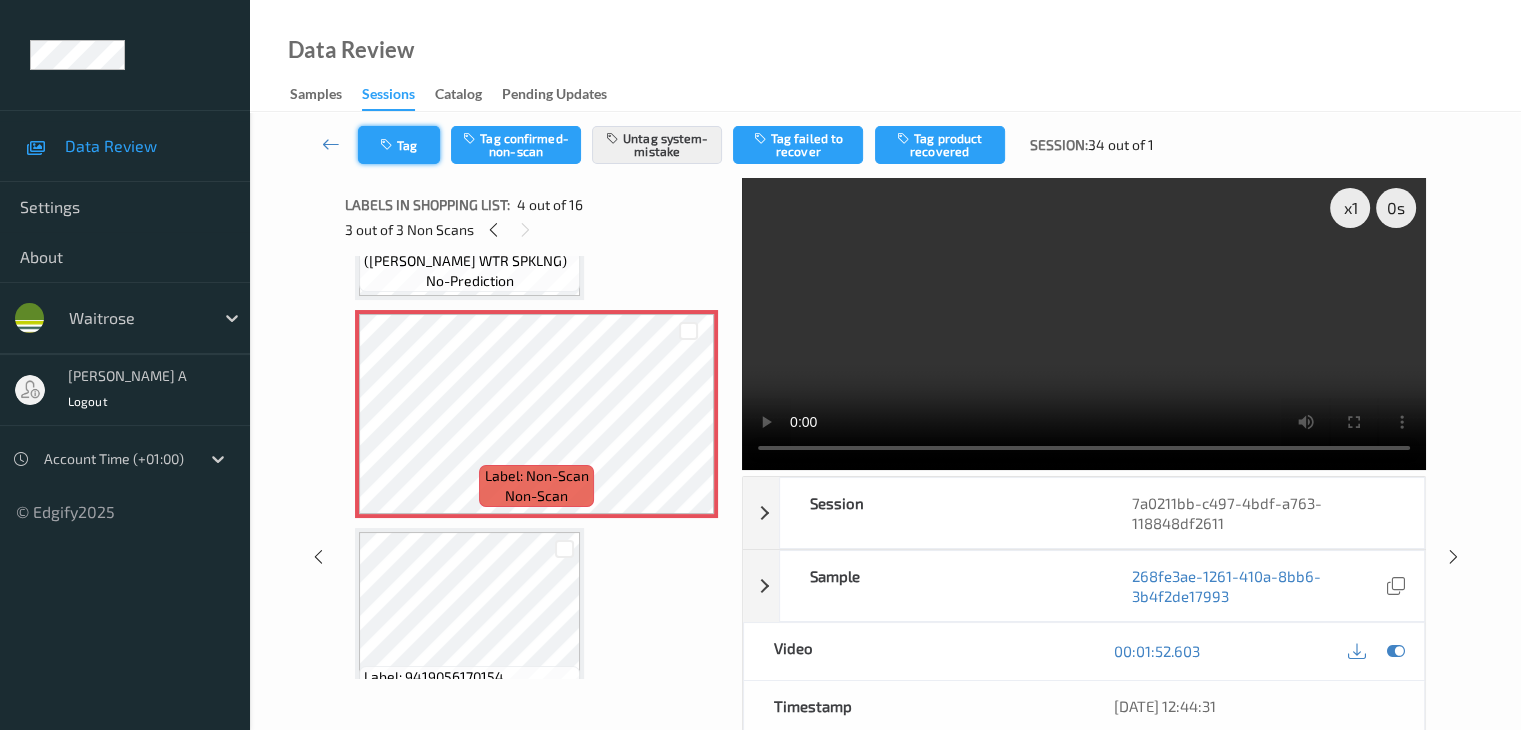 click on "Tag" at bounding box center [399, 145] 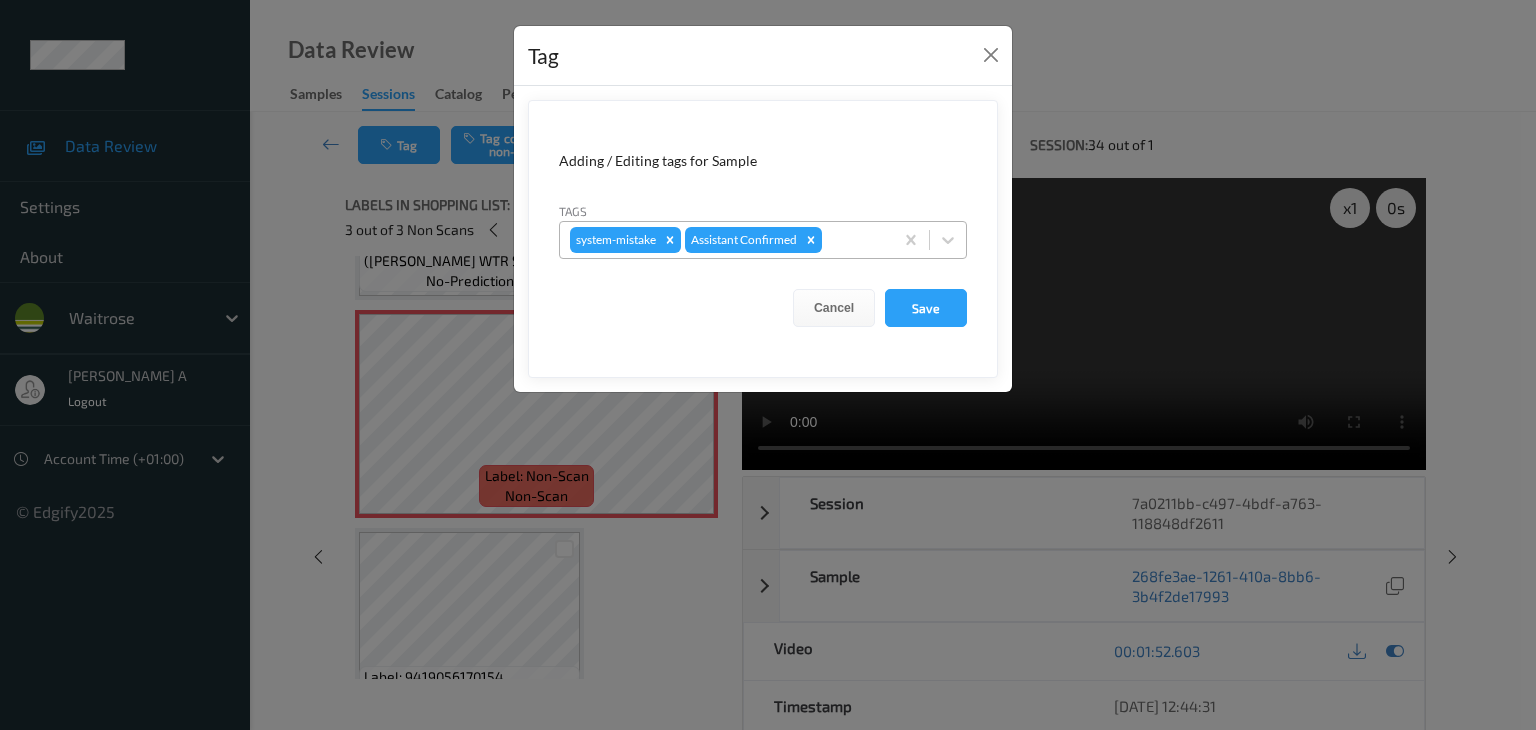 click at bounding box center [854, 240] 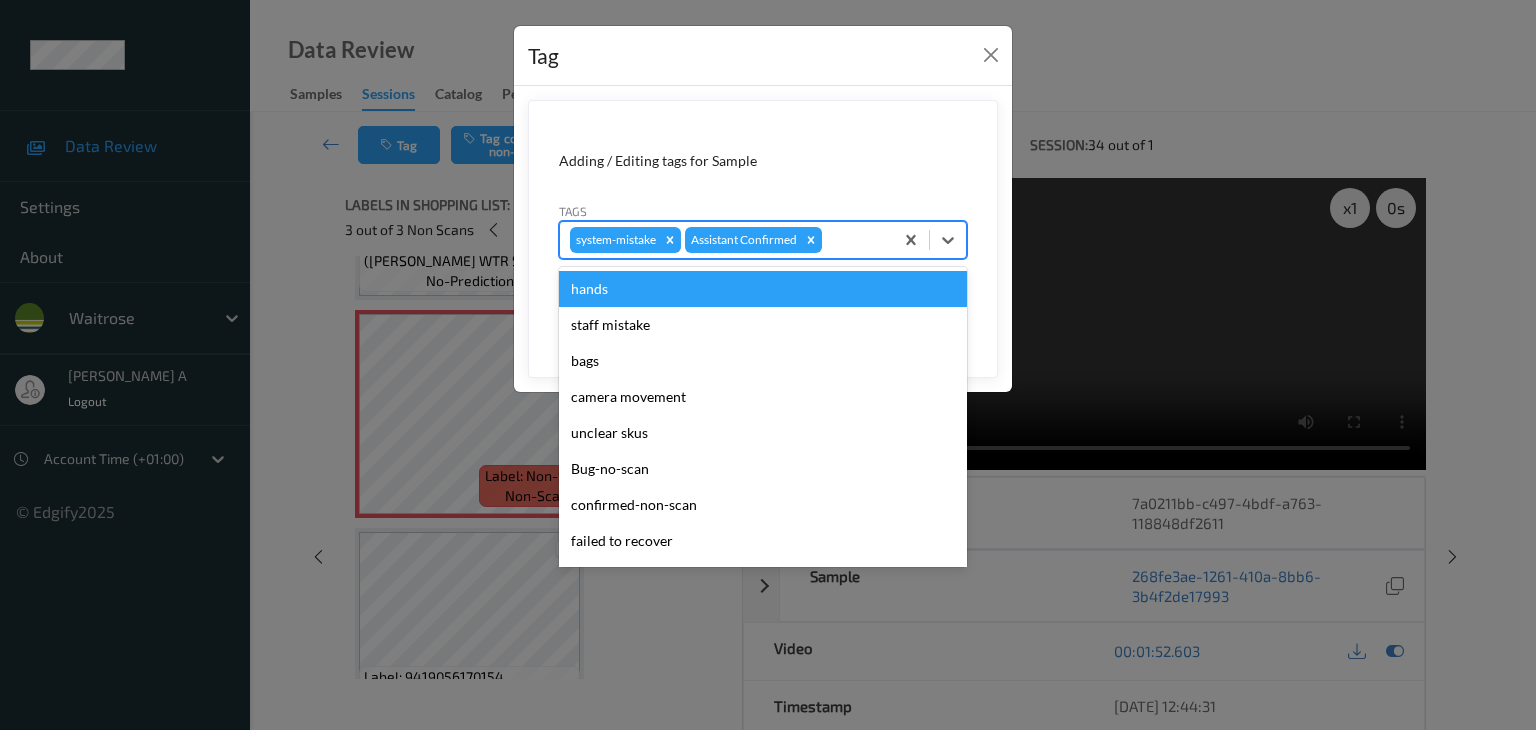 type on "u" 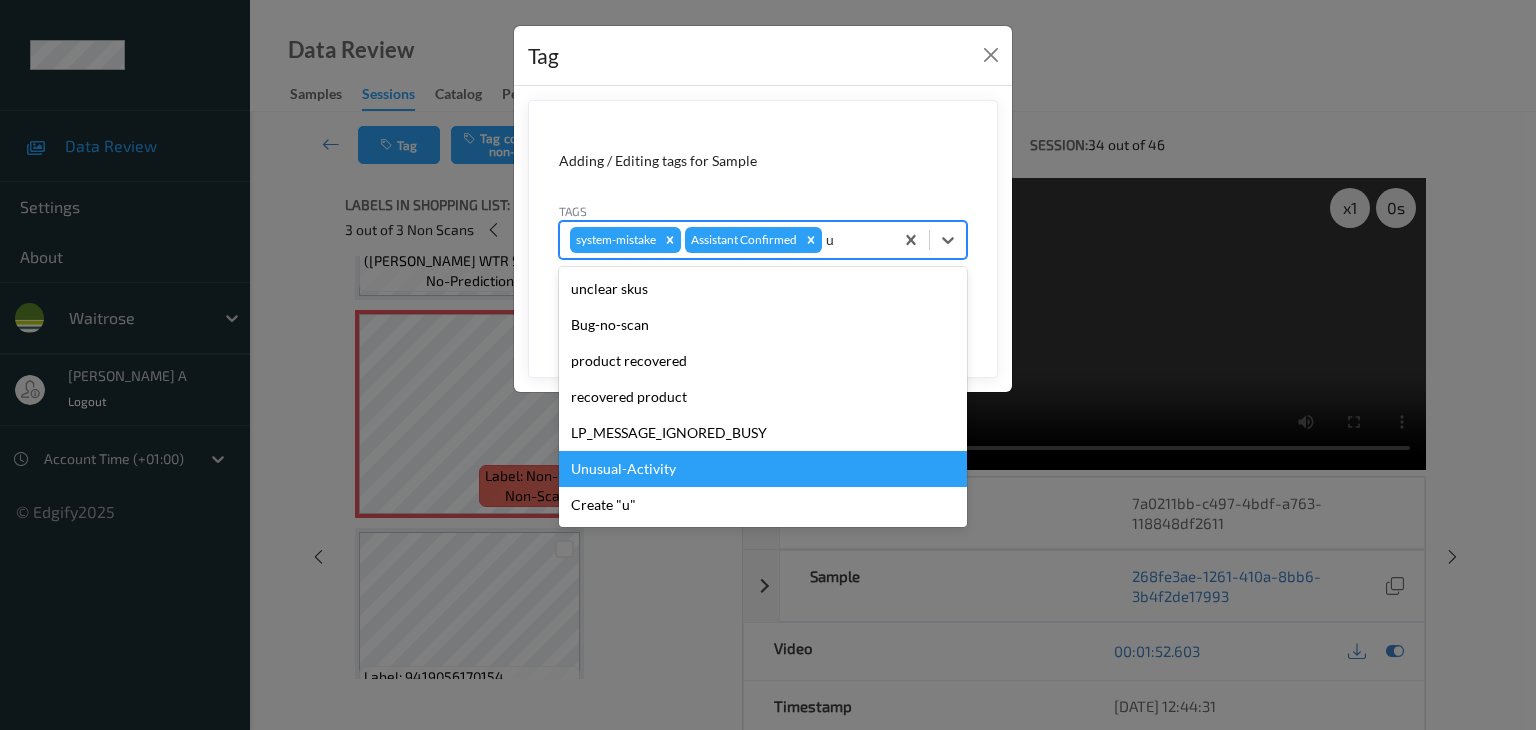 click on "Unusual-Activity" at bounding box center (763, 469) 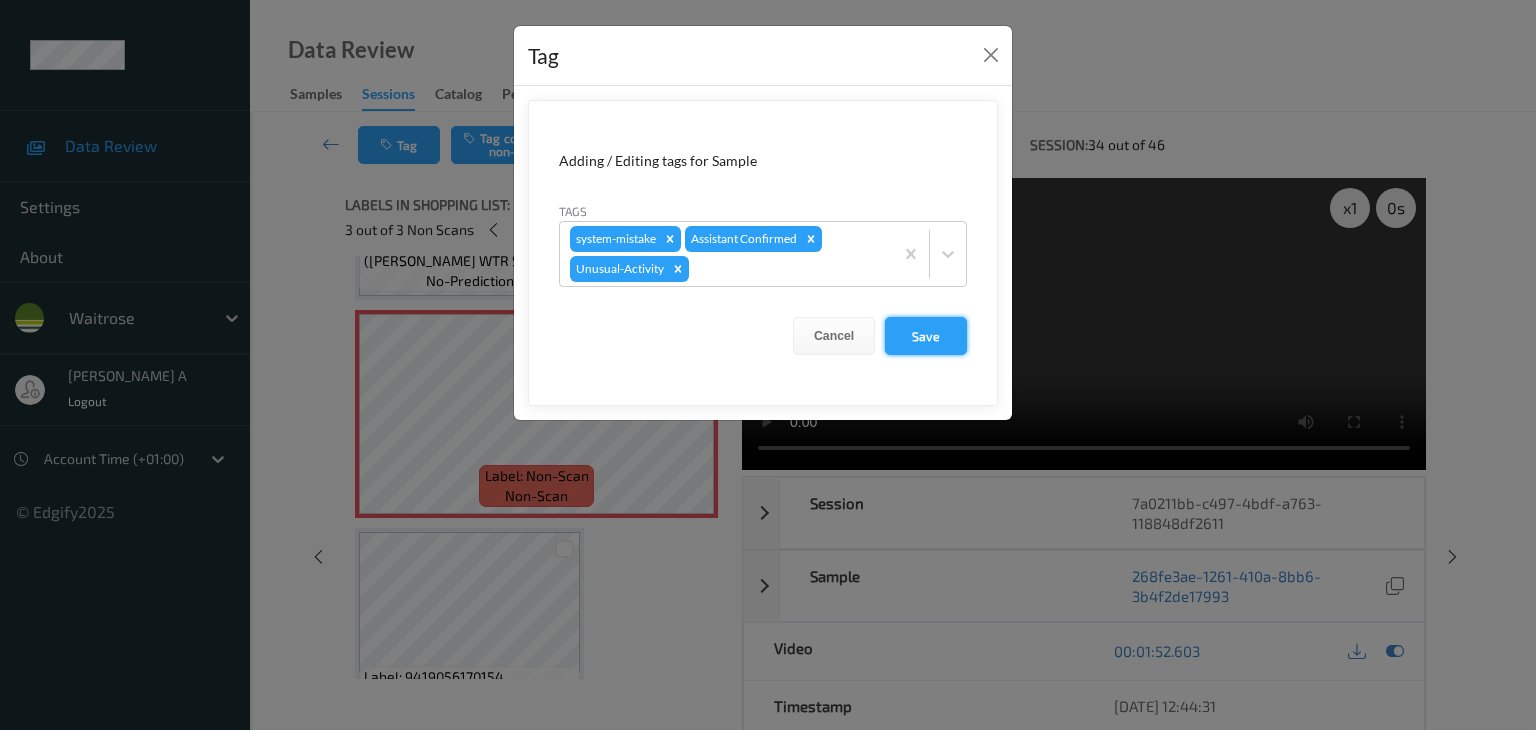 click on "Save" at bounding box center [926, 336] 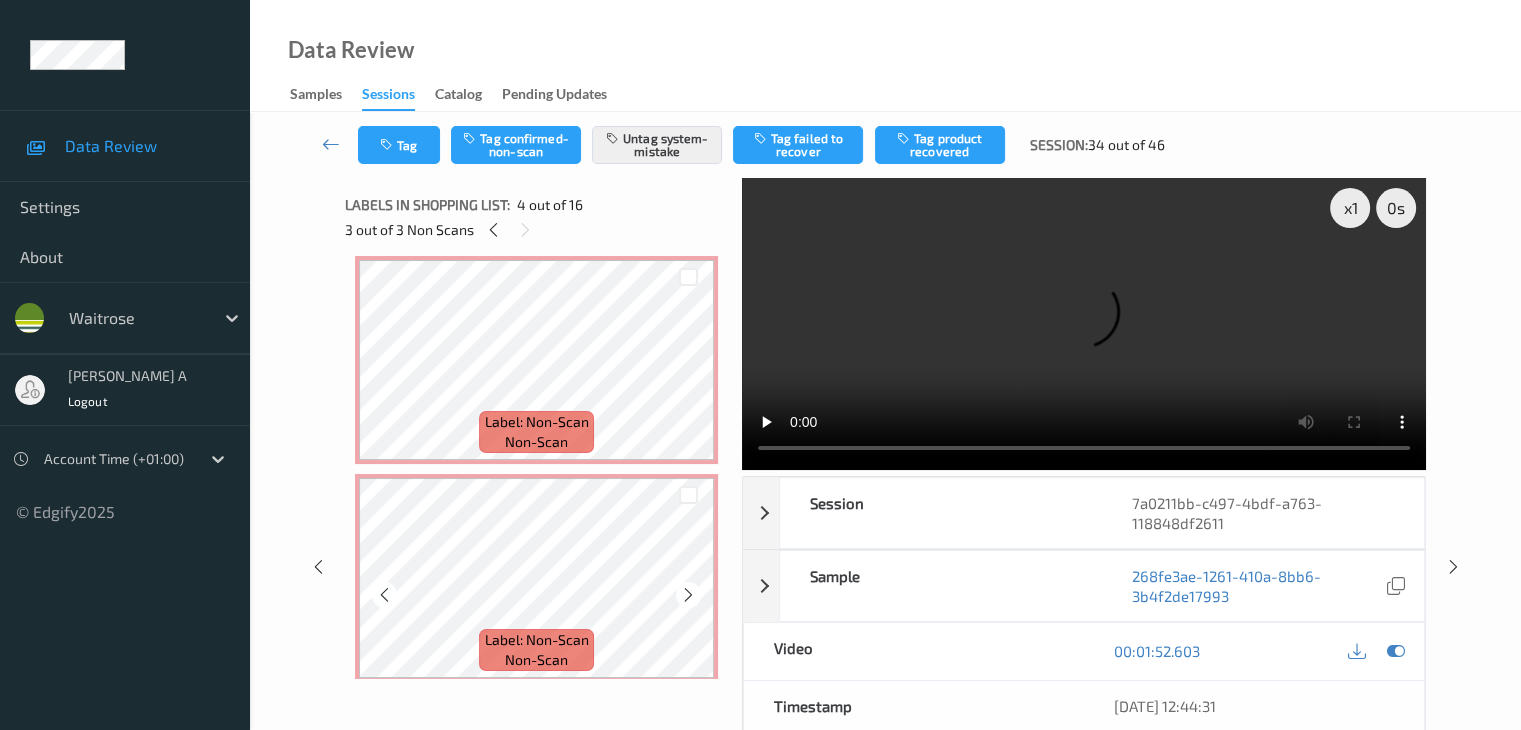 scroll, scrollTop: 0, scrollLeft: 0, axis: both 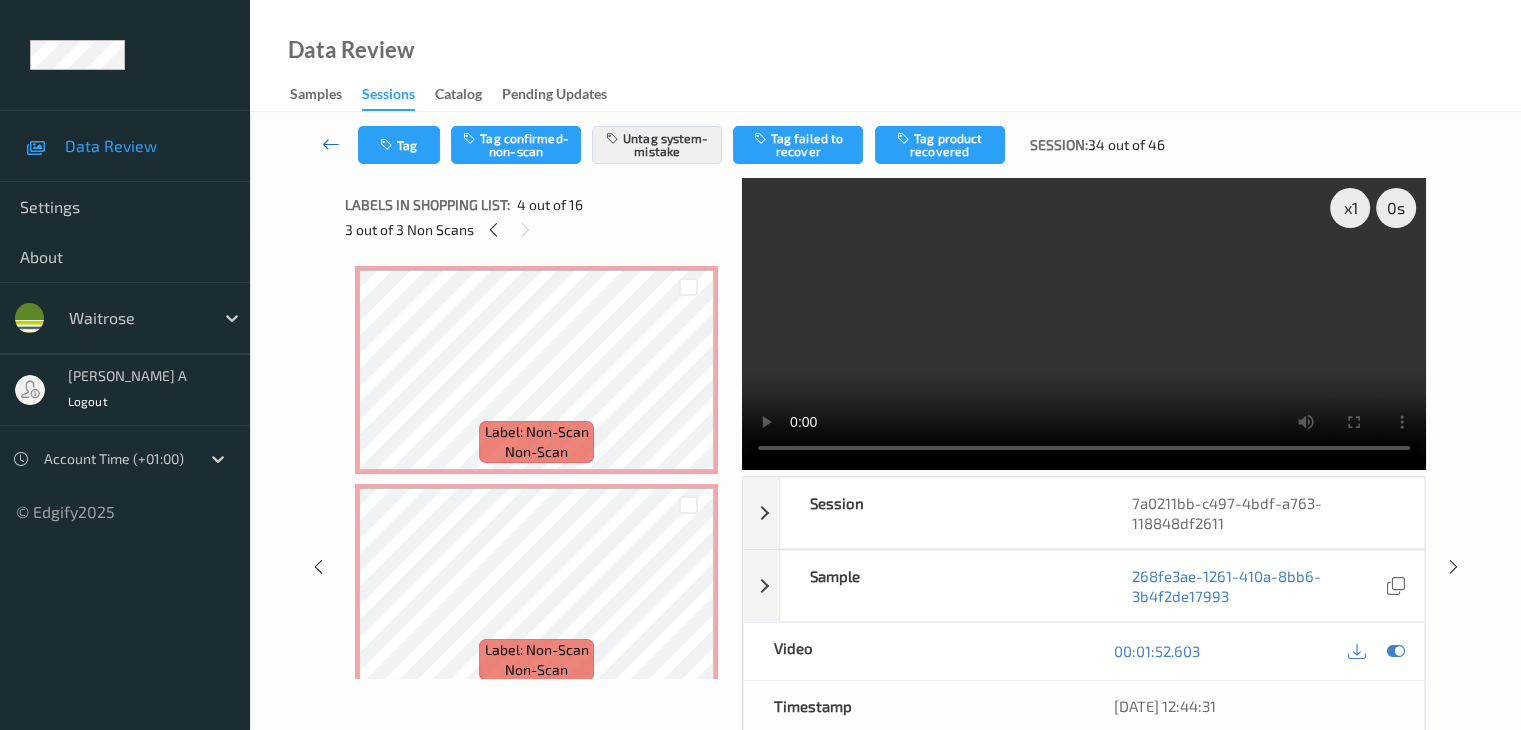 click at bounding box center (331, 144) 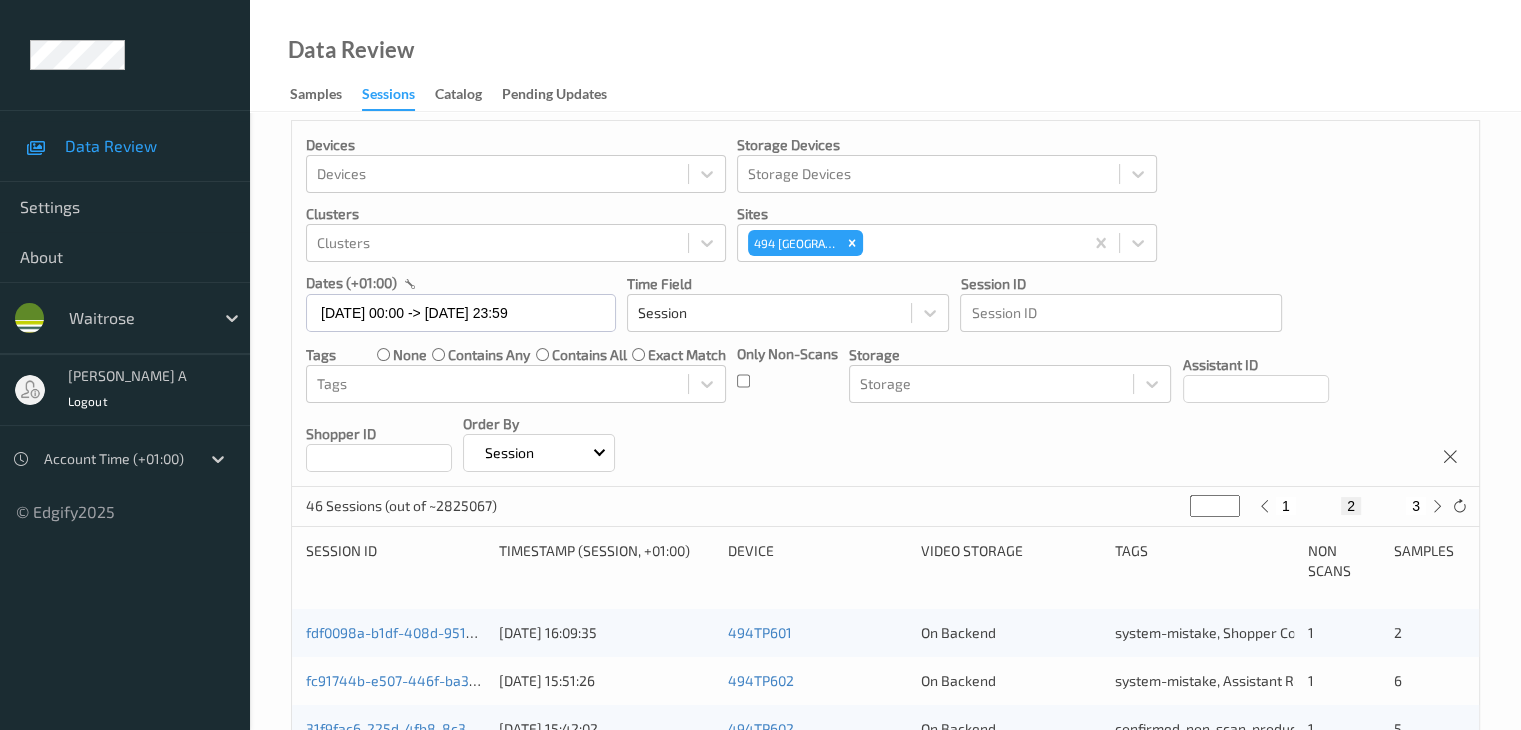 scroll, scrollTop: 0, scrollLeft: 0, axis: both 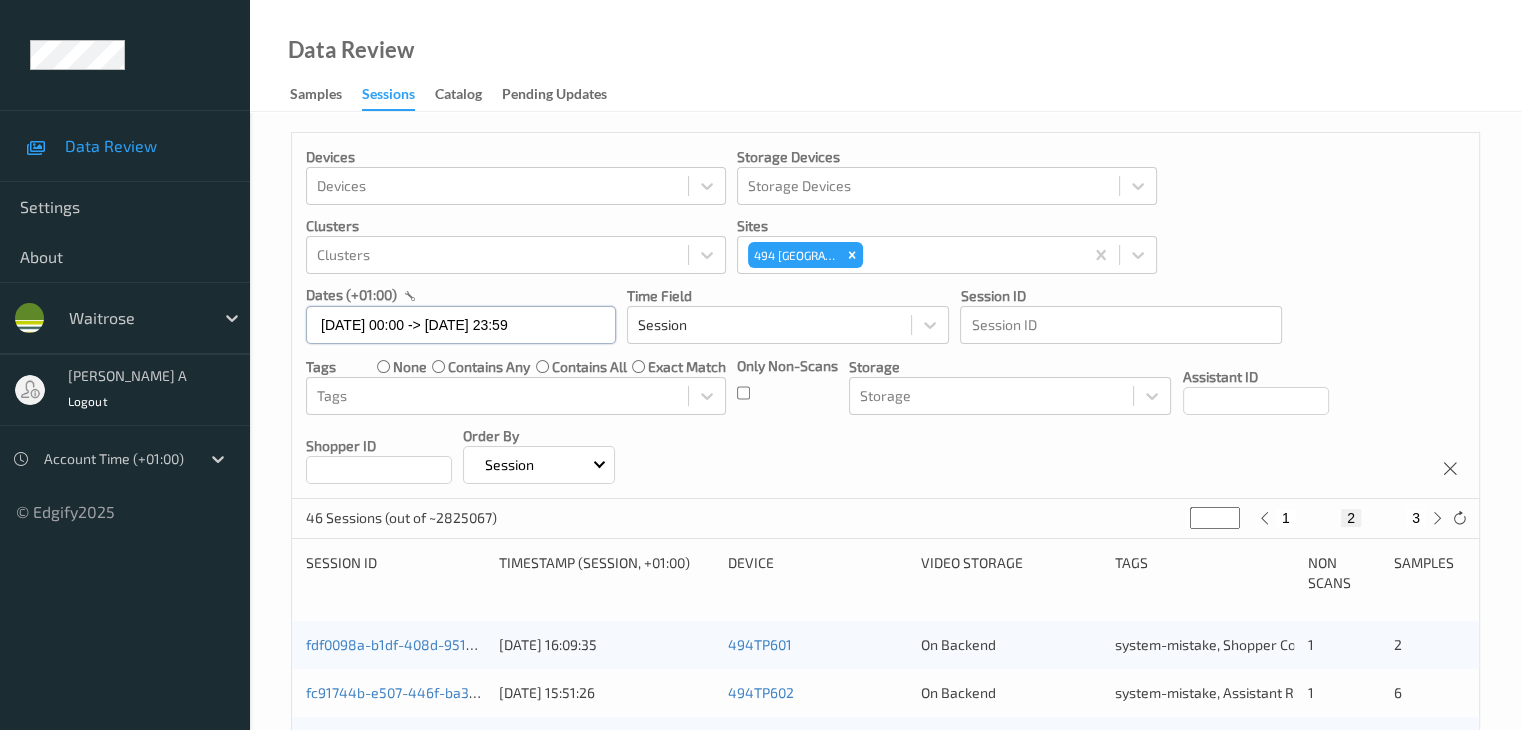 click on "01/07/2025 00:00 -> 01/07/2025 23:59" at bounding box center (461, 325) 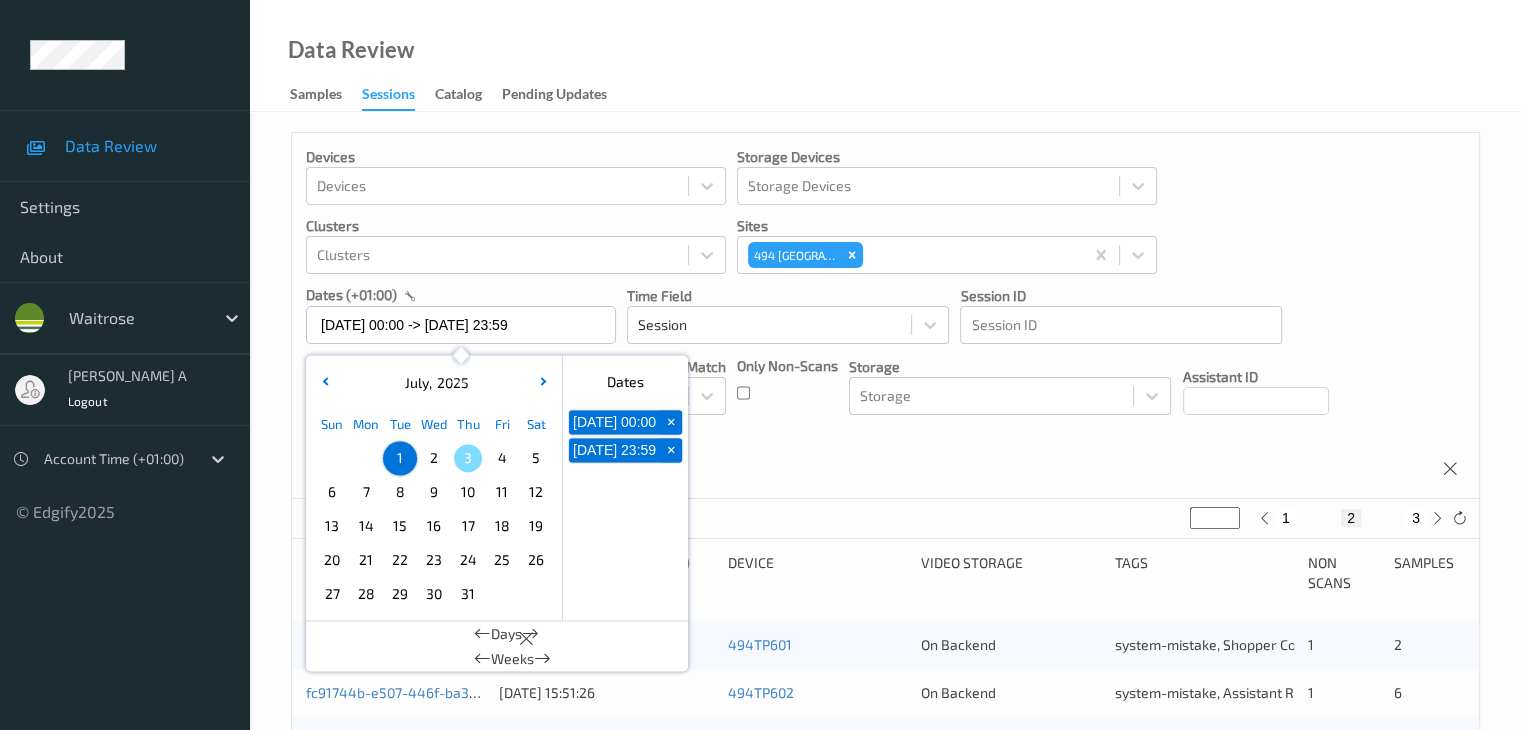 click on "+" at bounding box center (671, 422) 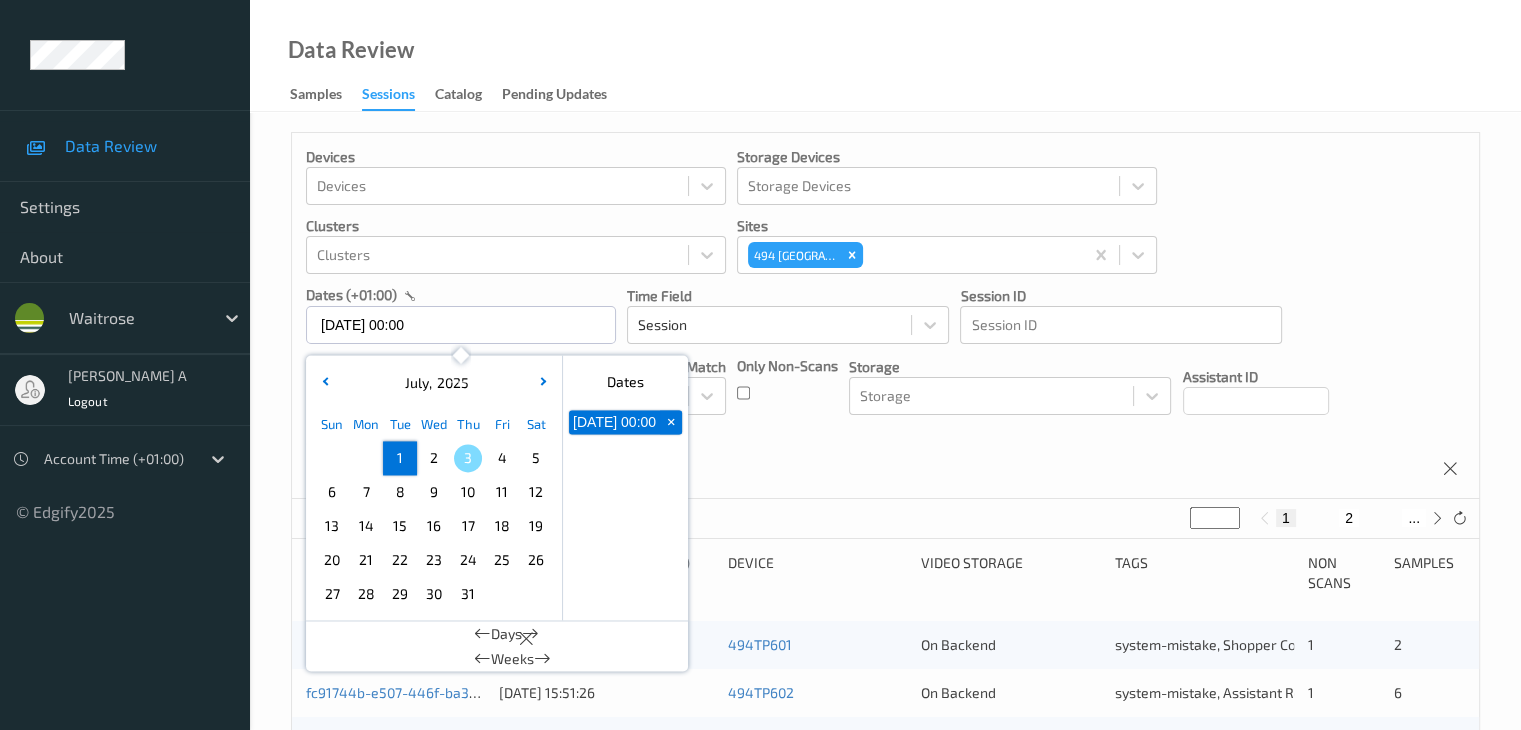 click on "+" at bounding box center (671, 422) 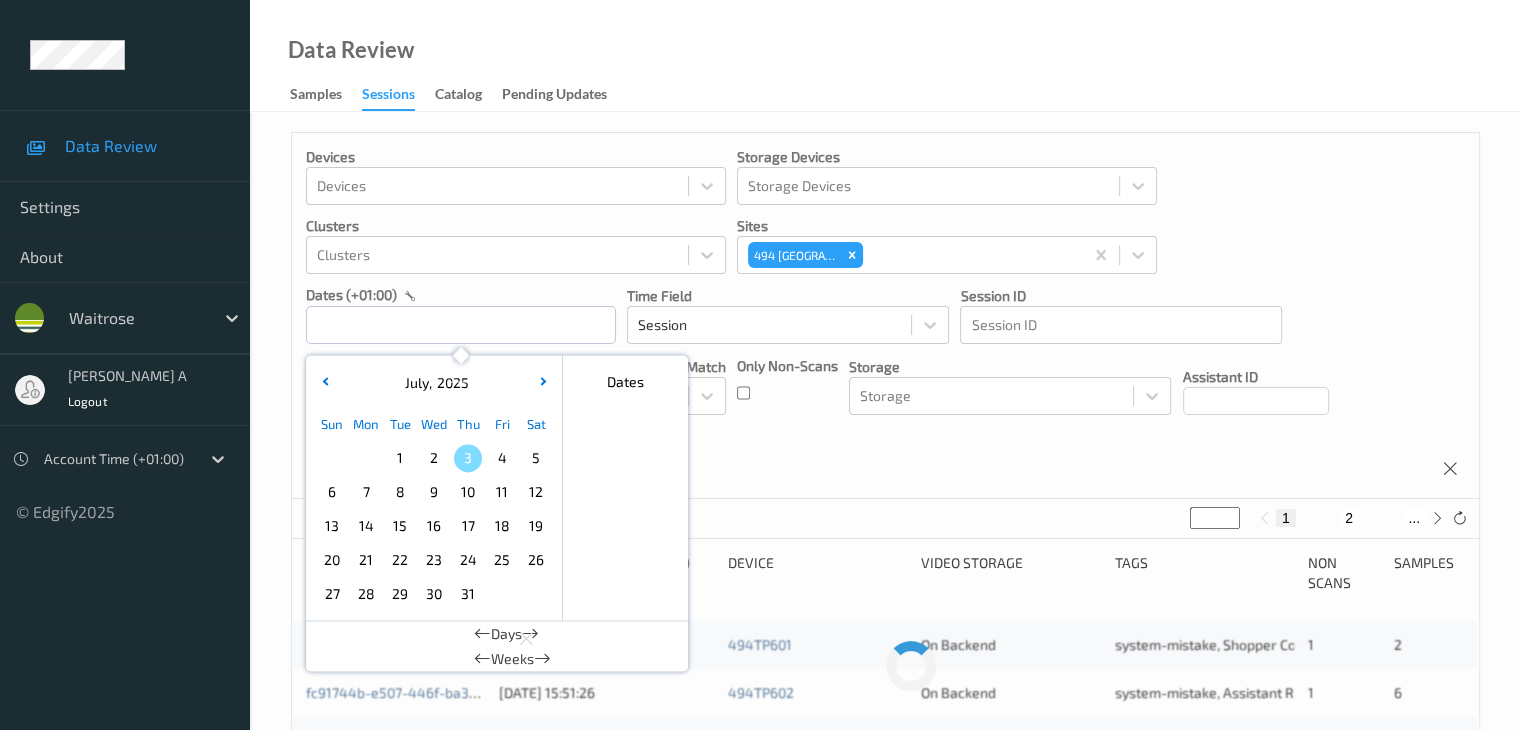 click on "2" at bounding box center [434, 458] 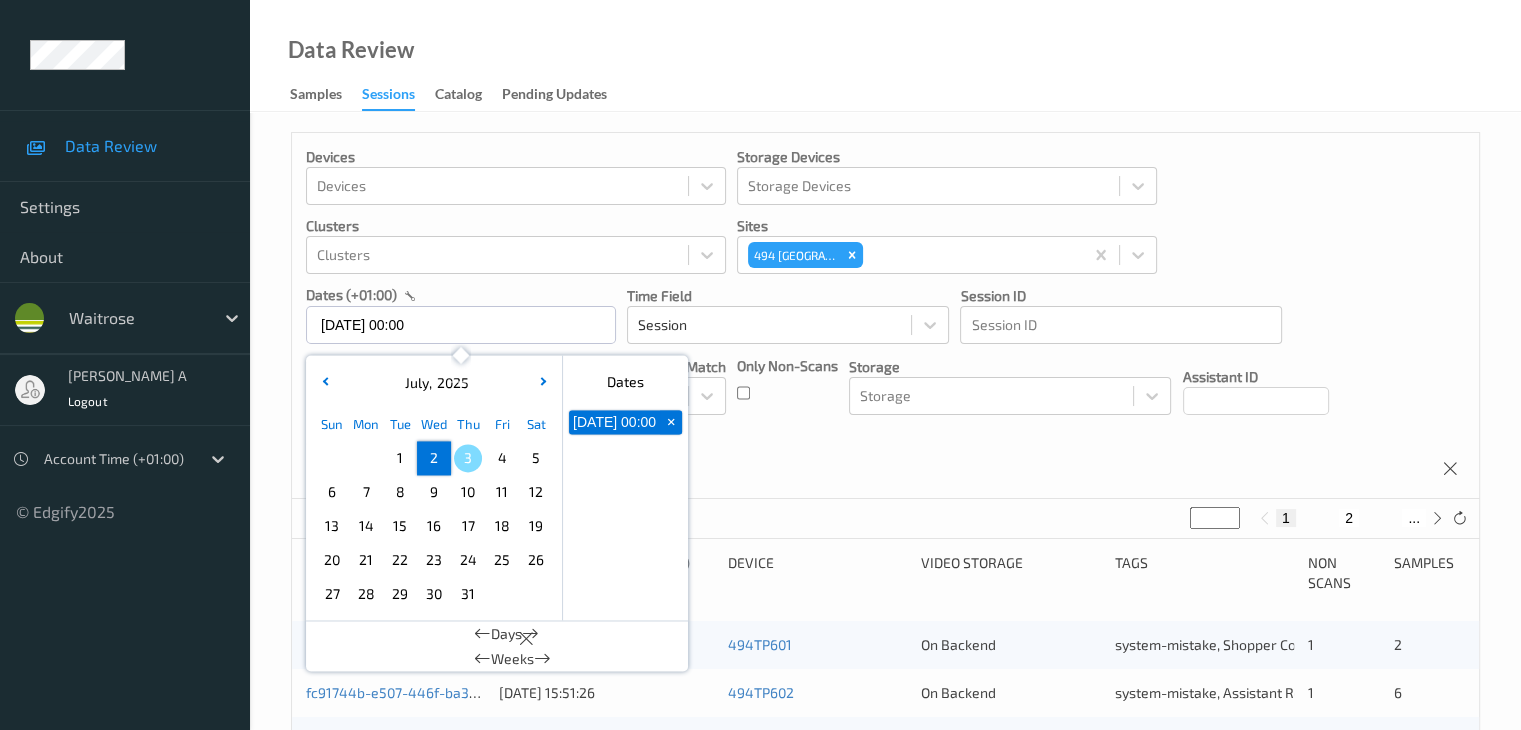 click on "2" at bounding box center [434, 458] 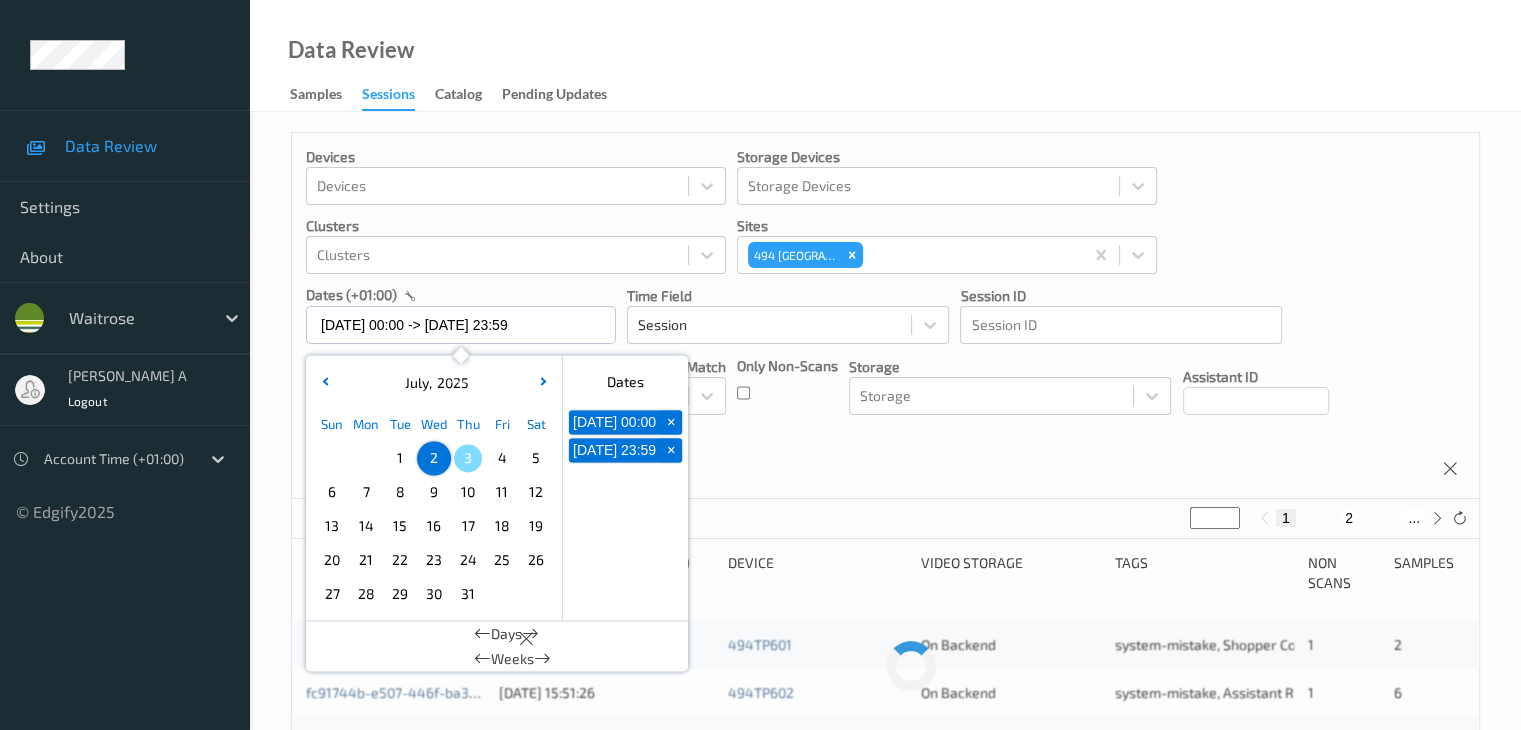 click on "Devices Devices Storage Devices Storage Devices Clusters Clusters Sites 494 [GEOGRAPHIC_DATA] dates (+01:00) [DATE] 00:00 -> [DATE] 23:59 [DATE] Sun Mon Tue Wed Thu Fri Sat 1 2 3 4 5 6 7 8 9 10 11 12 13 14 15 16 17 18 19 20 21 22 23 24 25 26 27 28 29 30 [DATE] February March April May June July August September October November [DATE] 2022 2023 2024 2025 2026 2027 2028 2029 2030 2031 2032 Dates [DATE] 00:00 + [DATE] 23:59 + Days Weeks Time Field Session Session ID Session ID Tags none contains any contains all exact match Tags Only Non-Scans Storage Storage Assistant ID Shopper ID Order By Session" at bounding box center (885, 316) 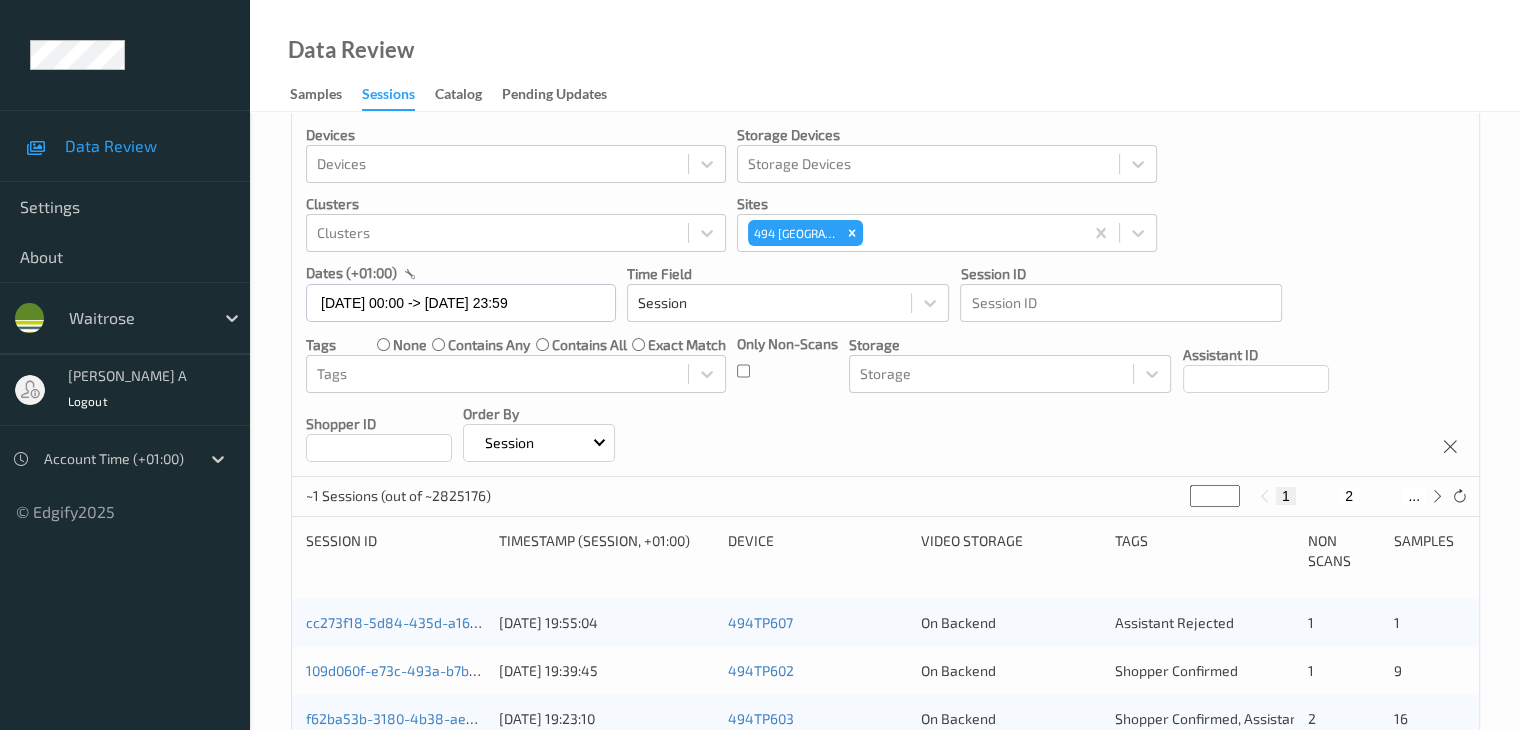 scroll, scrollTop: 0, scrollLeft: 0, axis: both 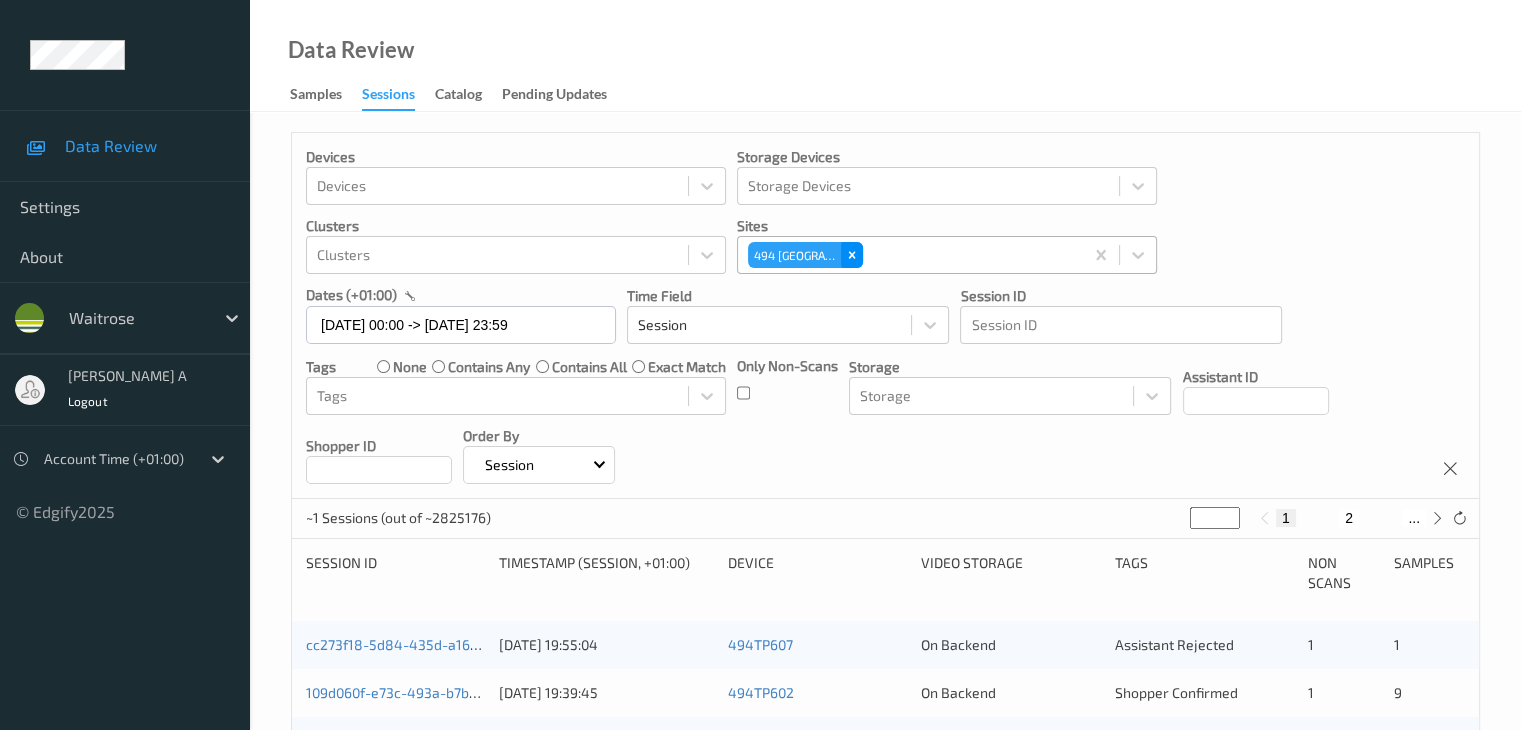 click 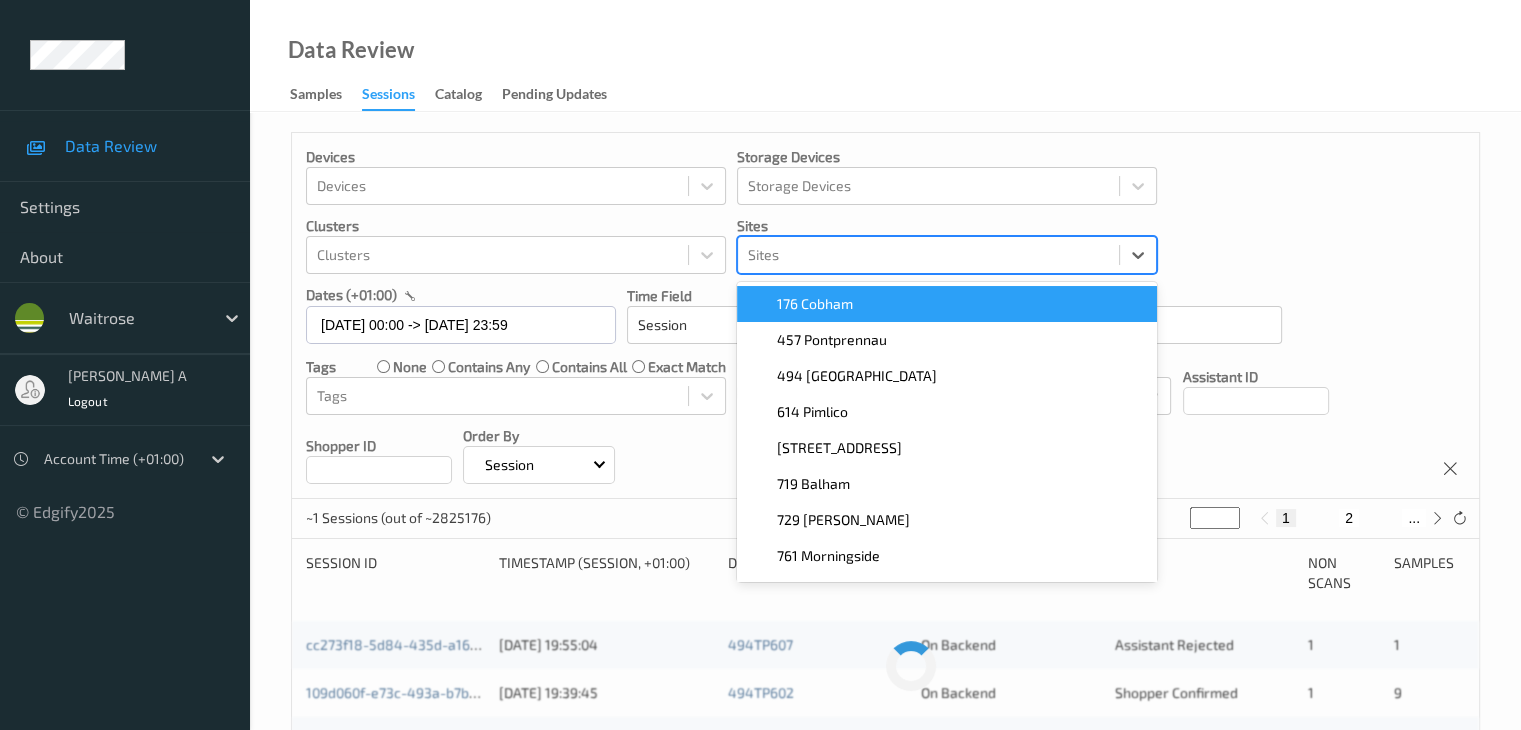 click at bounding box center [928, 255] 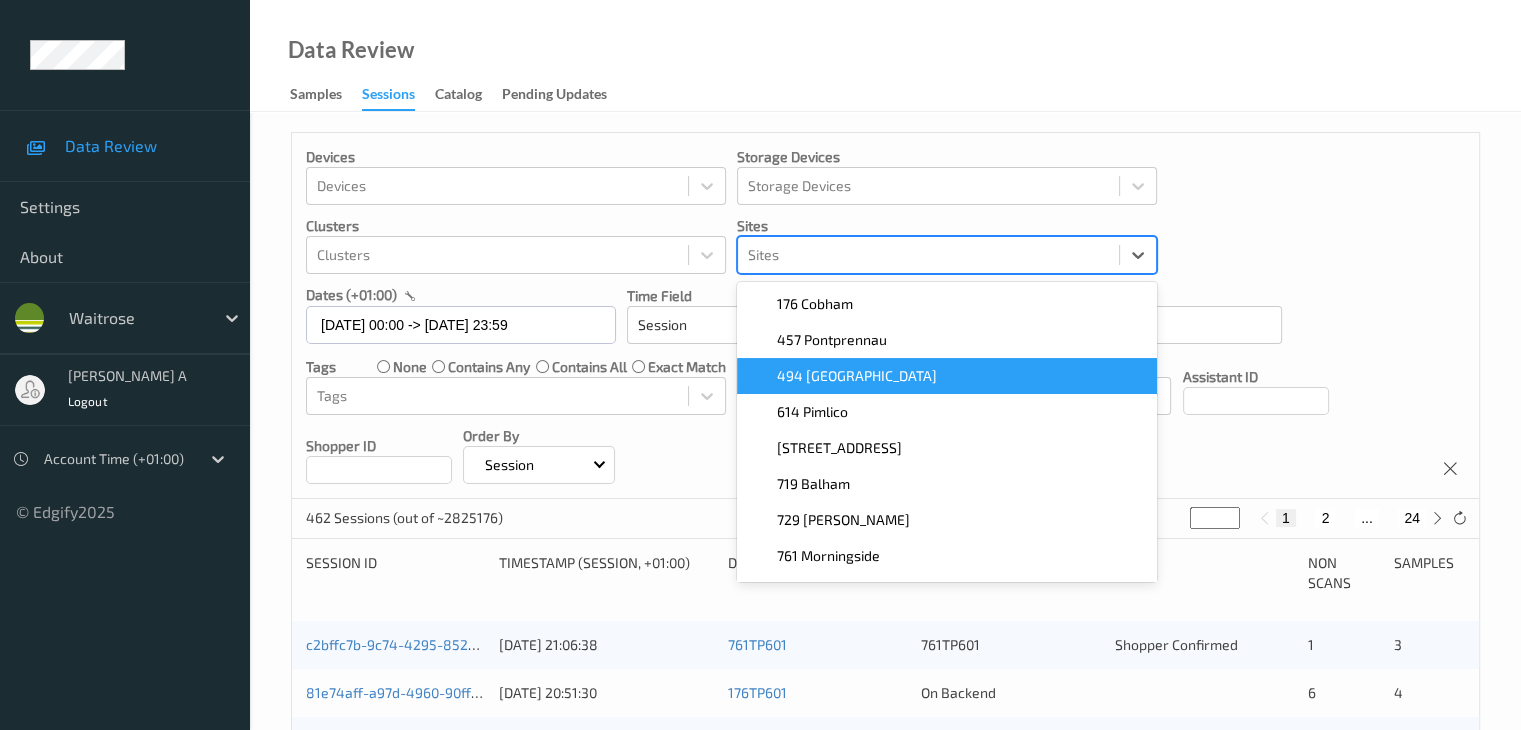click on "494 [GEOGRAPHIC_DATA]" at bounding box center [857, 376] 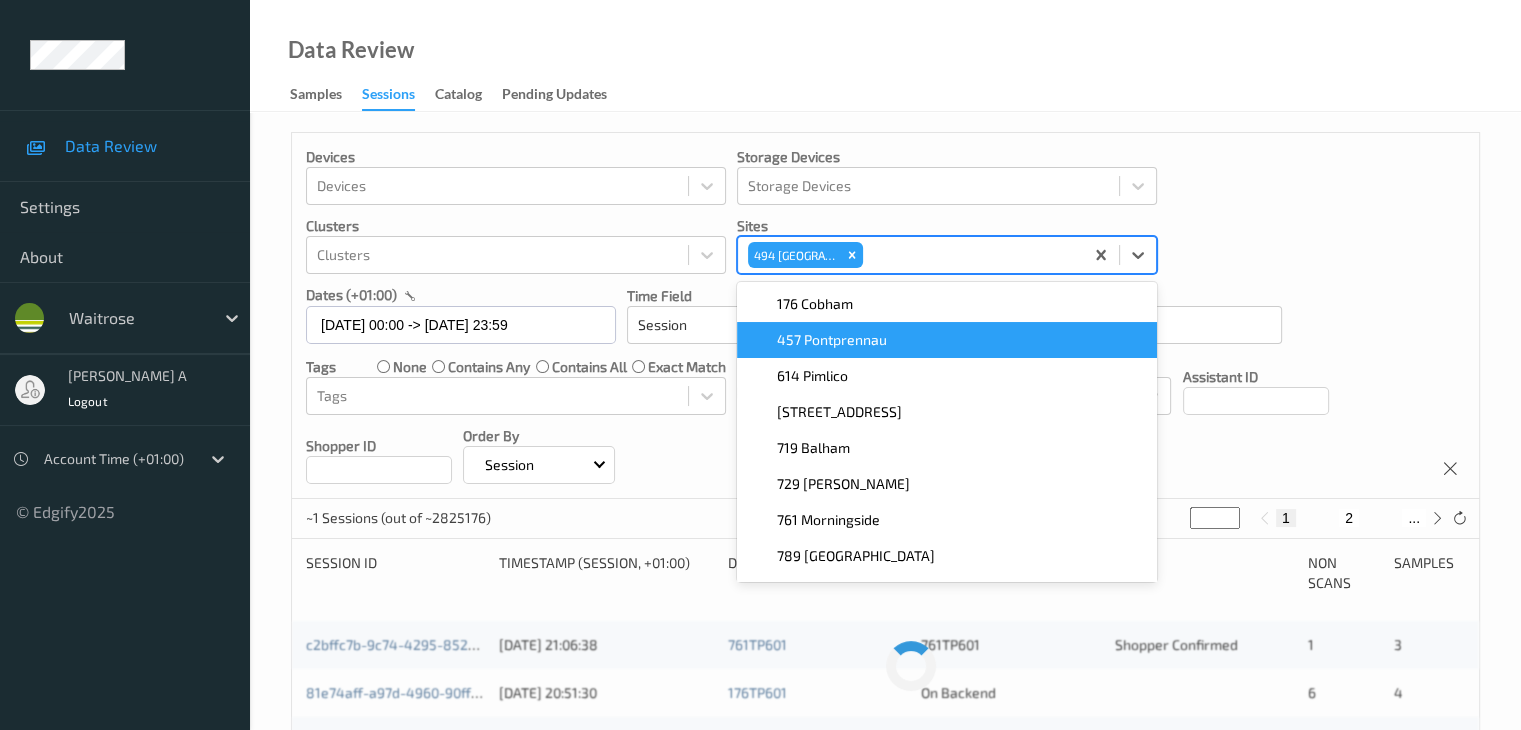 click on "Devices Devices Storage Devices Storage Devices Clusters Clusters Sites option 494 Altrincham, selected. option 457	 Pontprennau focused, 2 of 9. 9 results available. Use Up and Down to choose options, press Enter to select the currently focused option, press Escape to exit the menu, press Tab to select the option and exit the menu. 494 Altrincham    176 Cobham    457	 Pontprennau    614 Pimlico    670 Mill Hill    719	Balham    729	Wells    761	Morningside    789 Vauxhall    833 Trinity Square dates (+01:00) 02/07/2025 00:00 -> 02/07/2025 23:59 Time Field Session Session ID Session ID Tags none contains any contains all exact match Tags Only Non-Scans Storage Storage Assistant ID Shopper ID Order By Session" at bounding box center (885, 316) 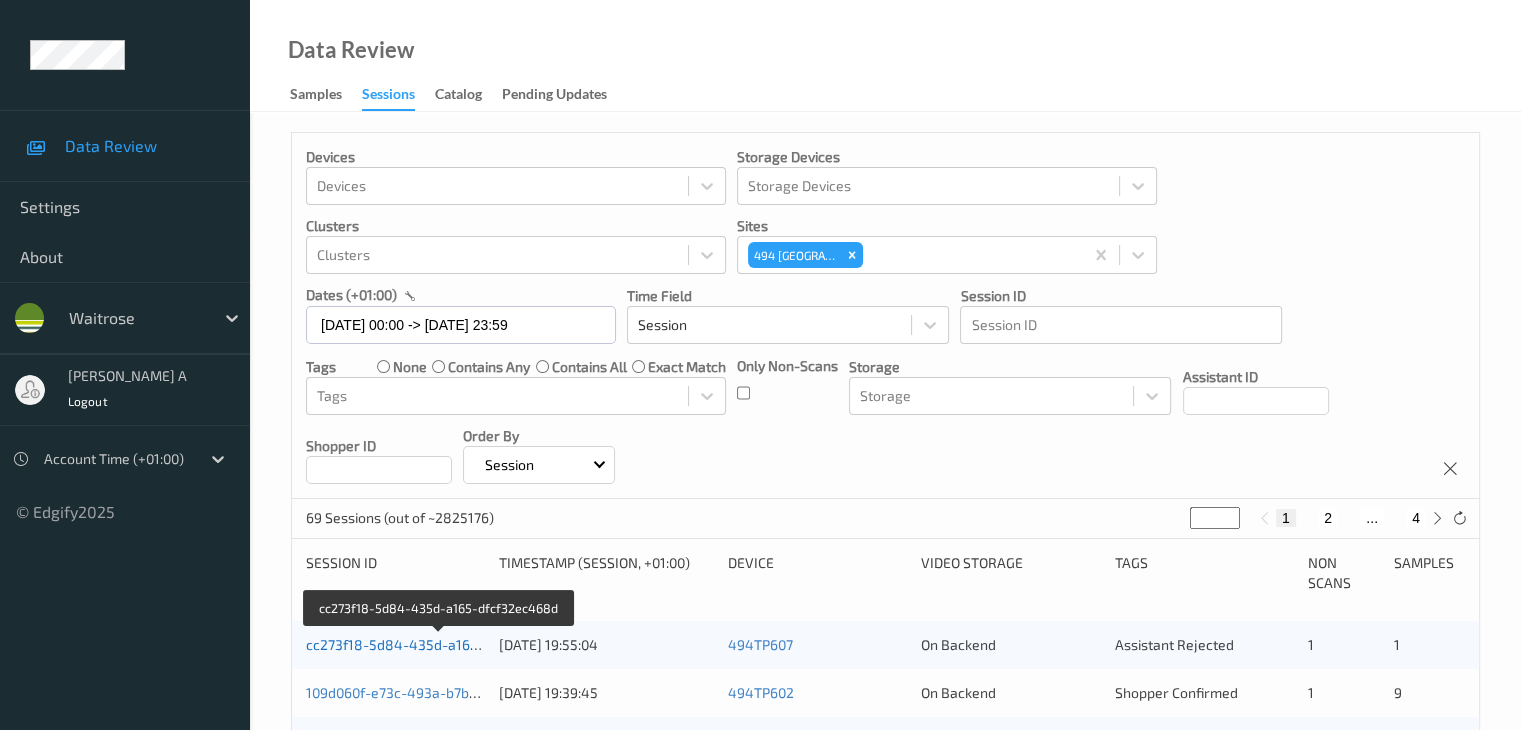 click on "cc273f18-5d84-435d-a165-dfcf32ec468d" at bounding box center [440, 644] 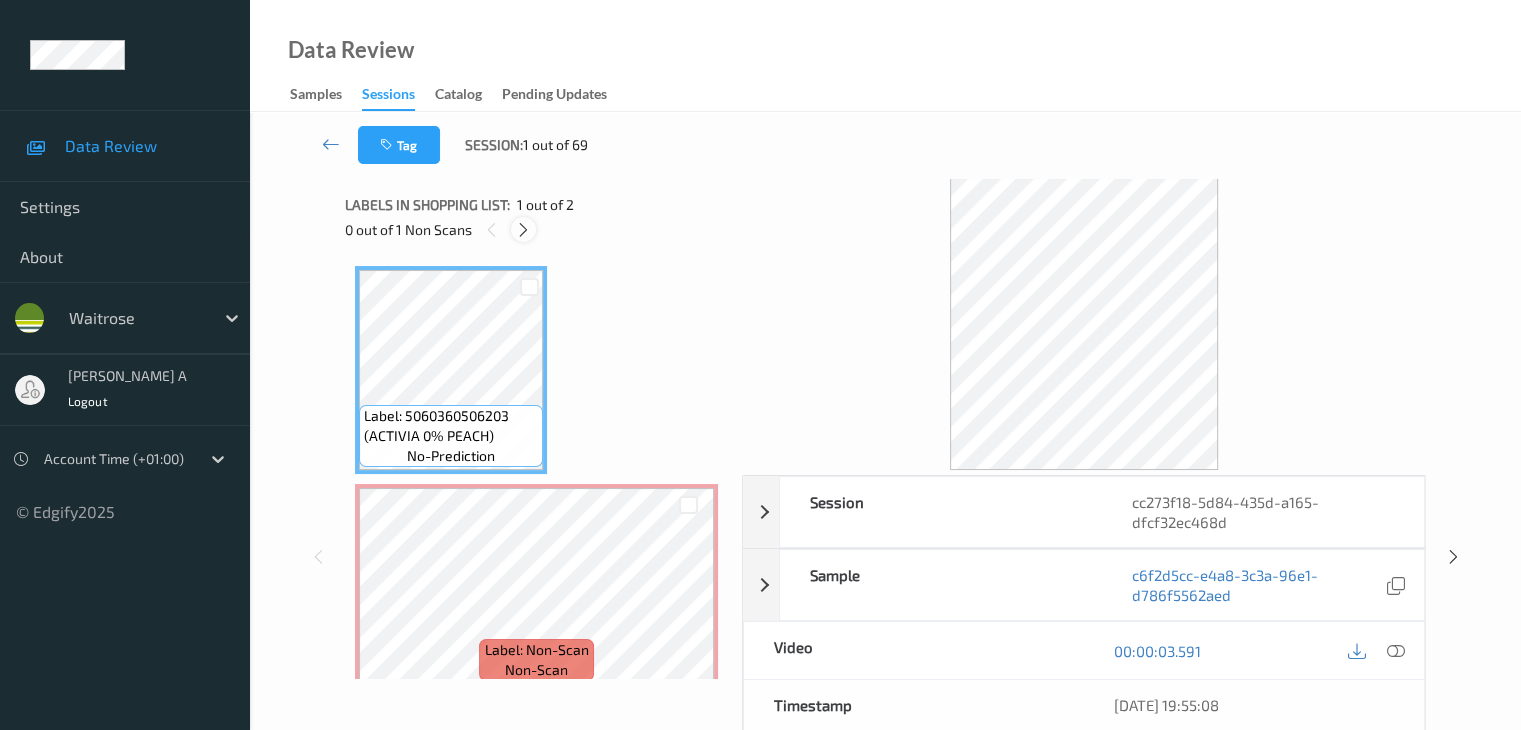 click at bounding box center [523, 230] 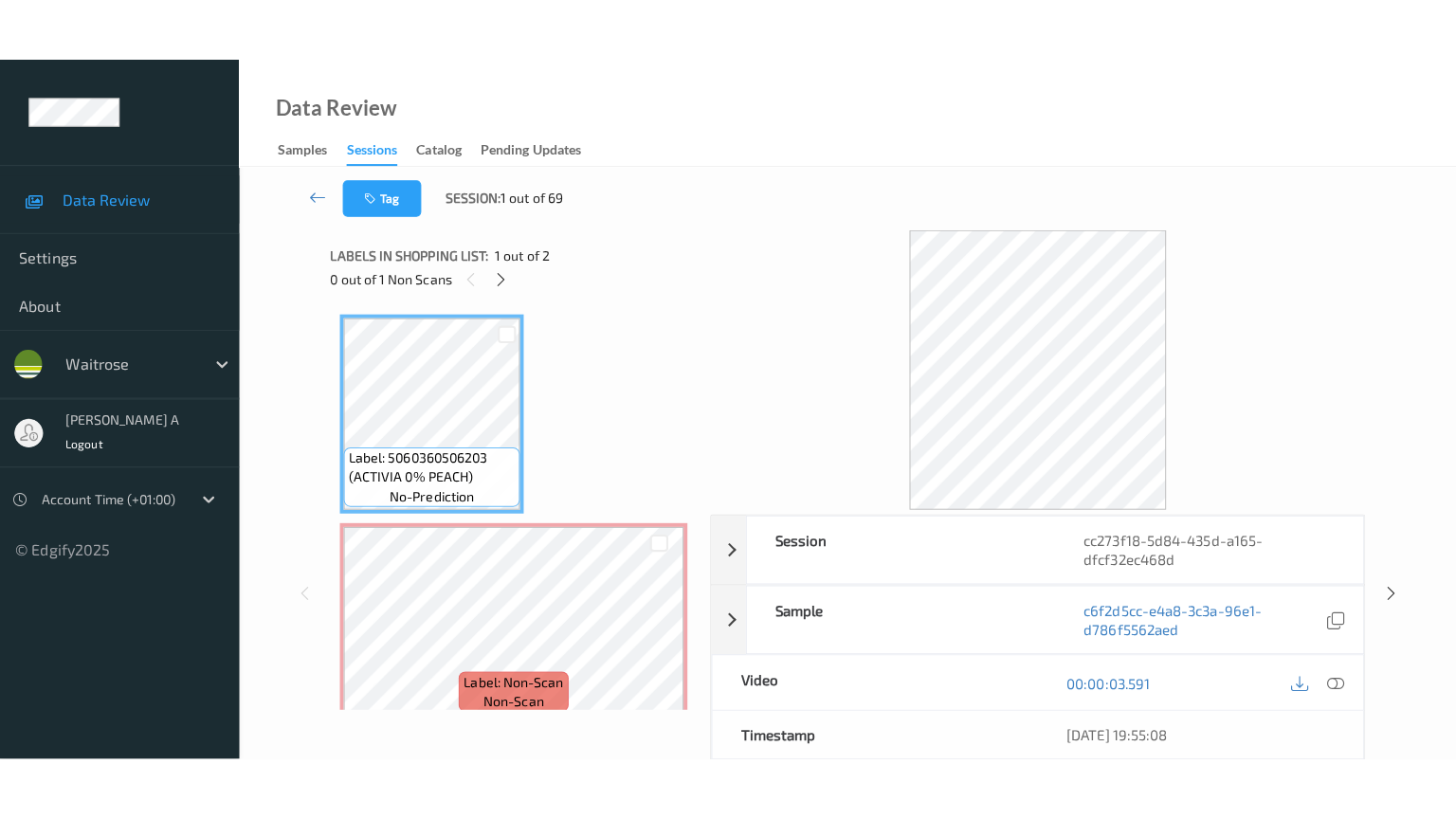 scroll, scrollTop: 9, scrollLeft: 0, axis: vertical 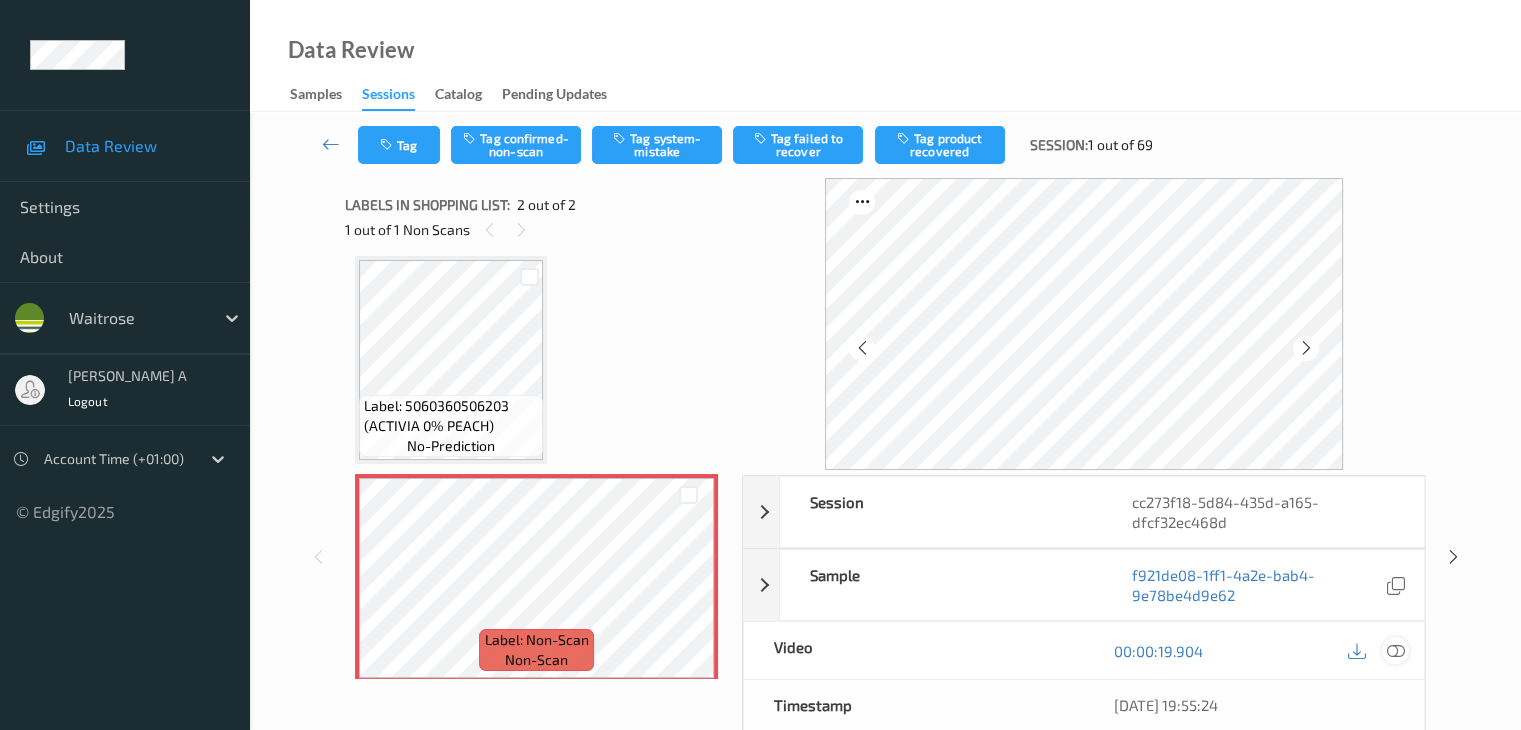 click at bounding box center [1395, 651] 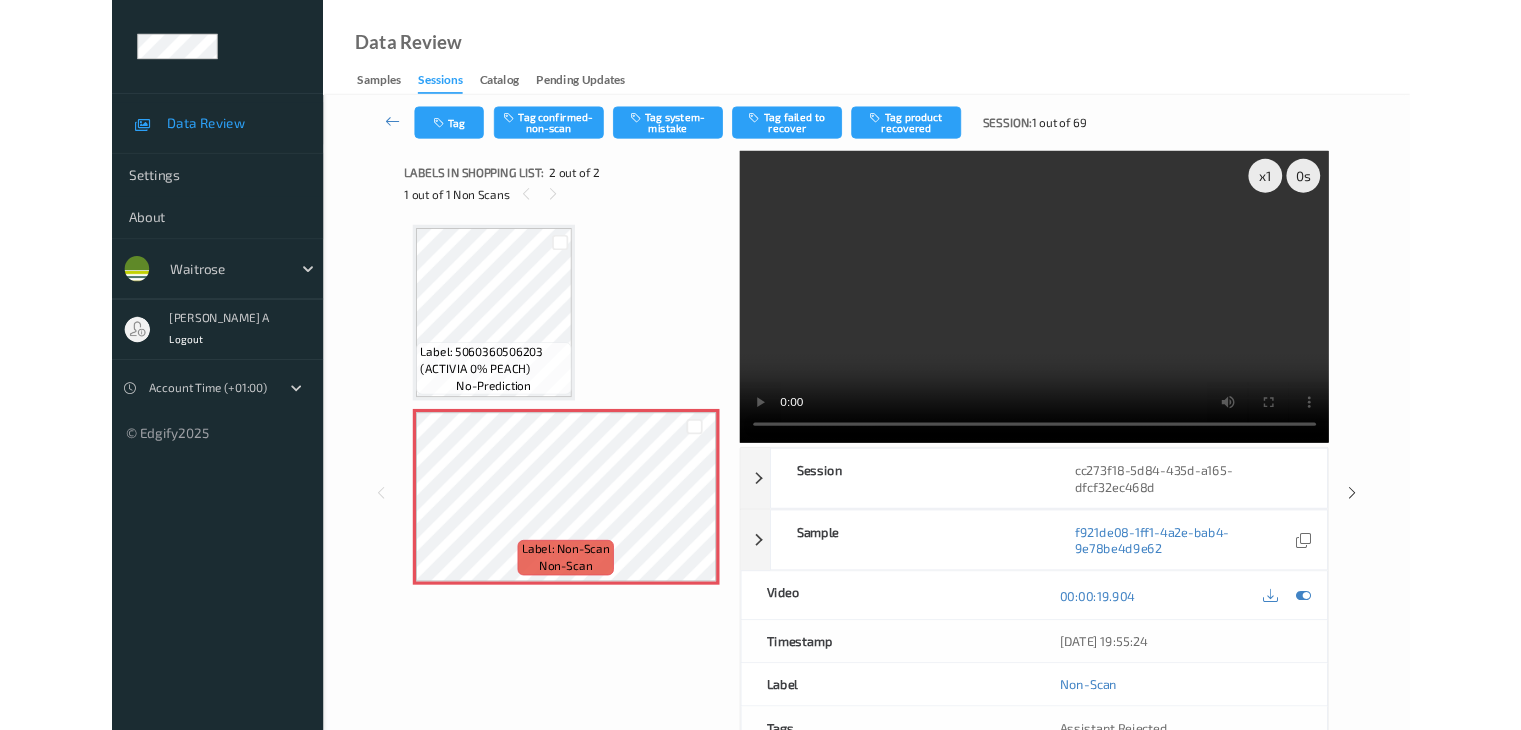 scroll, scrollTop: 0, scrollLeft: 0, axis: both 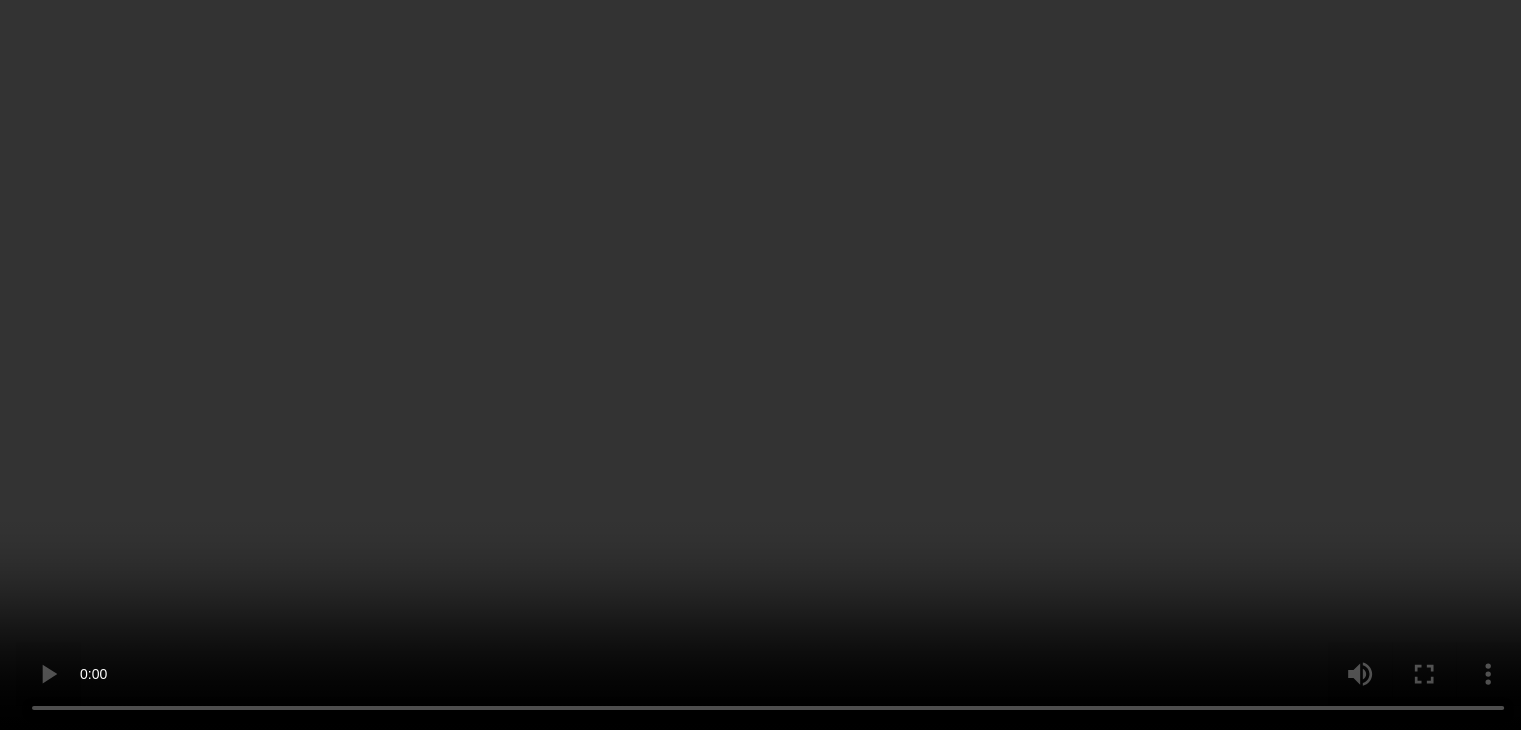 type 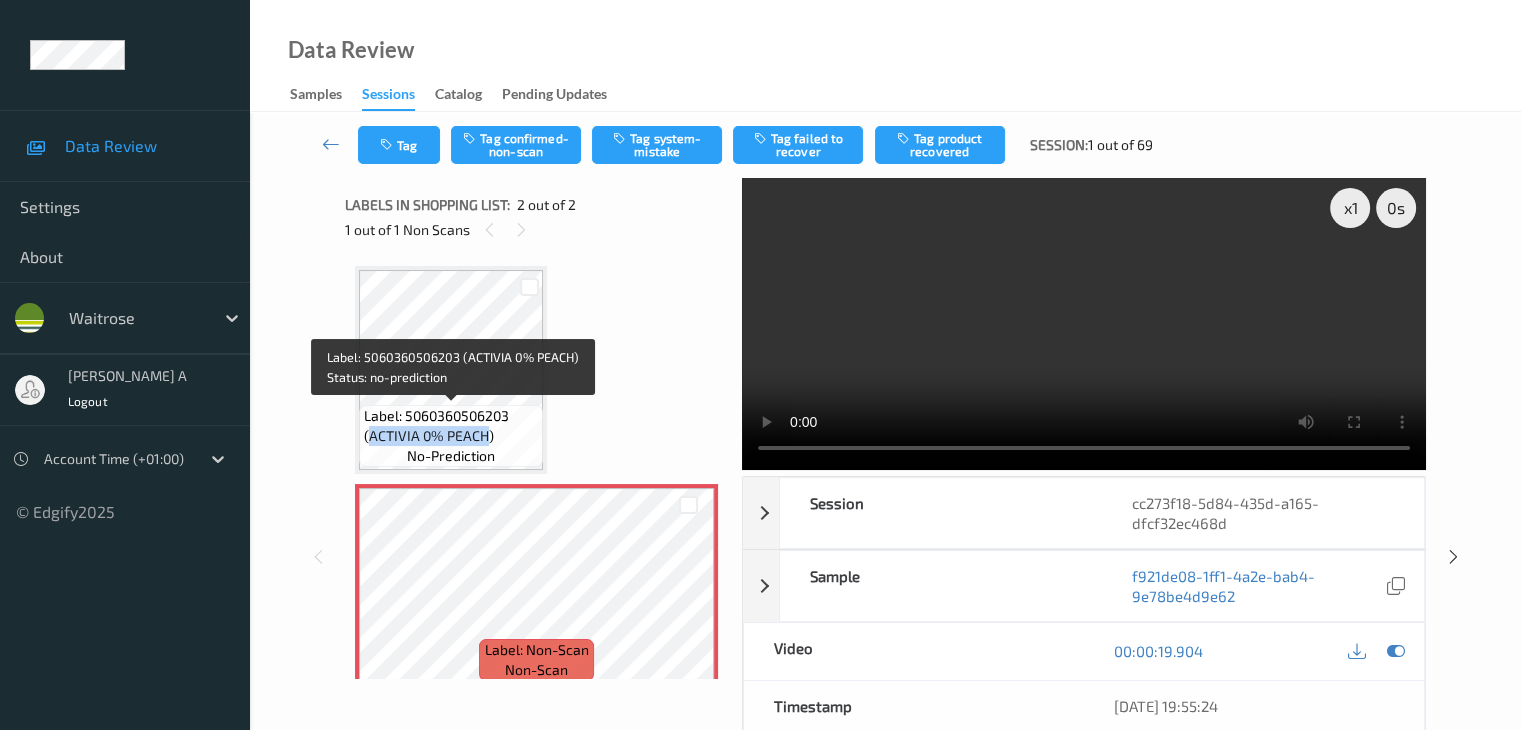drag, startPoint x: 371, startPoint y: 434, endPoint x: 483, endPoint y: 427, distance: 112.21854 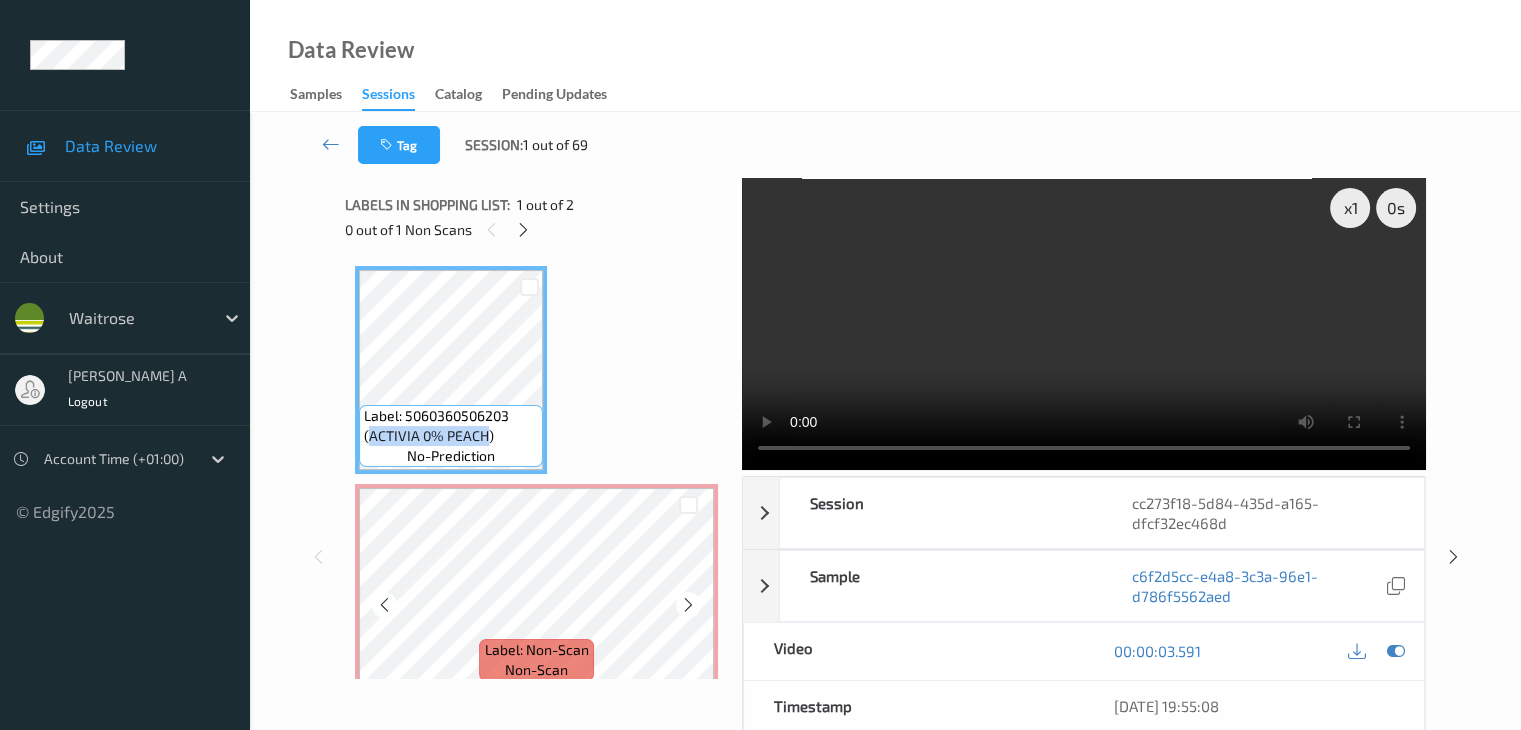scroll, scrollTop: 23, scrollLeft: 0, axis: vertical 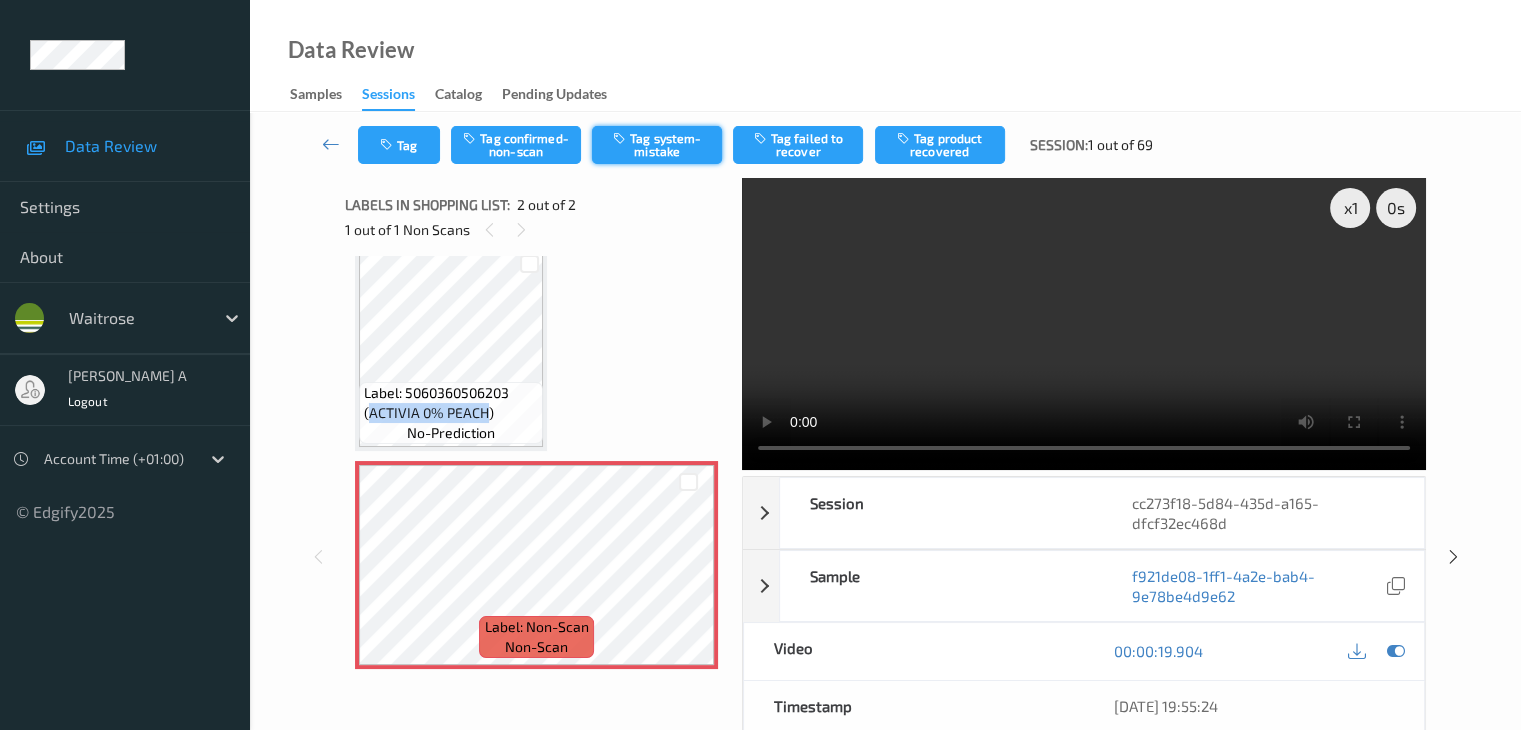 click on "Tag   system-mistake" at bounding box center (657, 145) 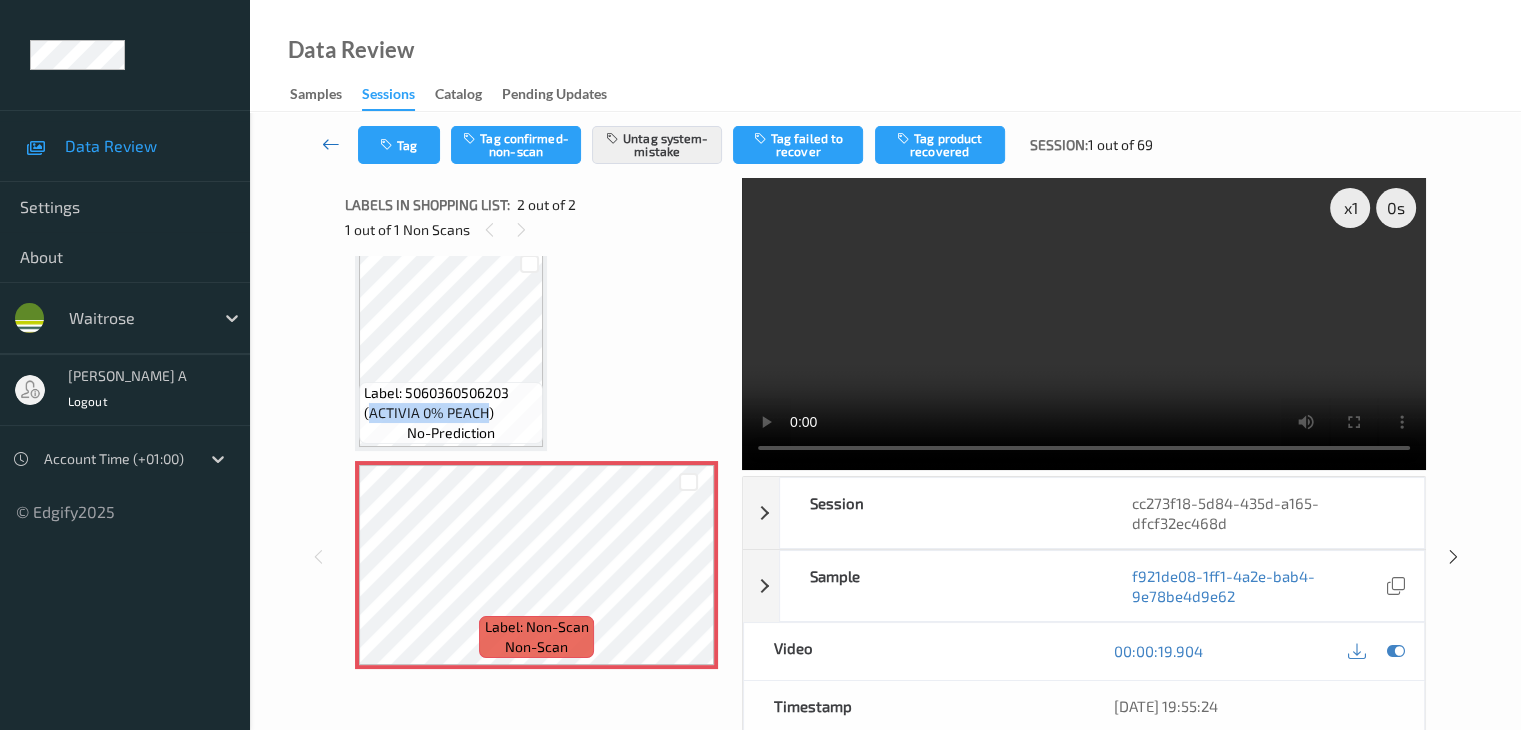 click at bounding box center [331, 144] 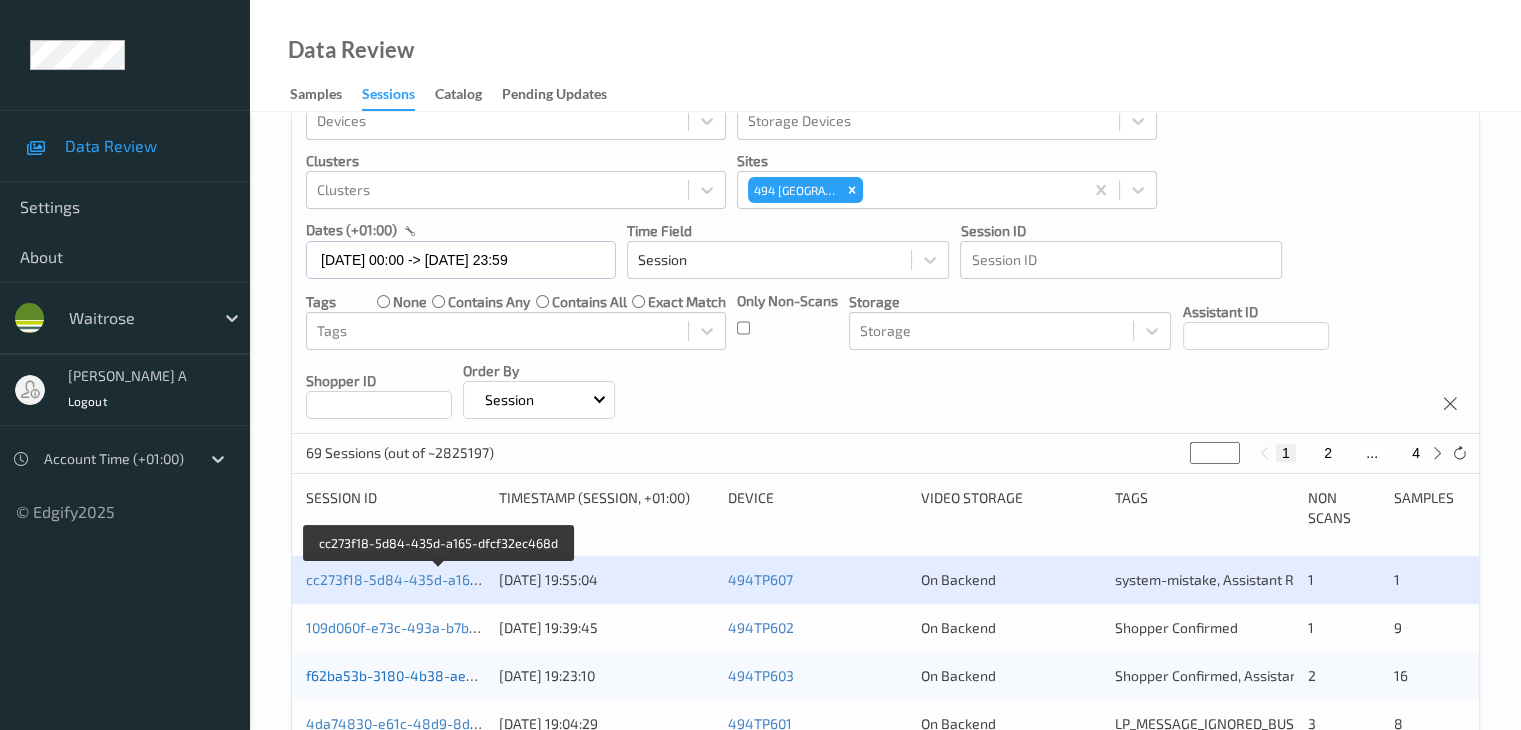 scroll, scrollTop: 100, scrollLeft: 0, axis: vertical 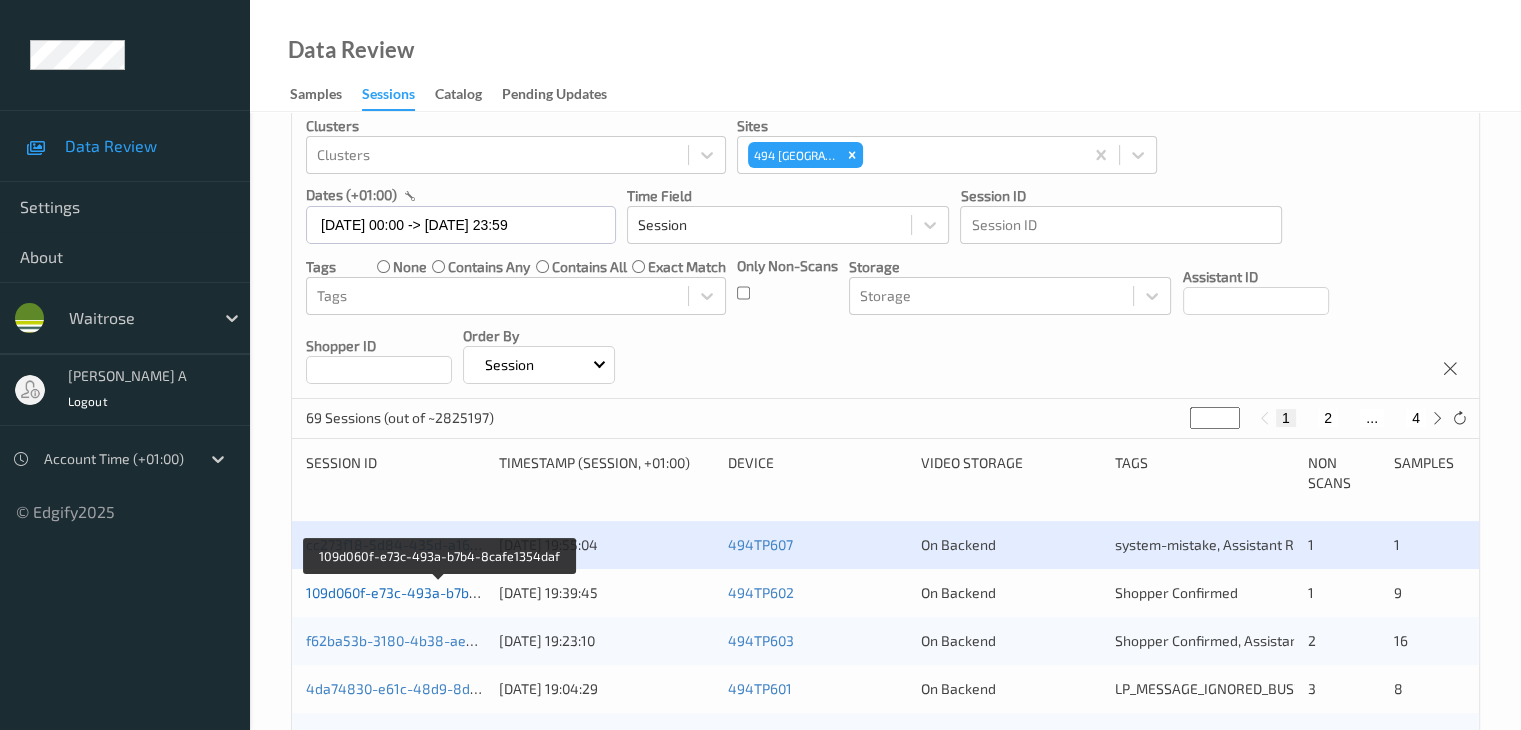 click on "109d060f-e73c-493a-b7b4-8cafe1354daf" at bounding box center [439, 592] 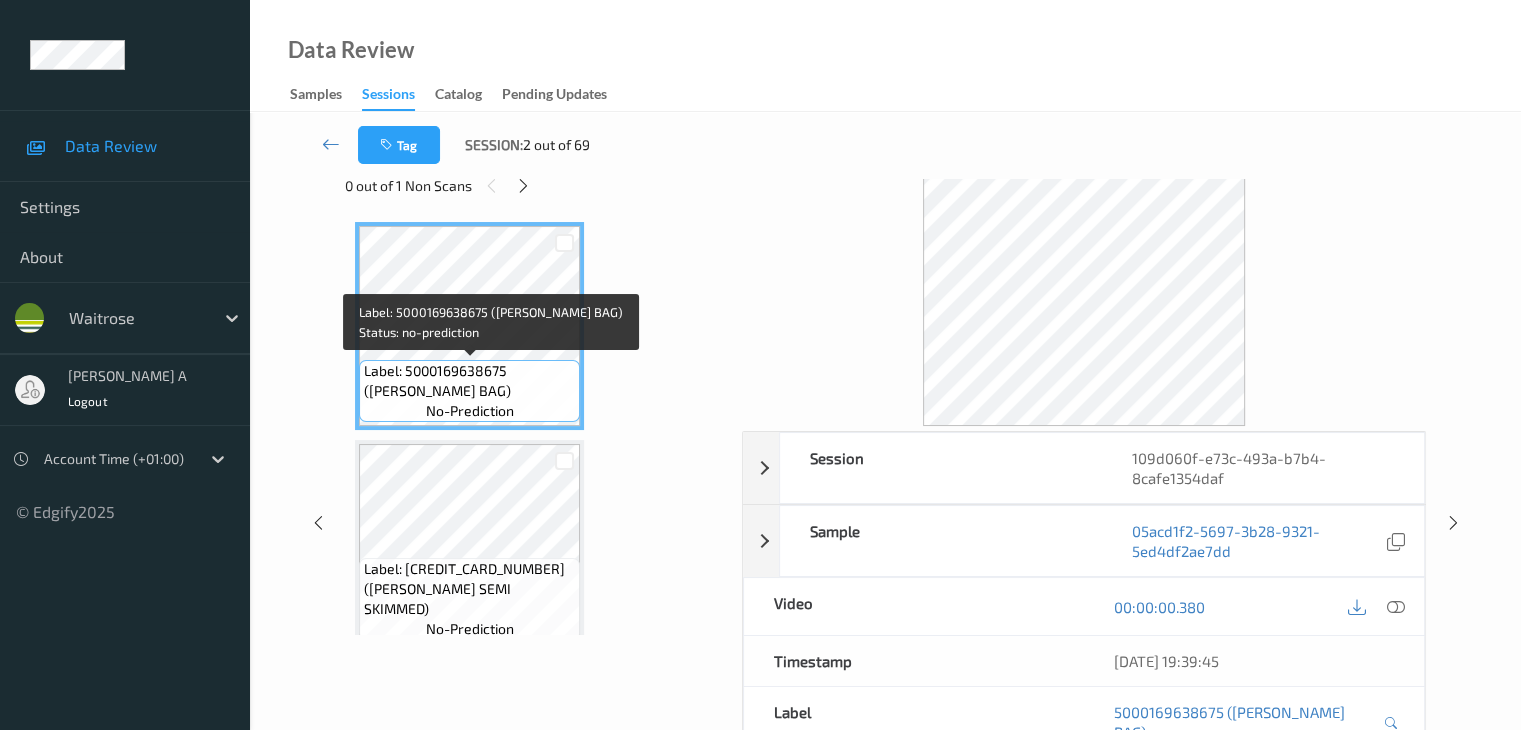 scroll, scrollTop: 0, scrollLeft: 0, axis: both 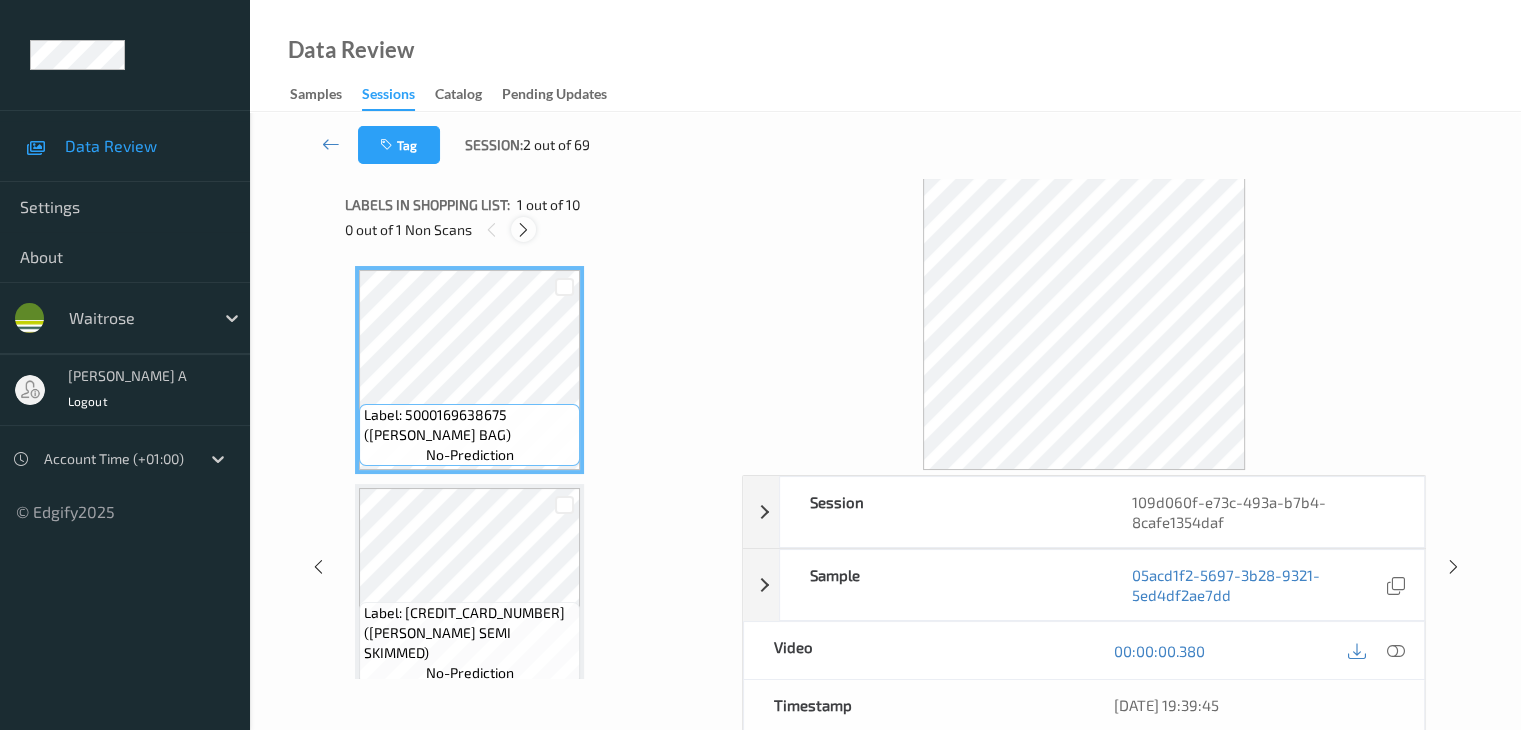 click at bounding box center (523, 230) 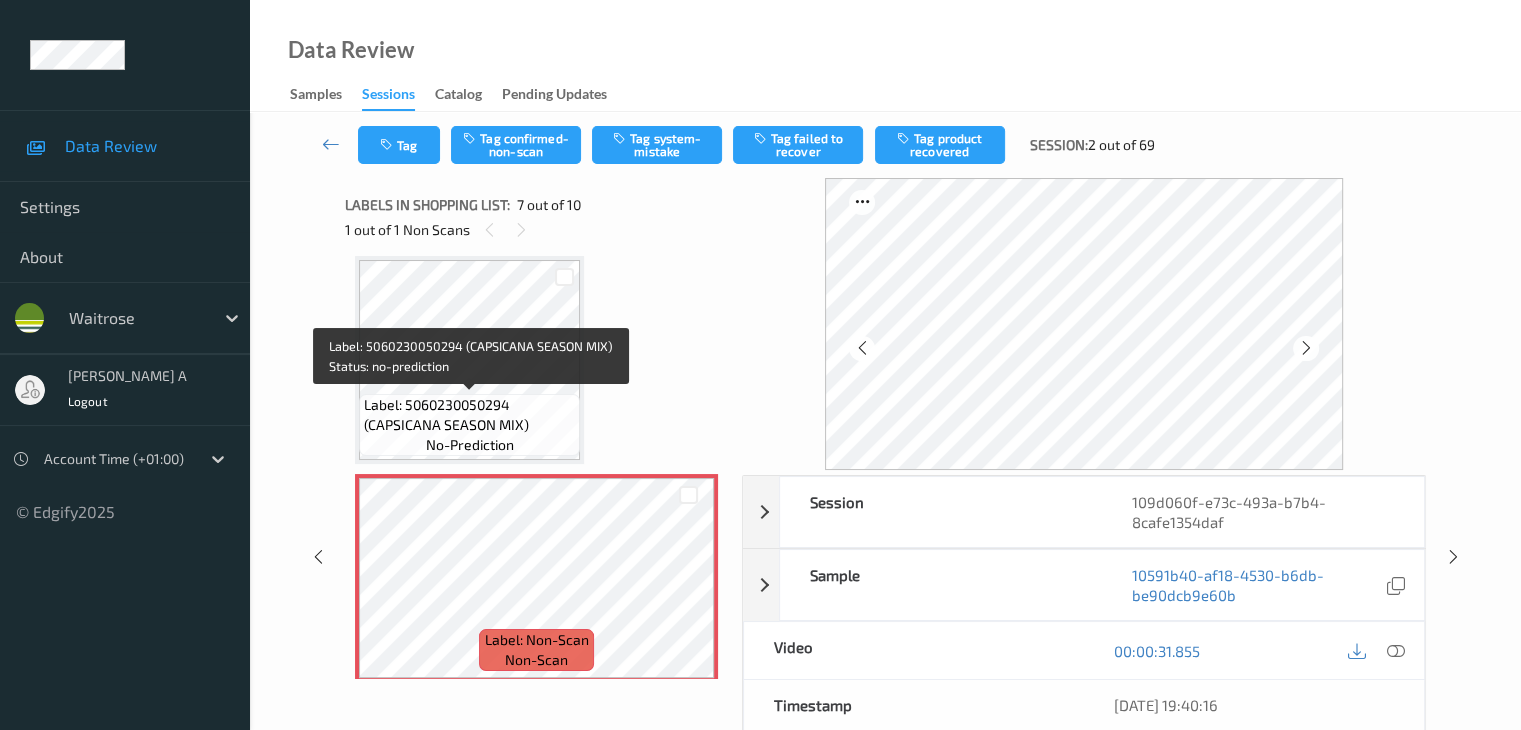 click on "Label: 5060230050294 (CAPSICANA SEASON MIX)" at bounding box center (469, 415) 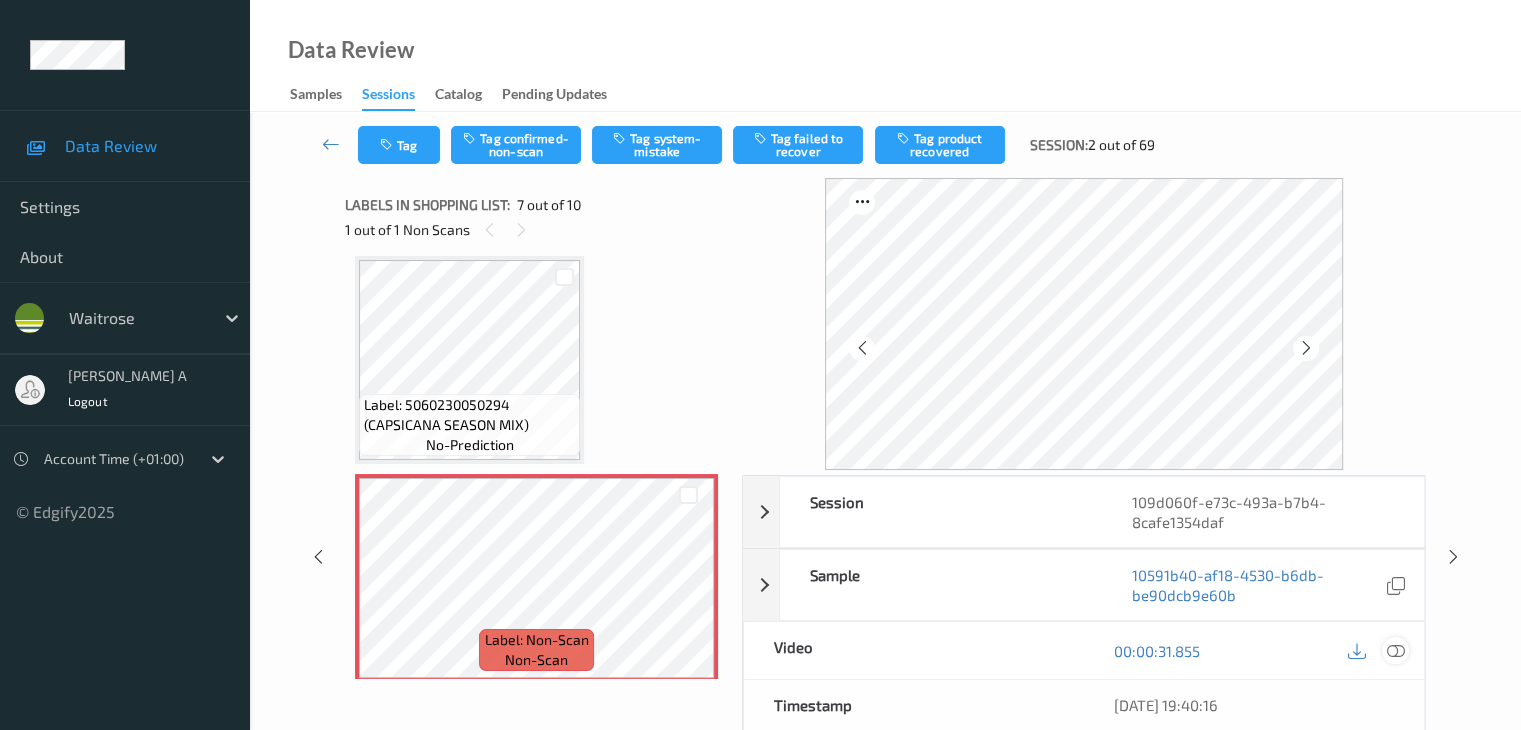 click at bounding box center [1395, 651] 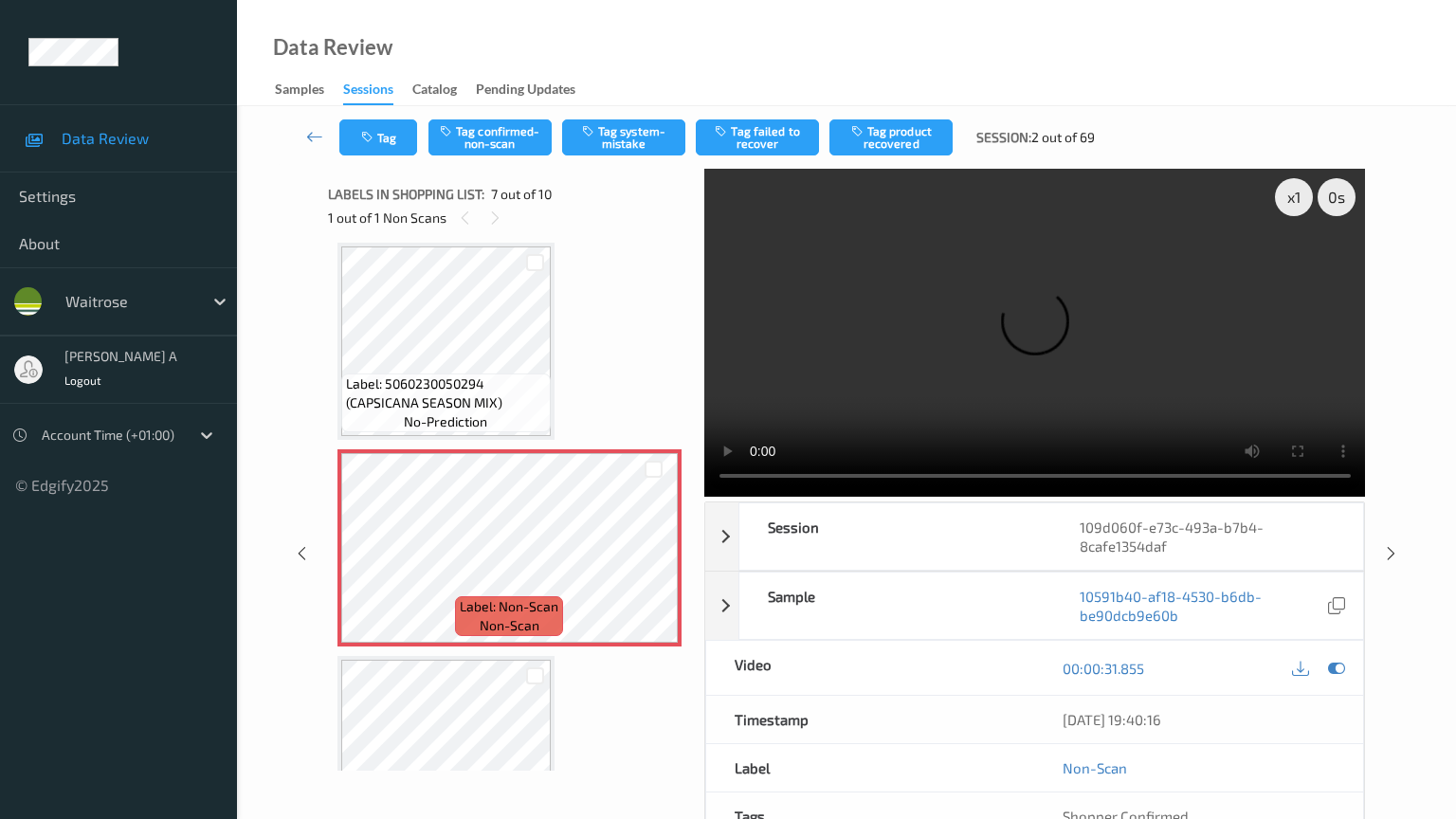 type 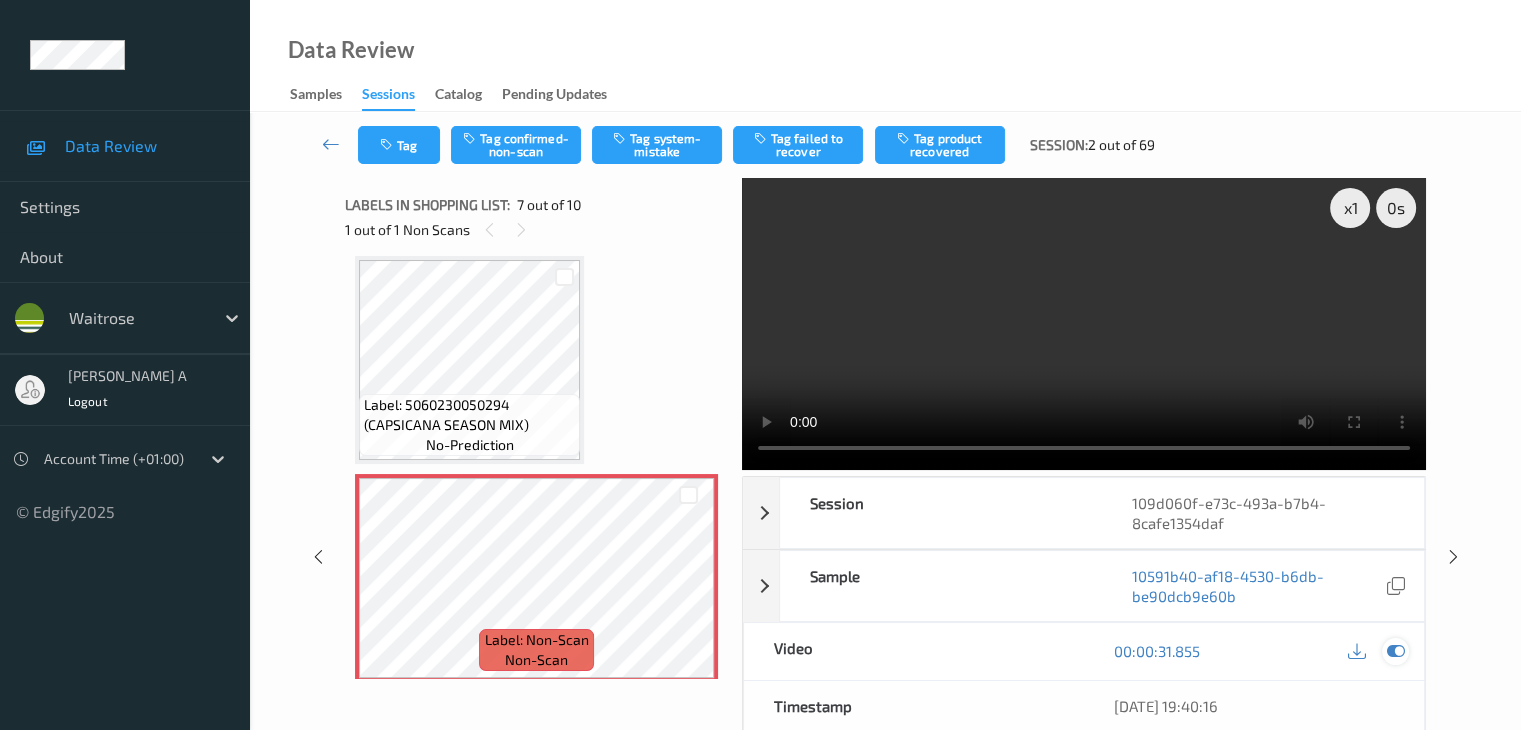 click at bounding box center [1395, 651] 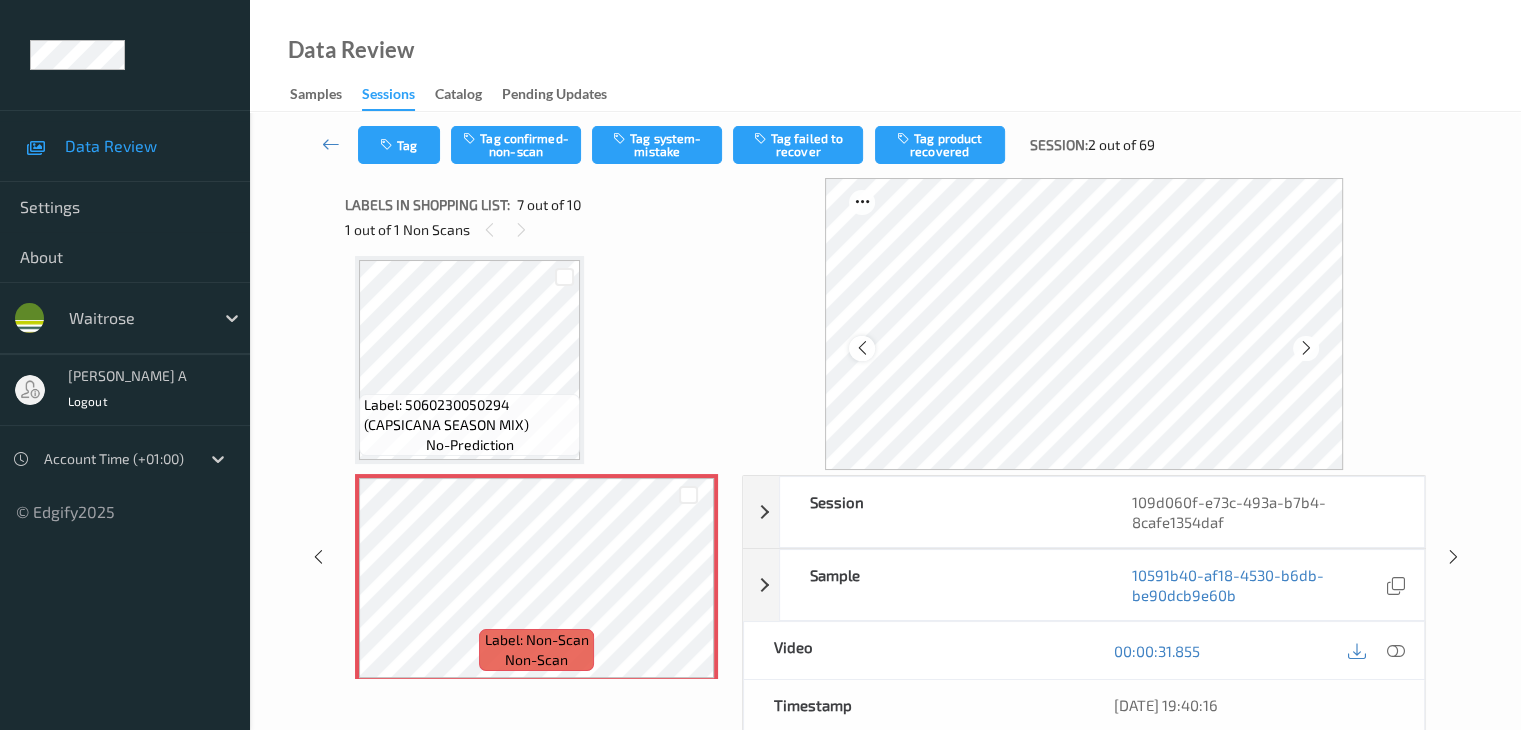 click at bounding box center (861, 348) 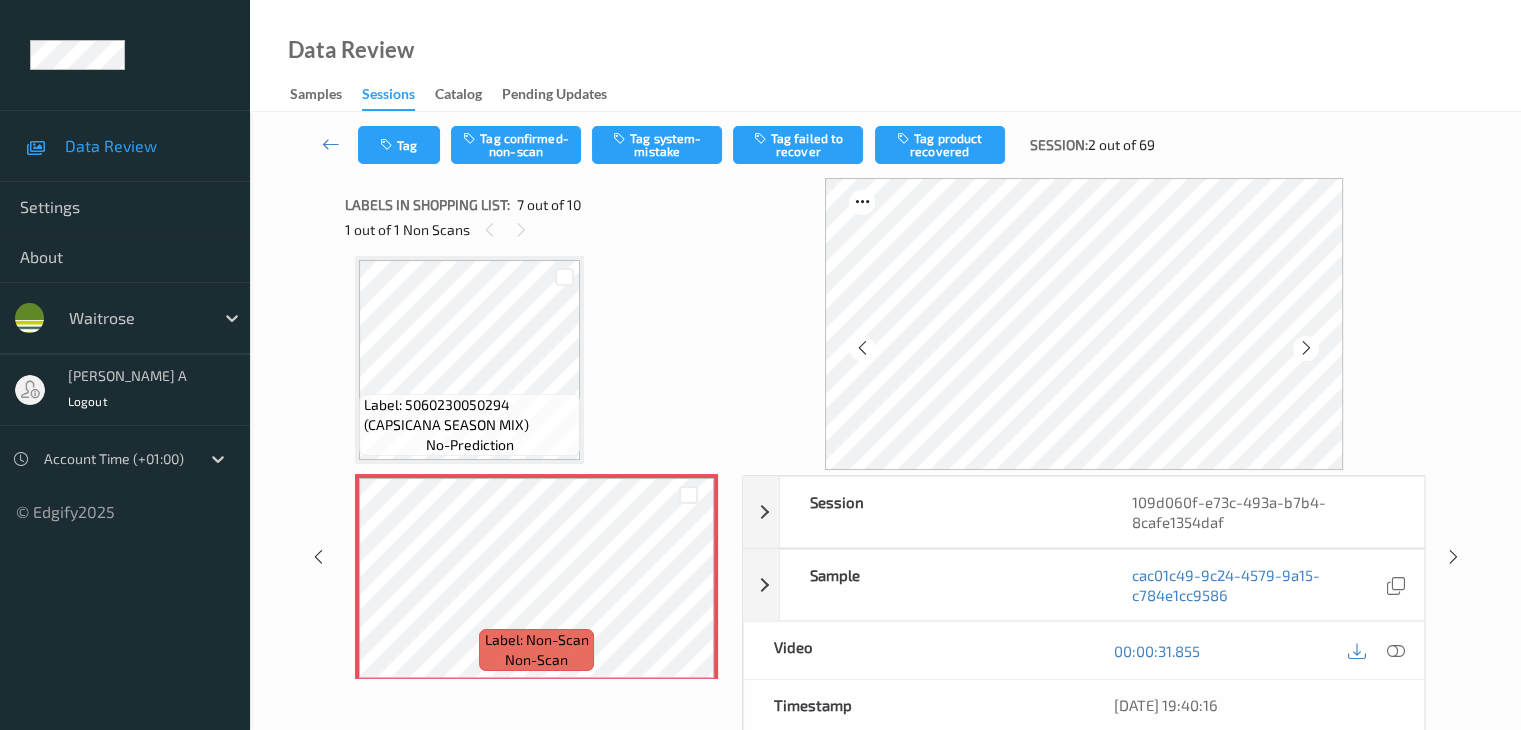 click at bounding box center [861, 348] 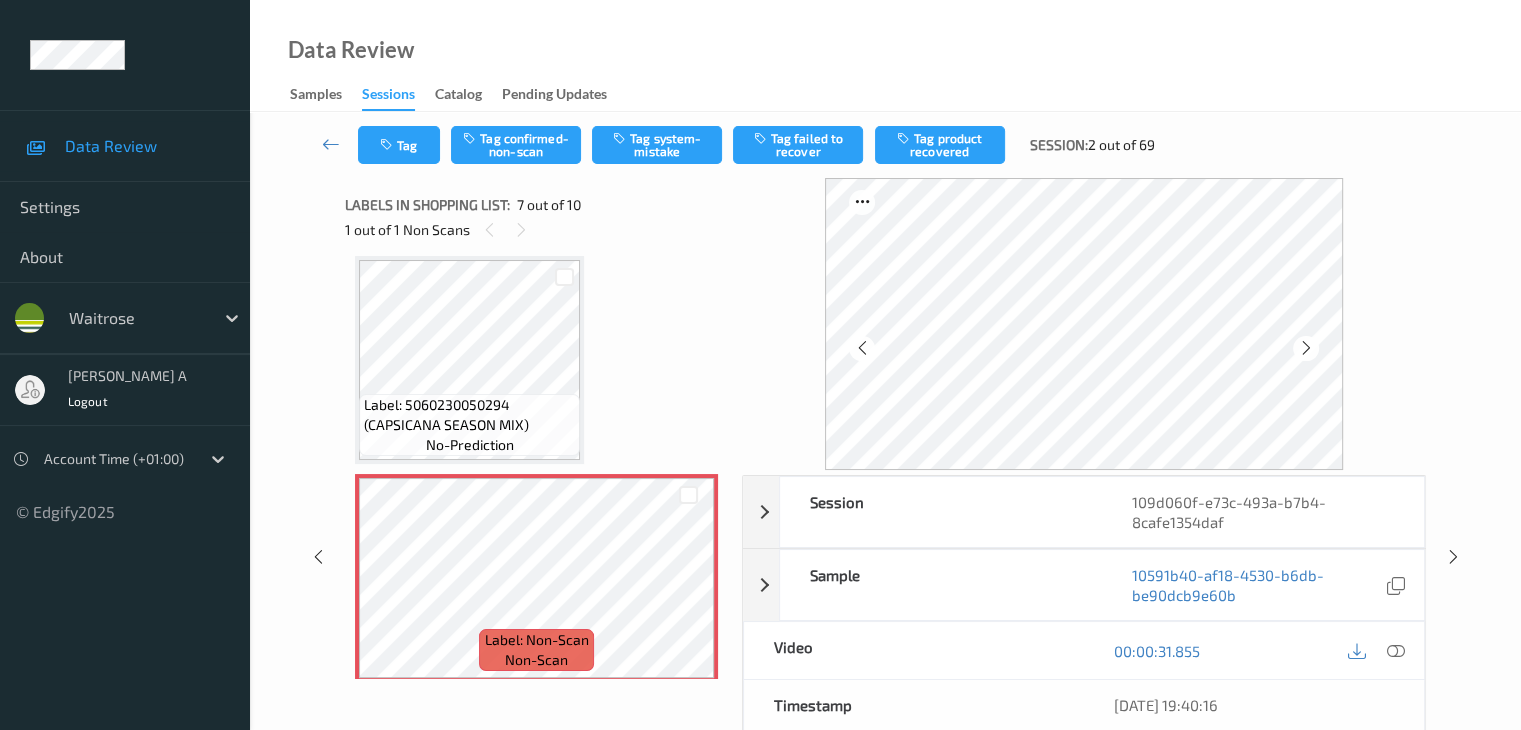 click at bounding box center [861, 348] 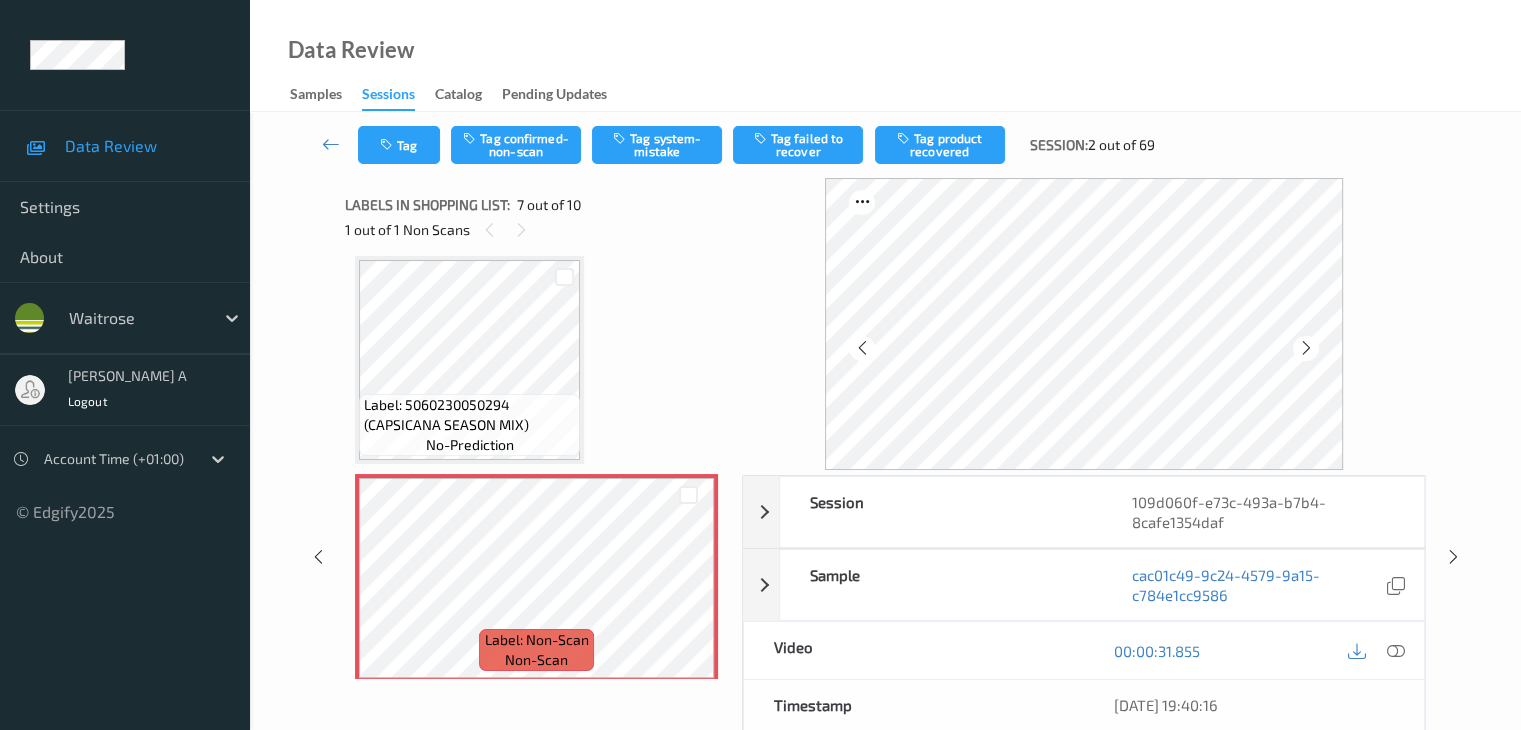 click at bounding box center (861, 348) 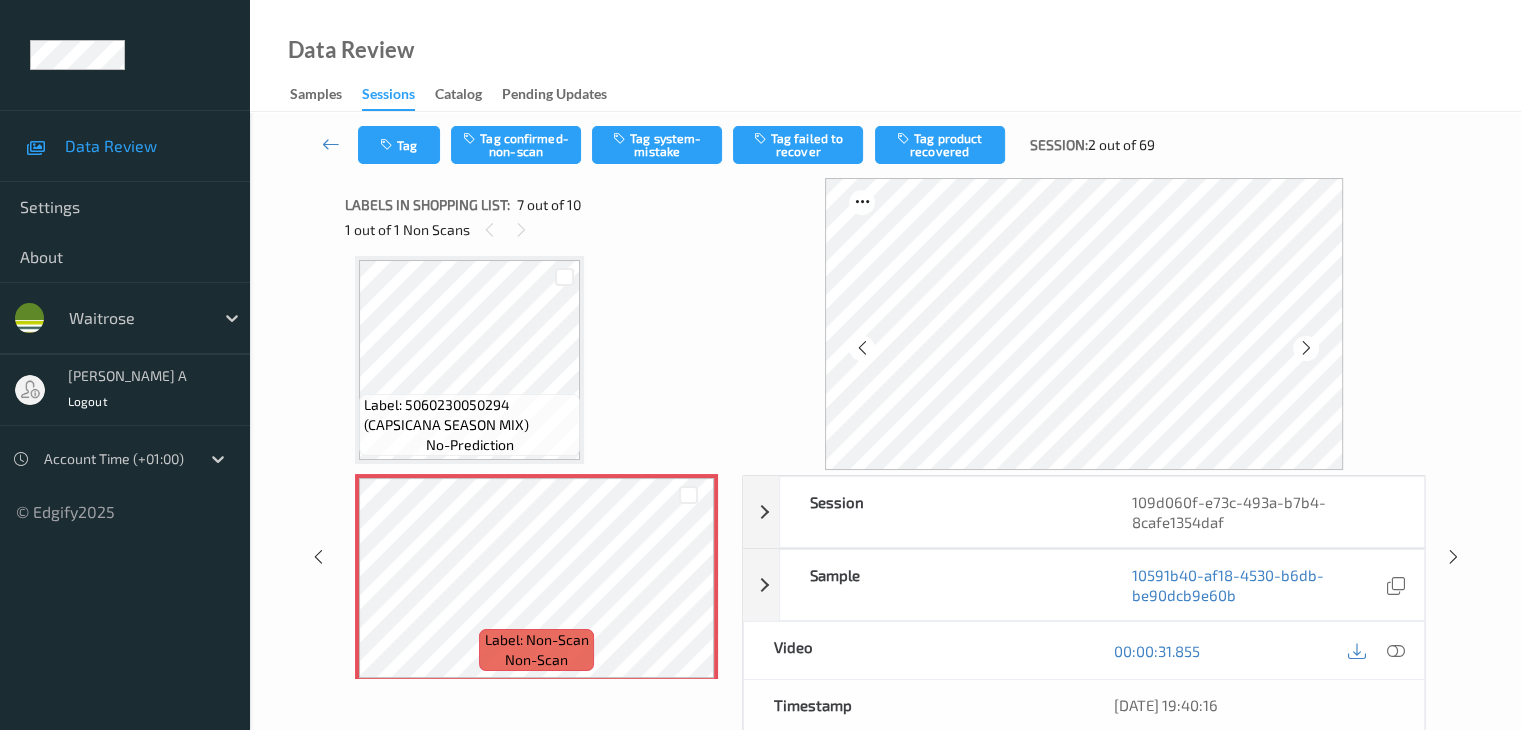 click at bounding box center [861, 348] 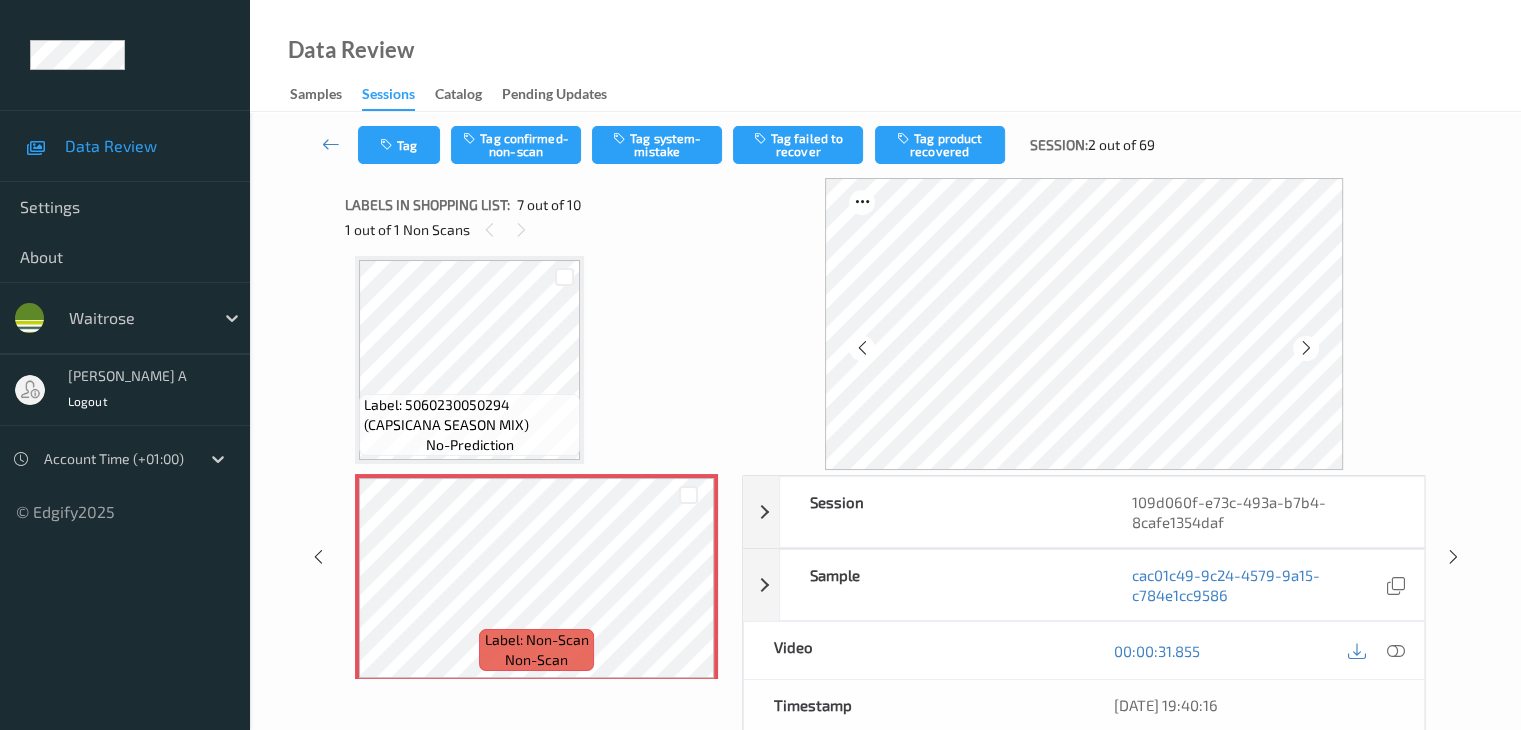 click at bounding box center (861, 348) 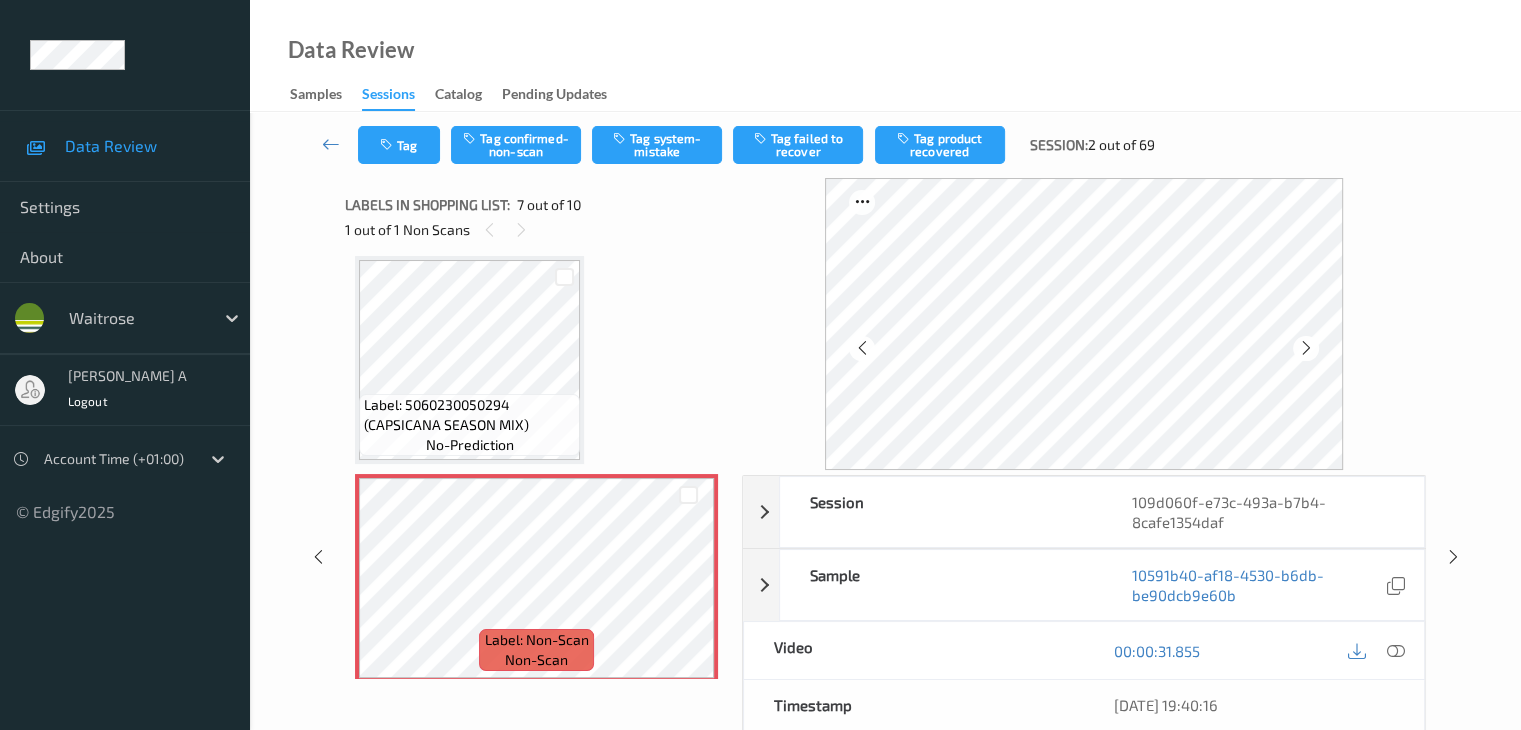 click at bounding box center [861, 348] 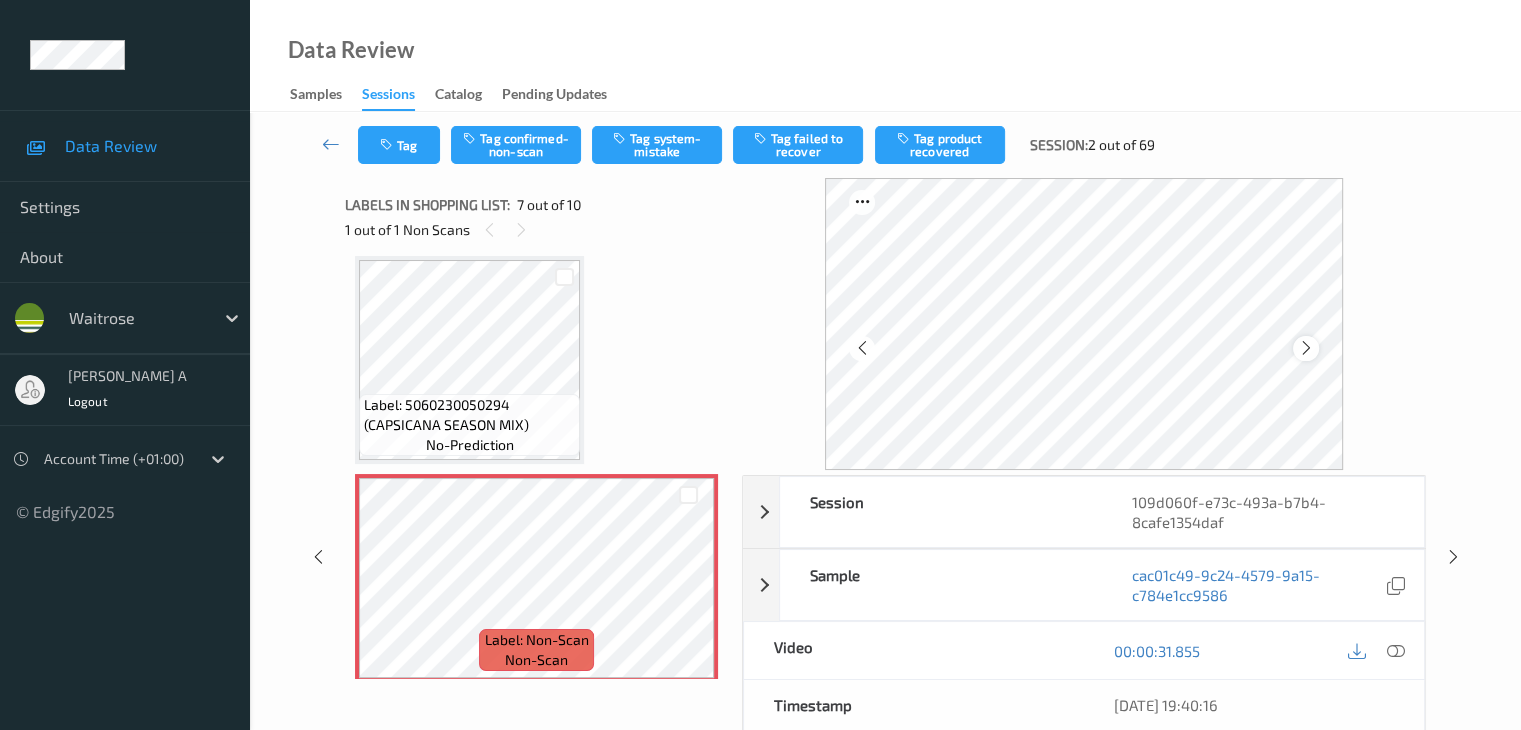 click at bounding box center [1306, 348] 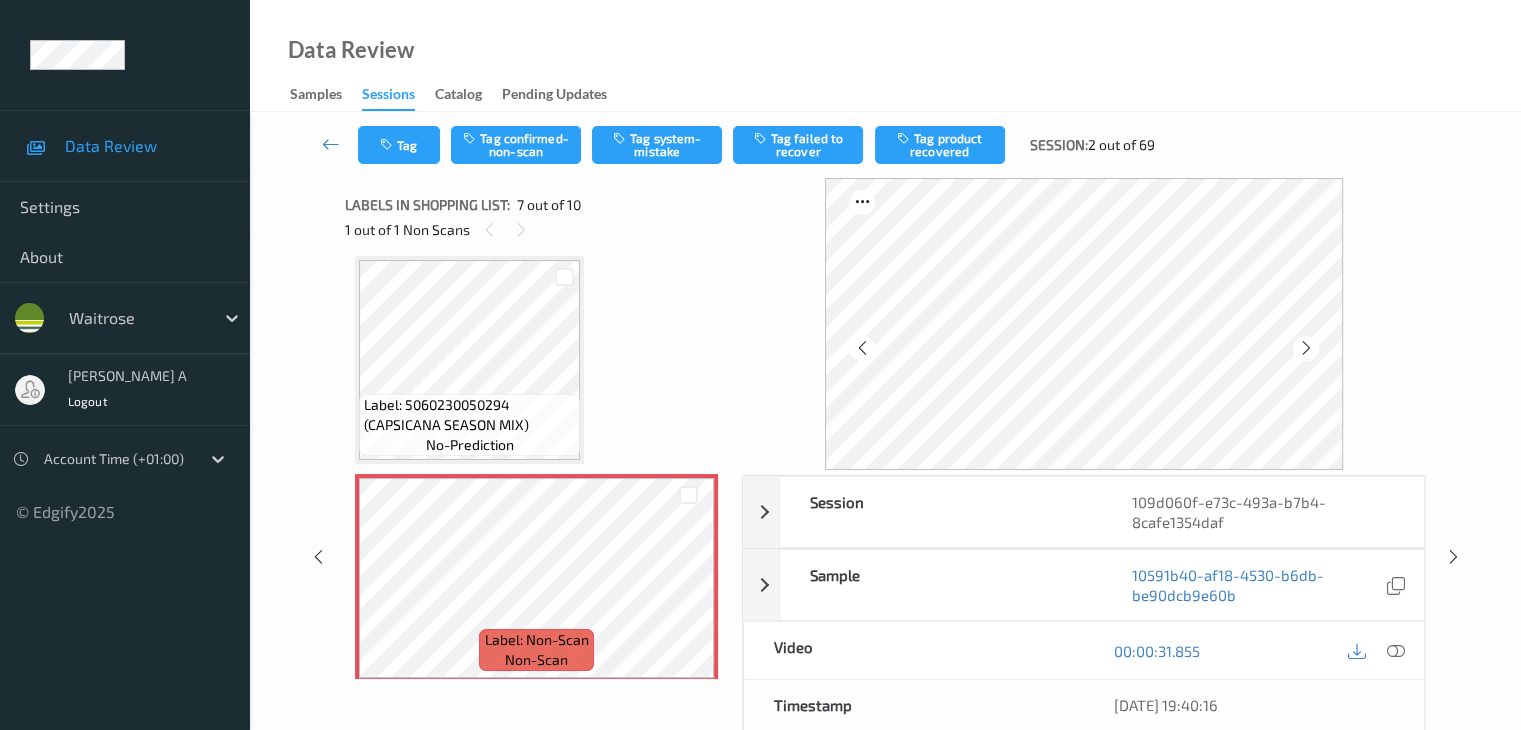 click at bounding box center (1306, 348) 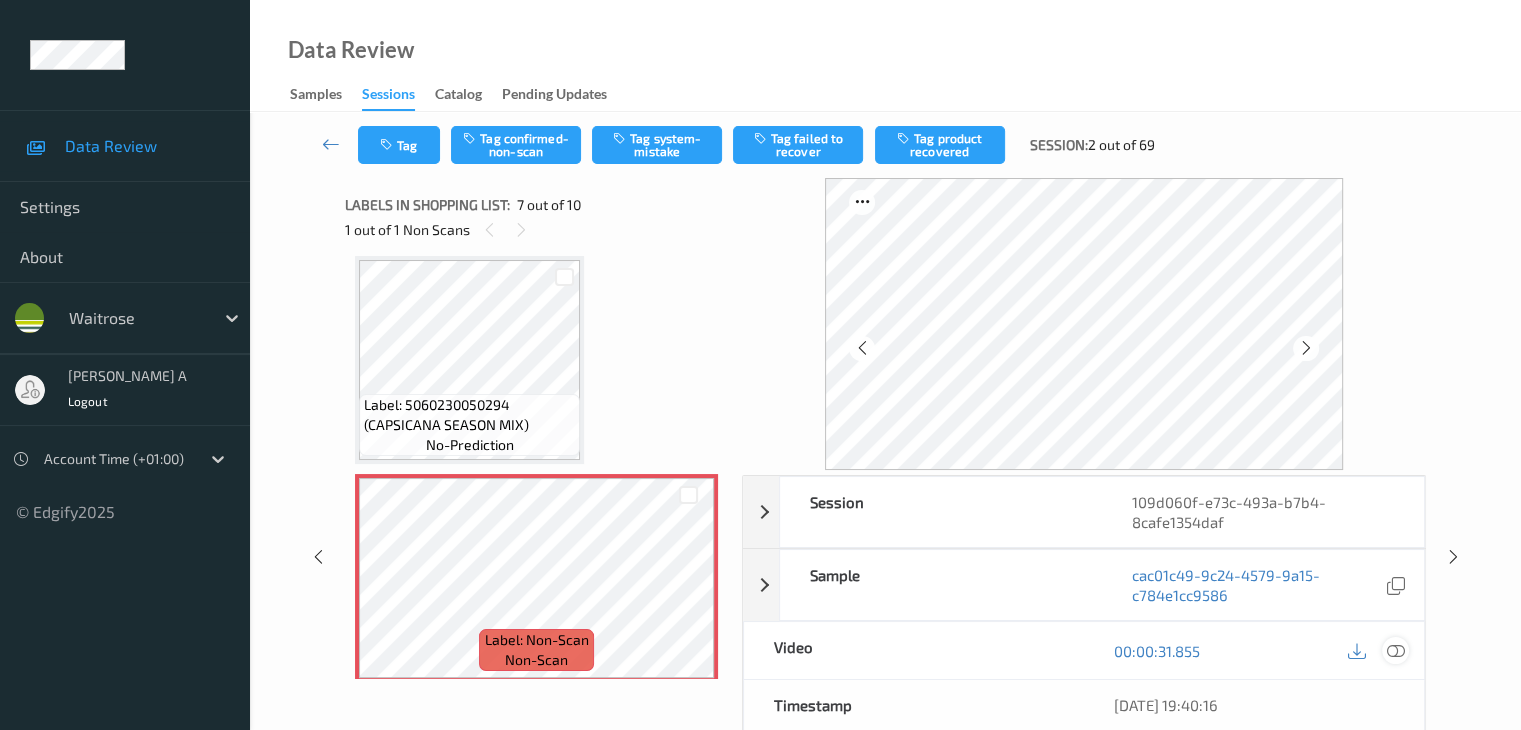 click at bounding box center (1395, 651) 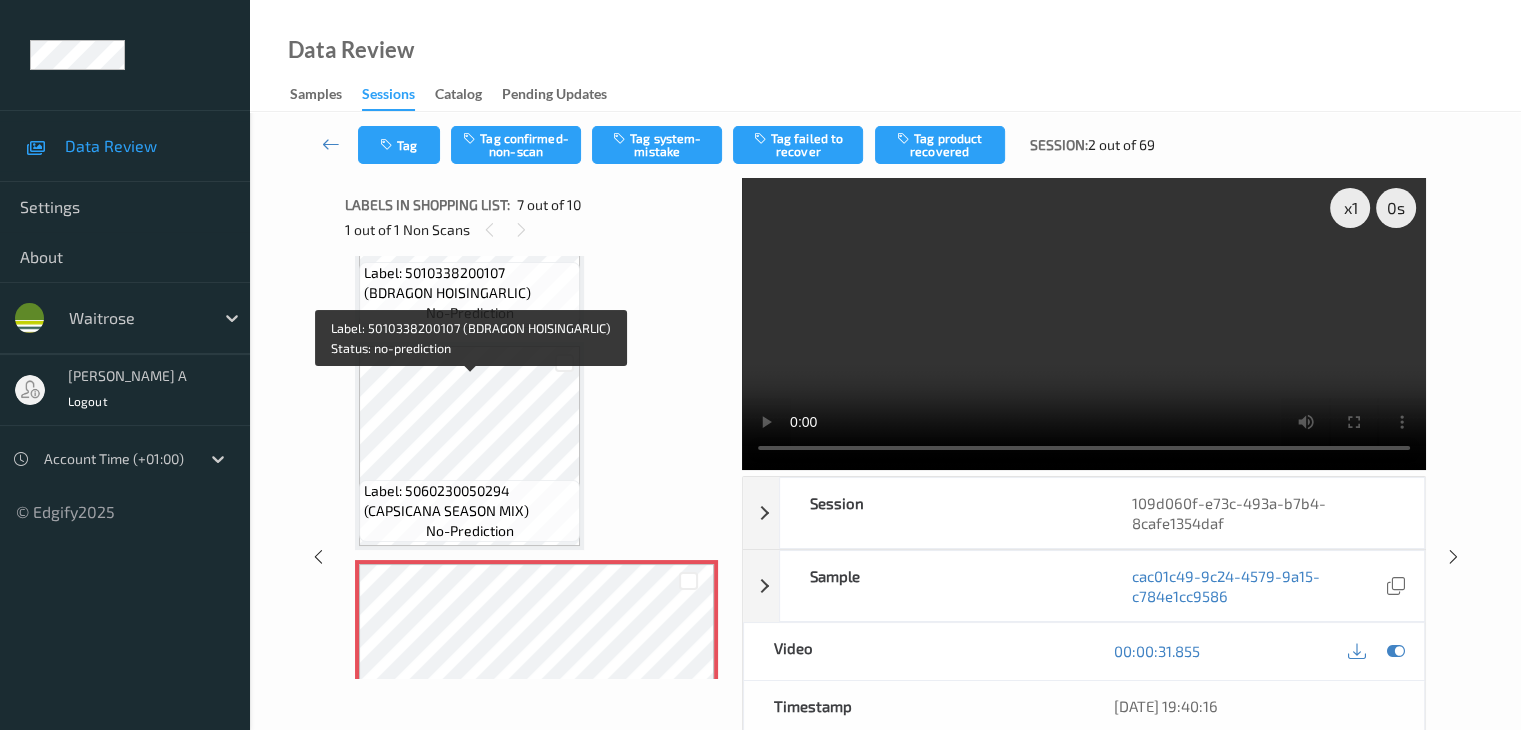 scroll, scrollTop: 1100, scrollLeft: 0, axis: vertical 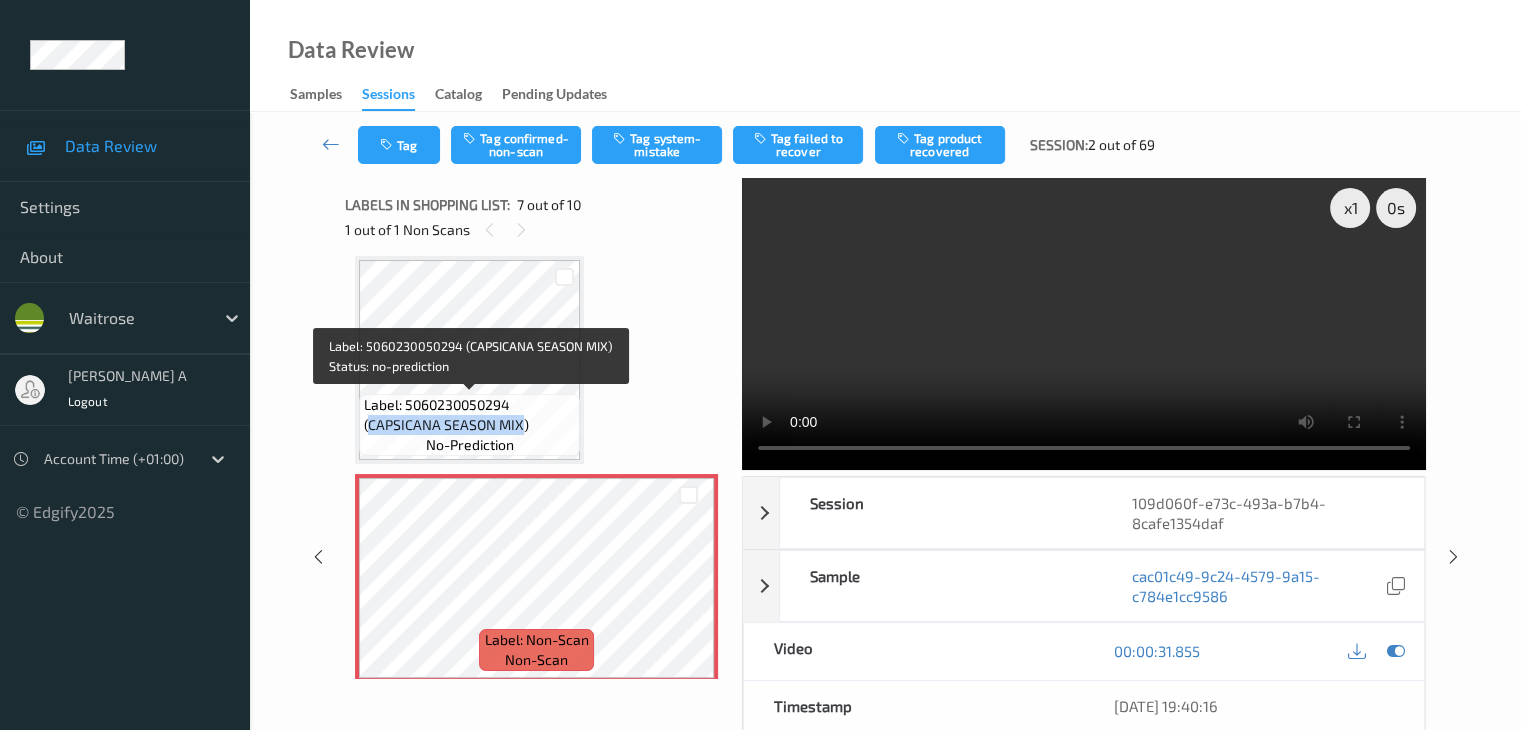 drag, startPoint x: 368, startPoint y: 429, endPoint x: 518, endPoint y: 423, distance: 150.11995 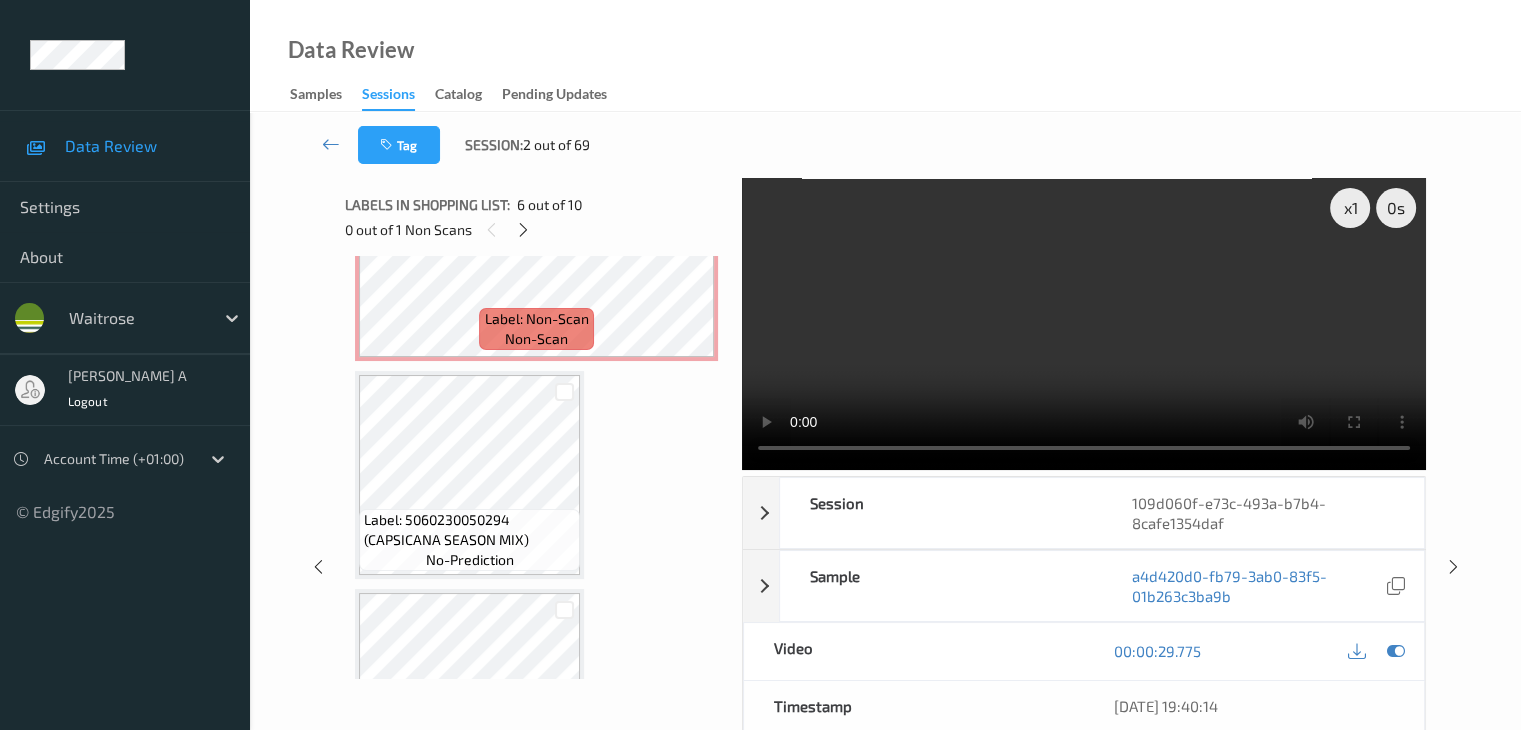 scroll, scrollTop: 1400, scrollLeft: 0, axis: vertical 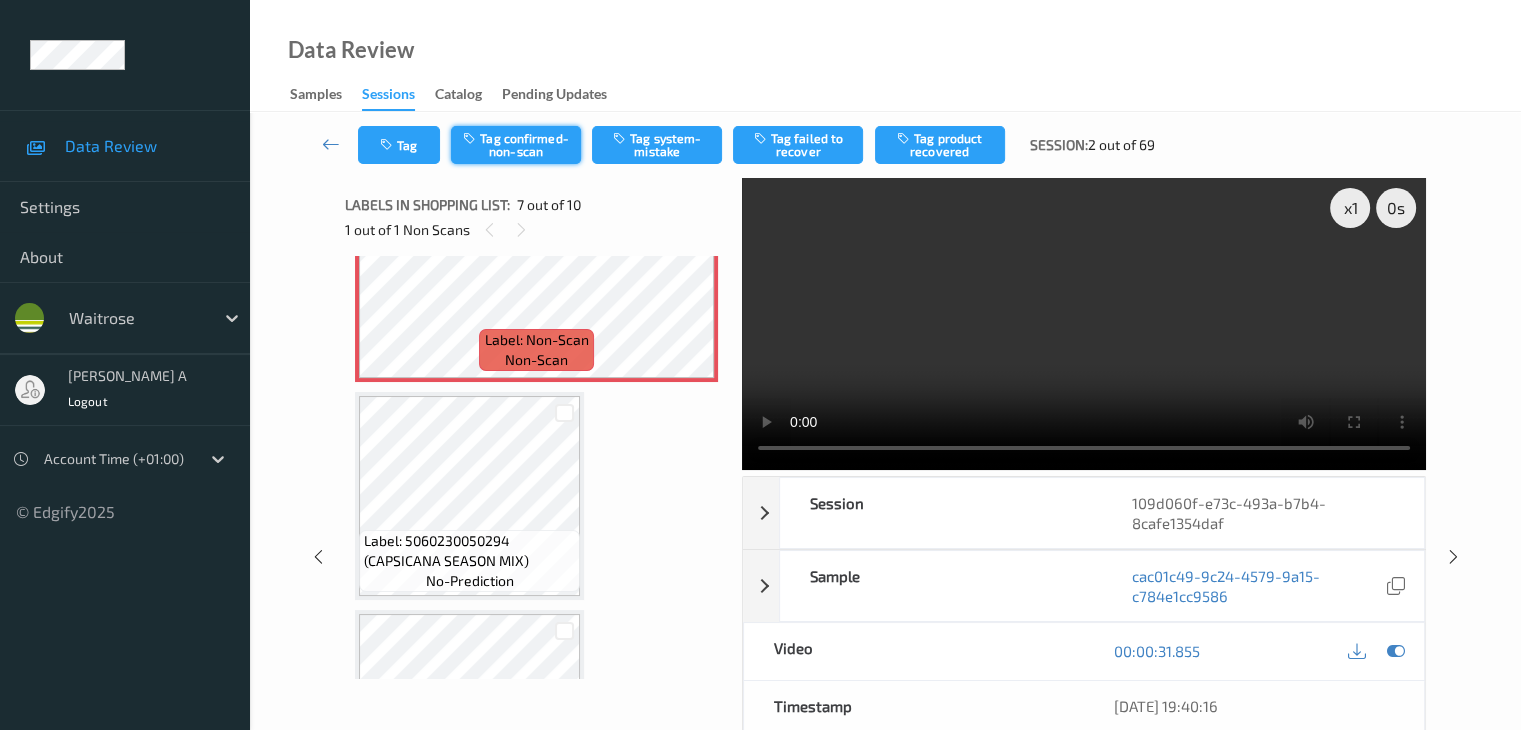 click on "Tag   confirmed-non-scan" at bounding box center [516, 145] 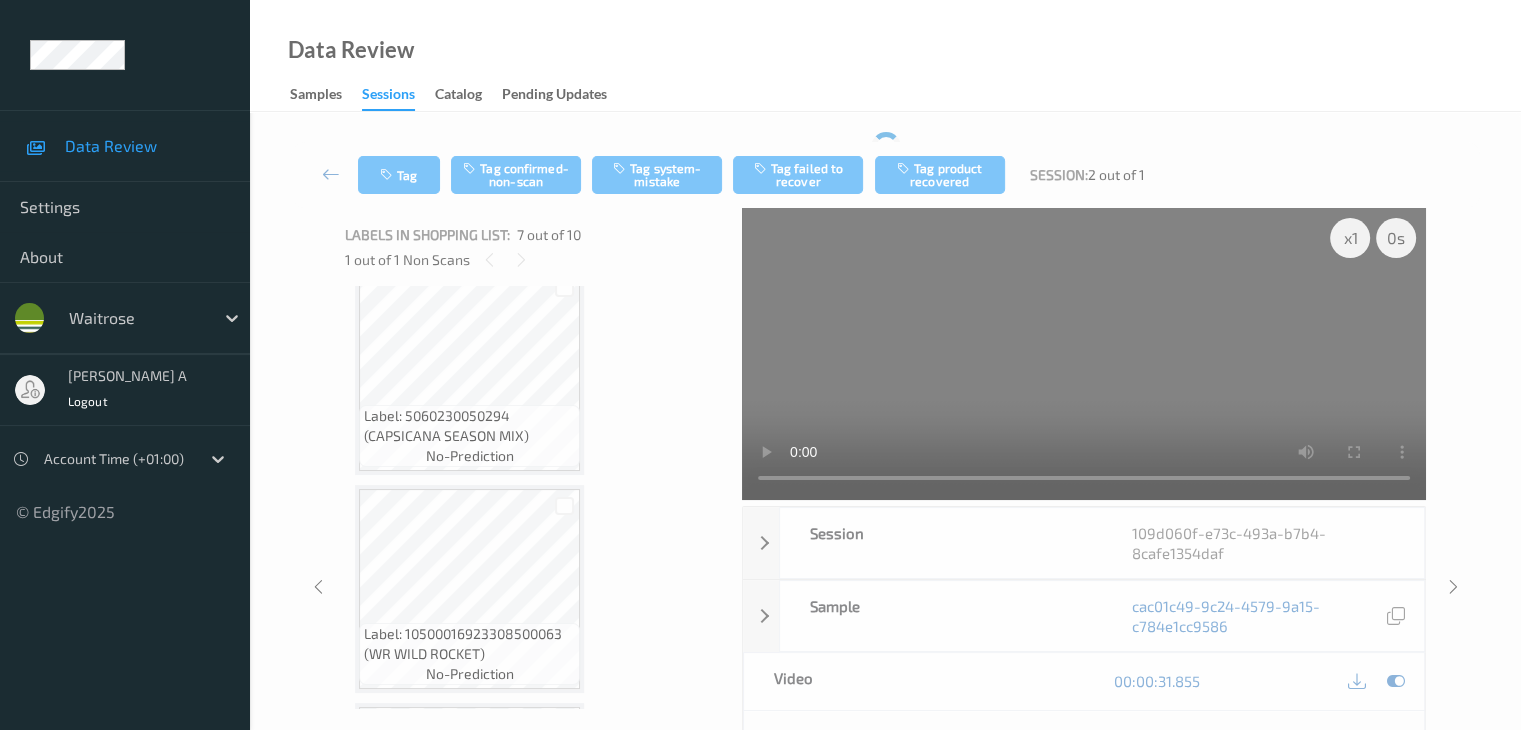 scroll, scrollTop: 1600, scrollLeft: 0, axis: vertical 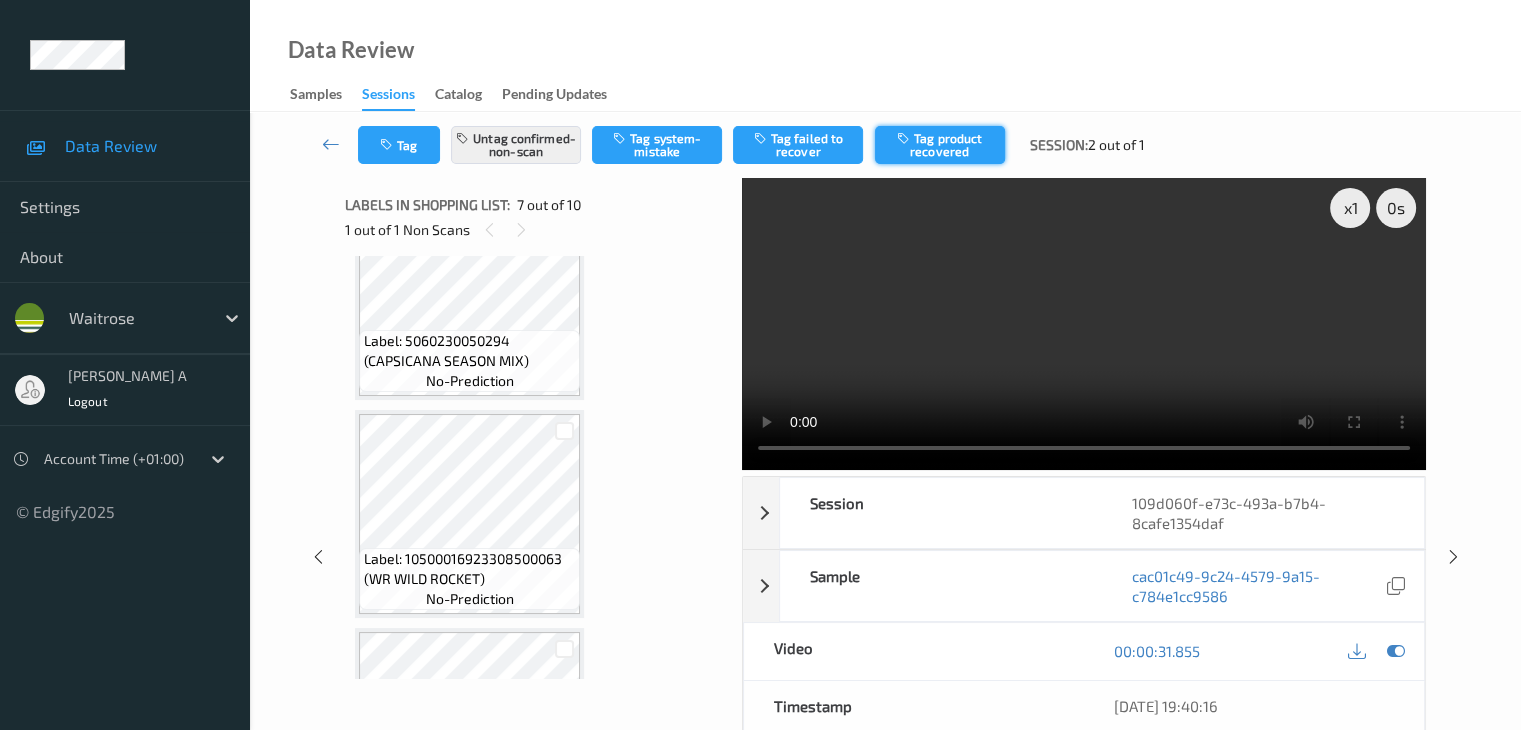 click on "Tag   product recovered" at bounding box center (940, 145) 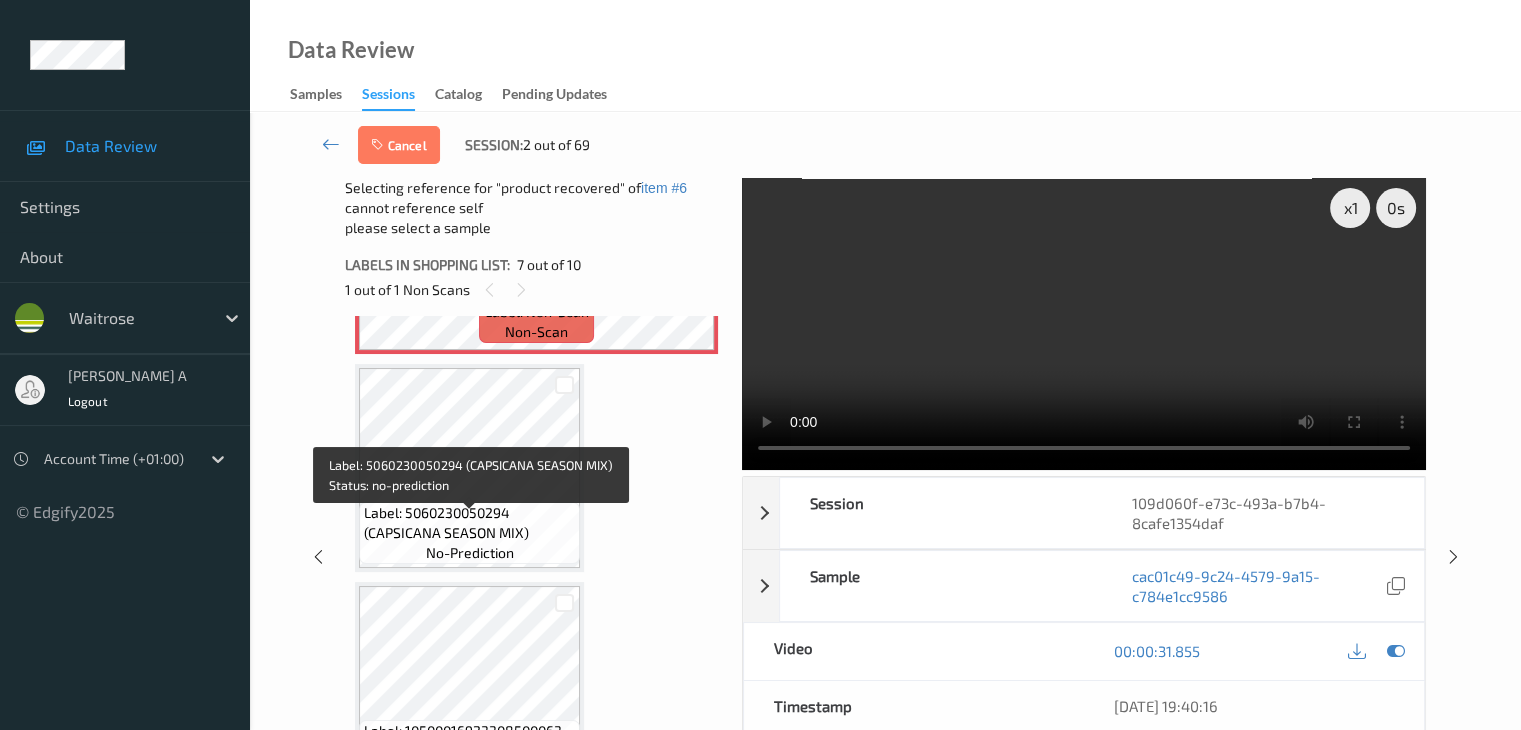 scroll, scrollTop: 1500, scrollLeft: 0, axis: vertical 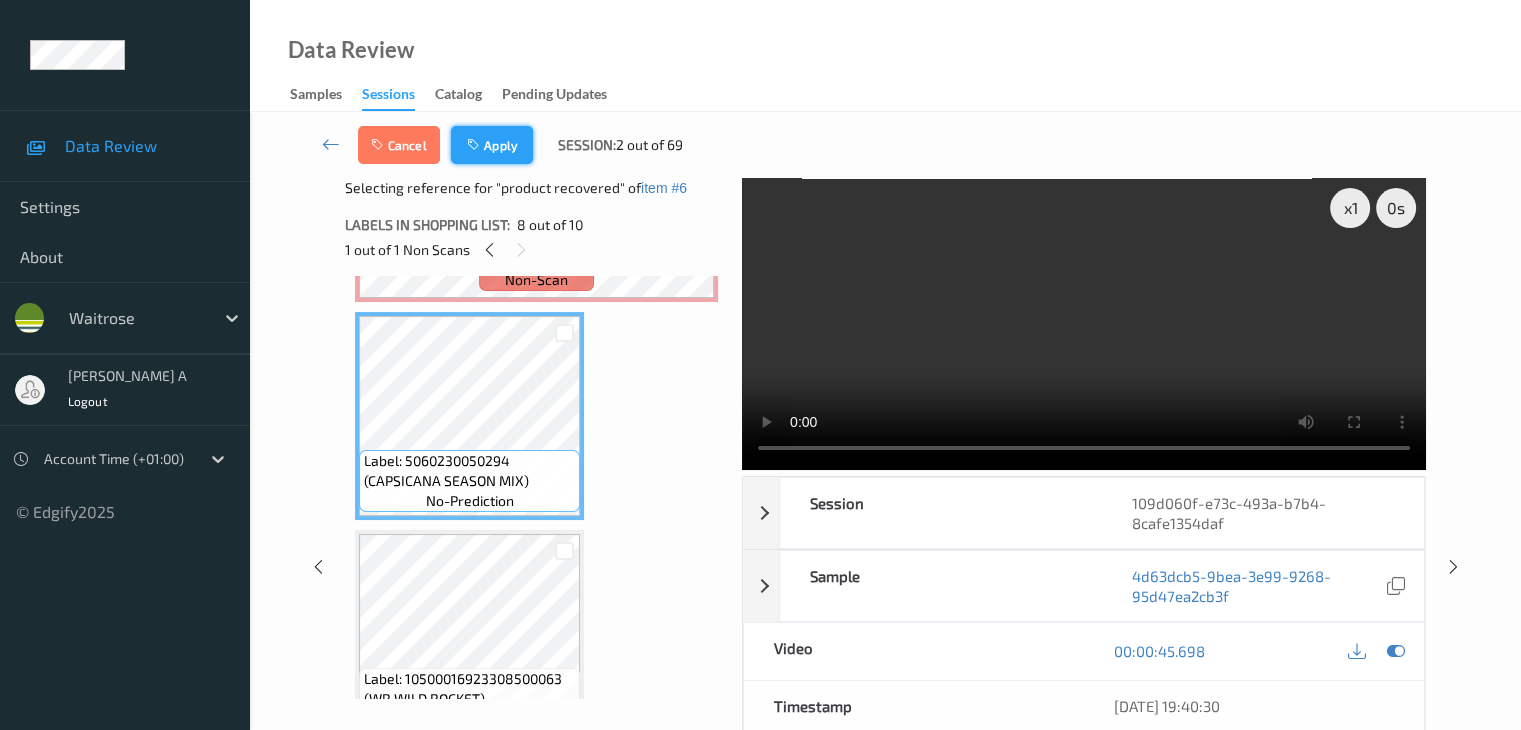 click on "Apply" at bounding box center (492, 145) 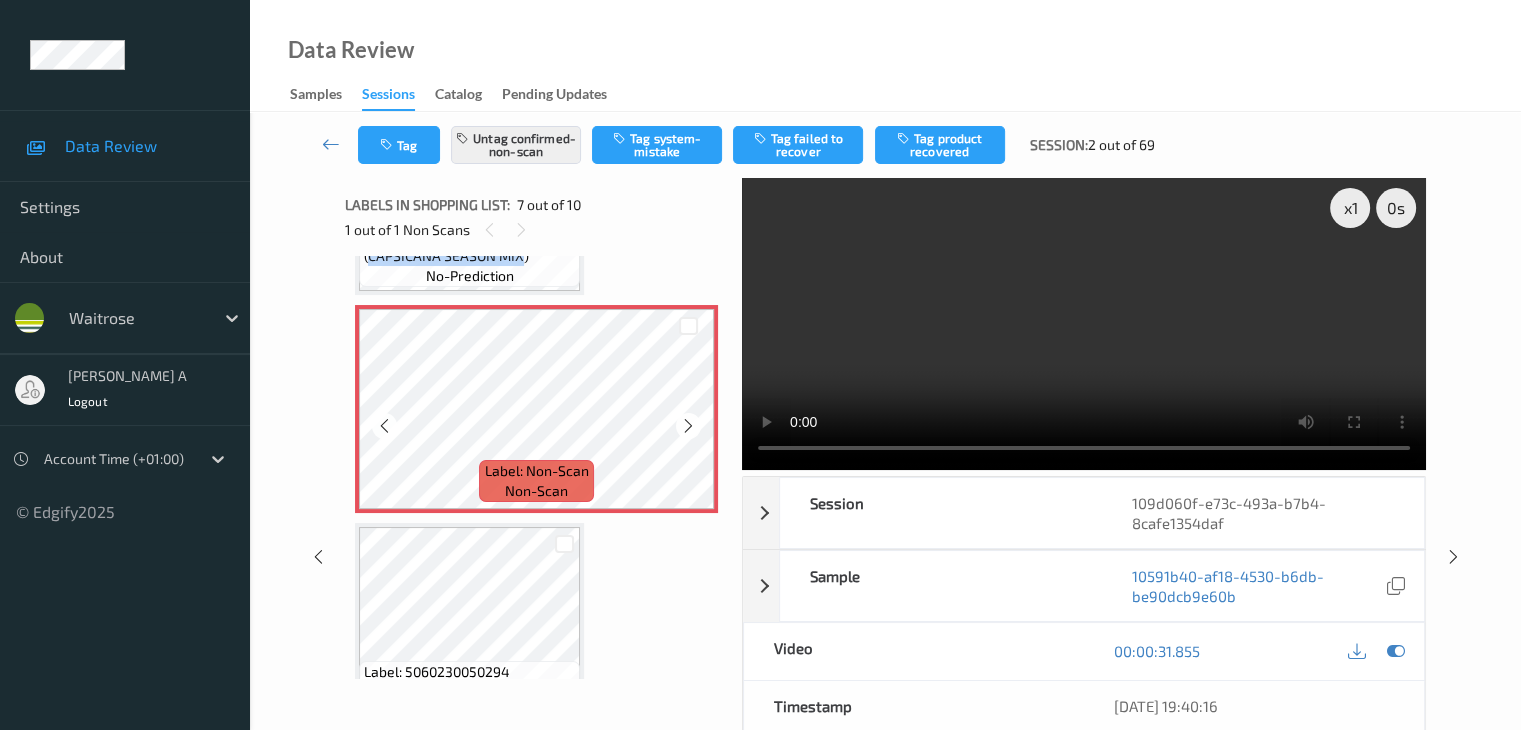 scroll, scrollTop: 1400, scrollLeft: 0, axis: vertical 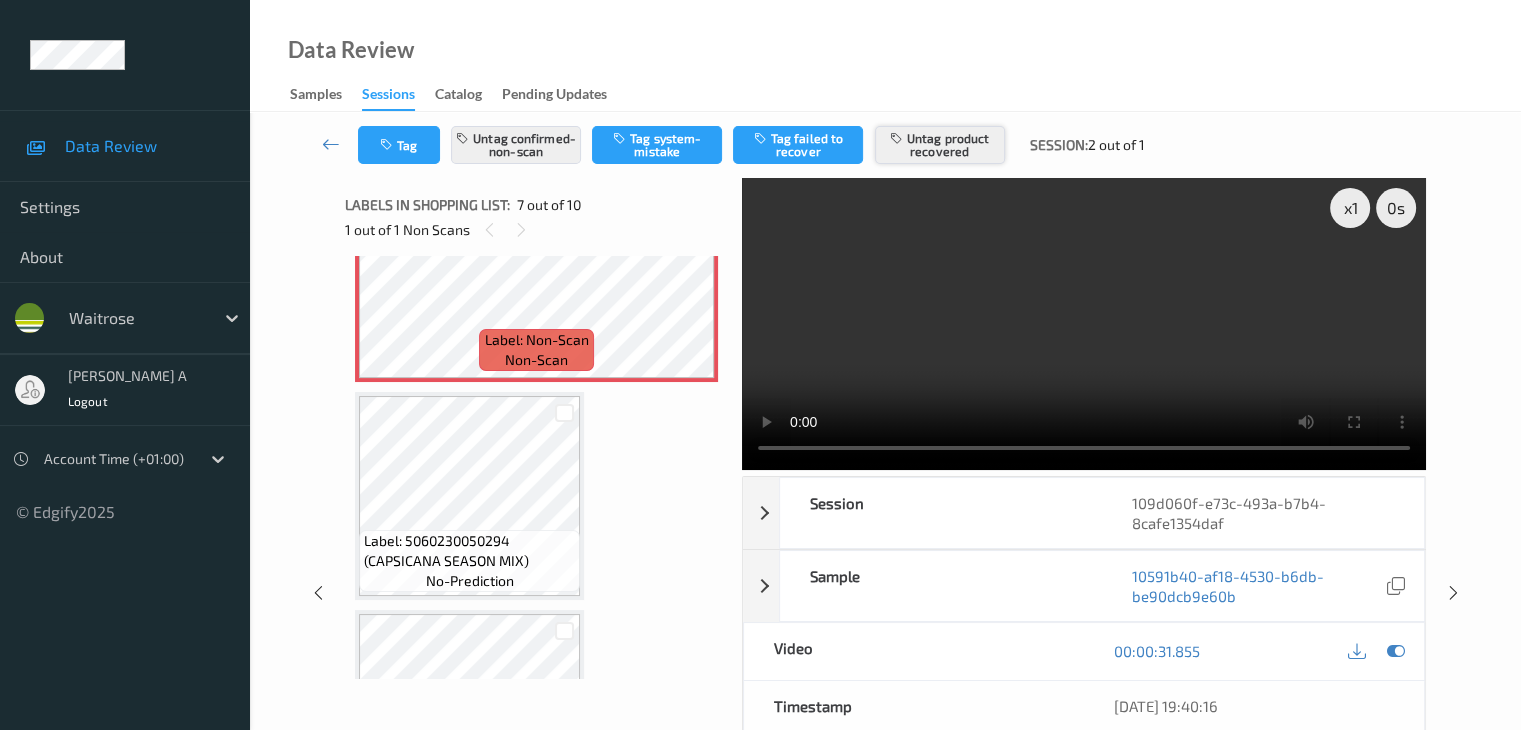 click on "Untag   product recovered" at bounding box center (940, 145) 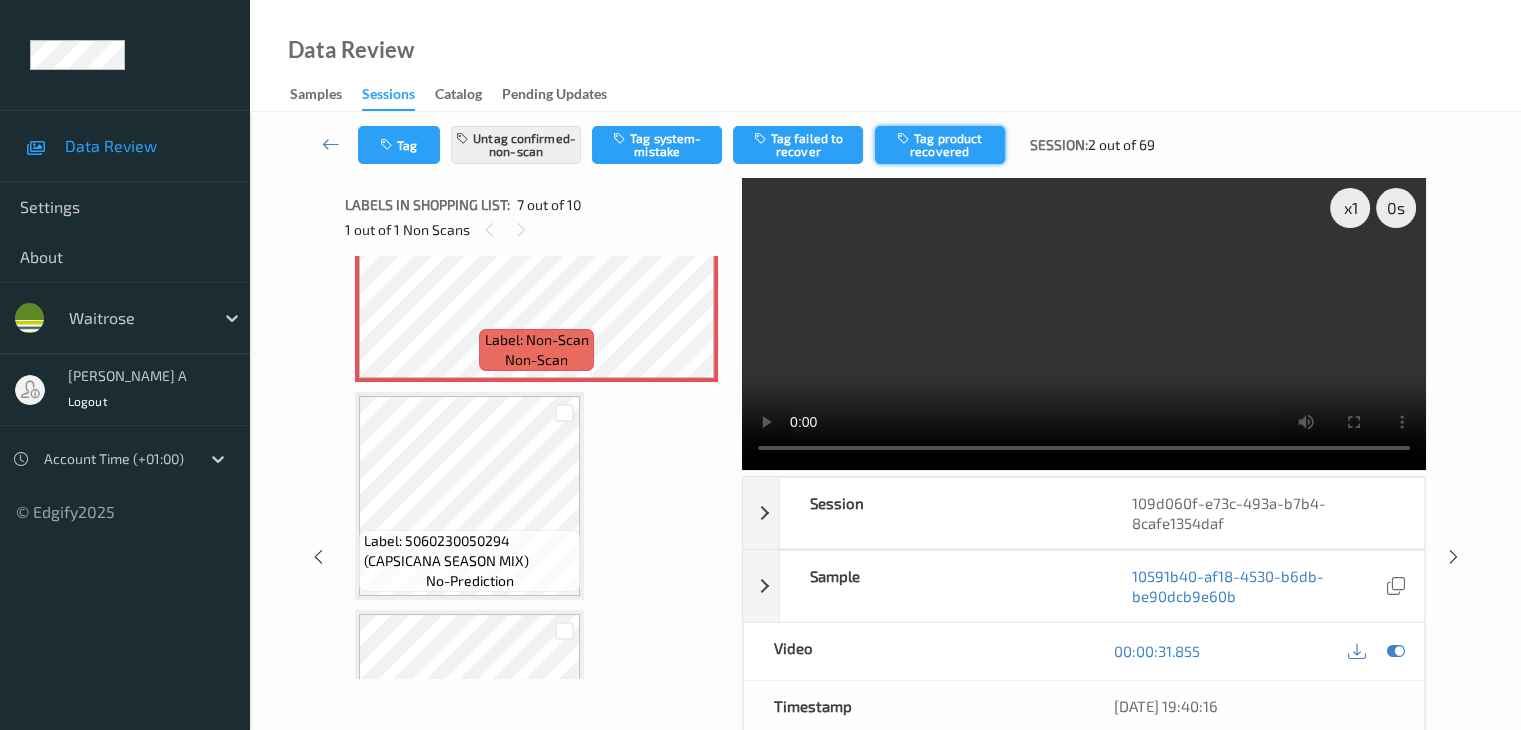 click on "Tag   product recovered" at bounding box center (940, 145) 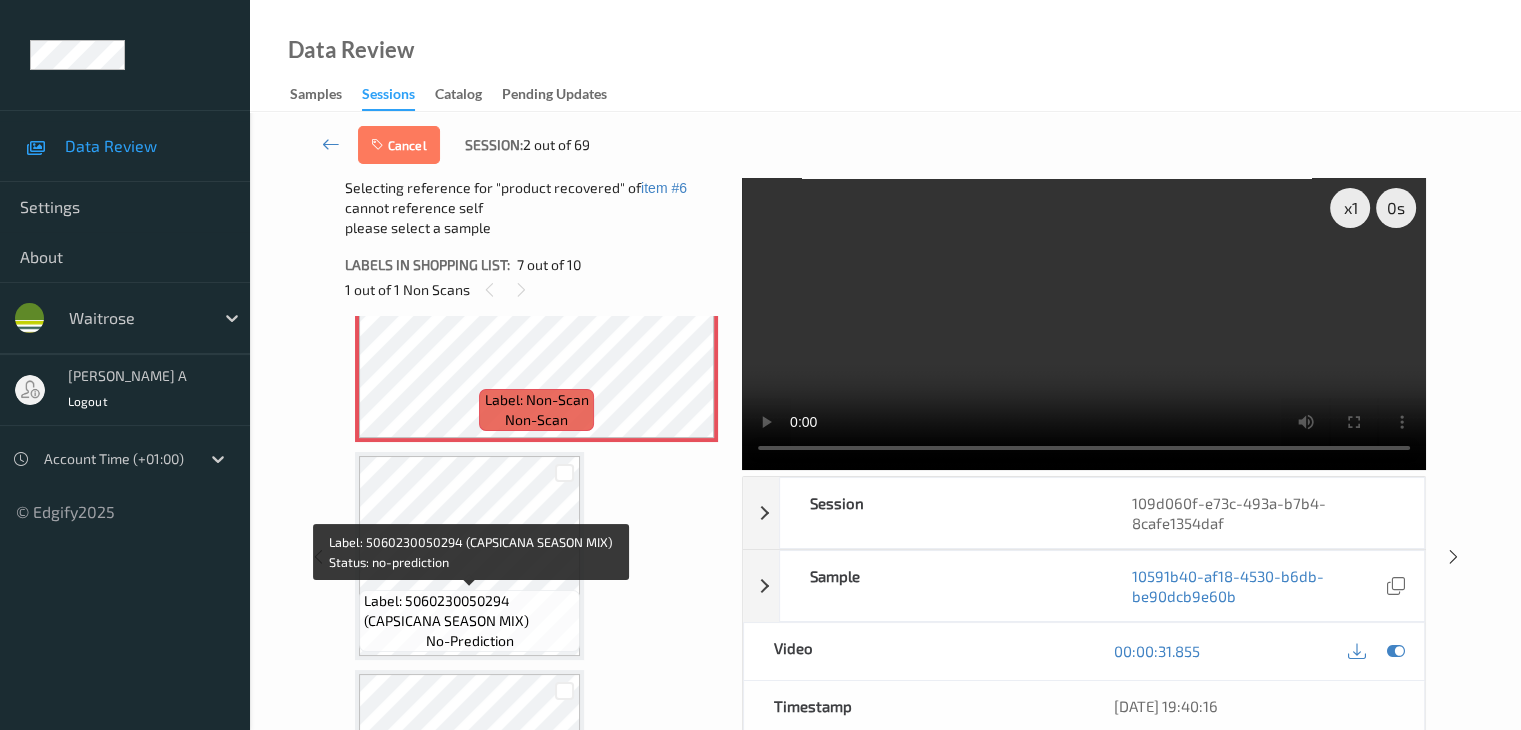 click on "Label: 5060230050294 (CAPSICANA SEASON MIX)" at bounding box center [469, 611] 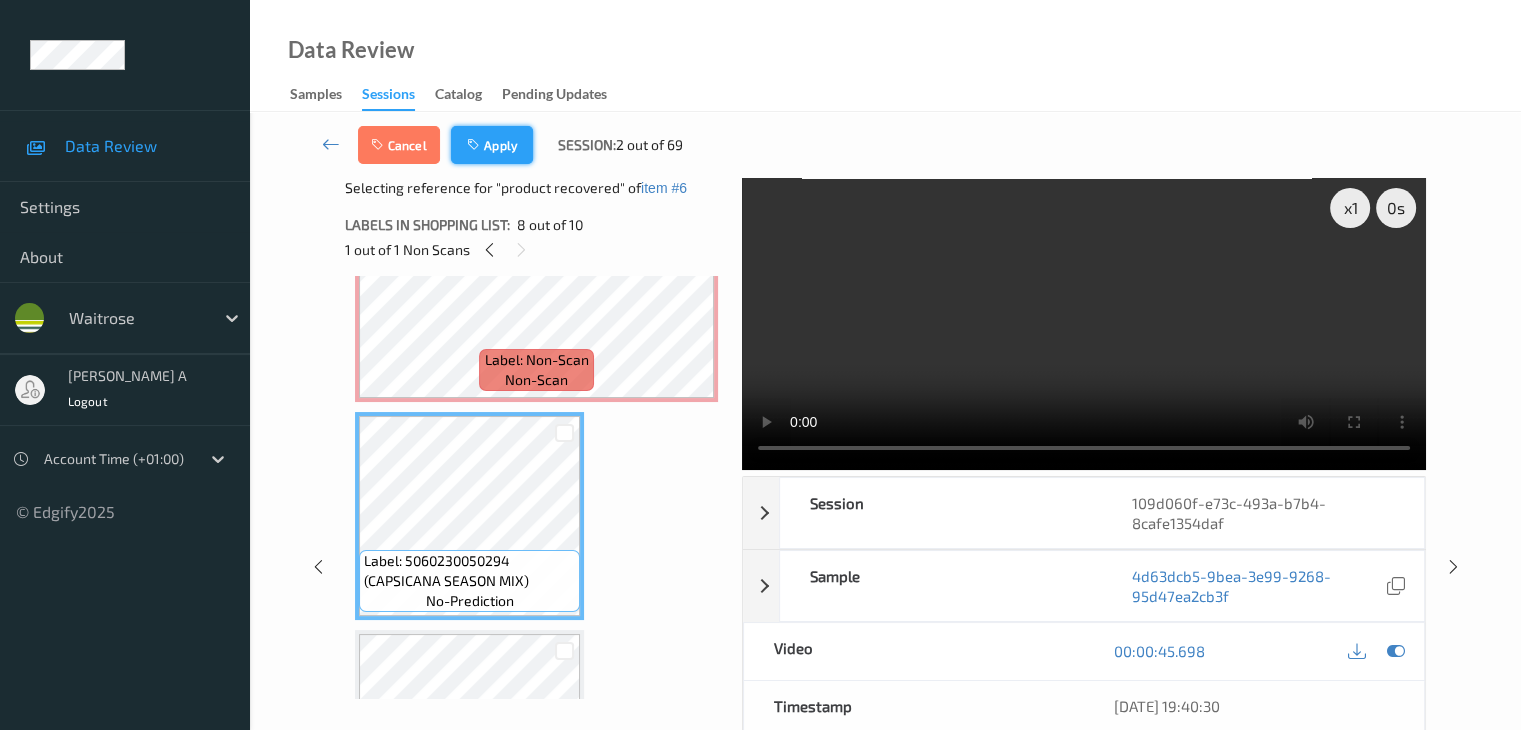 click on "Apply" at bounding box center [492, 145] 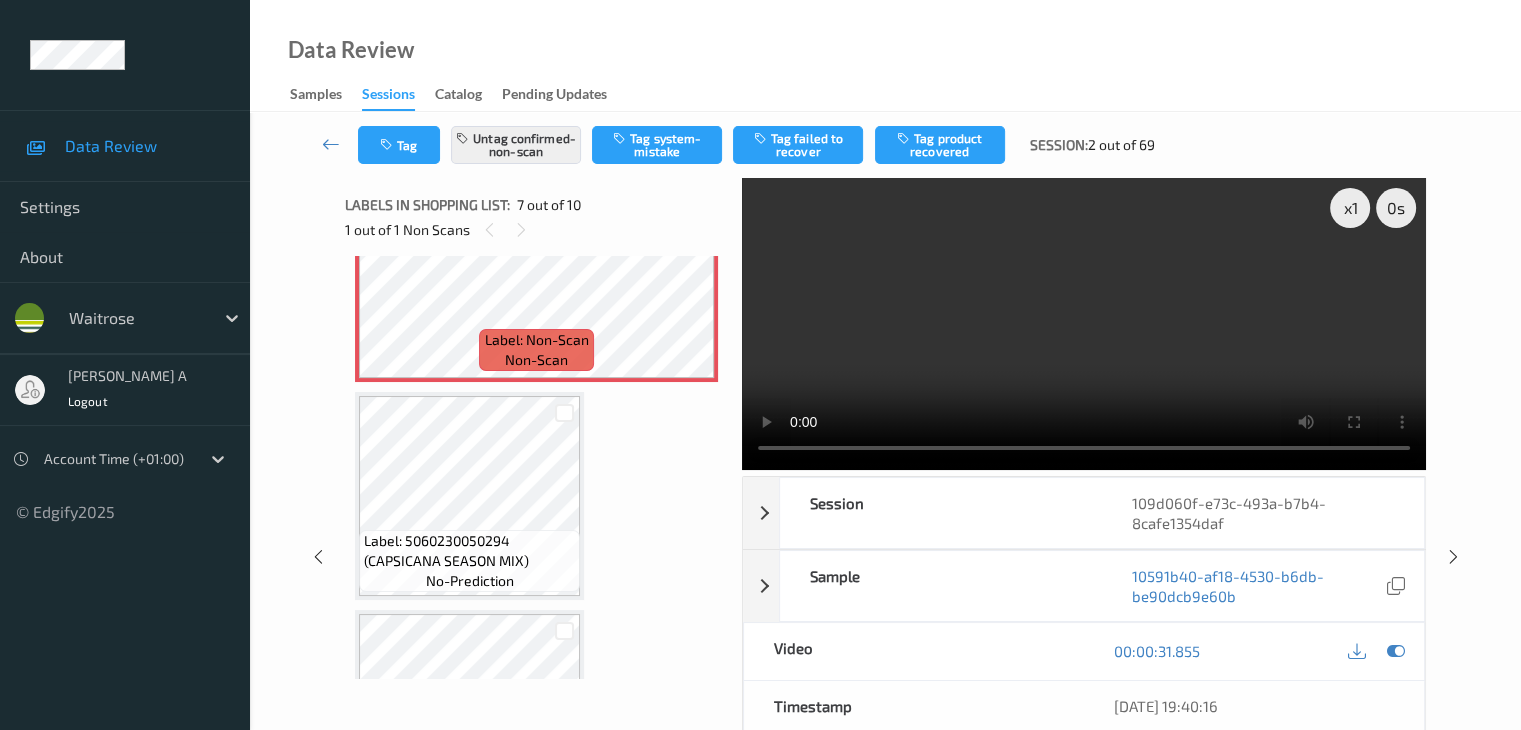 scroll, scrollTop: 1100, scrollLeft: 0, axis: vertical 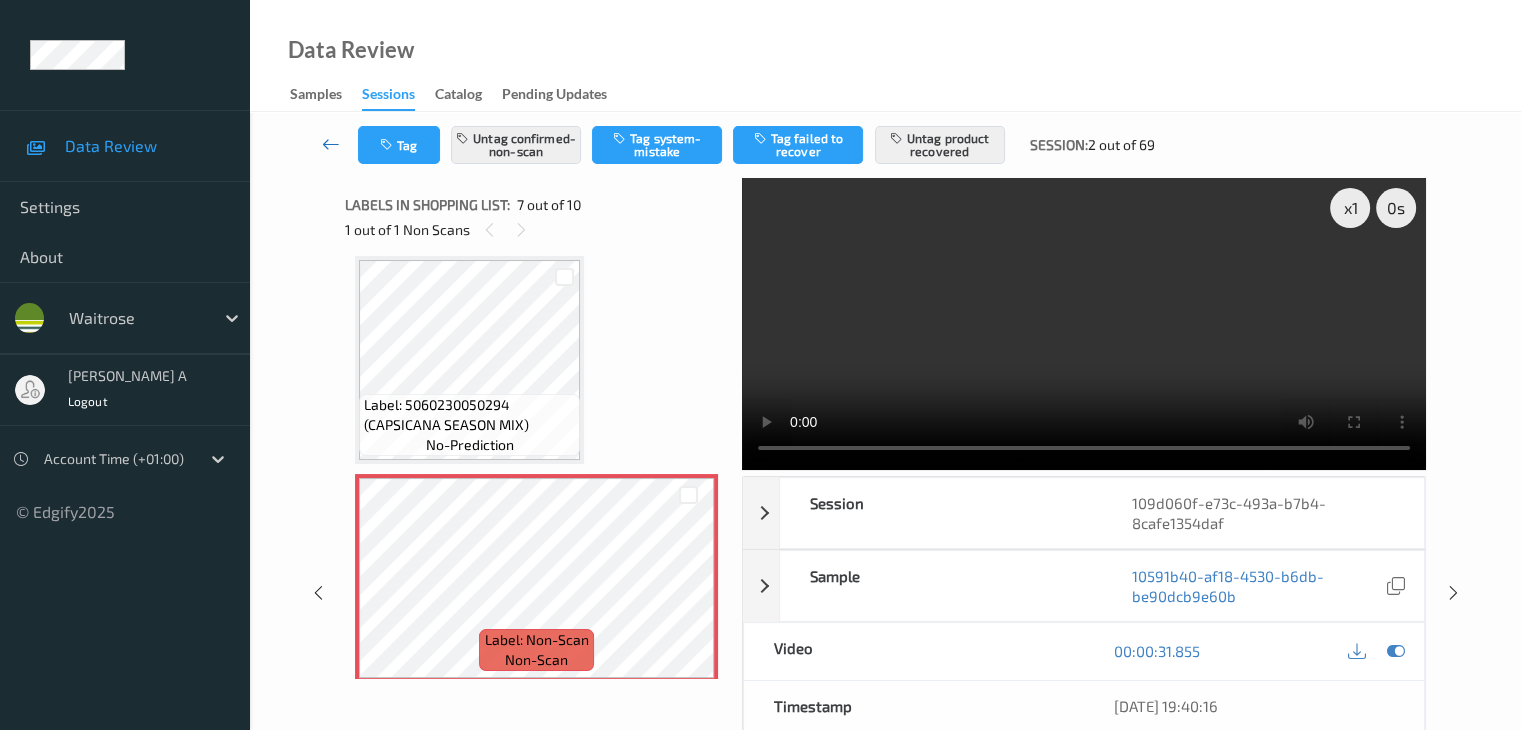 click at bounding box center (331, 144) 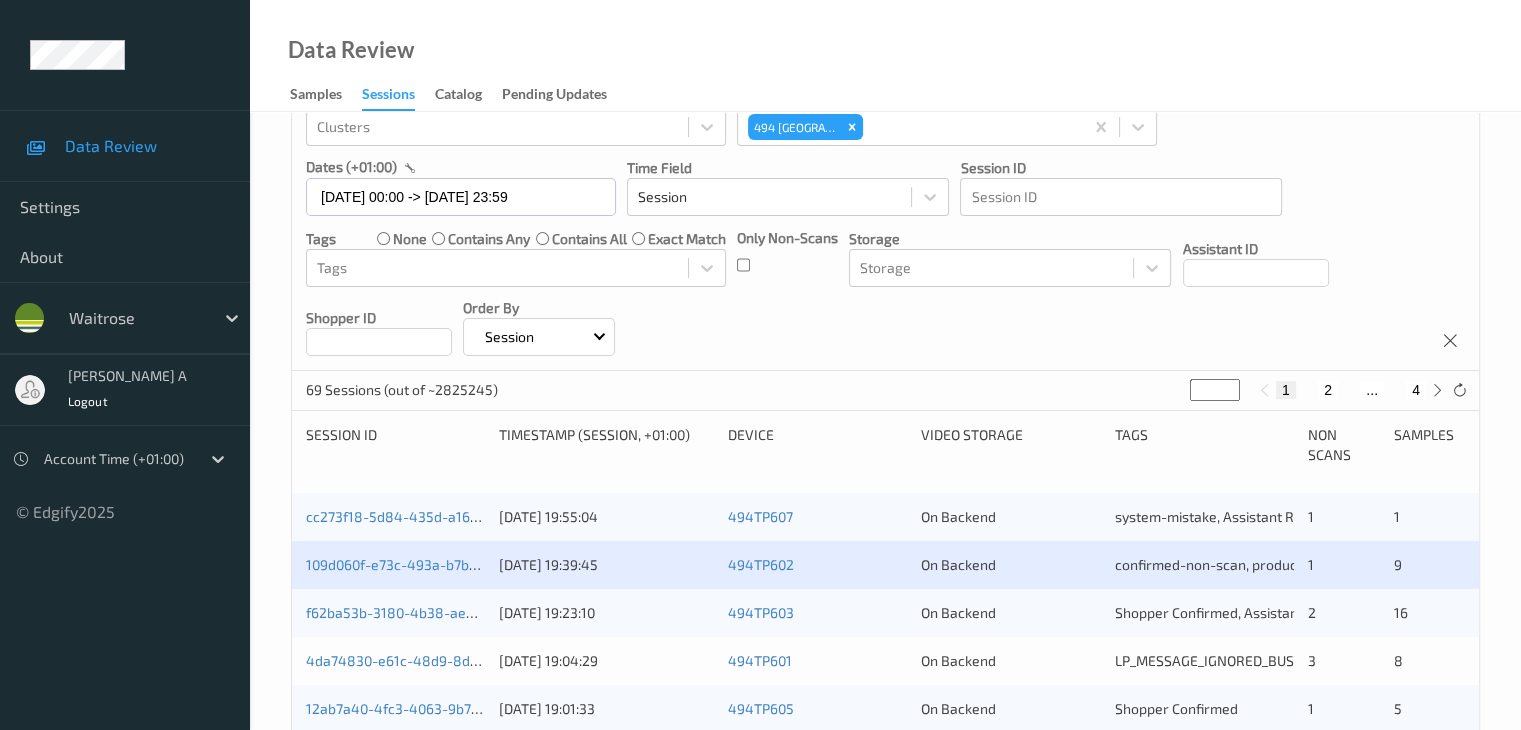 scroll, scrollTop: 300, scrollLeft: 0, axis: vertical 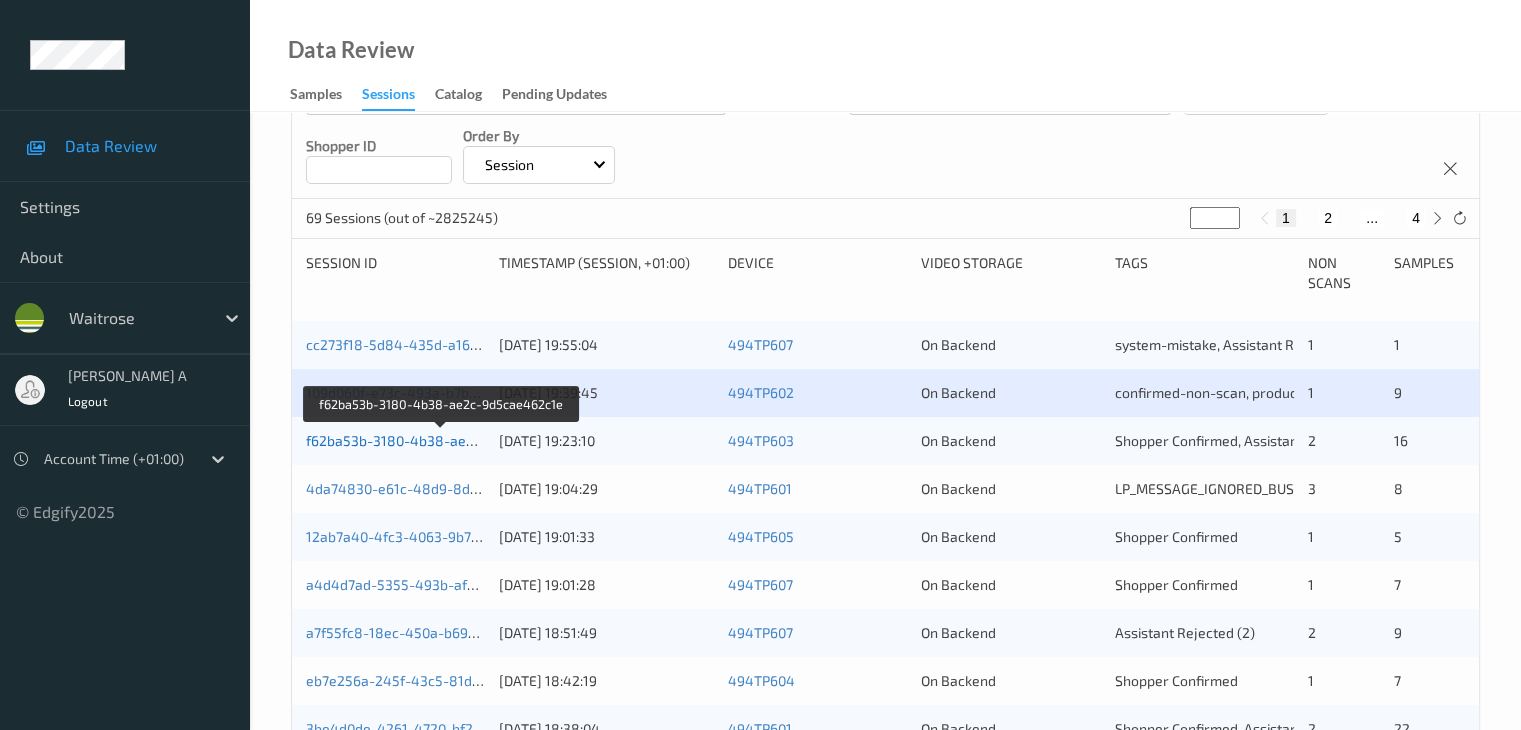 click on "f62ba53b-3180-4b38-ae2c-9d5cae462c1e" at bounding box center [443, 440] 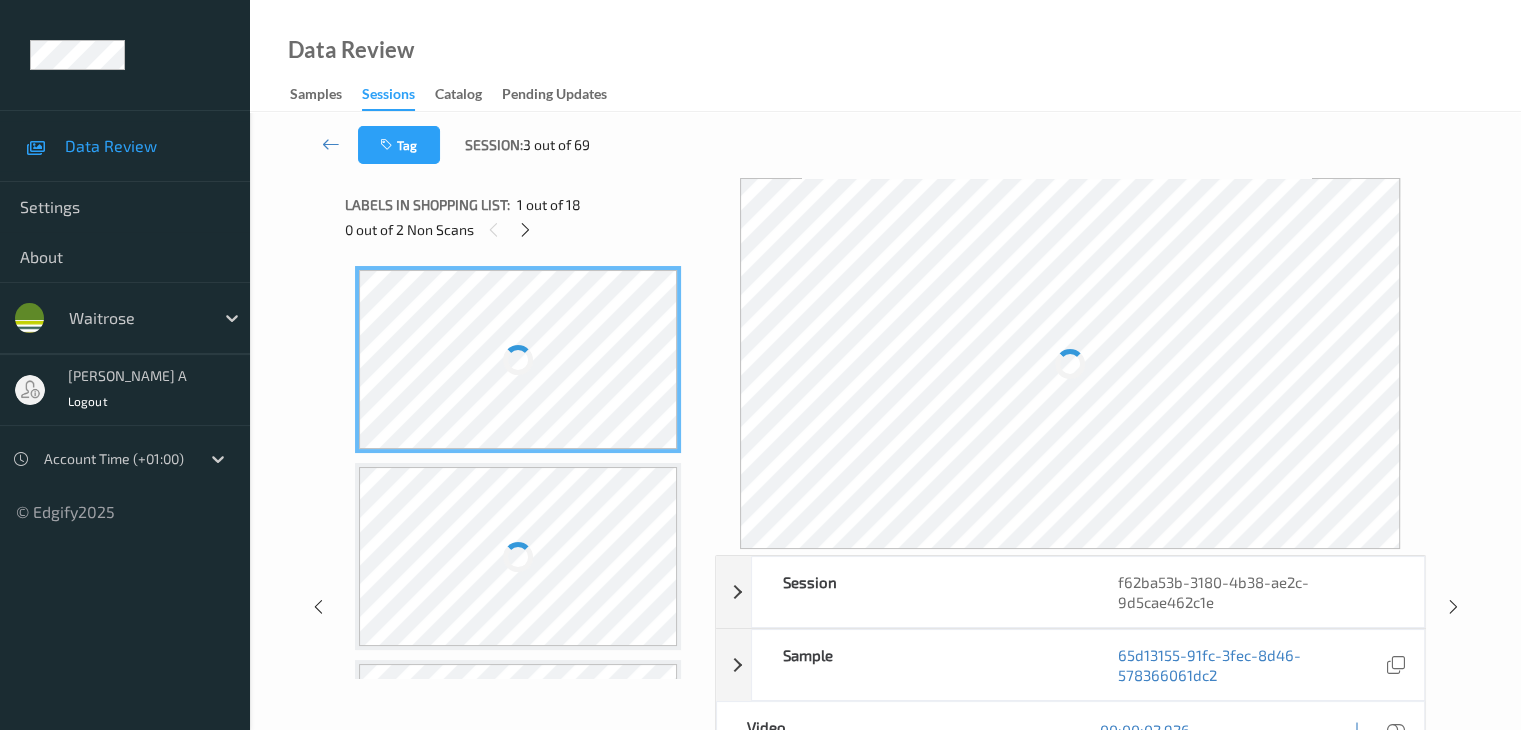 scroll, scrollTop: 0, scrollLeft: 0, axis: both 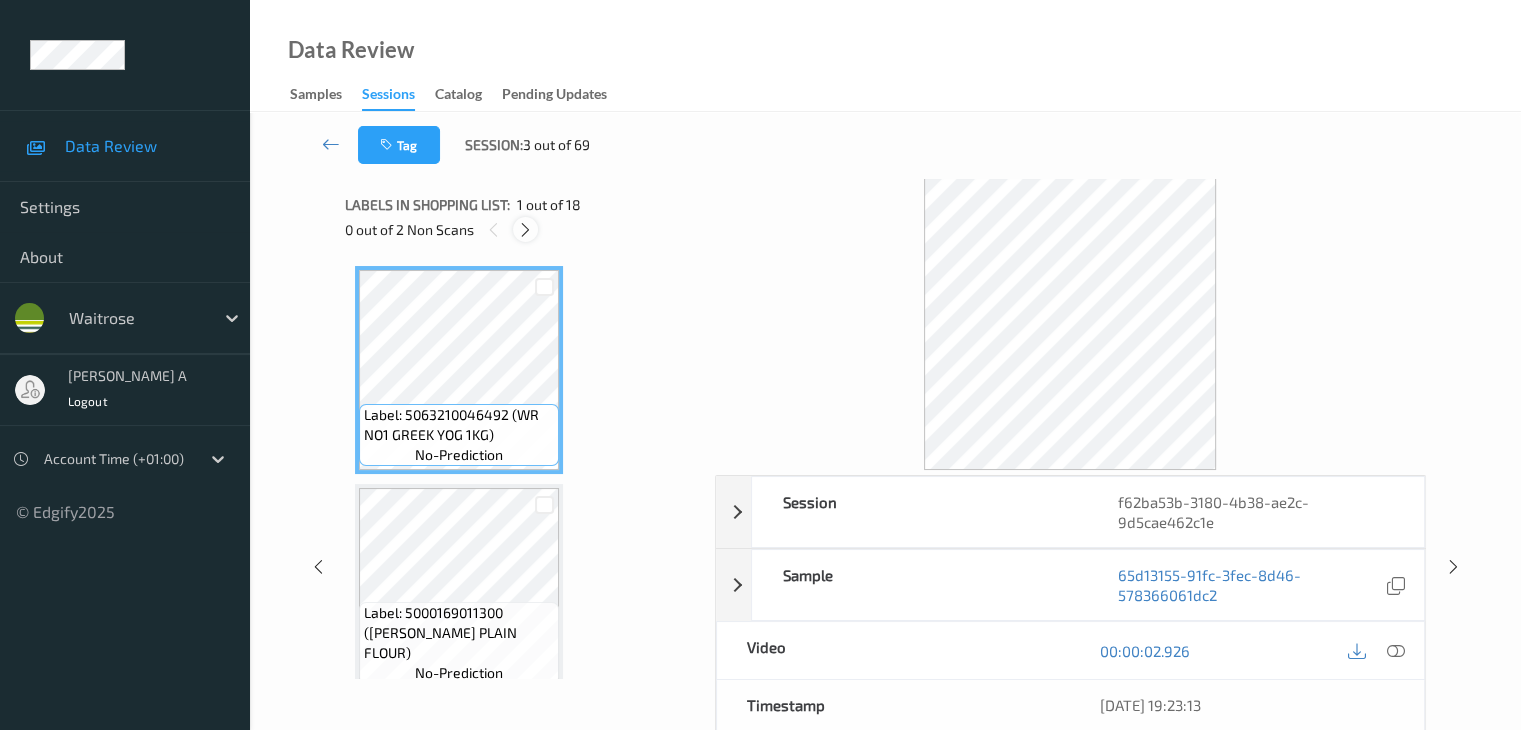 click at bounding box center [525, 230] 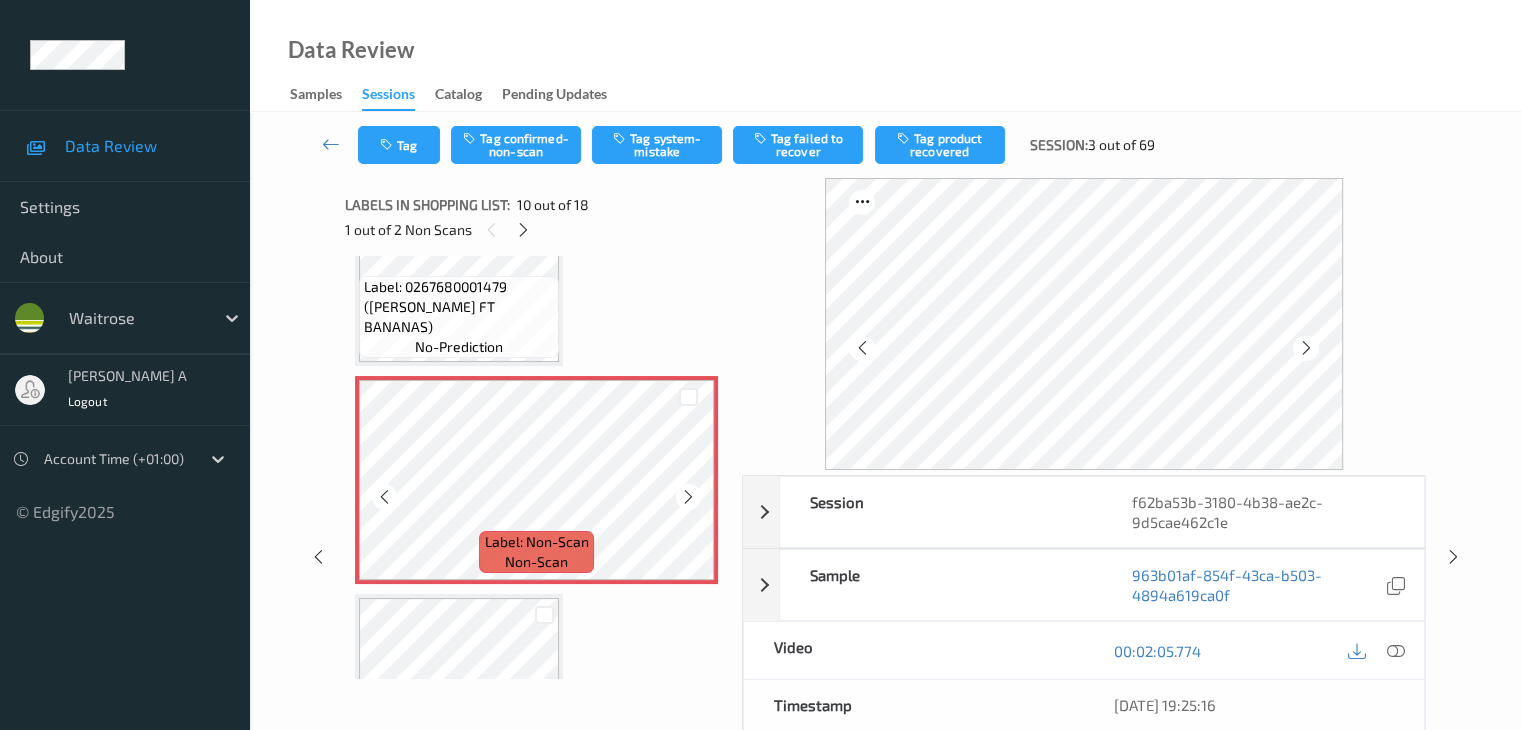 scroll, scrollTop: 1854, scrollLeft: 0, axis: vertical 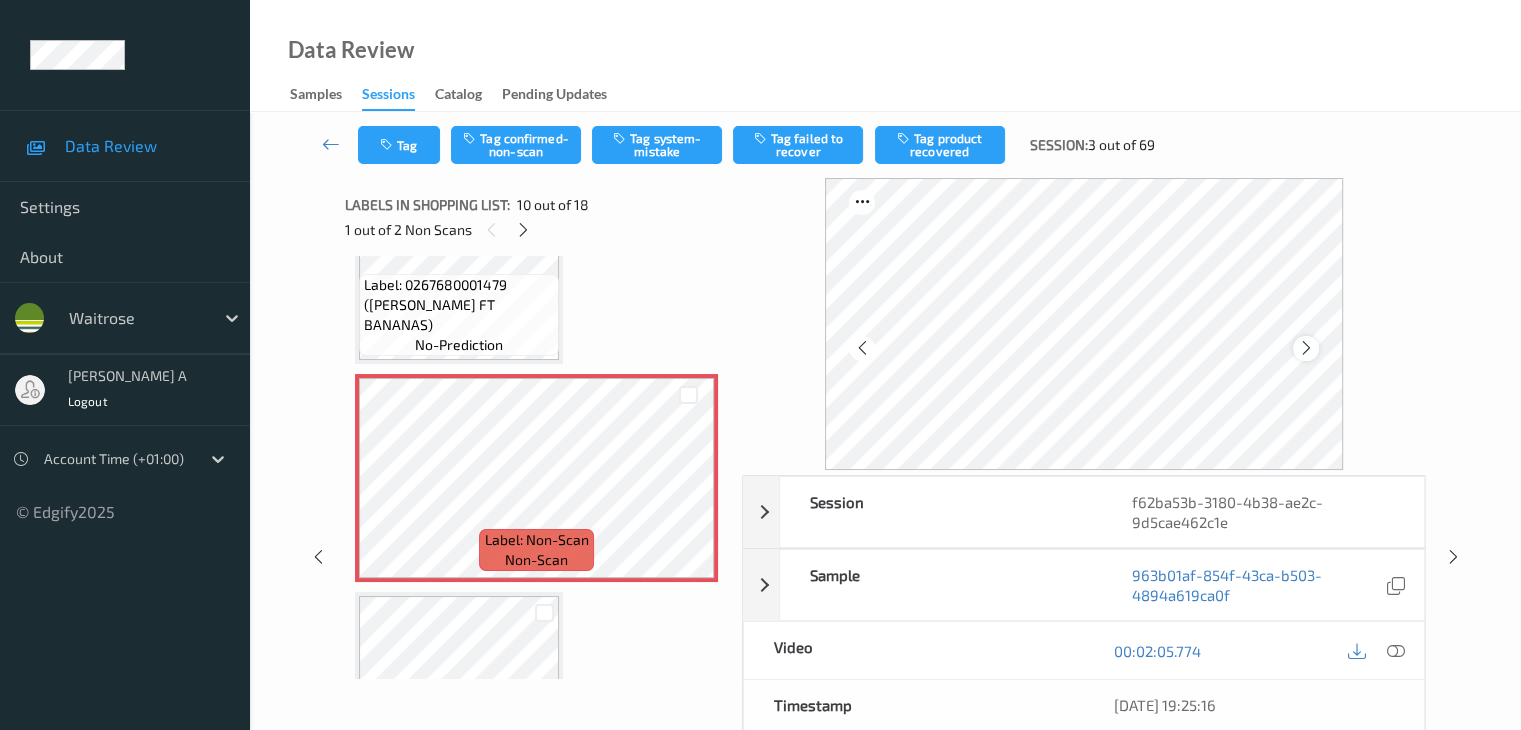 click at bounding box center (1306, 348) 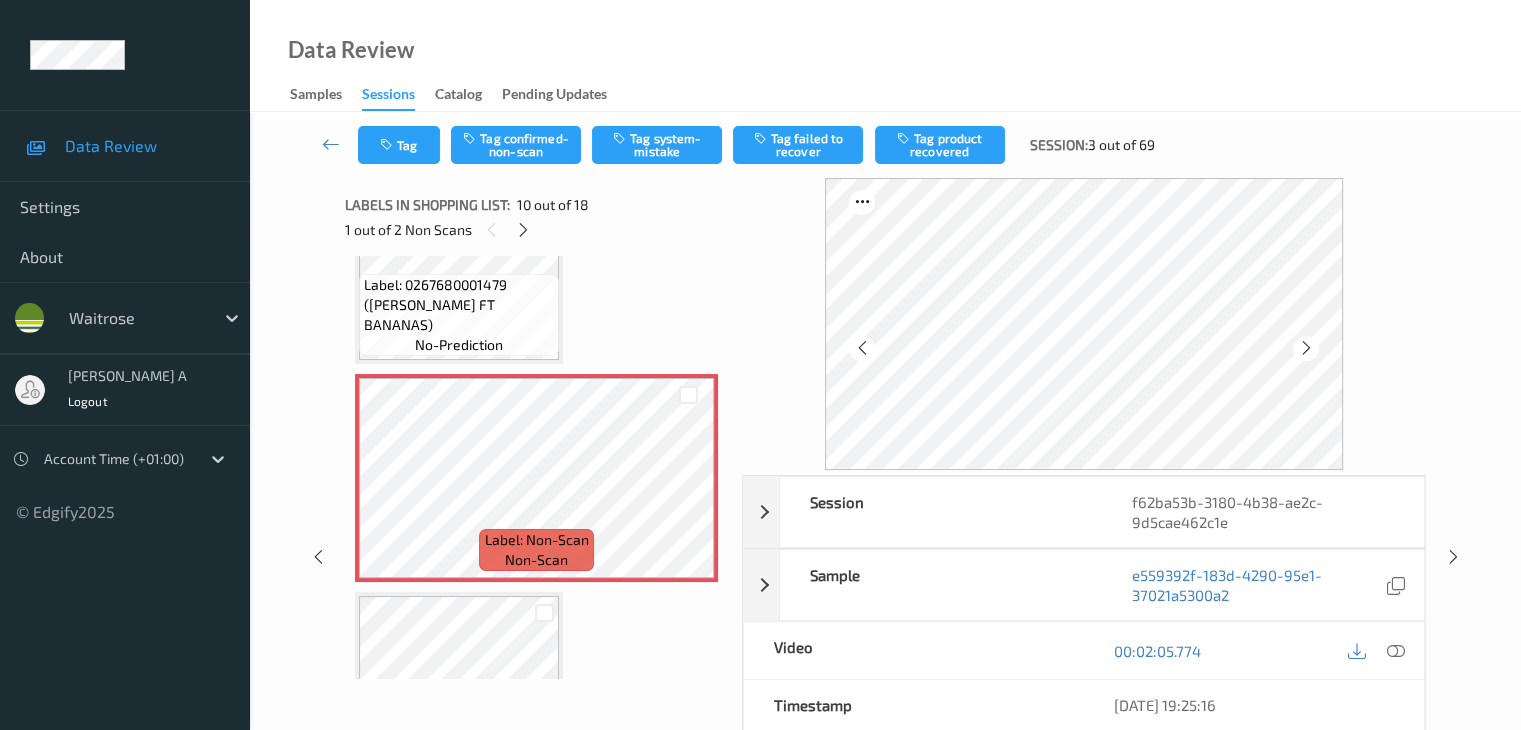 click at bounding box center (1306, 348) 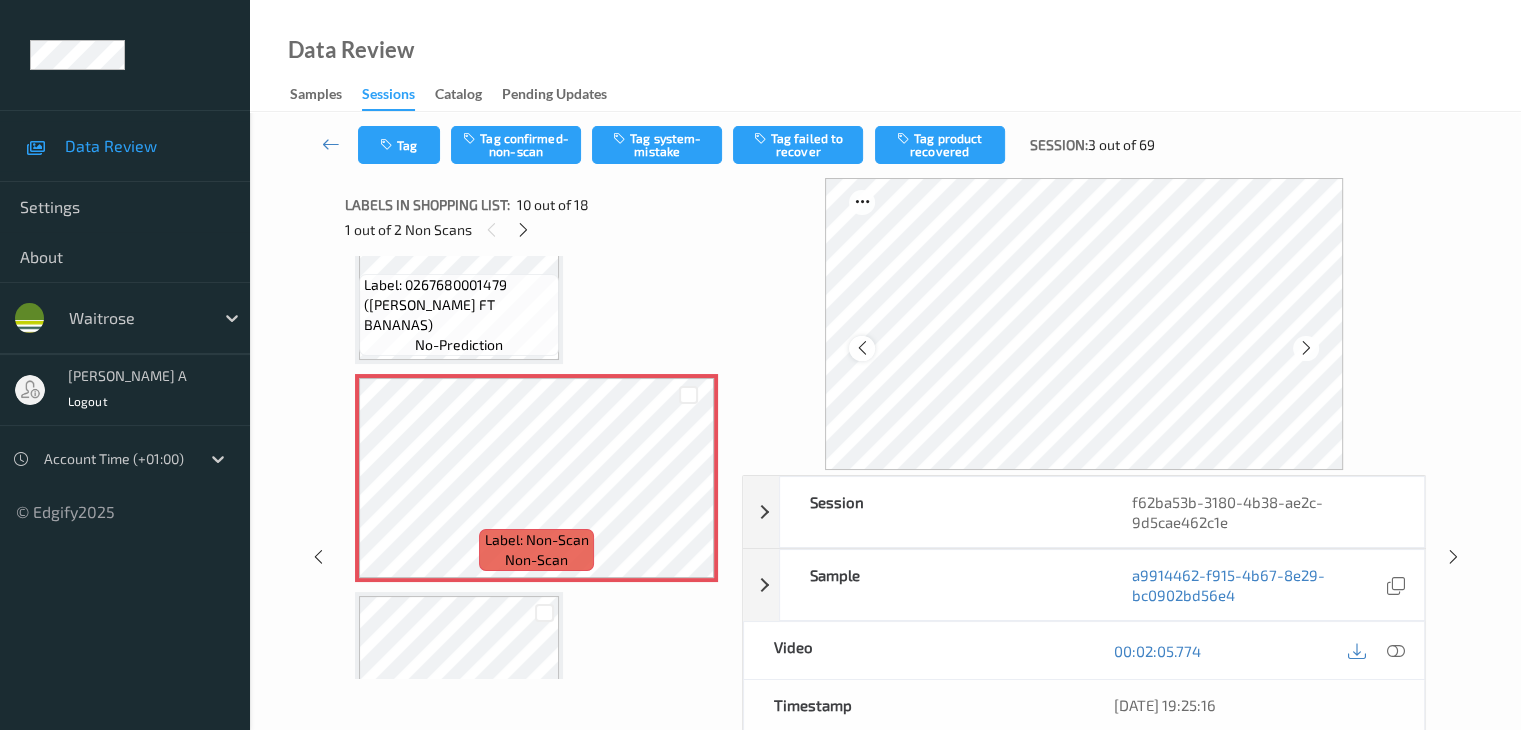 click at bounding box center [861, 348] 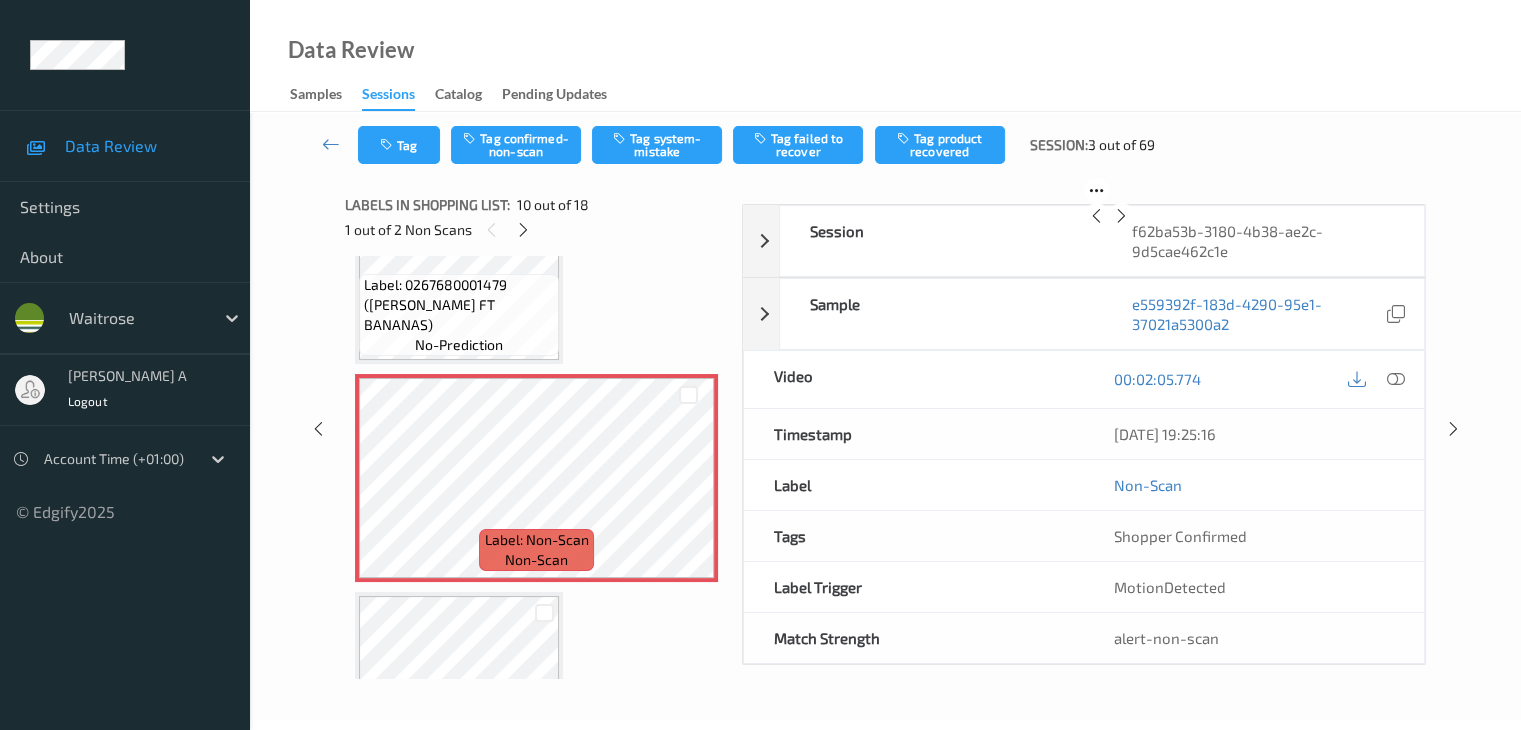 click at bounding box center (1096, 216) 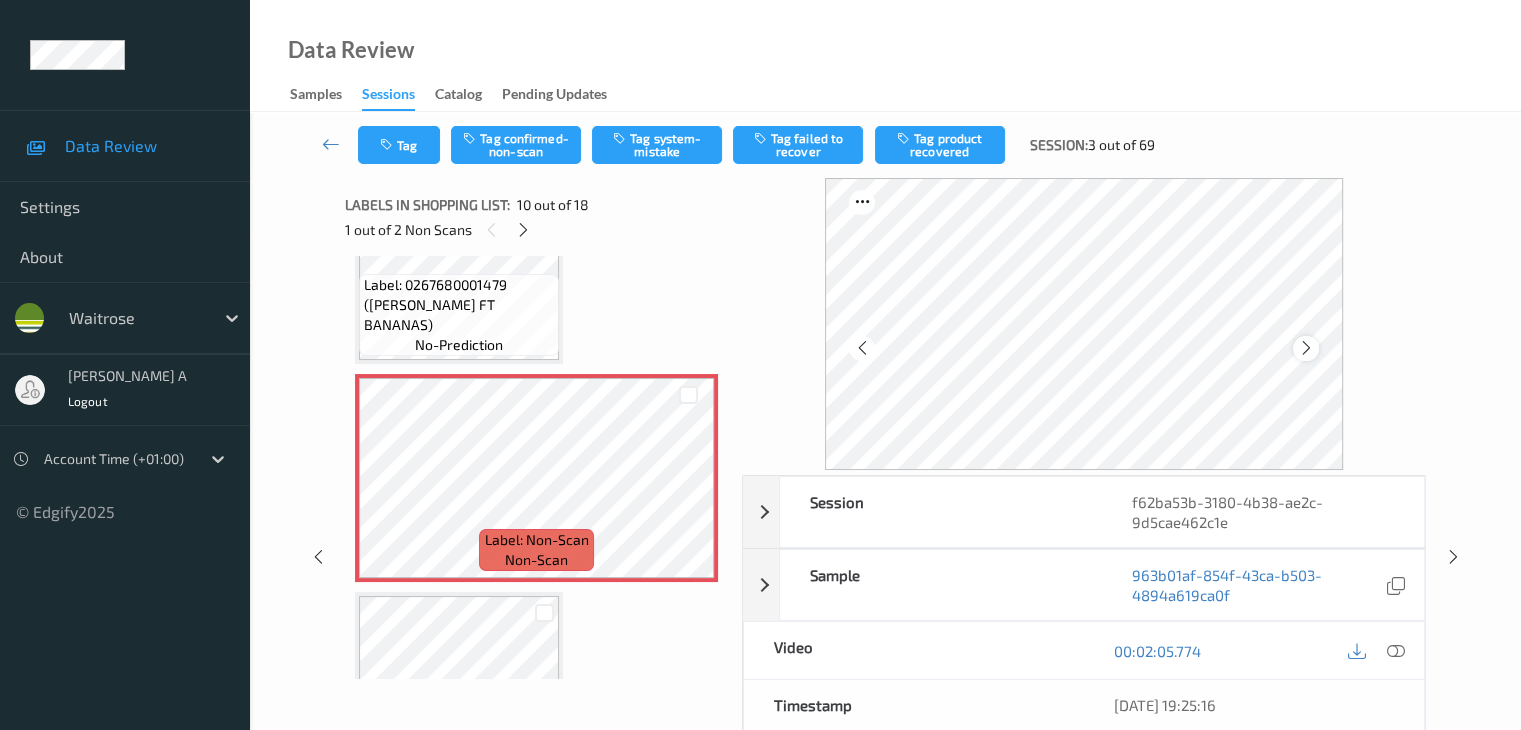 click at bounding box center [1305, 348] 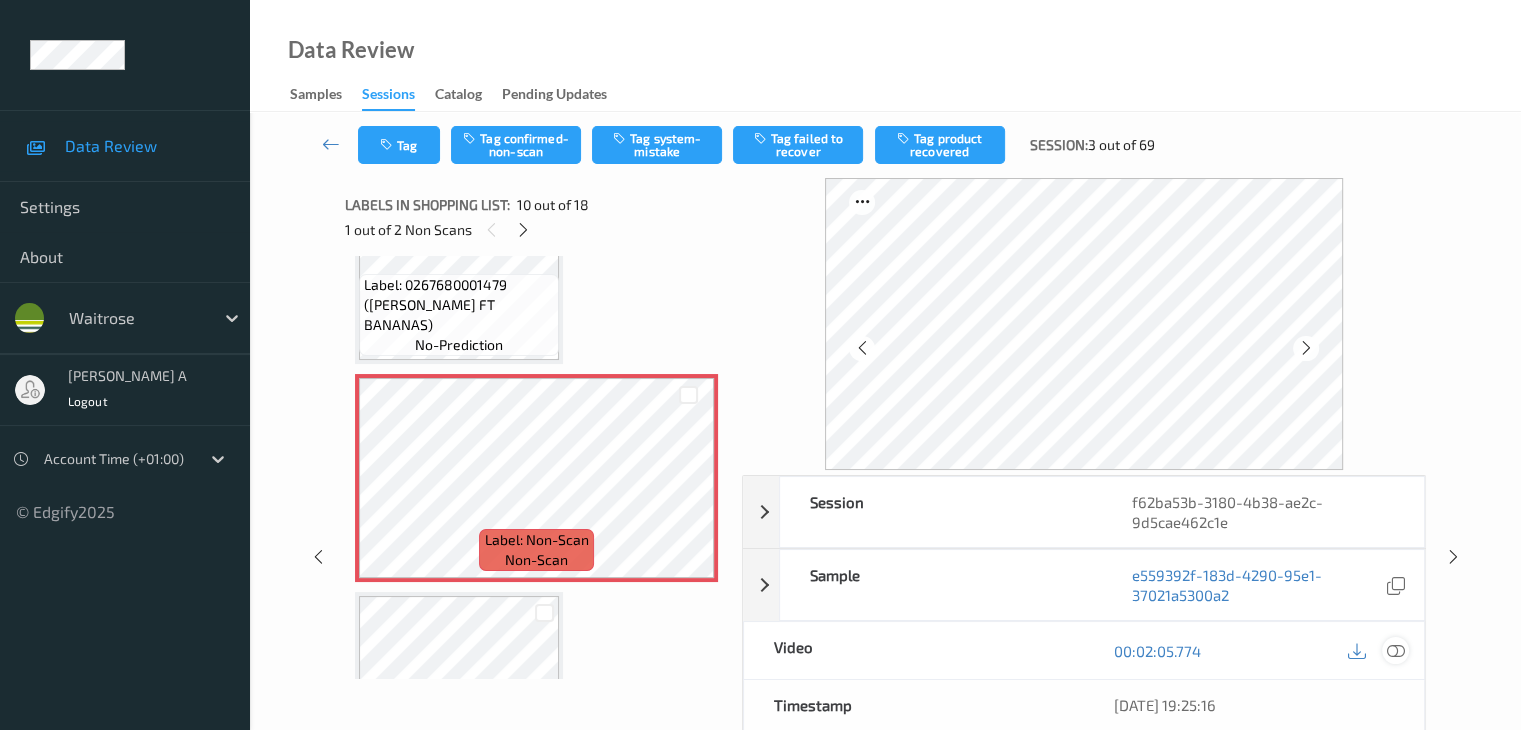 click at bounding box center (1395, 651) 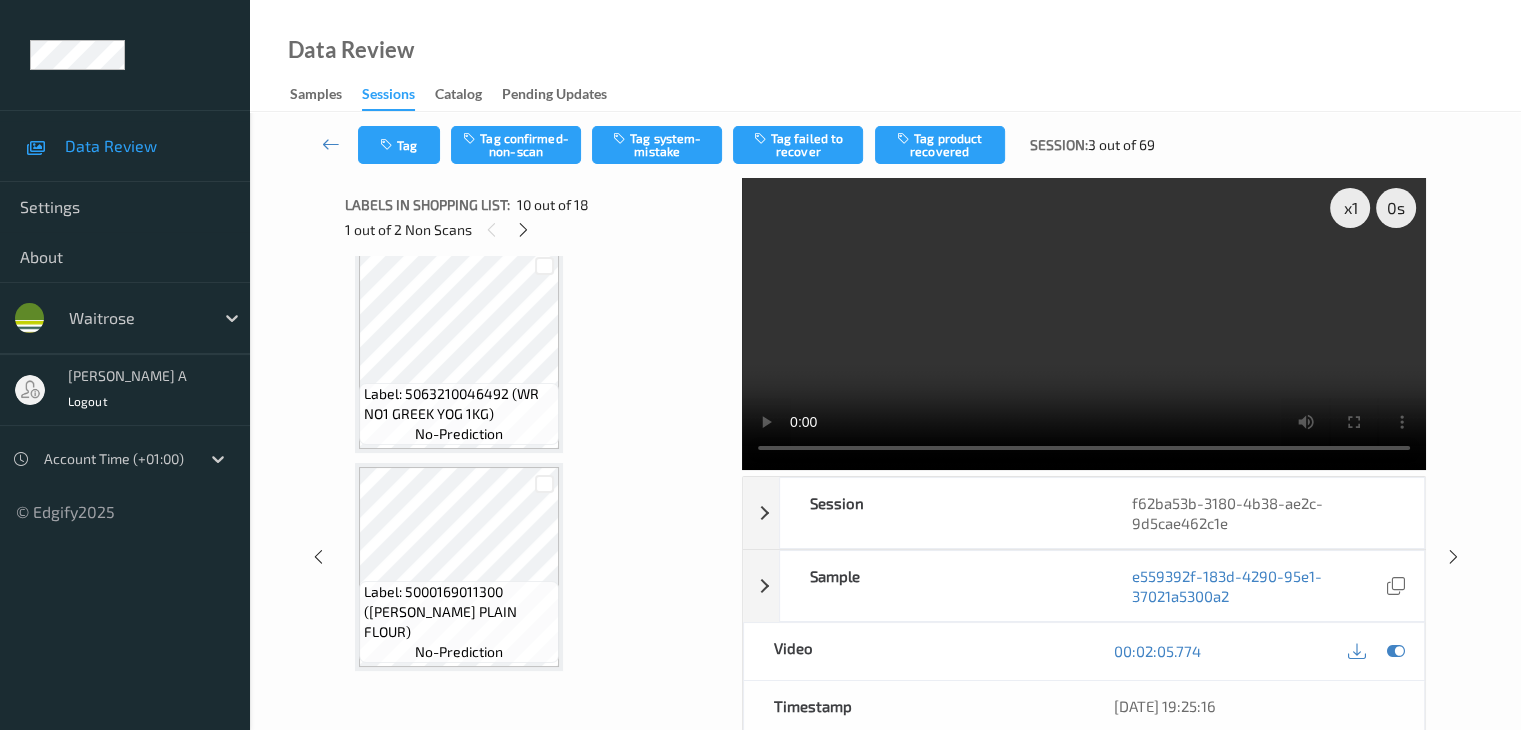 scroll, scrollTop: 0, scrollLeft: 0, axis: both 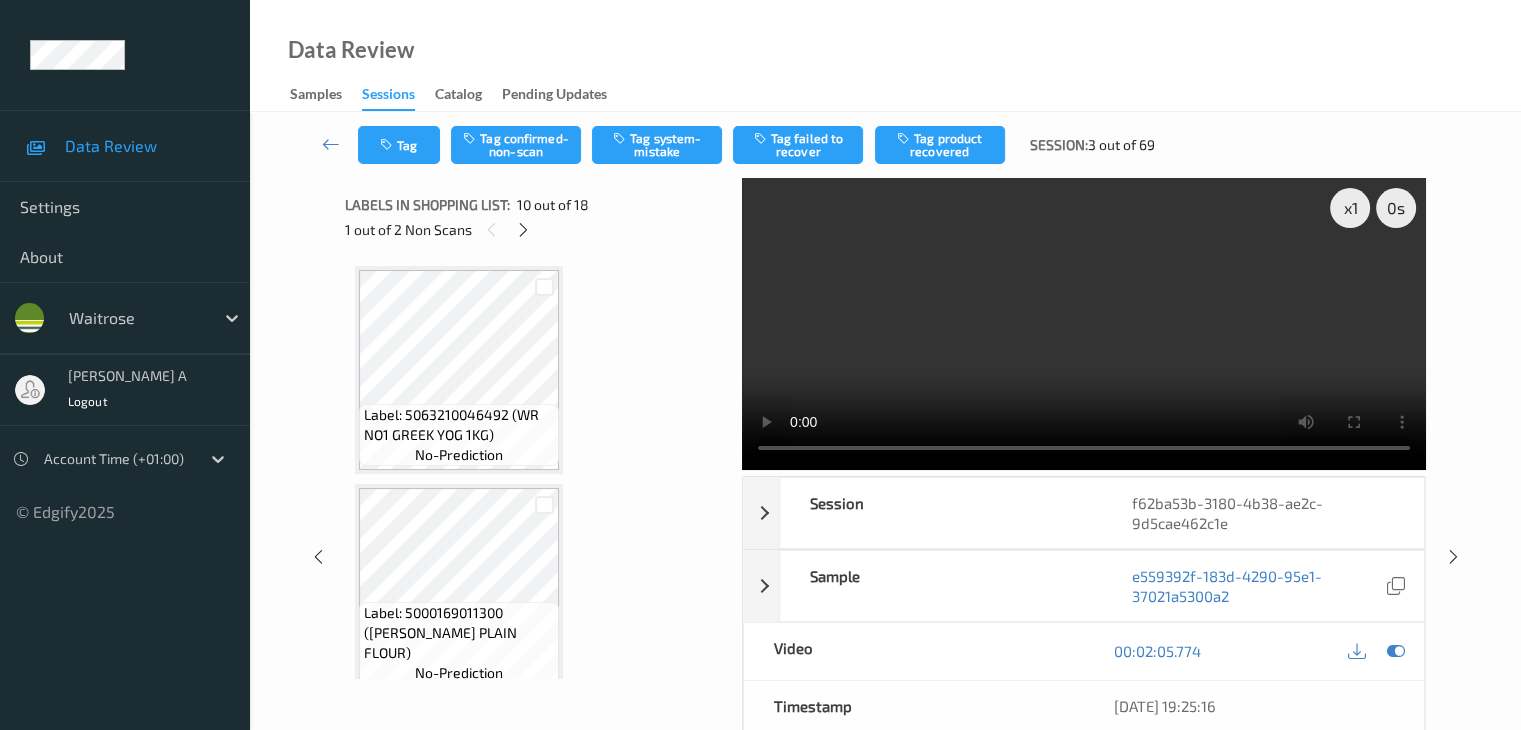 type 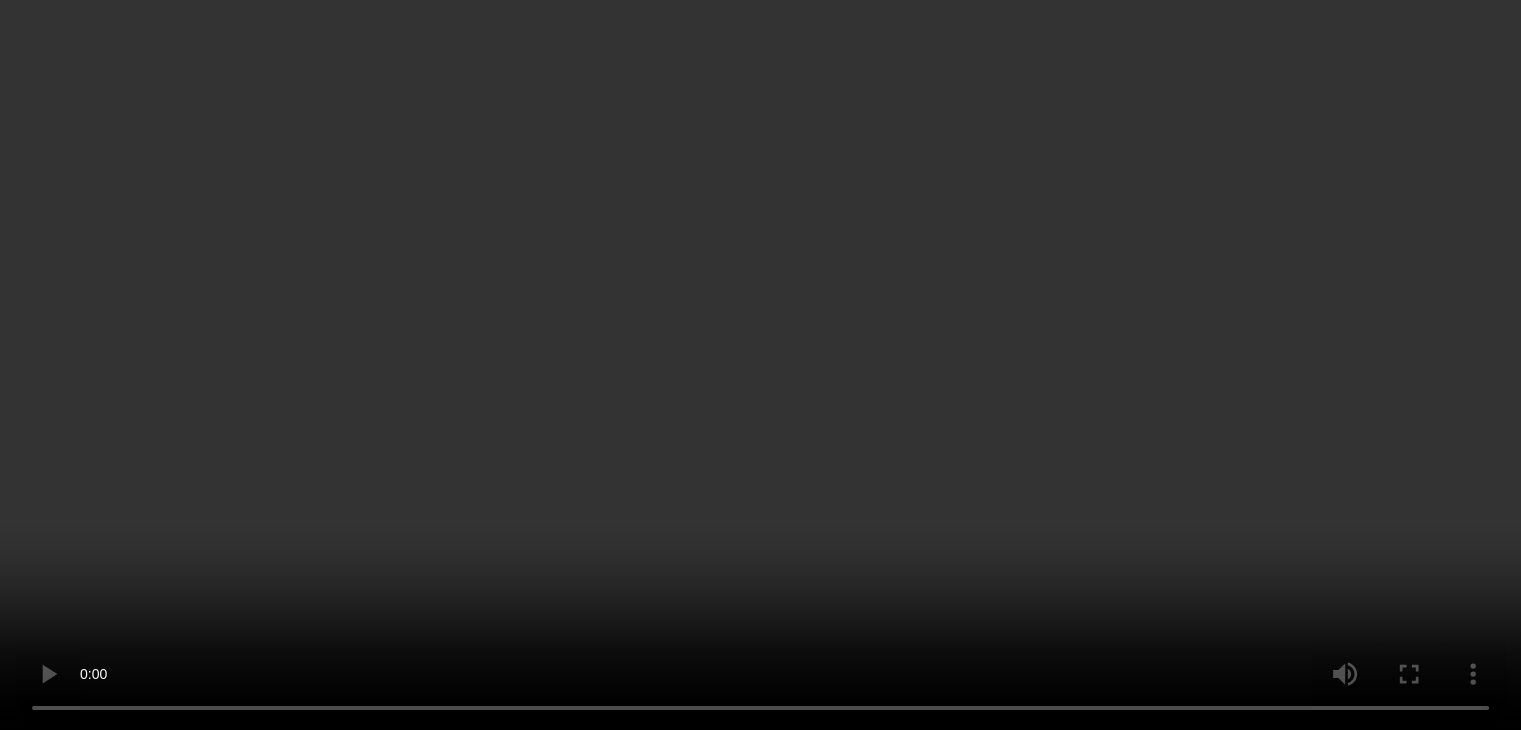 scroll, scrollTop: 1700, scrollLeft: 0, axis: vertical 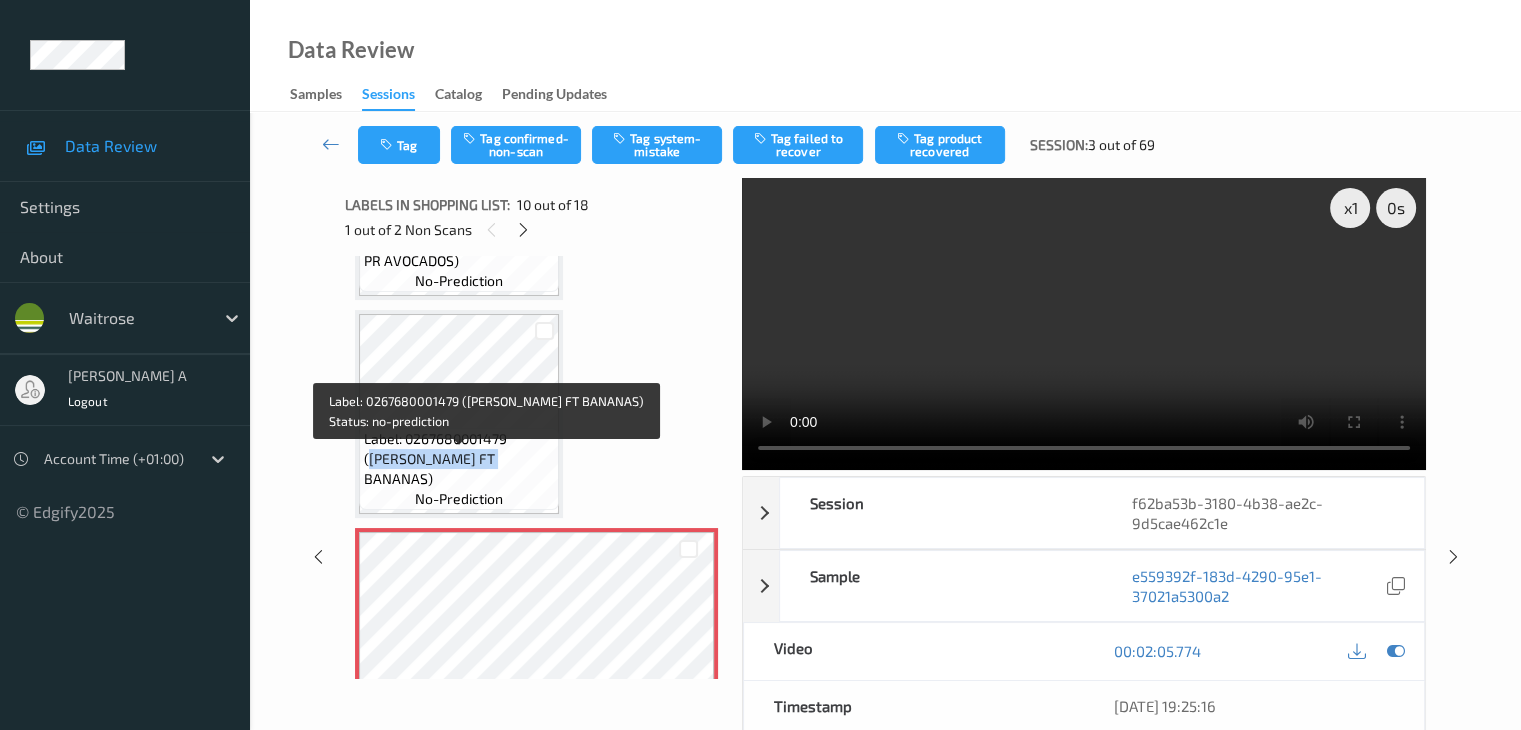 drag, startPoint x: 515, startPoint y: 459, endPoint x: 469, endPoint y: 477, distance: 49.396355 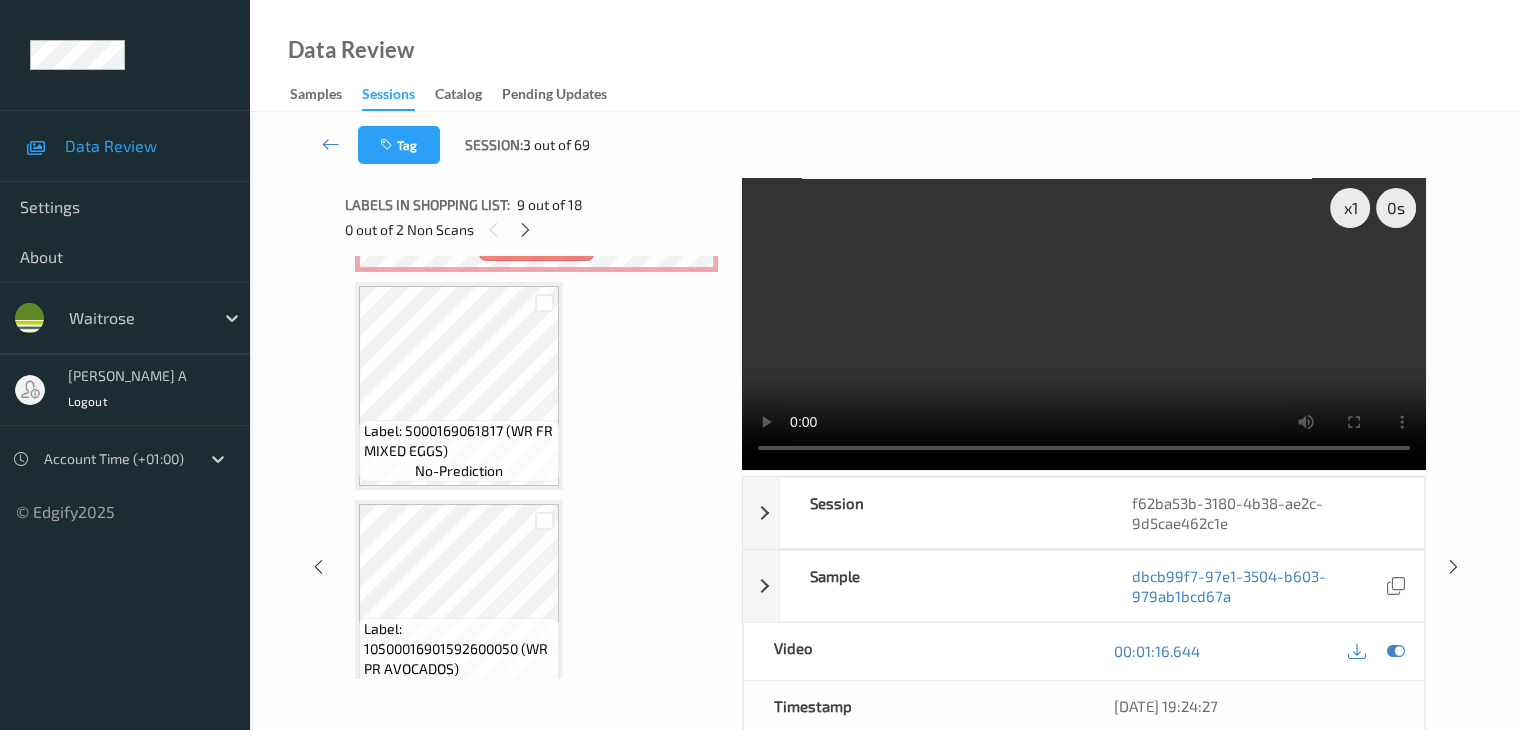 scroll, scrollTop: 2200, scrollLeft: 0, axis: vertical 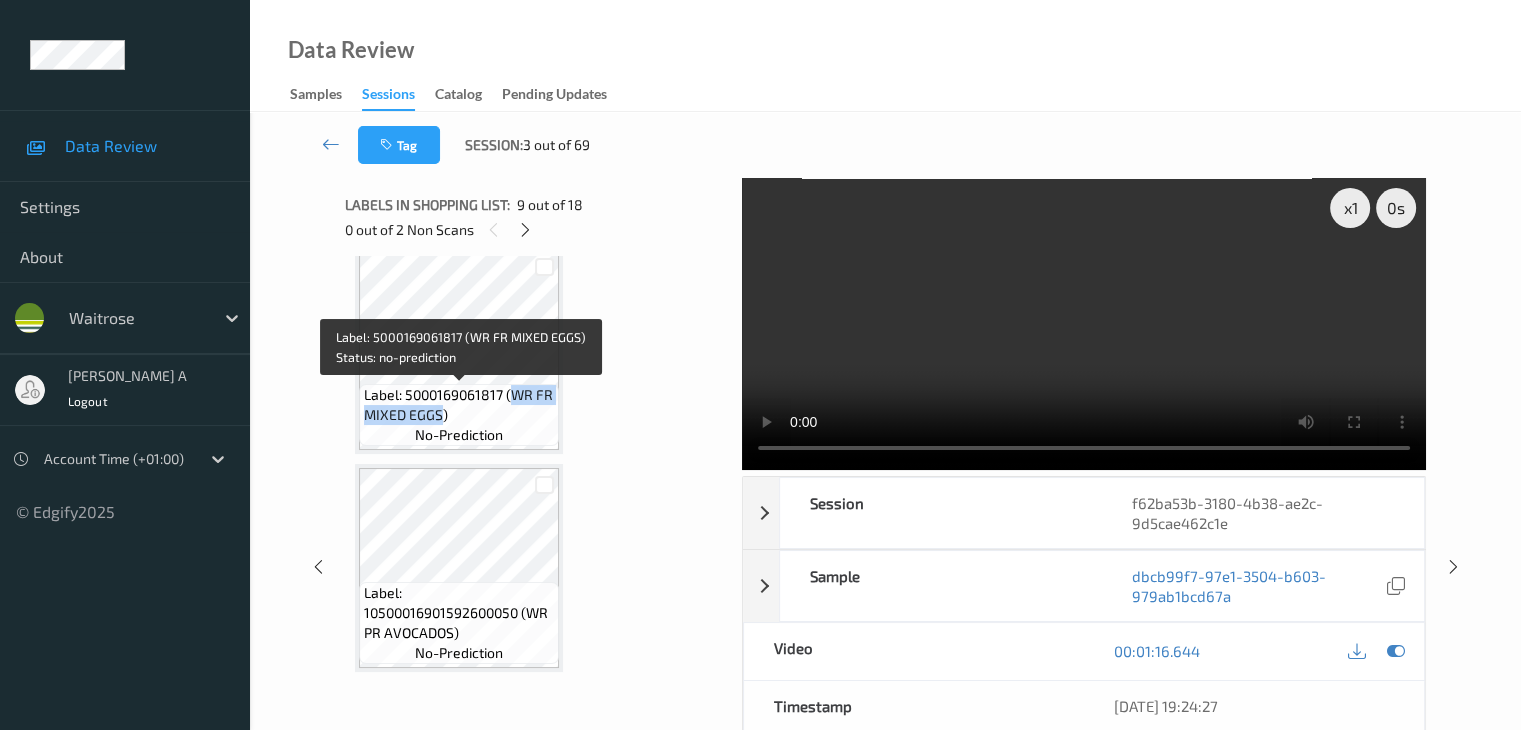 drag, startPoint x: 510, startPoint y: 392, endPoint x: 440, endPoint y: 421, distance: 75.76939 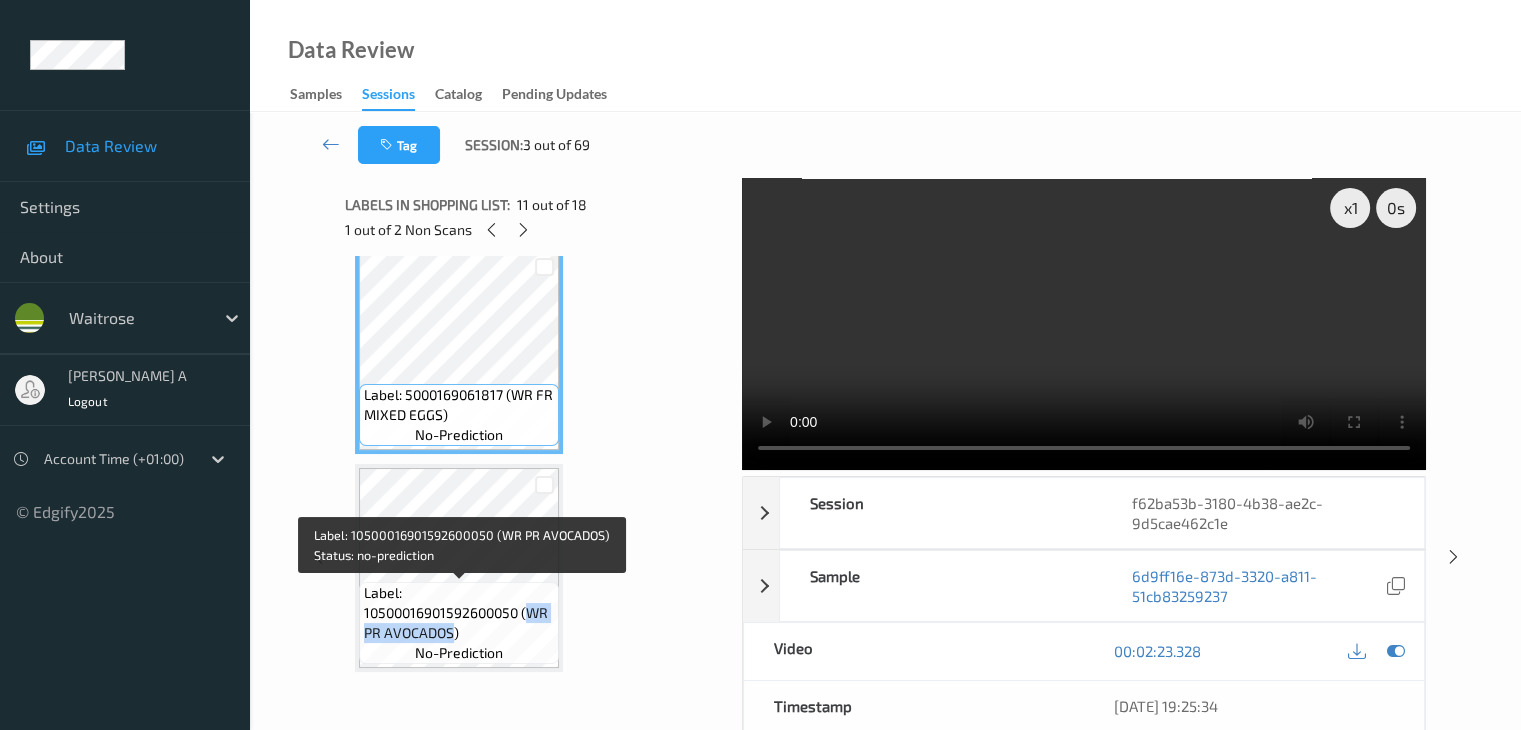drag, startPoint x: 532, startPoint y: 610, endPoint x: 452, endPoint y: 629, distance: 82.2253 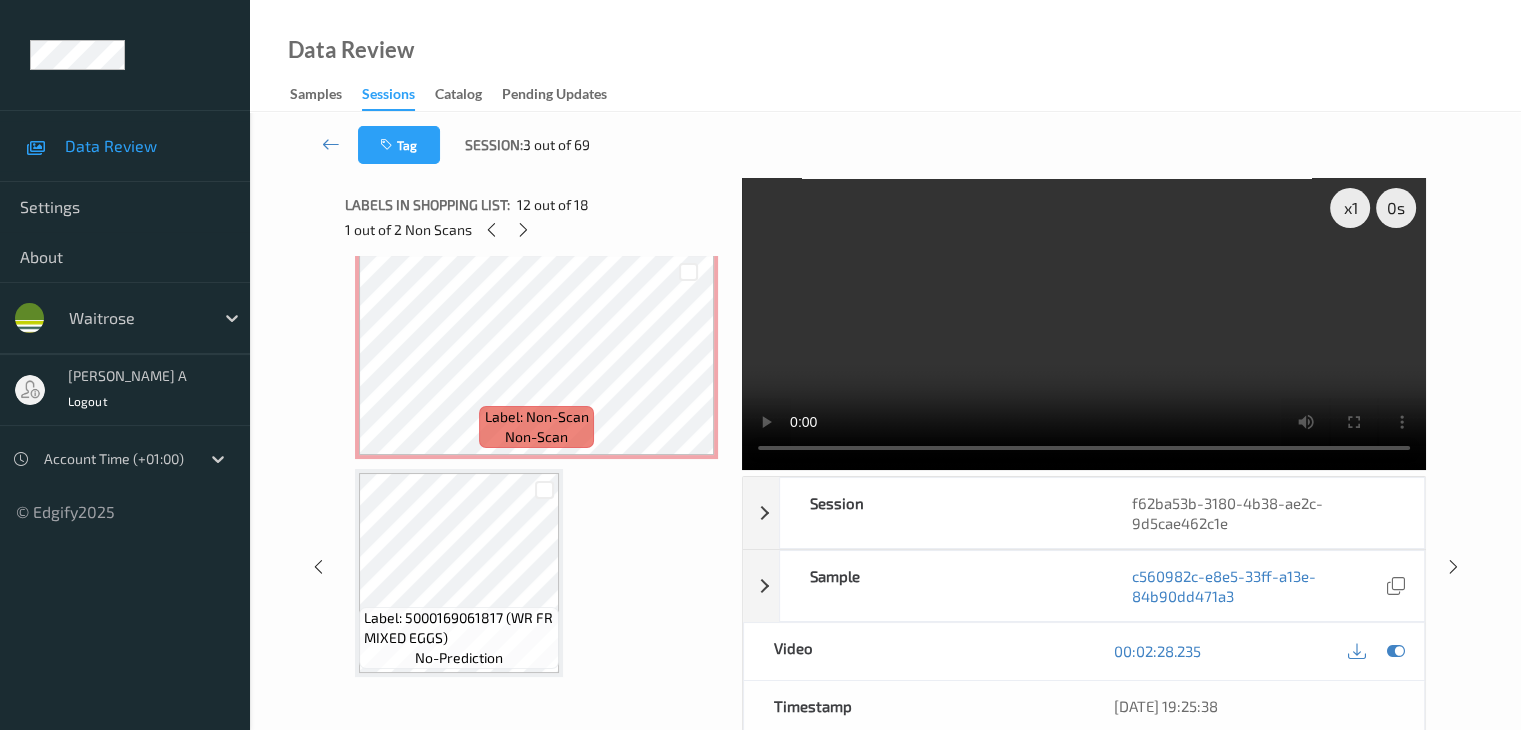 scroll, scrollTop: 2100, scrollLeft: 0, axis: vertical 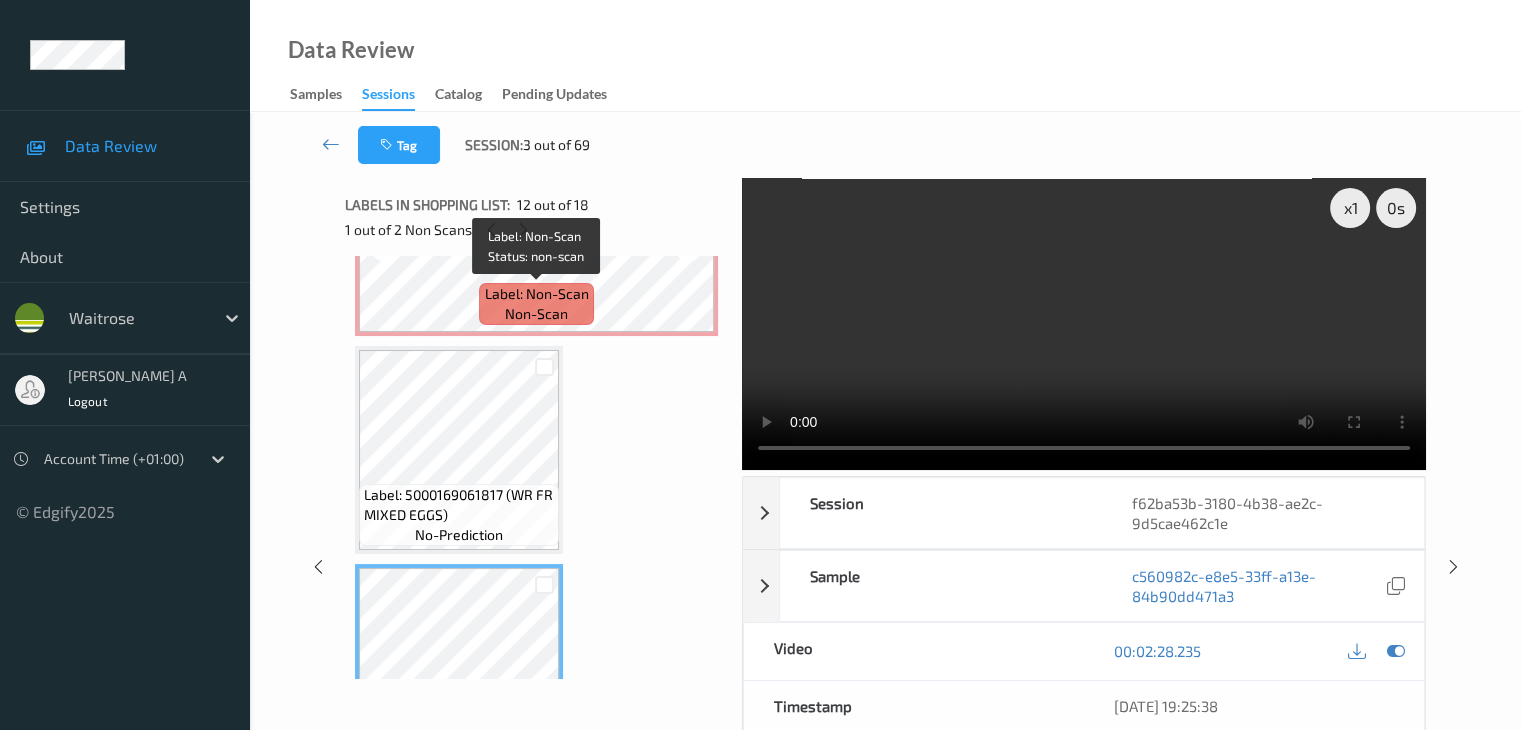 click on "Label: Non-Scan non-scan" at bounding box center [536, 304] 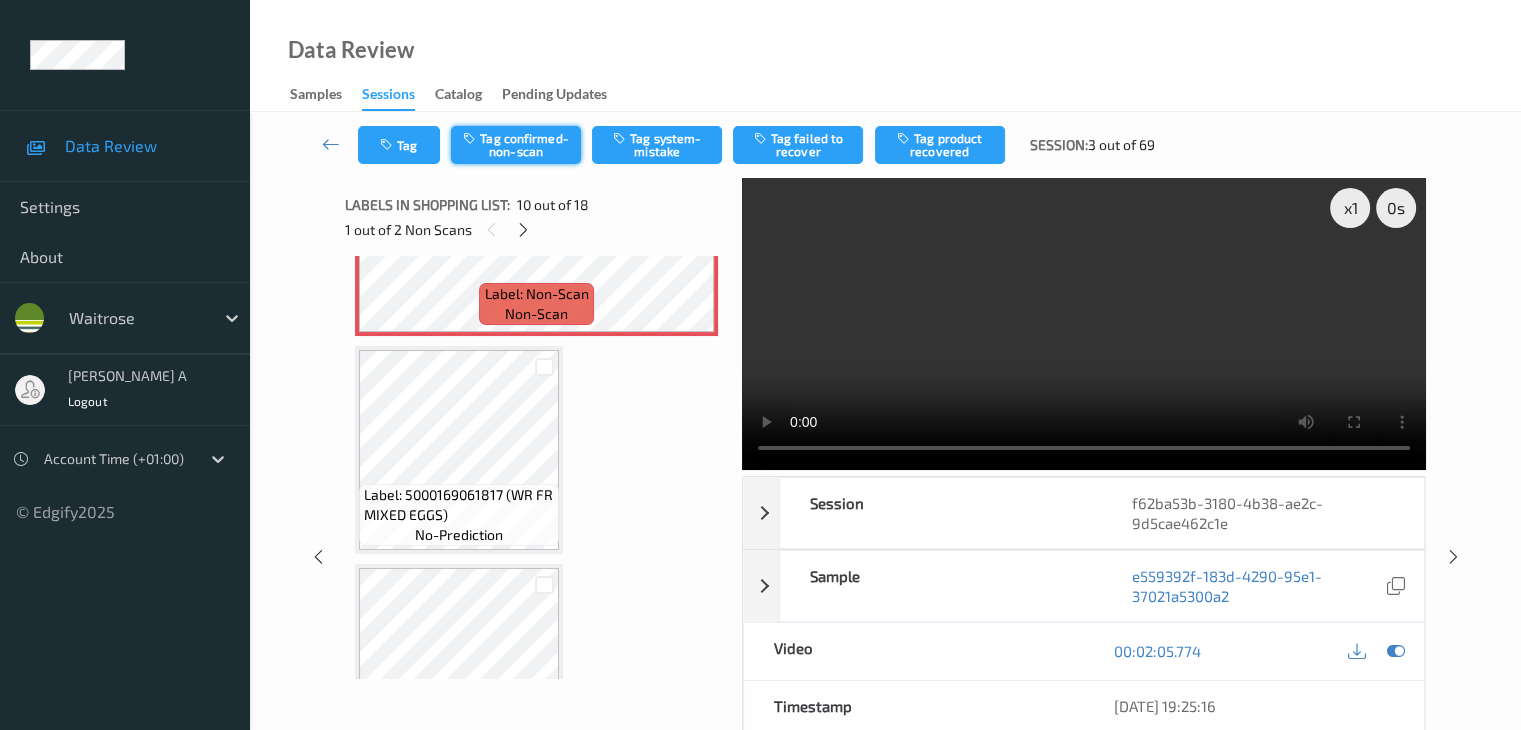 click on "Tag   confirmed-non-scan" at bounding box center [516, 145] 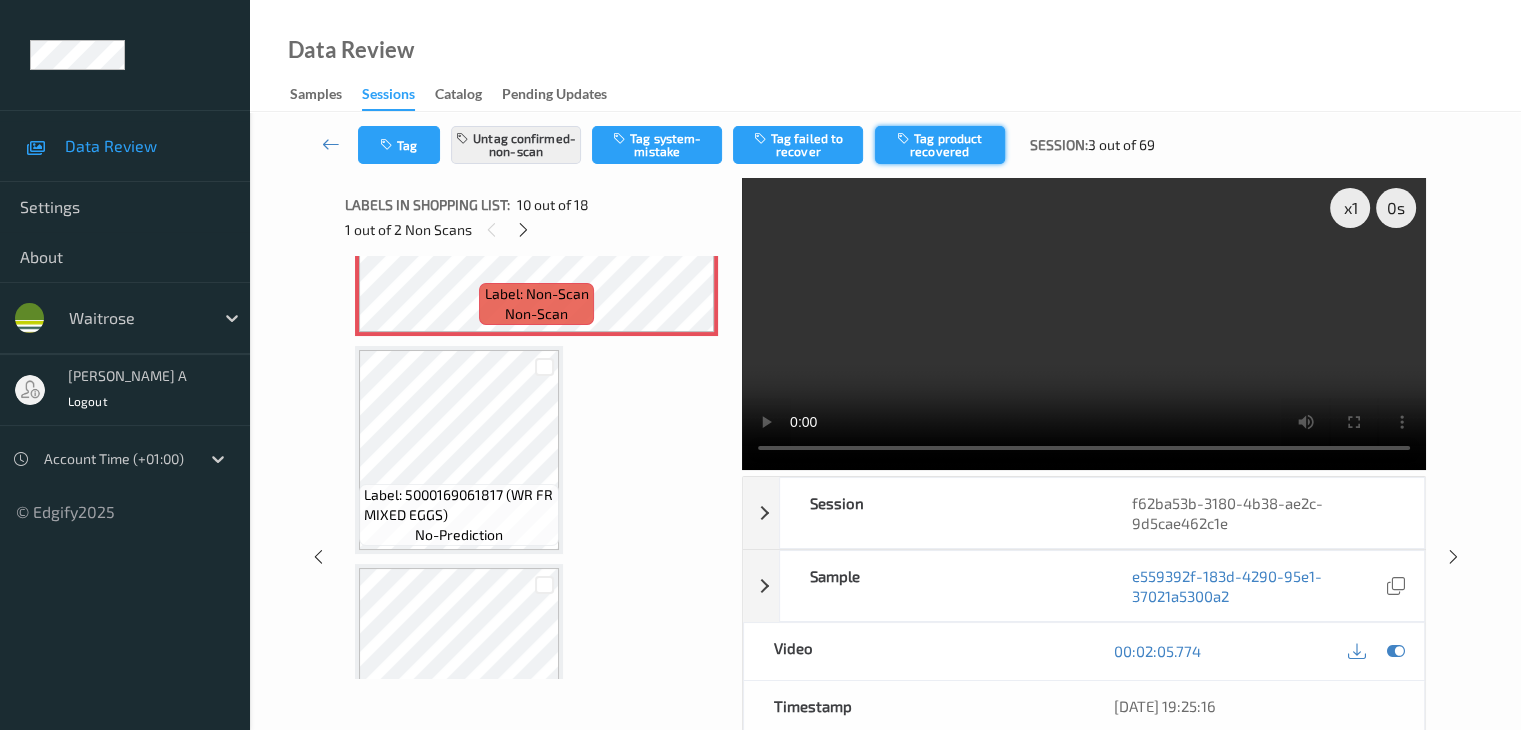 click on "Tag   product recovered" at bounding box center [940, 145] 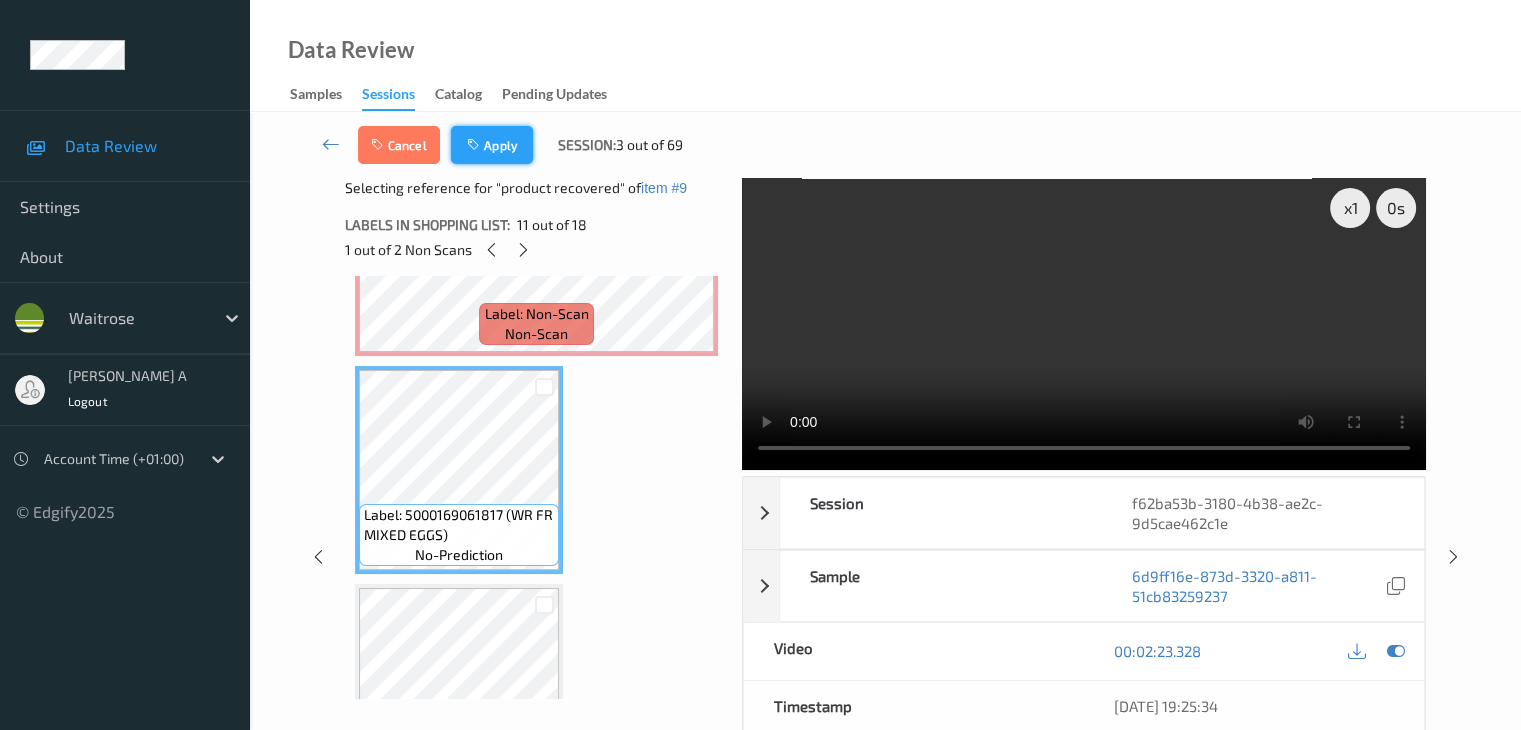 click on "Apply" at bounding box center (492, 145) 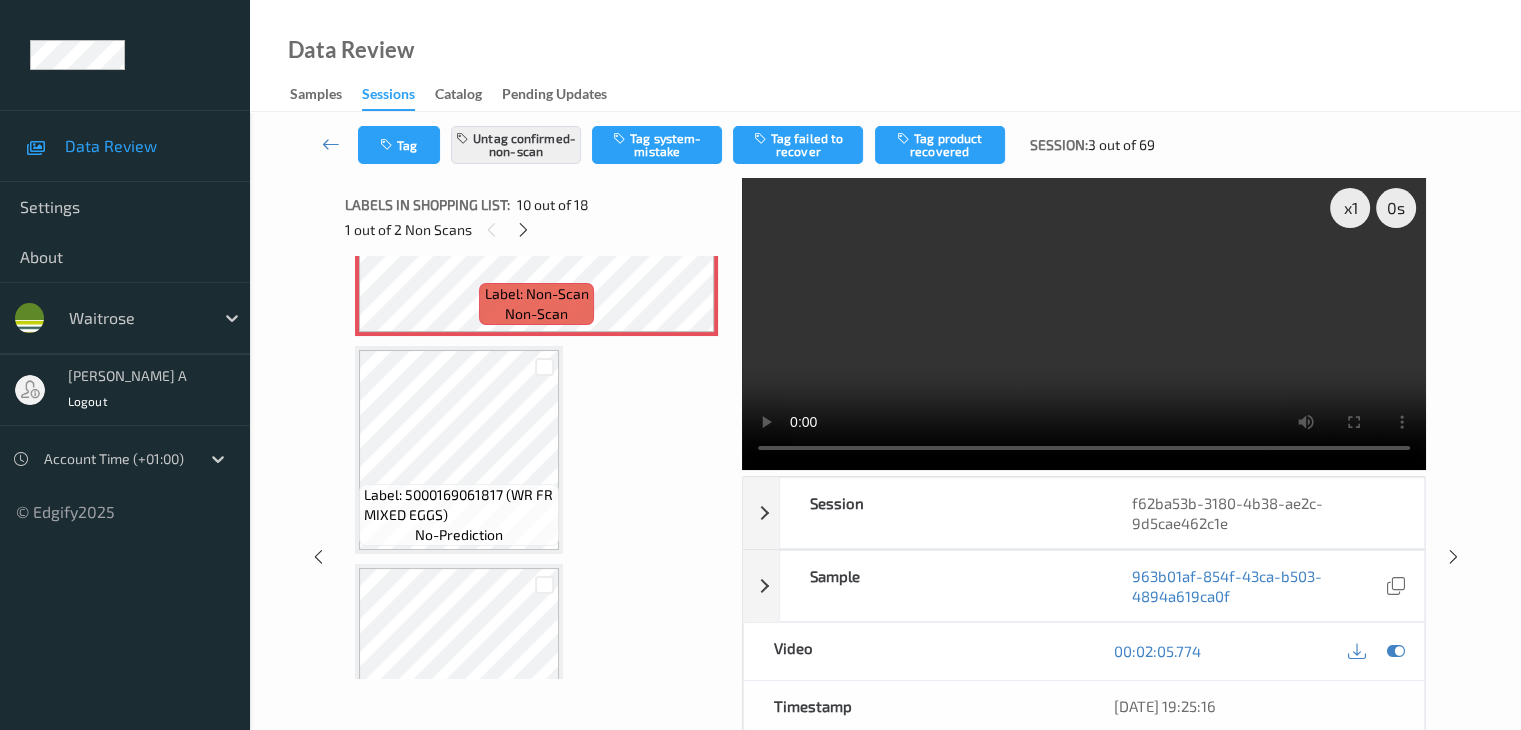 scroll, scrollTop: 1754, scrollLeft: 0, axis: vertical 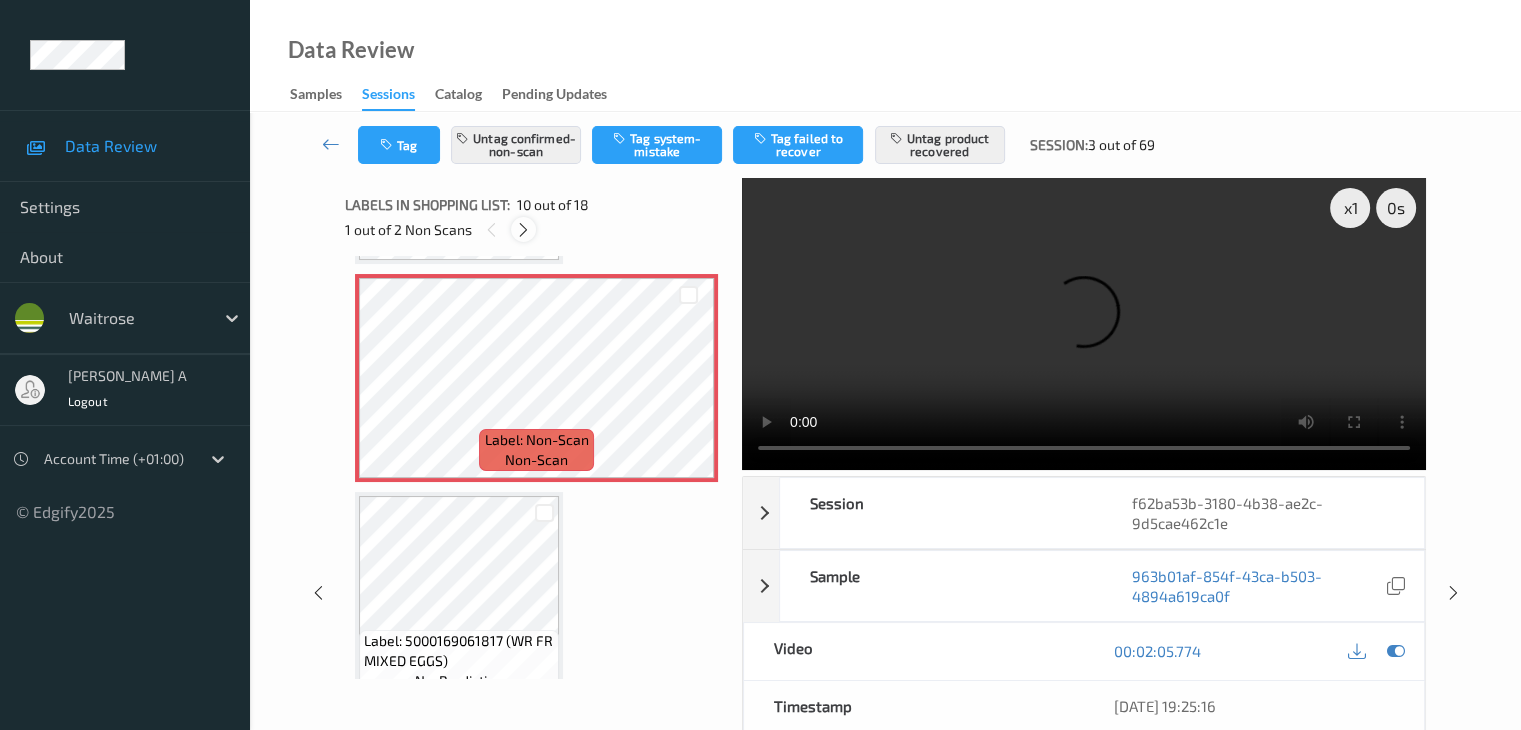 click at bounding box center [523, 230] 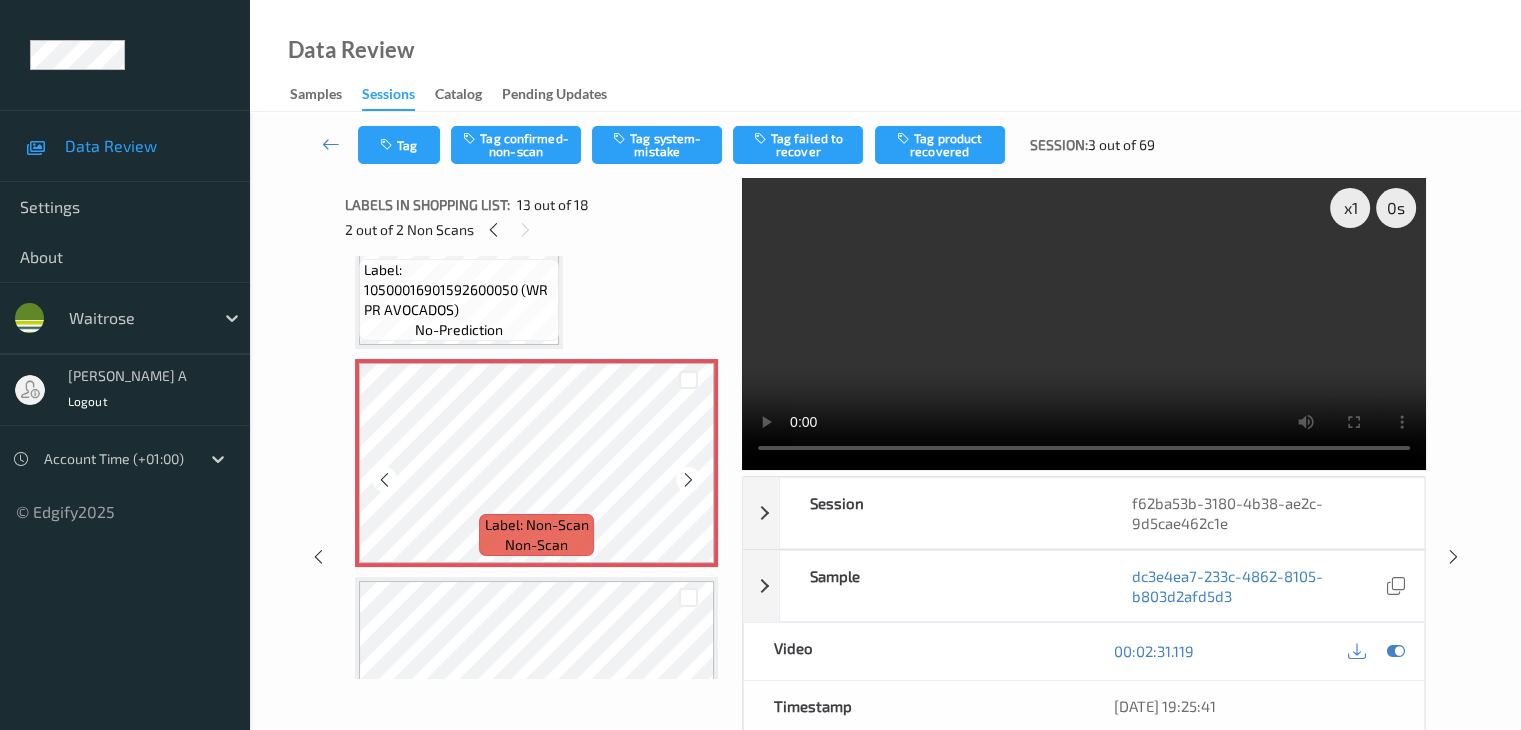 scroll, scrollTop: 2608, scrollLeft: 0, axis: vertical 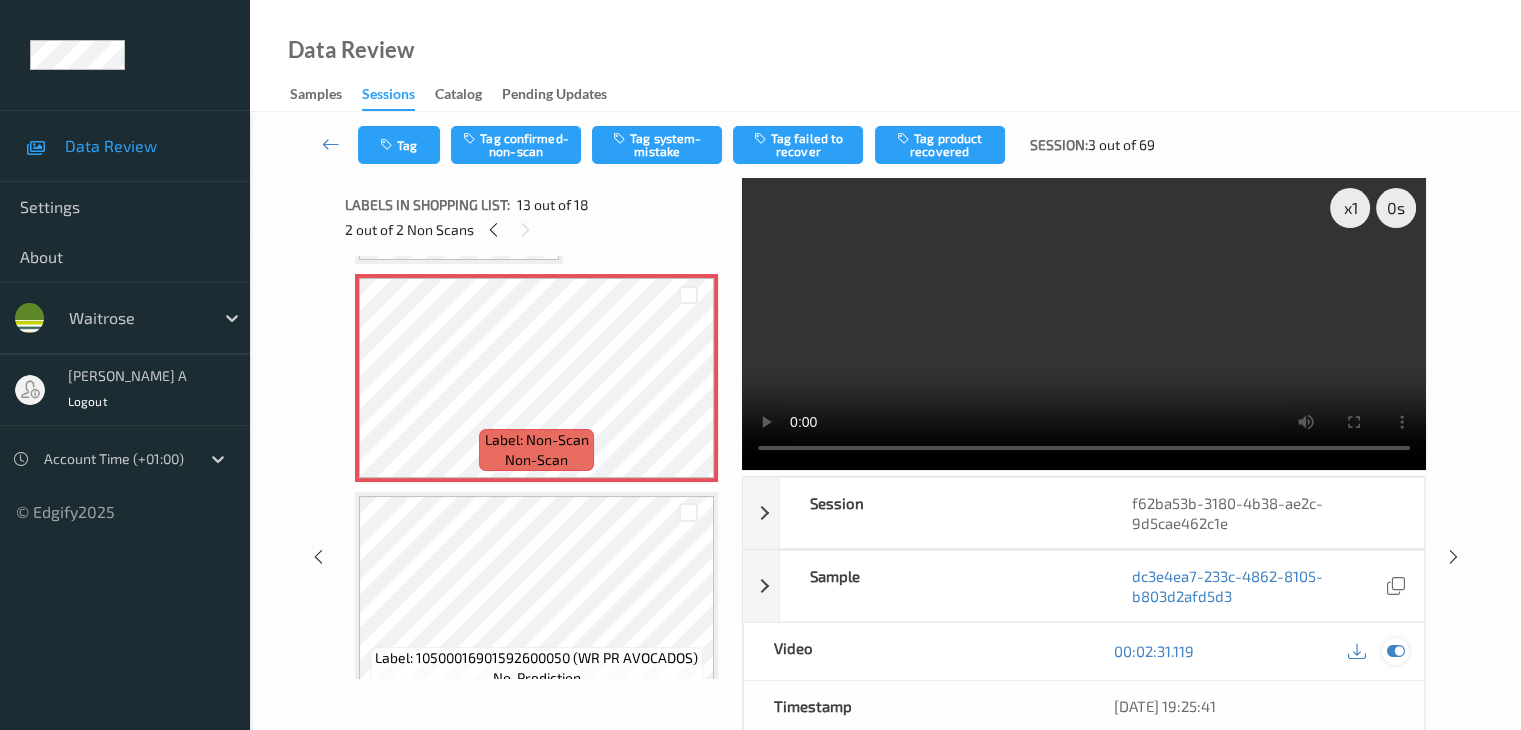 click at bounding box center [1395, 651] 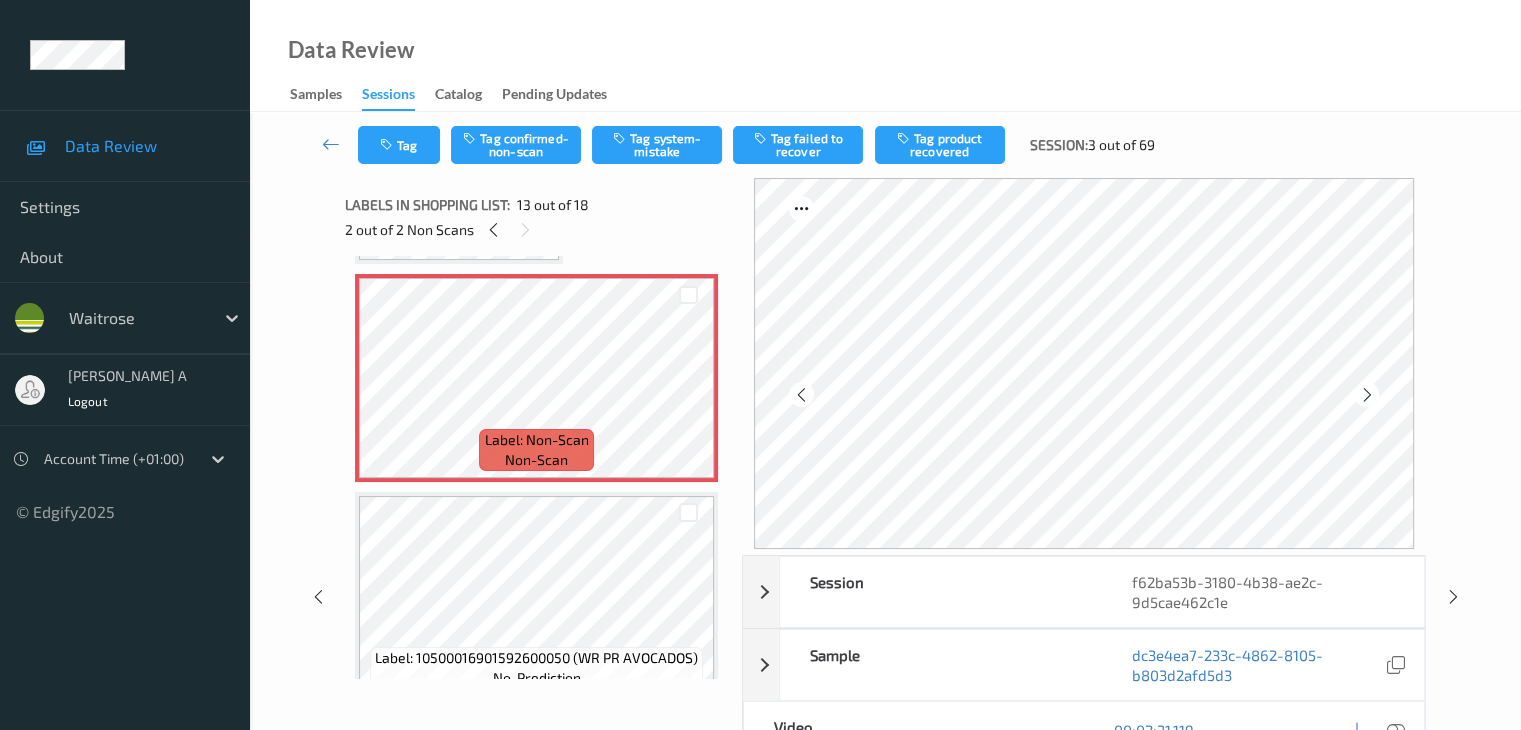 scroll, scrollTop: 100, scrollLeft: 0, axis: vertical 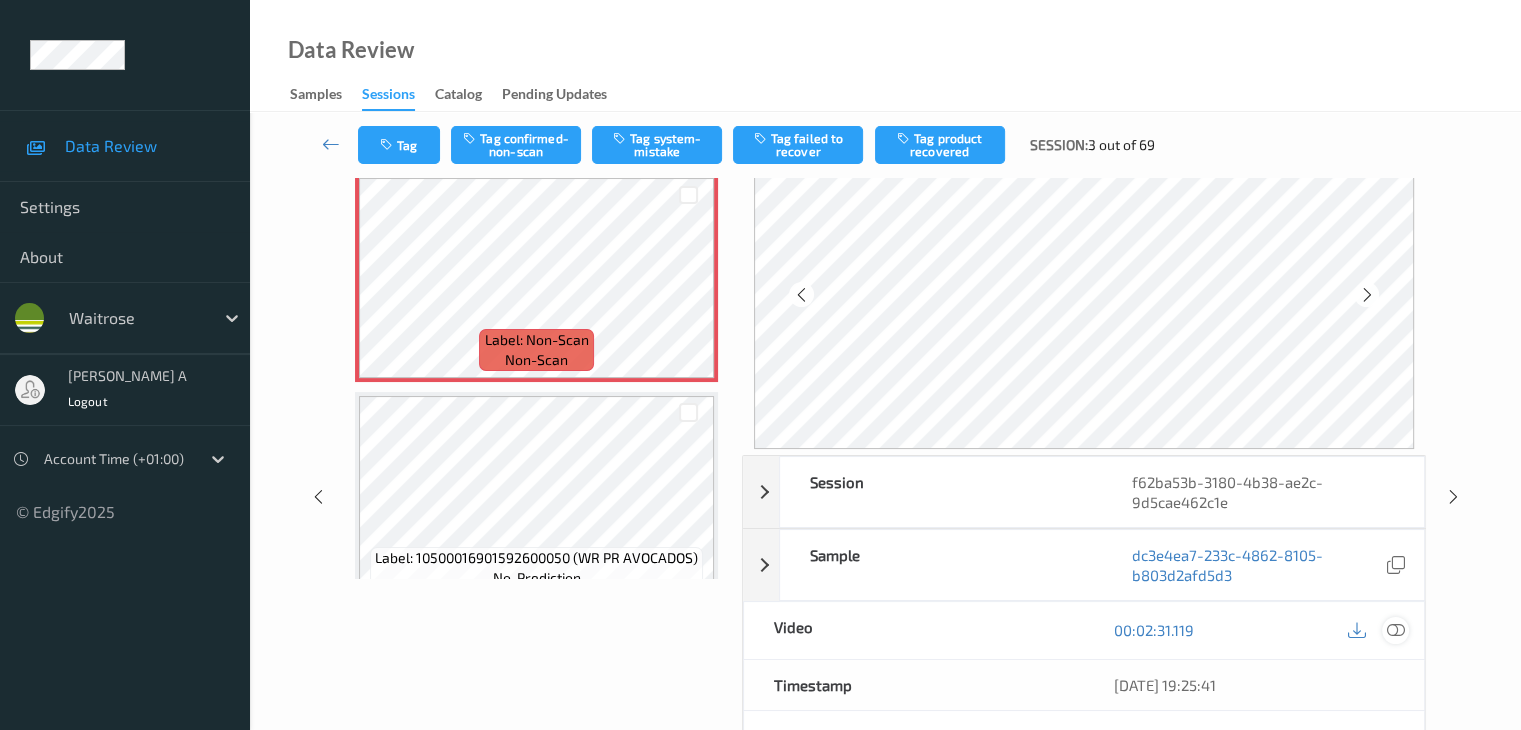 click at bounding box center [1395, 630] 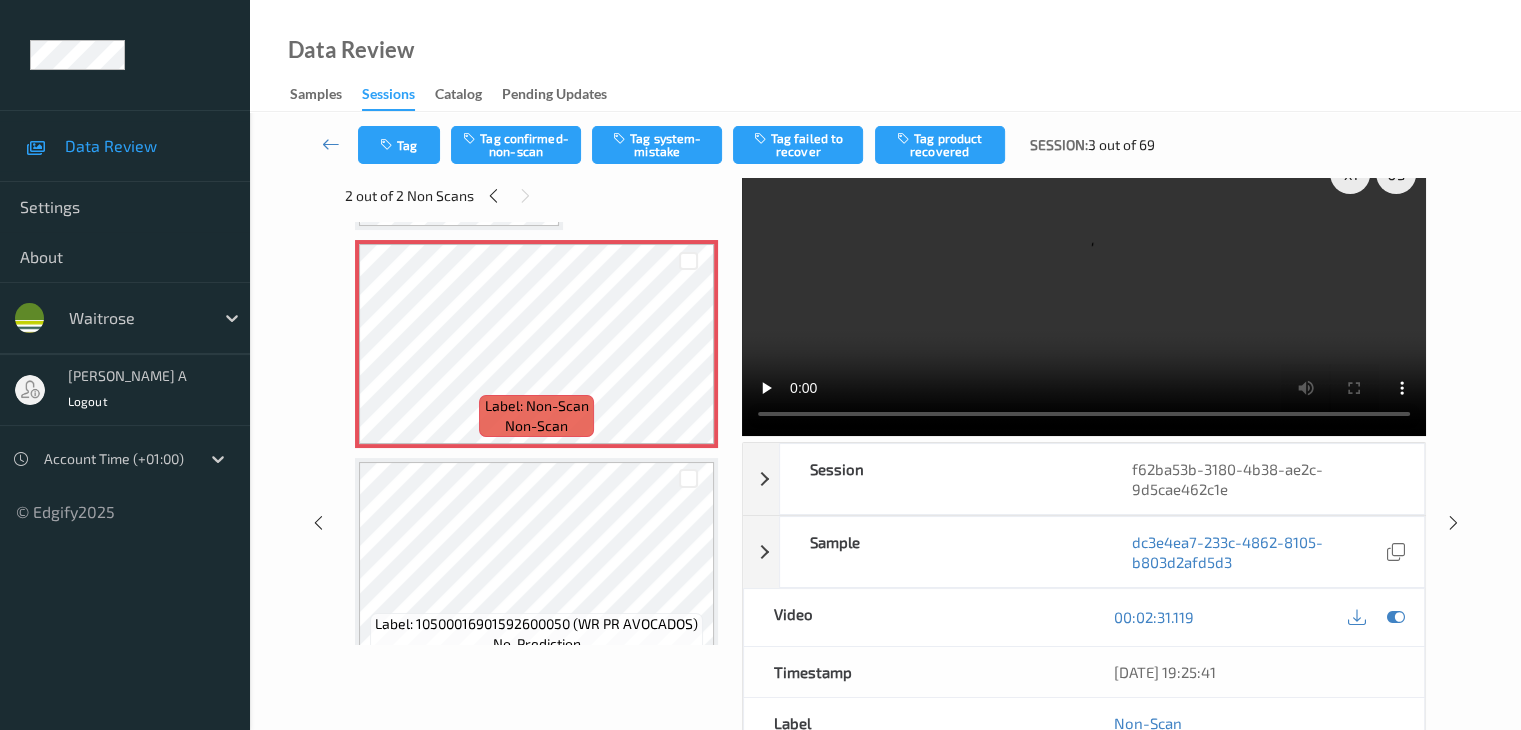 scroll, scrollTop: 0, scrollLeft: 0, axis: both 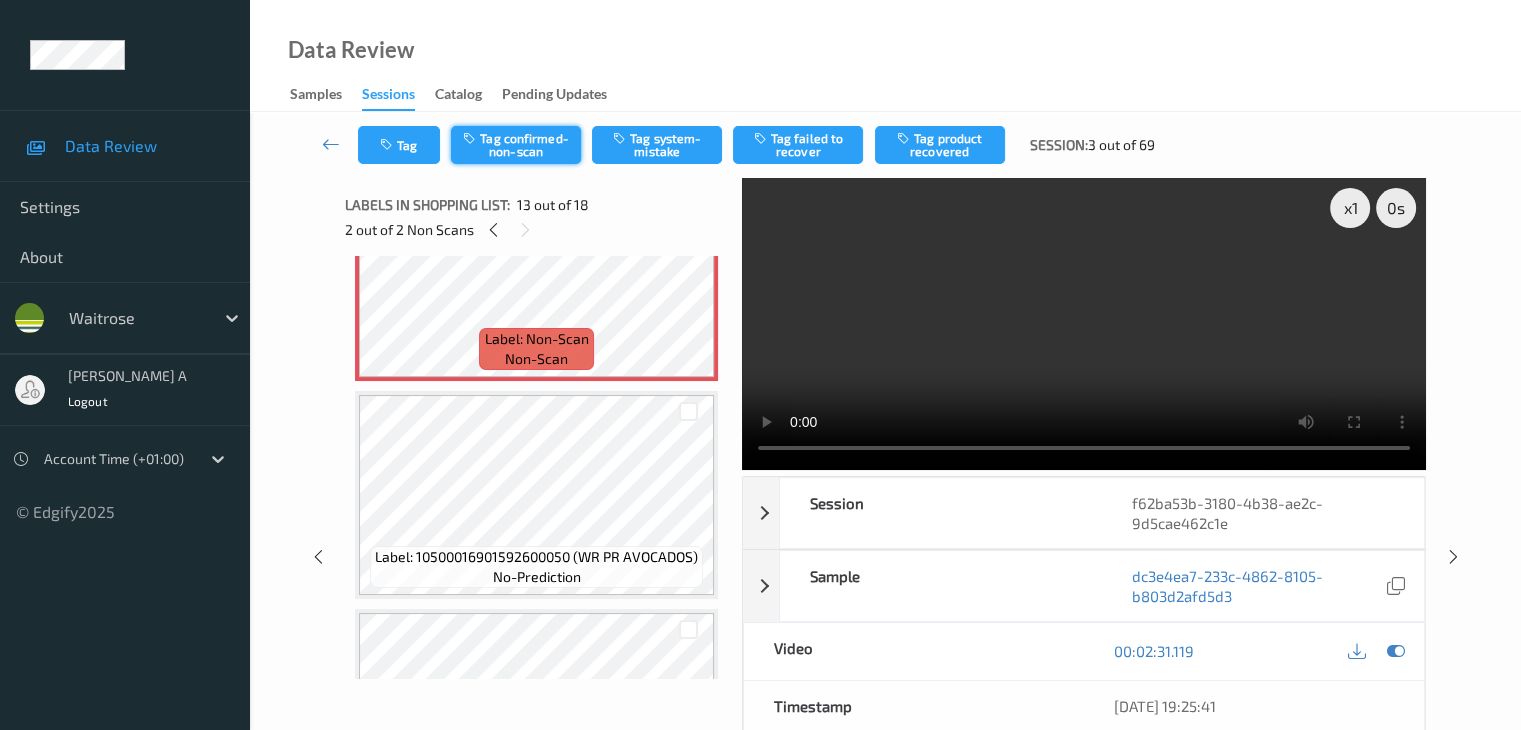 click on "Tag   confirmed-non-scan" at bounding box center (516, 145) 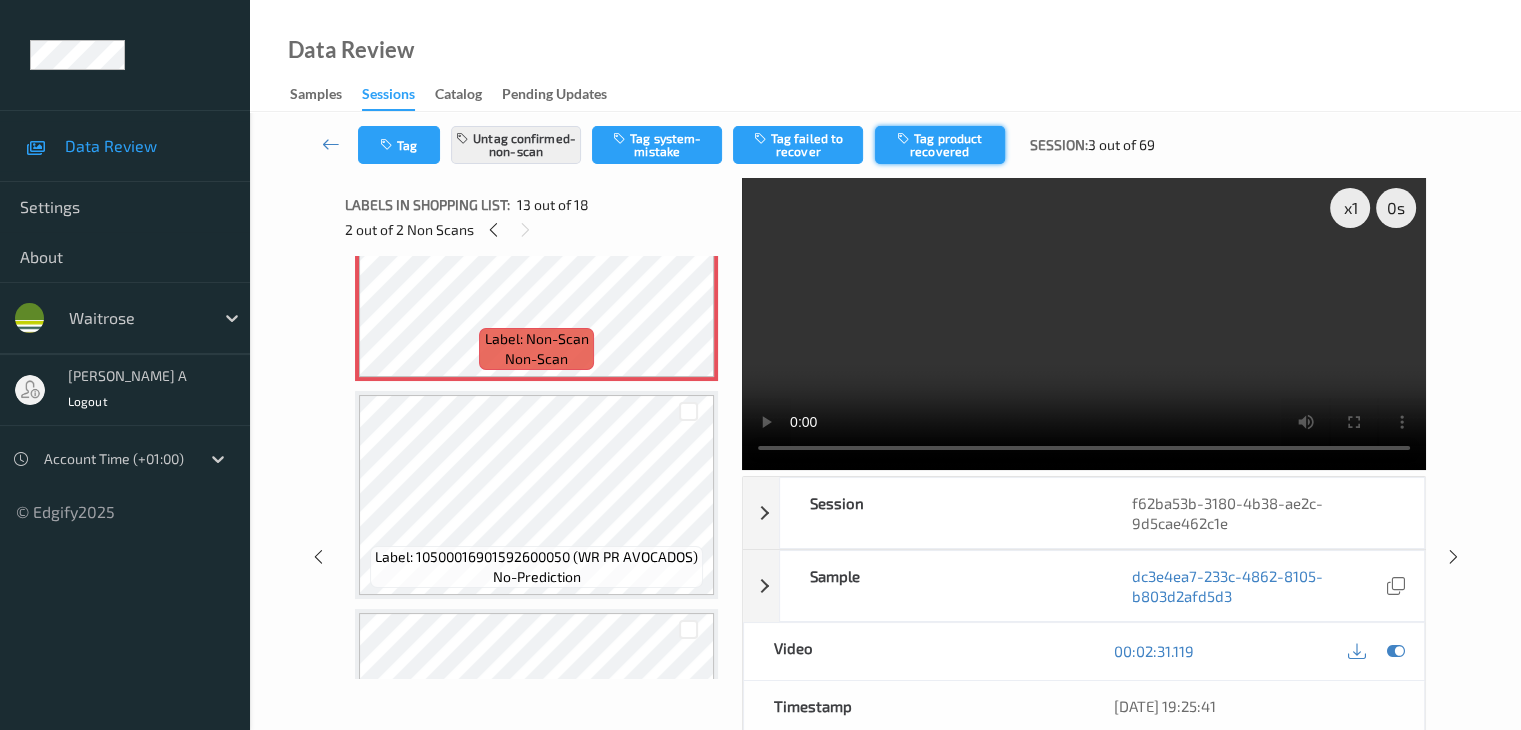 click on "Tag   product recovered" at bounding box center (940, 145) 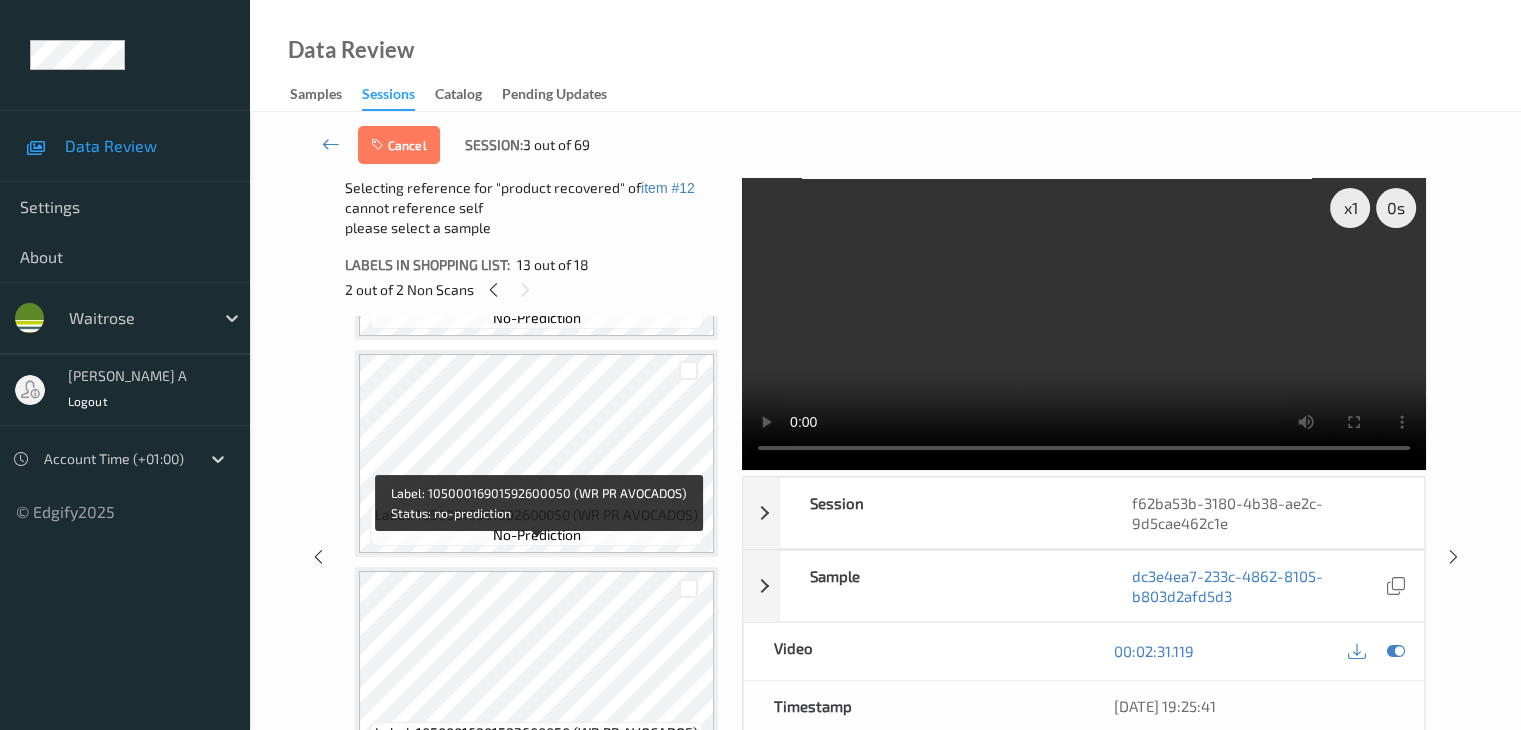 scroll, scrollTop: 3009, scrollLeft: 0, axis: vertical 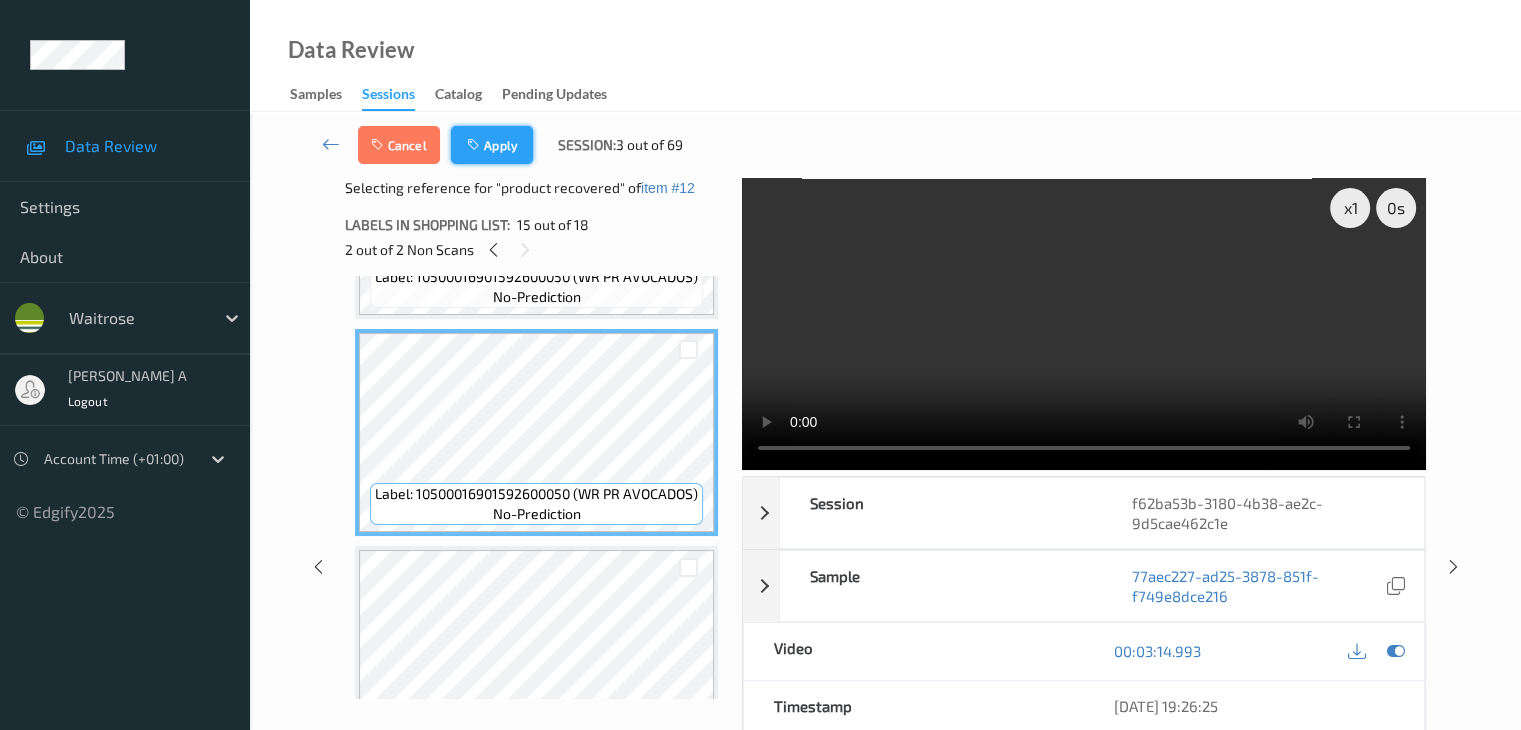 click on "Apply" at bounding box center (492, 145) 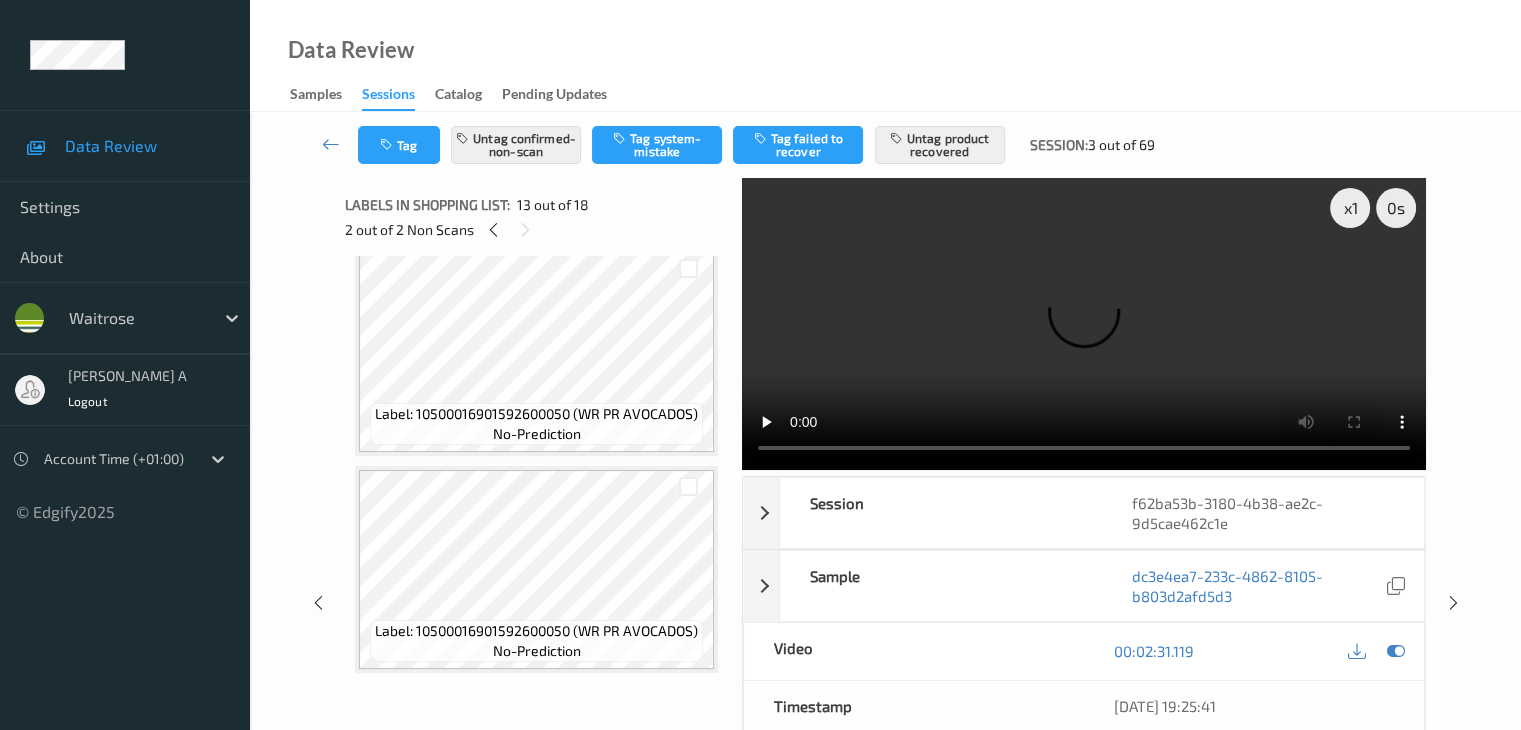 scroll, scrollTop: 2908, scrollLeft: 0, axis: vertical 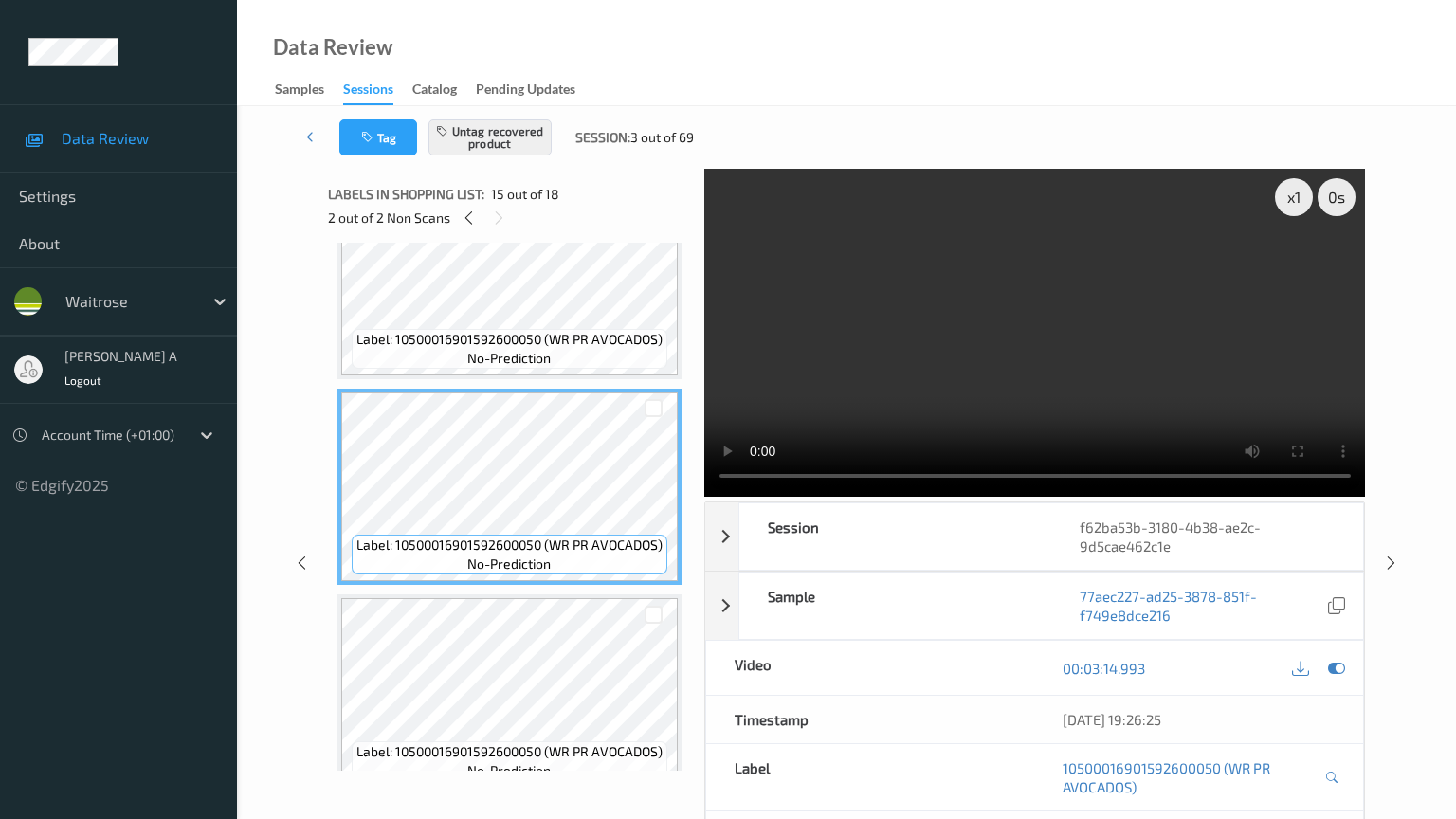 type 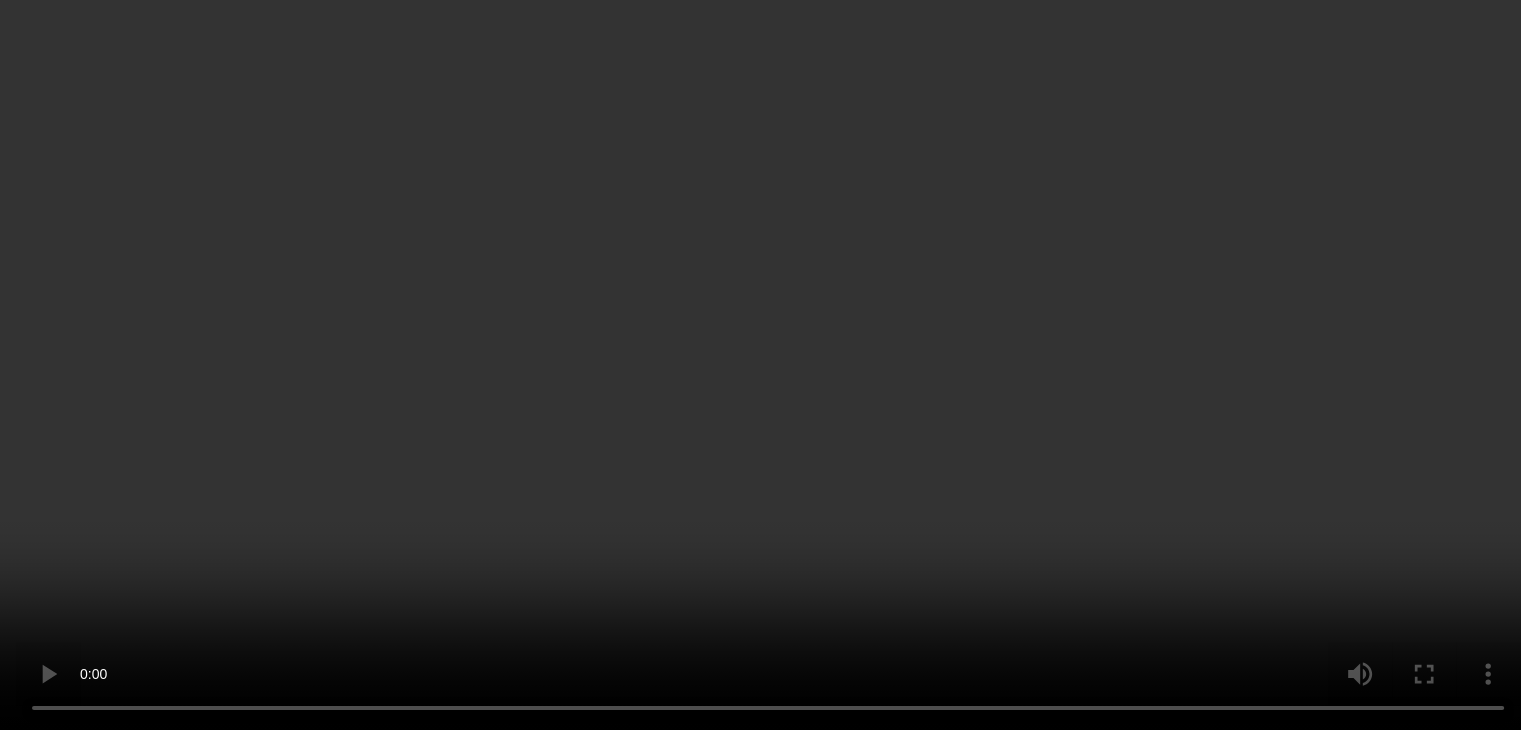 scroll, scrollTop: 2609, scrollLeft: 0, axis: vertical 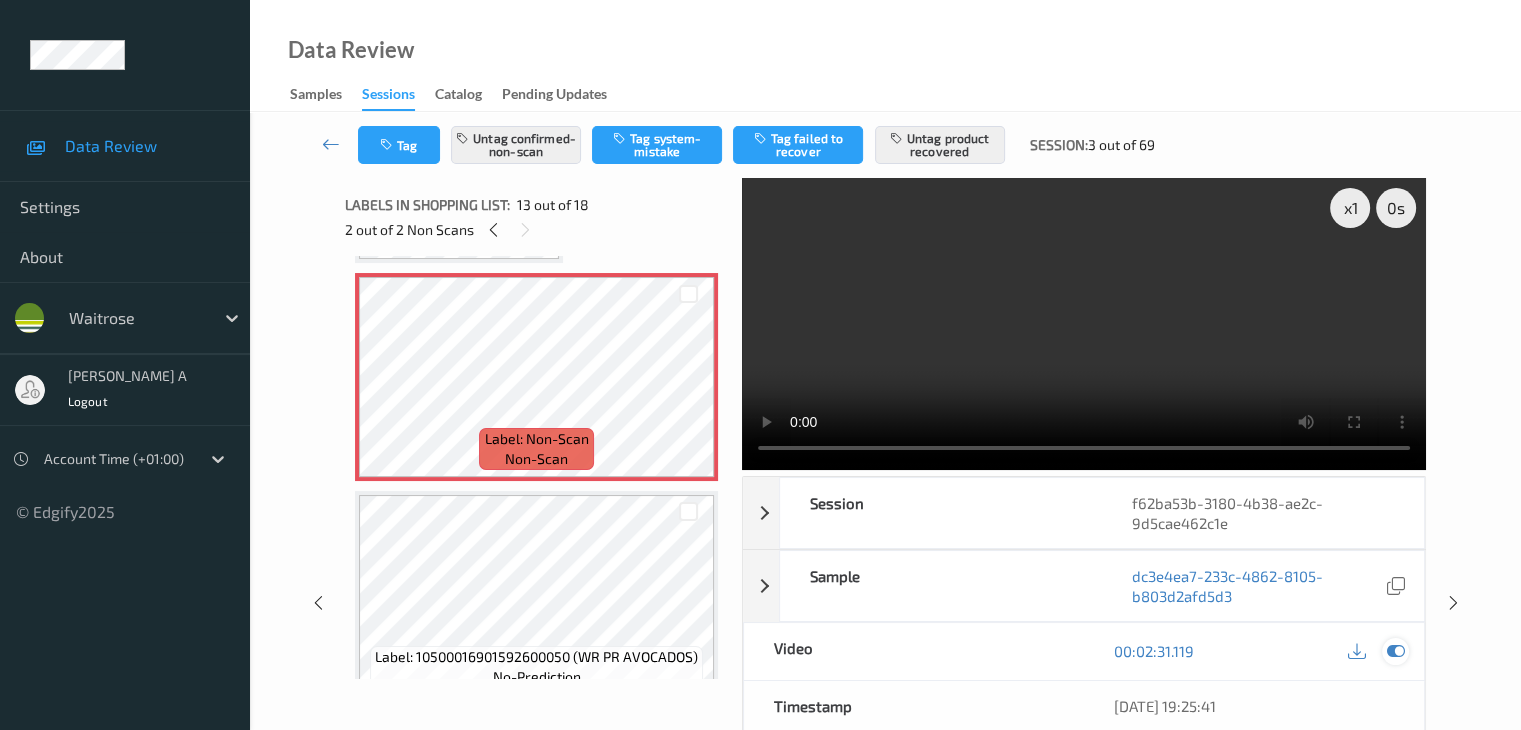 click at bounding box center (1395, 651) 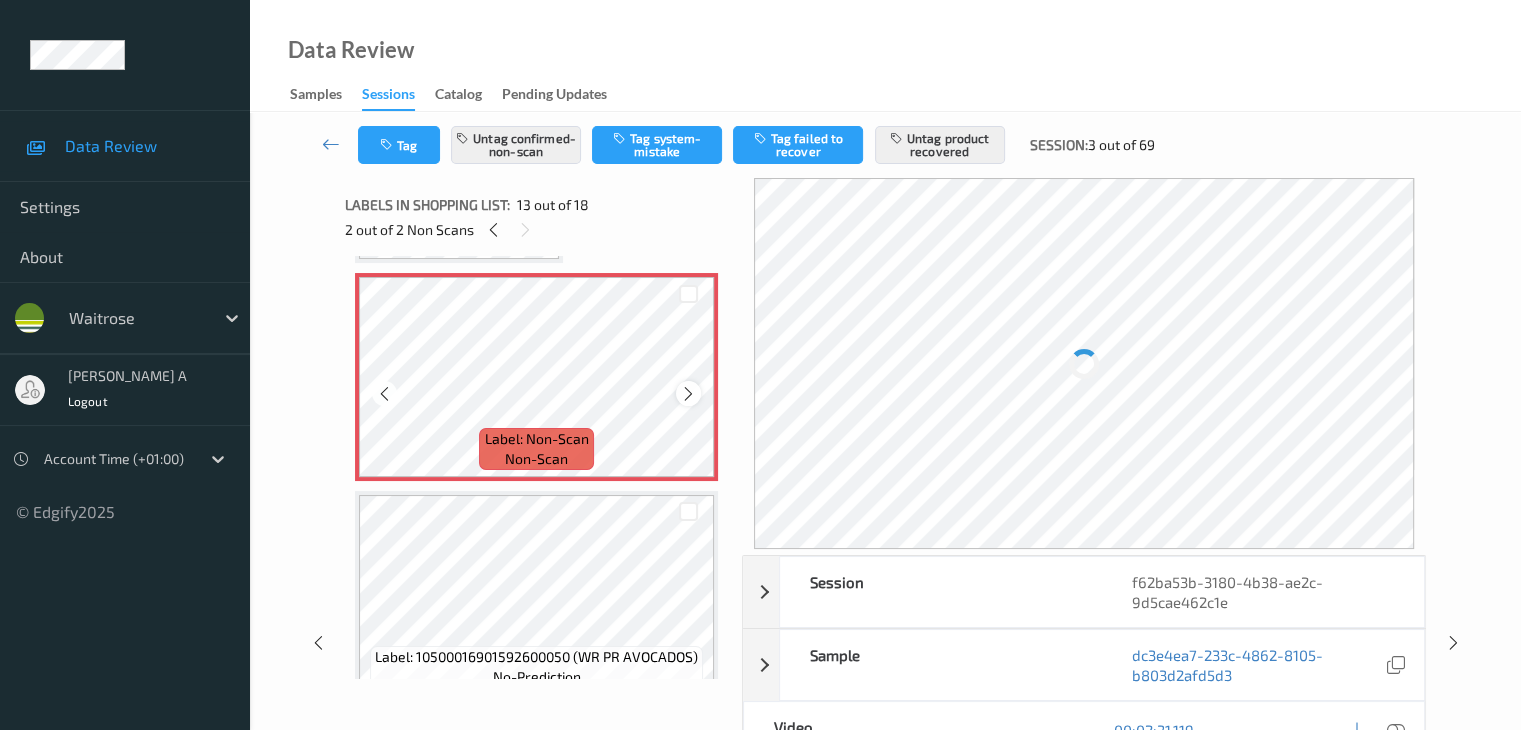 click at bounding box center (688, 394) 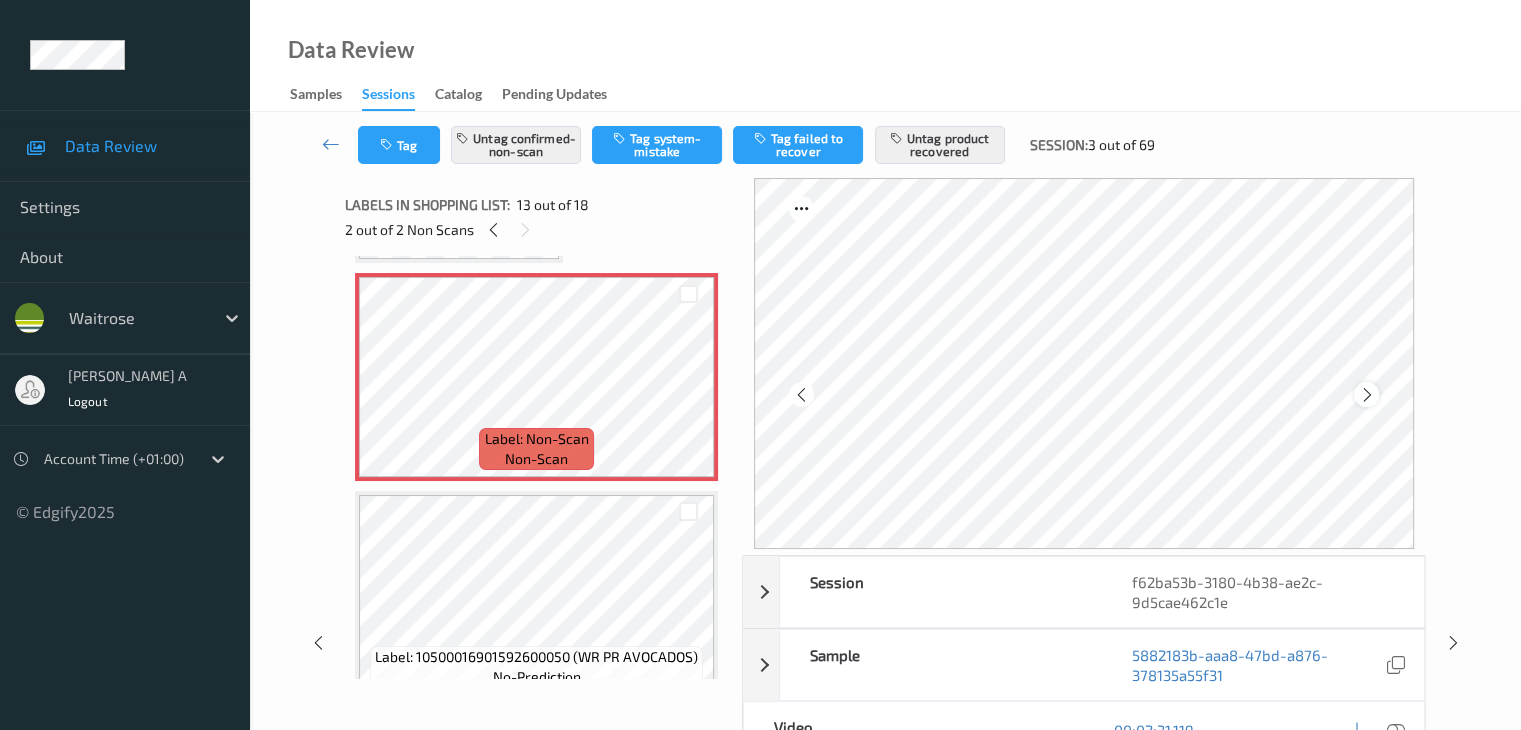 click at bounding box center [1366, 395] 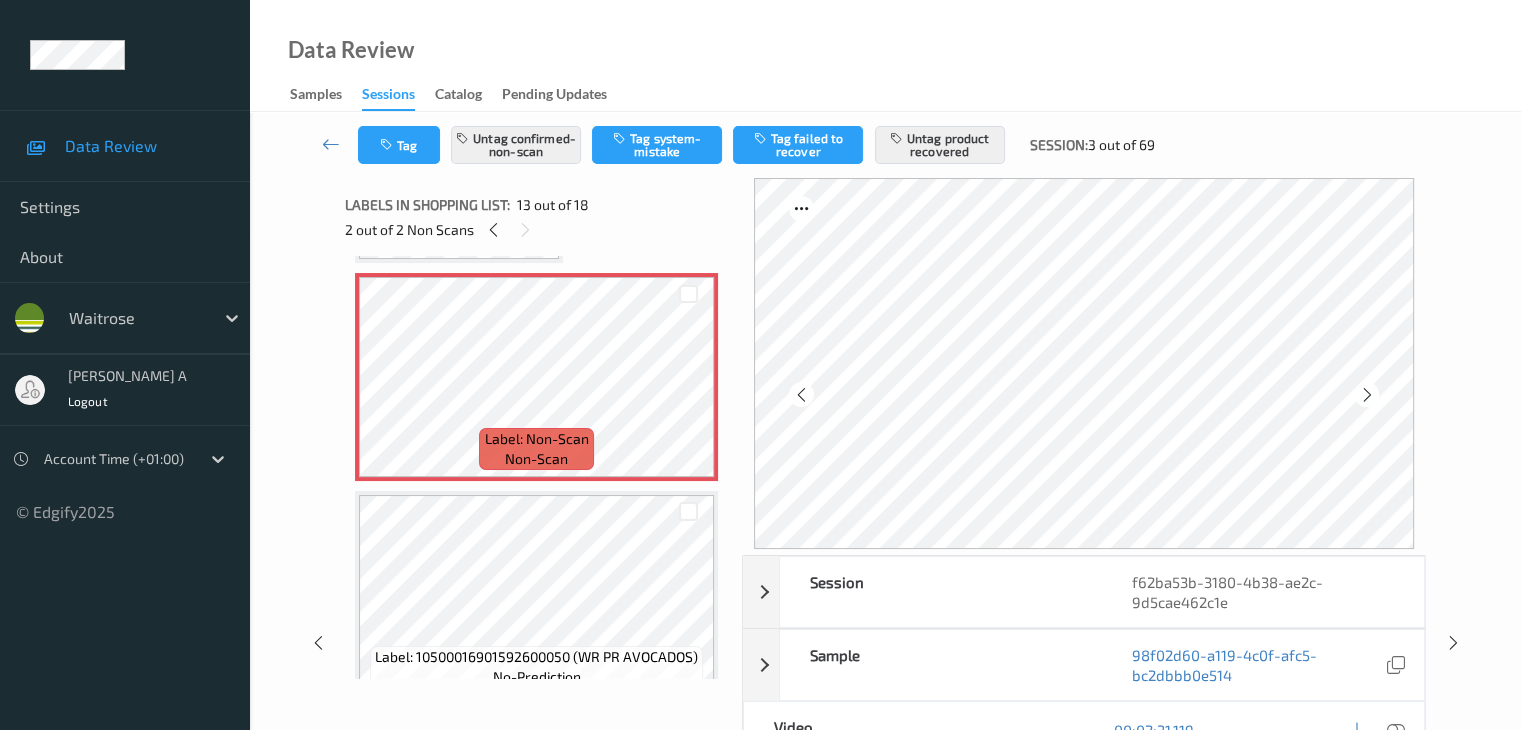 click at bounding box center [1366, 395] 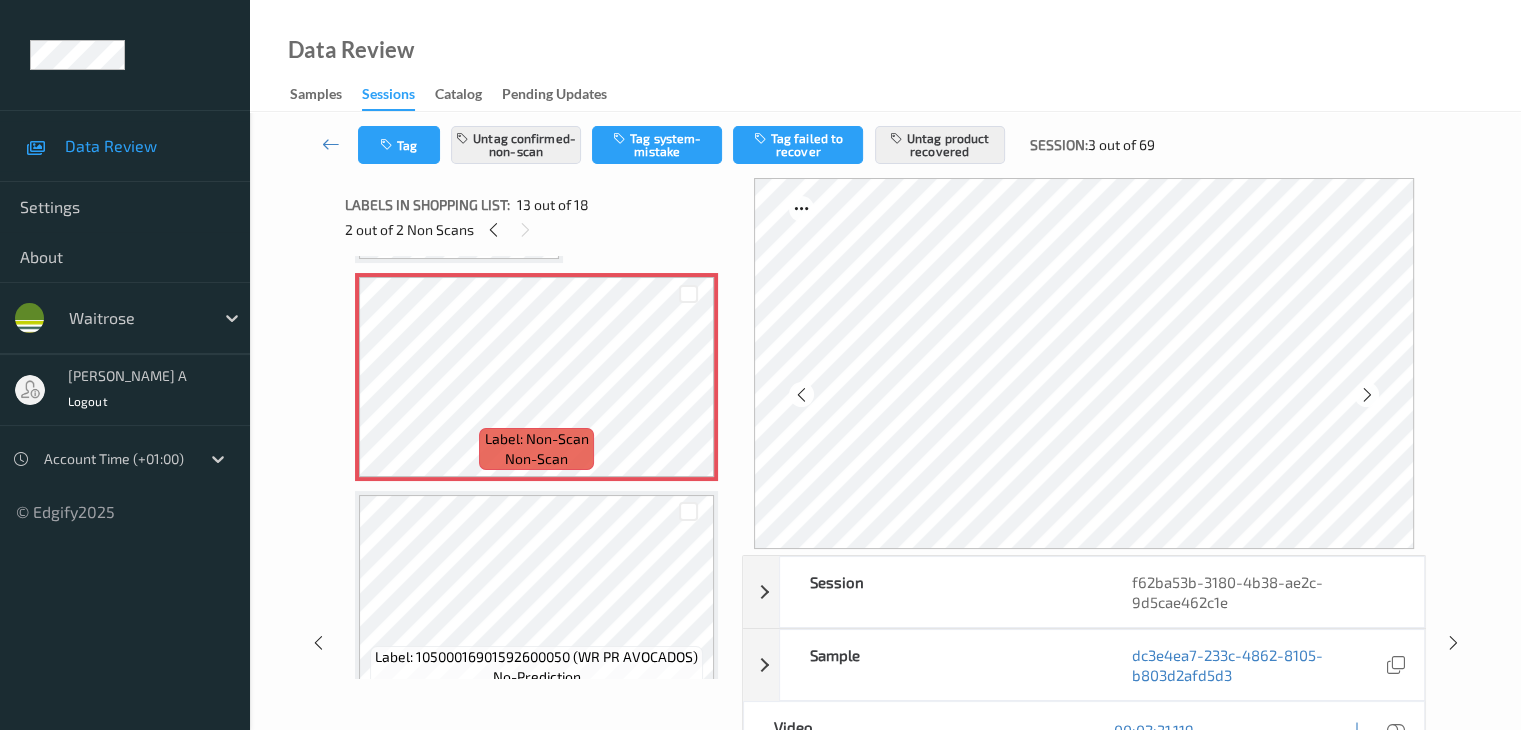 click at bounding box center [1366, 395] 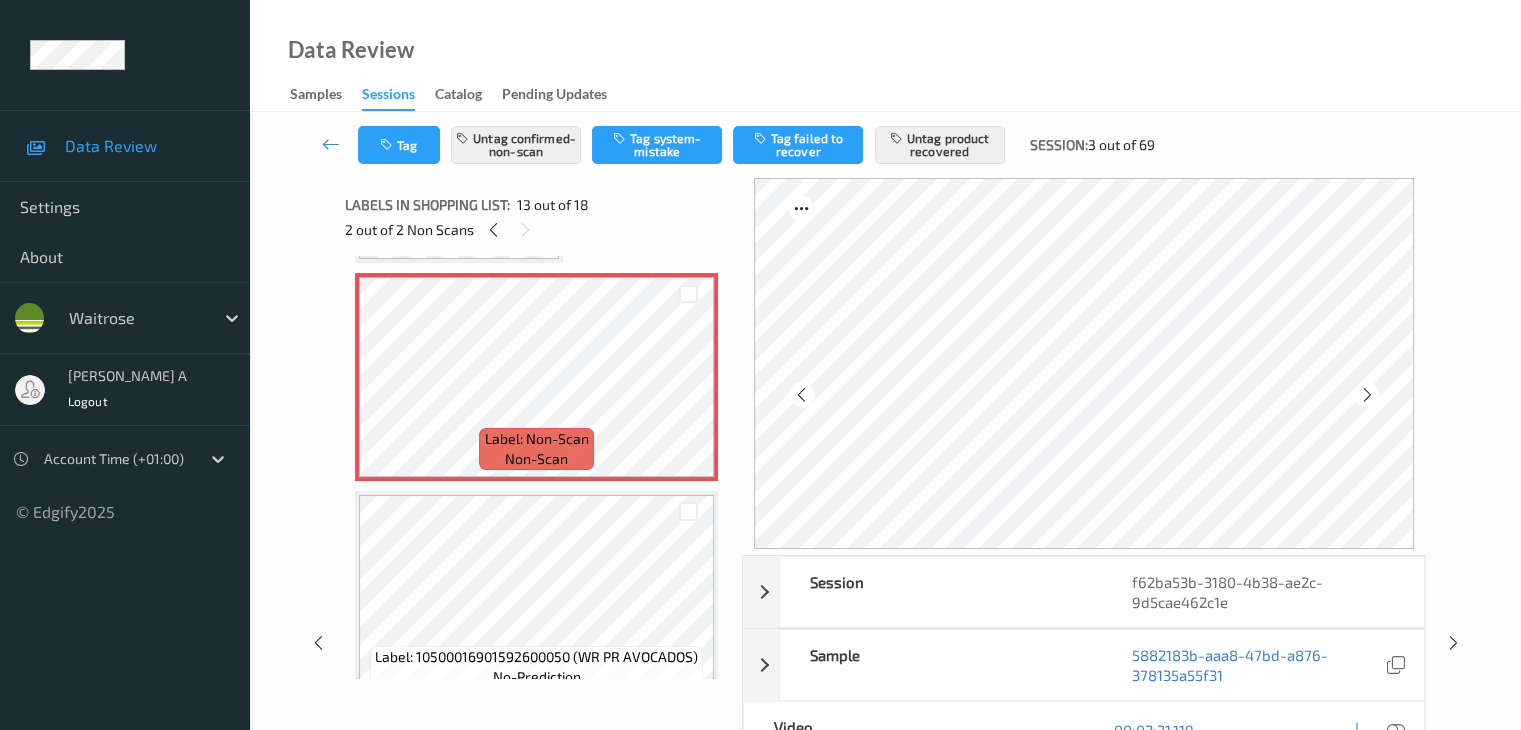 click at bounding box center [1366, 395] 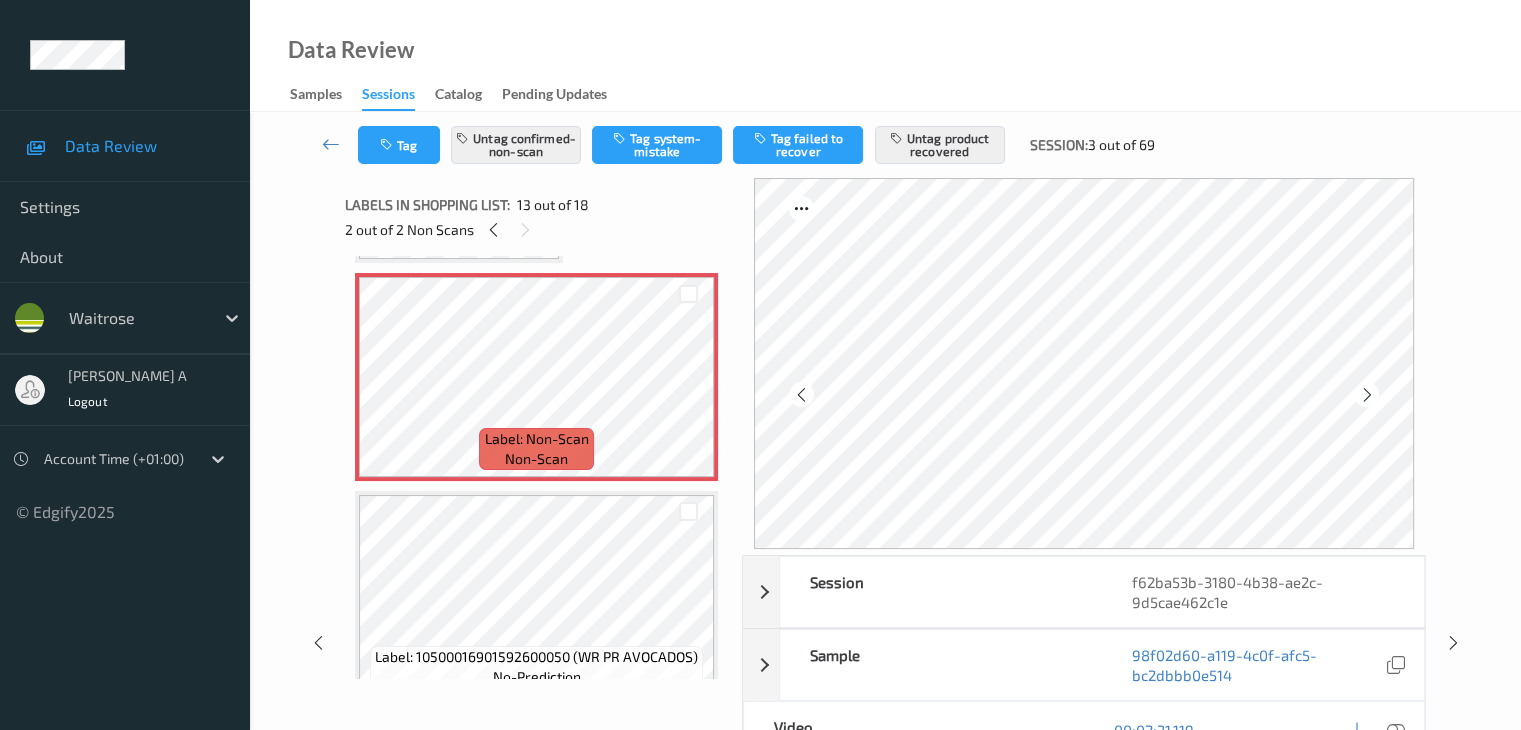 click at bounding box center (1366, 395) 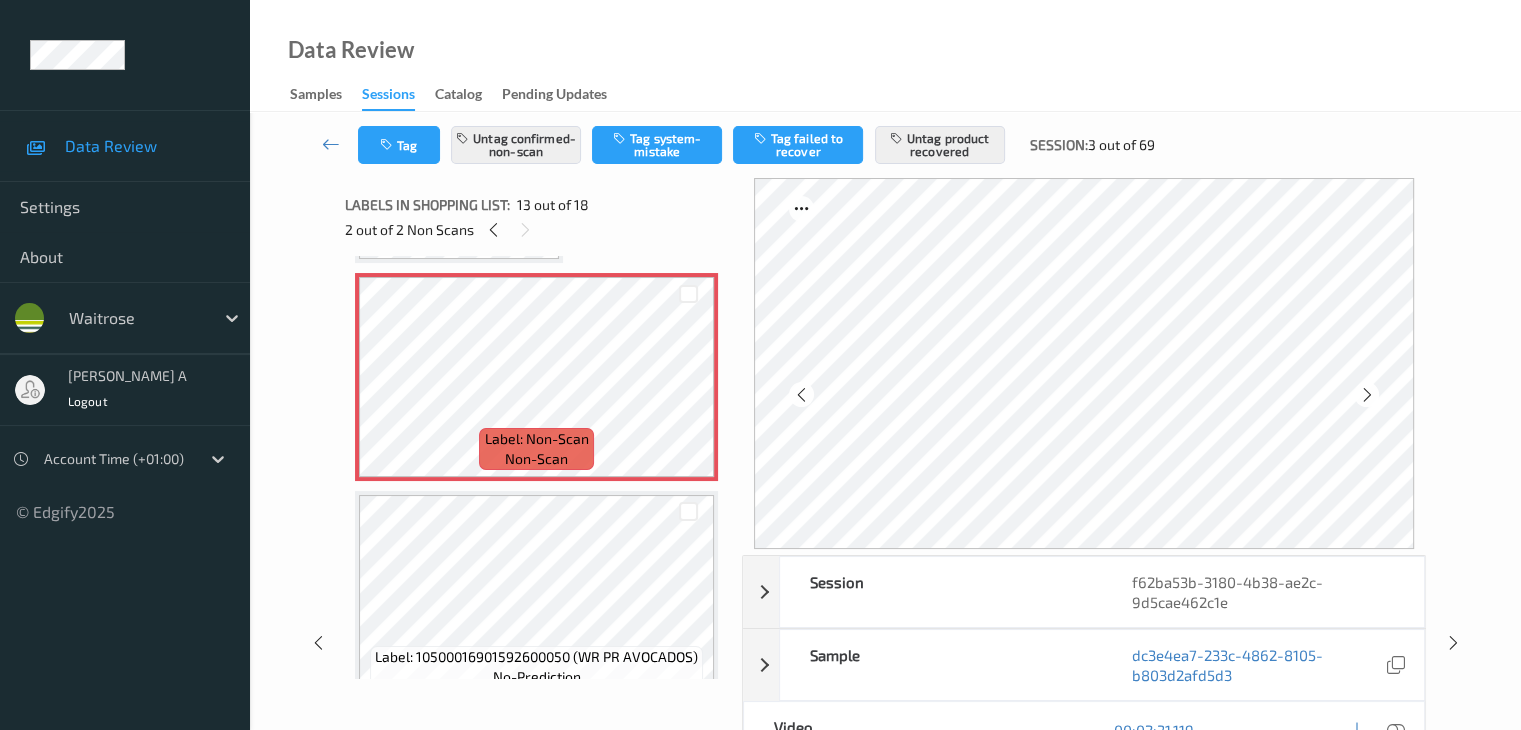 click at bounding box center (1366, 395) 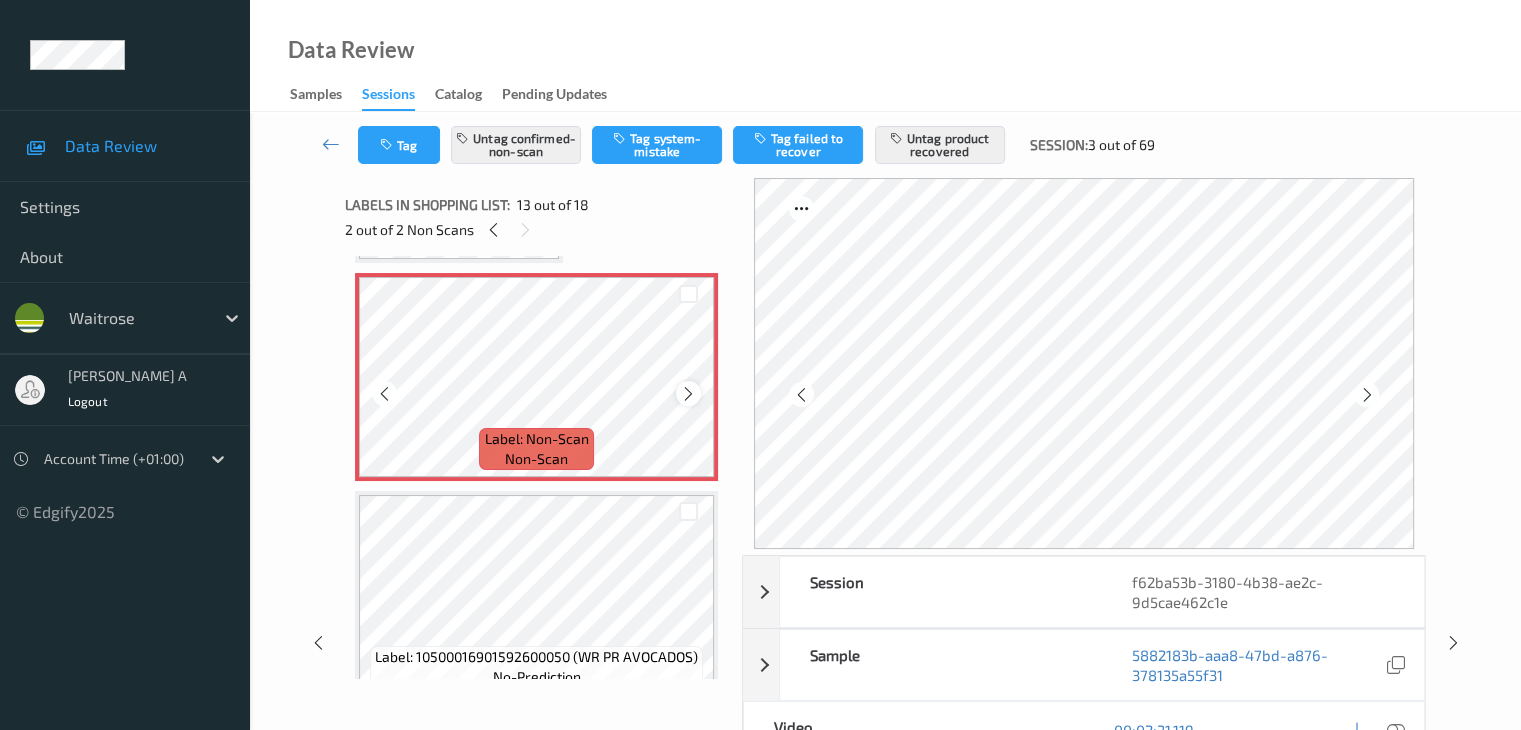 click at bounding box center (688, 394) 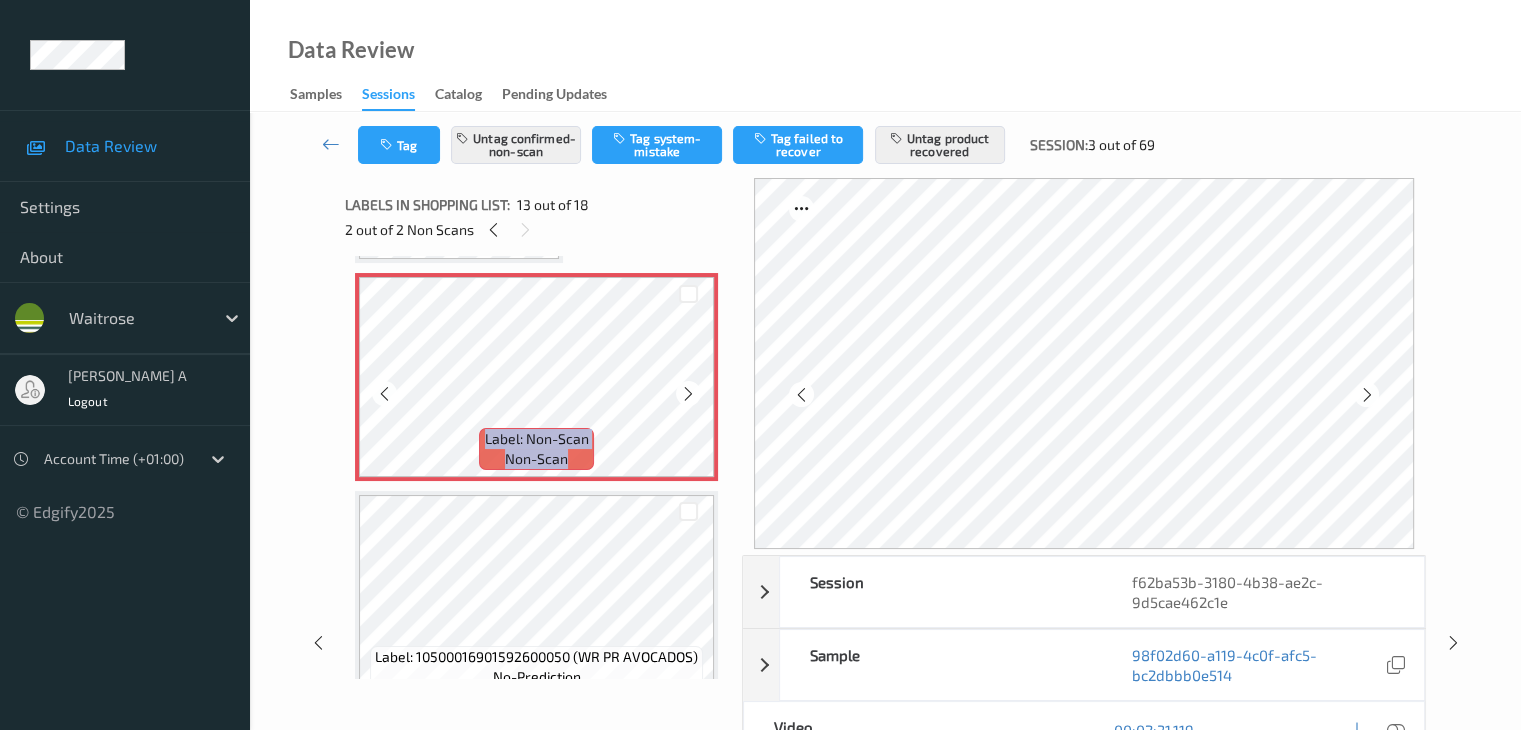 click at bounding box center [688, 394] 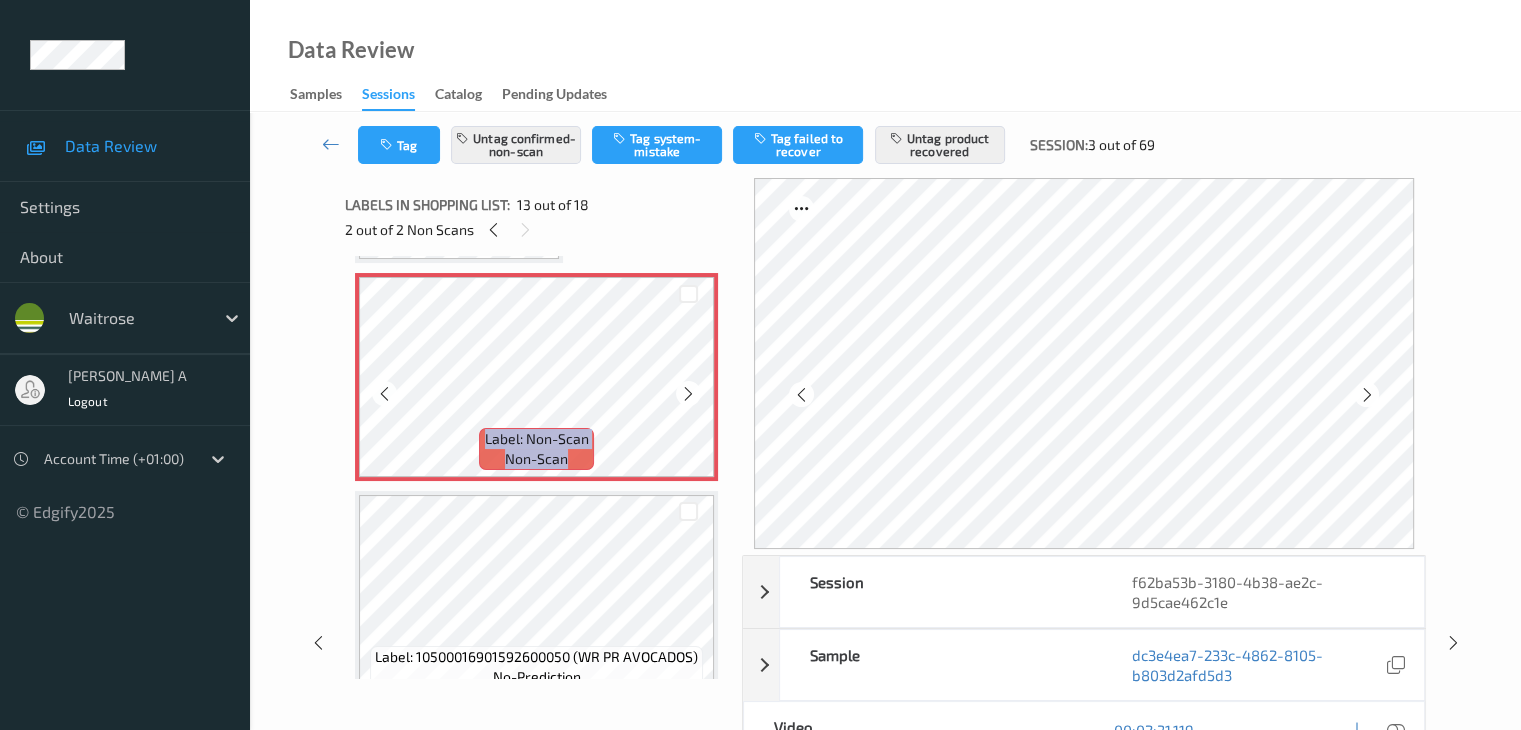 click at bounding box center (688, 394) 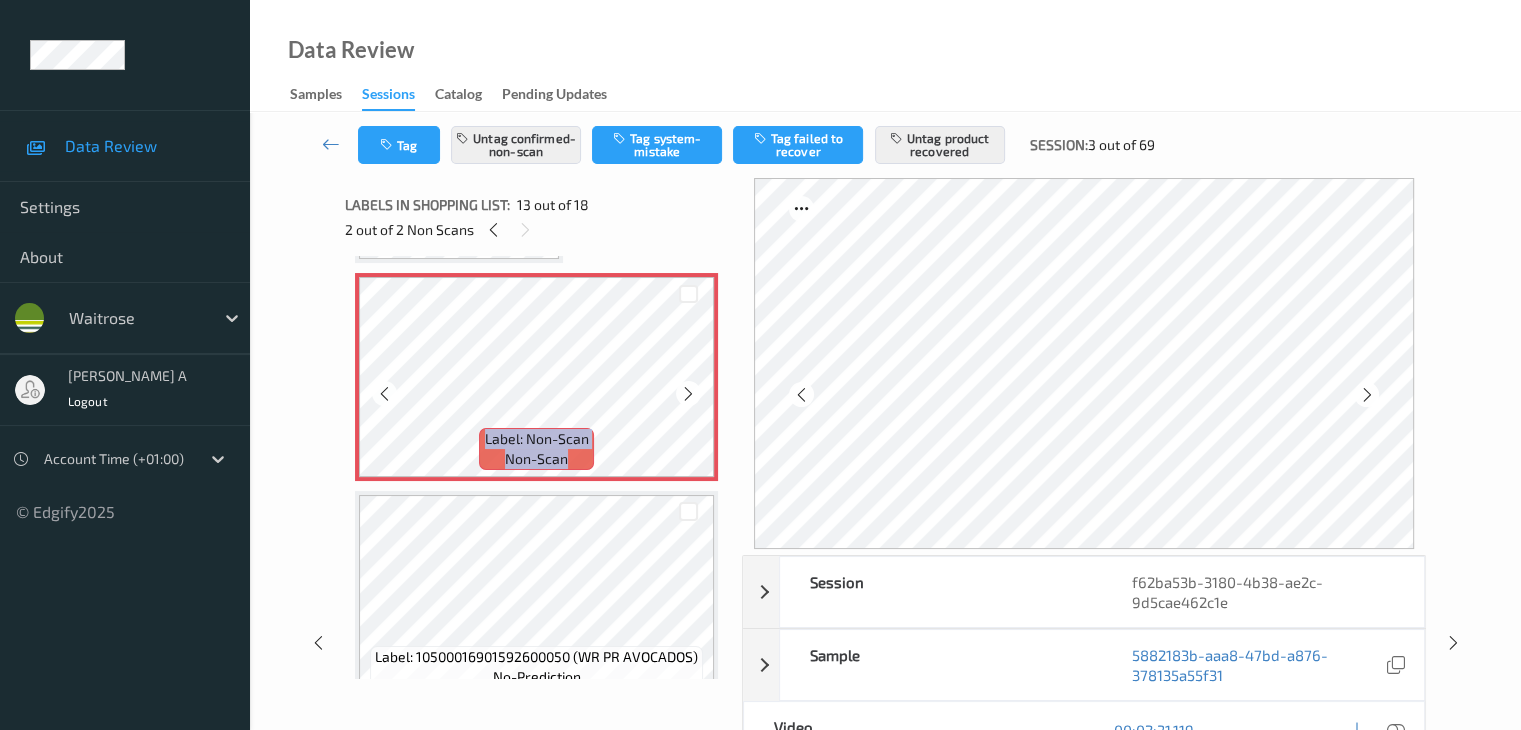 click at bounding box center [688, 394] 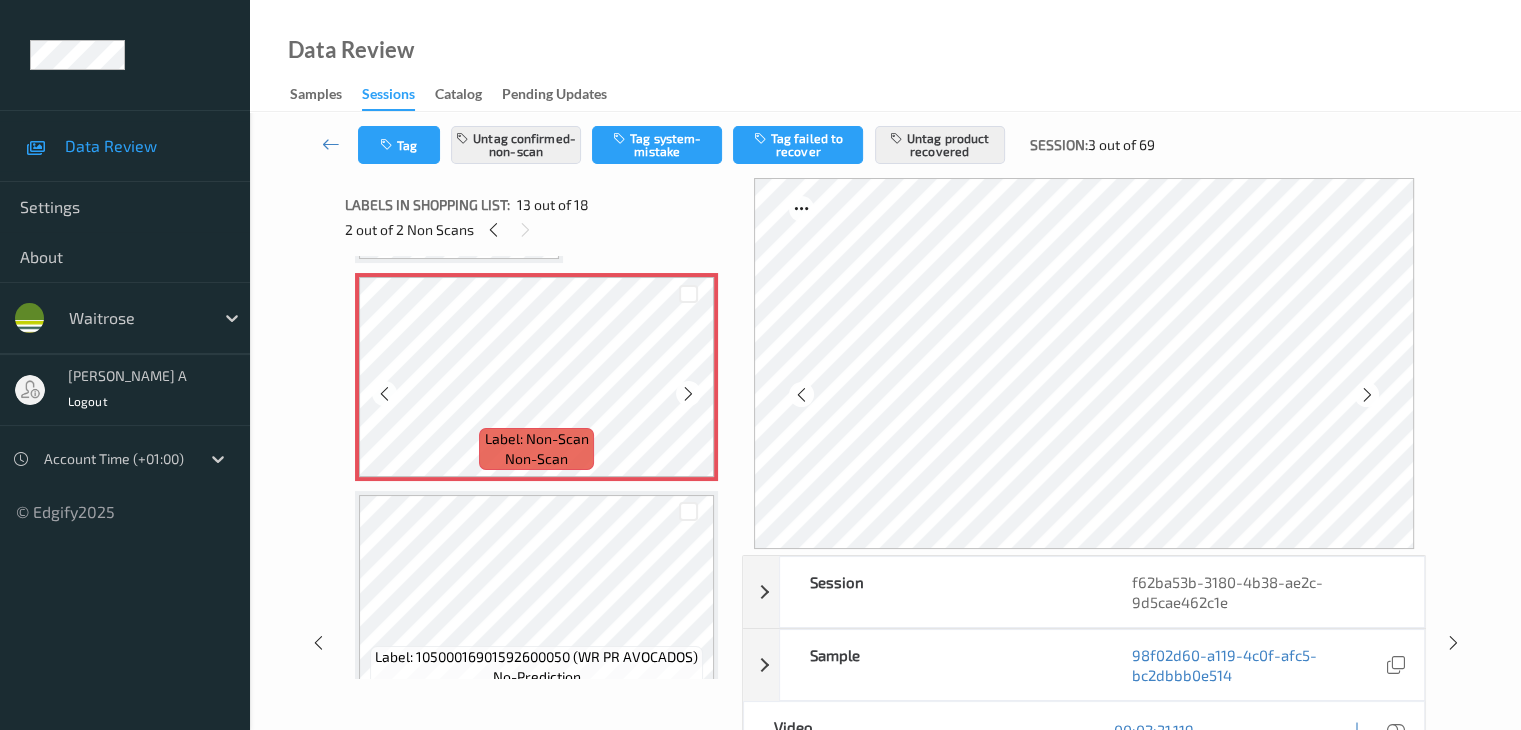 click at bounding box center (688, 394) 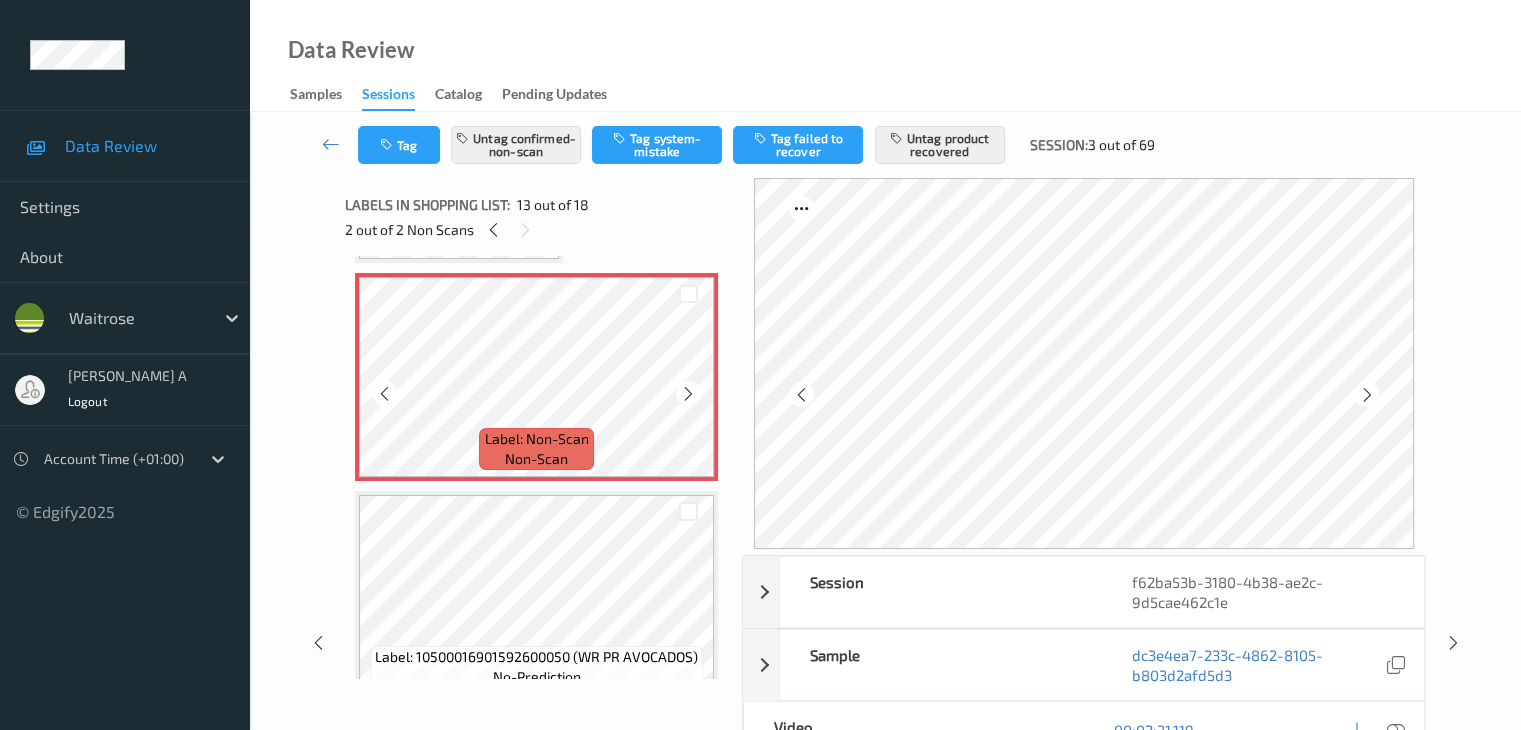 click at bounding box center [688, 394] 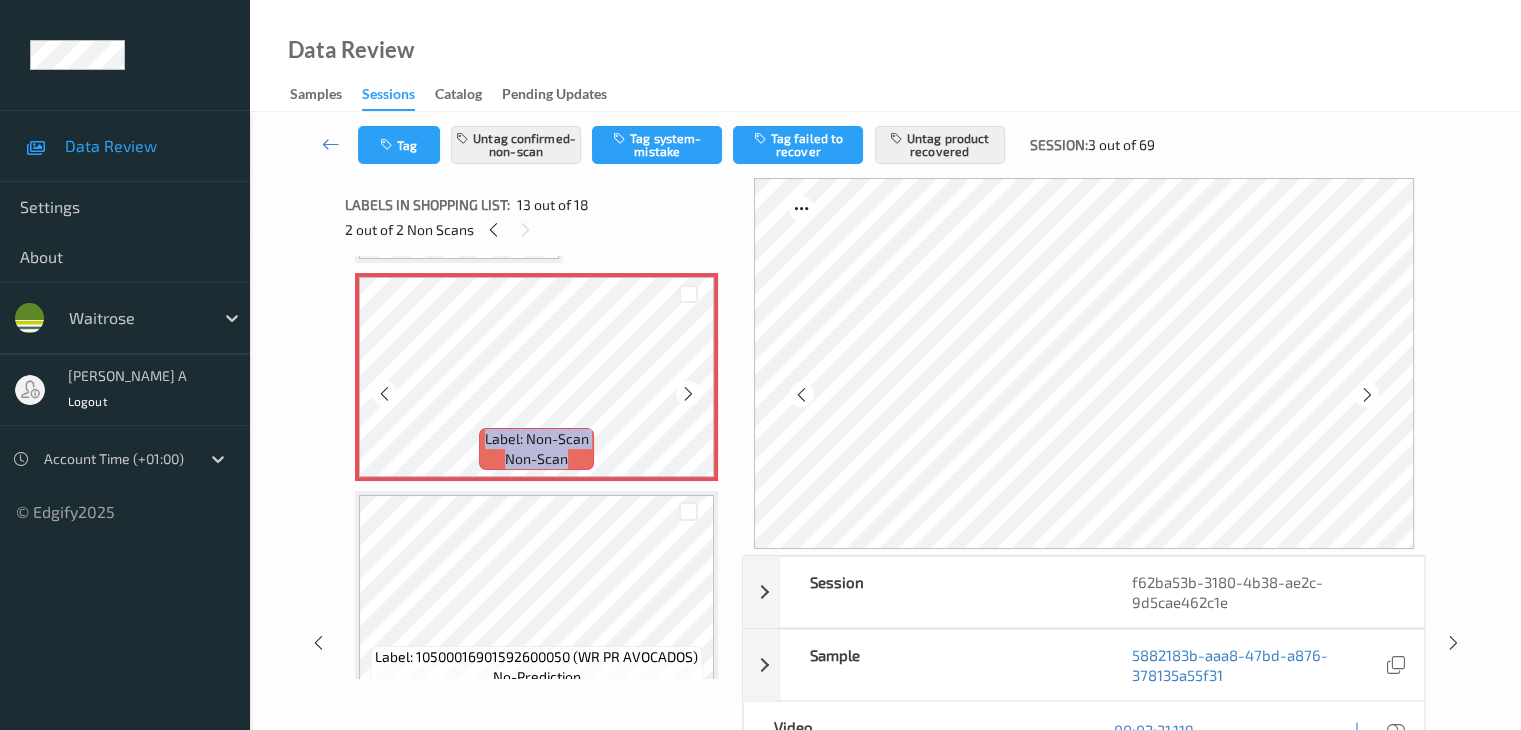 click at bounding box center (688, 394) 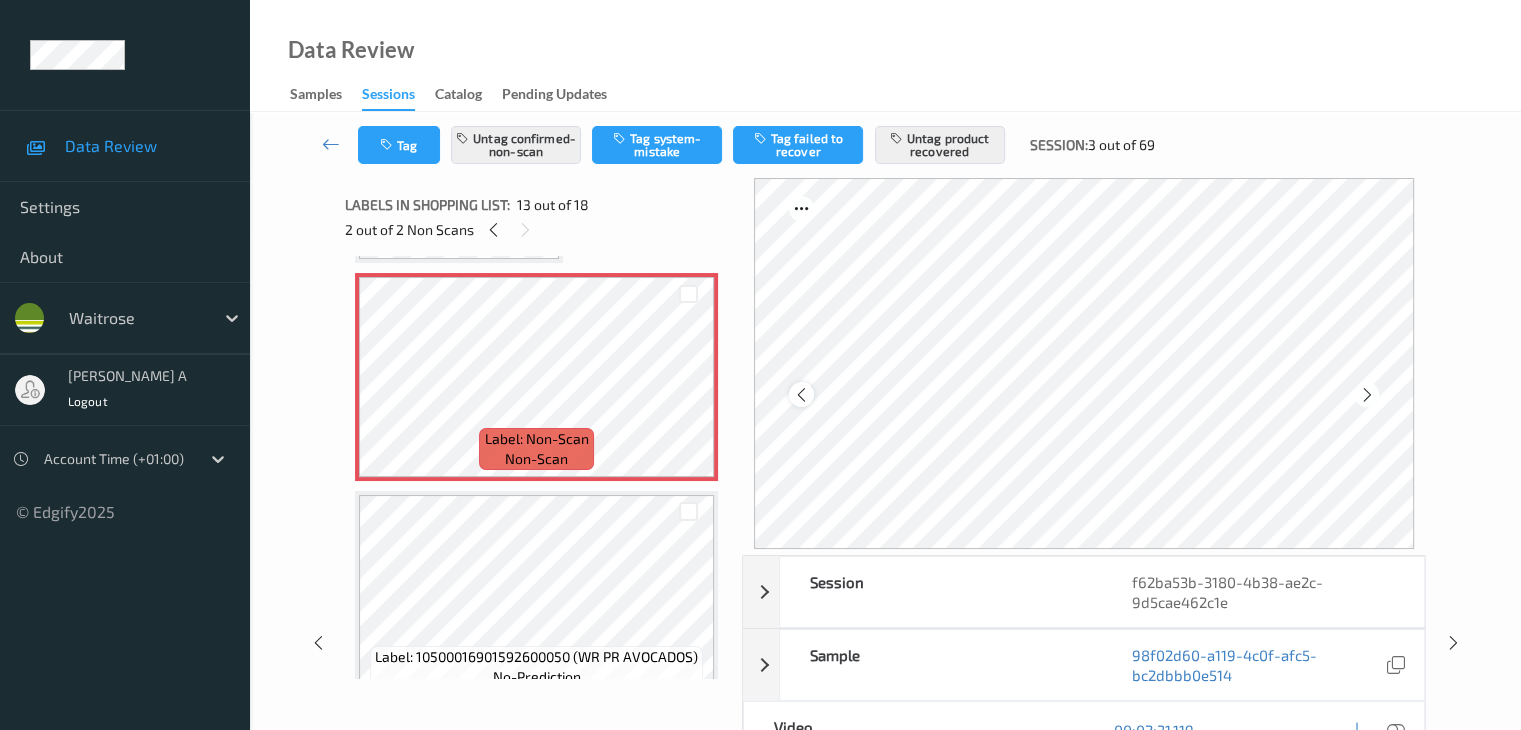 click at bounding box center (801, 394) 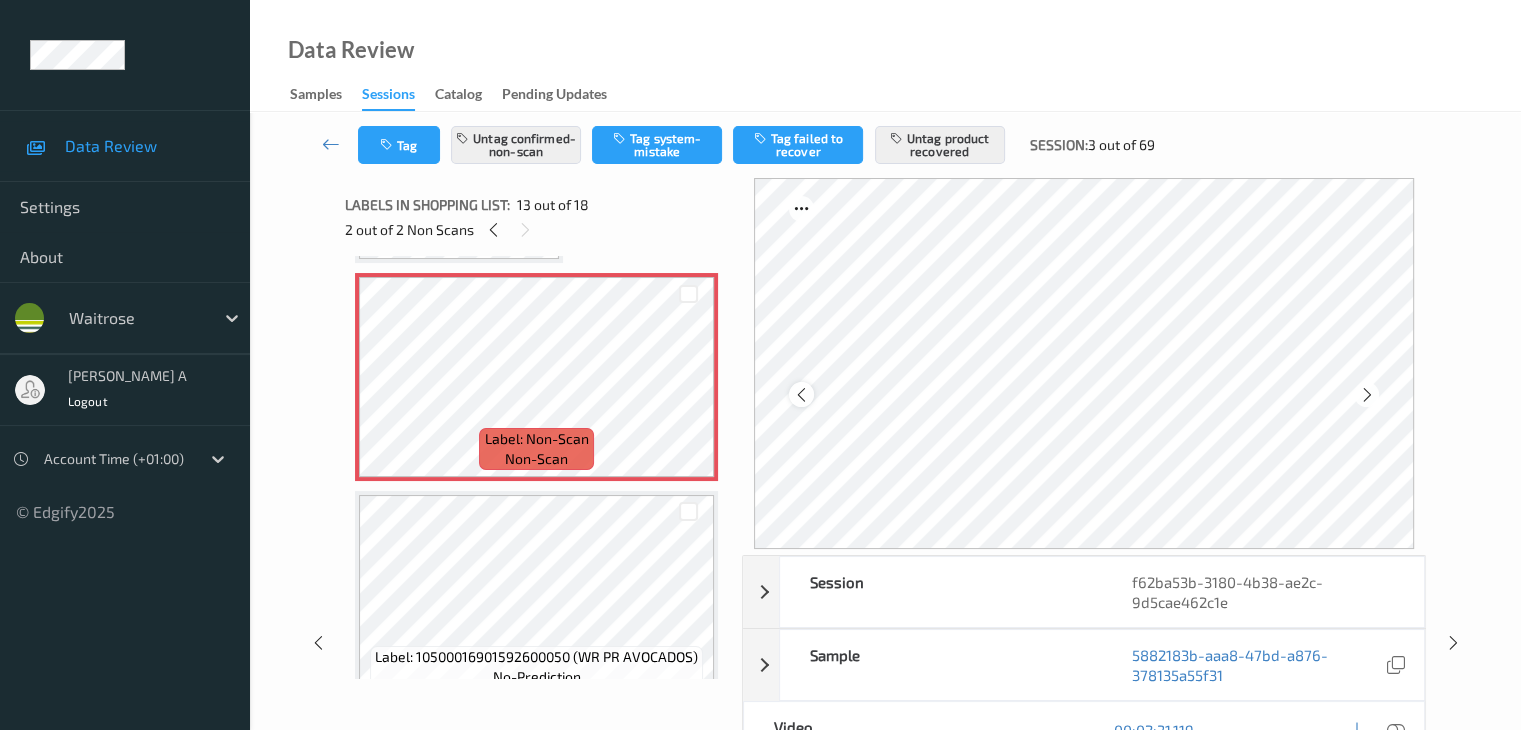 click at bounding box center (801, 395) 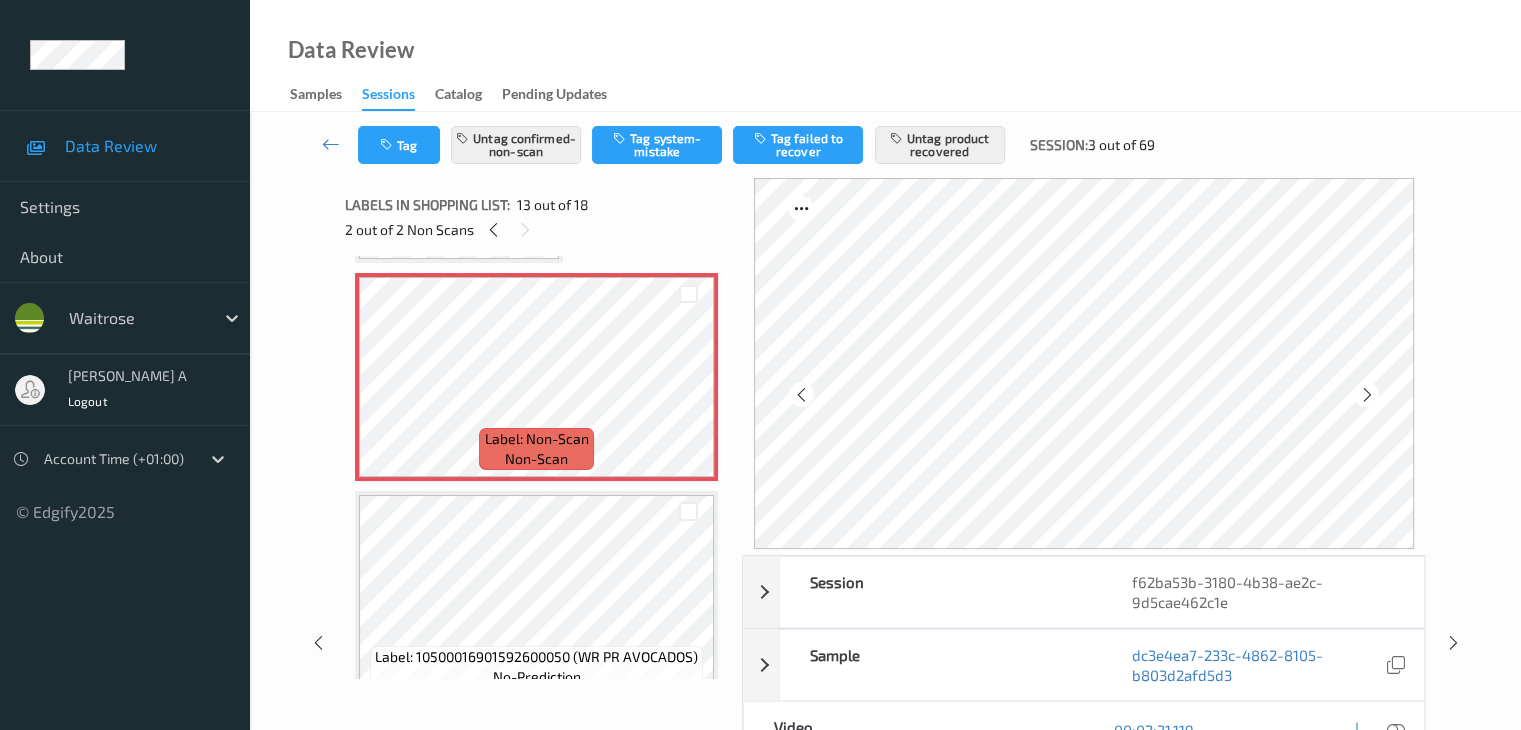 click at bounding box center [801, 395] 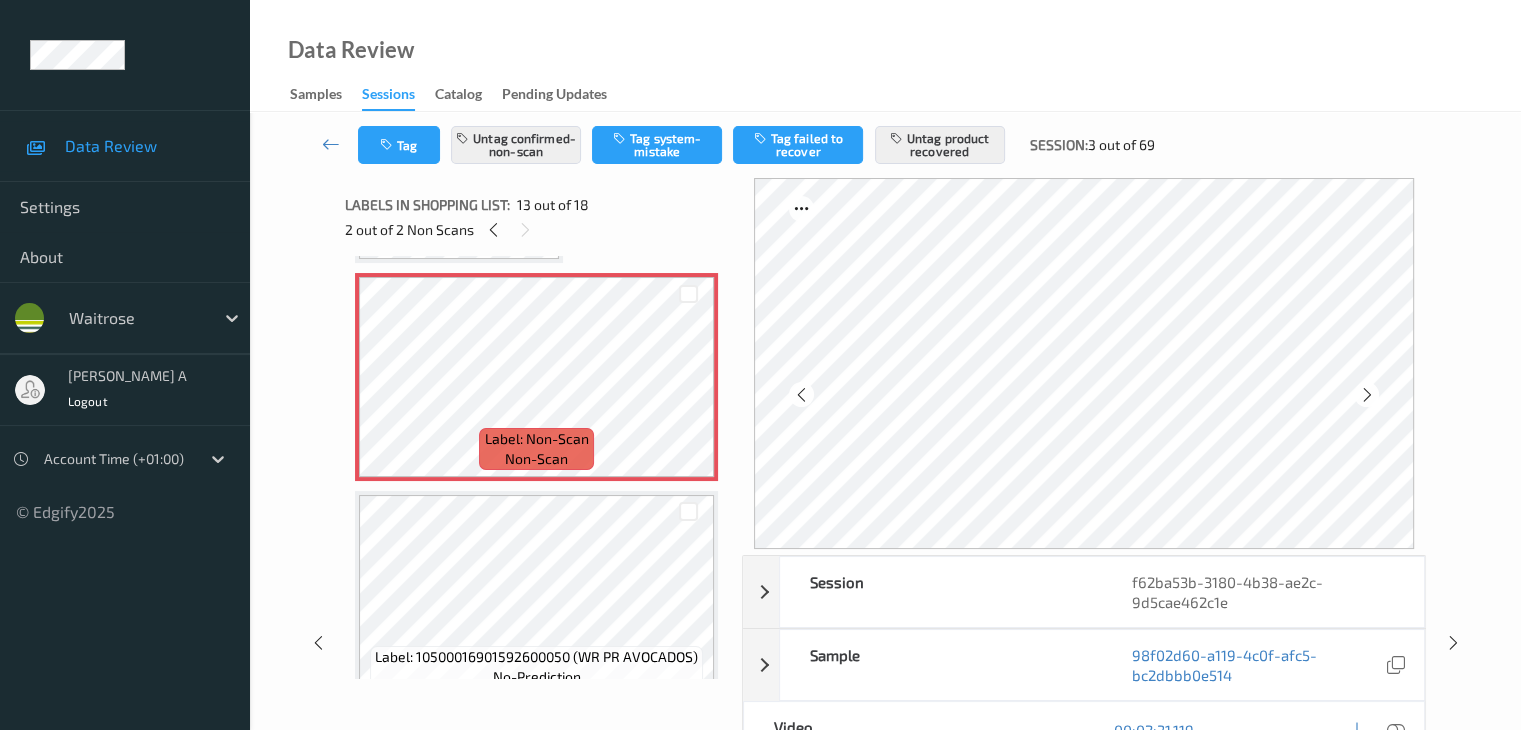 click at bounding box center (801, 395) 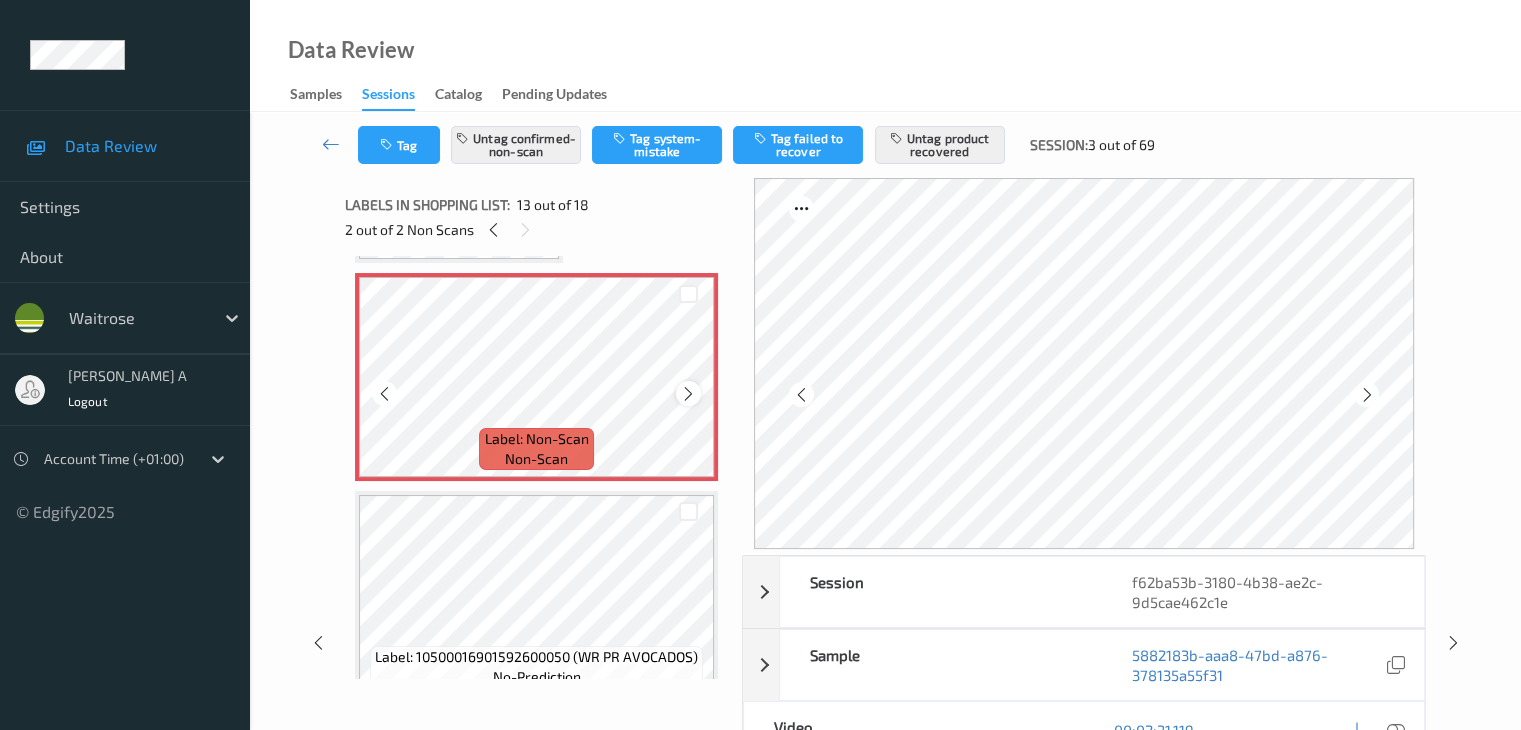 click at bounding box center [688, 394] 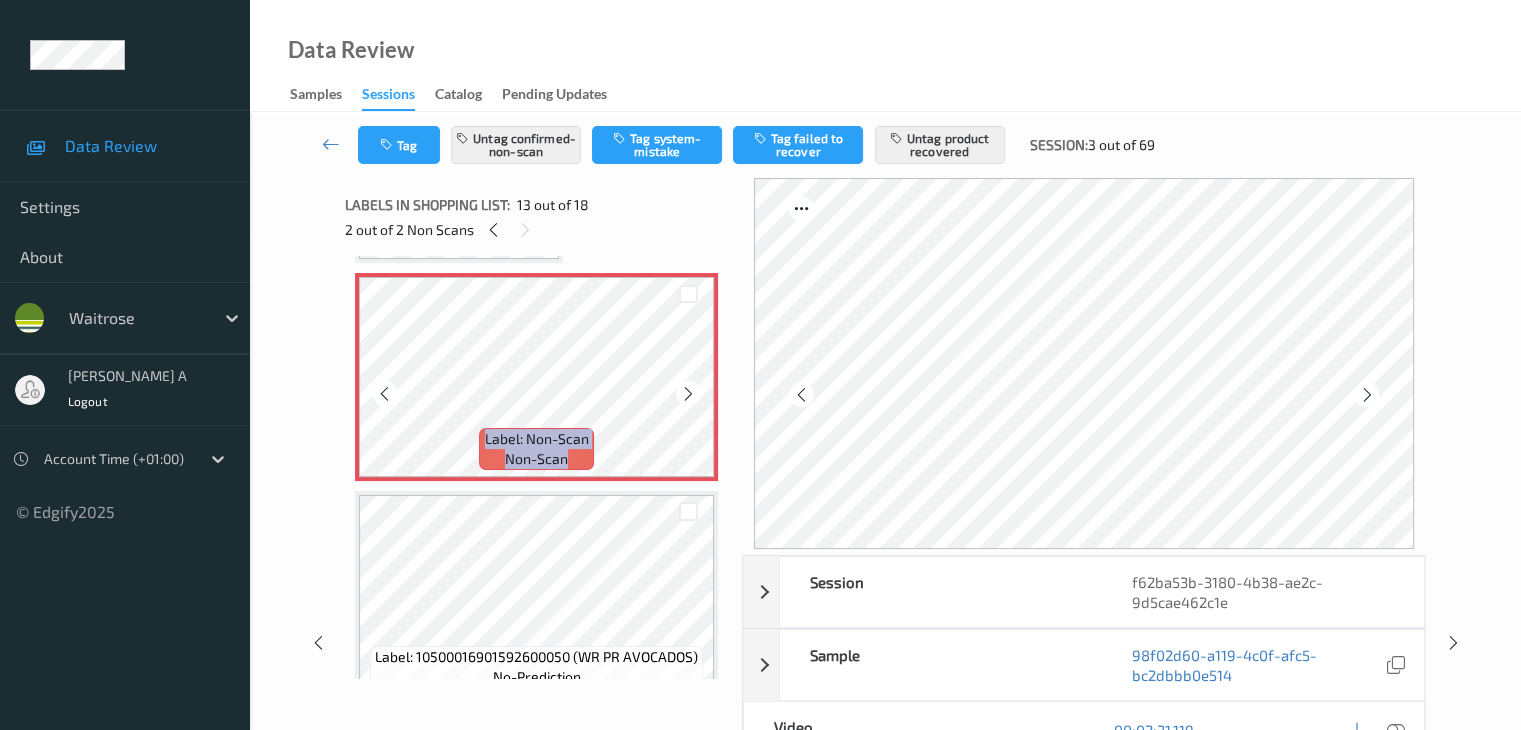 click at bounding box center (688, 394) 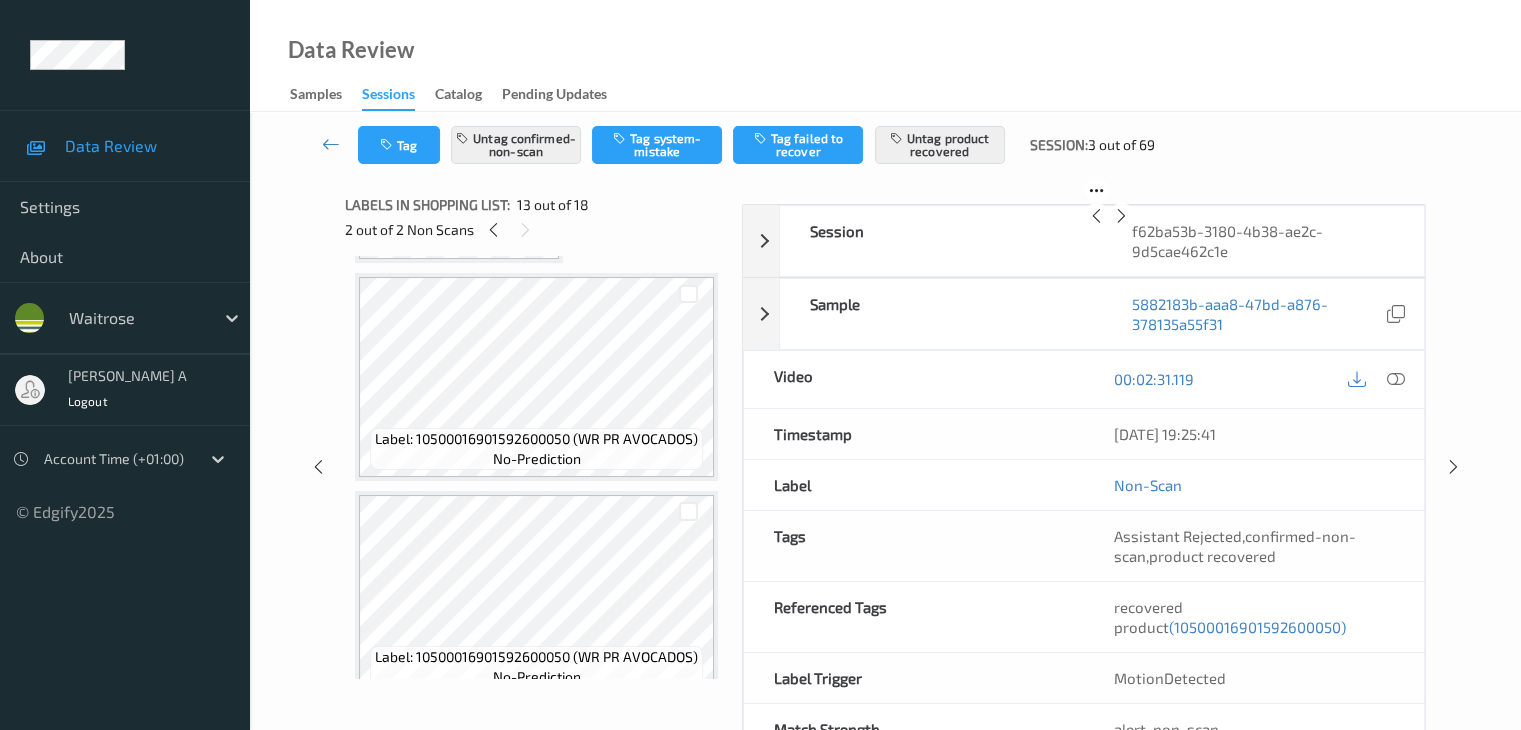 click at bounding box center [614, 93] 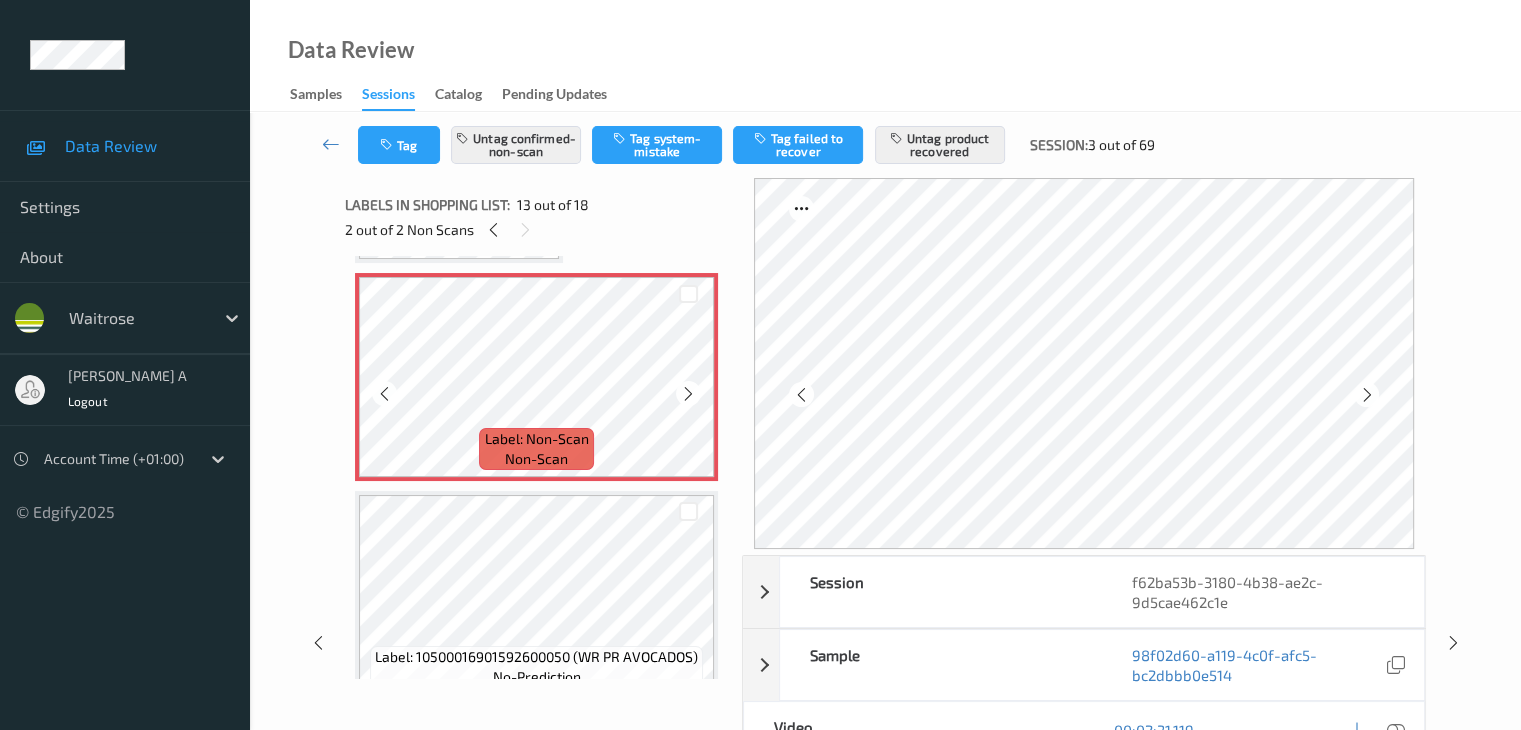 click at bounding box center [688, 394] 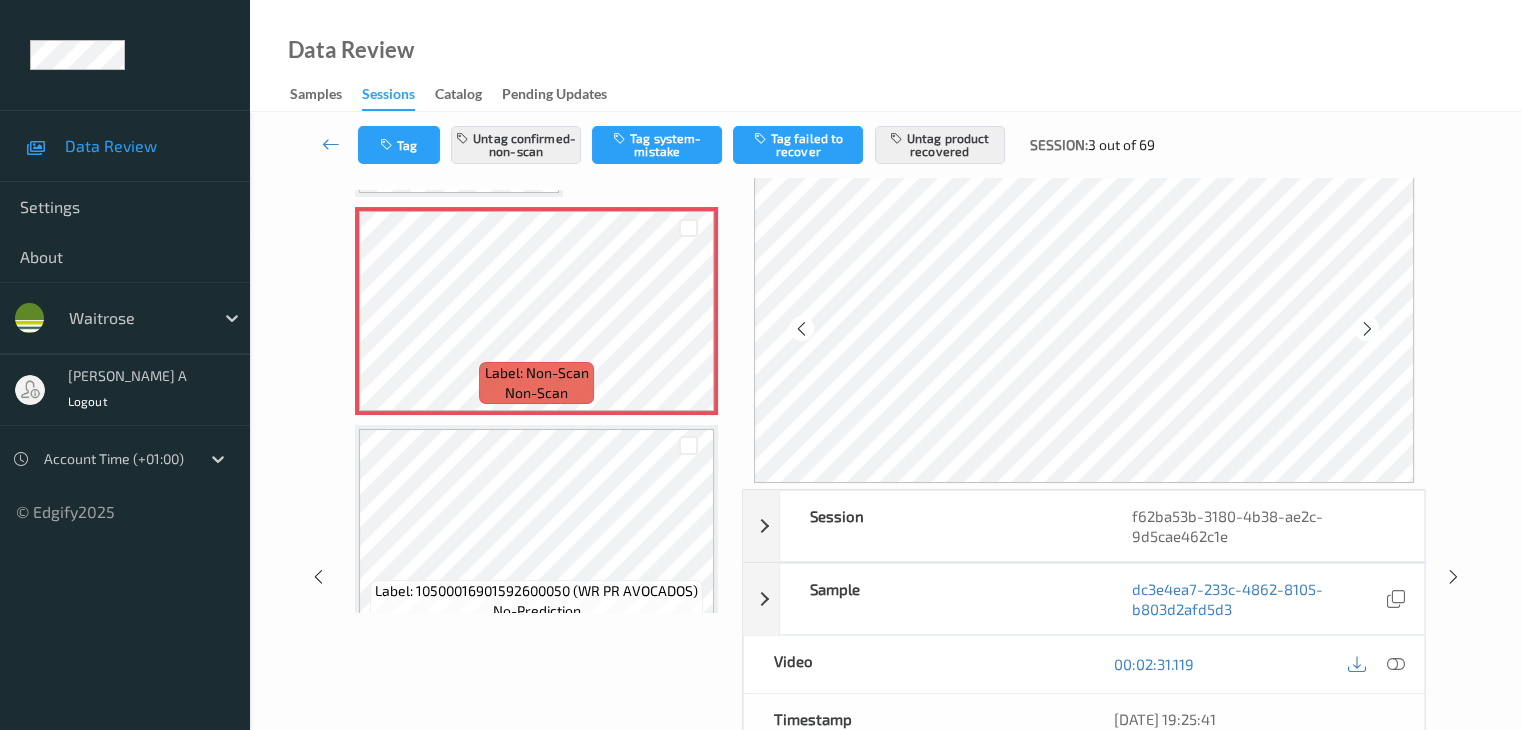 scroll, scrollTop: 200, scrollLeft: 0, axis: vertical 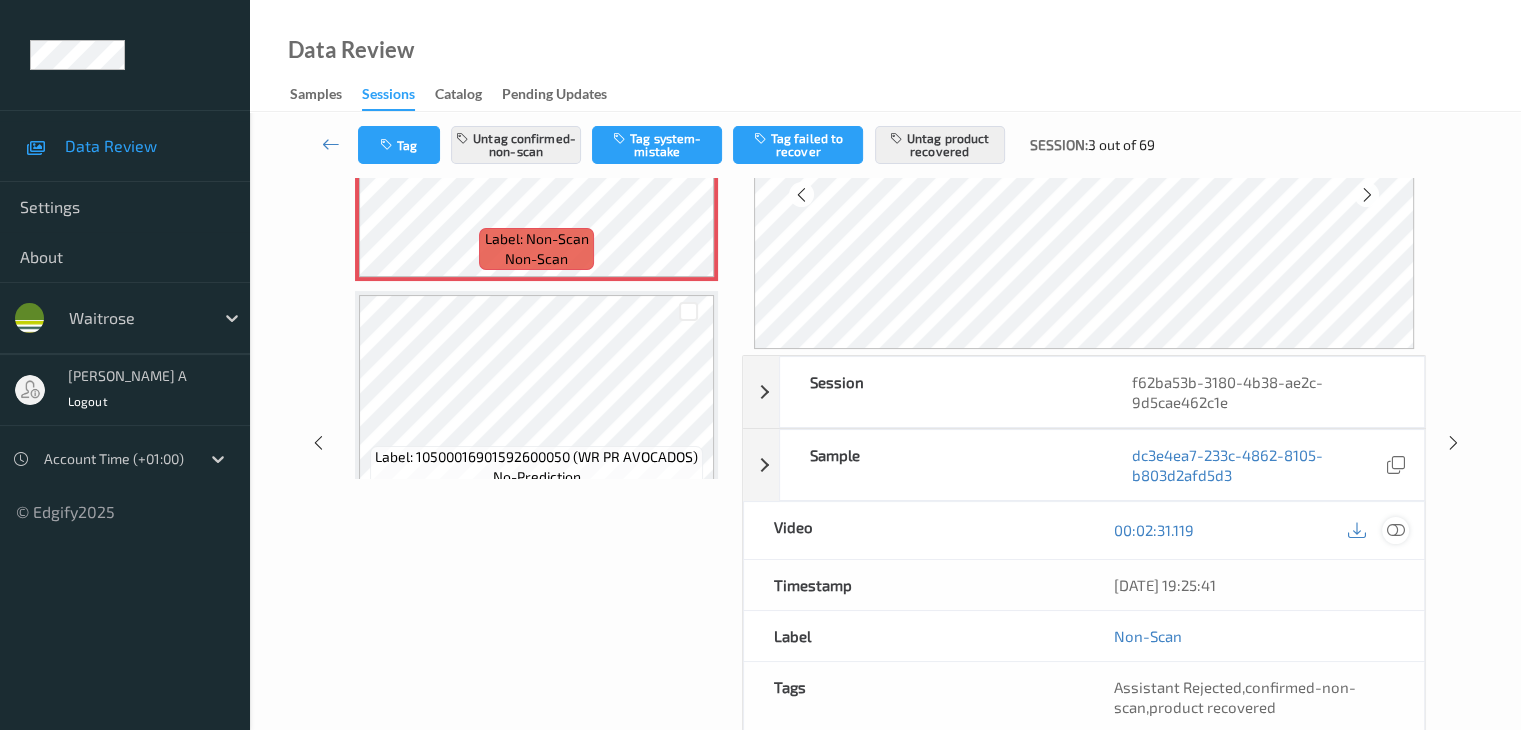 click at bounding box center (1395, 530) 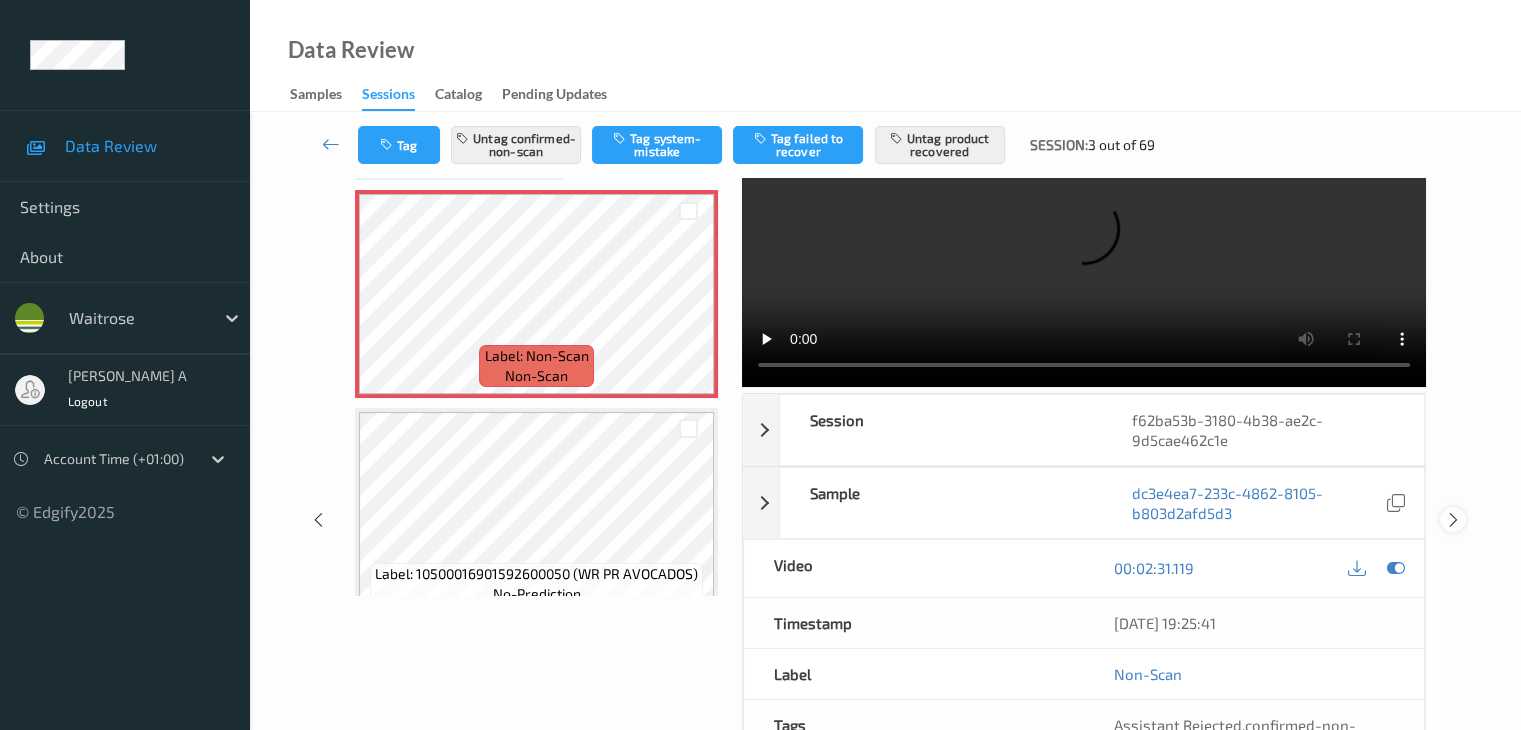scroll, scrollTop: 0, scrollLeft: 0, axis: both 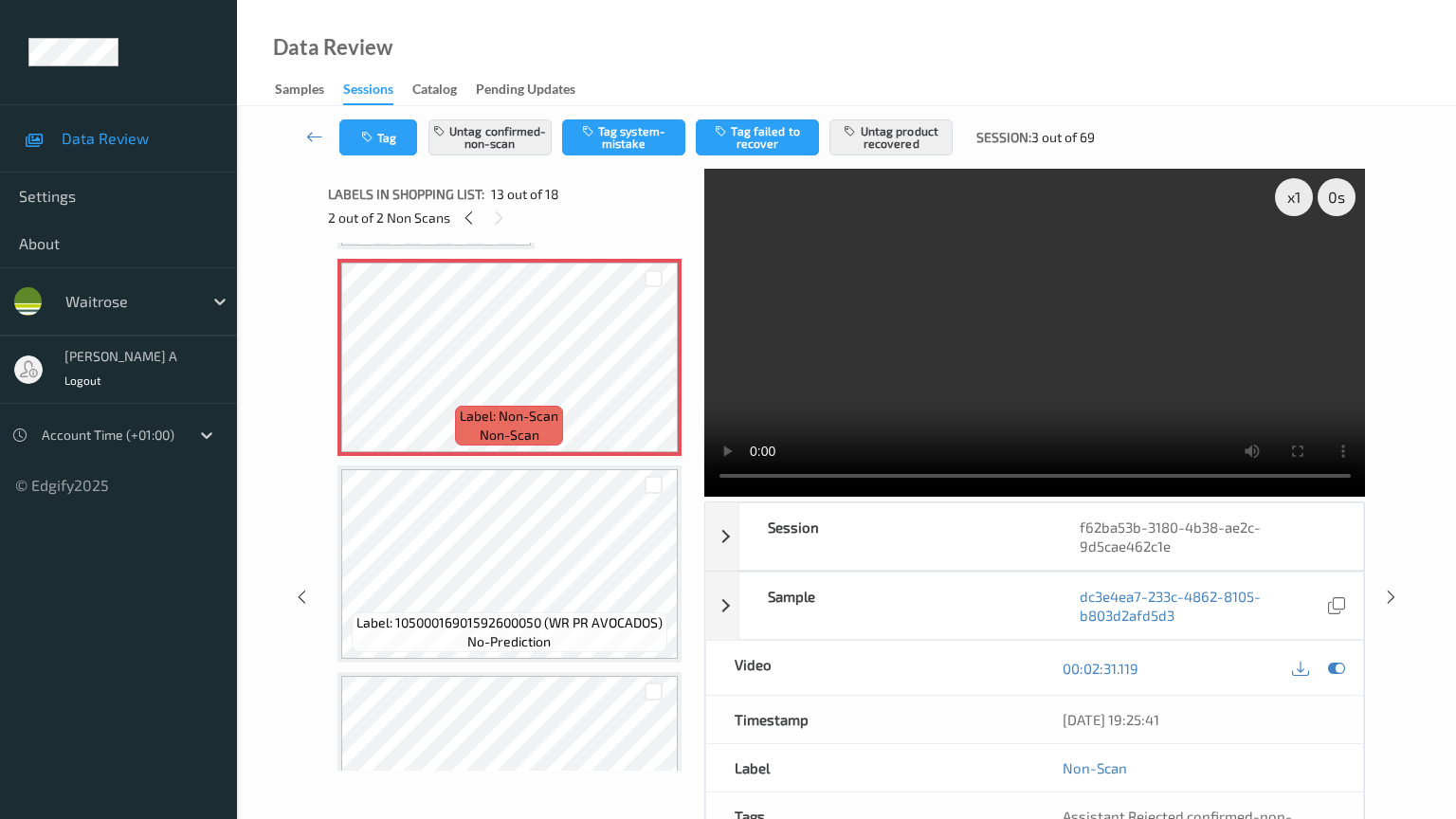 type 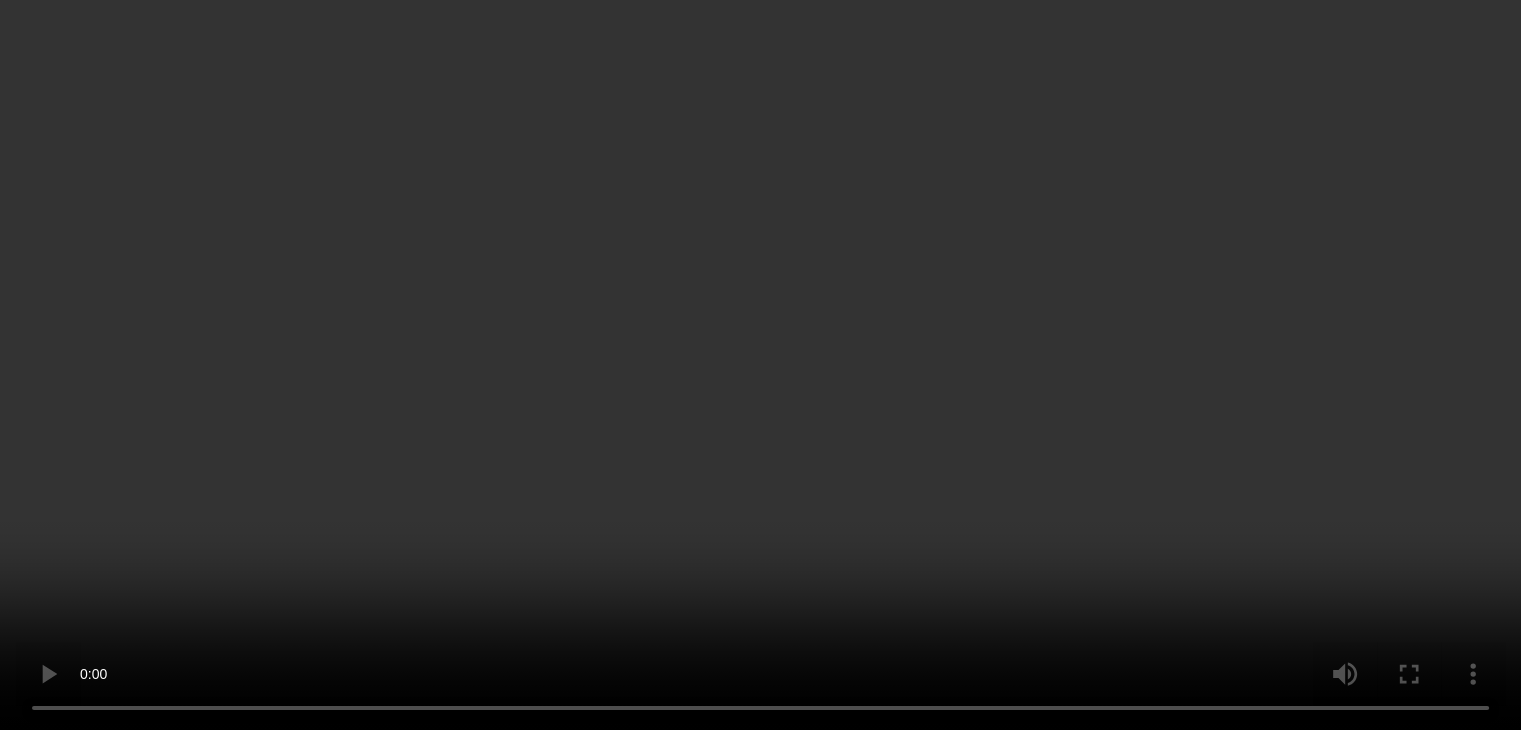 scroll, scrollTop: 3376, scrollLeft: 0, axis: vertical 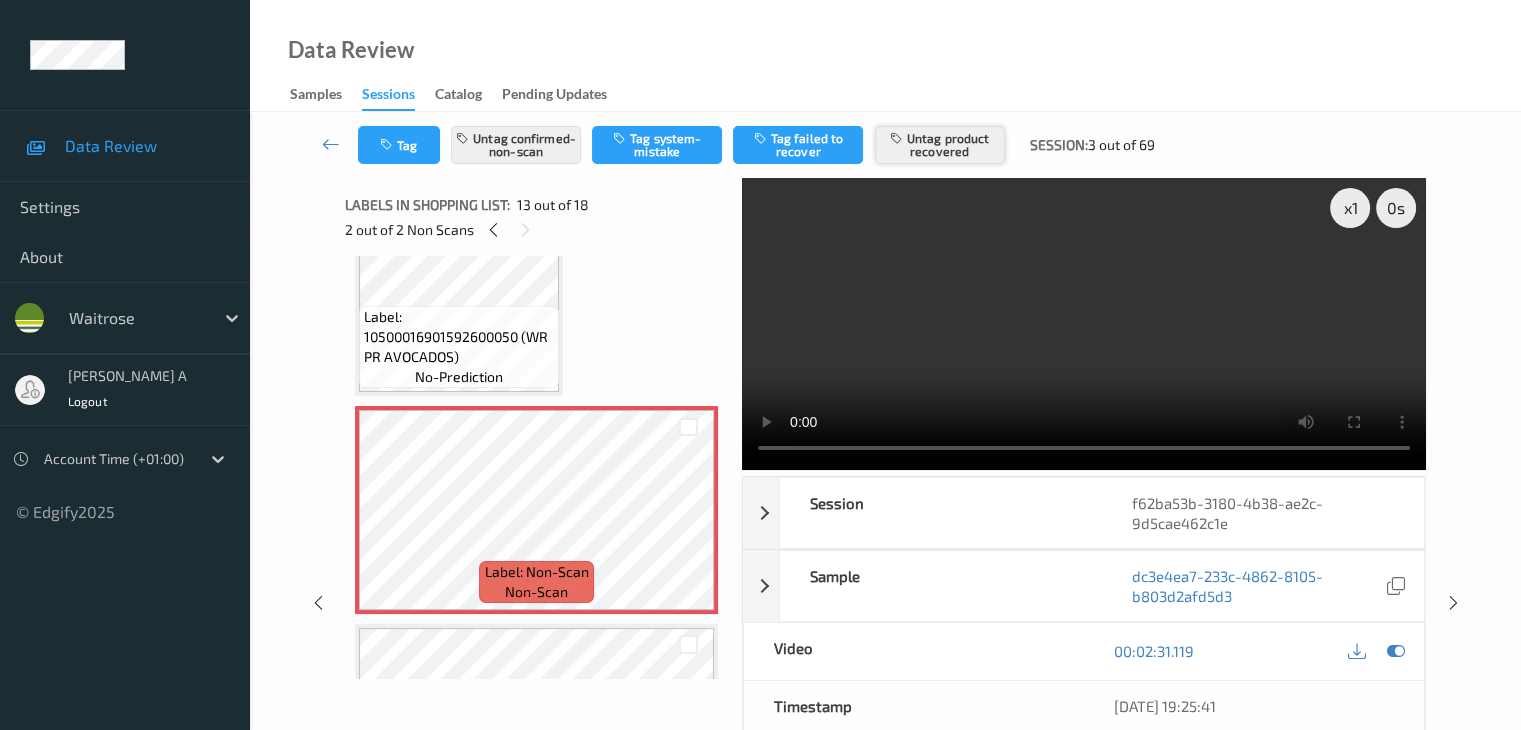 click on "Untag   product recovered" at bounding box center (940, 145) 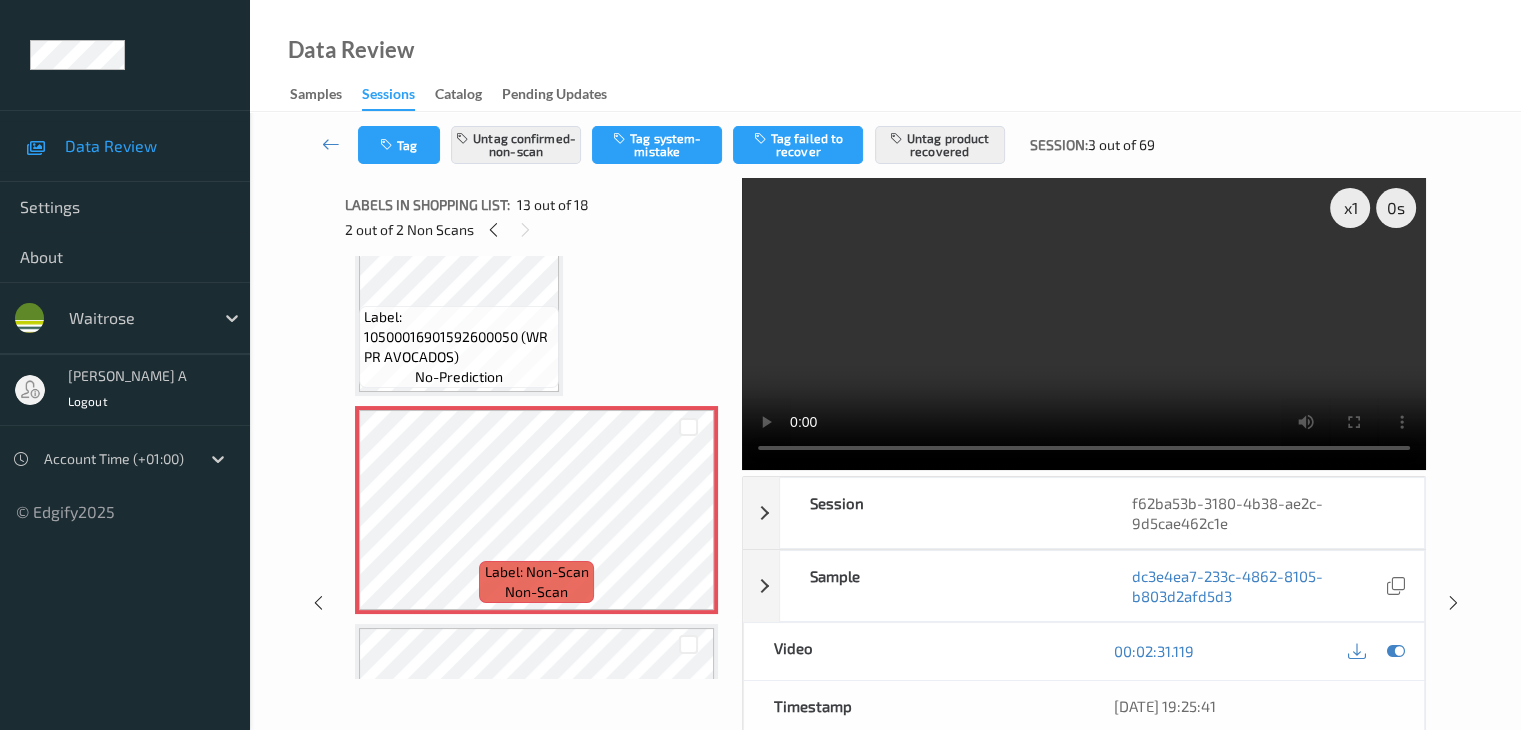 scroll, scrollTop: 100, scrollLeft: 0, axis: vertical 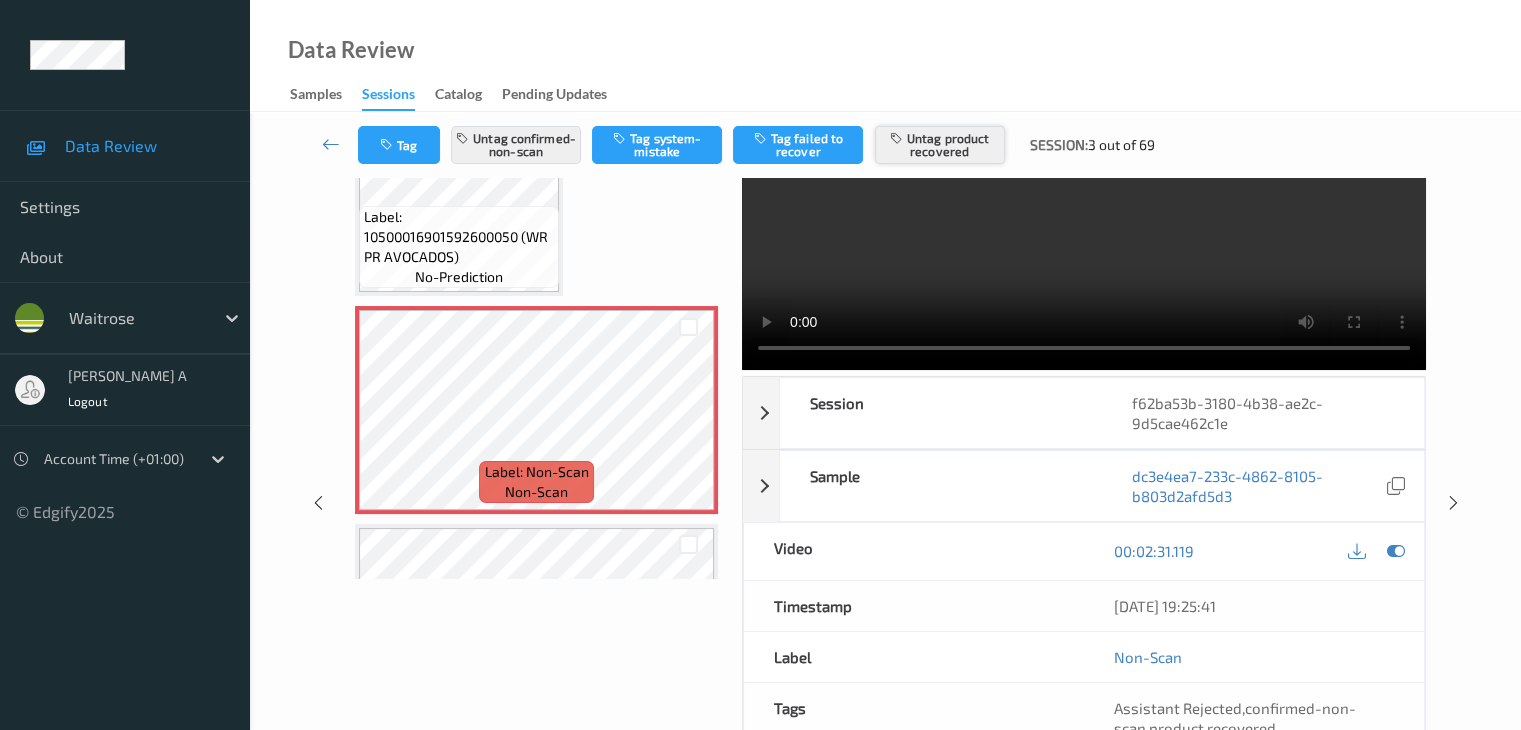 click on "Untag   product recovered" at bounding box center [940, 145] 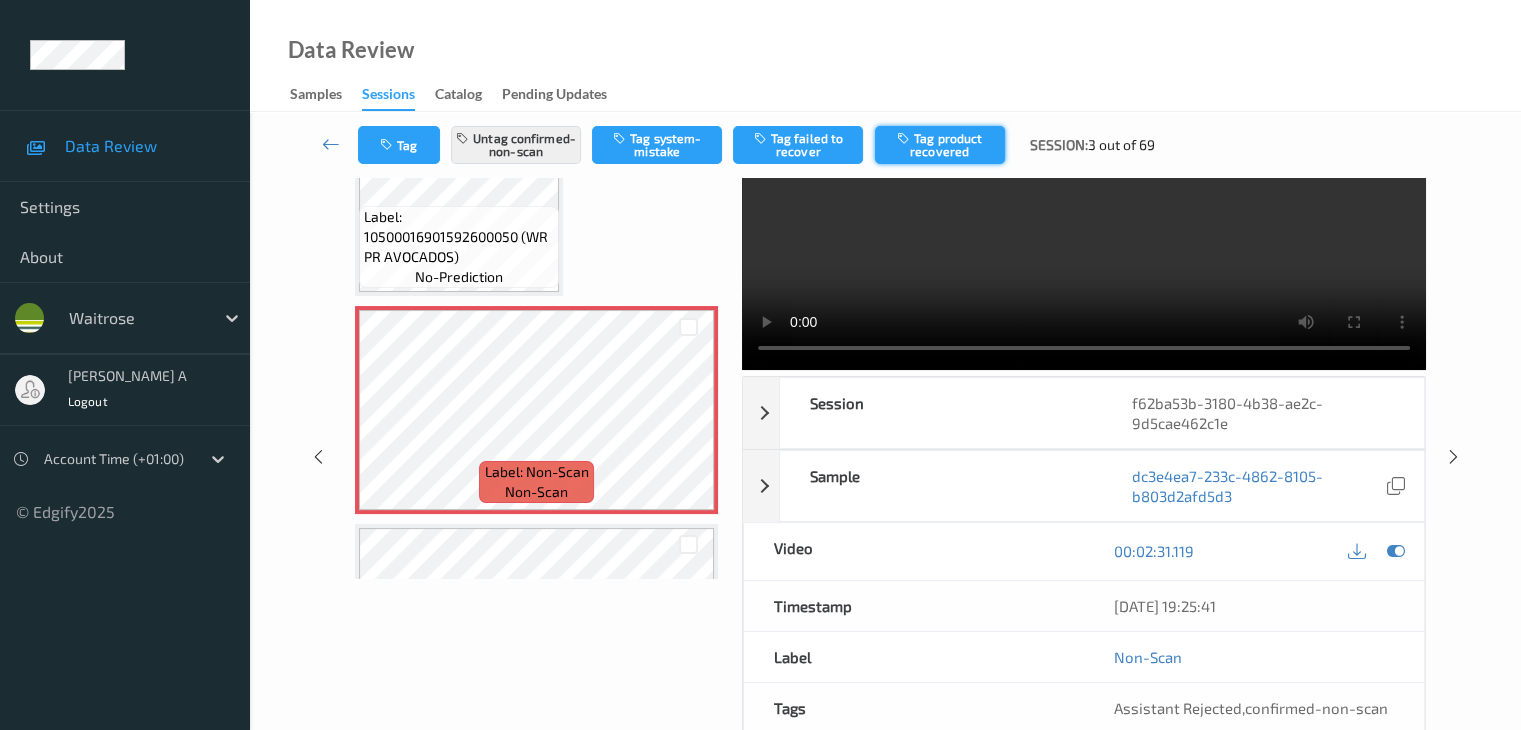 click on "Tag   product recovered" at bounding box center [940, 145] 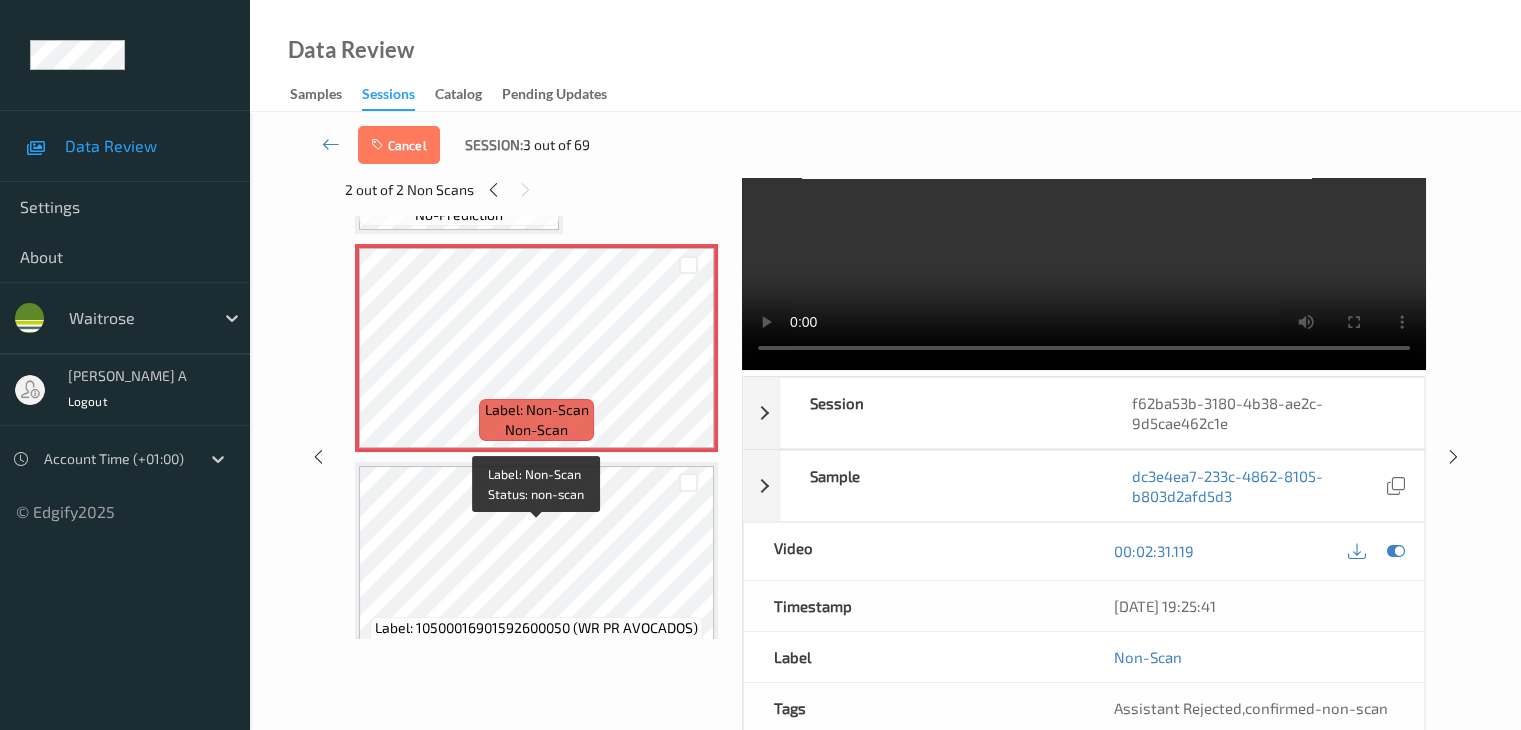scroll, scrollTop: 2676, scrollLeft: 0, axis: vertical 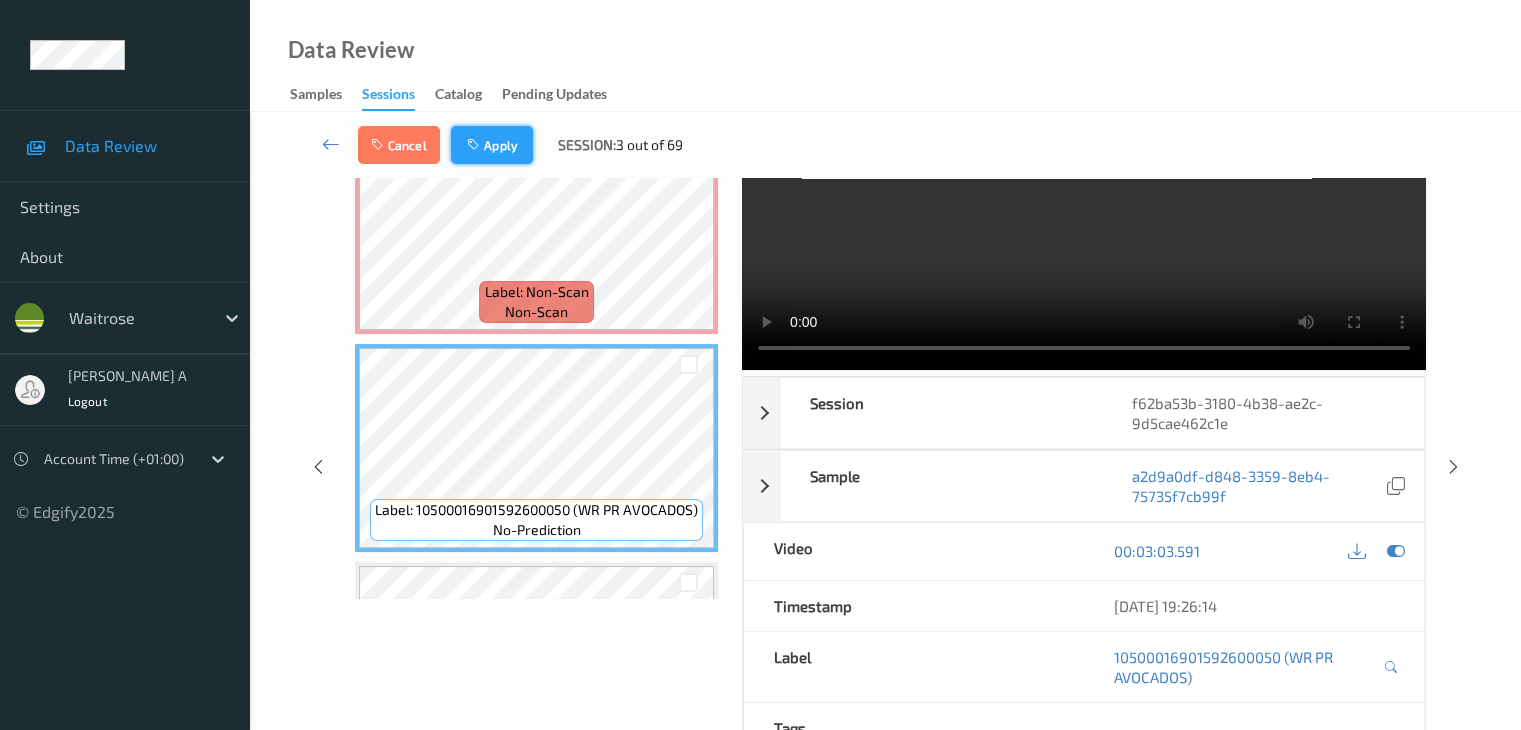 click on "Apply" at bounding box center (492, 145) 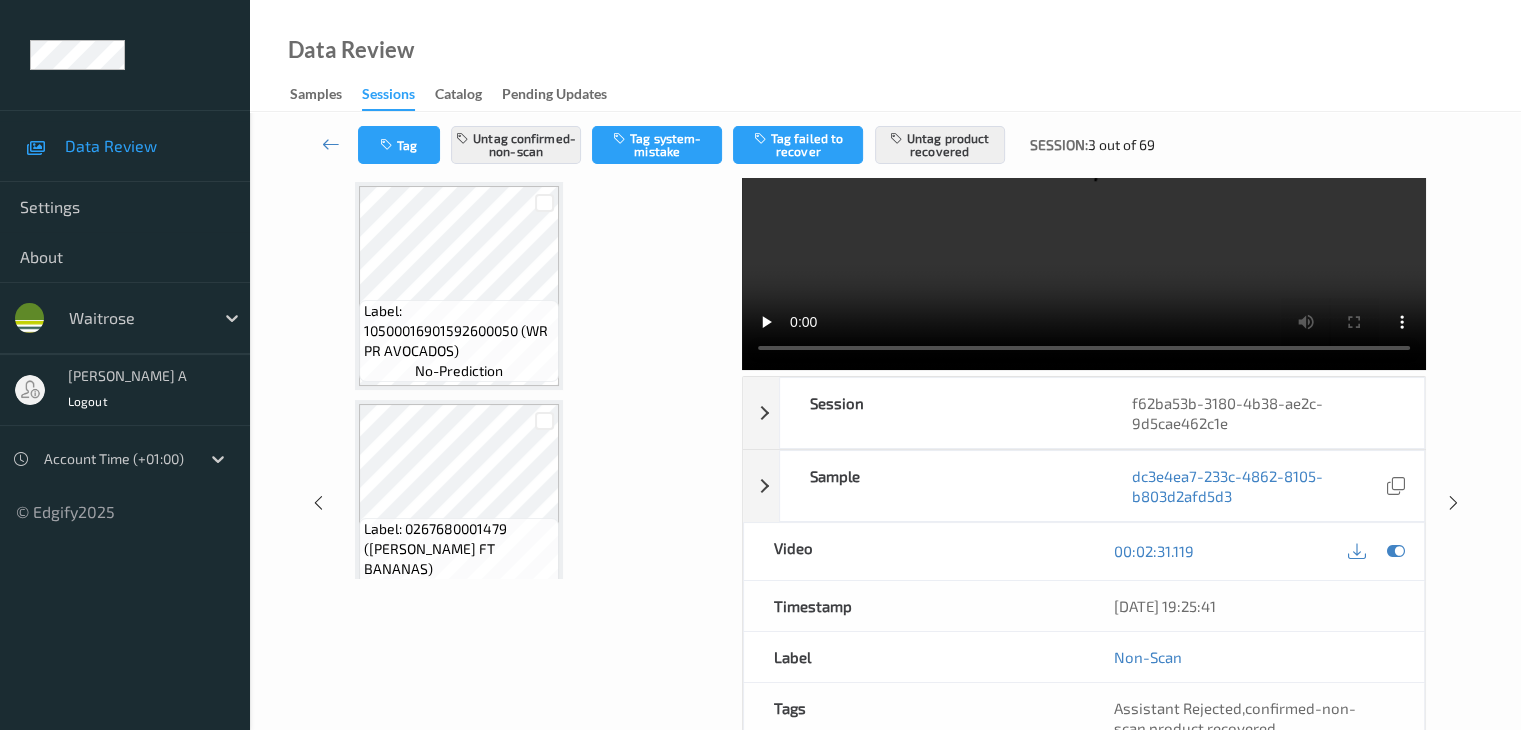 scroll, scrollTop: 1509, scrollLeft: 0, axis: vertical 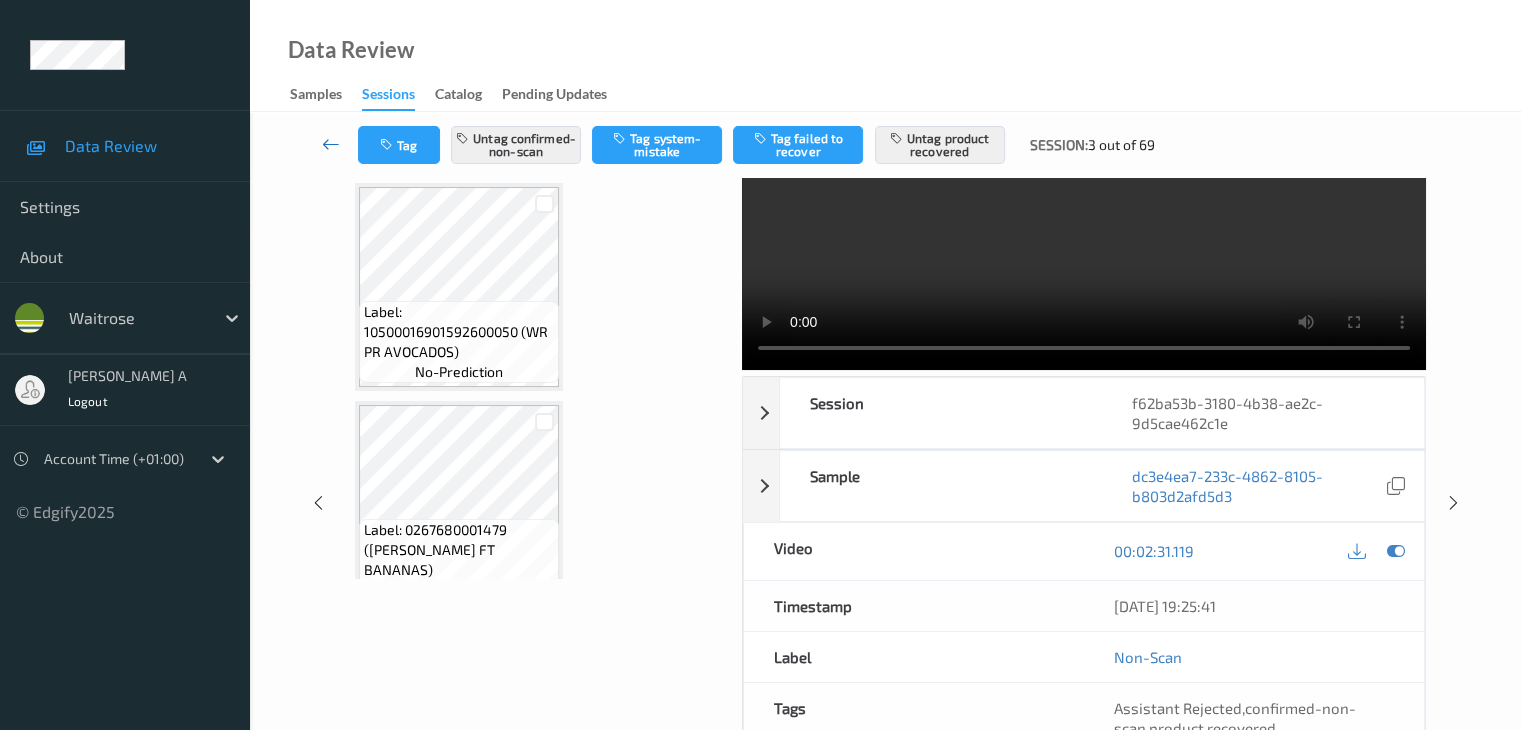 click at bounding box center (331, 144) 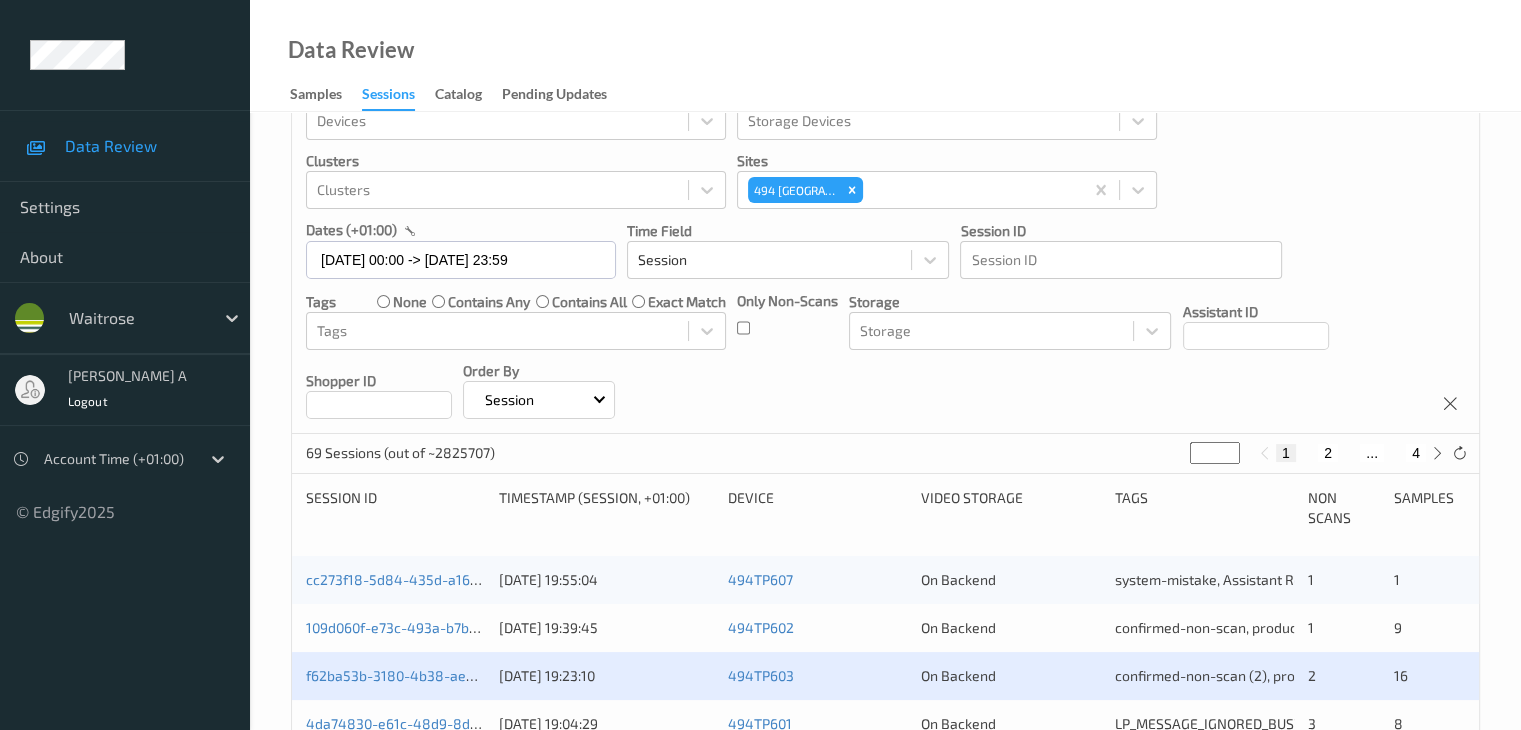 scroll, scrollTop: 200, scrollLeft: 0, axis: vertical 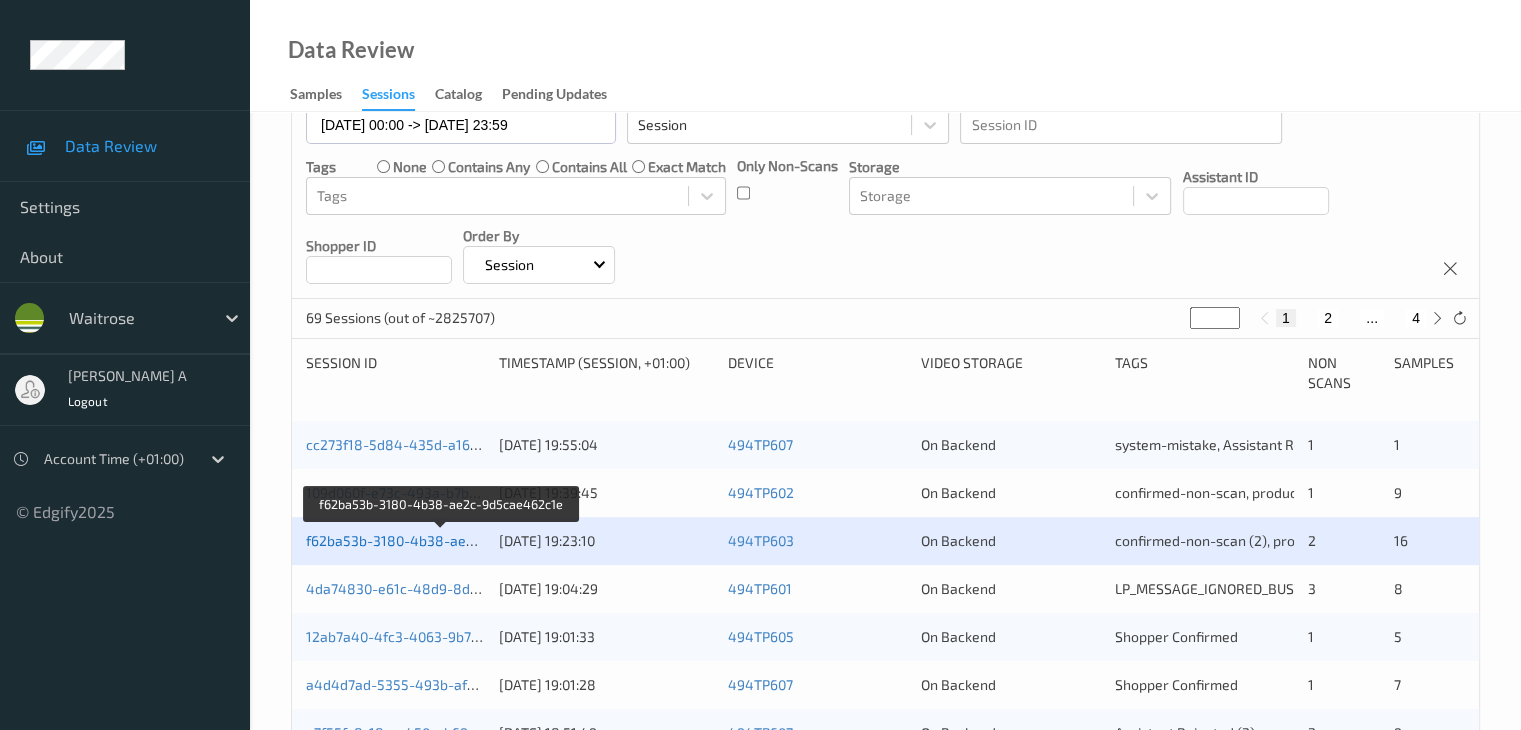 click on "f62ba53b-3180-4b38-ae2c-9d5cae462c1e" at bounding box center [443, 540] 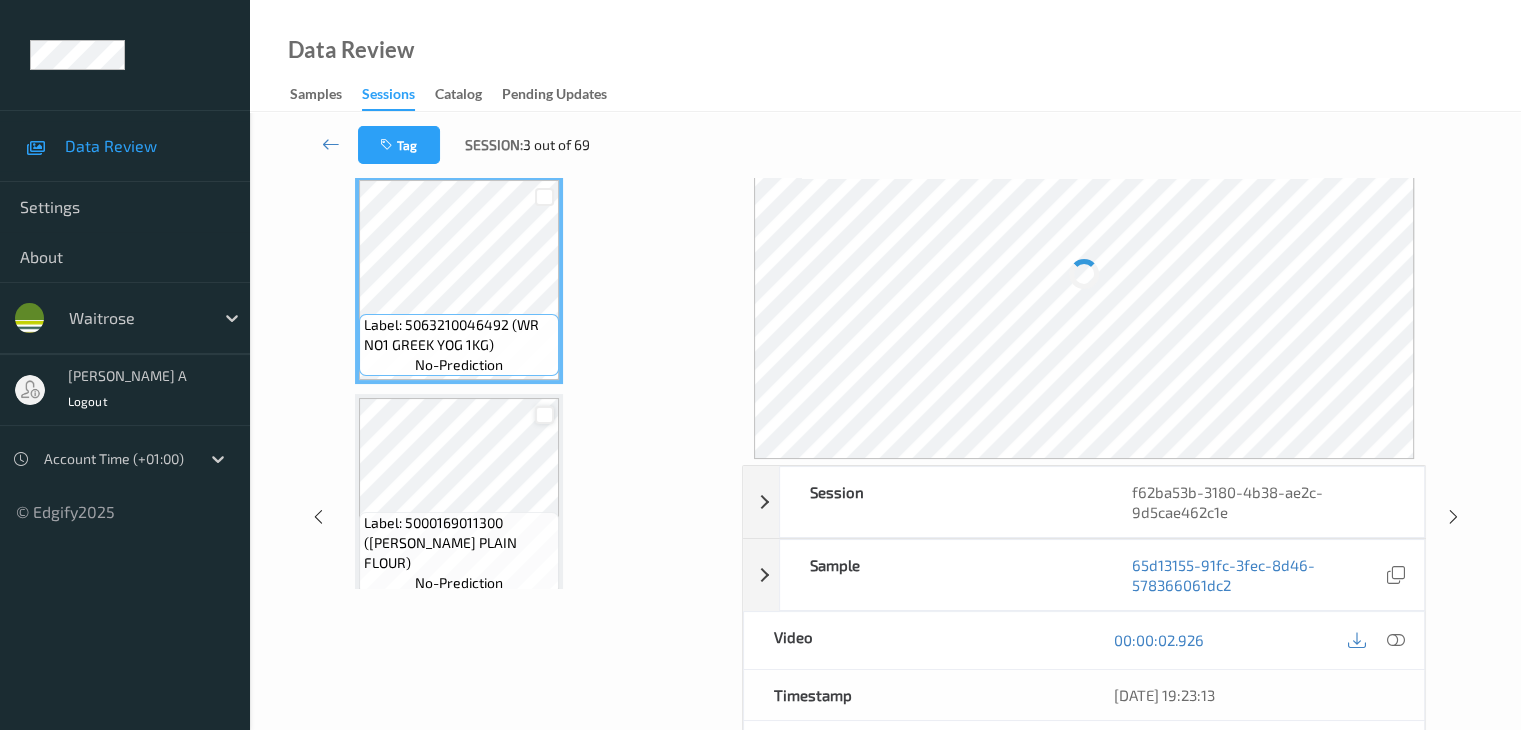 scroll, scrollTop: 0, scrollLeft: 0, axis: both 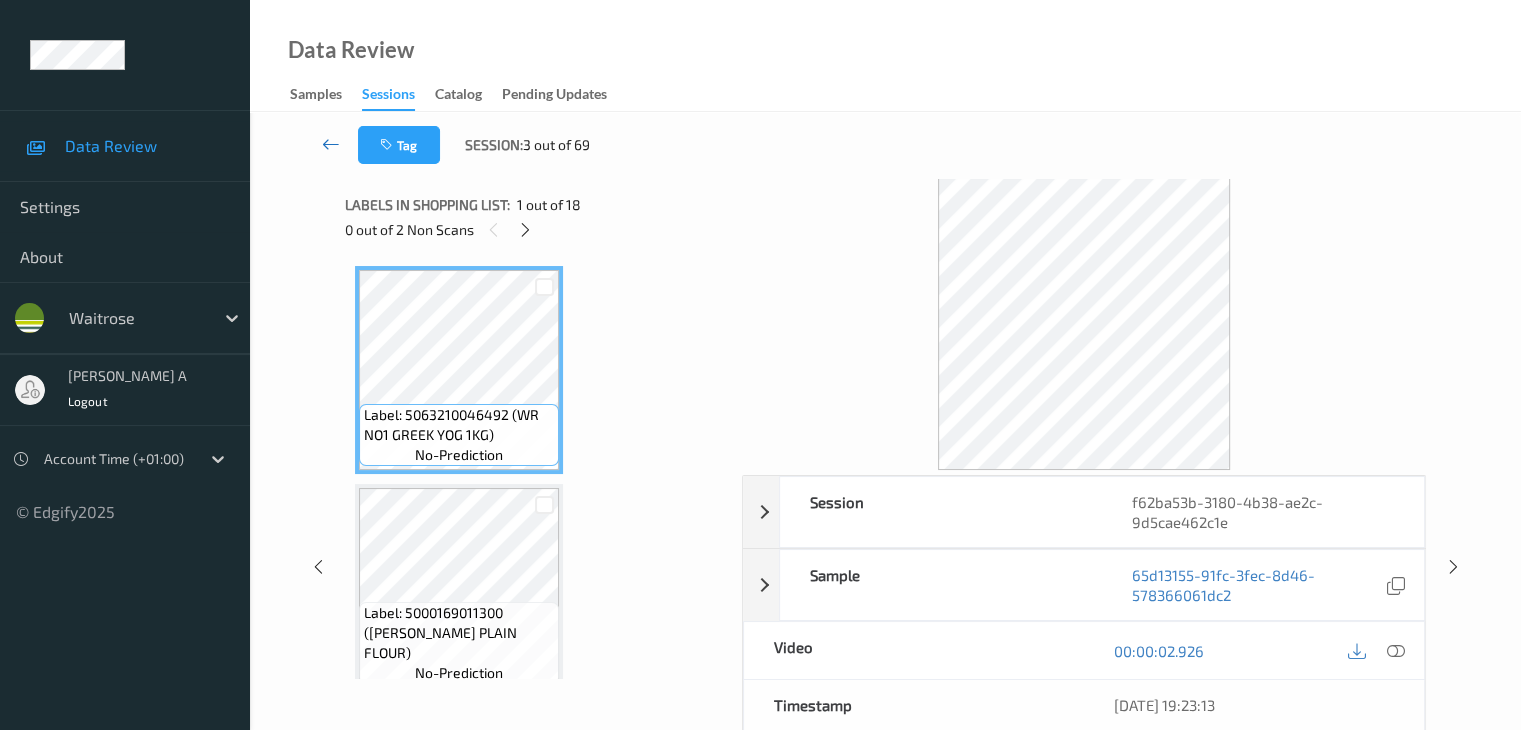 click at bounding box center (331, 144) 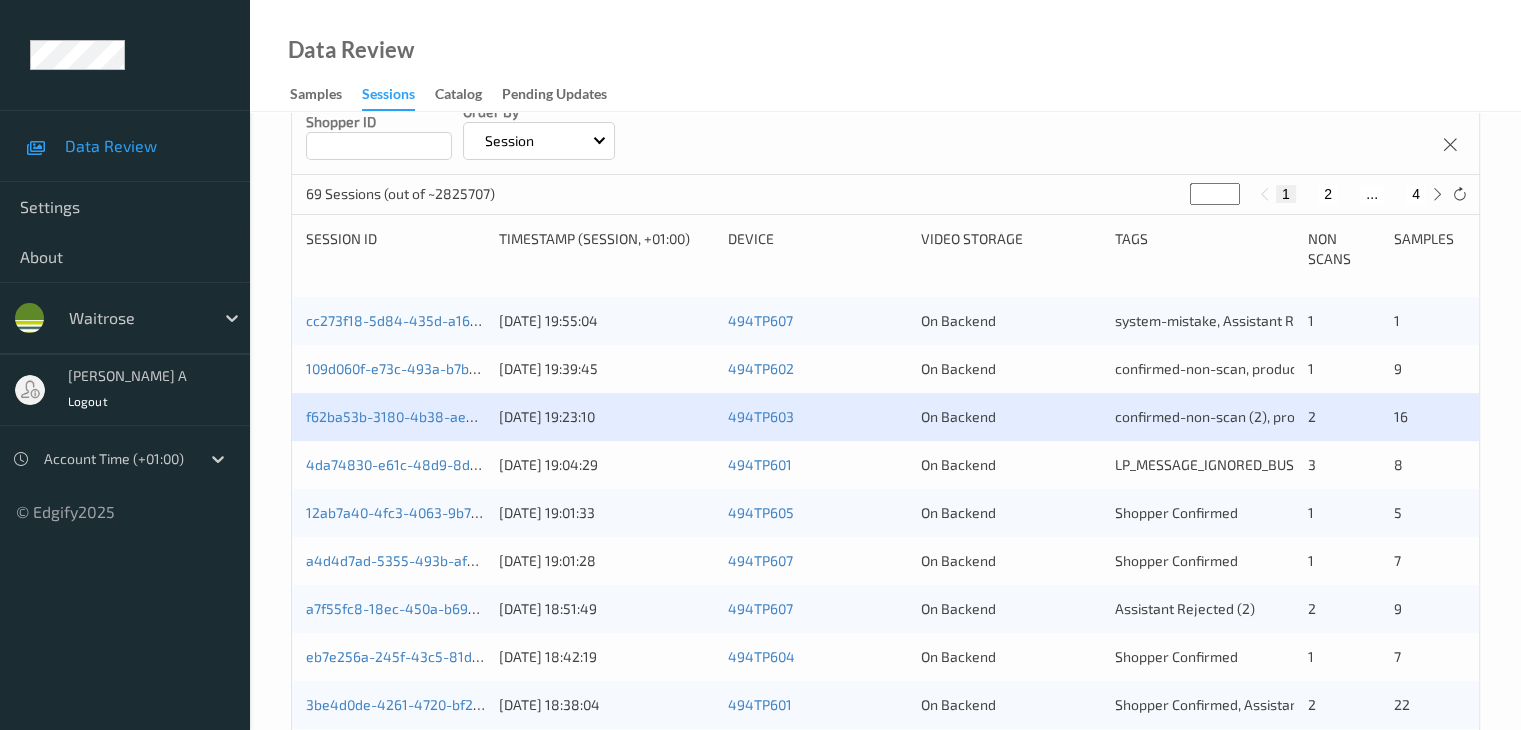 scroll, scrollTop: 400, scrollLeft: 0, axis: vertical 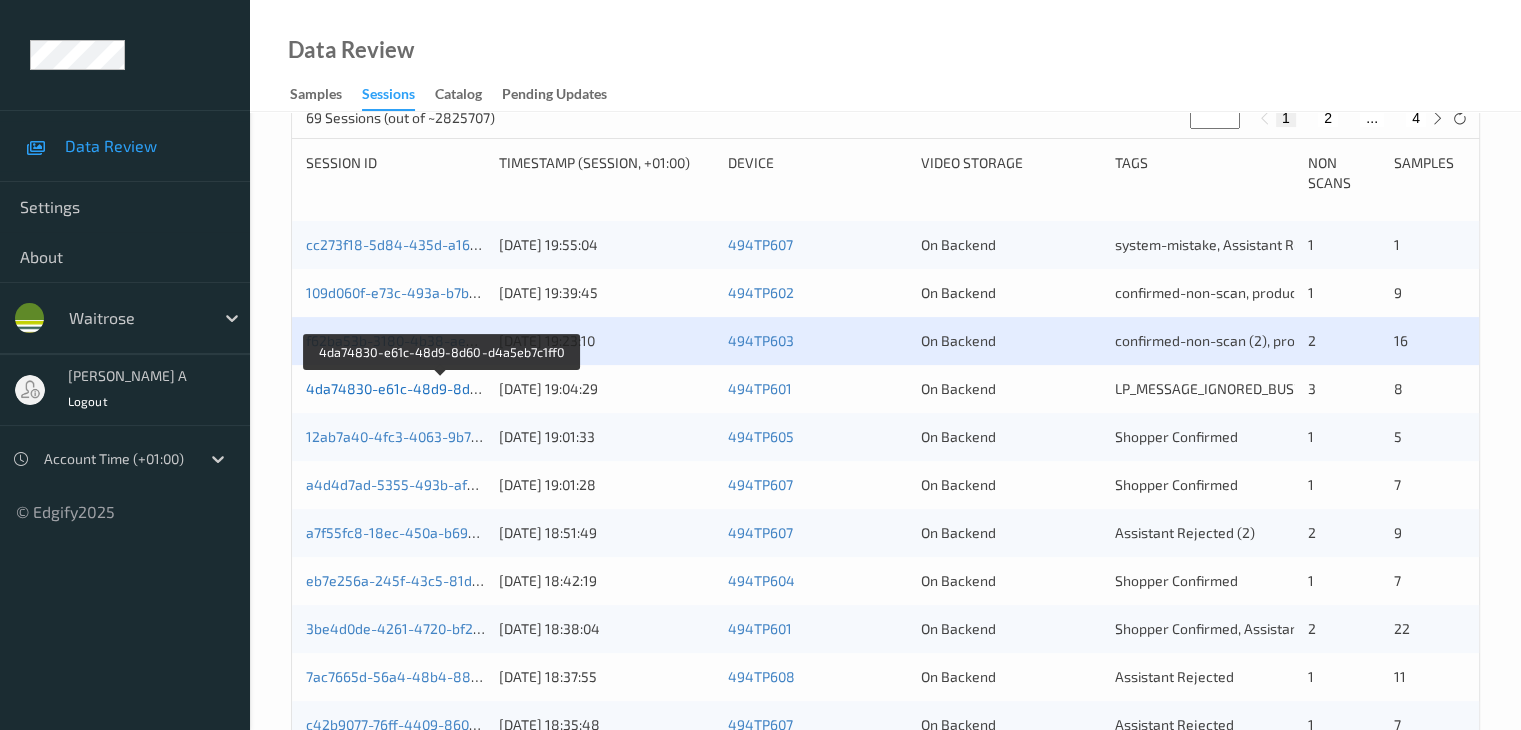 click on "4da74830-e61c-48d9-8d60-d4a5eb7c1ff0" at bounding box center [442, 388] 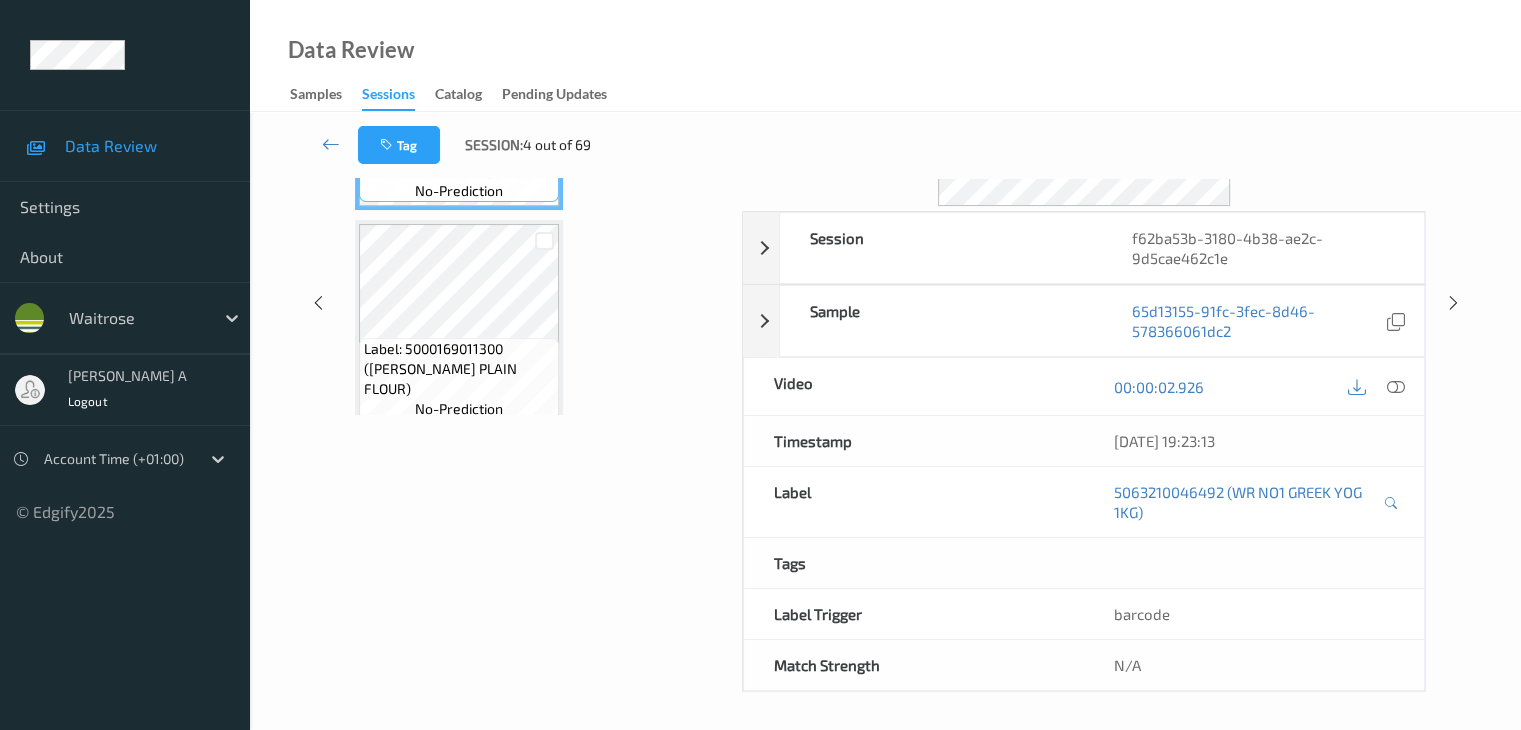 scroll, scrollTop: 0, scrollLeft: 0, axis: both 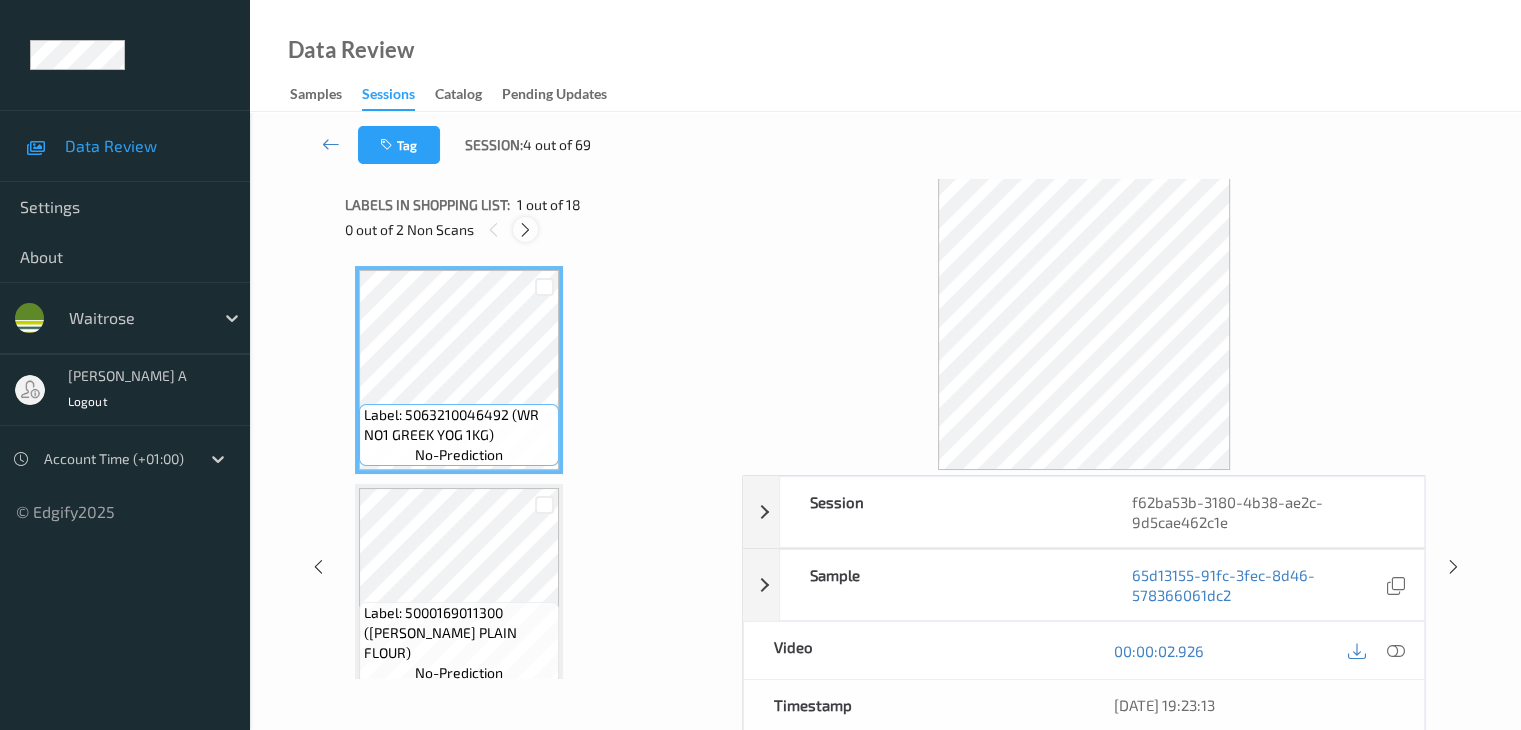 click at bounding box center (525, 230) 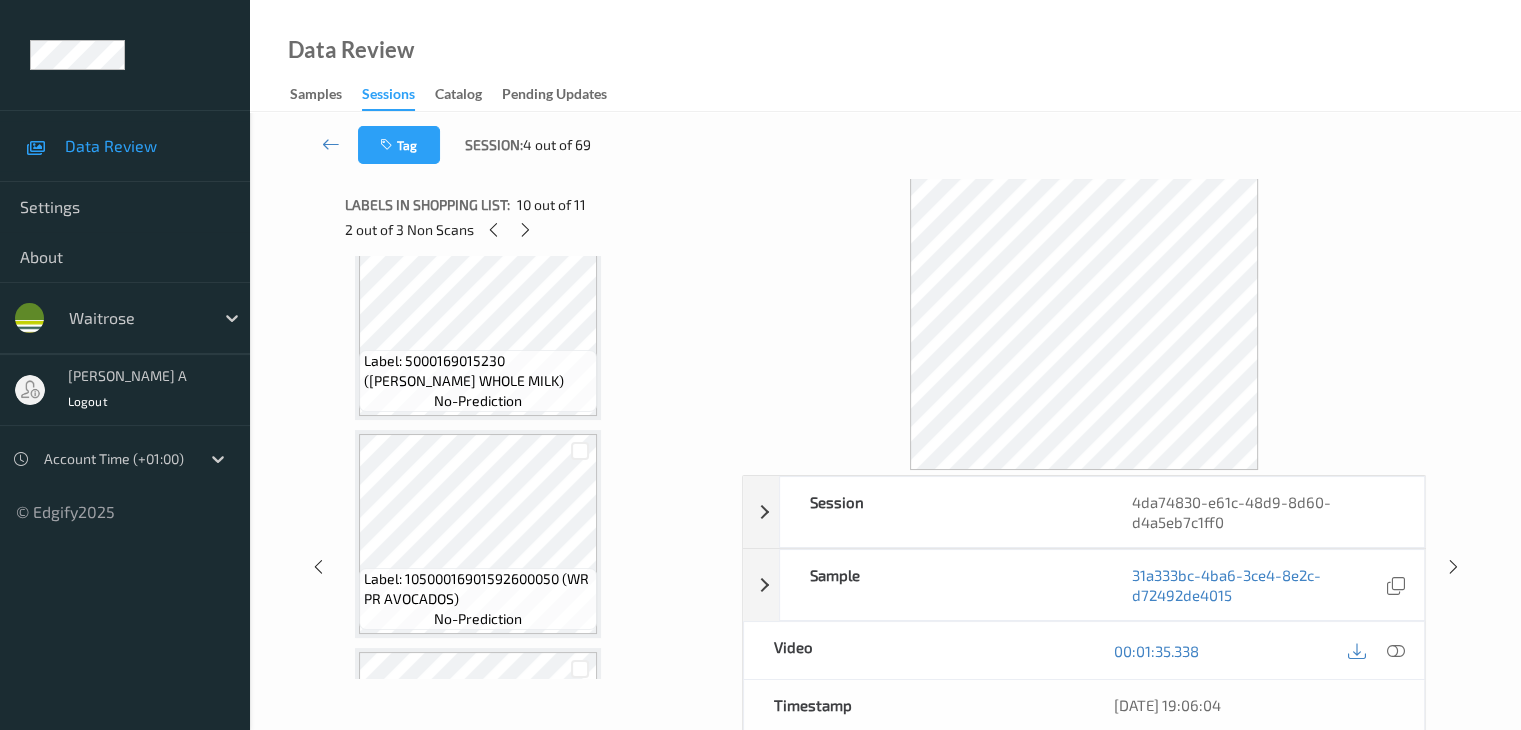scroll, scrollTop: 0, scrollLeft: 0, axis: both 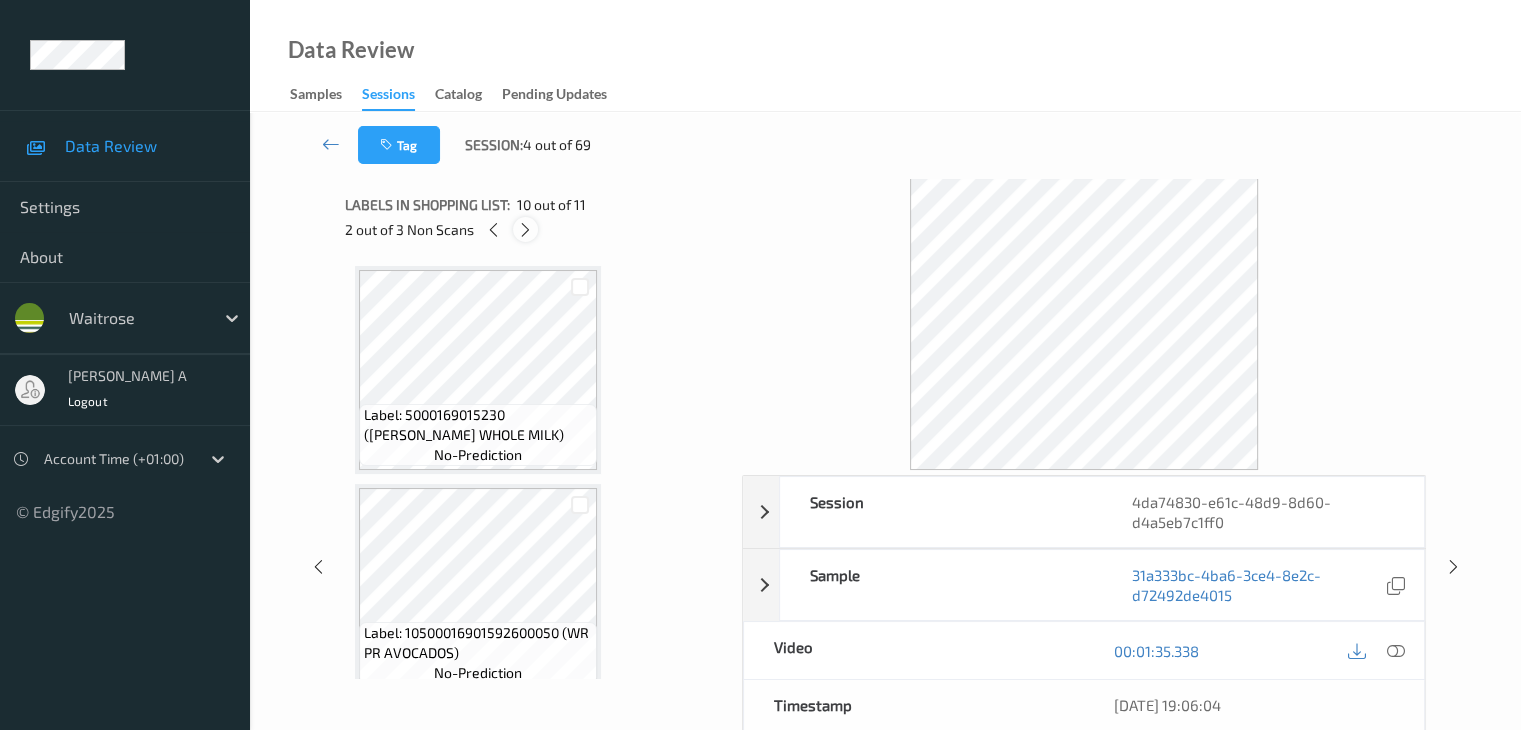 click at bounding box center [525, 230] 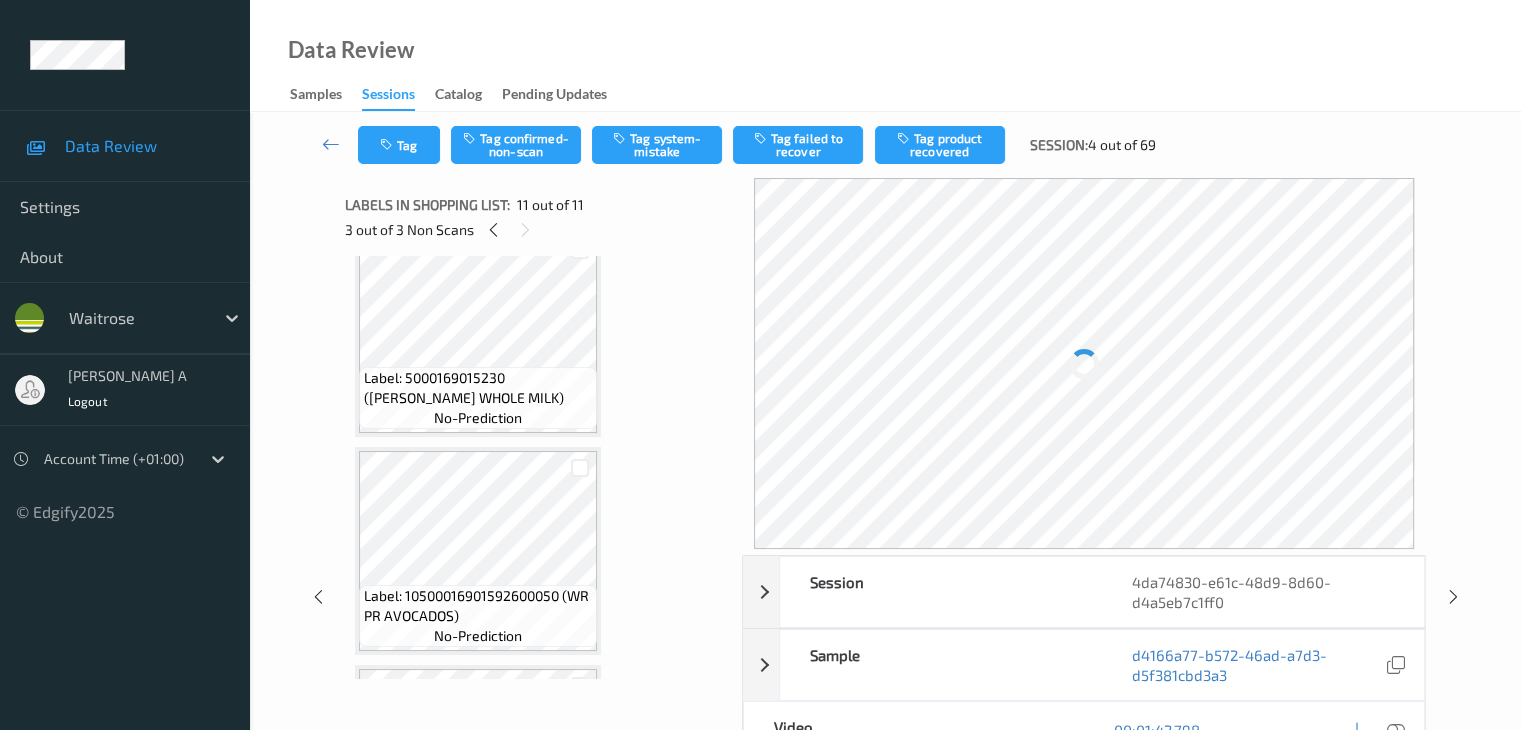 scroll, scrollTop: 0, scrollLeft: 0, axis: both 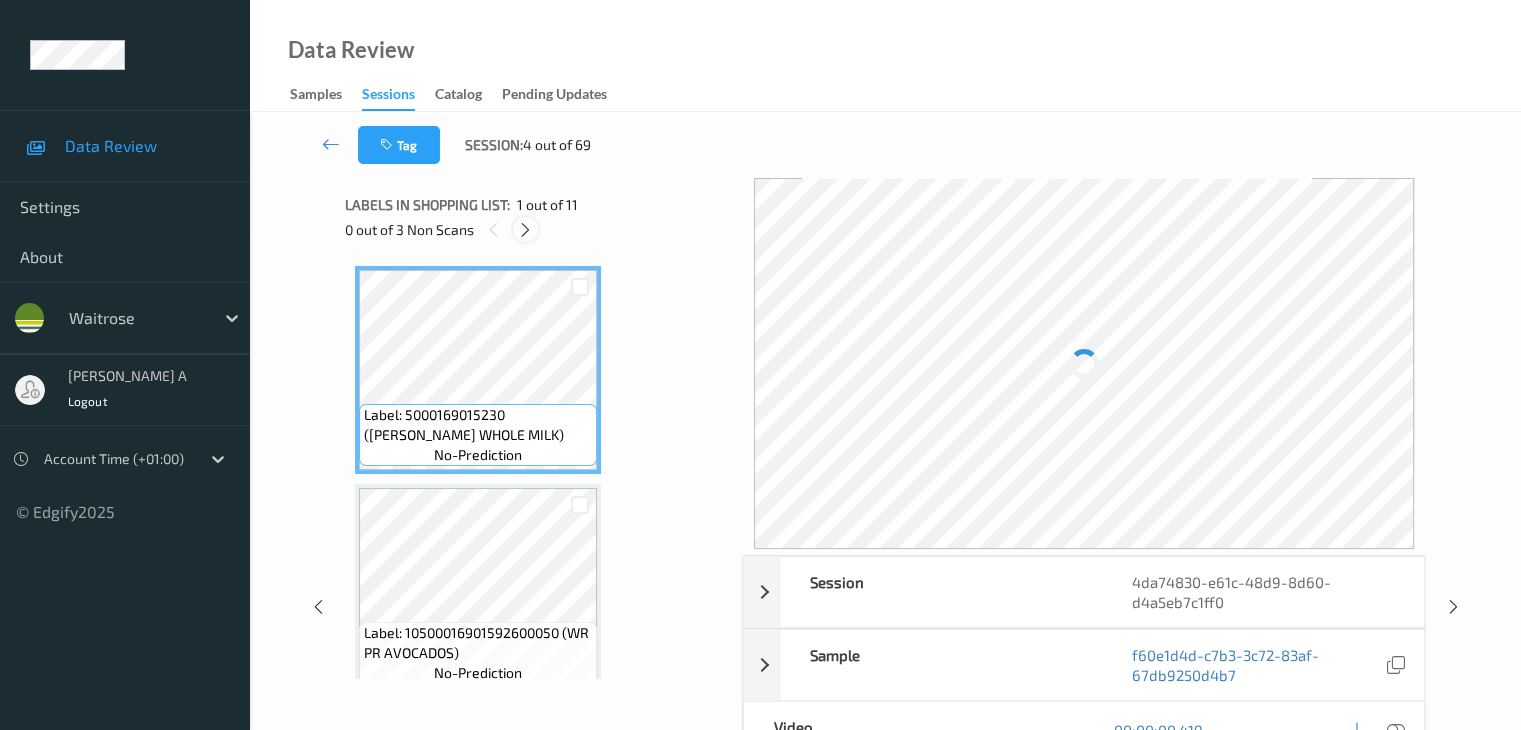 click at bounding box center [525, 230] 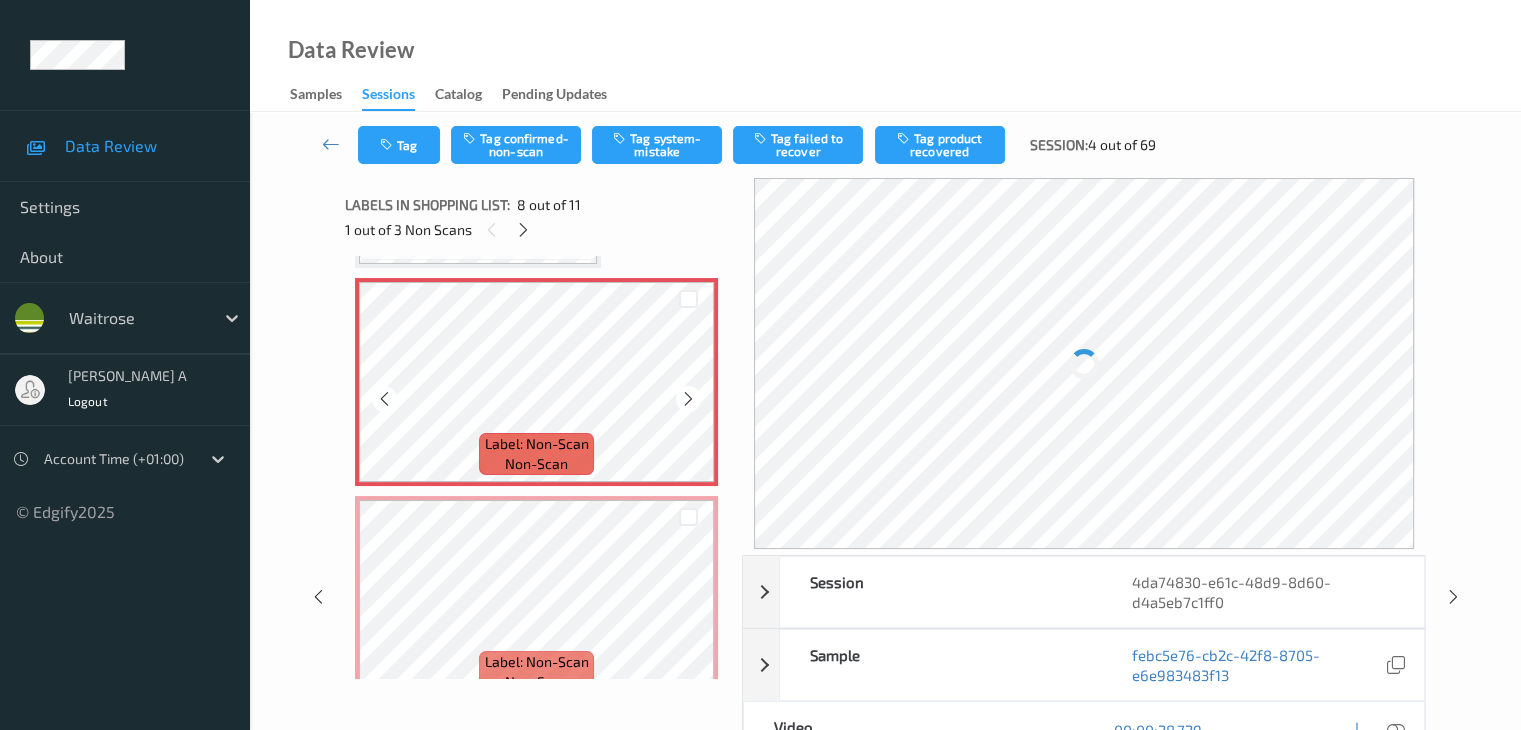 scroll, scrollTop: 1518, scrollLeft: 0, axis: vertical 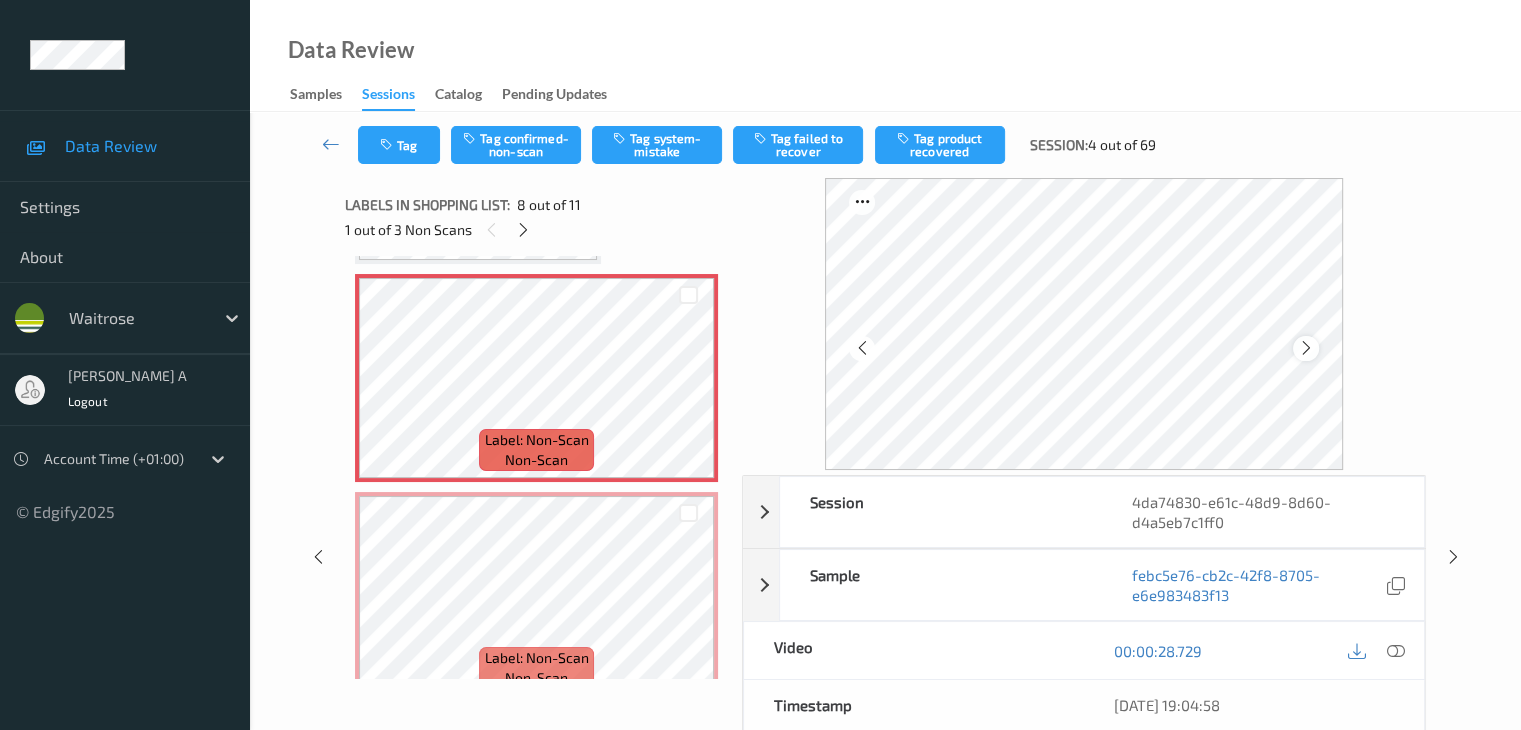 click at bounding box center [1306, 348] 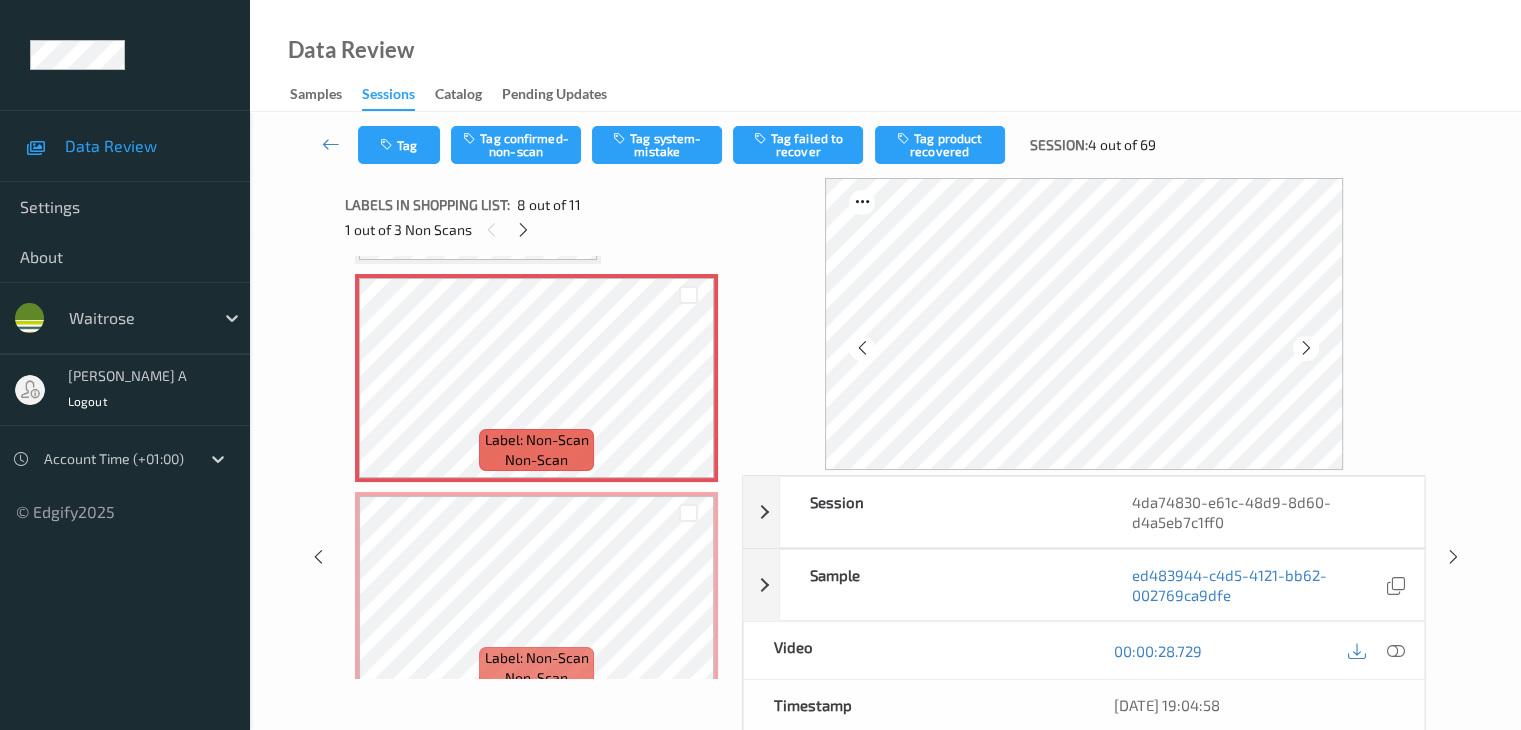 click at bounding box center [1306, 348] 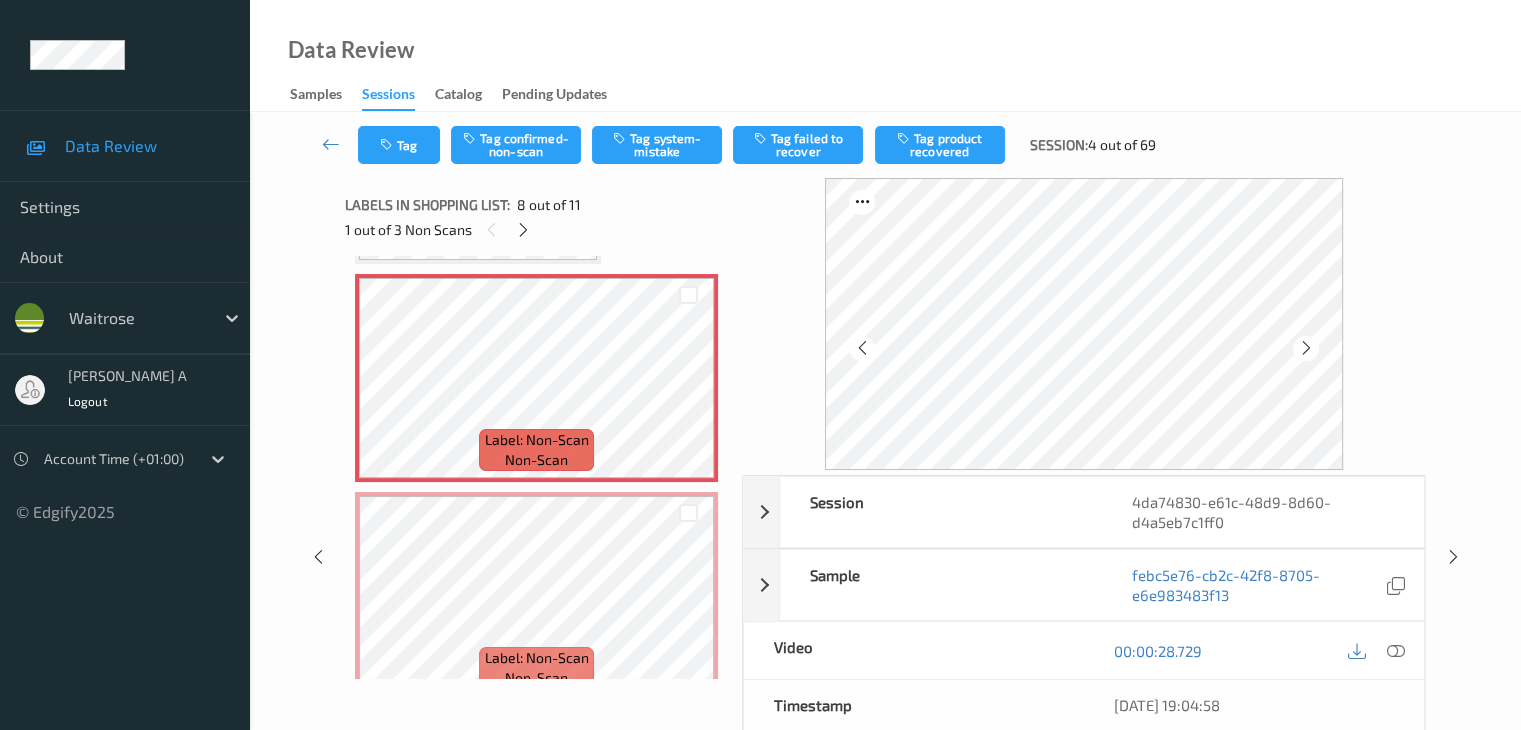 click at bounding box center [1306, 348] 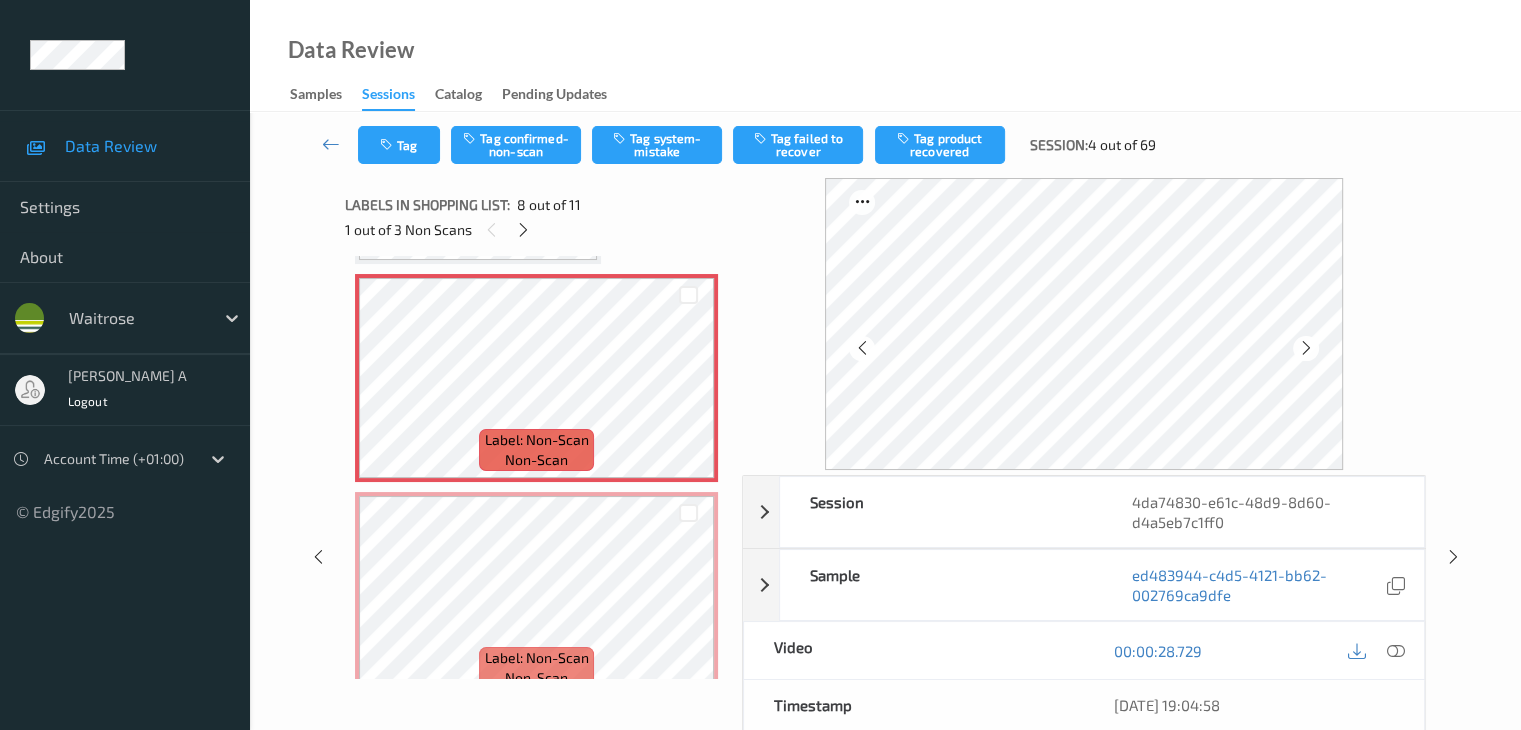 click at bounding box center (1306, 348) 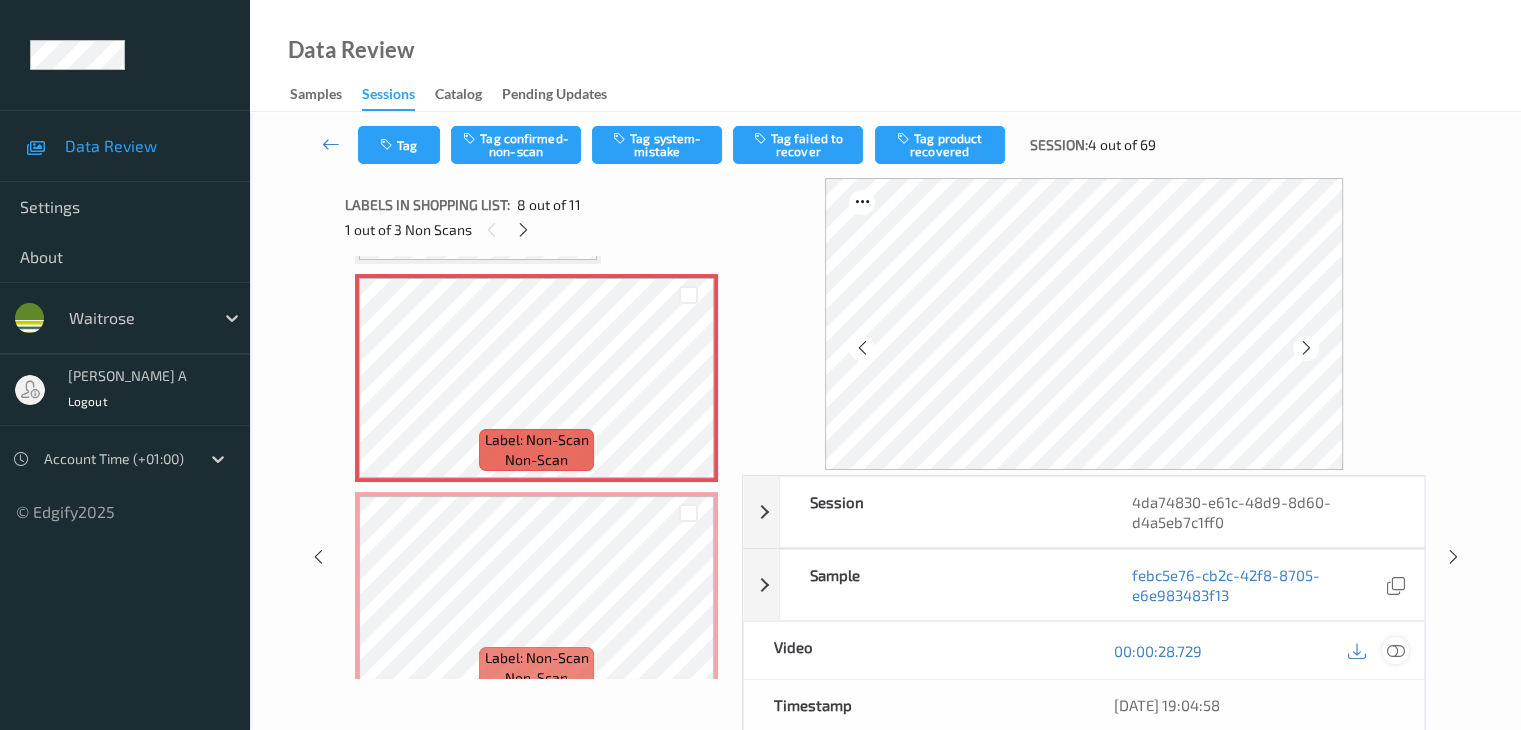 click at bounding box center [1395, 651] 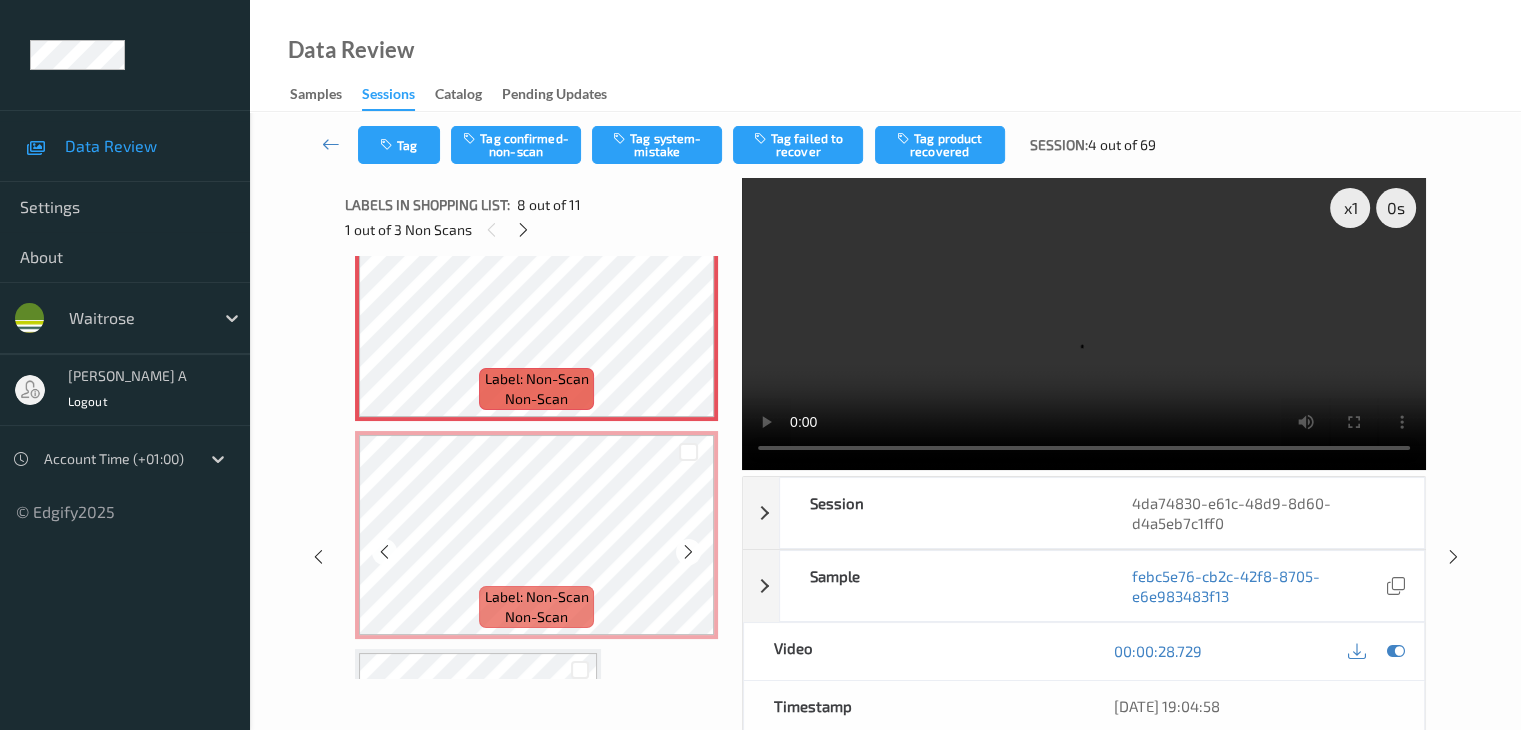 scroll, scrollTop: 1700, scrollLeft: 0, axis: vertical 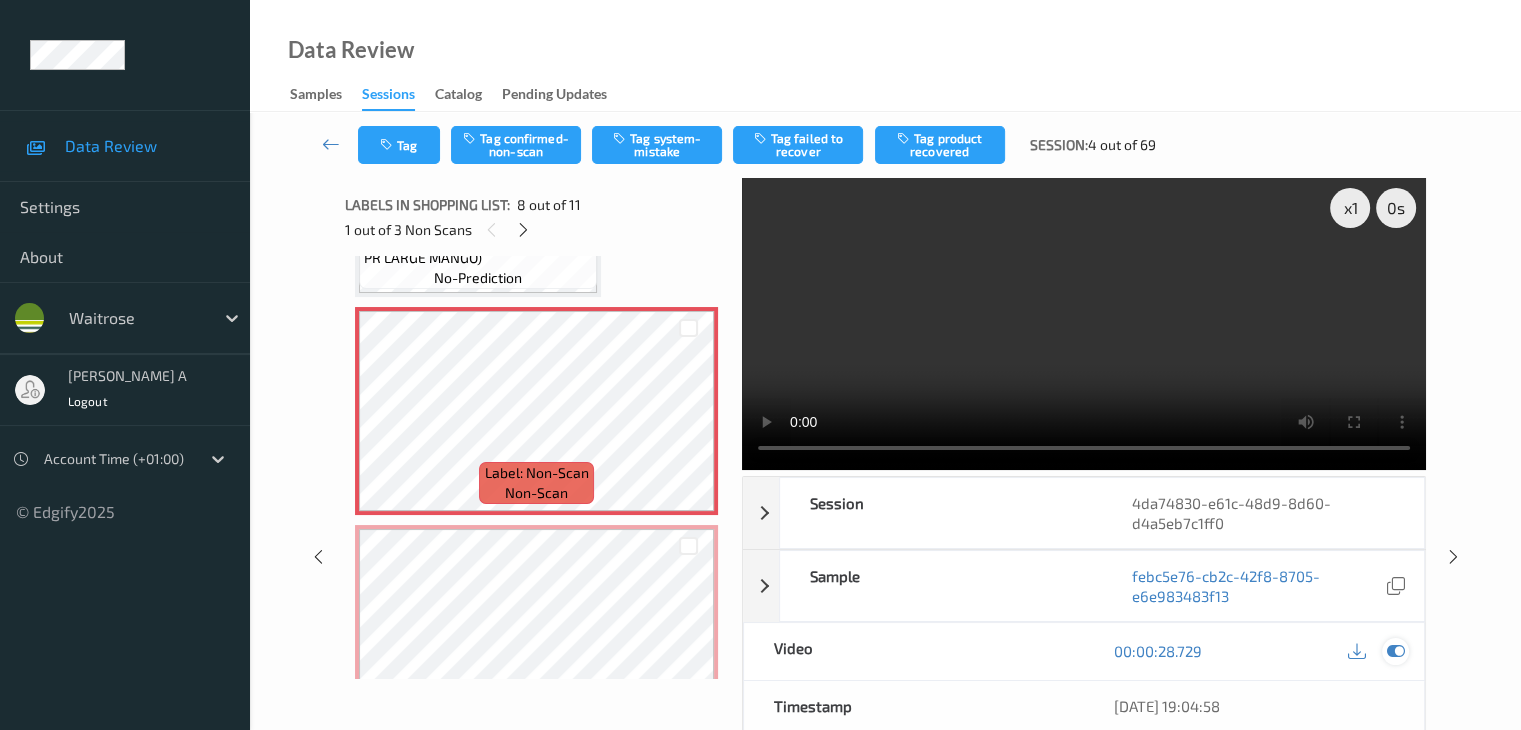 click at bounding box center (1395, 651) 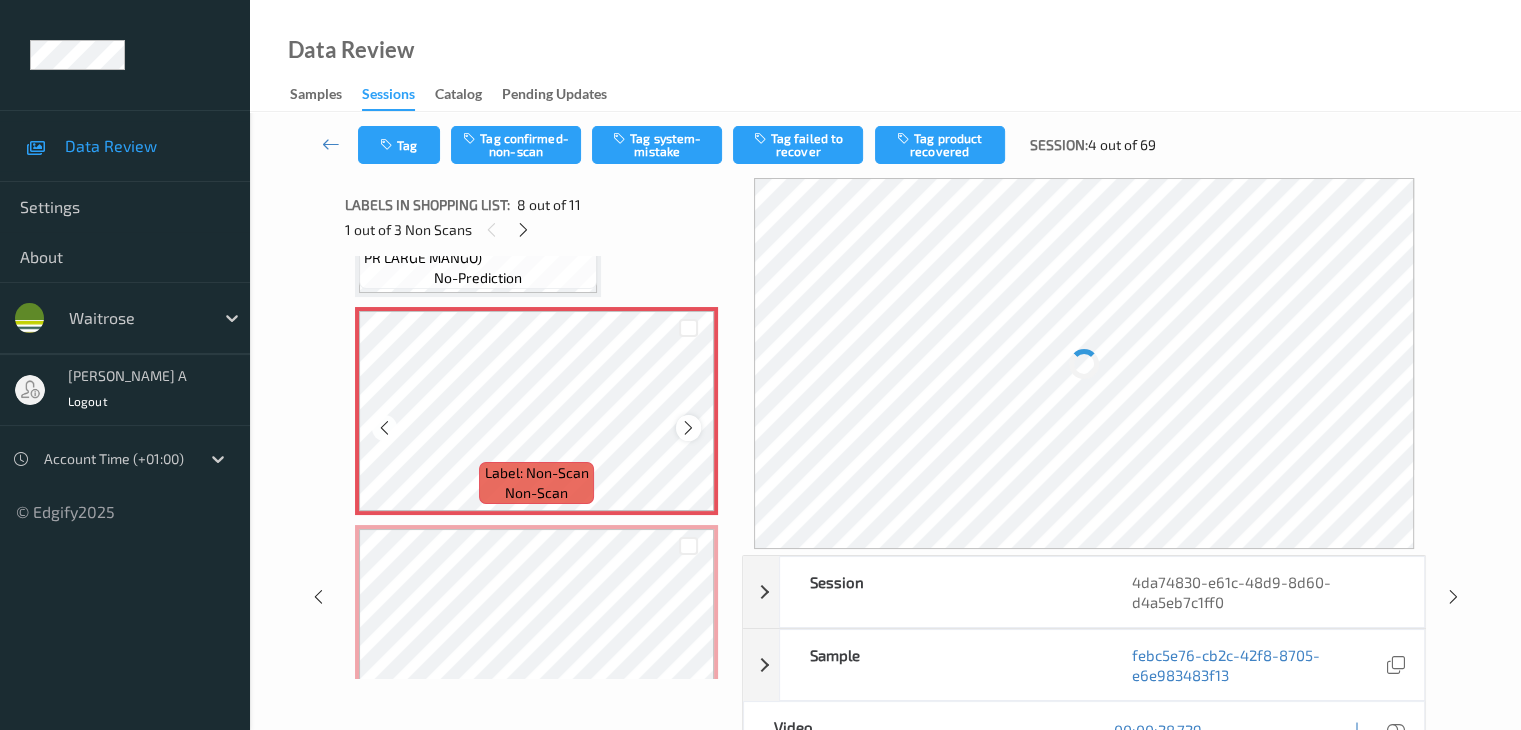 click at bounding box center (688, 428) 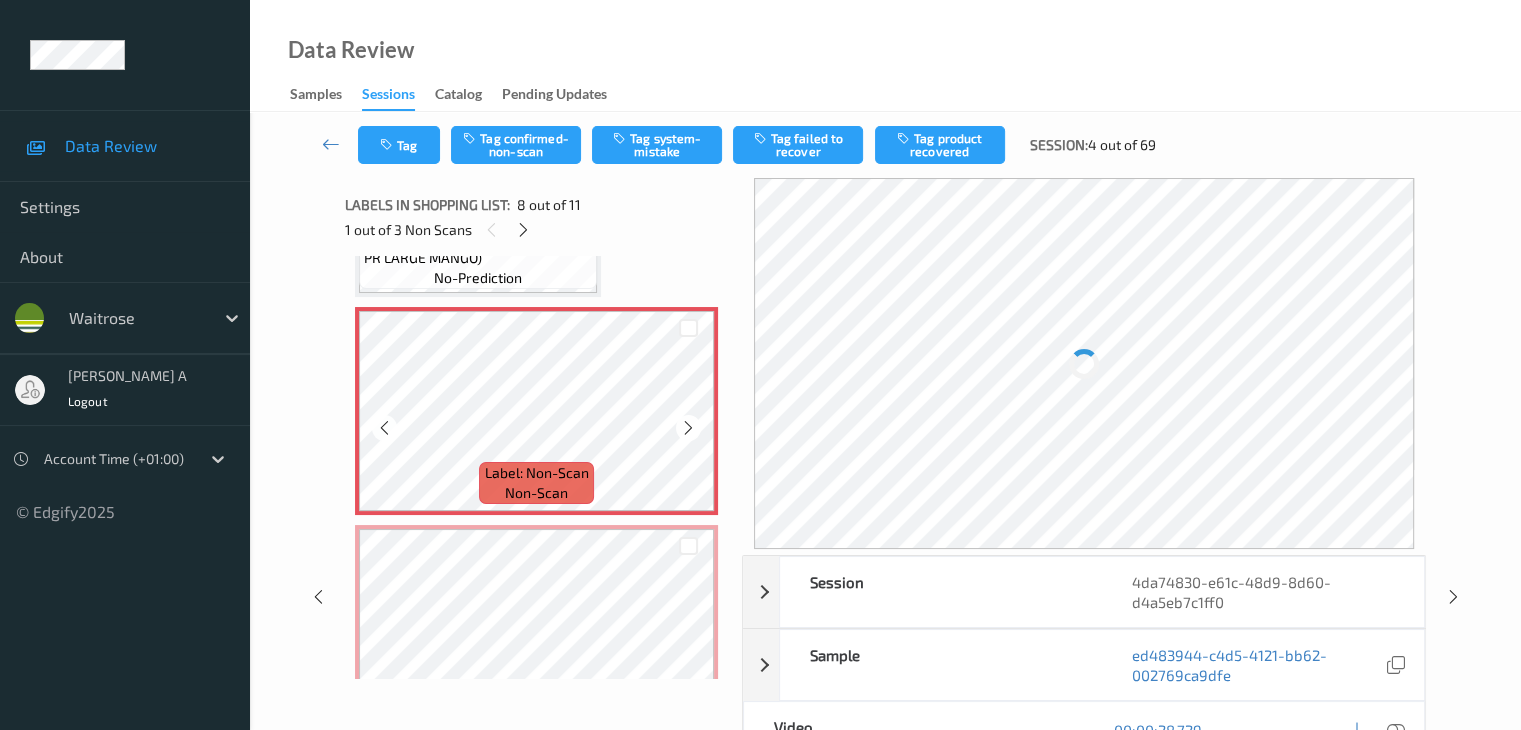click at bounding box center [688, 428] 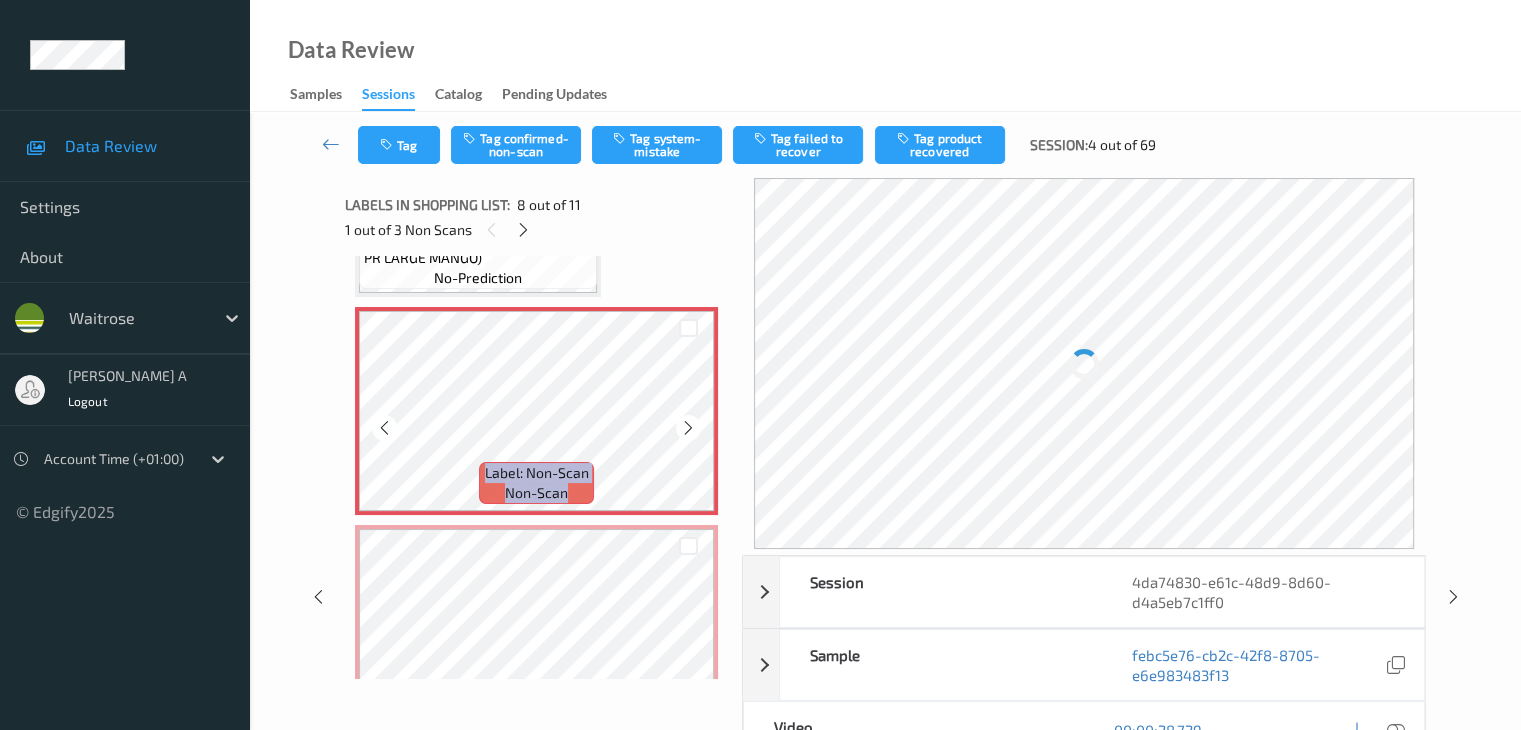 click at bounding box center (688, 428) 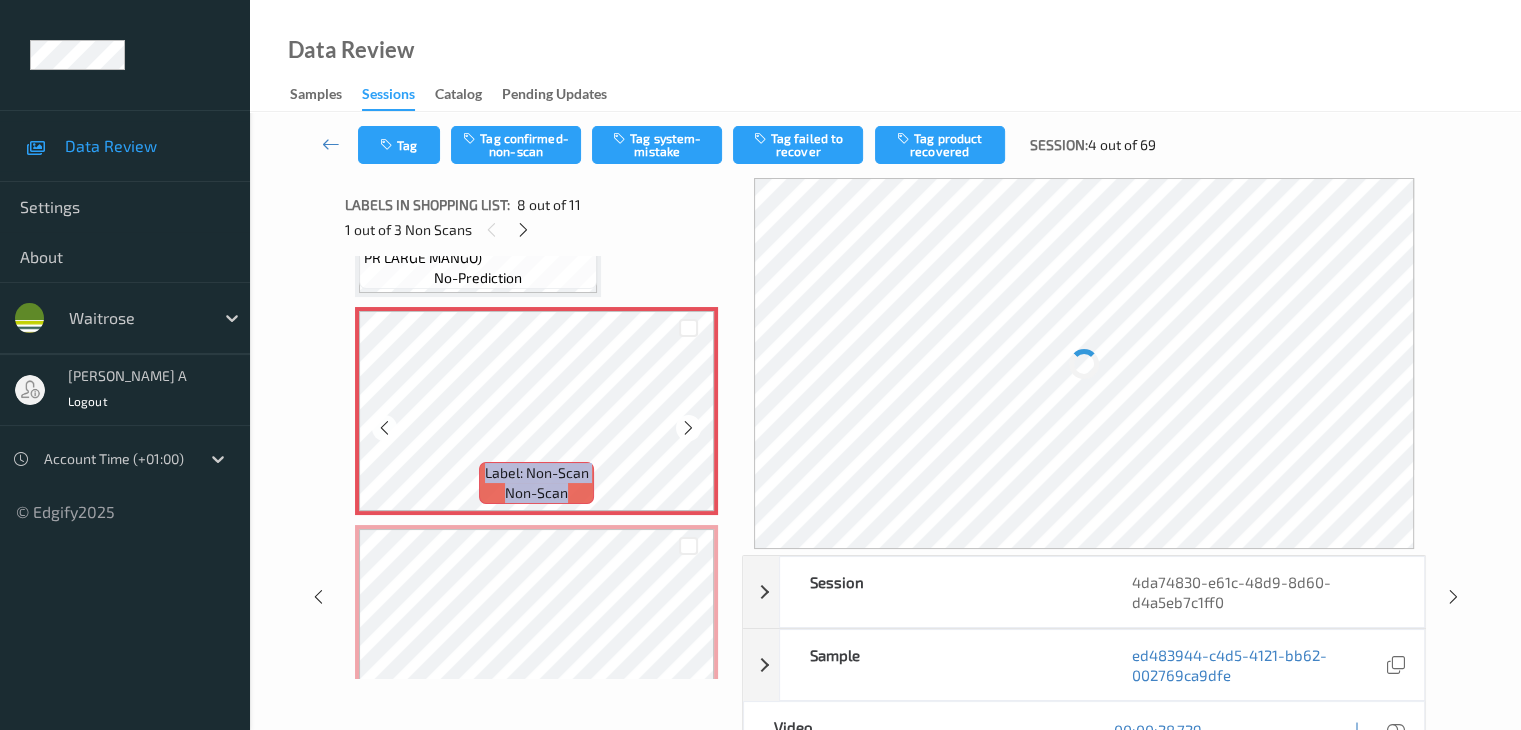 click at bounding box center (688, 428) 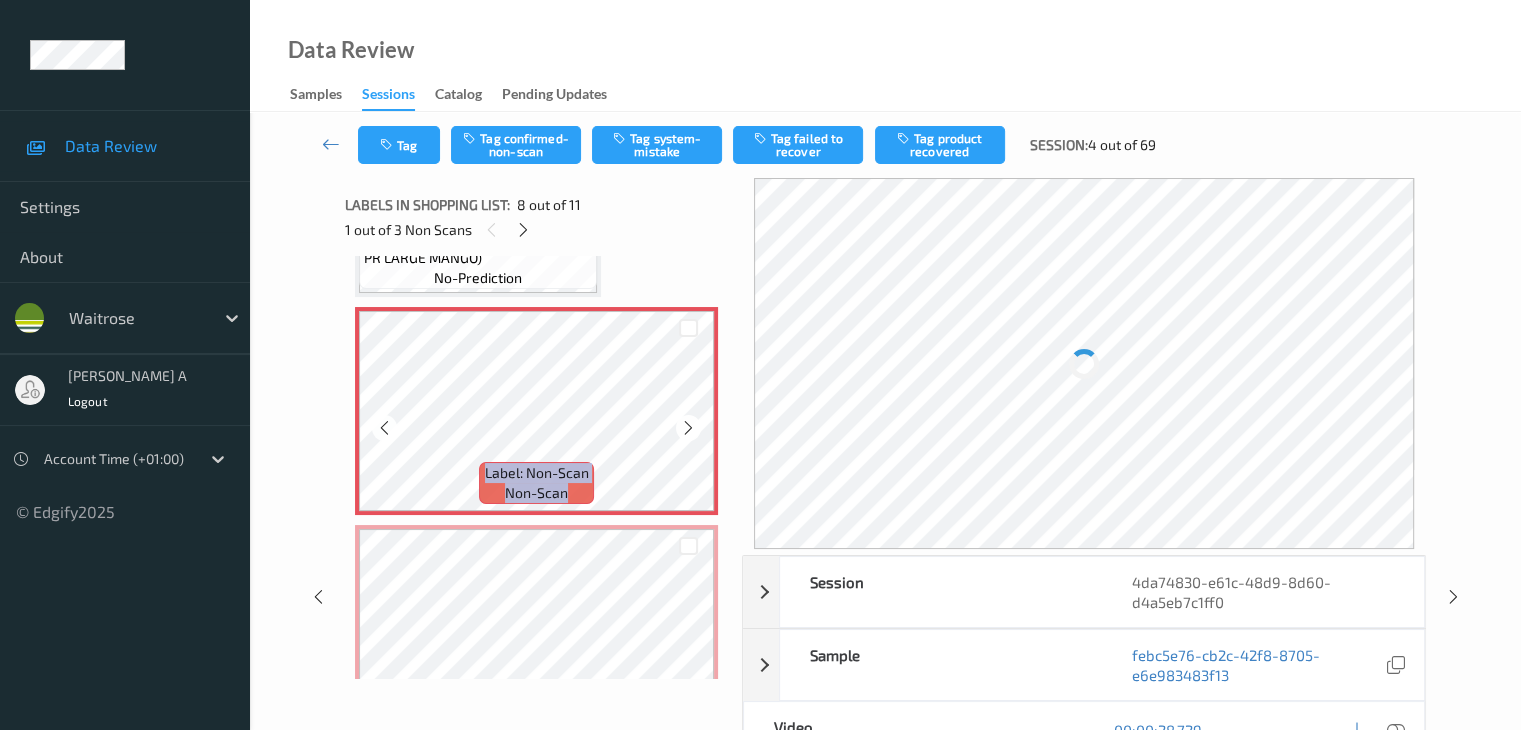 click at bounding box center (688, 428) 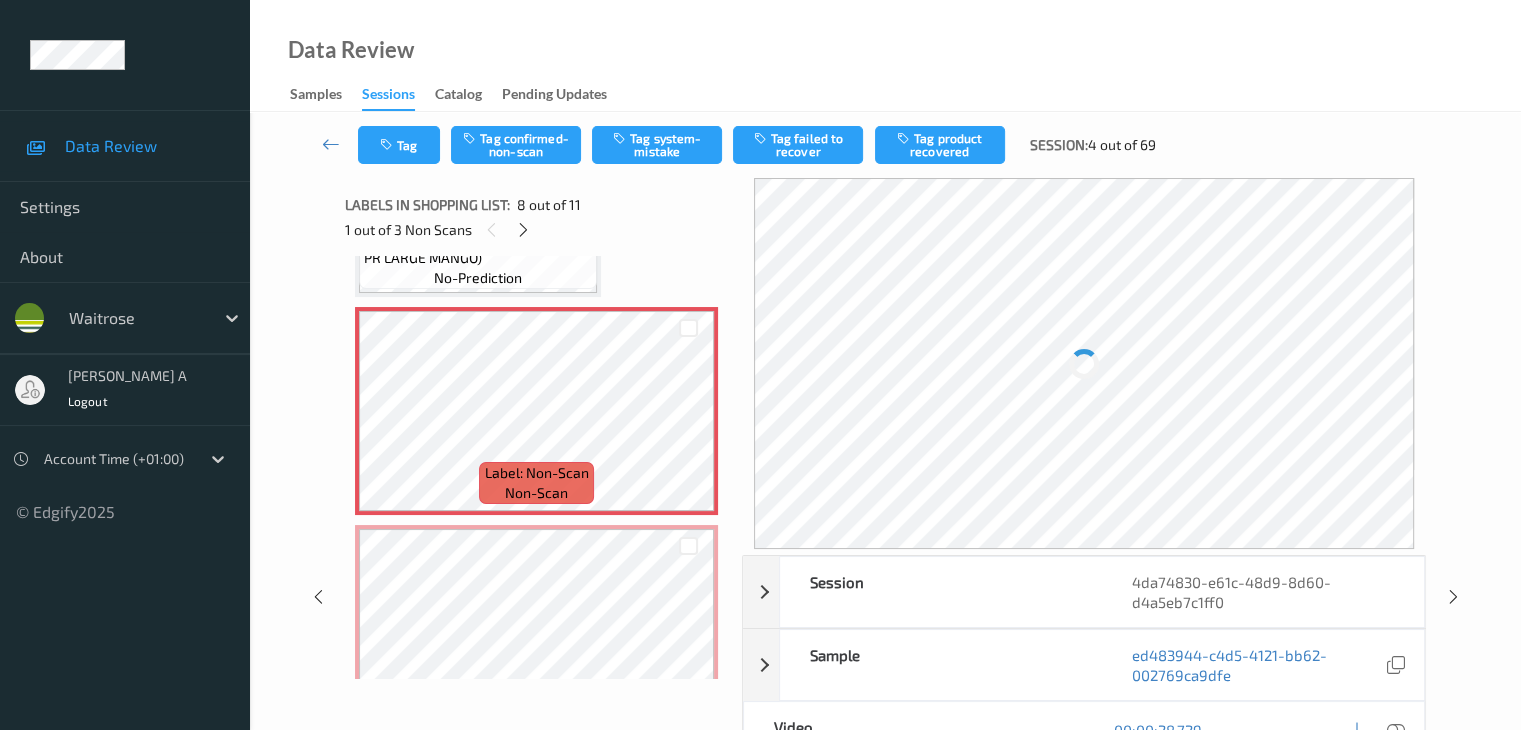 scroll, scrollTop: 200, scrollLeft: 0, axis: vertical 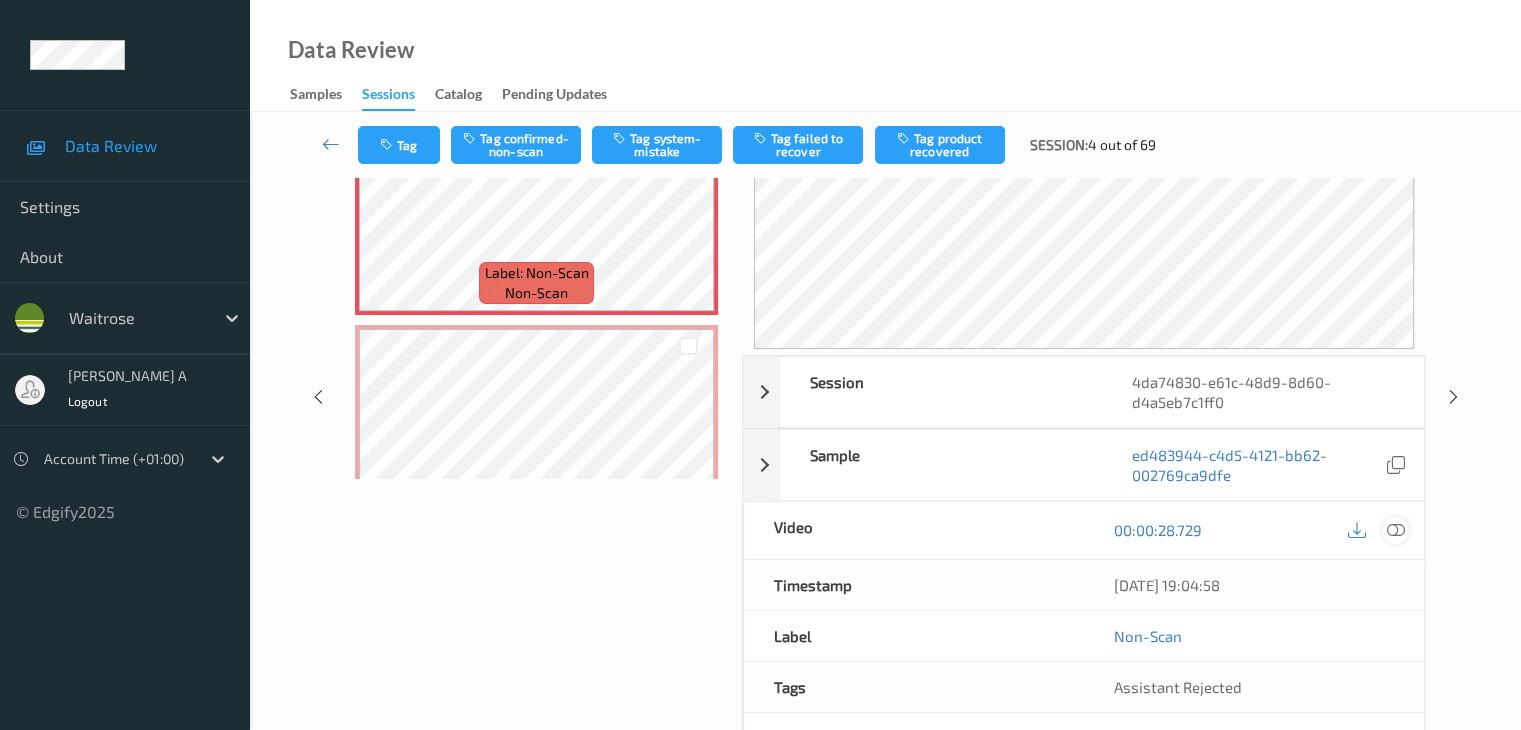 click at bounding box center (1395, 530) 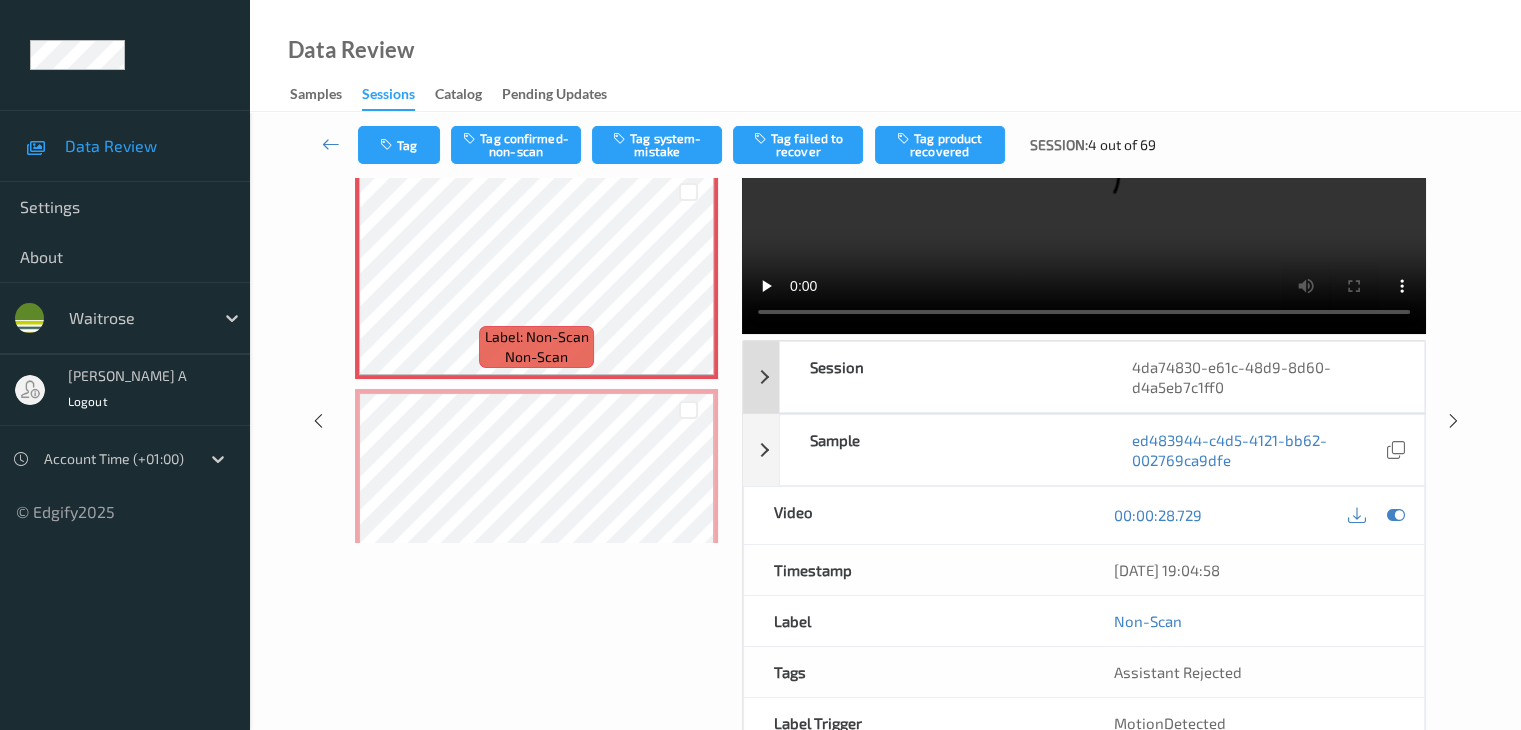 scroll, scrollTop: 100, scrollLeft: 0, axis: vertical 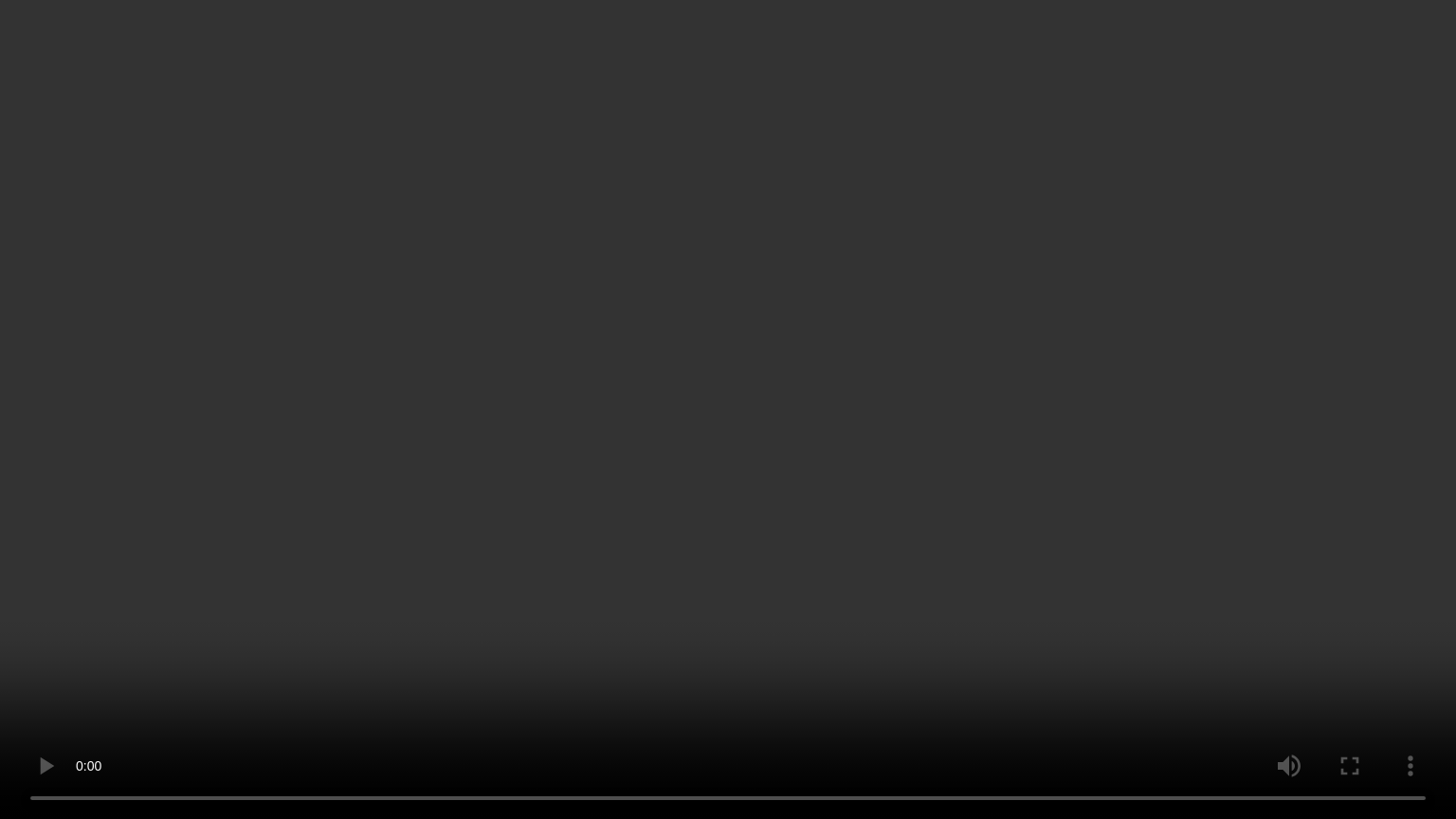 type 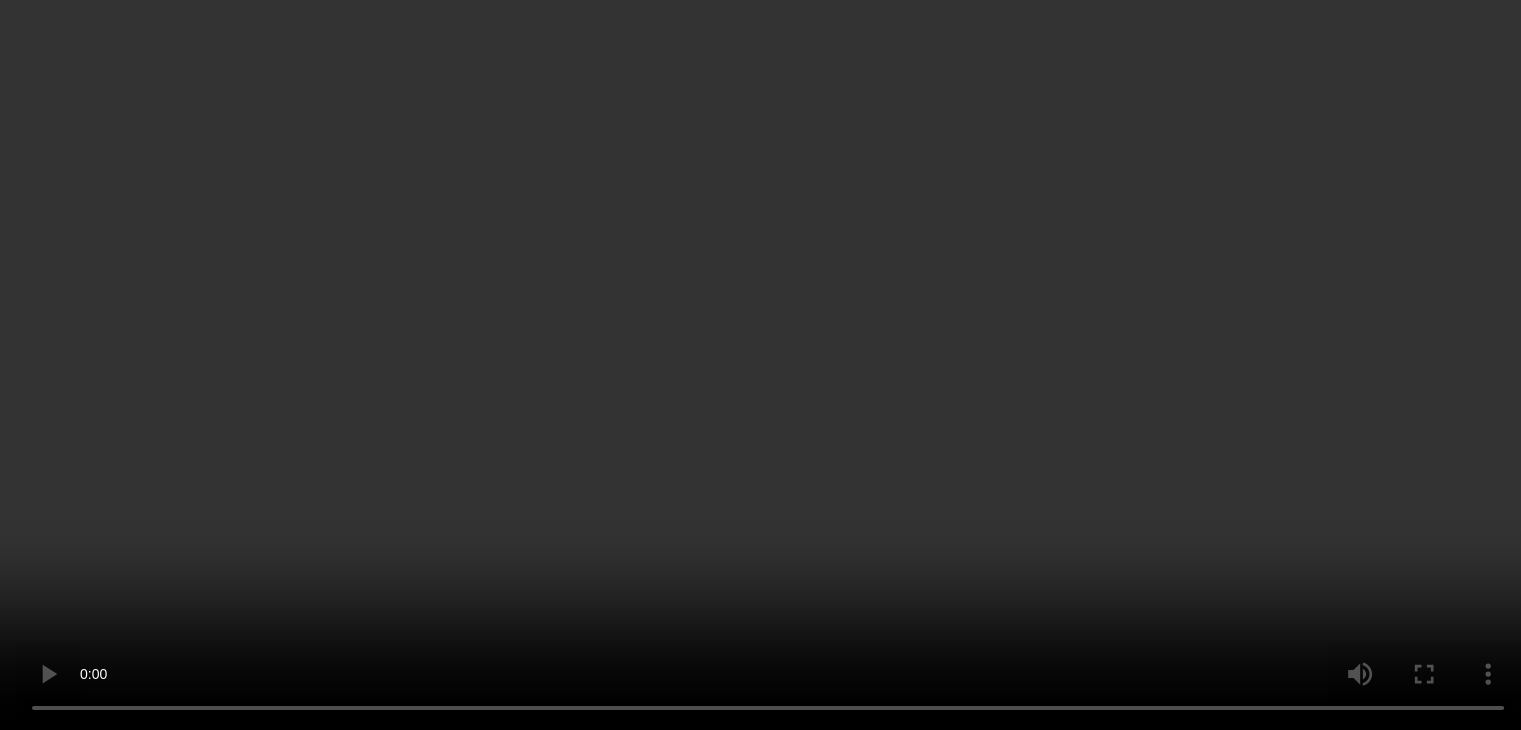 scroll, scrollTop: 1585, scrollLeft: 0, axis: vertical 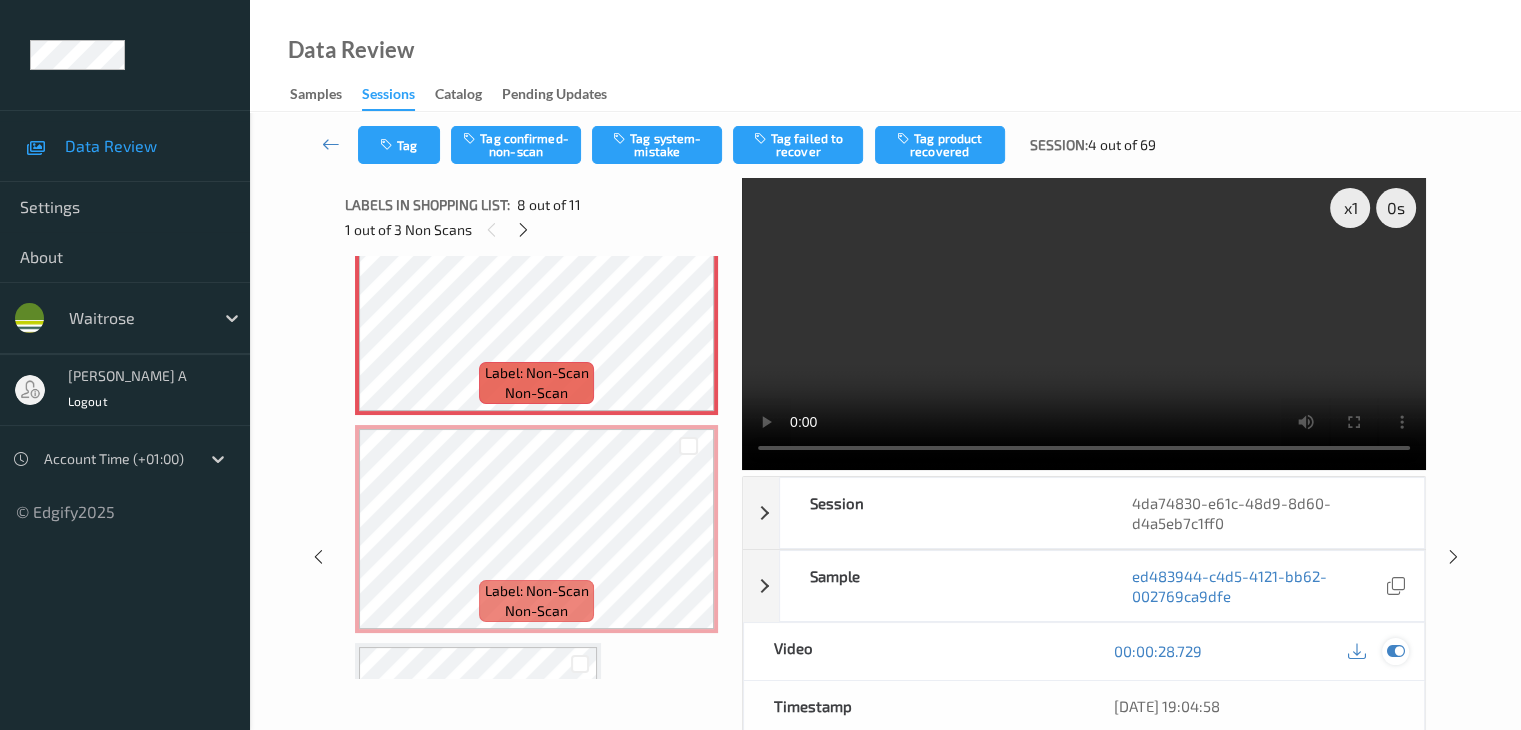 click at bounding box center [1395, 651] 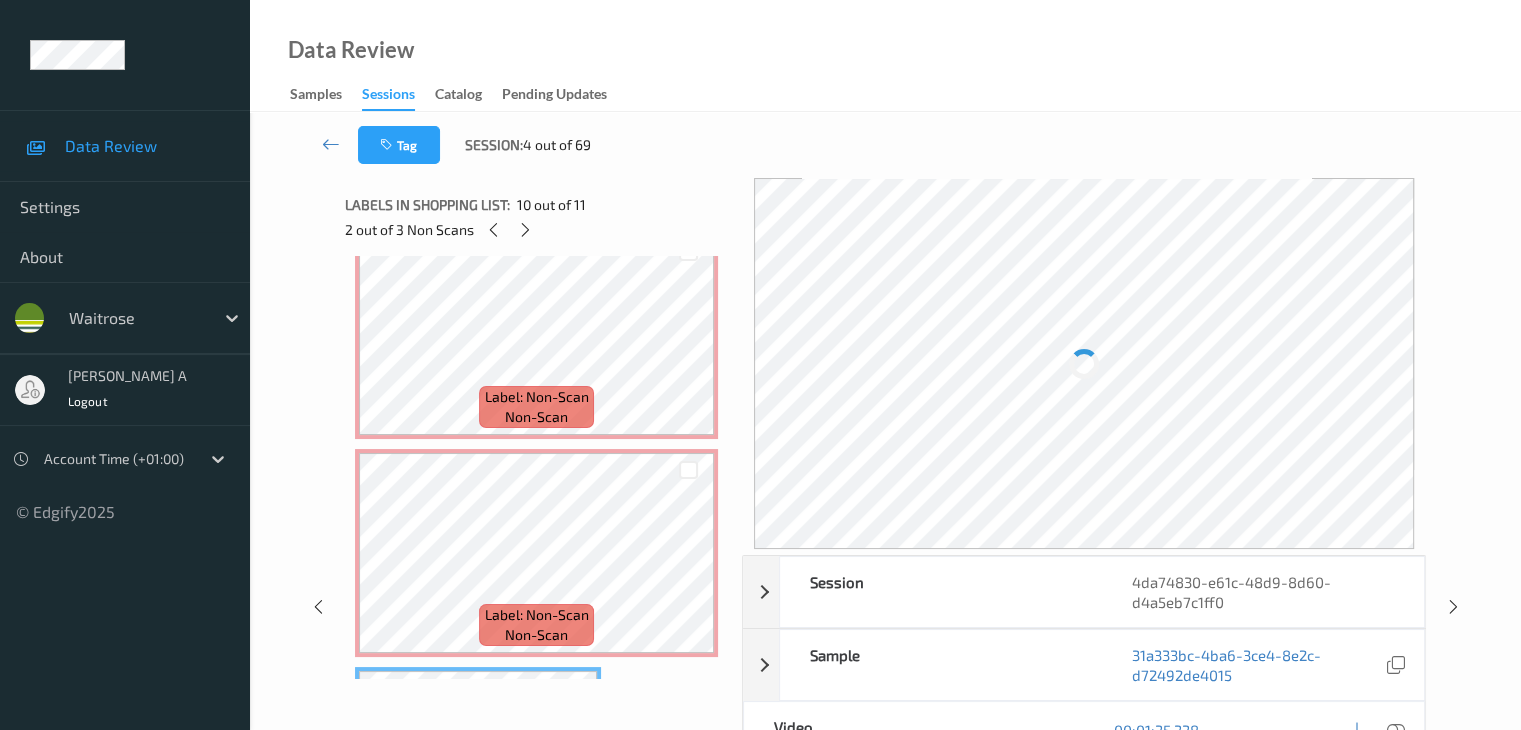 scroll, scrollTop: 1485, scrollLeft: 0, axis: vertical 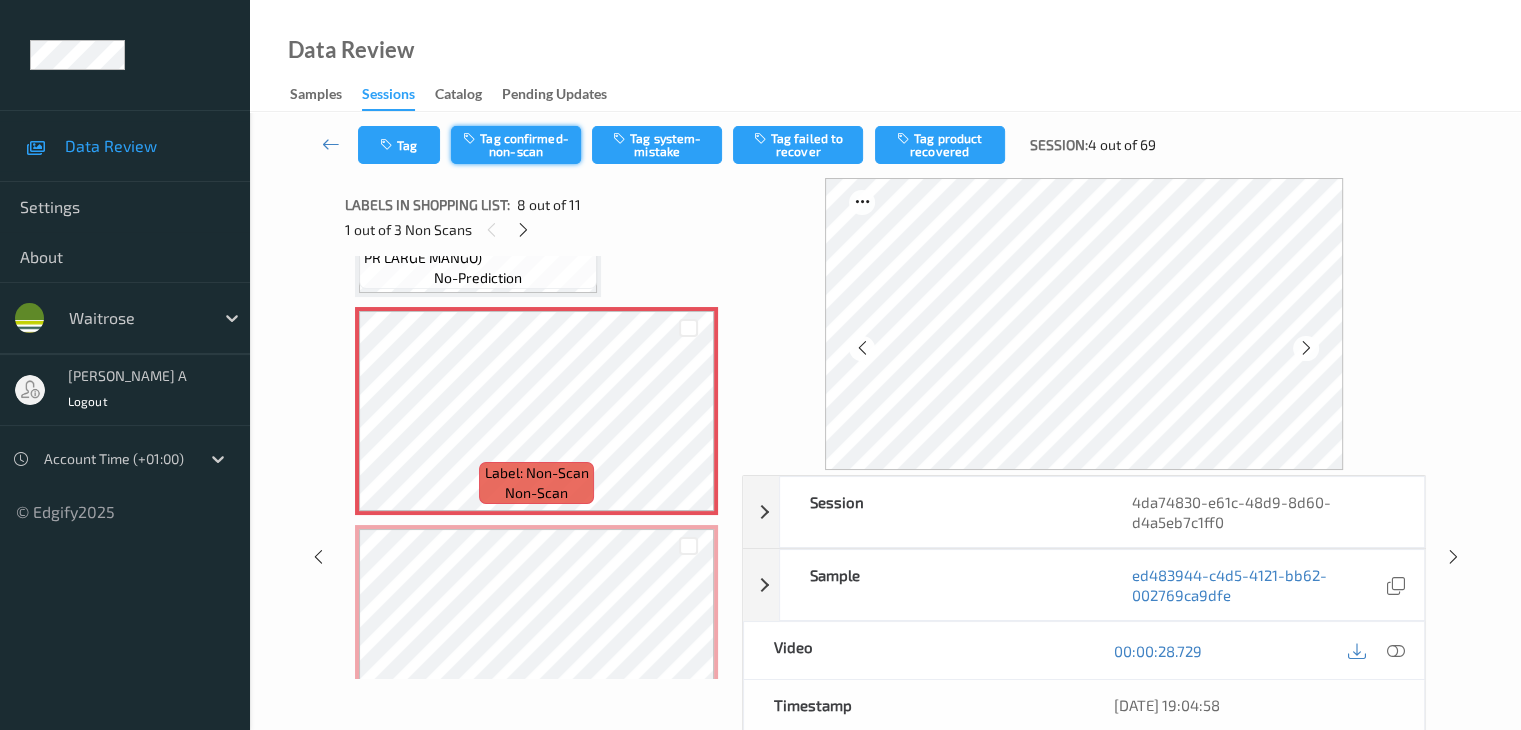 click on "Tag   confirmed-non-scan" at bounding box center (516, 145) 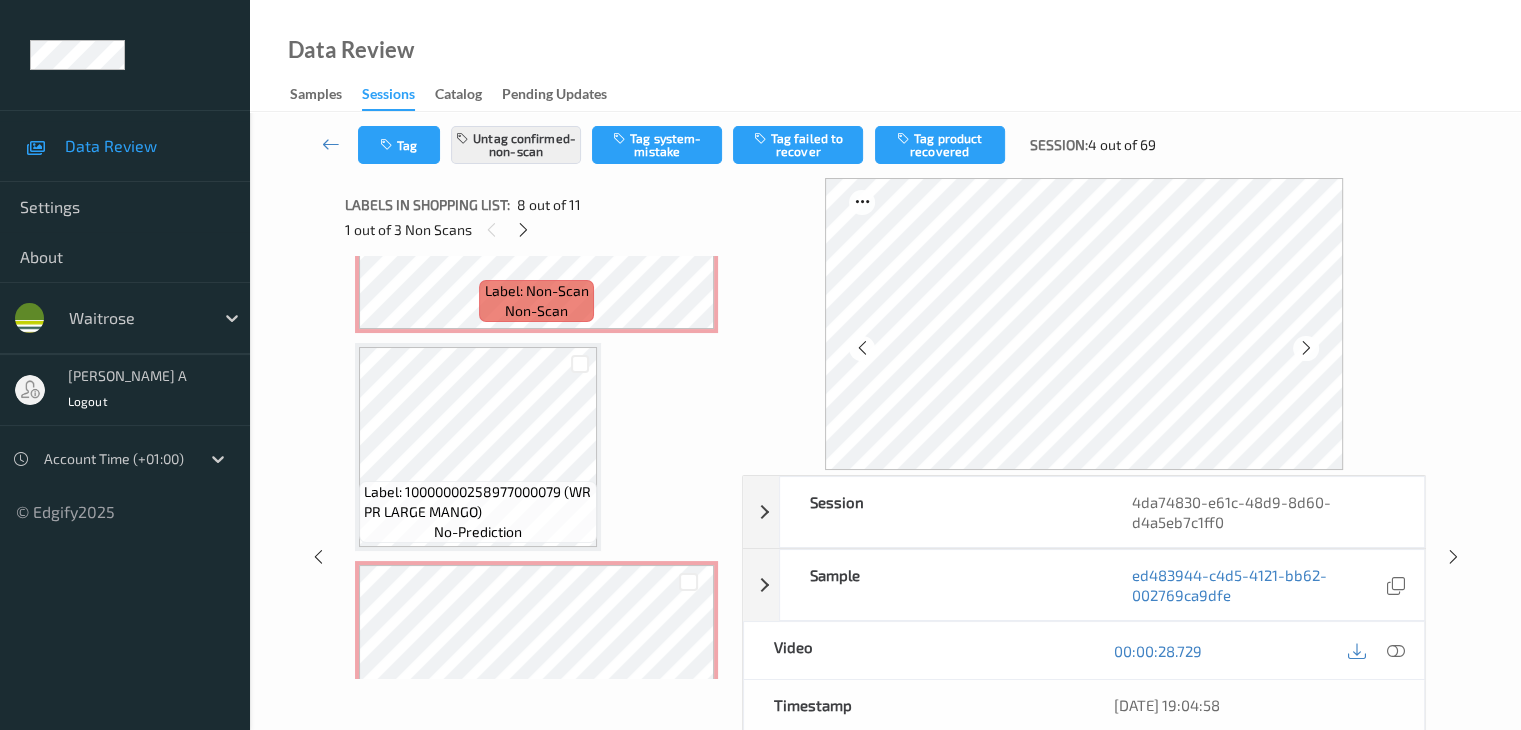 scroll, scrollTop: 1985, scrollLeft: 0, axis: vertical 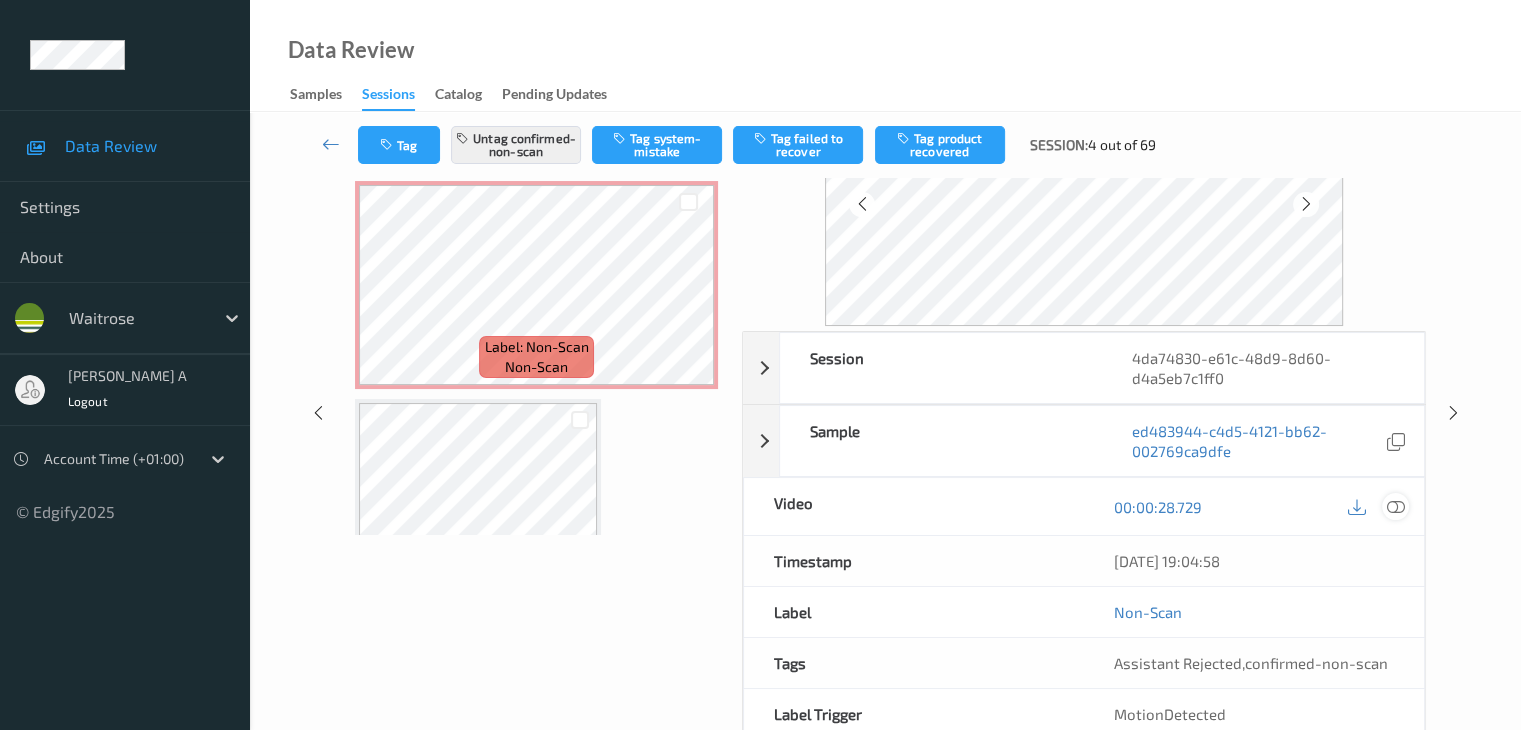 click at bounding box center (1395, 507) 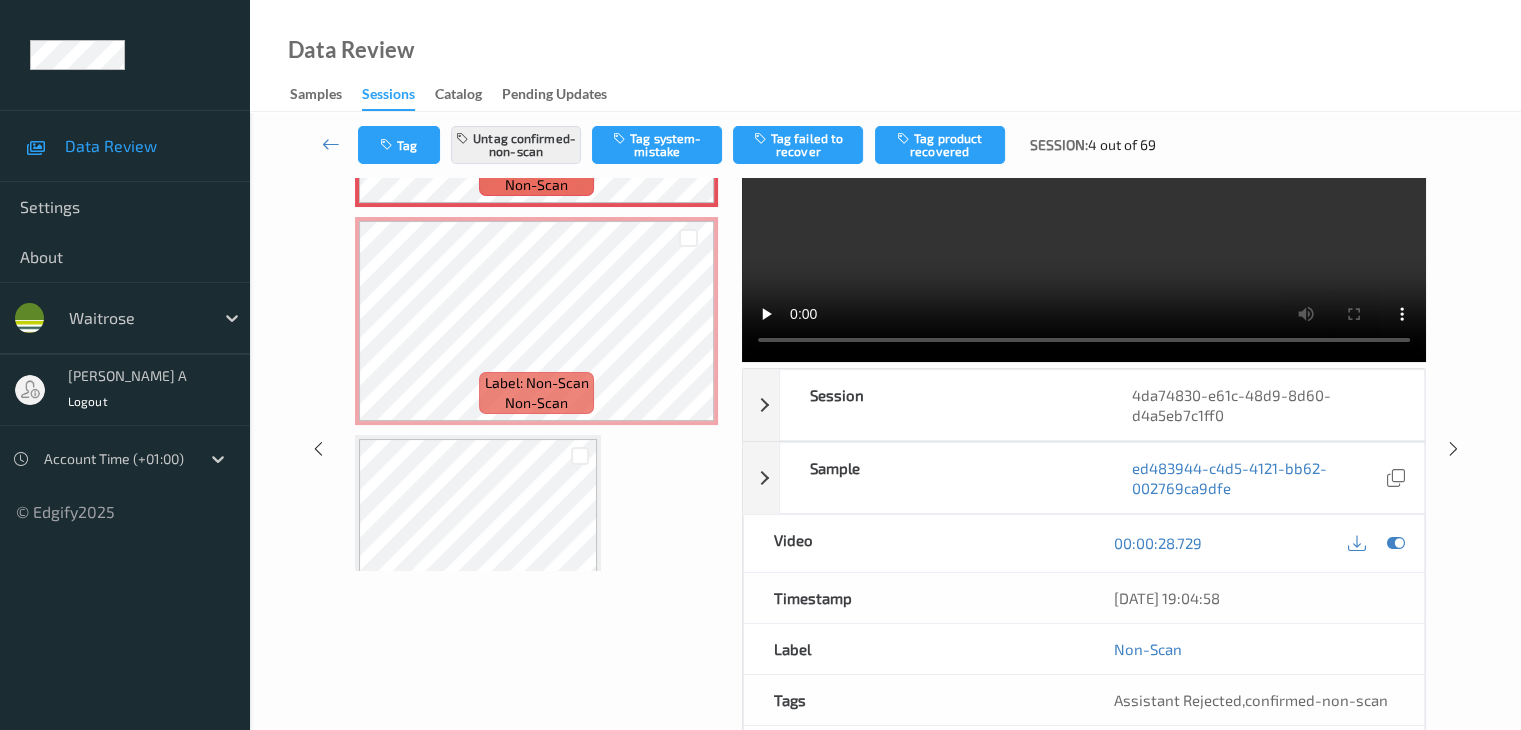 scroll, scrollTop: 44, scrollLeft: 0, axis: vertical 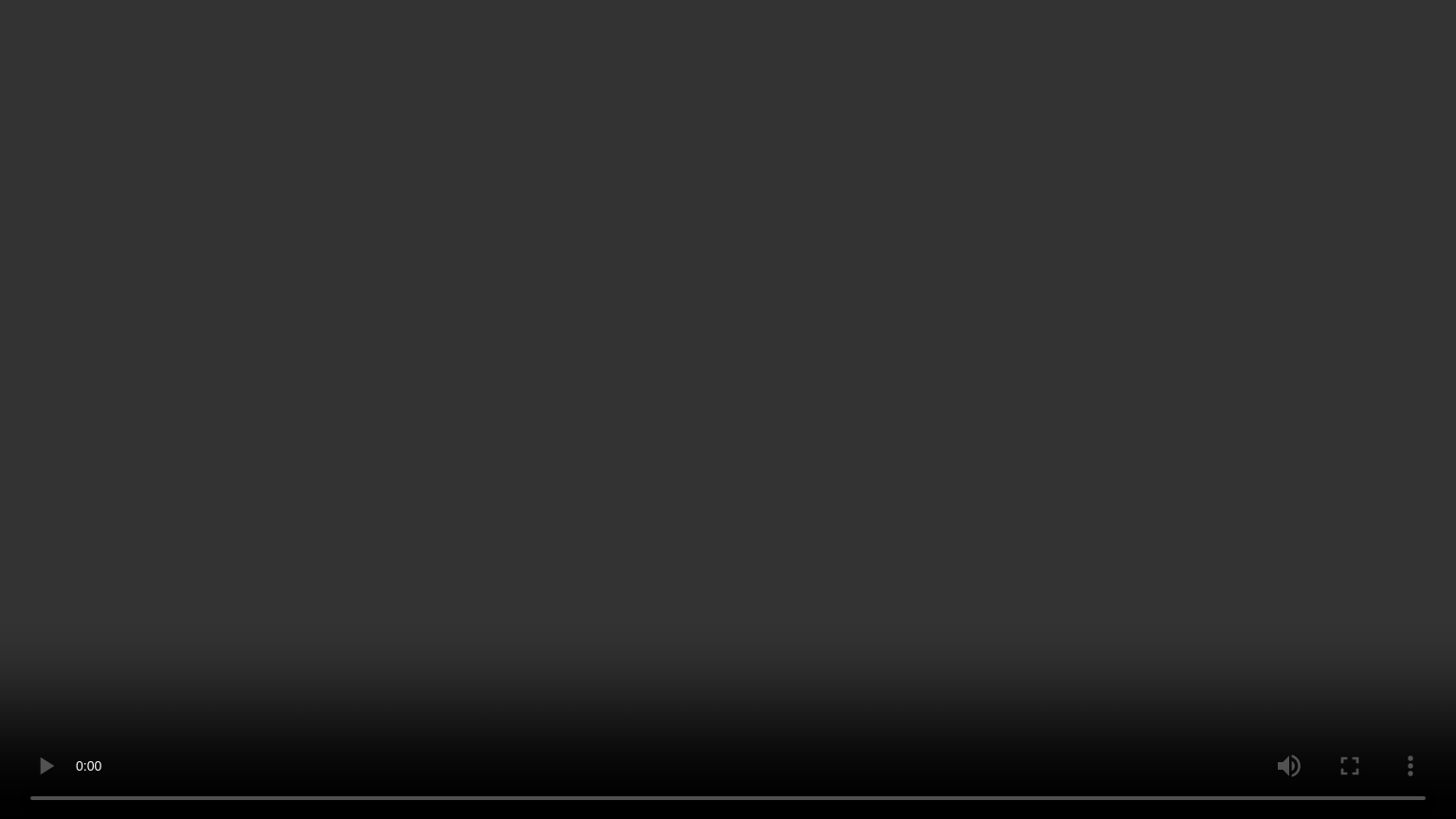 type 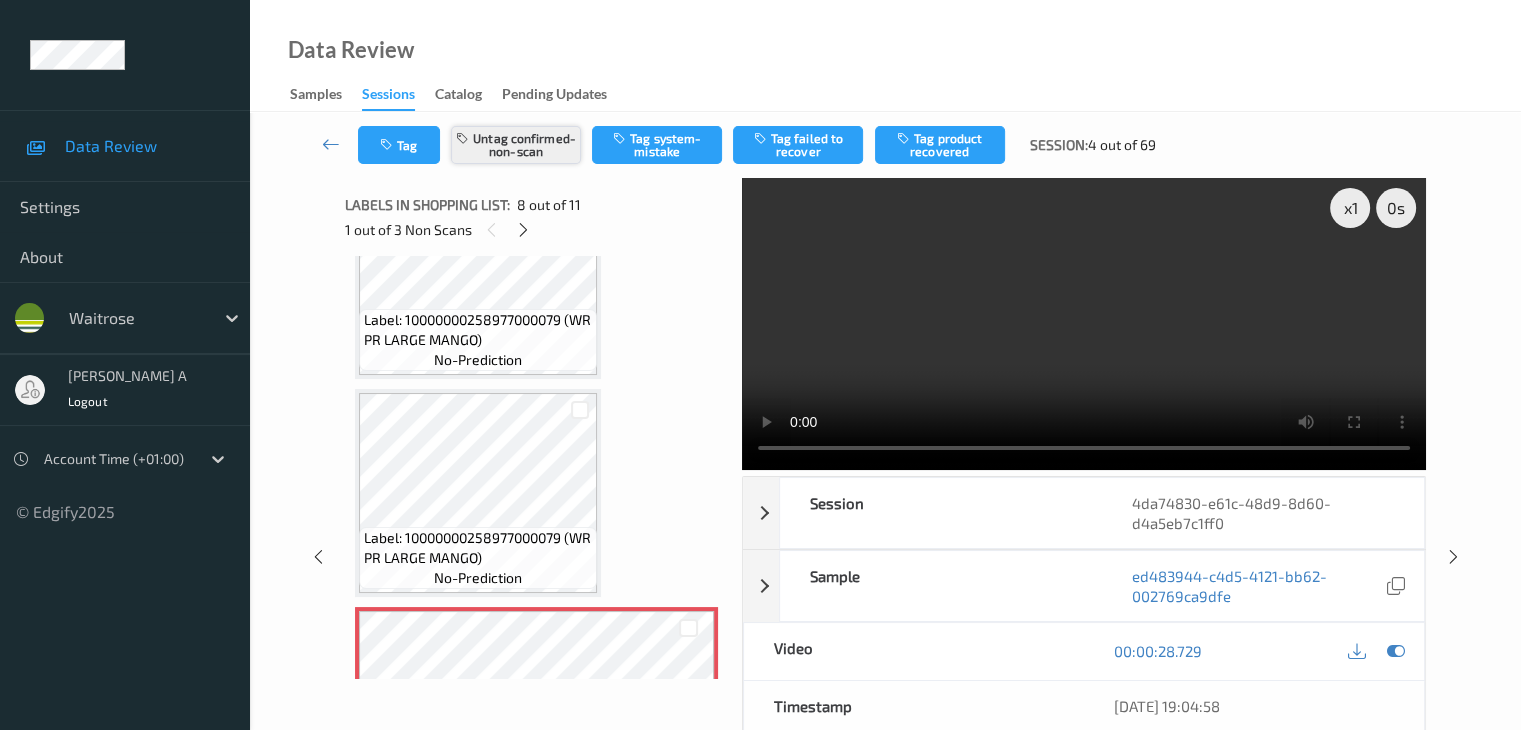 click on "Untag   confirmed-non-scan" at bounding box center (516, 145) 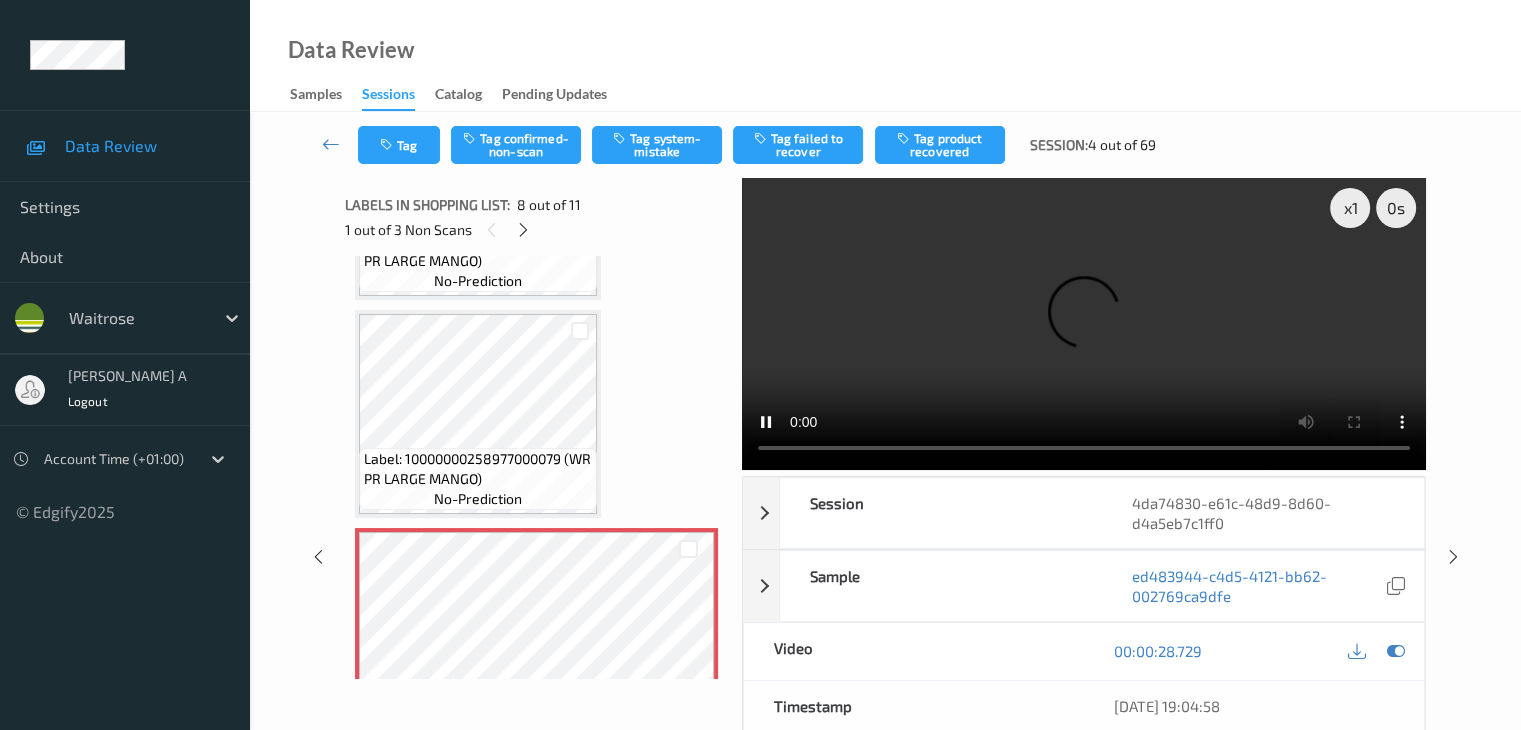 scroll, scrollTop: 1385, scrollLeft: 0, axis: vertical 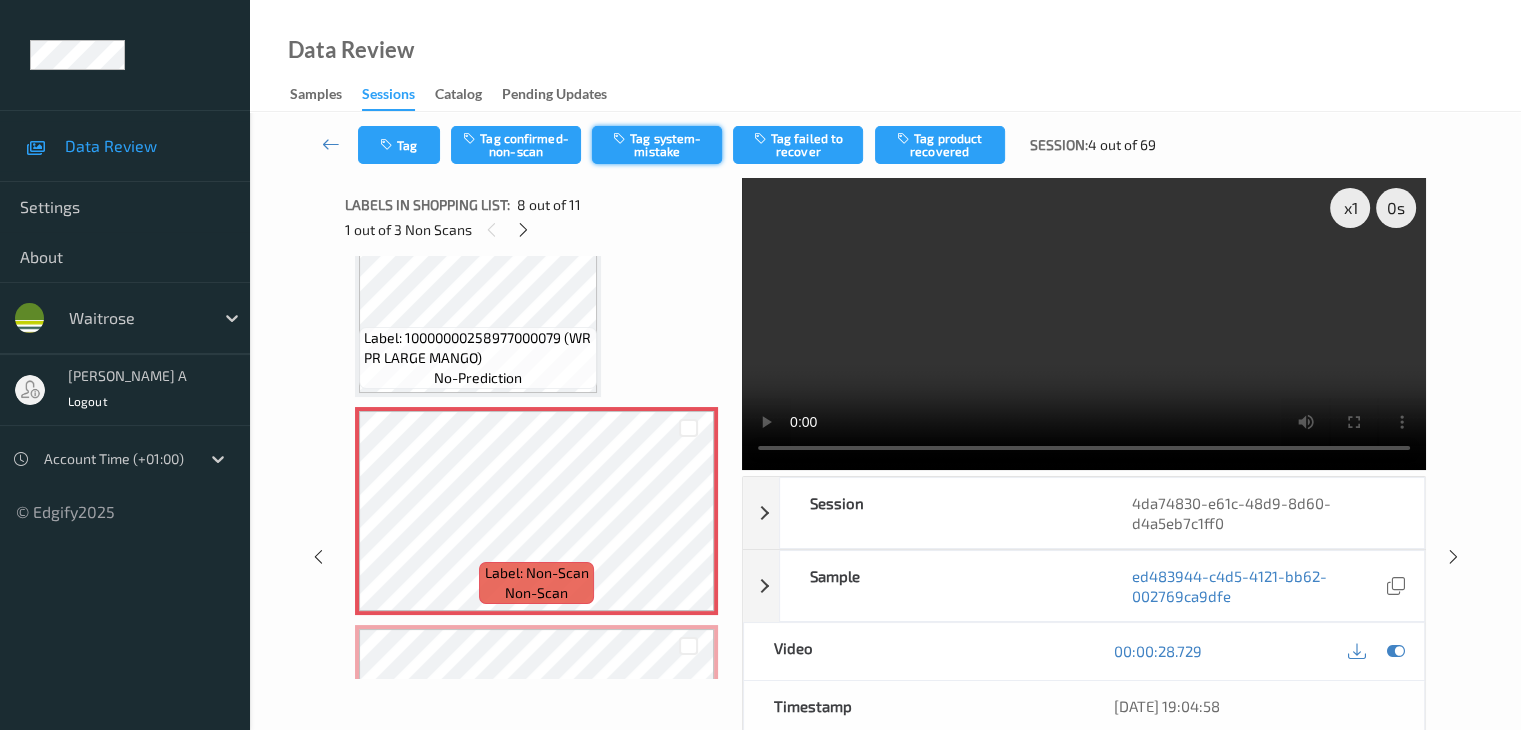 click on "Tag   system-mistake" at bounding box center [657, 145] 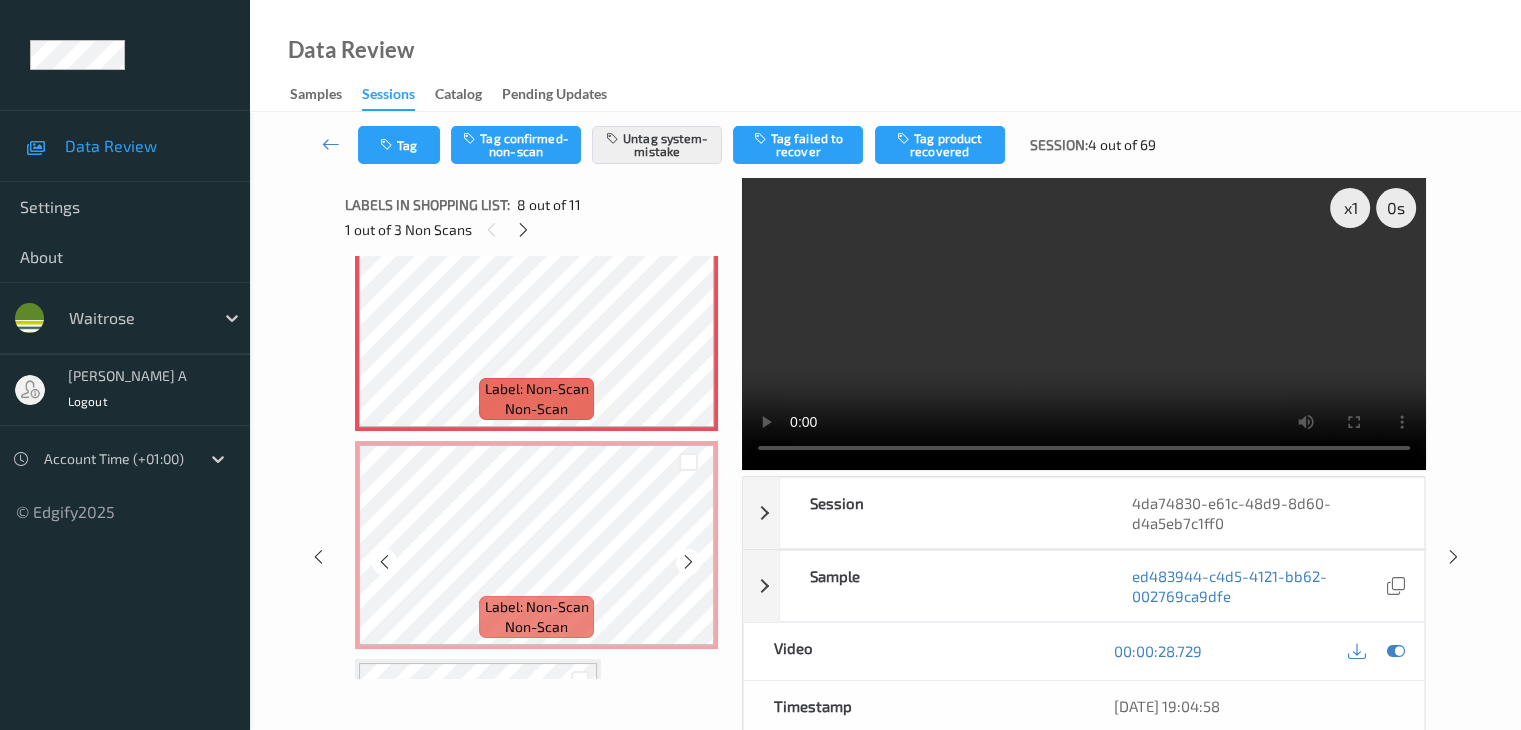 scroll, scrollTop: 1585, scrollLeft: 0, axis: vertical 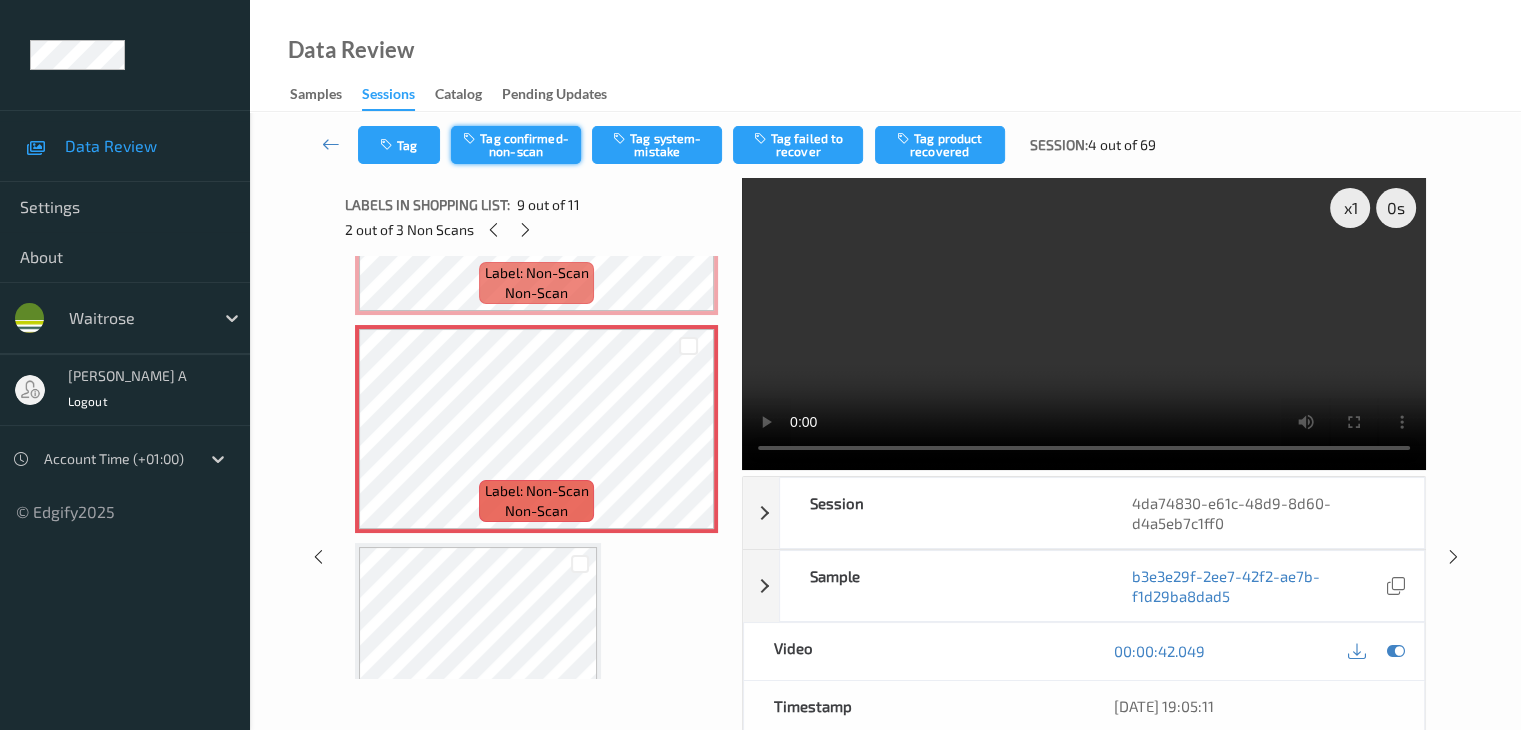 click on "Tag   confirmed-non-scan" at bounding box center (516, 145) 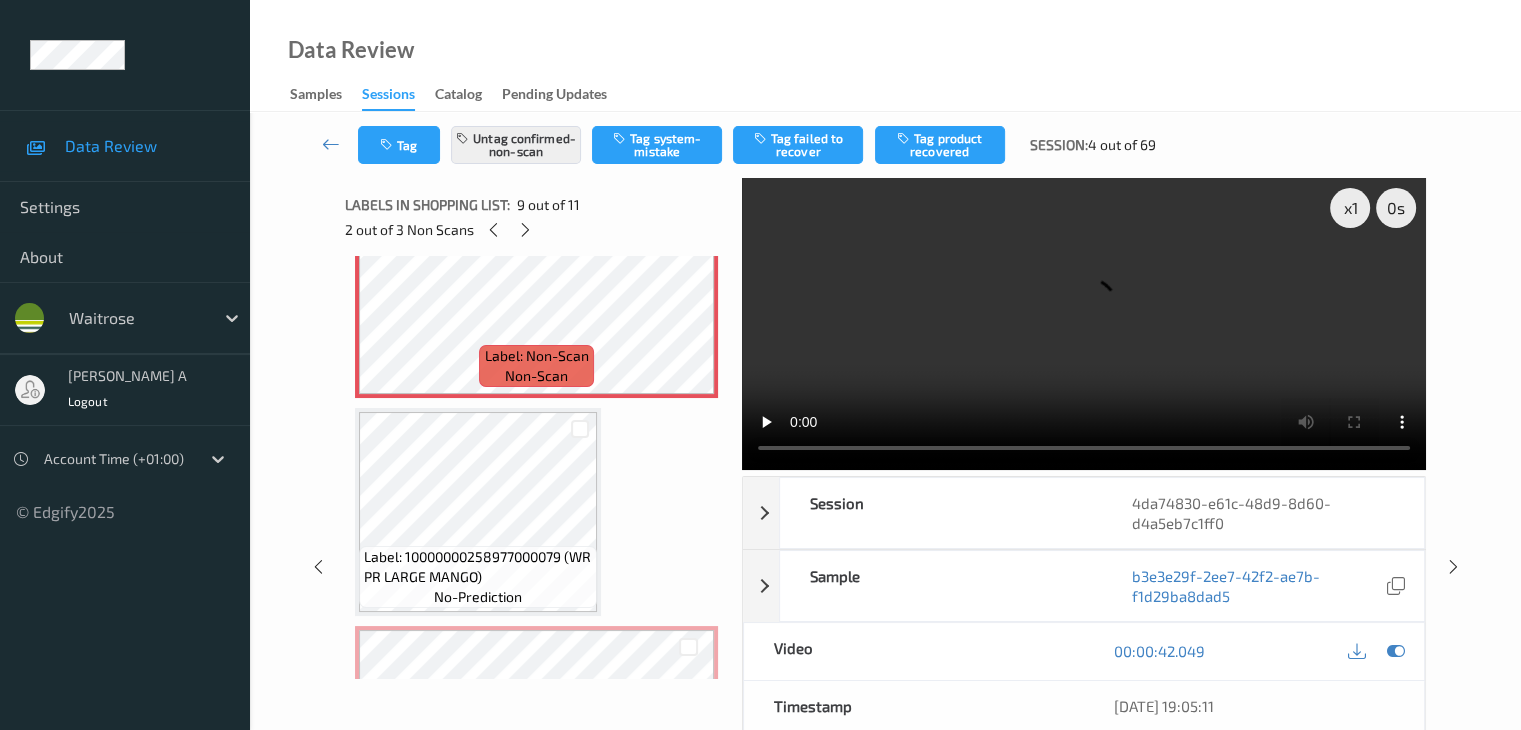 scroll, scrollTop: 1800, scrollLeft: 0, axis: vertical 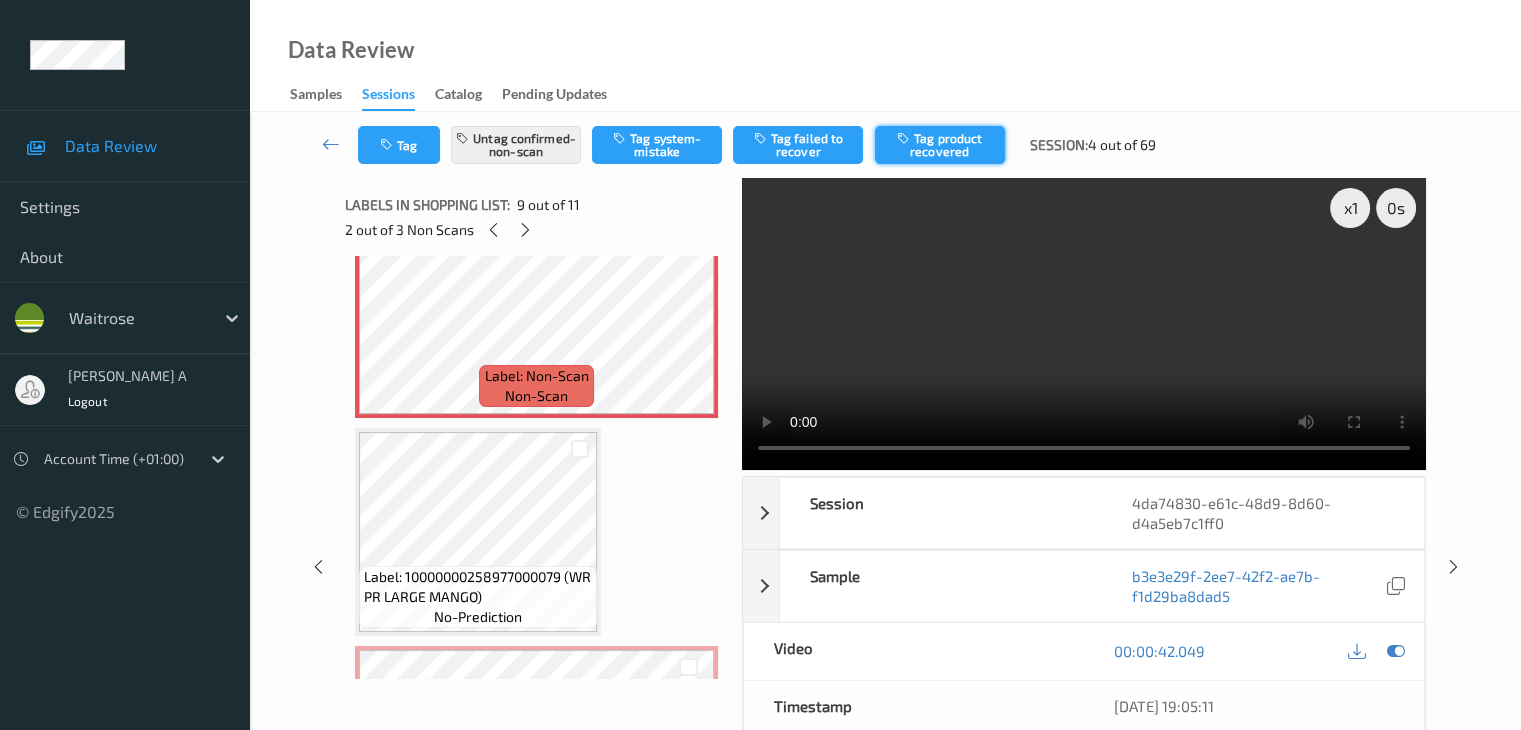 click on "Tag   product recovered" at bounding box center [940, 145] 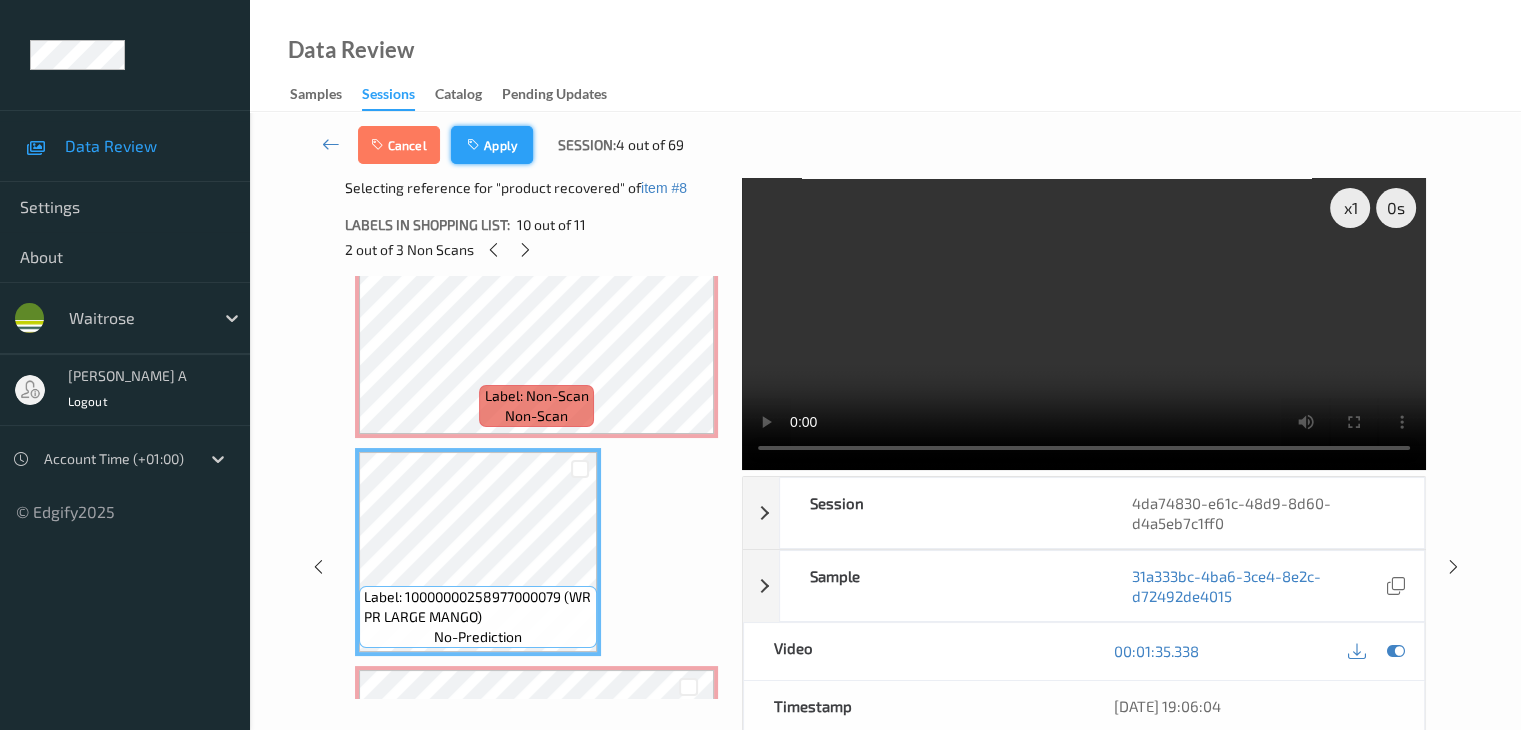 click on "Apply" at bounding box center [492, 145] 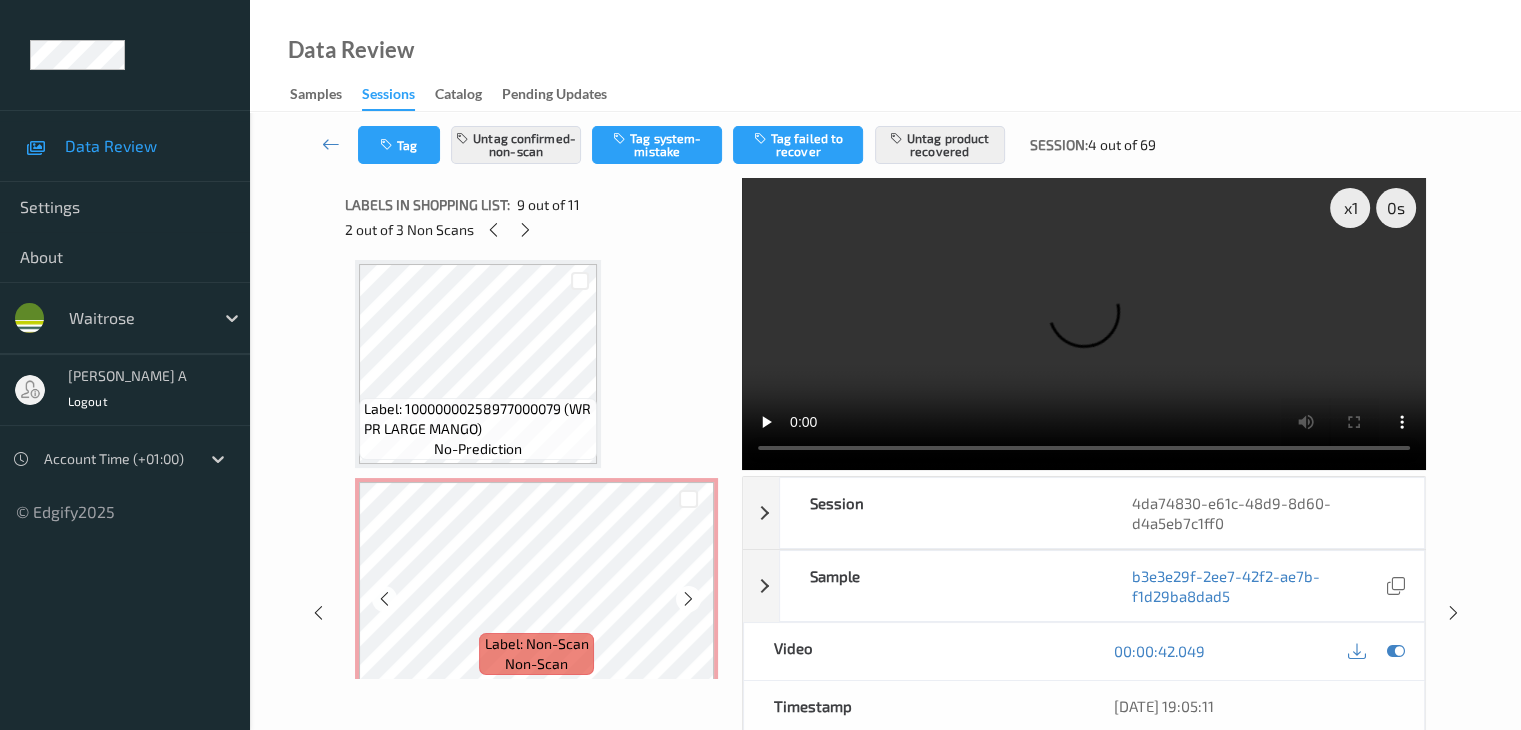scroll, scrollTop: 1985, scrollLeft: 0, axis: vertical 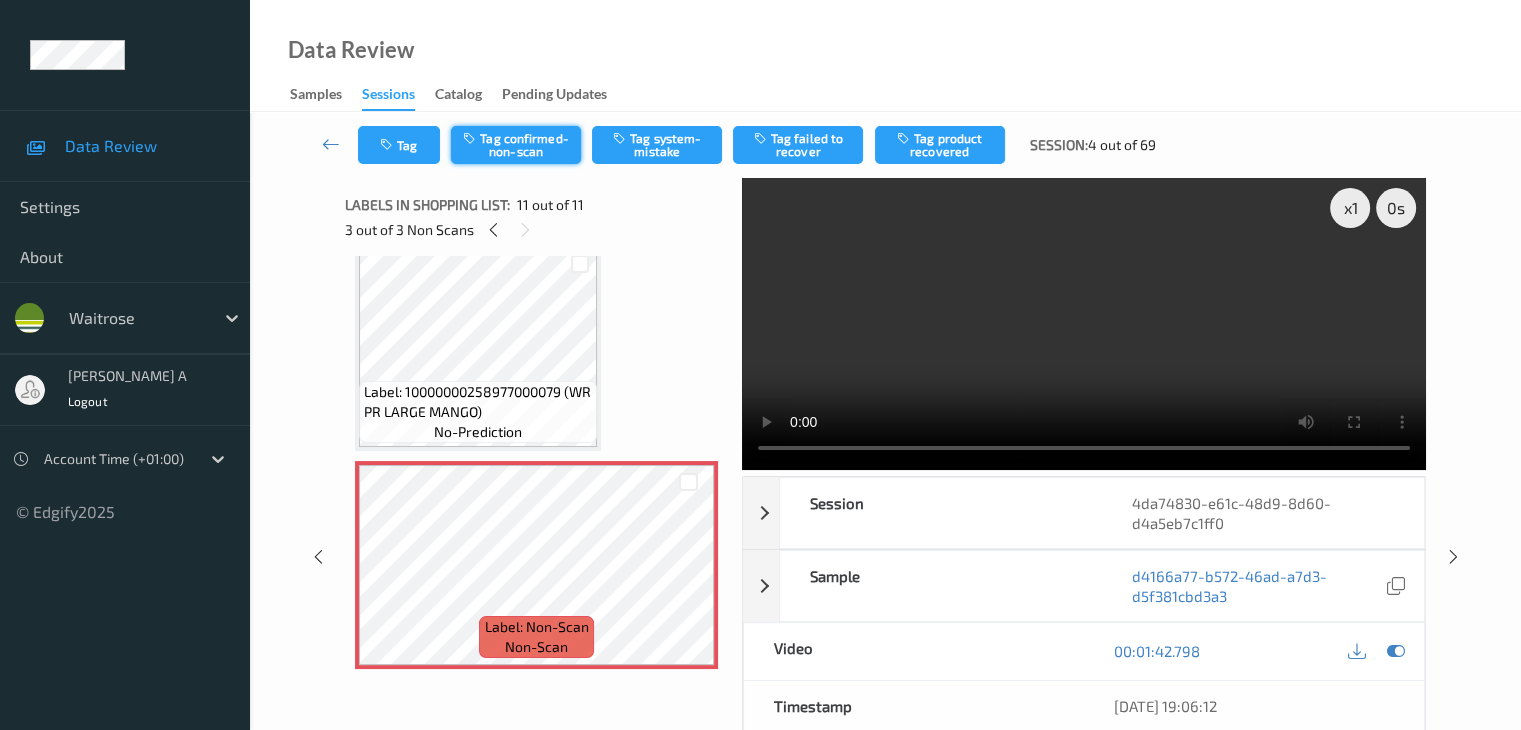 click on "Tag   confirmed-non-scan" at bounding box center (516, 145) 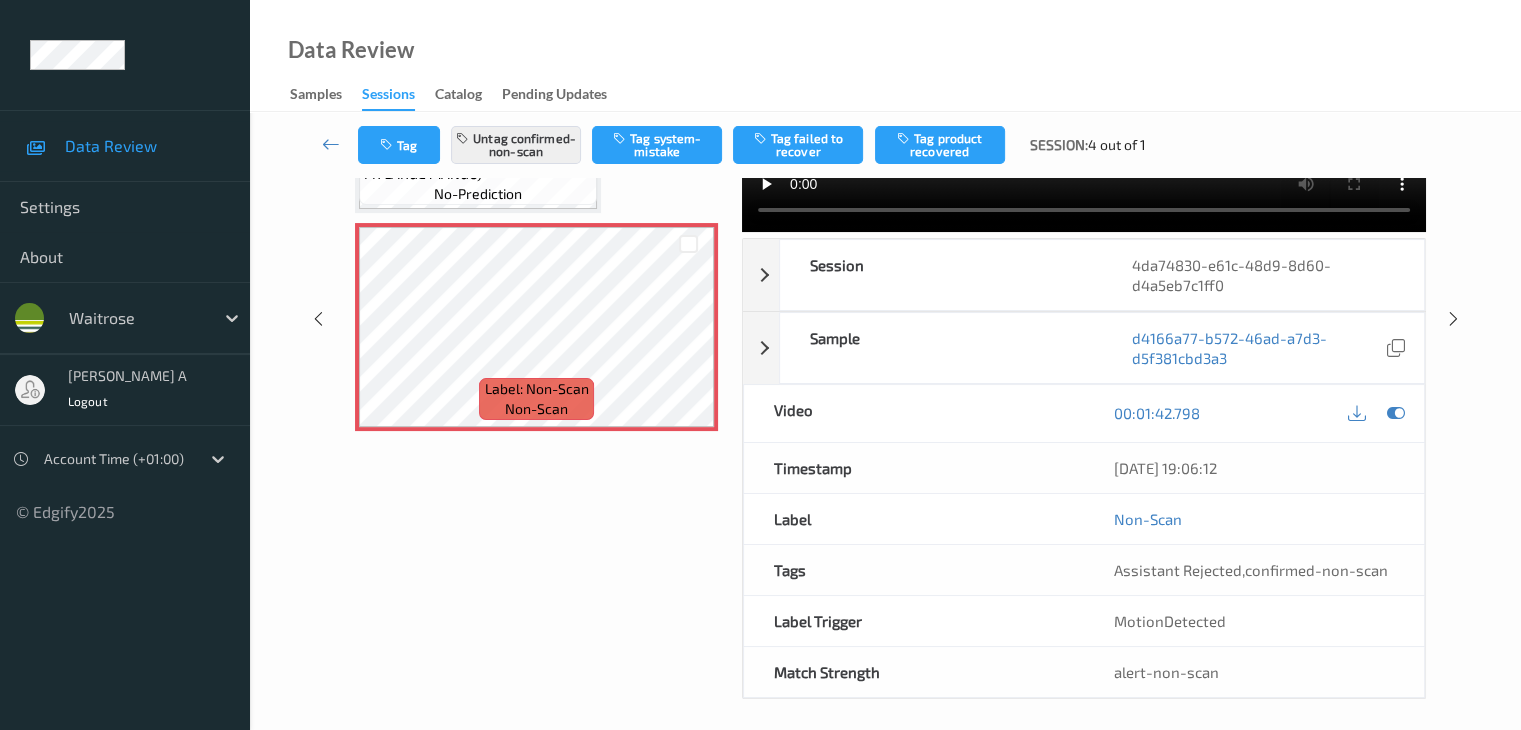 scroll, scrollTop: 244, scrollLeft: 0, axis: vertical 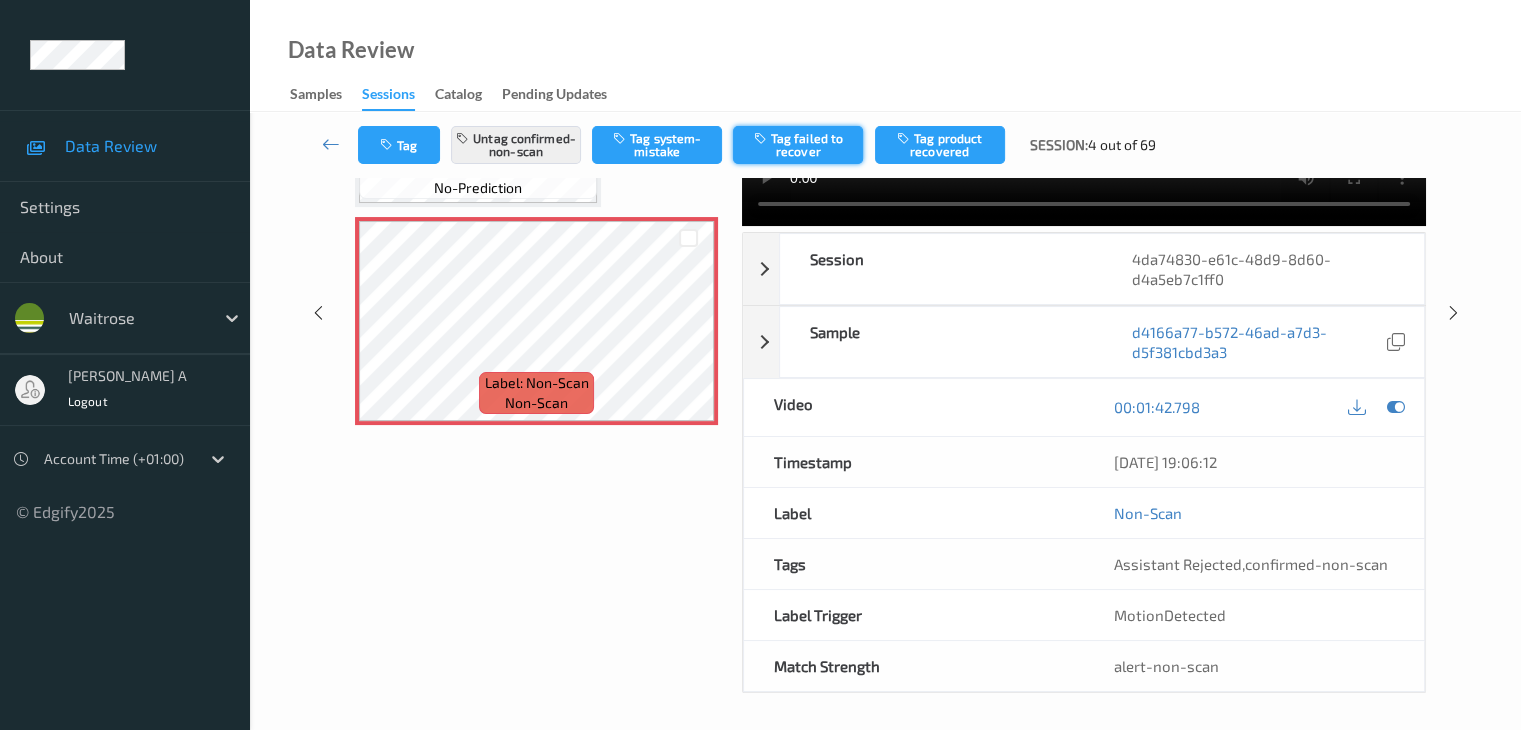 click on "Tag   failed to recover" at bounding box center (798, 145) 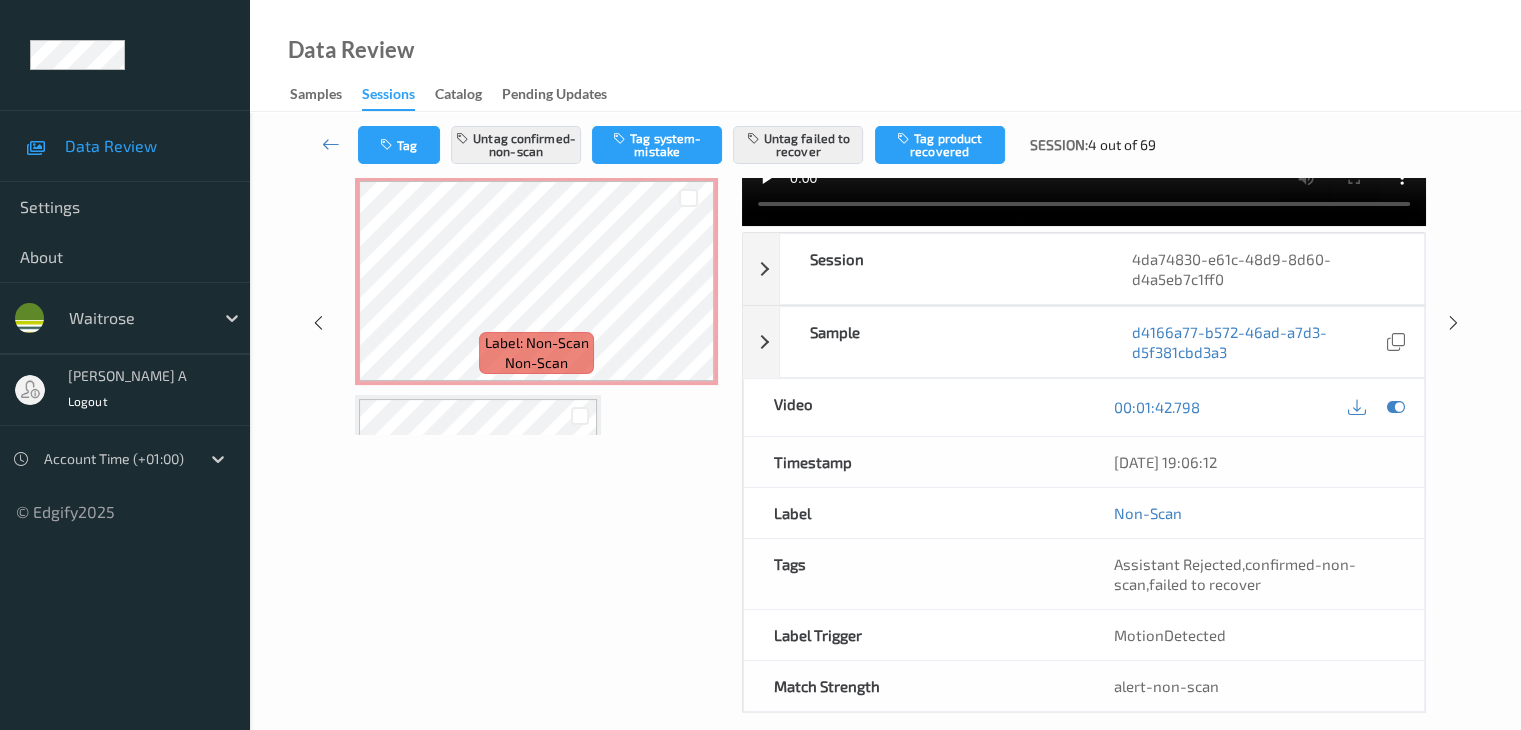 scroll, scrollTop: 1585, scrollLeft: 0, axis: vertical 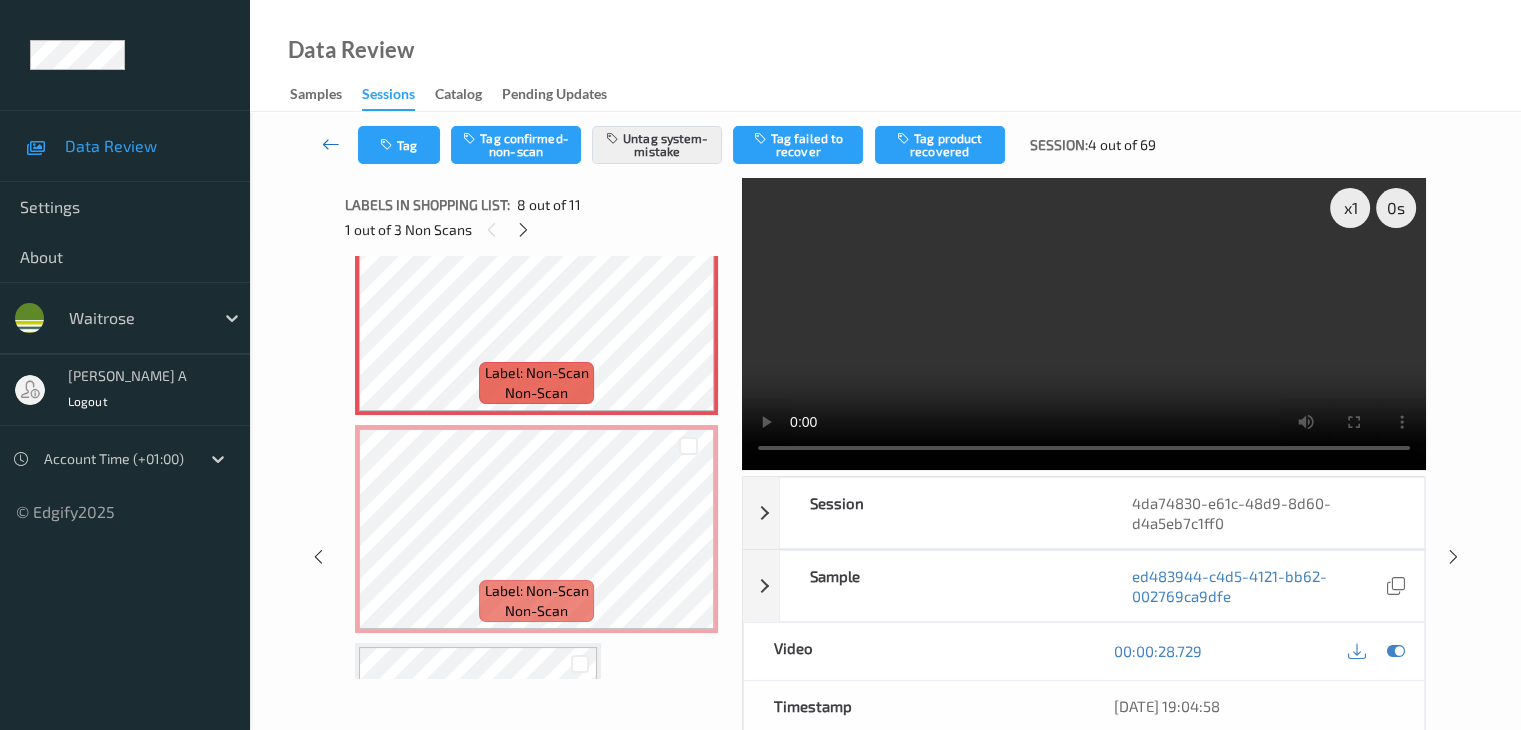 click at bounding box center (331, 144) 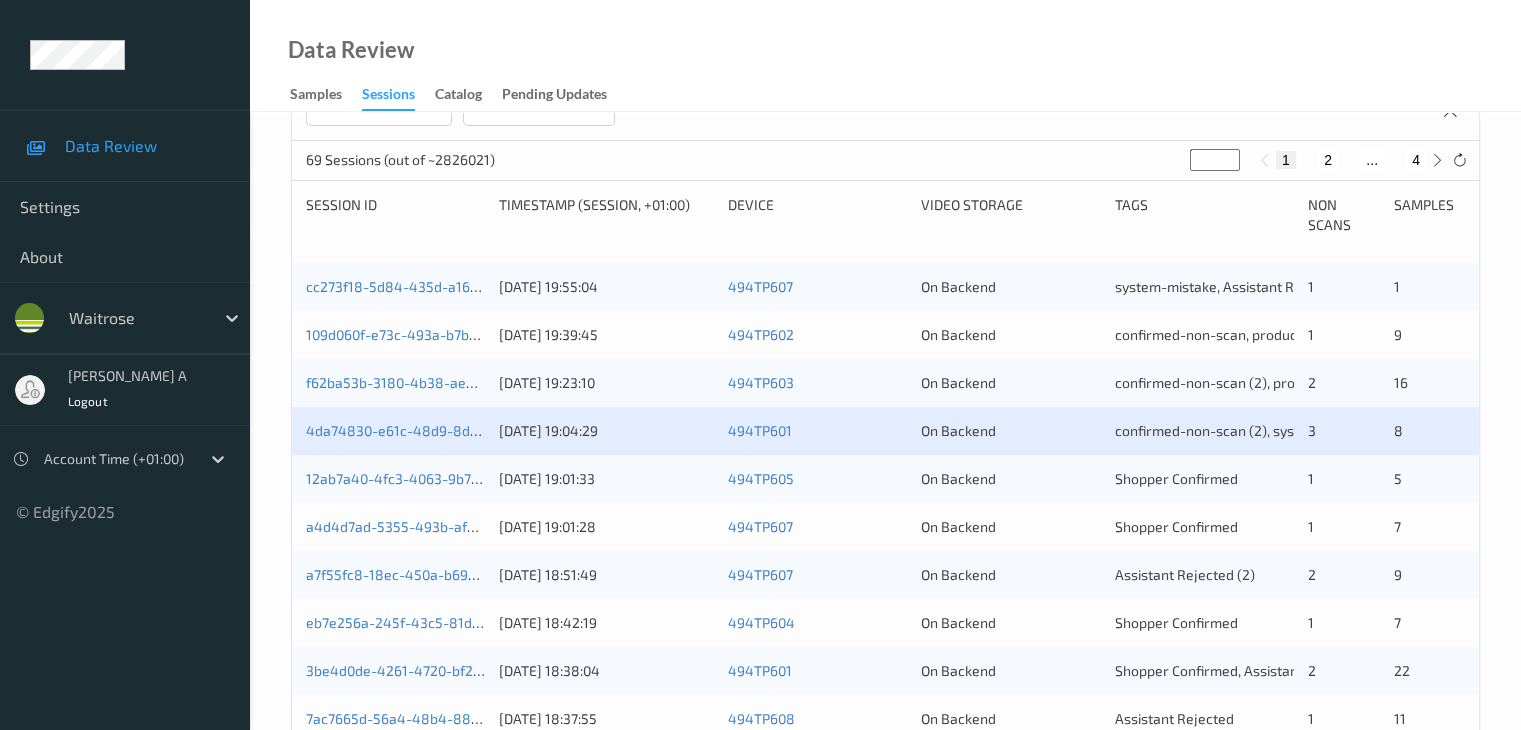 scroll, scrollTop: 400, scrollLeft: 0, axis: vertical 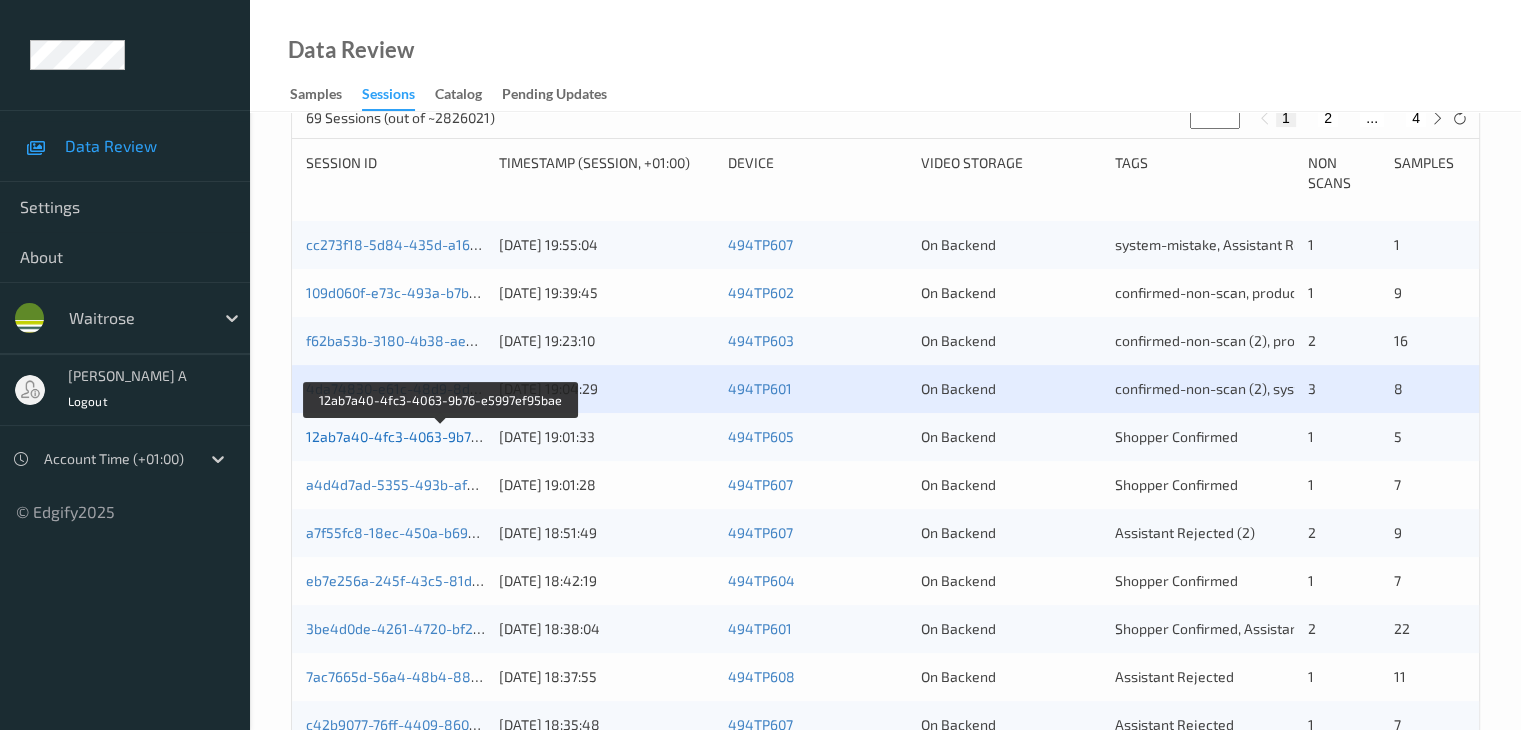 click on "12ab7a40-4fc3-4063-9b76-e5997ef95bae" at bounding box center [441, 436] 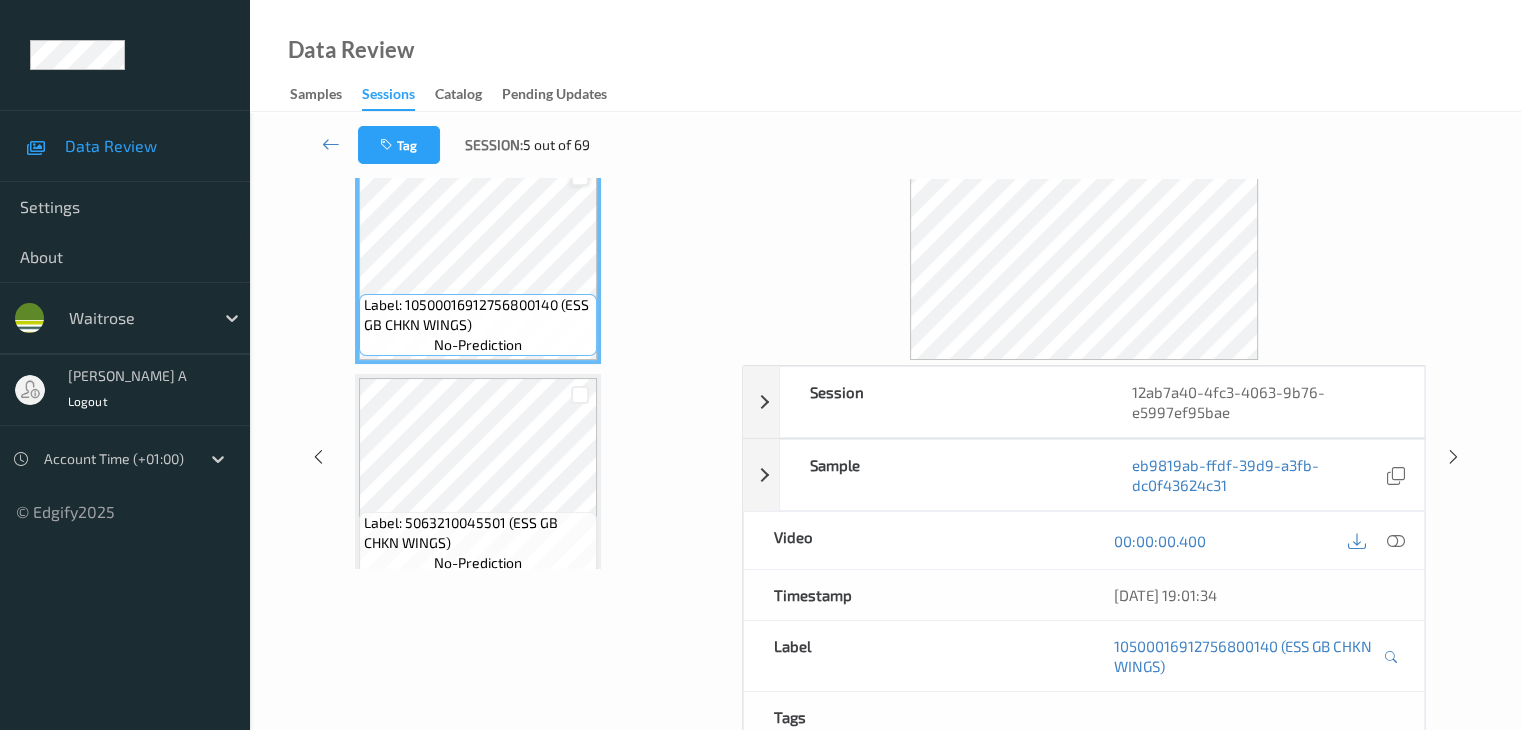 scroll, scrollTop: 0, scrollLeft: 0, axis: both 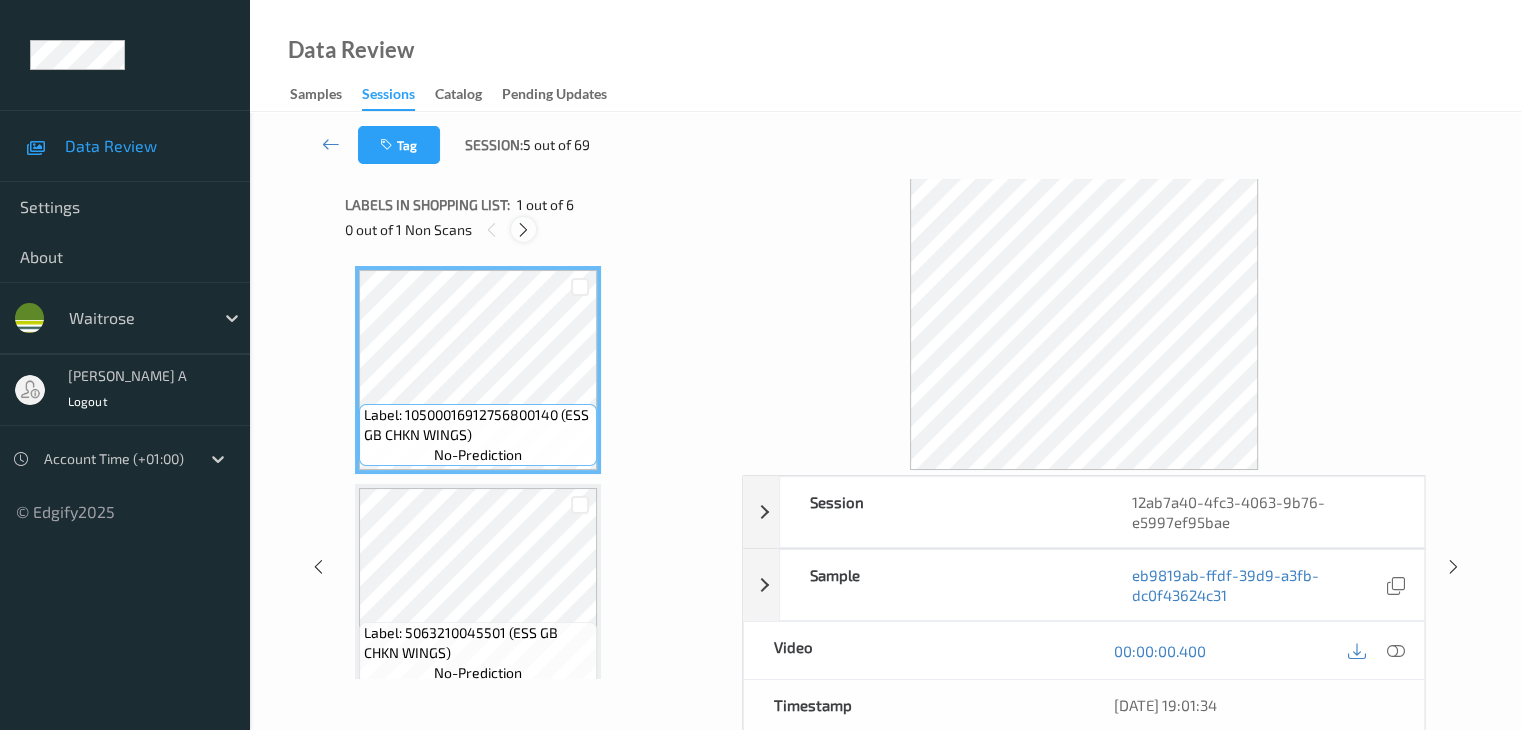 click at bounding box center (523, 230) 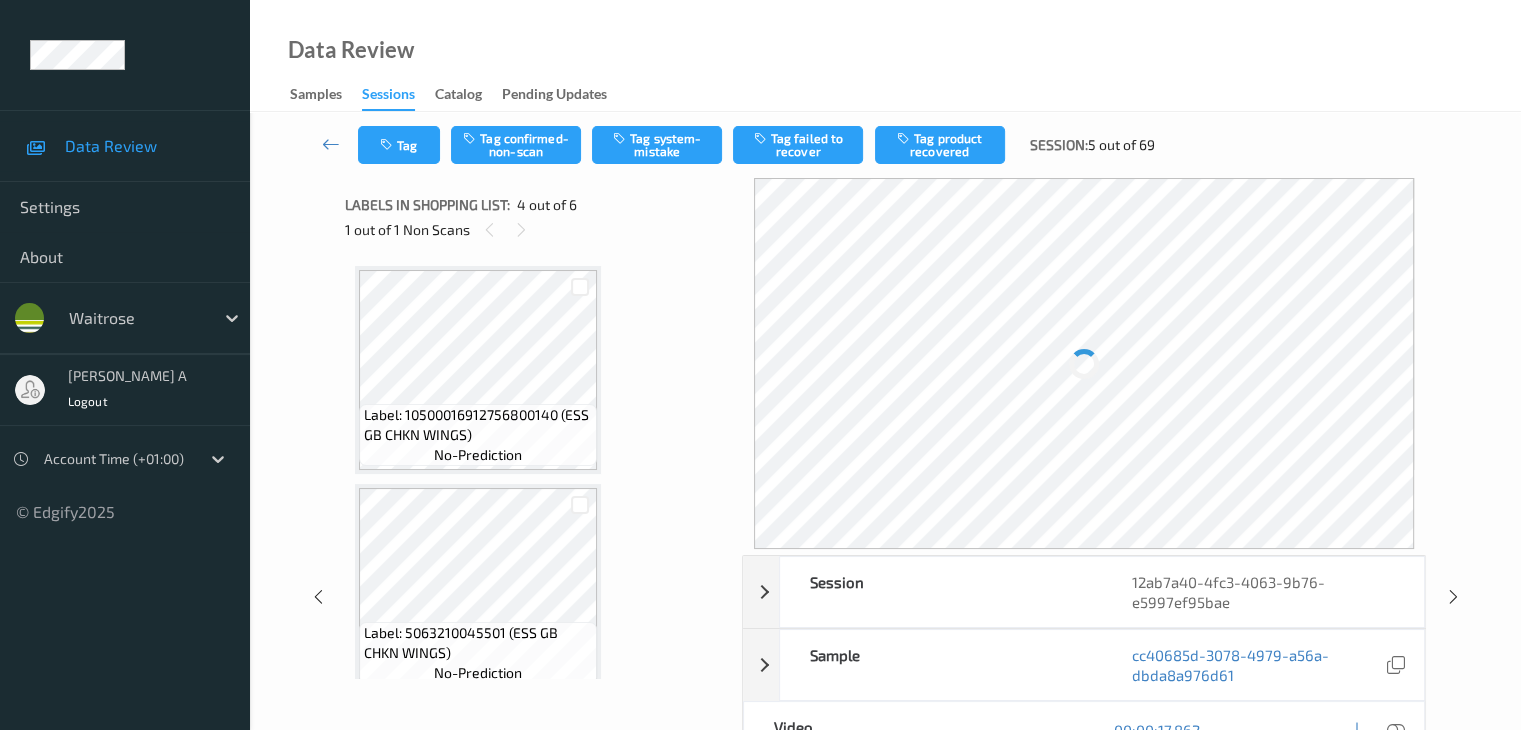 scroll, scrollTop: 446, scrollLeft: 0, axis: vertical 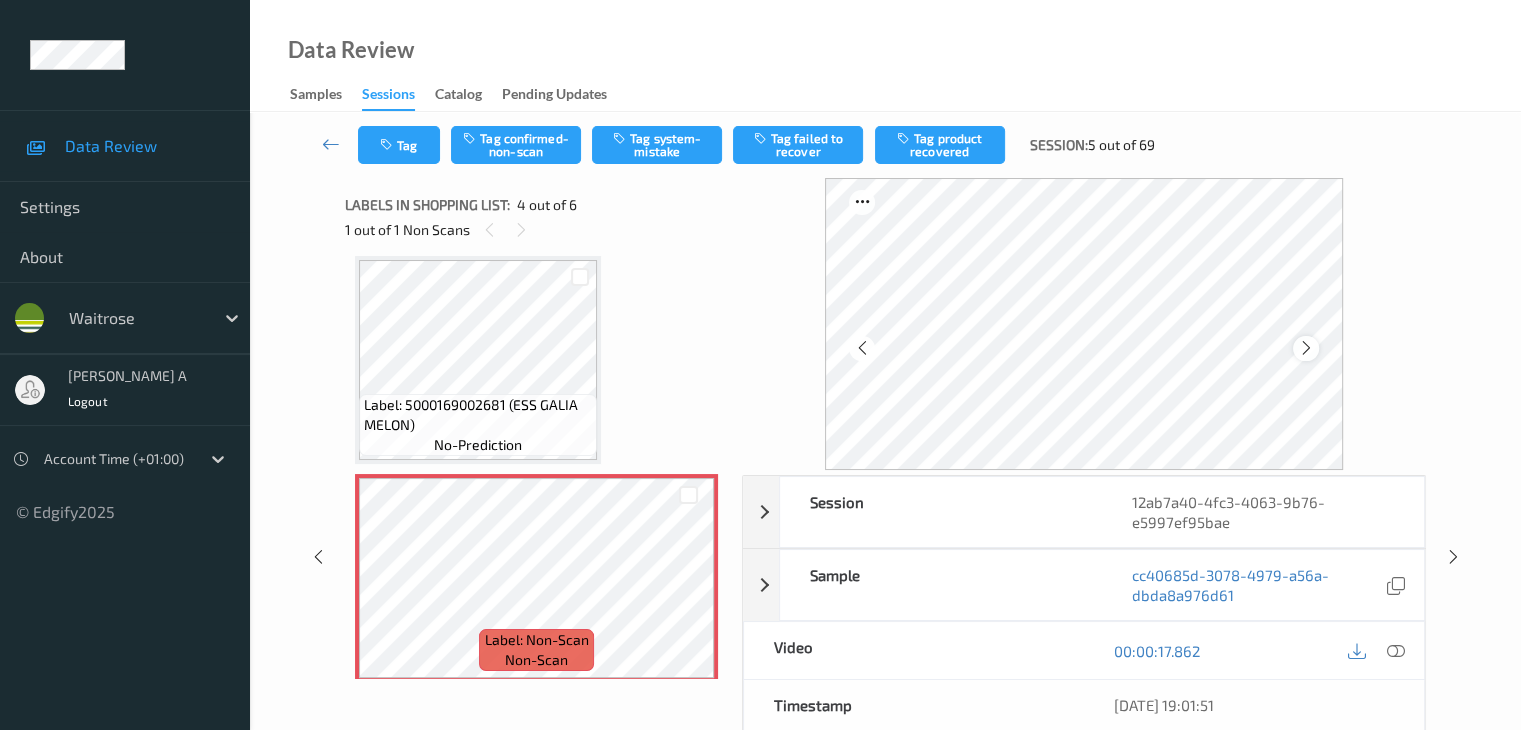 click at bounding box center (1306, 348) 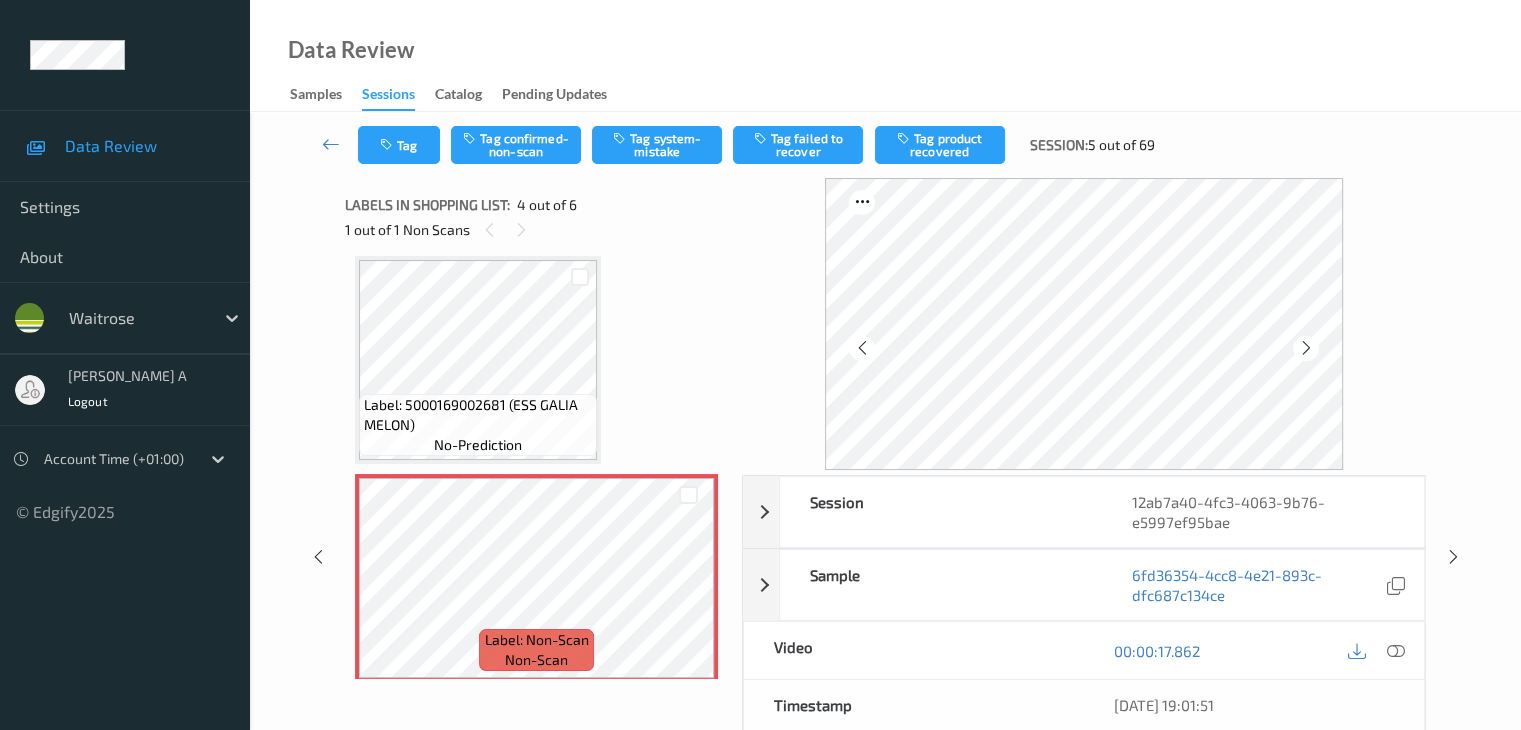 click at bounding box center [1306, 348] 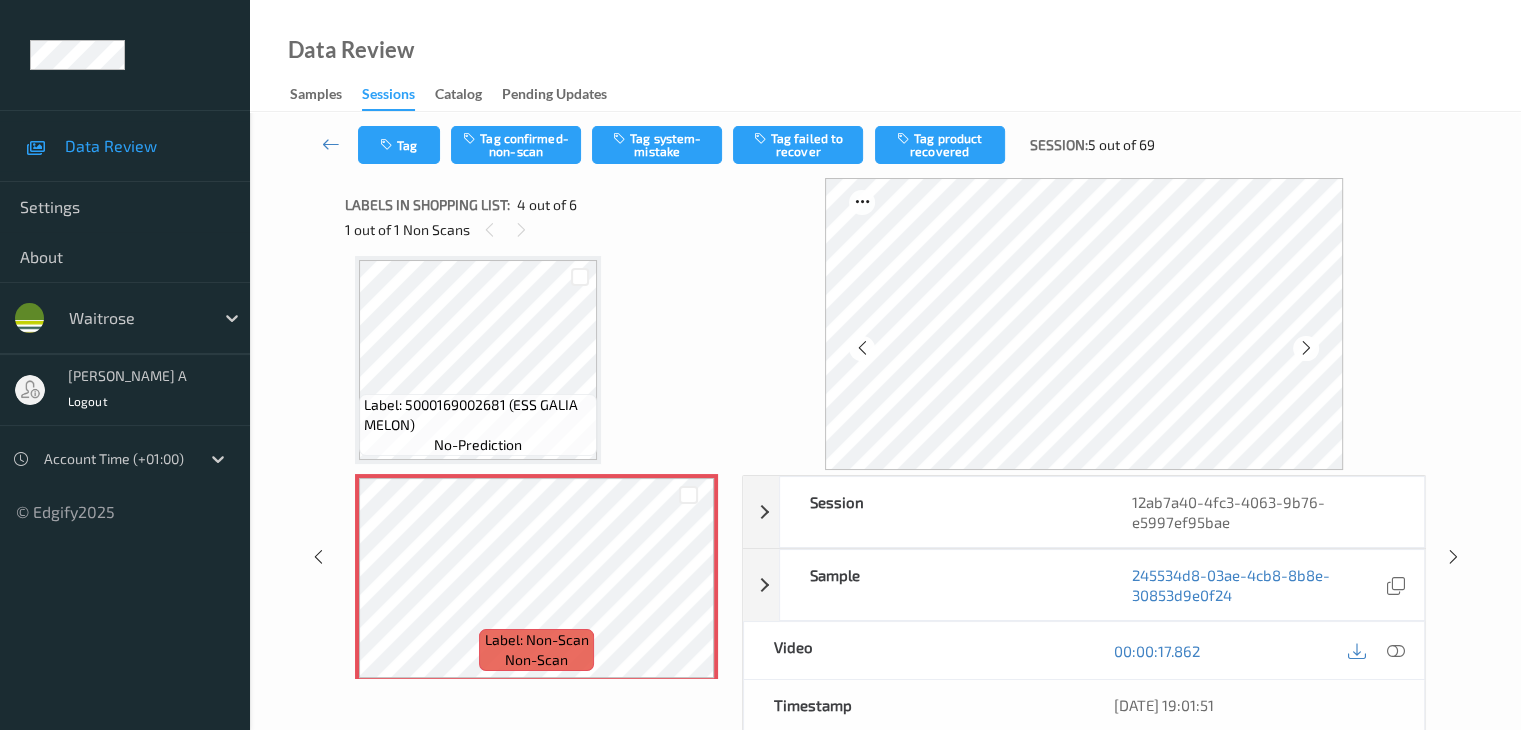 click at bounding box center [1306, 348] 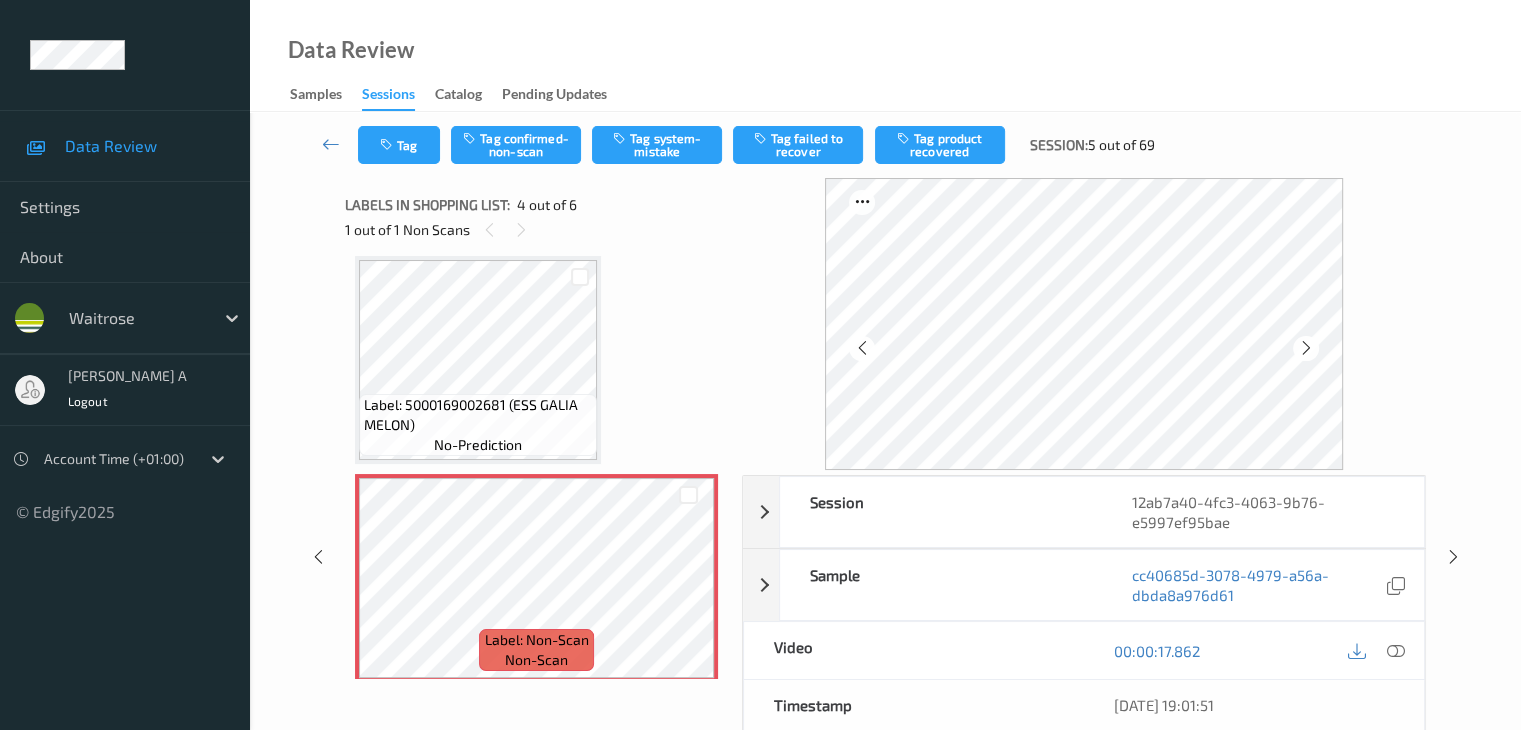 click at bounding box center (1306, 348) 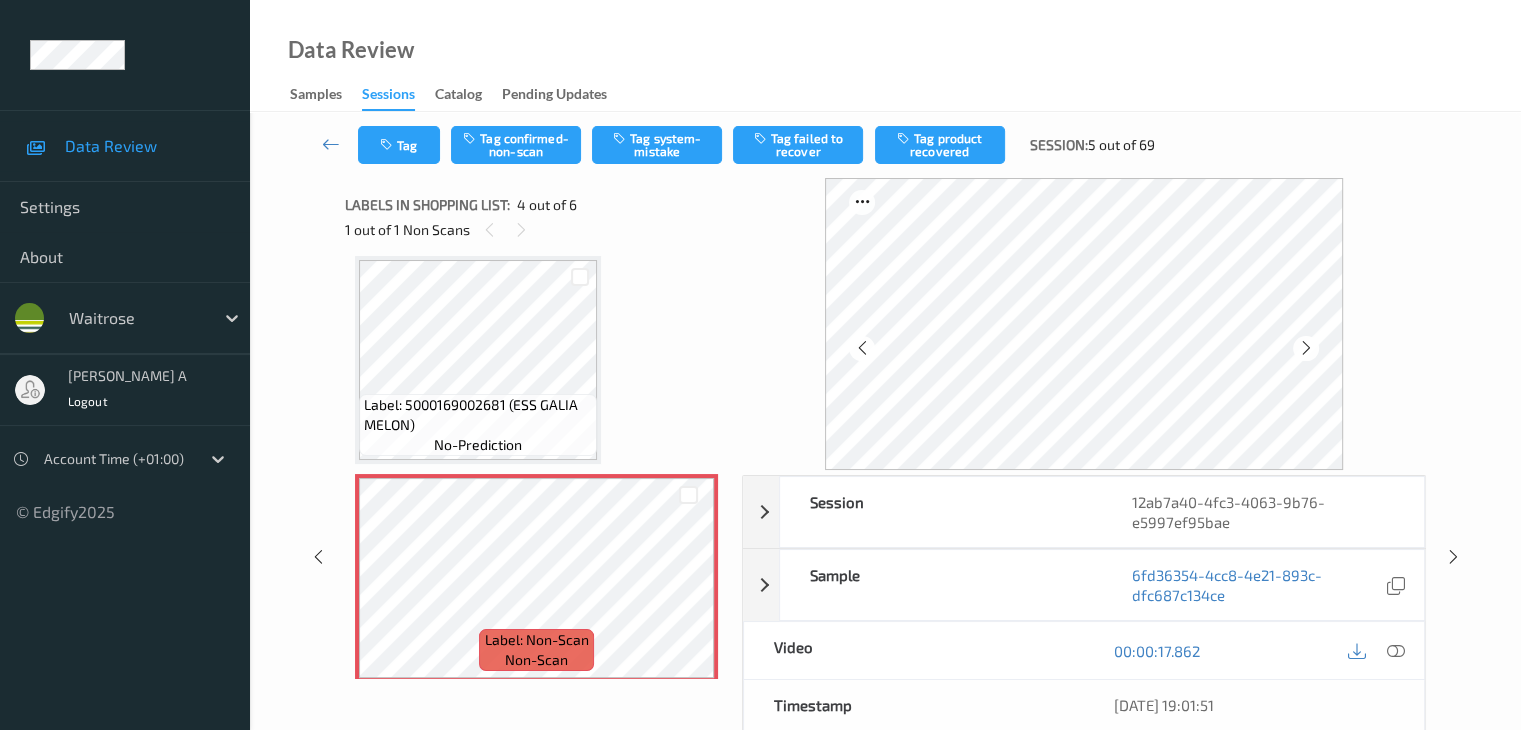 click at bounding box center (1306, 348) 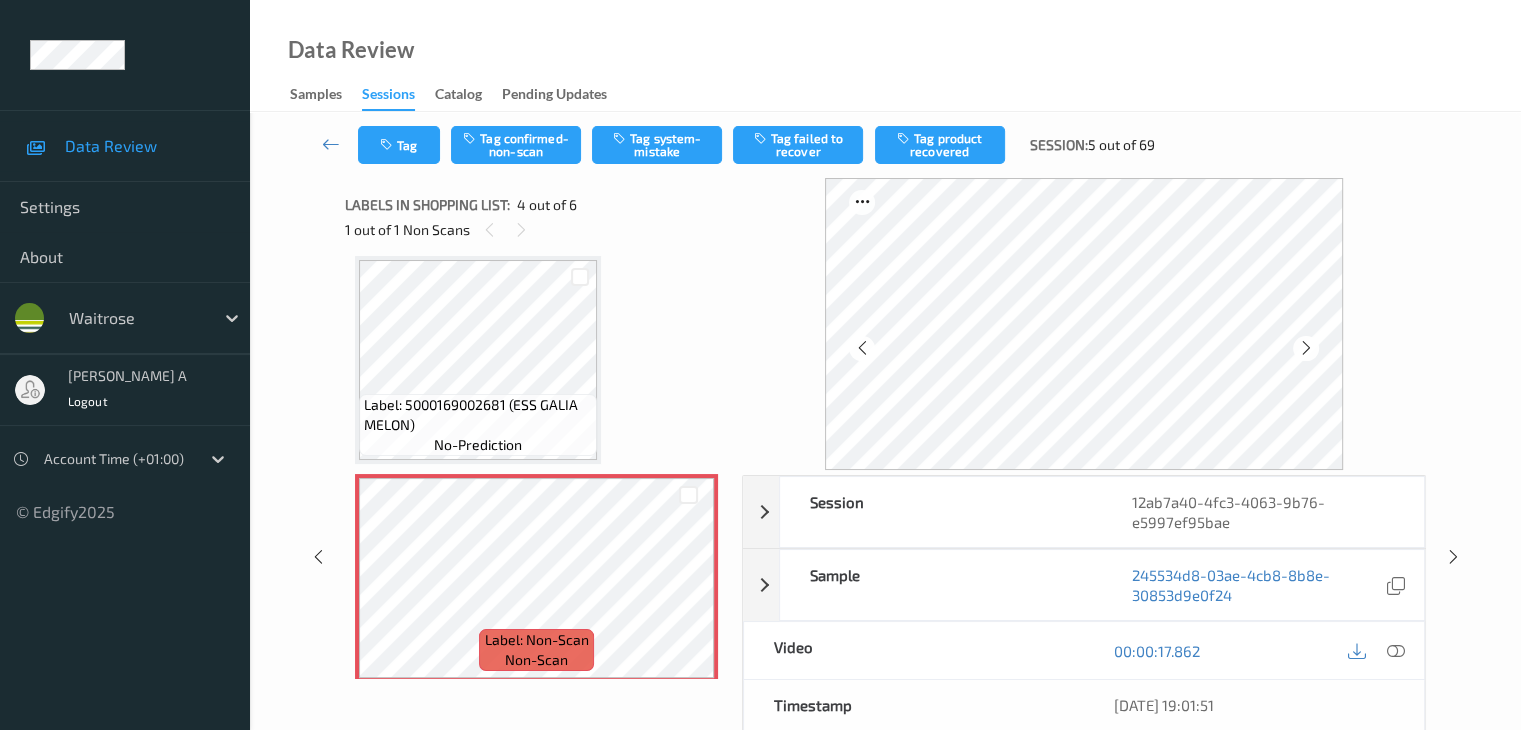 click at bounding box center (1306, 348) 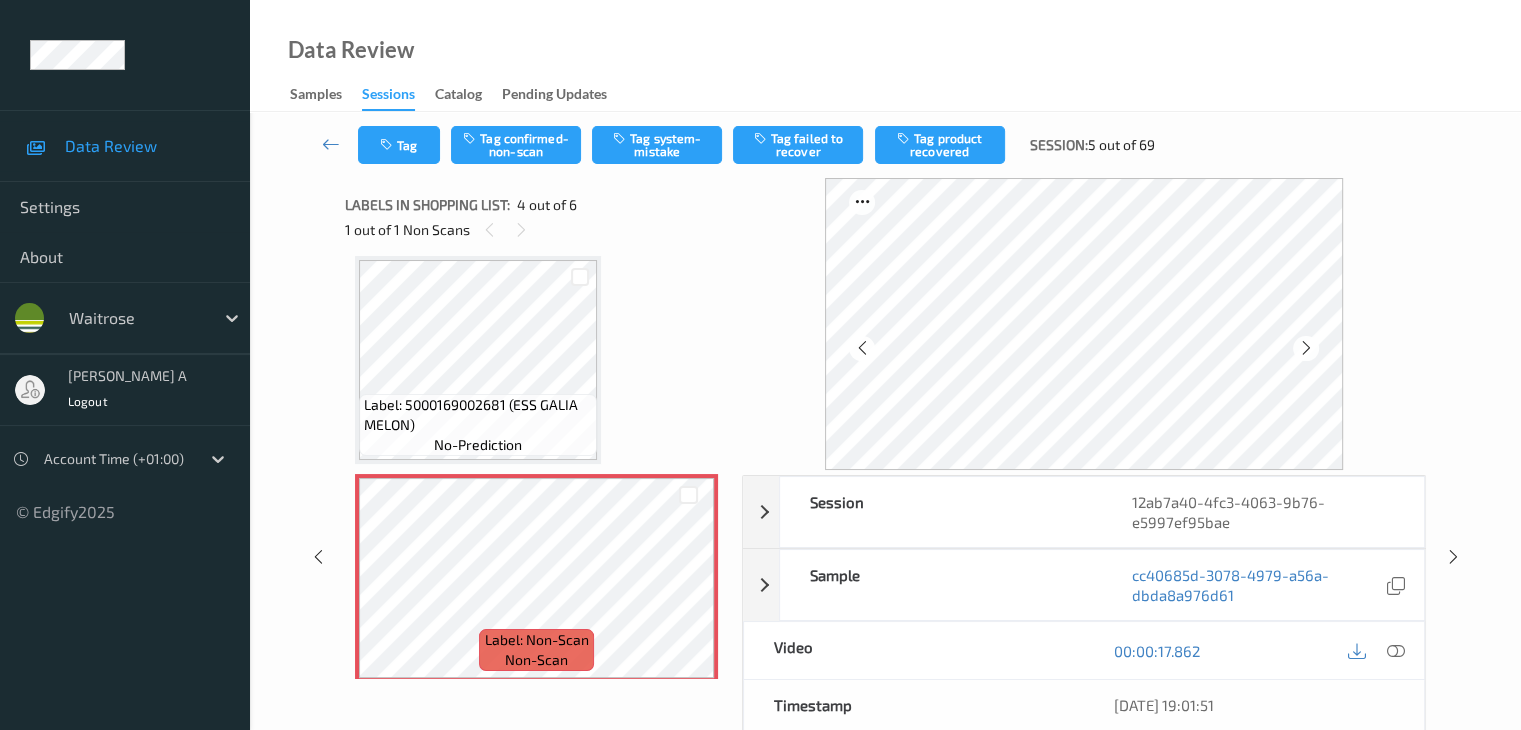 click at bounding box center [1306, 348] 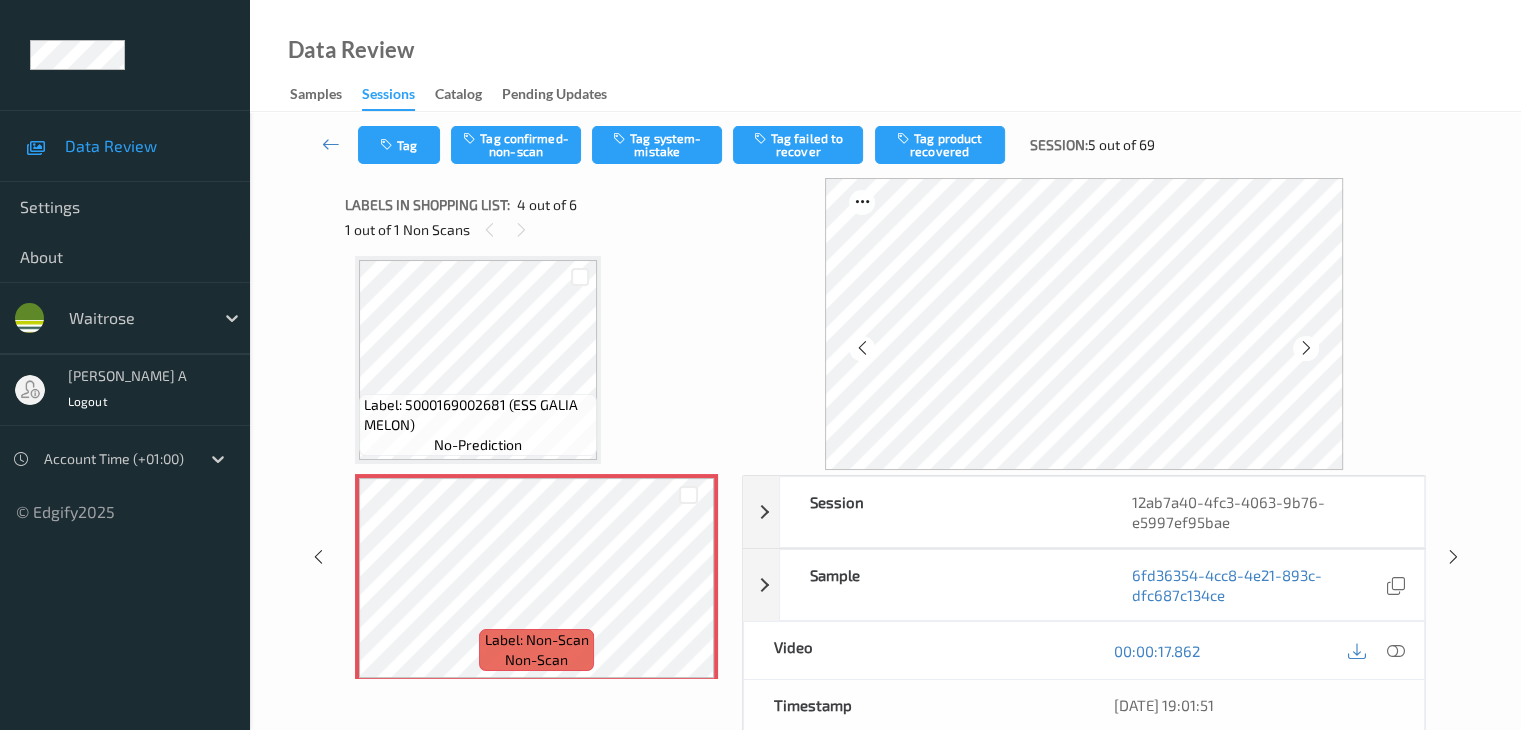 click at bounding box center (1306, 348) 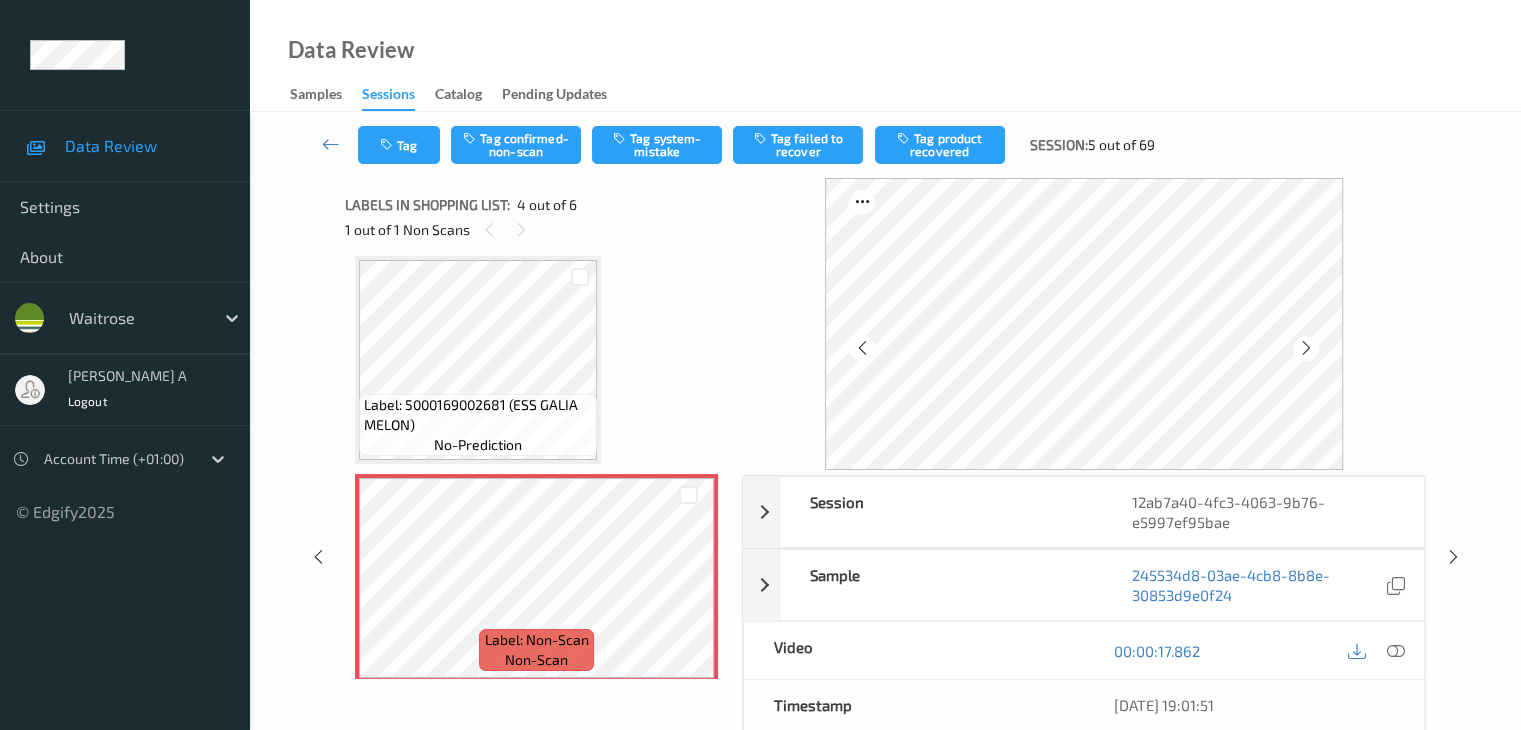 click at bounding box center (1306, 348) 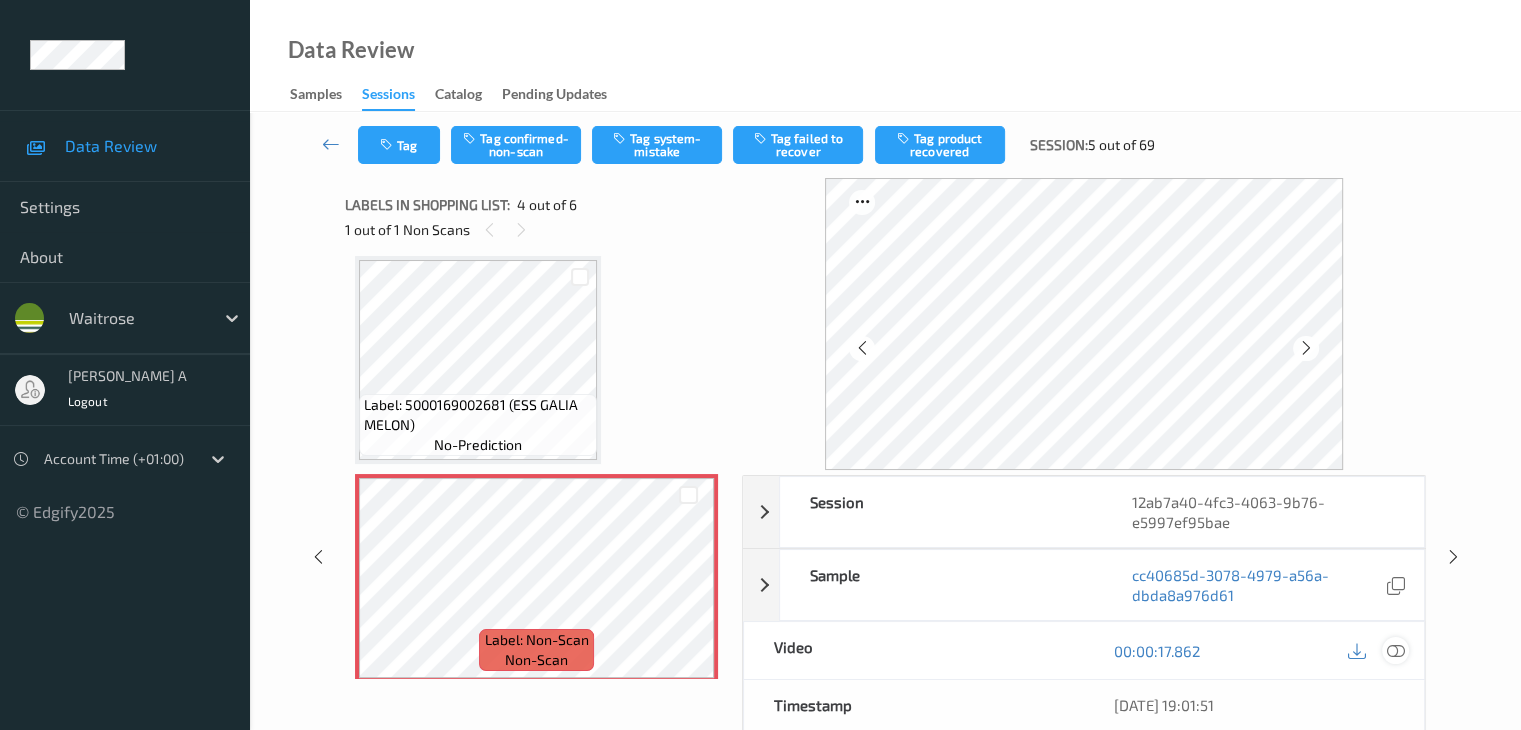 click at bounding box center [1395, 651] 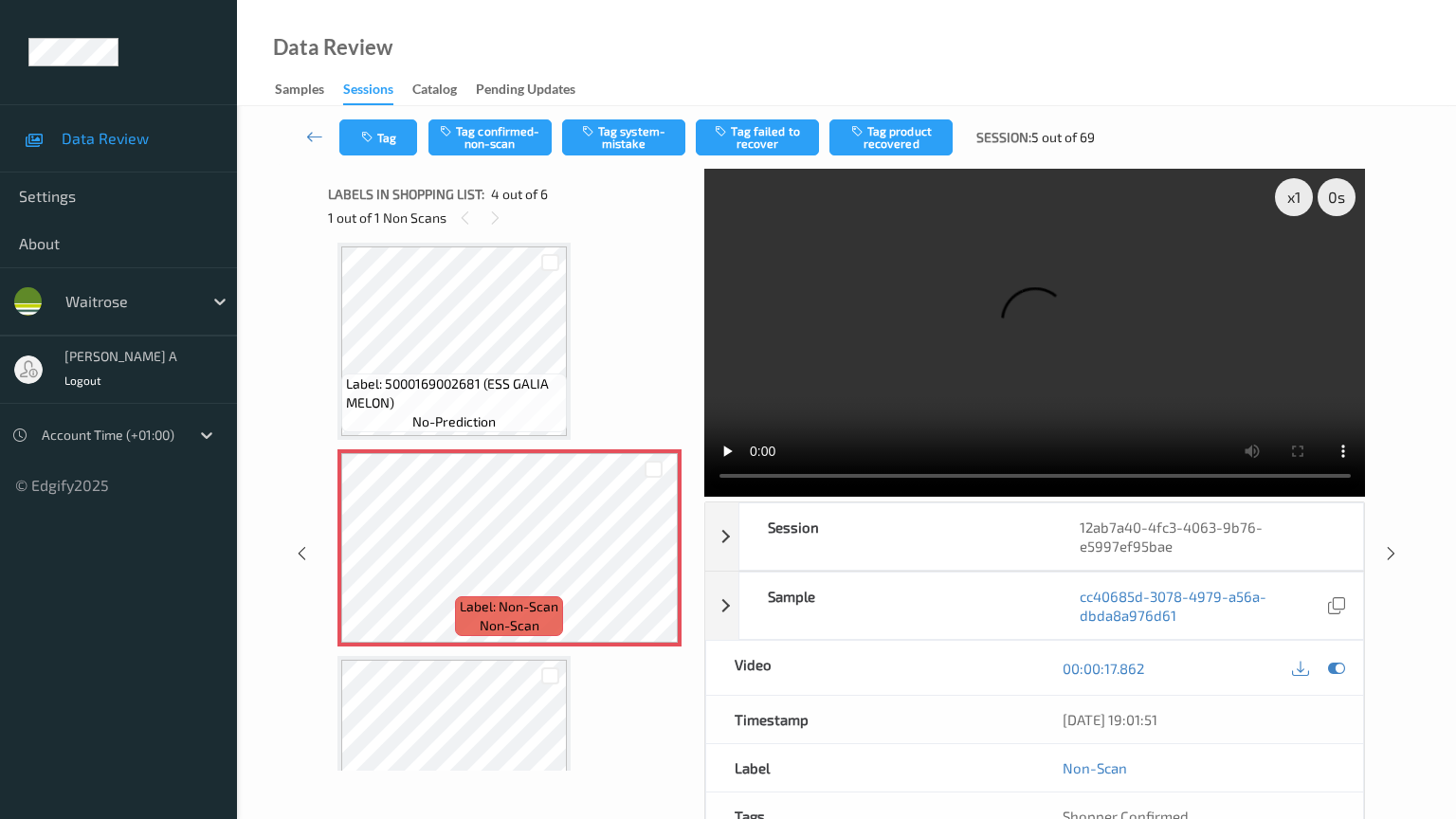 type 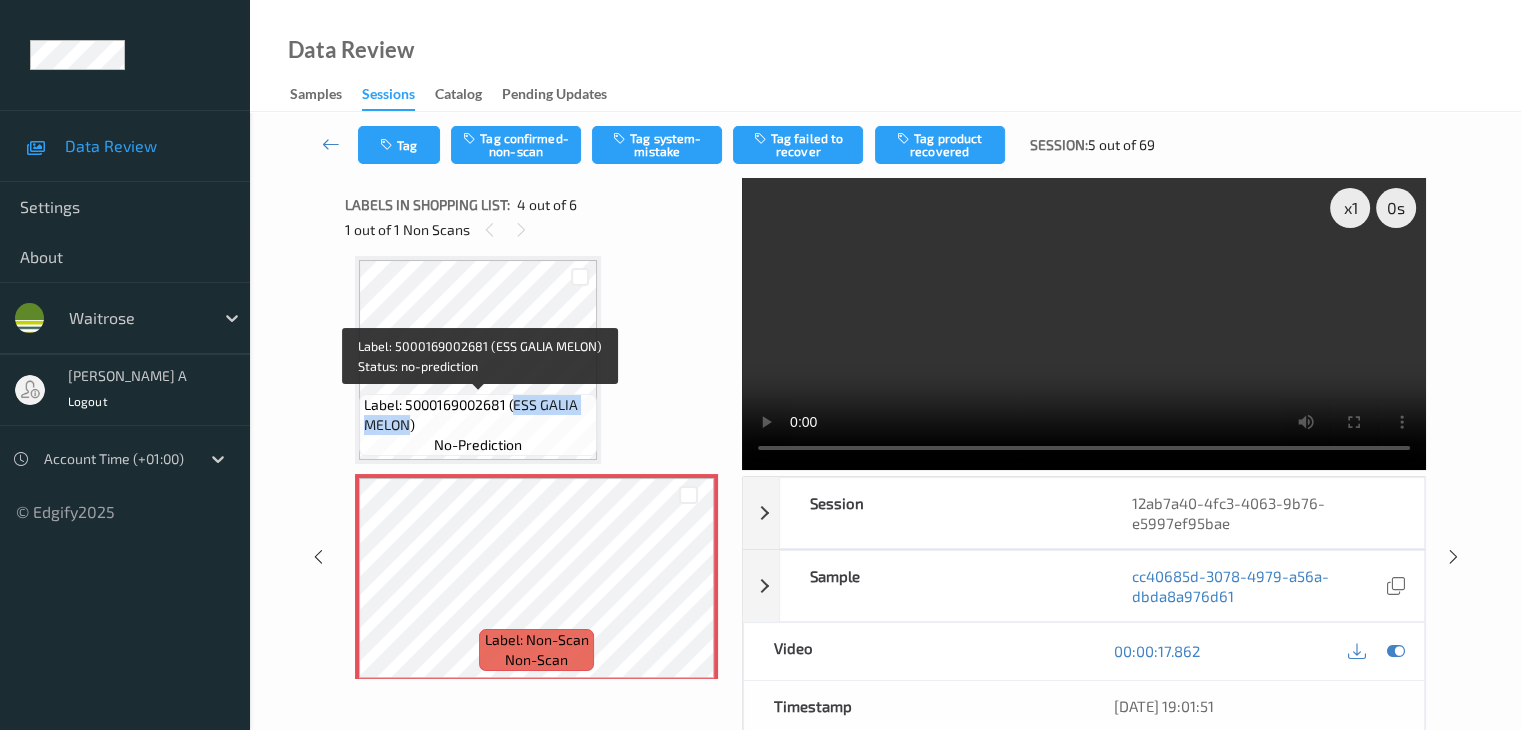 drag, startPoint x: 512, startPoint y: 404, endPoint x: 409, endPoint y: 431, distance: 106.48004 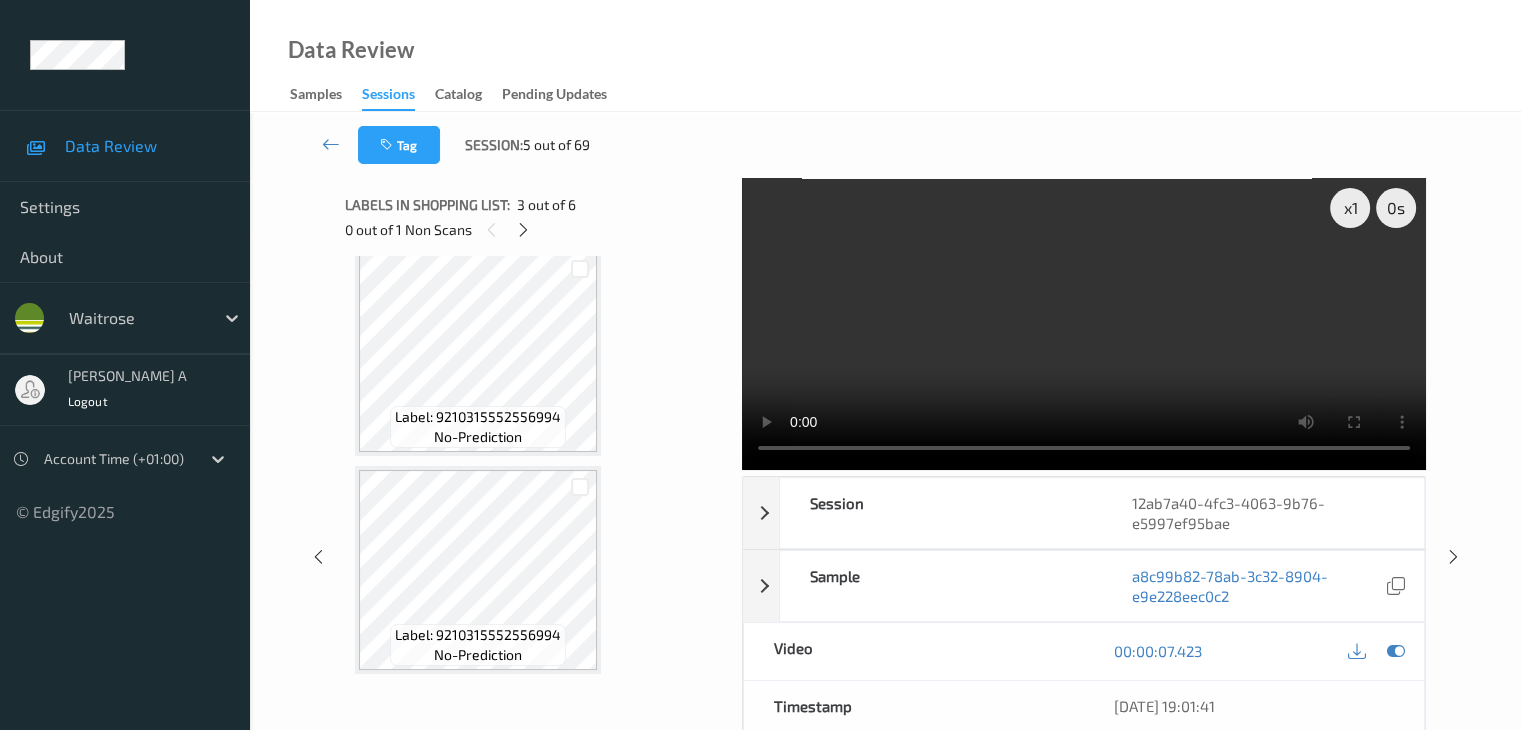 scroll, scrollTop: 895, scrollLeft: 0, axis: vertical 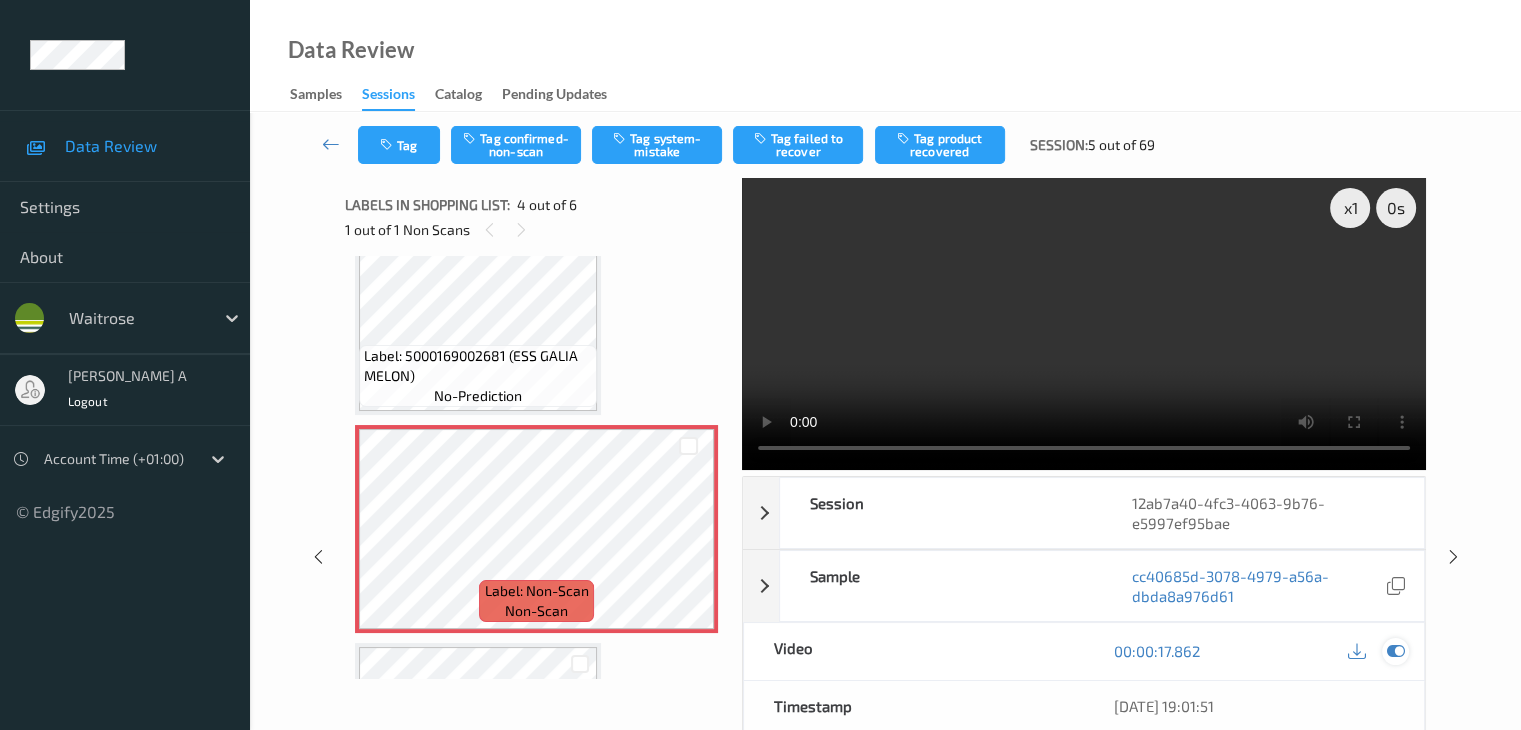 click at bounding box center [1395, 651] 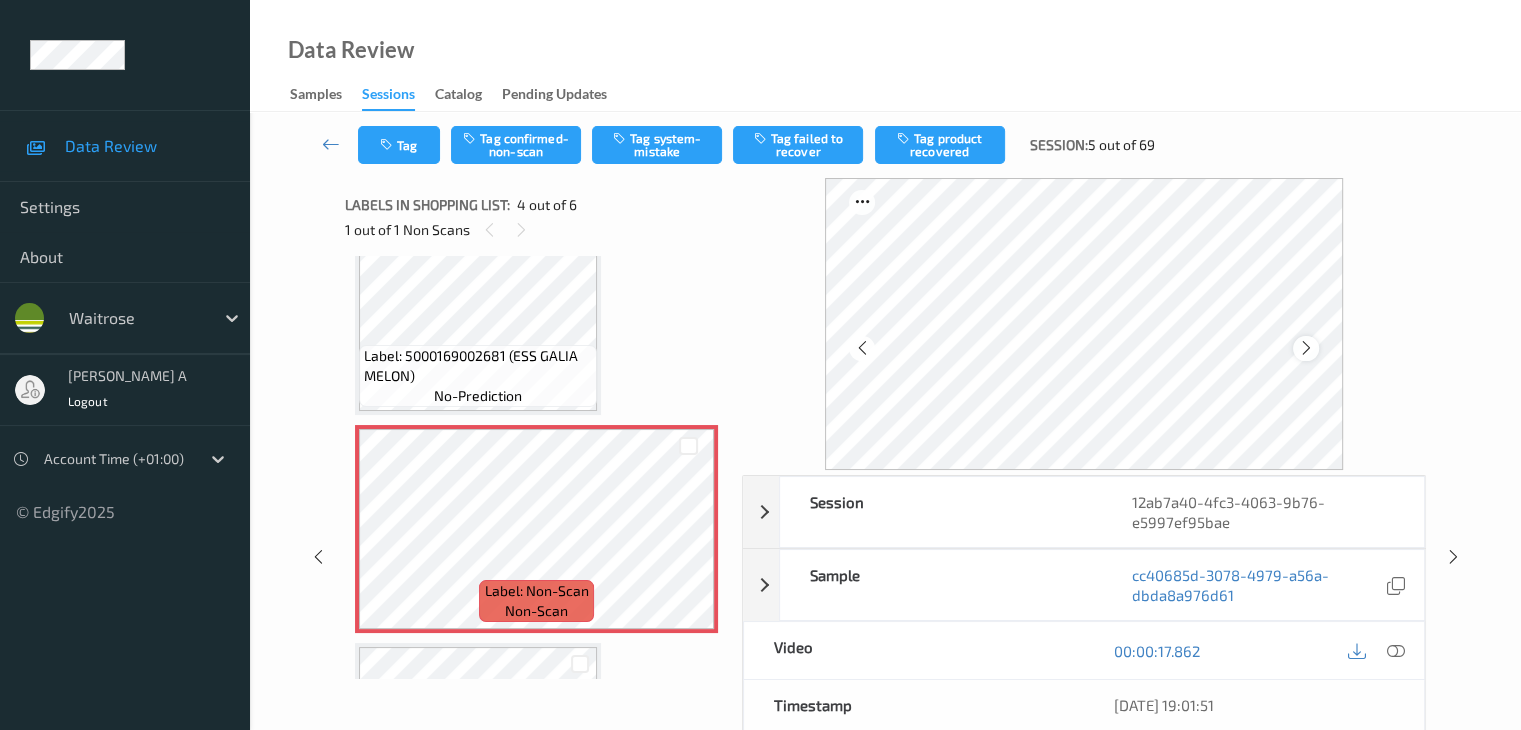 click at bounding box center (1305, 348) 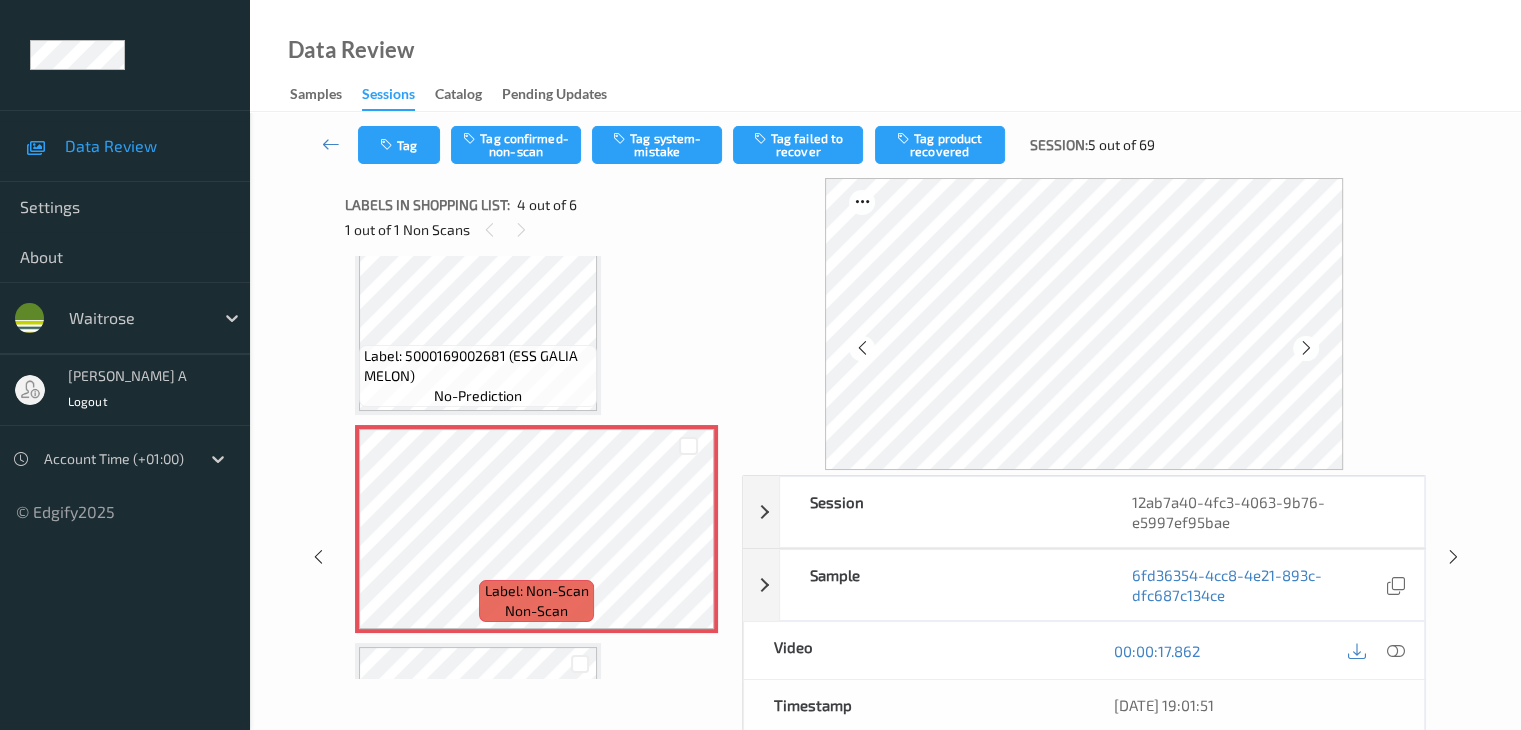 click at bounding box center [1305, 348] 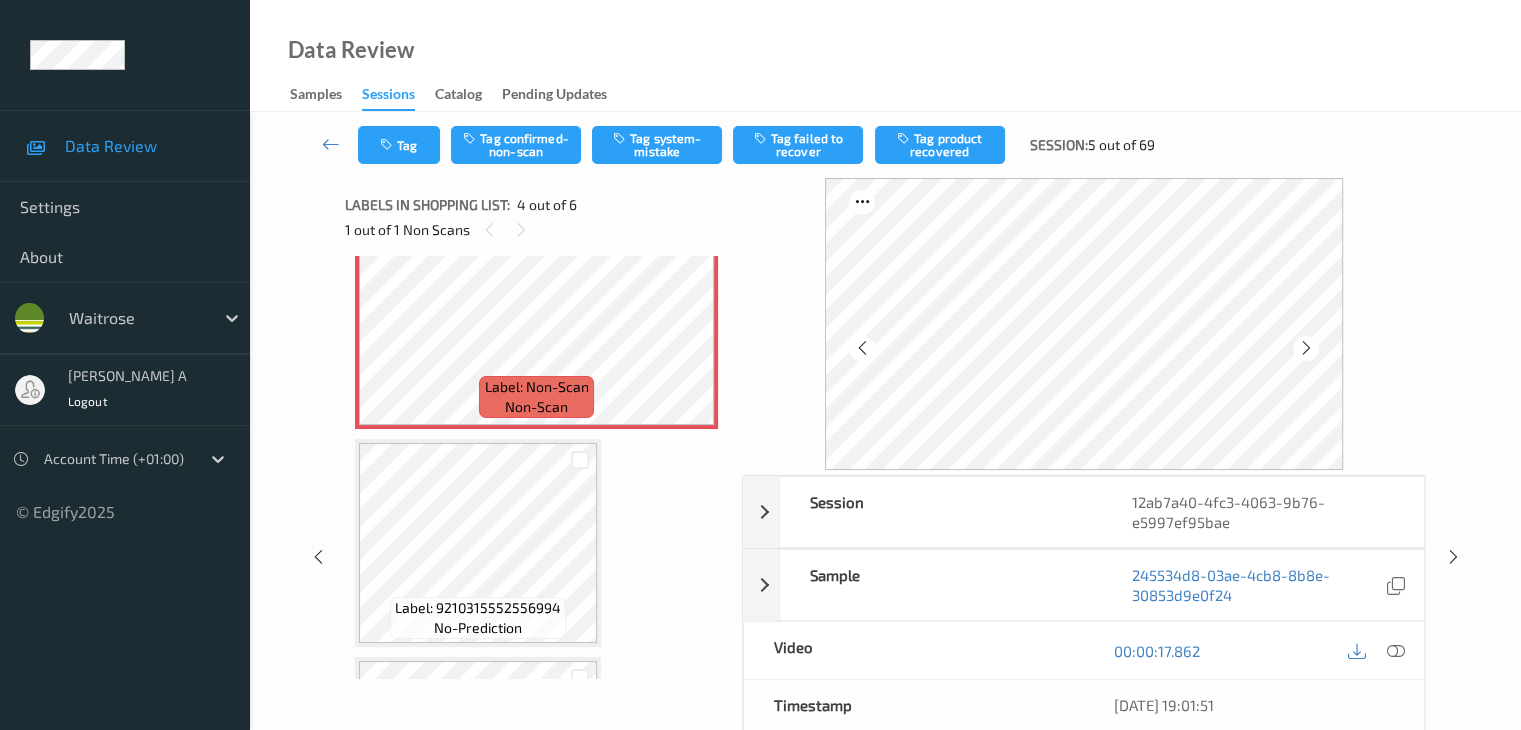 scroll, scrollTop: 695, scrollLeft: 0, axis: vertical 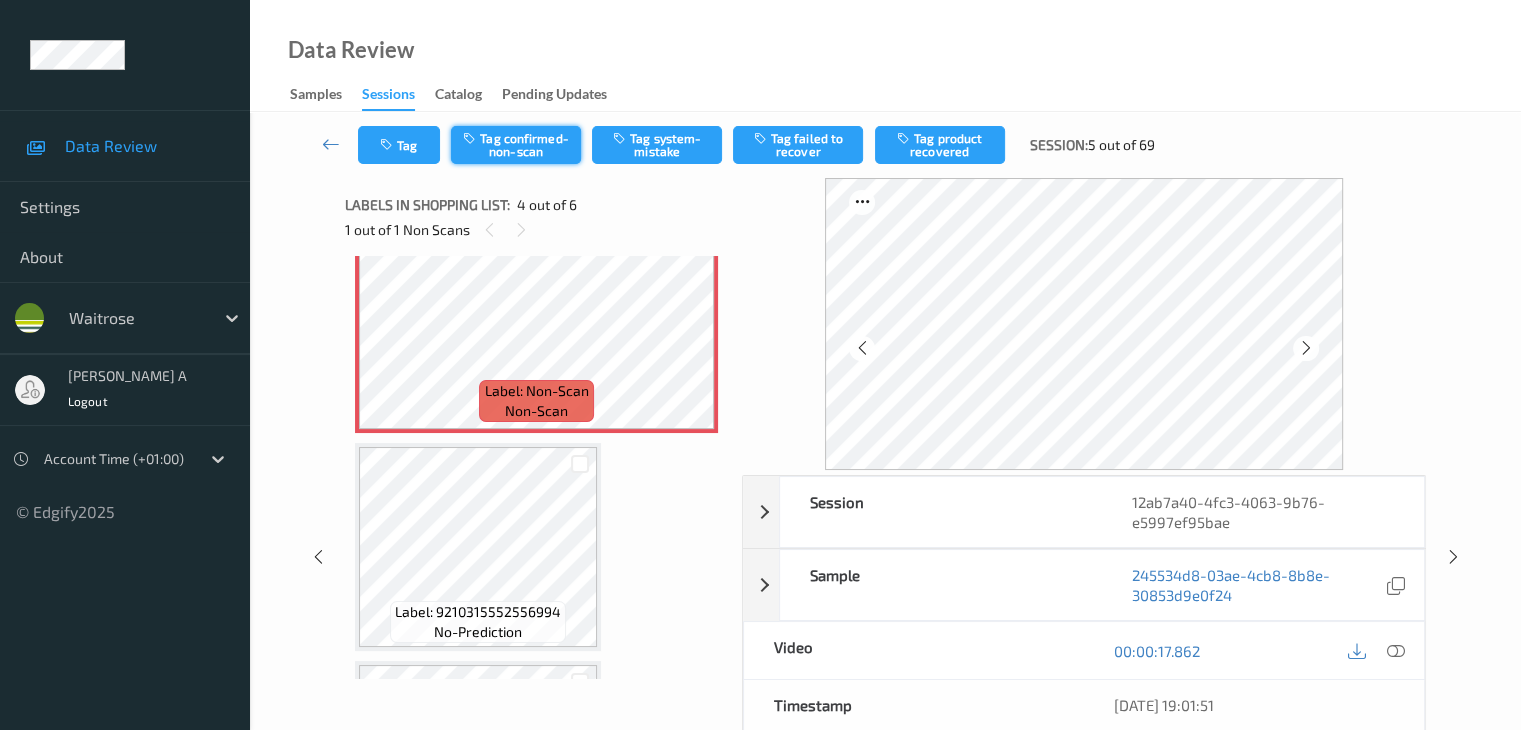 click on "Tag   confirmed-non-scan" at bounding box center (516, 145) 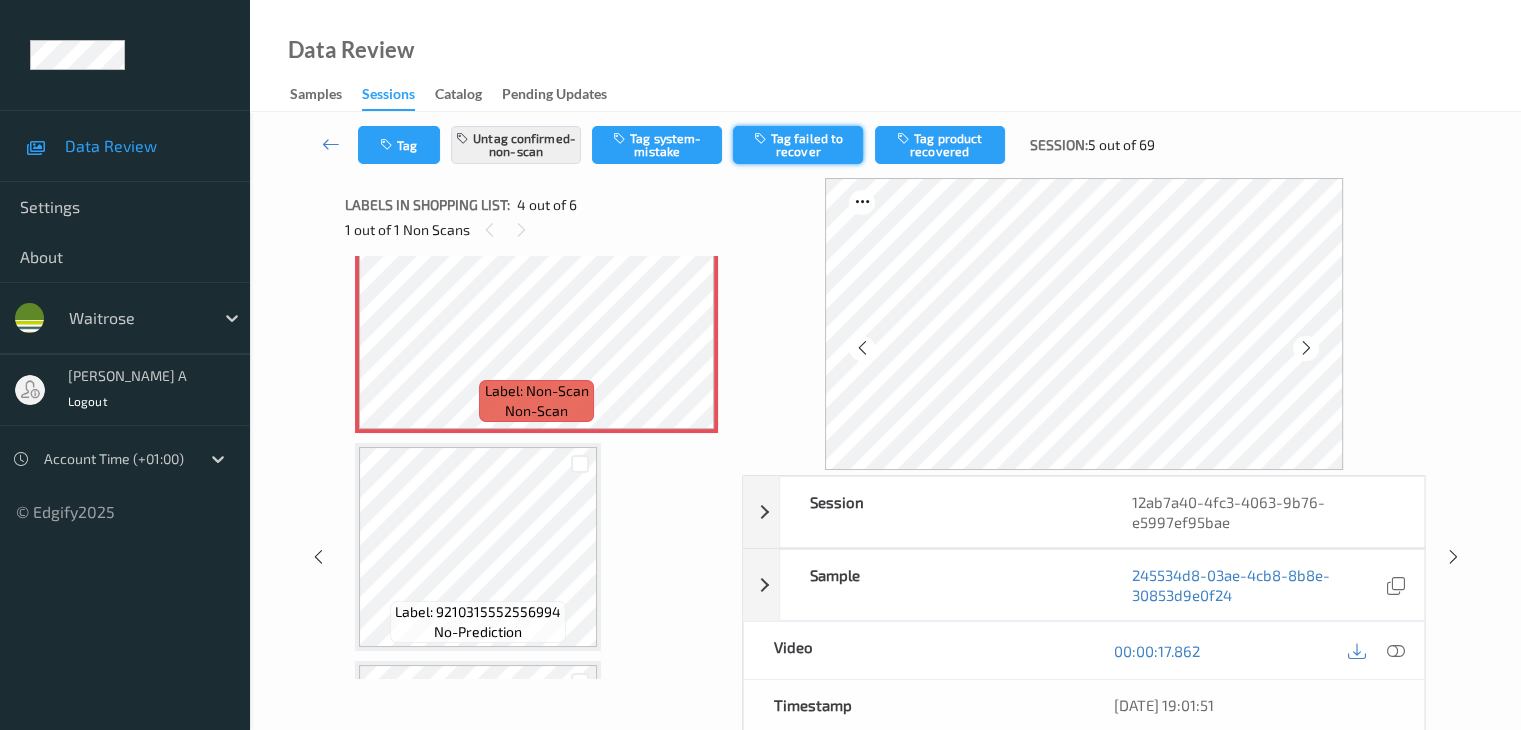 click on "Tag   failed to recover" at bounding box center (798, 145) 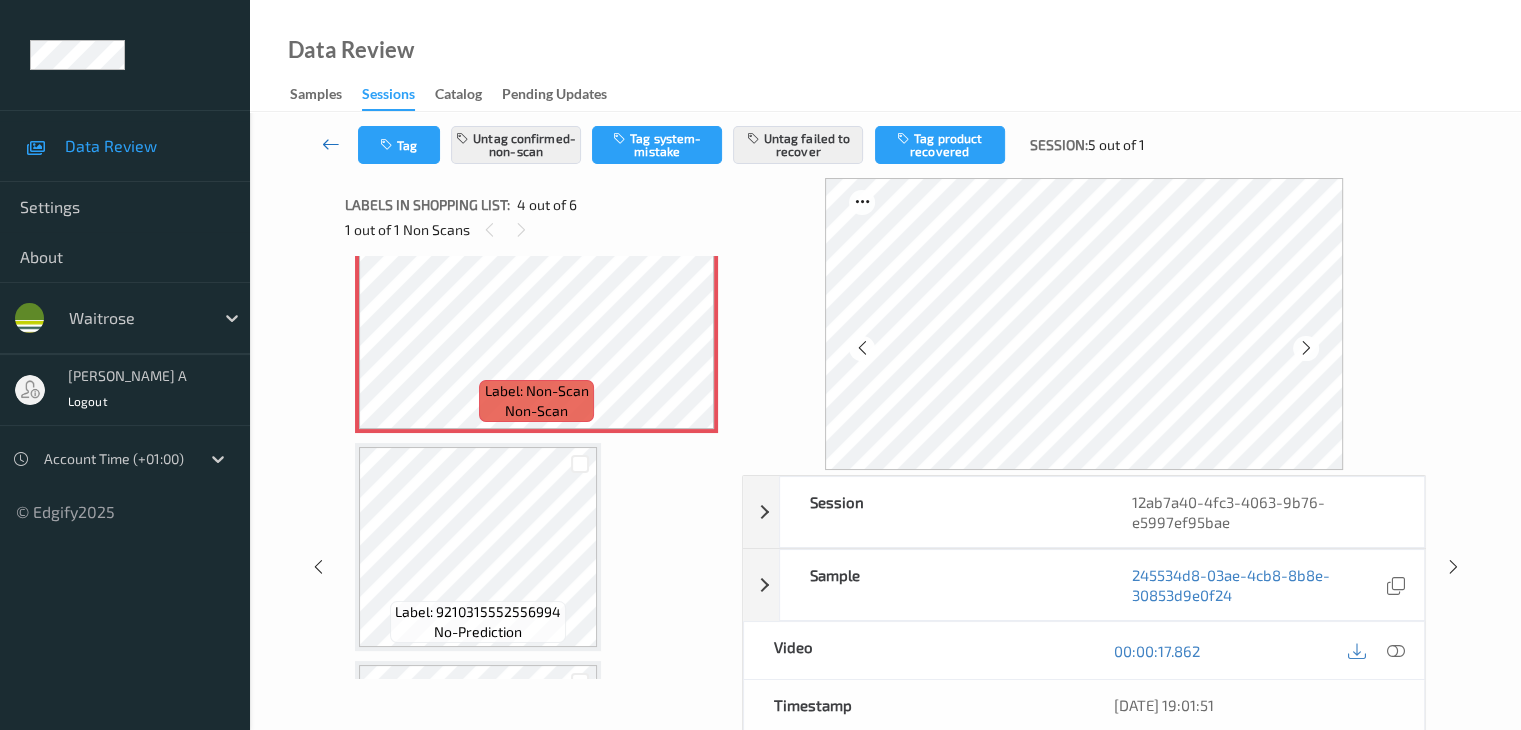 click at bounding box center [331, 144] 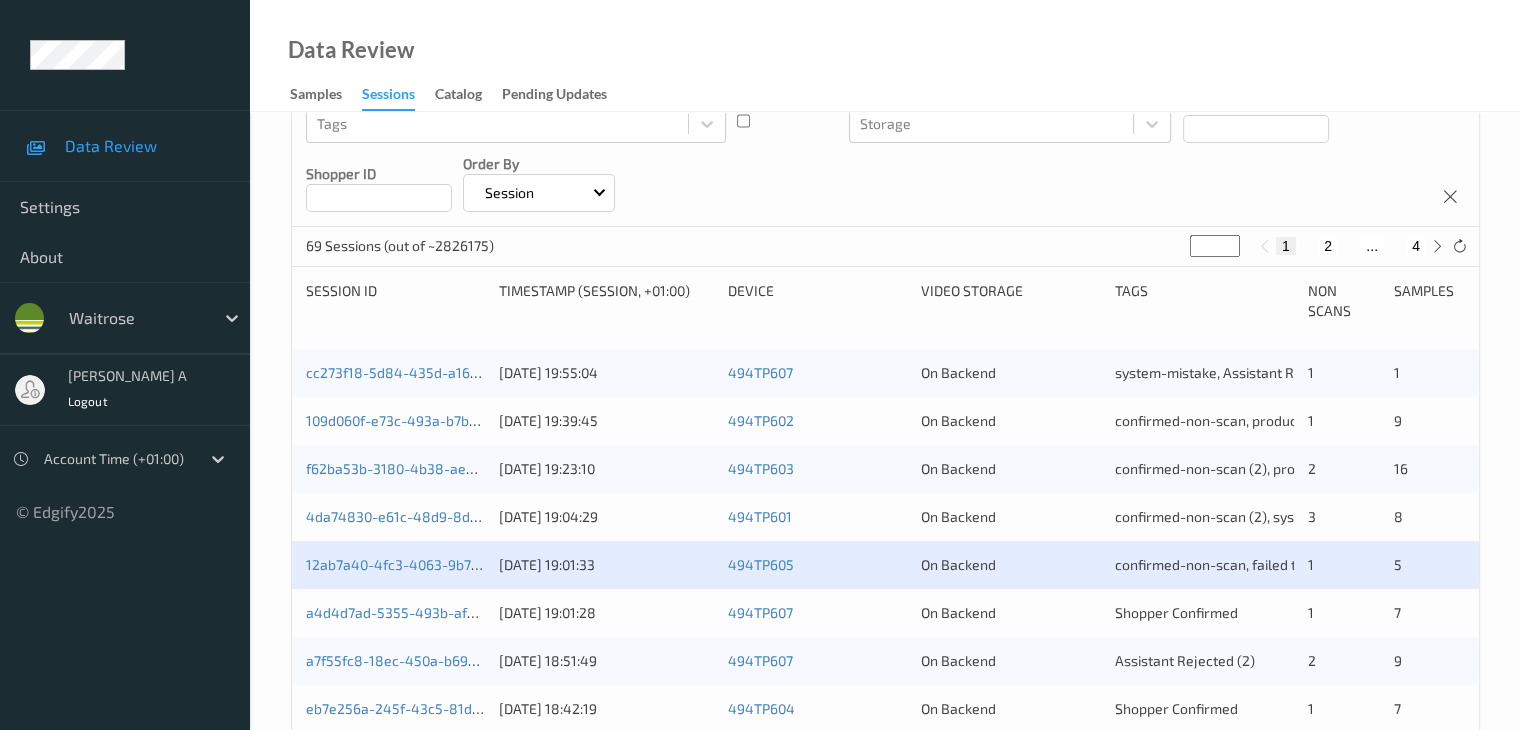 scroll, scrollTop: 400, scrollLeft: 0, axis: vertical 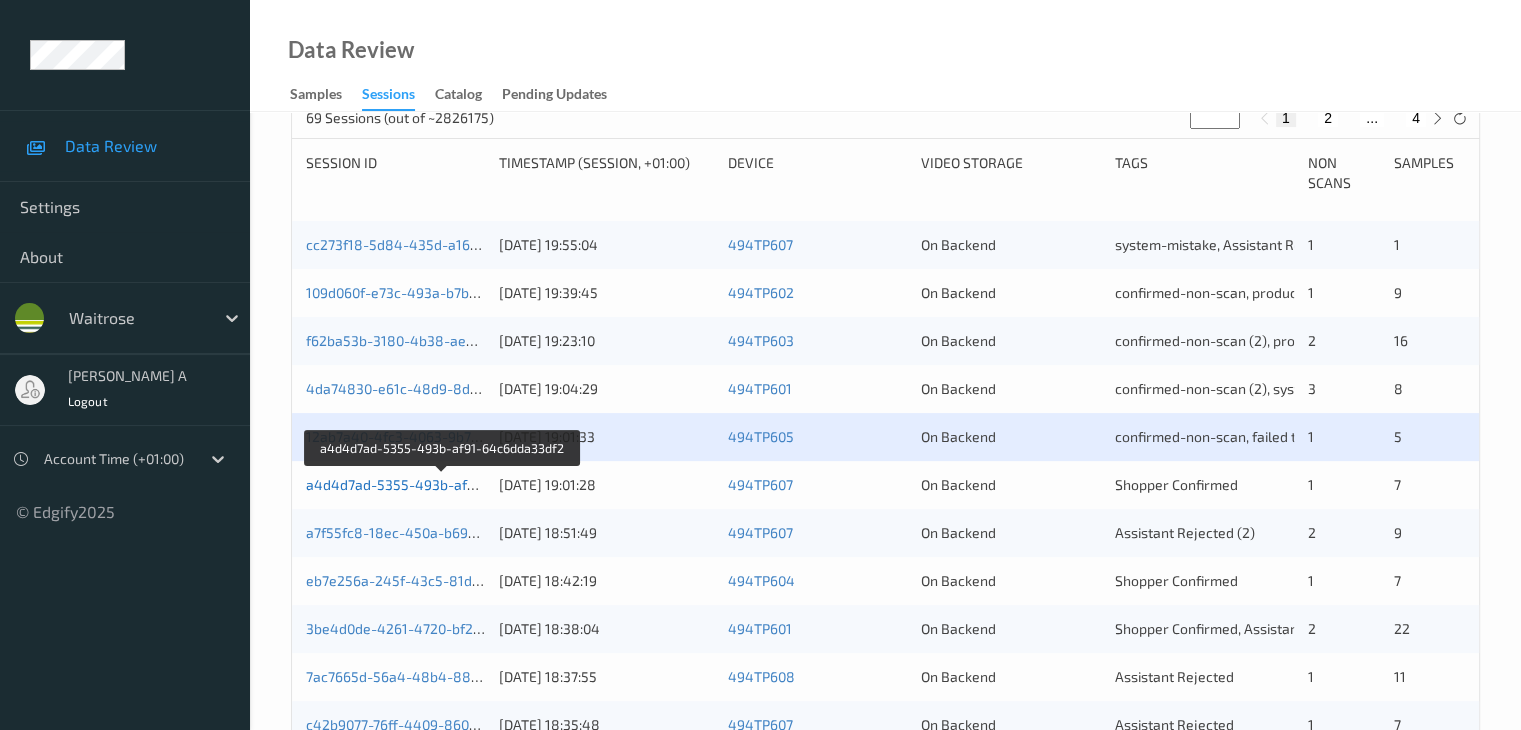 click on "a4d4d7ad-5355-493b-af91-64c6dda33df2" at bounding box center (443, 484) 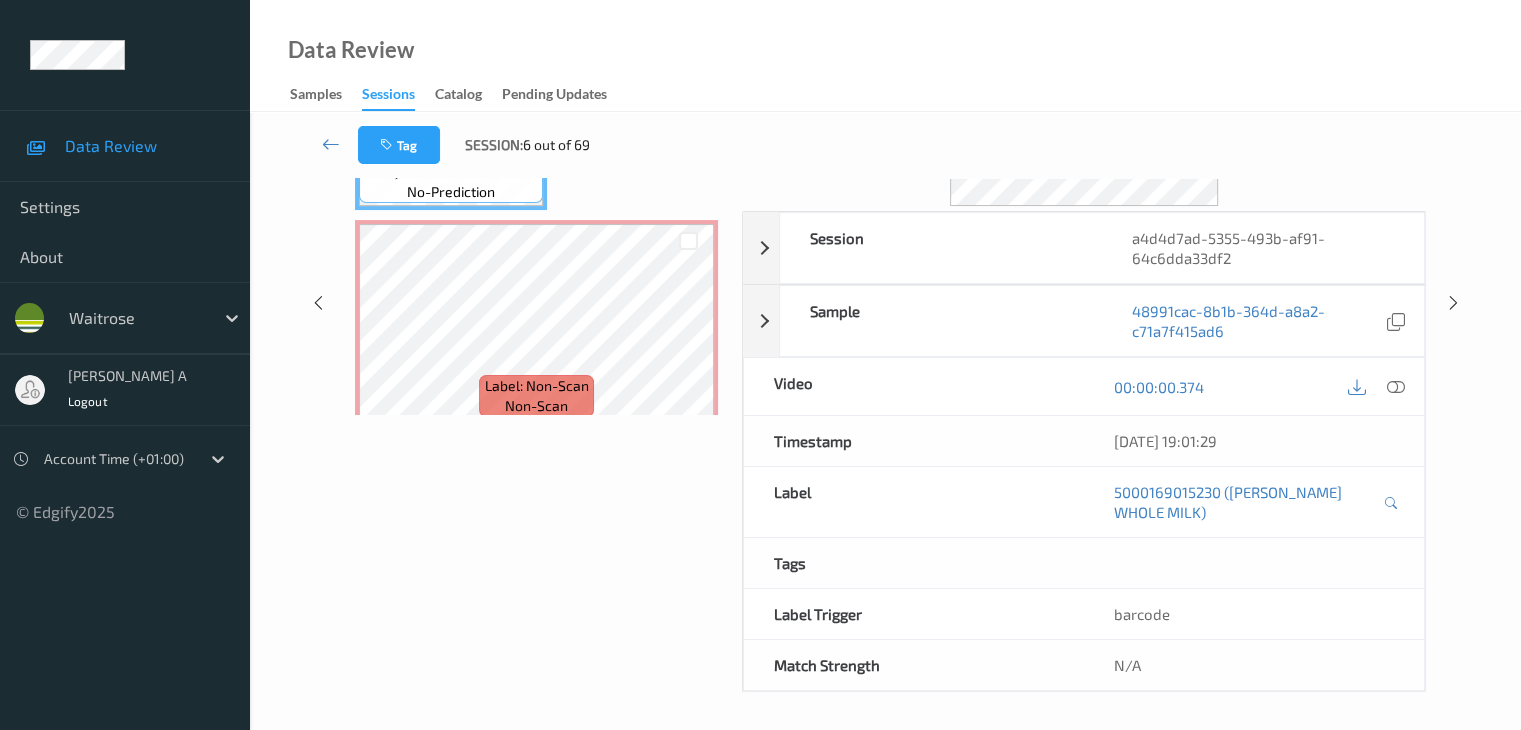 scroll, scrollTop: 0, scrollLeft: 0, axis: both 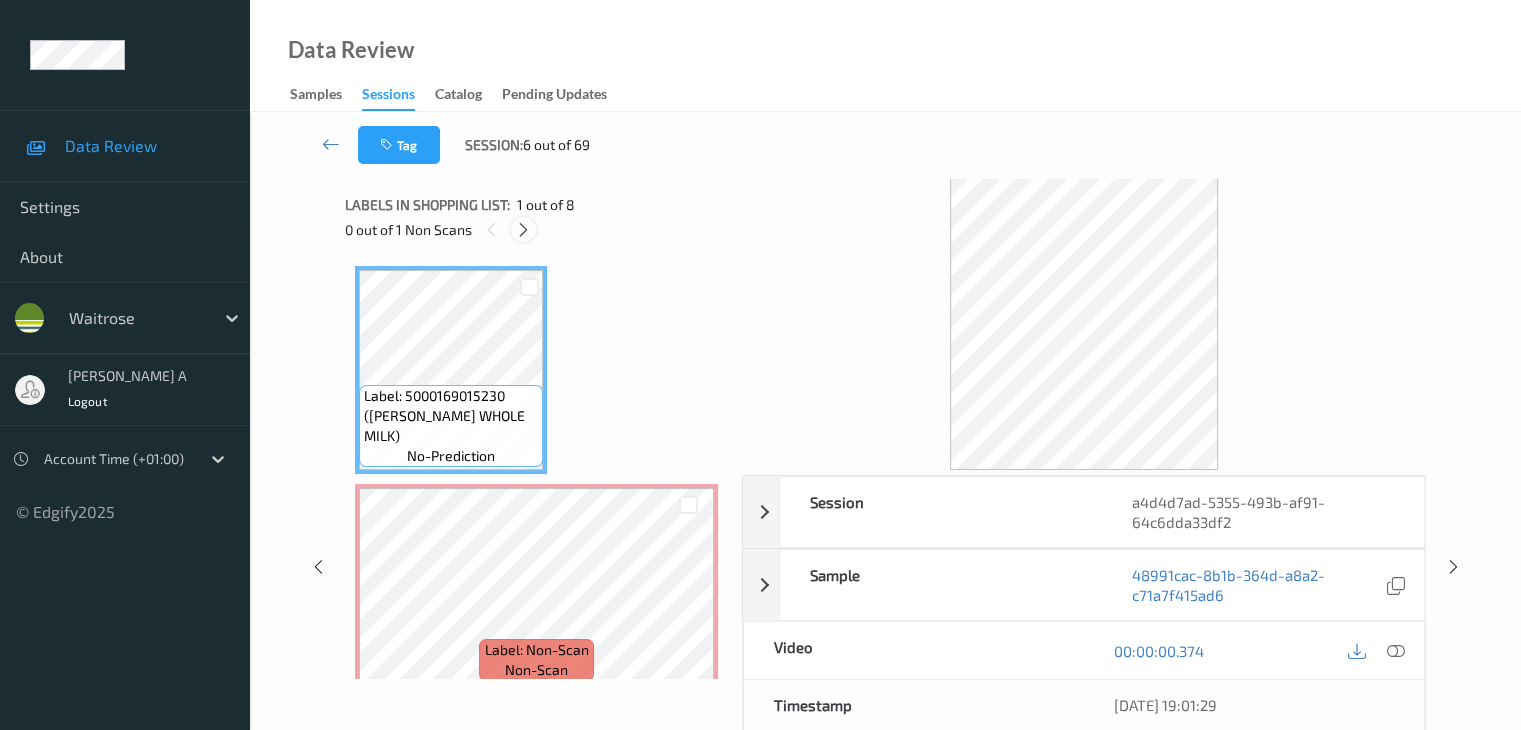 click at bounding box center (523, 230) 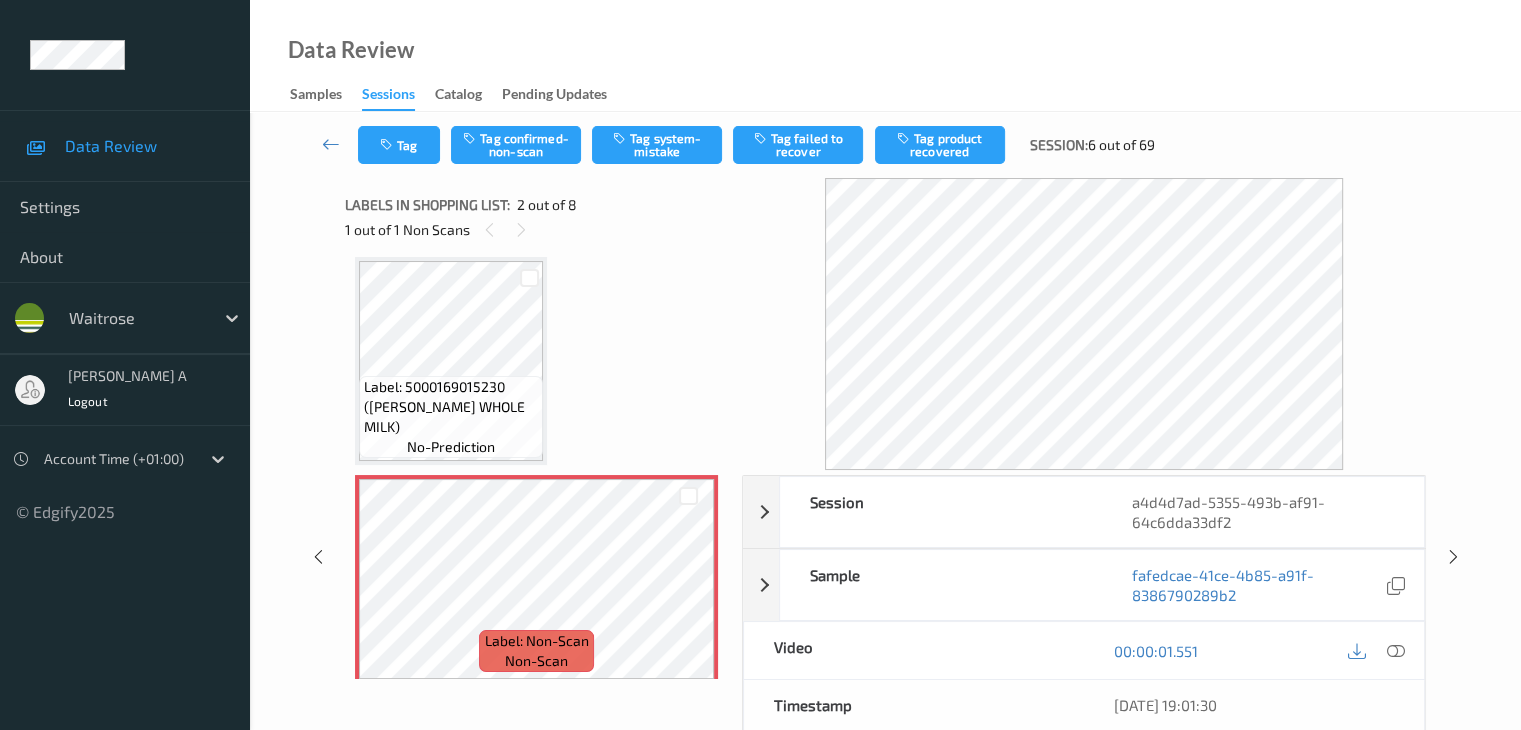 scroll, scrollTop: 0, scrollLeft: 0, axis: both 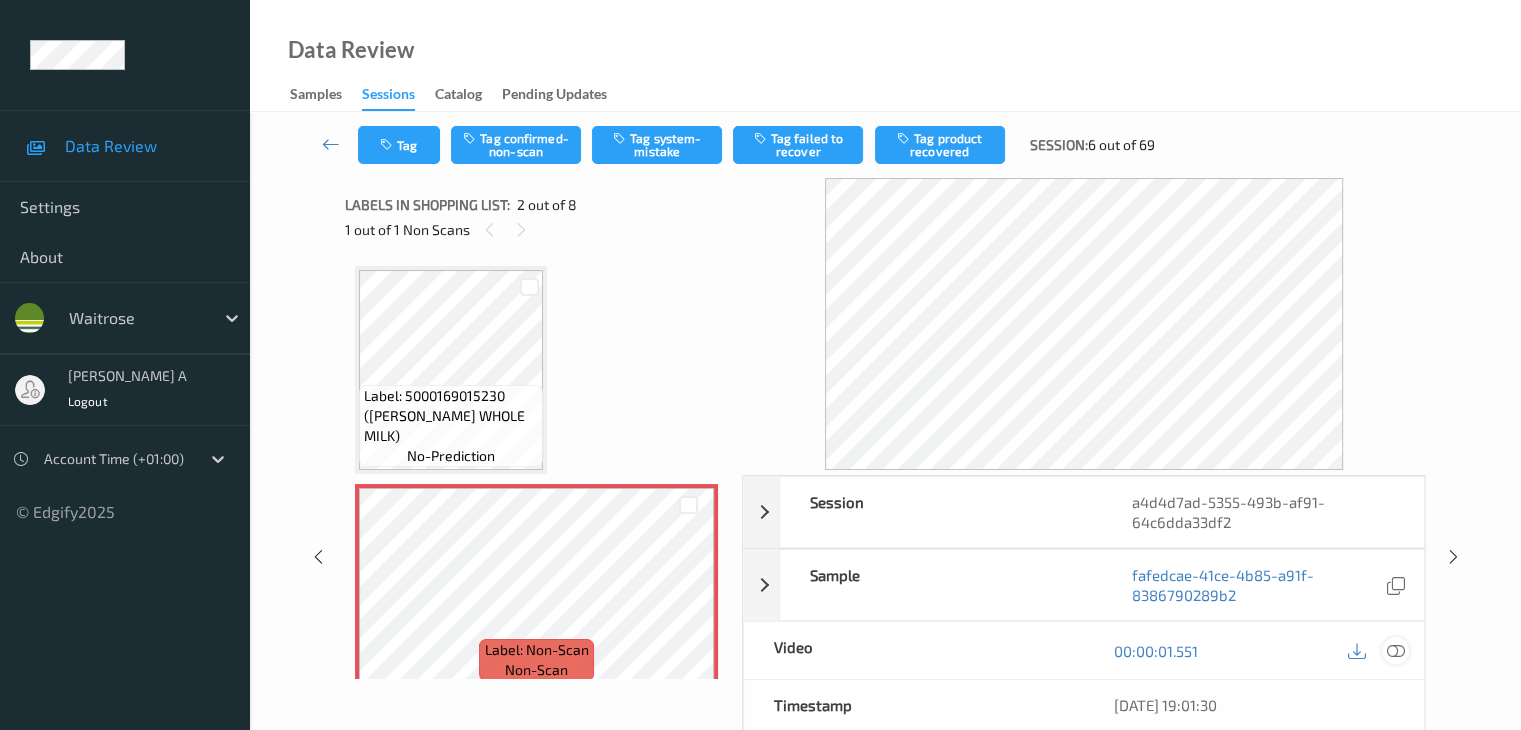 click at bounding box center (1395, 651) 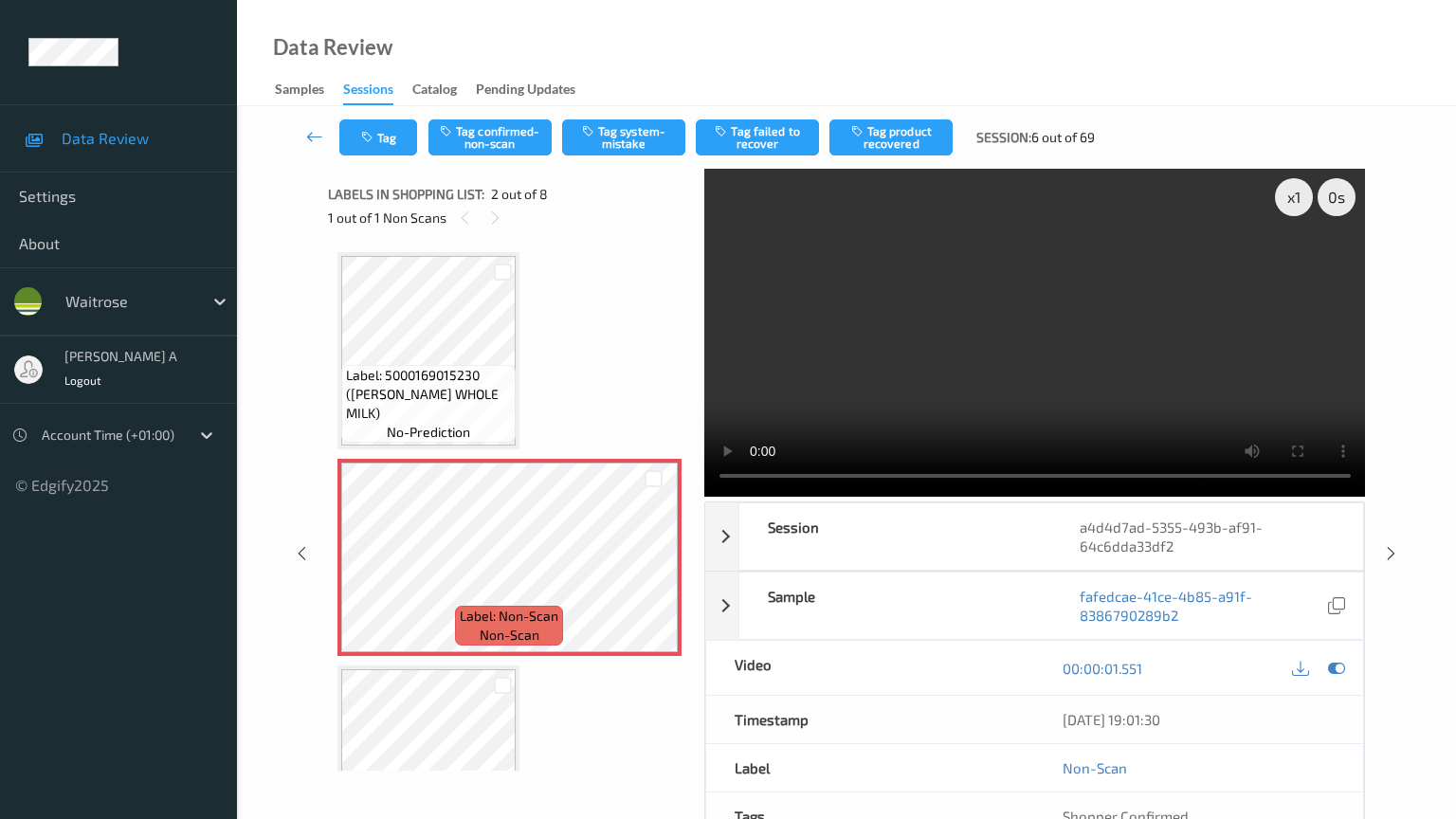 type 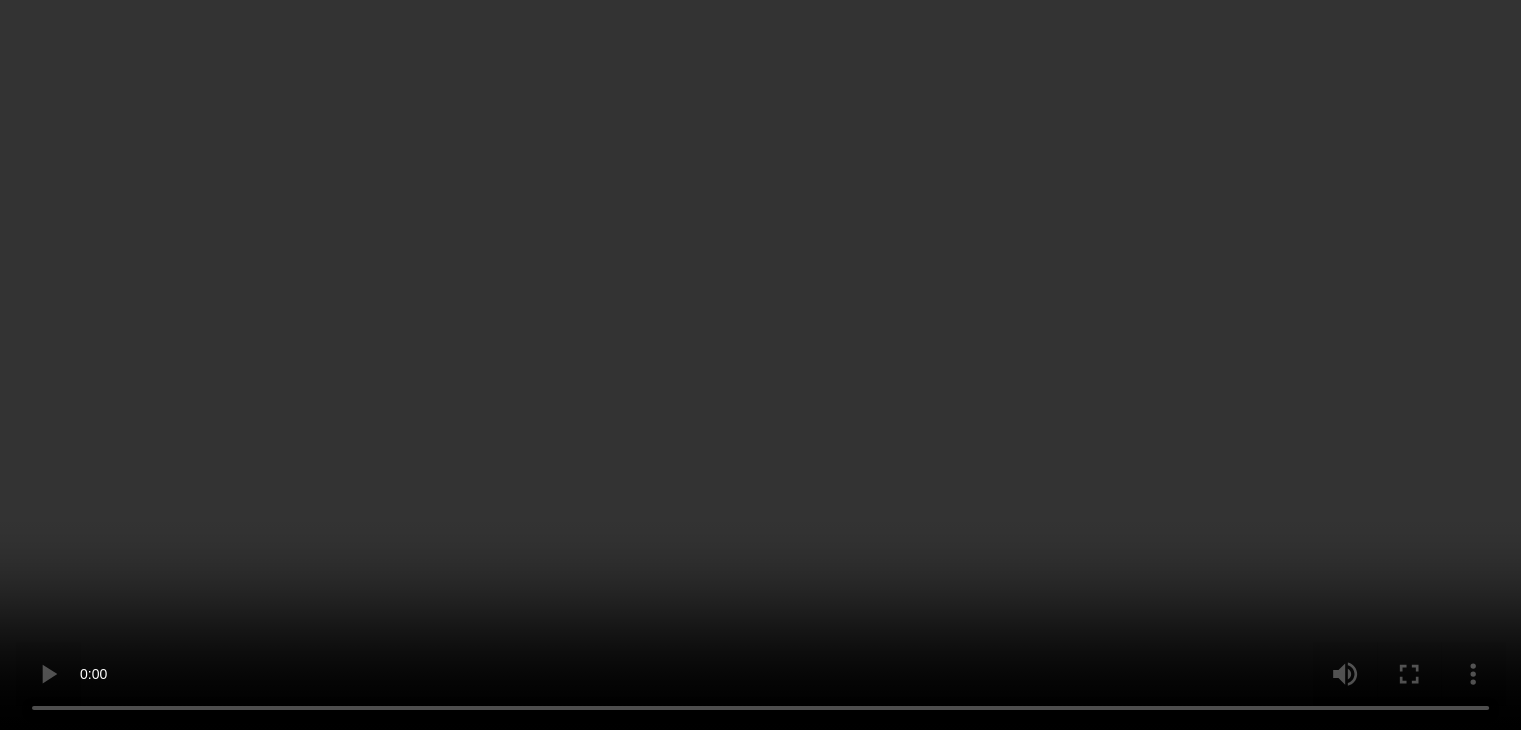 scroll, scrollTop: 200, scrollLeft: 0, axis: vertical 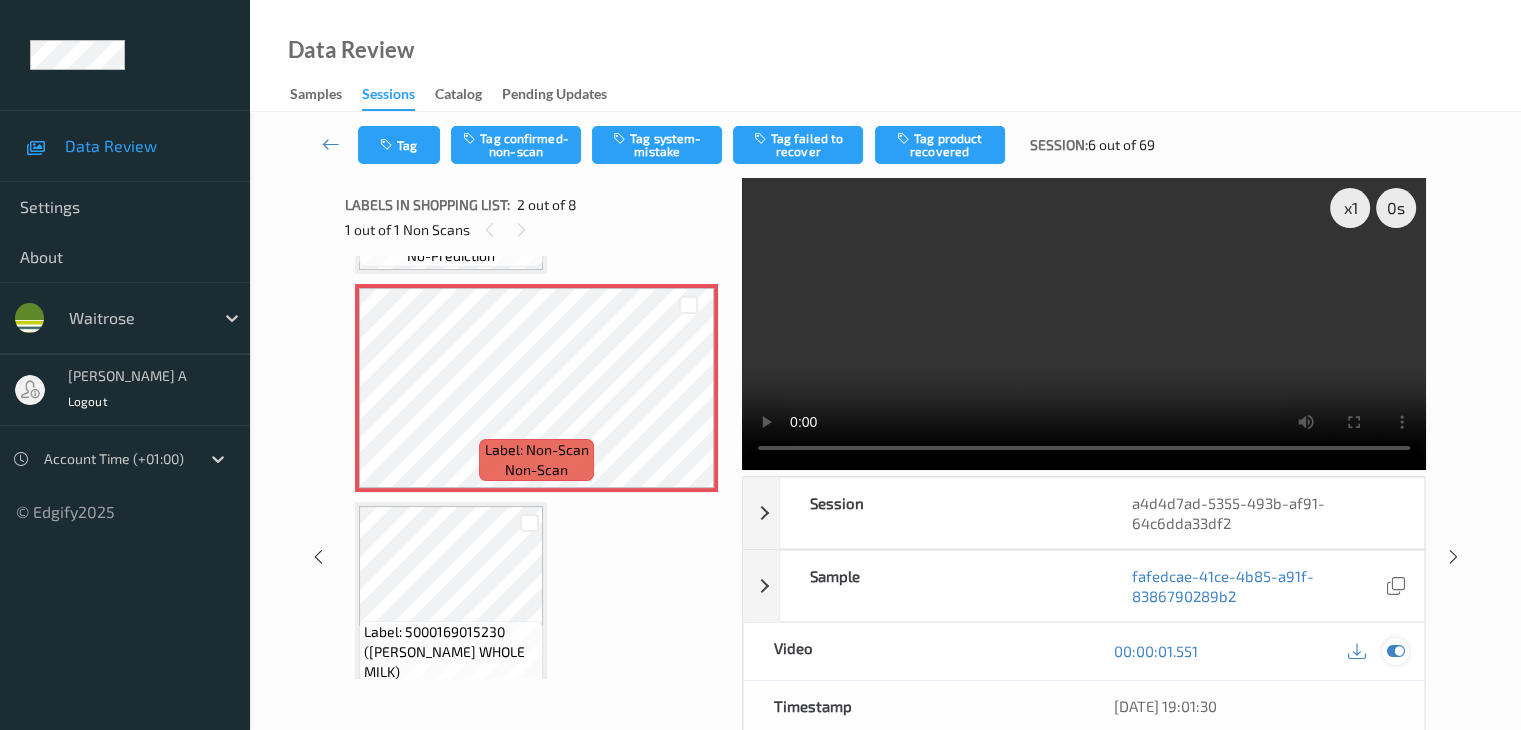 click at bounding box center [1395, 651] 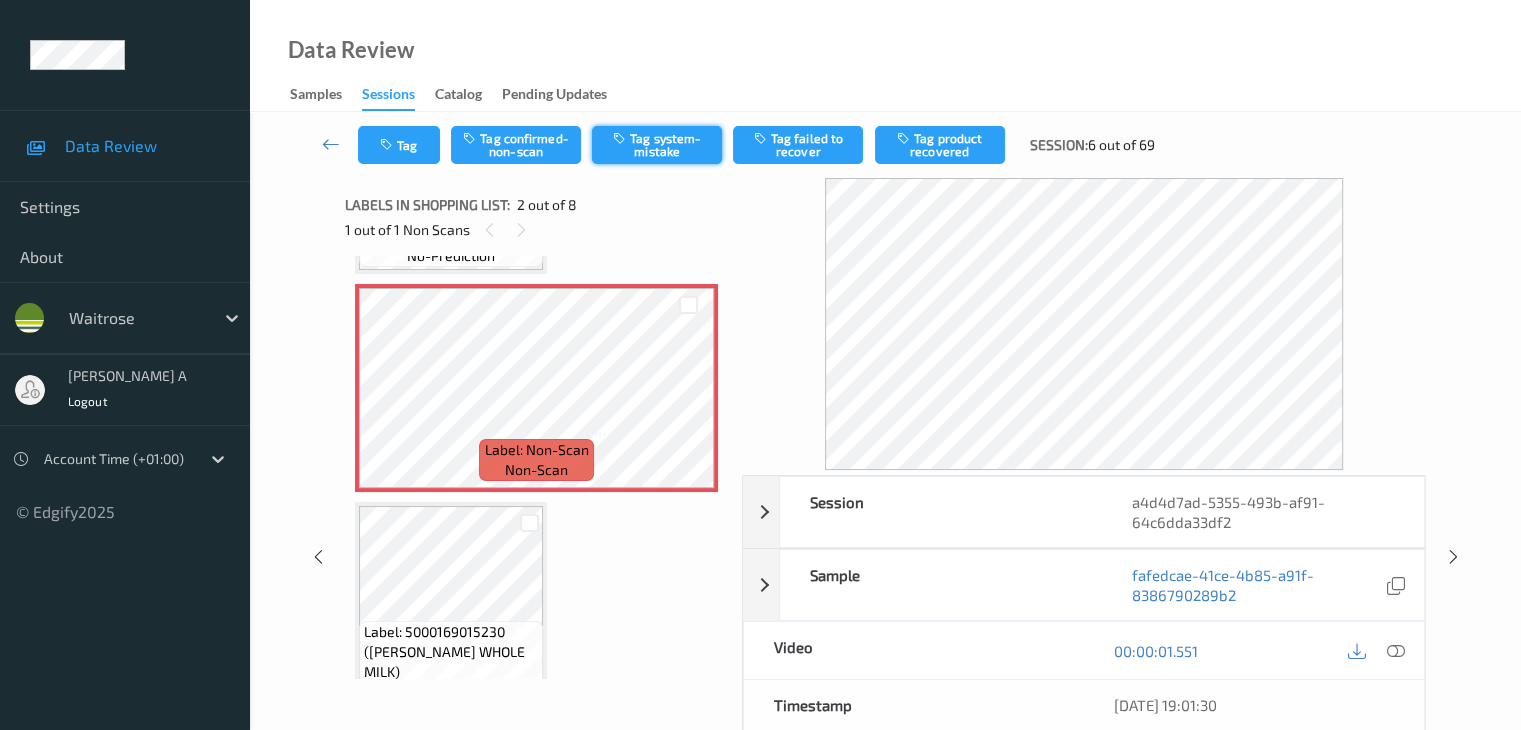 click at bounding box center (621, 138) 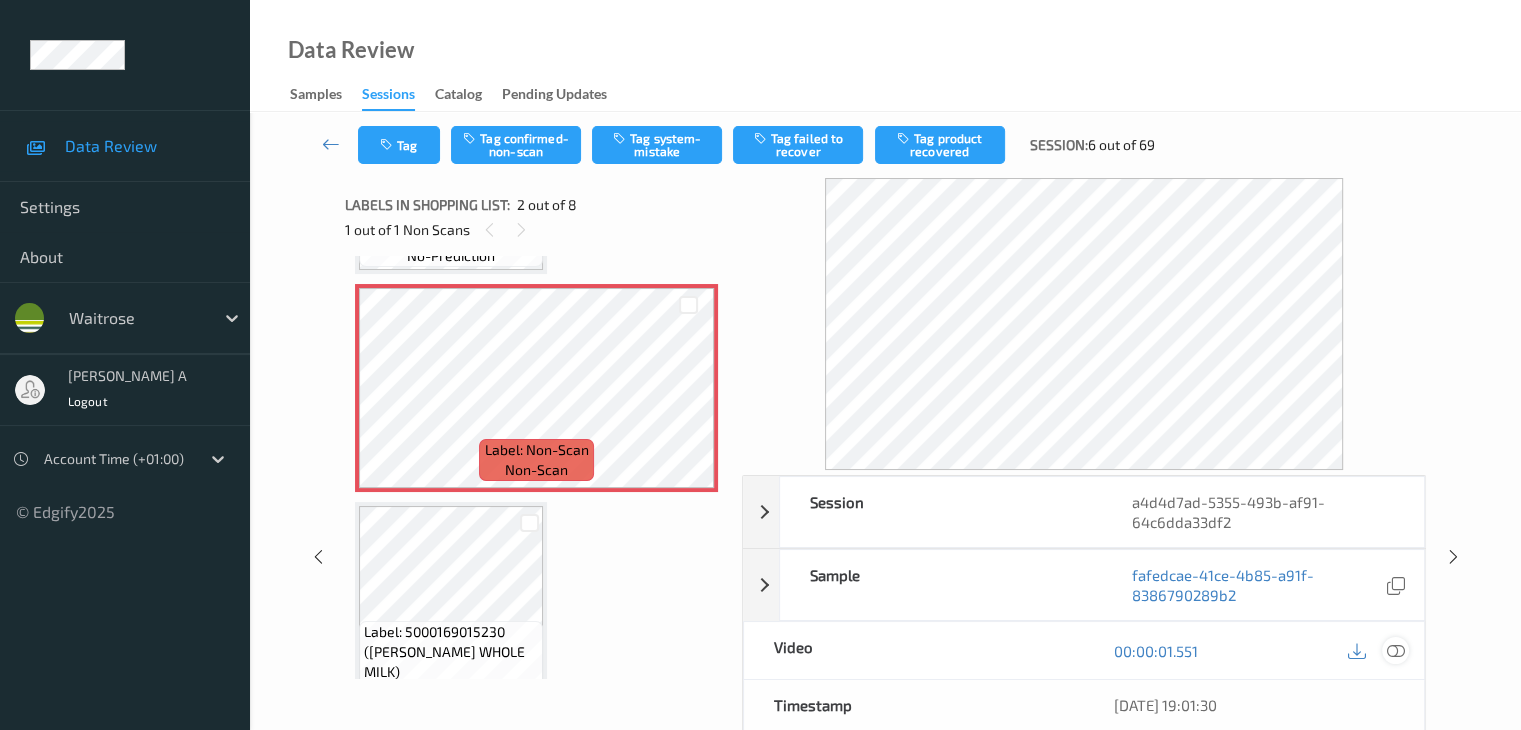 click at bounding box center (1395, 651) 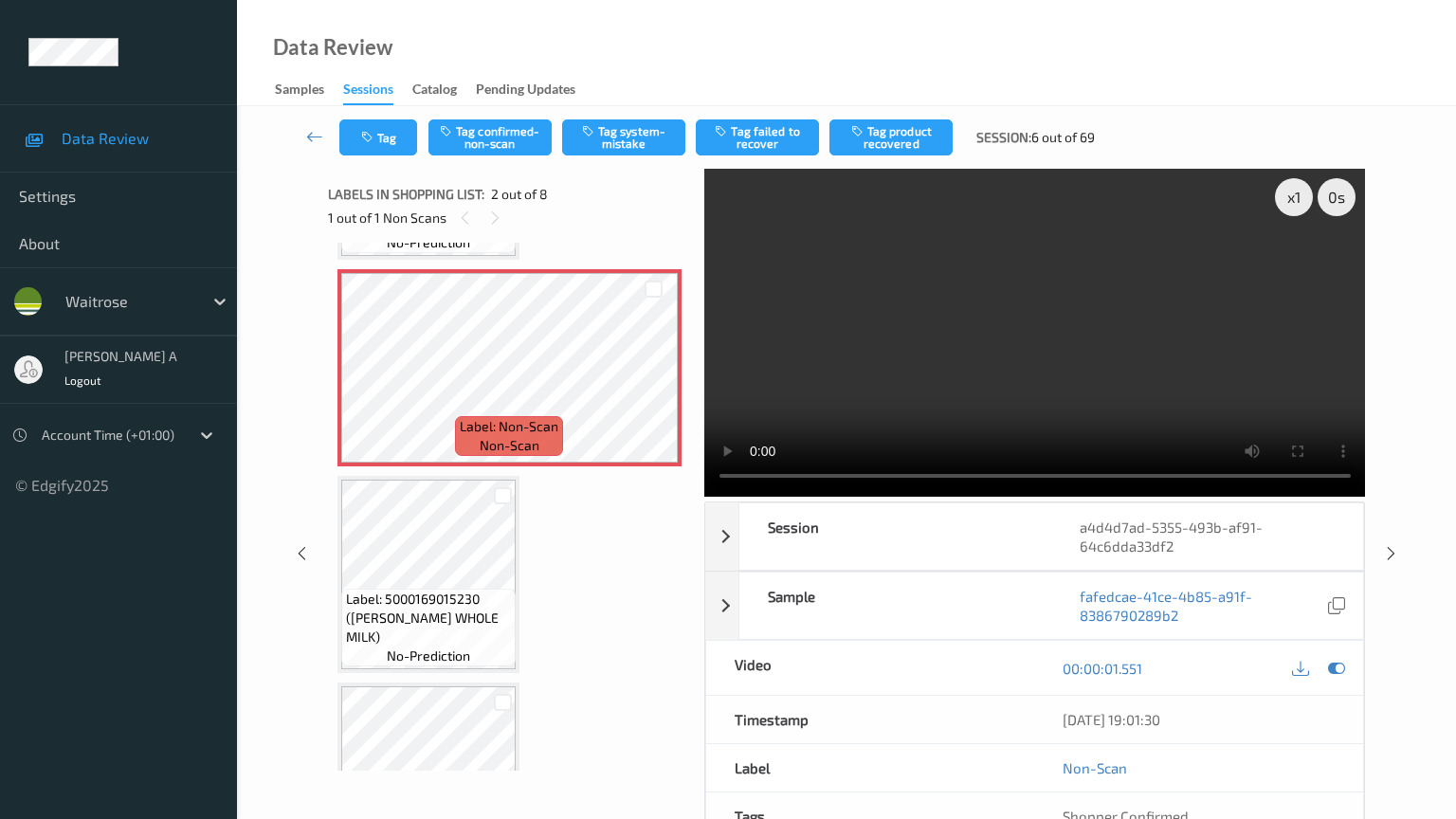 type 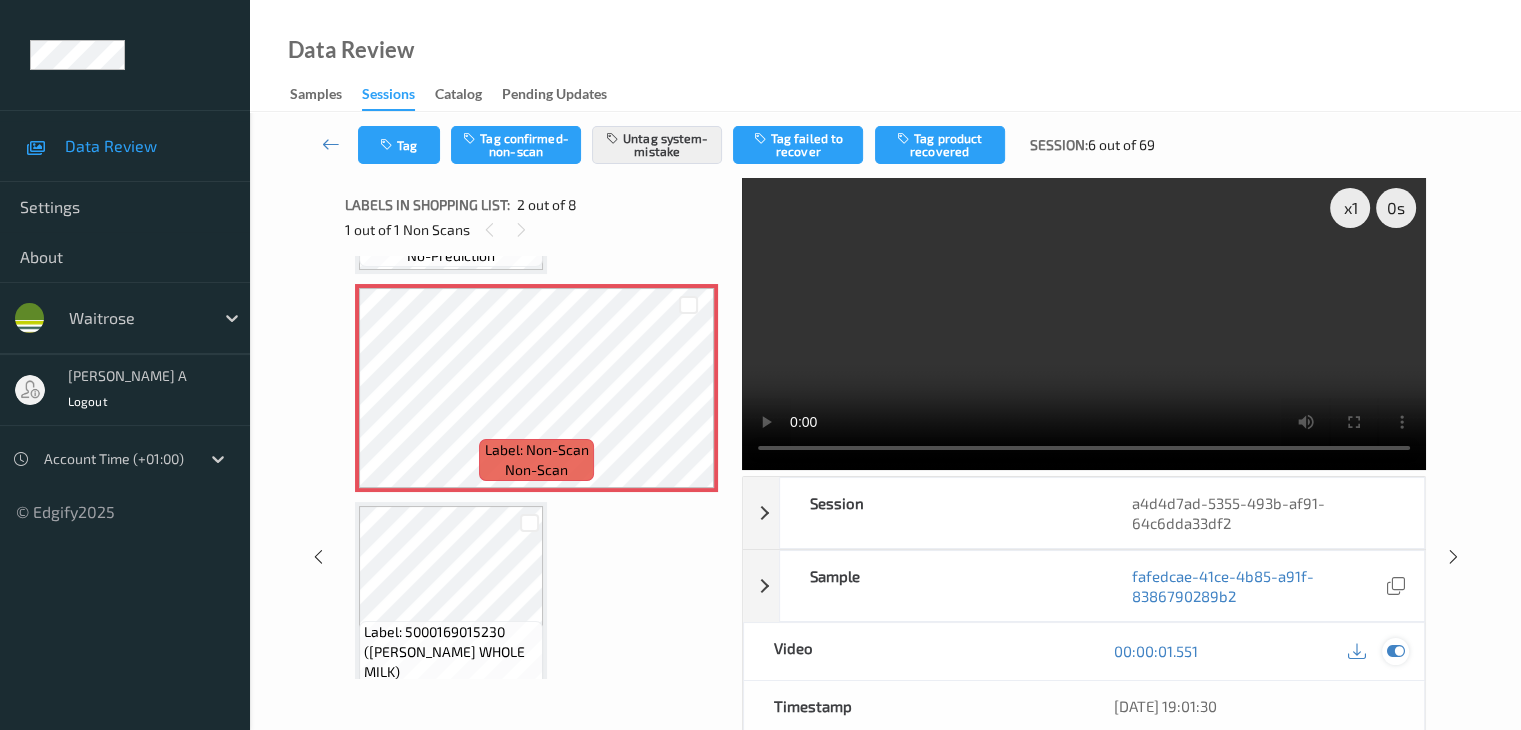 click at bounding box center (1395, 651) 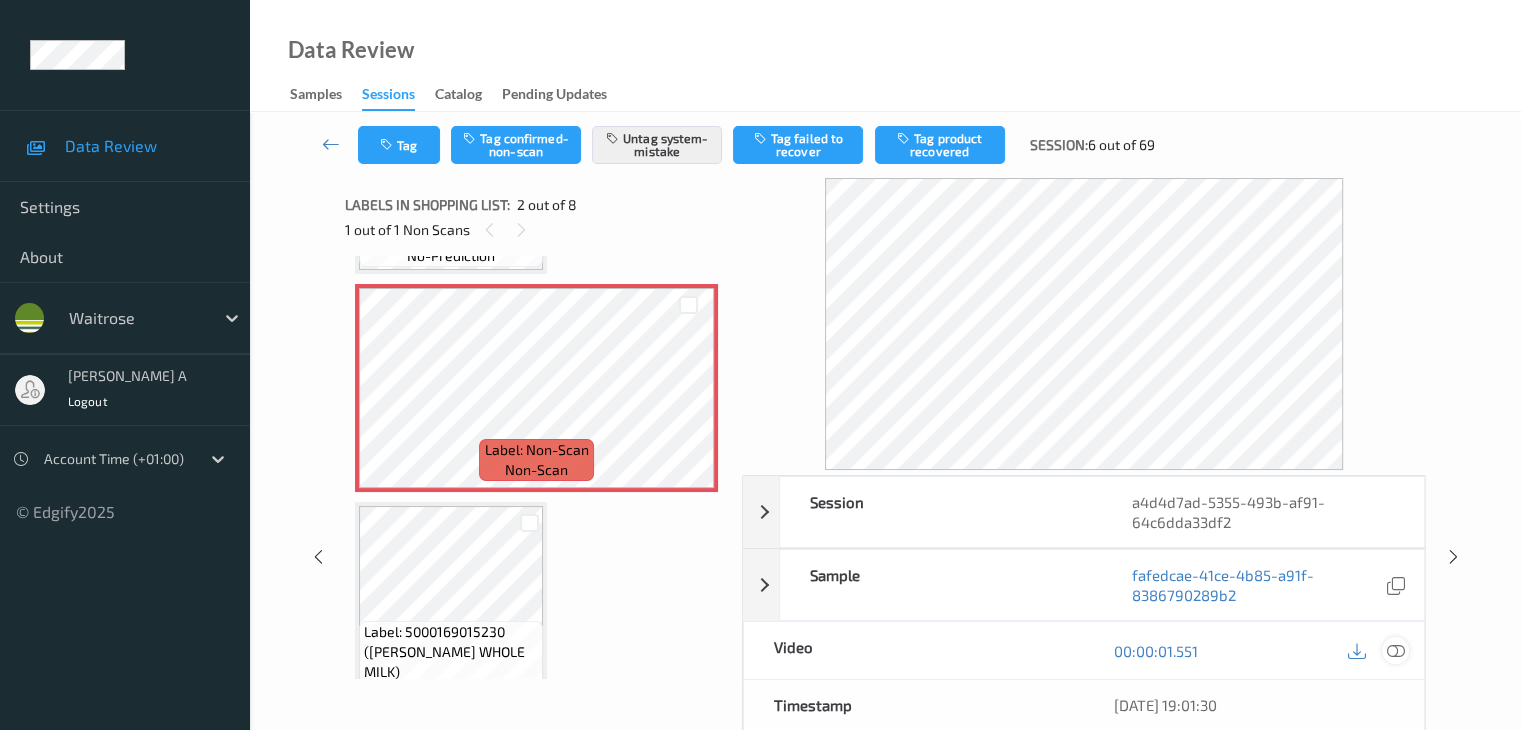 click at bounding box center (1395, 651) 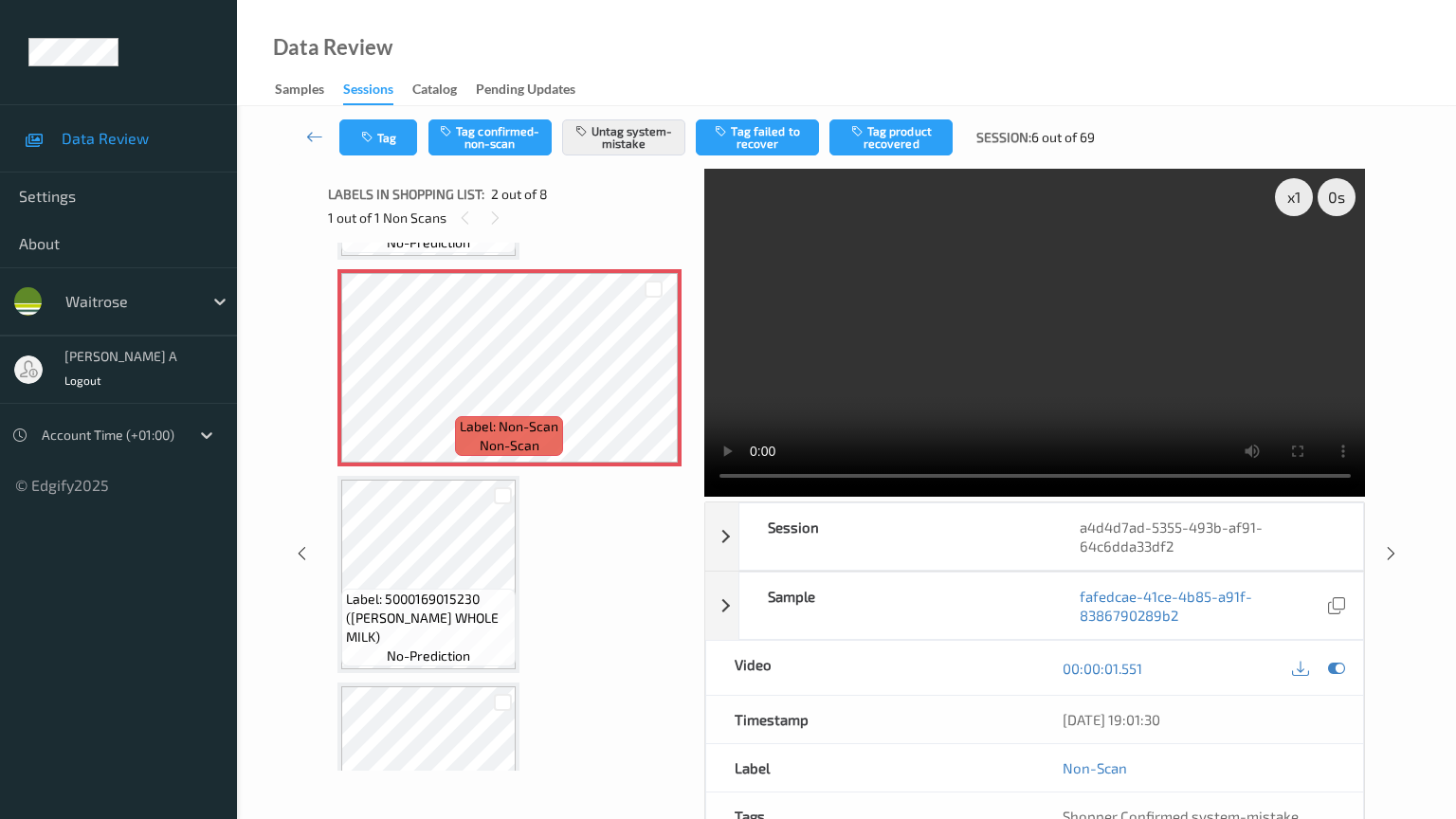 type 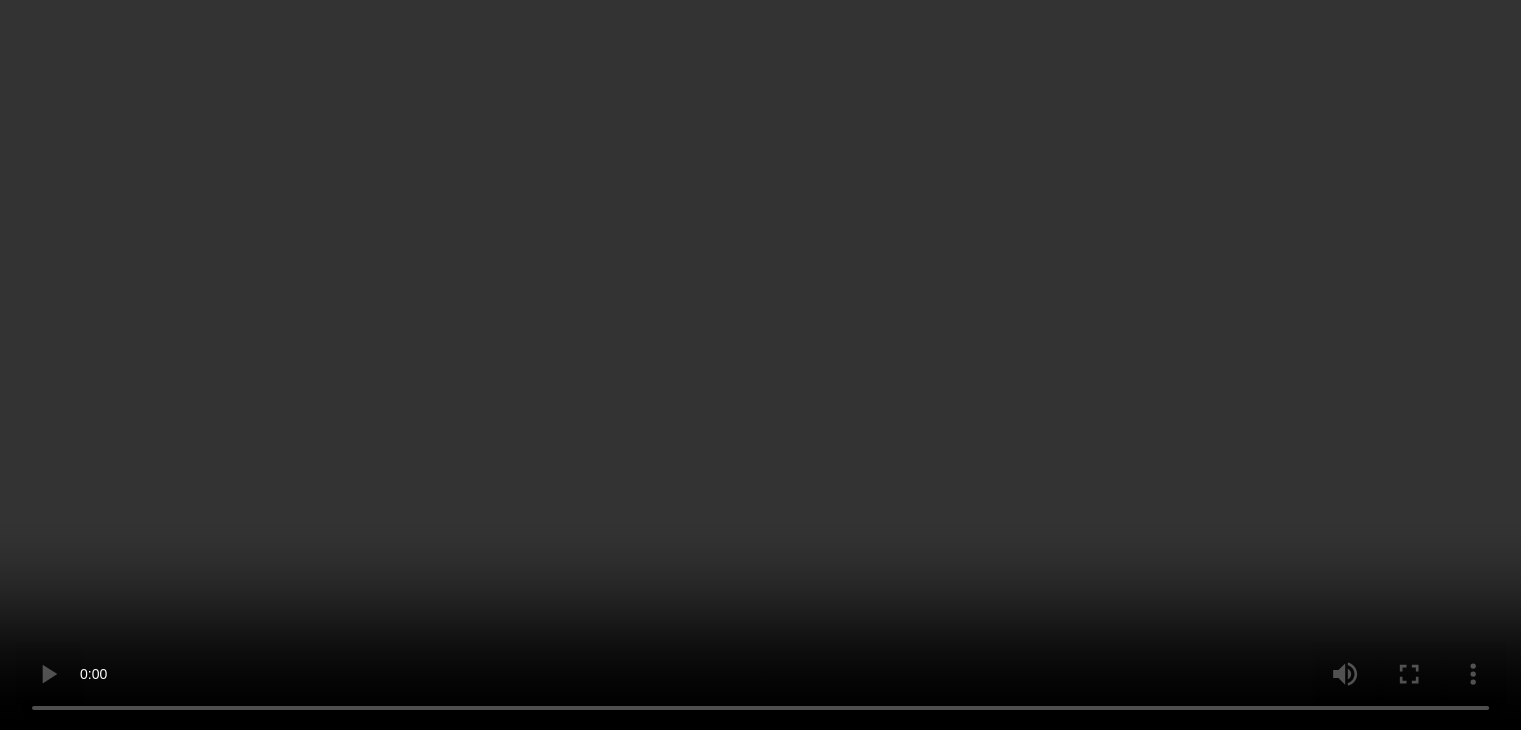 scroll, scrollTop: 600, scrollLeft: 0, axis: vertical 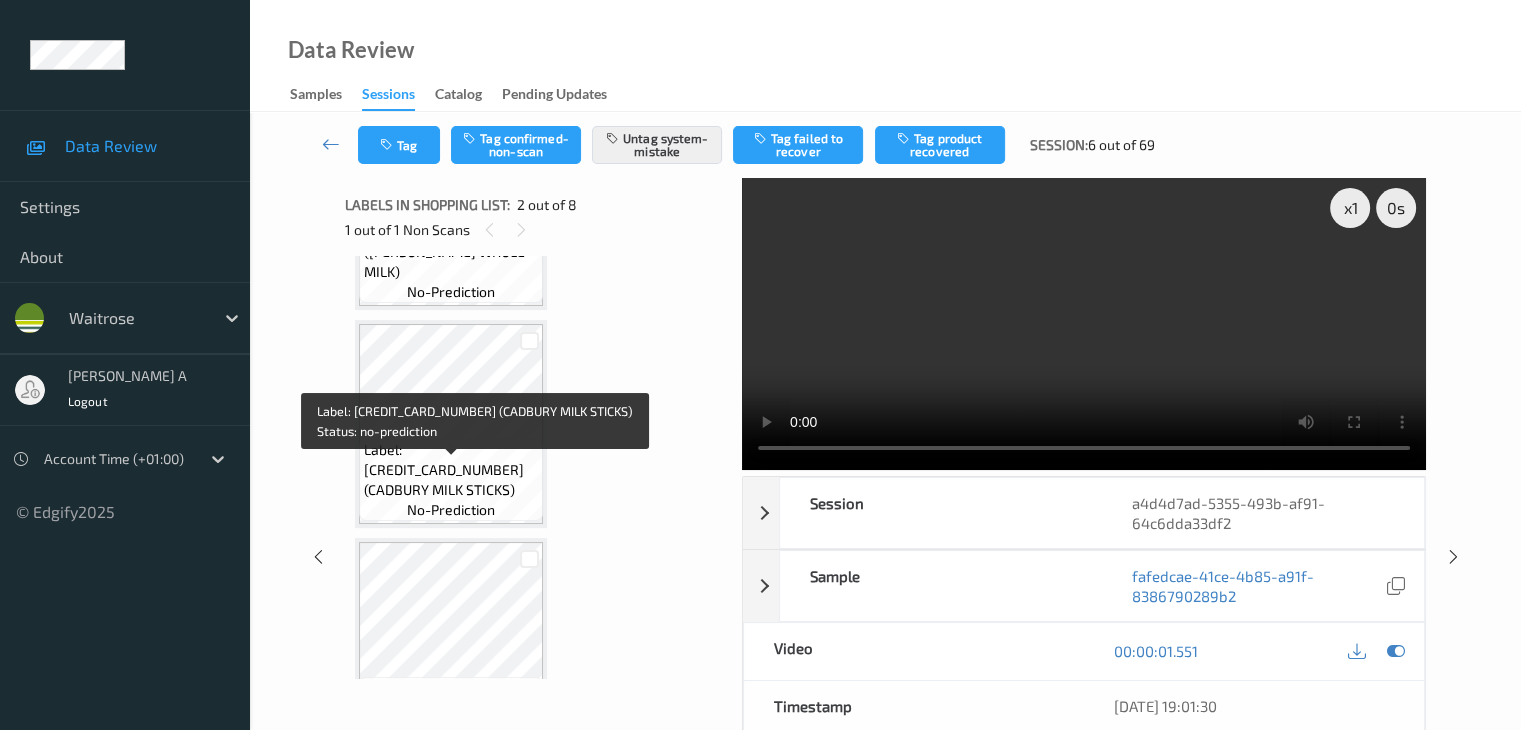 click on "Label: 5010238022564 (CADBURY MILK STICKS)" at bounding box center (451, 470) 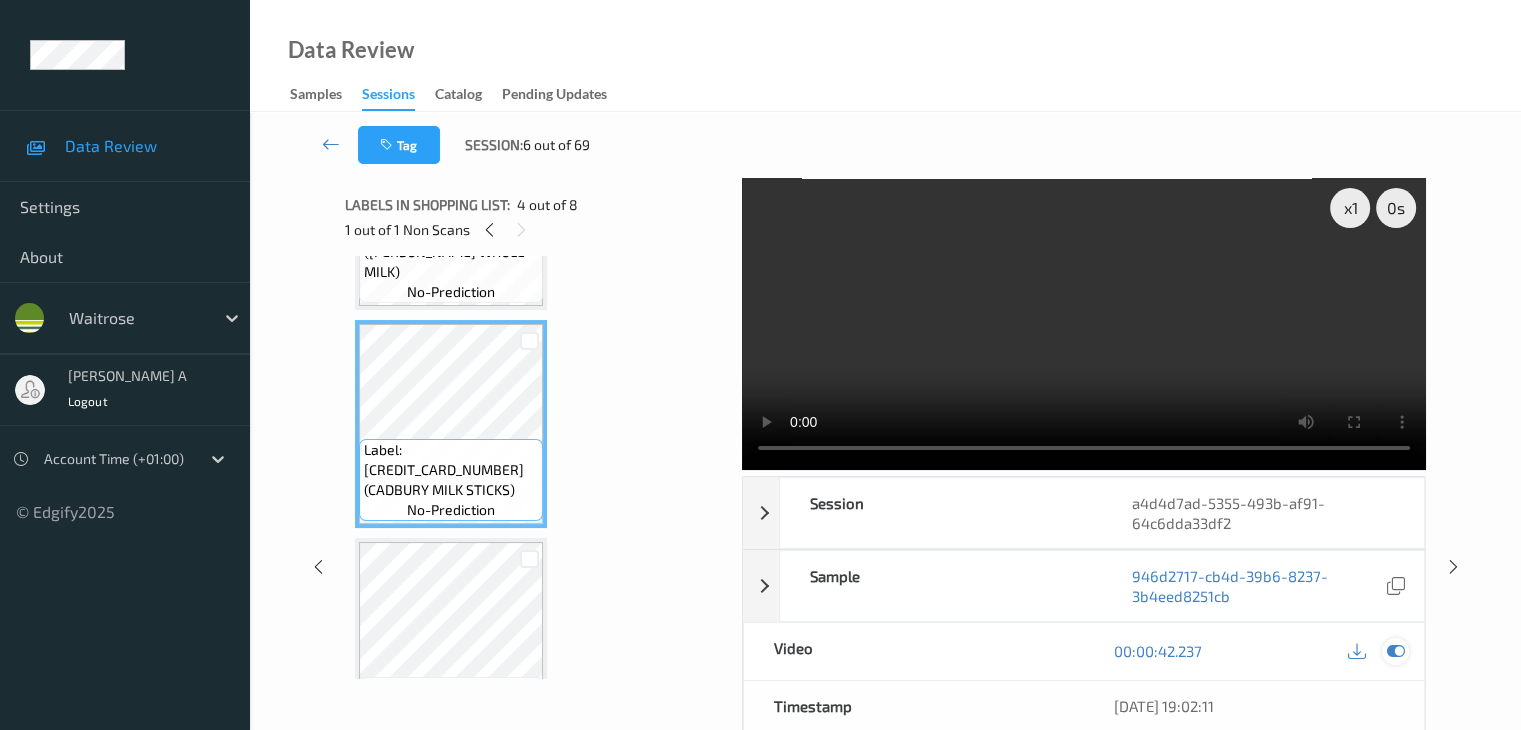 click at bounding box center [1395, 651] 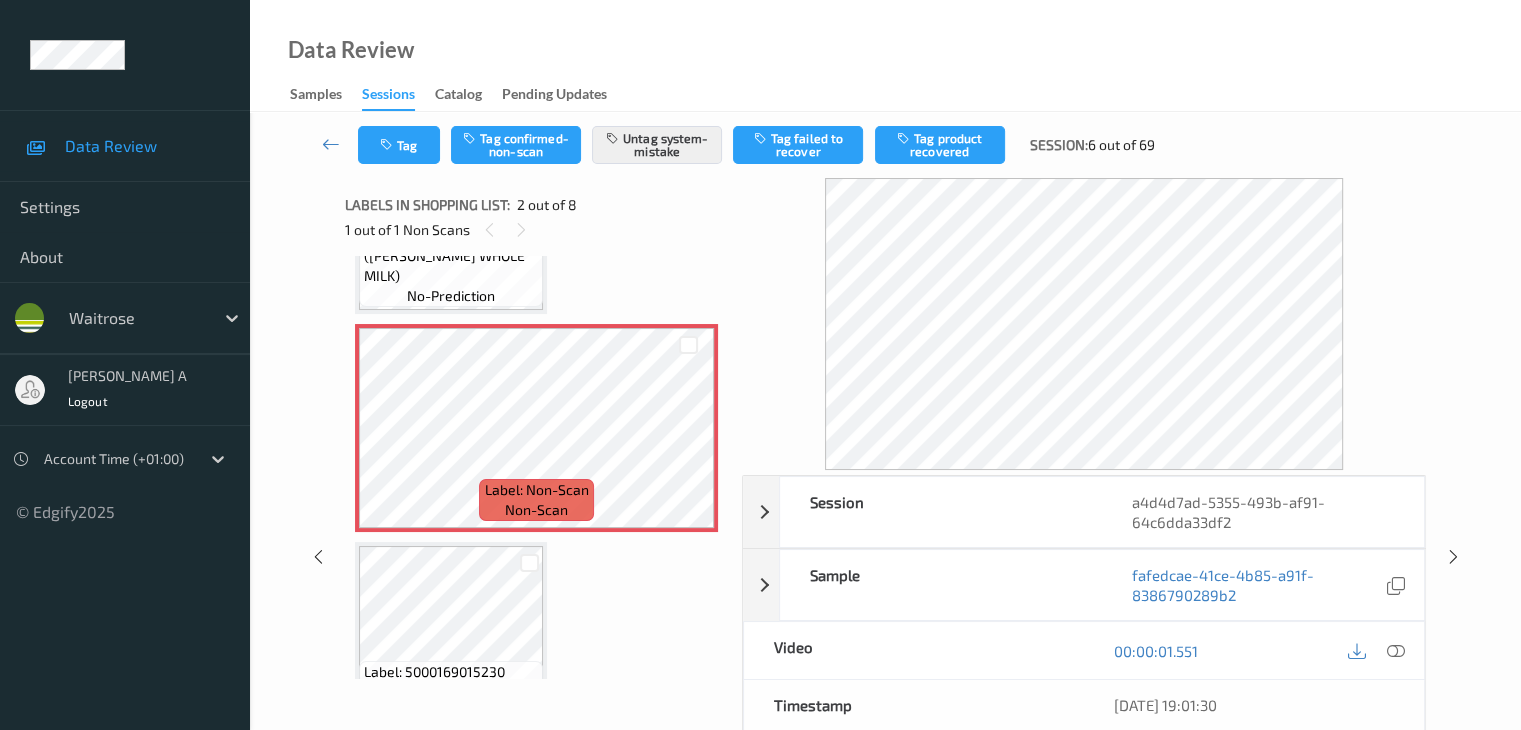 scroll, scrollTop: 0, scrollLeft: 0, axis: both 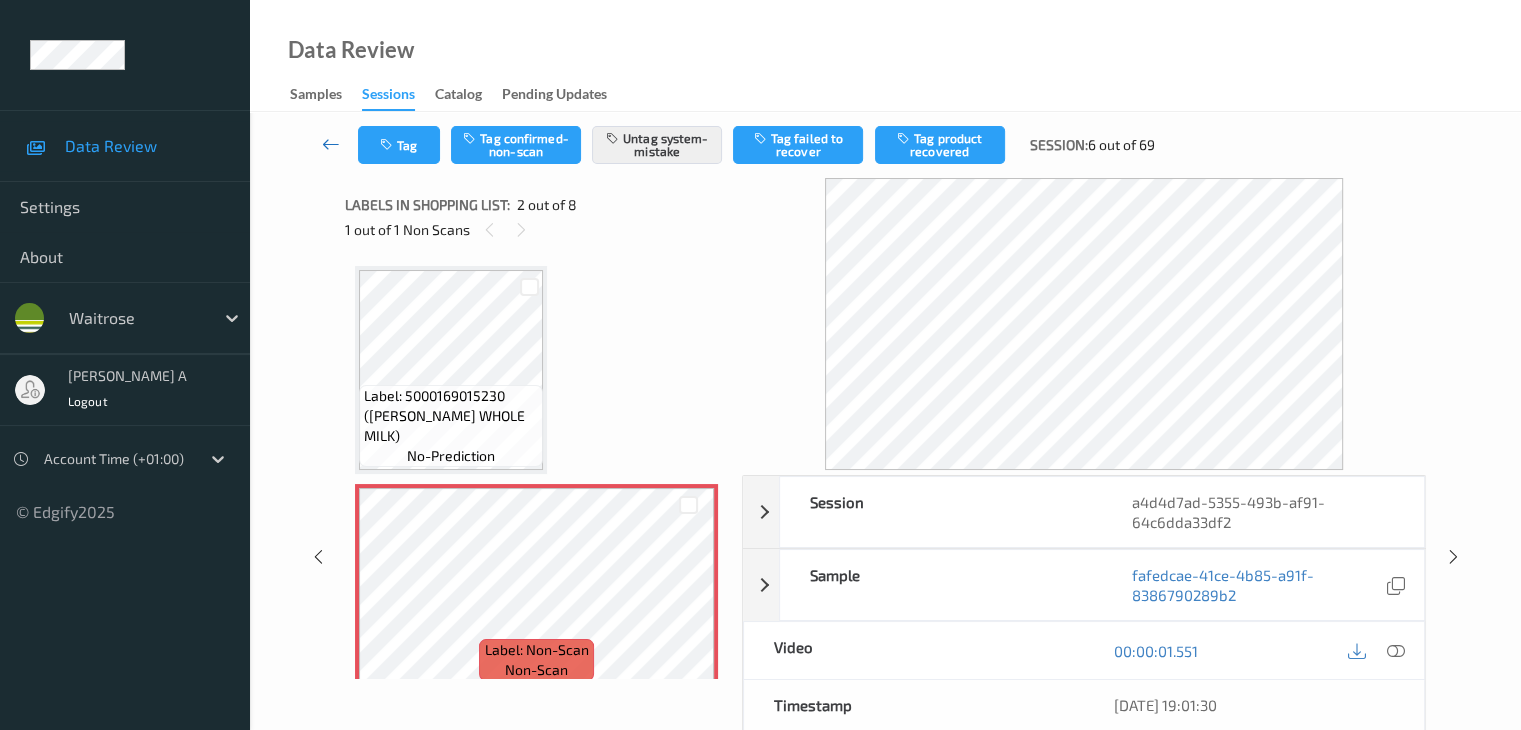 click at bounding box center [331, 144] 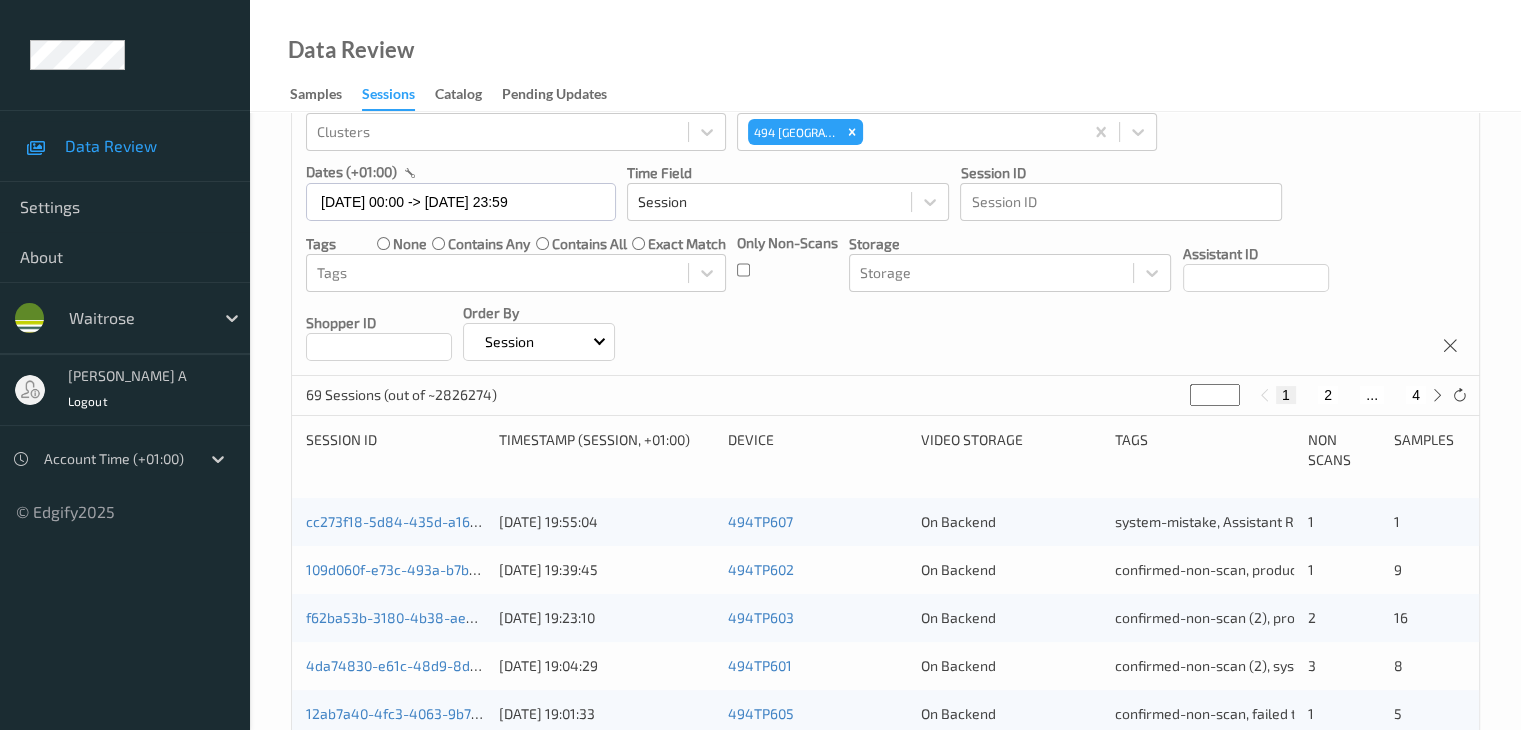 scroll, scrollTop: 300, scrollLeft: 0, axis: vertical 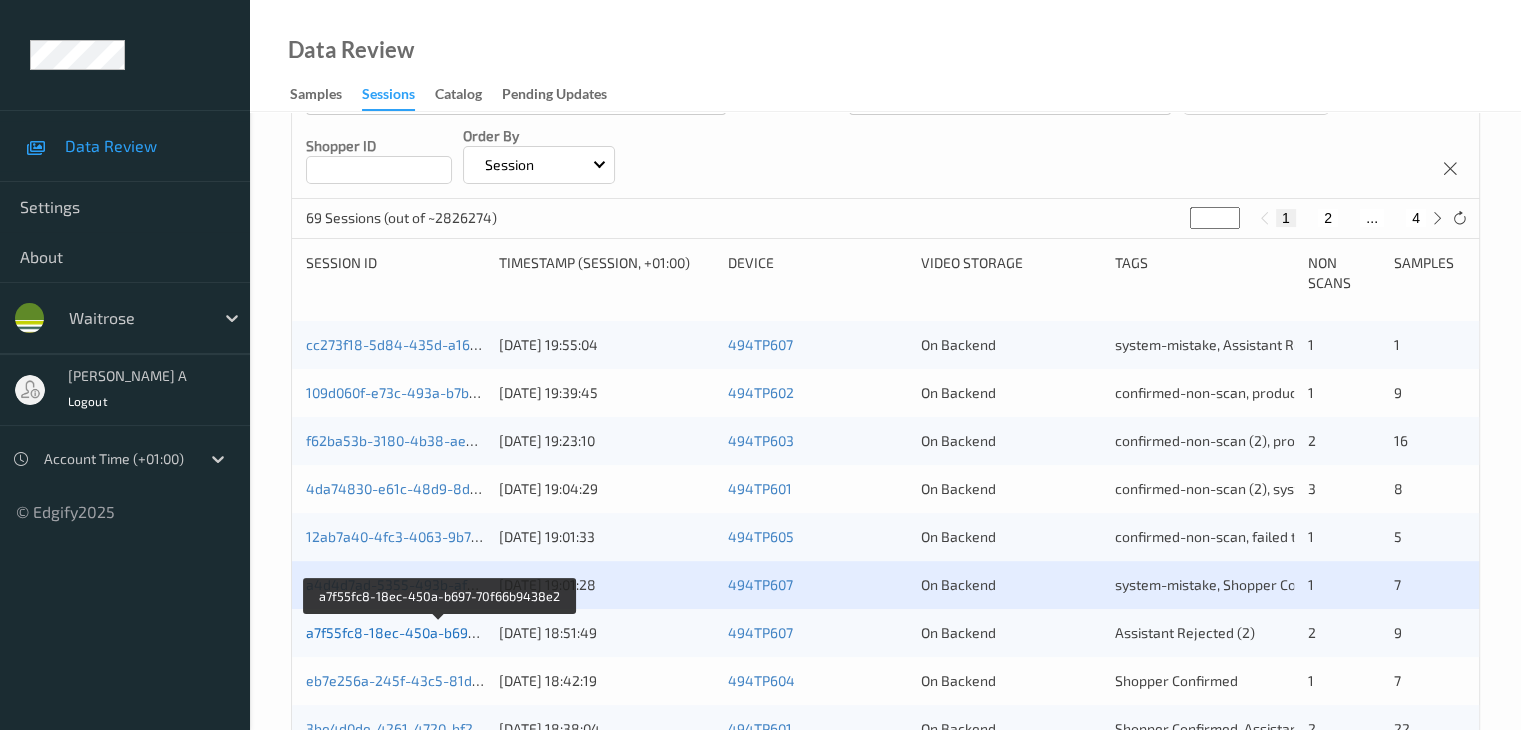 click on "a7f55fc8-18ec-450a-b697-70f66b9438e2" at bounding box center (440, 632) 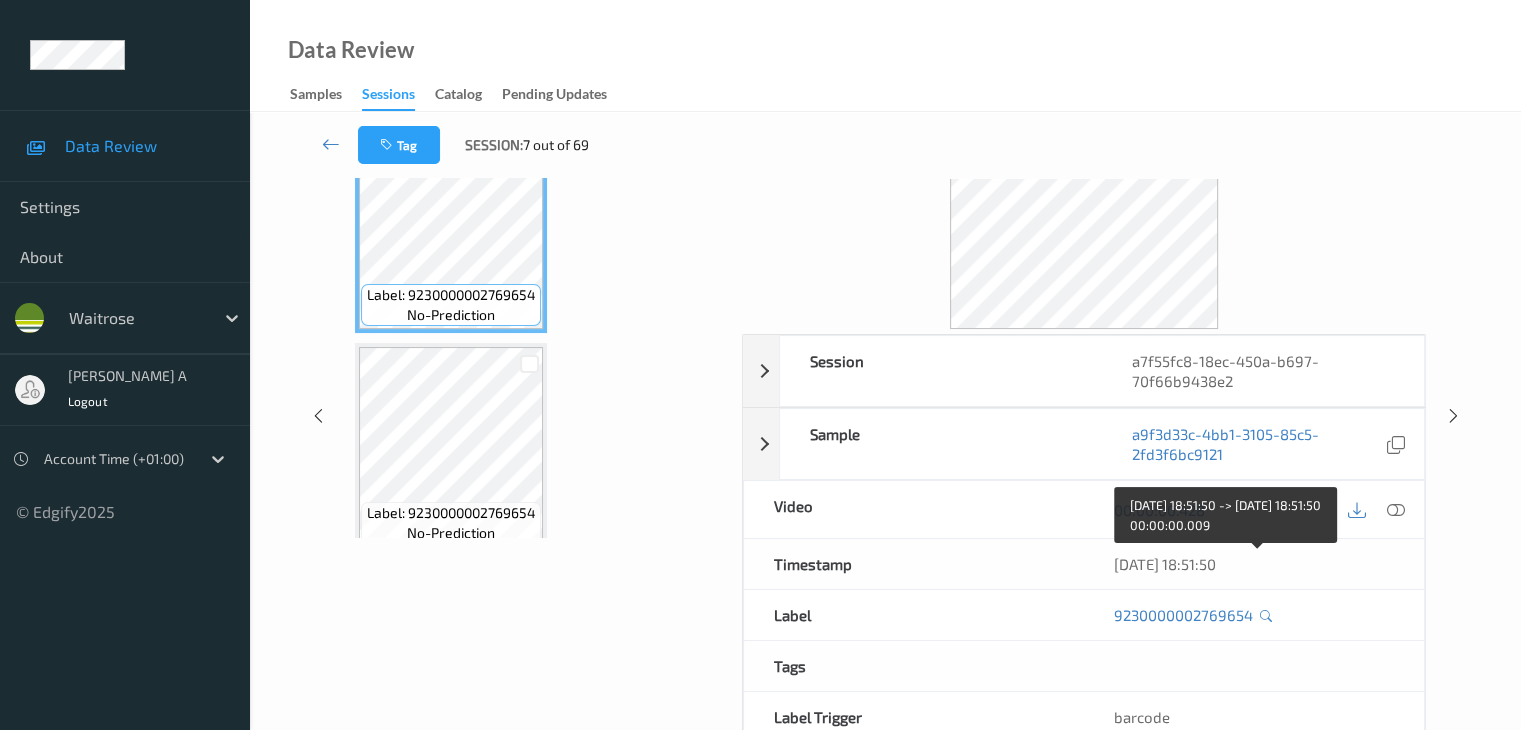 scroll, scrollTop: 0, scrollLeft: 0, axis: both 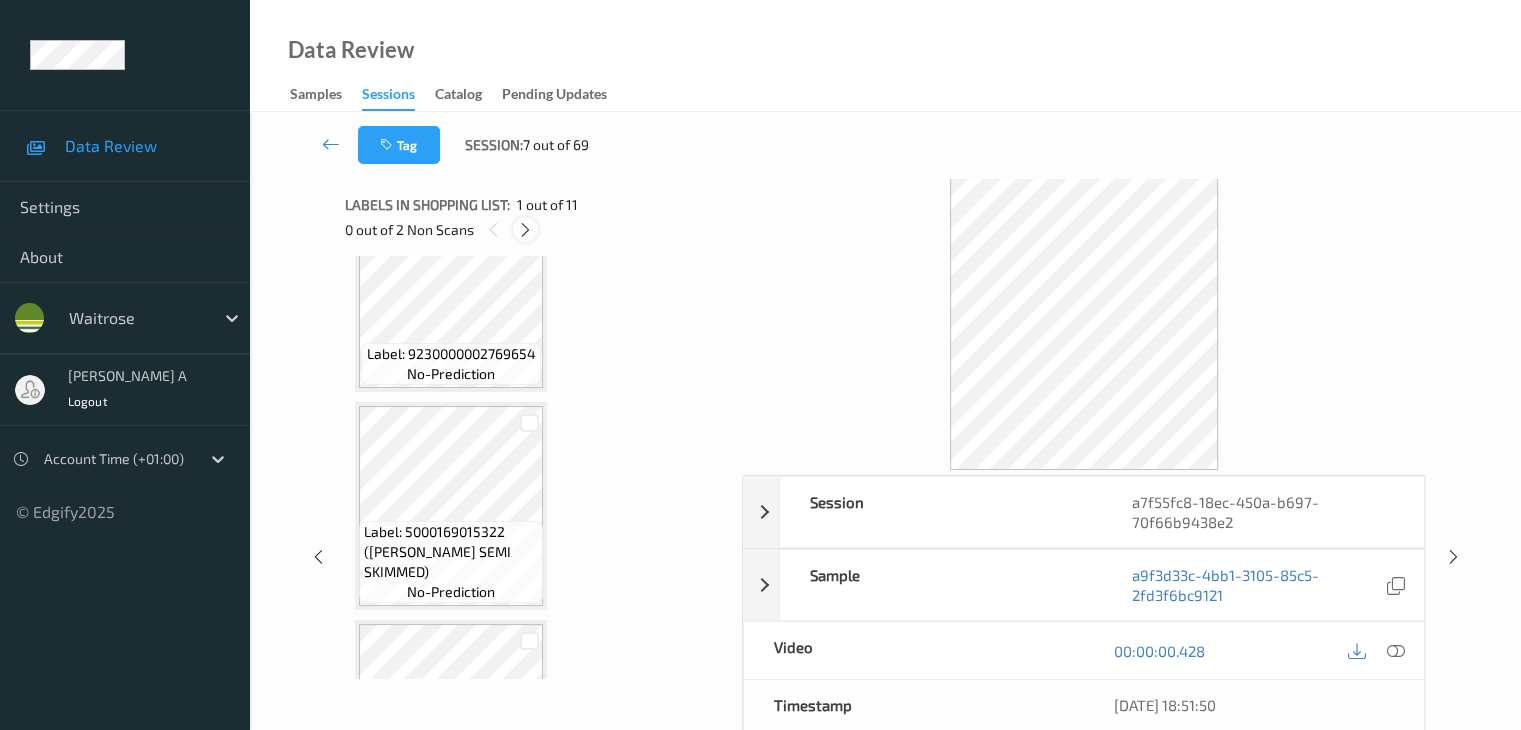 click at bounding box center (525, 230) 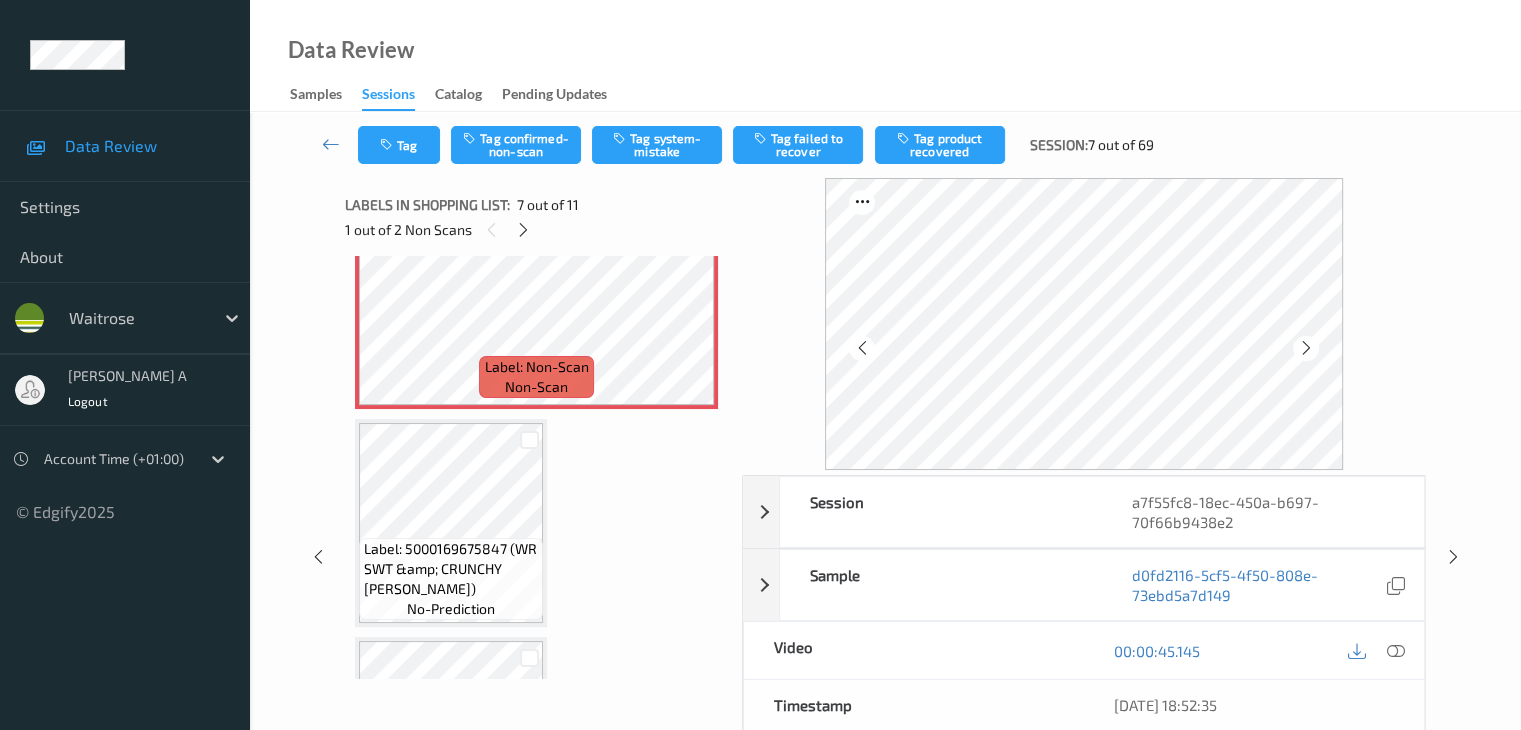 scroll, scrollTop: 1385, scrollLeft: 0, axis: vertical 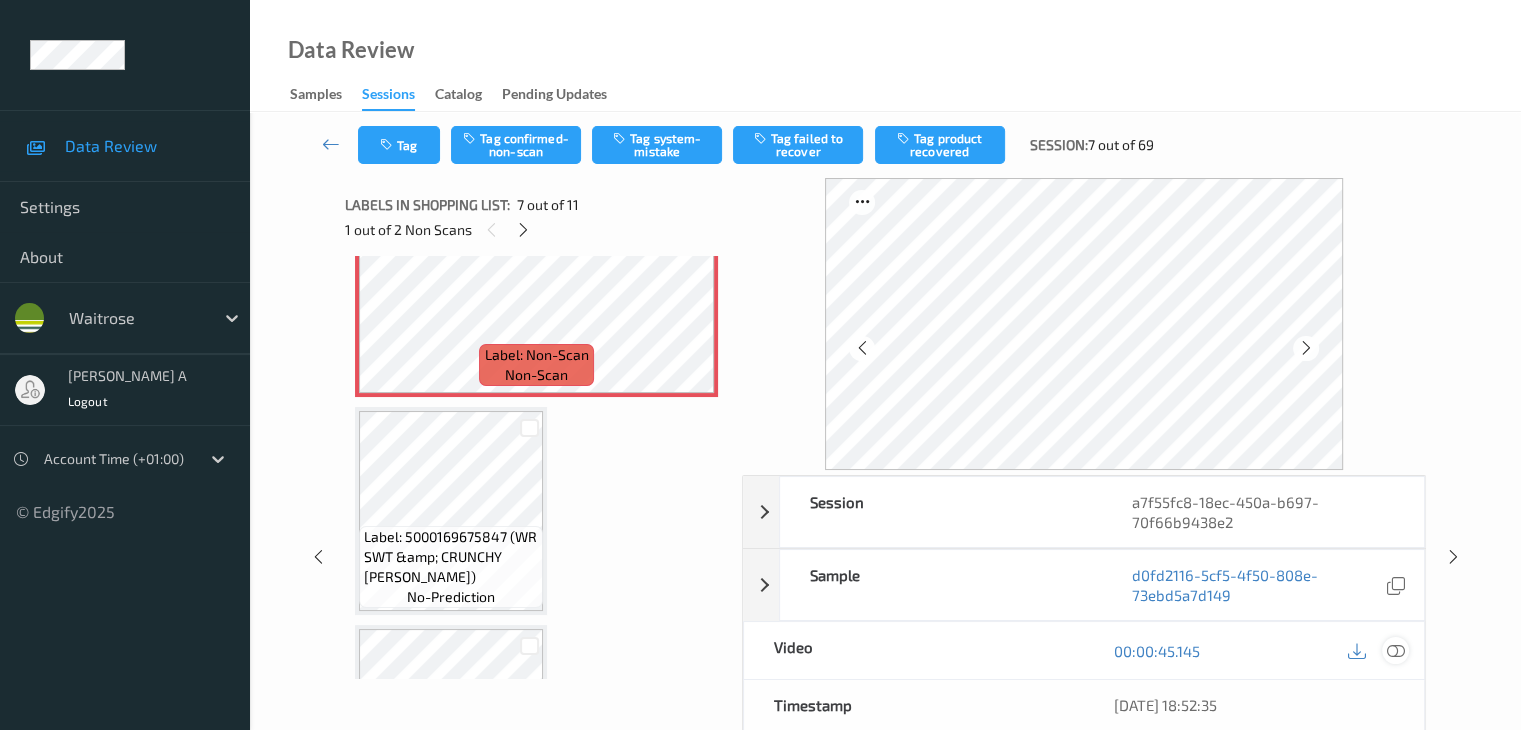 click at bounding box center [1395, 651] 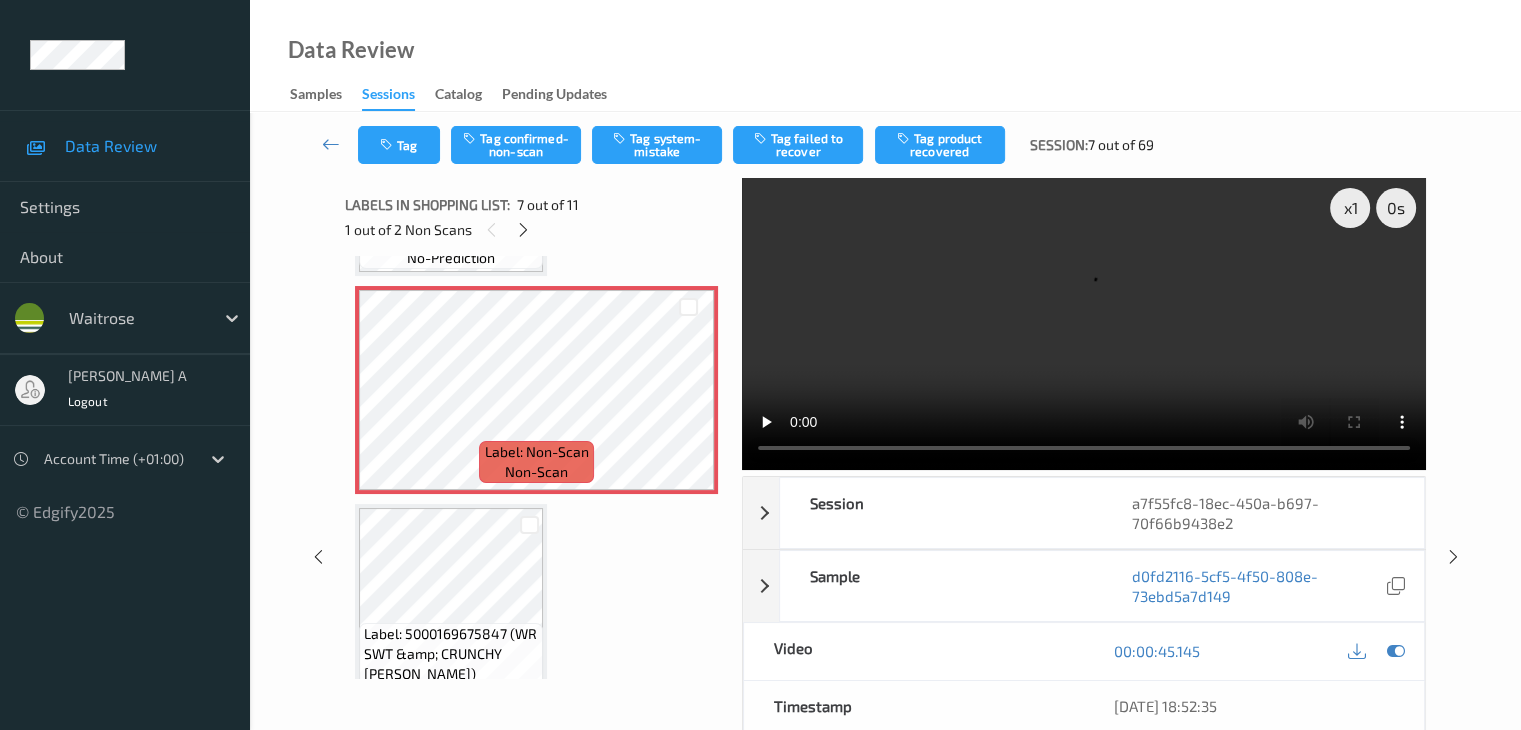 scroll, scrollTop: 1285, scrollLeft: 0, axis: vertical 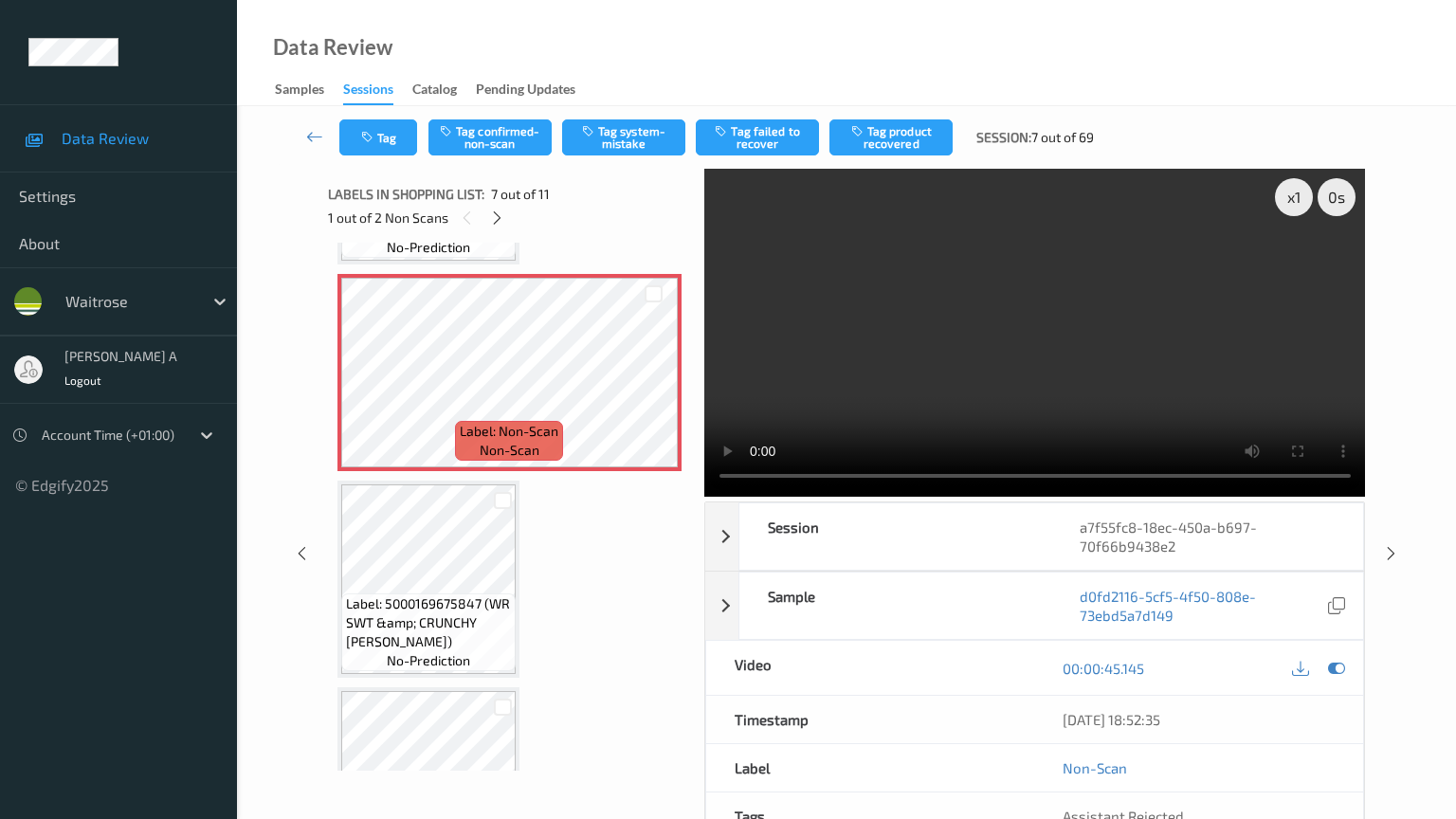 type 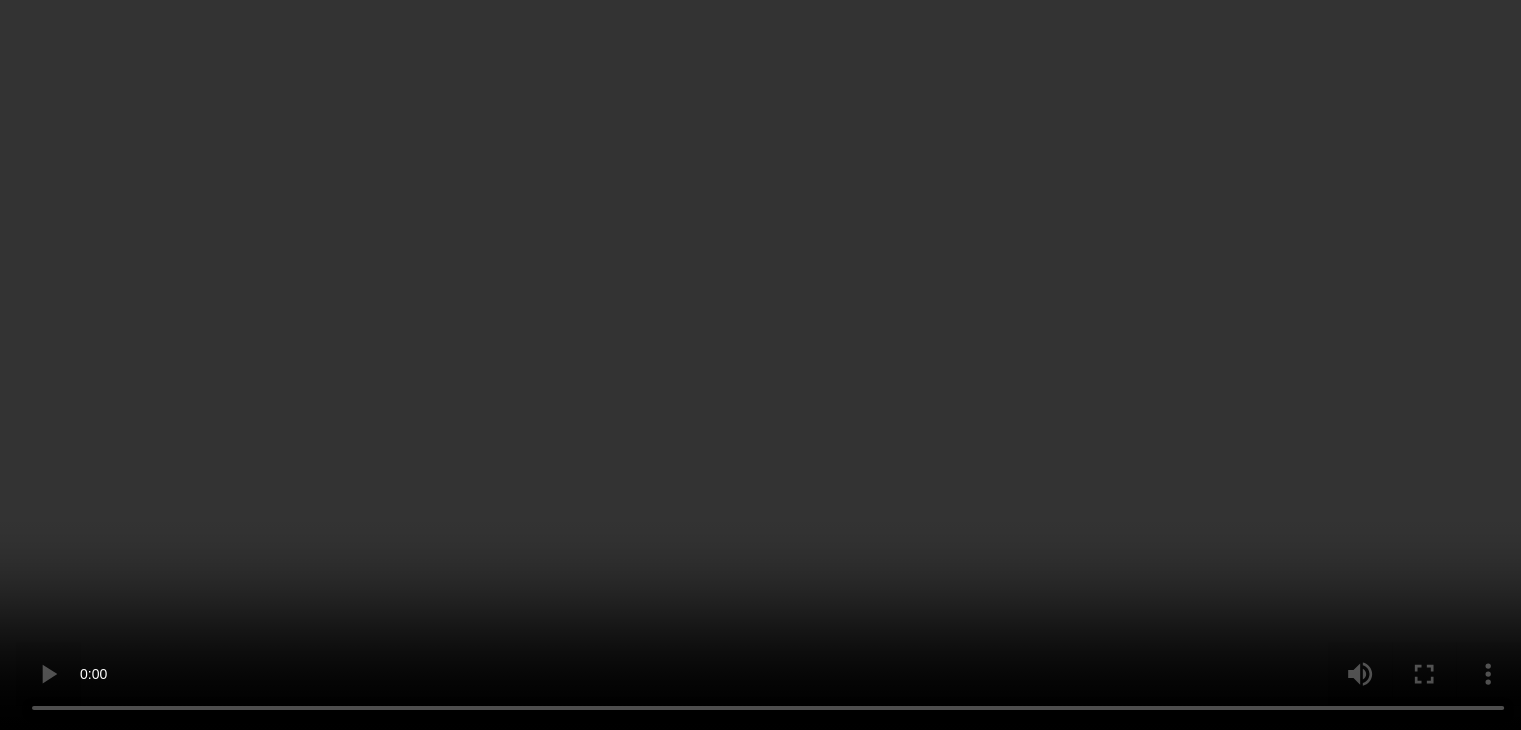 scroll, scrollTop: 1185, scrollLeft: 0, axis: vertical 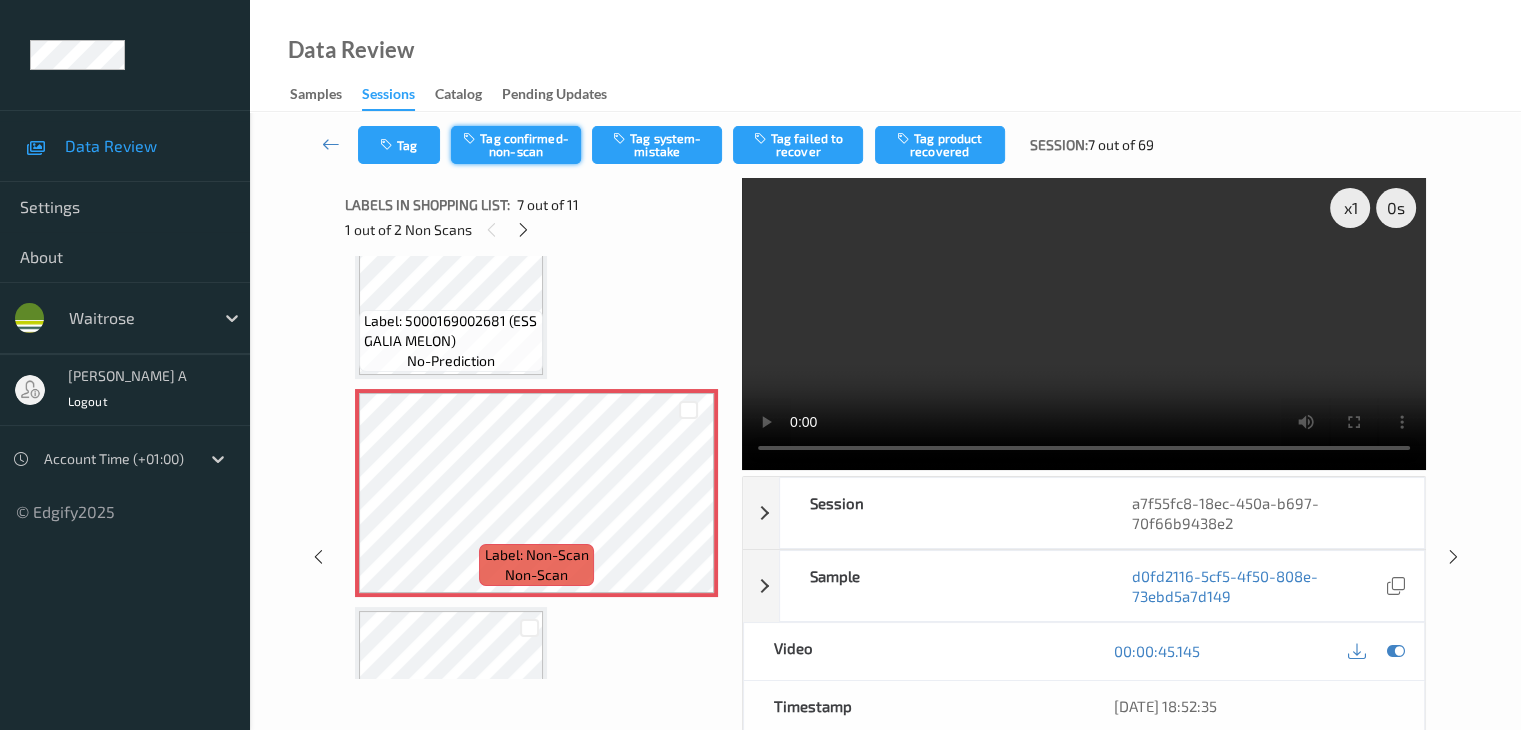 click on "Tag   confirmed-non-scan" at bounding box center (516, 145) 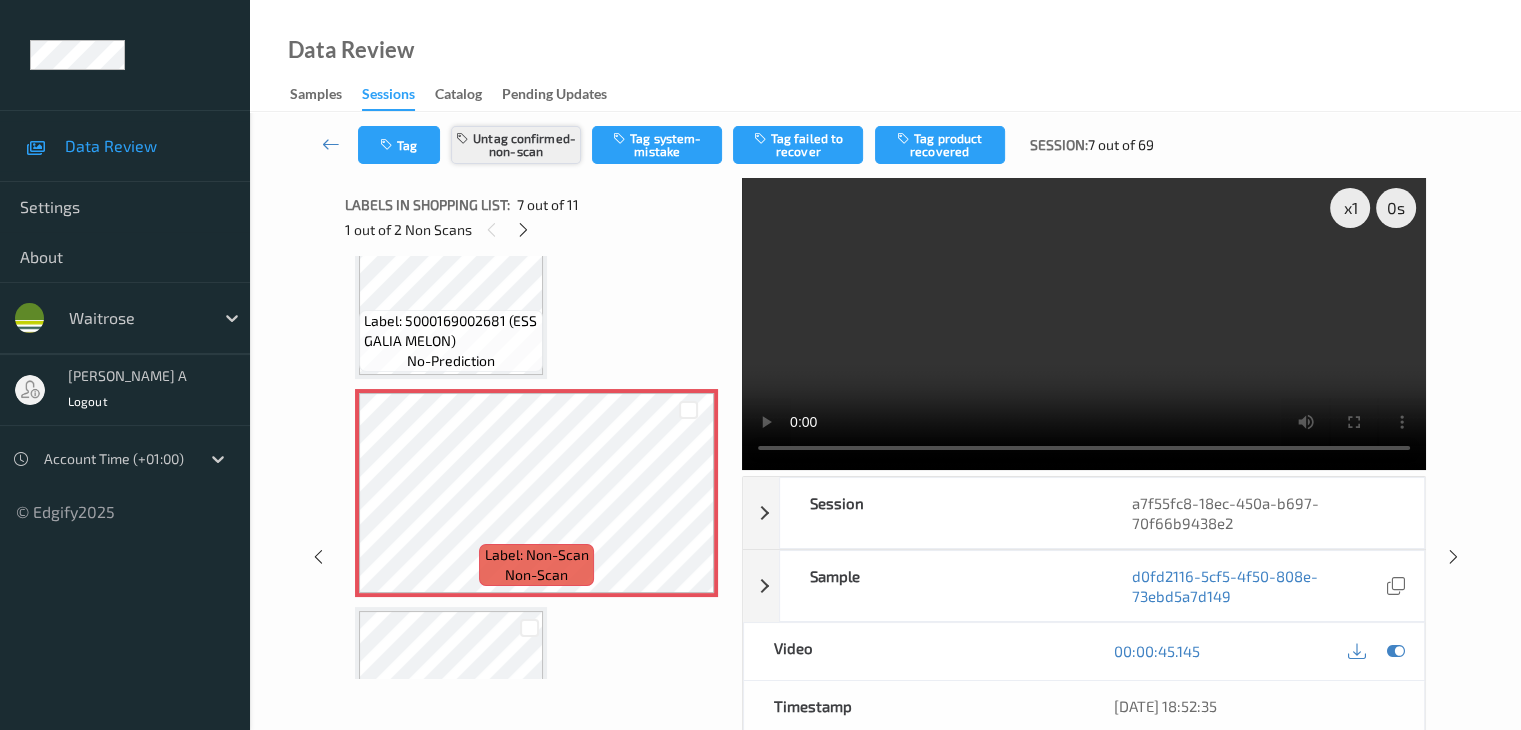 click on "Untag   confirmed-non-scan" at bounding box center (516, 145) 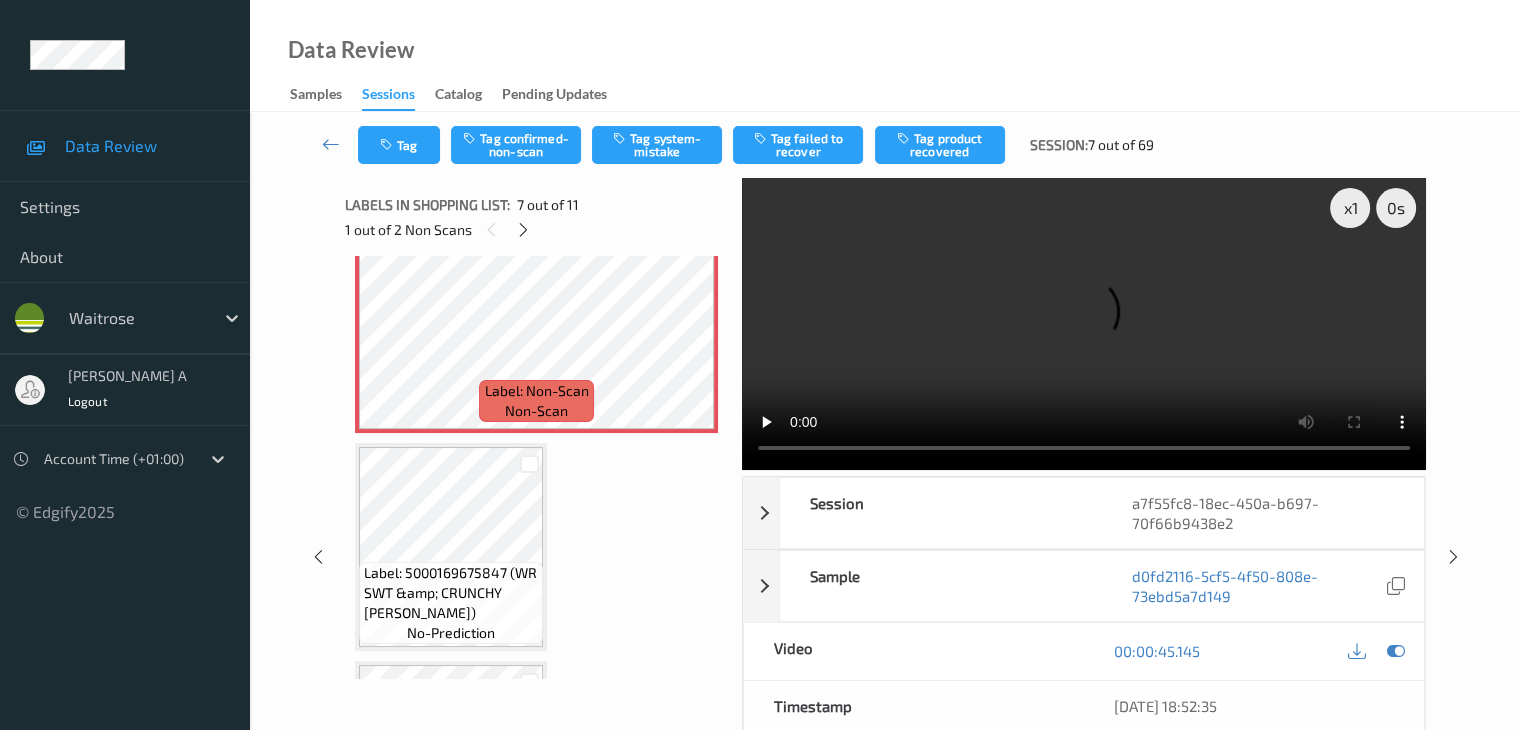 scroll, scrollTop: 1185, scrollLeft: 0, axis: vertical 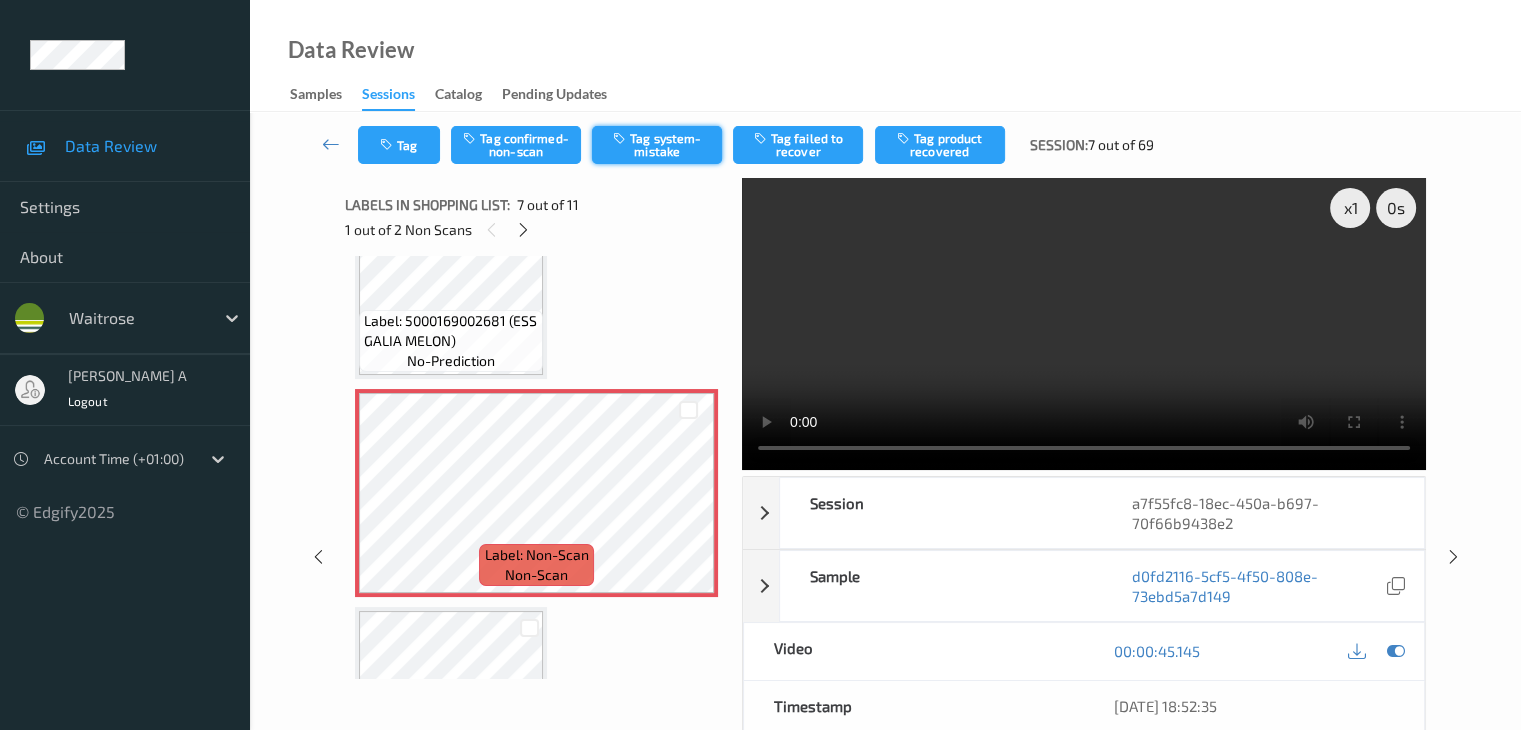 click on "Tag   system-mistake" at bounding box center (657, 145) 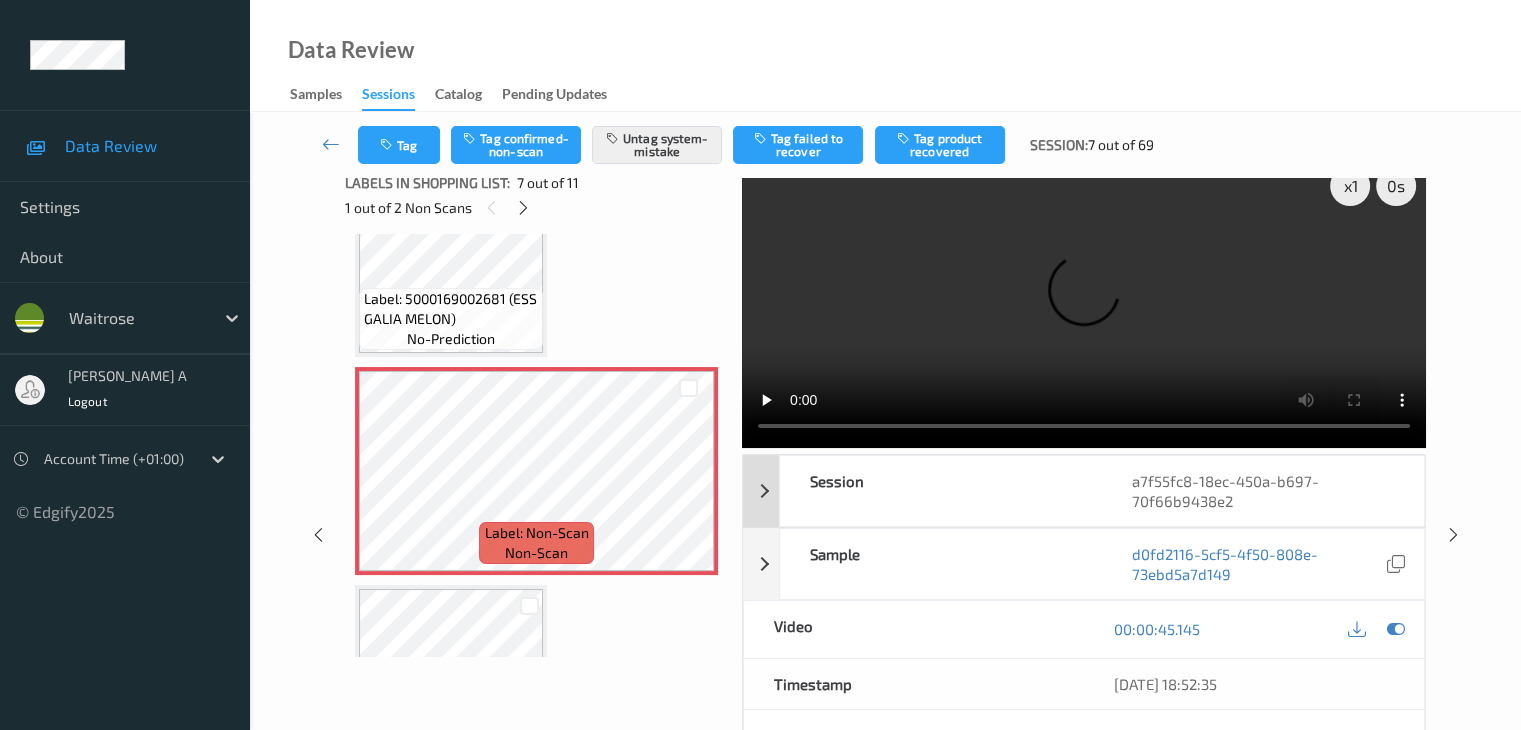 scroll, scrollTop: 0, scrollLeft: 0, axis: both 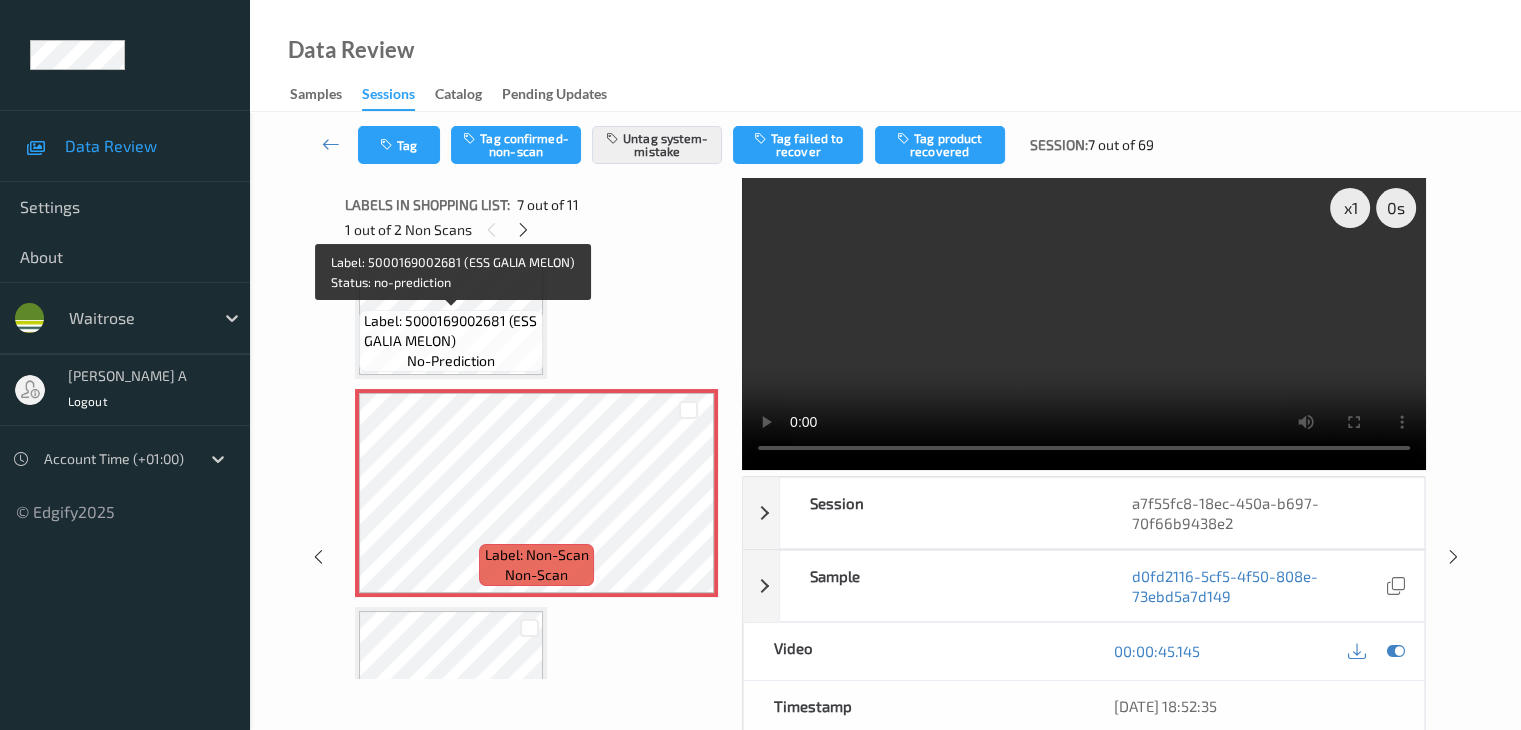 click on "Label: 5000169002681 (ESS GALIA MELON)" at bounding box center (451, 331) 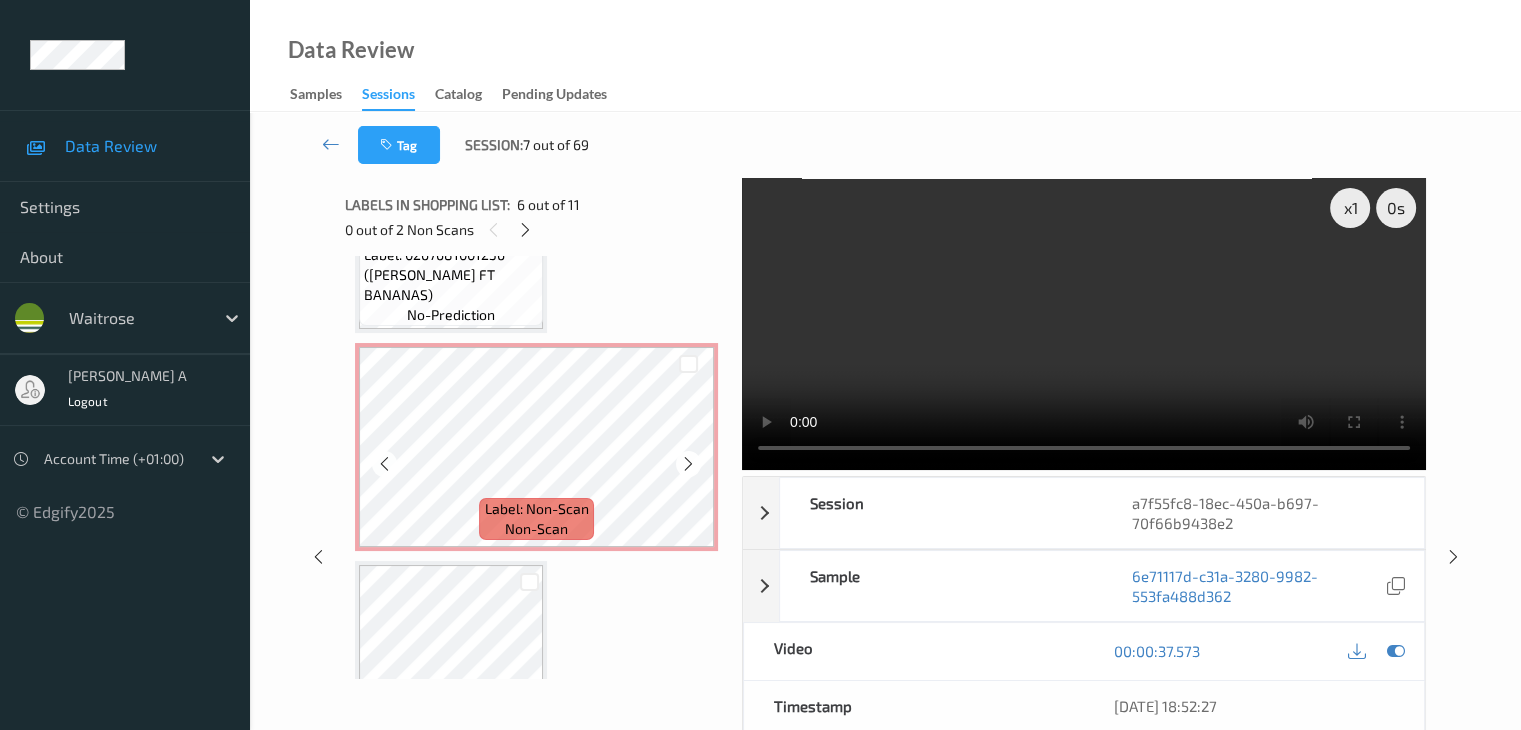 scroll, scrollTop: 1985, scrollLeft: 0, axis: vertical 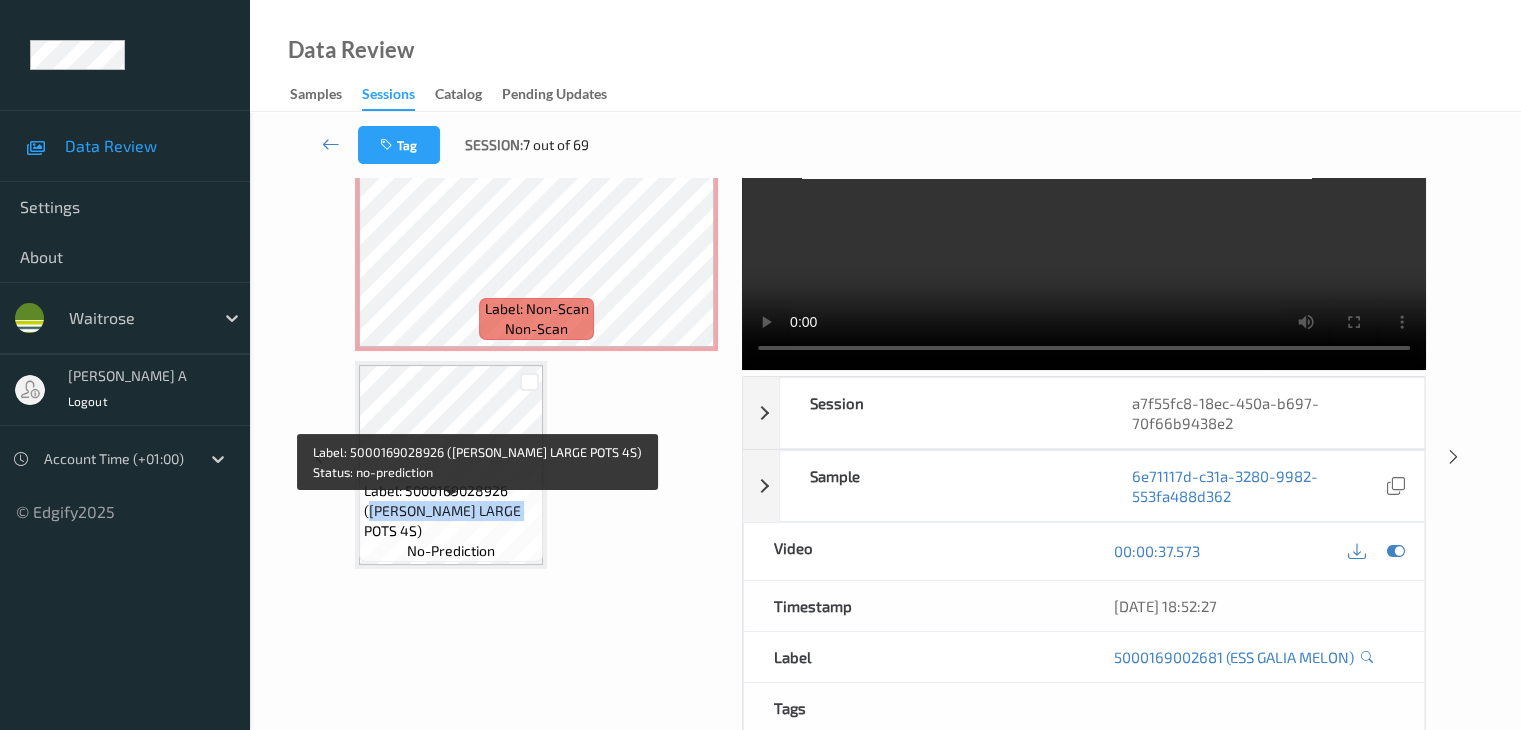 drag, startPoint x: 369, startPoint y: 529, endPoint x: 516, endPoint y: 527, distance: 147.01361 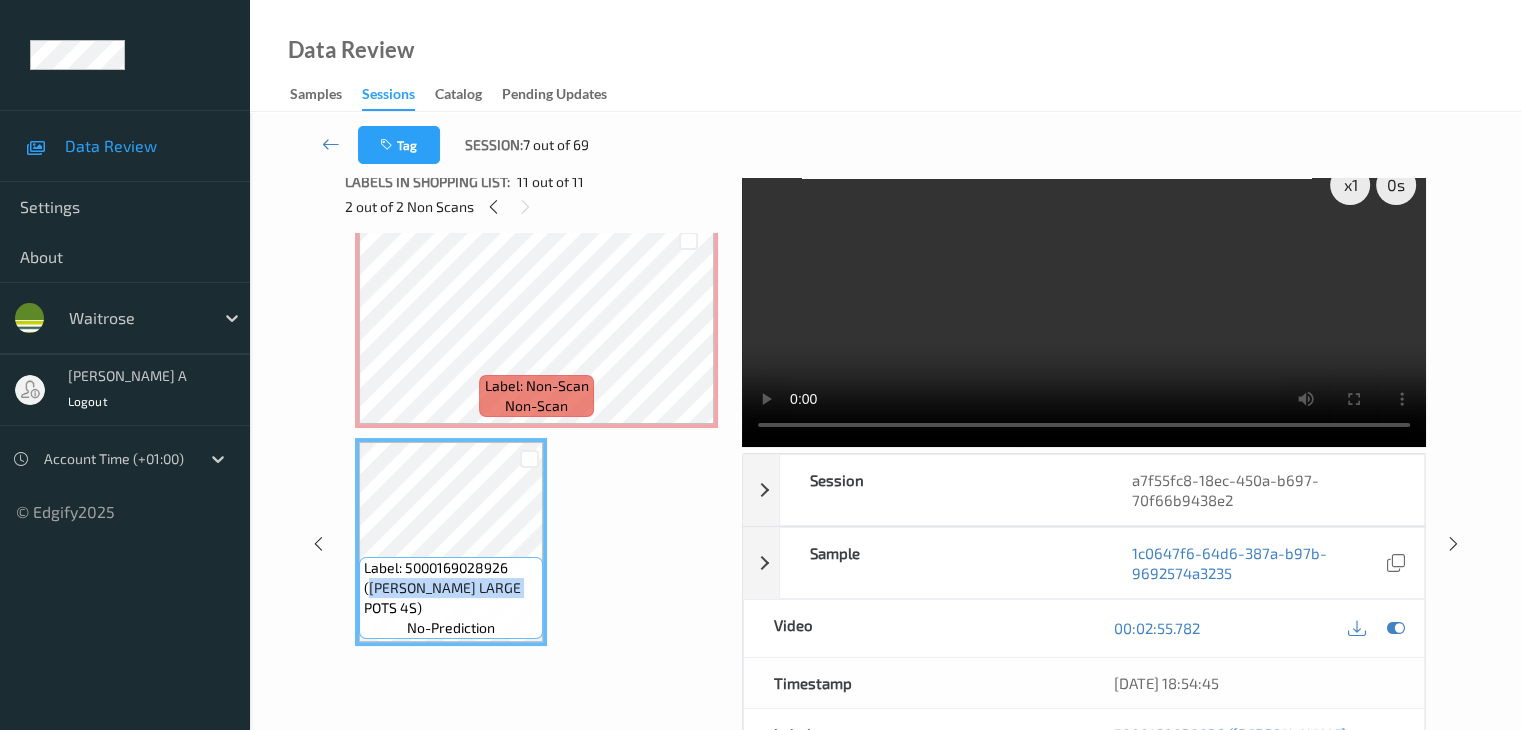 scroll, scrollTop: 0, scrollLeft: 0, axis: both 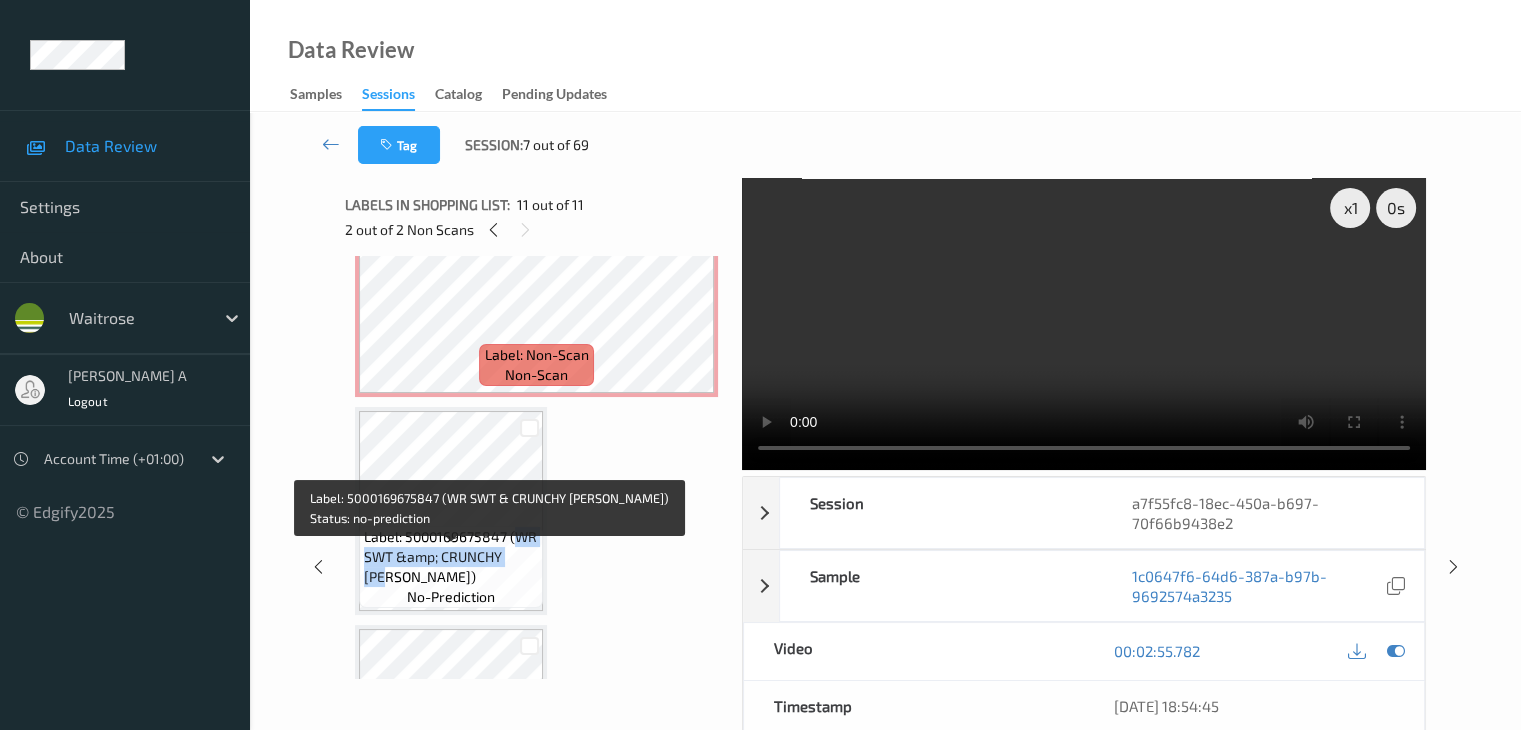 drag, startPoint x: 512, startPoint y: 558, endPoint x: 526, endPoint y: 580, distance: 26.076809 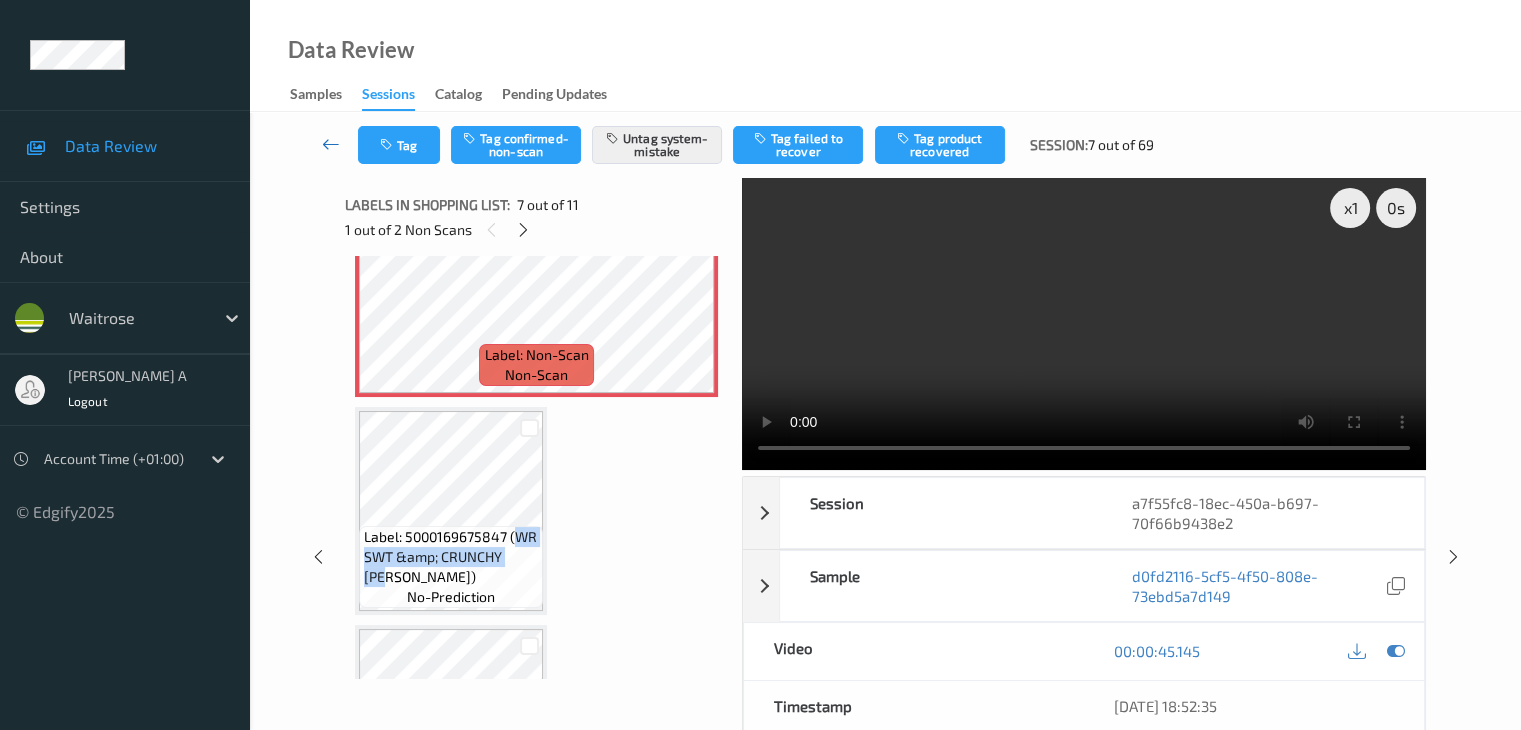 click at bounding box center (331, 144) 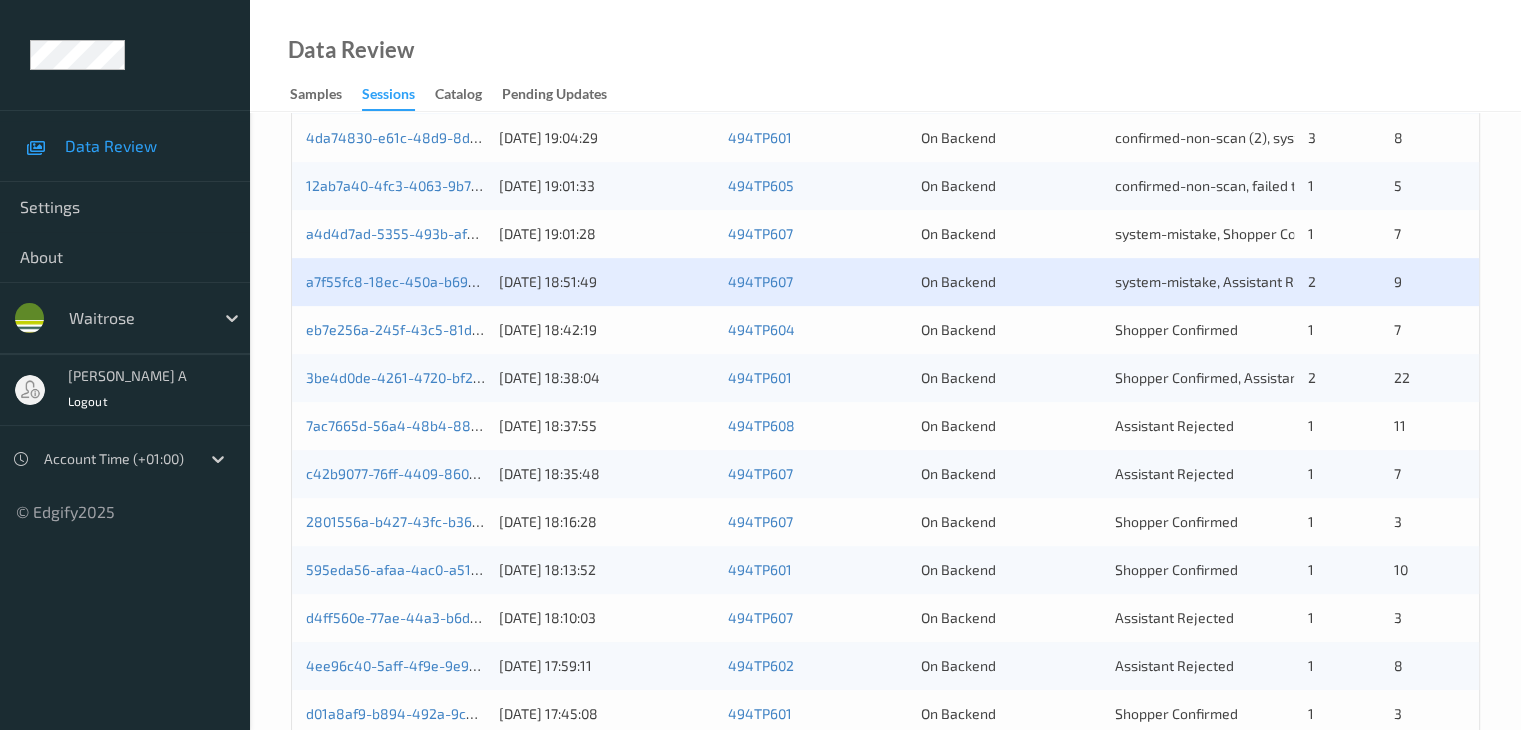 scroll, scrollTop: 700, scrollLeft: 0, axis: vertical 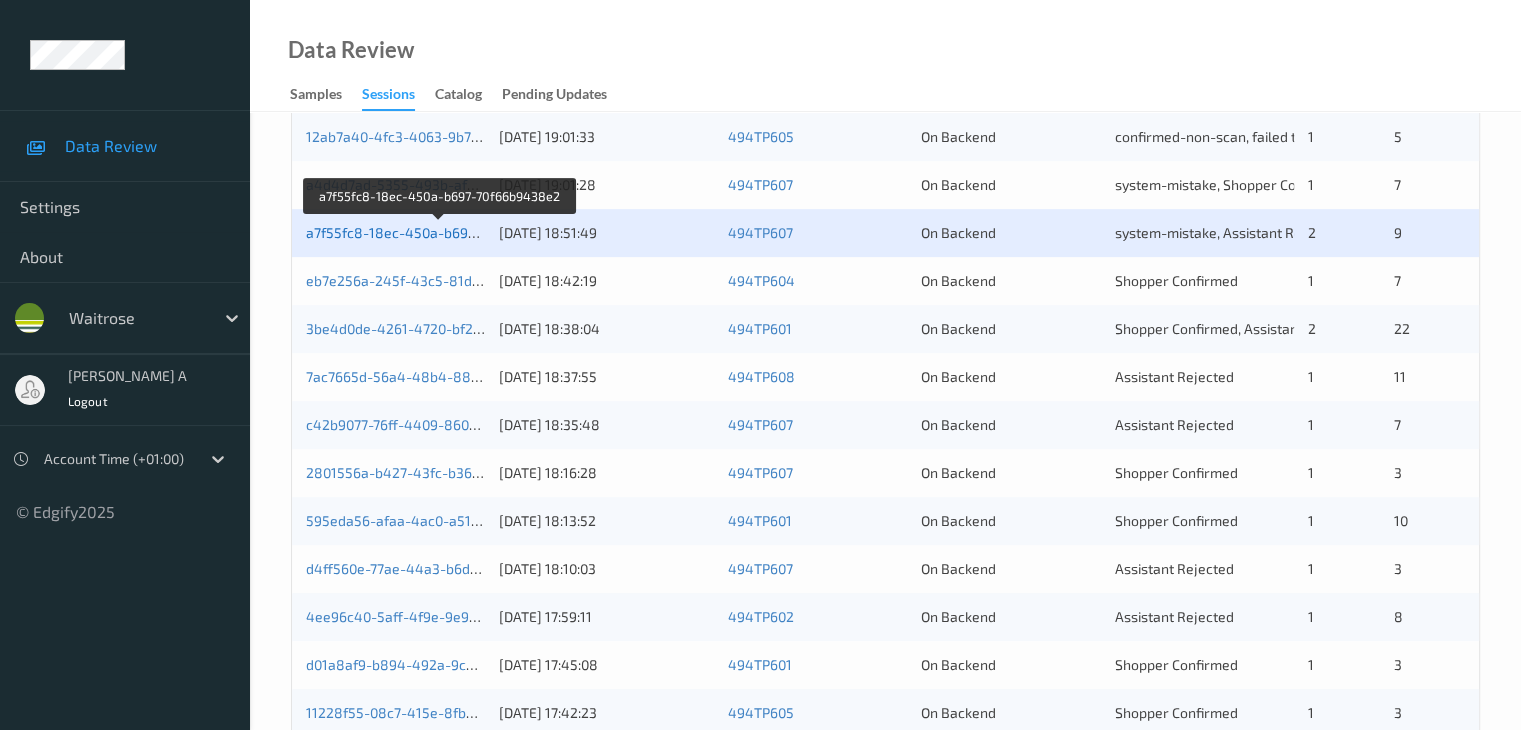 click on "a7f55fc8-18ec-450a-b697-70f66b9438e2" at bounding box center [440, 232] 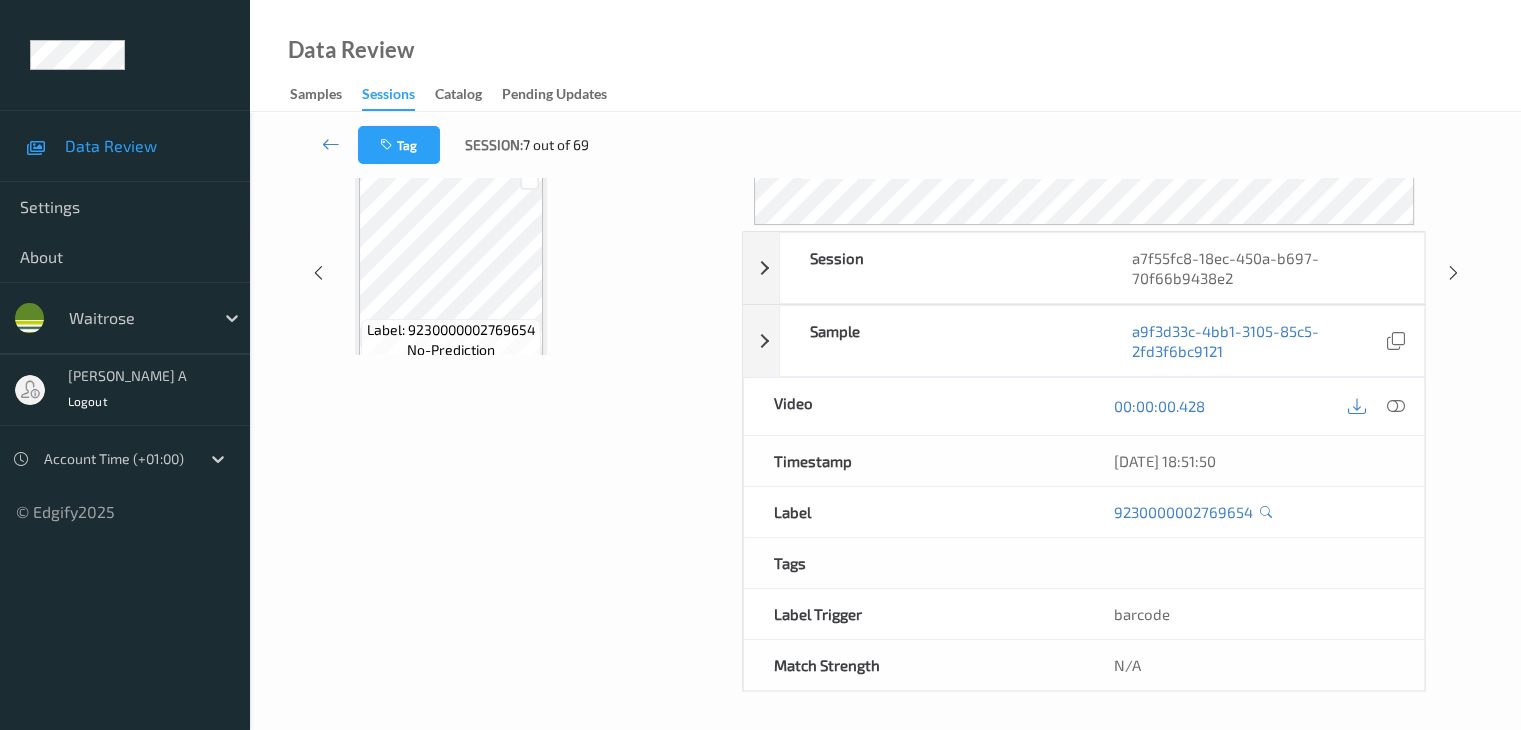 scroll, scrollTop: 244, scrollLeft: 0, axis: vertical 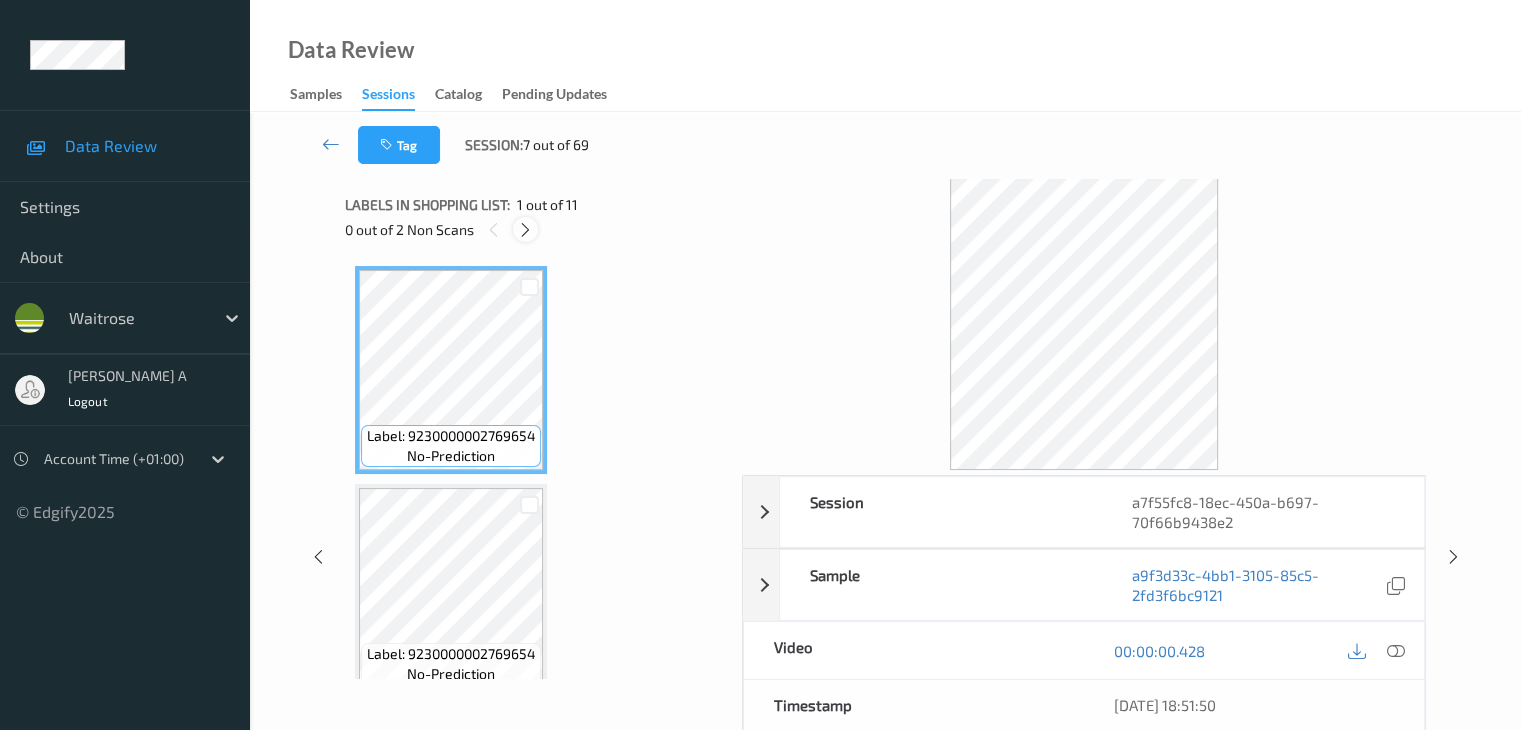 click at bounding box center (525, 230) 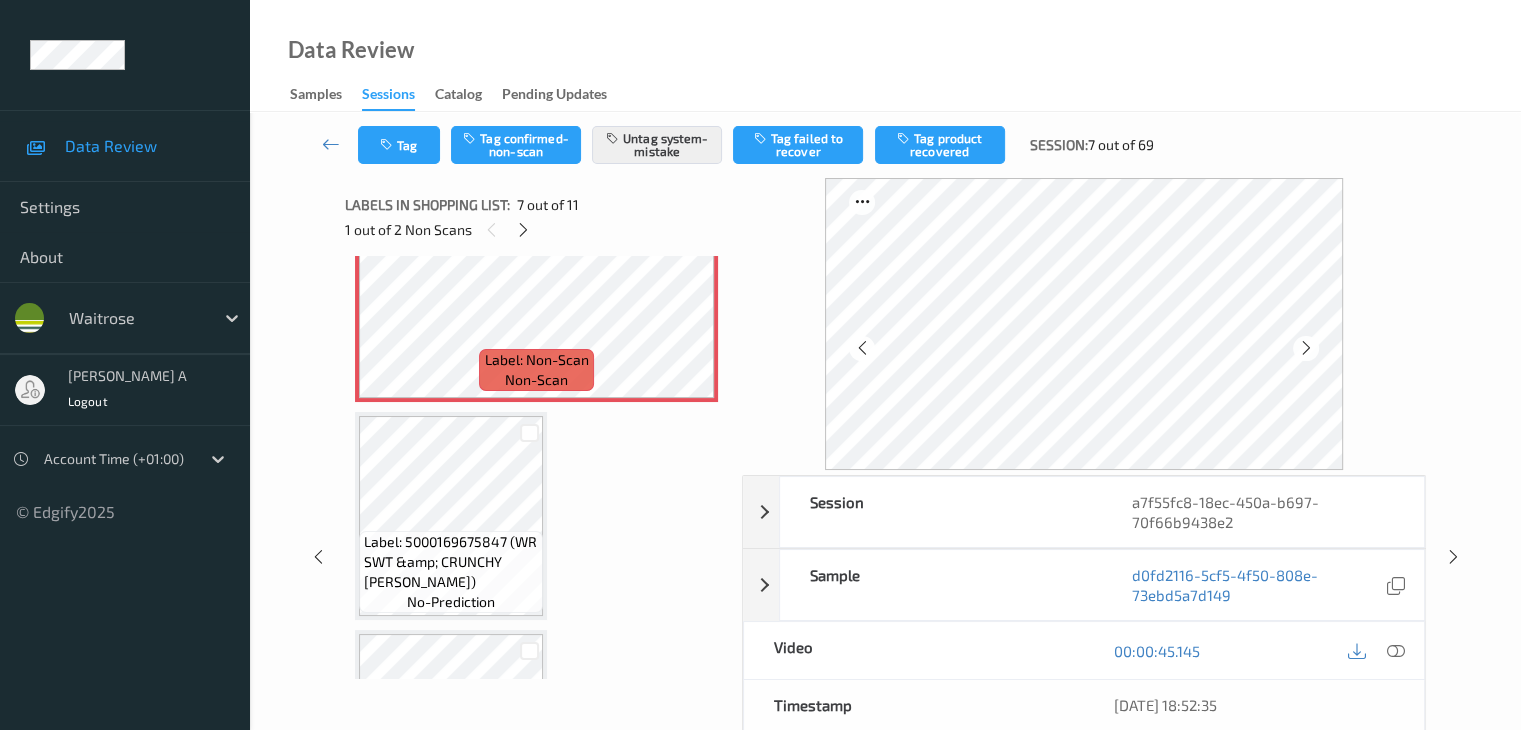 scroll, scrollTop: 1400, scrollLeft: 0, axis: vertical 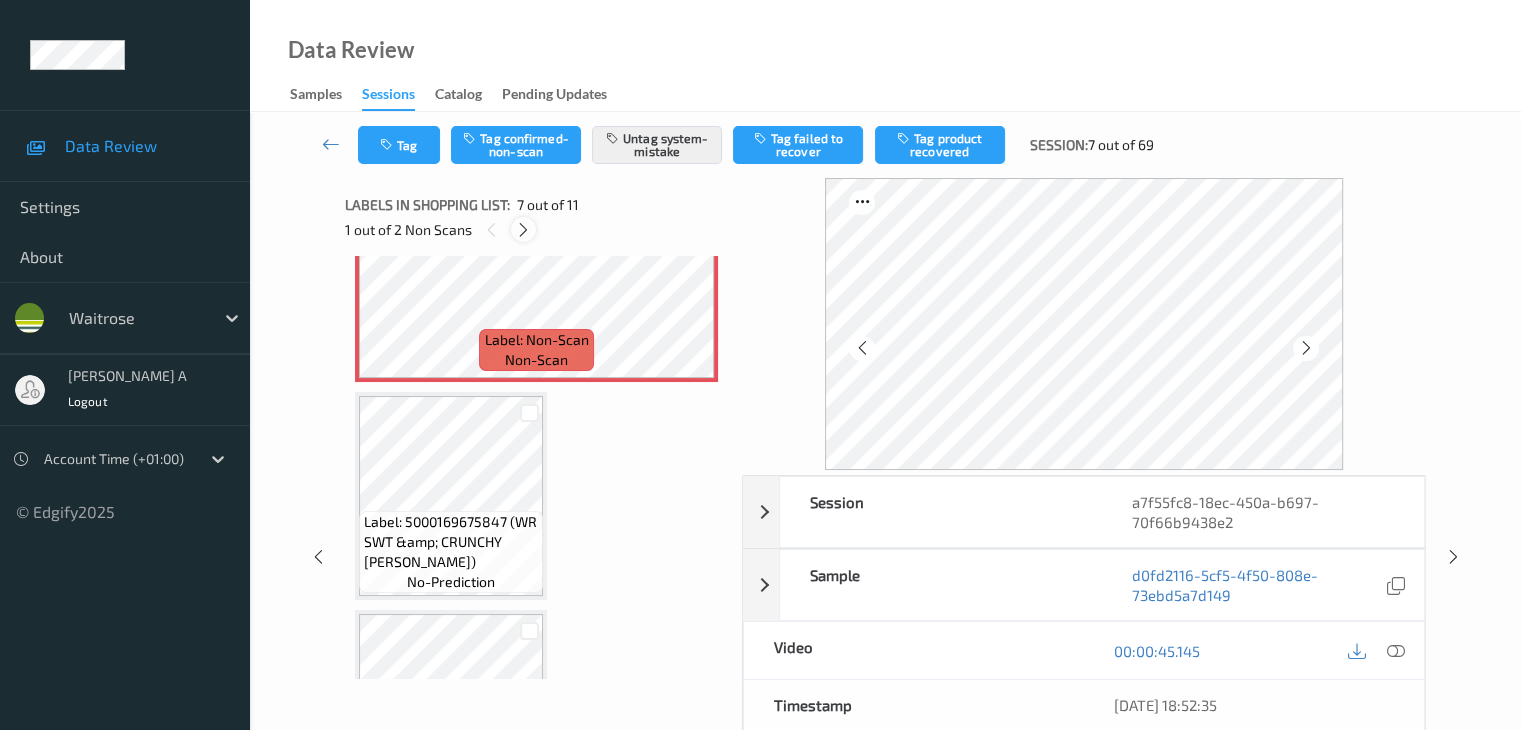 click at bounding box center [523, 230] 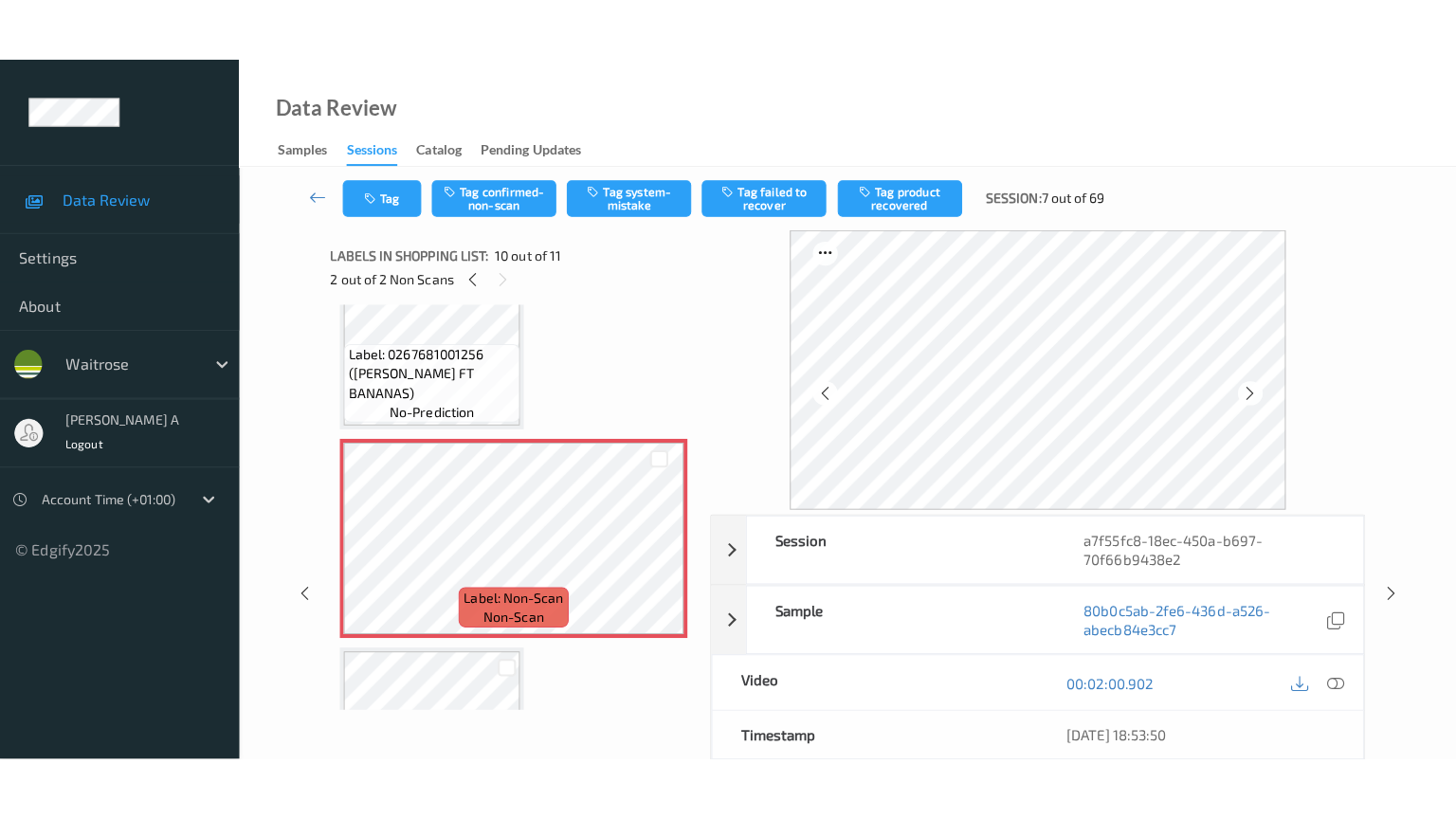 scroll, scrollTop: 1852, scrollLeft: 0, axis: vertical 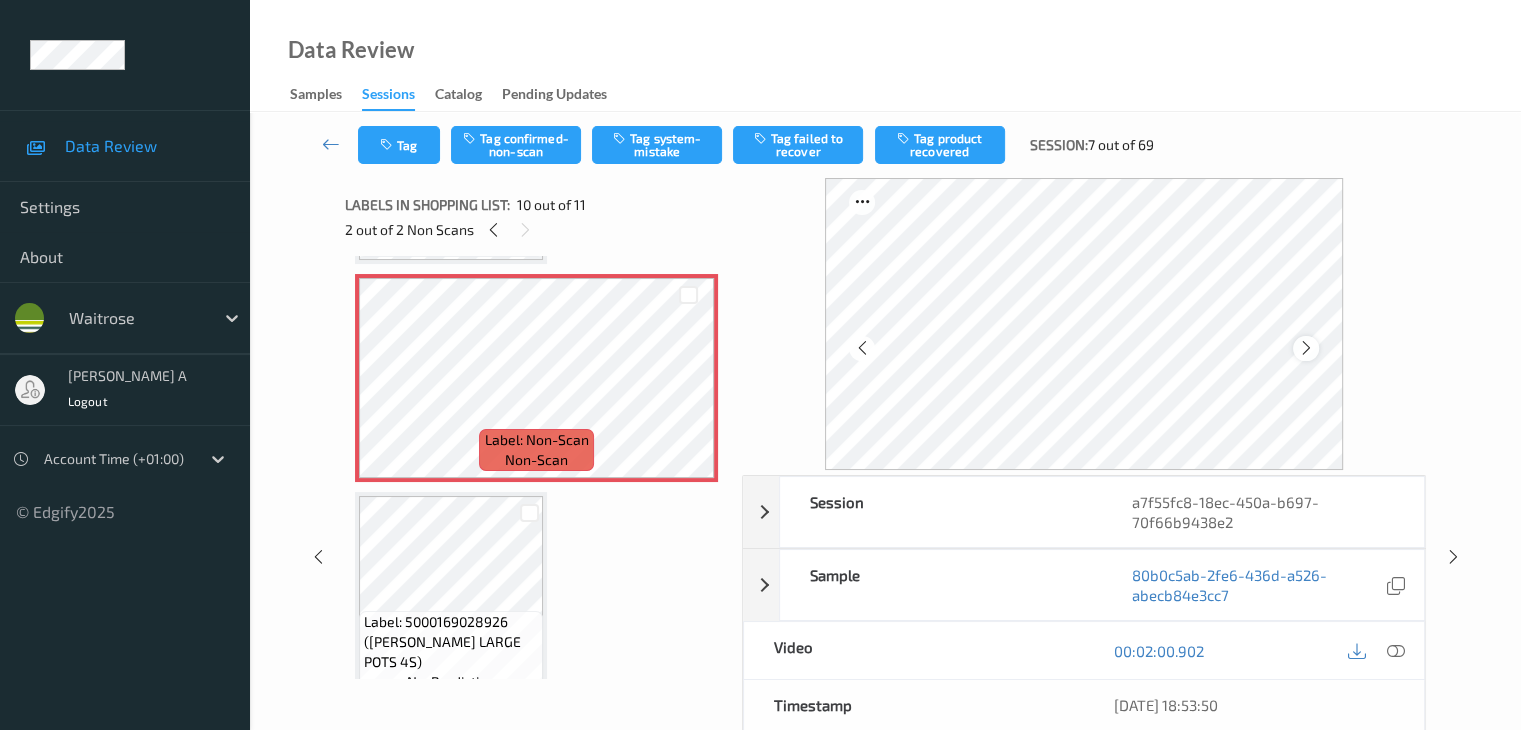 click at bounding box center (1306, 348) 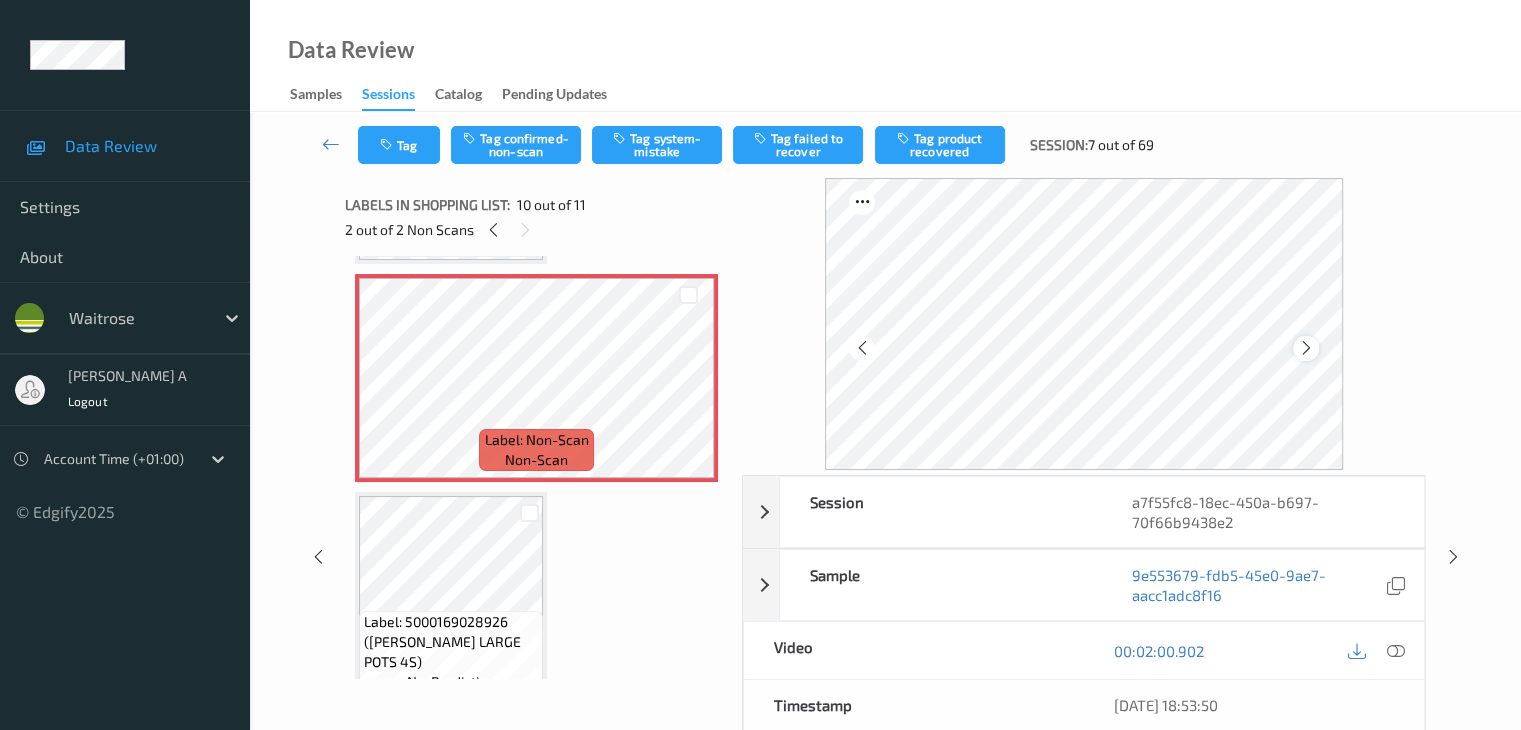 click at bounding box center (1306, 348) 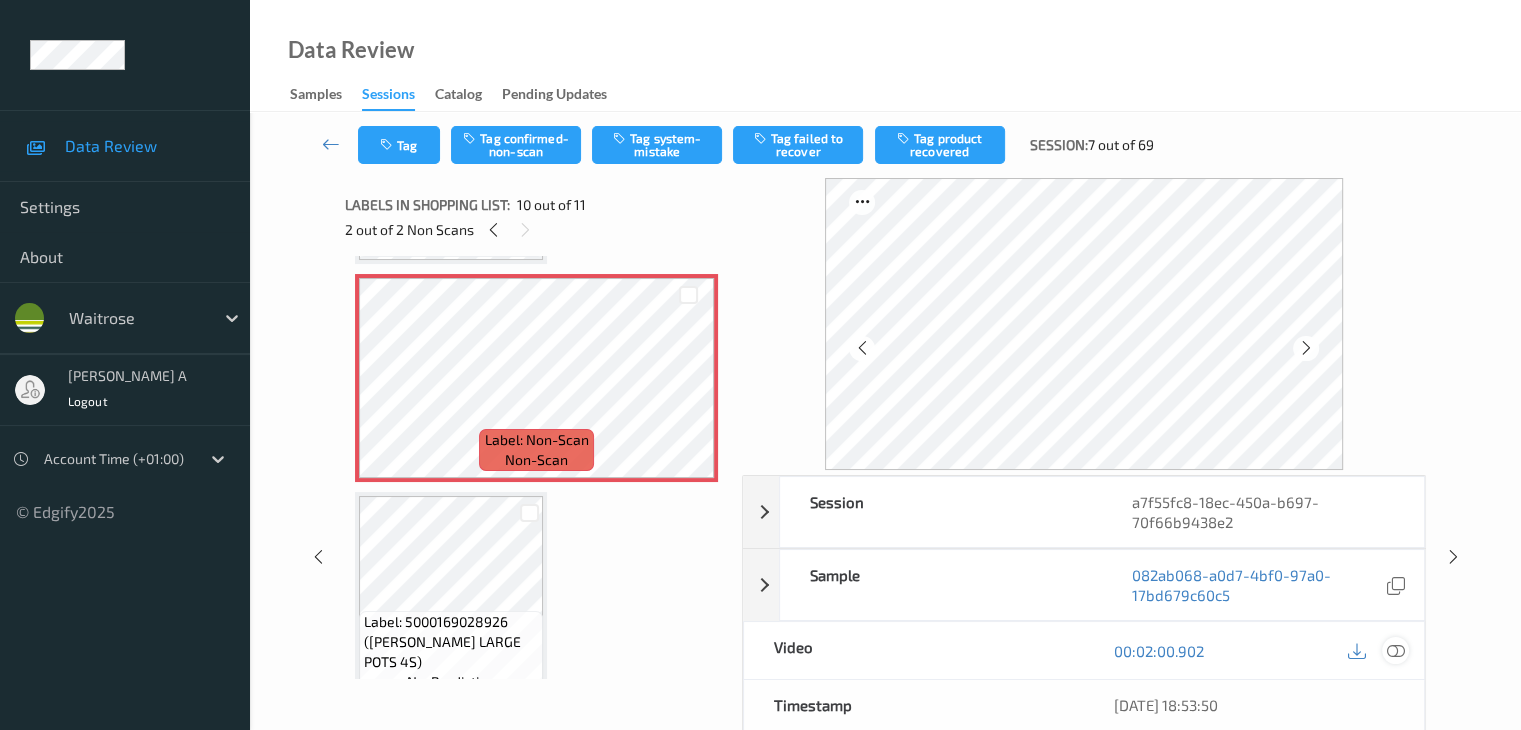 click at bounding box center (1395, 651) 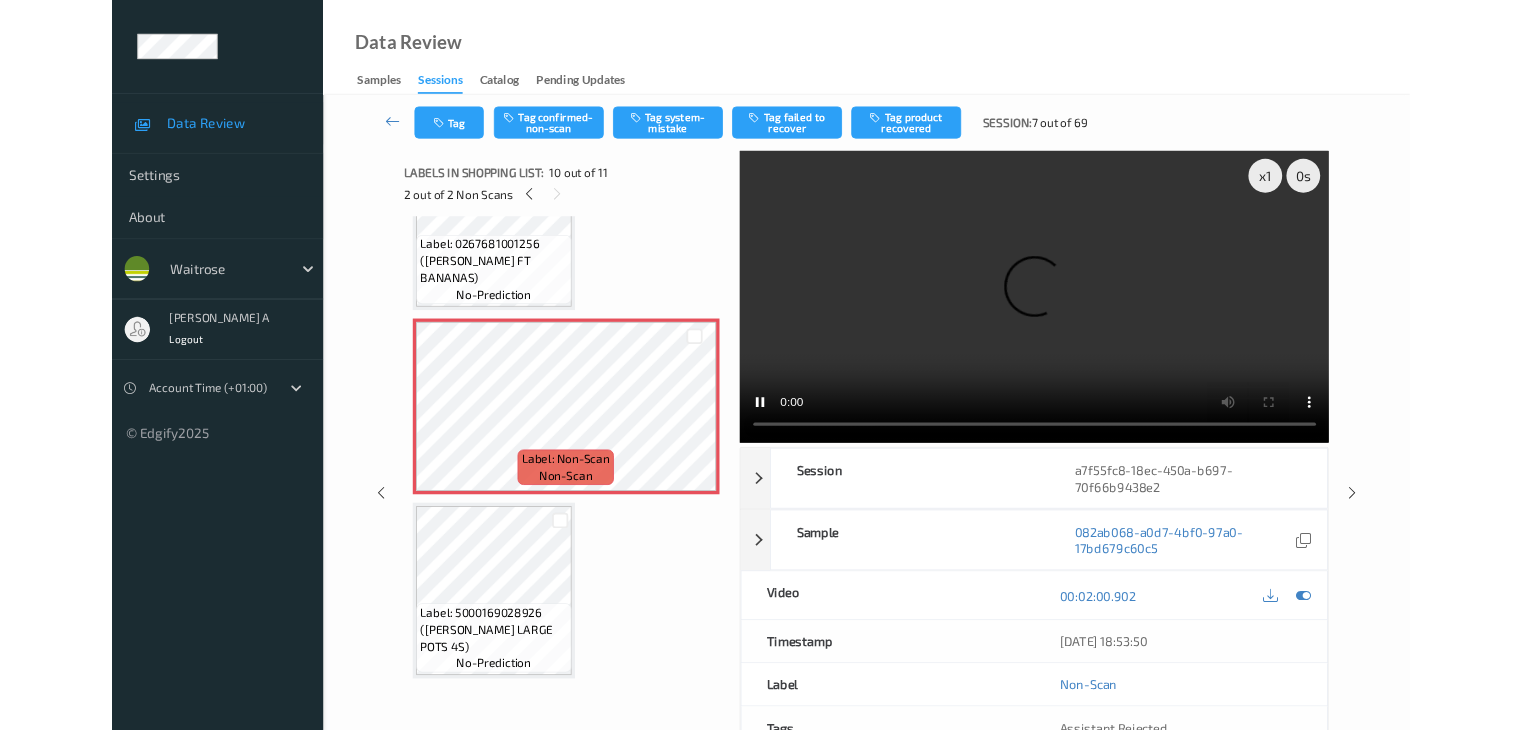 scroll, scrollTop: 1851, scrollLeft: 0, axis: vertical 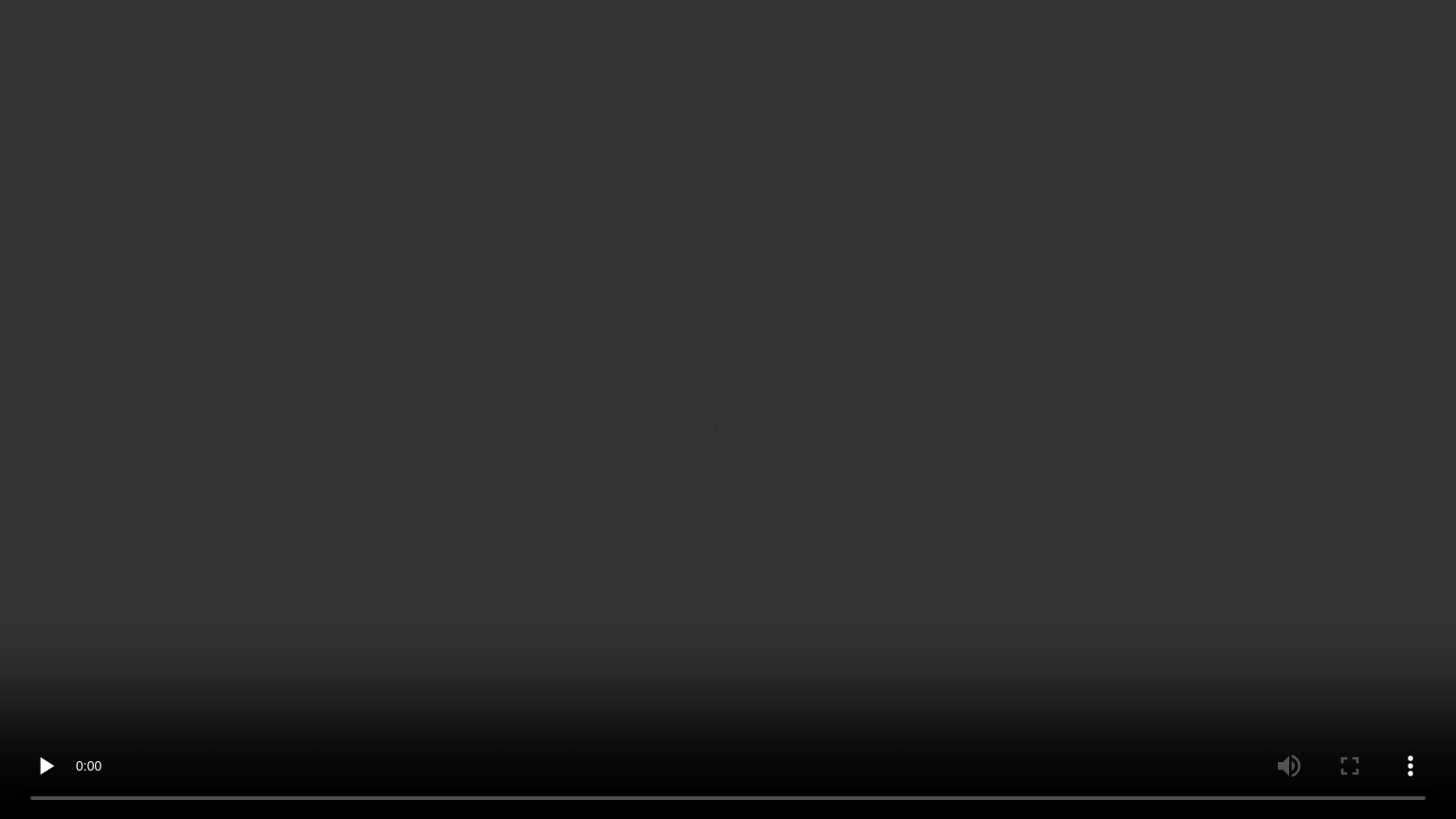 type 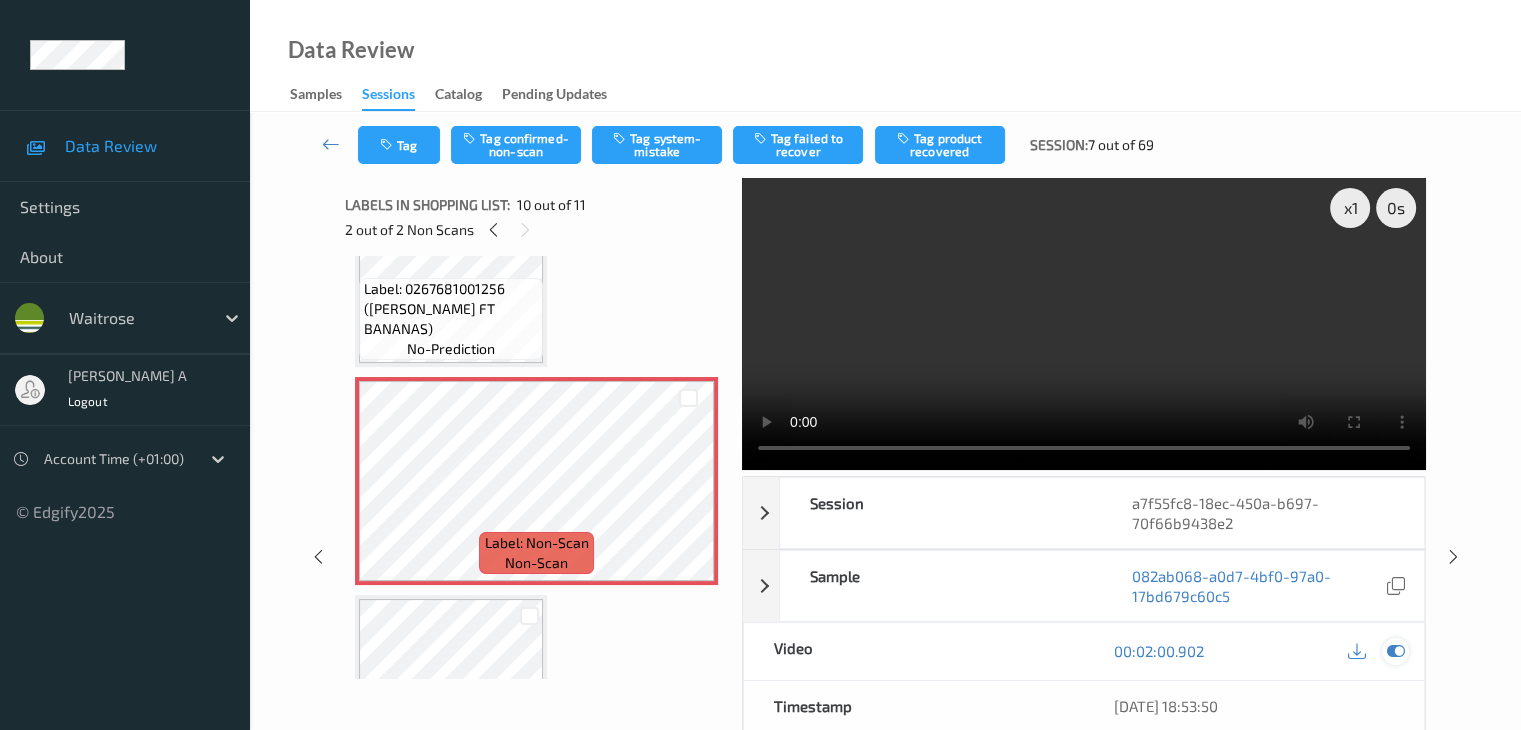 click at bounding box center (1395, 651) 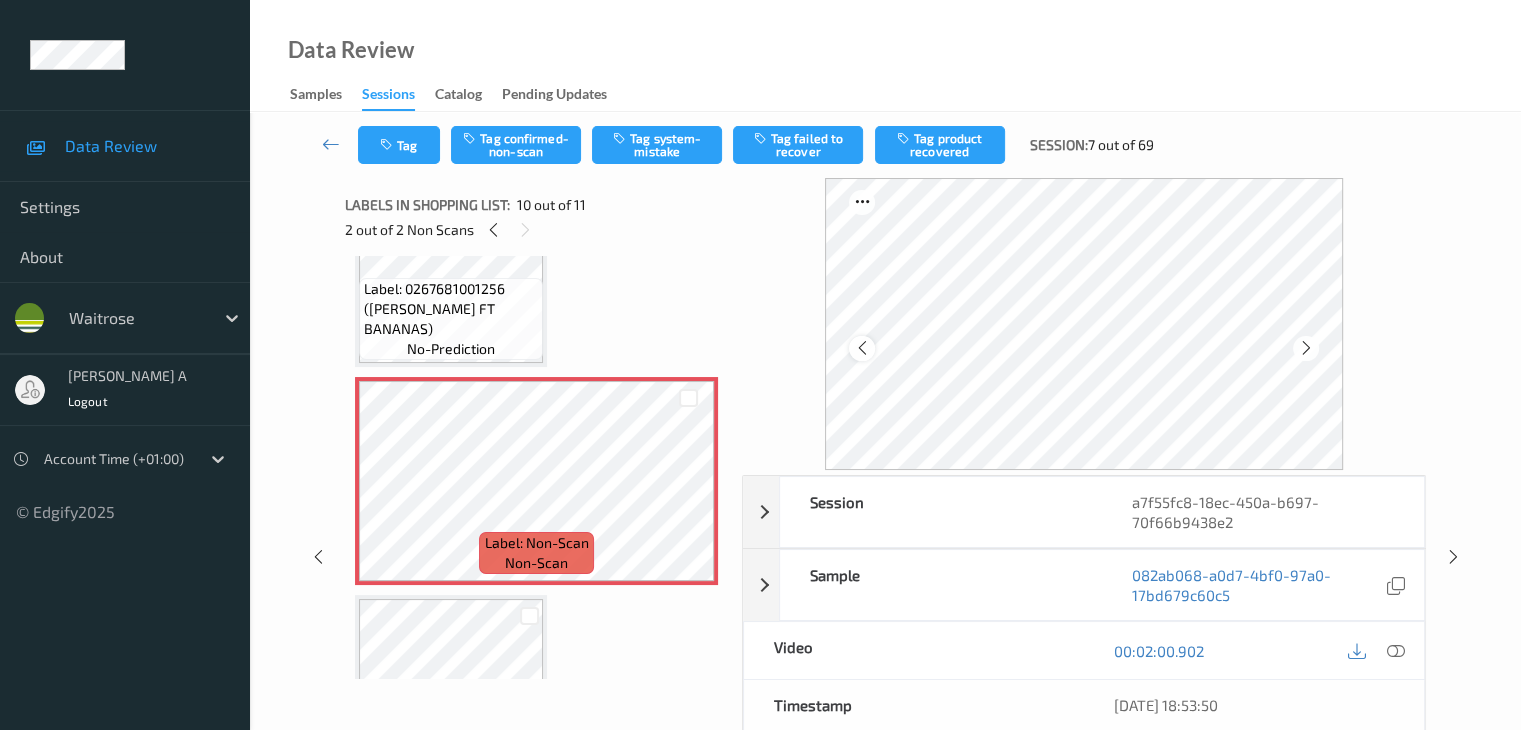 click at bounding box center [861, 348] 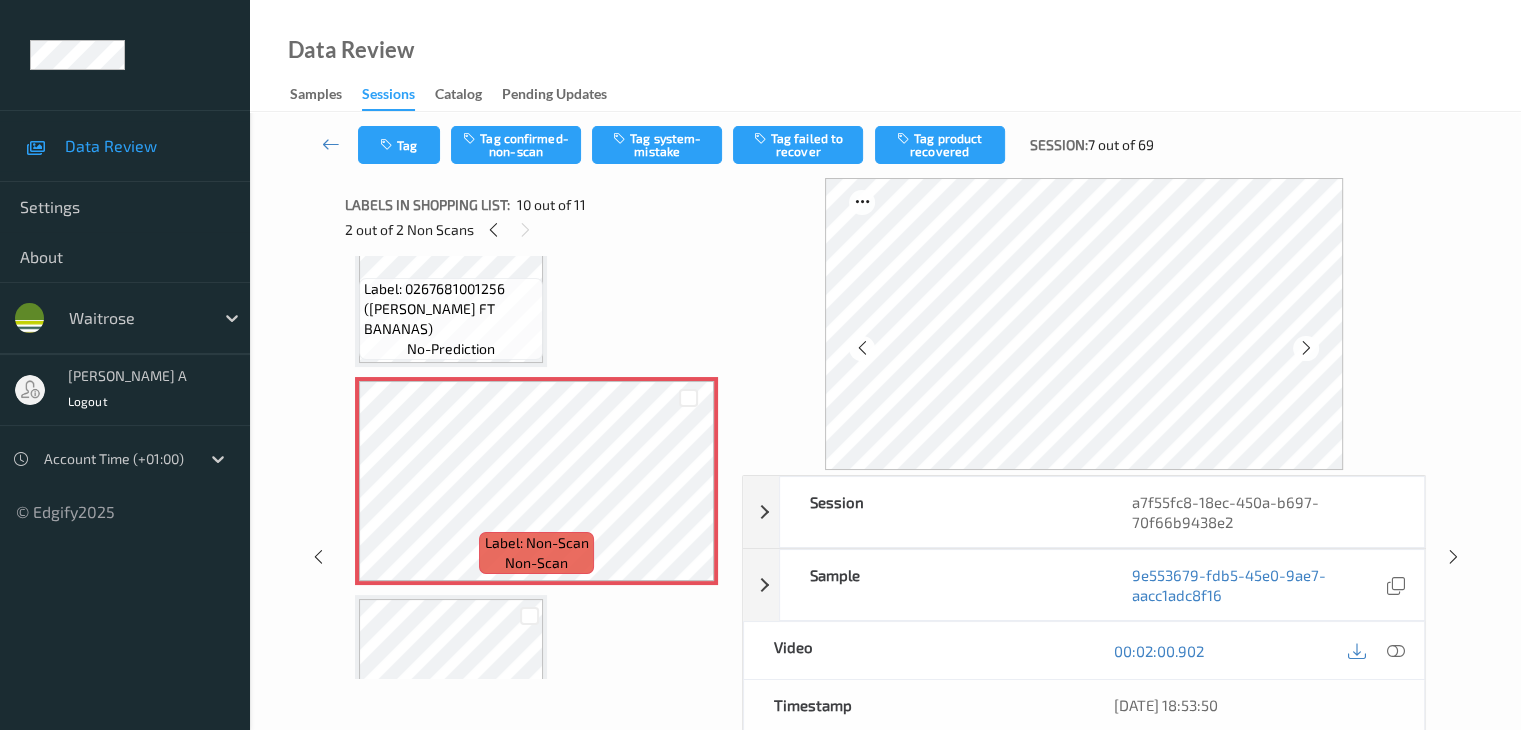 click at bounding box center [861, 348] 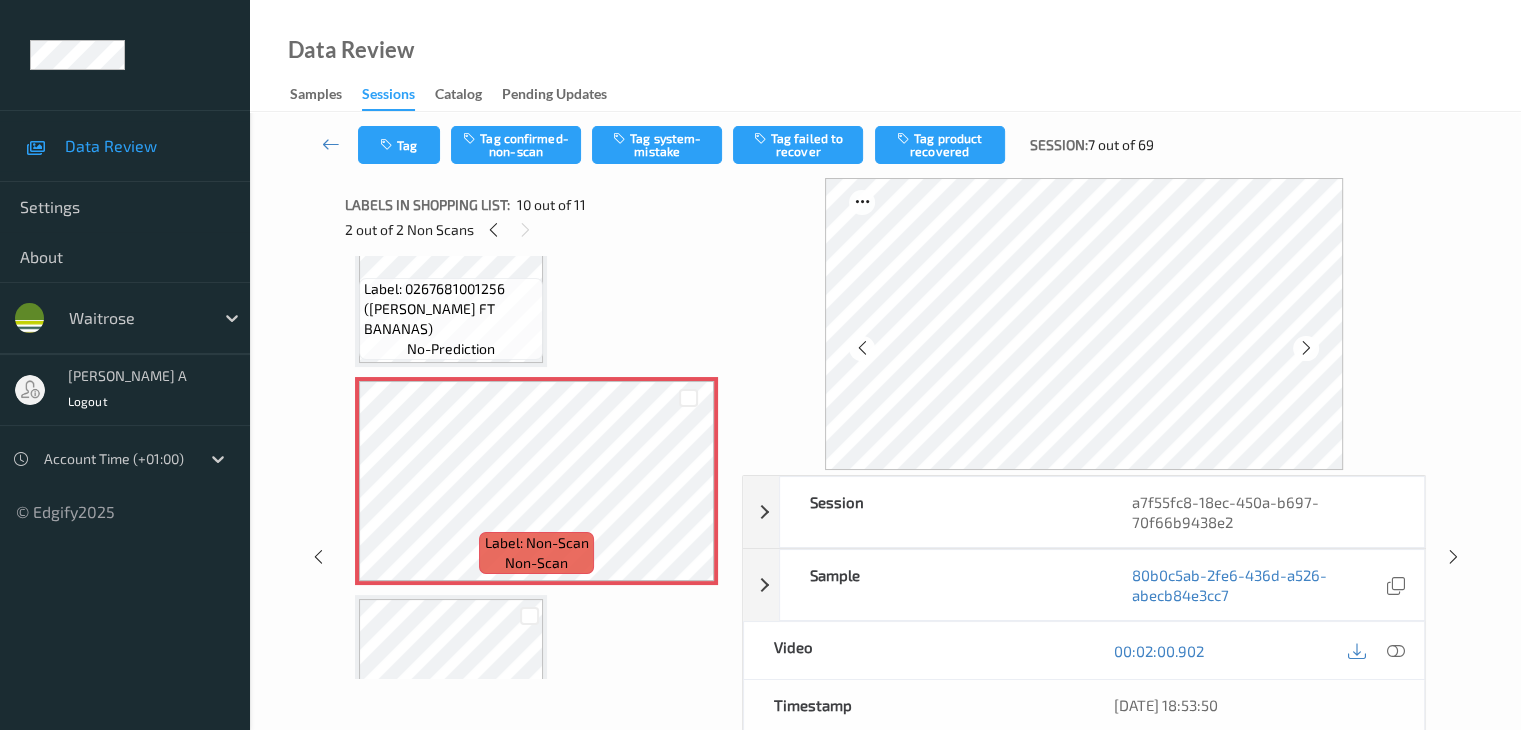 click at bounding box center [861, 348] 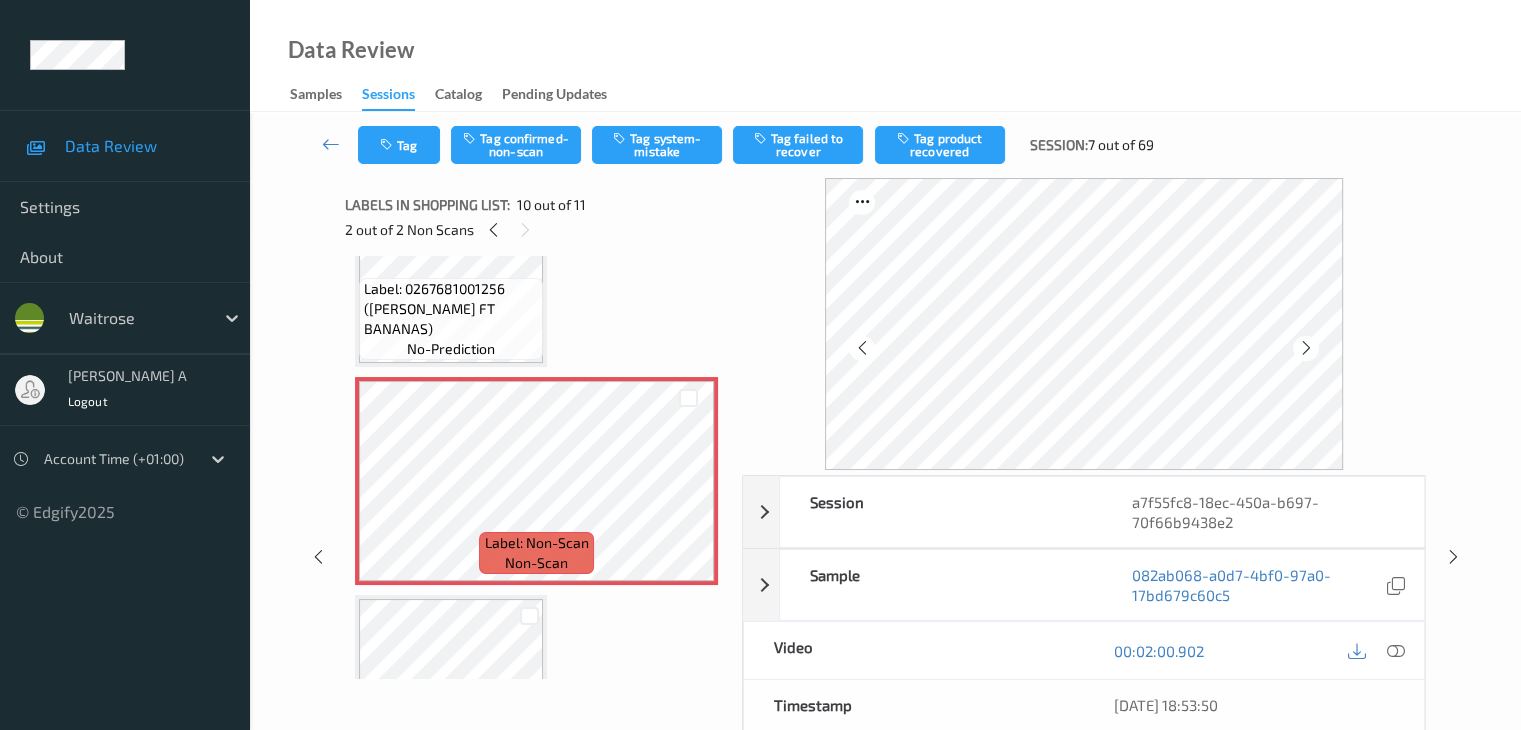 click at bounding box center (861, 348) 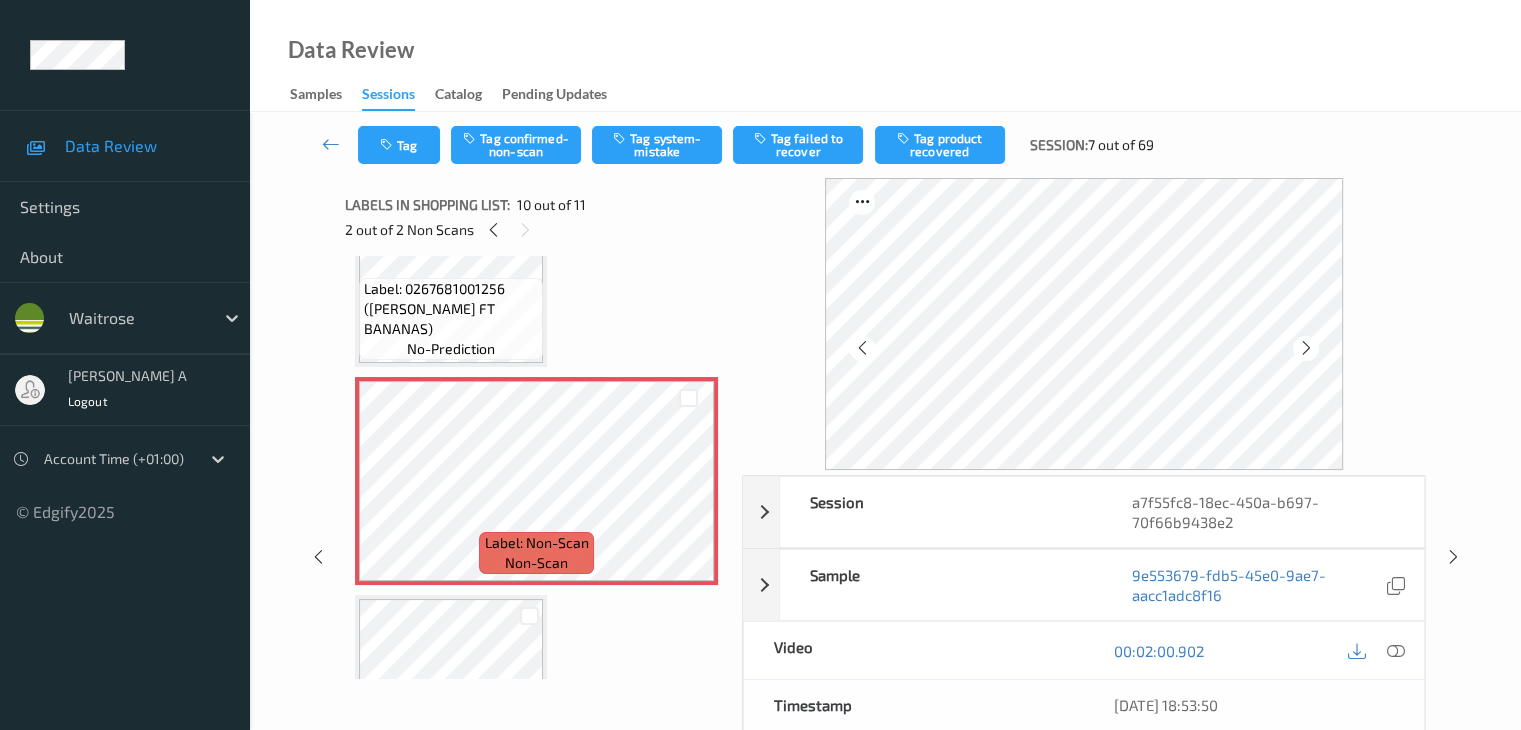 click at bounding box center (861, 348) 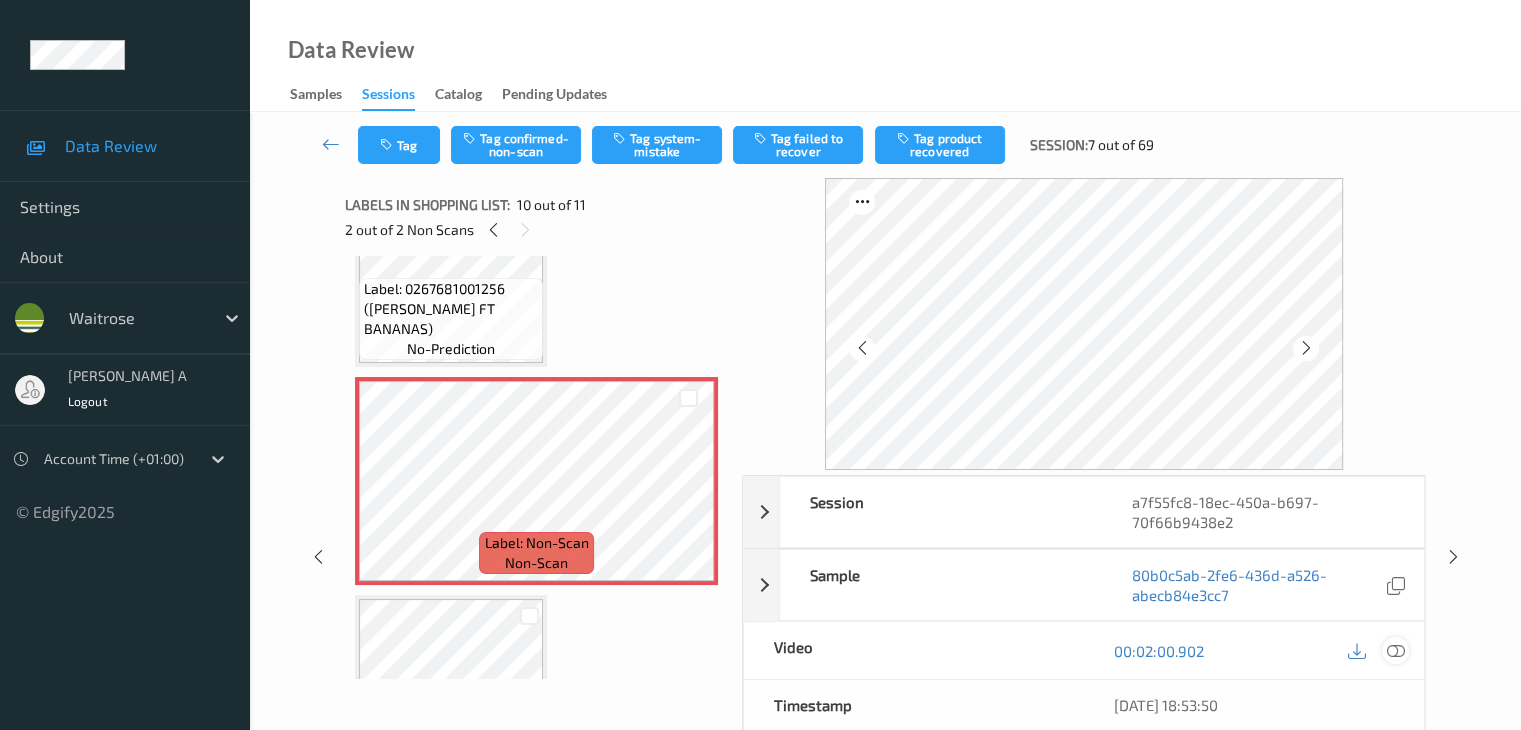 click at bounding box center (1395, 651) 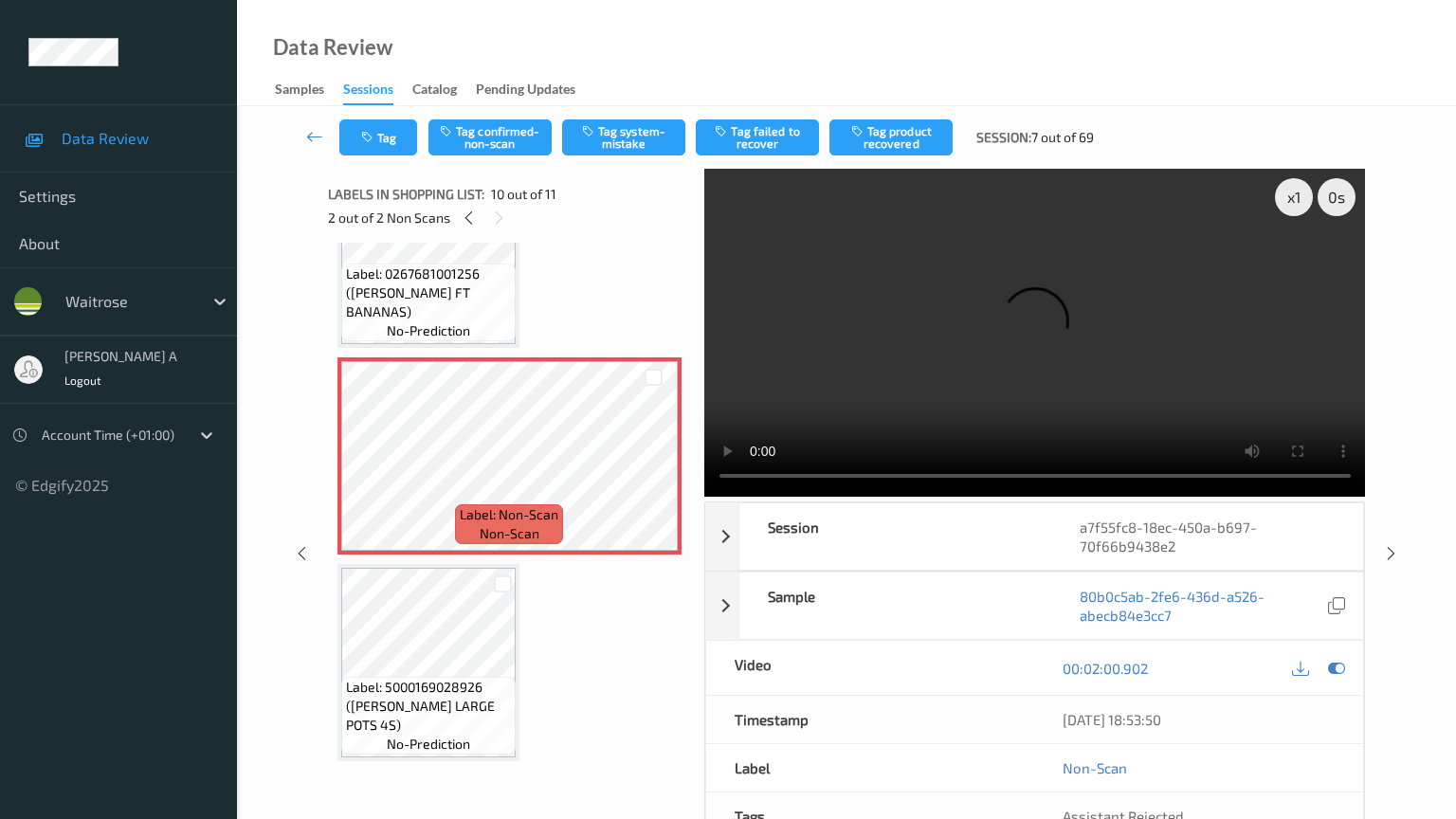 type 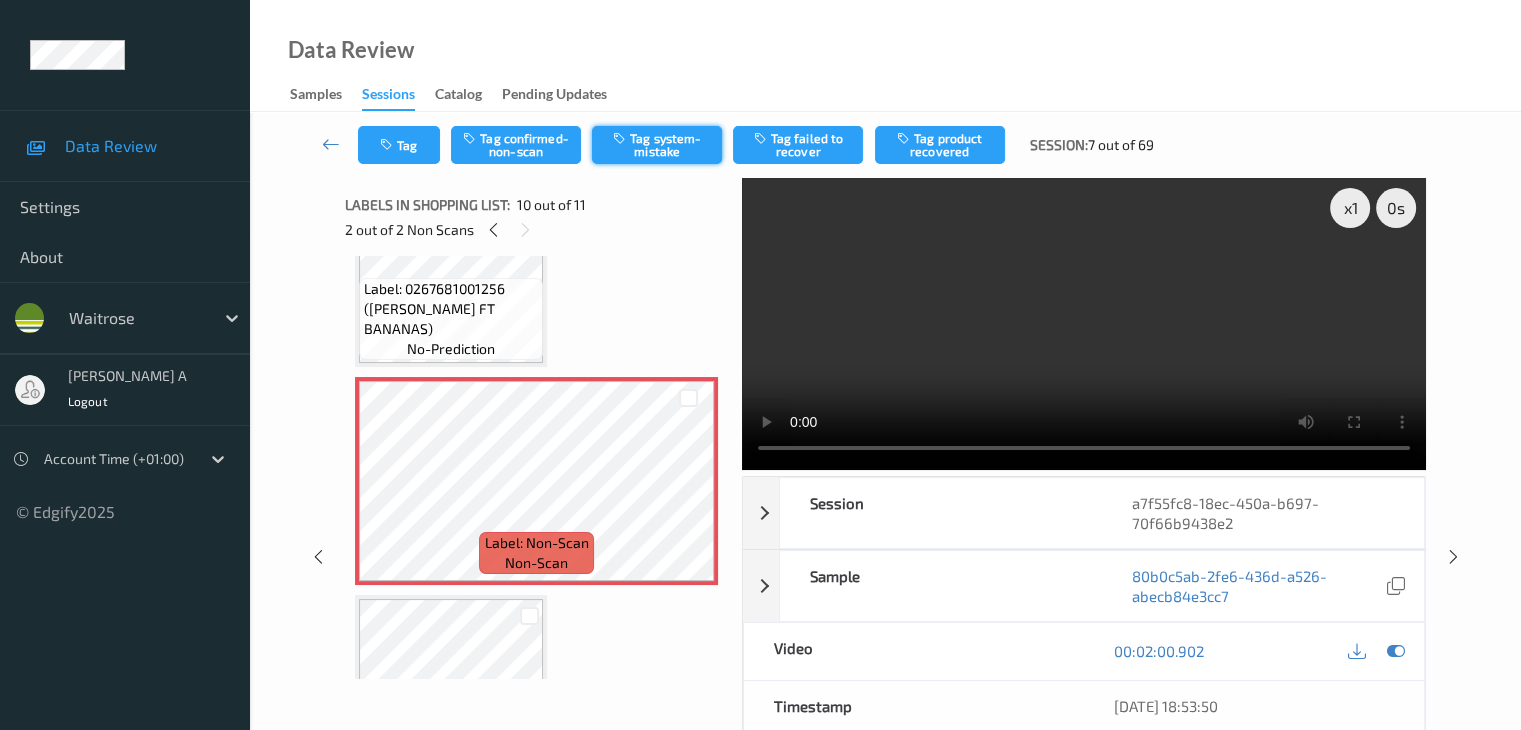 click on "Tag   system-mistake" at bounding box center [657, 145] 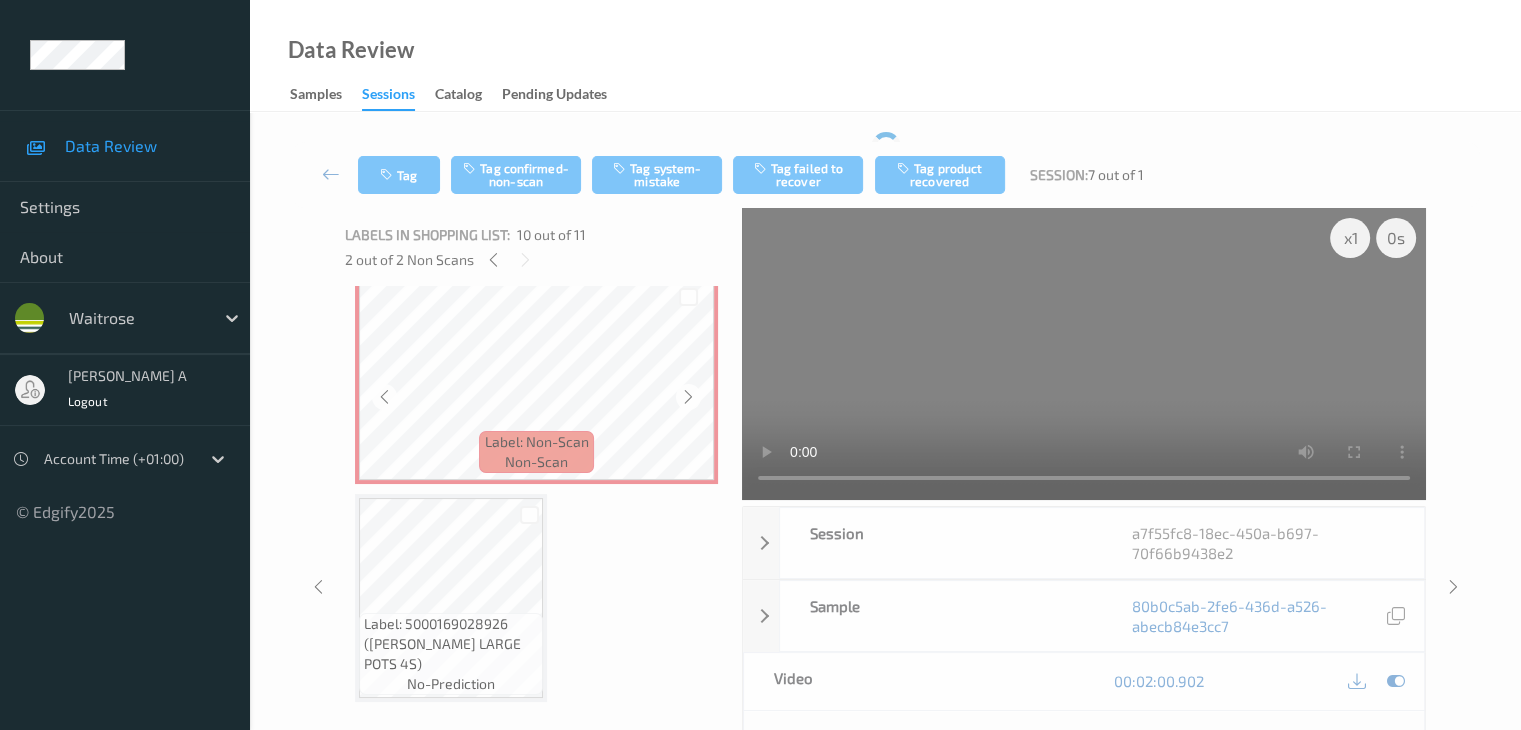 scroll, scrollTop: 1985, scrollLeft: 0, axis: vertical 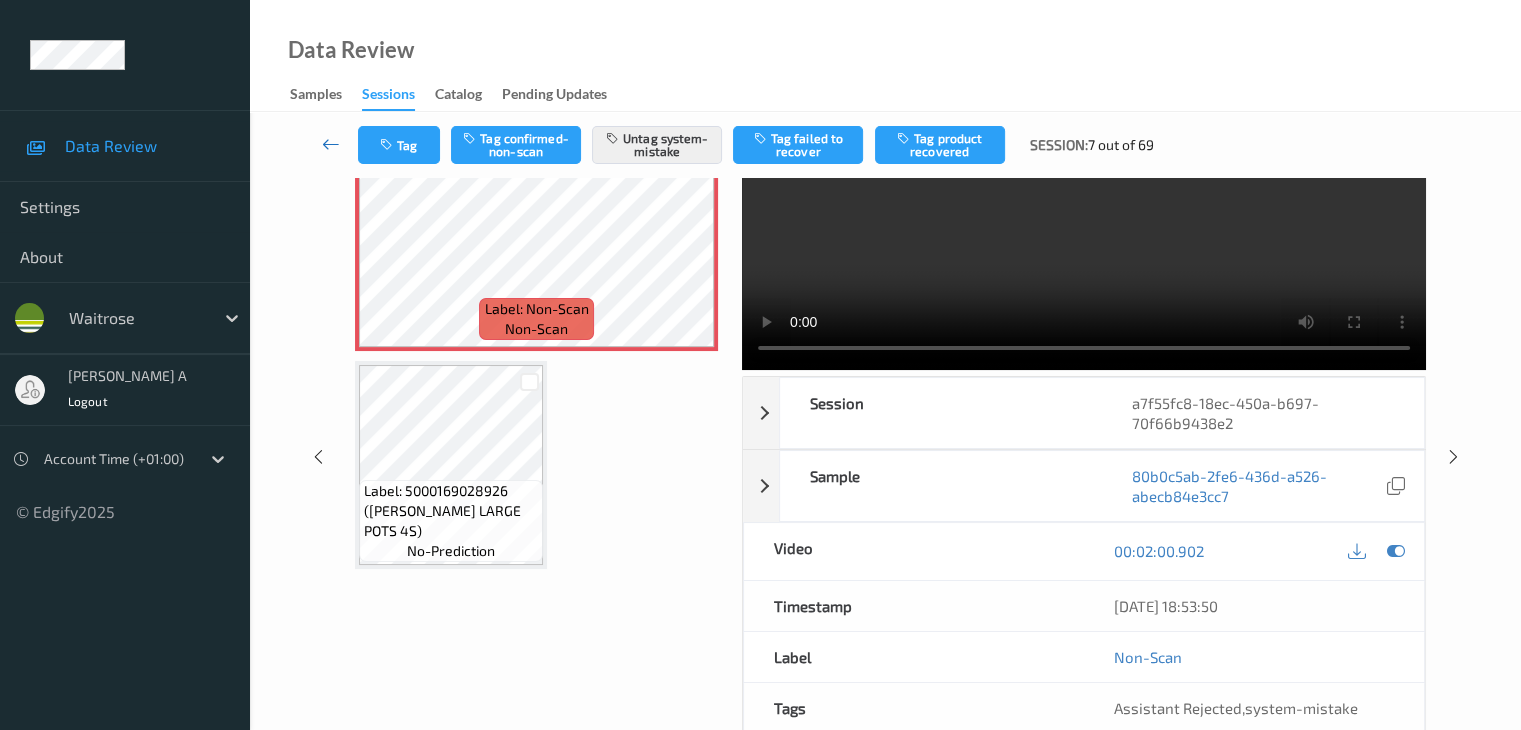 click at bounding box center [331, 144] 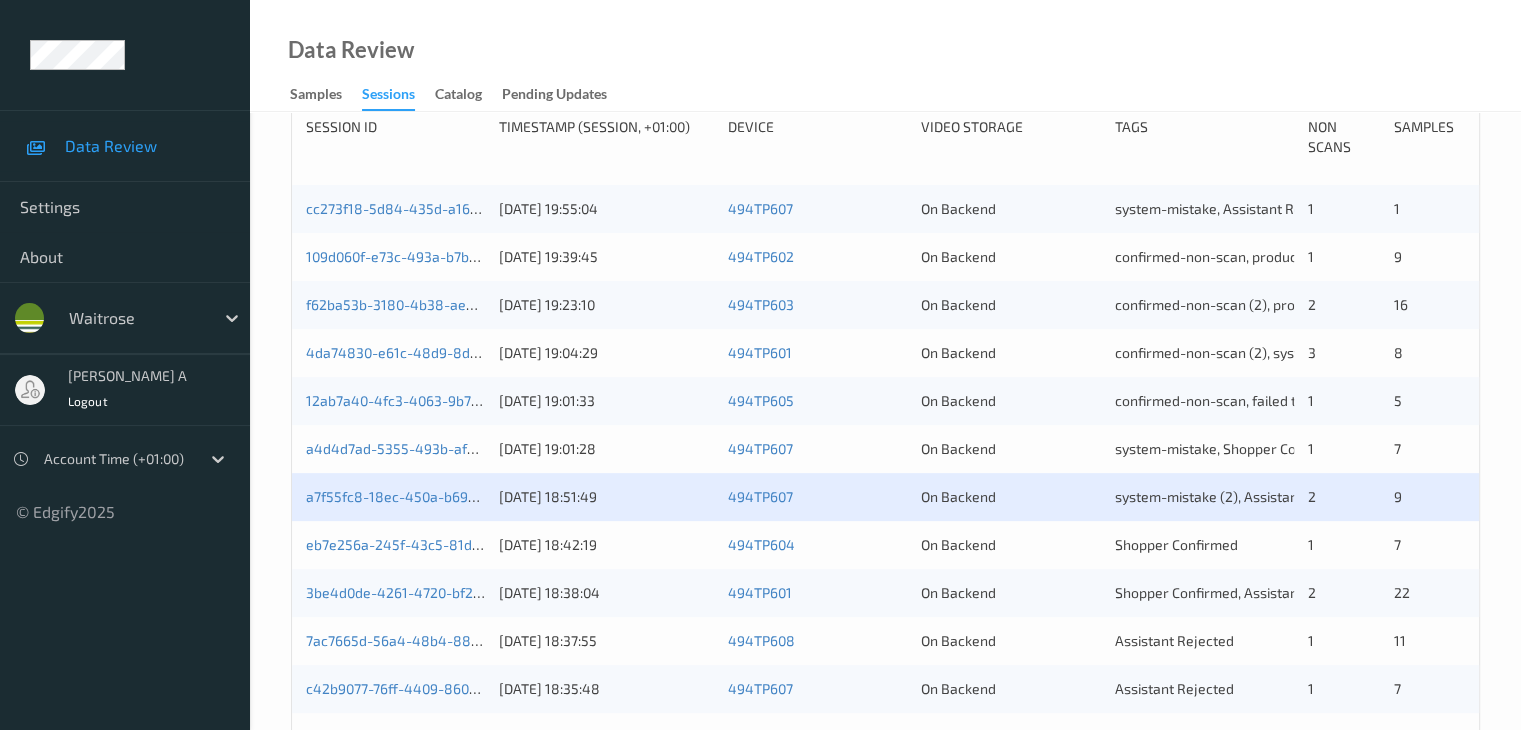 scroll, scrollTop: 500, scrollLeft: 0, axis: vertical 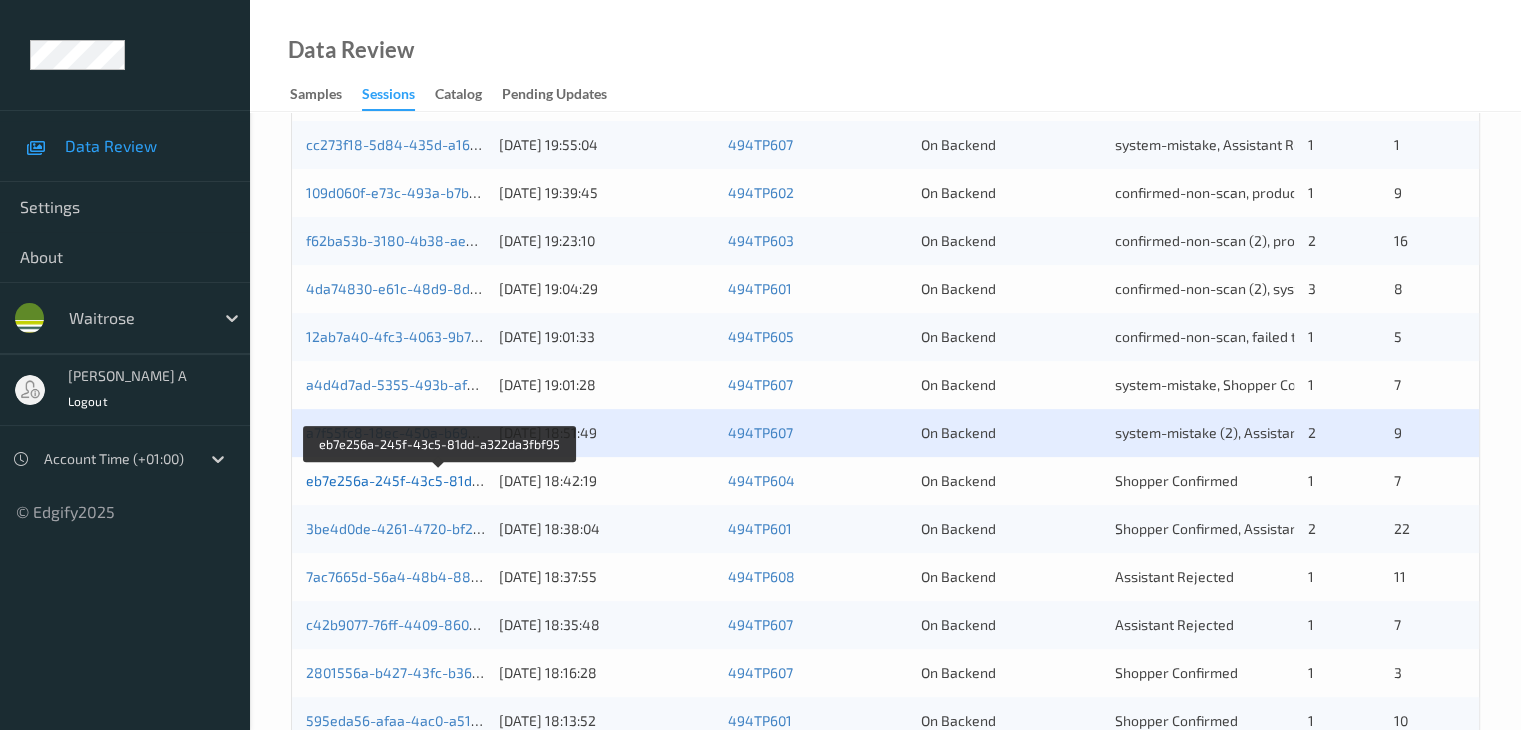 click on "eb7e256a-245f-43c5-81dd-a322da3fbf95" at bounding box center [441, 480] 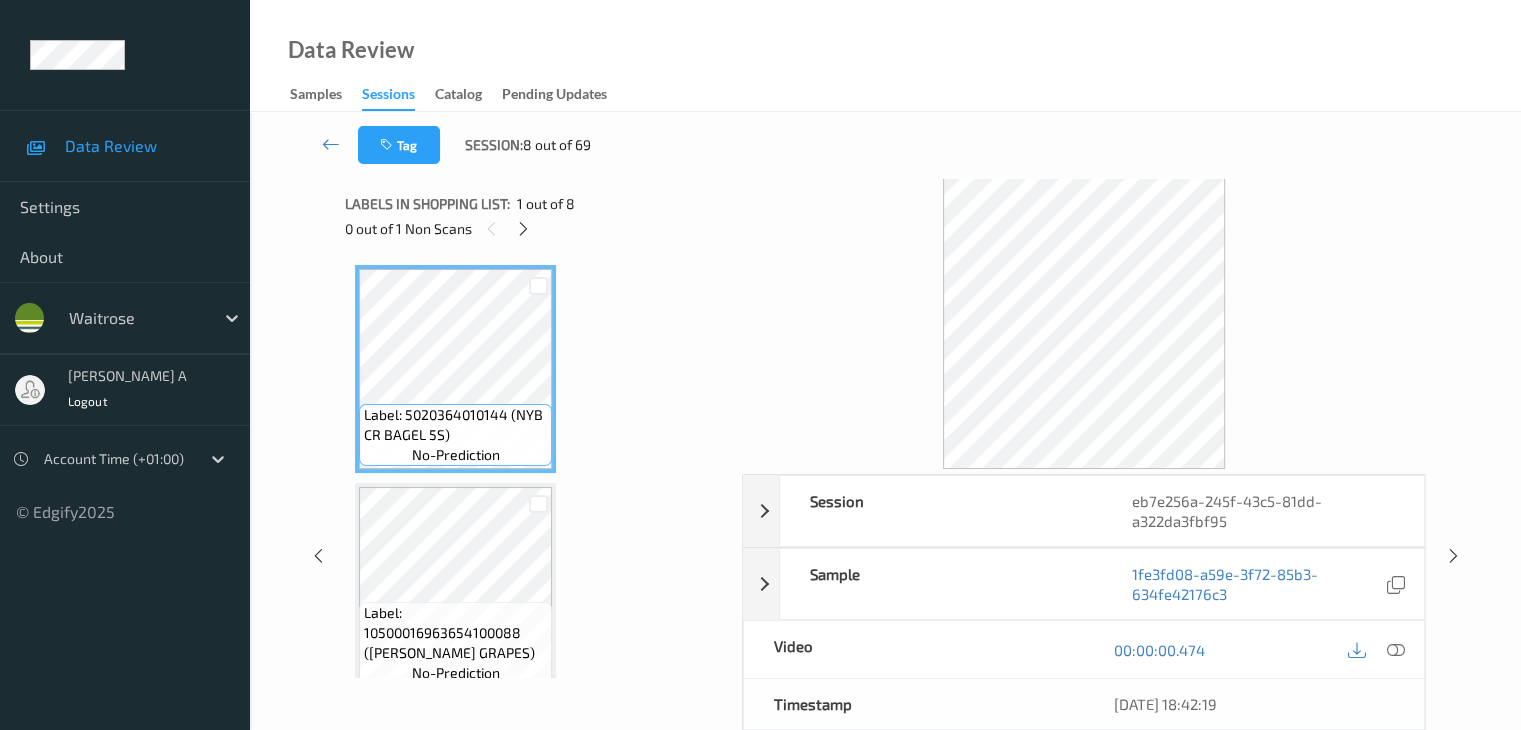 scroll, scrollTop: 0, scrollLeft: 0, axis: both 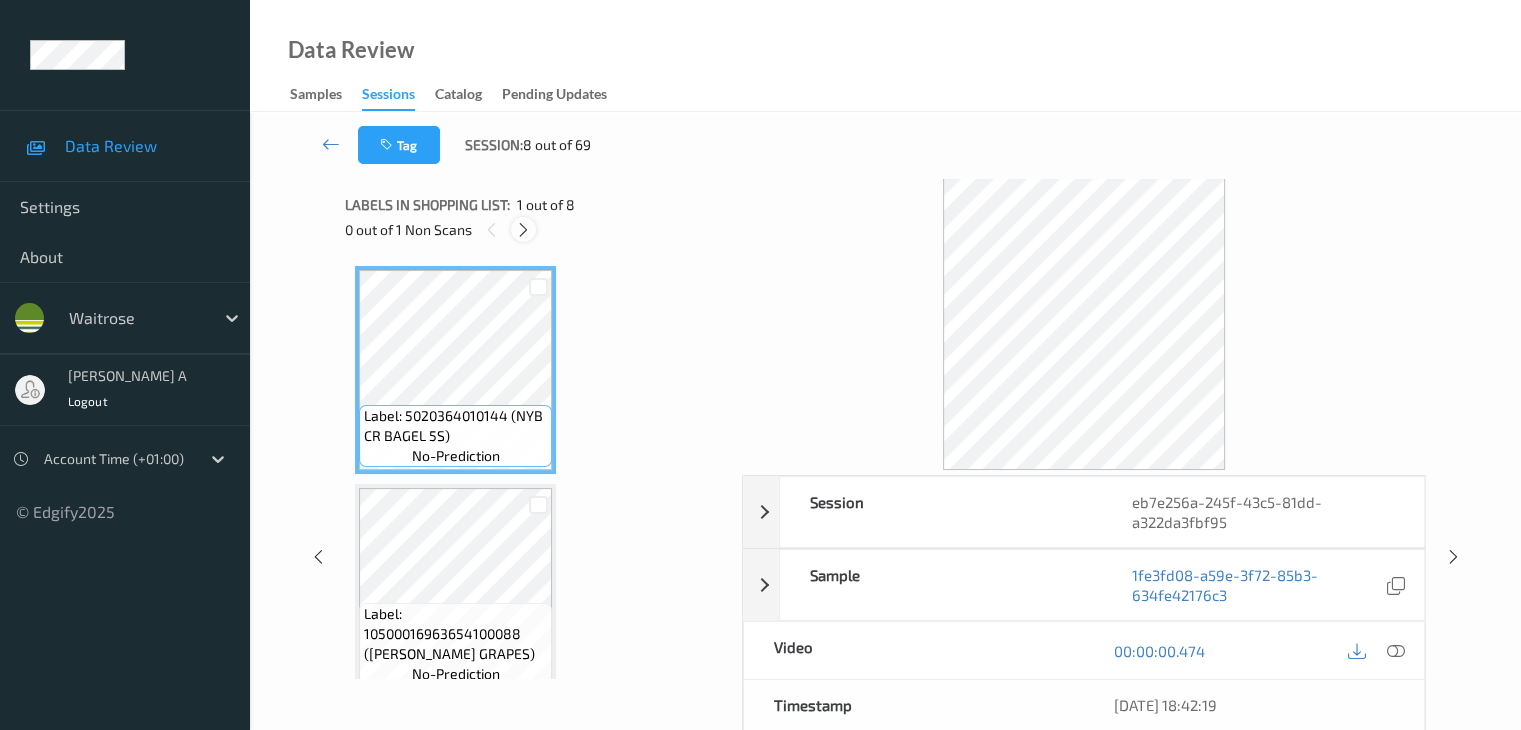 click at bounding box center (523, 230) 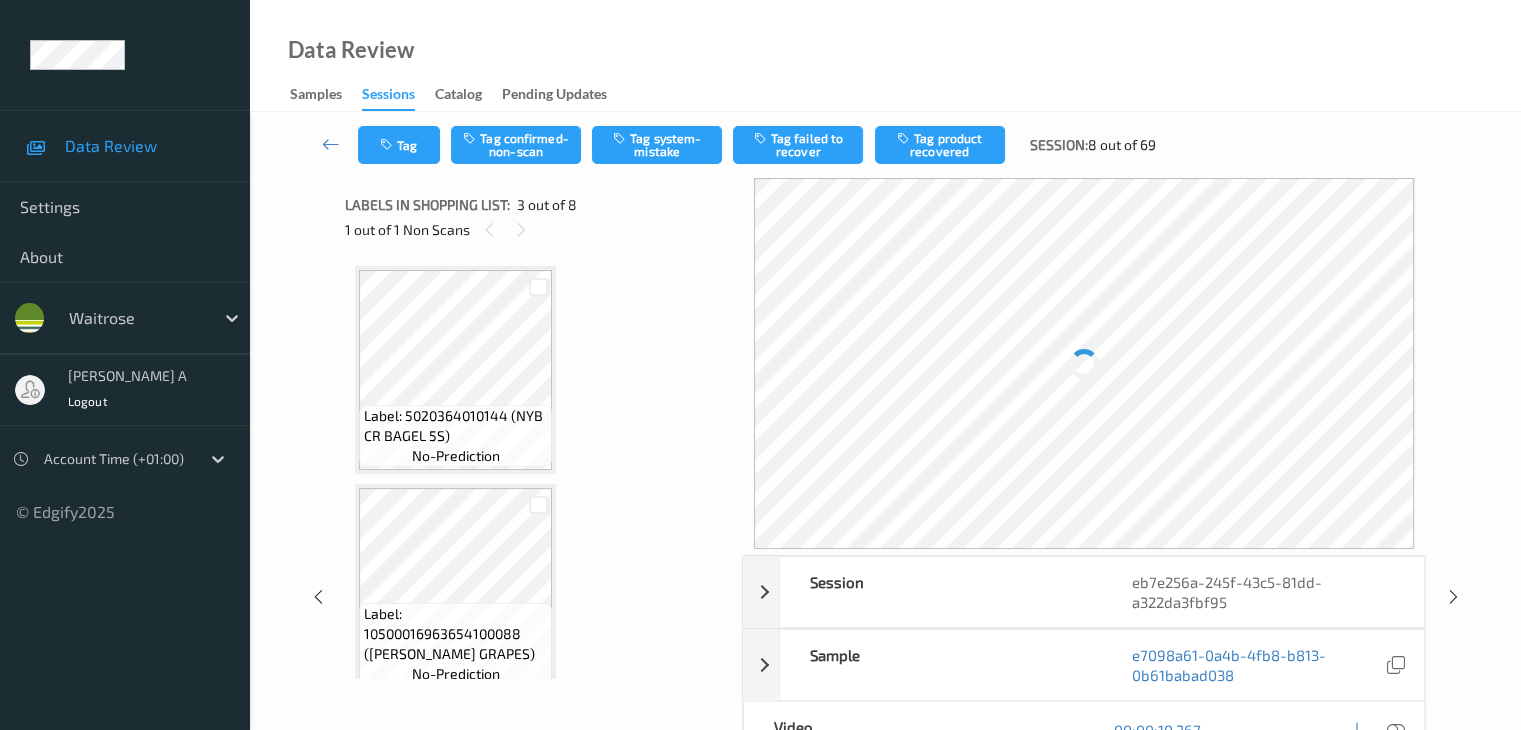scroll, scrollTop: 228, scrollLeft: 0, axis: vertical 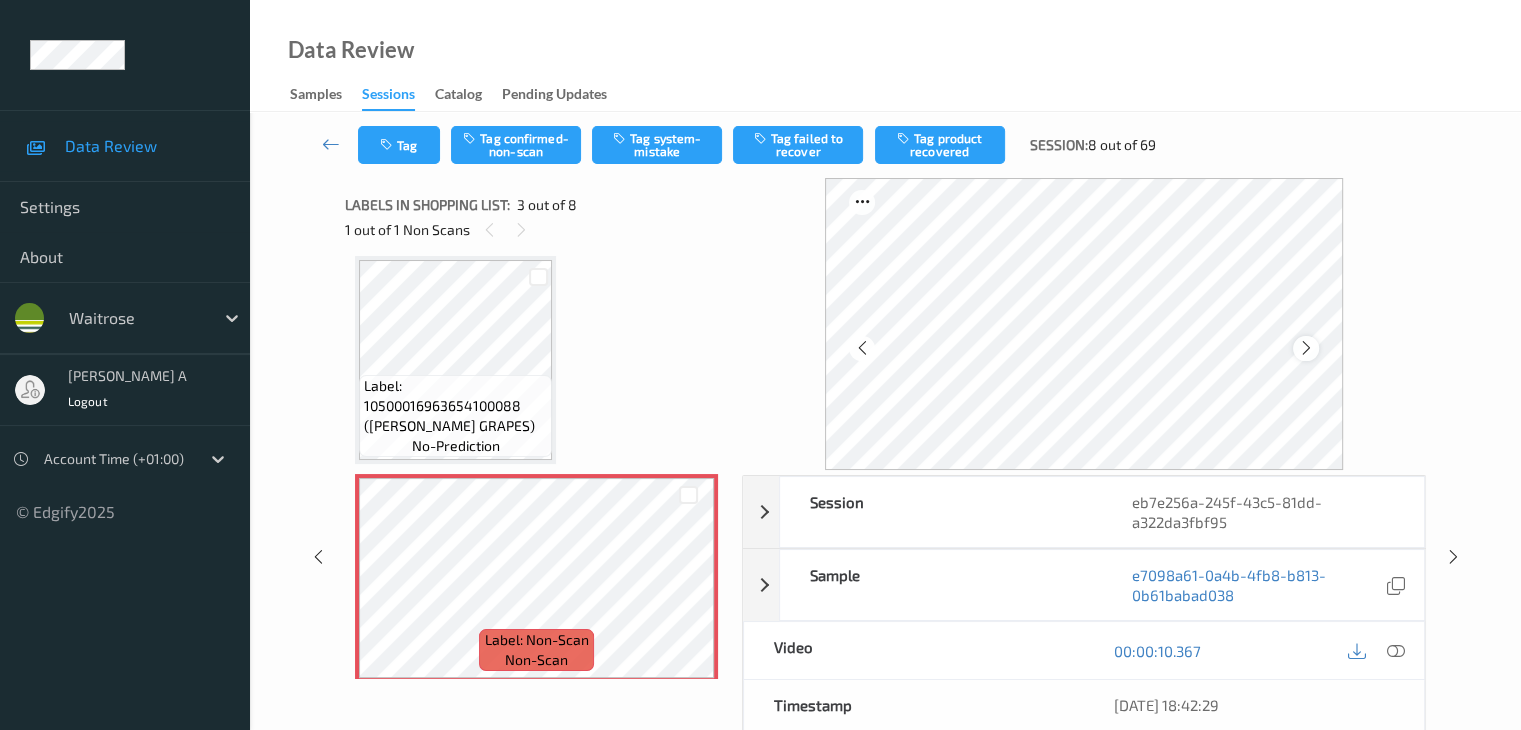 click at bounding box center (1306, 348) 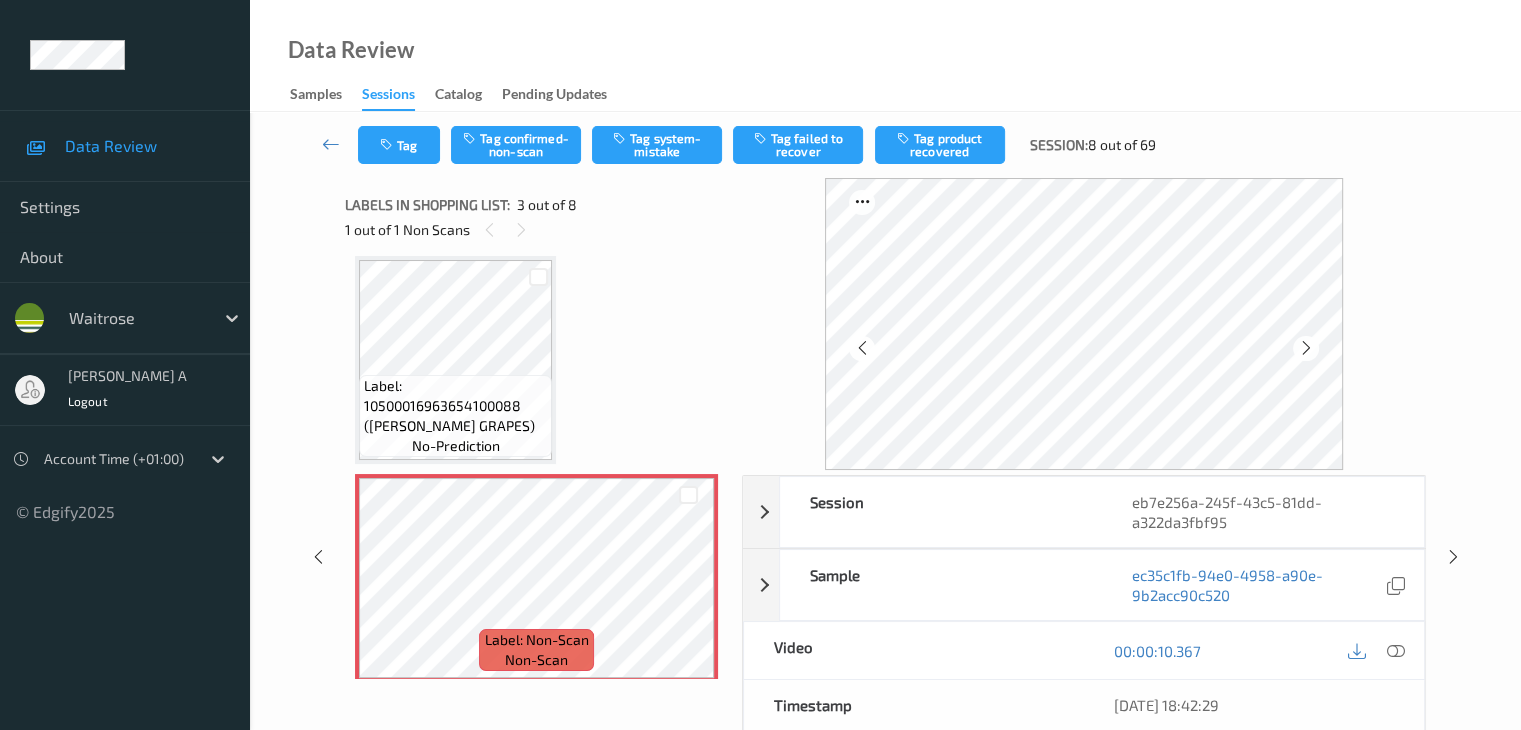 click at bounding box center (1306, 348) 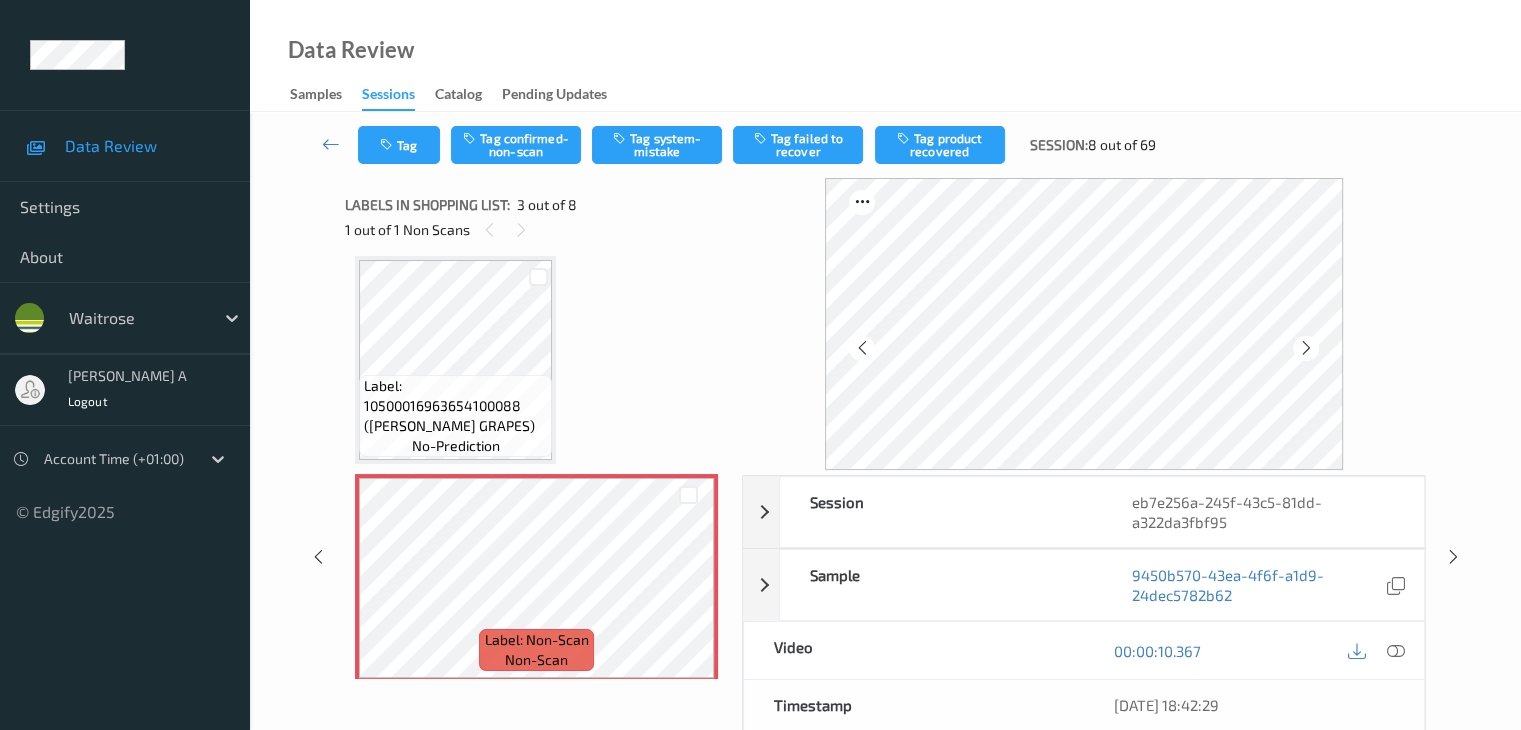 click at bounding box center (1306, 348) 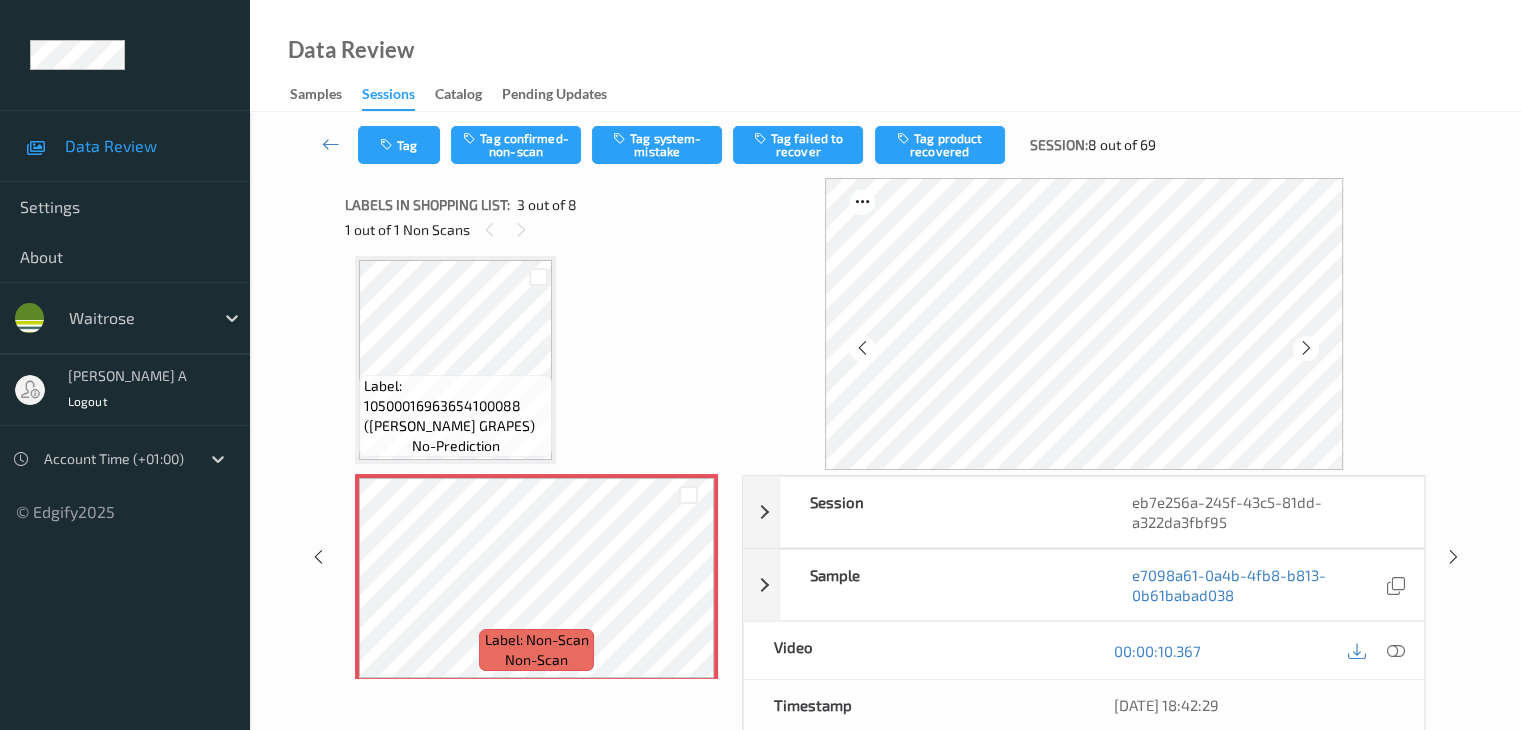 click at bounding box center (1306, 348) 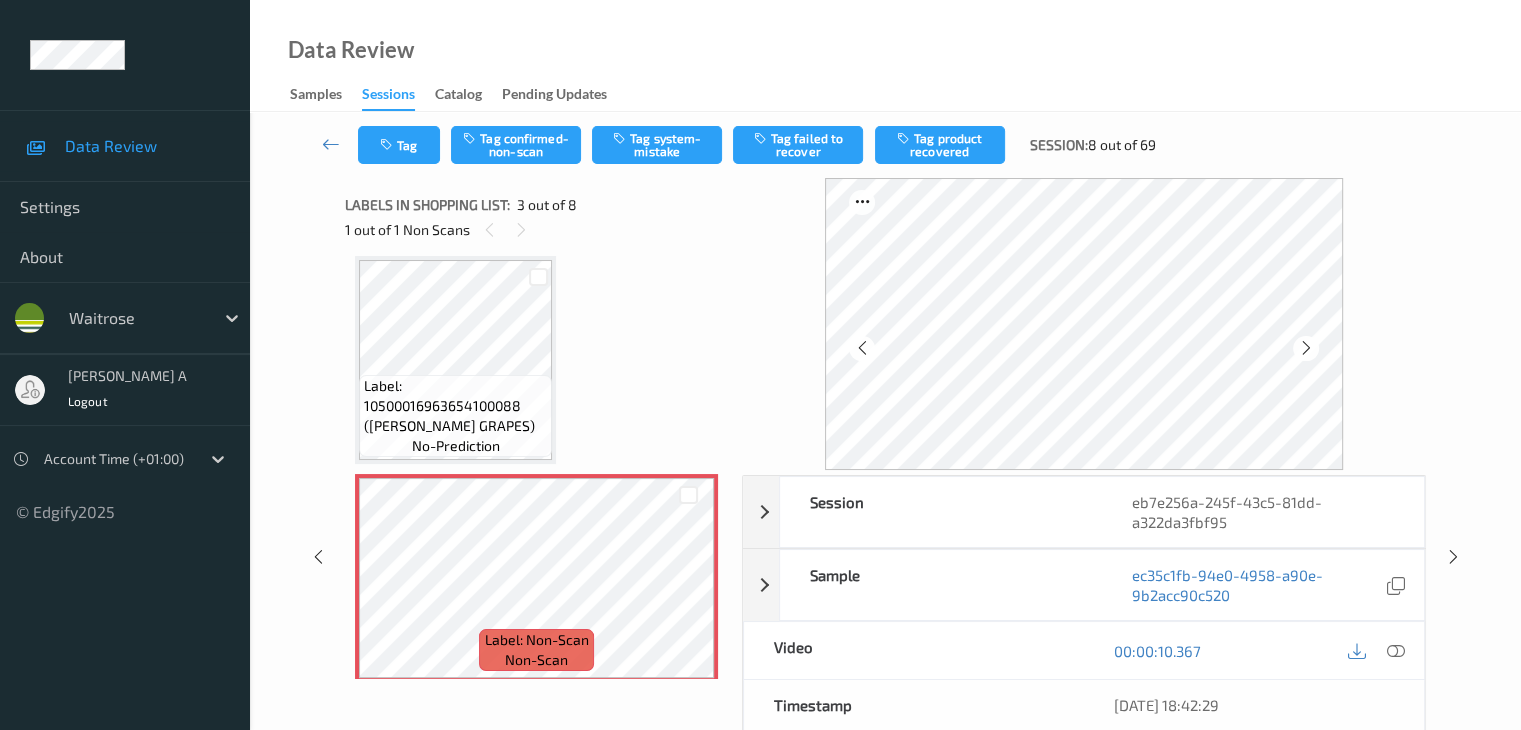 click at bounding box center [1306, 348] 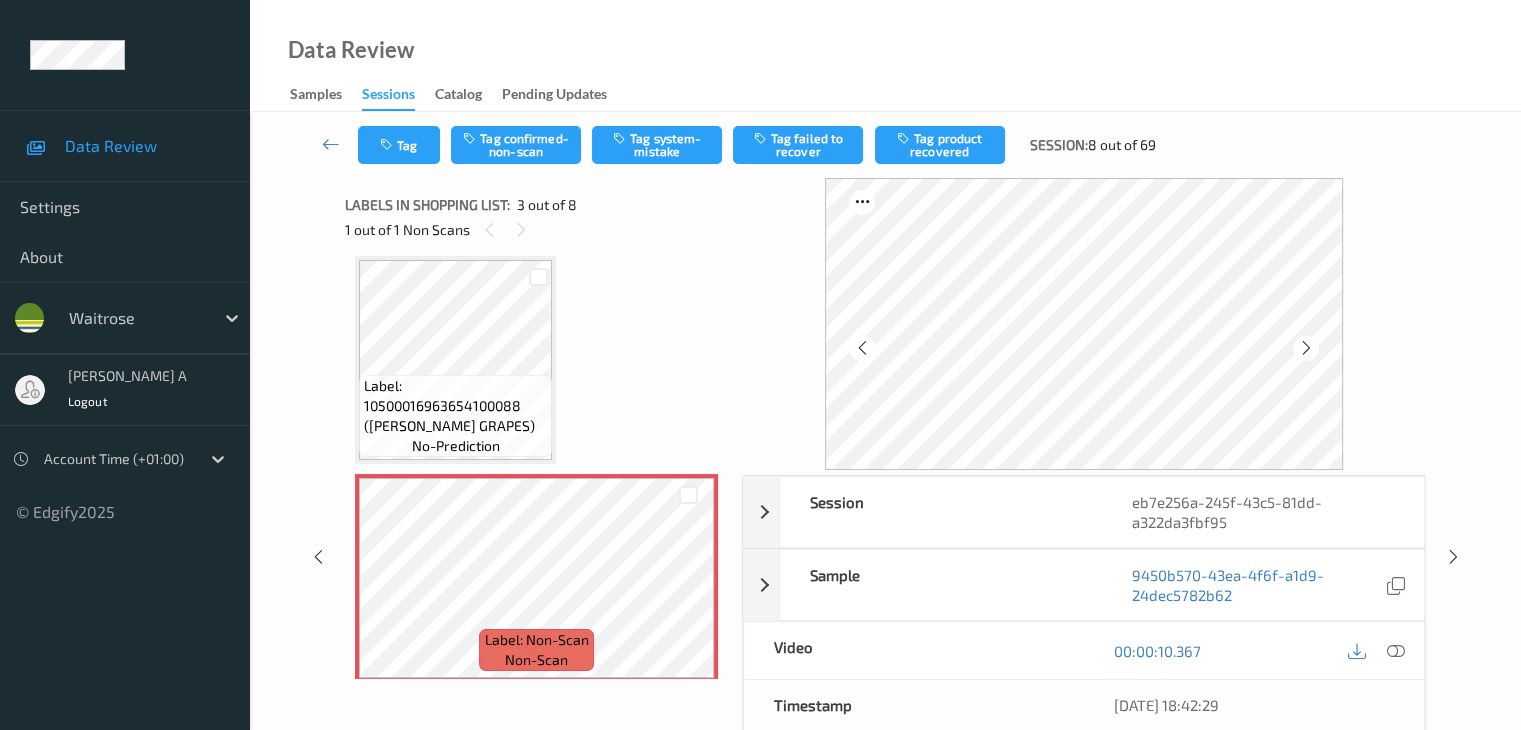 click at bounding box center (1306, 348) 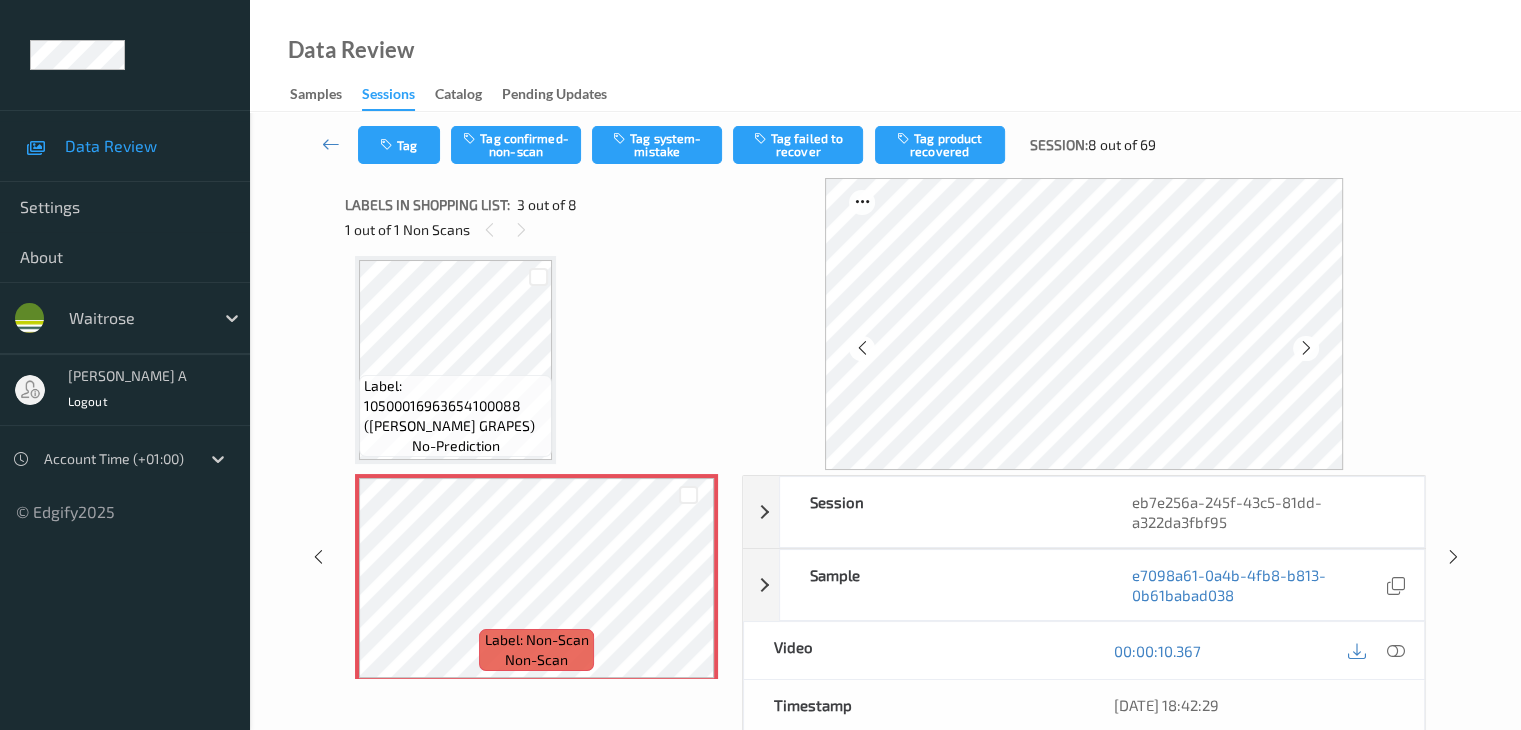 click at bounding box center [1306, 348] 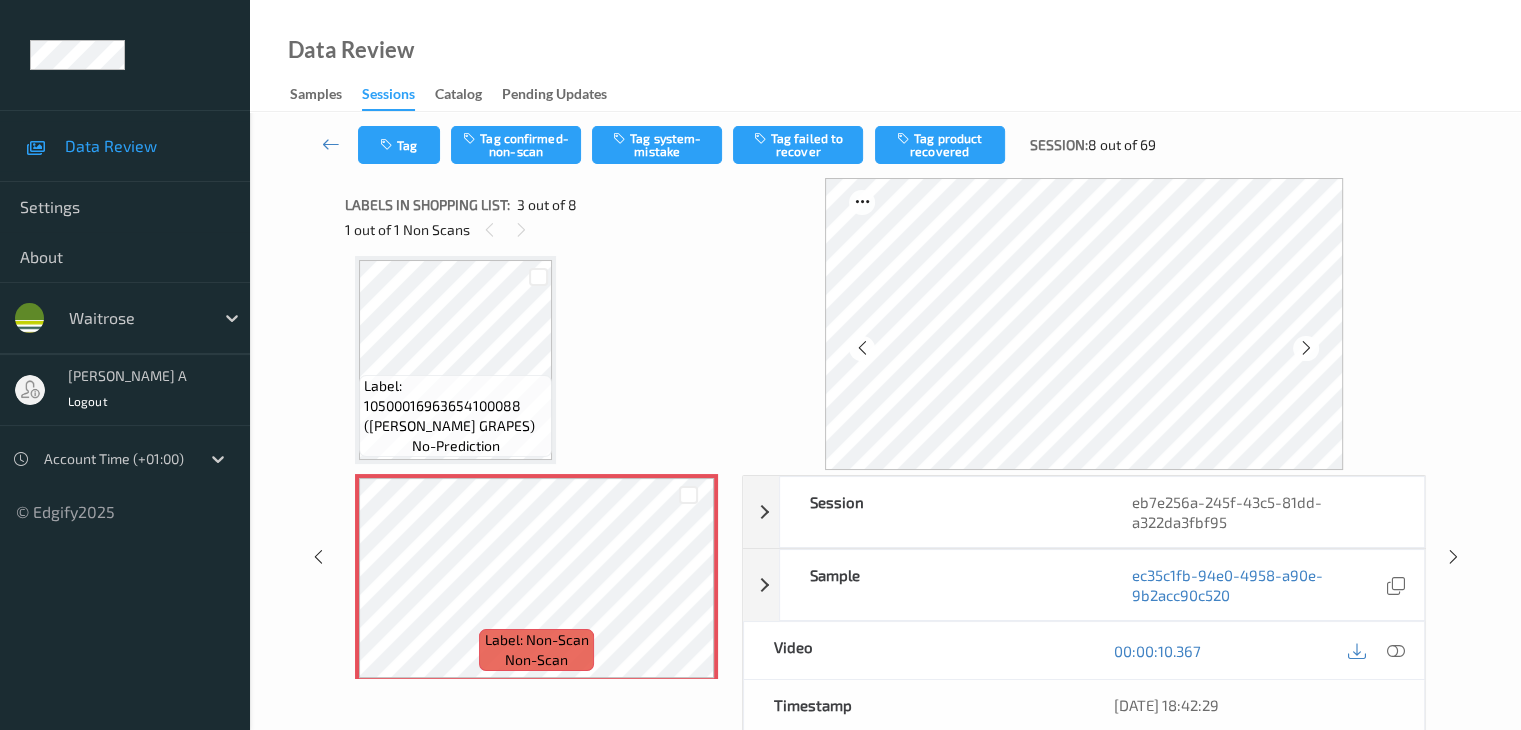 click at bounding box center [1306, 348] 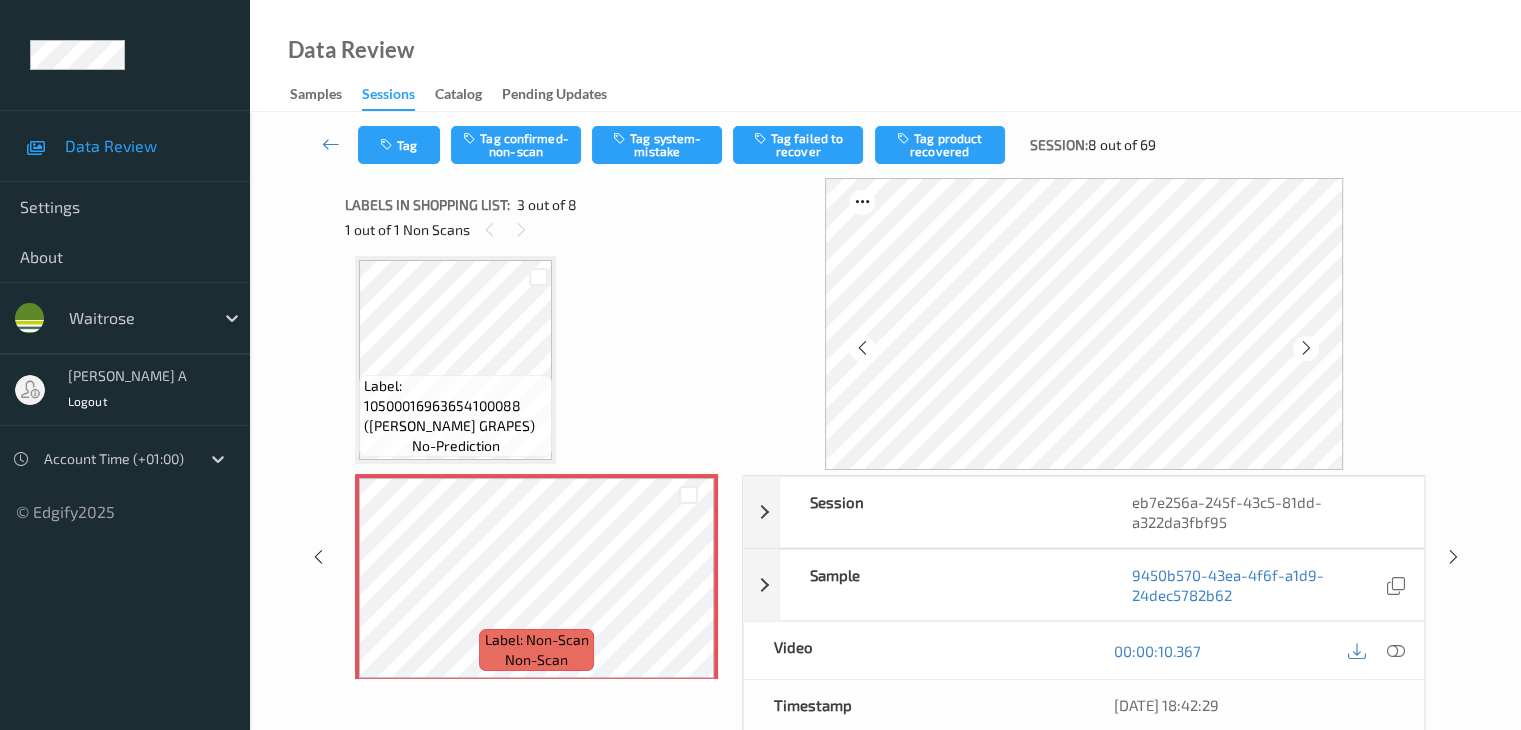 click at bounding box center (1306, 348) 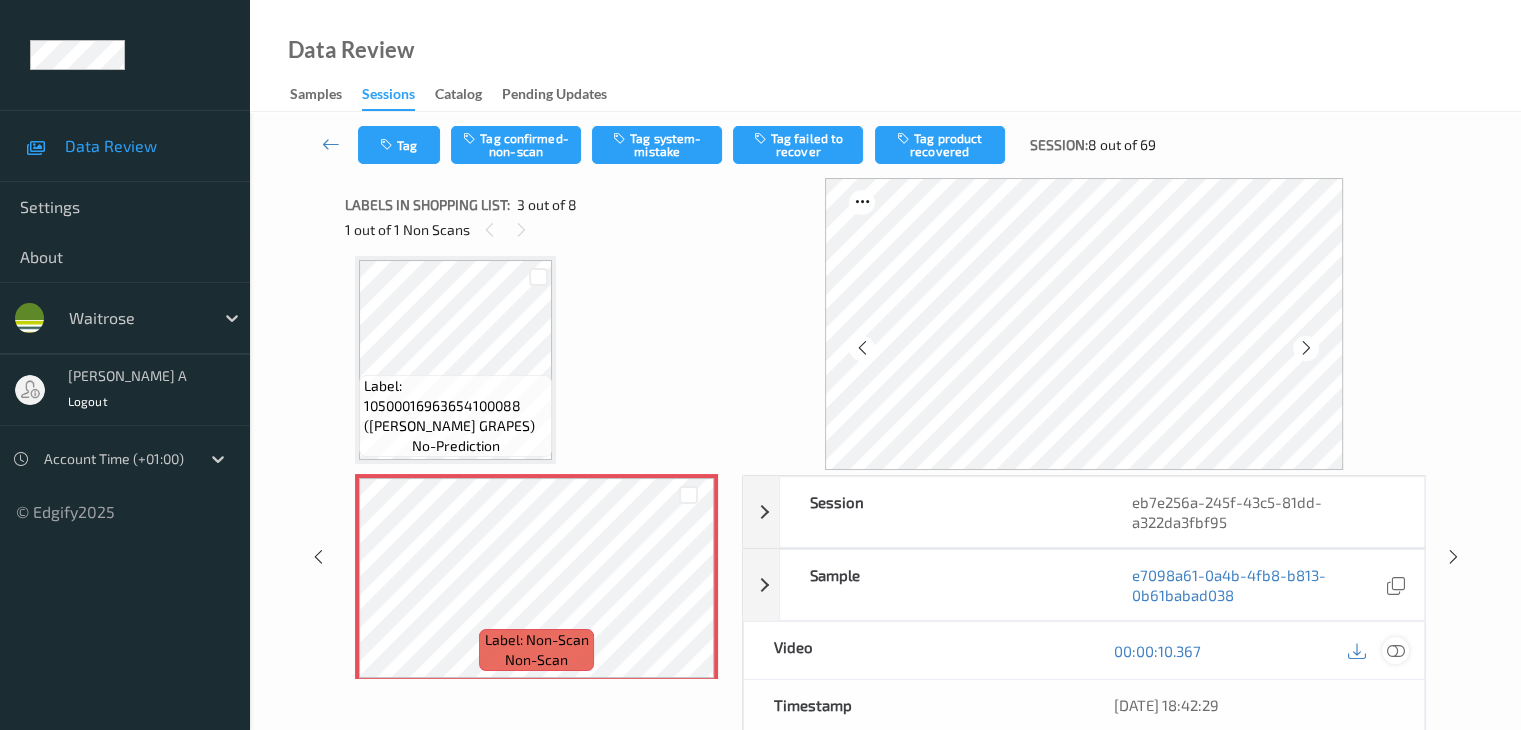 click at bounding box center (1395, 651) 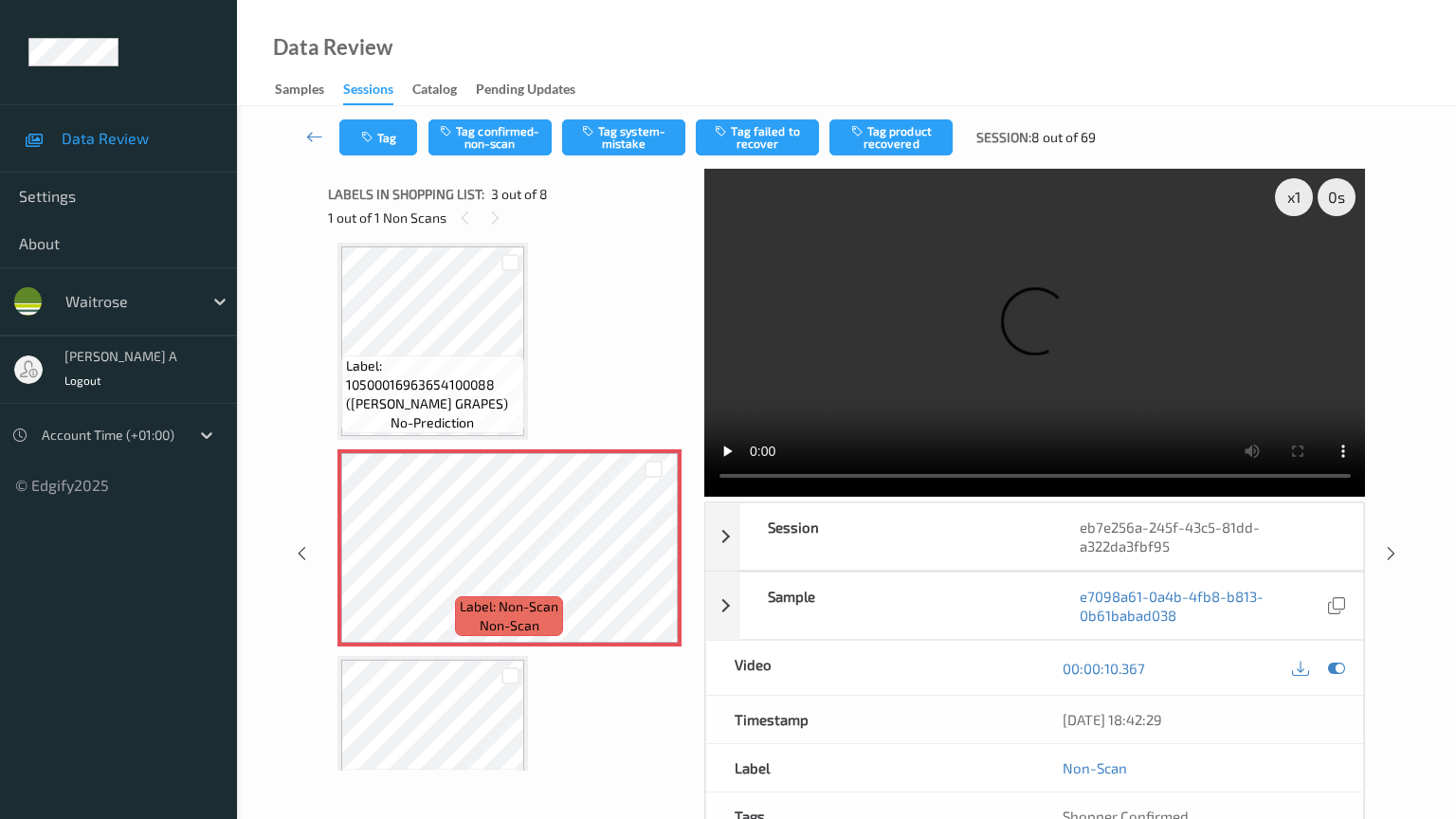 type 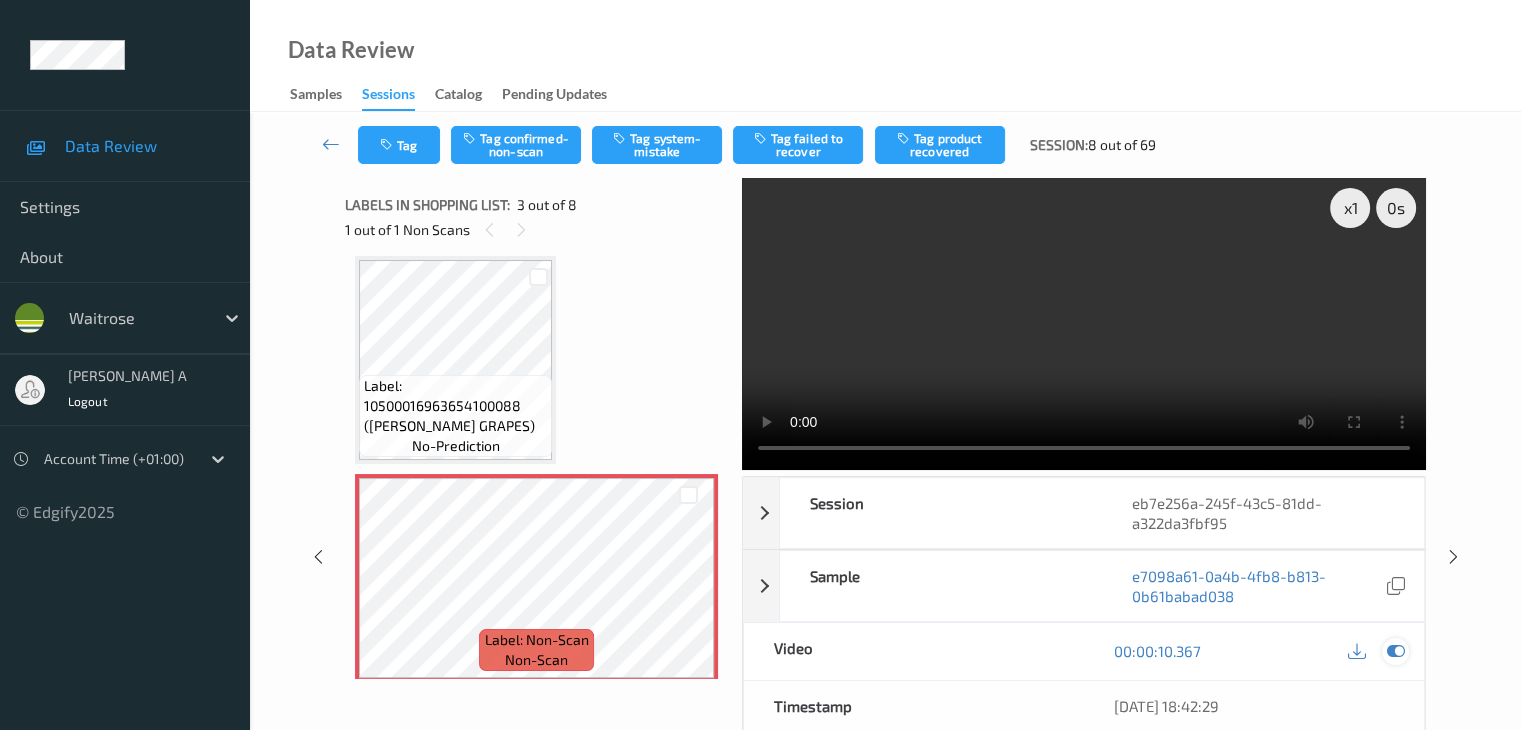 click at bounding box center [1395, 651] 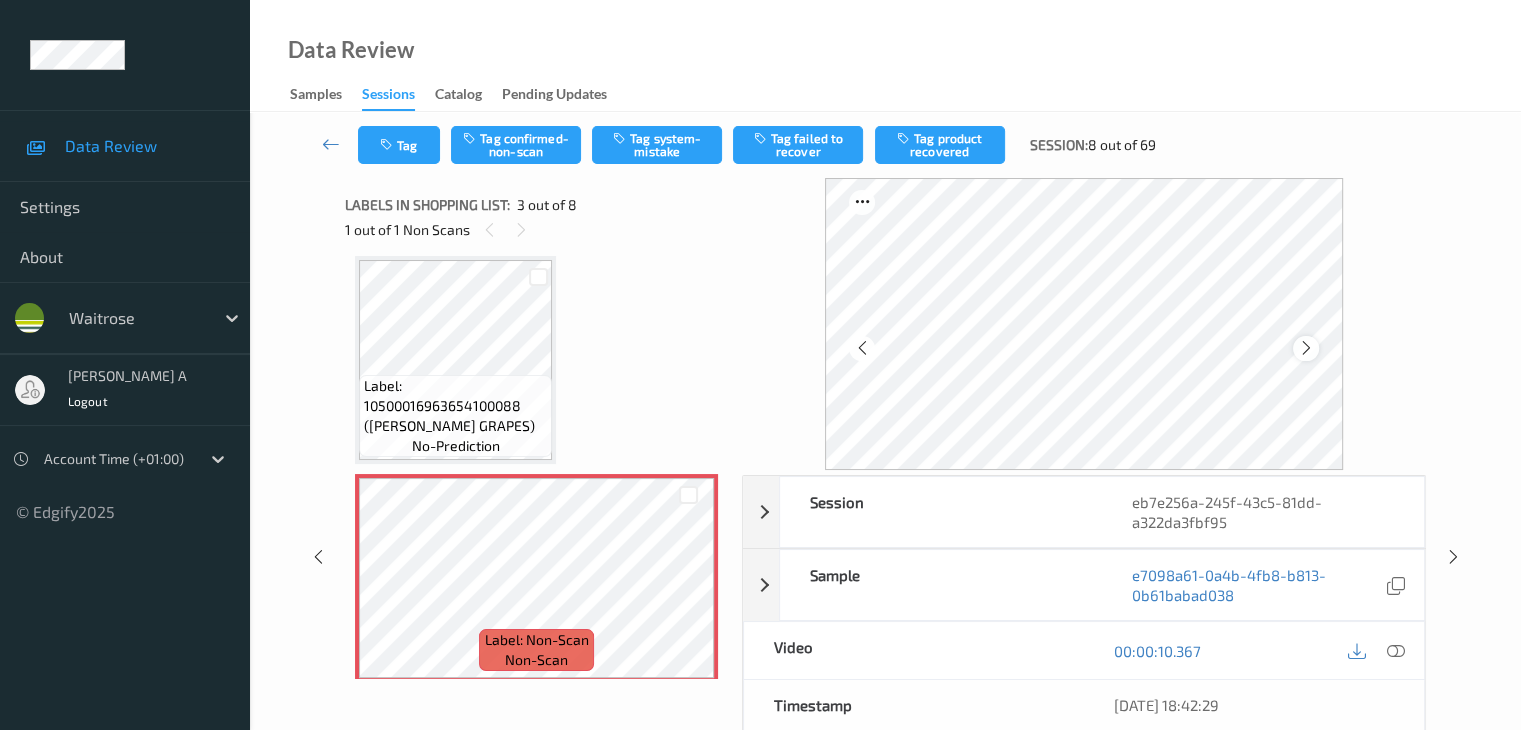 click at bounding box center [1306, 348] 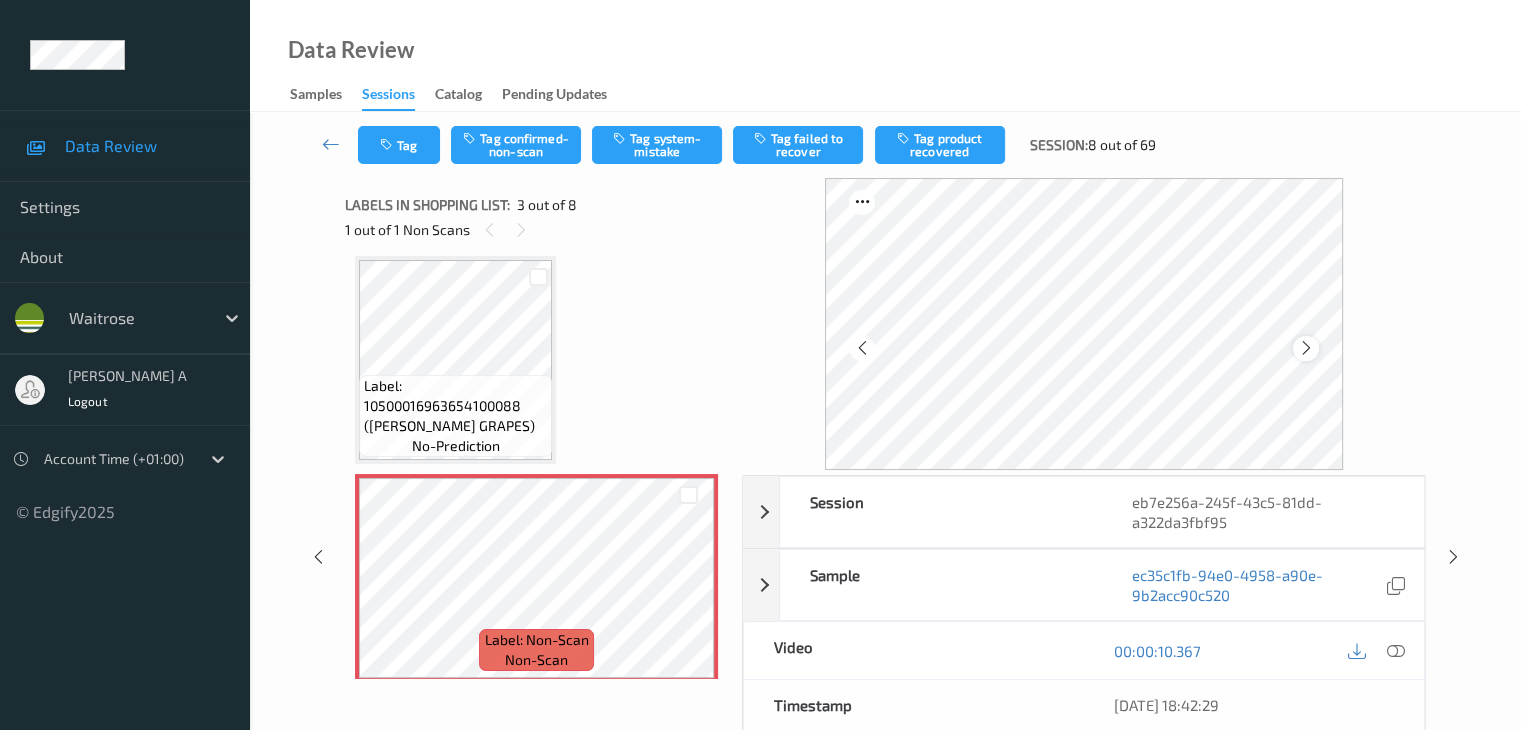 click at bounding box center (1306, 348) 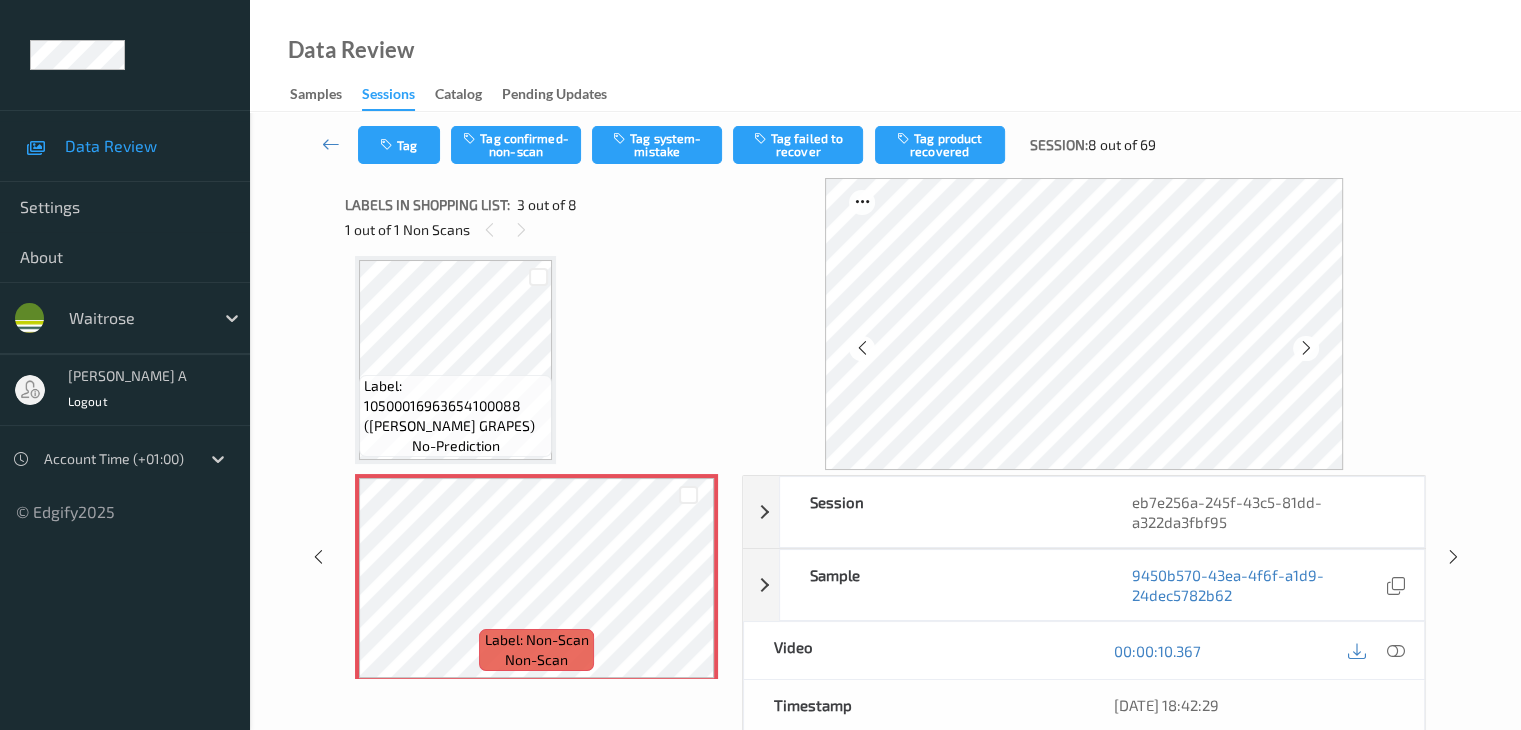 click at bounding box center (1306, 348) 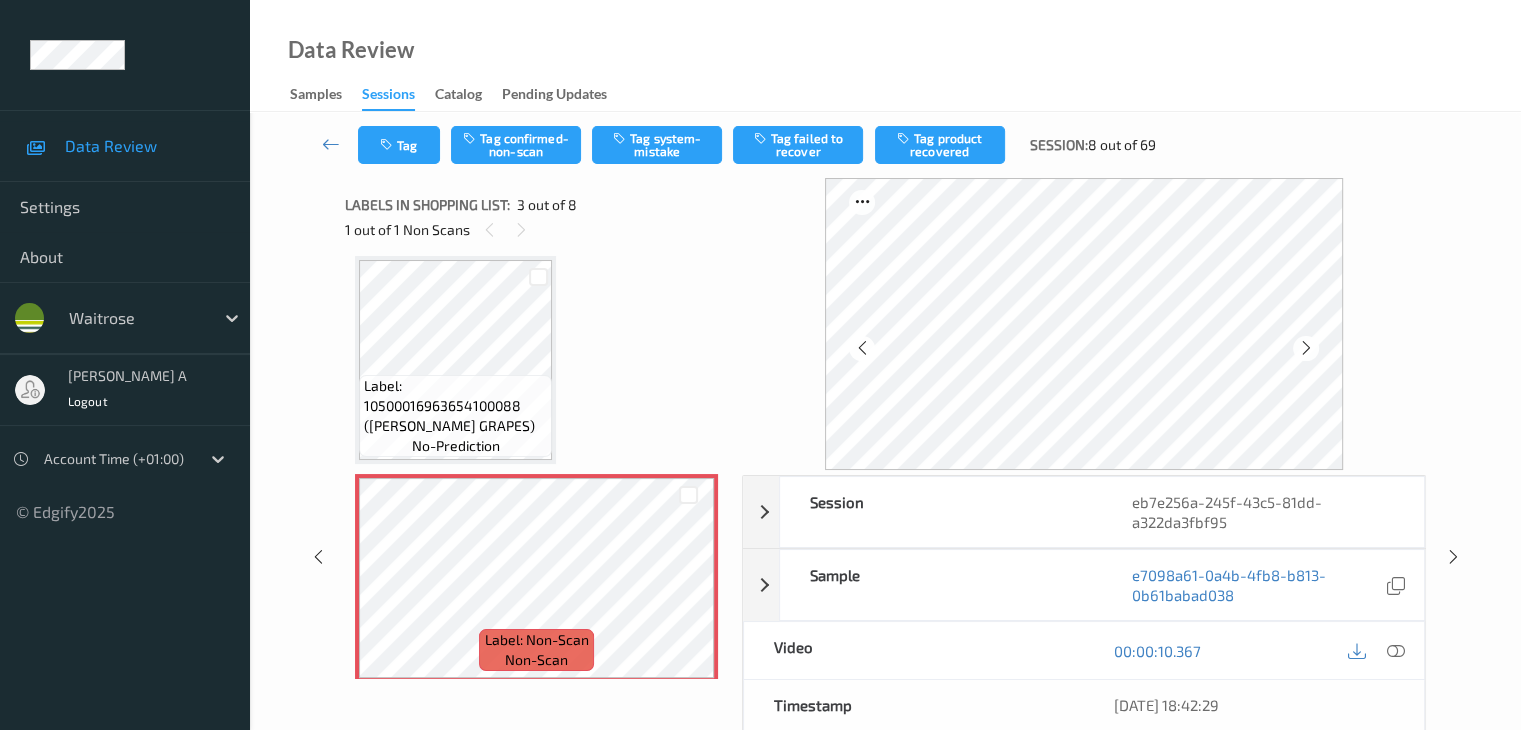 click at bounding box center [1306, 348] 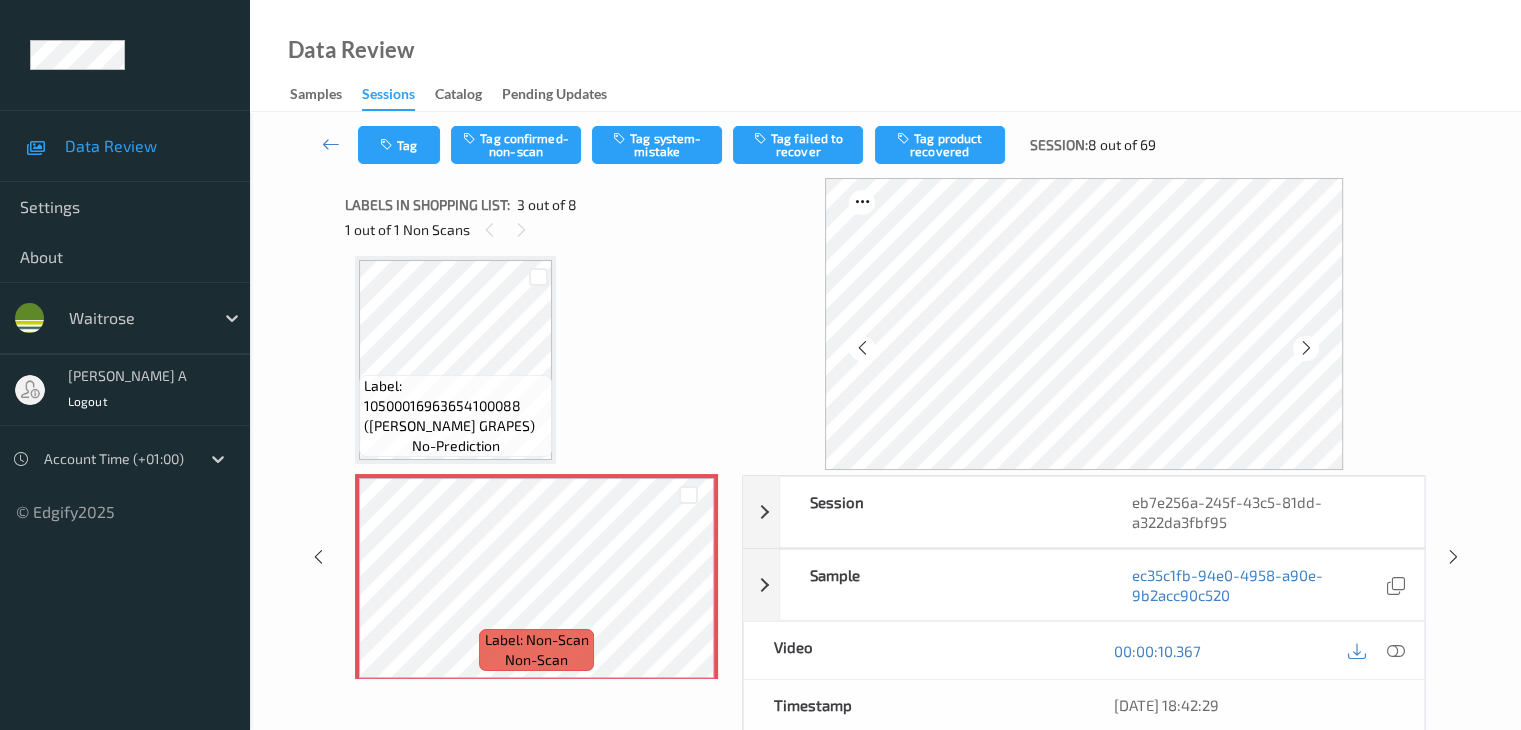 click at bounding box center (1306, 348) 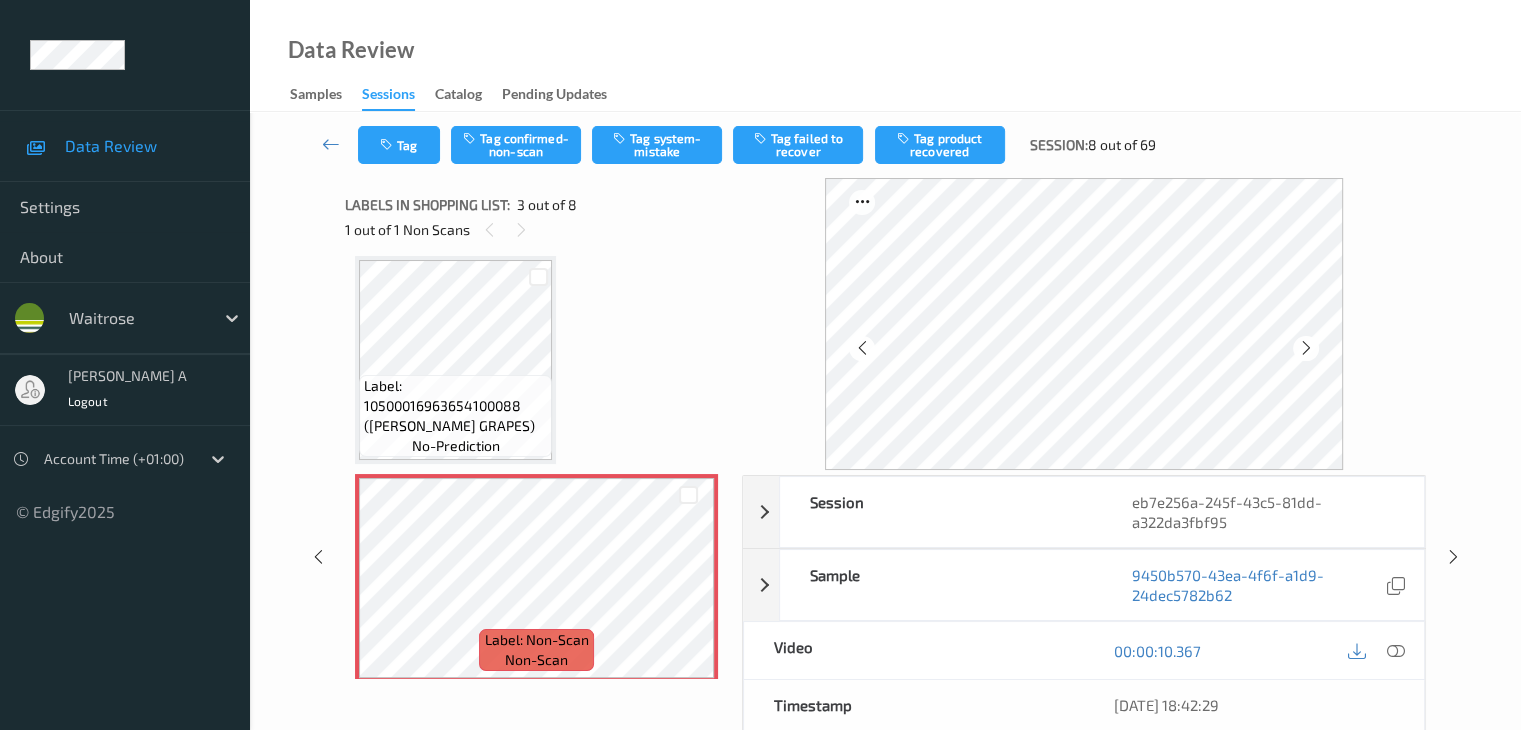 click at bounding box center [1306, 348] 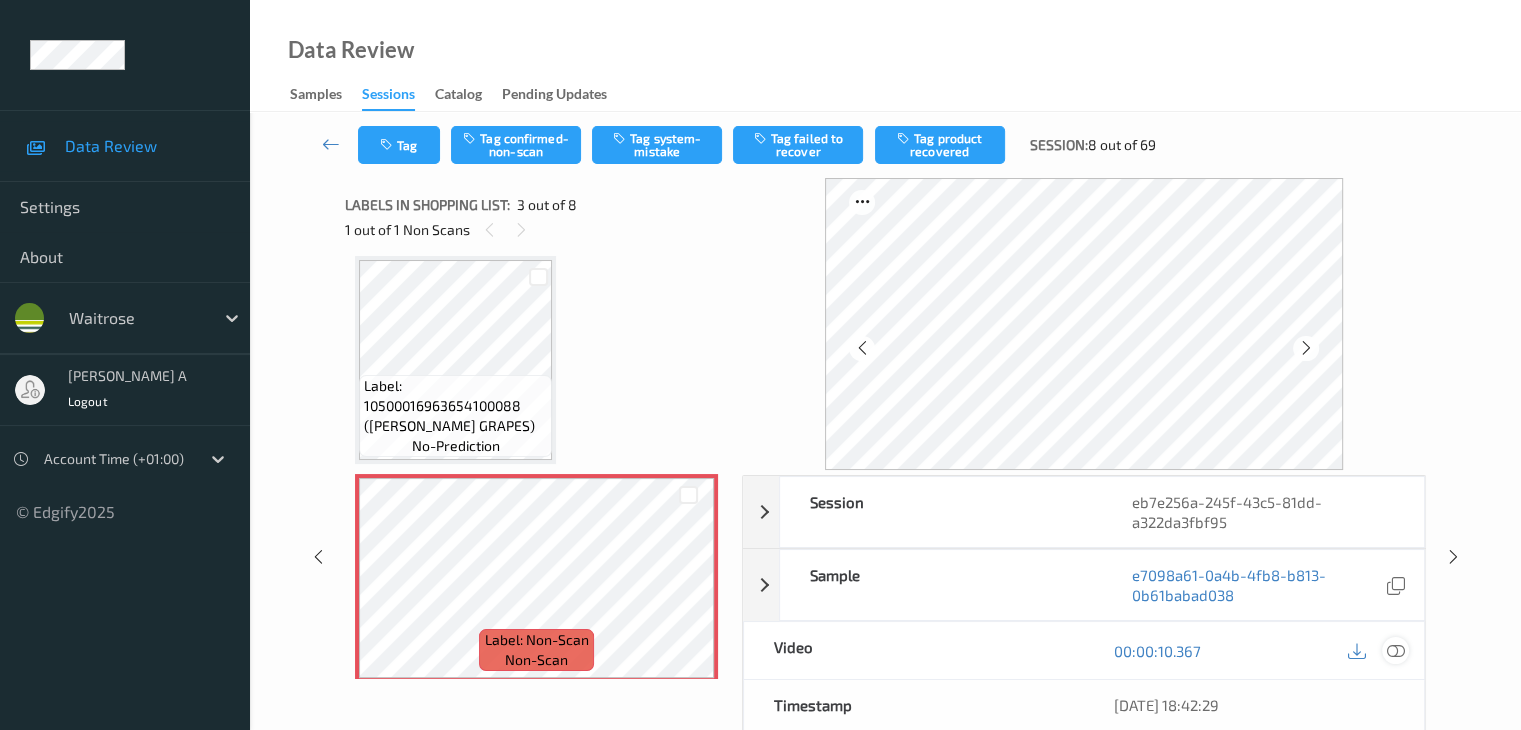 click at bounding box center [1395, 651] 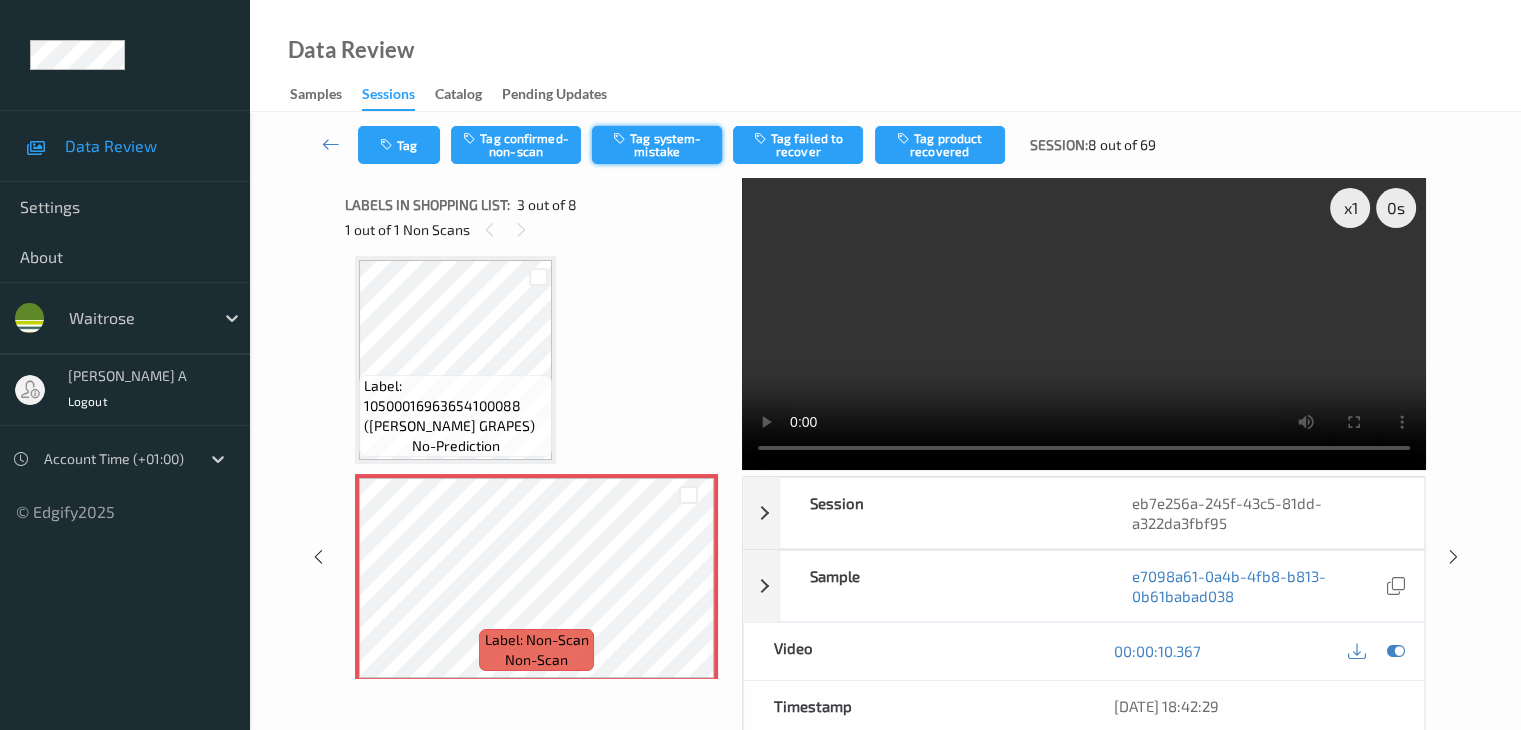 click on "Tag   system-mistake" at bounding box center [657, 145] 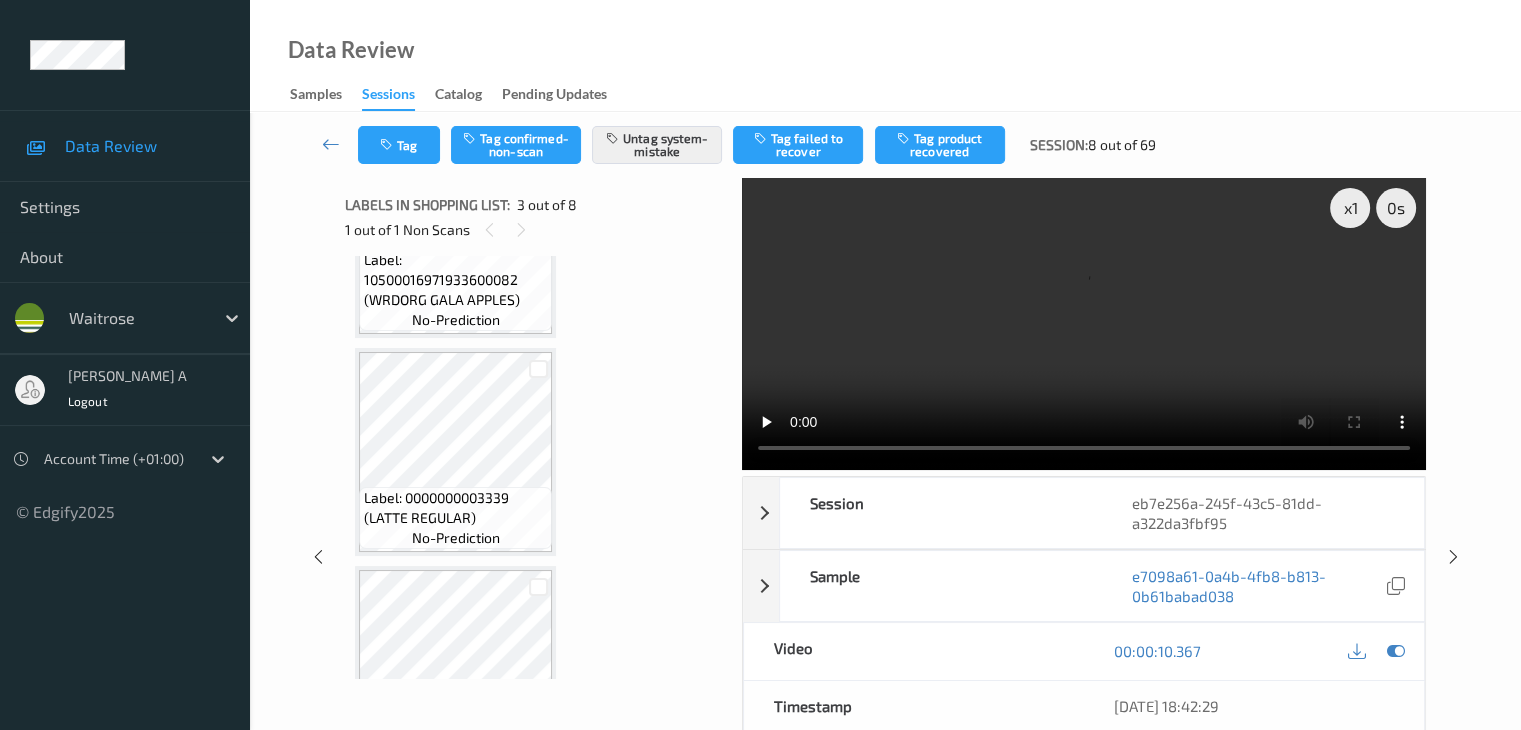 scroll, scrollTop: 1331, scrollLeft: 0, axis: vertical 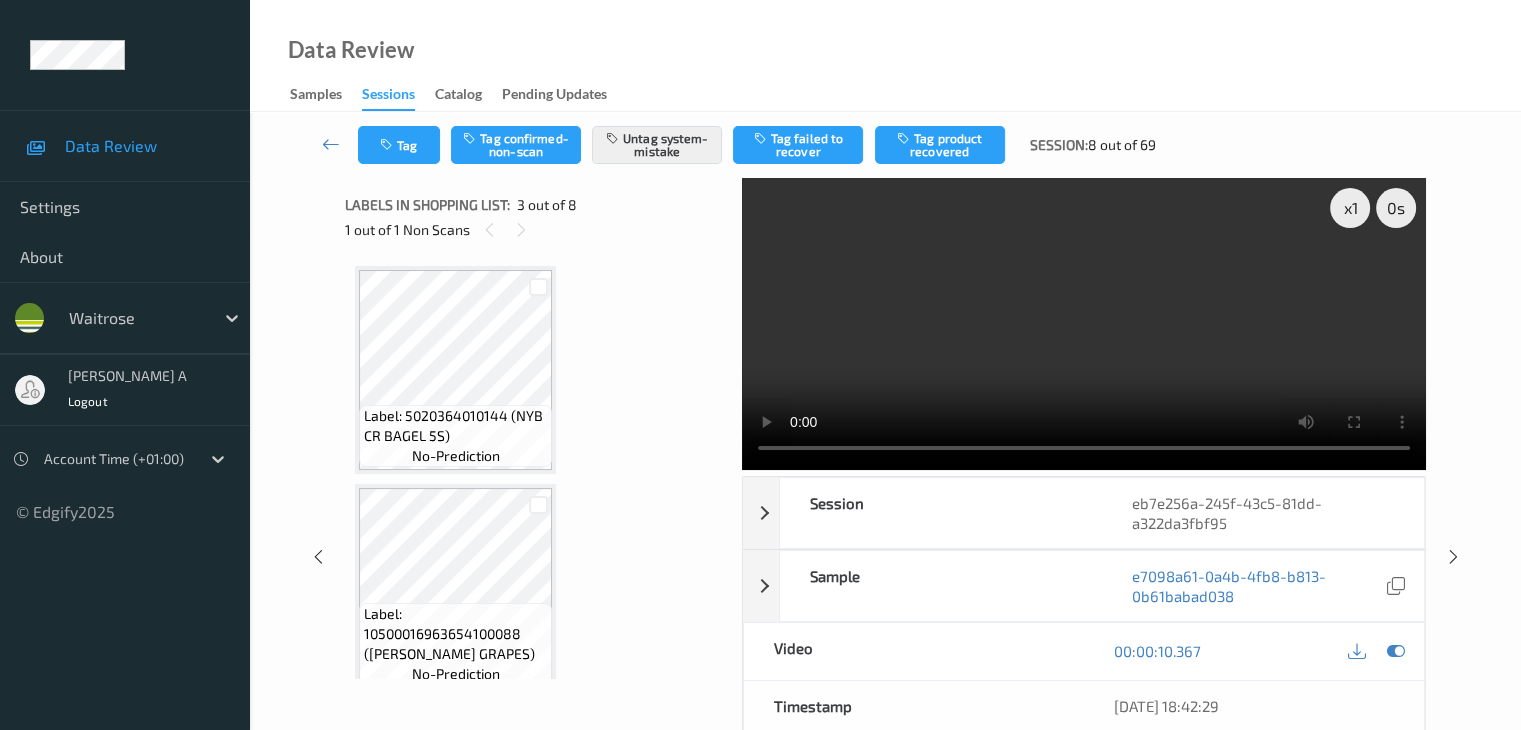click at bounding box center [331, 144] 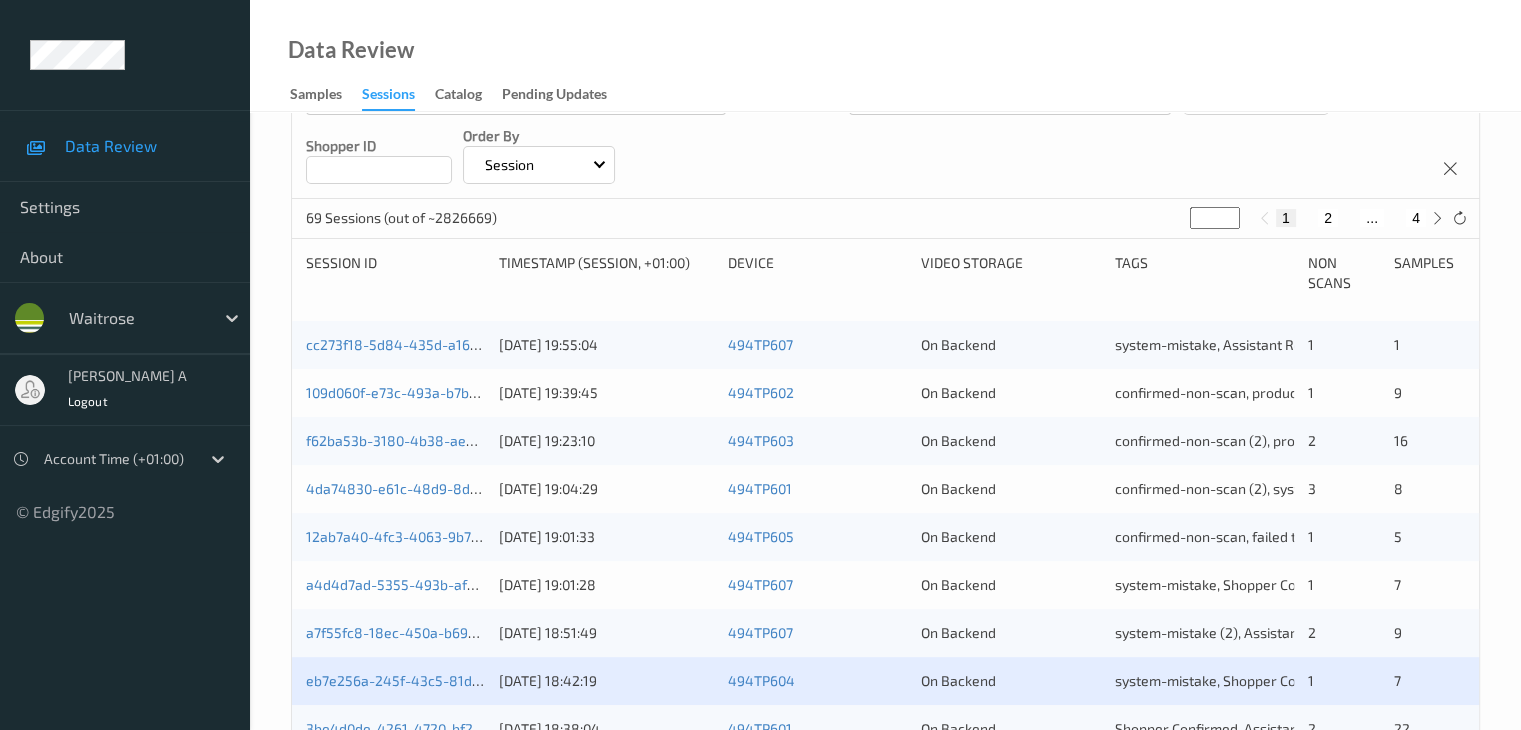 scroll, scrollTop: 600, scrollLeft: 0, axis: vertical 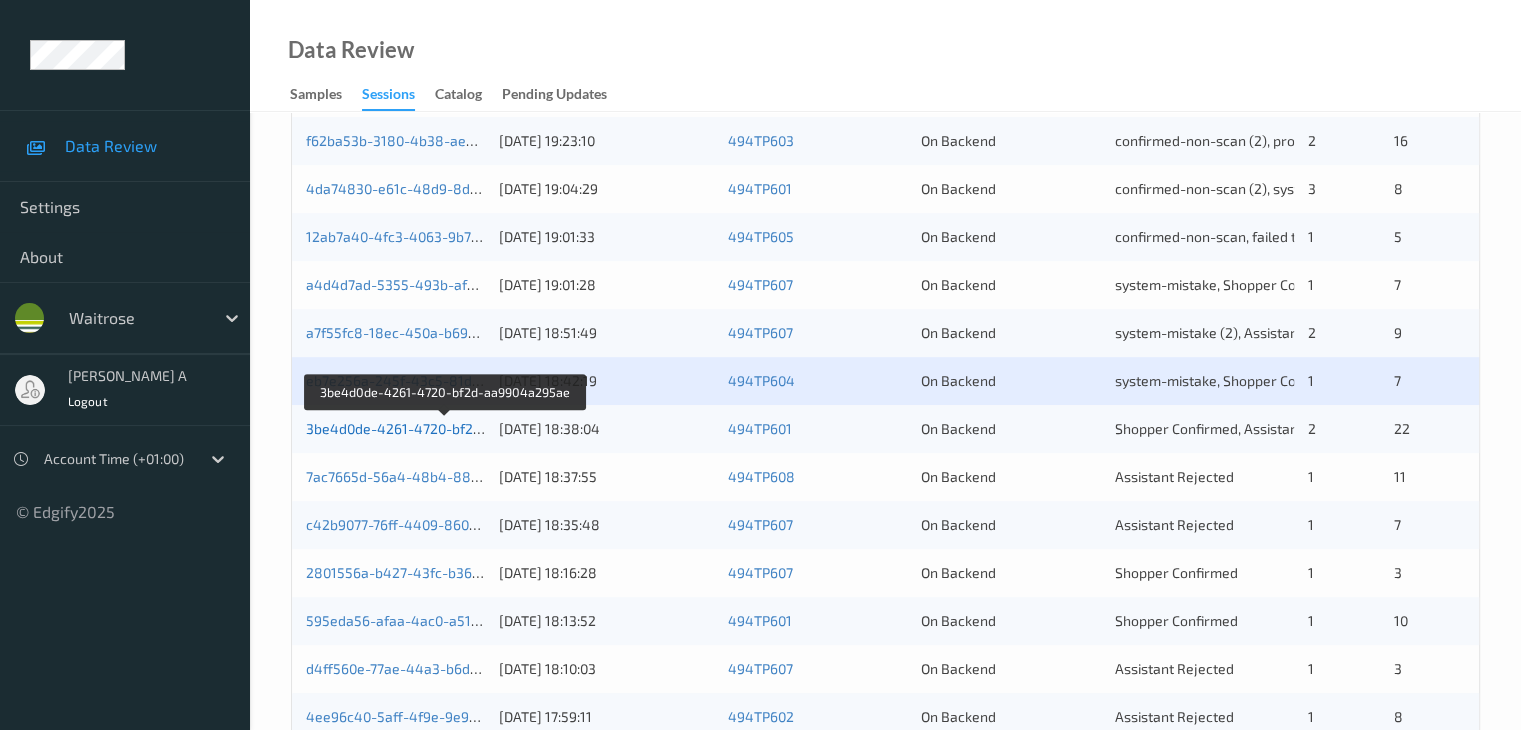click on "3be4d0de-4261-4720-bf2d-aa9904a295ae" at bounding box center (445, 428) 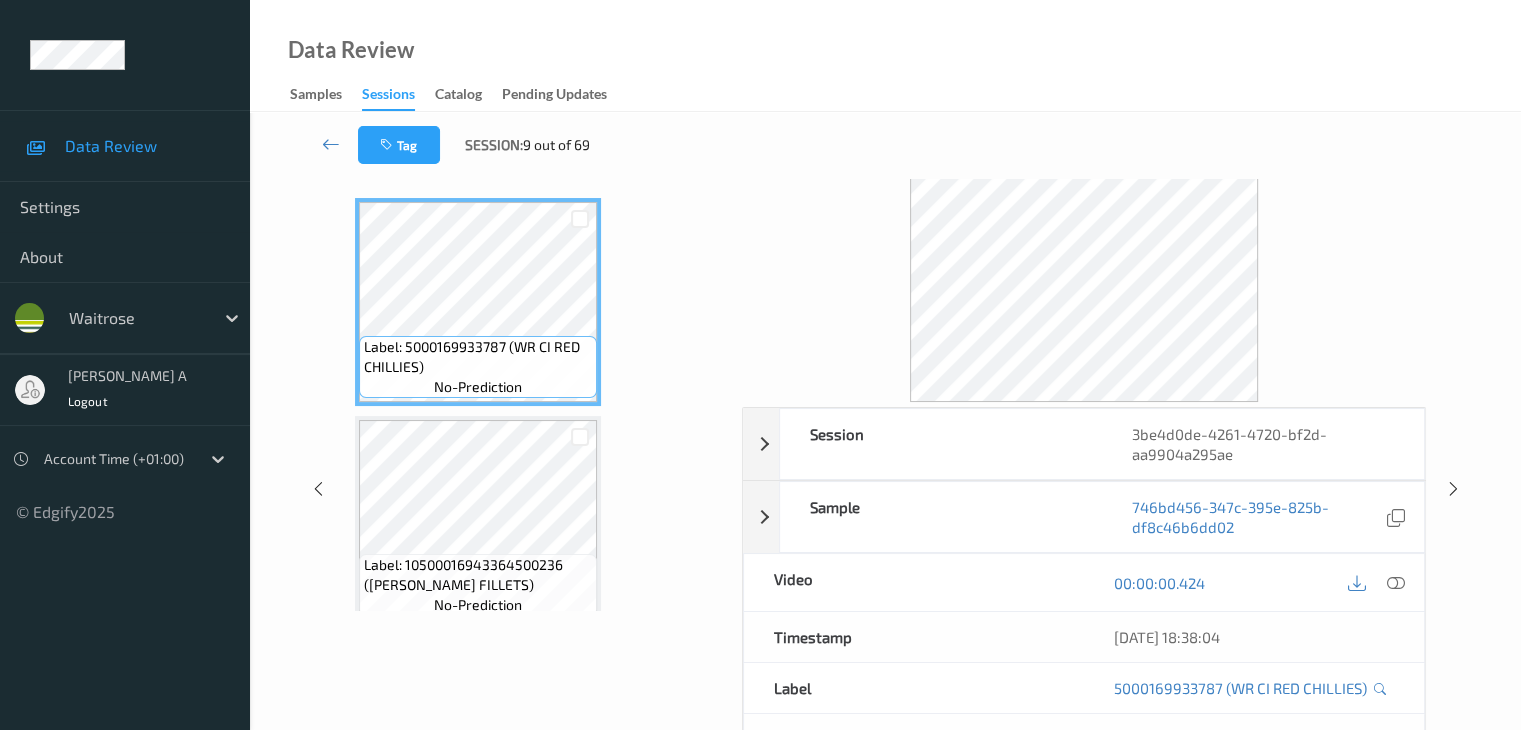 scroll, scrollTop: 0, scrollLeft: 0, axis: both 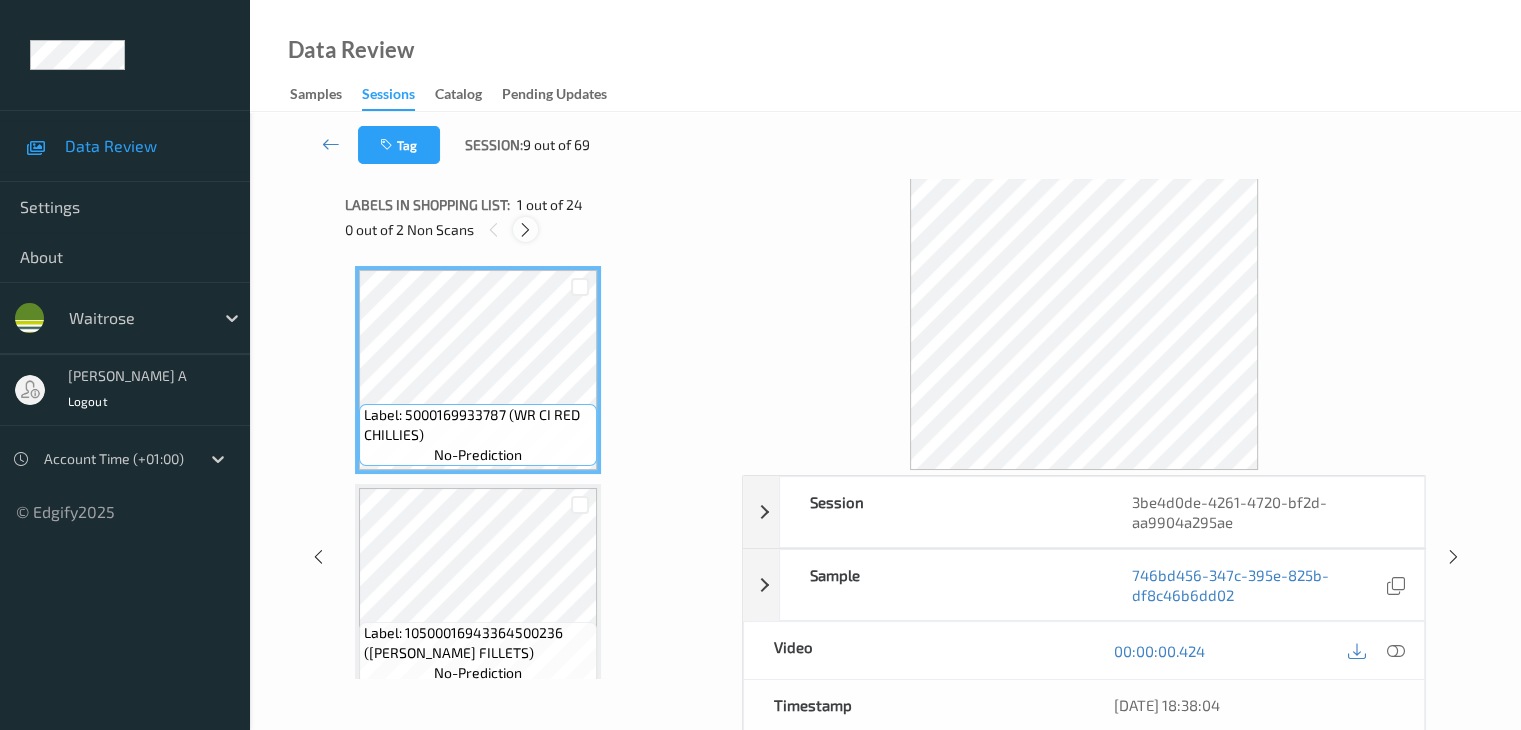 click at bounding box center [525, 230] 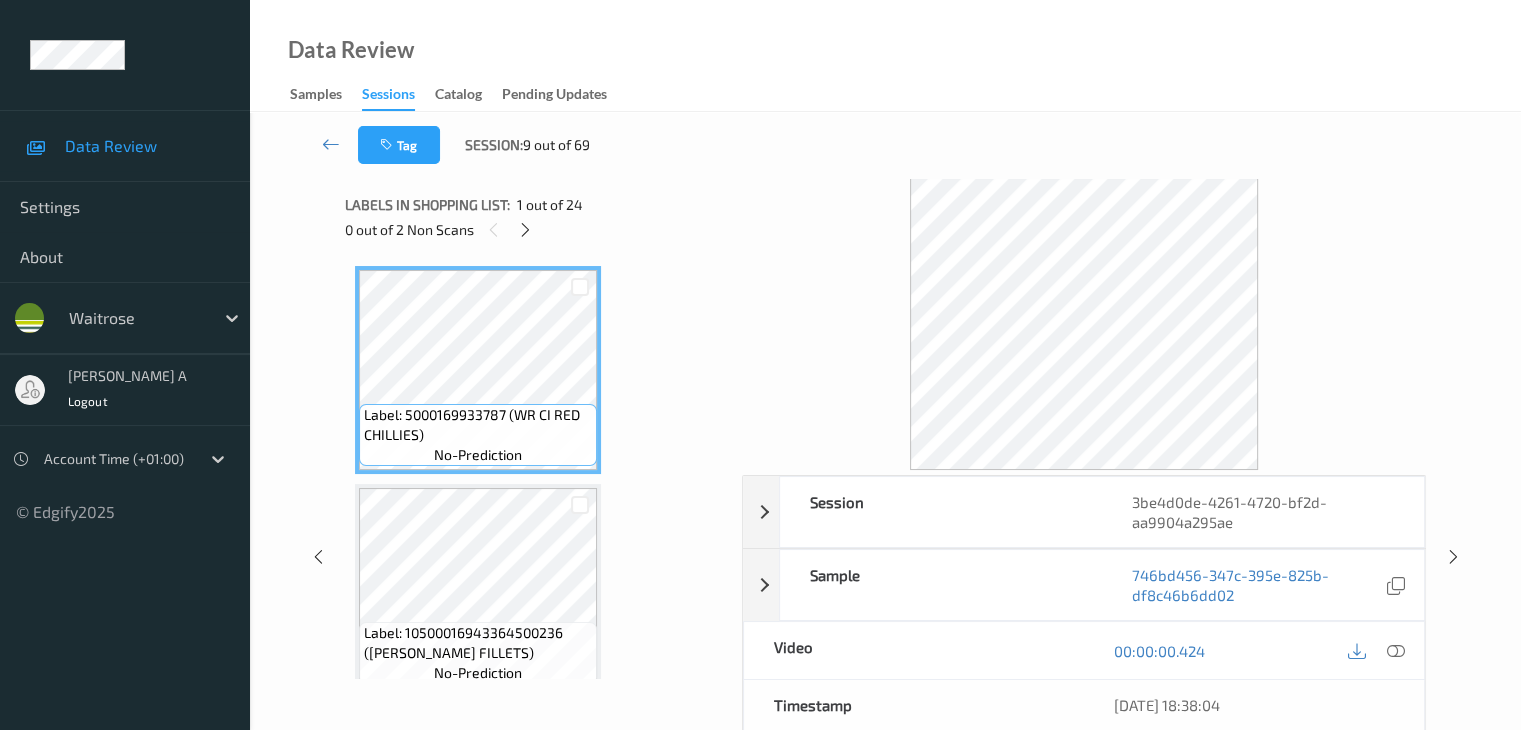 scroll, scrollTop: 882, scrollLeft: 0, axis: vertical 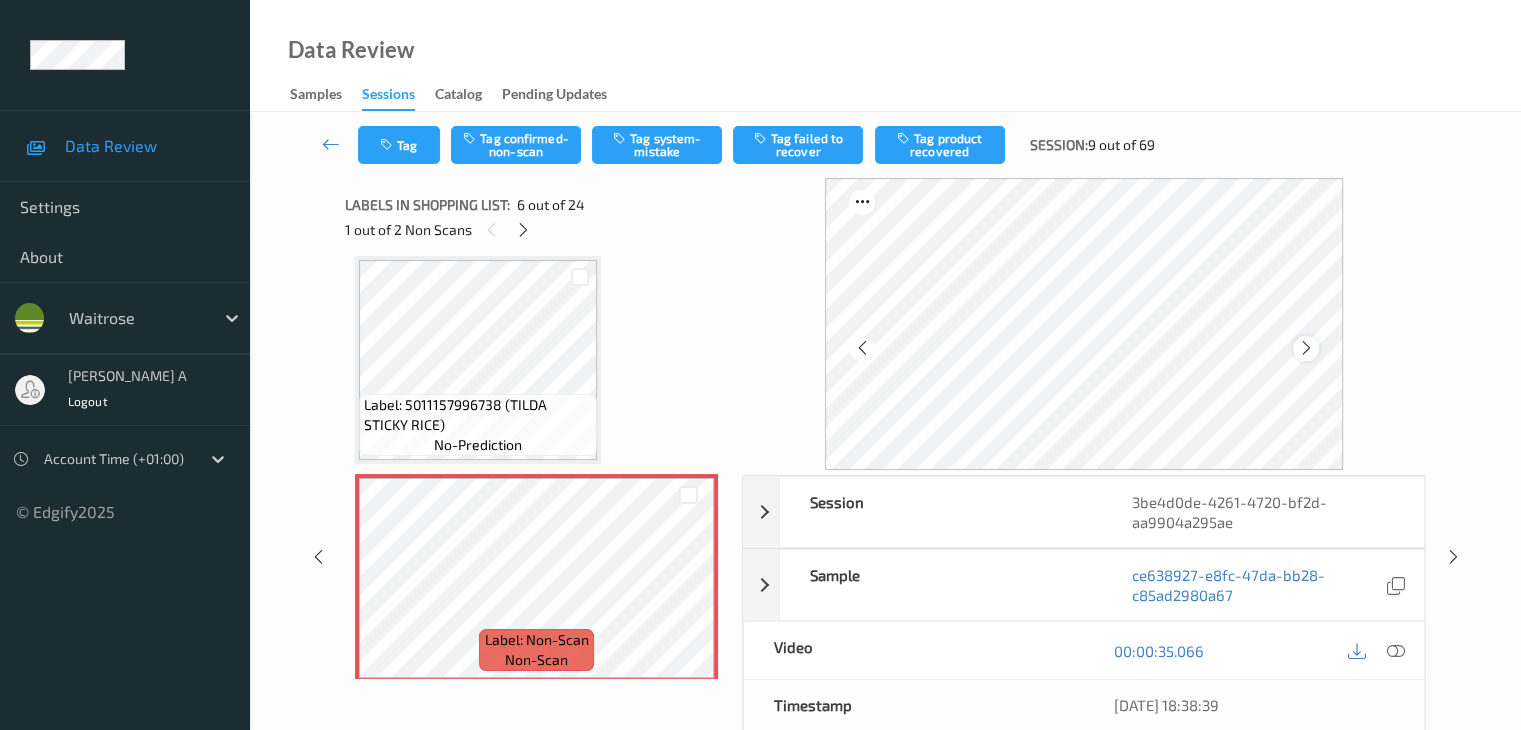 click at bounding box center (1306, 348) 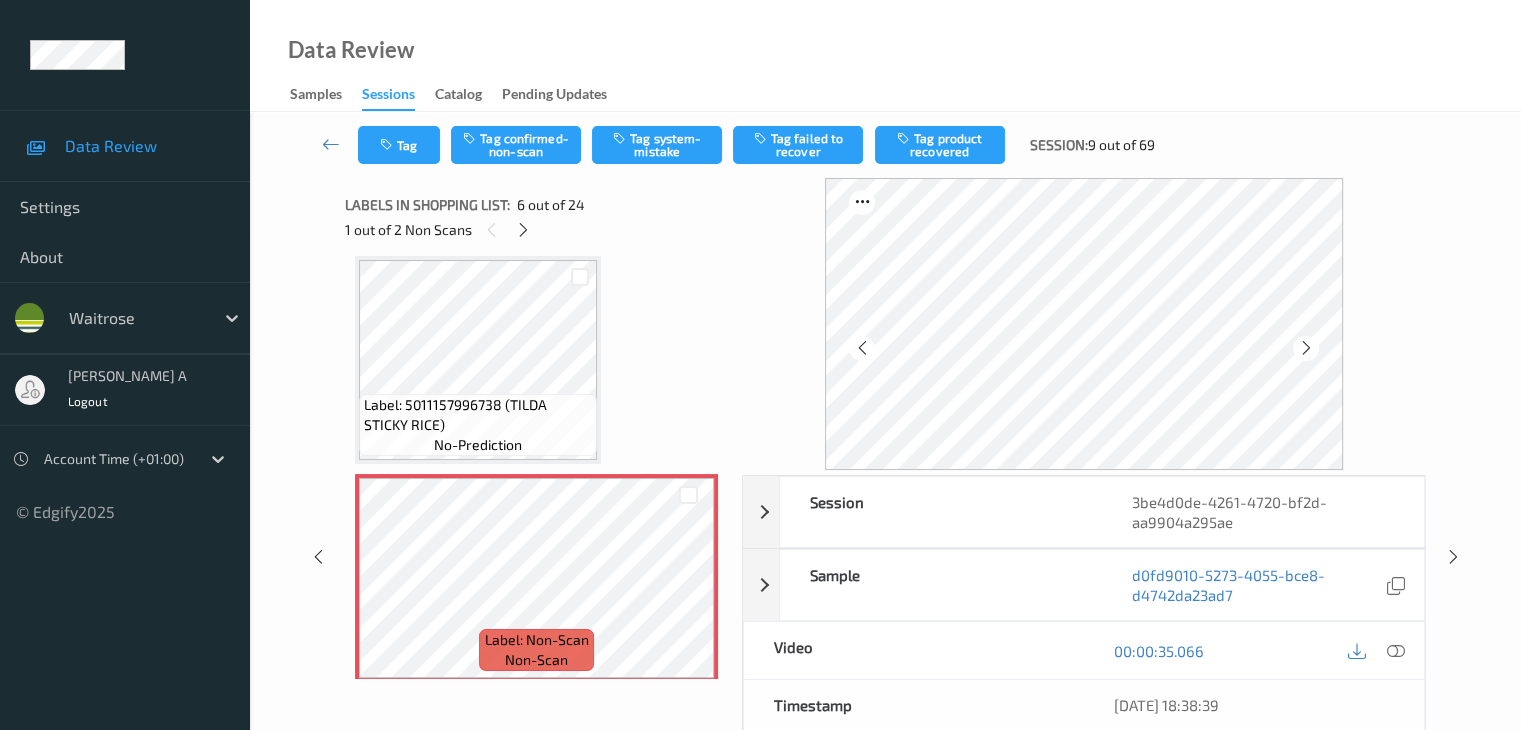click at bounding box center [1306, 348] 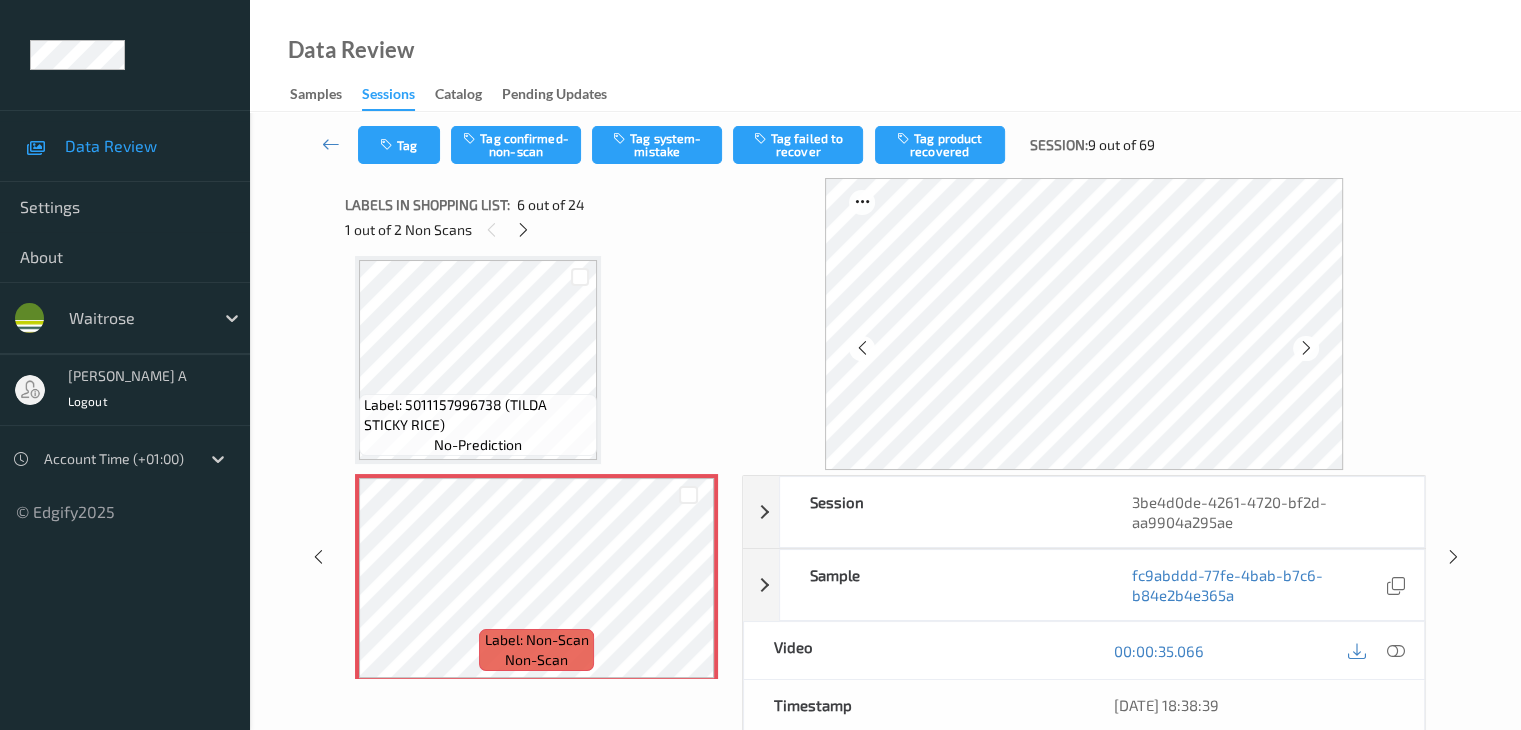 click at bounding box center (1306, 348) 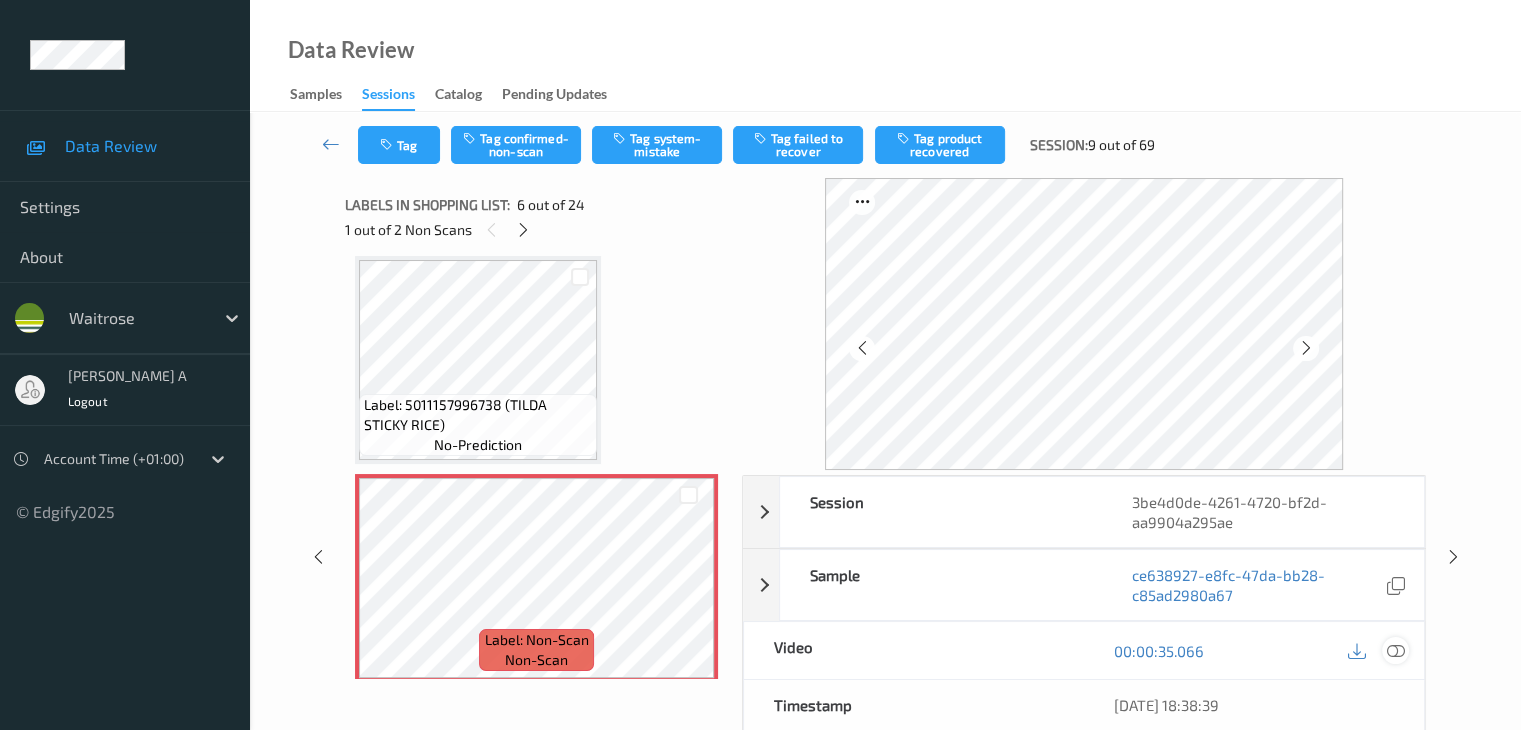 click at bounding box center (1395, 651) 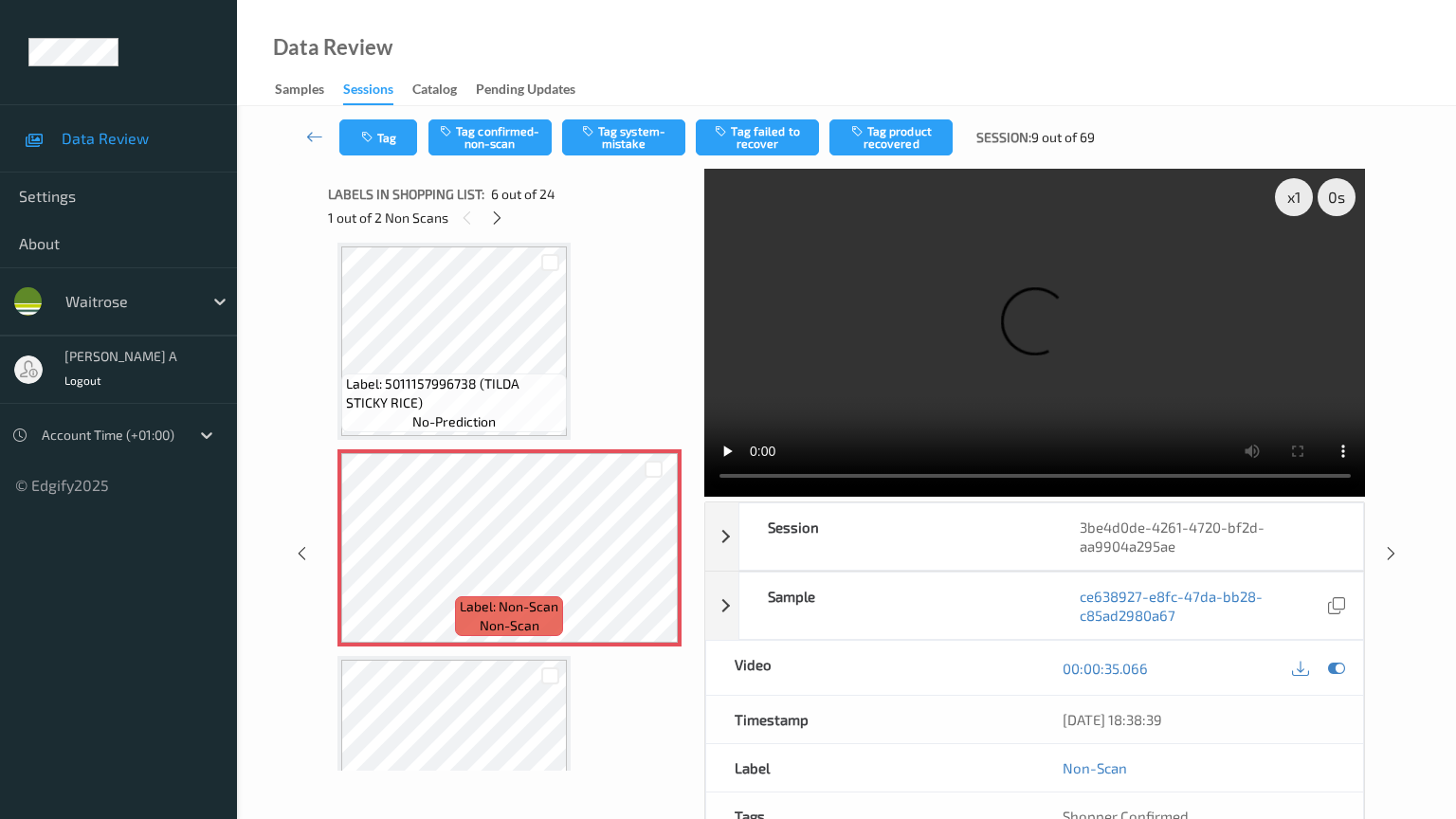 type 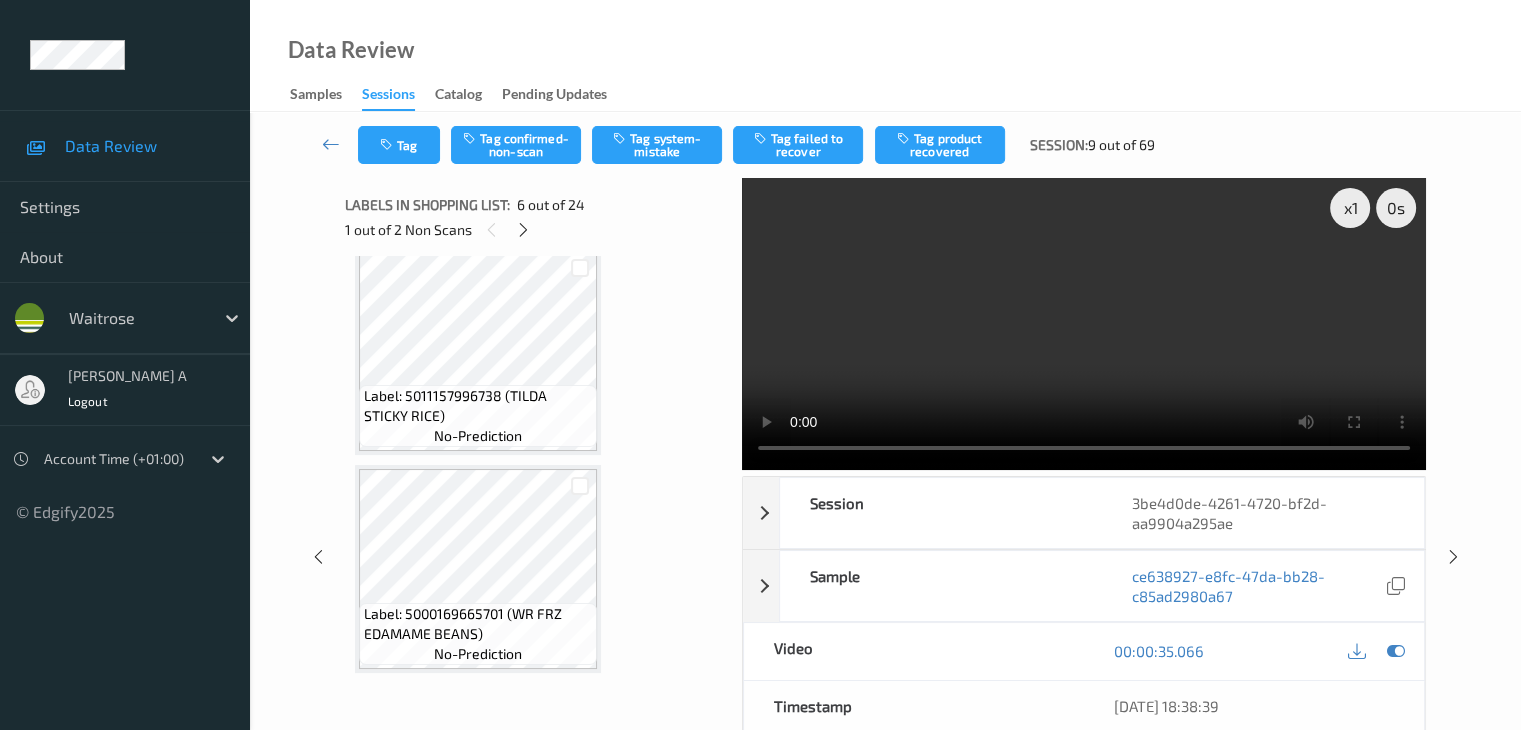 scroll, scrollTop: 1782, scrollLeft: 0, axis: vertical 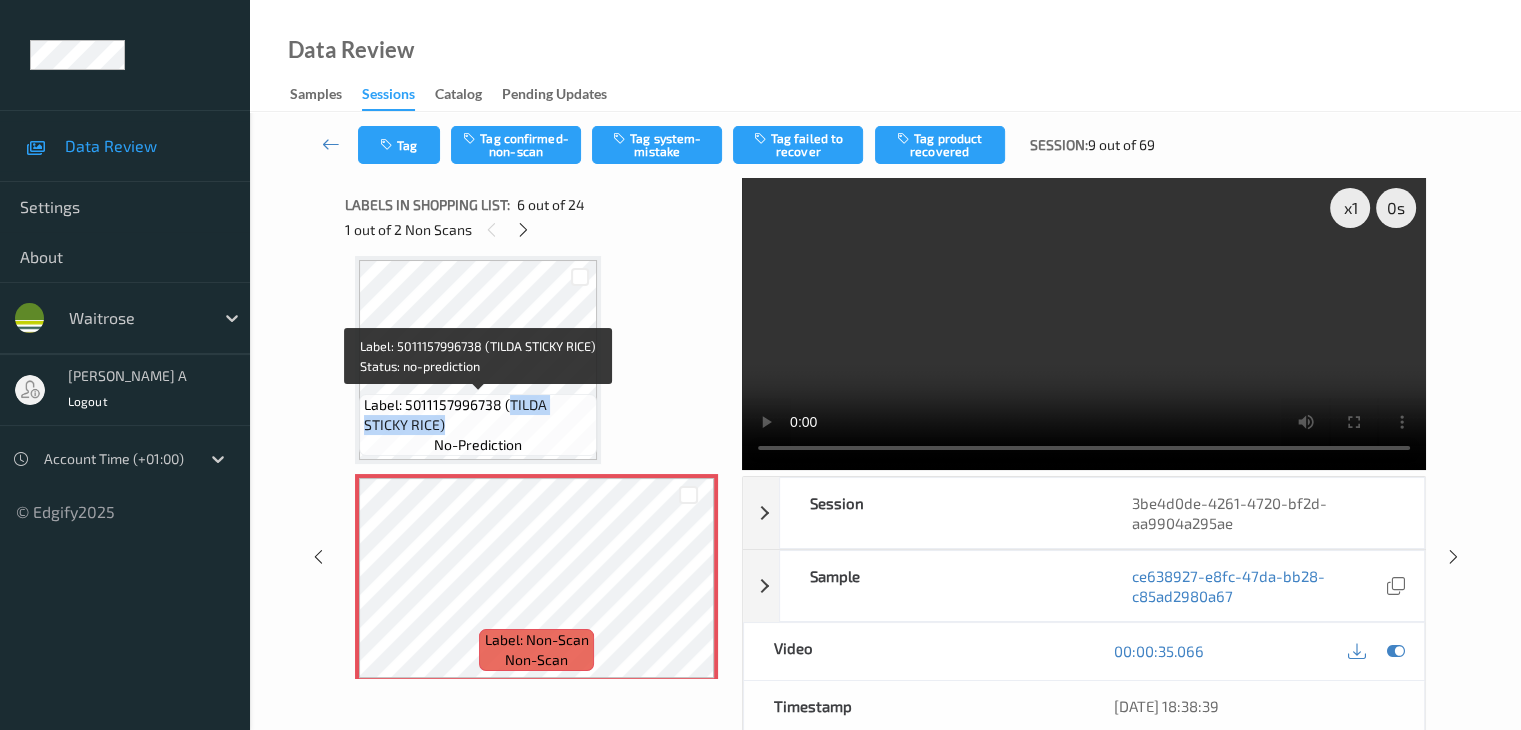 drag, startPoint x: 507, startPoint y: 405, endPoint x: 512, endPoint y: 425, distance: 20.615528 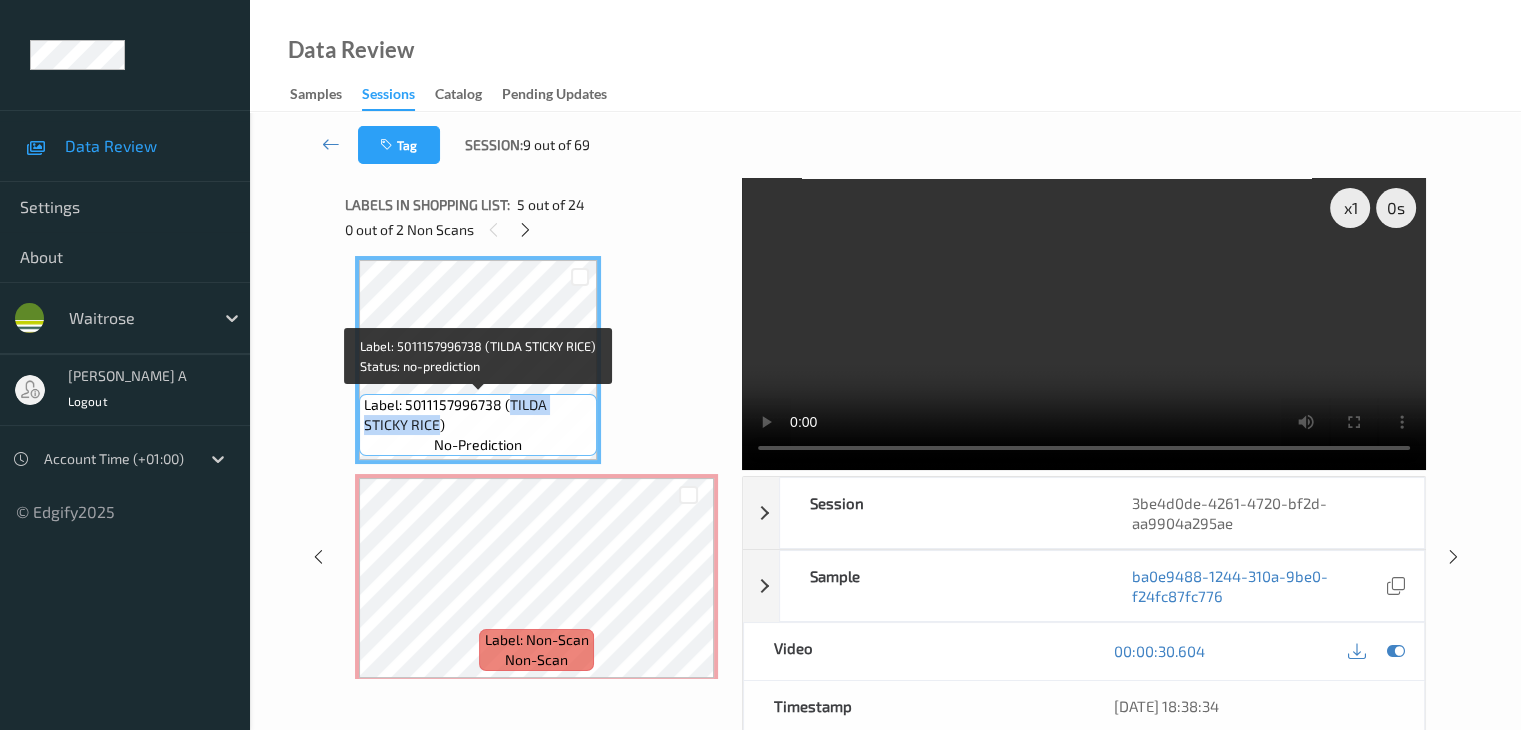 click on "Label: 5011157996738 (TILDA STICKY RICE)" at bounding box center [478, 415] 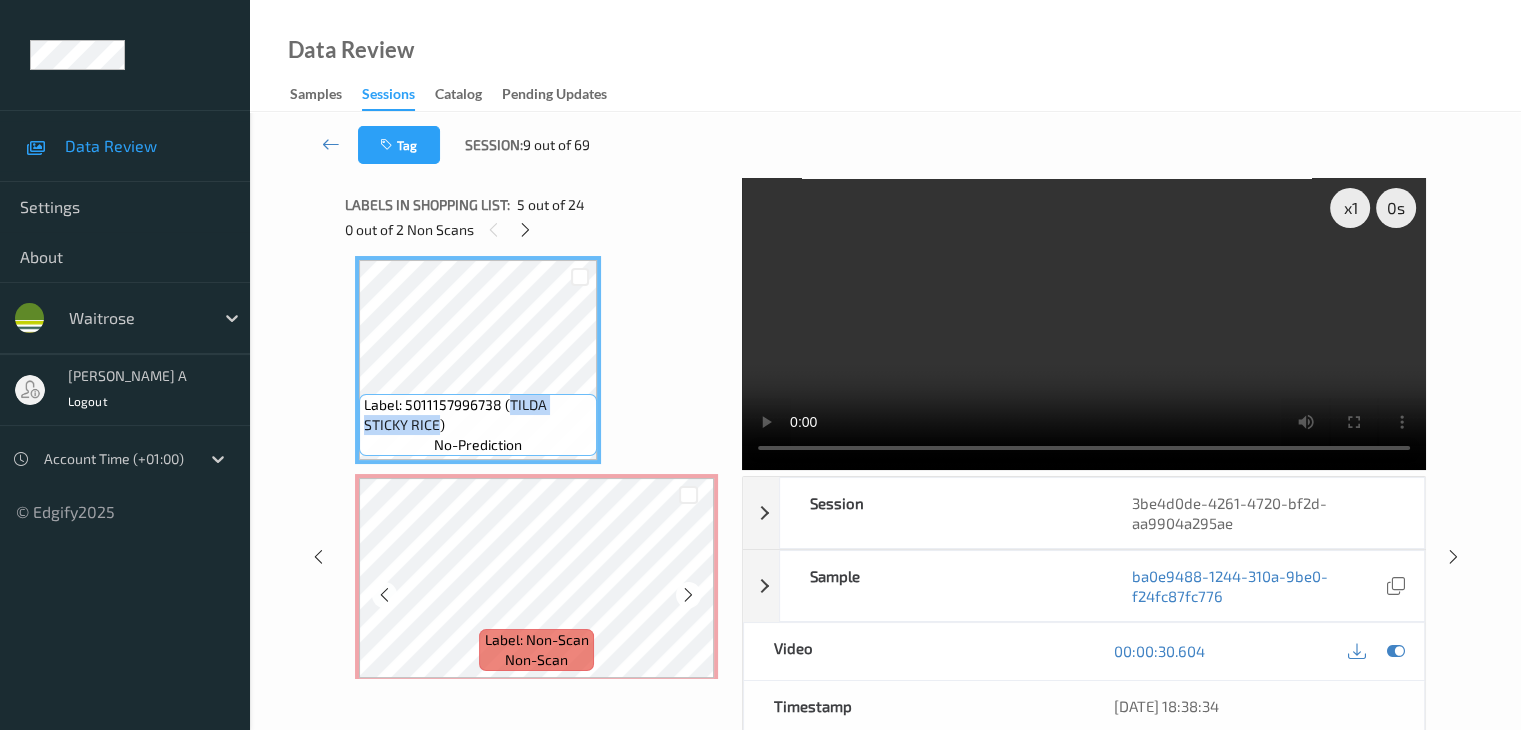 copy on "TILDA STICKY RICE" 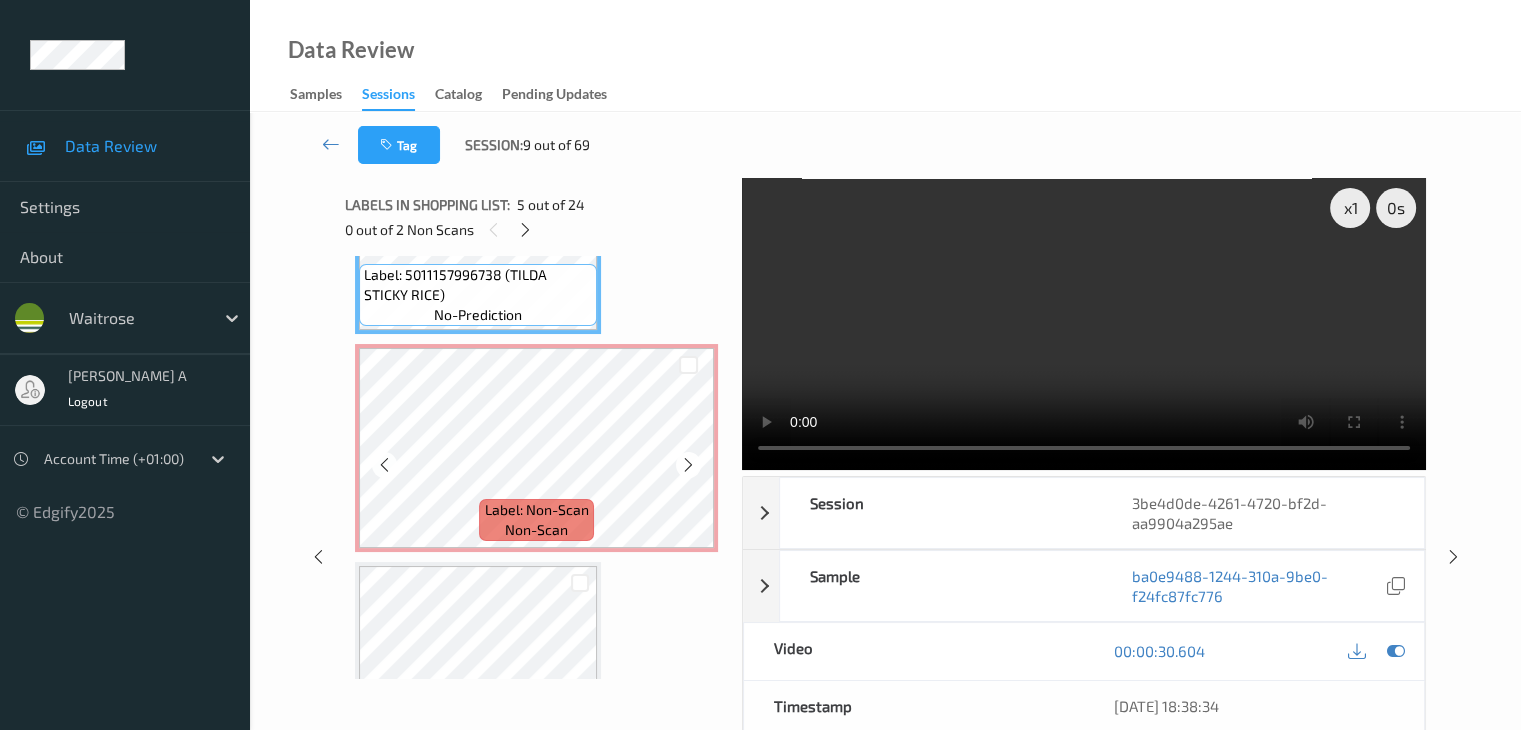 scroll, scrollTop: 965, scrollLeft: 0, axis: vertical 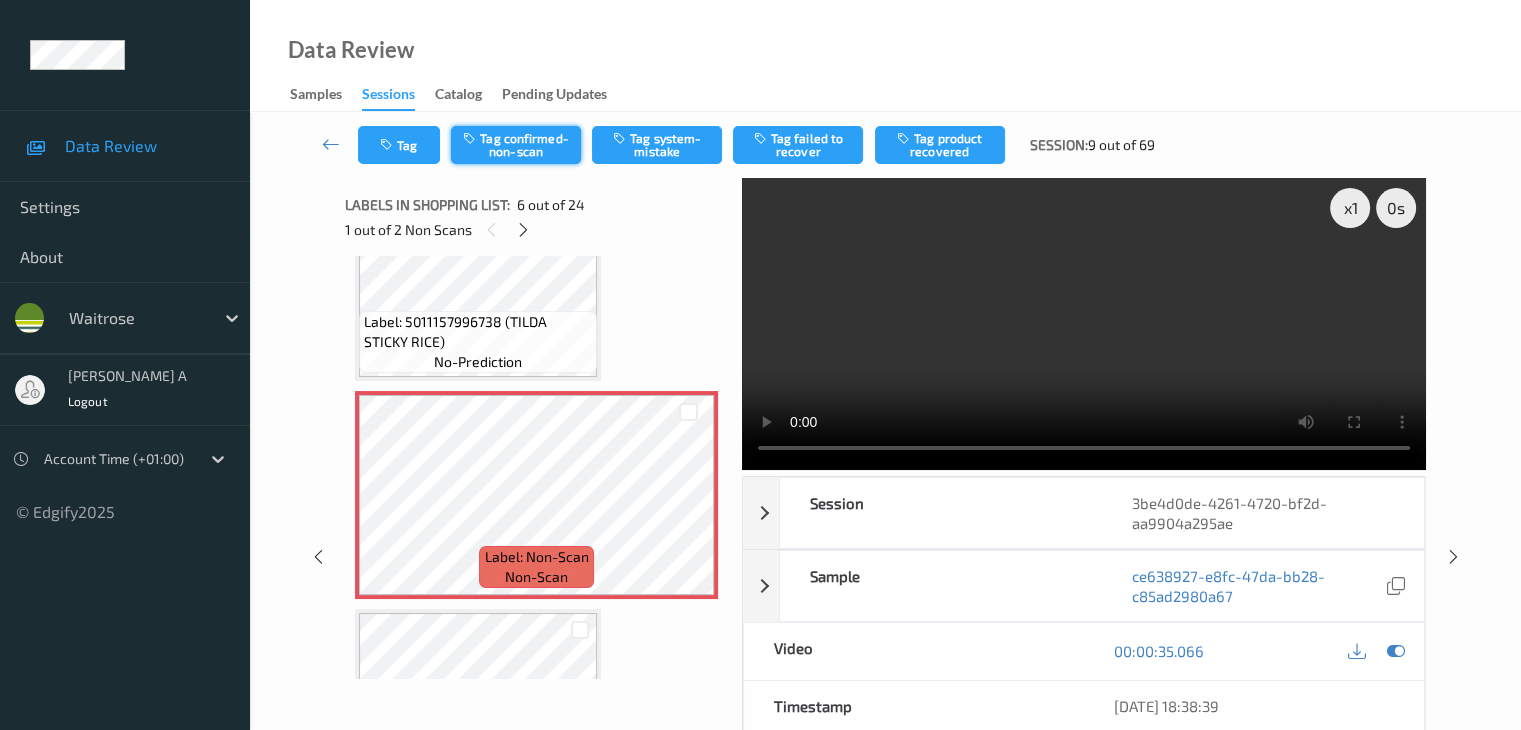 click on "Tag   confirmed-non-scan" at bounding box center [516, 145] 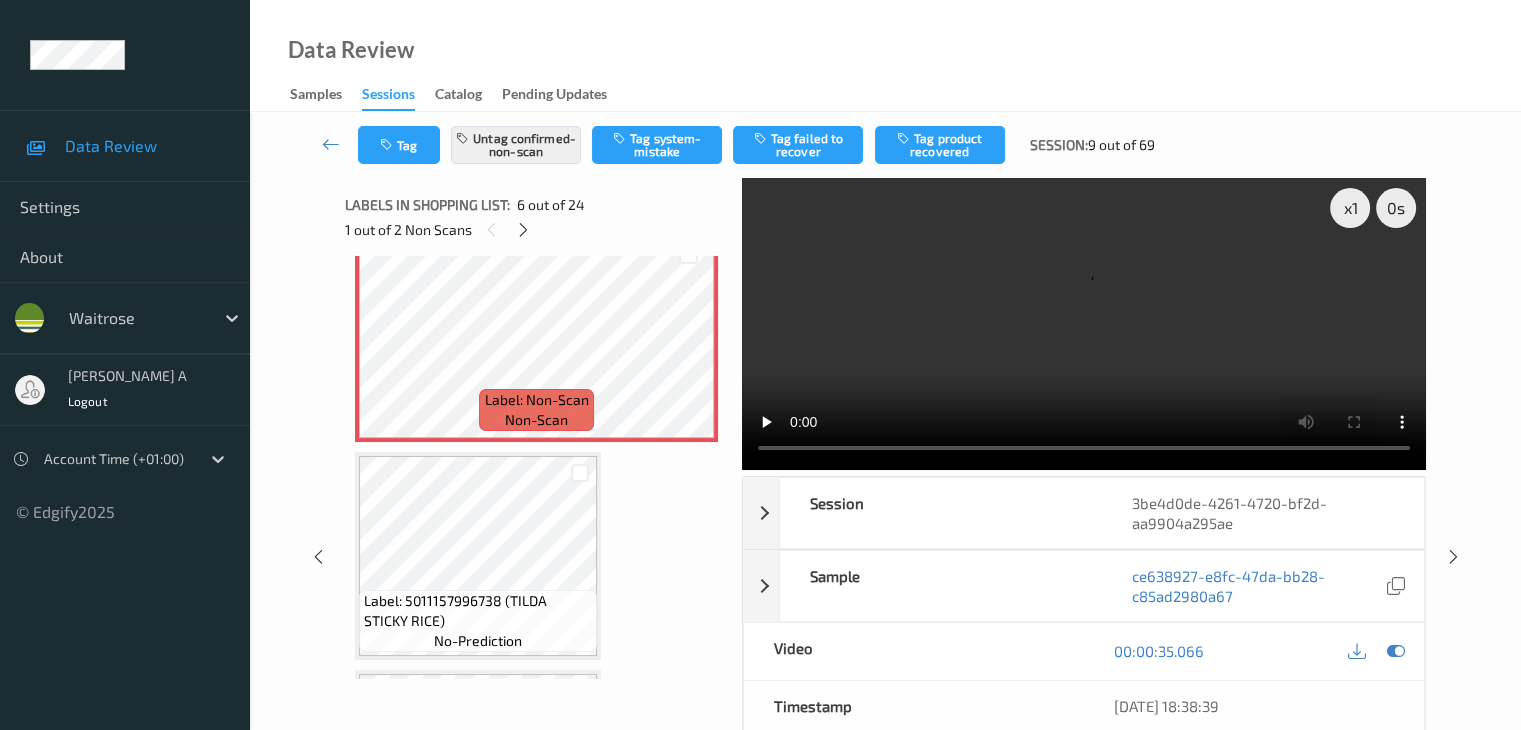 scroll, scrollTop: 1065, scrollLeft: 0, axis: vertical 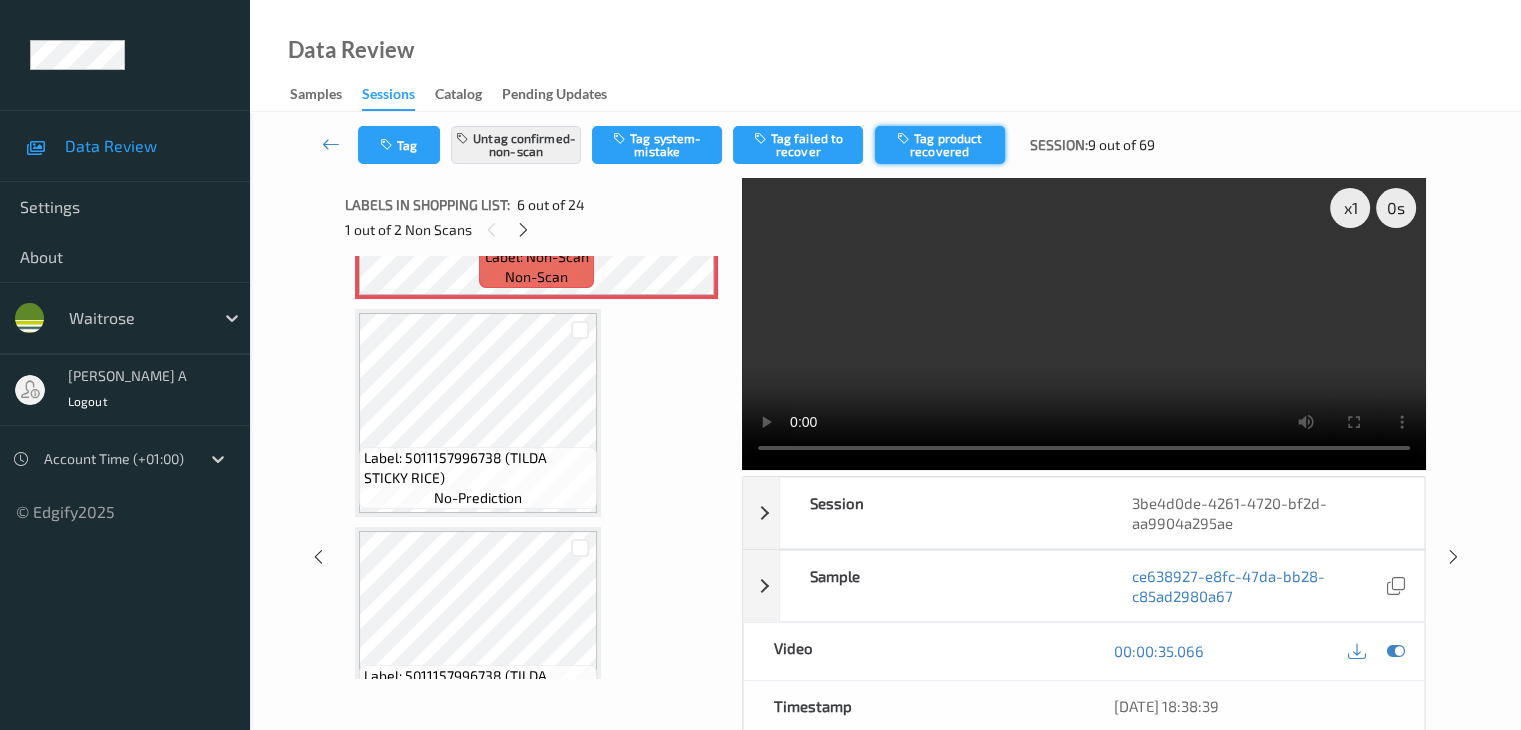 click on "Tag   product recovered" at bounding box center (940, 145) 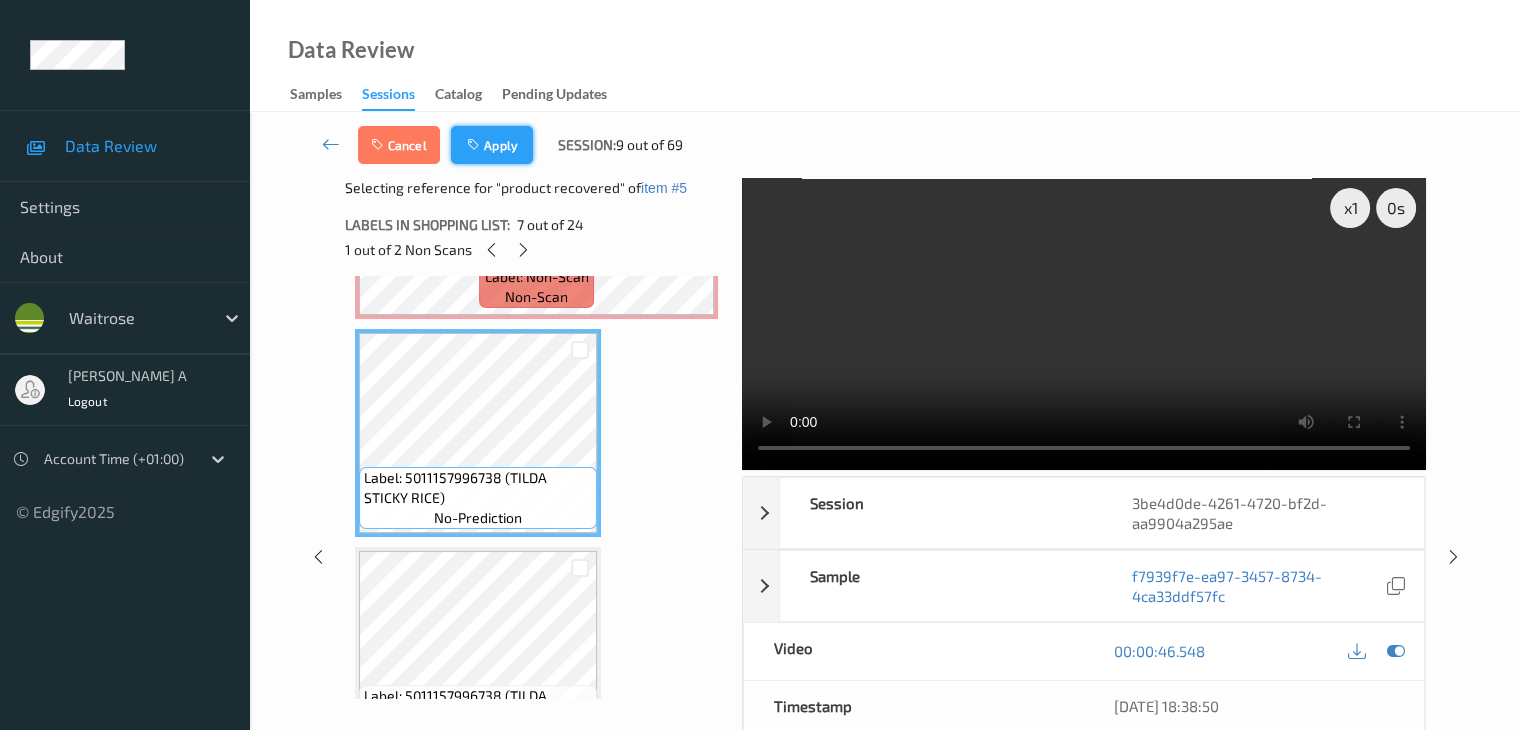 click on "Apply" at bounding box center (492, 145) 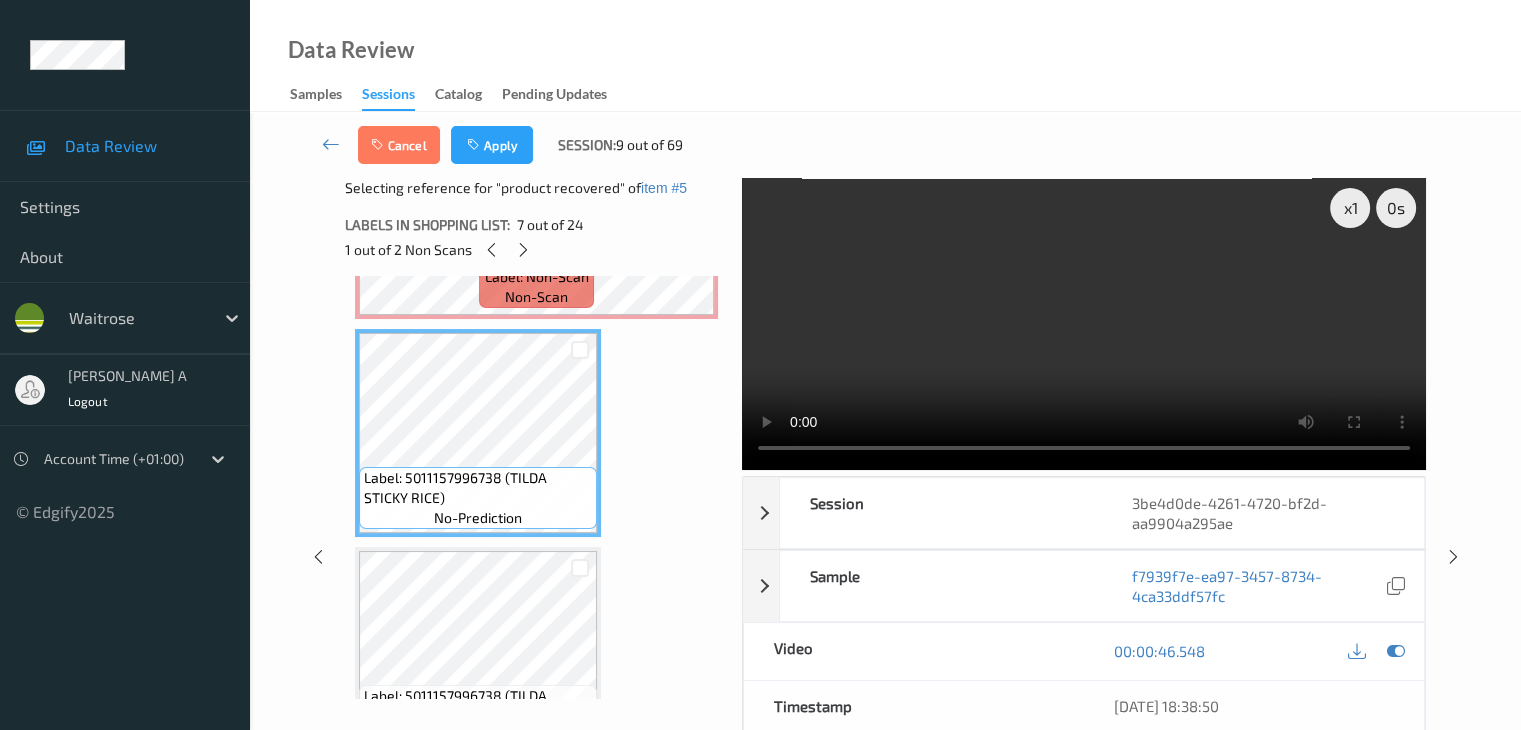 scroll, scrollTop: 882, scrollLeft: 0, axis: vertical 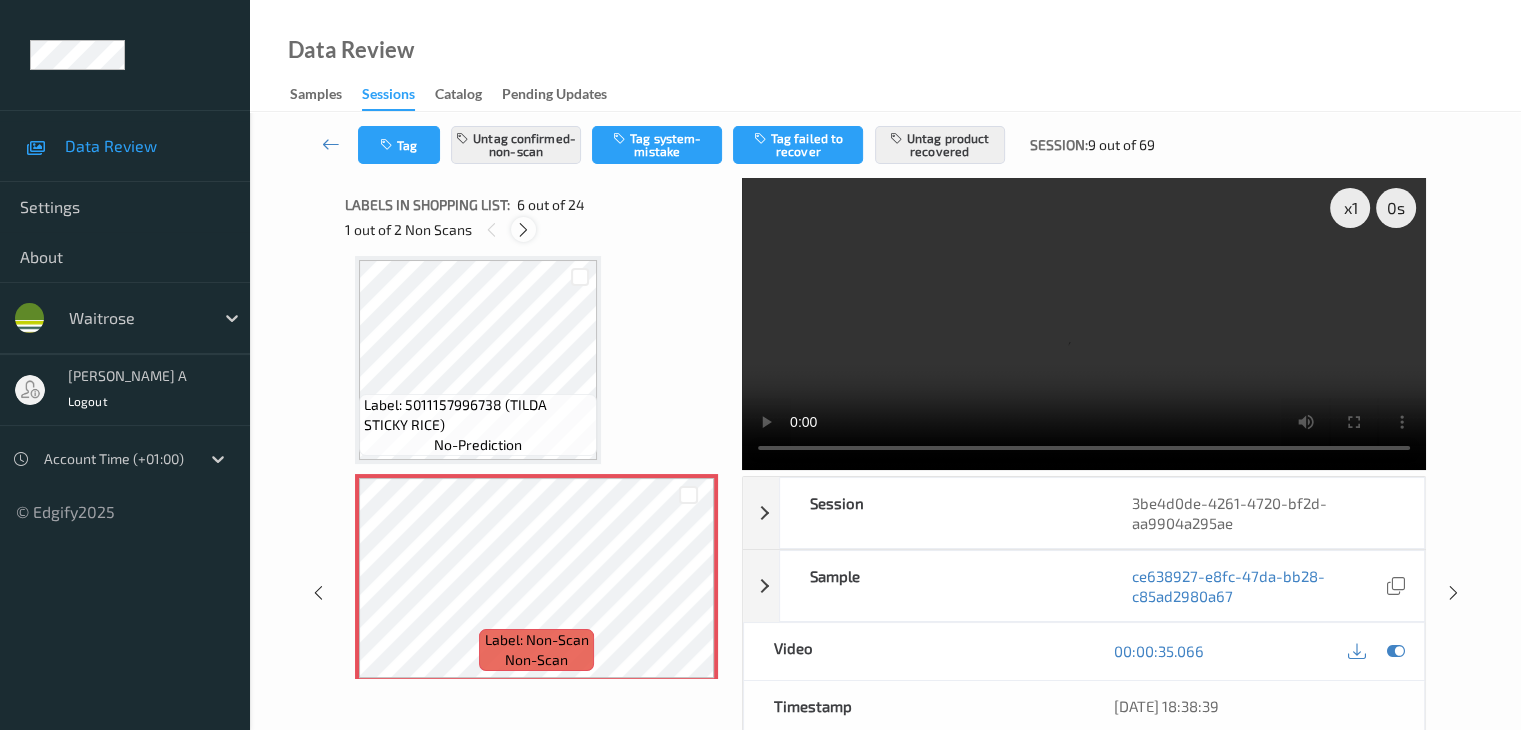 click at bounding box center [523, 230] 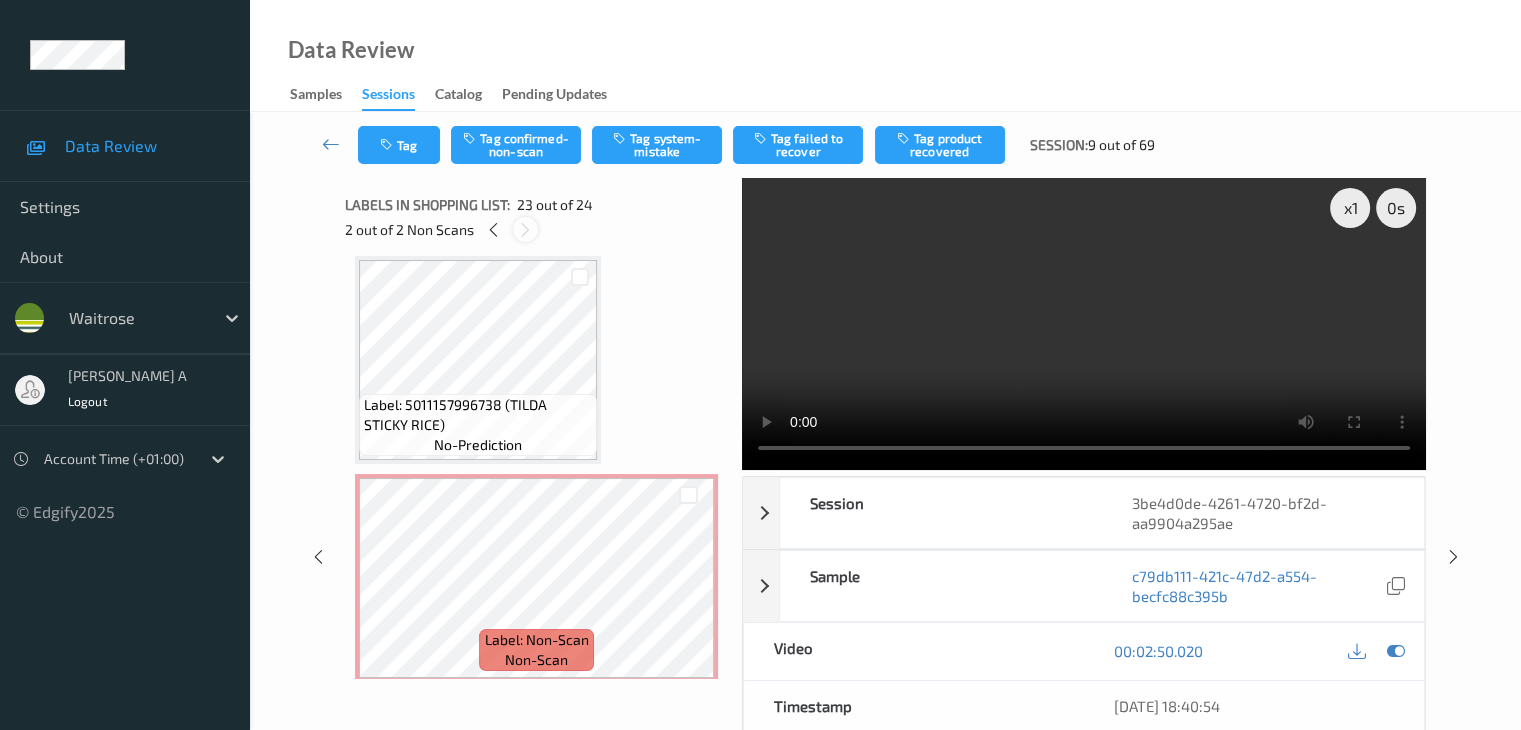 scroll, scrollTop: 4588, scrollLeft: 0, axis: vertical 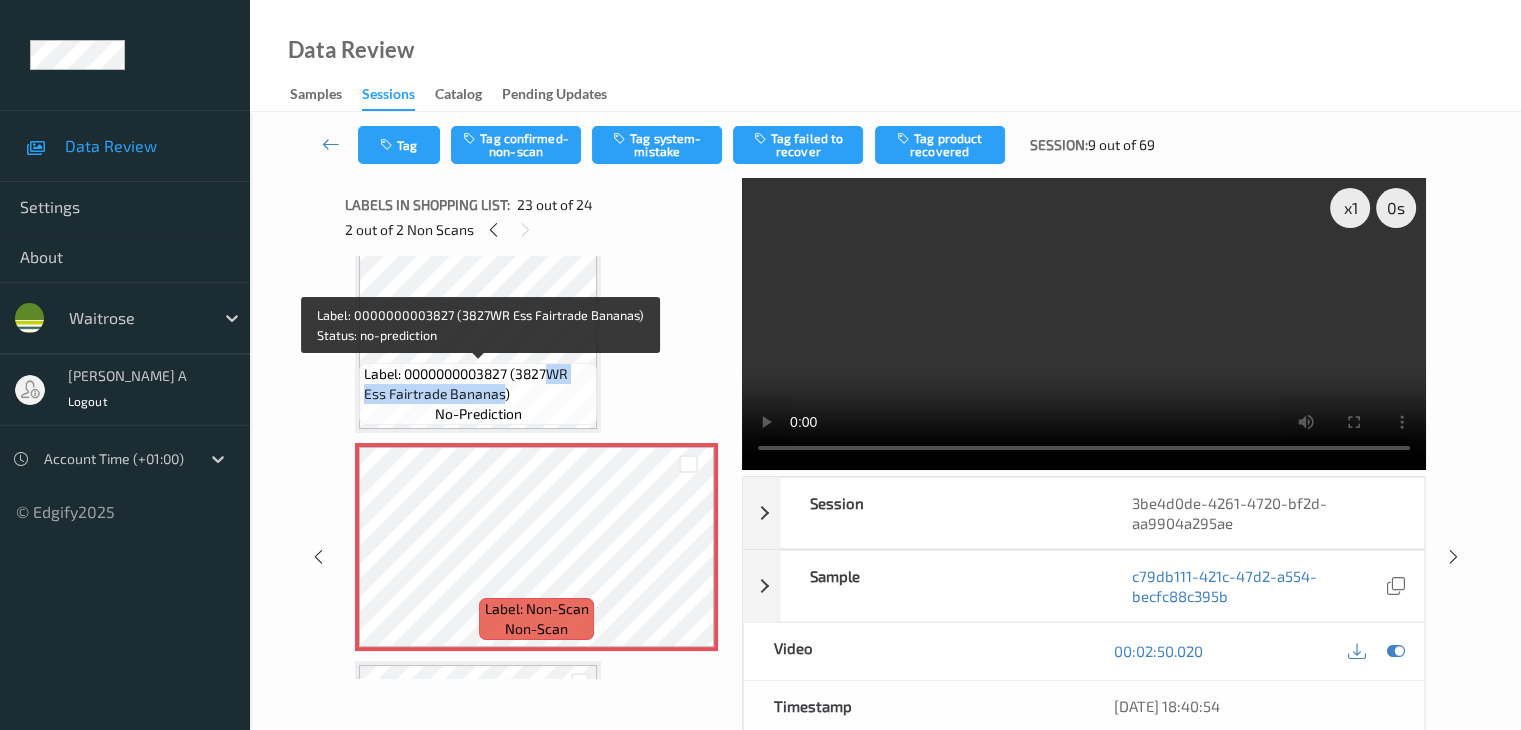 drag, startPoint x: 550, startPoint y: 372, endPoint x: 505, endPoint y: 394, distance: 50.08992 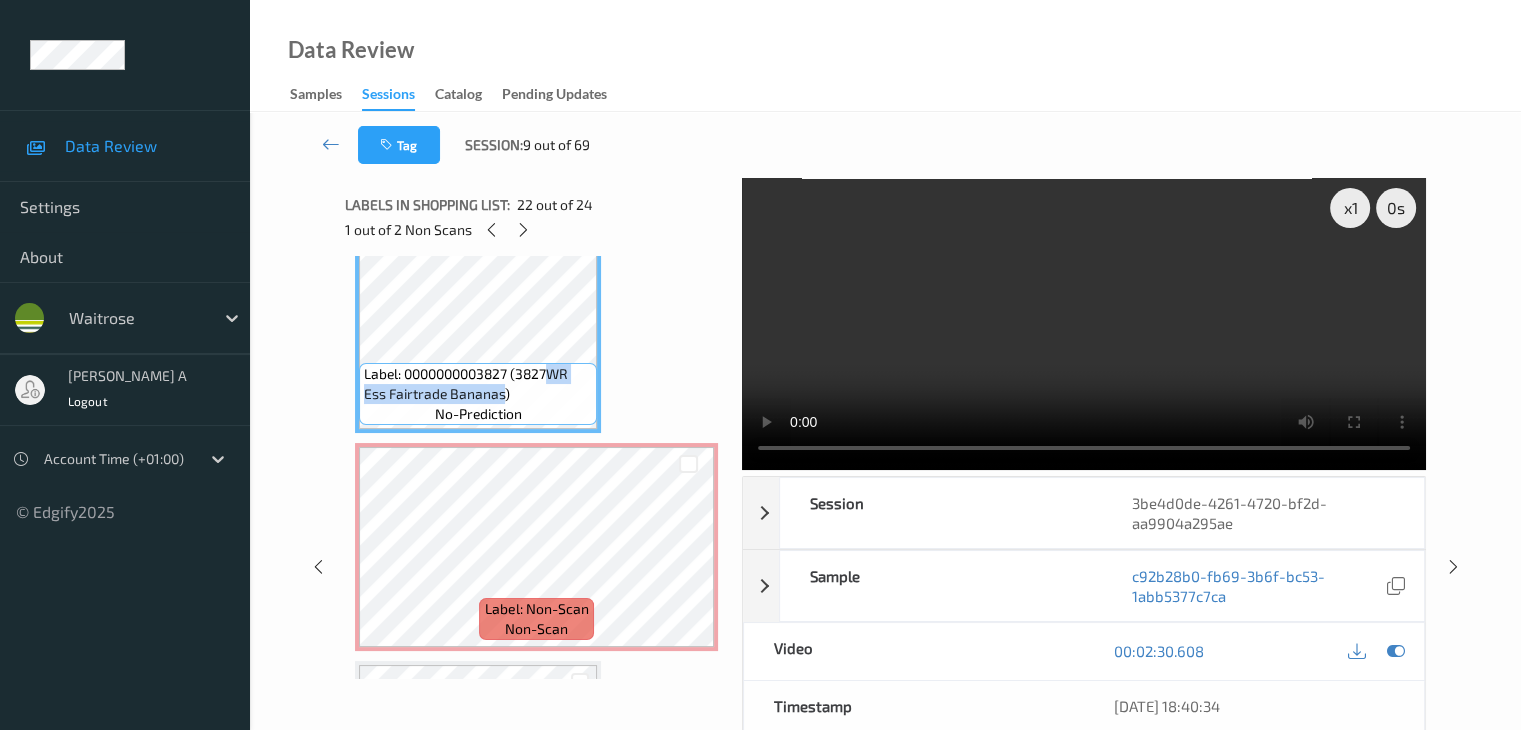 copy on "WR Ess Fairtrade Bananas" 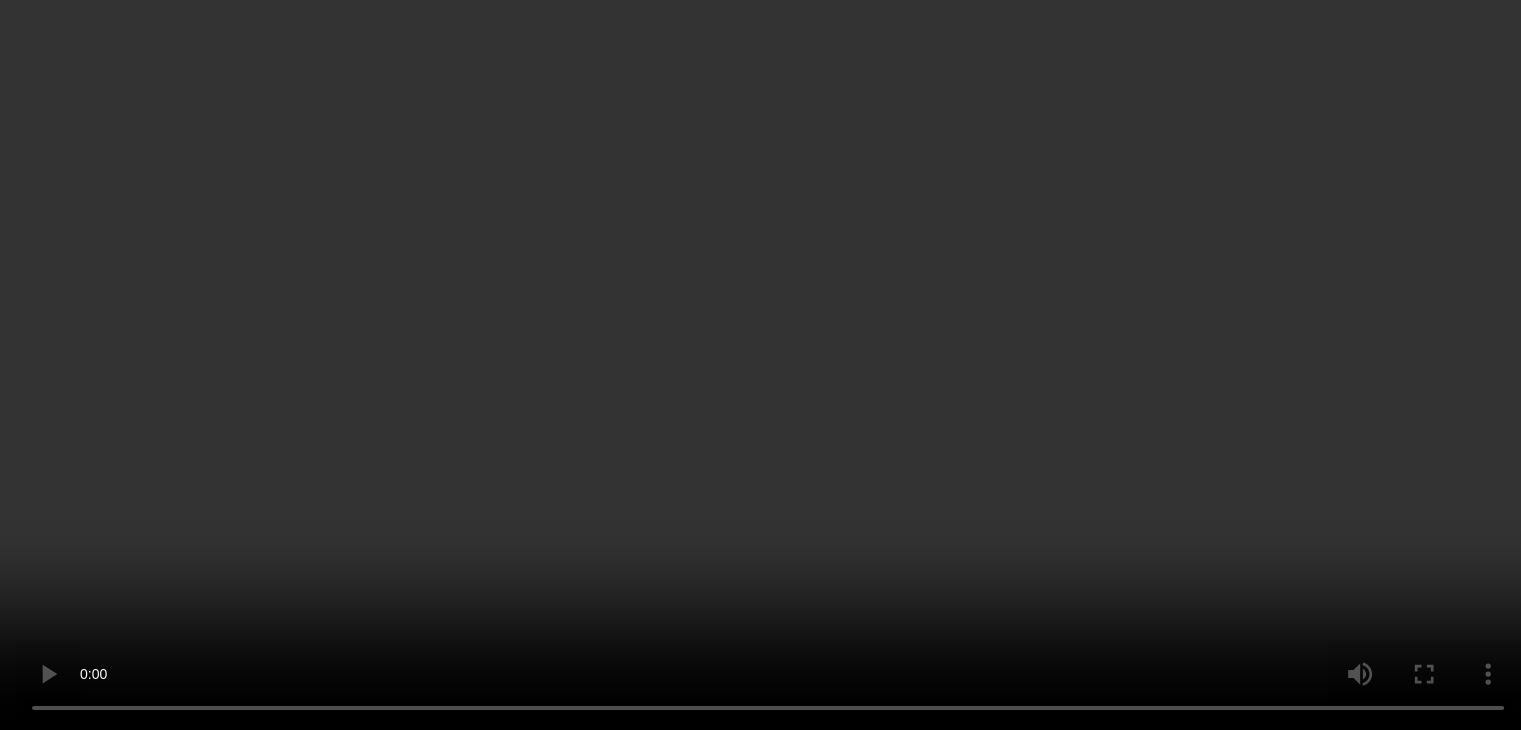 scroll, scrollTop: 4819, scrollLeft: 0, axis: vertical 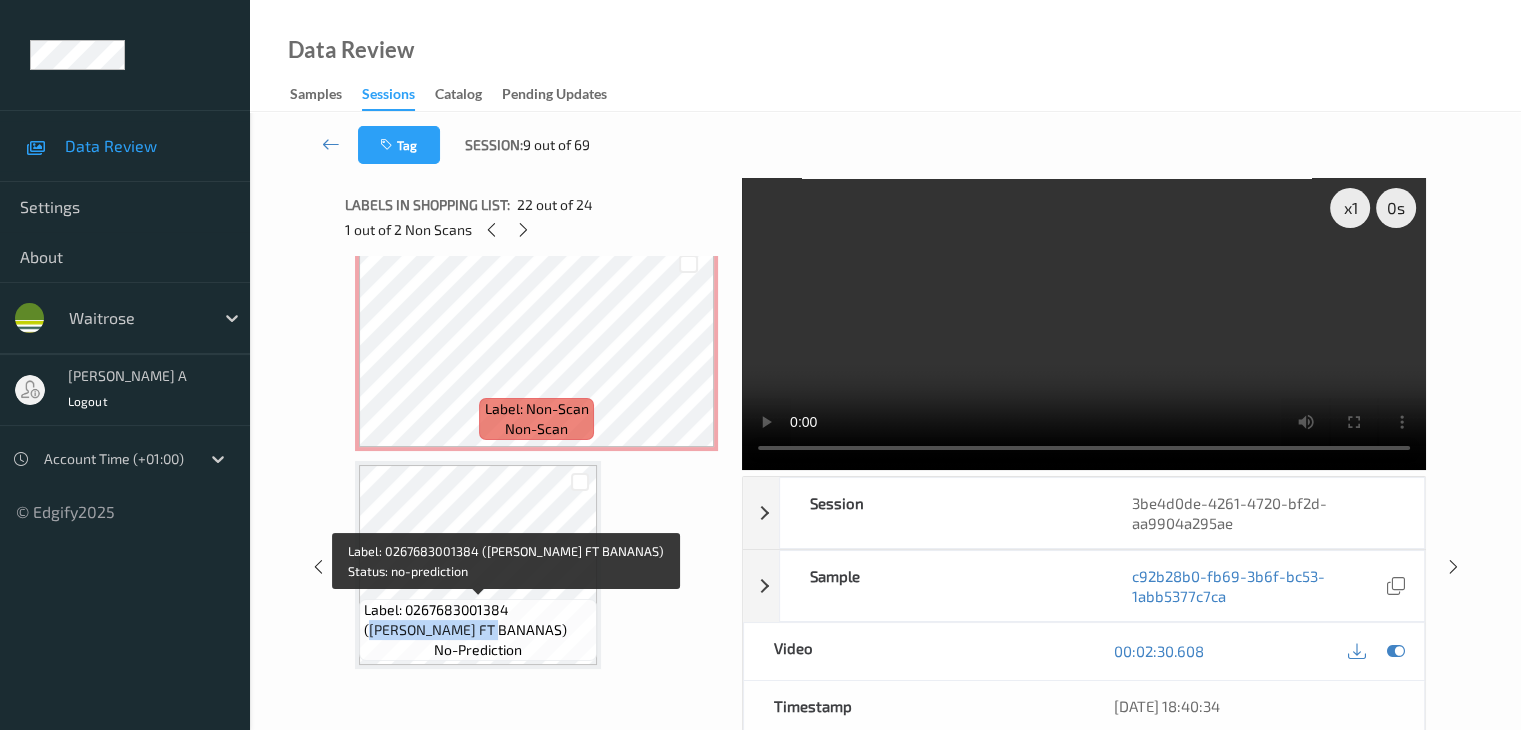 drag, startPoint x: 521, startPoint y: 609, endPoint x: 480, endPoint y: 608, distance: 41.01219 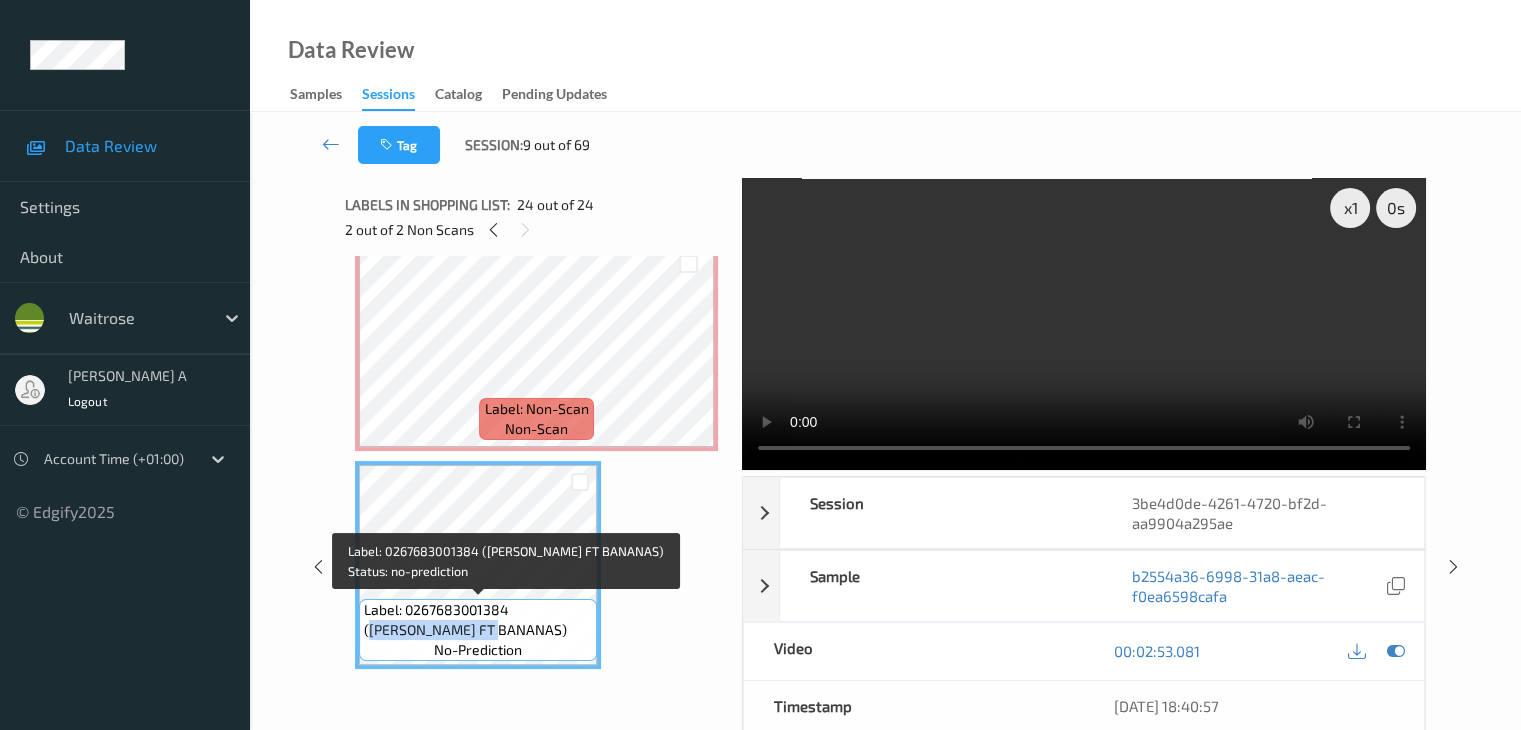 copy on "WR ESS FT BANANAS" 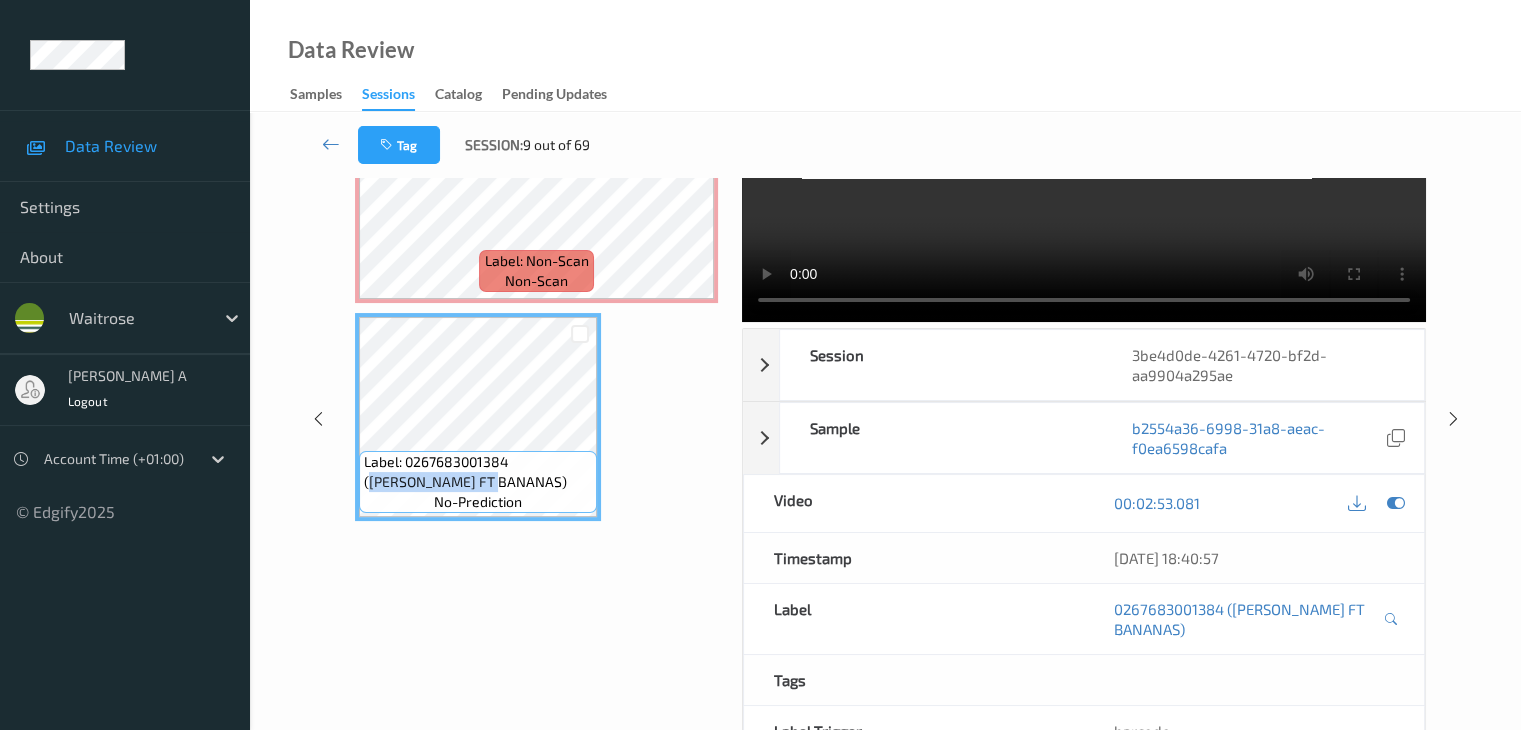 scroll, scrollTop: 0, scrollLeft: 0, axis: both 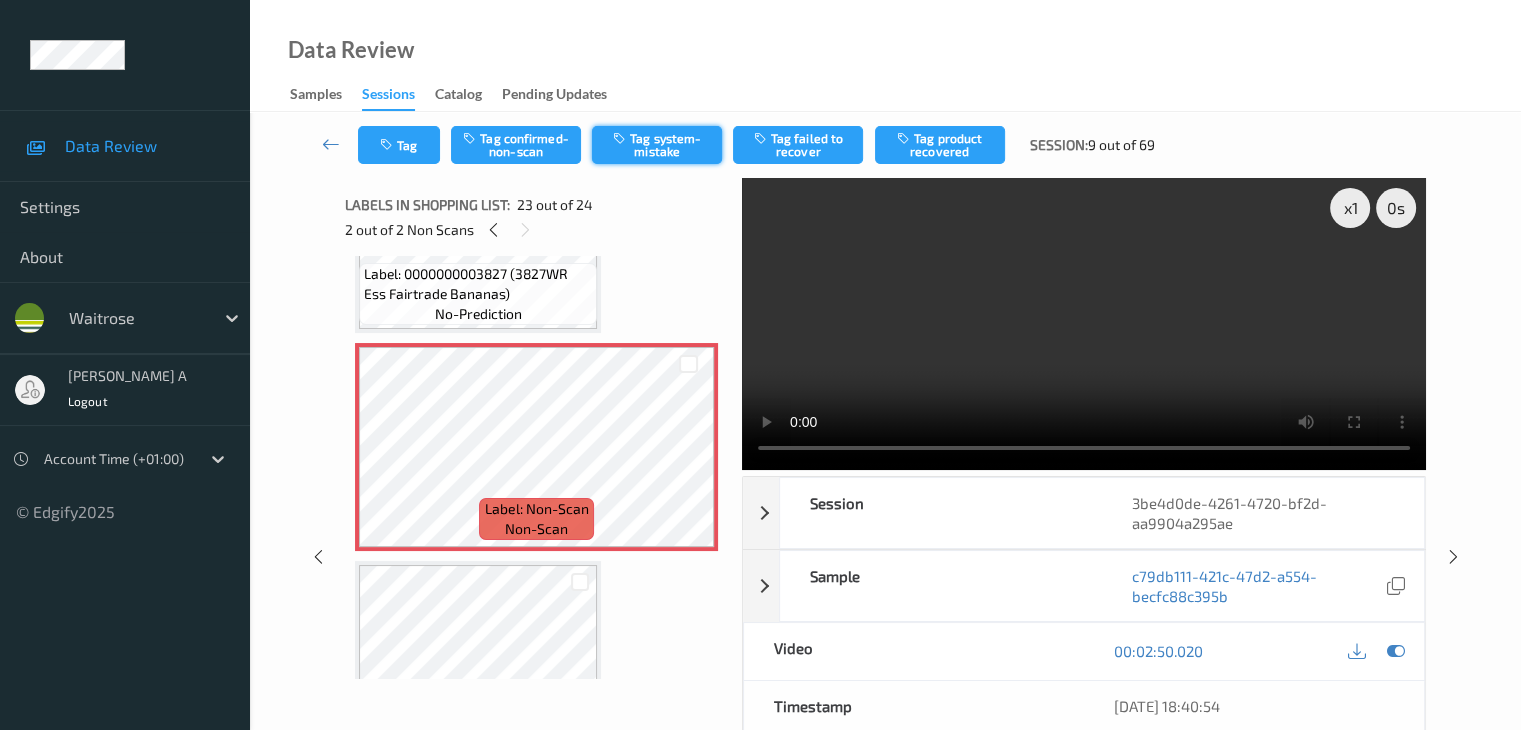 click on "Tag   system-mistake" at bounding box center (657, 145) 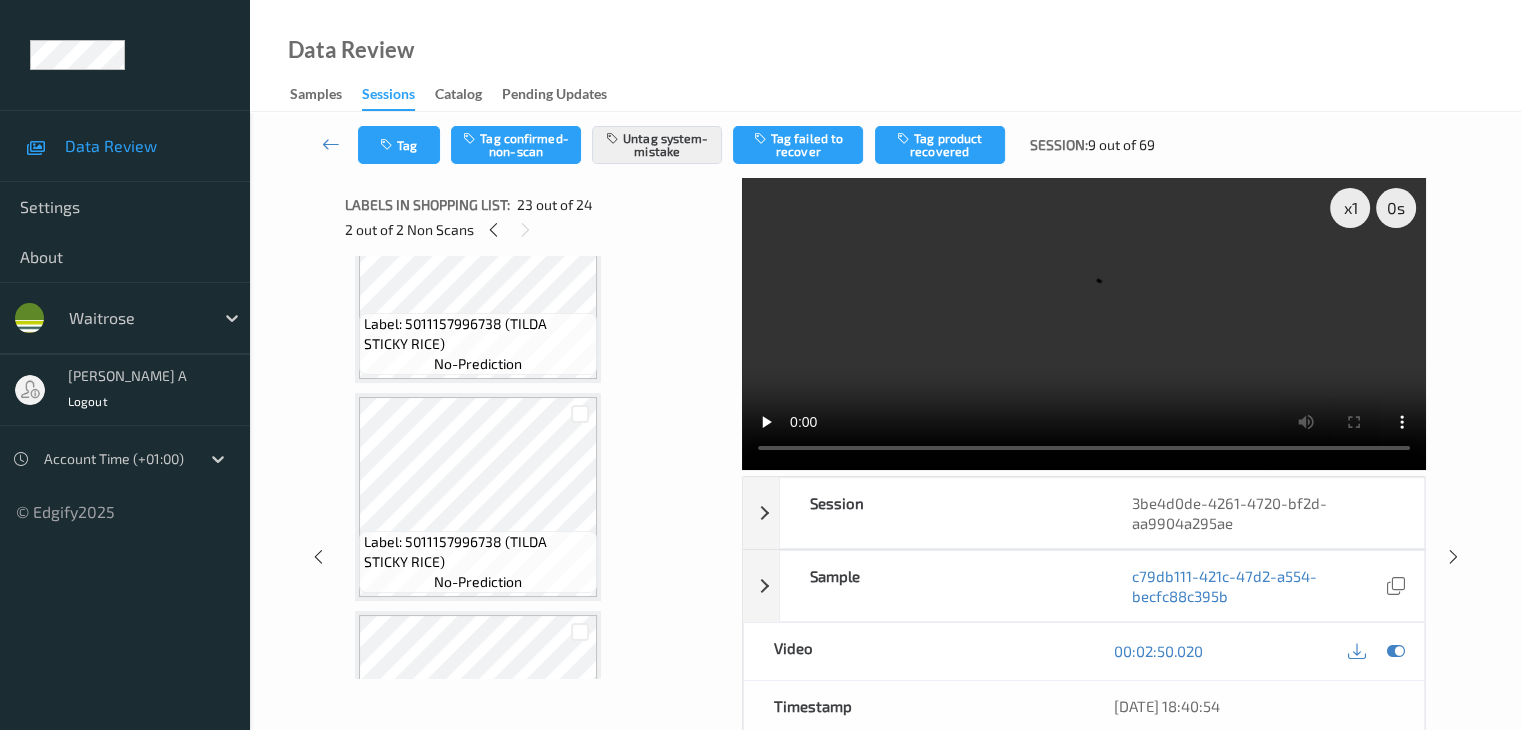 scroll, scrollTop: 1620, scrollLeft: 0, axis: vertical 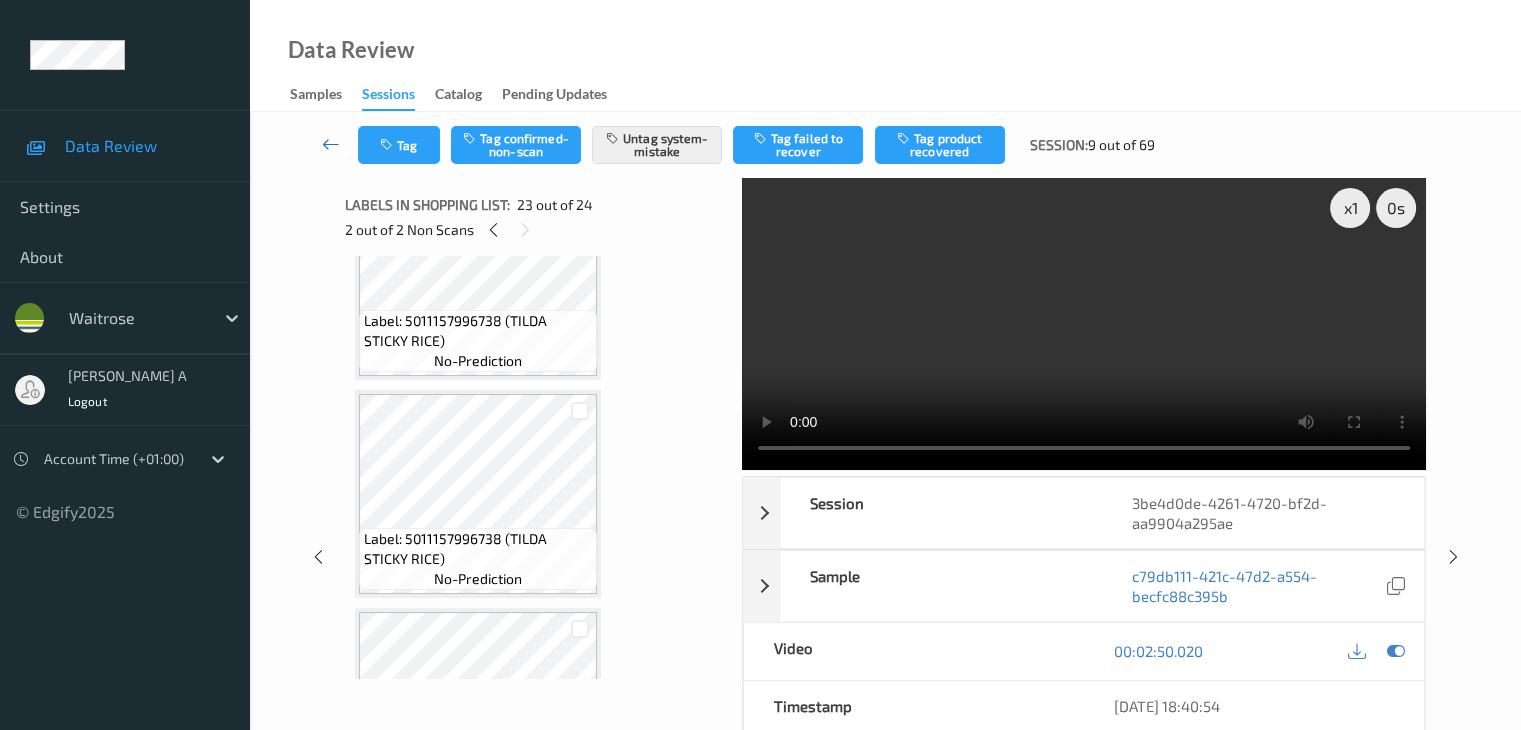 click at bounding box center [331, 144] 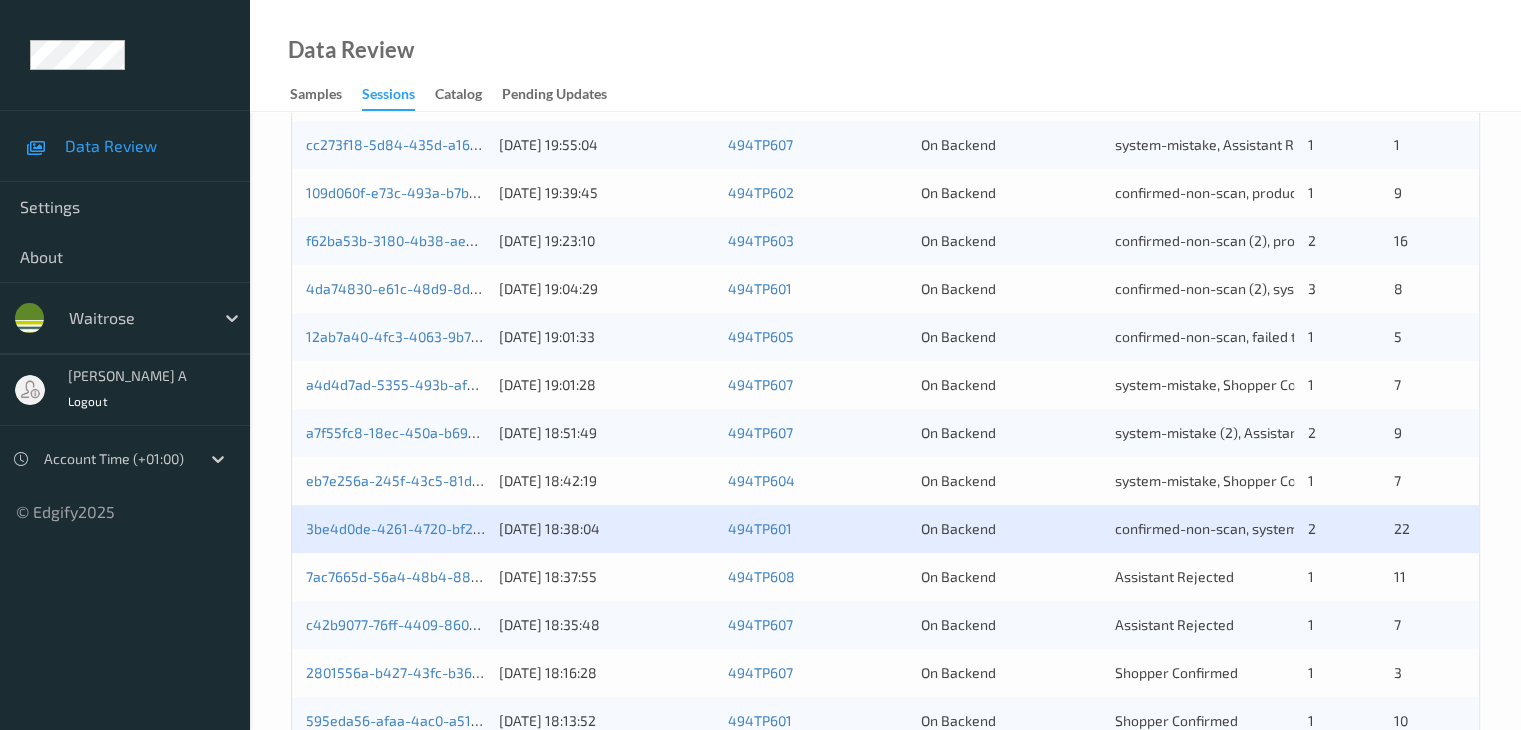 scroll, scrollTop: 400, scrollLeft: 0, axis: vertical 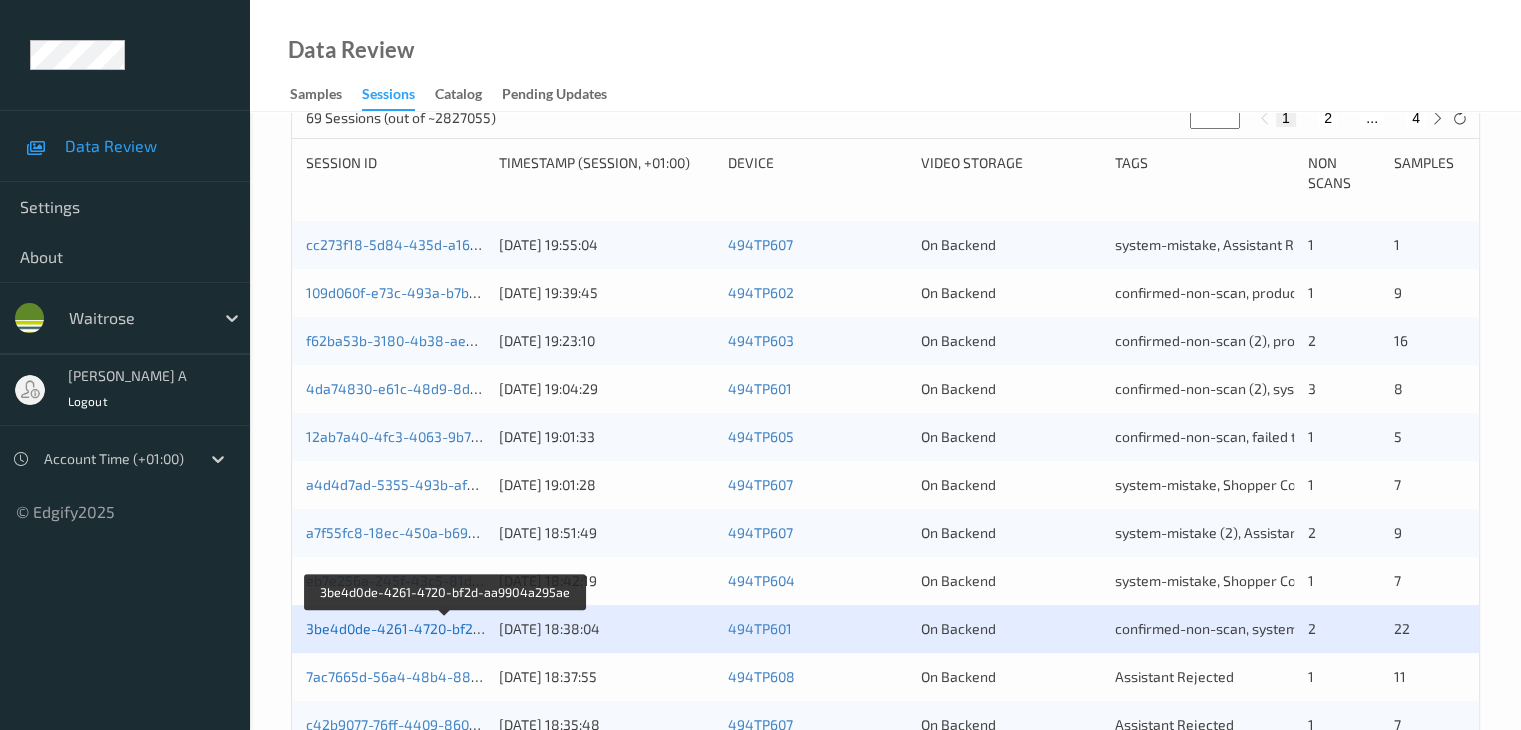 click on "3be4d0de-4261-4720-bf2d-aa9904a295ae" at bounding box center (445, 628) 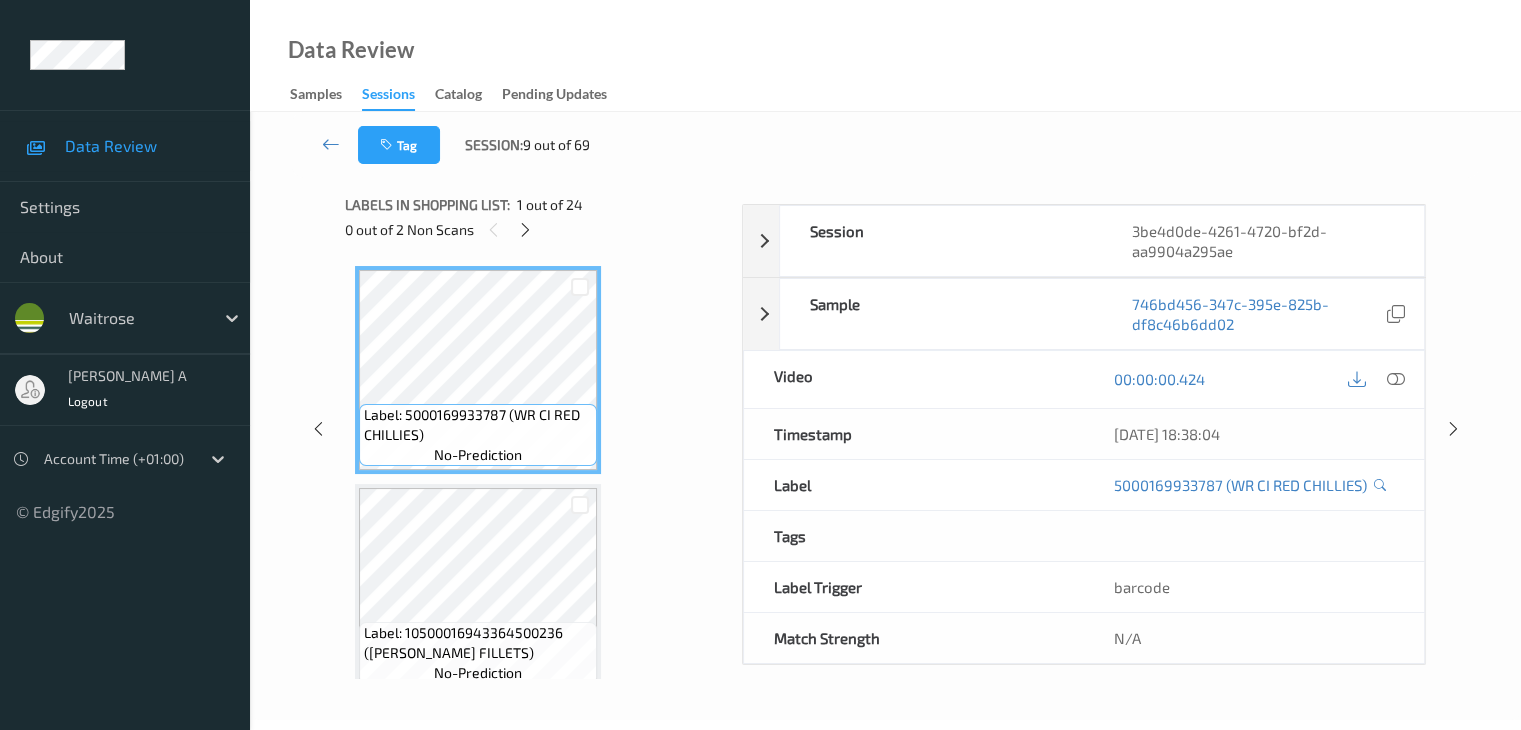 scroll, scrollTop: 244, scrollLeft: 0, axis: vertical 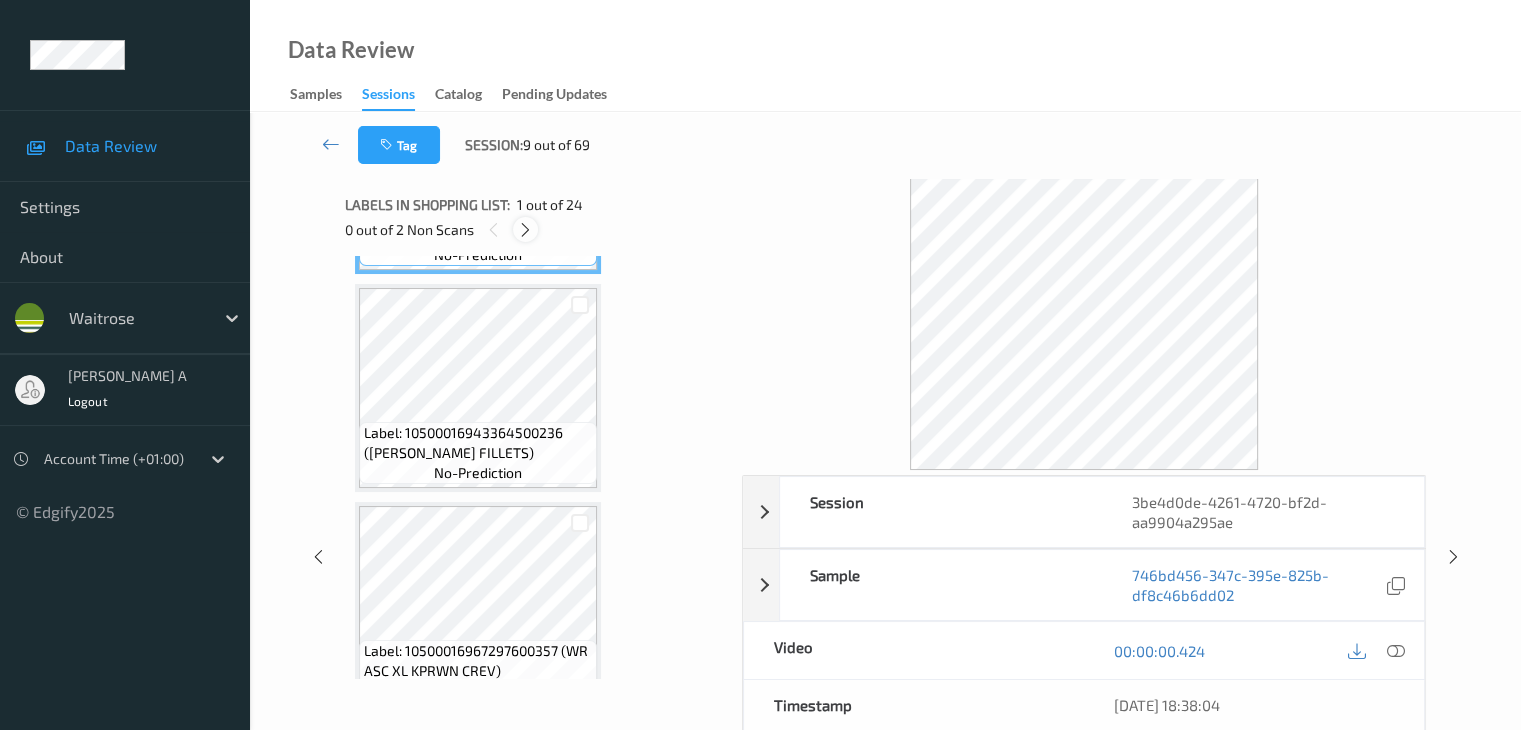click at bounding box center [525, 230] 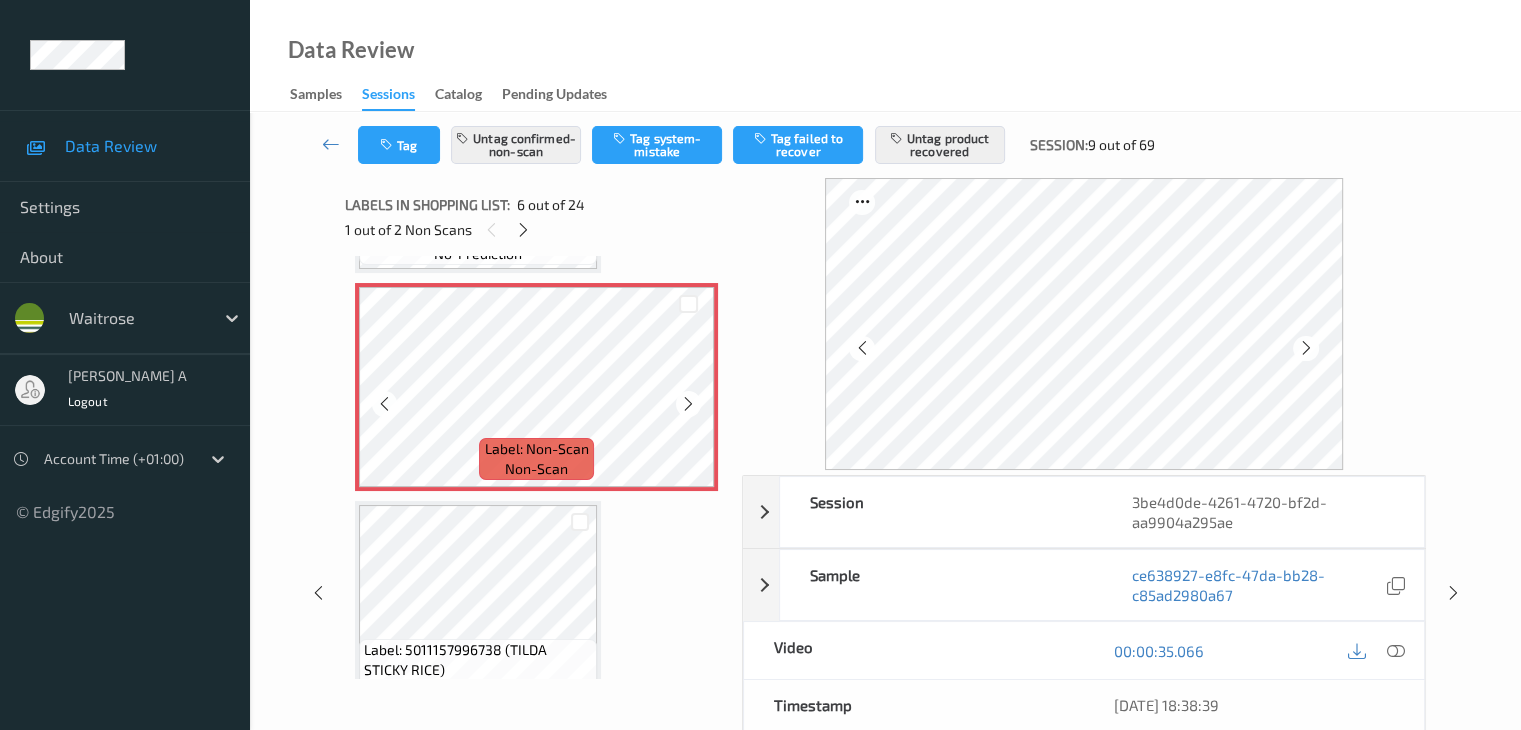 scroll, scrollTop: 1082, scrollLeft: 0, axis: vertical 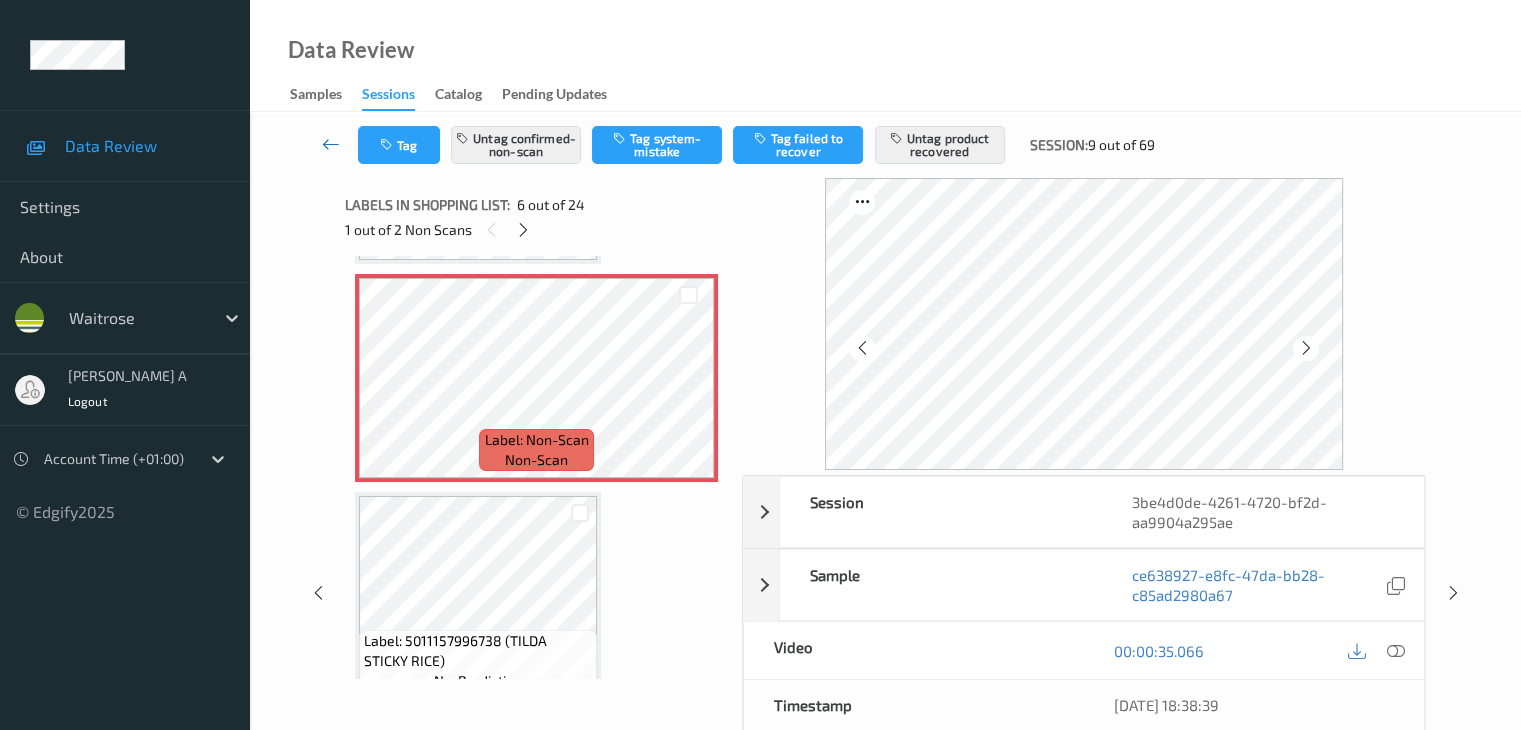 click at bounding box center [331, 144] 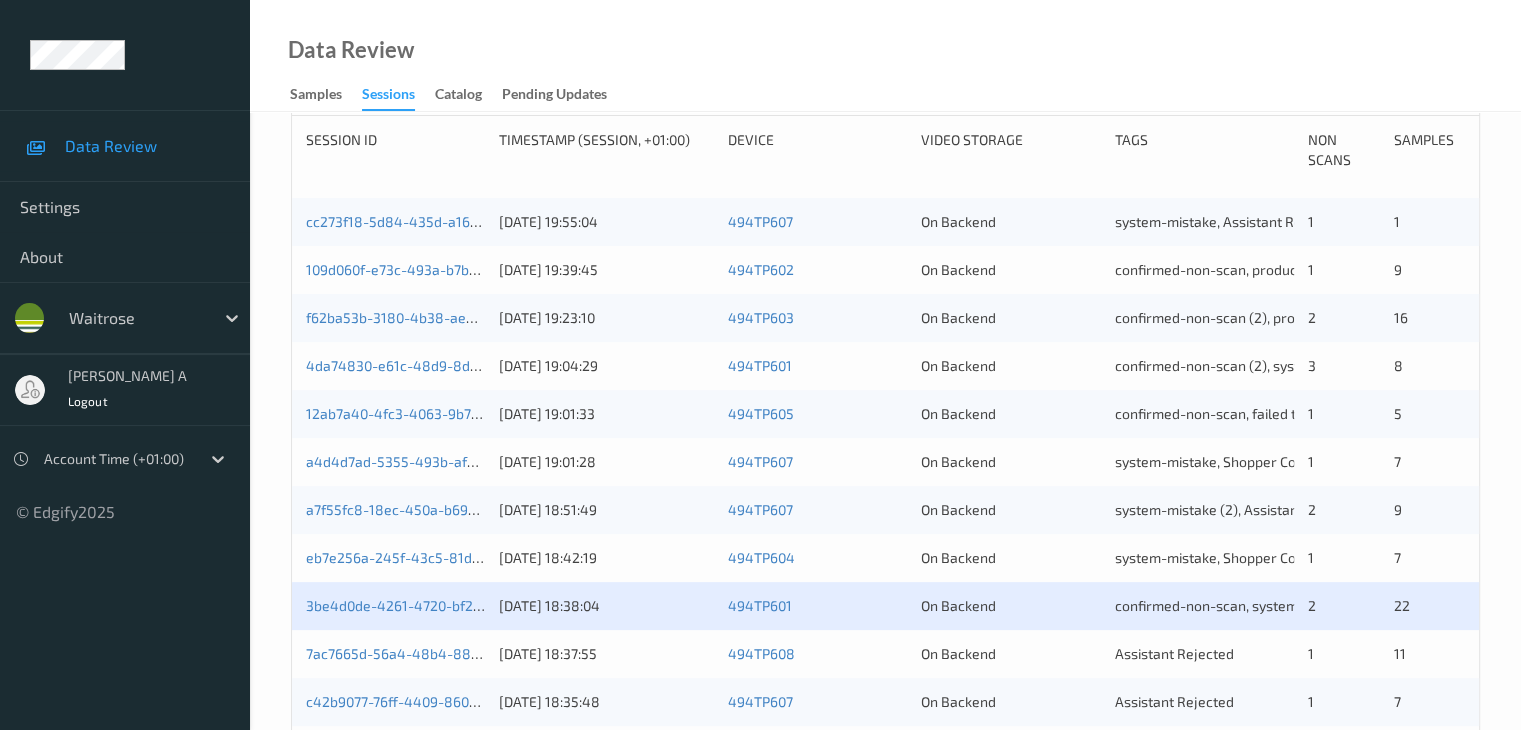 scroll, scrollTop: 600, scrollLeft: 0, axis: vertical 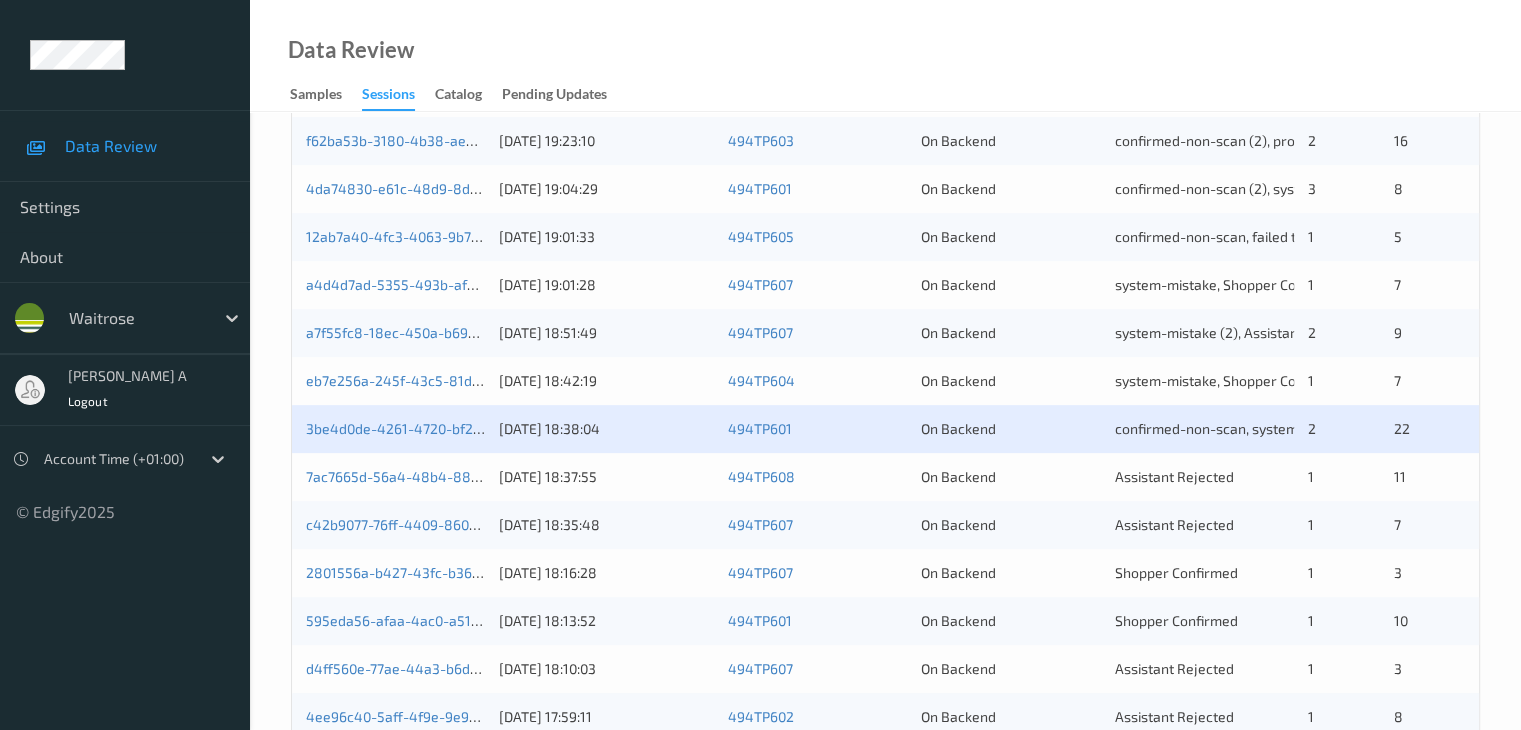 click on "3be4d0de-4261-4720-bf2d-aa9904a295ae 02/07/2025 18:38:04 494TP601 On Backend confirmed-non-scan, system-mistake, product recovered, recovered product, Shopper Confirmed, Assistant Rejected 2 22" at bounding box center [885, 429] 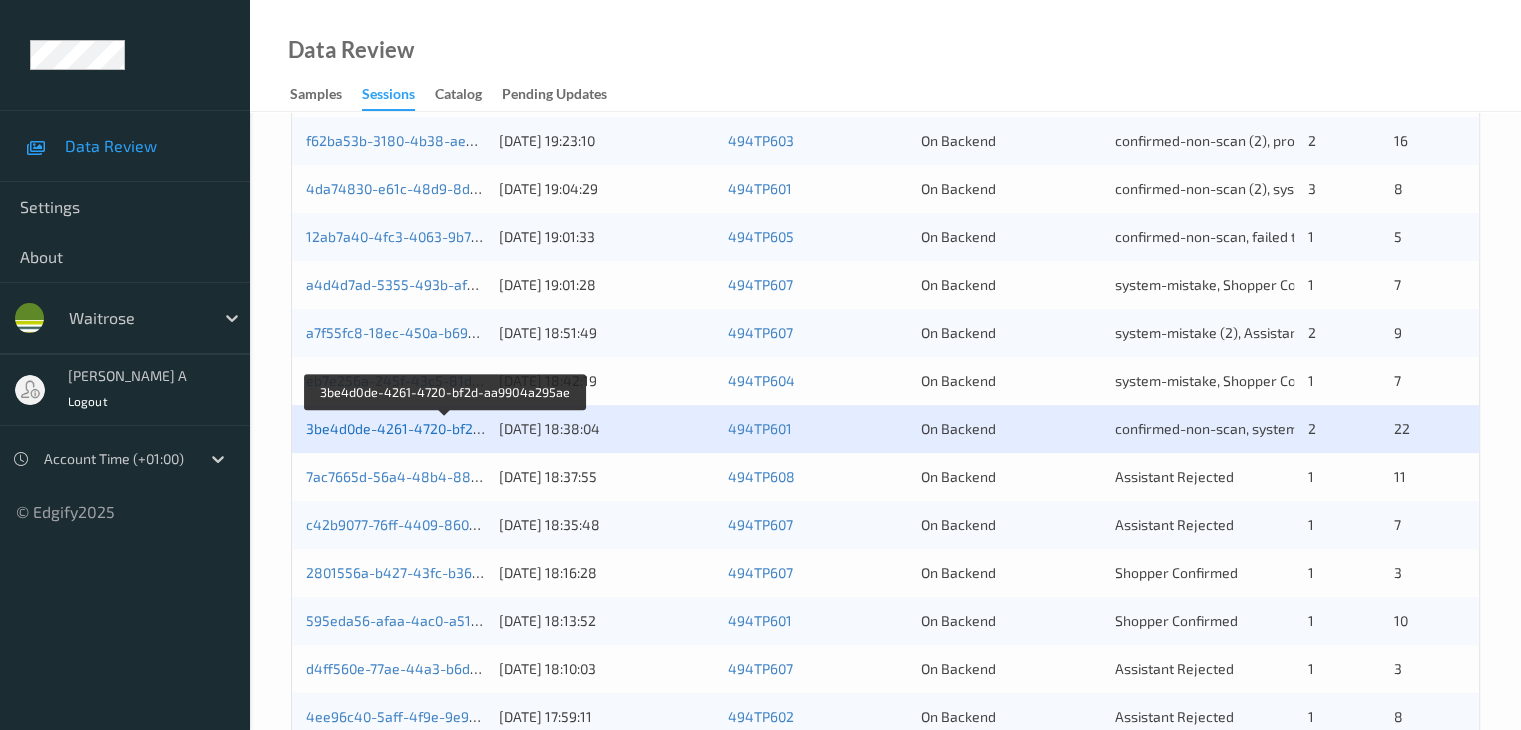 click on "3be4d0de-4261-4720-bf2d-aa9904a295ae" at bounding box center (445, 428) 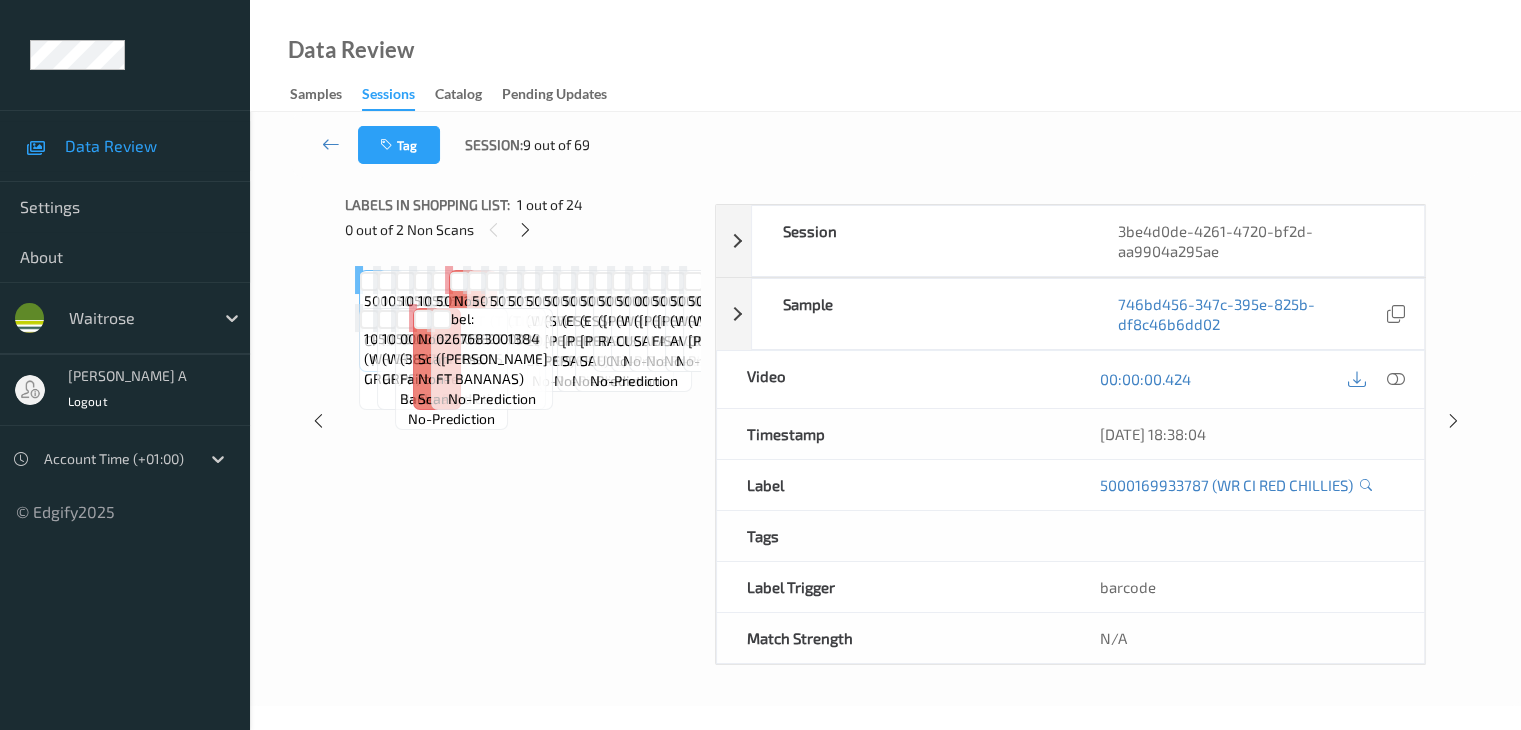 scroll, scrollTop: 244, scrollLeft: 0, axis: vertical 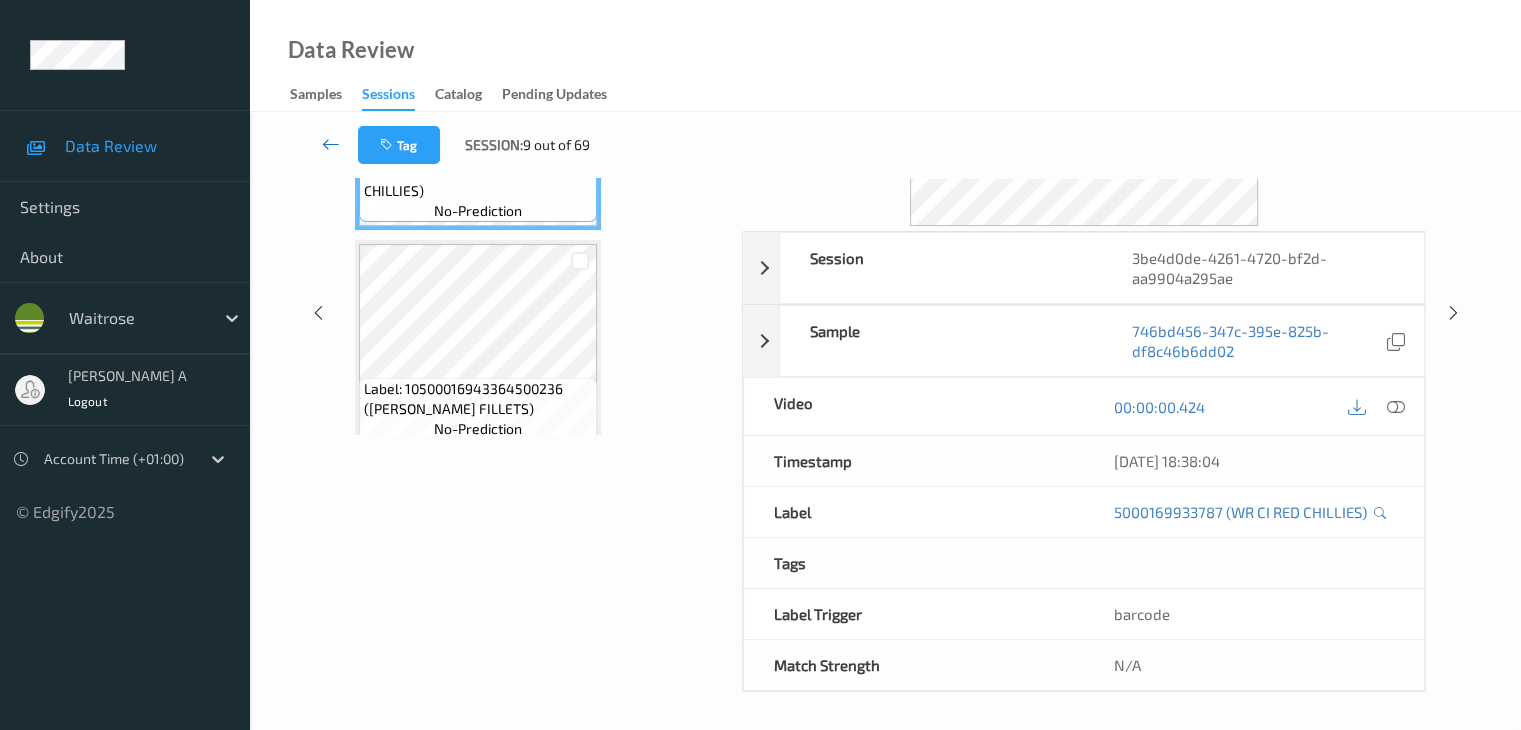 click at bounding box center (331, 144) 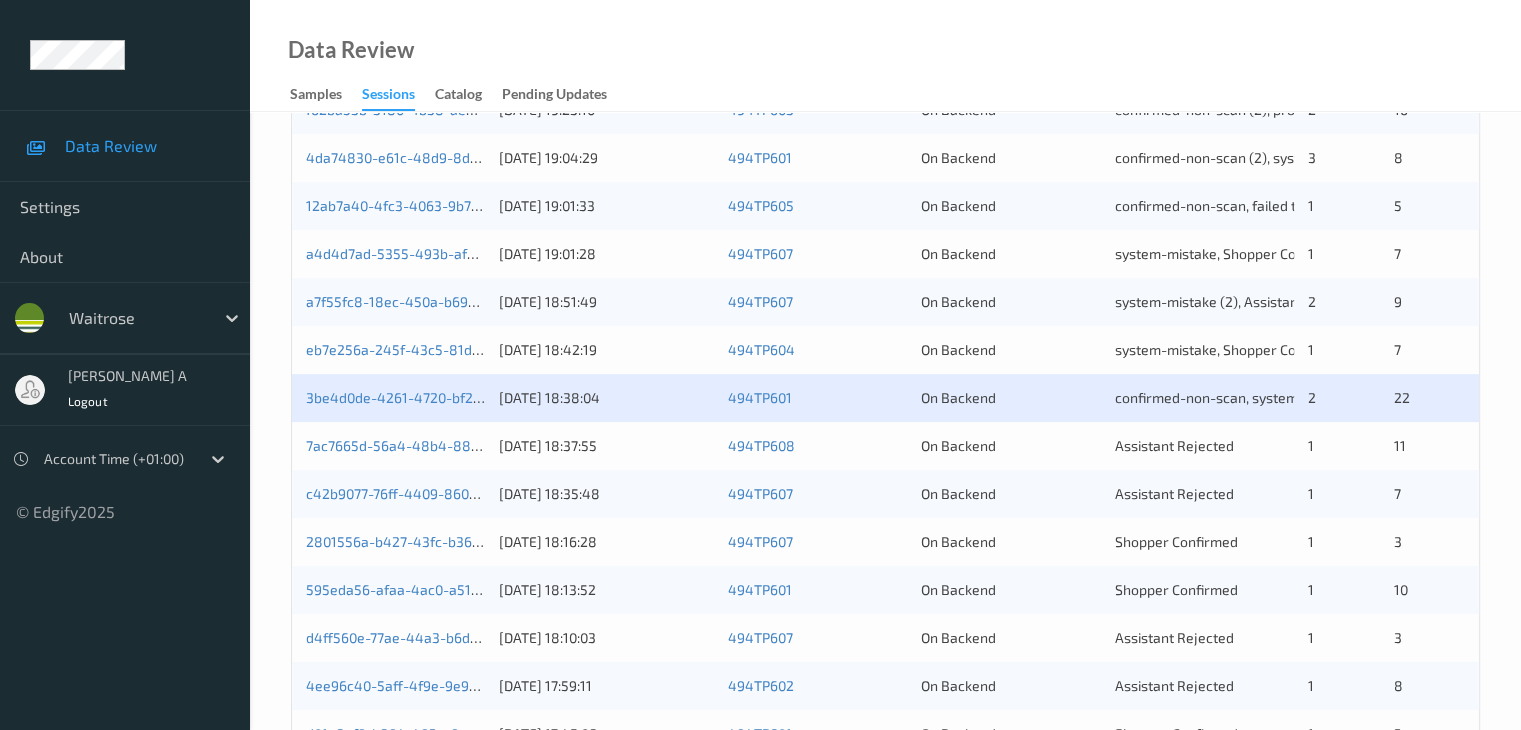 scroll, scrollTop: 700, scrollLeft: 0, axis: vertical 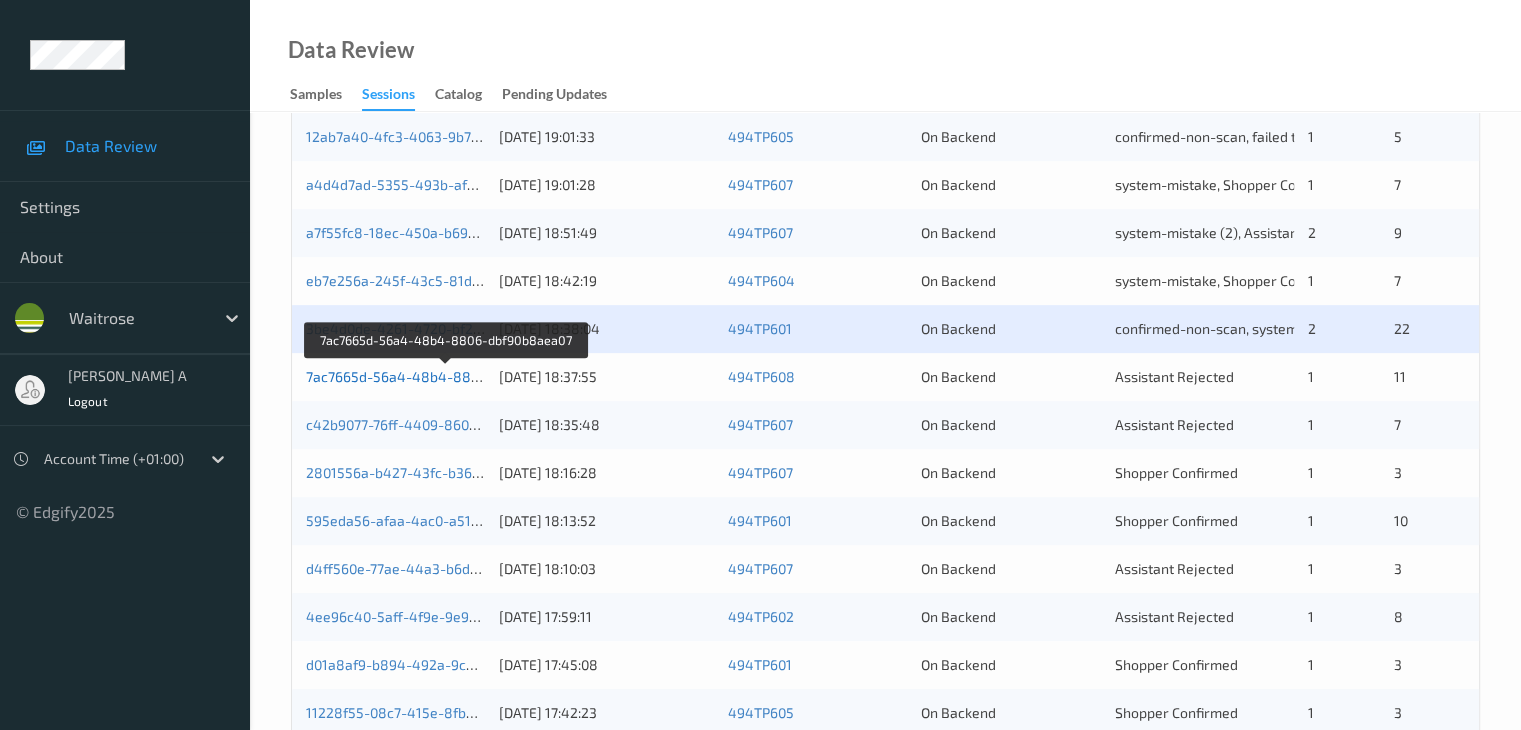 click on "7ac7665d-56a4-48b4-8806-dbf90b8aea07" at bounding box center [446, 376] 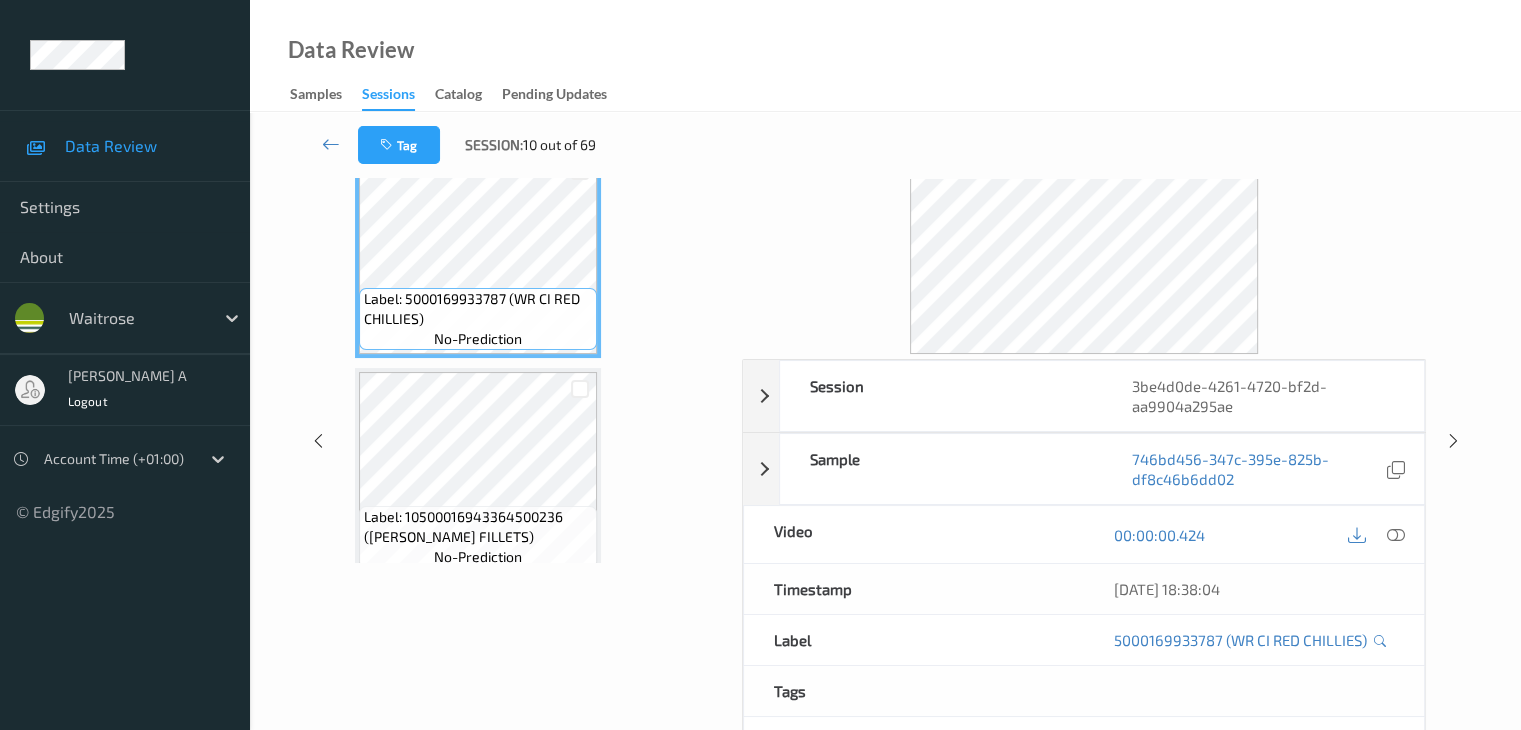 scroll, scrollTop: 0, scrollLeft: 0, axis: both 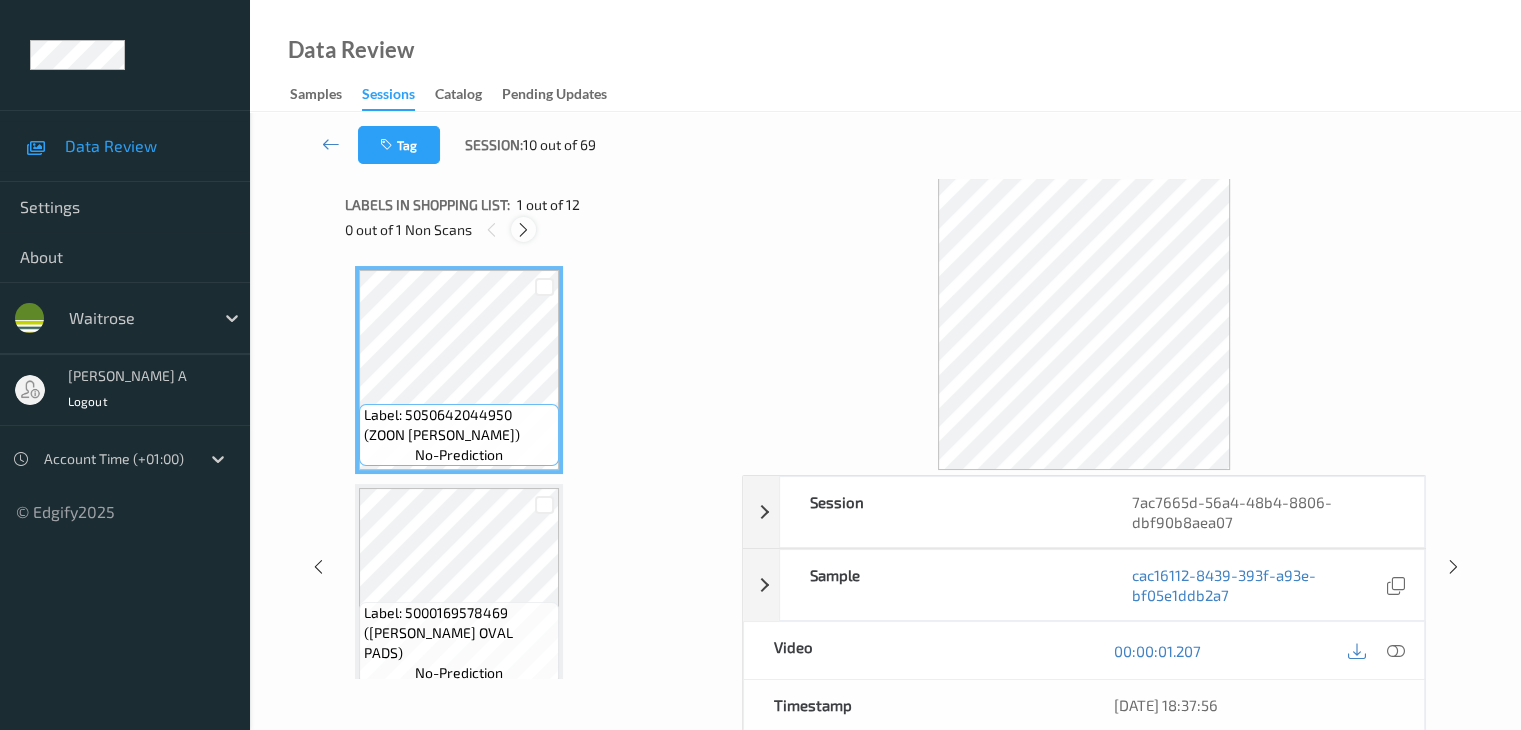 click at bounding box center (523, 230) 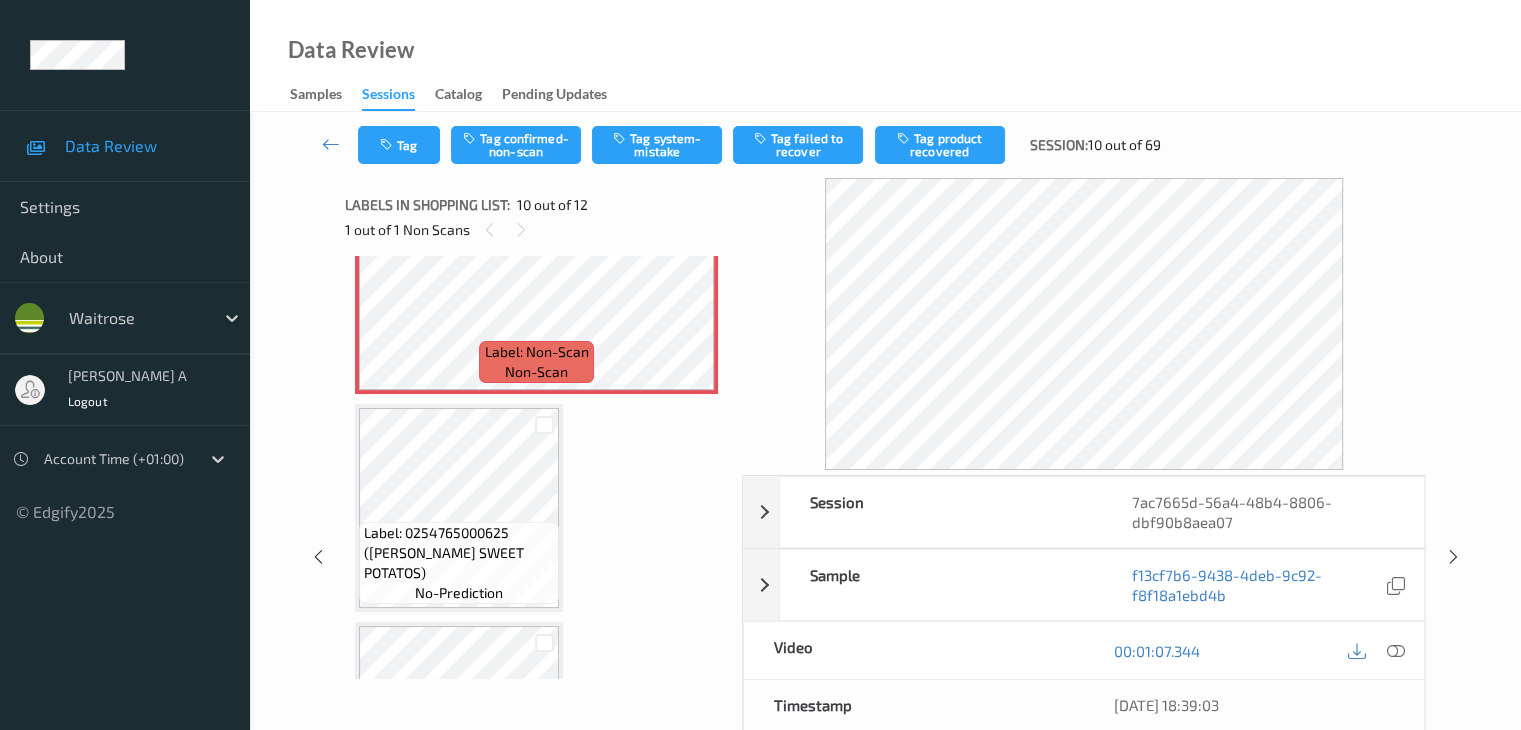 scroll, scrollTop: 2054, scrollLeft: 0, axis: vertical 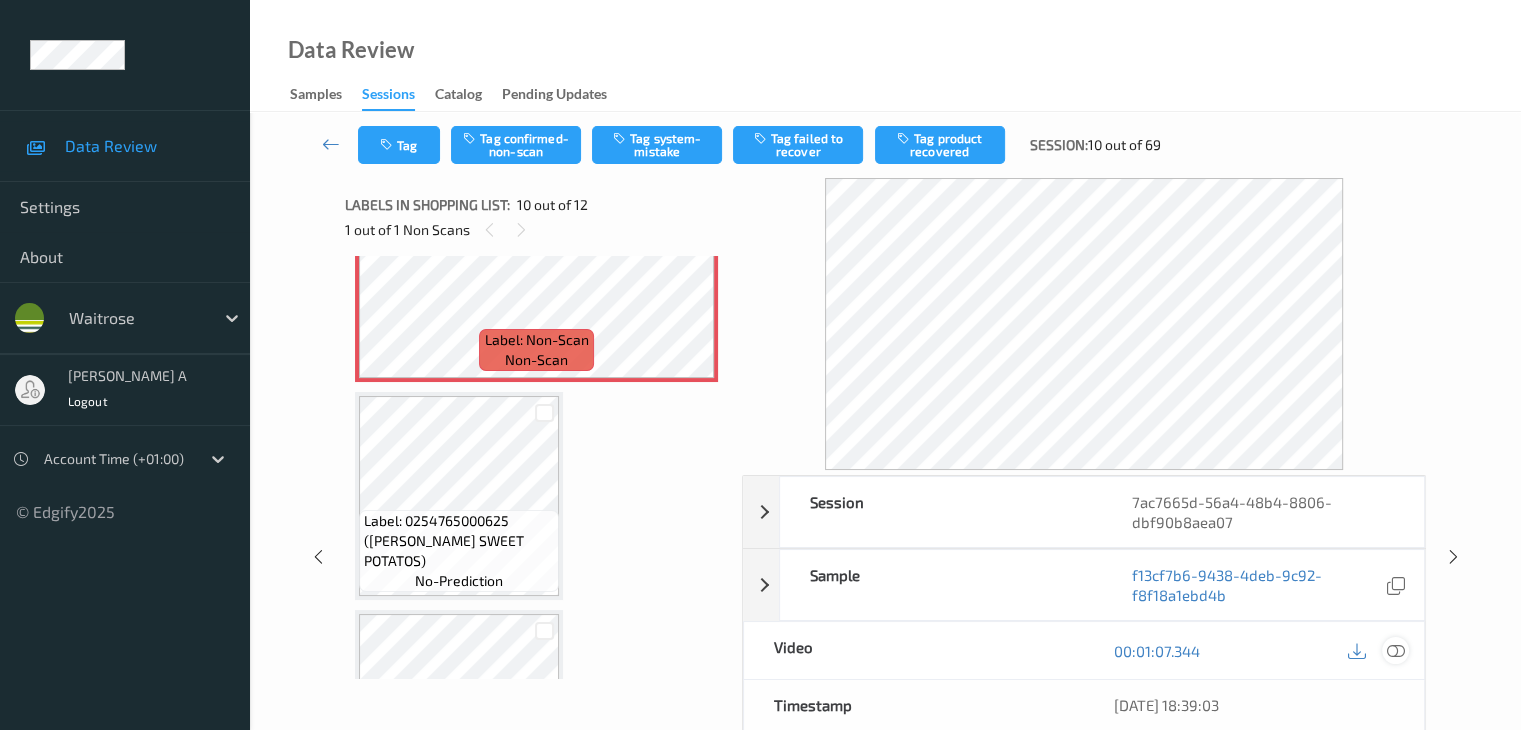 click at bounding box center (1395, 651) 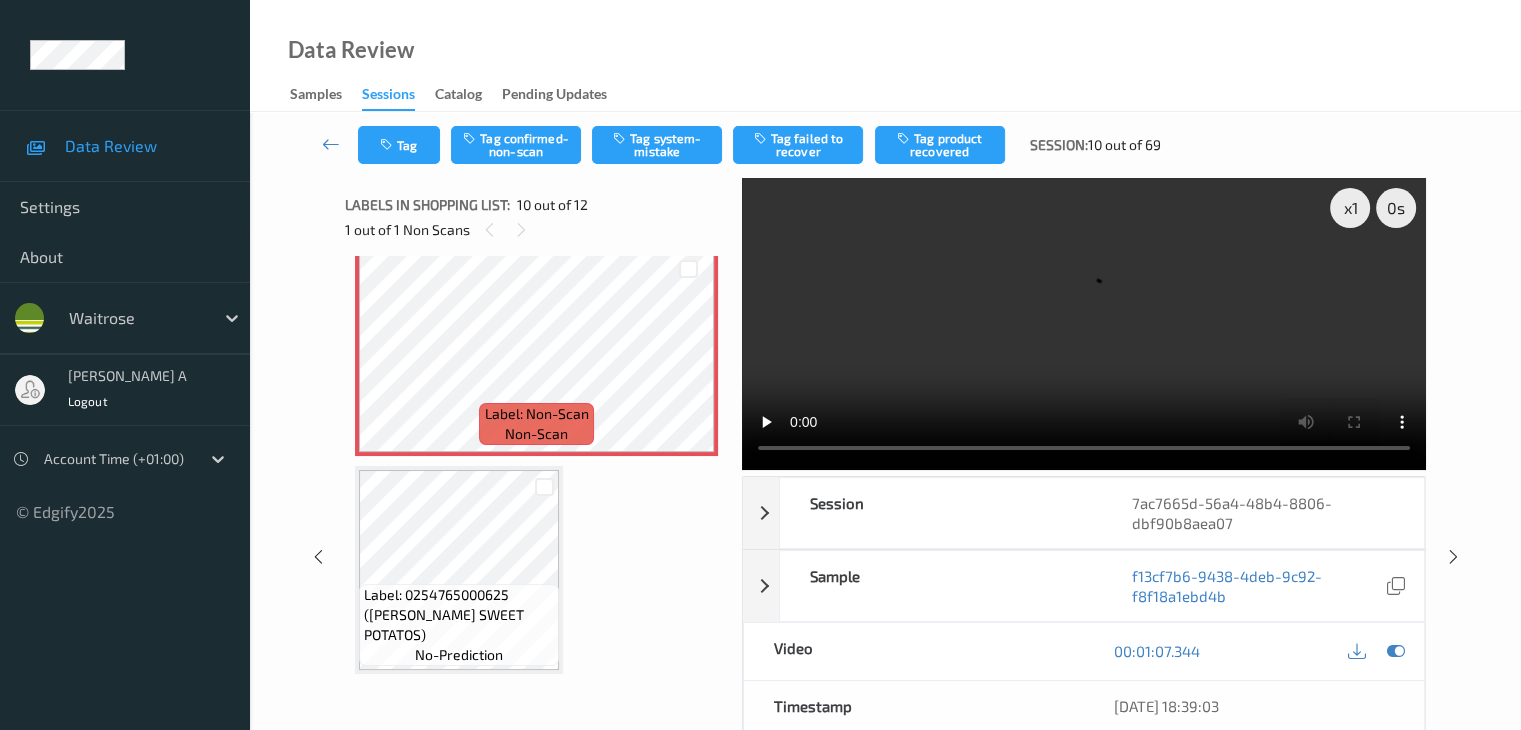 scroll, scrollTop: 2054, scrollLeft: 0, axis: vertical 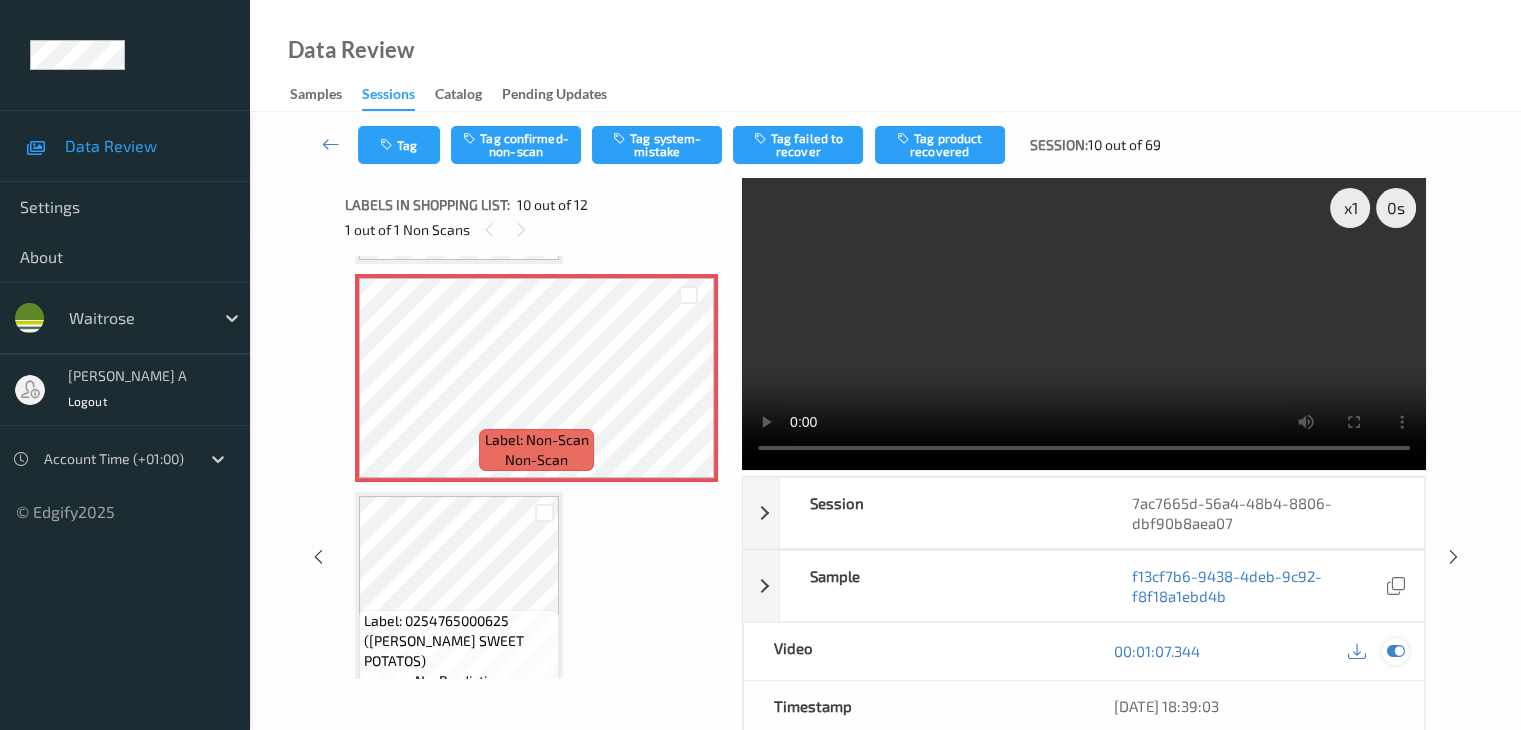 click at bounding box center [1395, 651] 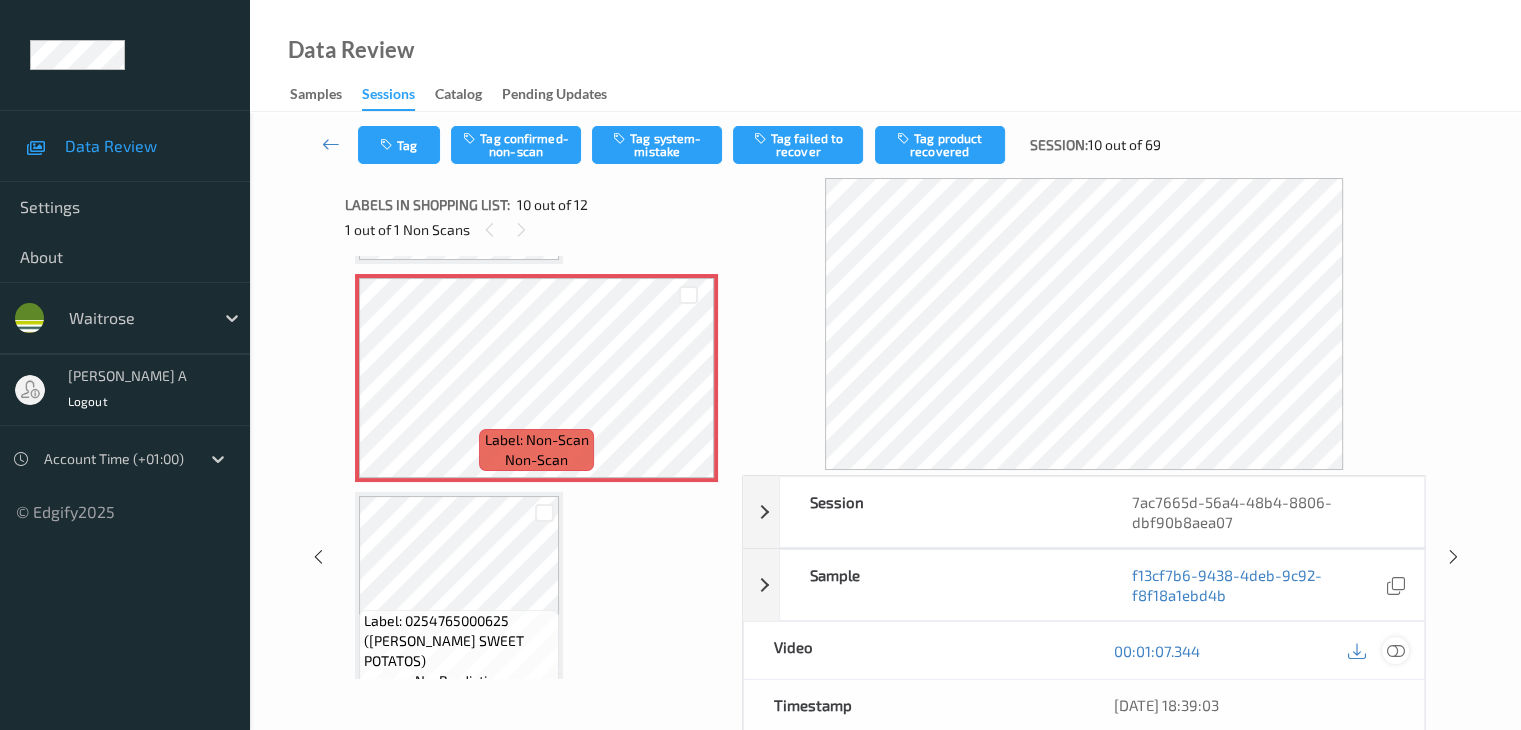 click at bounding box center (1395, 651) 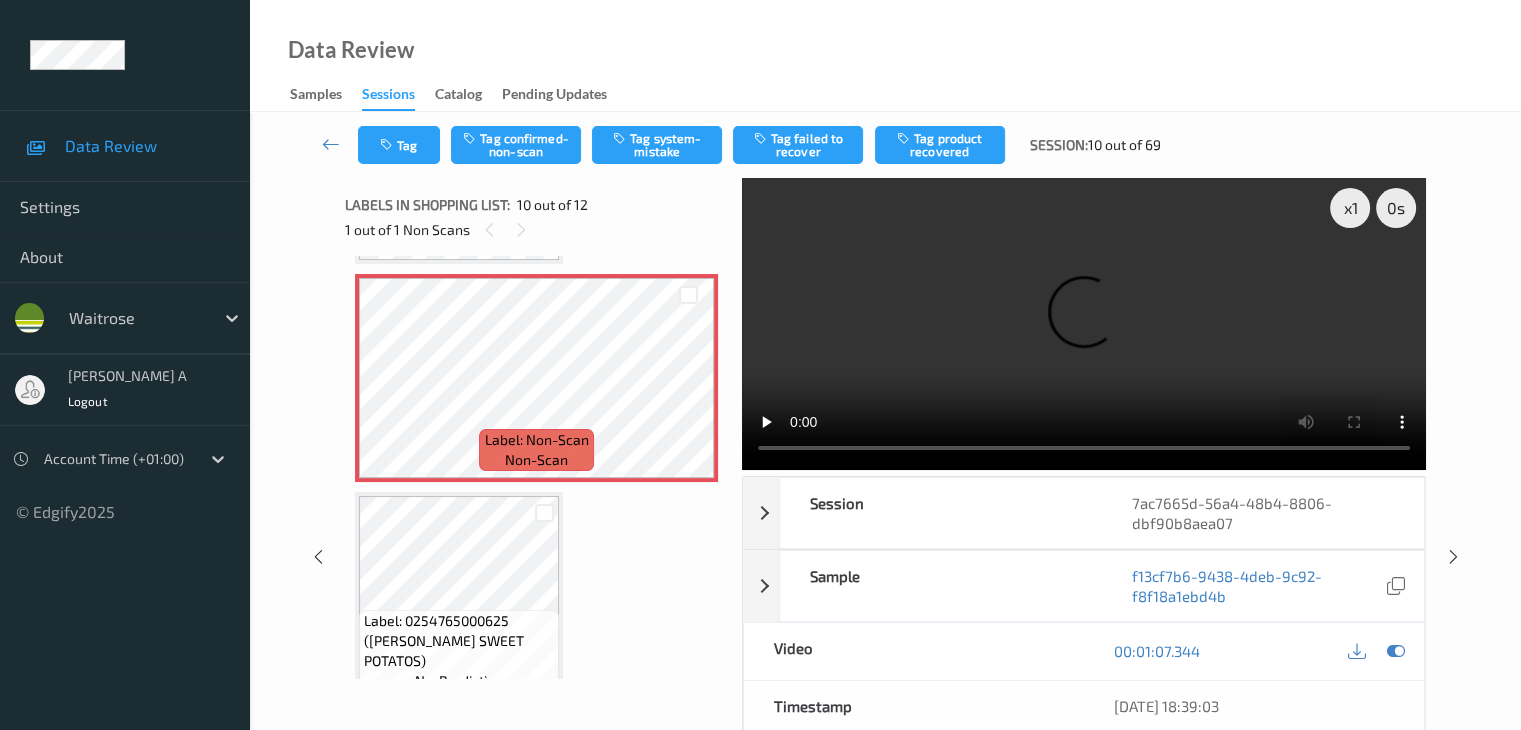 type 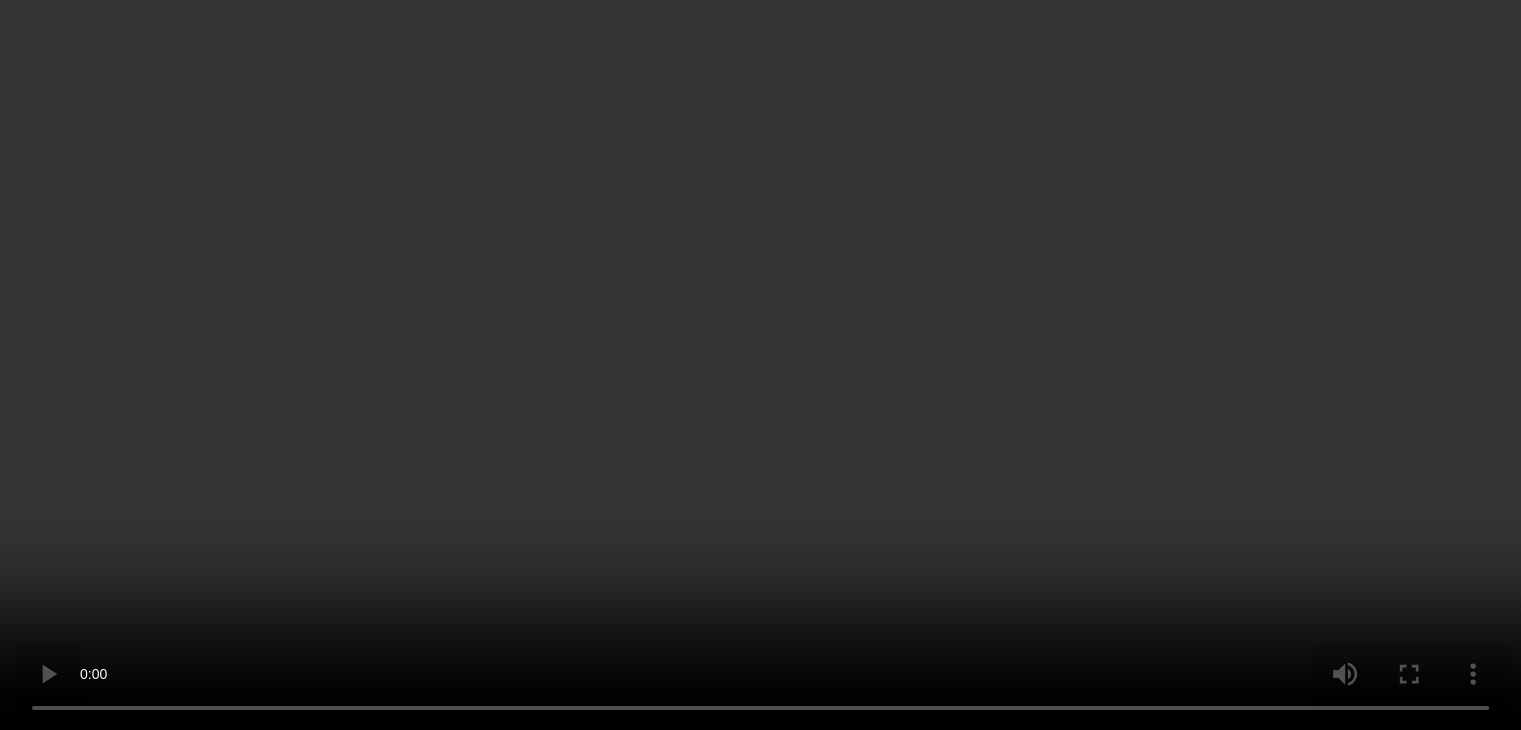 scroll, scrollTop: 1703, scrollLeft: 0, axis: vertical 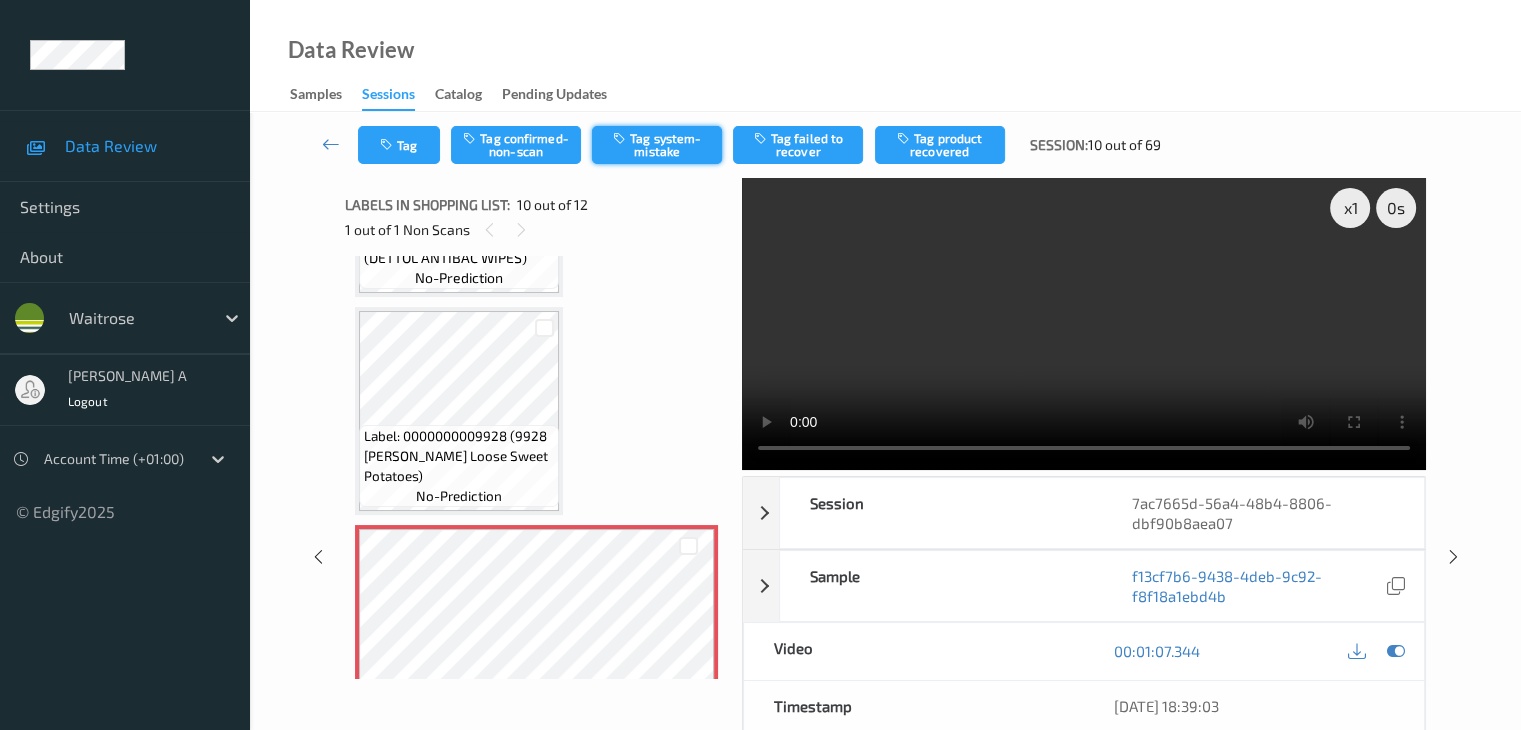 click on "Tag   system-mistake" at bounding box center [657, 145] 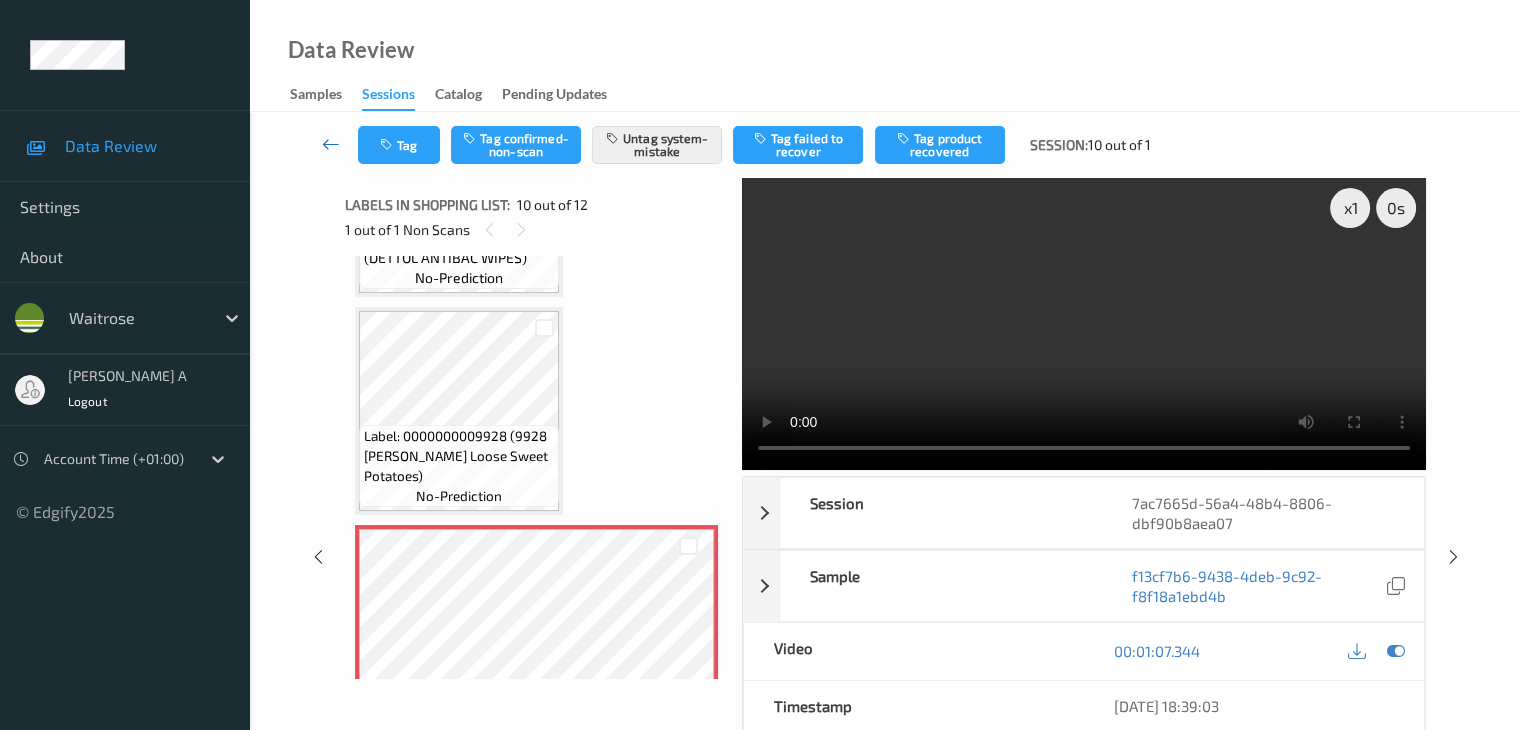 click at bounding box center [331, 145] 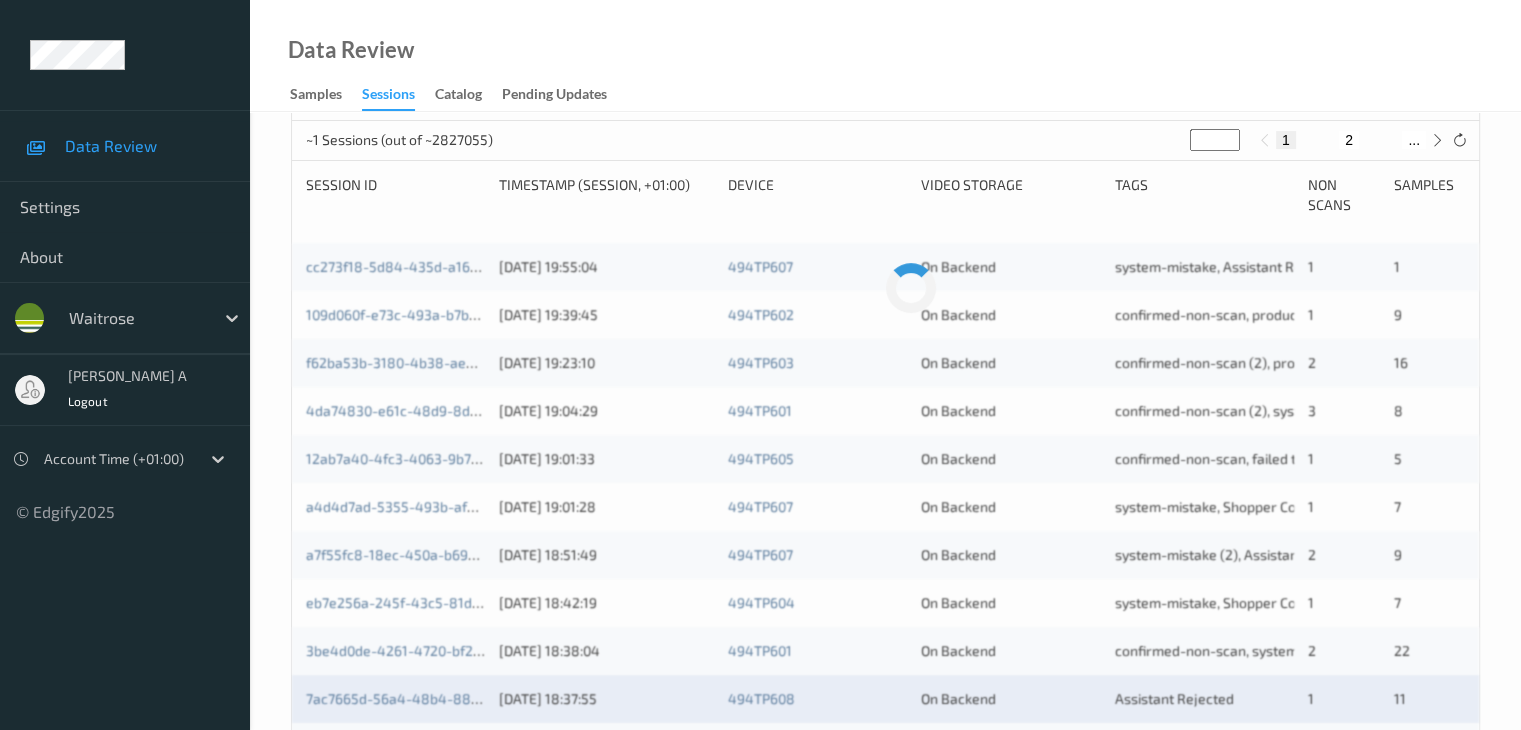scroll, scrollTop: 500, scrollLeft: 0, axis: vertical 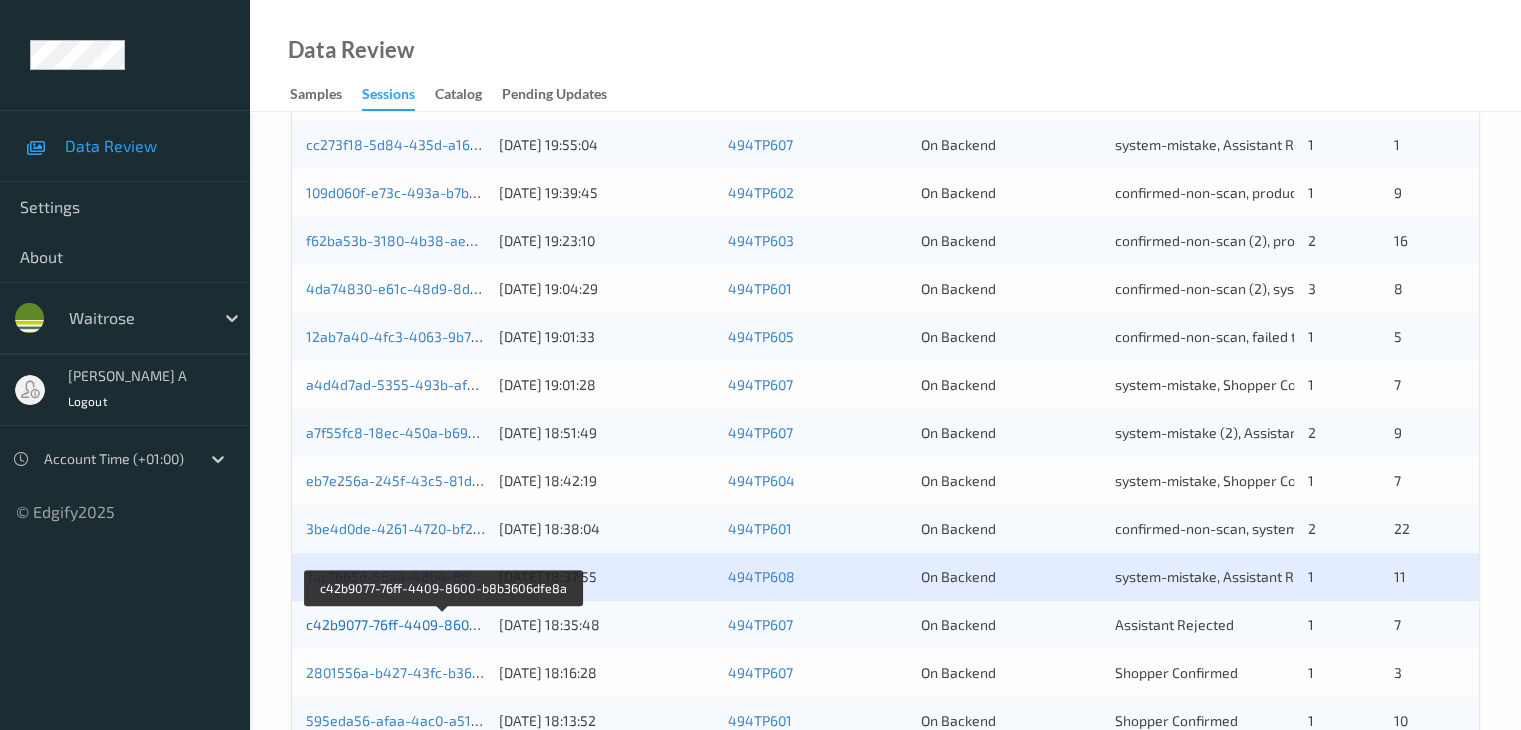 click on "c42b9077-76ff-4409-8600-b8b3606dfe8a" at bounding box center (442, 624) 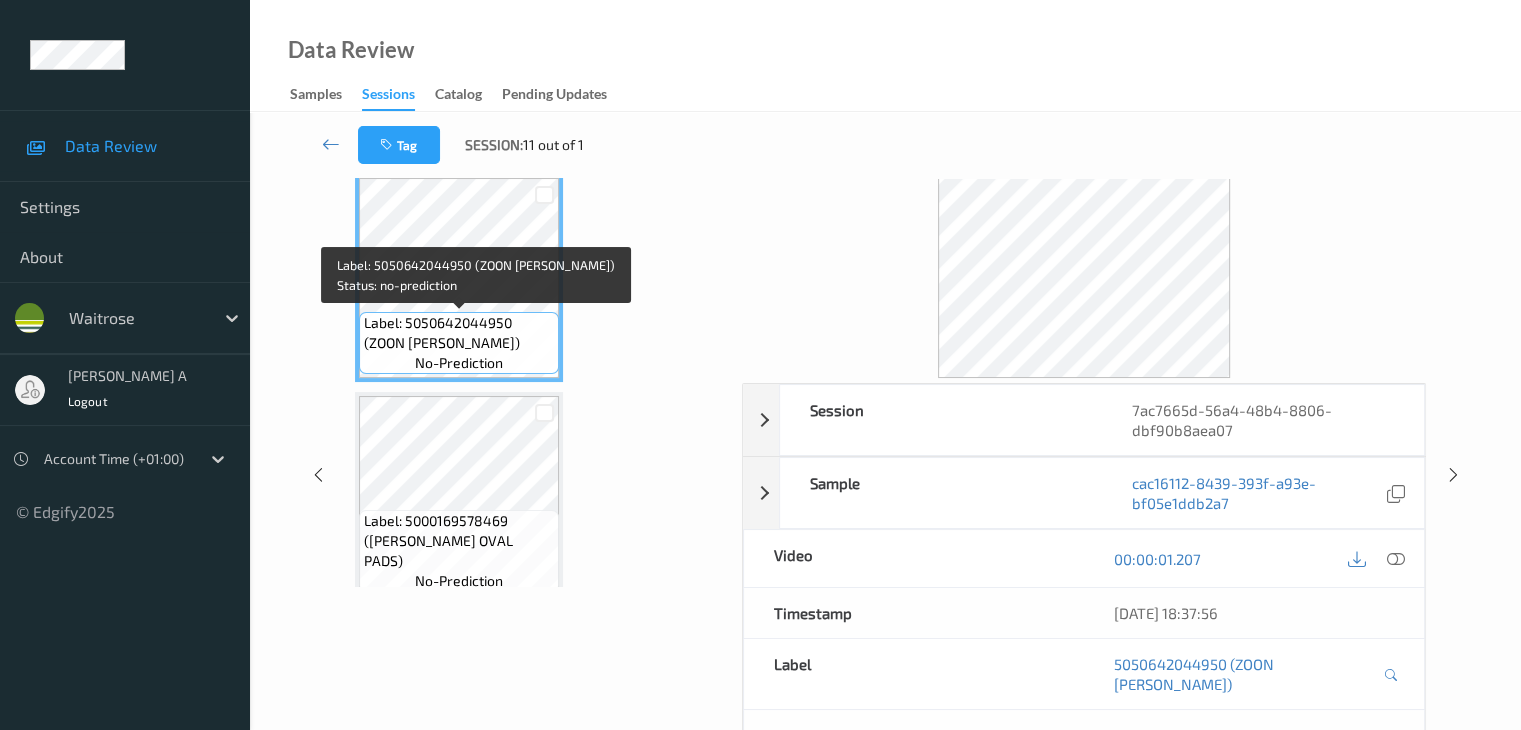 scroll, scrollTop: 0, scrollLeft: 0, axis: both 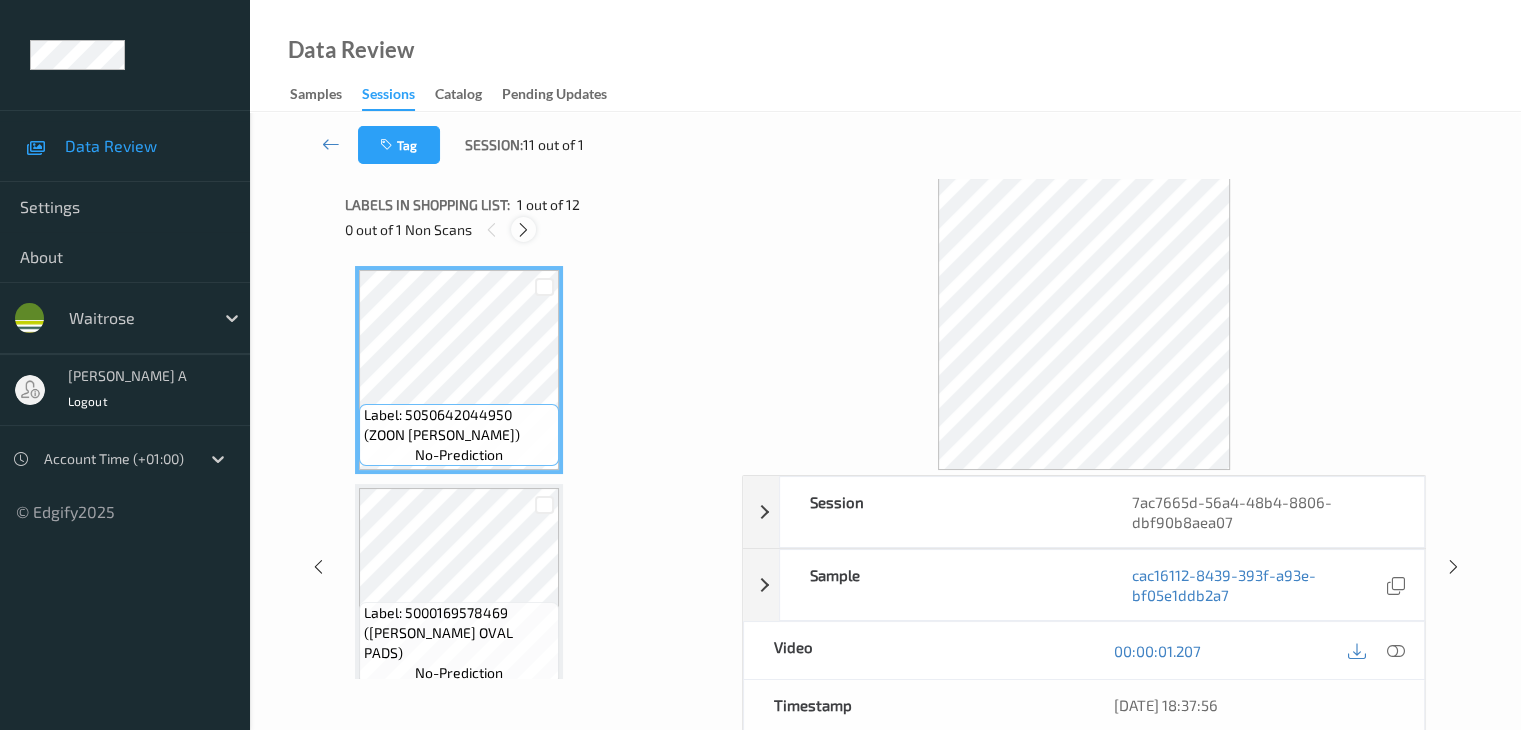 click at bounding box center (523, 230) 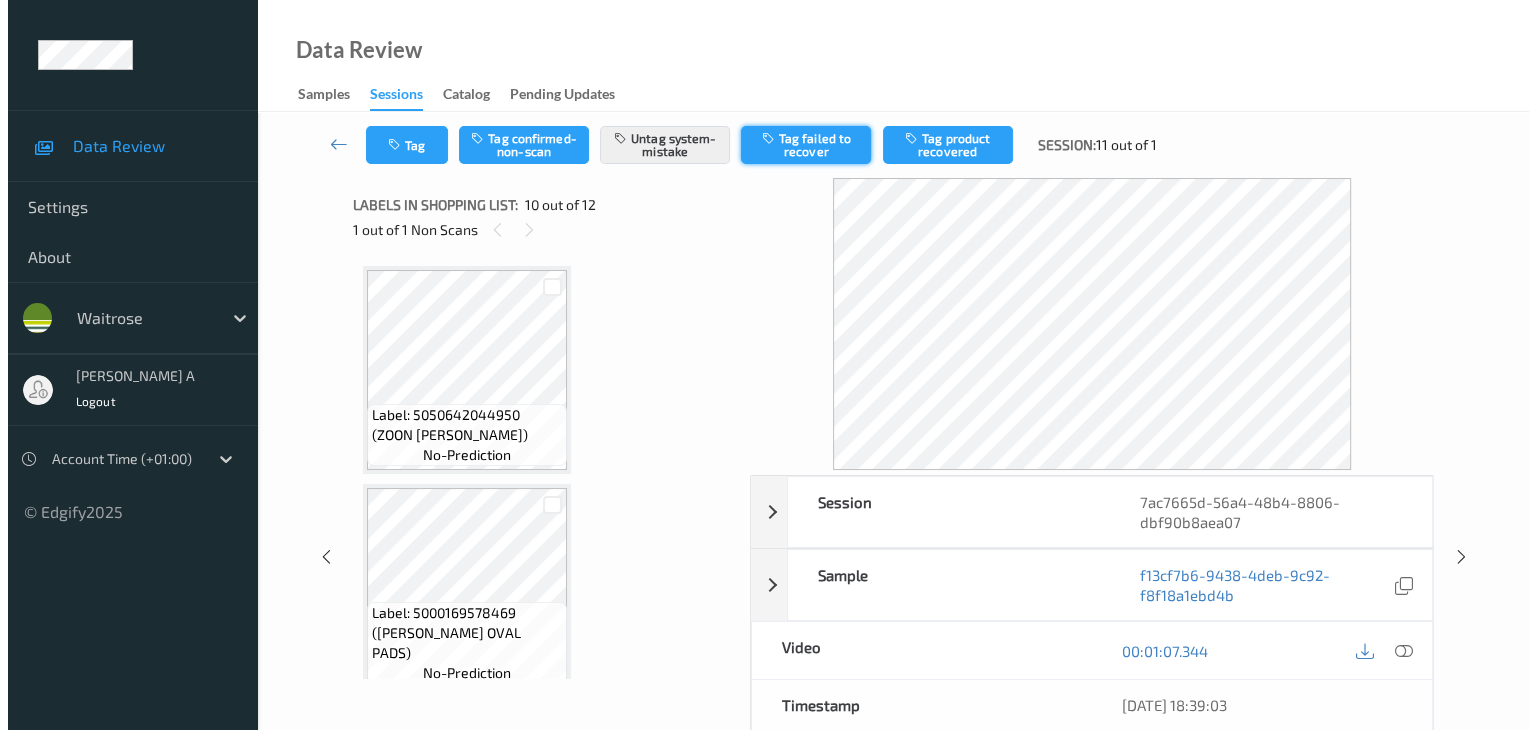 scroll, scrollTop: 1754, scrollLeft: 0, axis: vertical 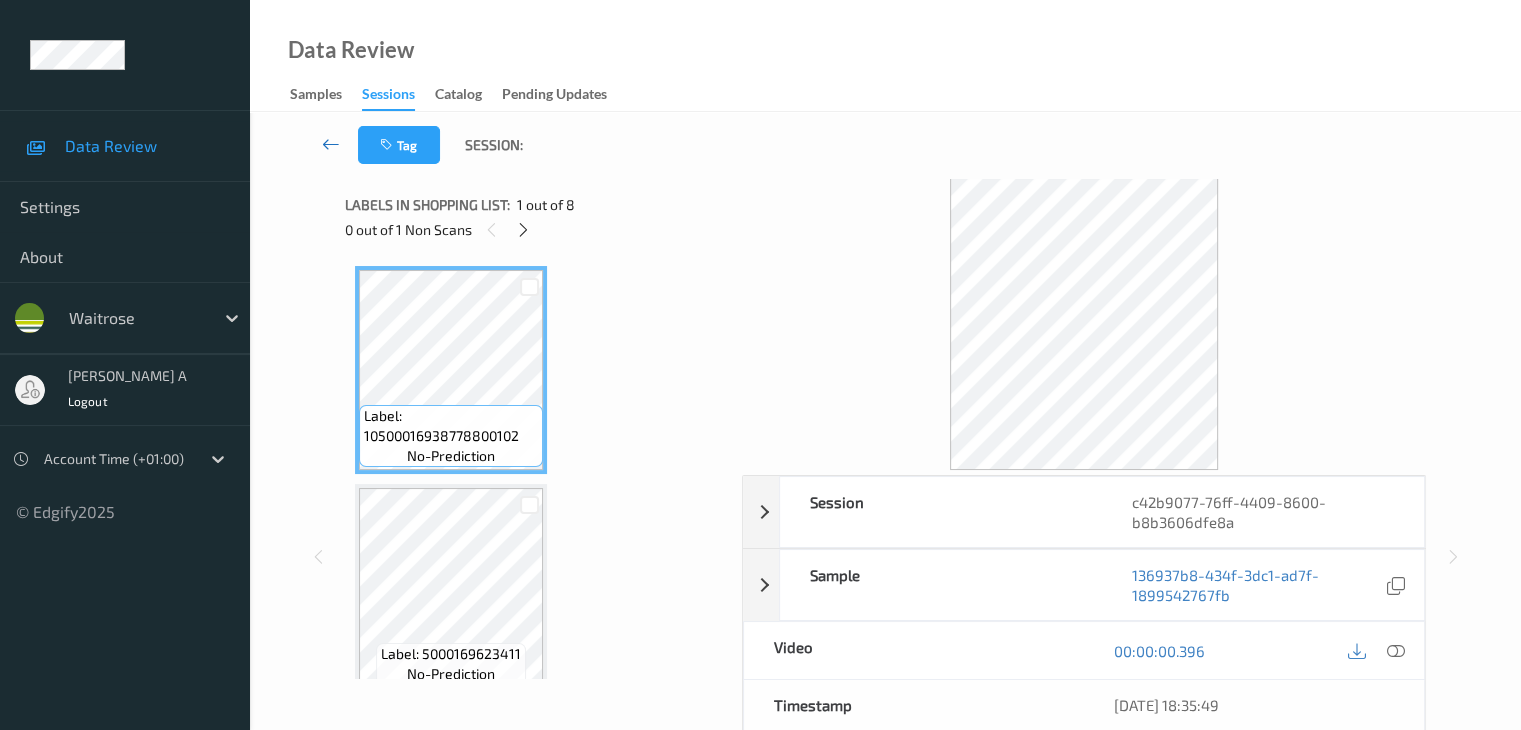 click at bounding box center (331, 144) 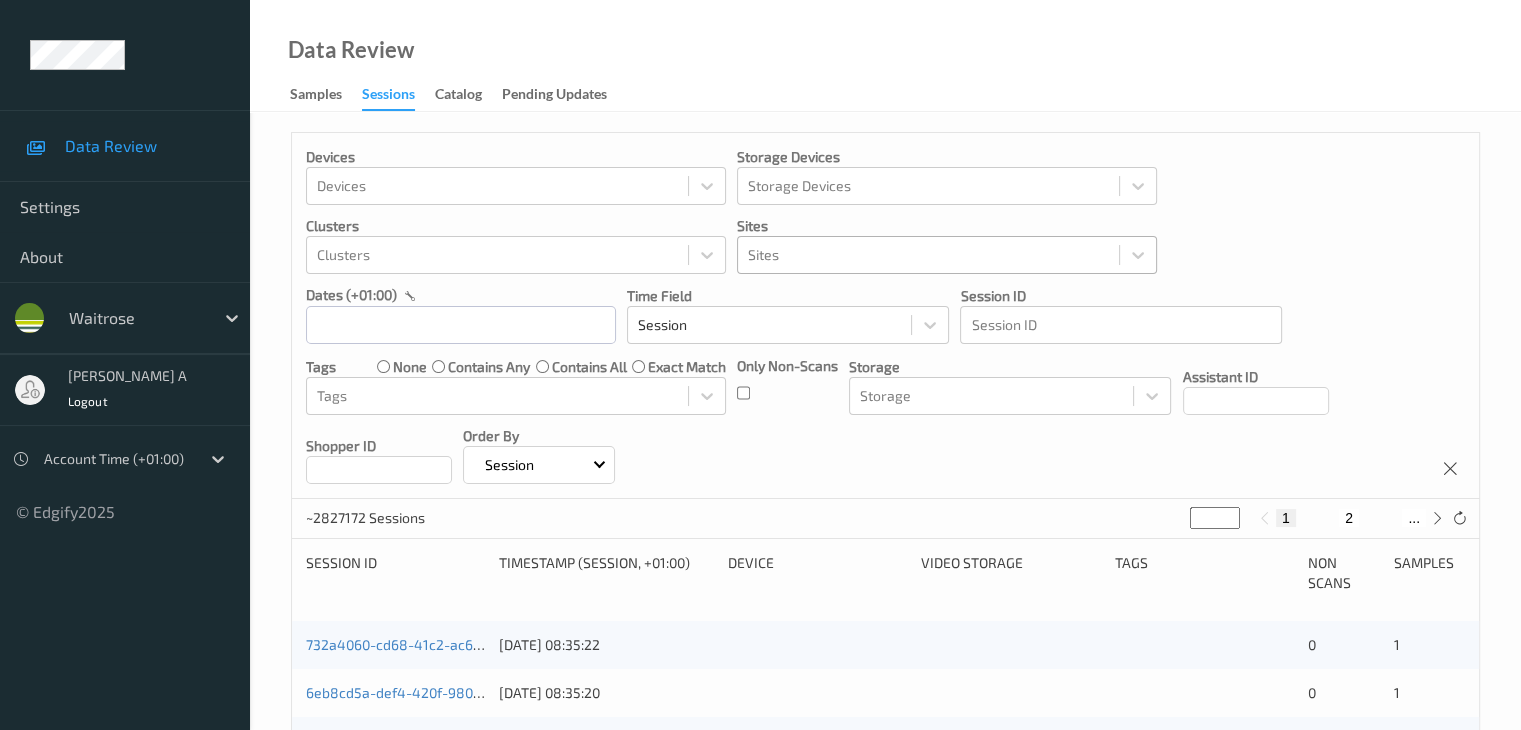 click at bounding box center [928, 255] 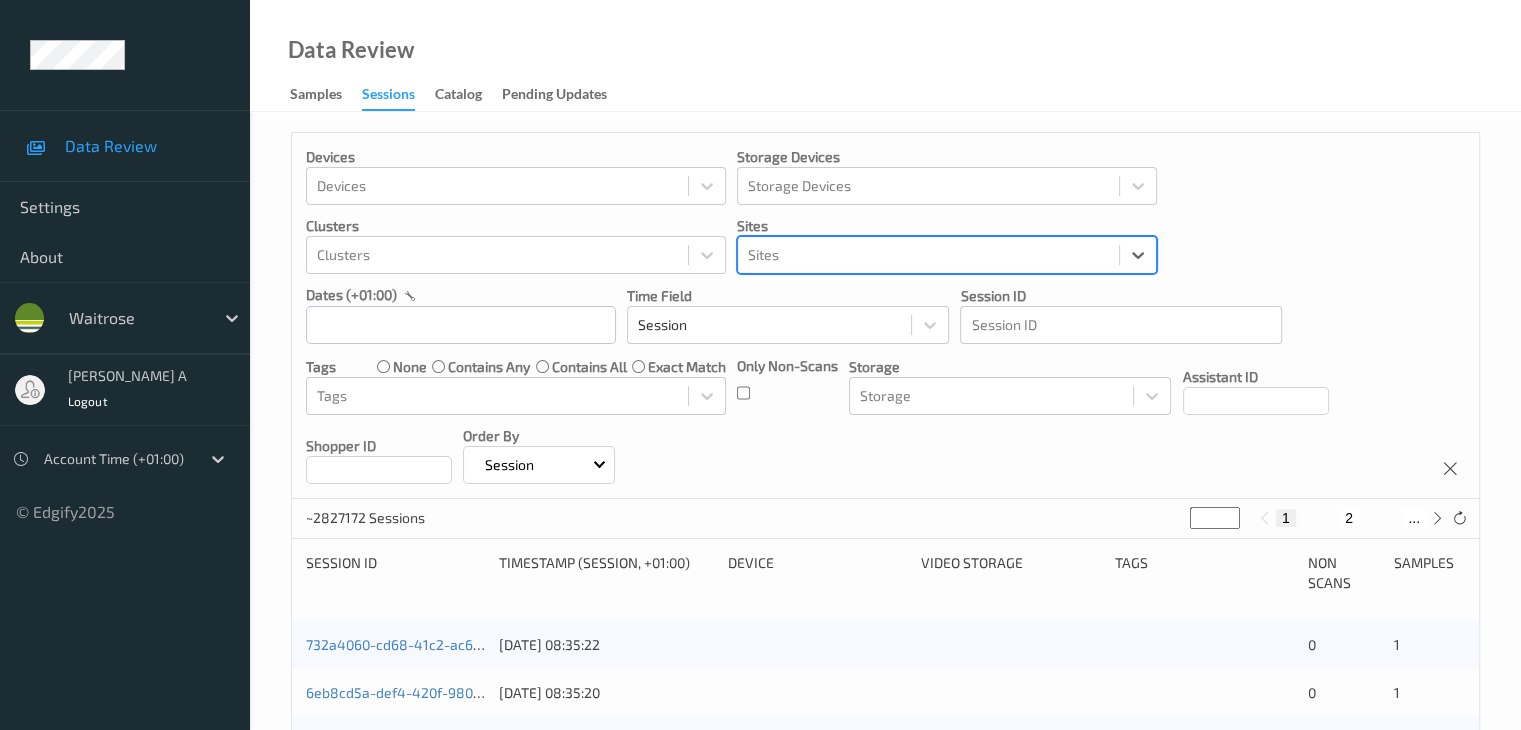 paste on "494 altrincham" 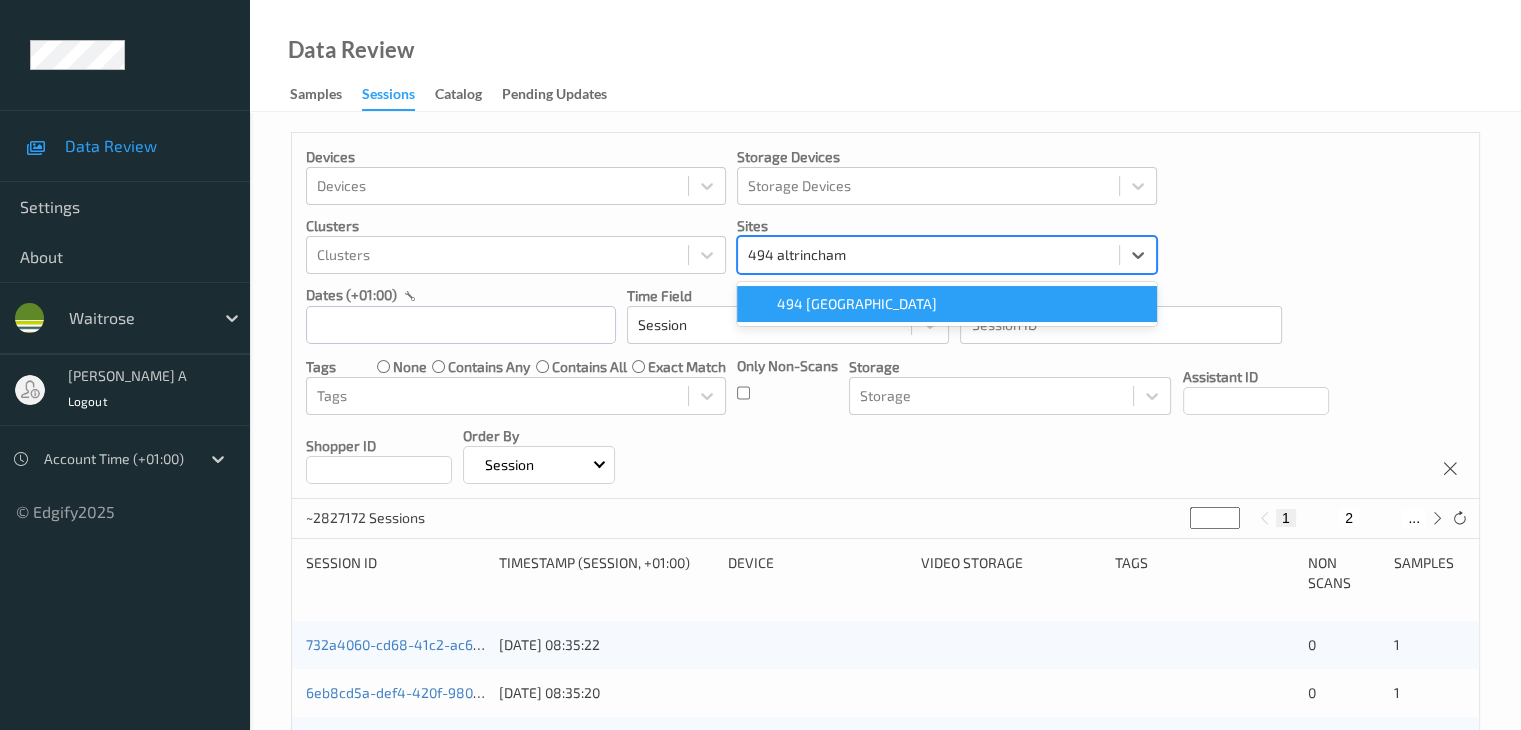 click on "494 [GEOGRAPHIC_DATA]" at bounding box center (857, 304) 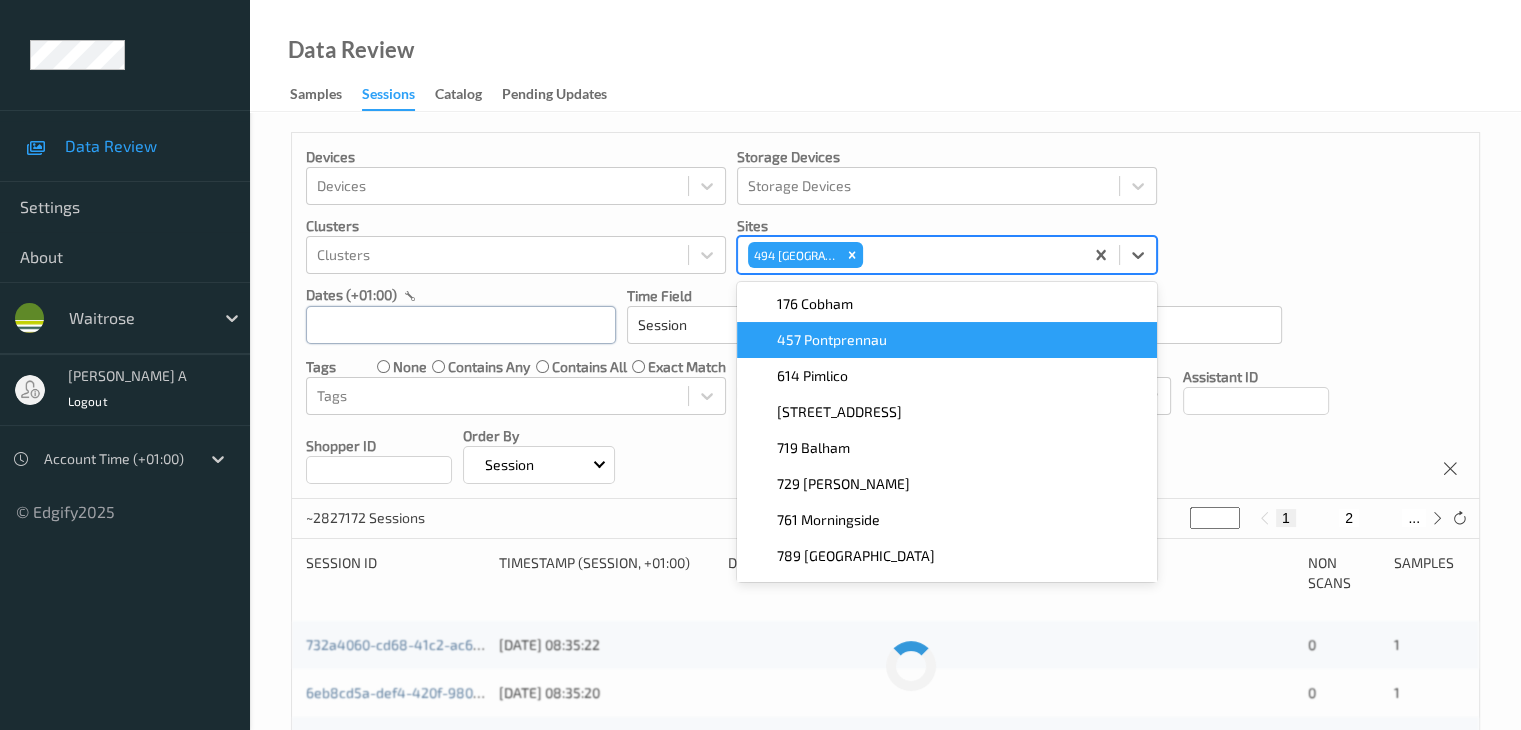 click at bounding box center [461, 325] 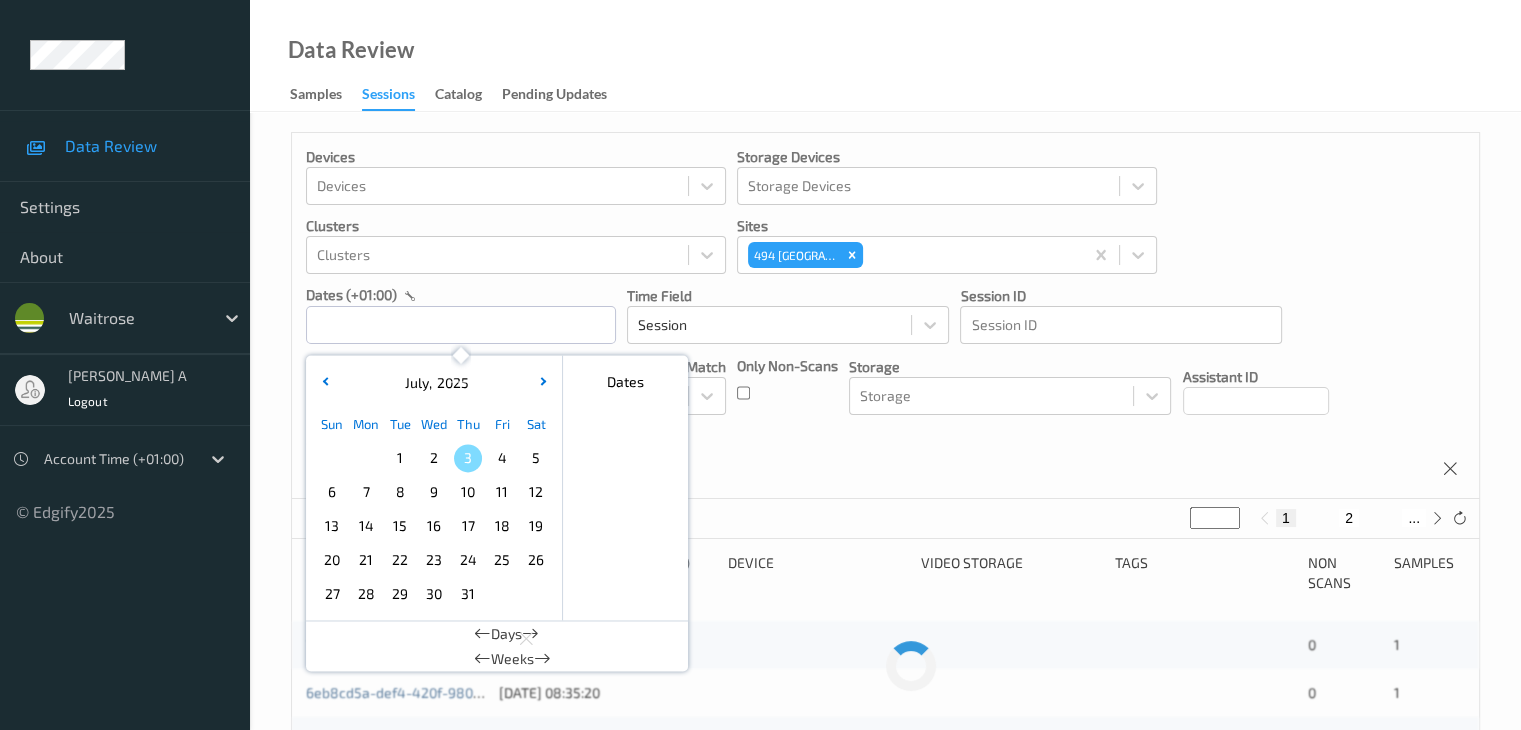 click on "2" at bounding box center [434, 458] 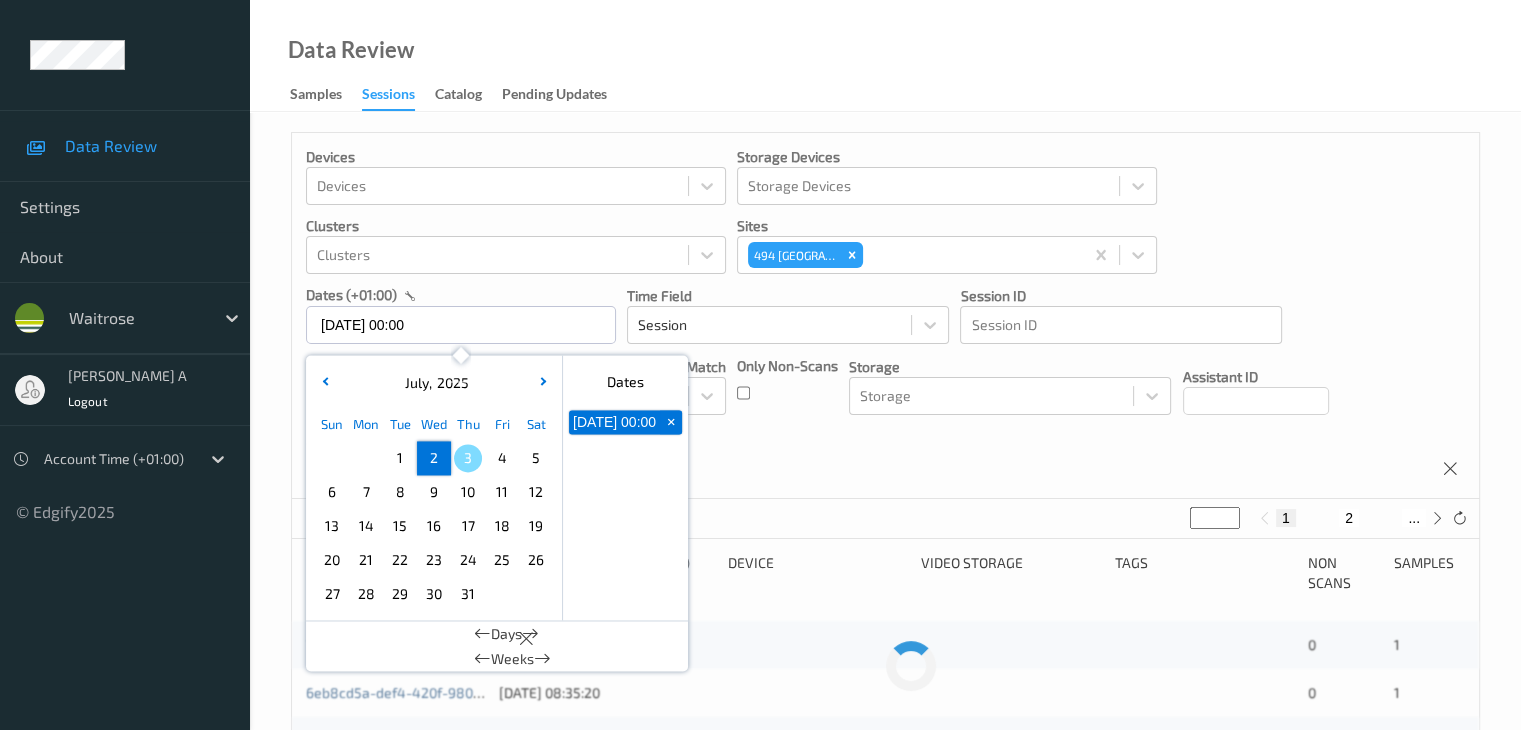 click on "2" at bounding box center [434, 458] 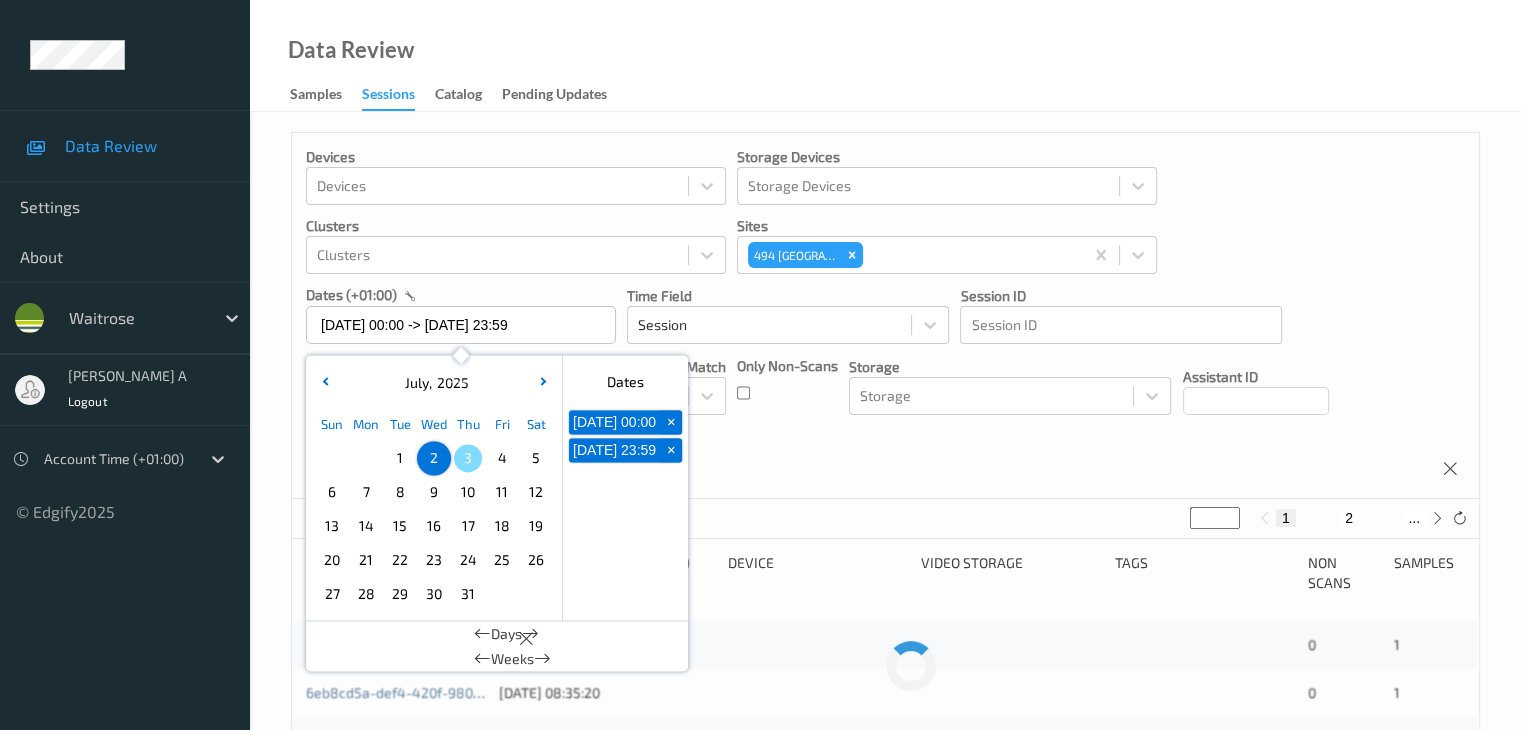 click on "Devices Devices Storage Devices Storage Devices Clusters Clusters Sites 494 [GEOGRAPHIC_DATA] dates (+01:00) [DATE] 00:00 -> [DATE] 23:59 [DATE] Sun Mon Tue Wed Thu Fri Sat 1 2 3 4 5 6 7 8 9 10 11 12 13 14 15 16 17 18 19 20 21 22 23 24 25 26 27 28 29 30 [DATE] February March April May June July August September October November [DATE] 2022 2023 2024 2025 2026 2027 2028 2029 2030 2031 2032 Dates [DATE] 00:00 + [DATE] 23:59 + Days Weeks Time Field Session Session ID Session ID Tags none contains any contains all exact match Tags Only Non-Scans Storage Storage Assistant ID Shopper ID Order By Session" at bounding box center (885, 316) 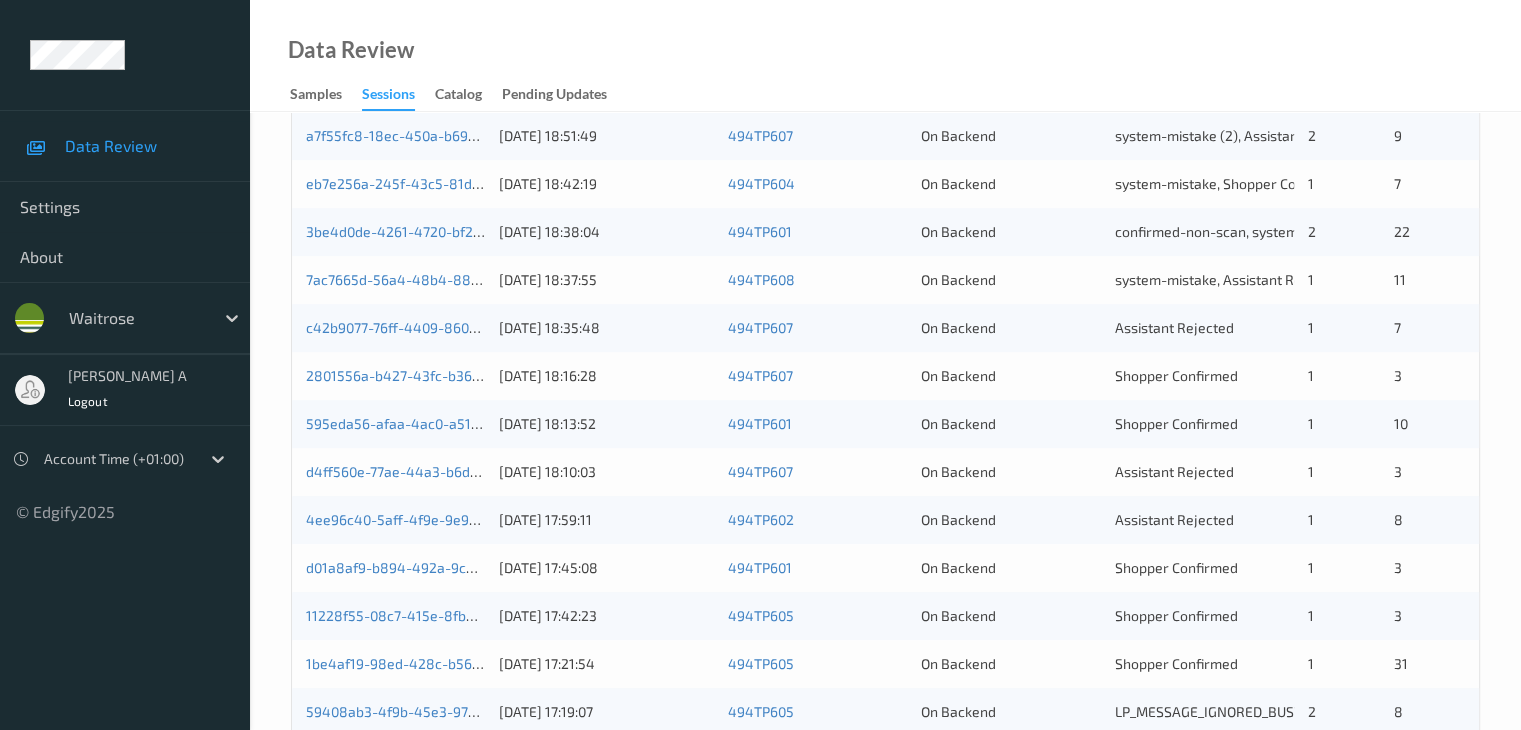 scroll, scrollTop: 900, scrollLeft: 0, axis: vertical 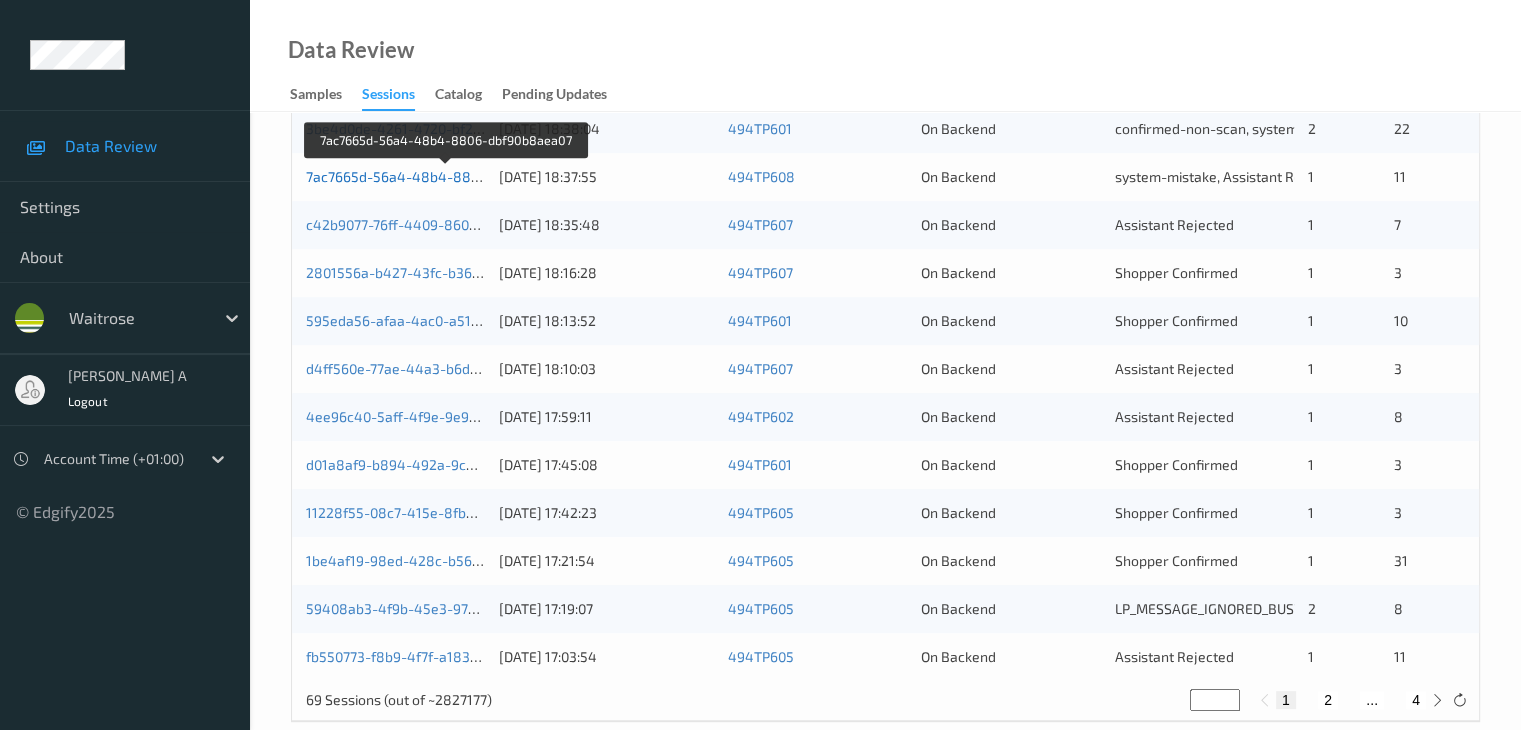 click on "7ac7665d-56a4-48b4-8806-dbf90b8aea07" at bounding box center (446, 176) 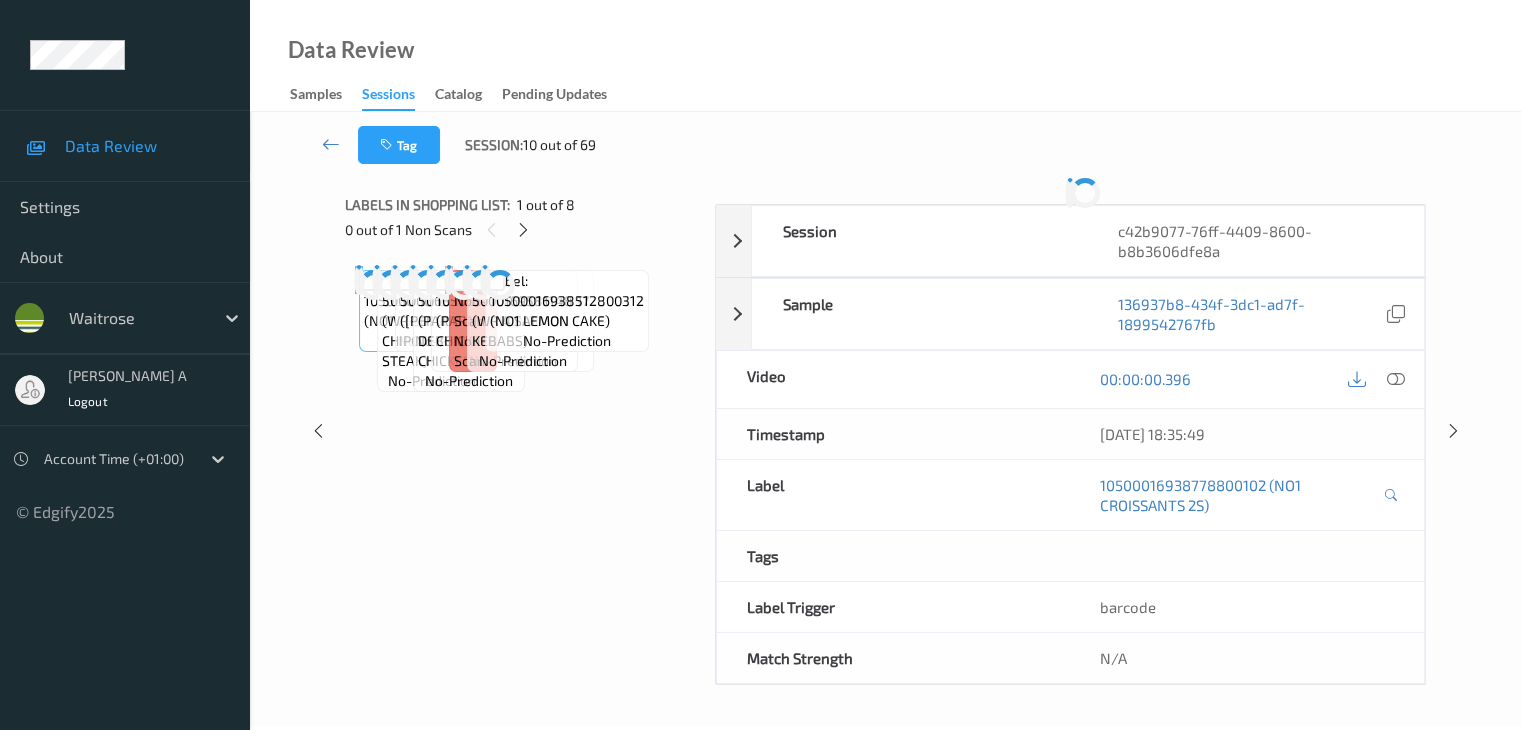 scroll, scrollTop: 0, scrollLeft: 0, axis: both 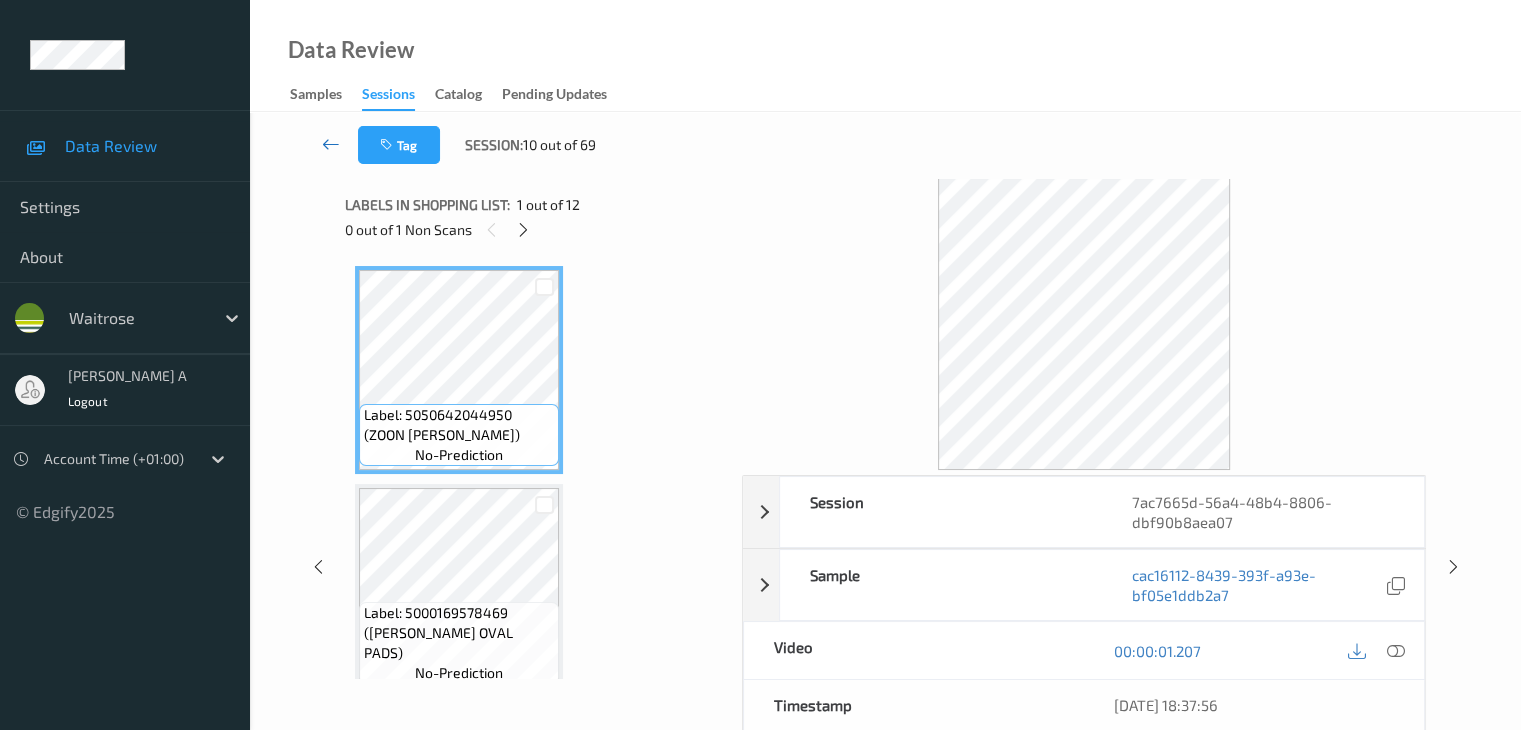 click at bounding box center [331, 144] 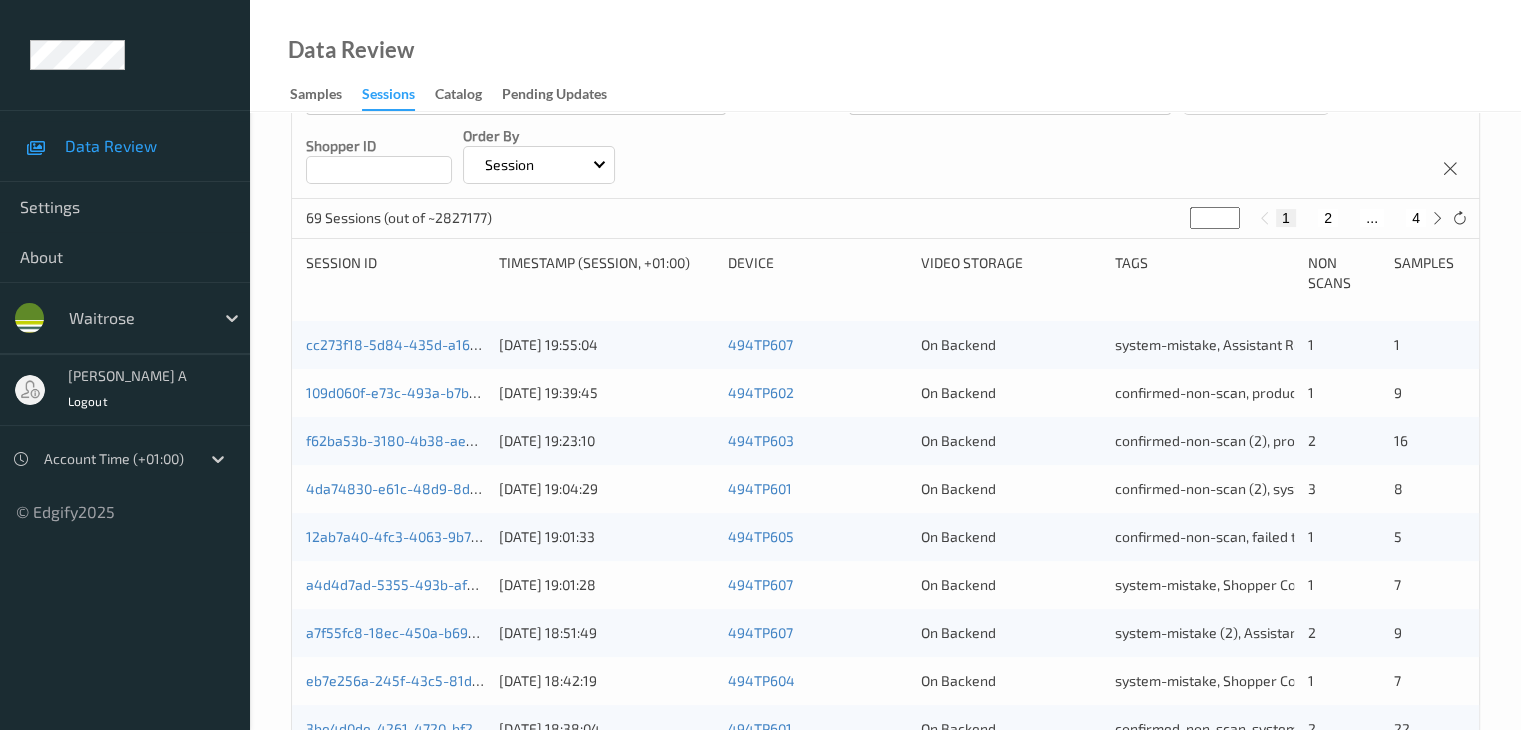 scroll, scrollTop: 600, scrollLeft: 0, axis: vertical 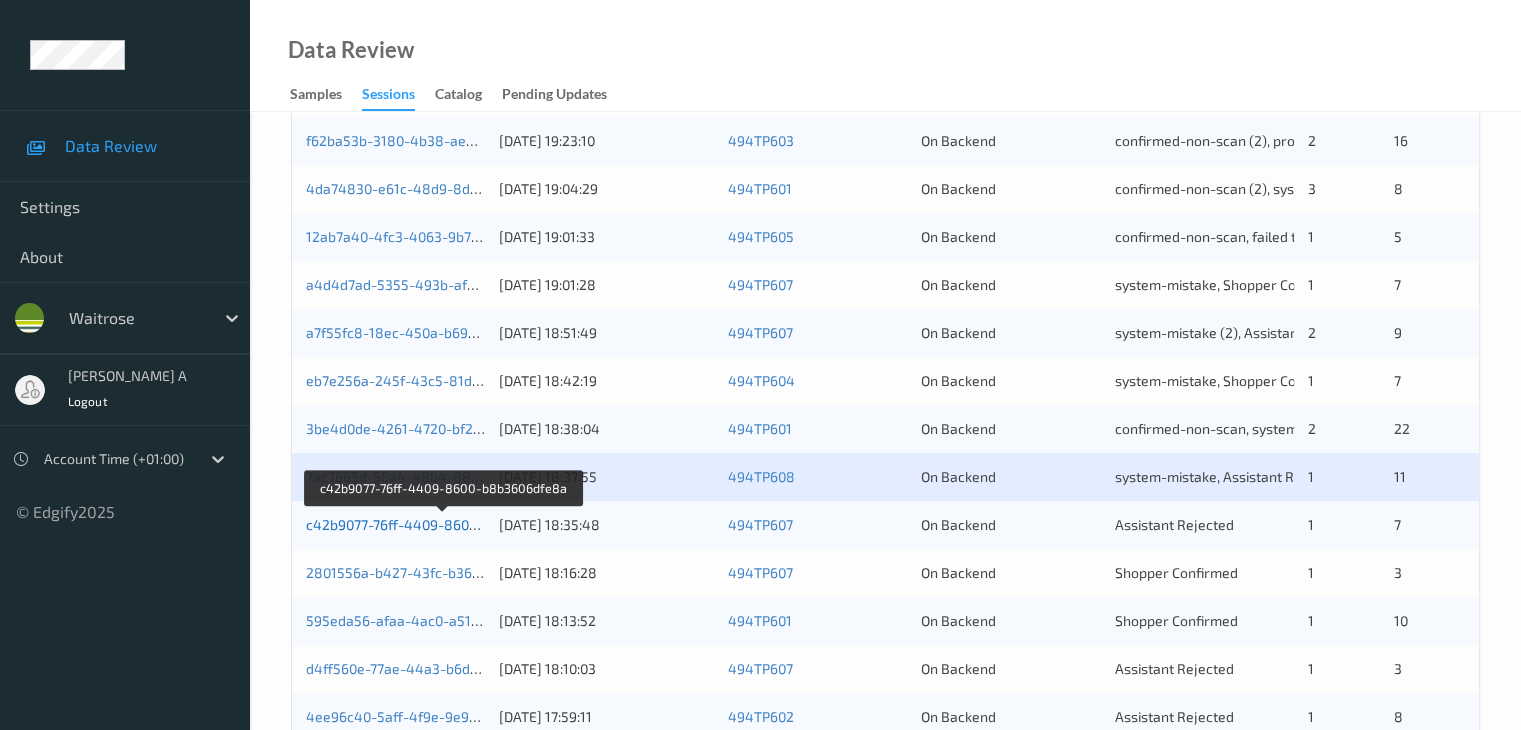 click on "c42b9077-76ff-4409-8600-b8b3606dfe8a" at bounding box center (442, 524) 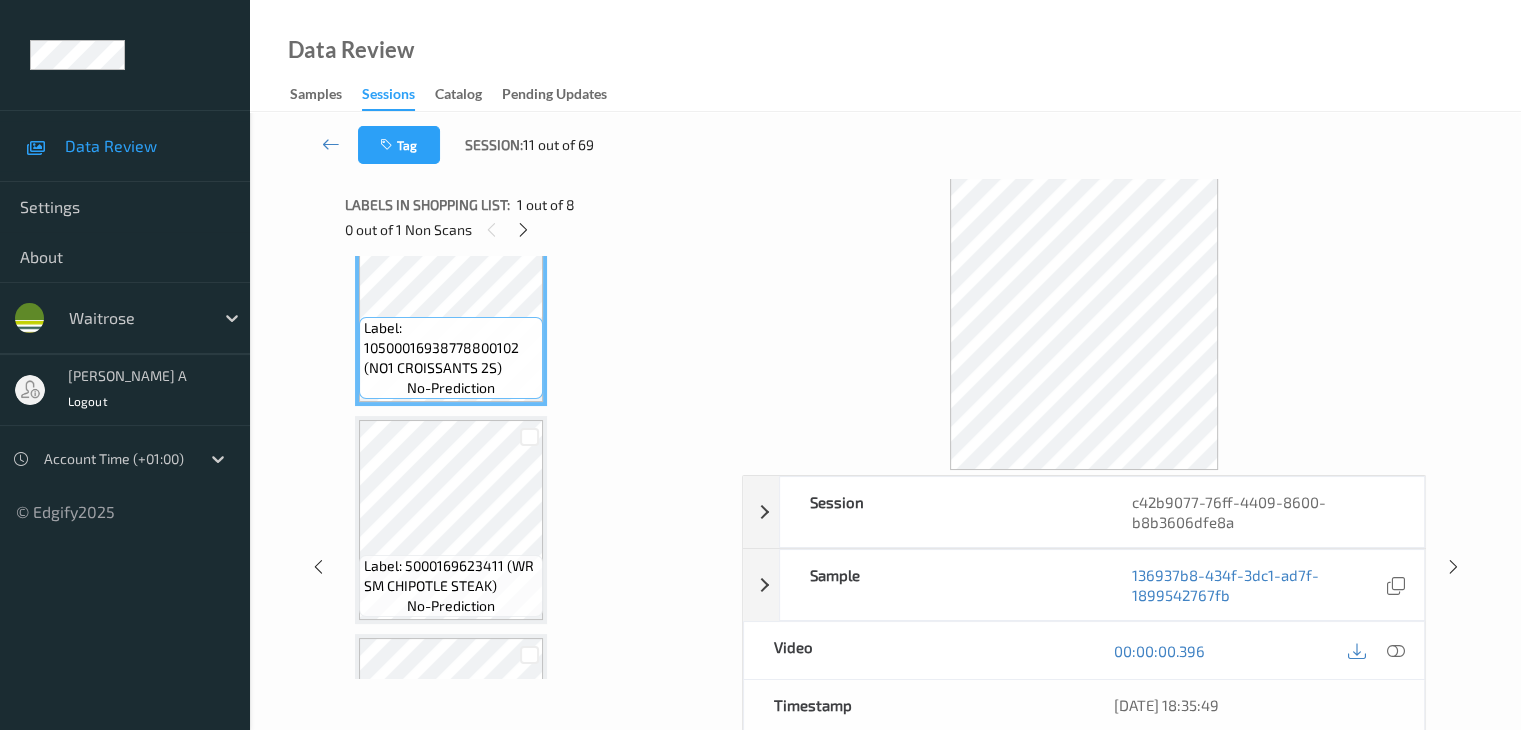 scroll, scrollTop: 200, scrollLeft: 0, axis: vertical 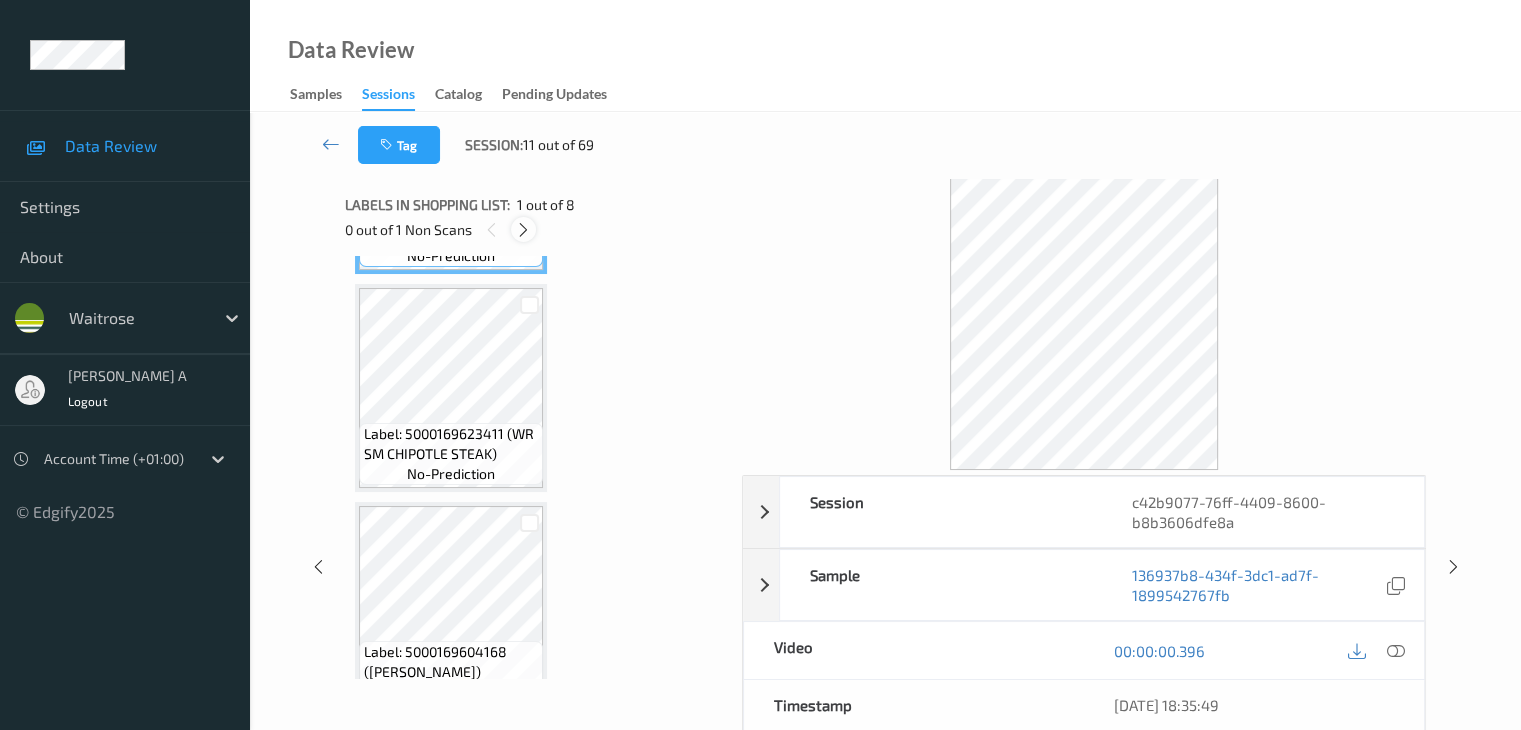 click at bounding box center (523, 230) 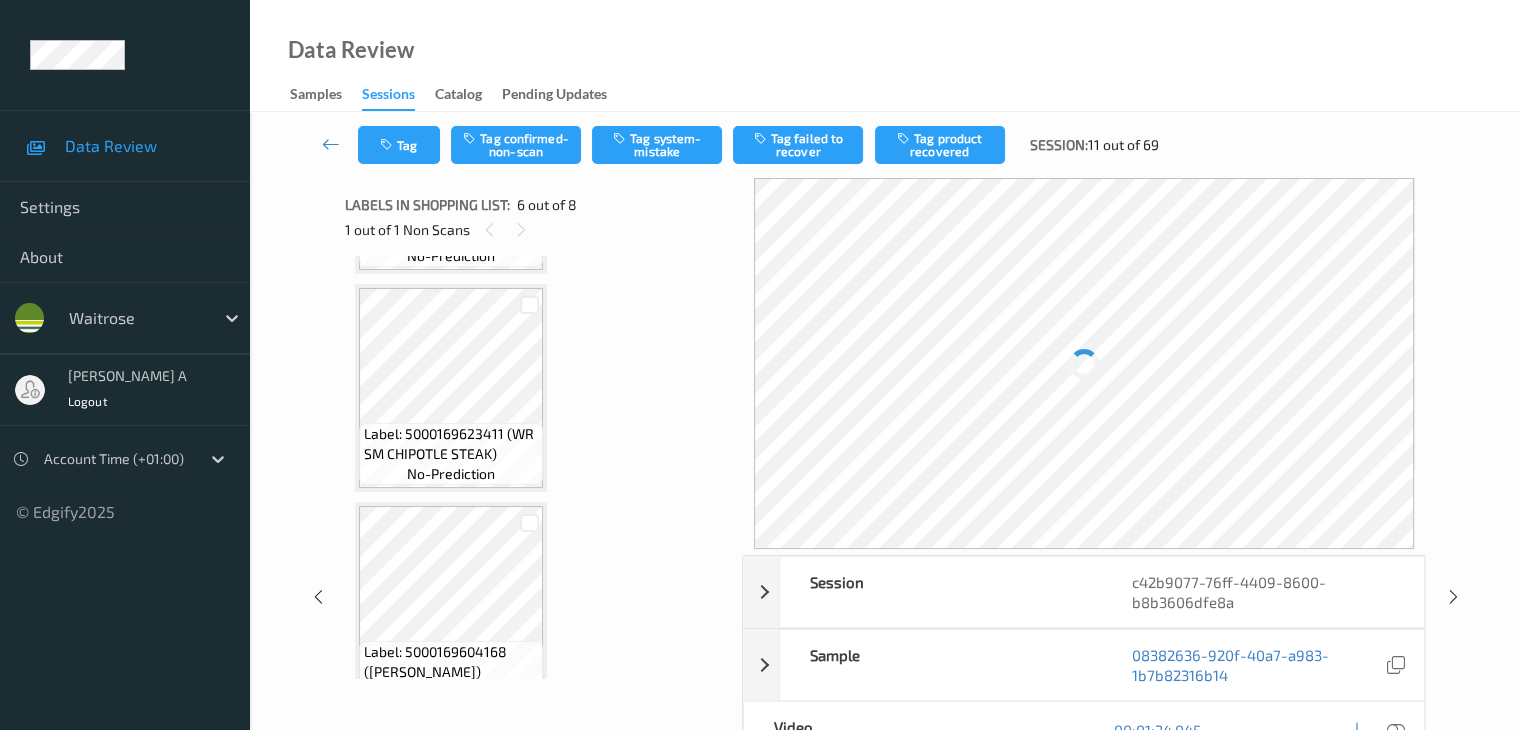 scroll, scrollTop: 882, scrollLeft: 0, axis: vertical 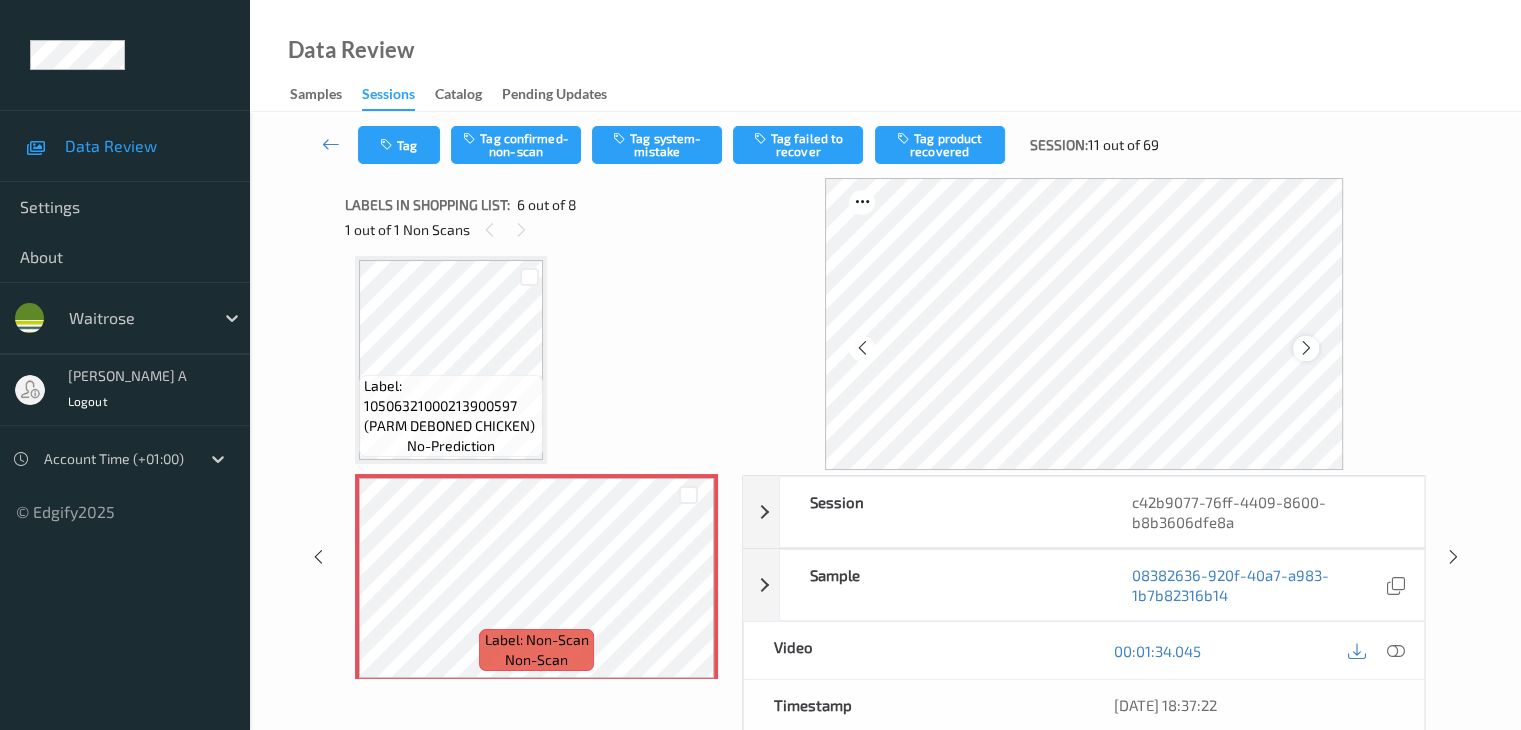 click at bounding box center [1306, 348] 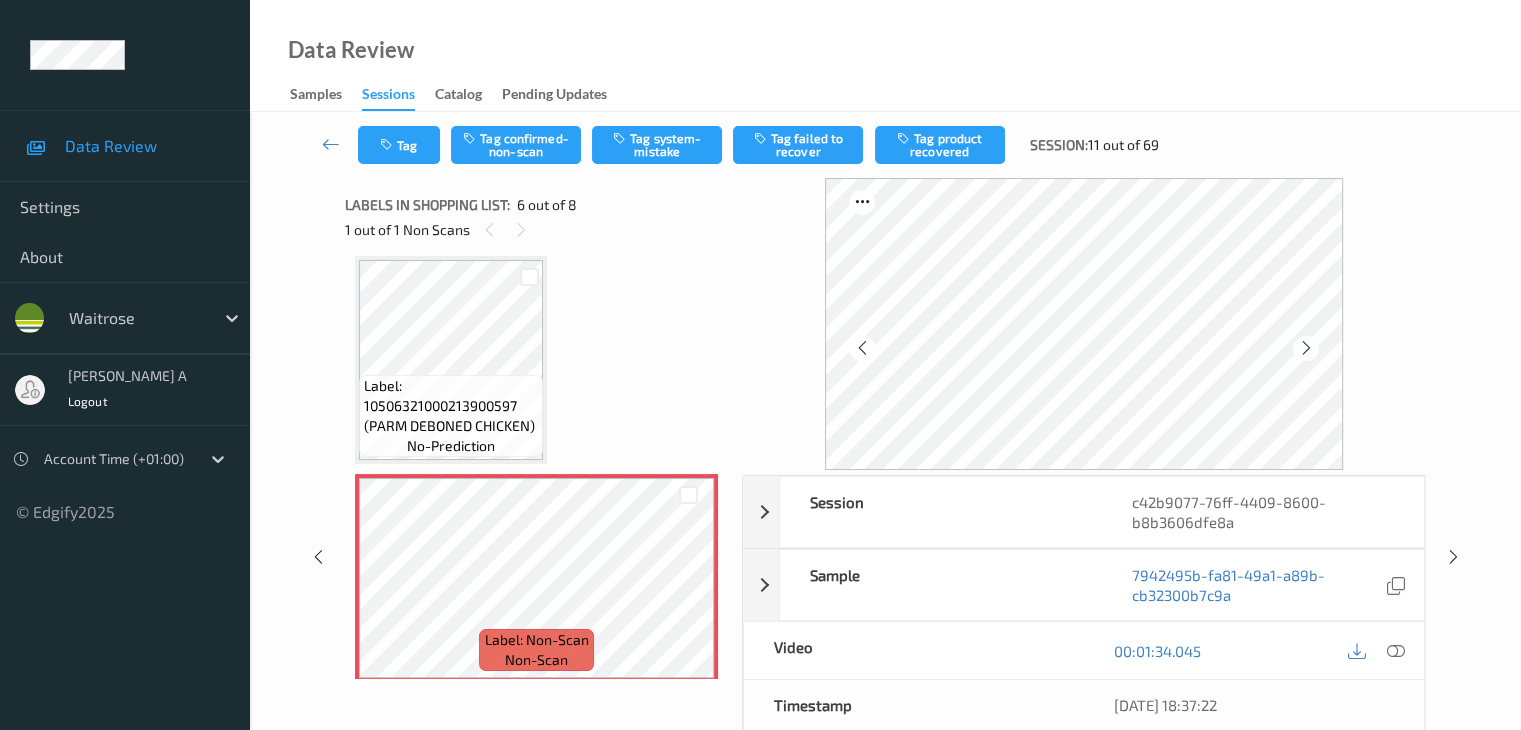 click at bounding box center (1306, 348) 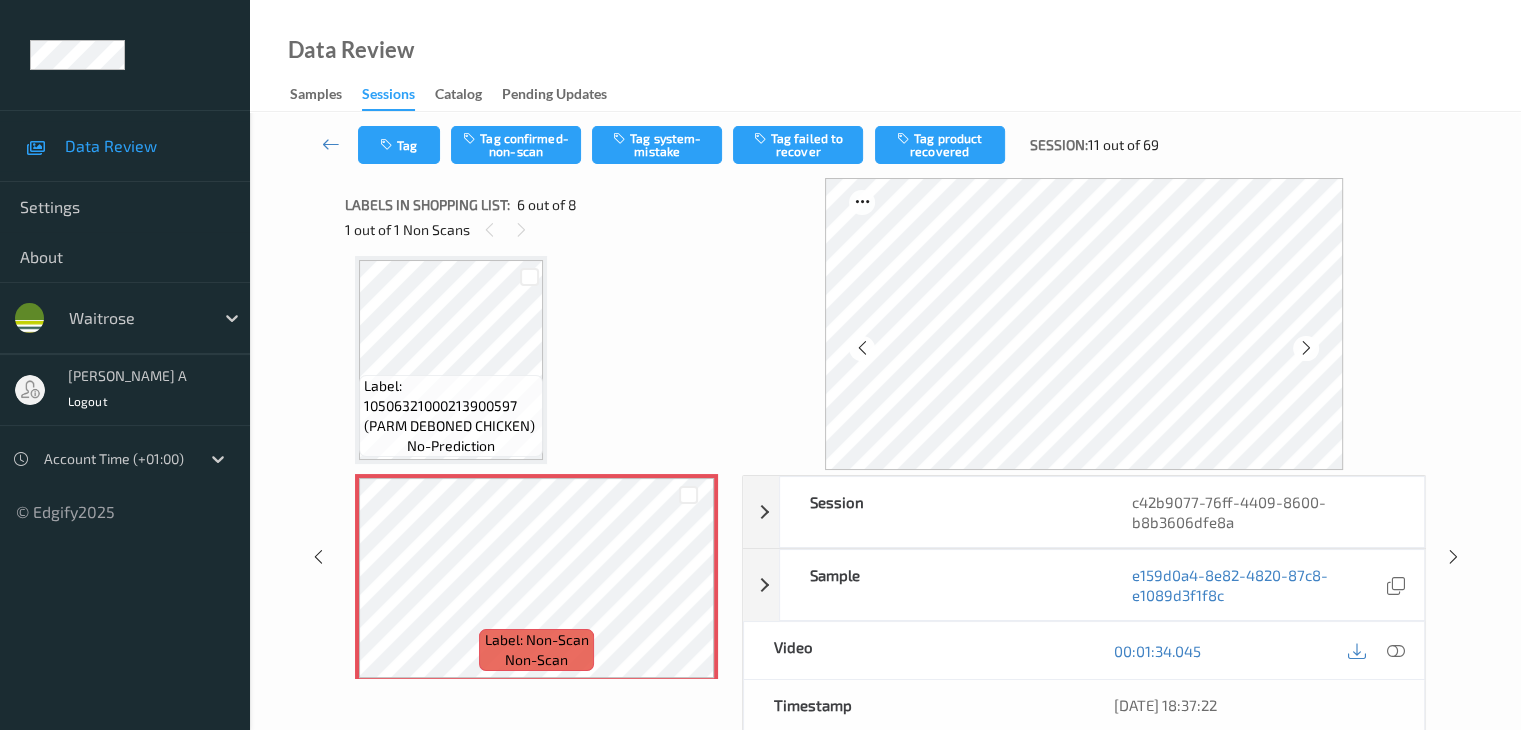 click at bounding box center [1306, 348] 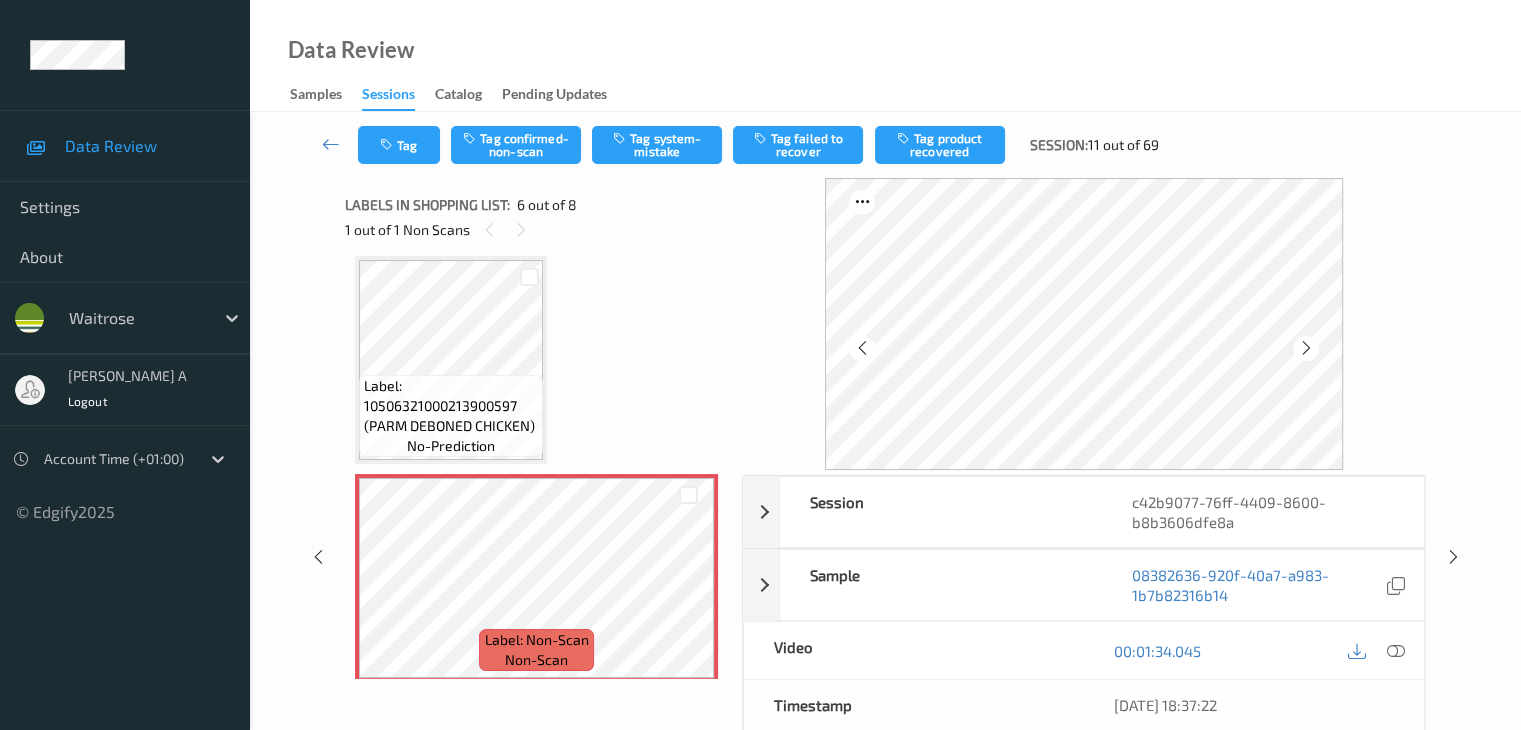 click at bounding box center (1306, 348) 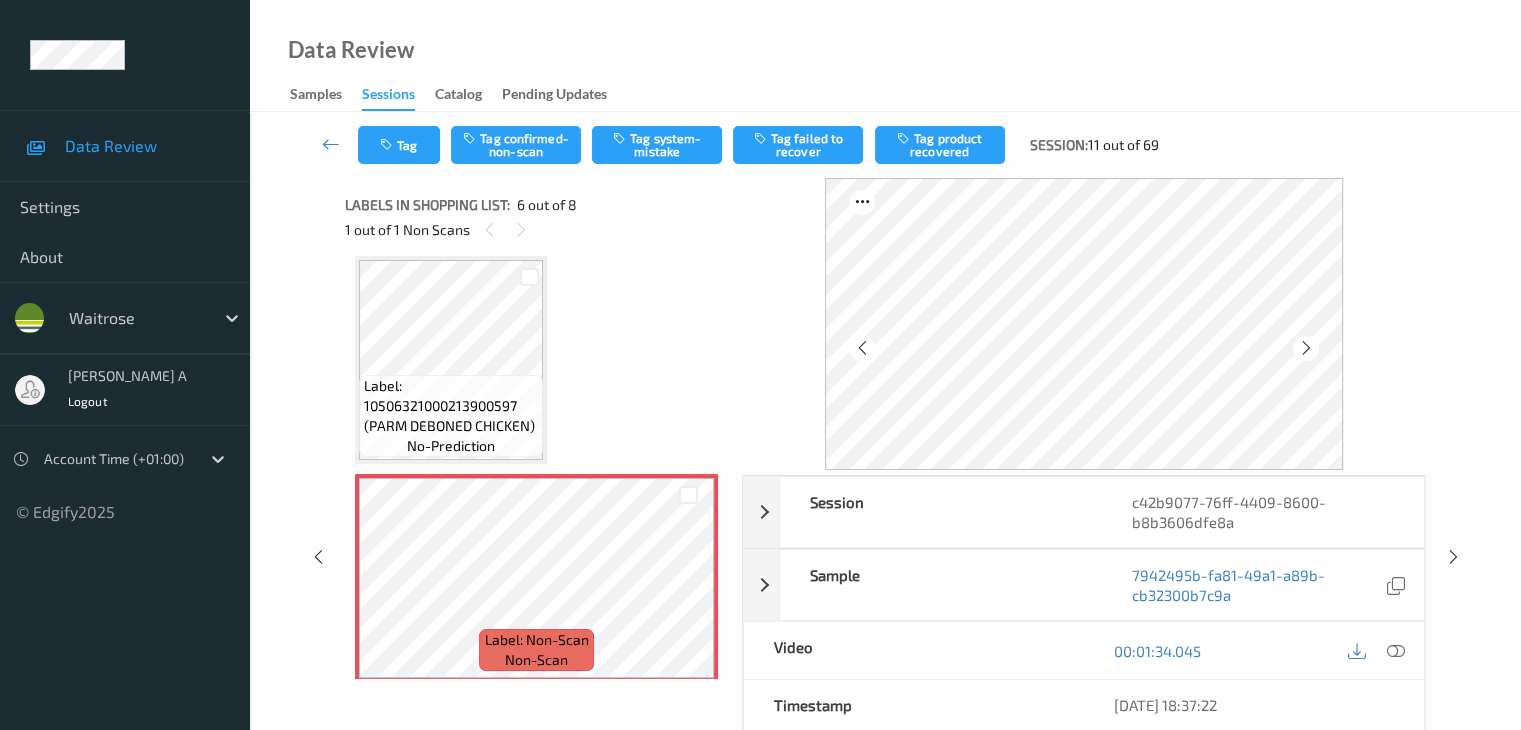 click at bounding box center [1306, 348] 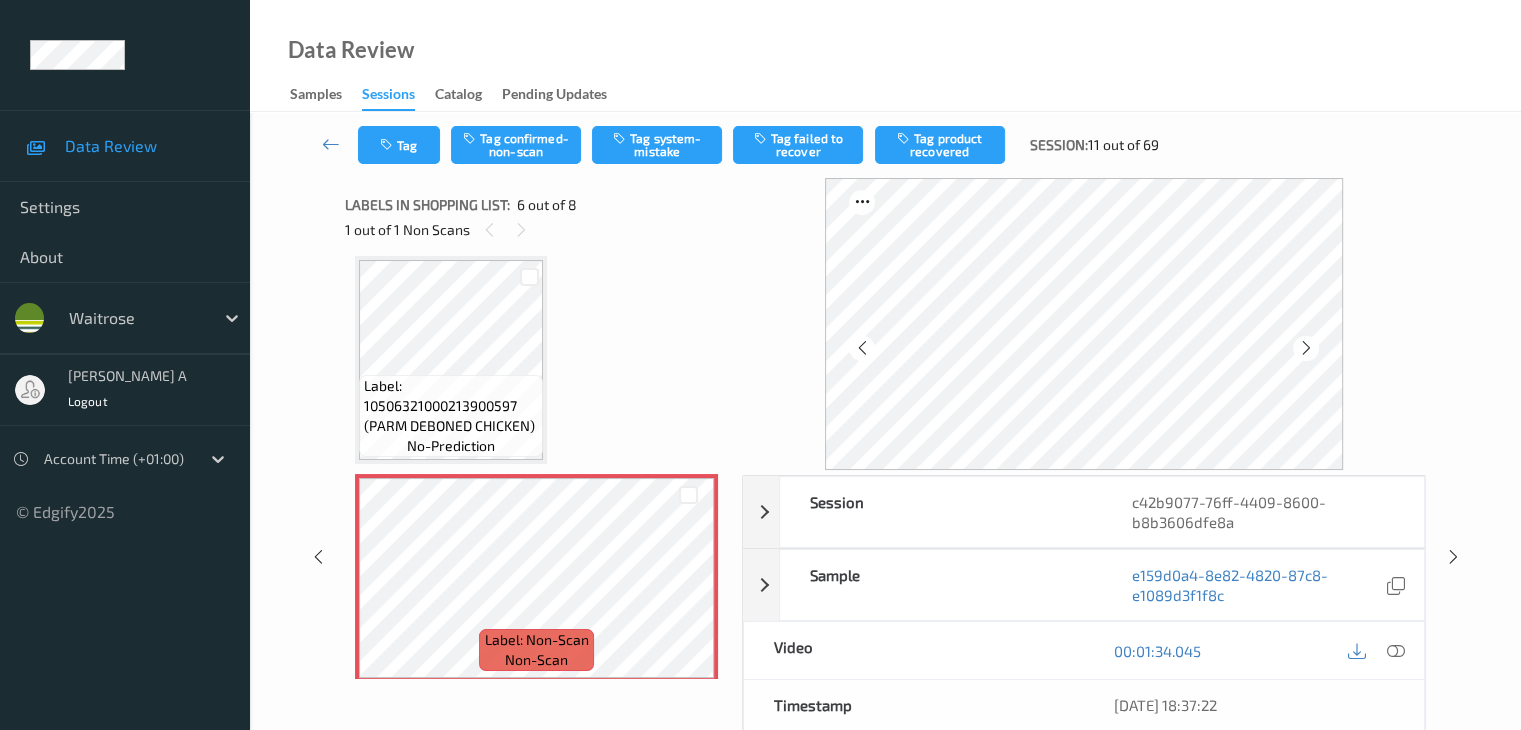 click at bounding box center (1306, 348) 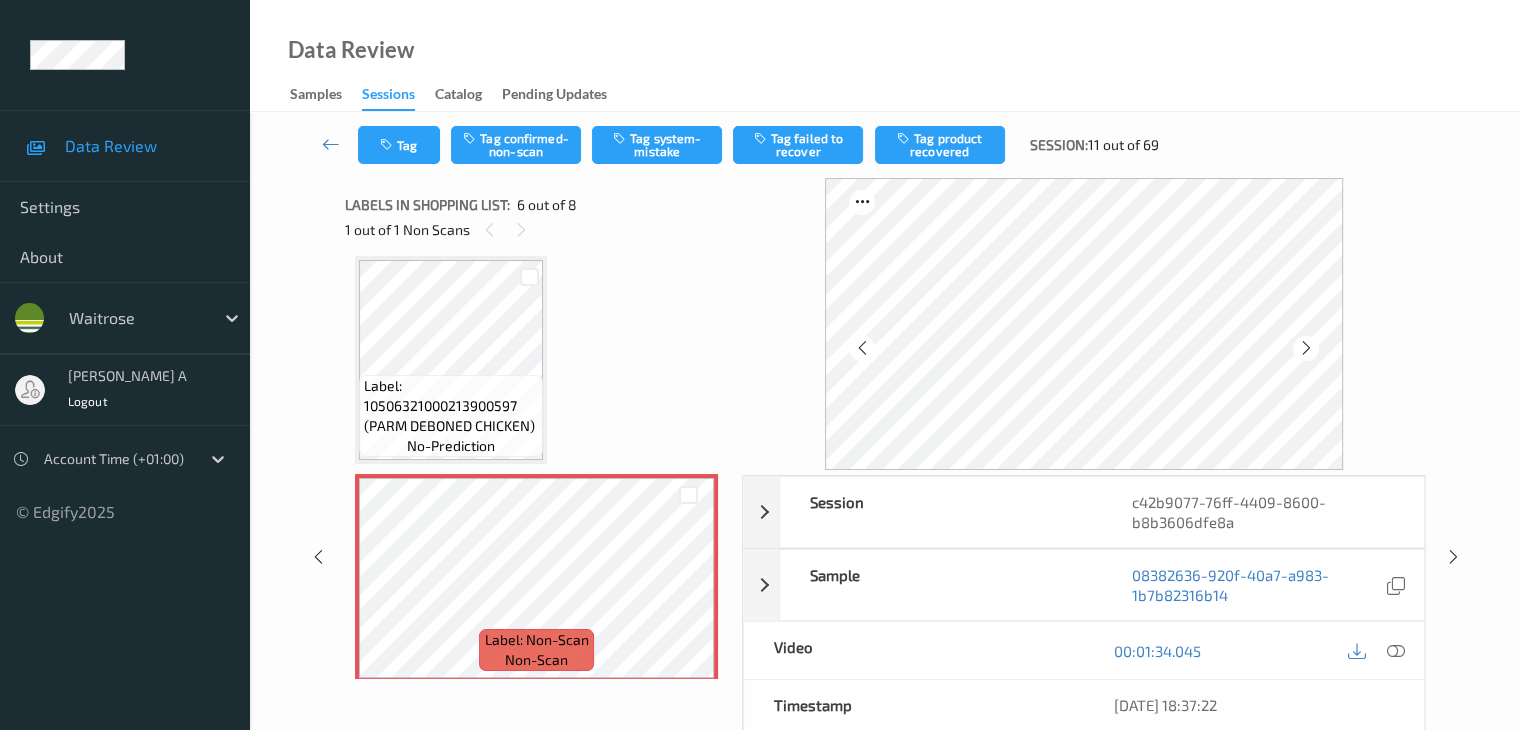click at bounding box center (1306, 348) 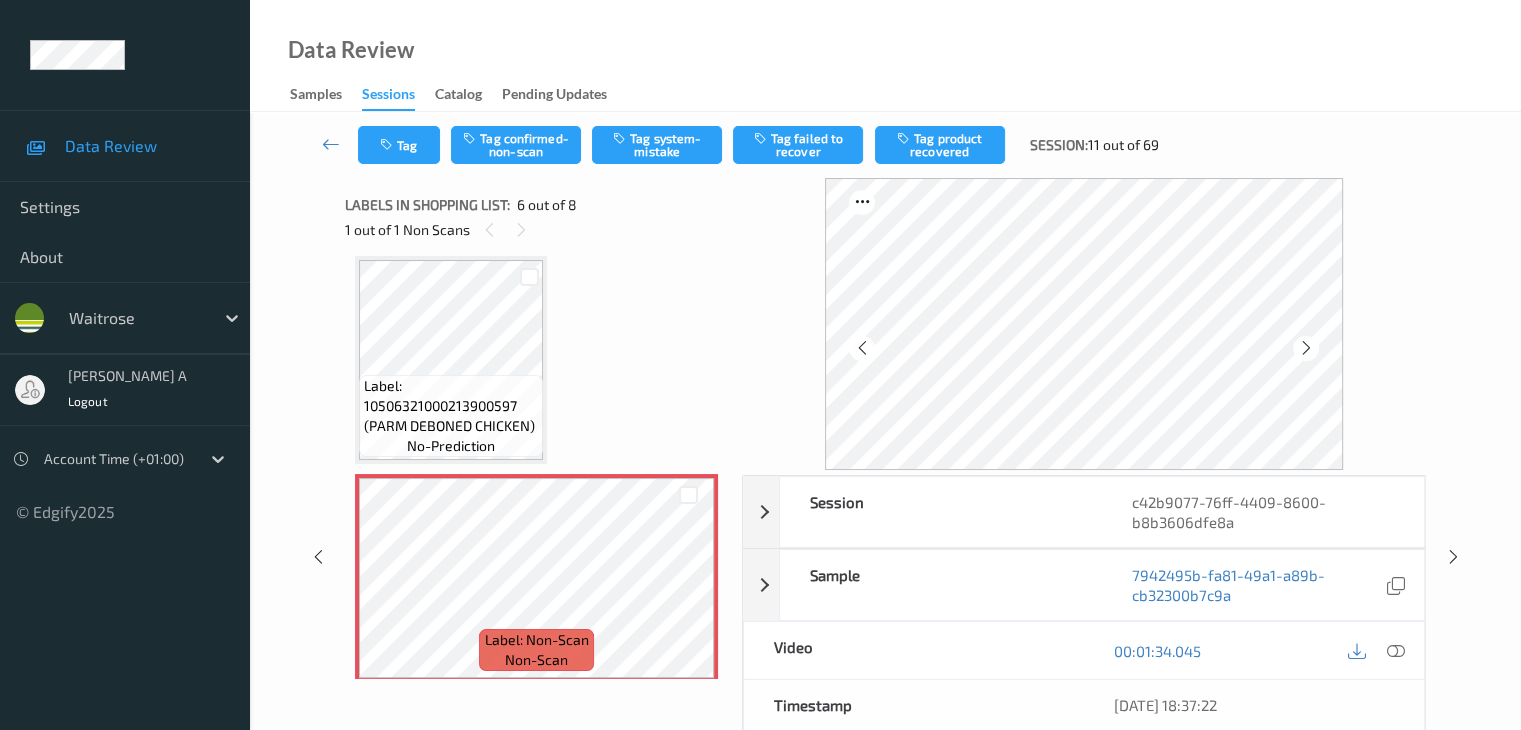 click at bounding box center [1306, 348] 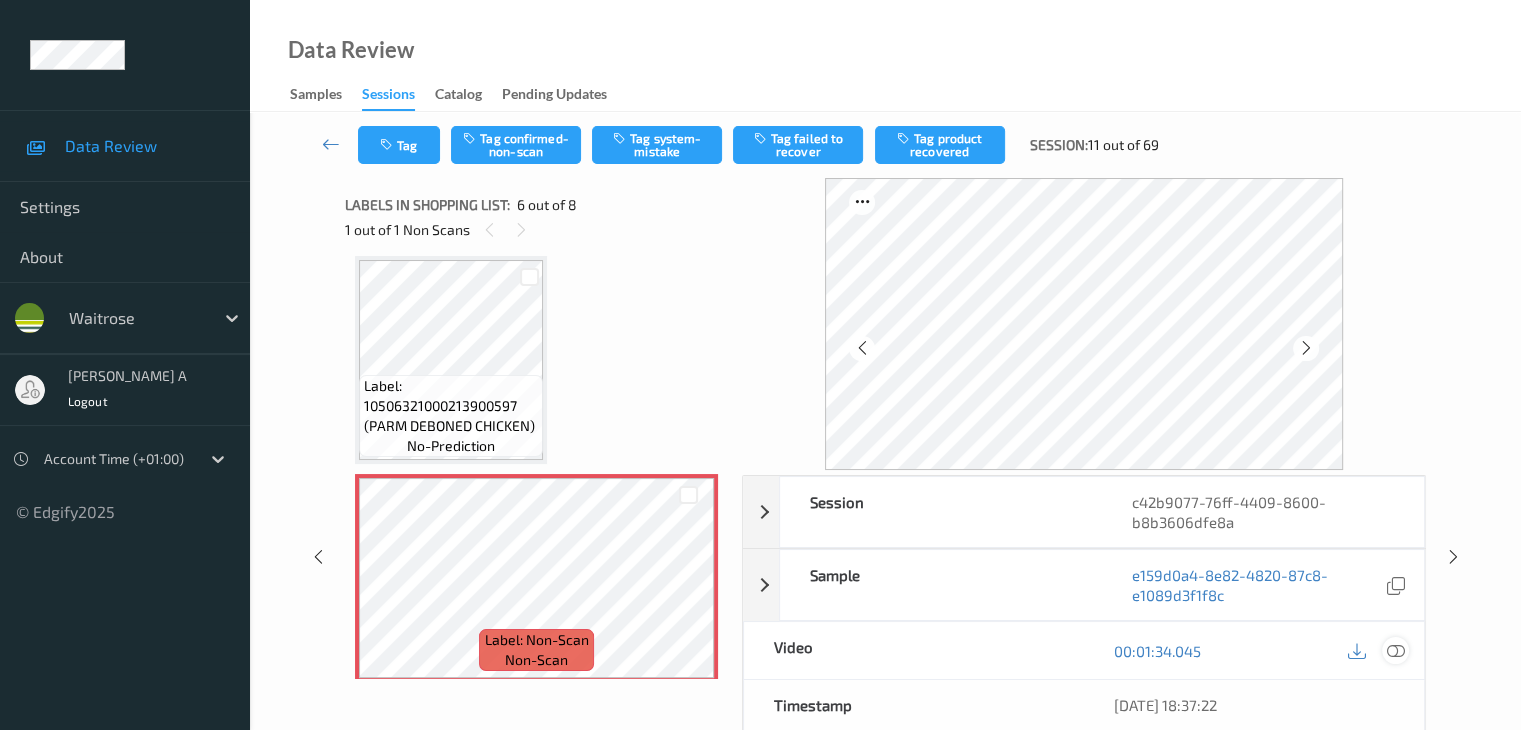 click at bounding box center [1395, 651] 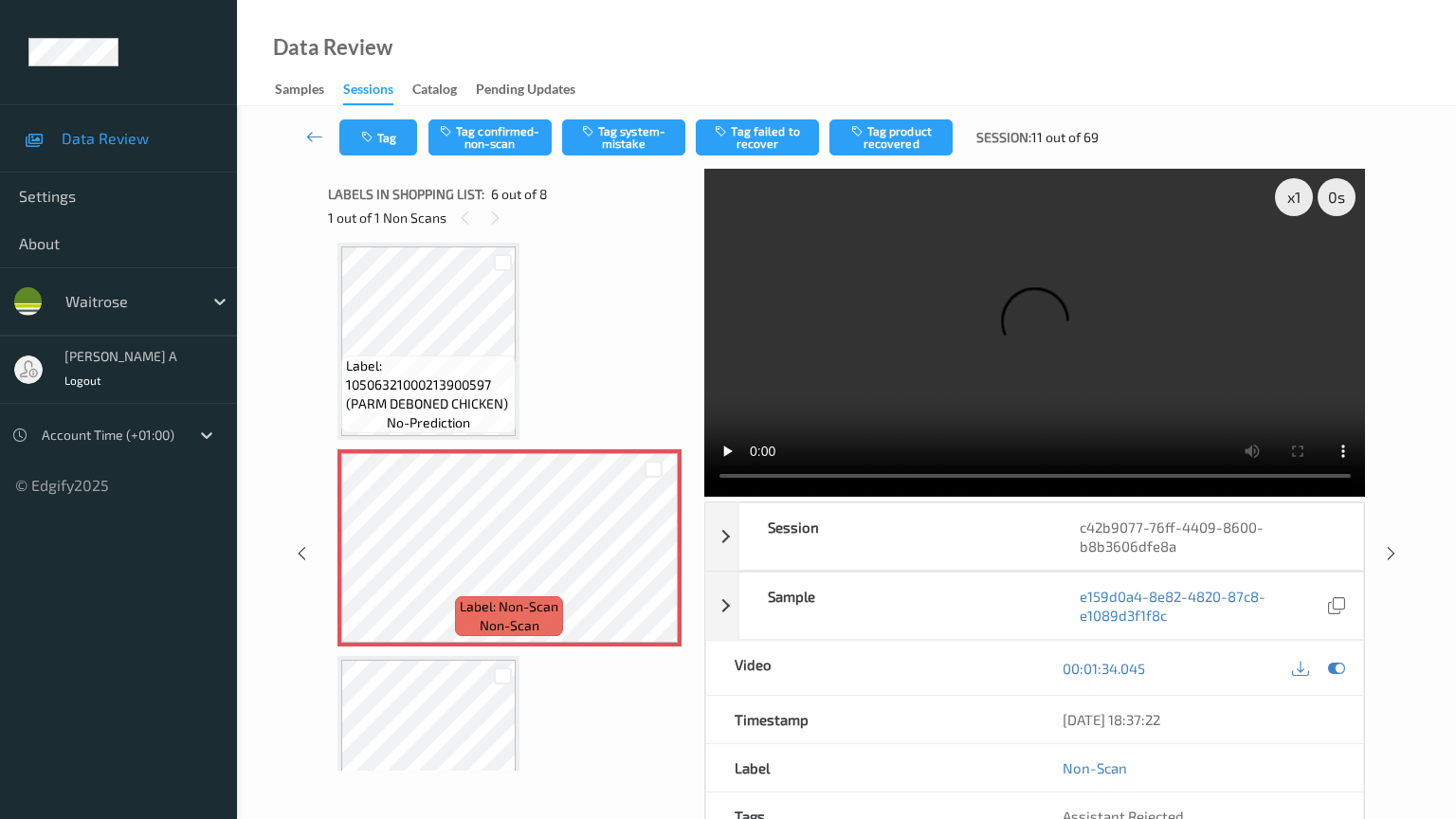 type 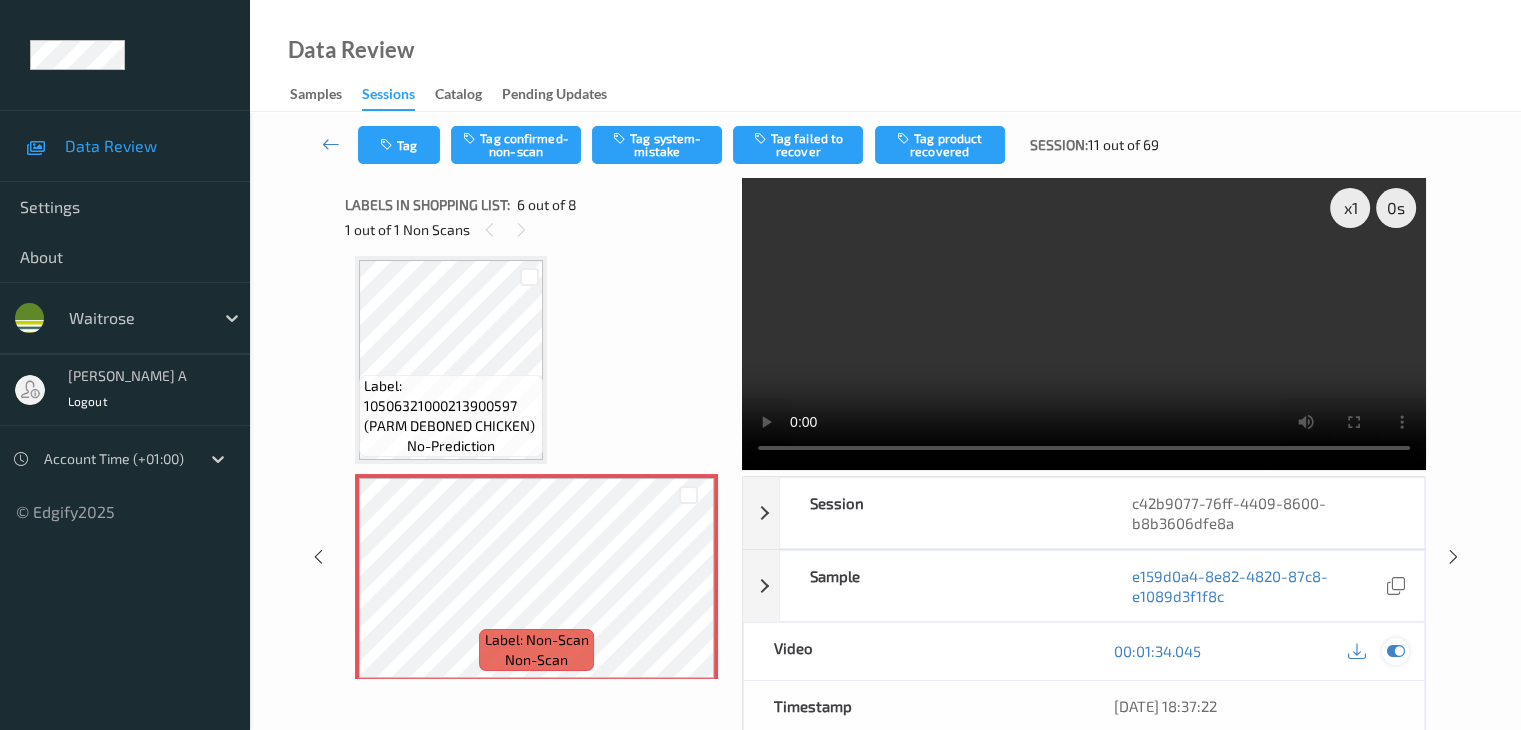 click at bounding box center (1395, 651) 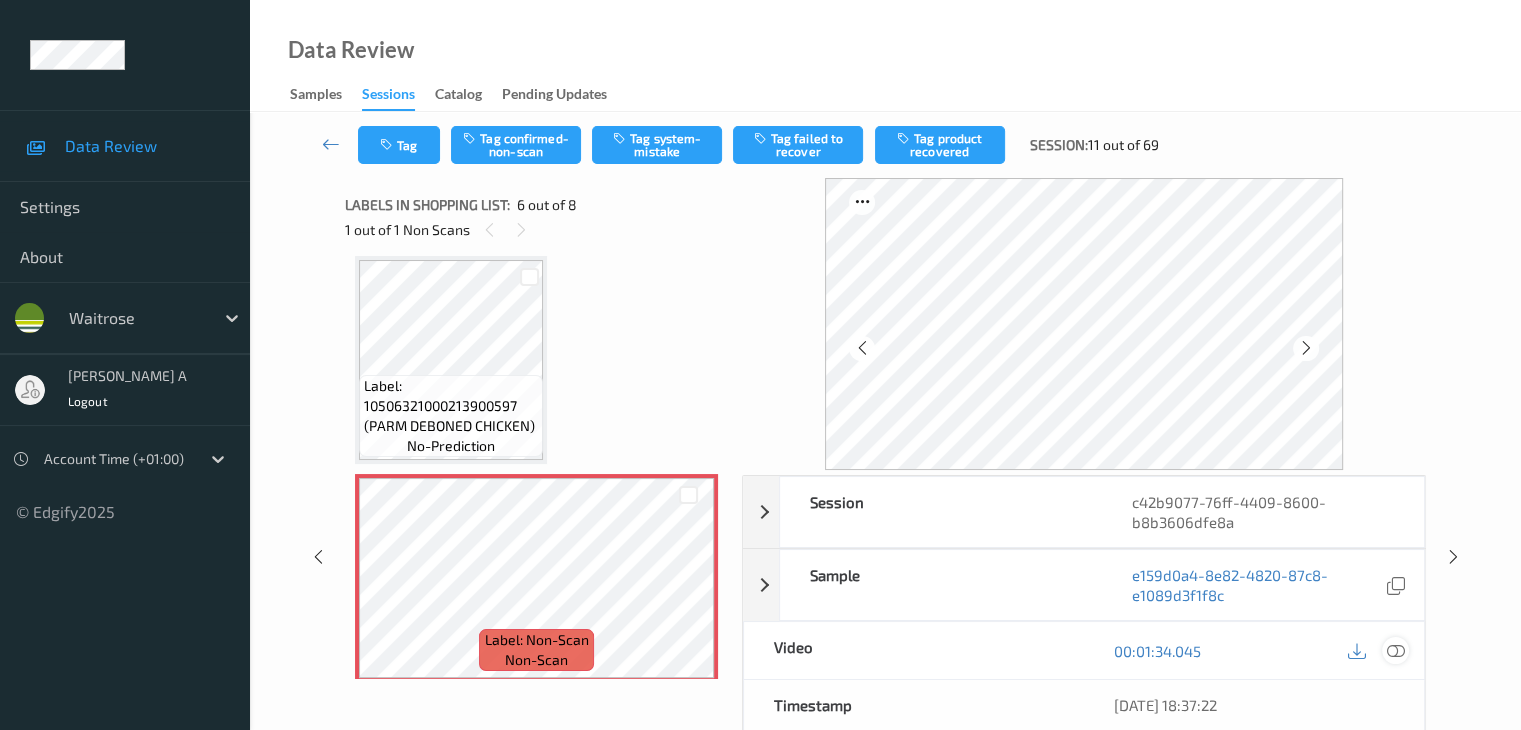 click at bounding box center [1395, 651] 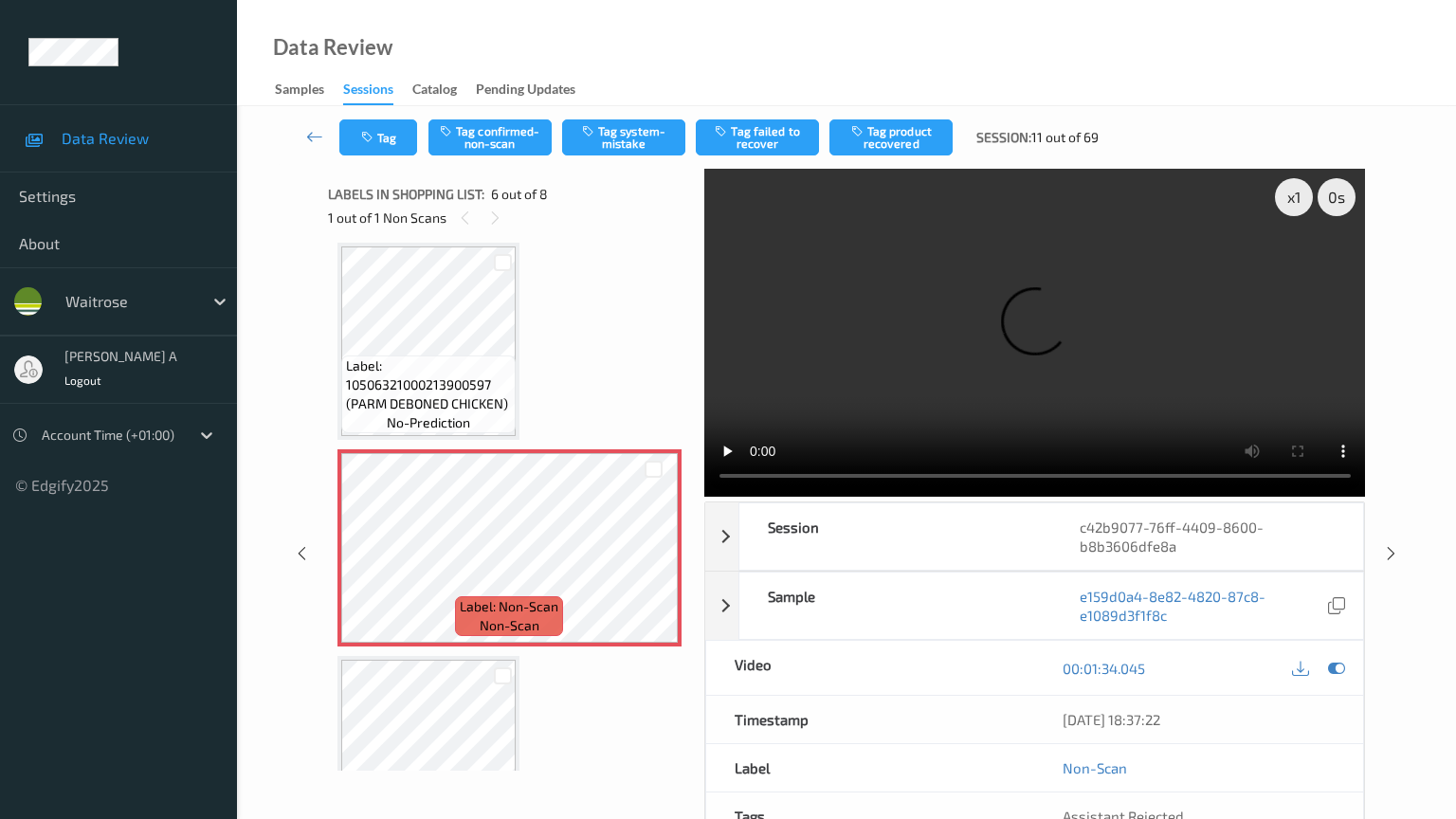 type 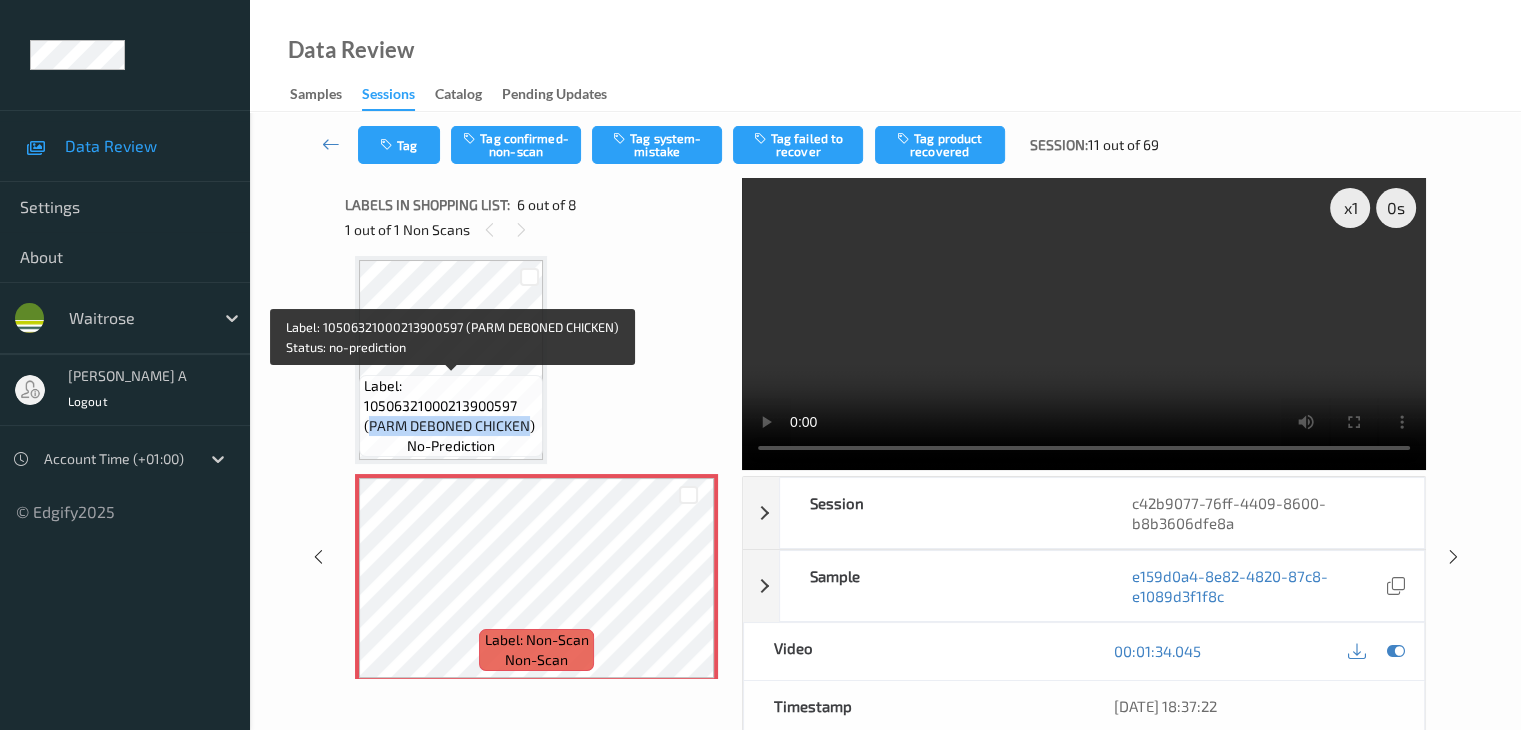 drag, startPoint x: 368, startPoint y: 426, endPoint x: 526, endPoint y: 425, distance: 158.00316 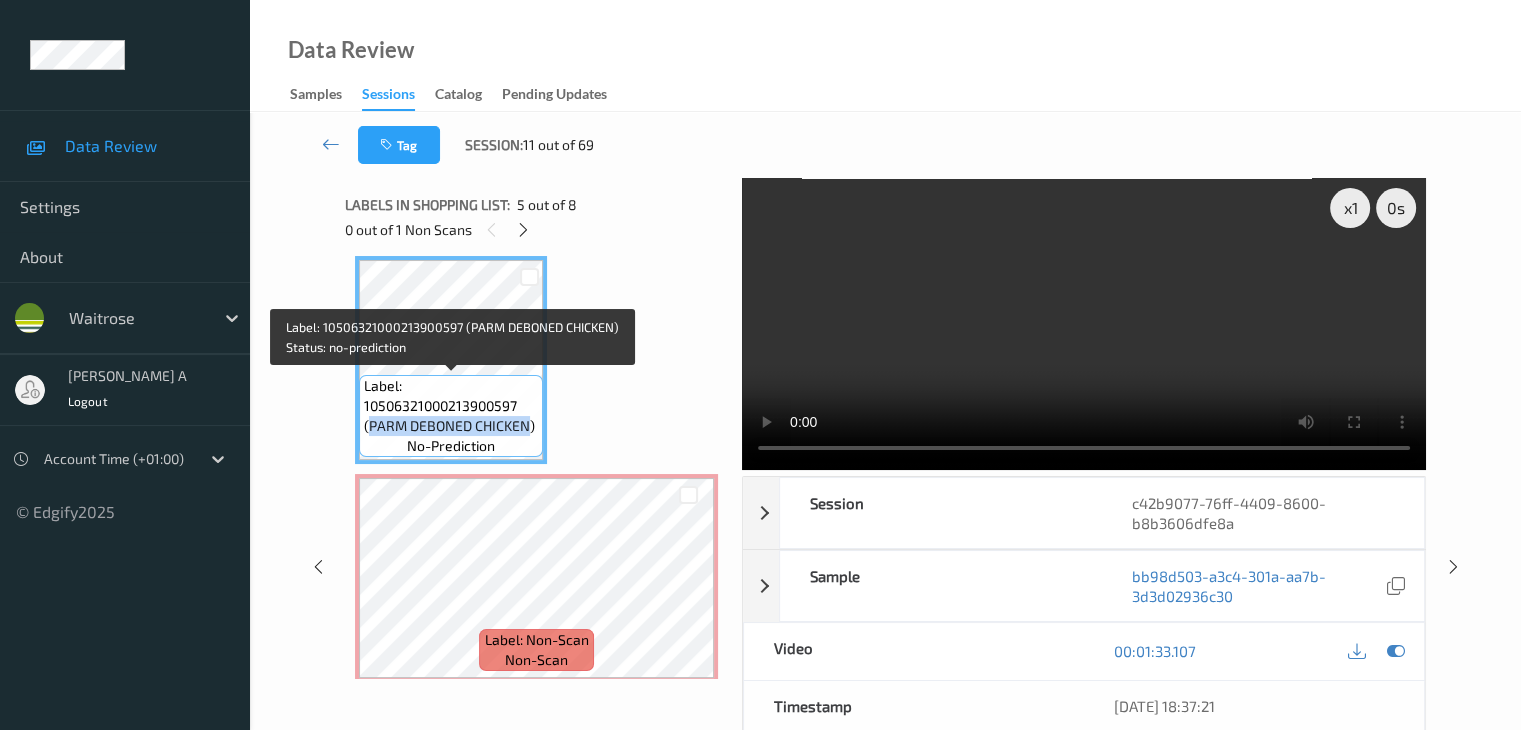 copy on "PARM DEBONED CHICKEN" 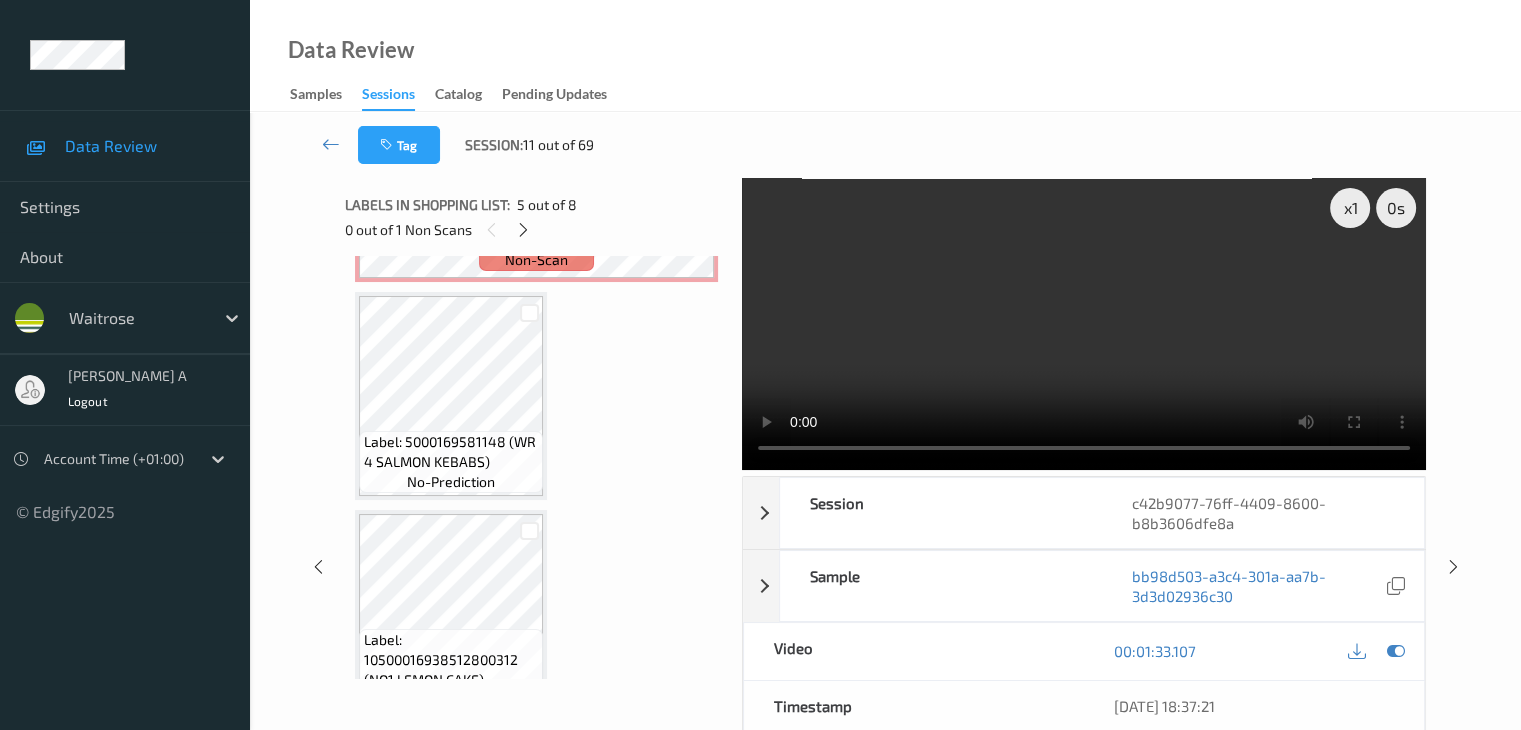 scroll, scrollTop: 1182, scrollLeft: 0, axis: vertical 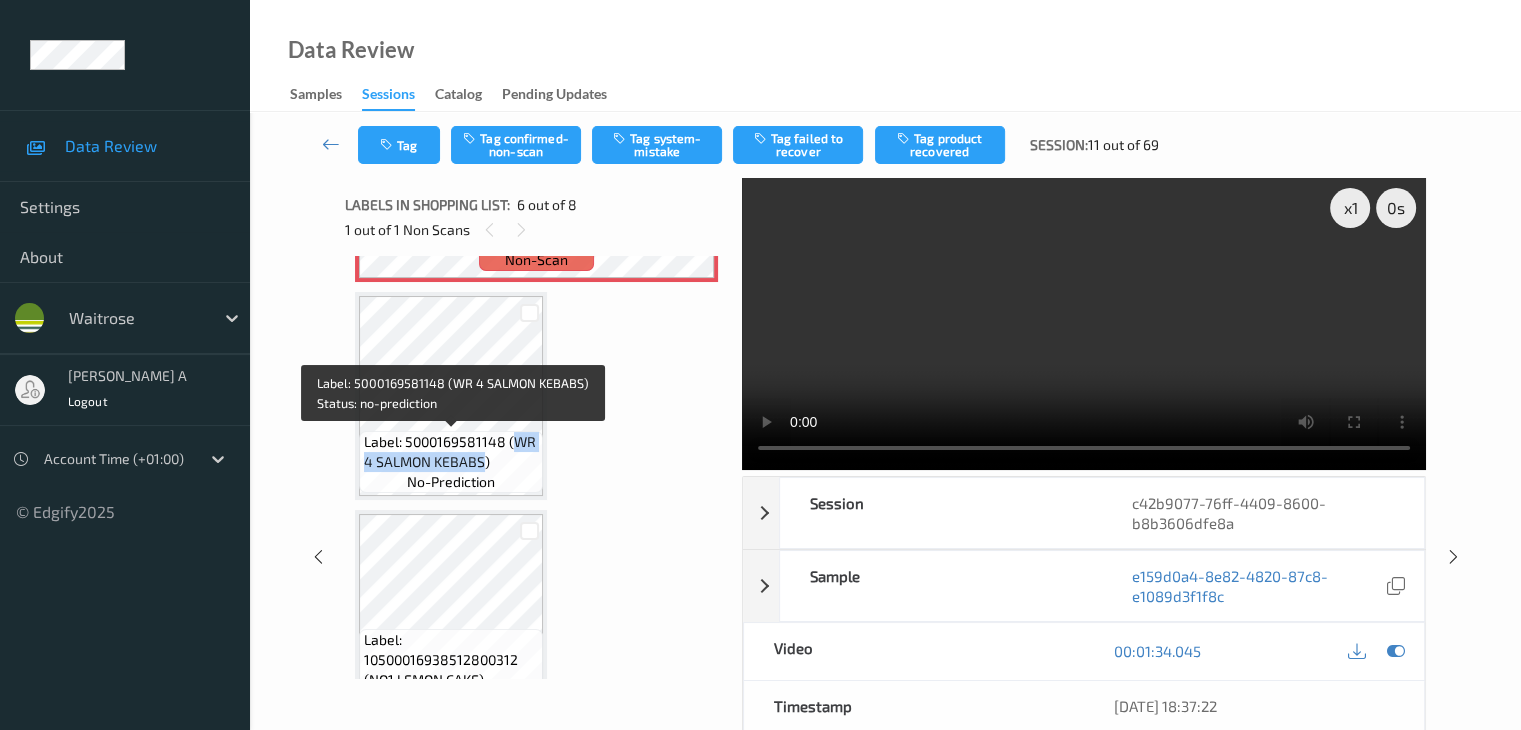 drag, startPoint x: 514, startPoint y: 441, endPoint x: 484, endPoint y: 464, distance: 37.802116 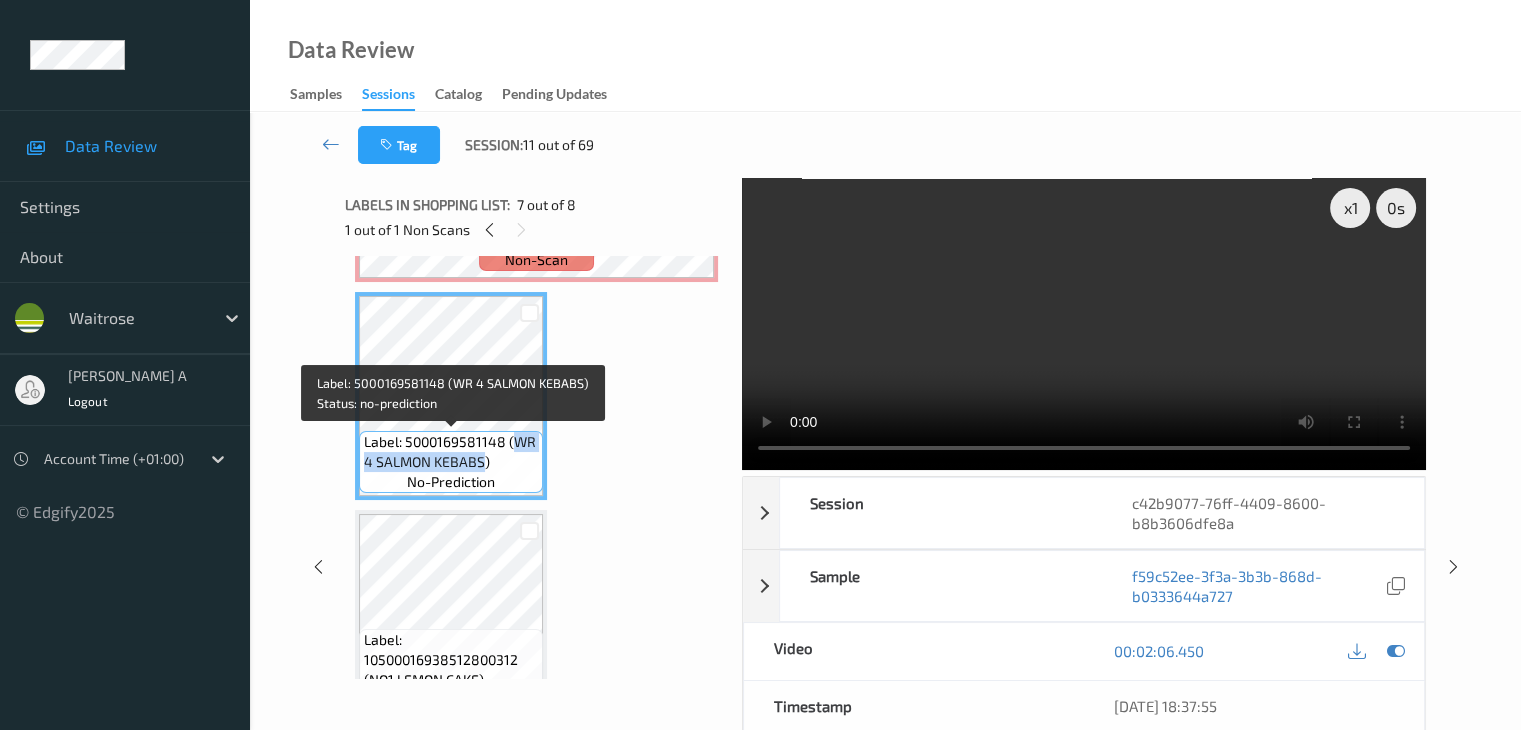 copy on "WR 4 SALMON KEBABS" 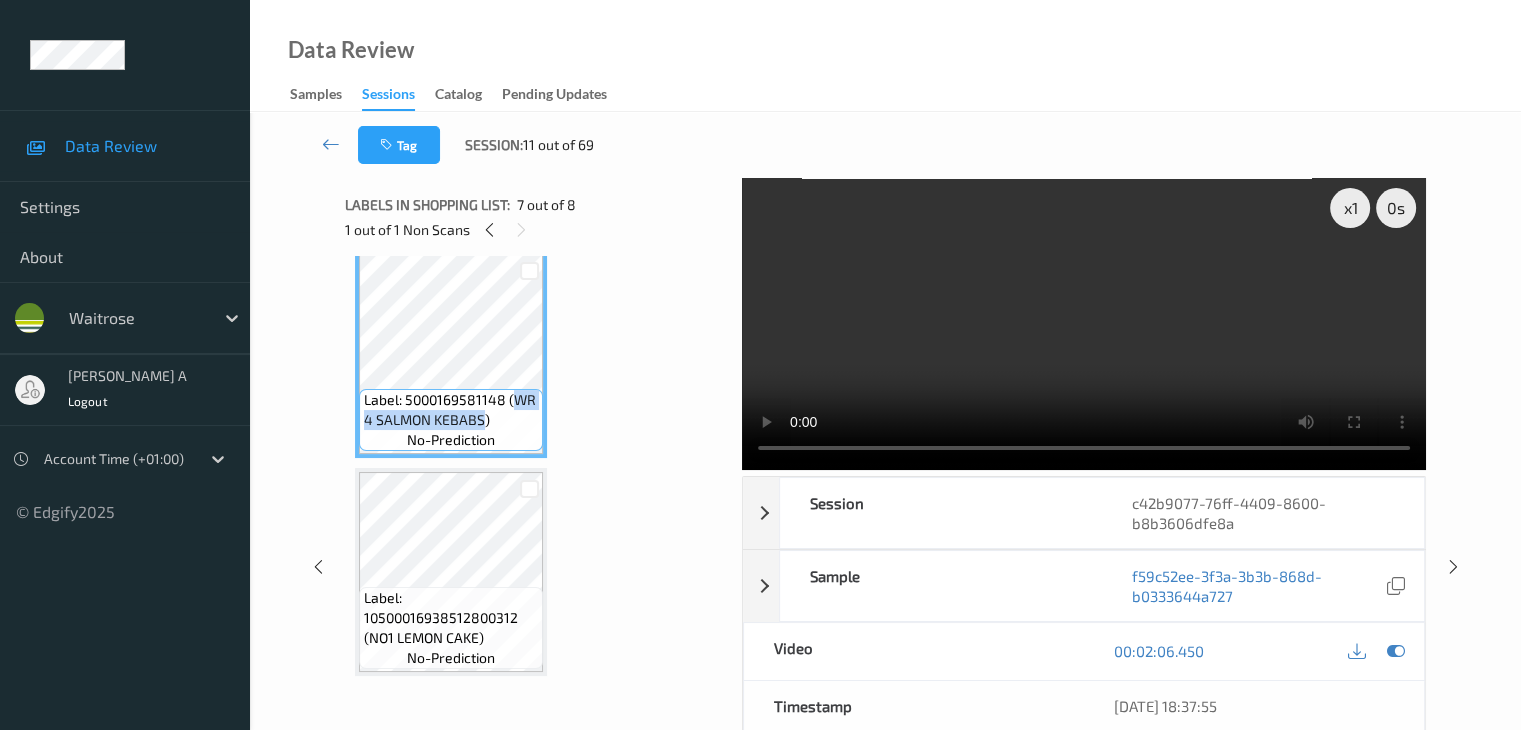 scroll, scrollTop: 1331, scrollLeft: 0, axis: vertical 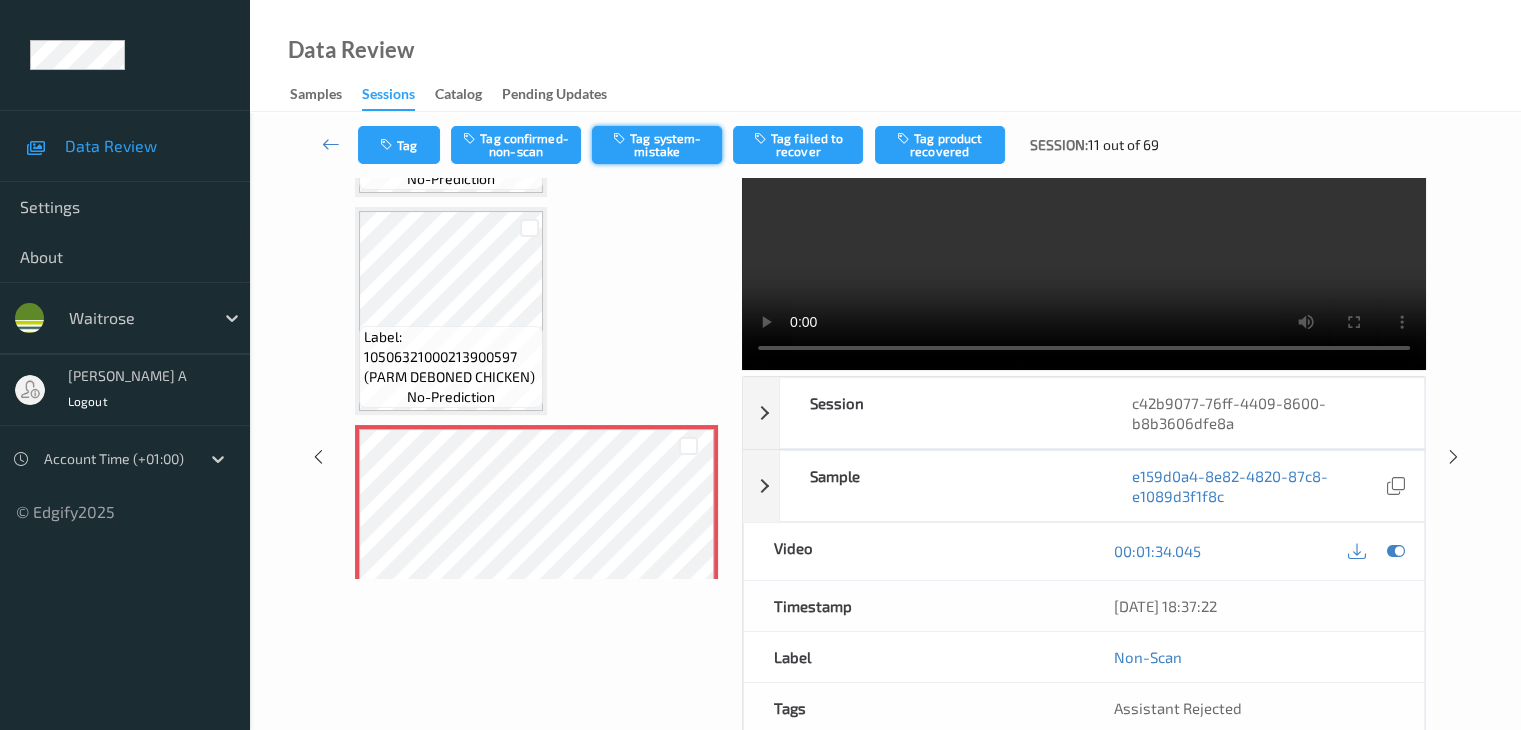 click on "Tag   system-mistake" at bounding box center (657, 145) 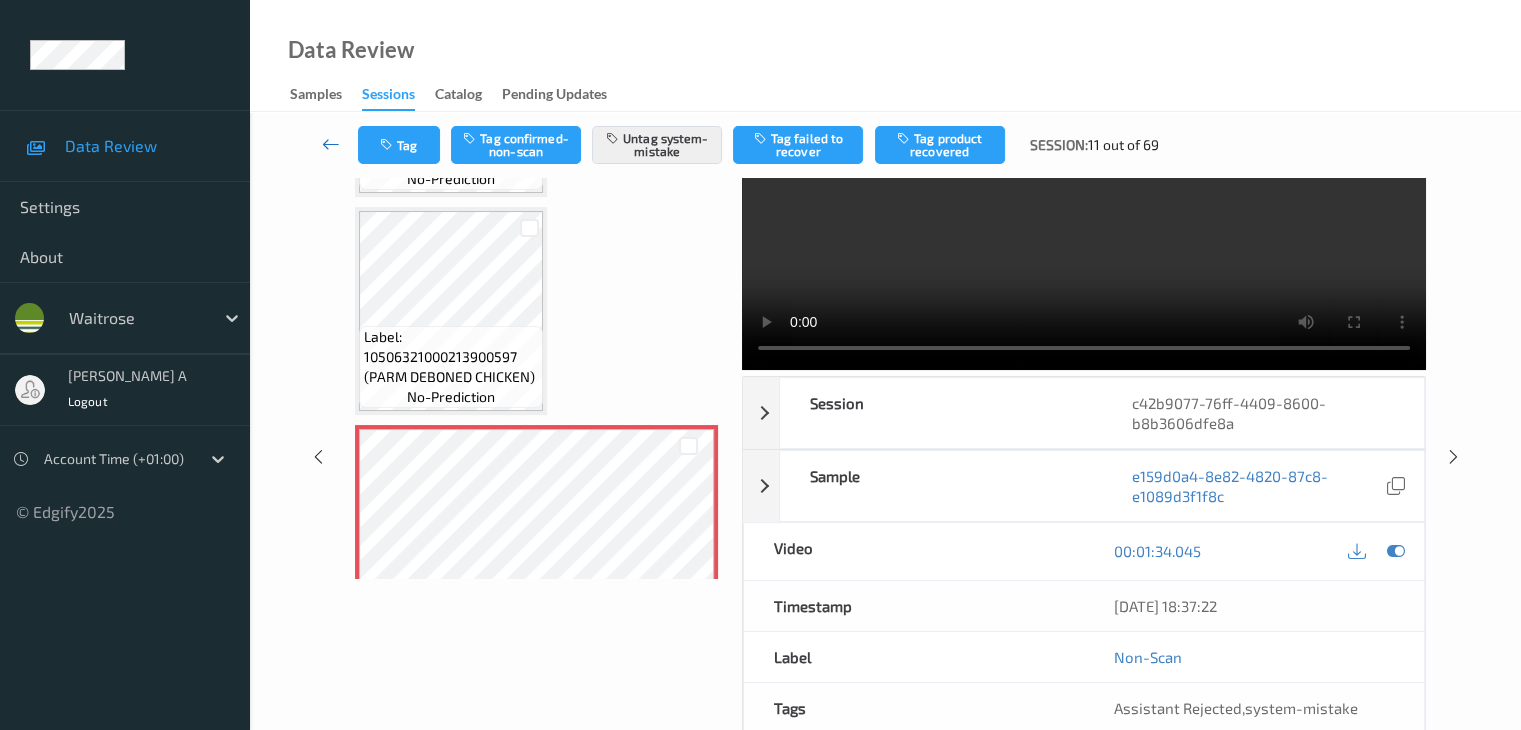 click at bounding box center [331, 144] 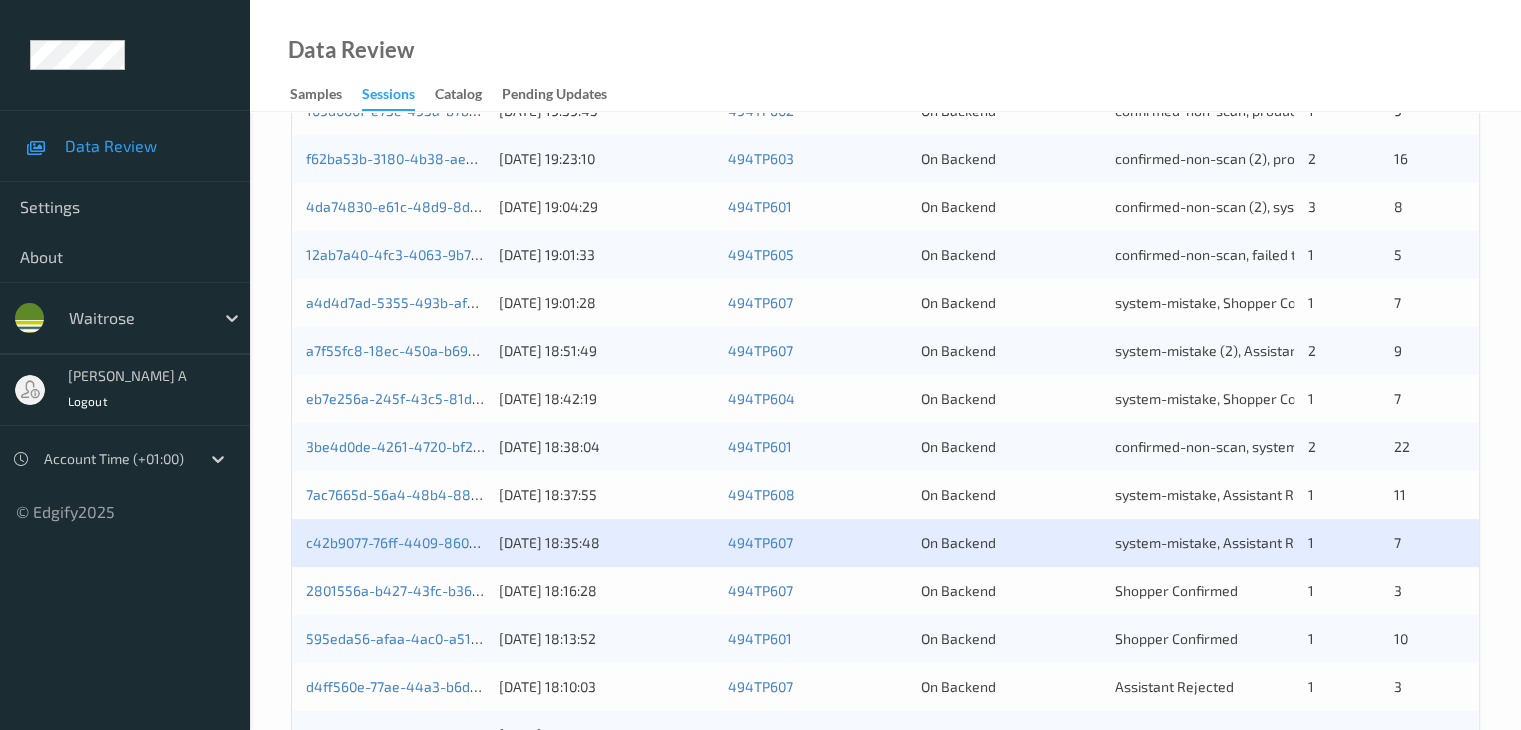 scroll, scrollTop: 700, scrollLeft: 0, axis: vertical 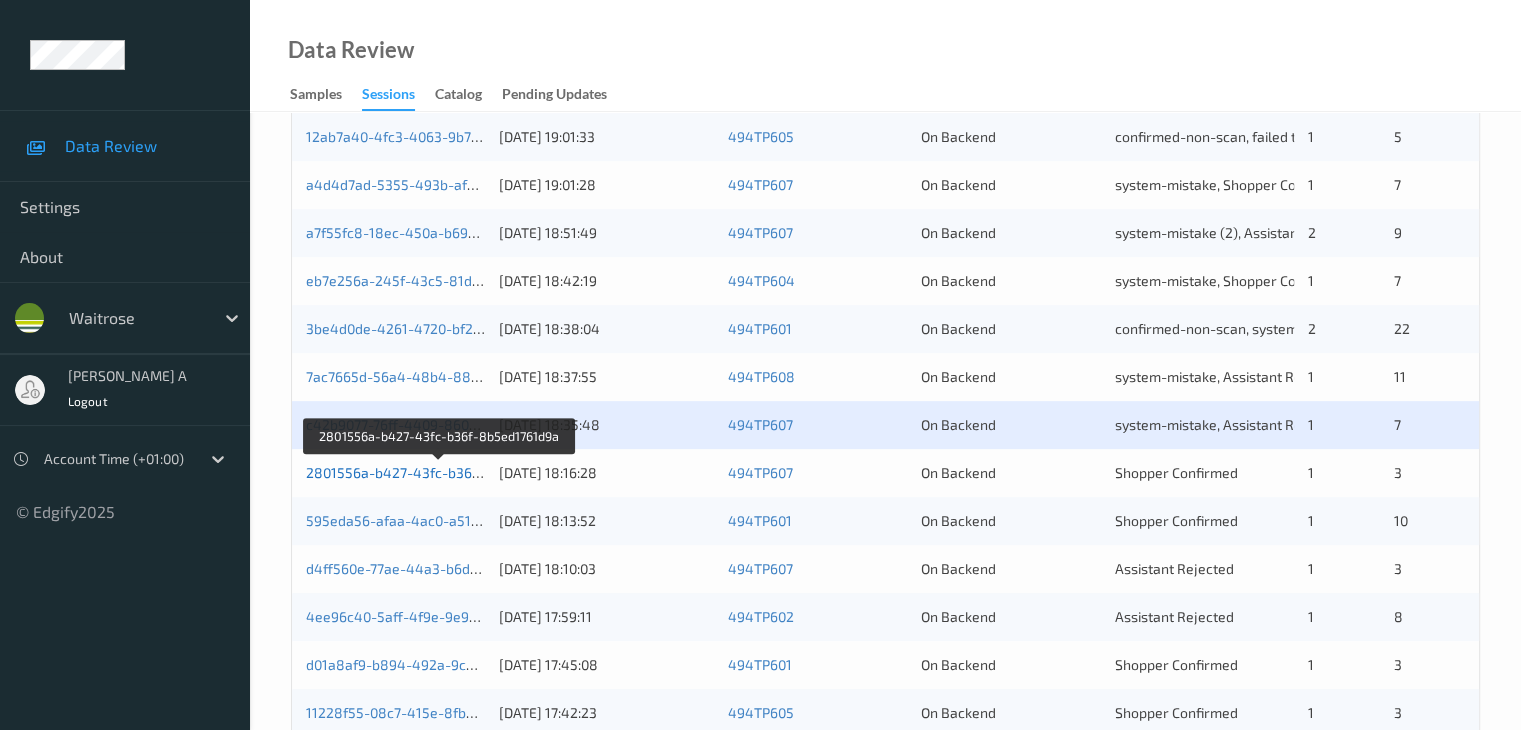 click on "2801556a-b427-43fc-b36f-8b5ed1761d9a" at bounding box center (440, 472) 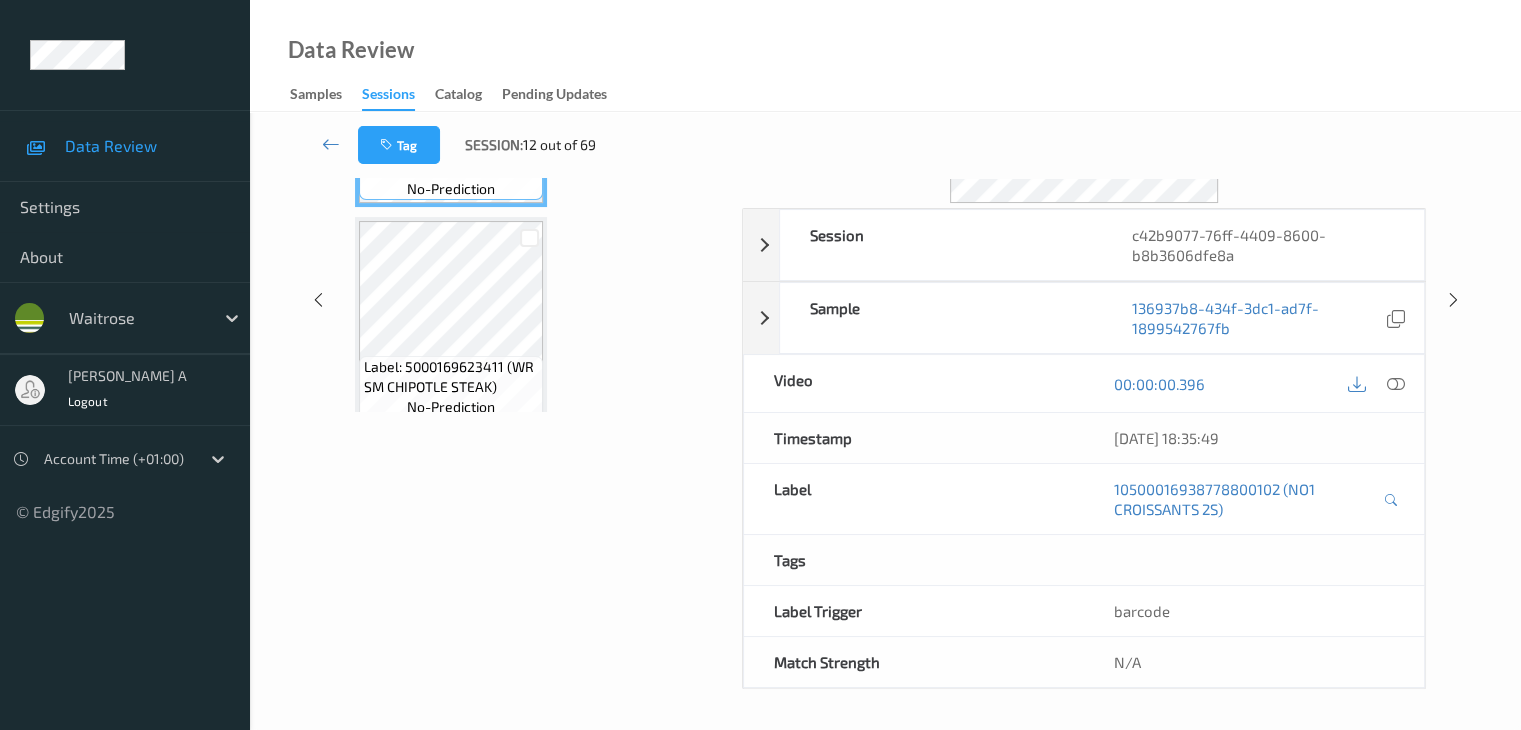 scroll, scrollTop: 0, scrollLeft: 0, axis: both 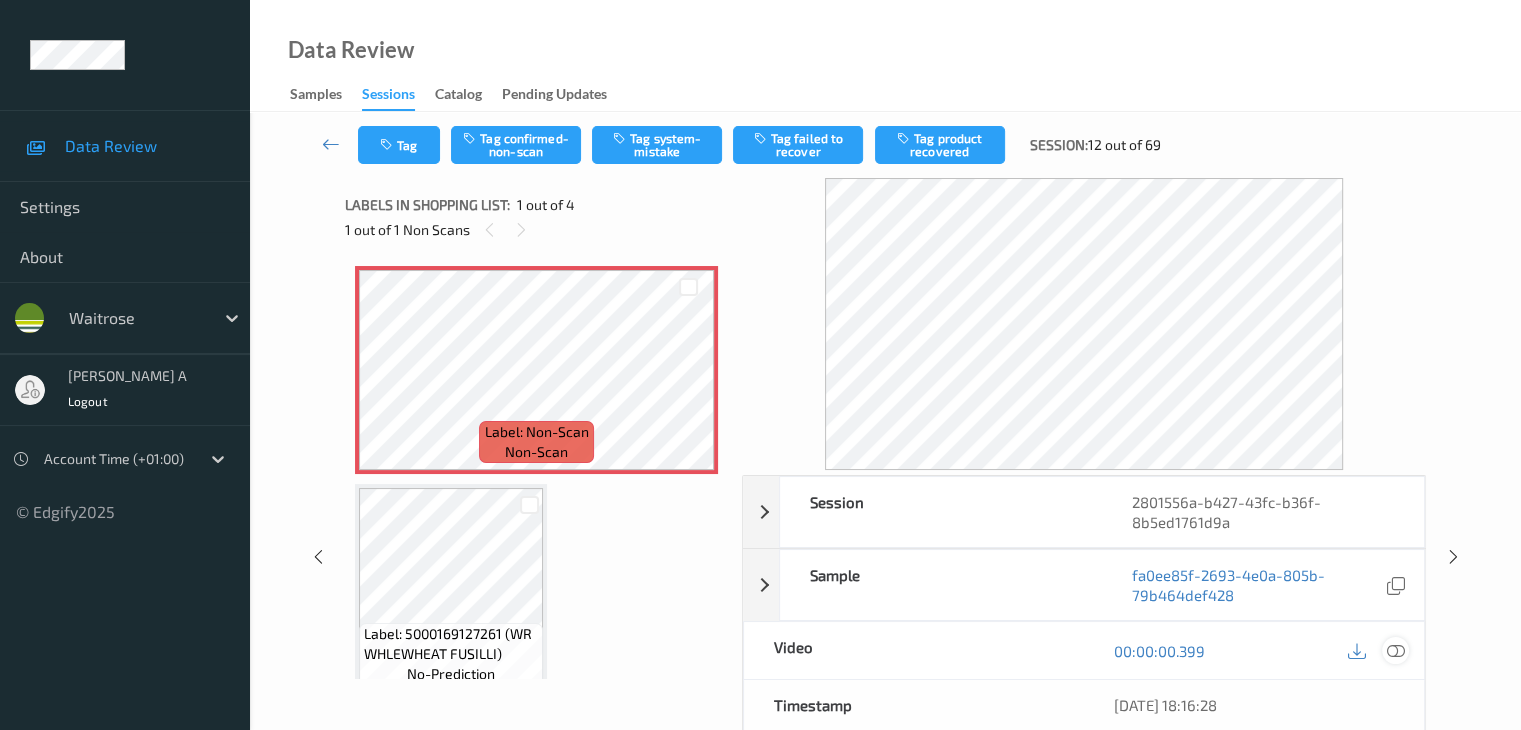 click at bounding box center (1395, 651) 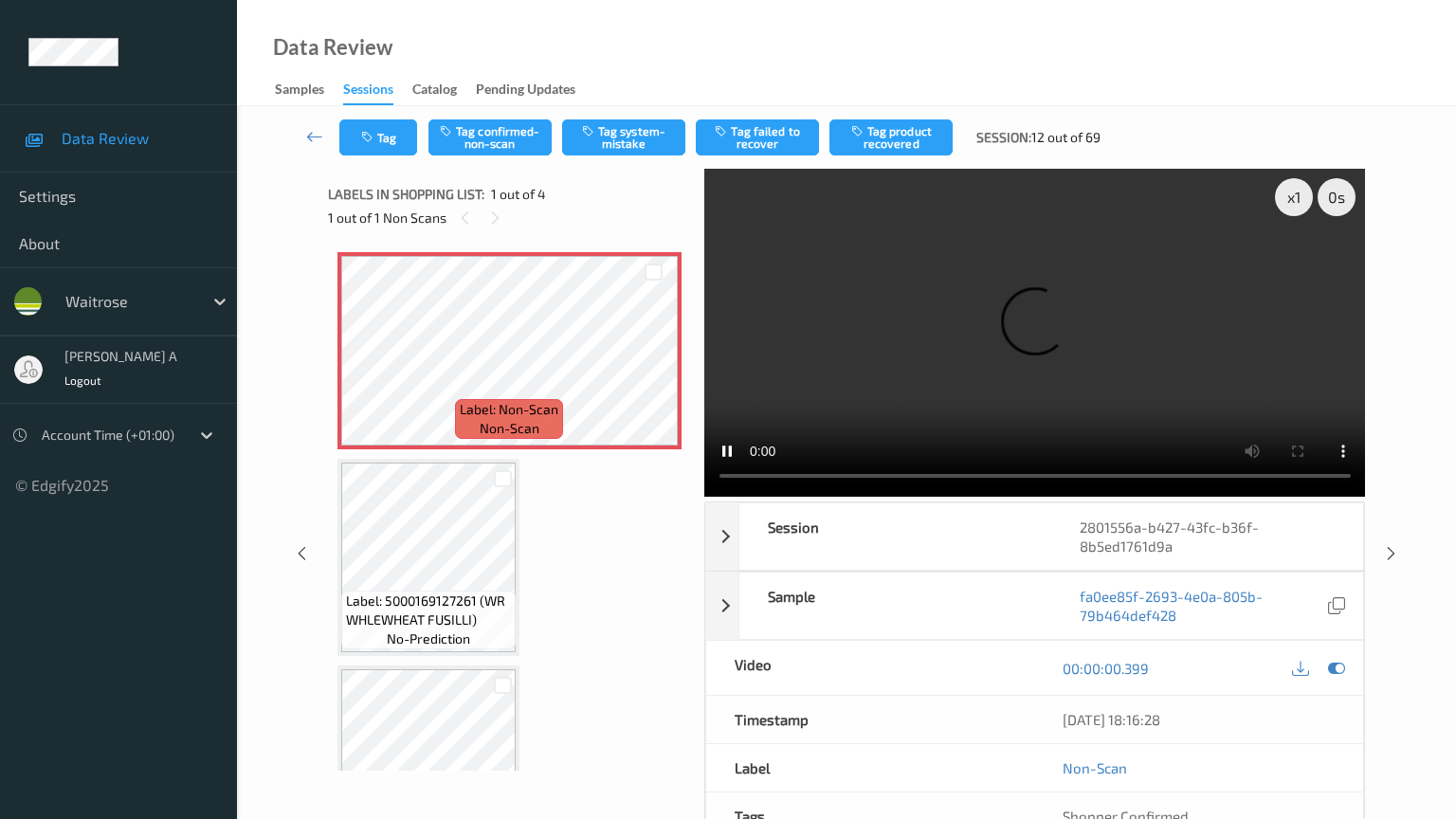 type 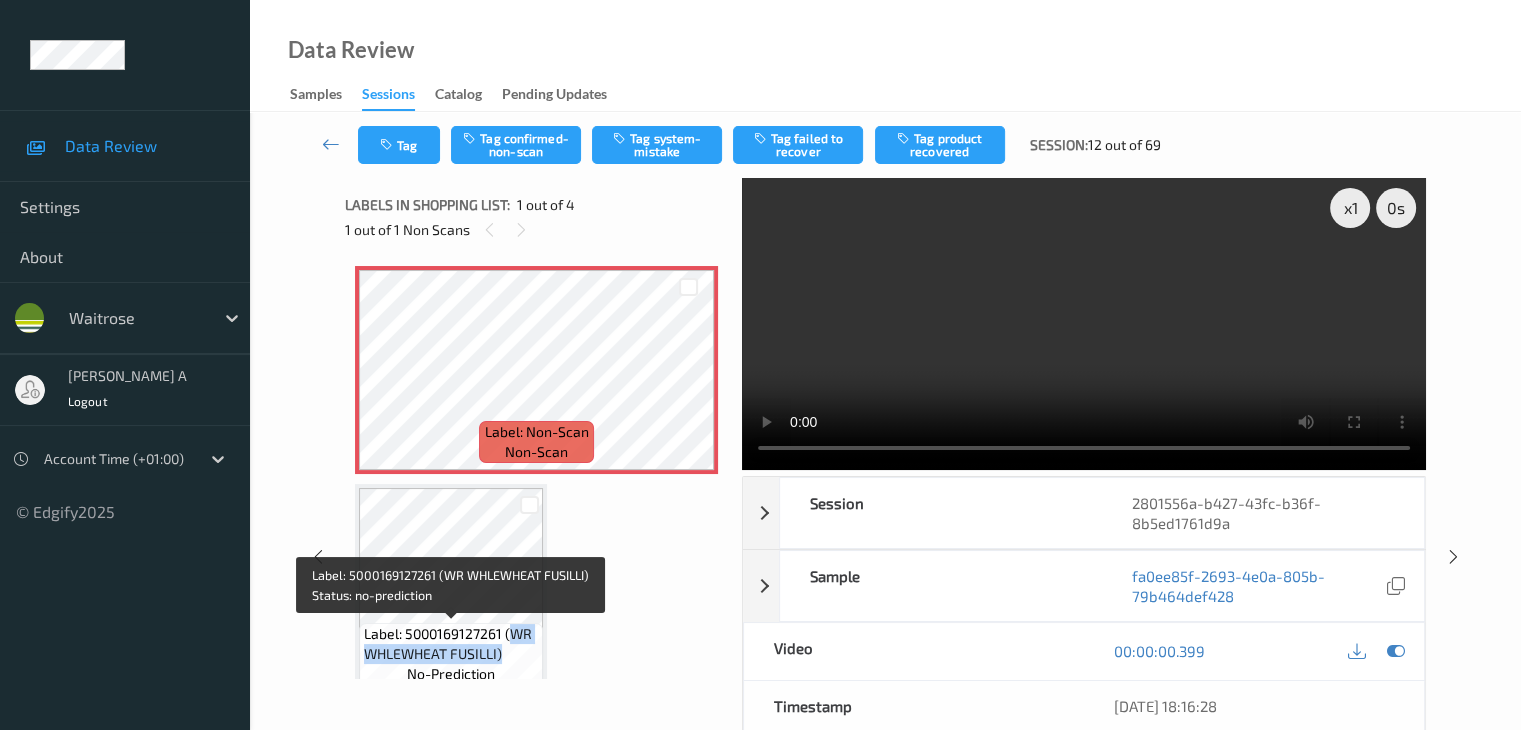 drag, startPoint x: 511, startPoint y: 634, endPoint x: 500, endPoint y: 656, distance: 24.596748 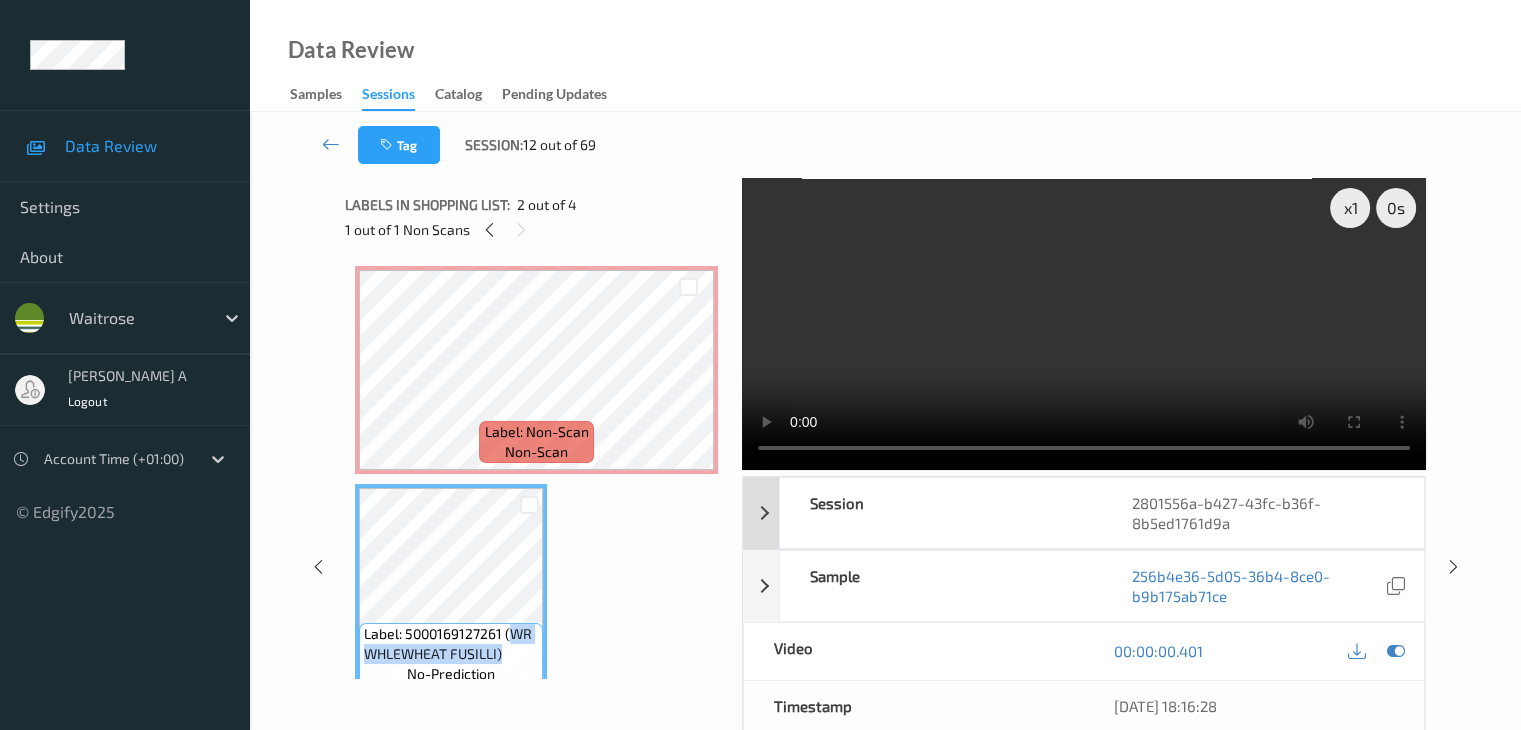 copy on "WR WHLEWHEAT FUSILLI)" 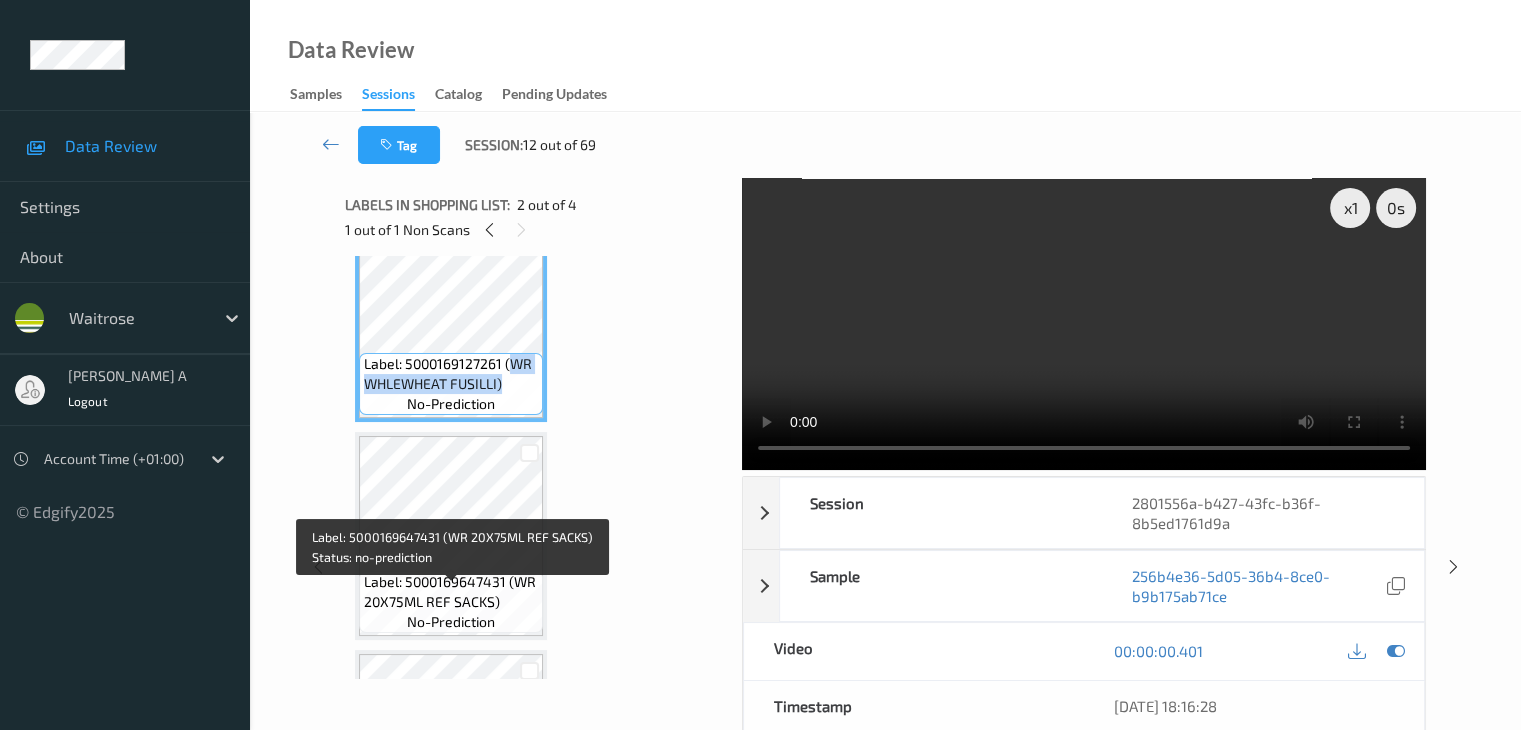 scroll, scrollTop: 300, scrollLeft: 0, axis: vertical 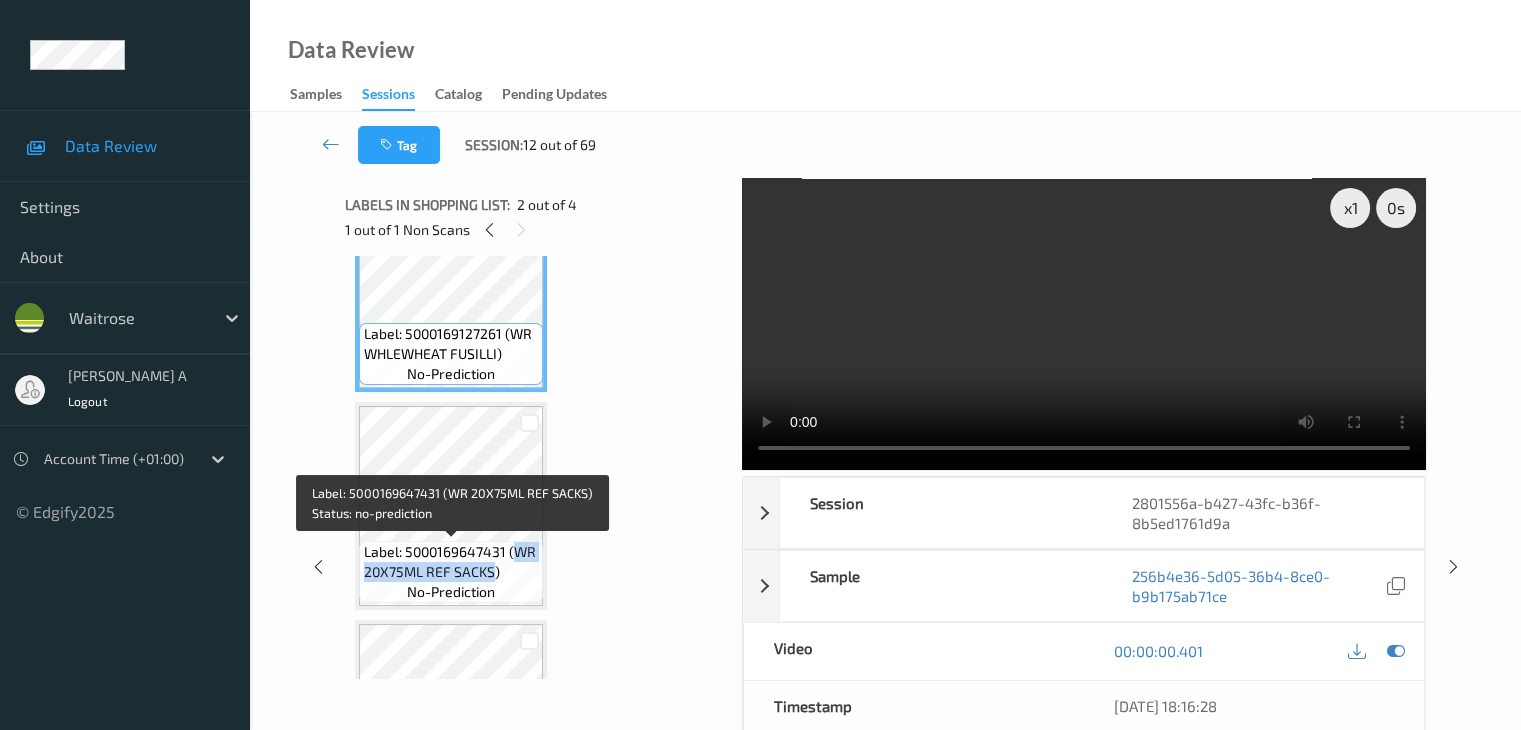 drag, startPoint x: 515, startPoint y: 555, endPoint x: 492, endPoint y: 569, distance: 26.925823 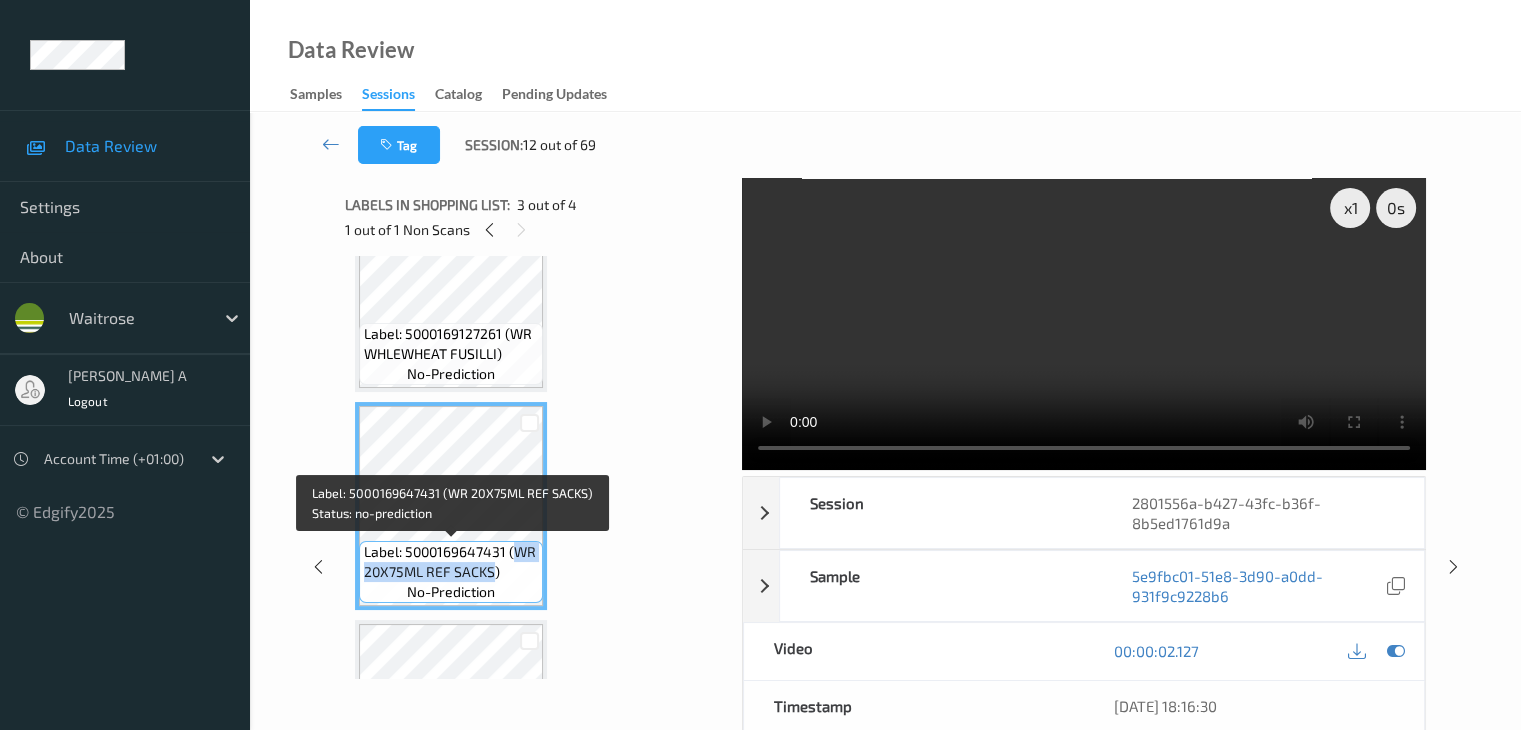 copy on "WR 20X75ML REF SACKS" 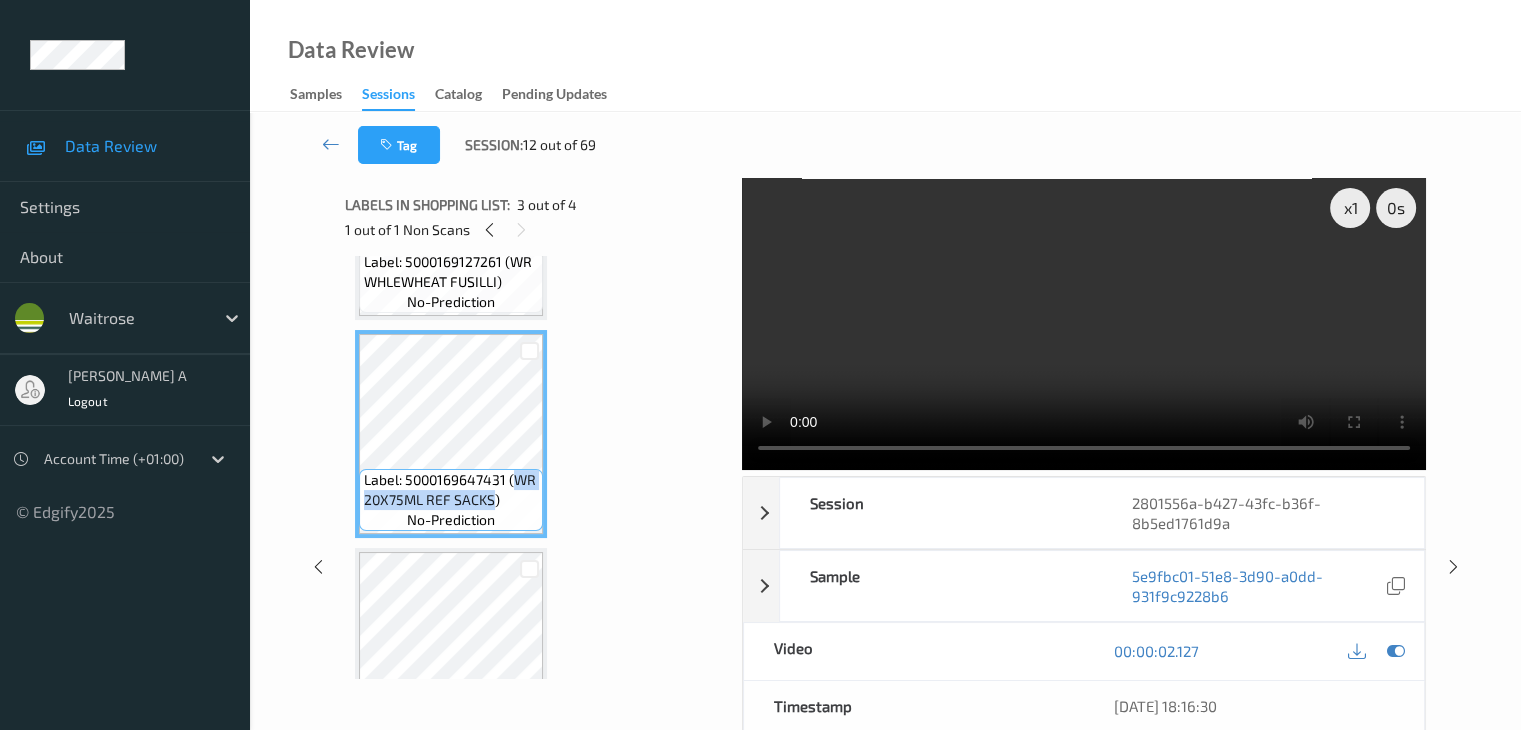 scroll, scrollTop: 459, scrollLeft: 0, axis: vertical 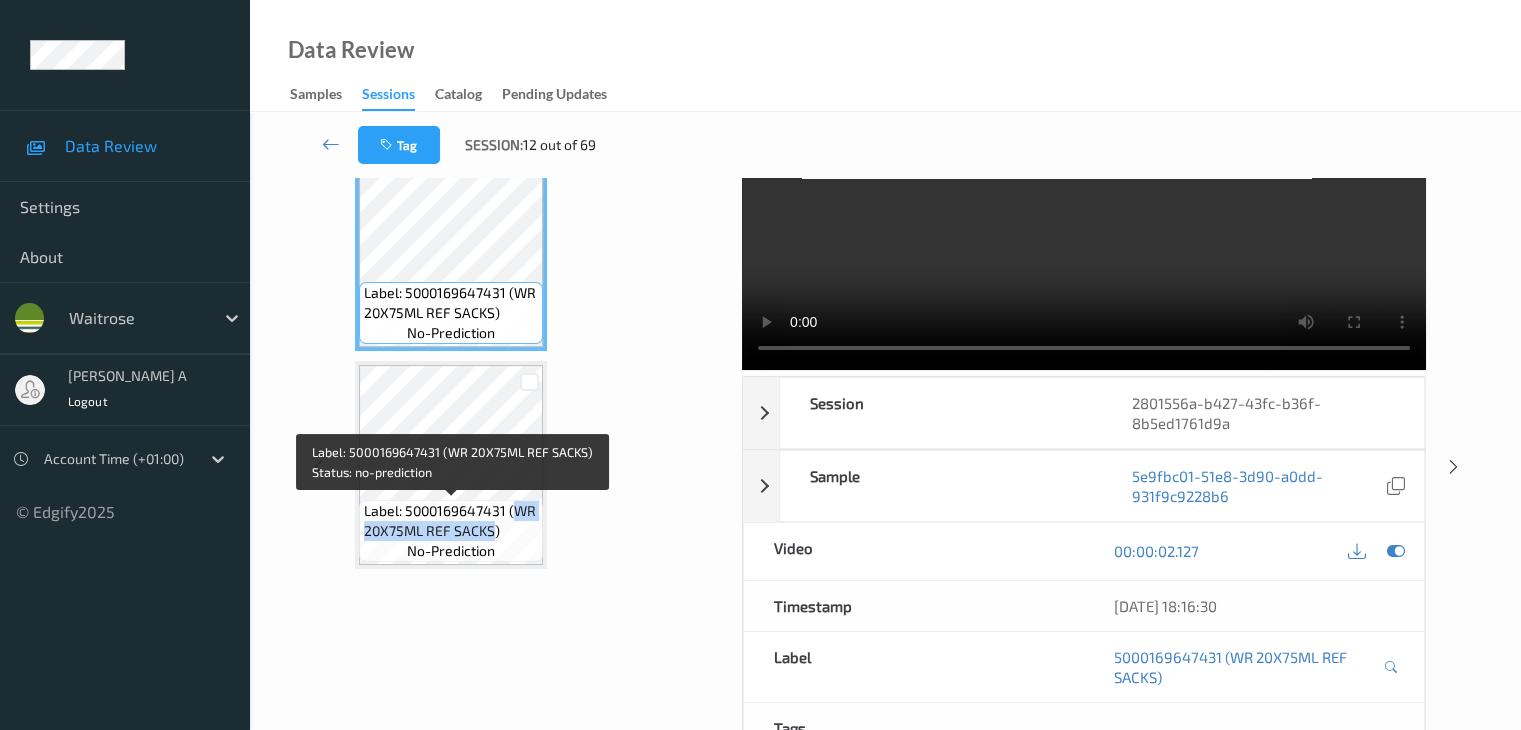drag, startPoint x: 516, startPoint y: 515, endPoint x: 492, endPoint y: 533, distance: 30 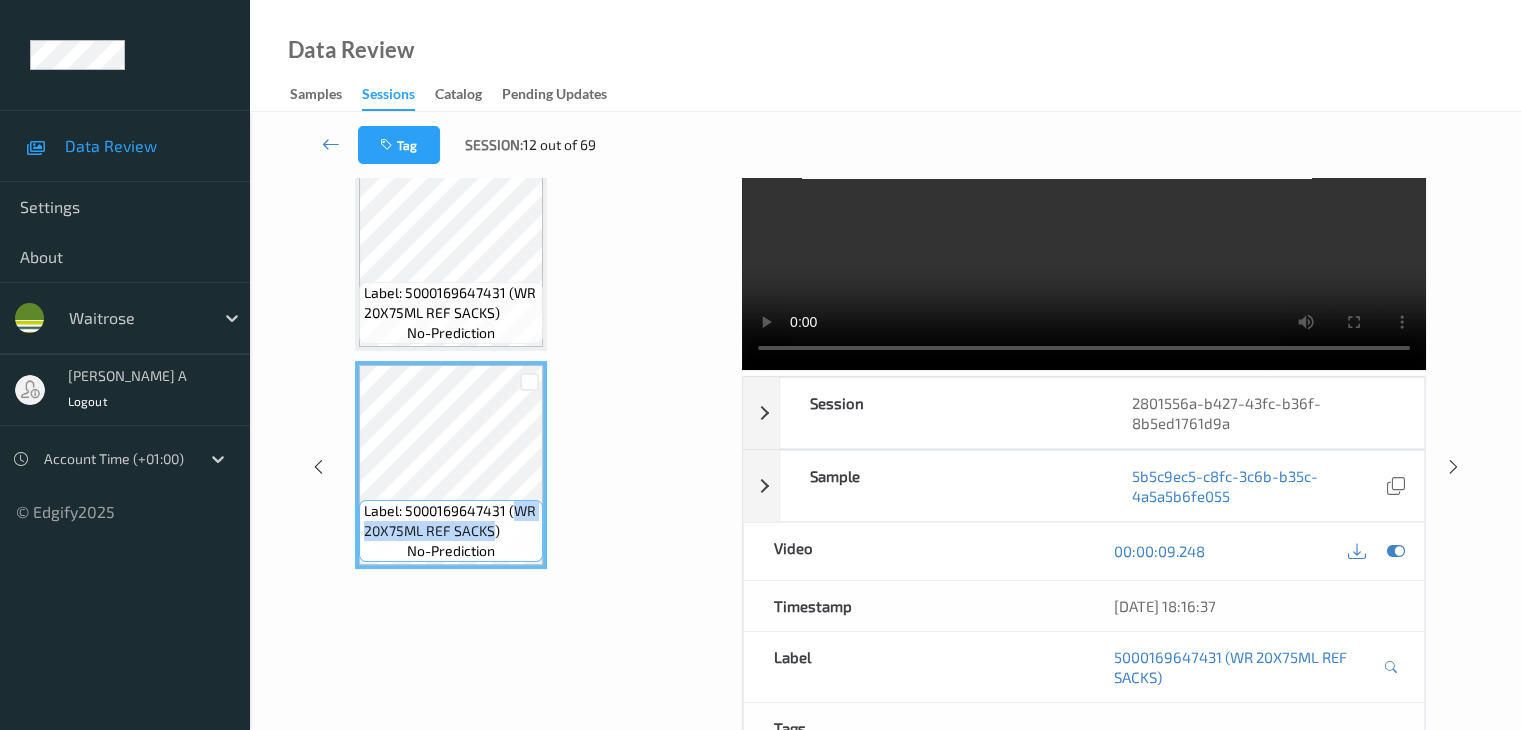 copy on "WR 20X75ML REF SACKS" 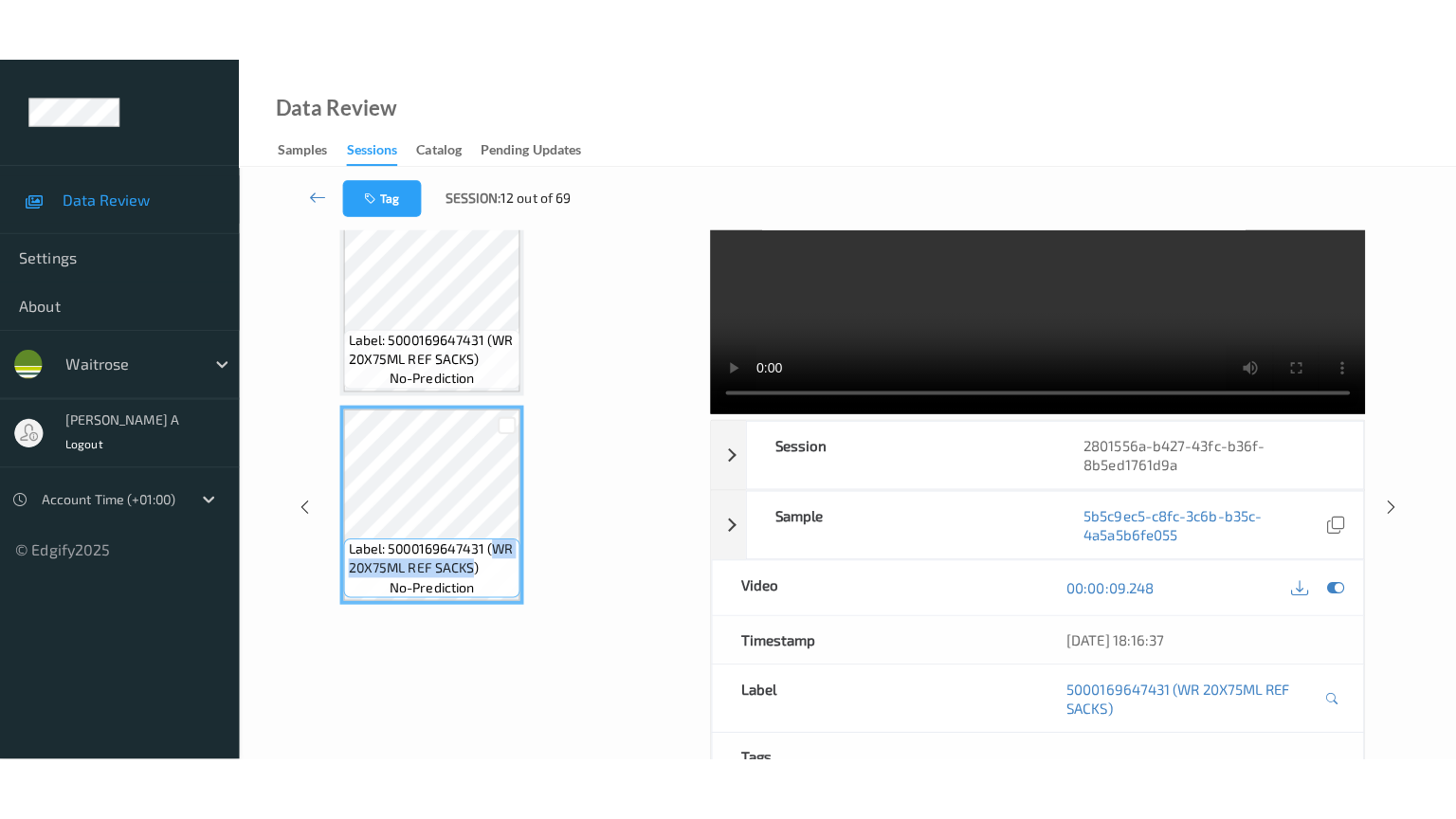 scroll, scrollTop: 0, scrollLeft: 0, axis: both 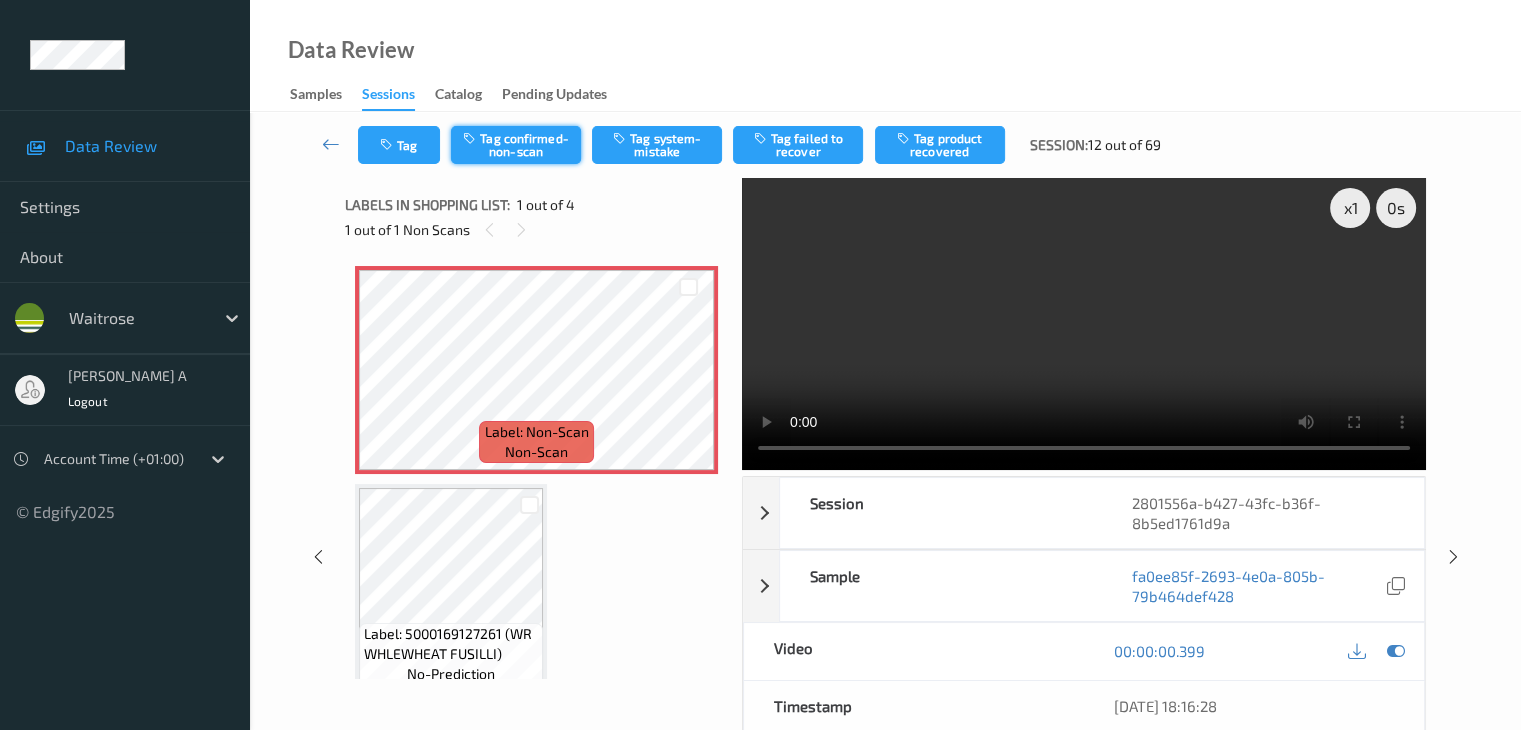 click on "Tag   confirmed-non-scan" at bounding box center [516, 145] 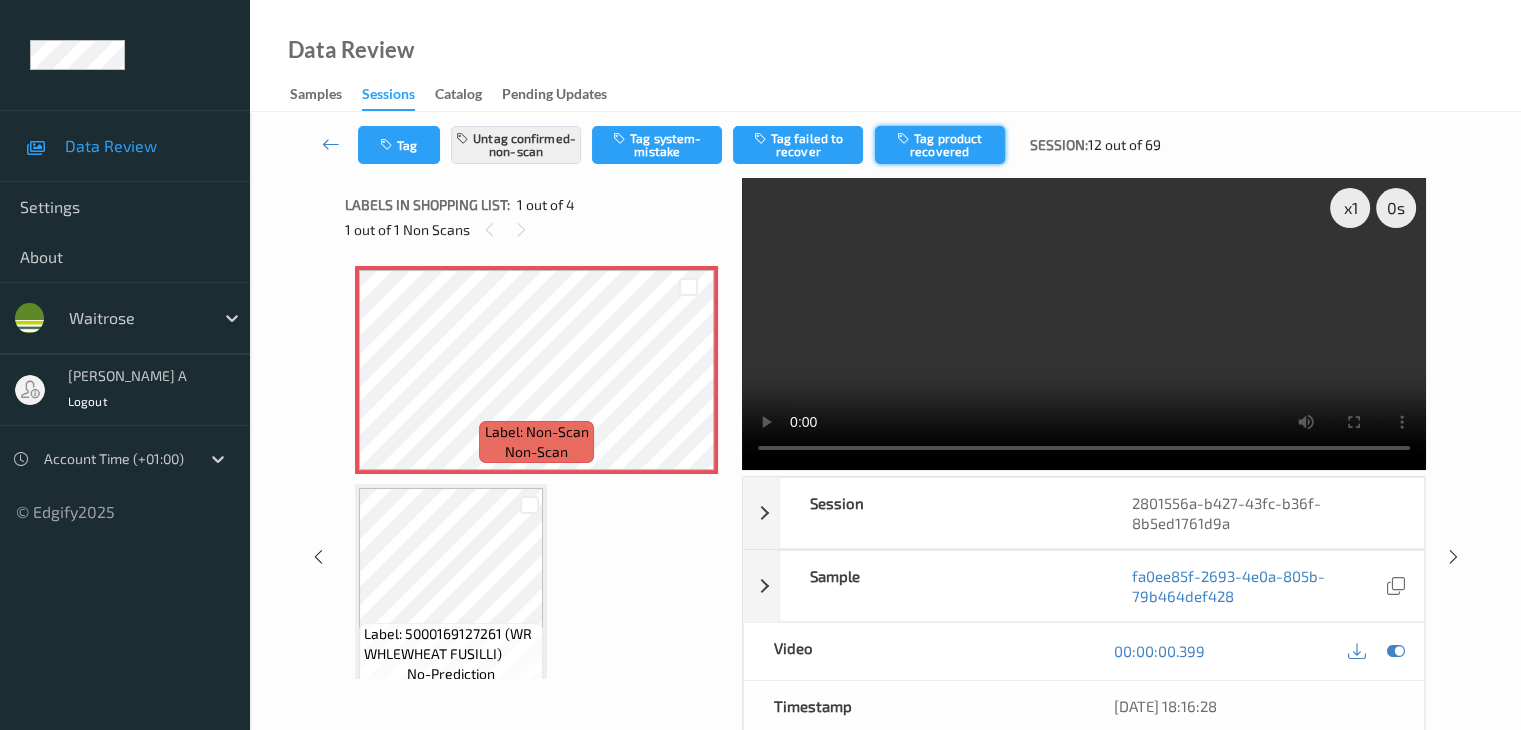 click on "Tag   product recovered" at bounding box center (940, 145) 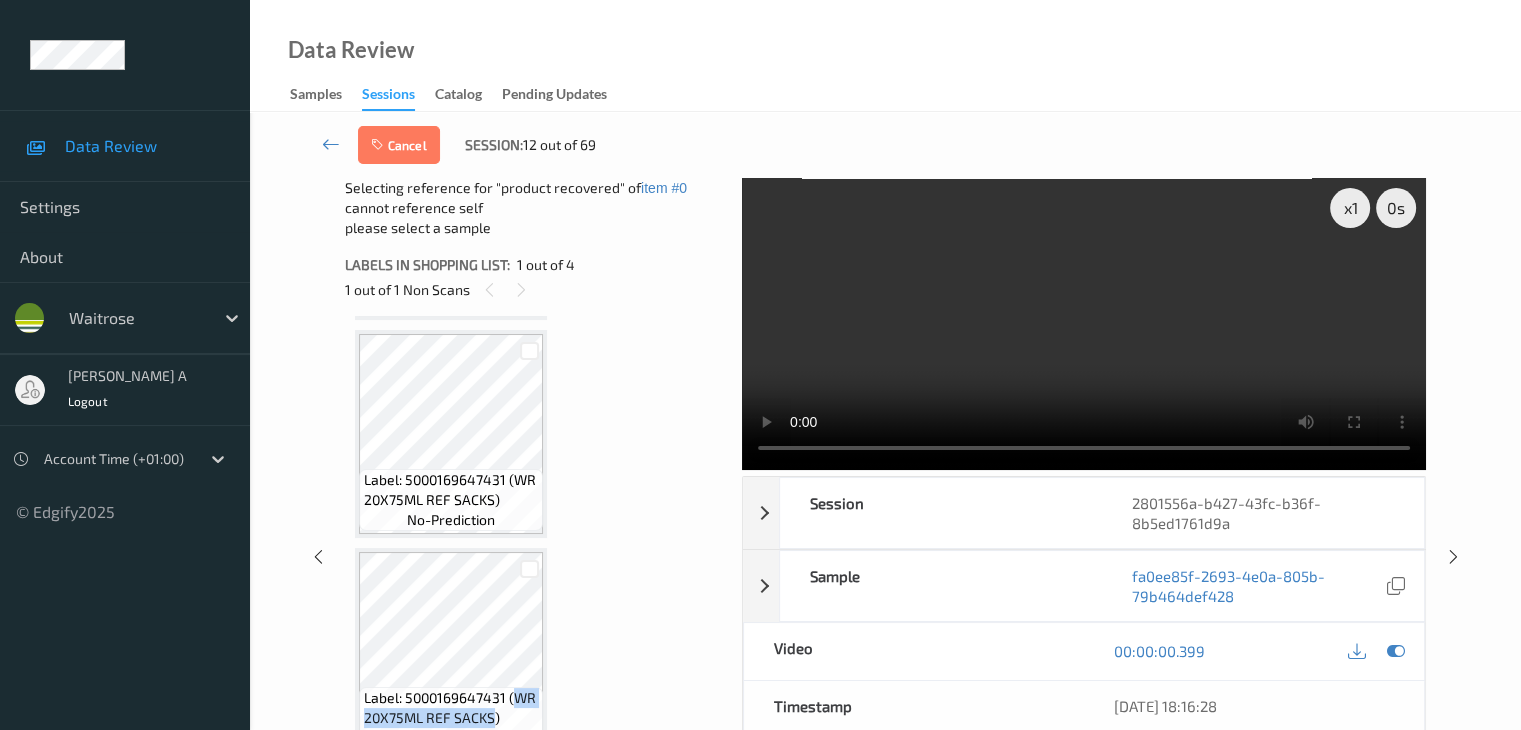 scroll, scrollTop: 459, scrollLeft: 0, axis: vertical 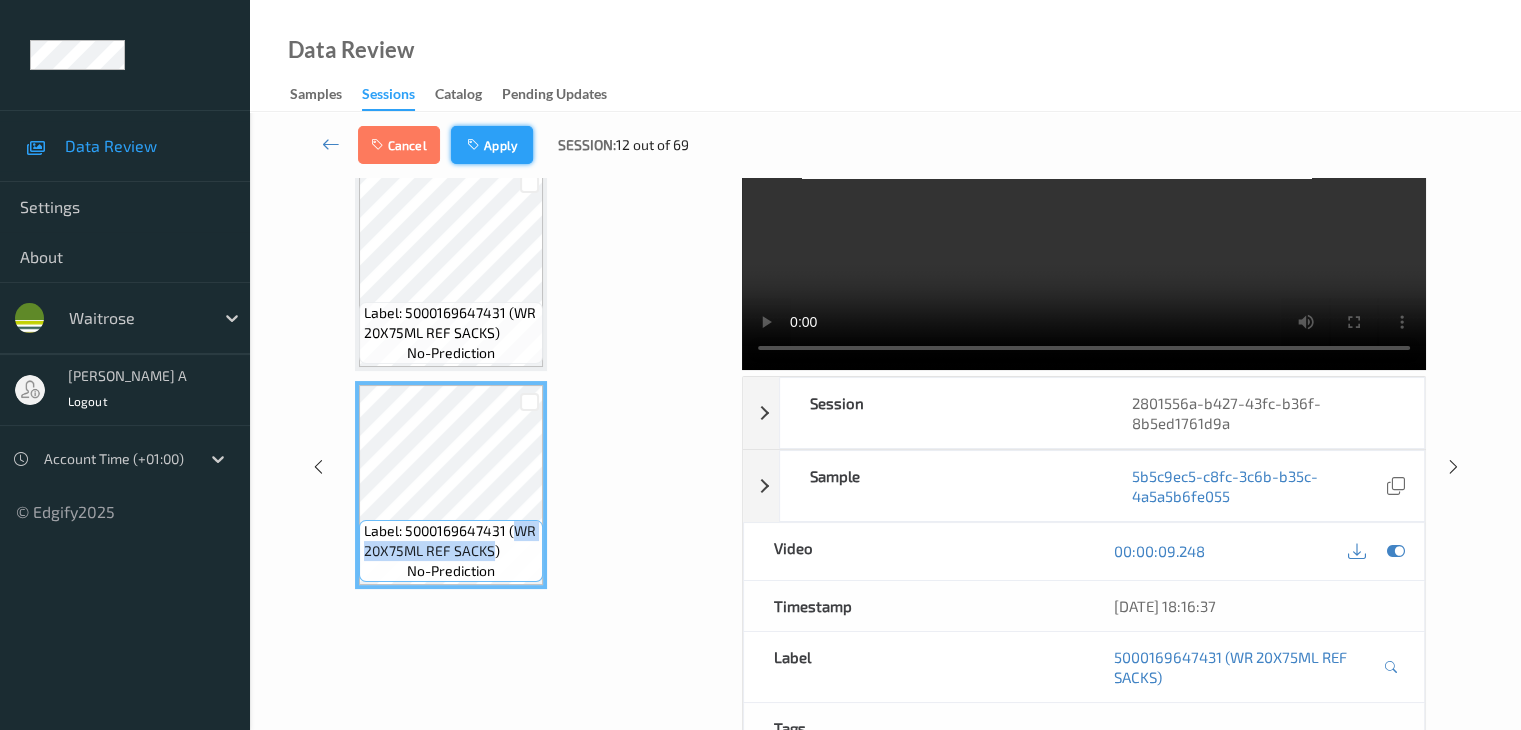 click on "Apply" at bounding box center (492, 145) 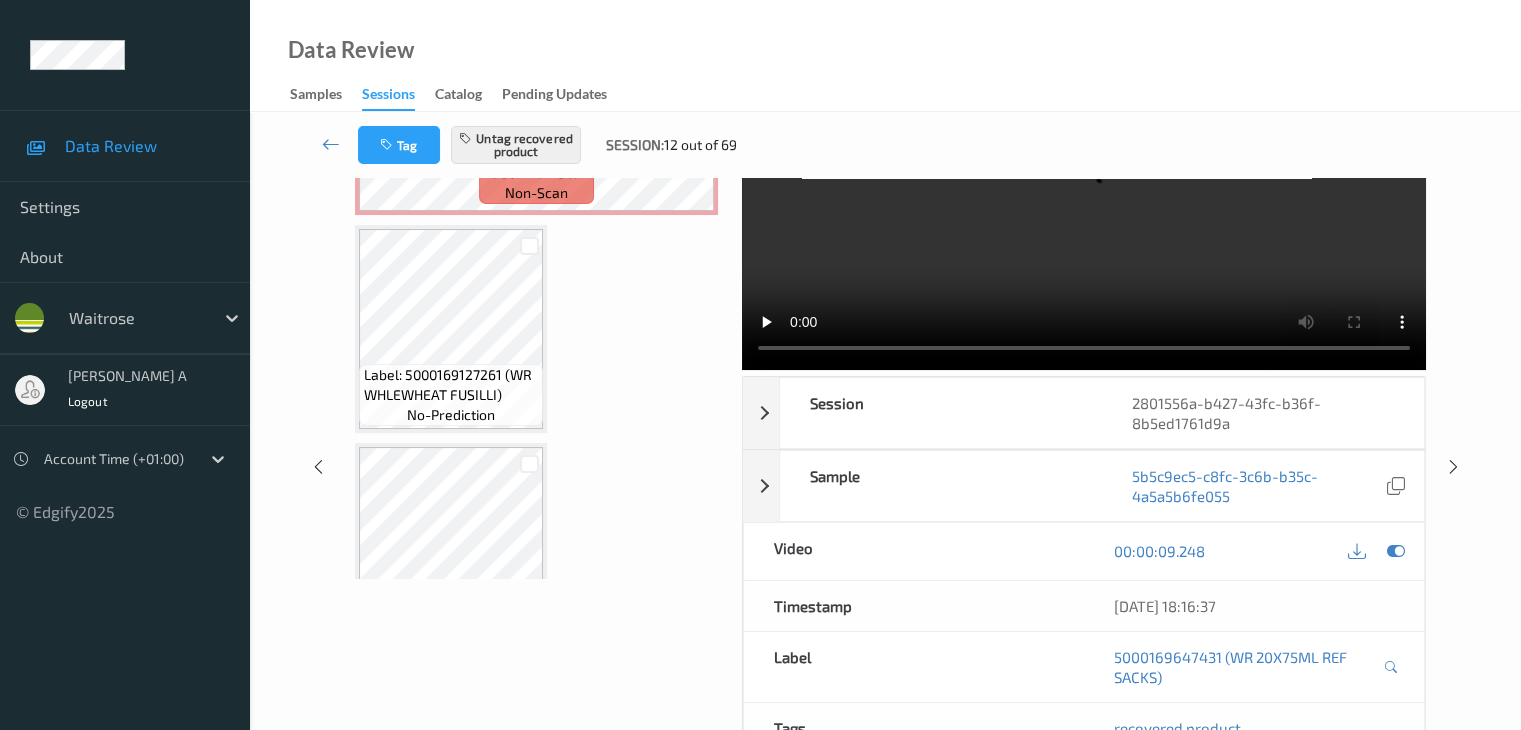 scroll, scrollTop: 0, scrollLeft: 0, axis: both 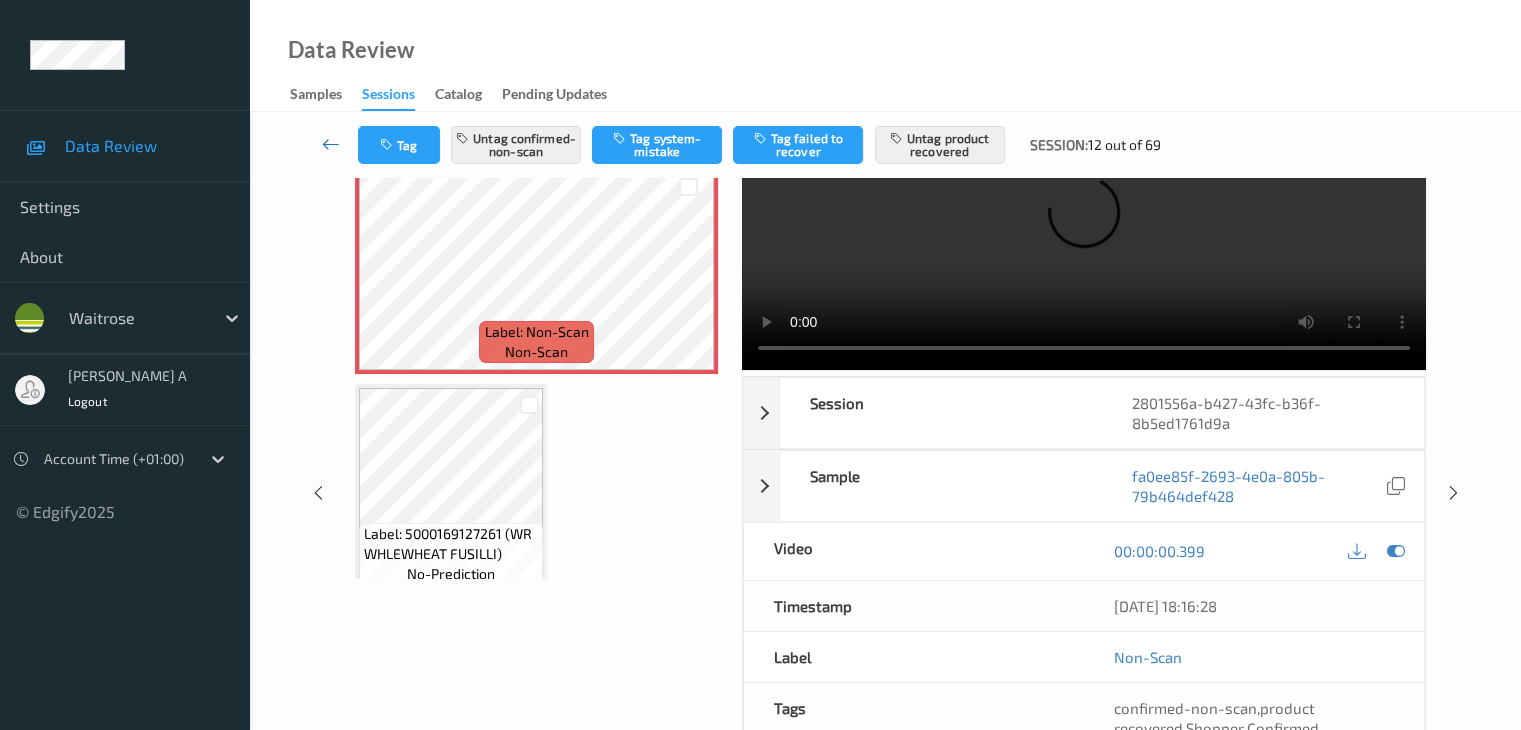 click at bounding box center (331, 144) 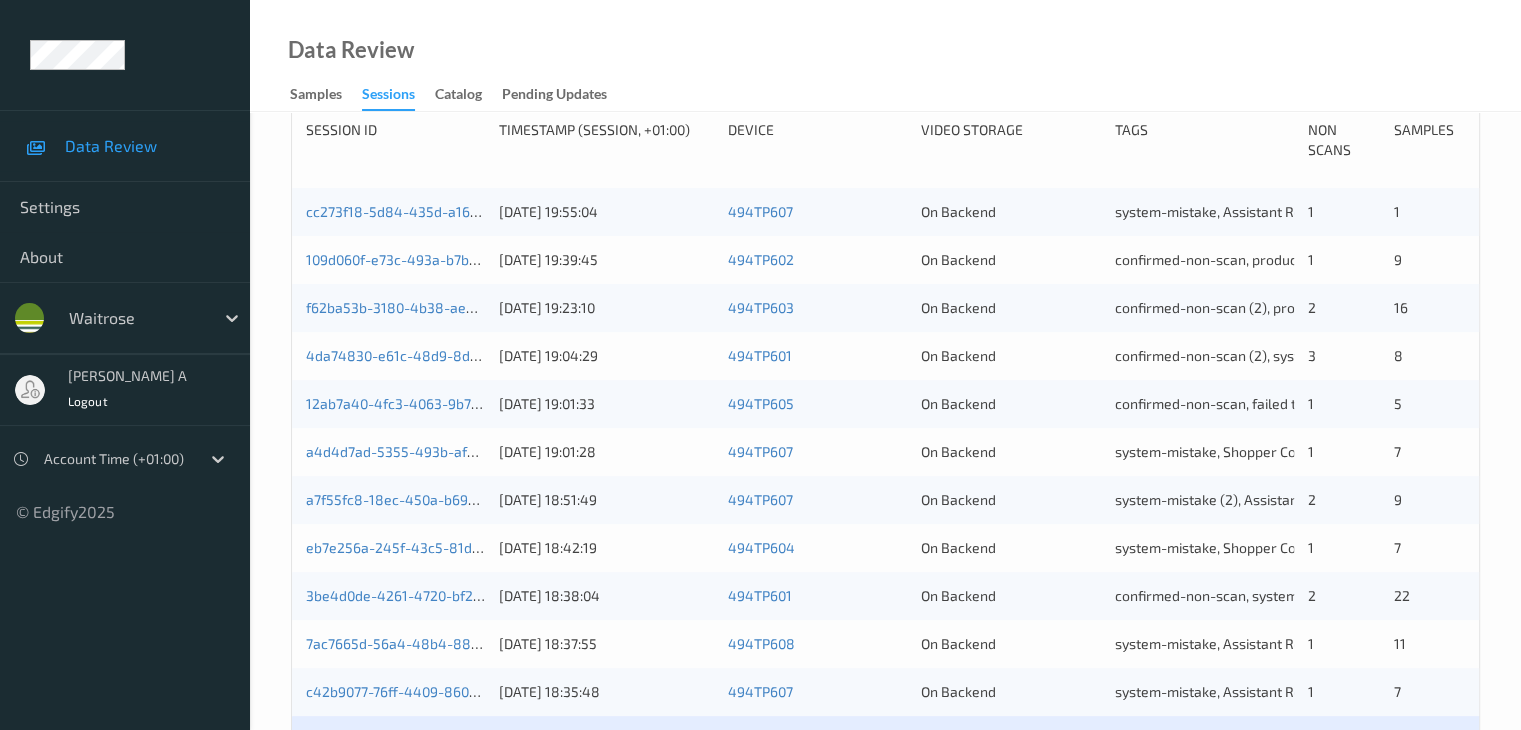 scroll, scrollTop: 600, scrollLeft: 0, axis: vertical 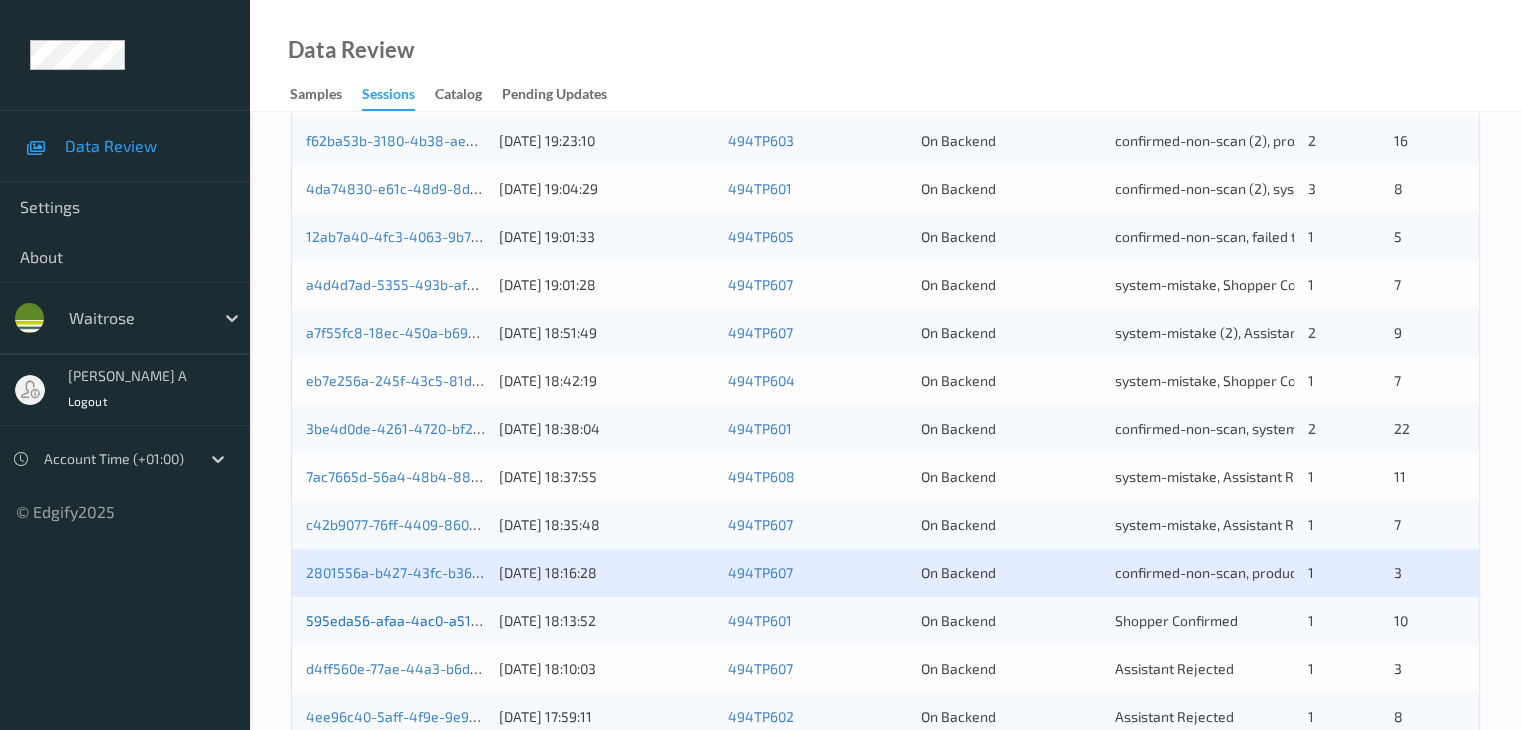 click on "595eda56-afaa-4ac0-a51e-588ceeb6a497" at bounding box center [444, 620] 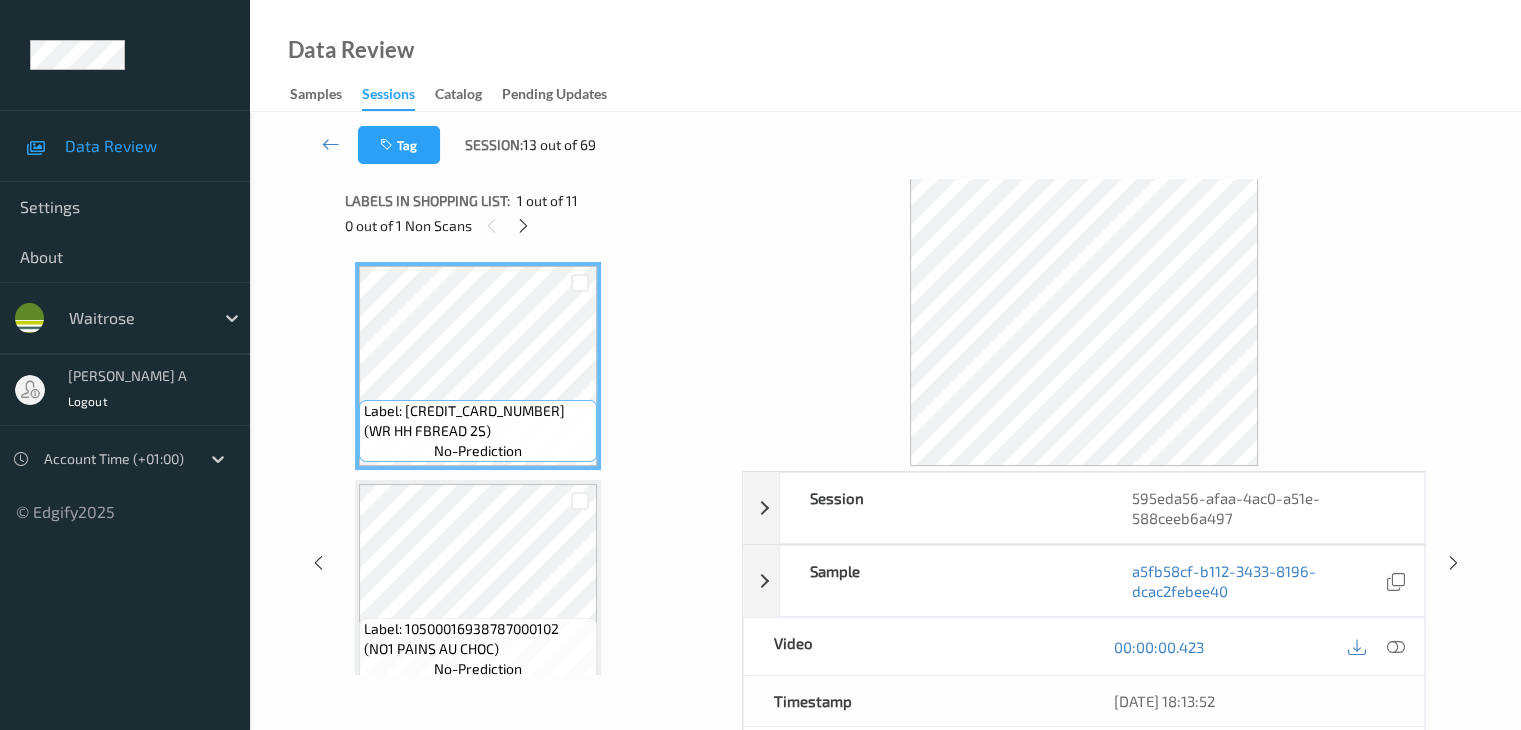 scroll, scrollTop: 0, scrollLeft: 0, axis: both 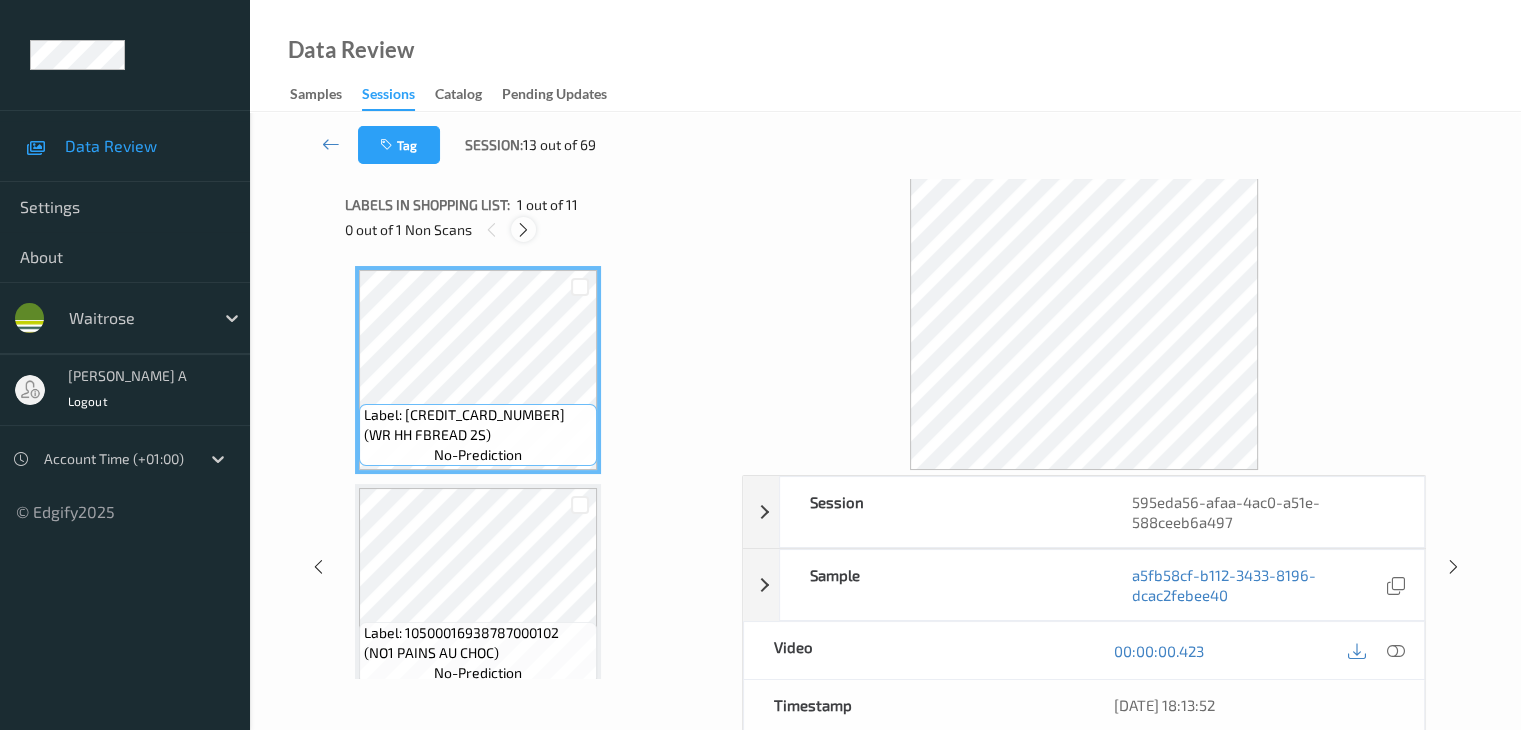 click at bounding box center (523, 230) 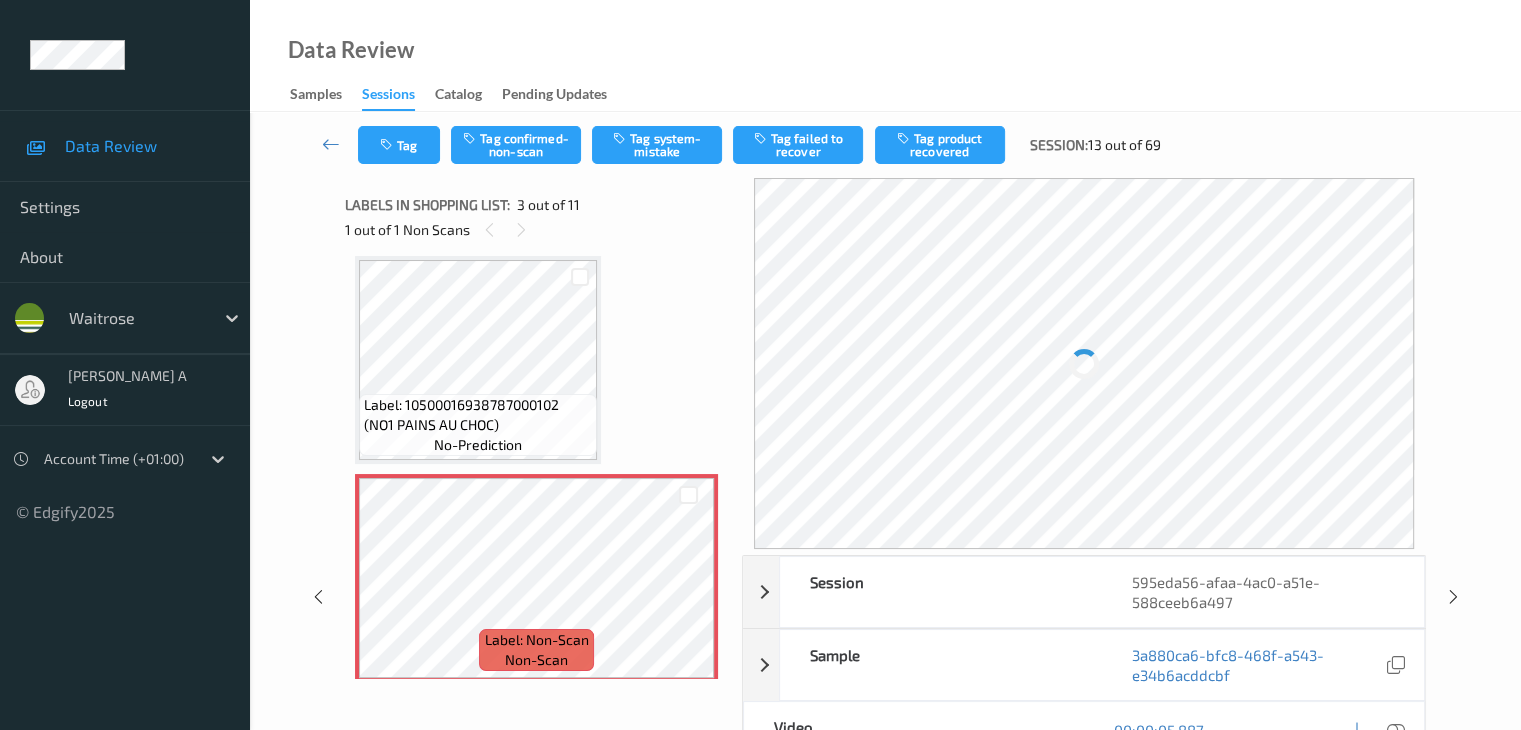 scroll, scrollTop: 328, scrollLeft: 0, axis: vertical 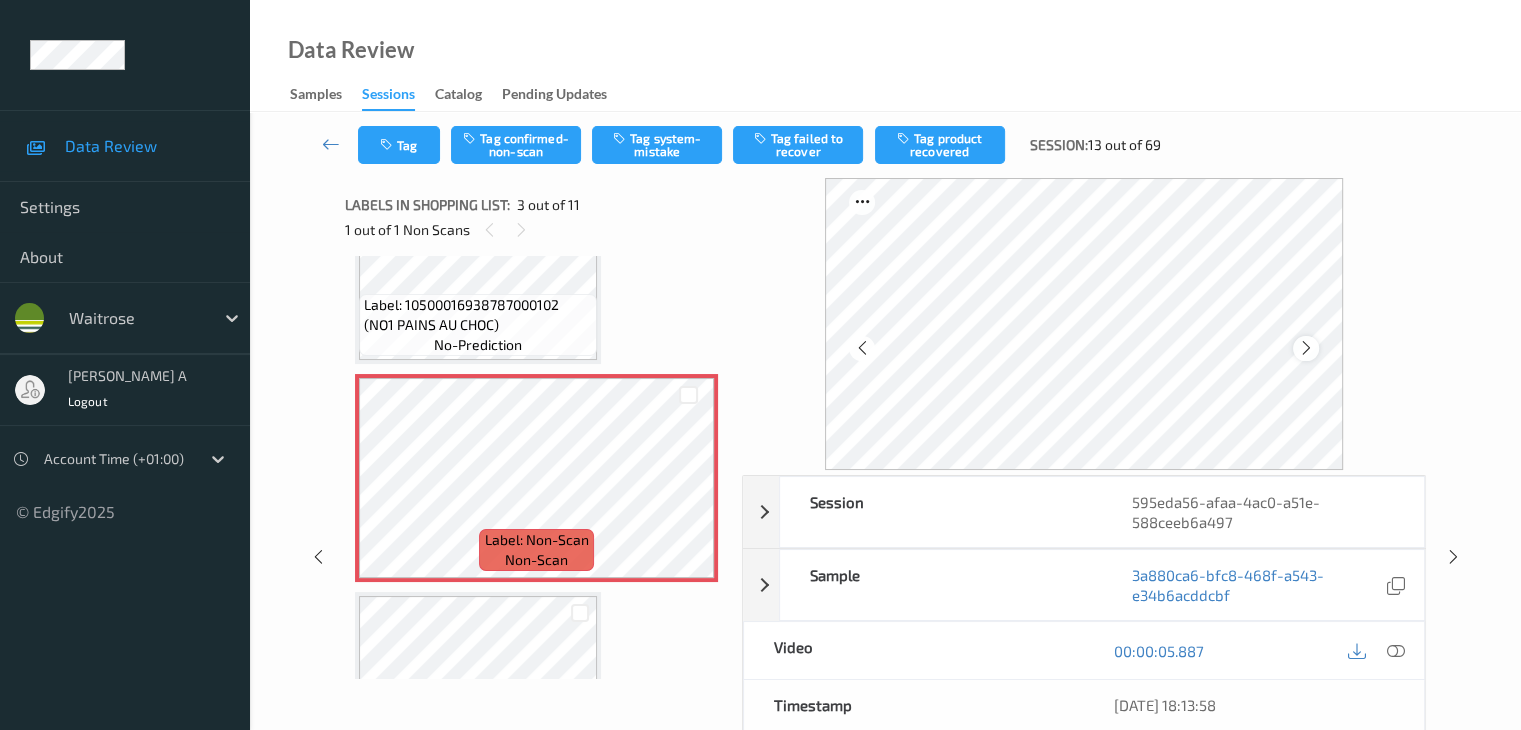 click at bounding box center [1306, 348] 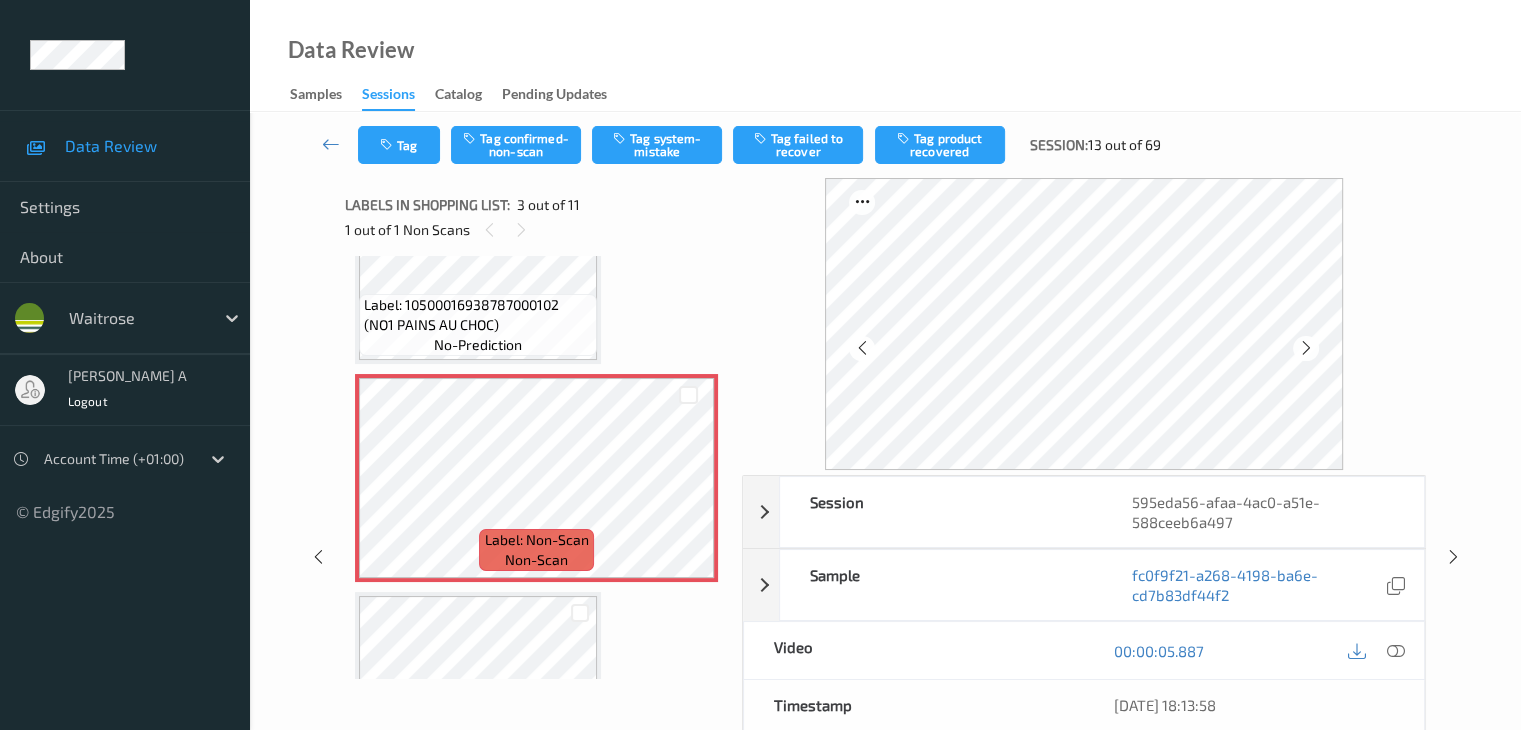 click at bounding box center [1306, 348] 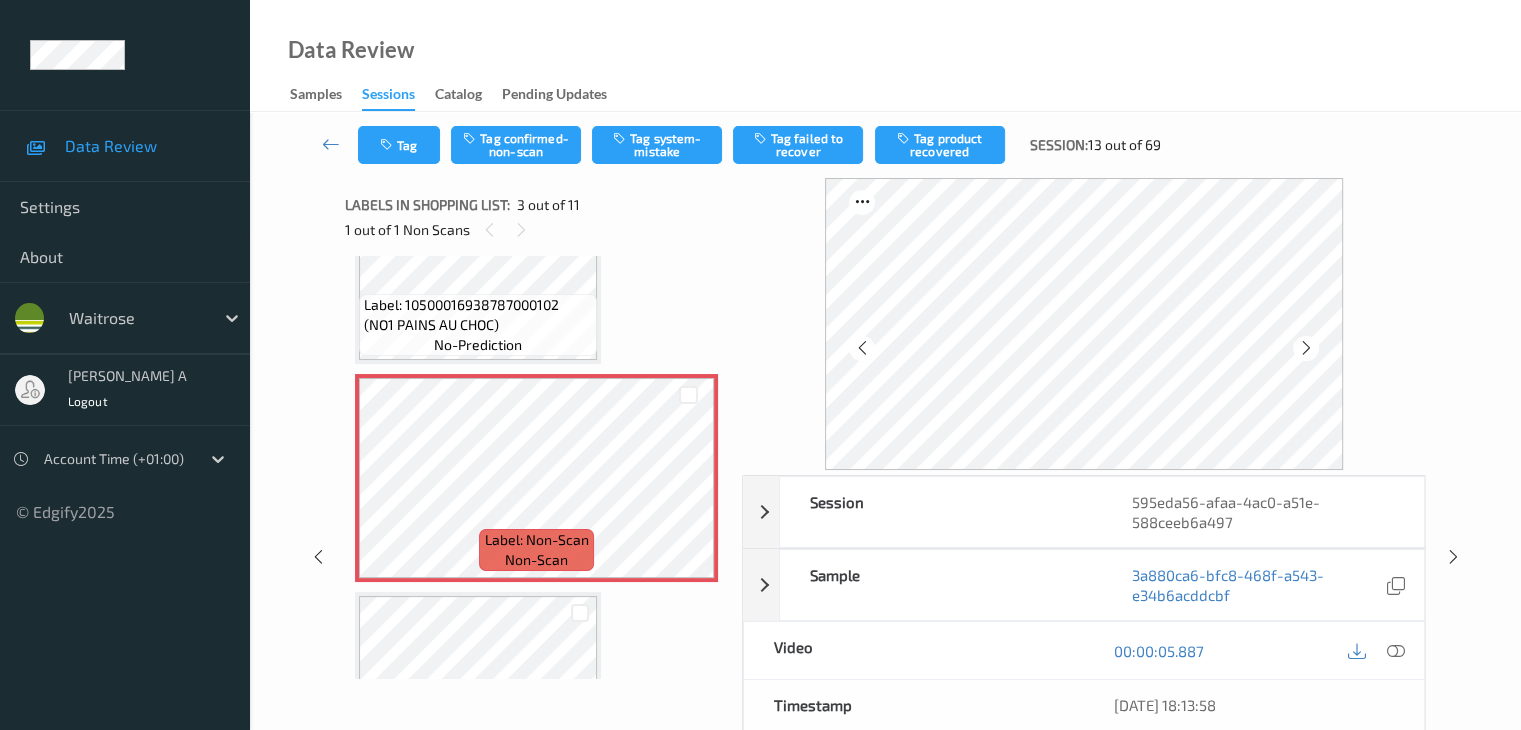 click at bounding box center (1306, 348) 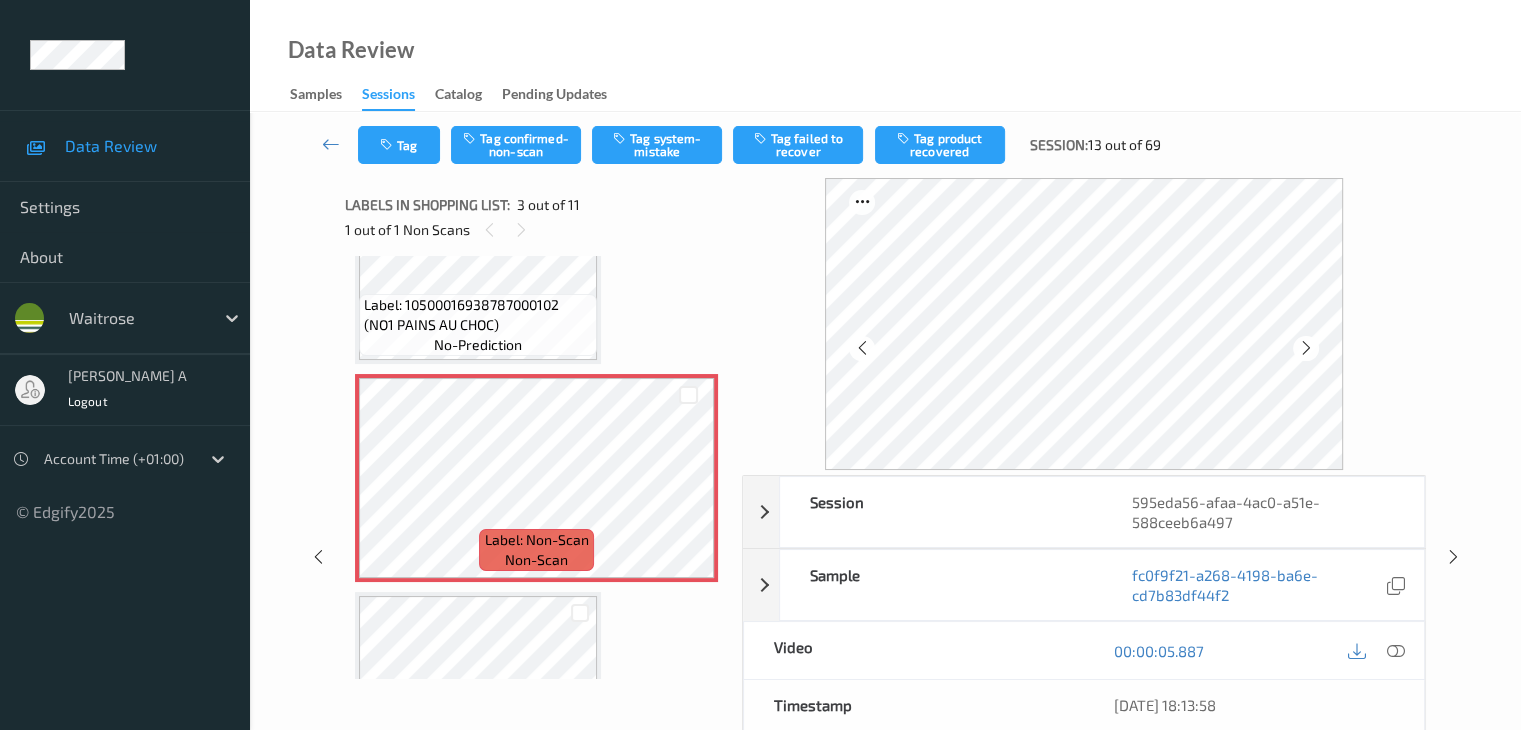 click at bounding box center [1306, 348] 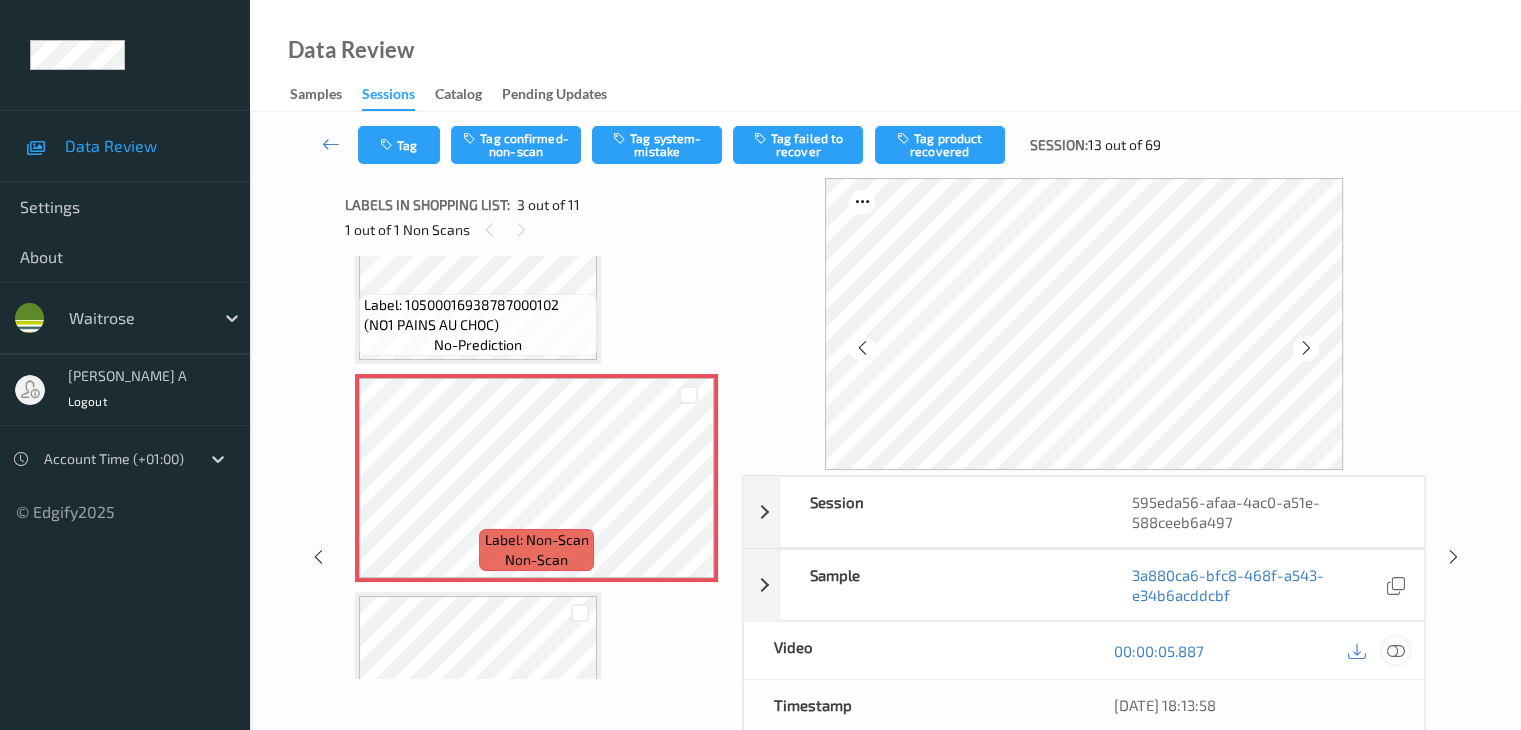 click at bounding box center [1376, 650] 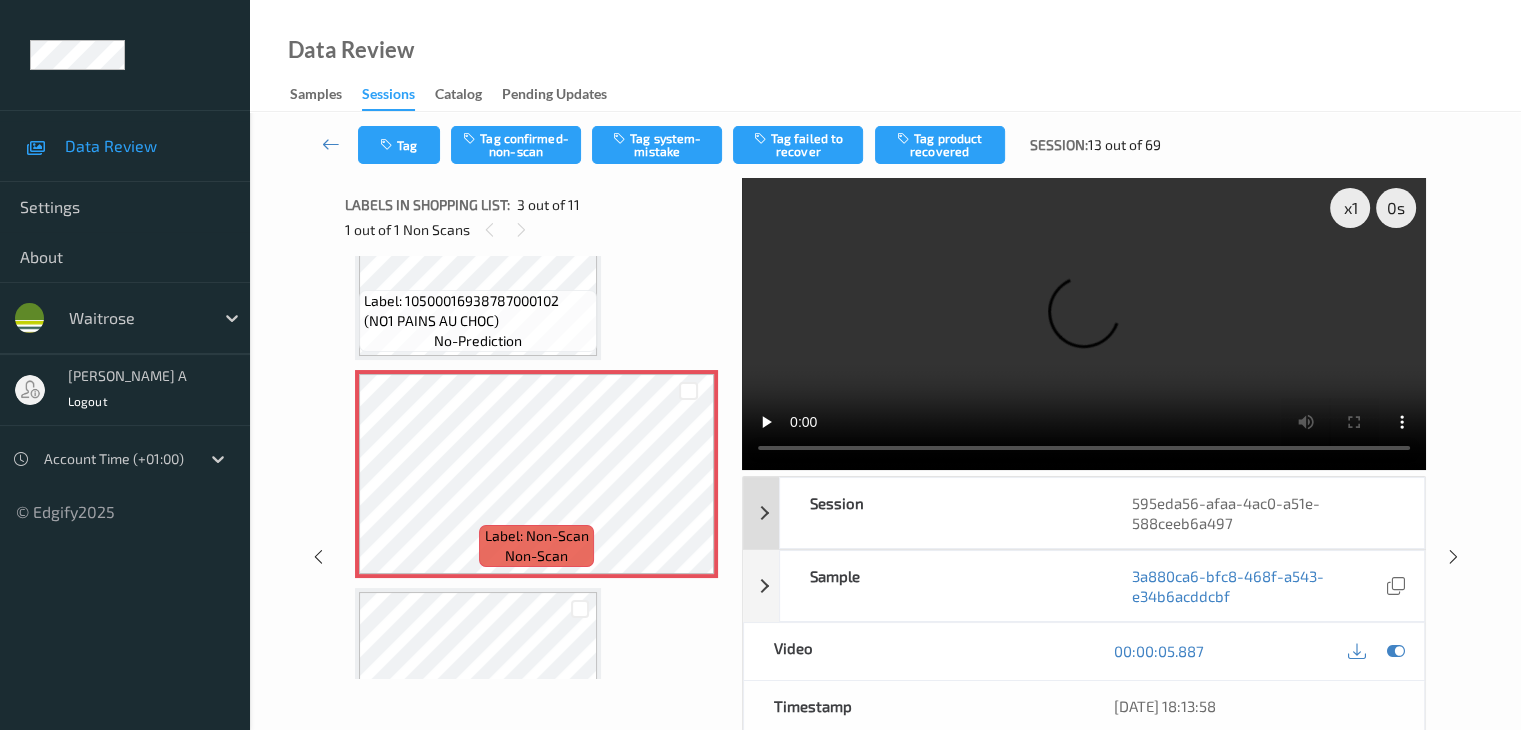 scroll, scrollTop: 328, scrollLeft: 0, axis: vertical 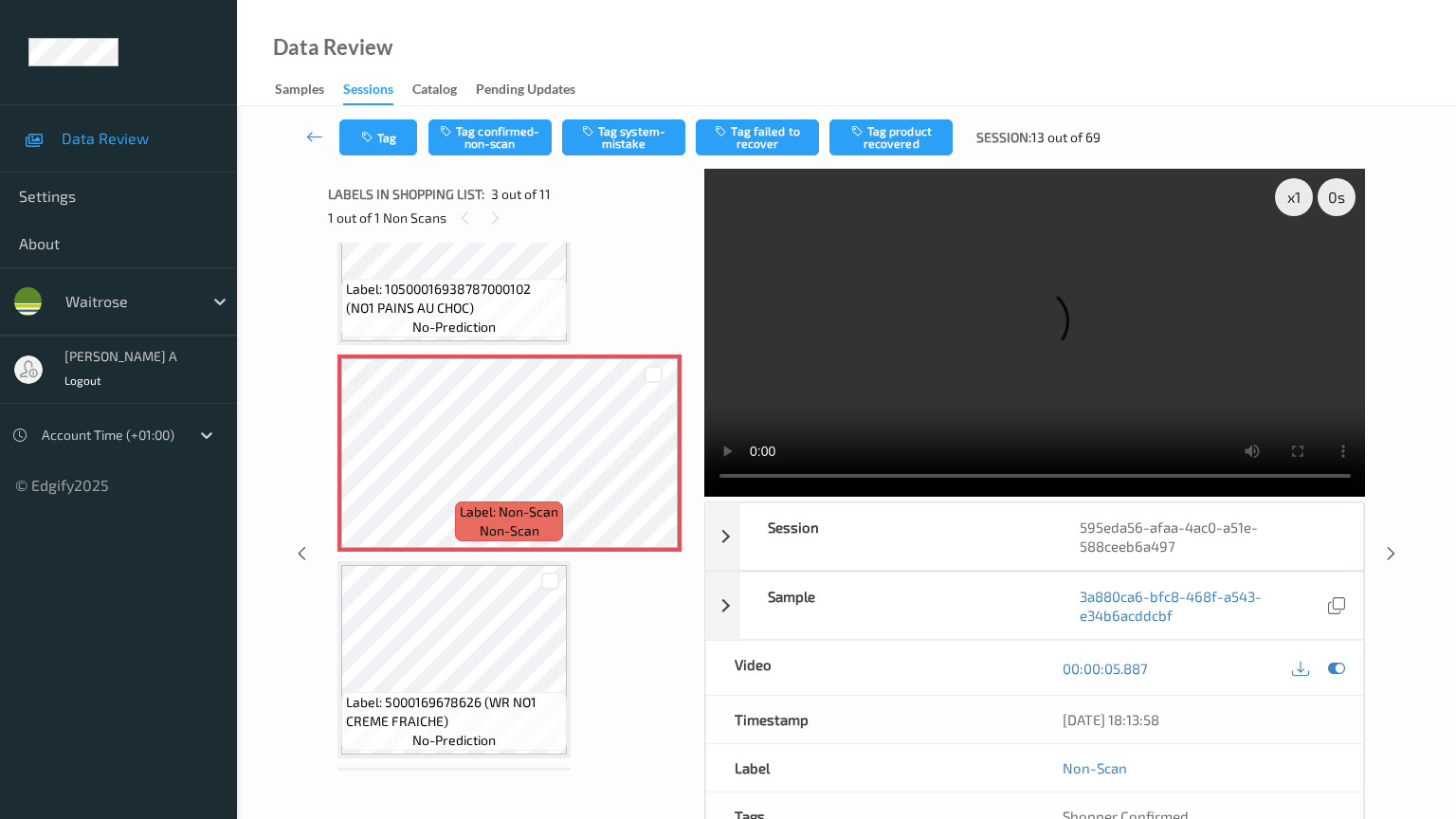 type 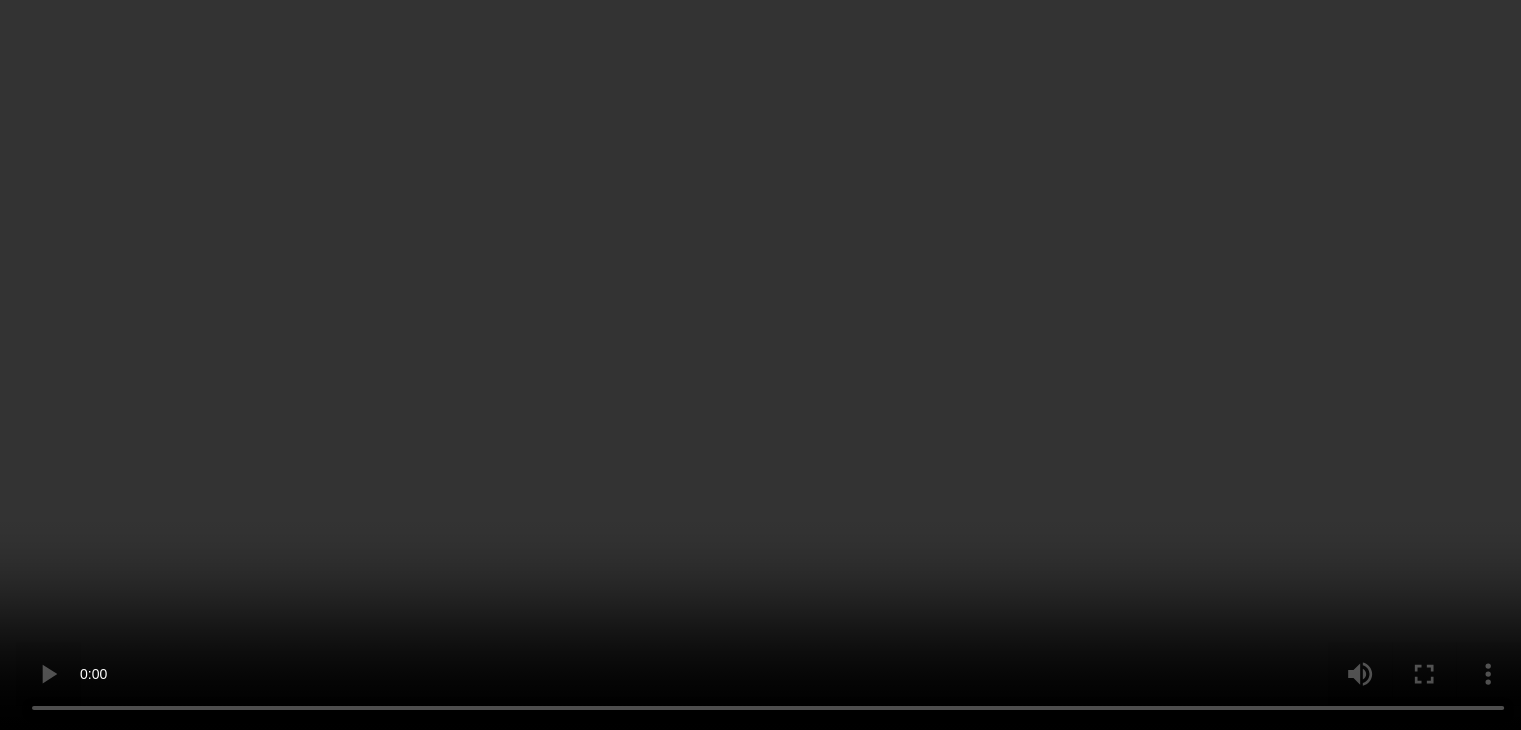 scroll, scrollTop: 0, scrollLeft: 0, axis: both 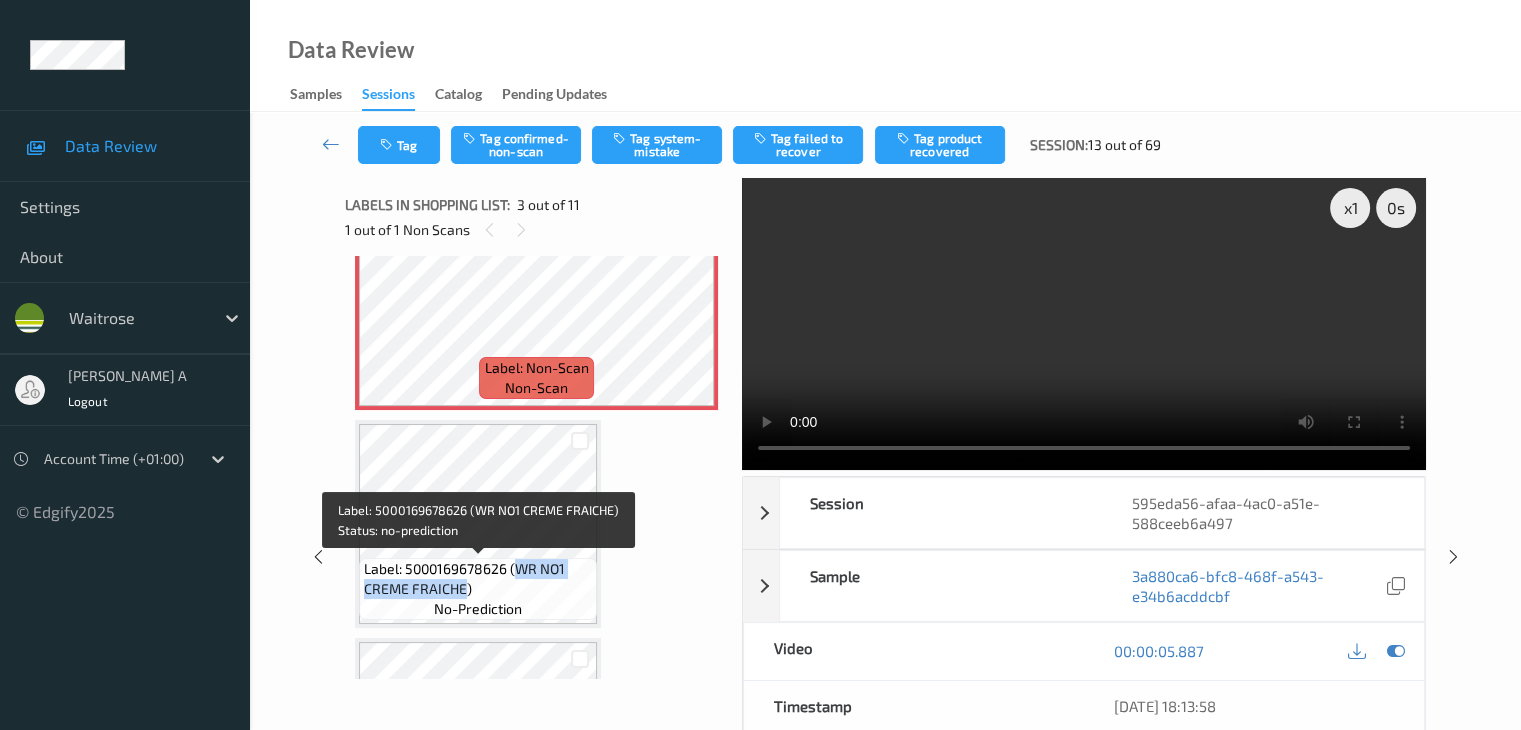 drag, startPoint x: 515, startPoint y: 573, endPoint x: 464, endPoint y: 597, distance: 56.364883 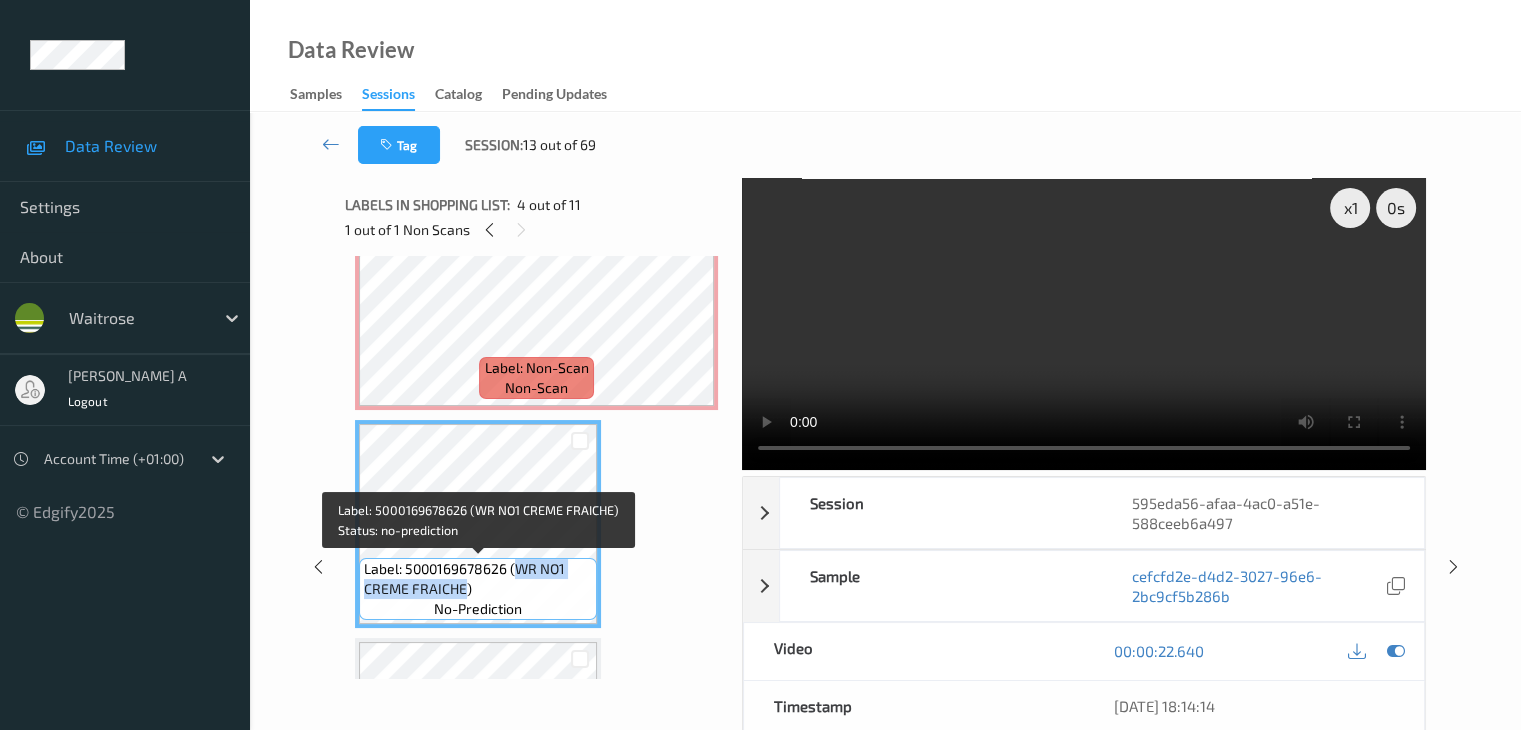 copy on "WR NO1 CREME FRAICHE" 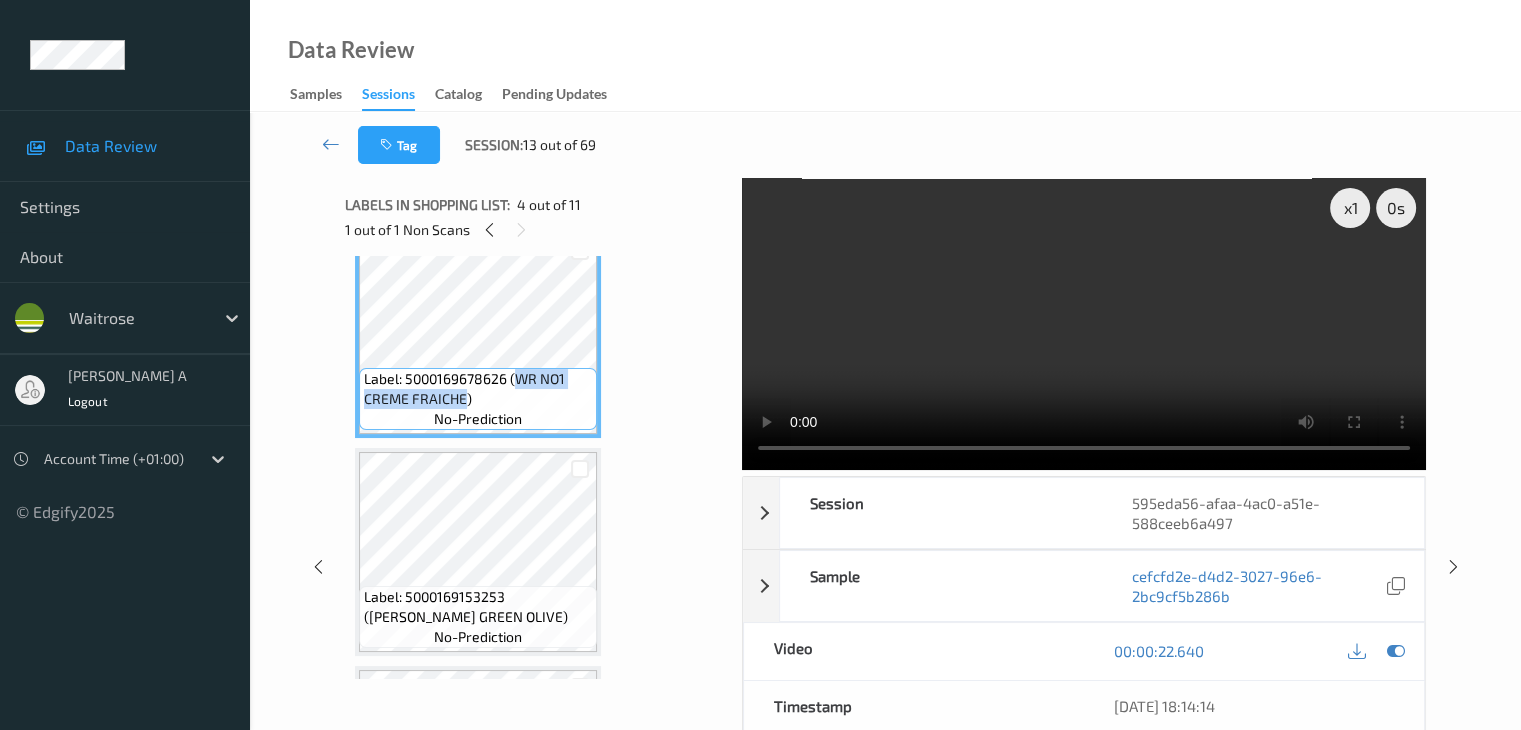 scroll, scrollTop: 700, scrollLeft: 0, axis: vertical 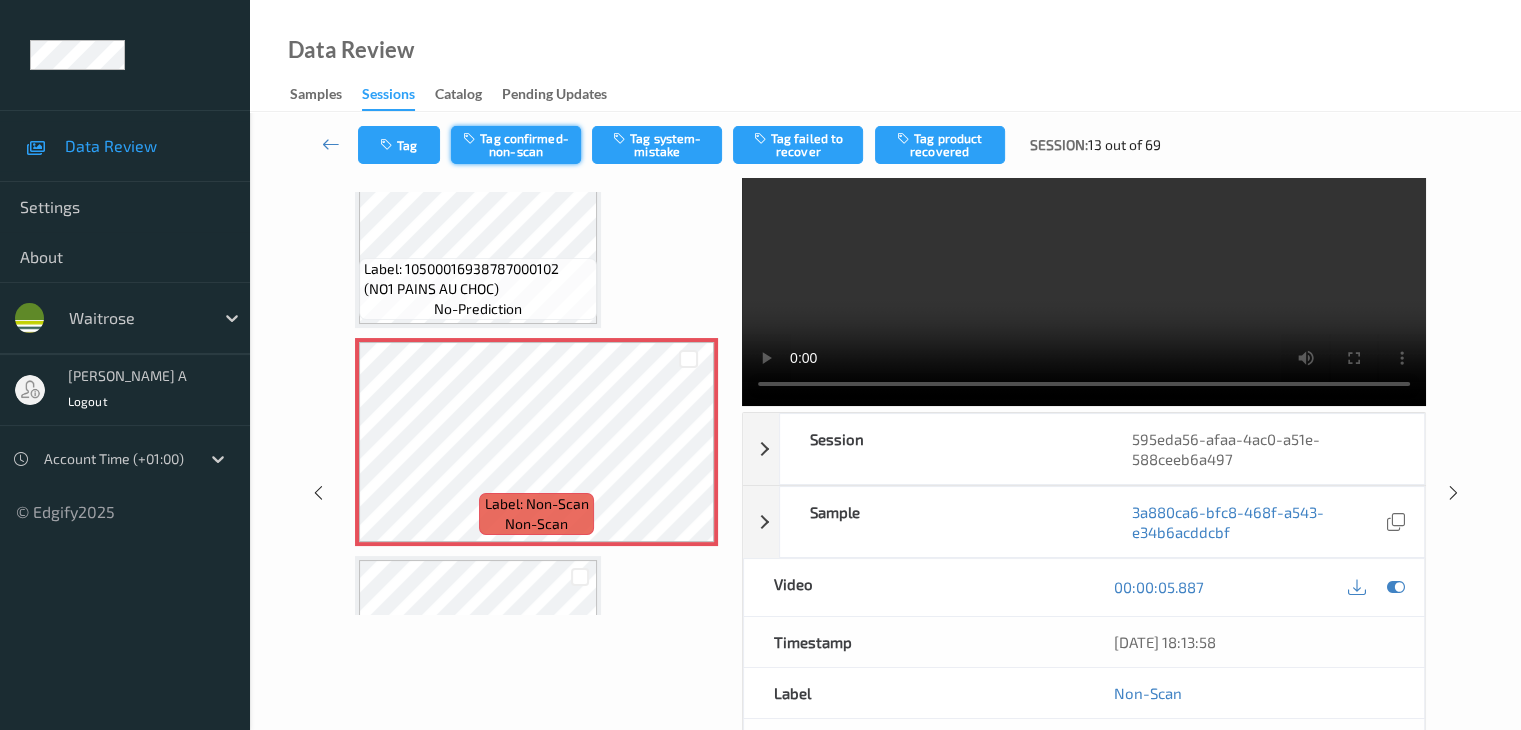 click on "Tag   confirmed-non-scan" at bounding box center (516, 145) 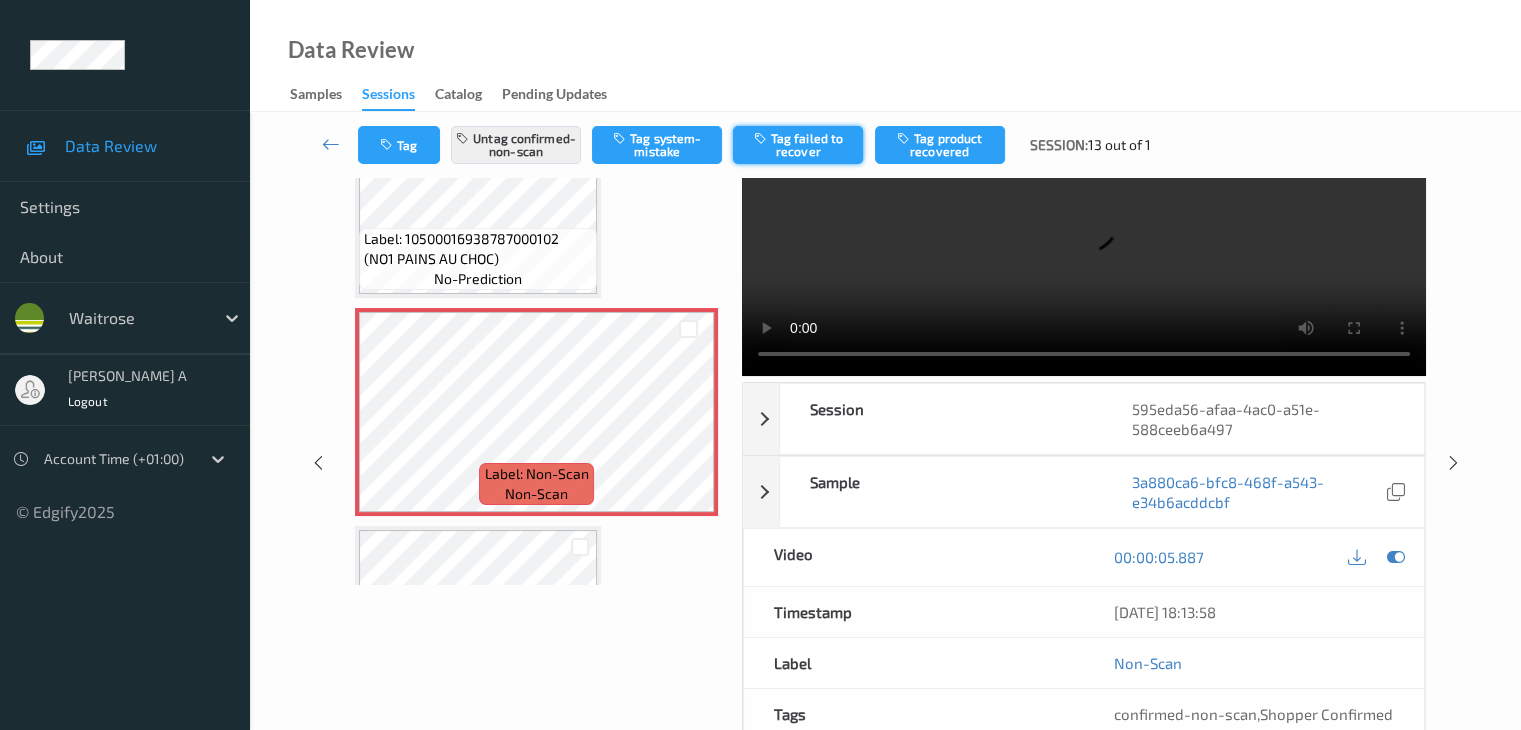 scroll, scrollTop: 64, scrollLeft: 0, axis: vertical 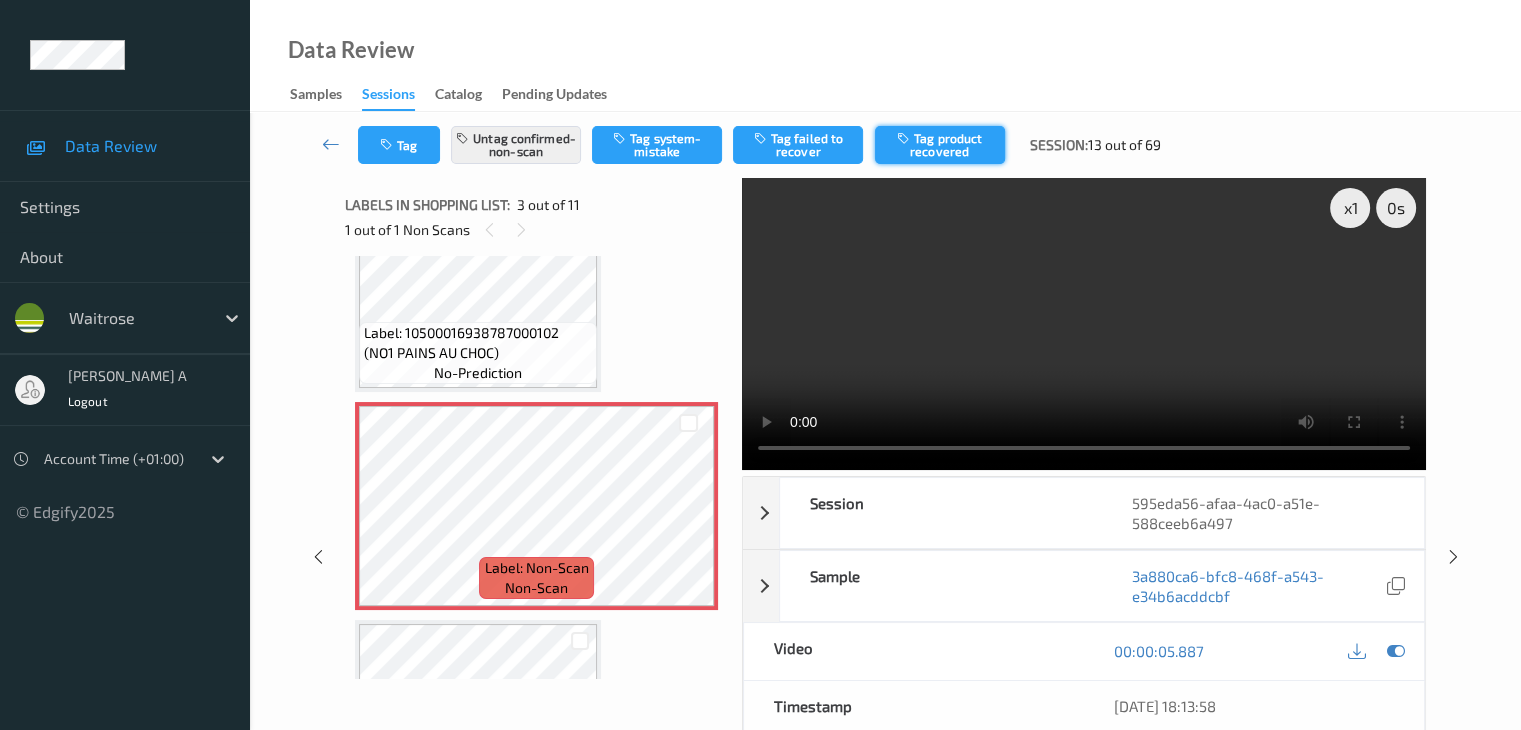 click on "Tag   product recovered" at bounding box center [940, 145] 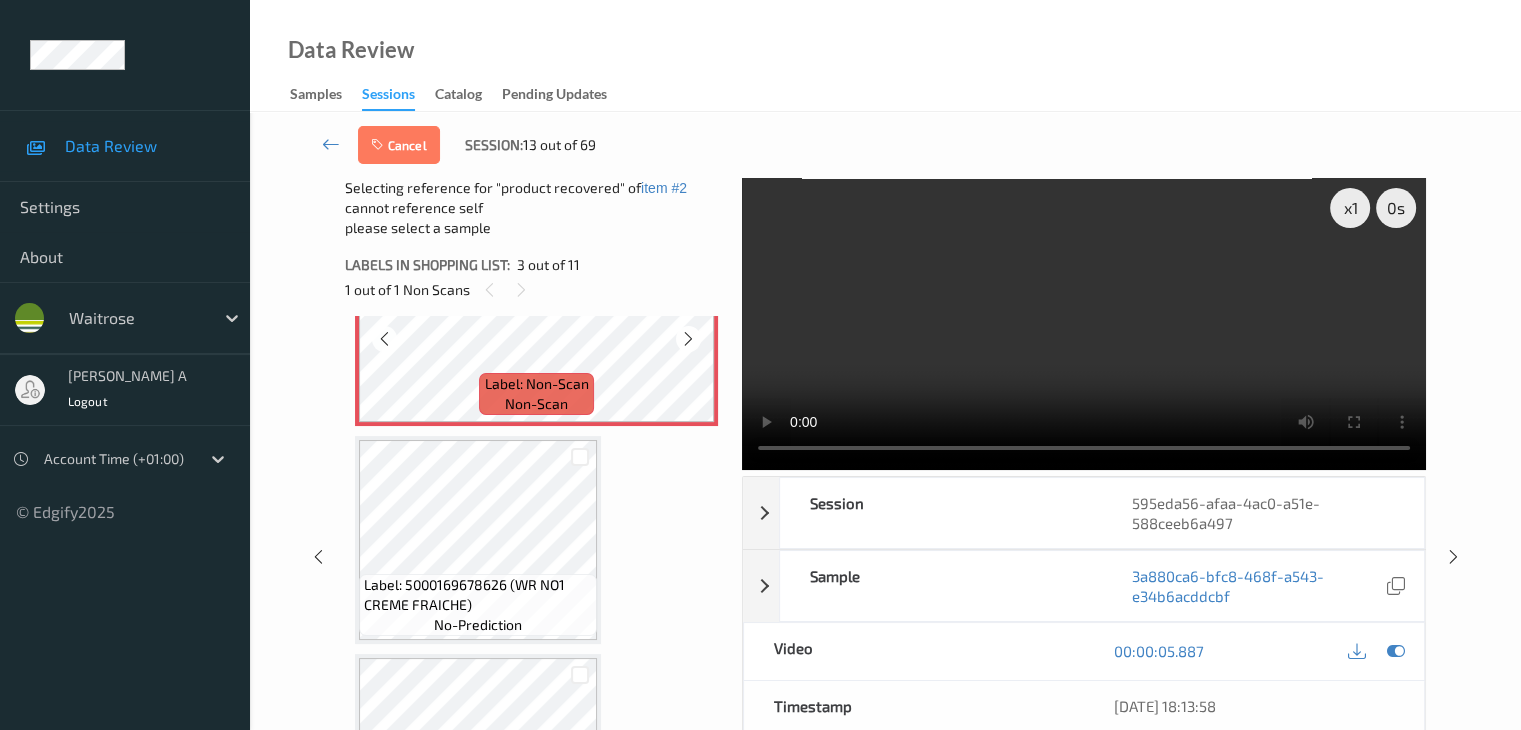 scroll, scrollTop: 600, scrollLeft: 0, axis: vertical 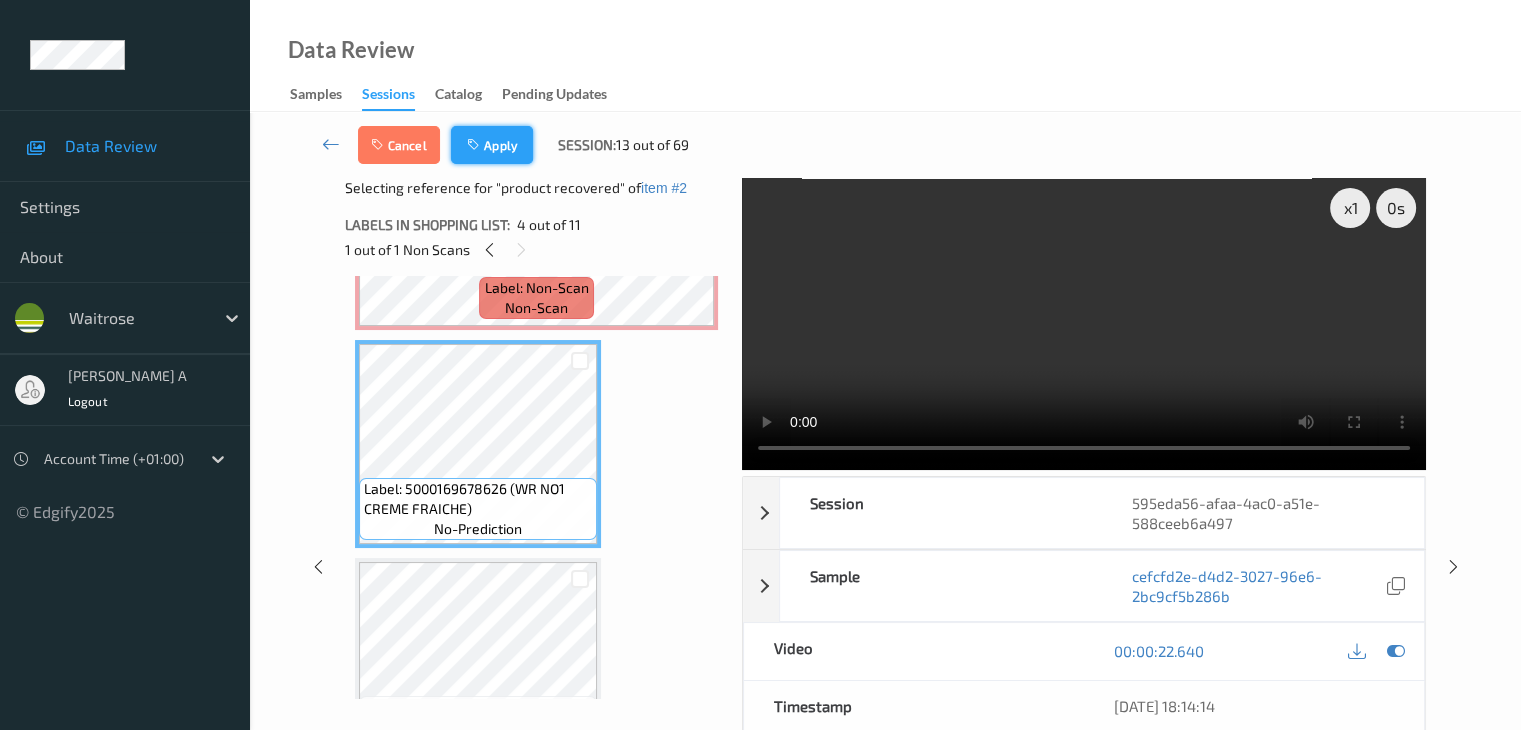 click on "Apply" at bounding box center [492, 145] 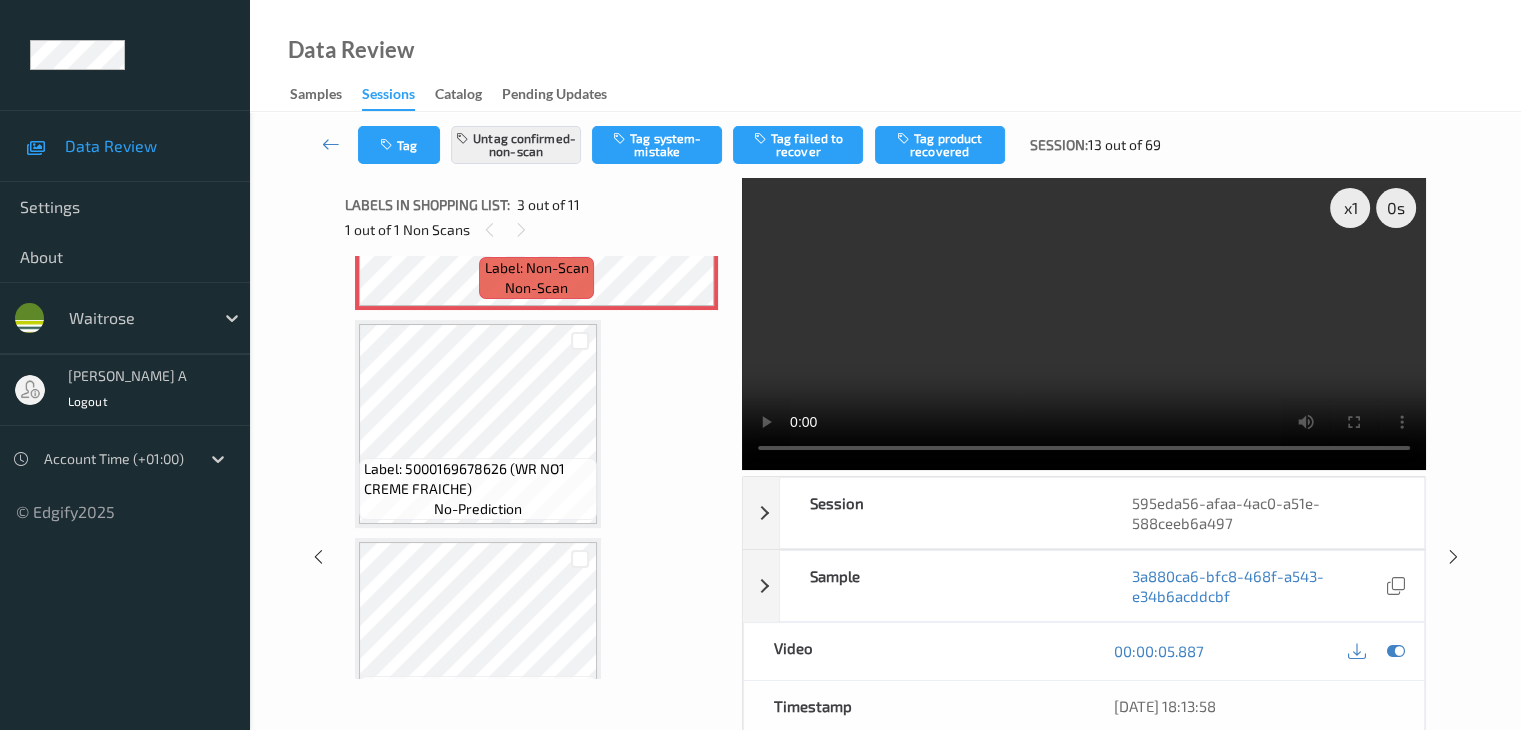 scroll, scrollTop: 228, scrollLeft: 0, axis: vertical 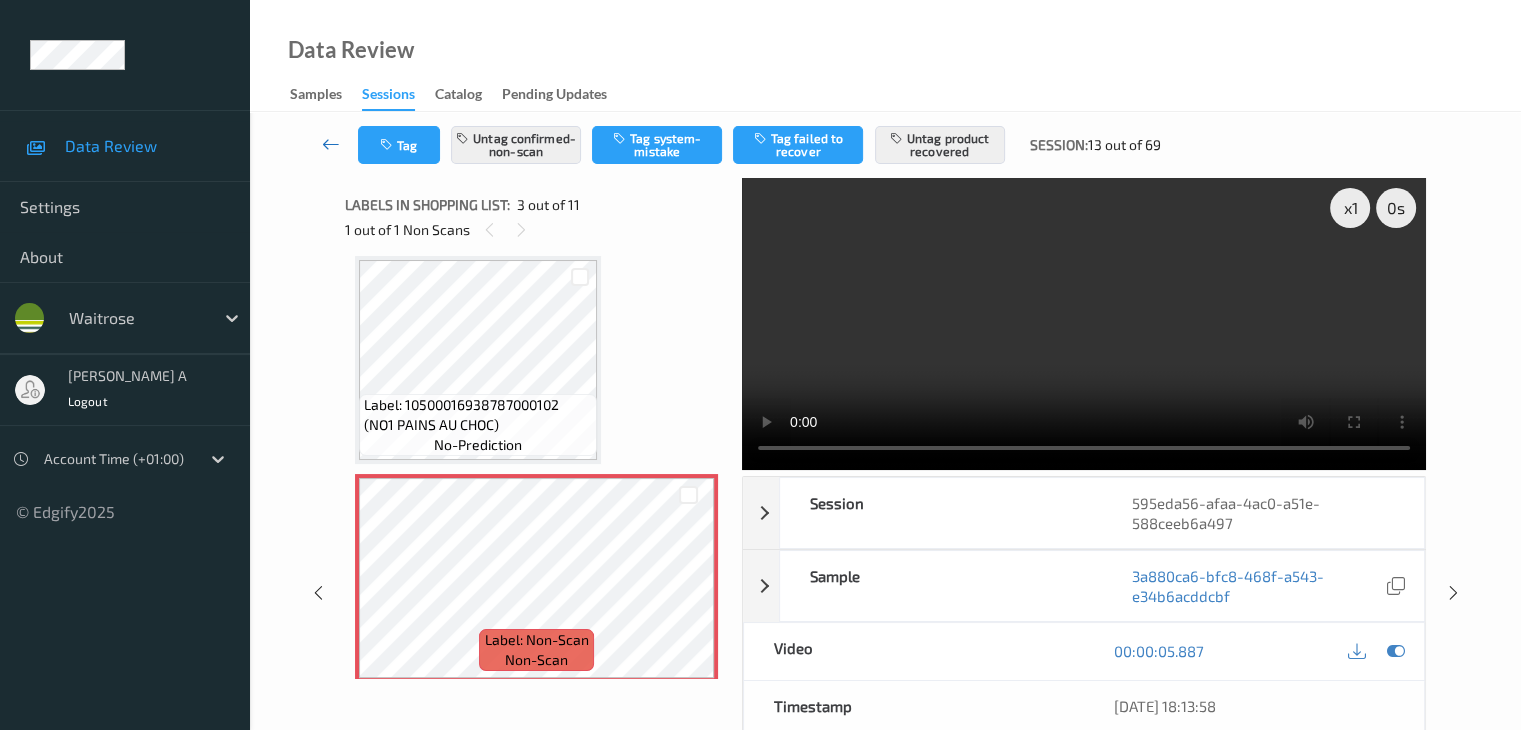 click at bounding box center (331, 144) 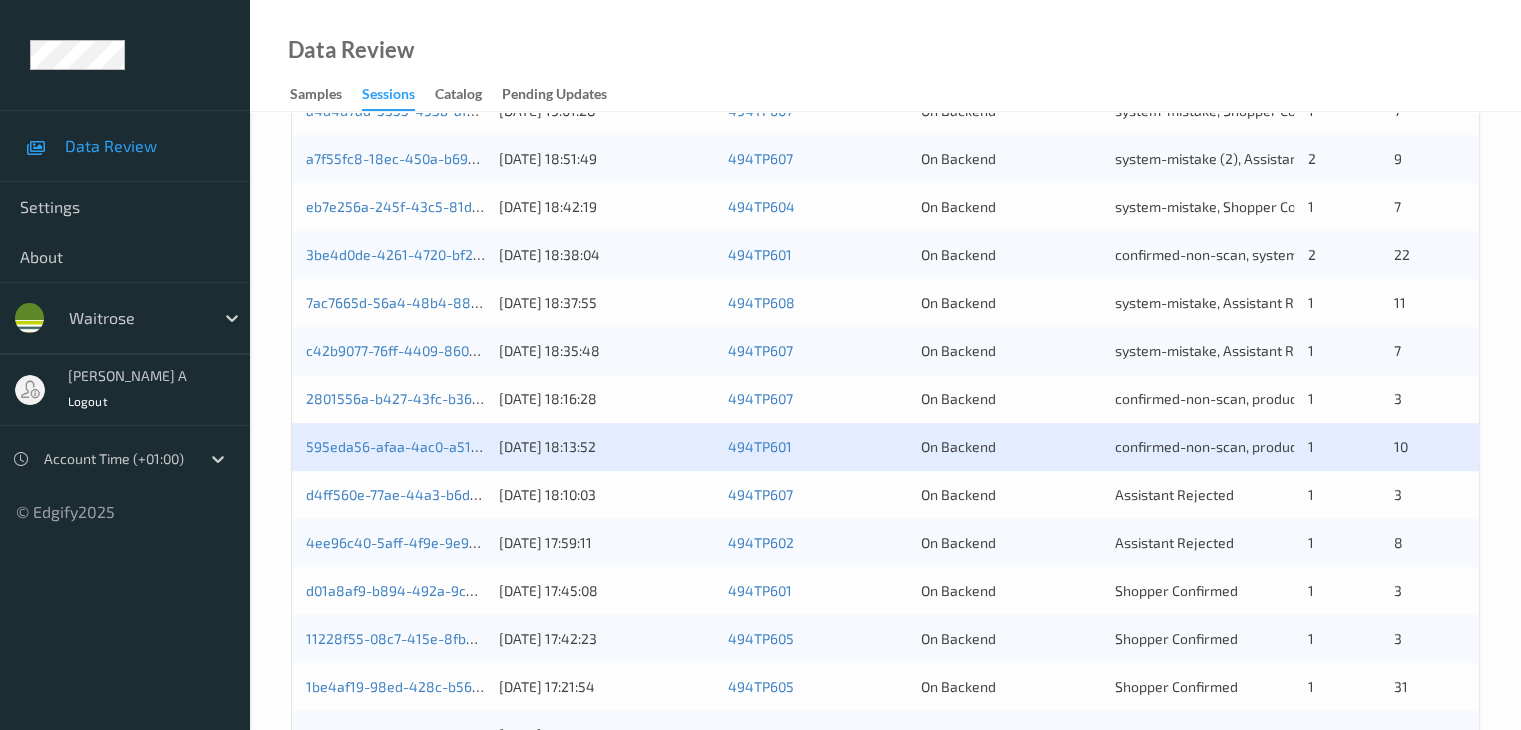 scroll, scrollTop: 800, scrollLeft: 0, axis: vertical 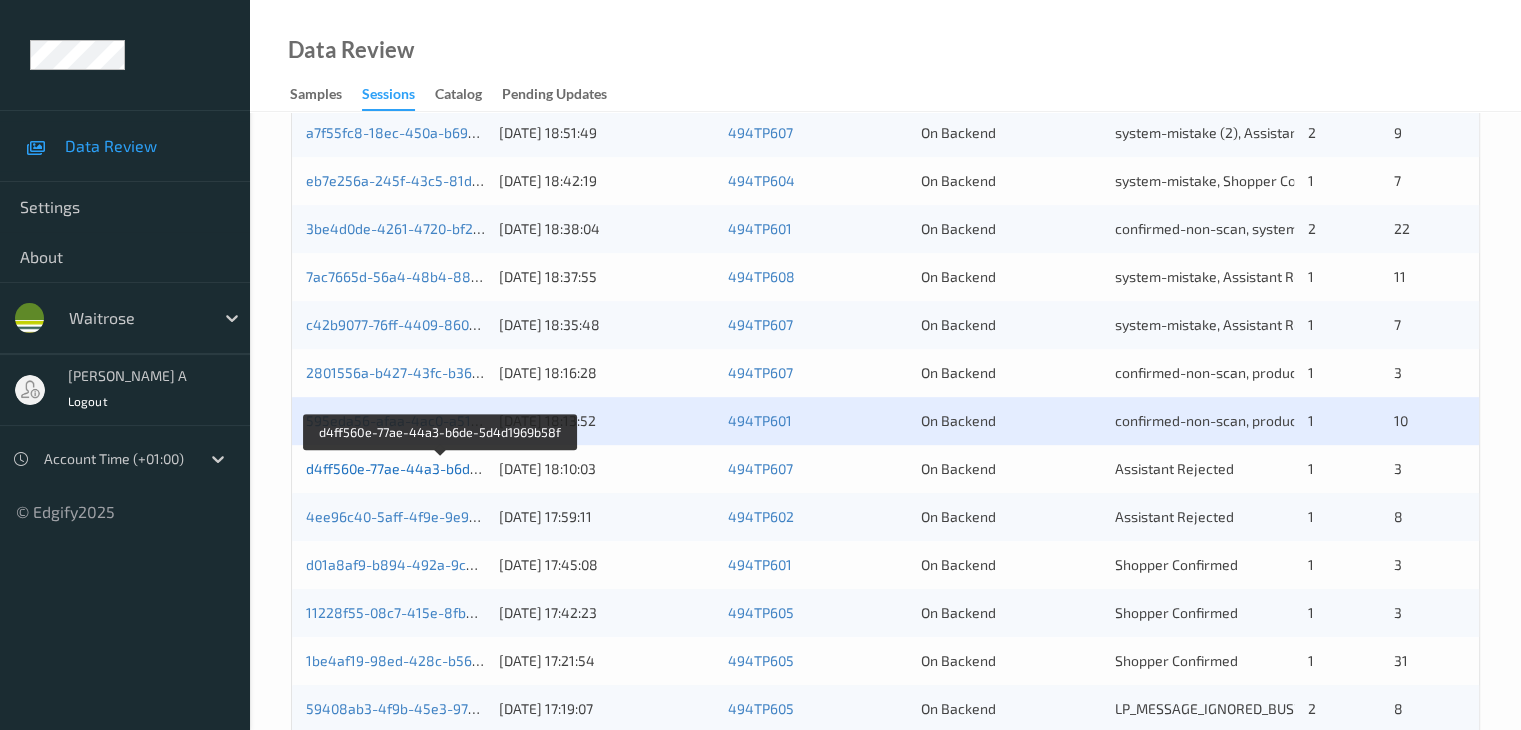 click on "d4ff560e-77ae-44a3-b6de-5d4d1969b58f" at bounding box center [441, 468] 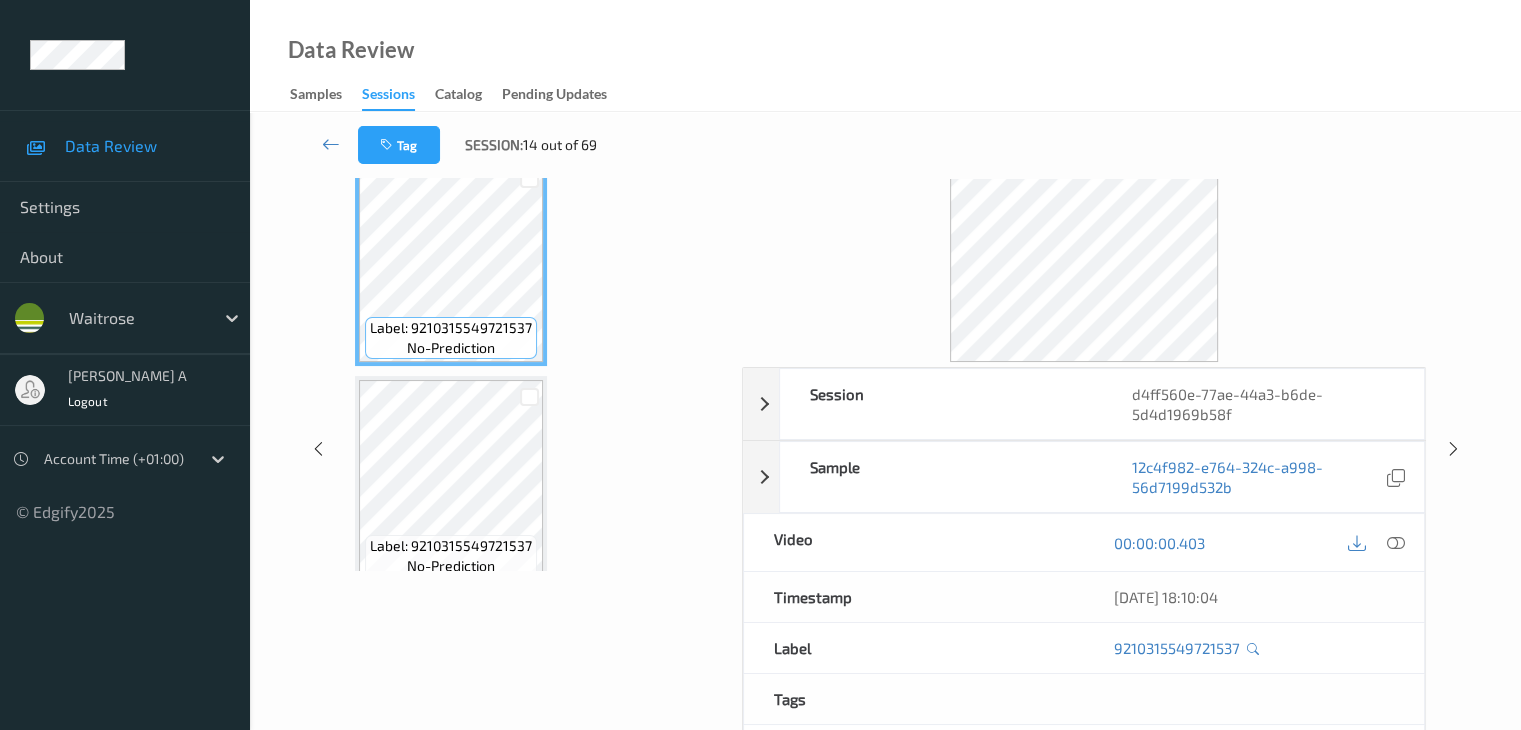 scroll, scrollTop: 0, scrollLeft: 0, axis: both 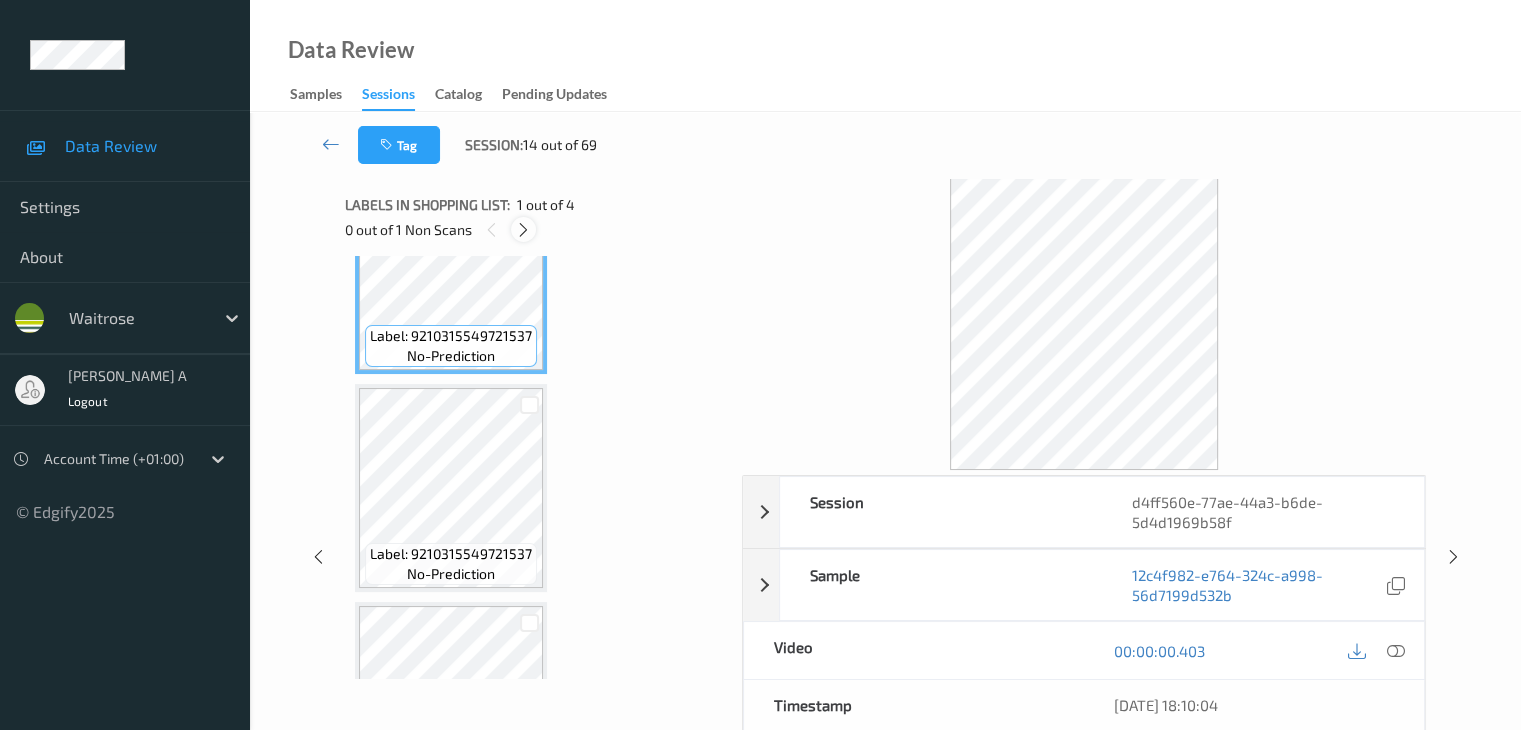 click at bounding box center [523, 229] 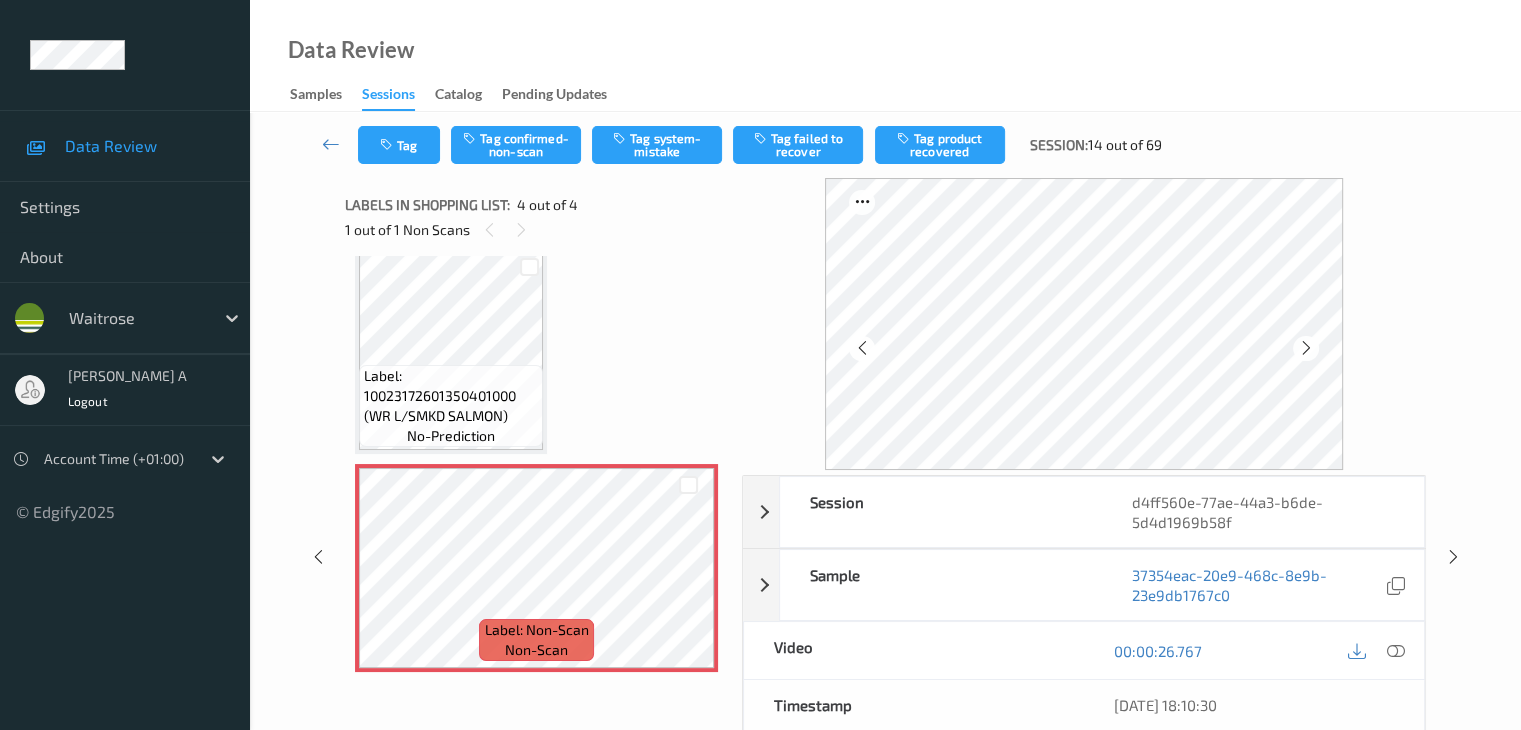 scroll, scrollTop: 459, scrollLeft: 0, axis: vertical 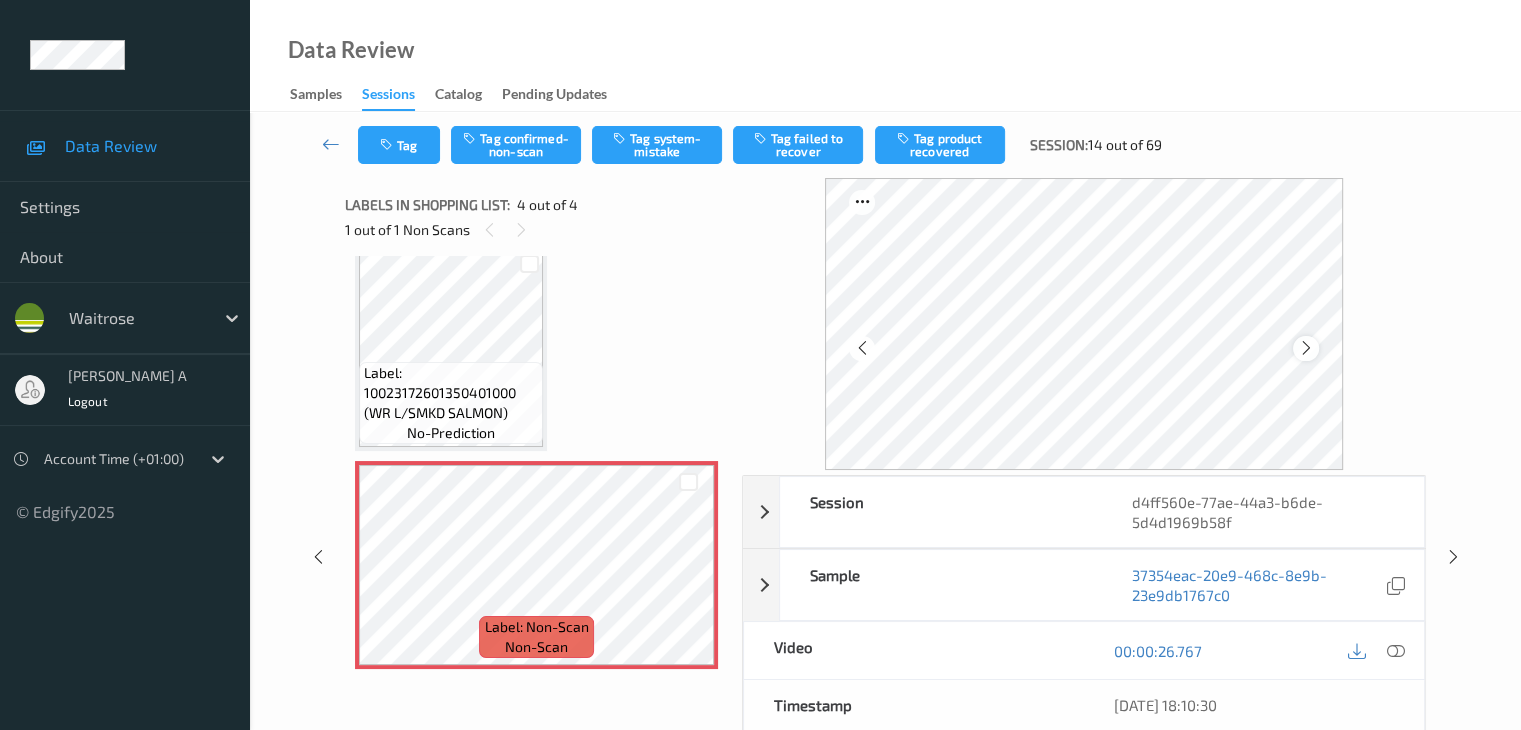 click at bounding box center [1306, 348] 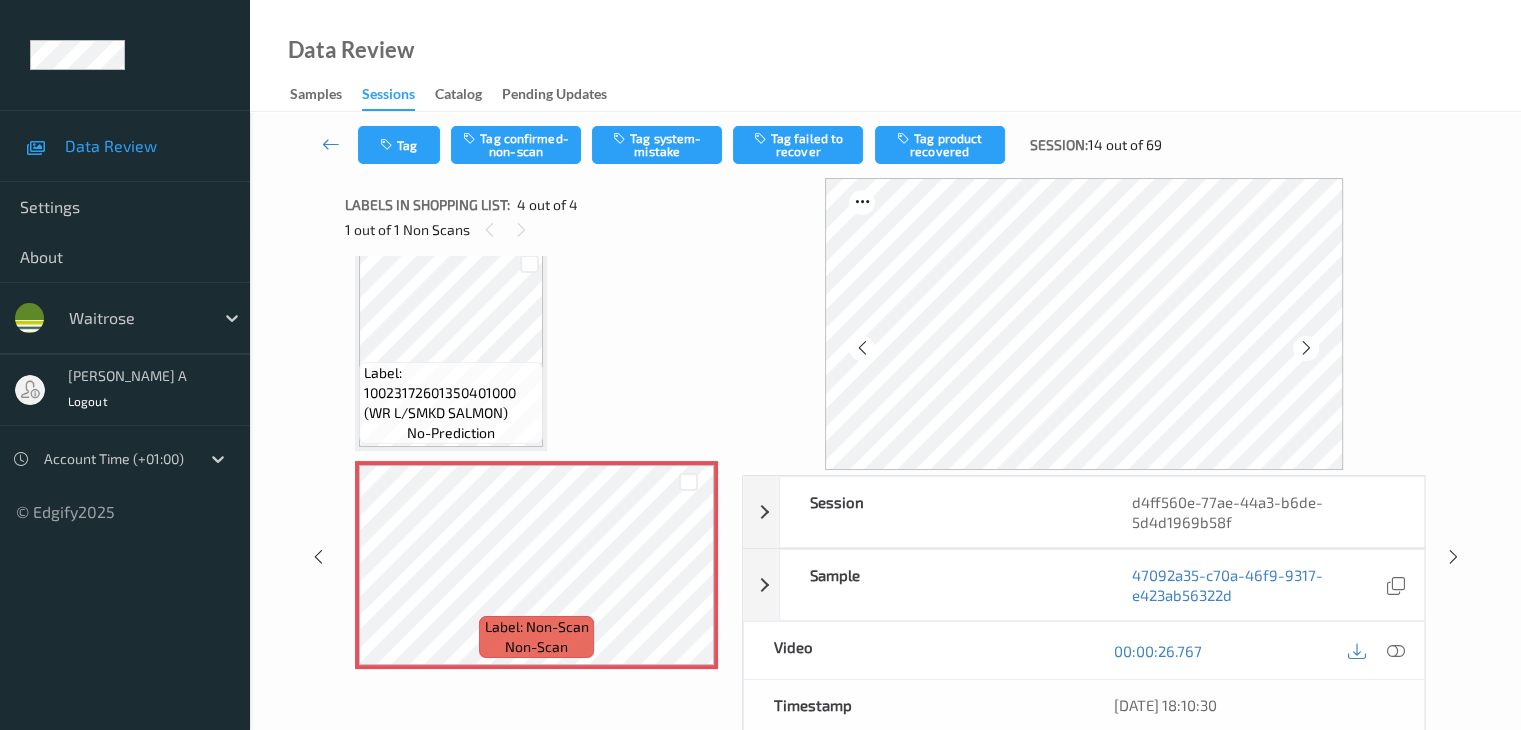 click at bounding box center [1306, 348] 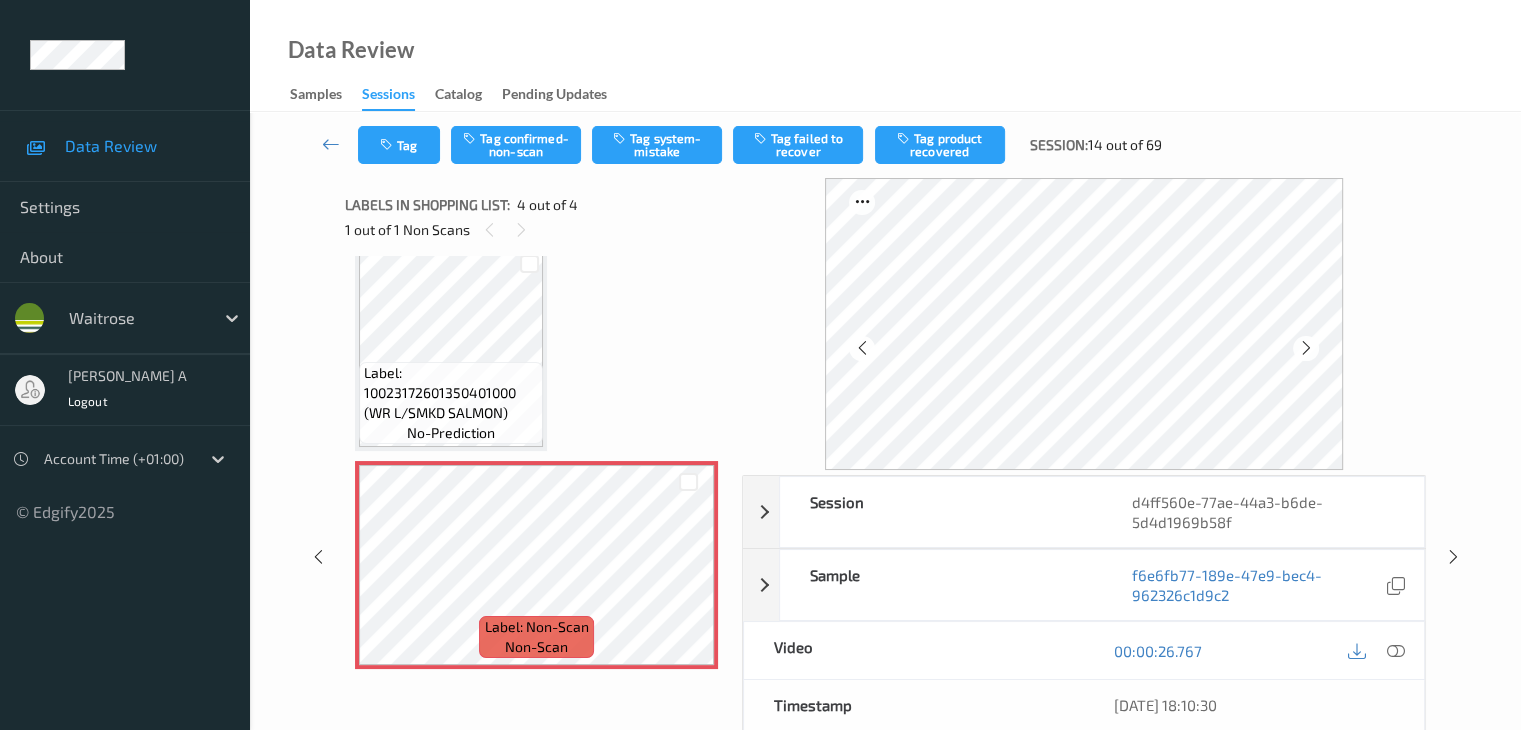click at bounding box center [1306, 348] 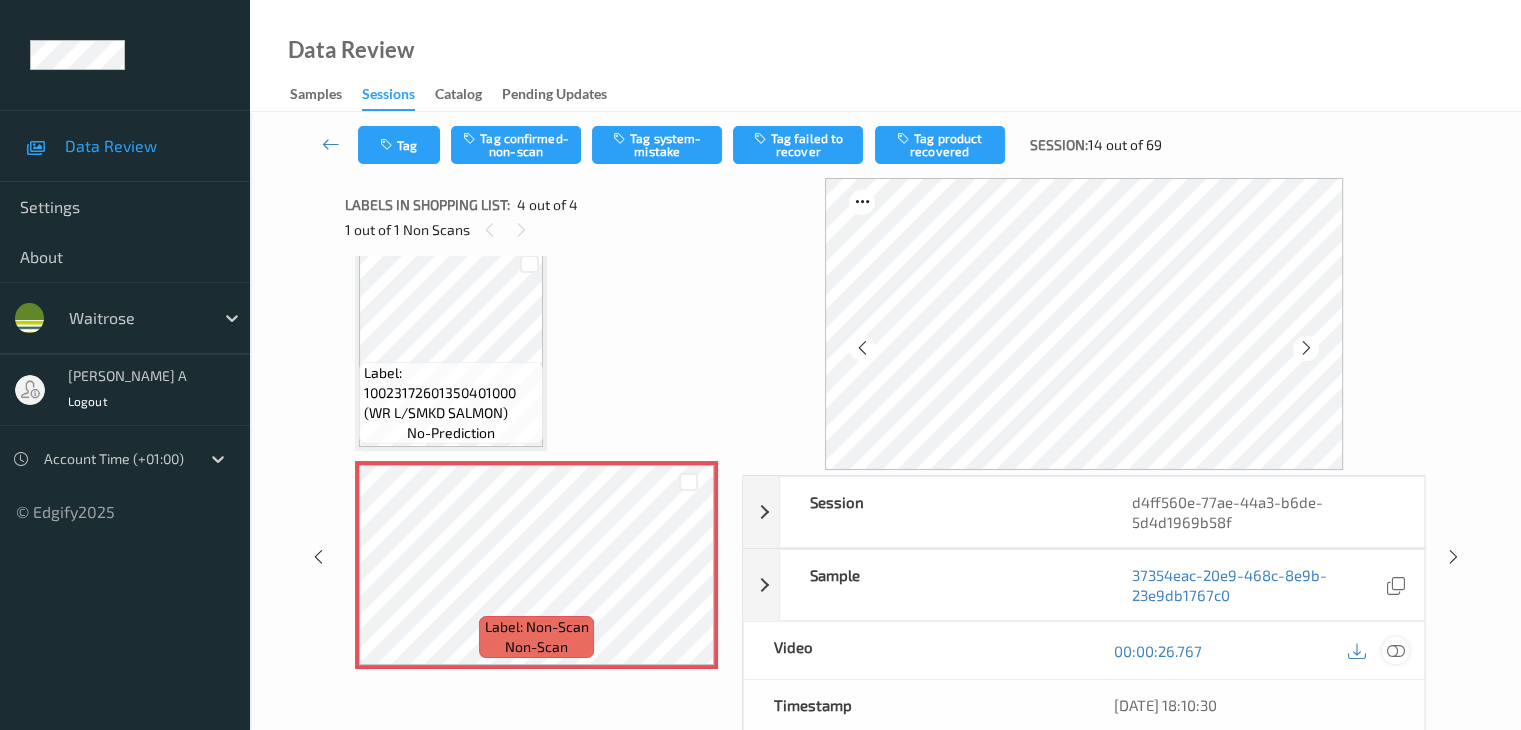 click at bounding box center [1395, 651] 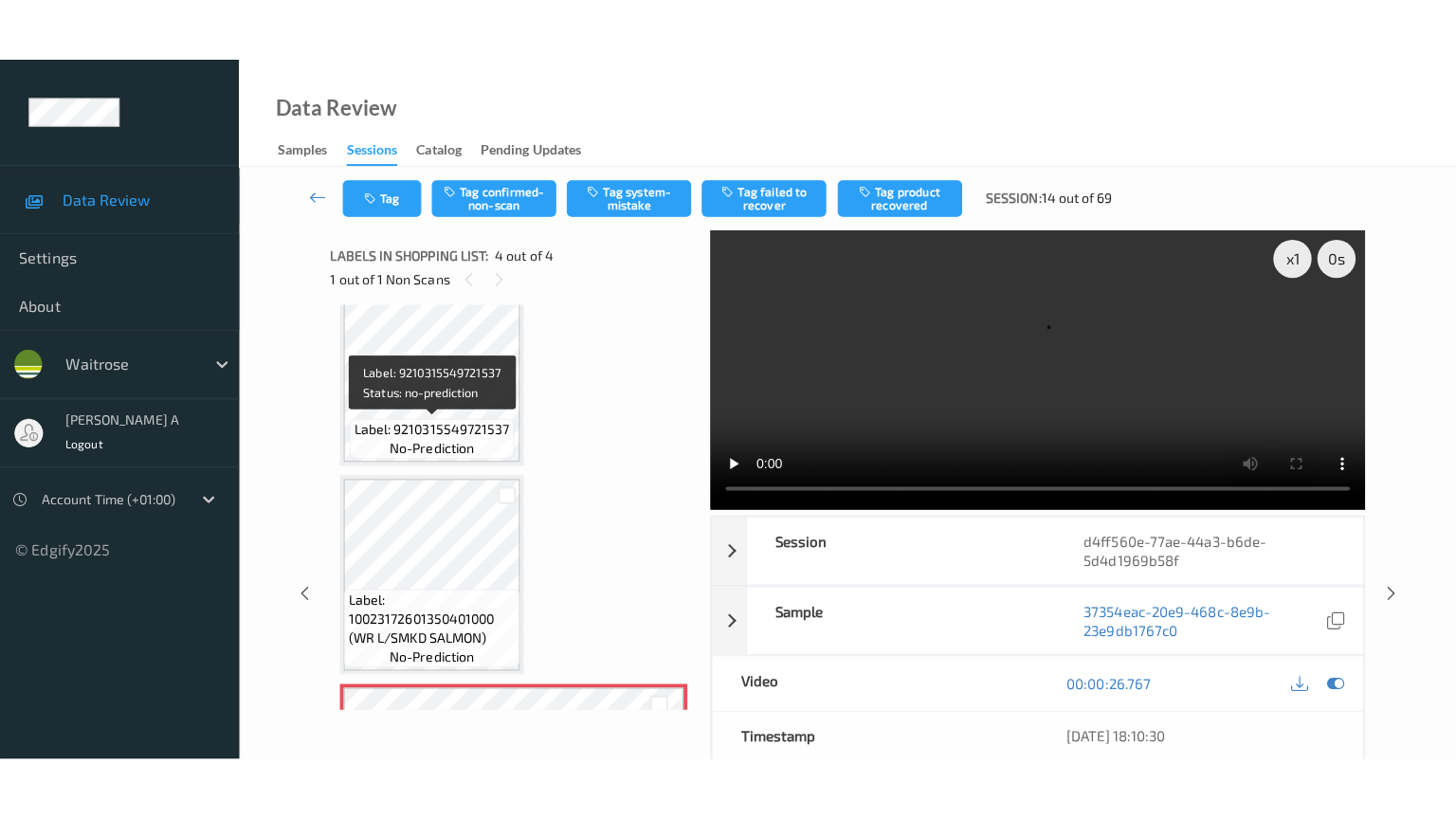 scroll, scrollTop: 379, scrollLeft: 0, axis: vertical 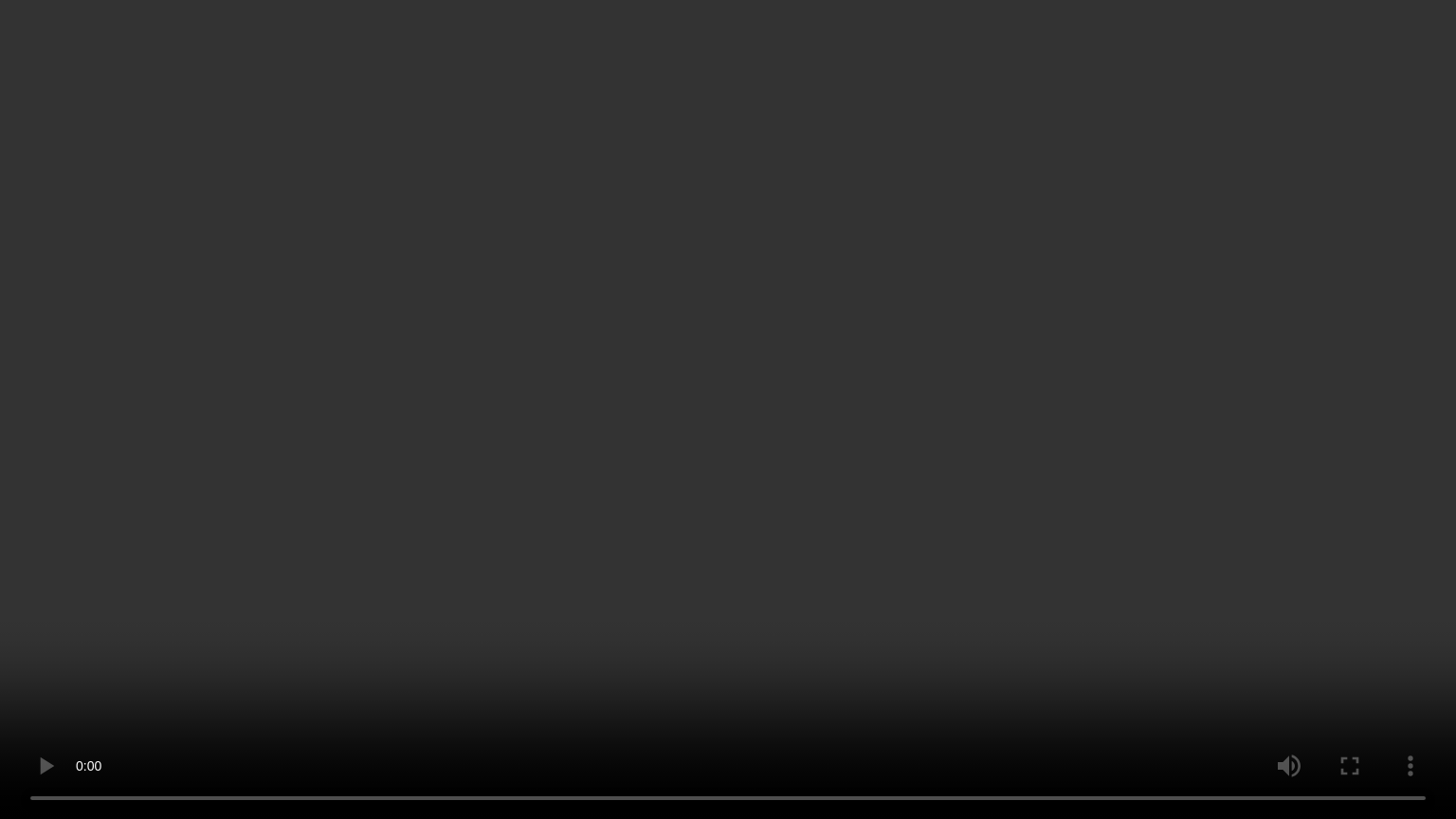 type 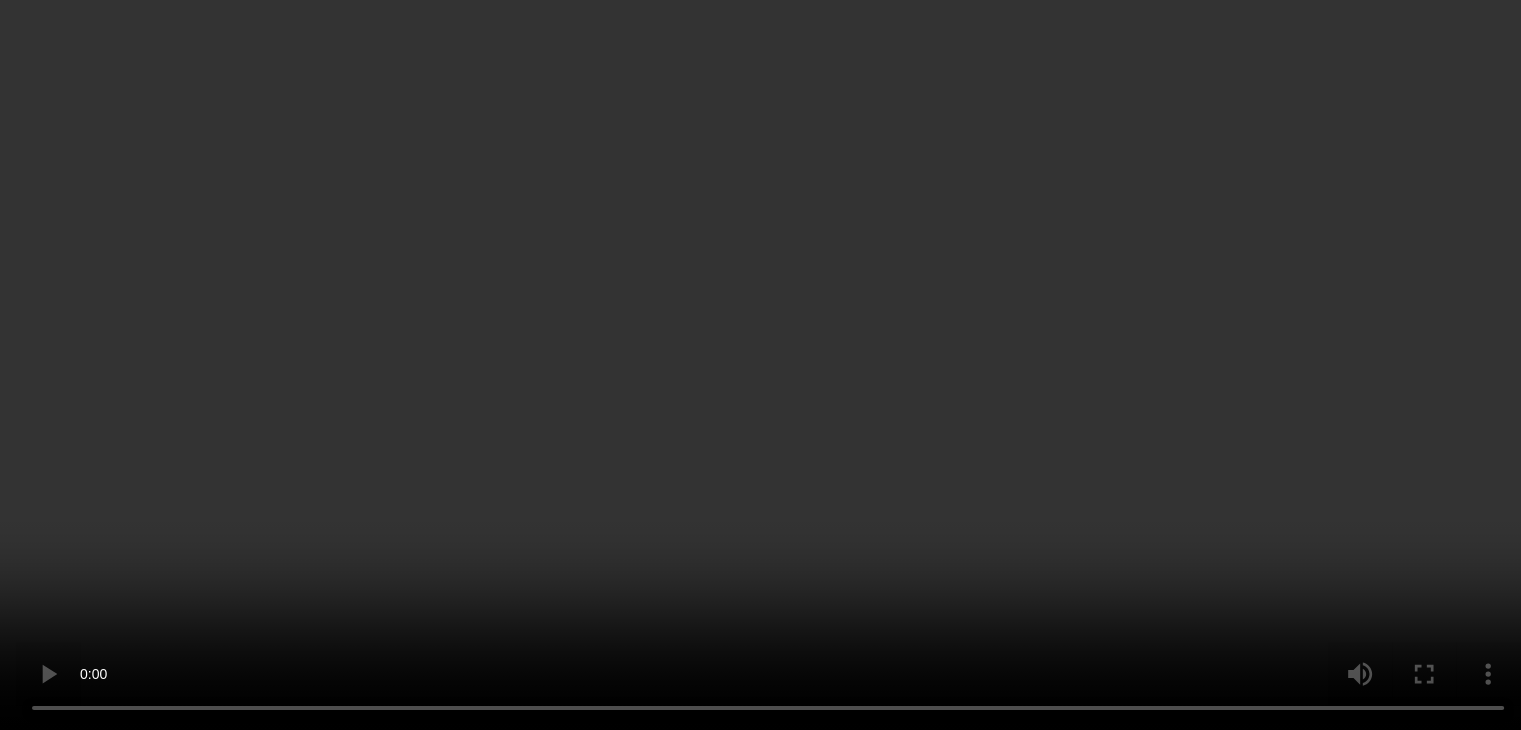 scroll, scrollTop: 300, scrollLeft: 0, axis: vertical 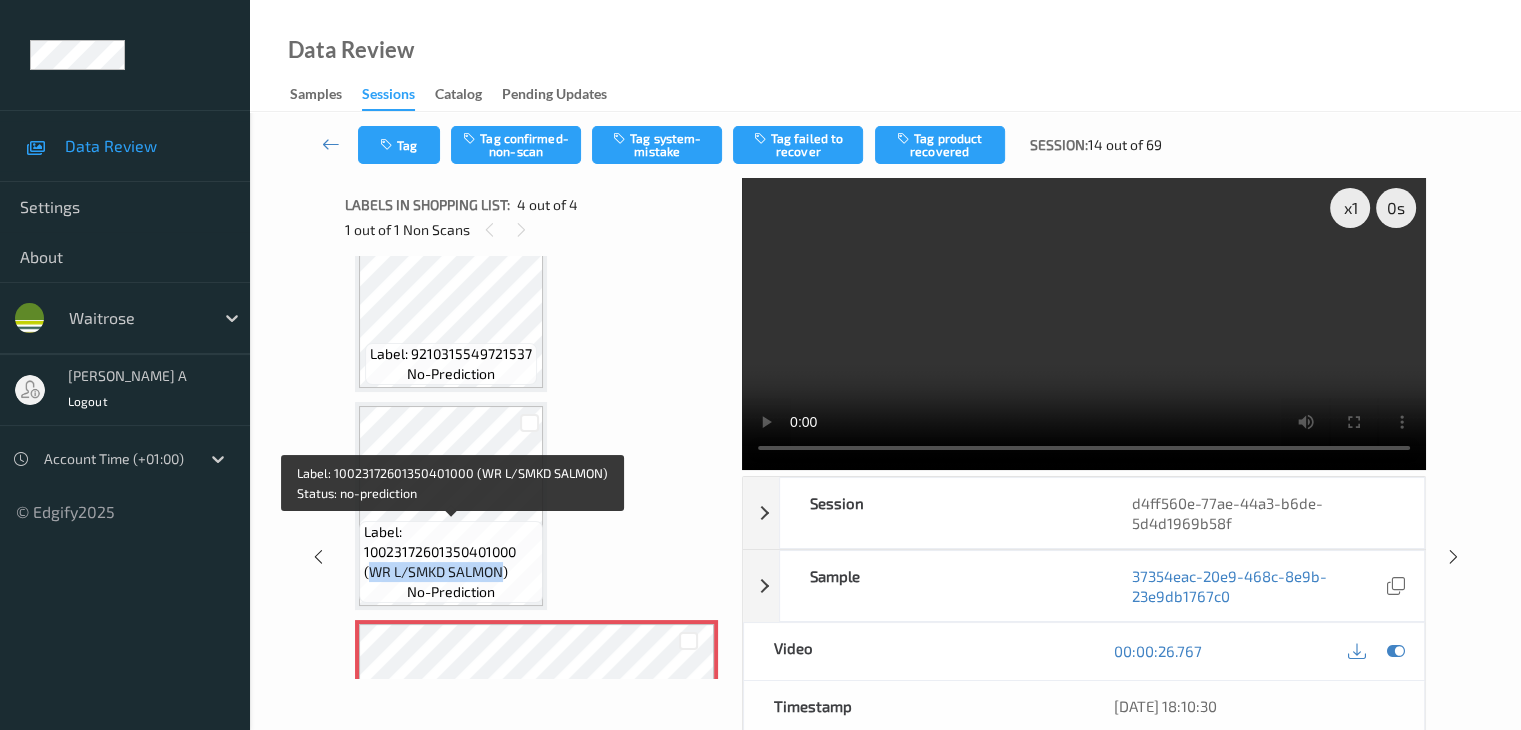 drag, startPoint x: 370, startPoint y: 574, endPoint x: 502, endPoint y: 573, distance: 132.00378 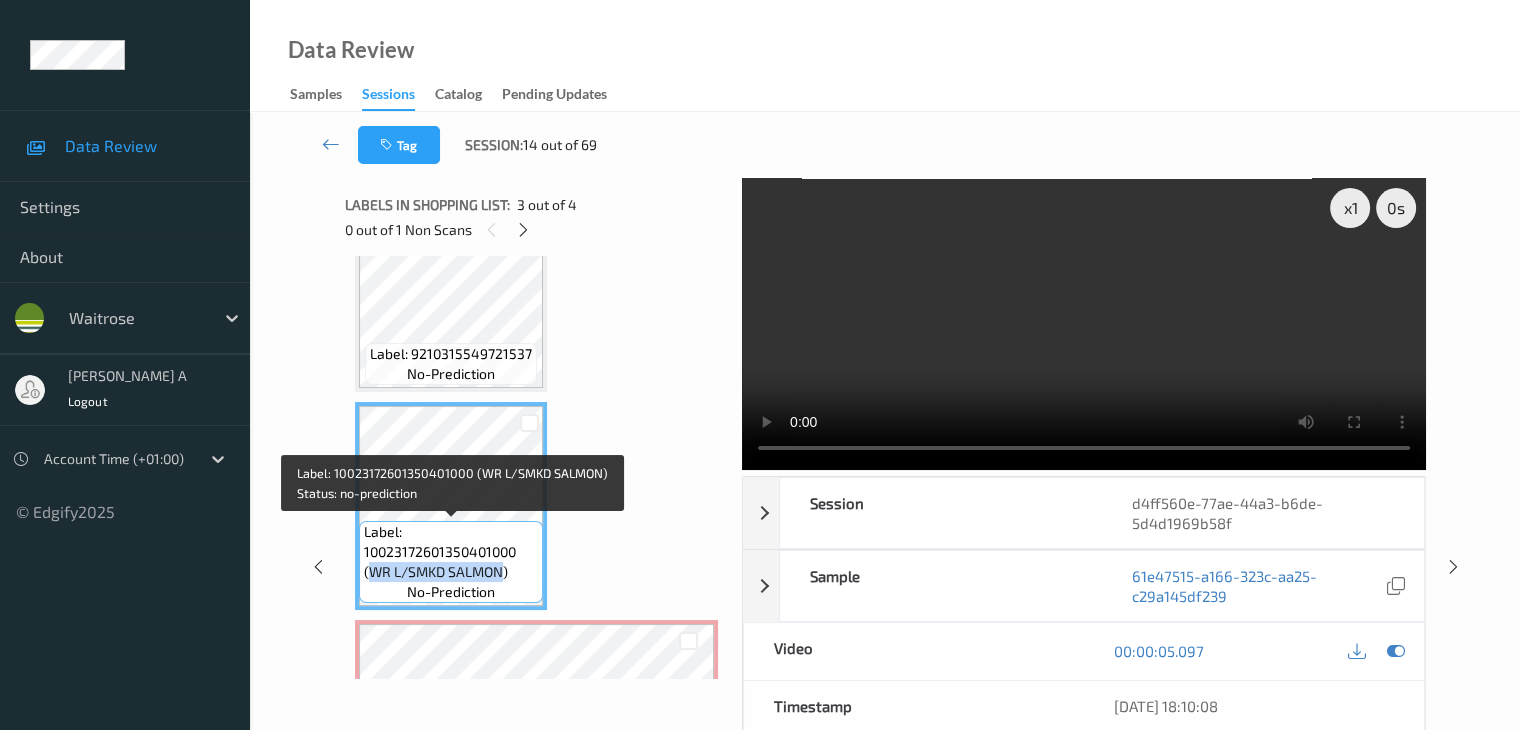 copy on "WR L/SMKD SALMON" 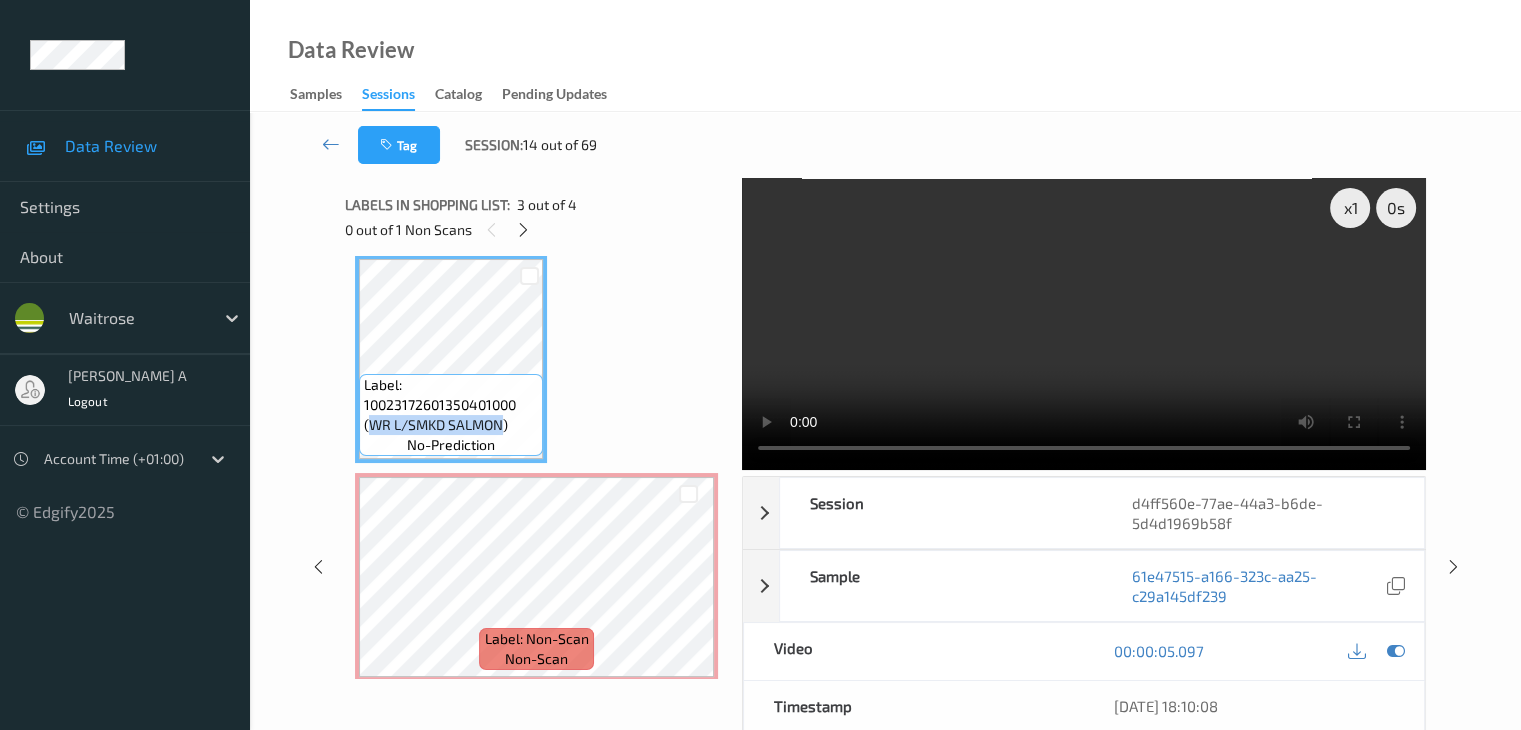 scroll, scrollTop: 459, scrollLeft: 0, axis: vertical 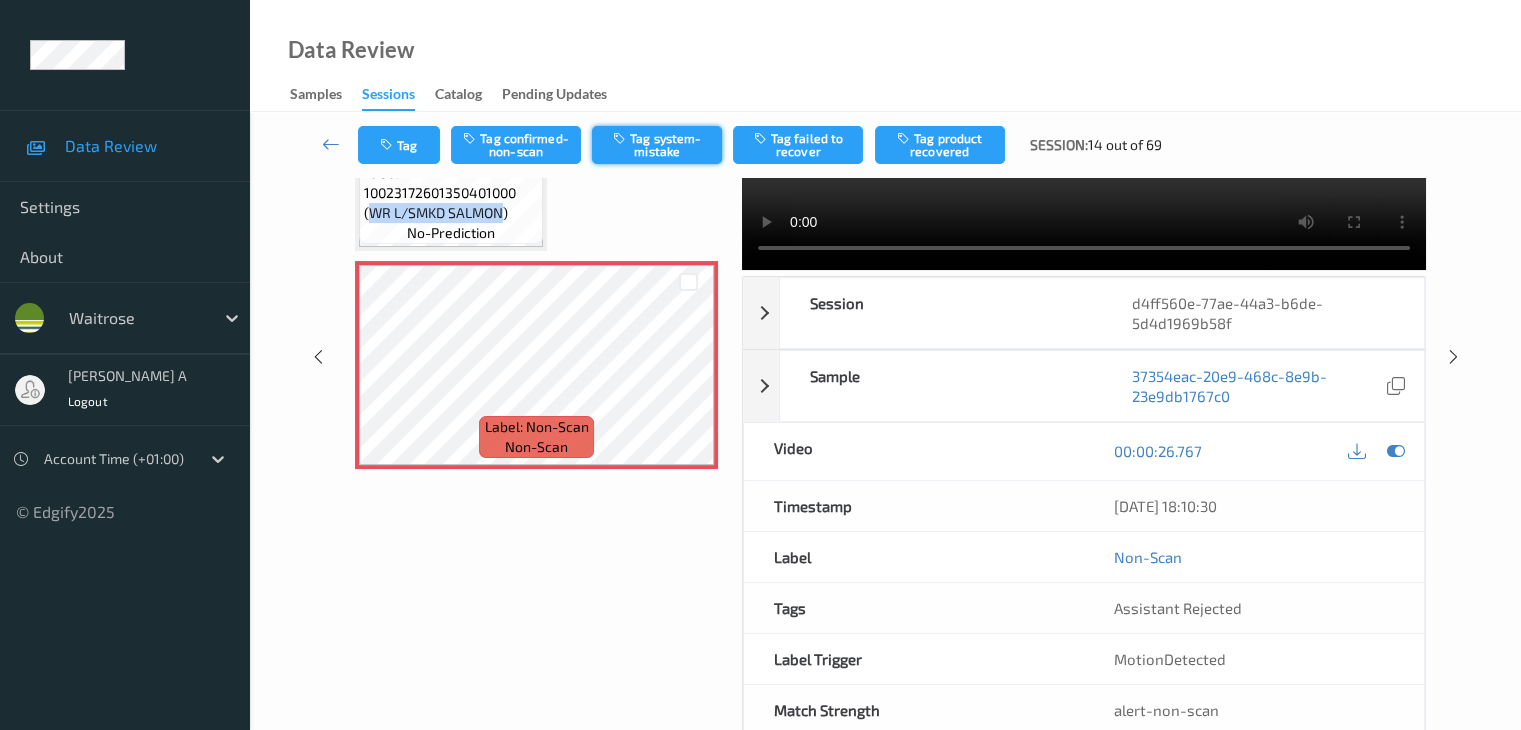click on "Tag   system-mistake" at bounding box center (657, 145) 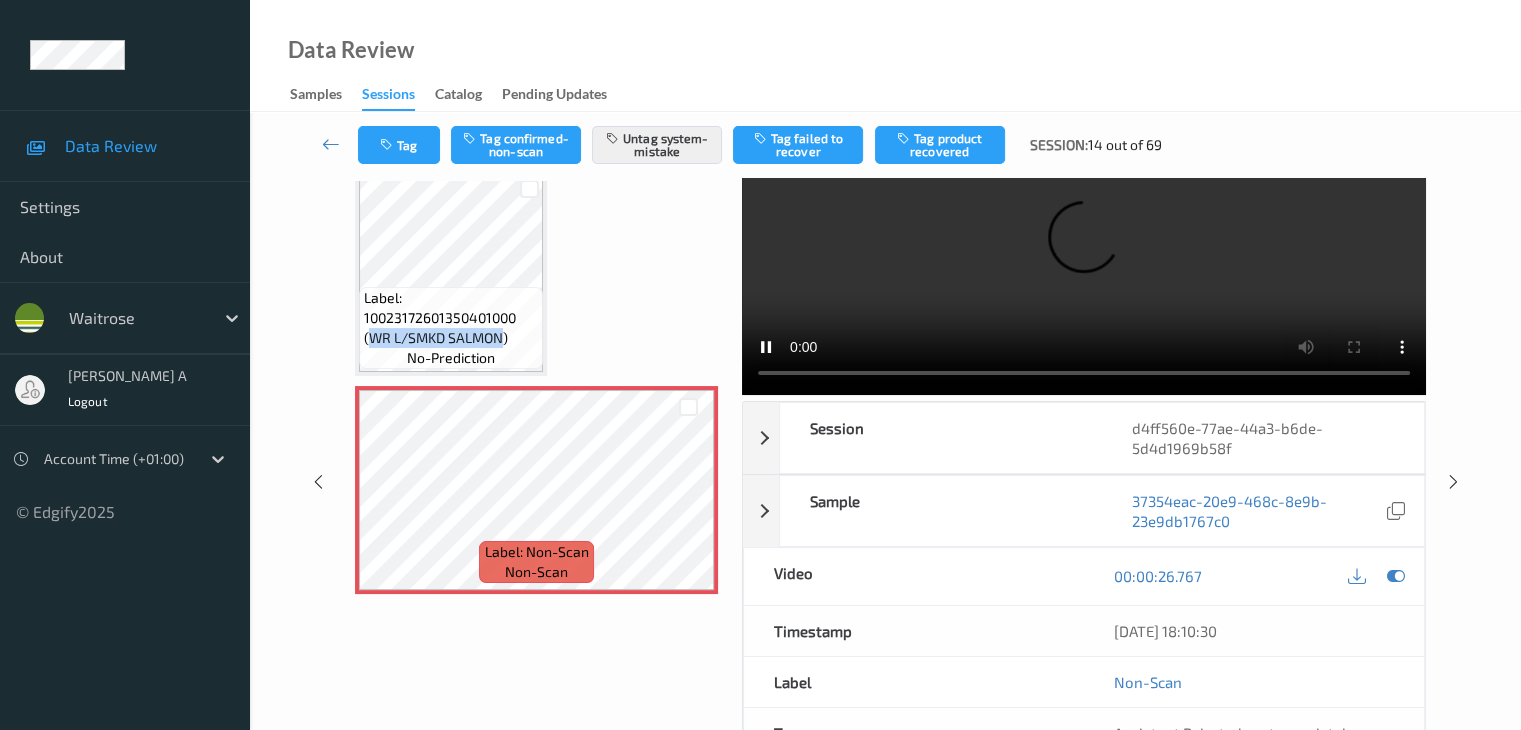 scroll, scrollTop: 0, scrollLeft: 0, axis: both 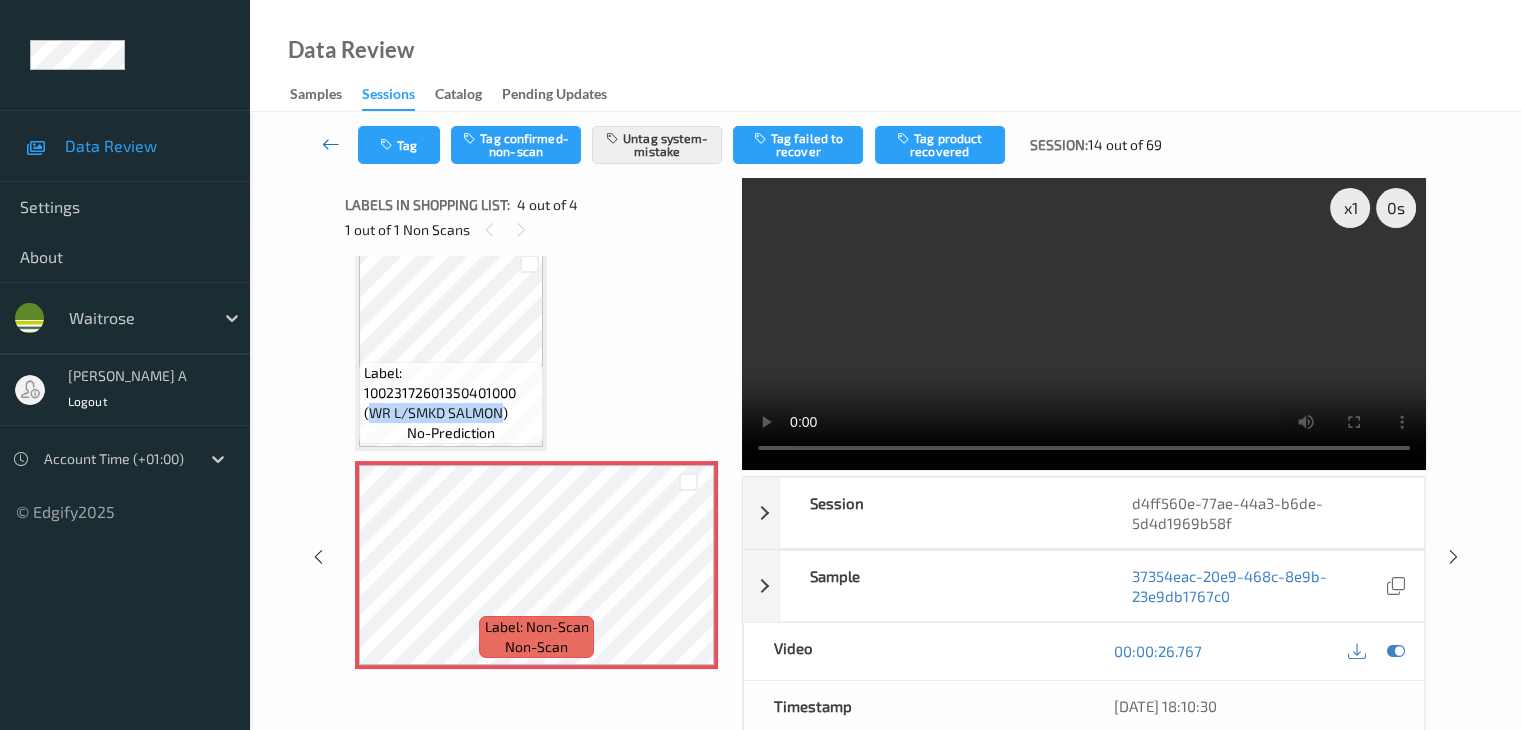 click at bounding box center [331, 144] 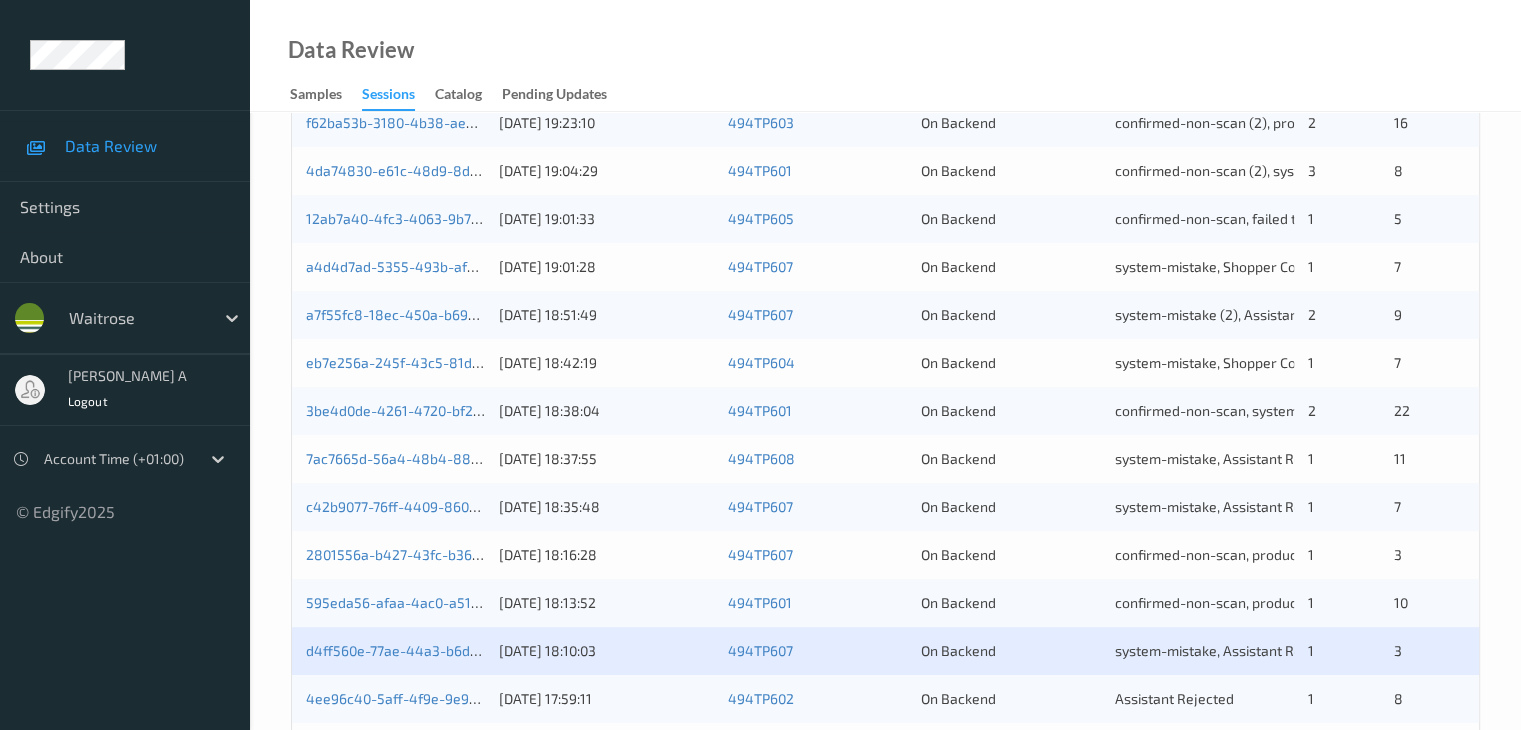 scroll, scrollTop: 800, scrollLeft: 0, axis: vertical 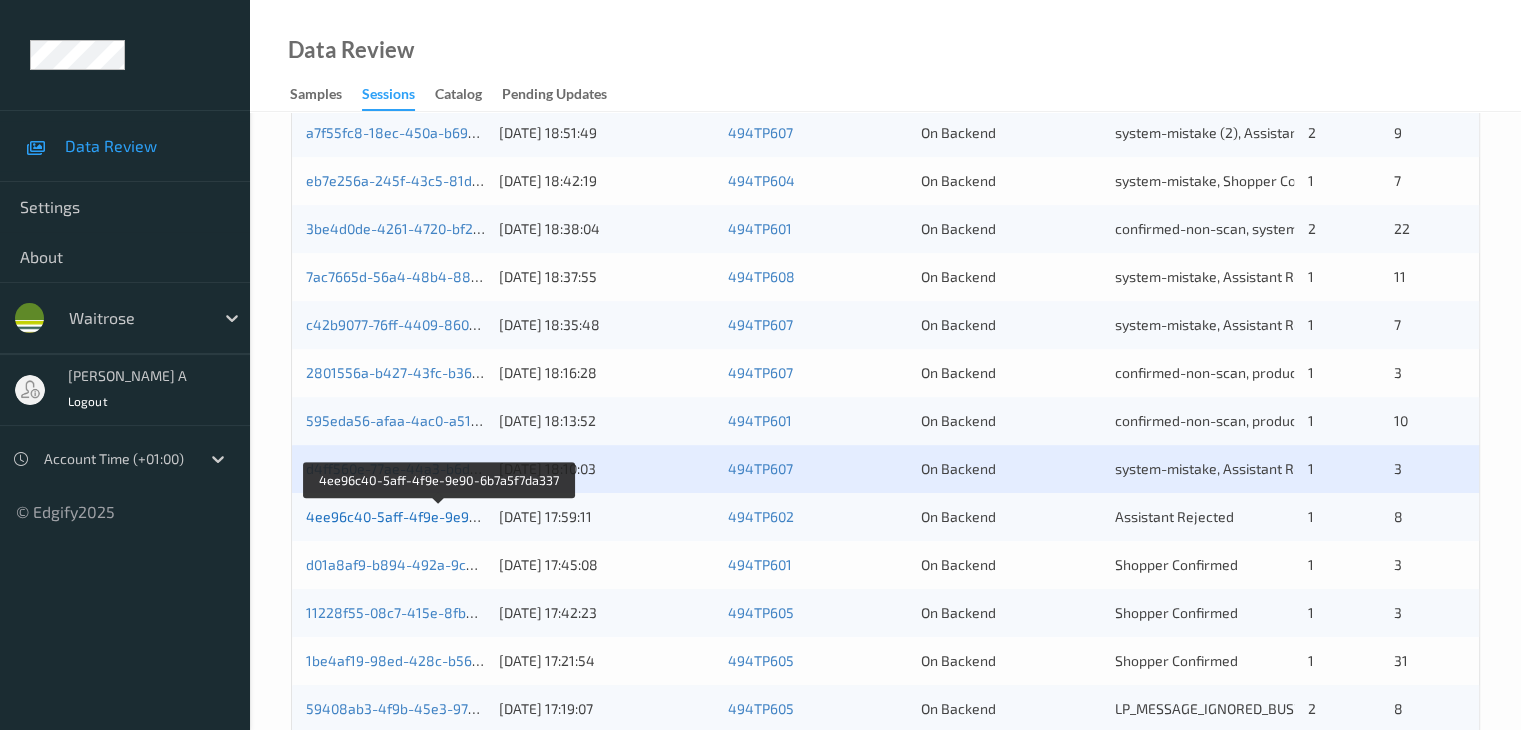 click on "4ee96c40-5aff-4f9e-9e90-6b7a5f7da337" at bounding box center [439, 516] 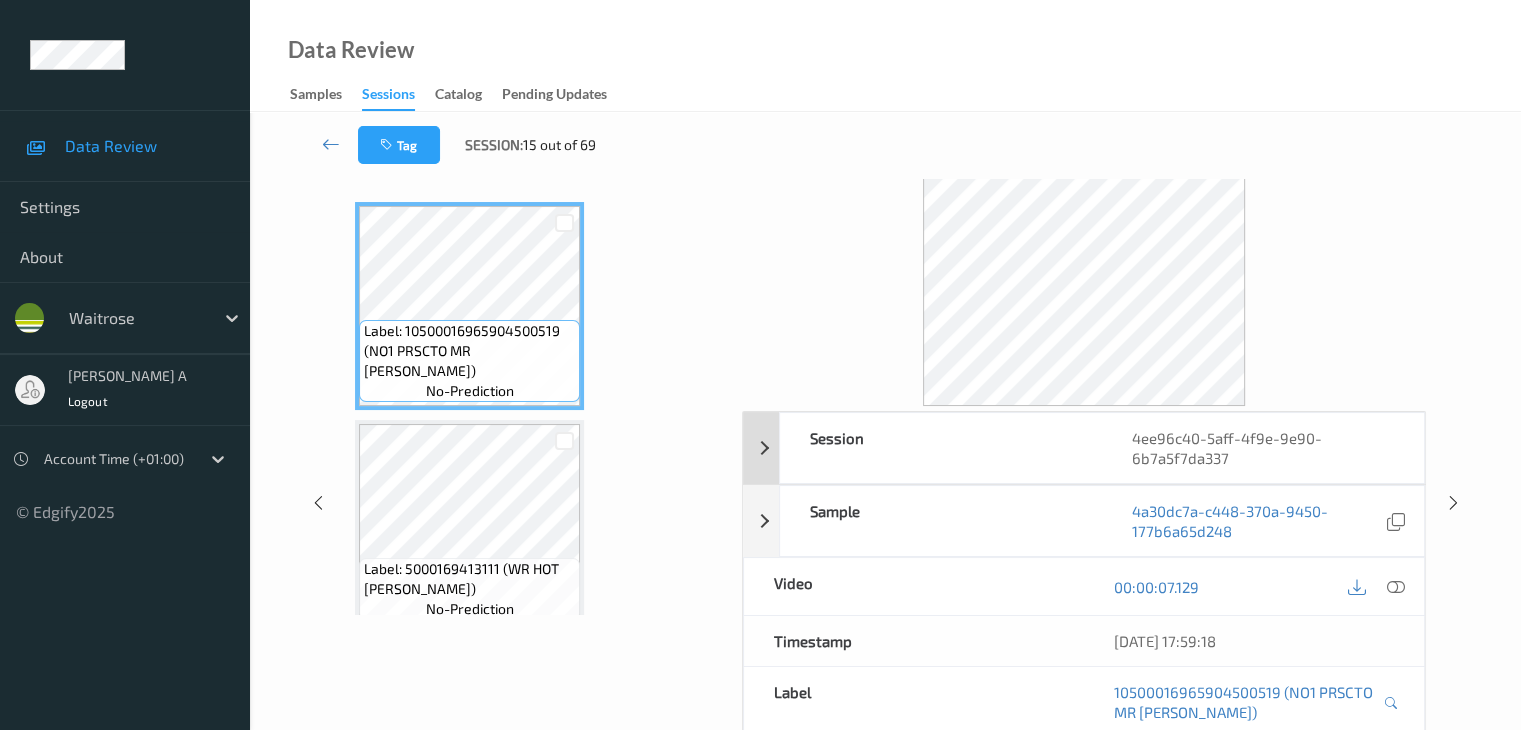 scroll, scrollTop: 0, scrollLeft: 0, axis: both 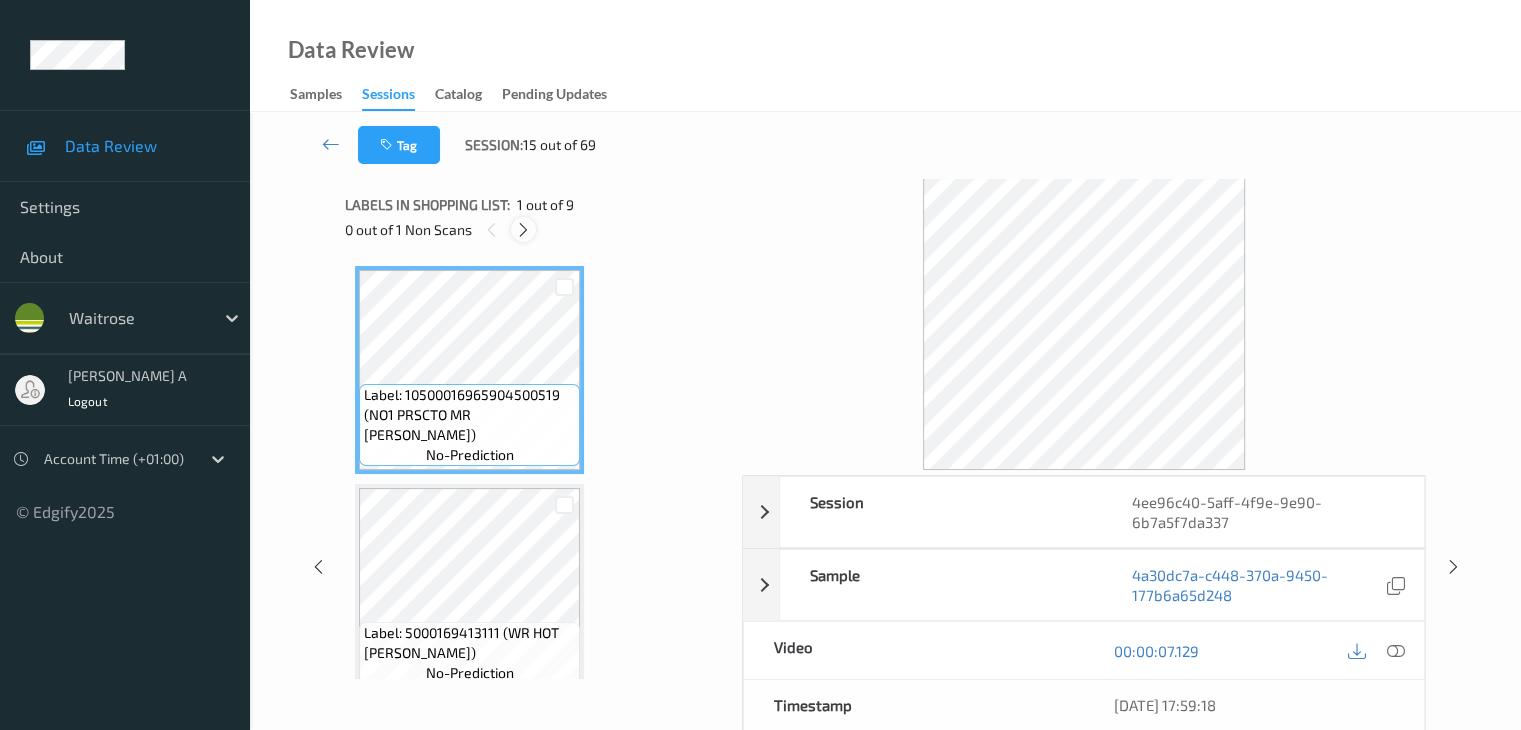 click at bounding box center [523, 230] 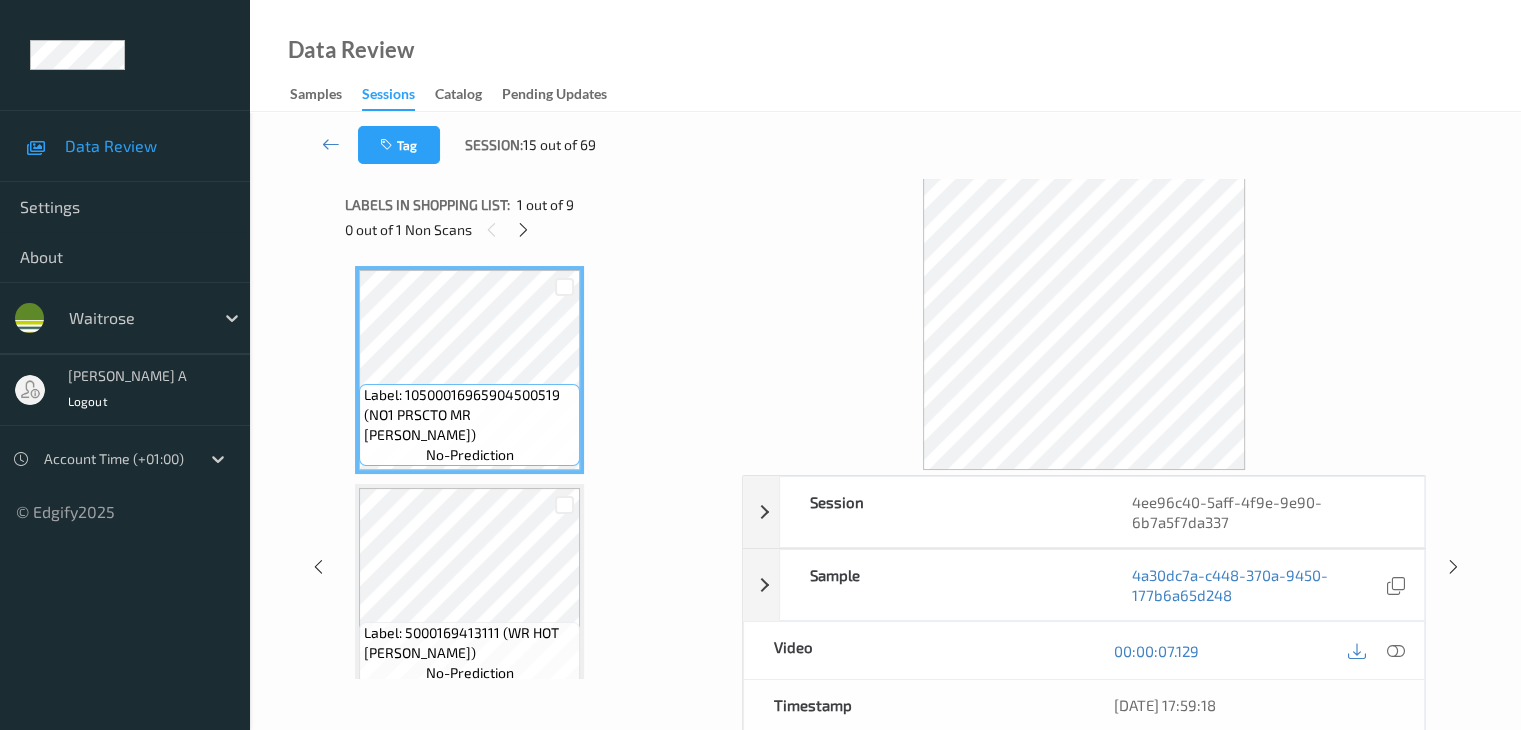 scroll, scrollTop: 1536, scrollLeft: 0, axis: vertical 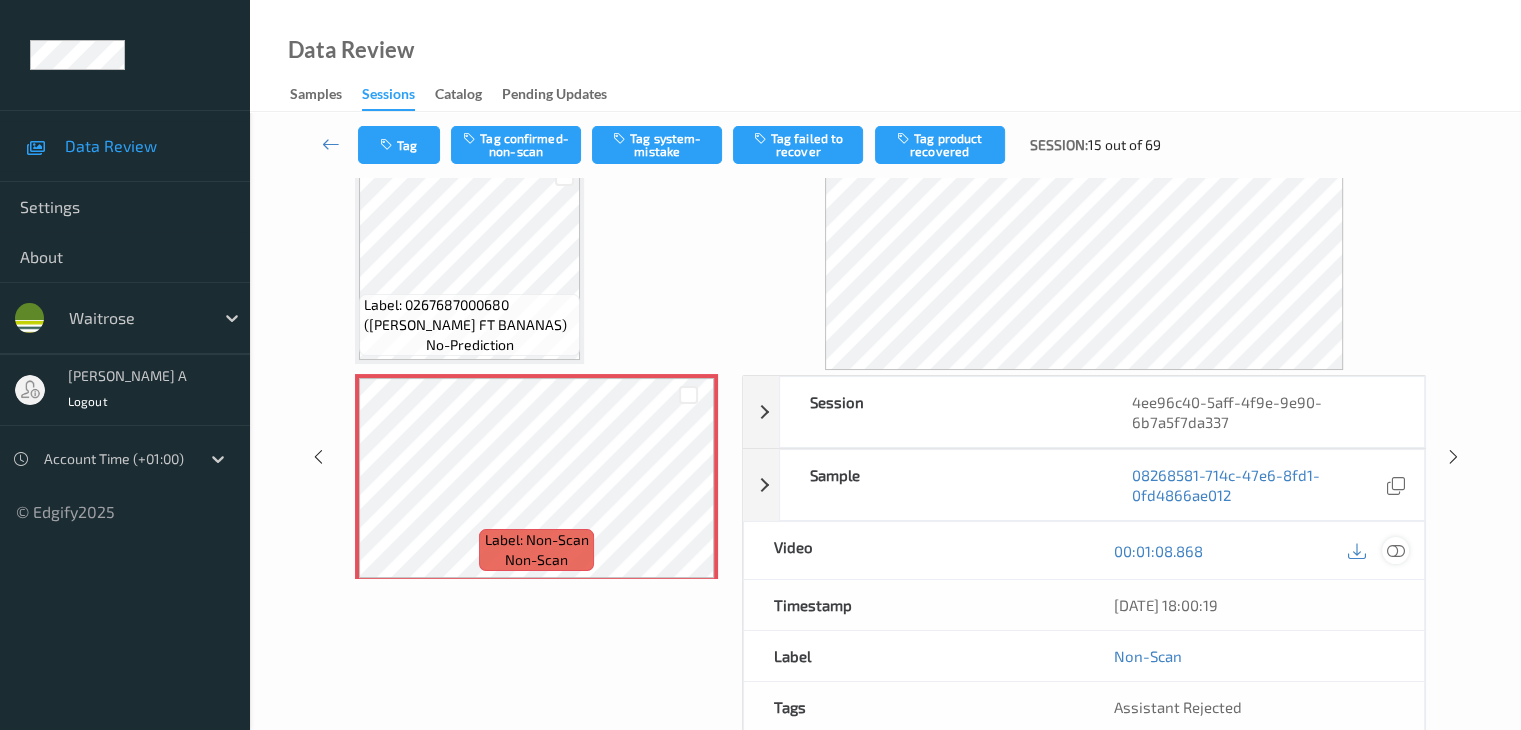 click at bounding box center [1395, 551] 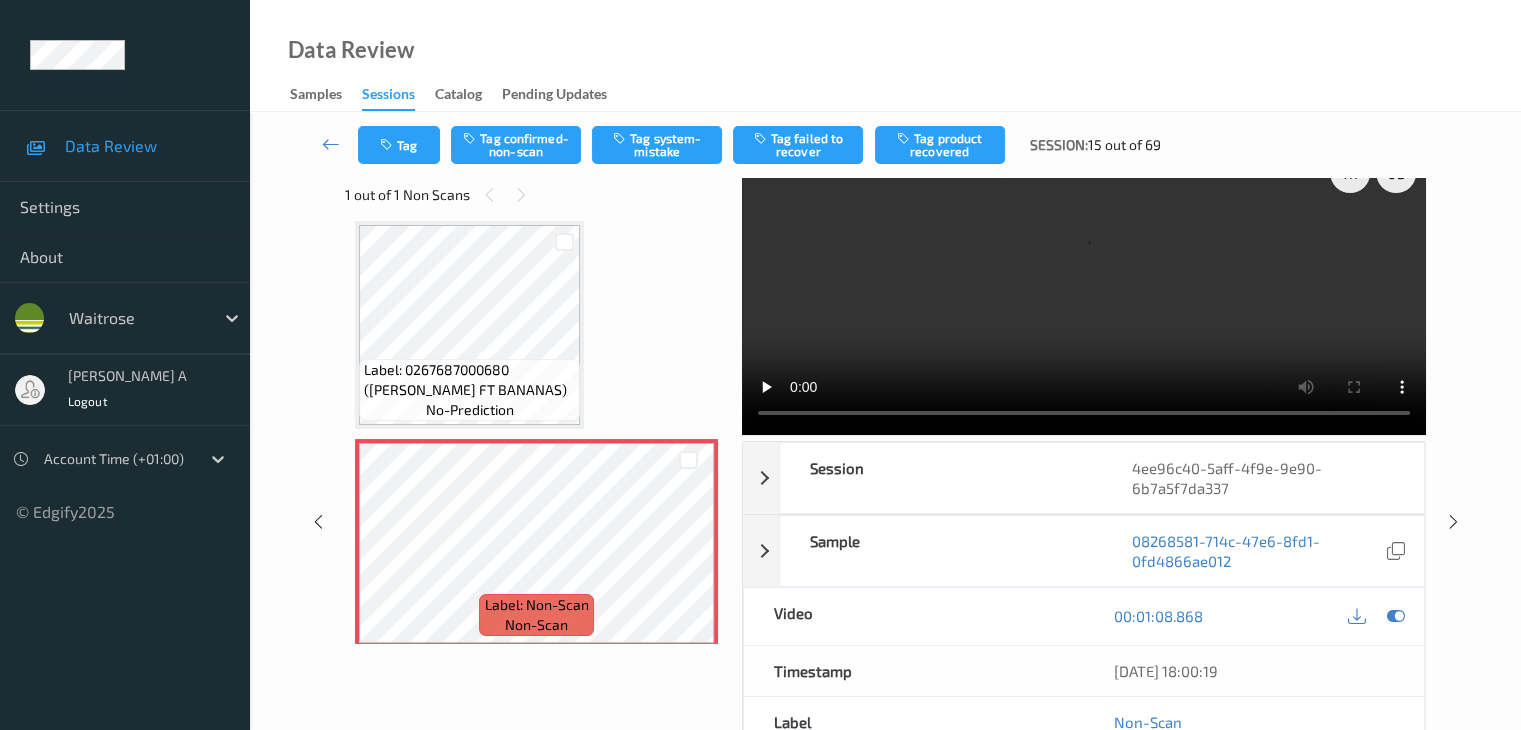 scroll, scrollTop: 0, scrollLeft: 0, axis: both 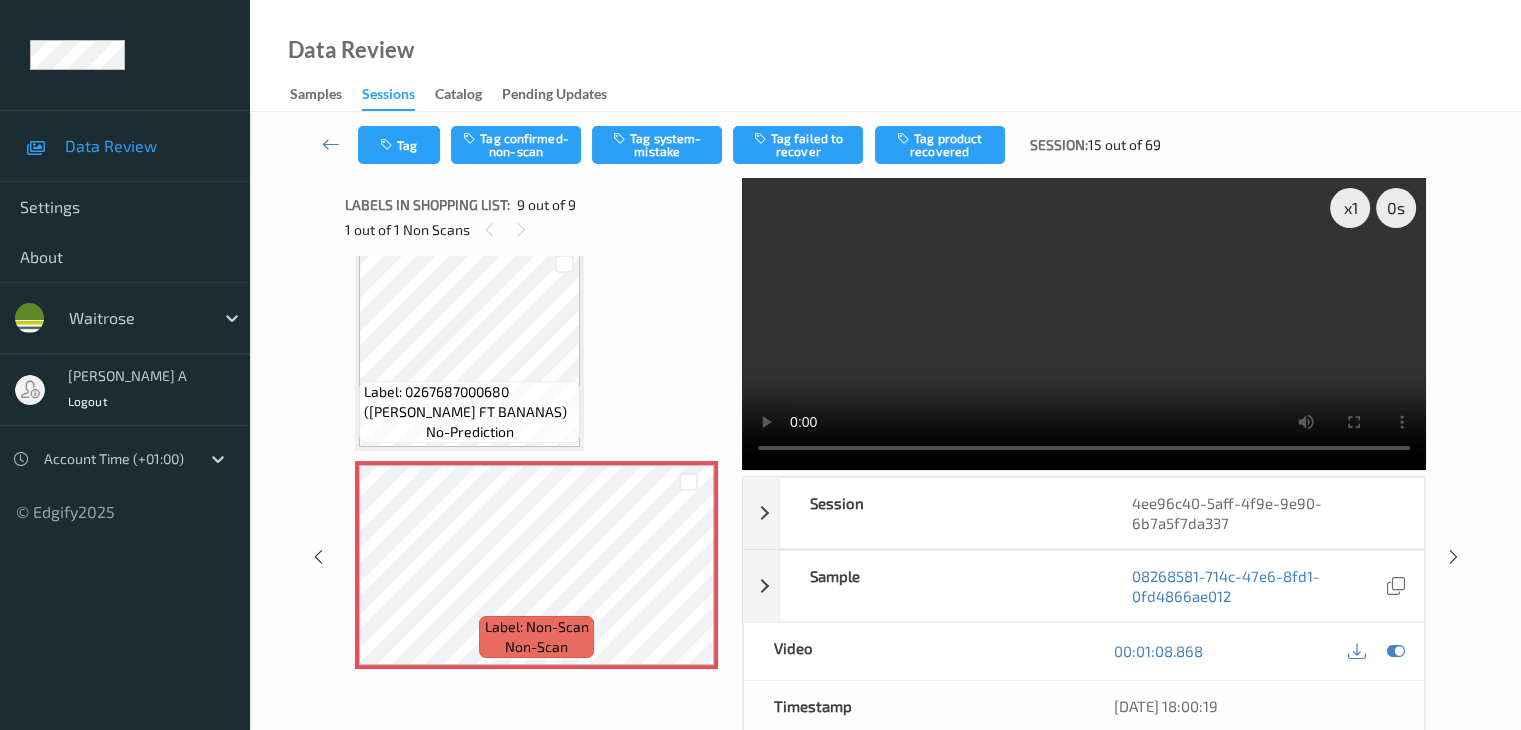 type 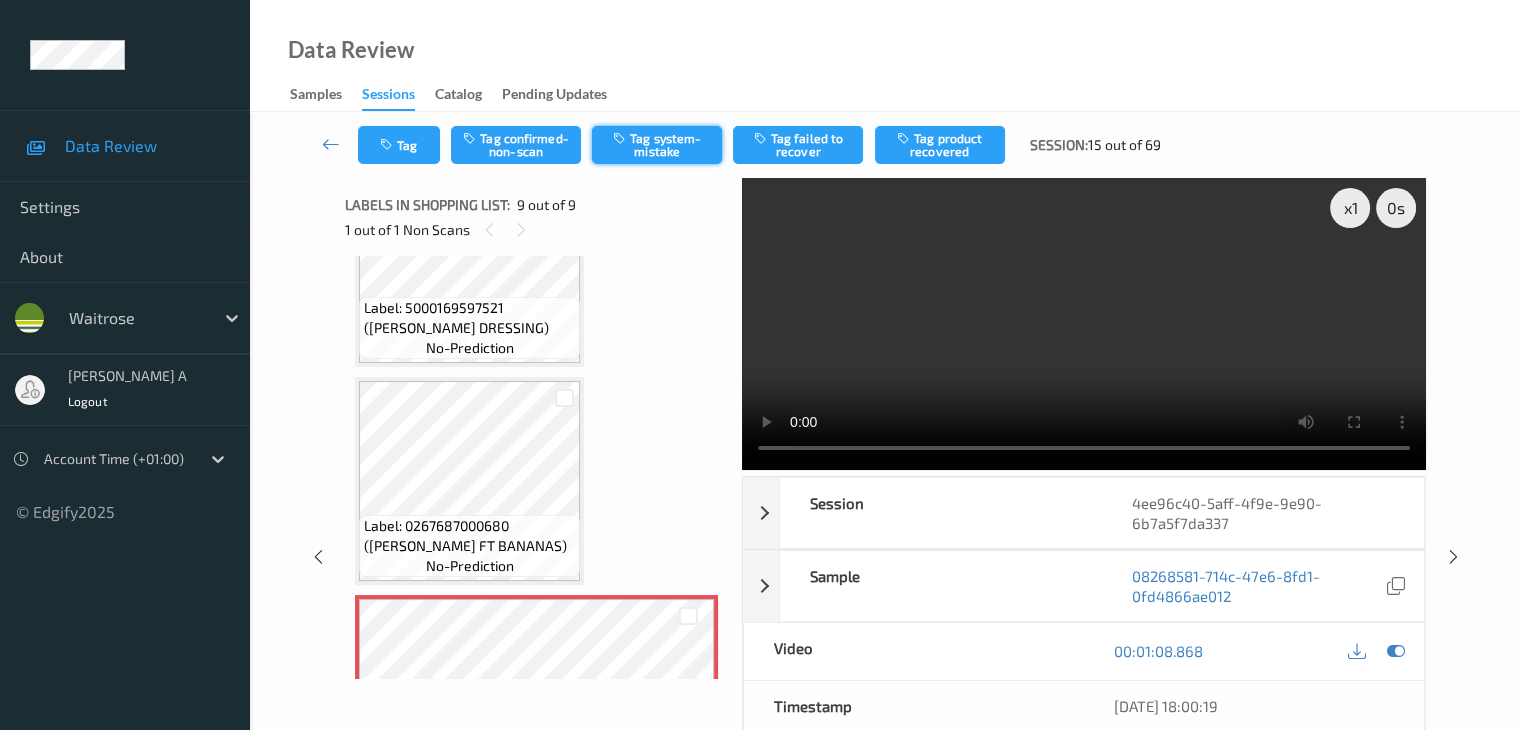 click on "Tag   system-mistake" at bounding box center (657, 145) 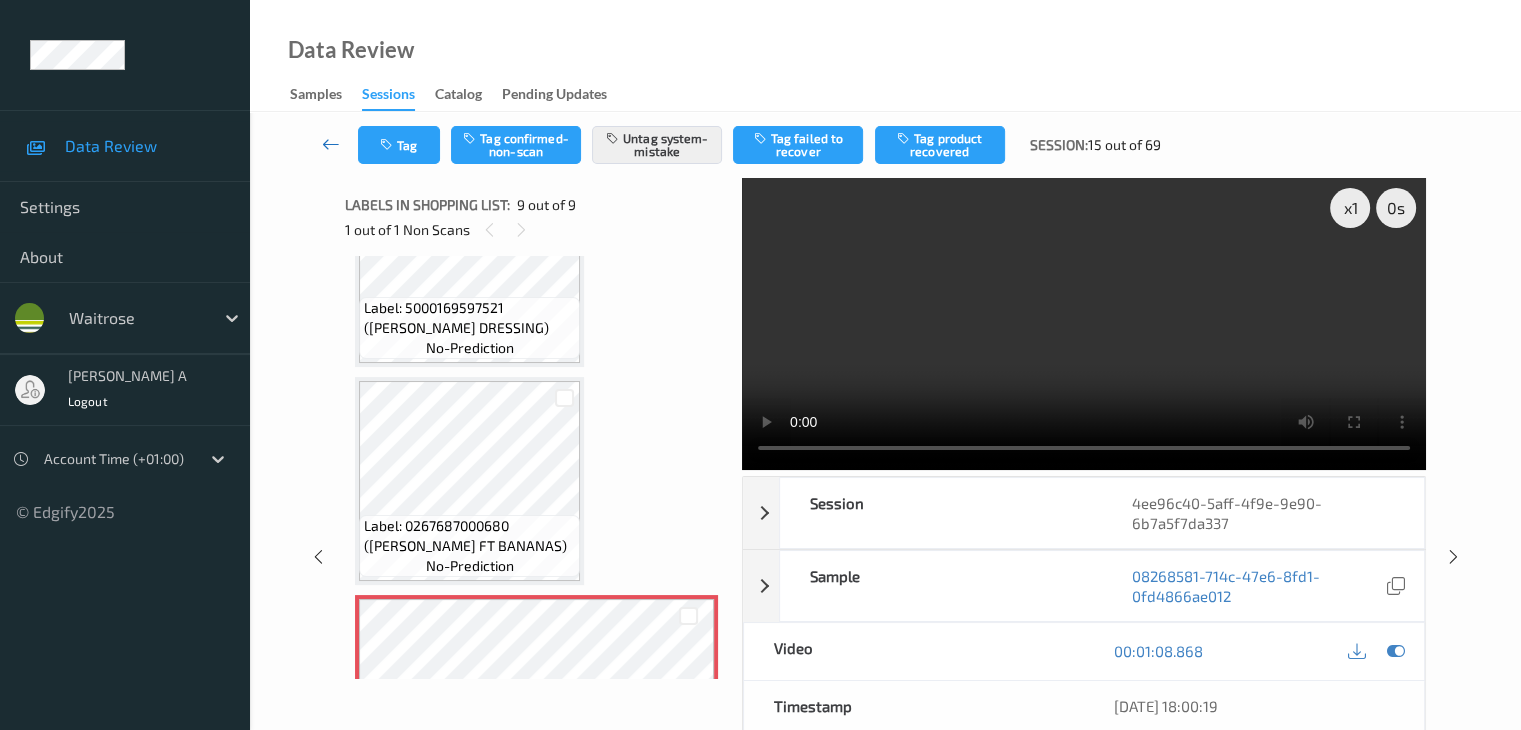 click at bounding box center [331, 144] 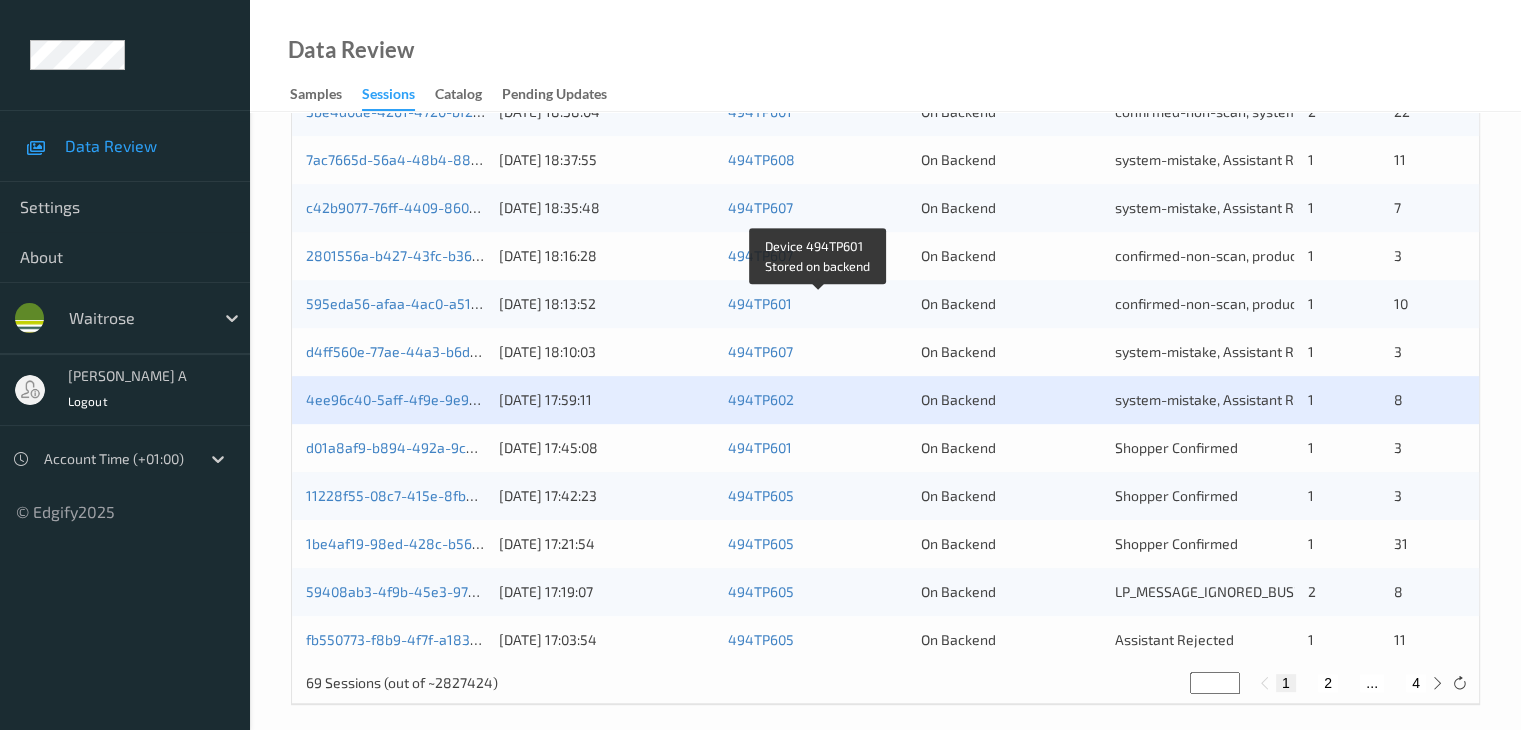 scroll, scrollTop: 932, scrollLeft: 0, axis: vertical 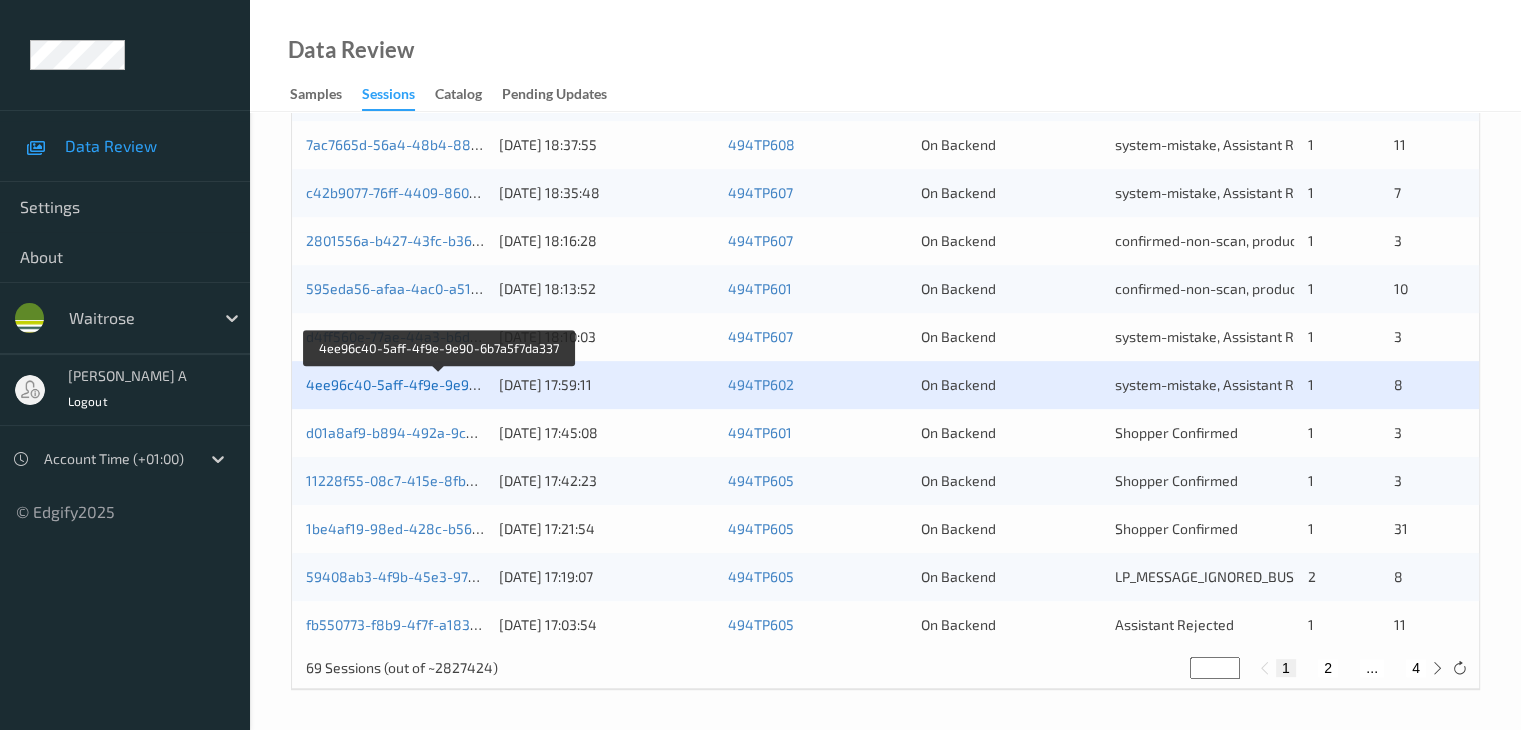click on "4ee96c40-5aff-4f9e-9e90-6b7a5f7da337" at bounding box center [439, 384] 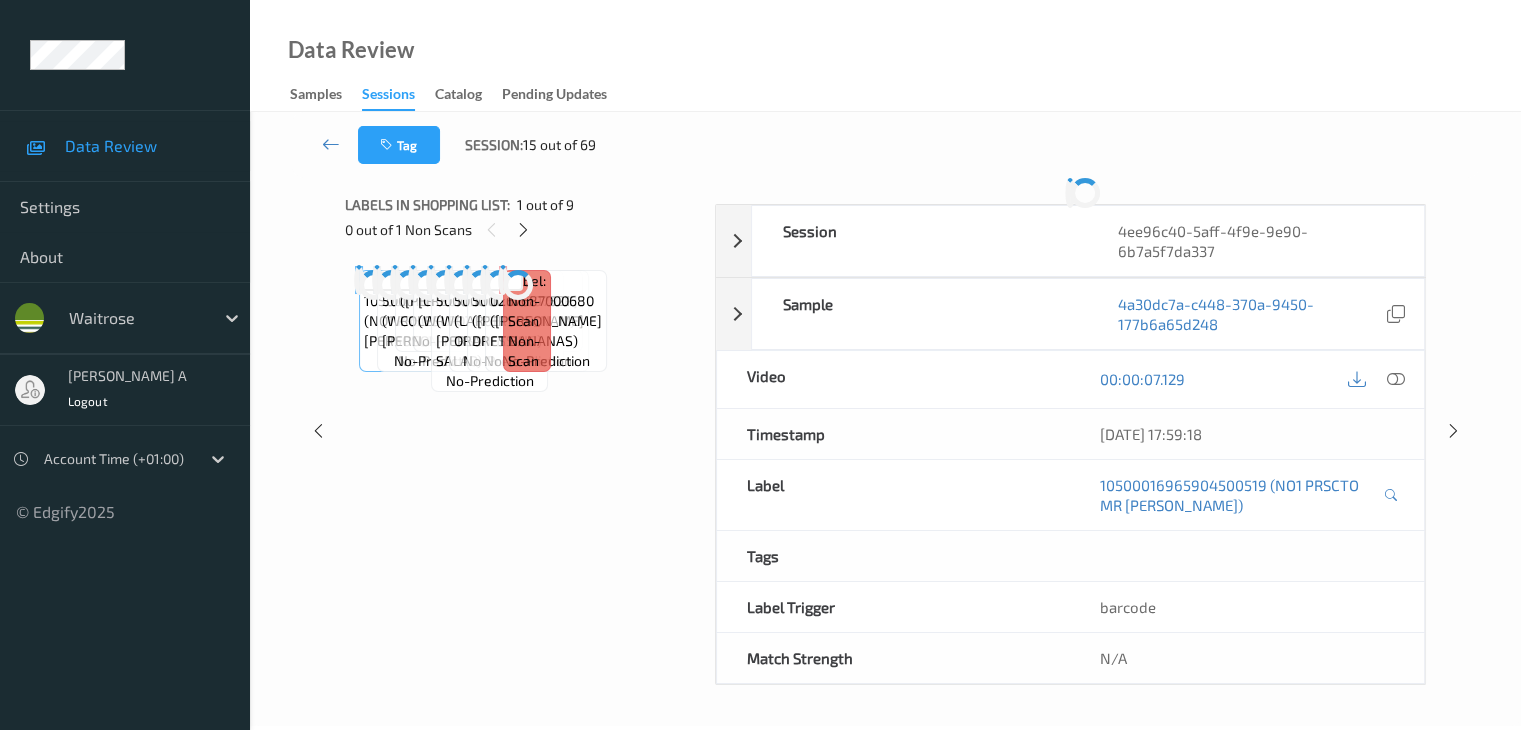 scroll, scrollTop: 0, scrollLeft: 0, axis: both 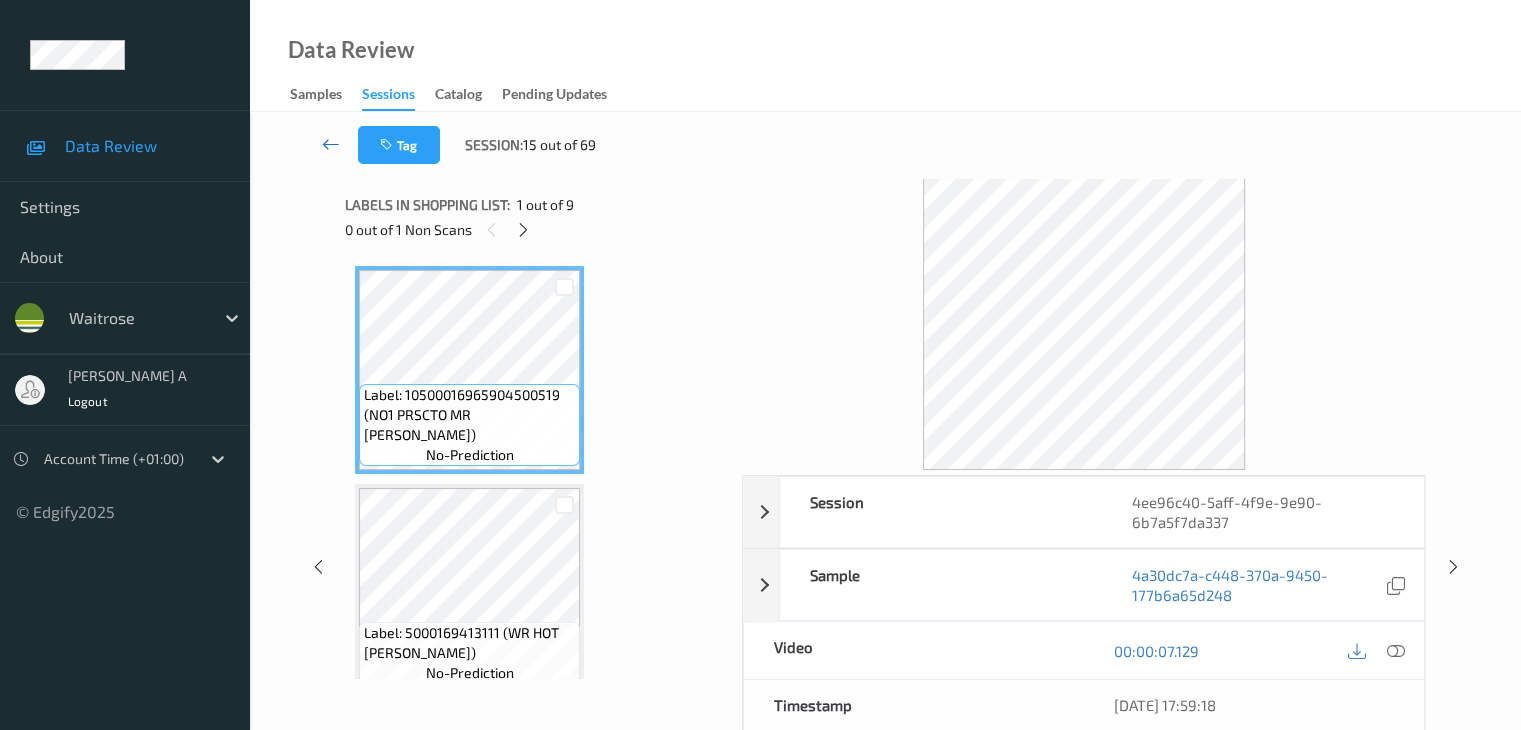 click at bounding box center (331, 144) 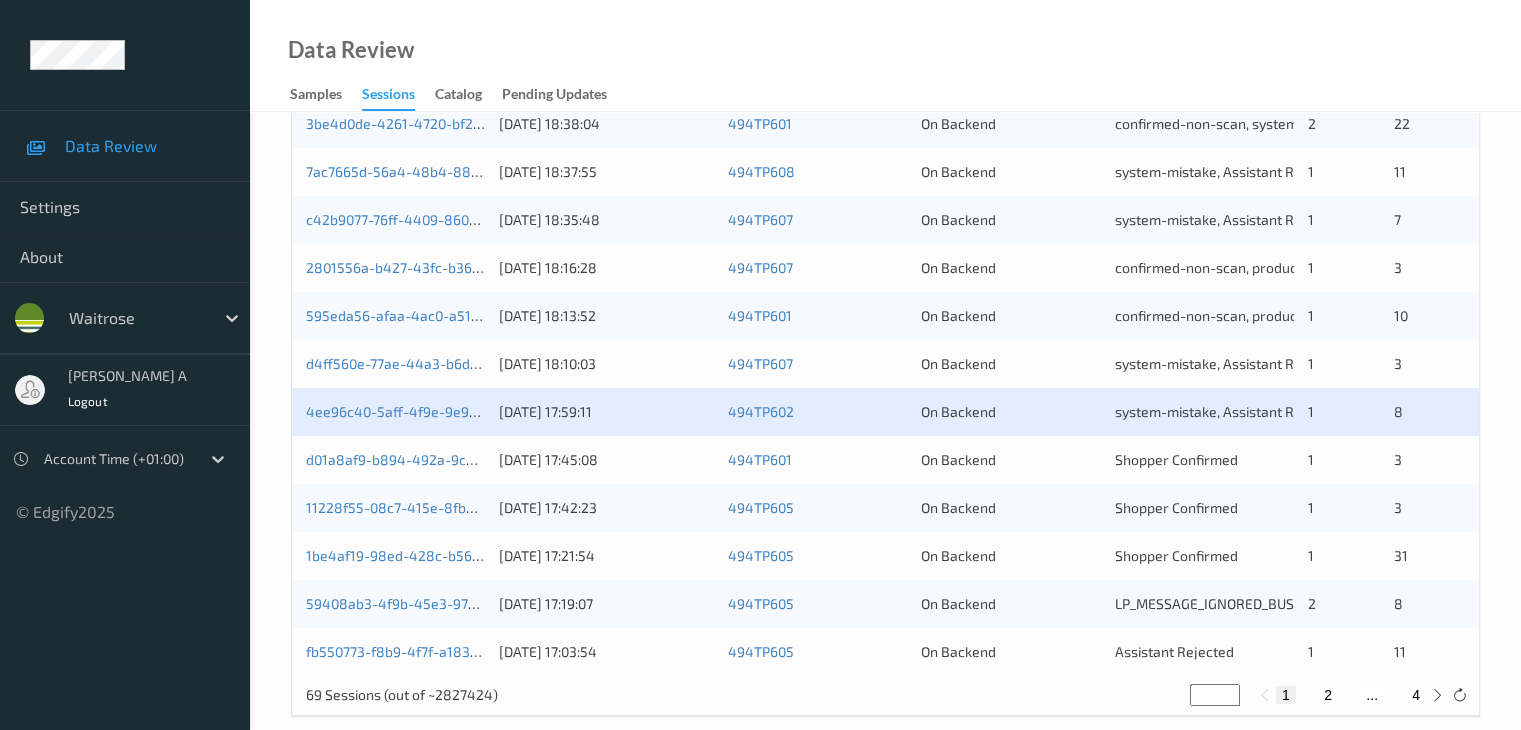 scroll, scrollTop: 932, scrollLeft: 0, axis: vertical 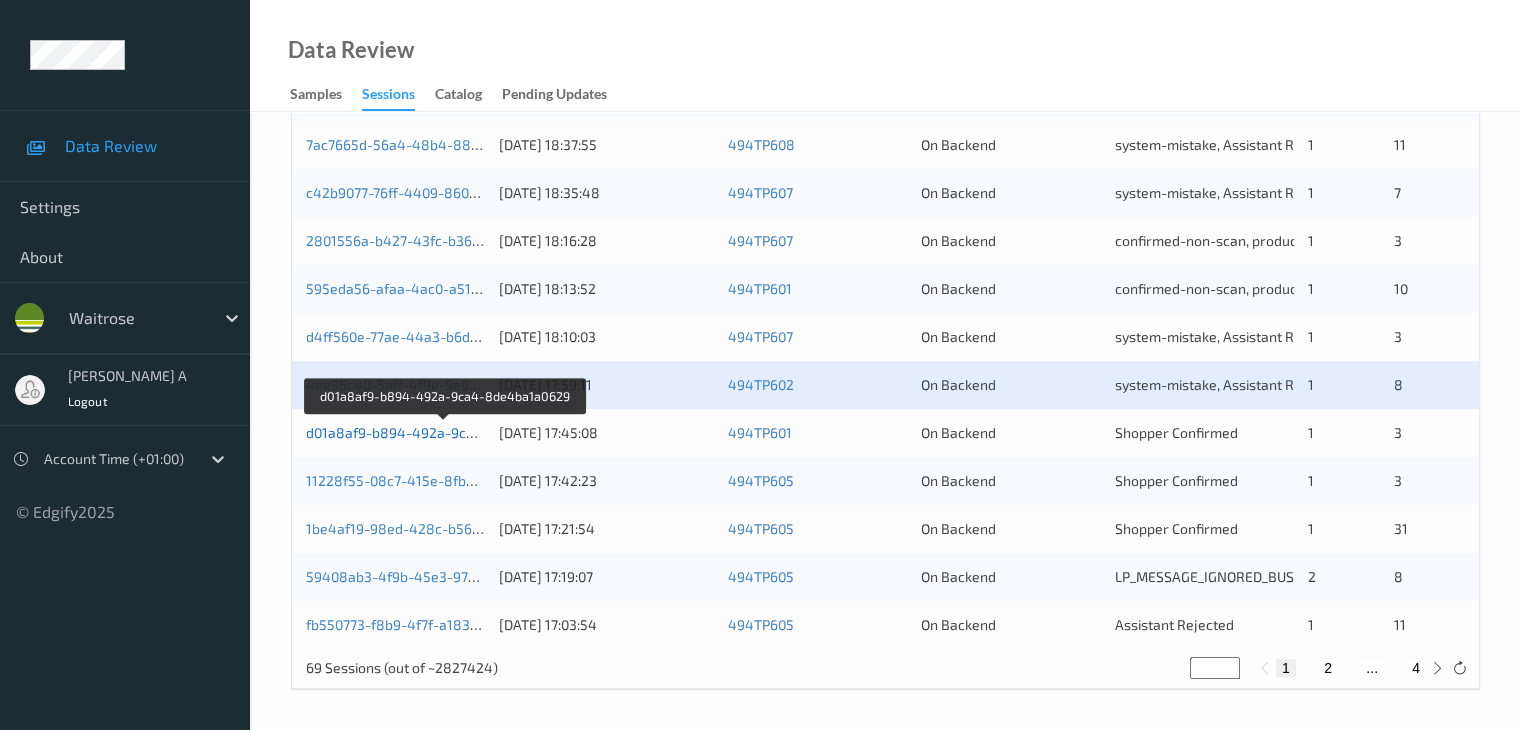 click on "d01a8af9-b894-492a-9ca4-8de4ba1a0629" at bounding box center (445, 432) 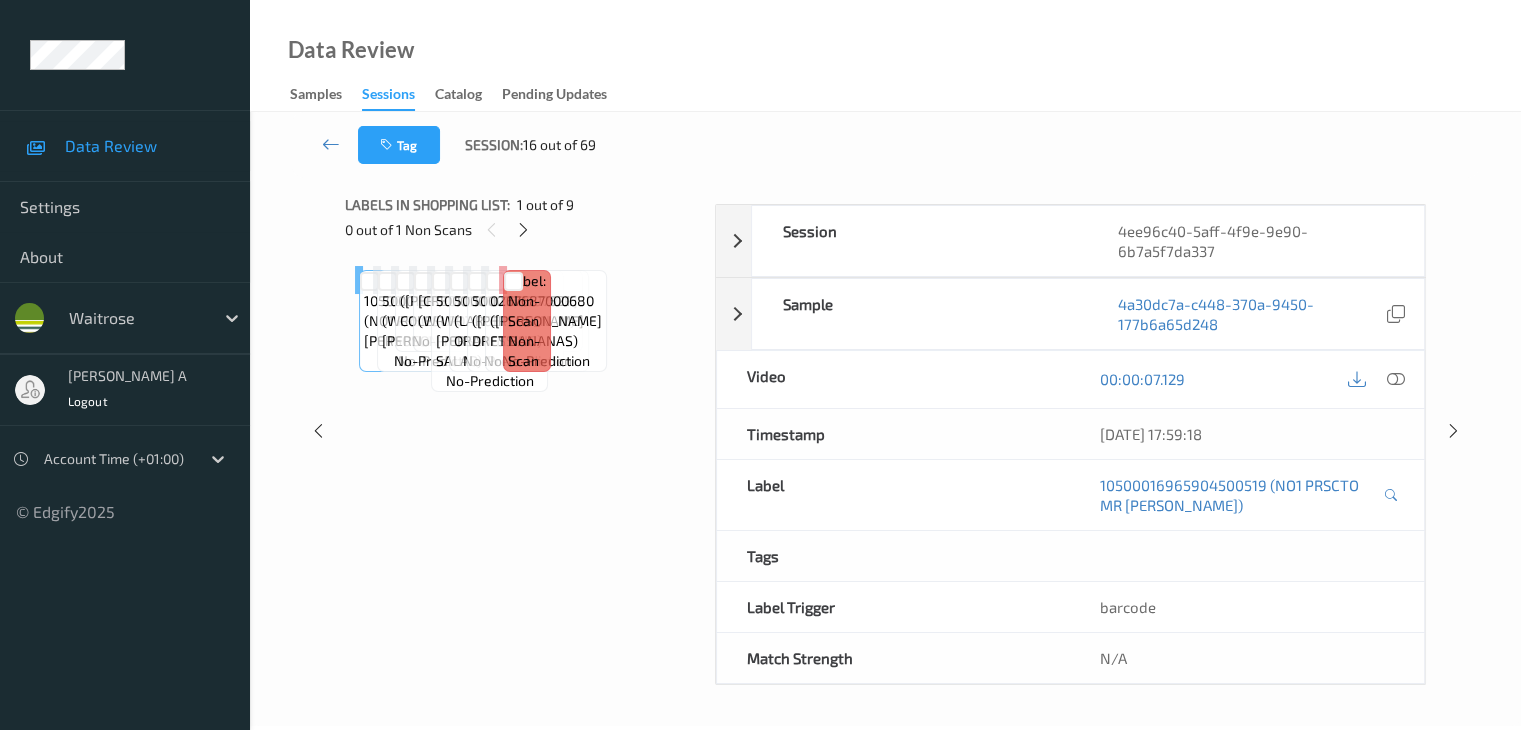 scroll, scrollTop: 0, scrollLeft: 0, axis: both 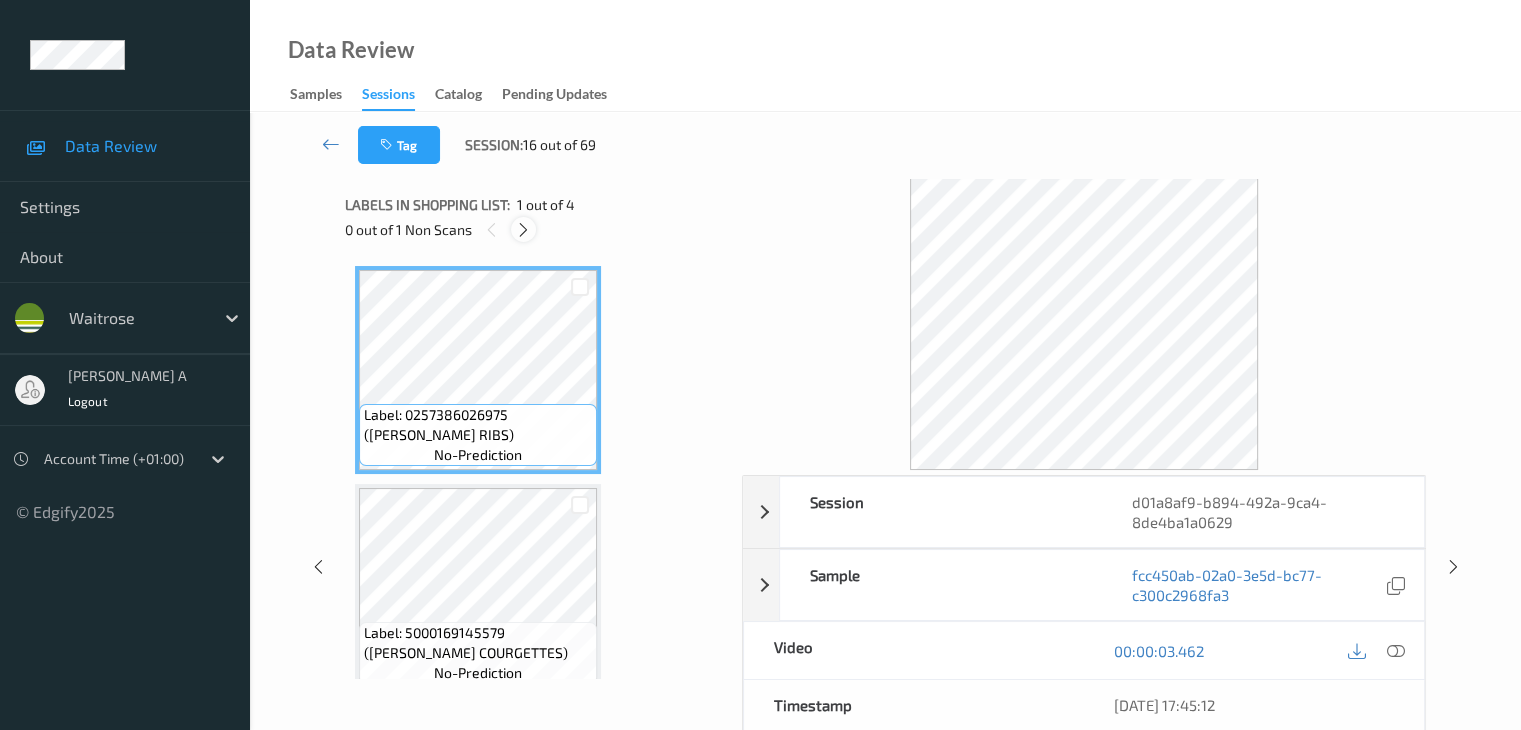 click at bounding box center [523, 230] 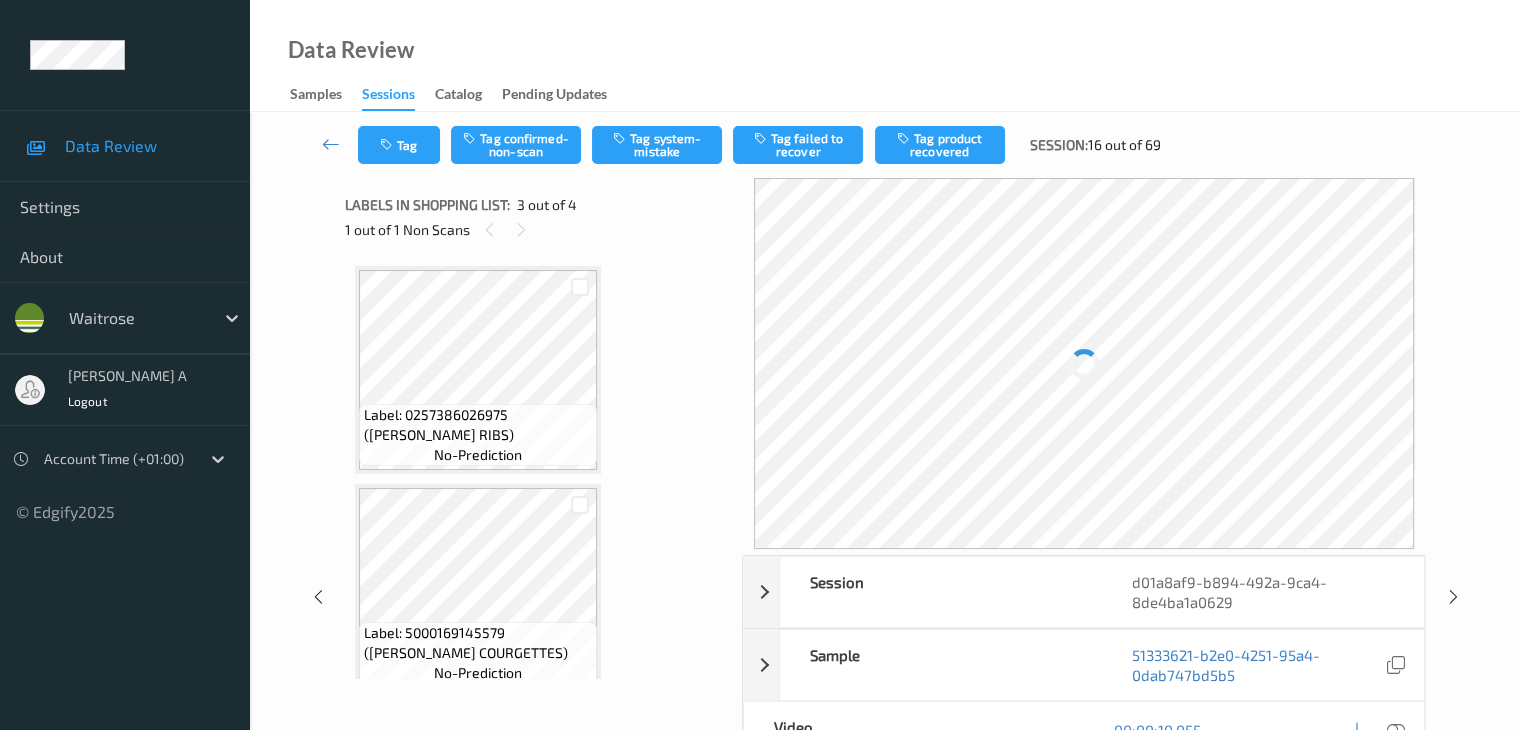 scroll, scrollTop: 228, scrollLeft: 0, axis: vertical 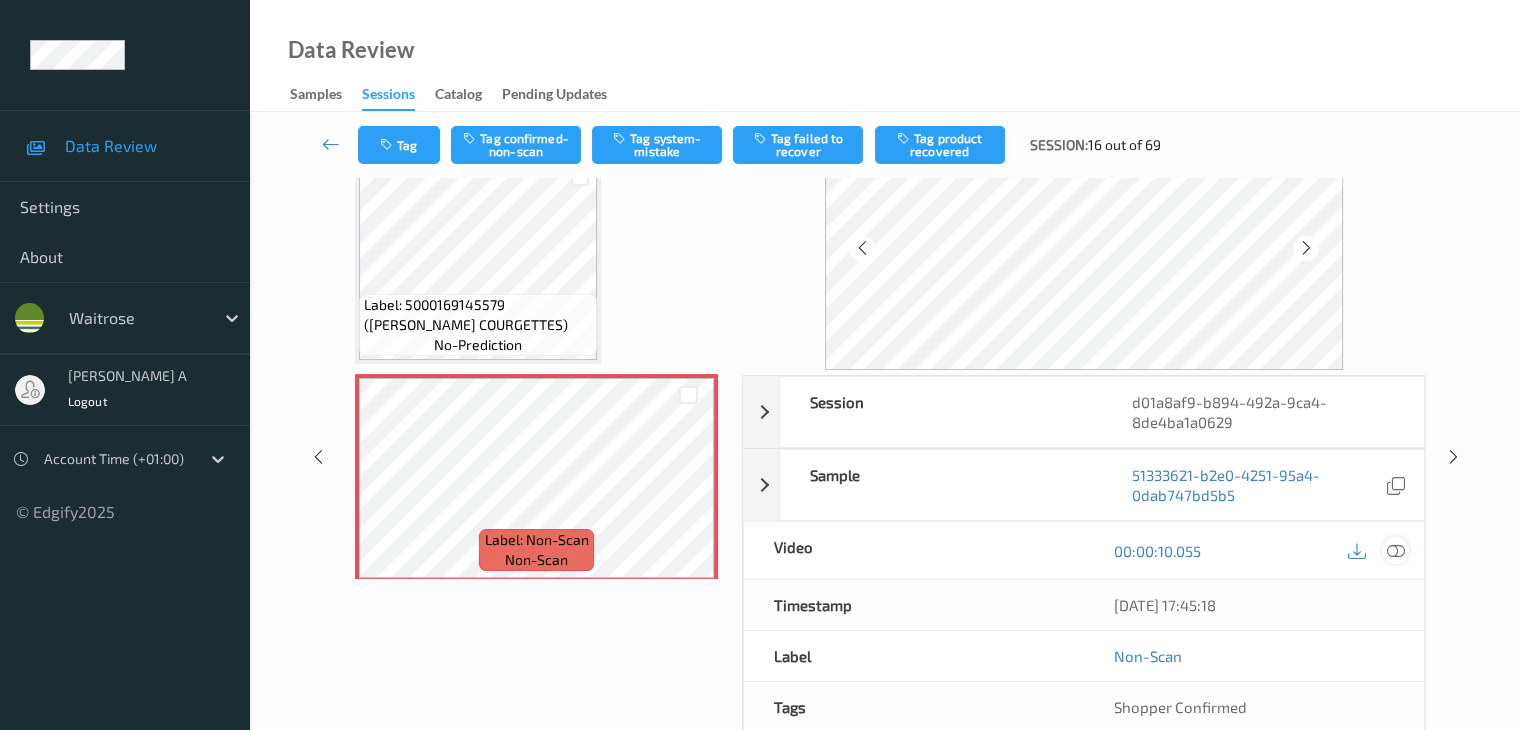 click at bounding box center (1395, 551) 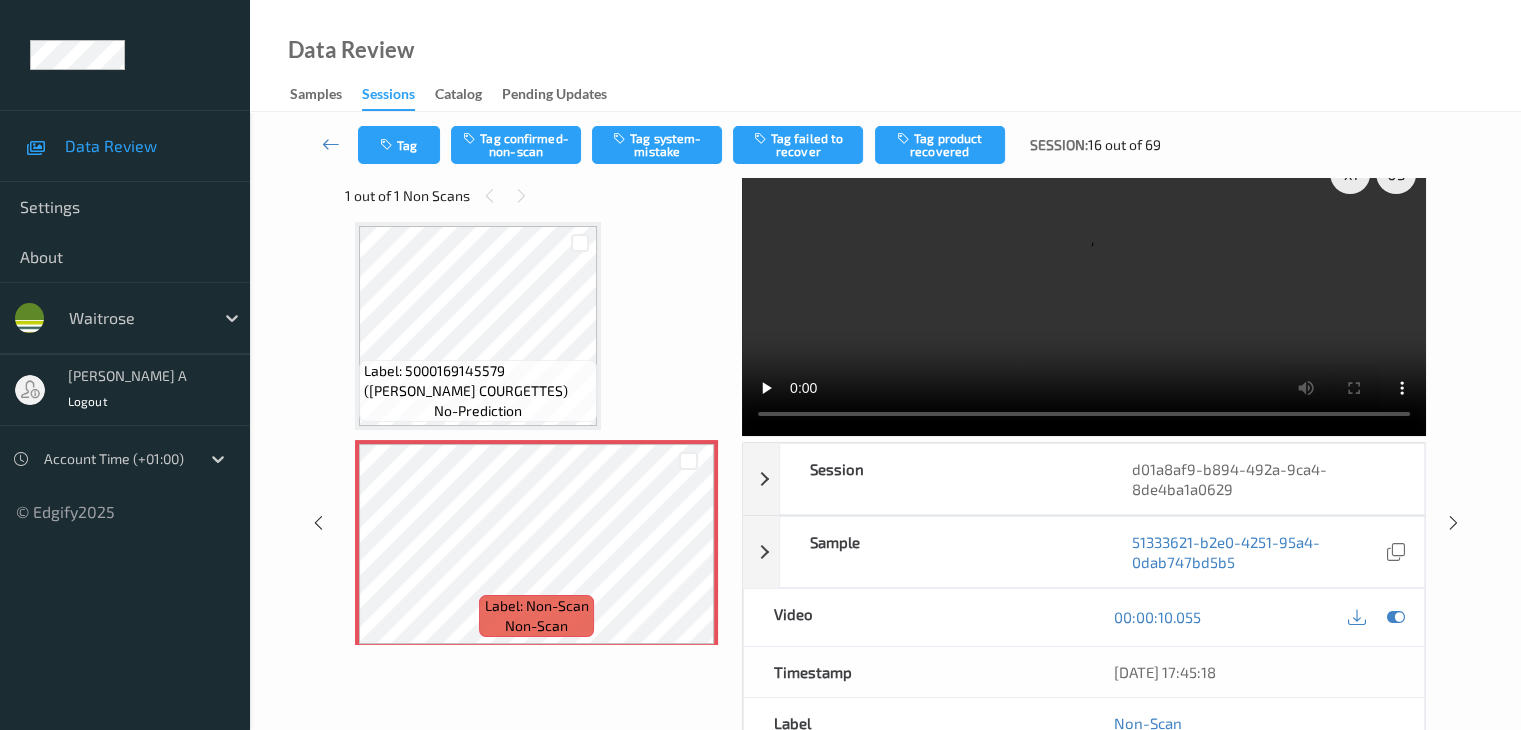 scroll, scrollTop: 0, scrollLeft: 0, axis: both 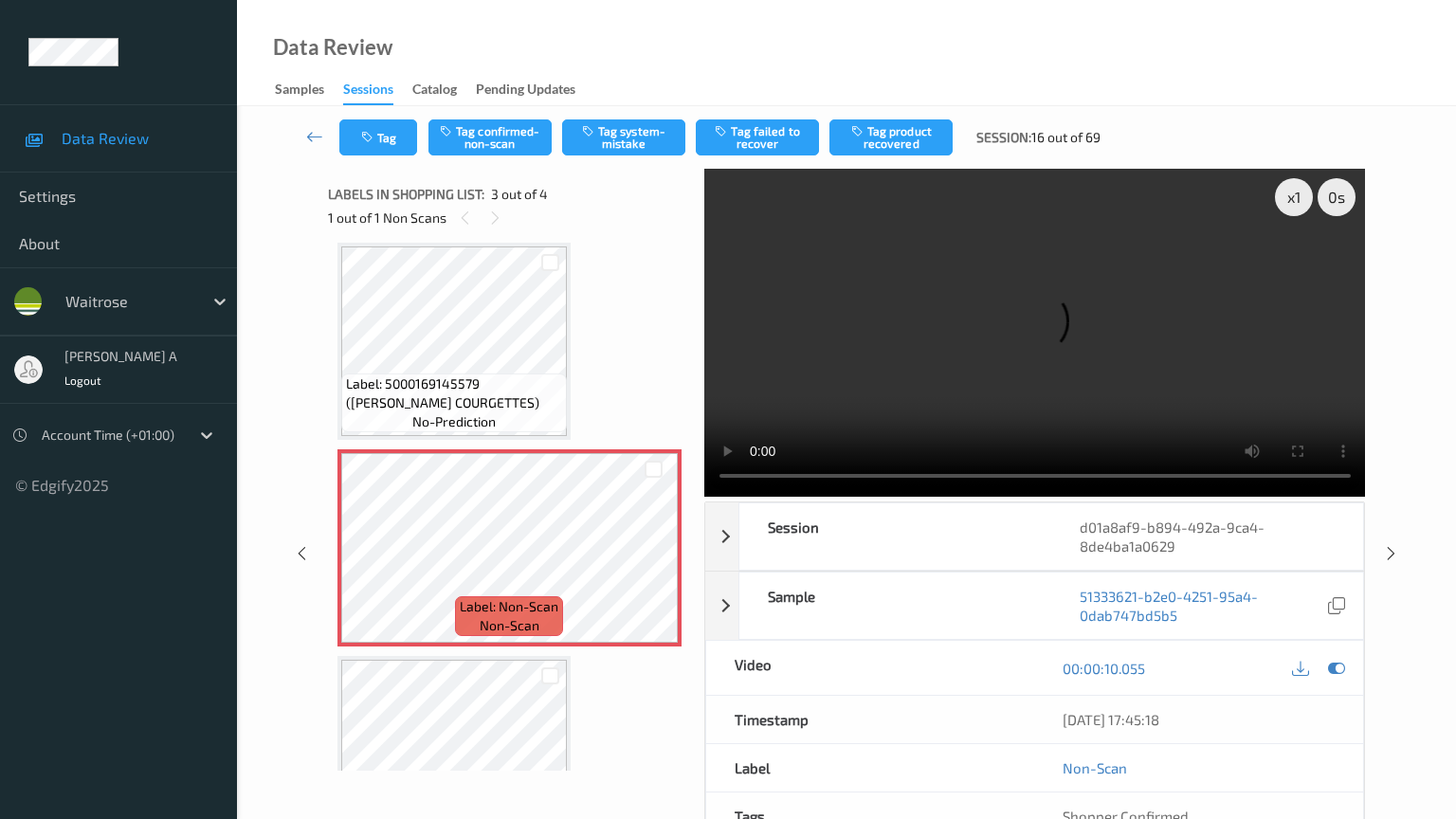 type 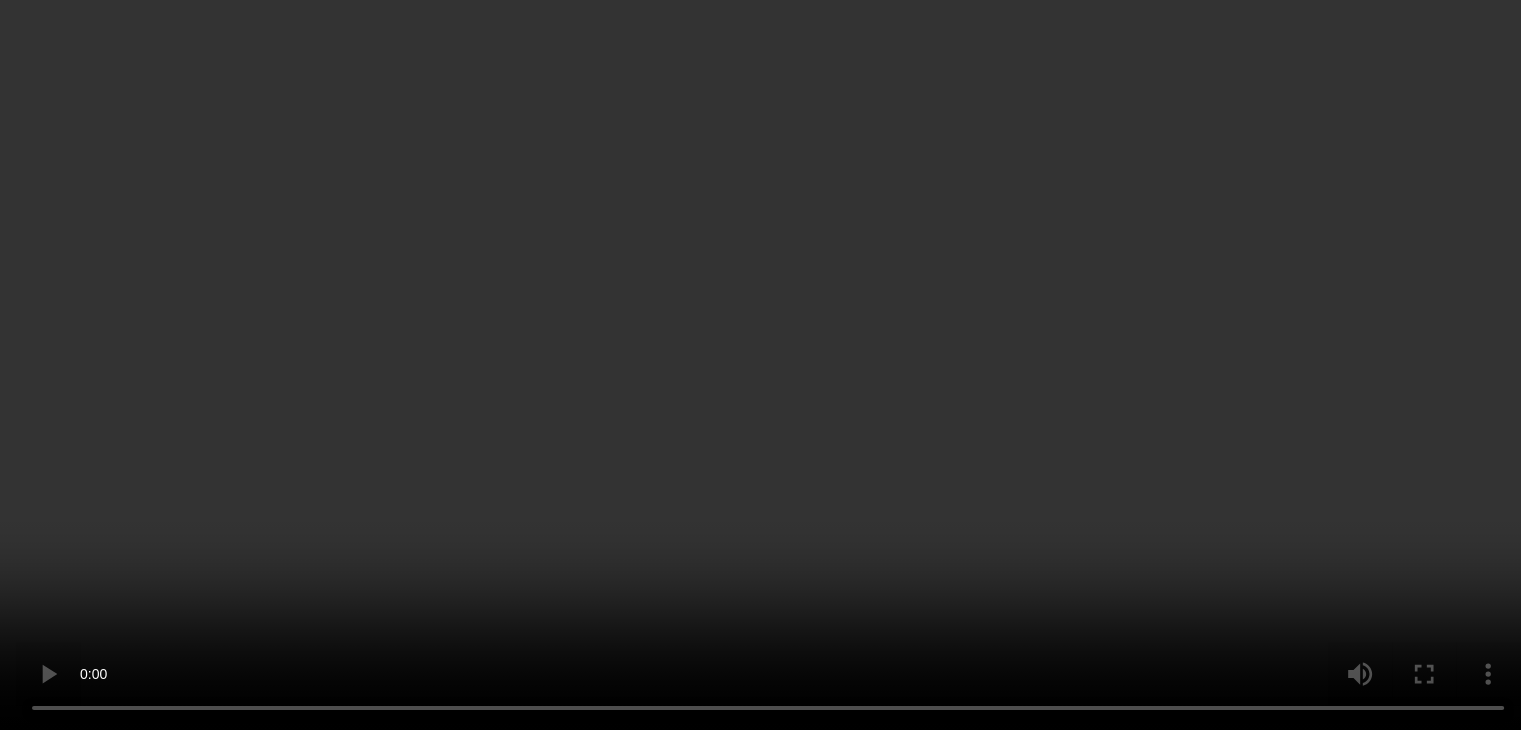 scroll, scrollTop: 359, scrollLeft: 0, axis: vertical 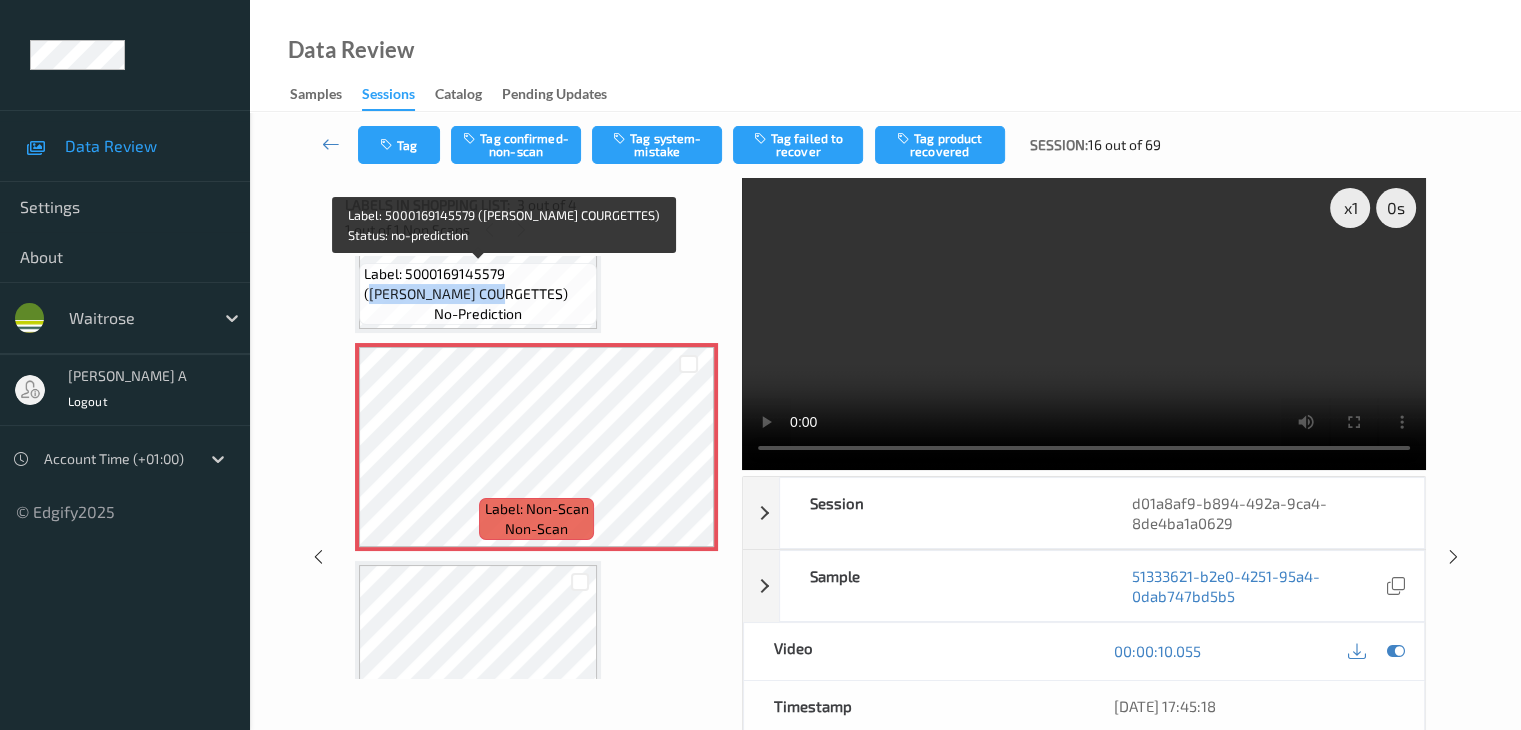 drag, startPoint x: 514, startPoint y: 274, endPoint x: 444, endPoint y: 290, distance: 71.80529 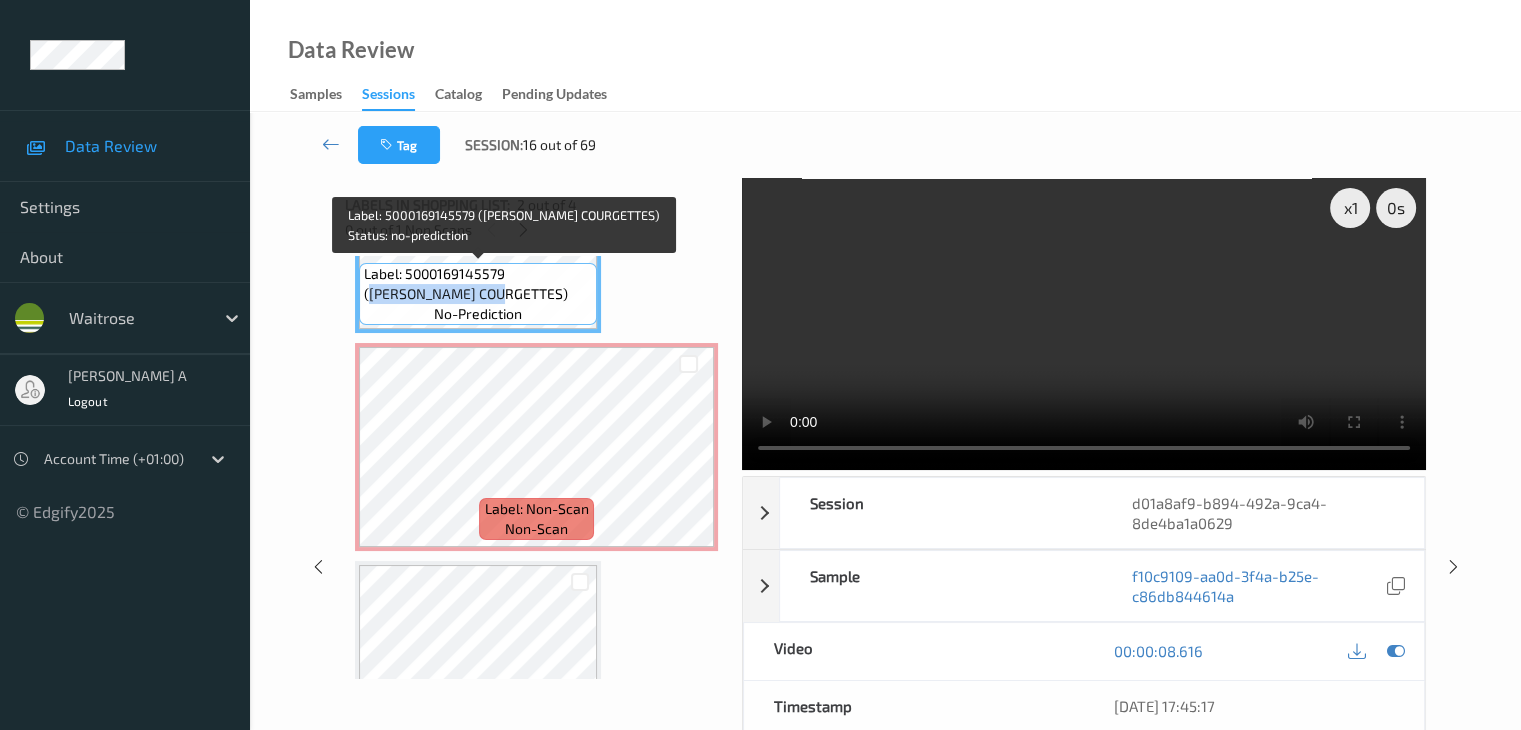 copy on "[PERSON_NAME] COURGETTES" 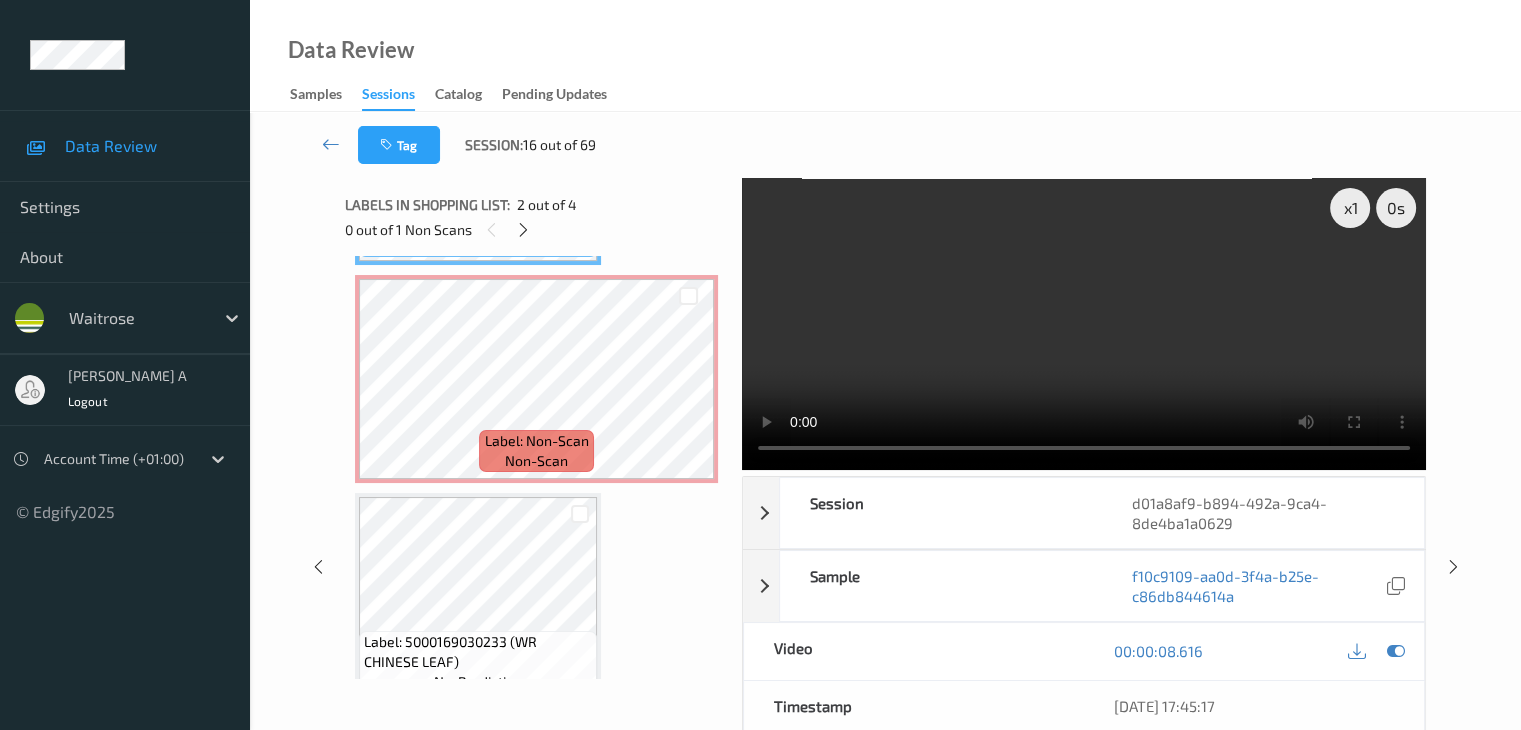 scroll, scrollTop: 459, scrollLeft: 0, axis: vertical 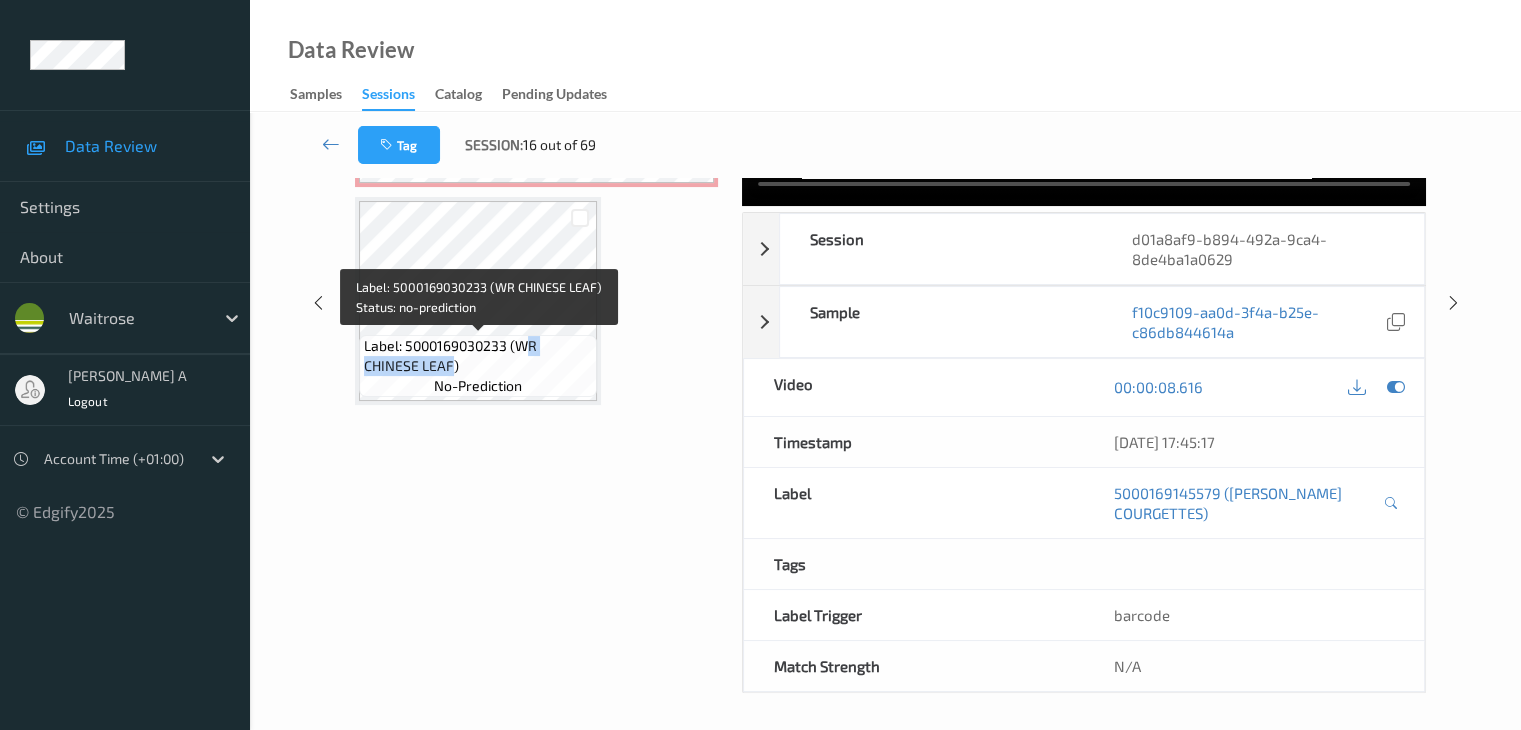 drag, startPoint x: 524, startPoint y: 347, endPoint x: 449, endPoint y: 368, distance: 77.88453 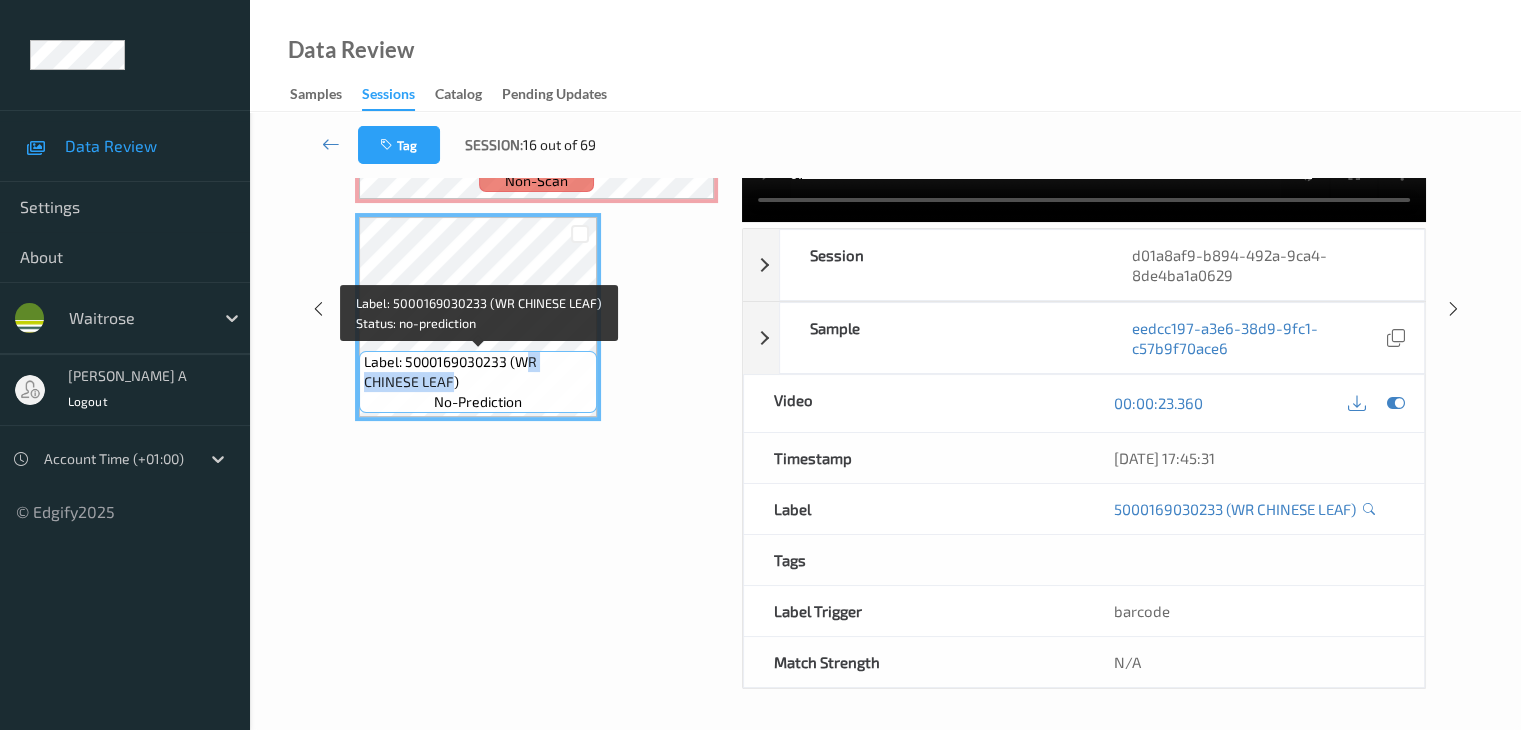scroll, scrollTop: 244, scrollLeft: 0, axis: vertical 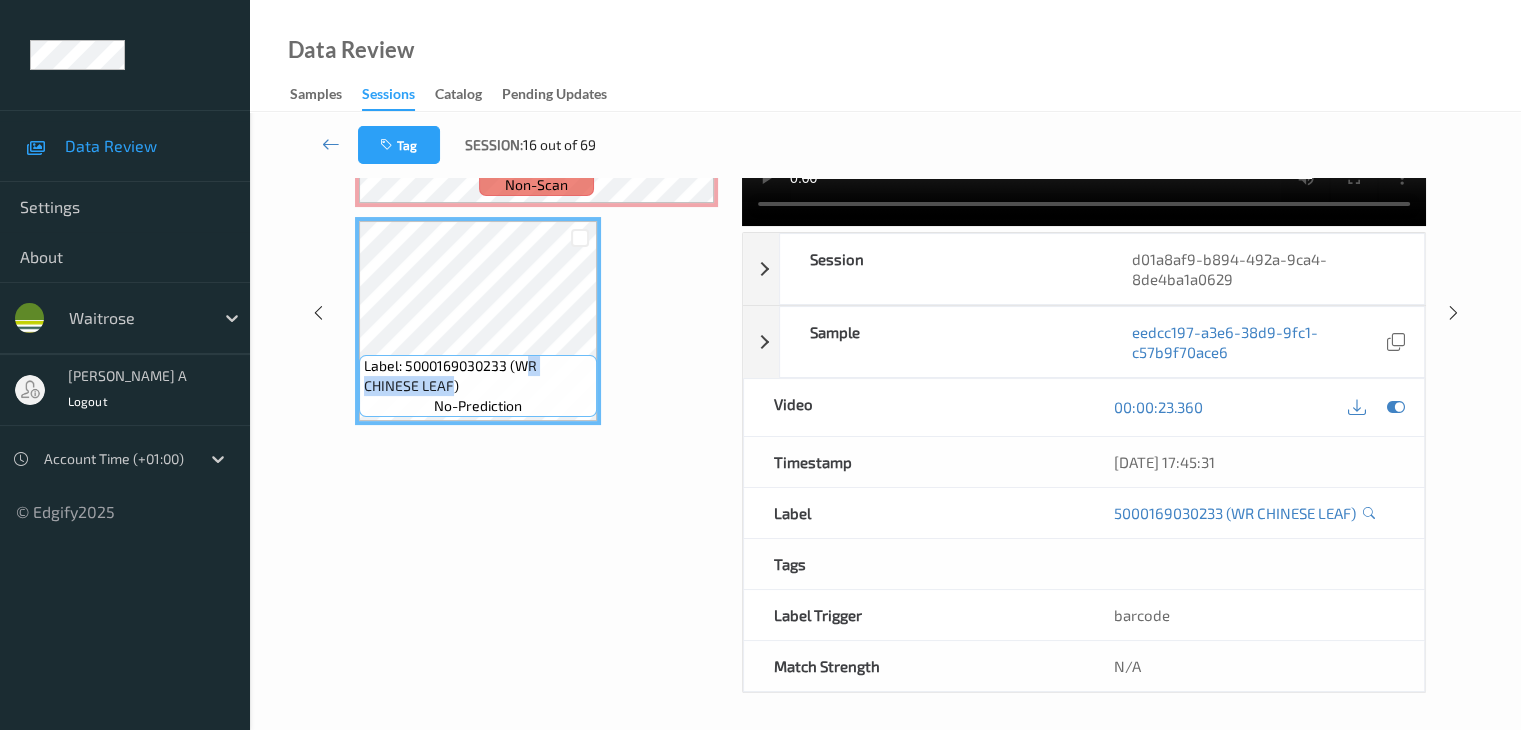 copy on "R CHINESE LEAF" 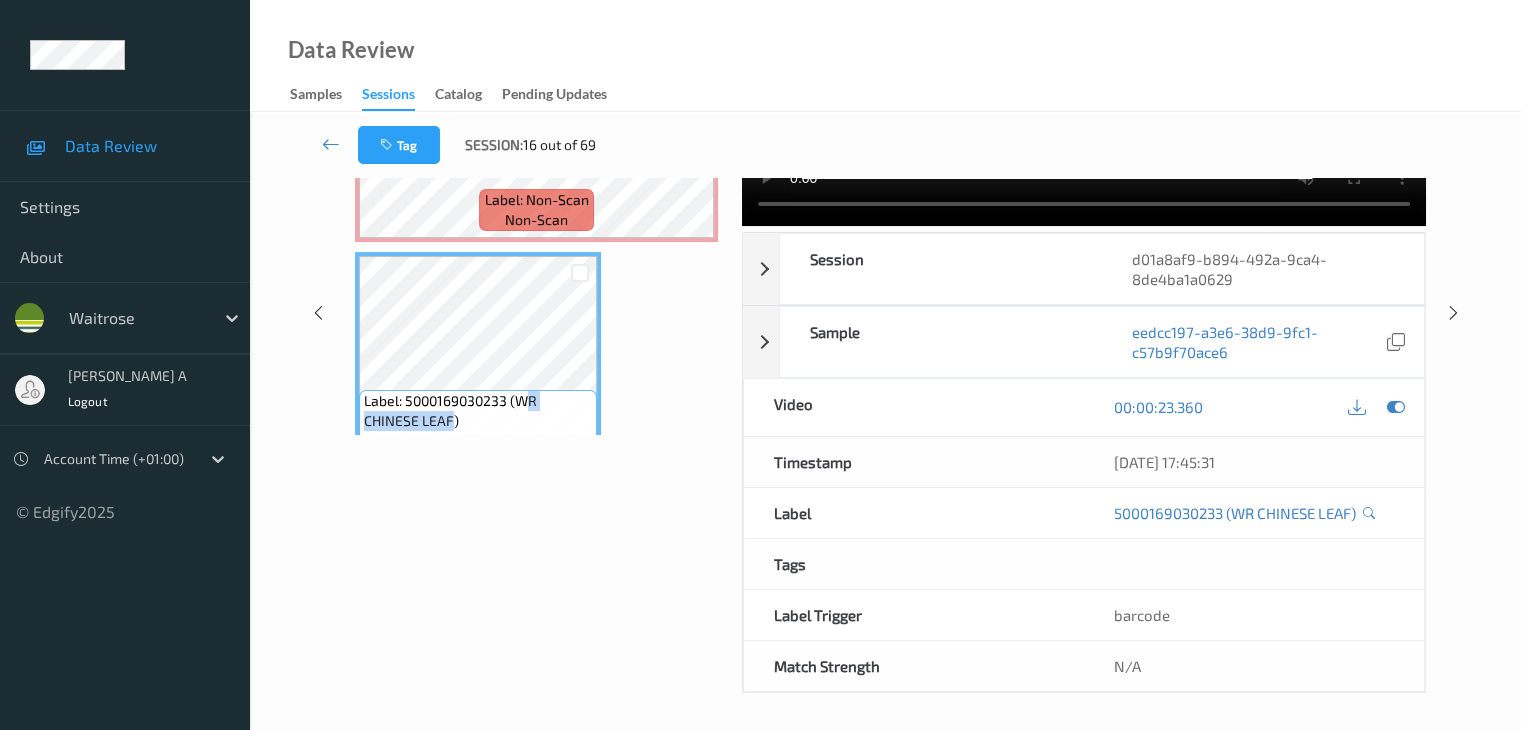 scroll, scrollTop: 459, scrollLeft: 0, axis: vertical 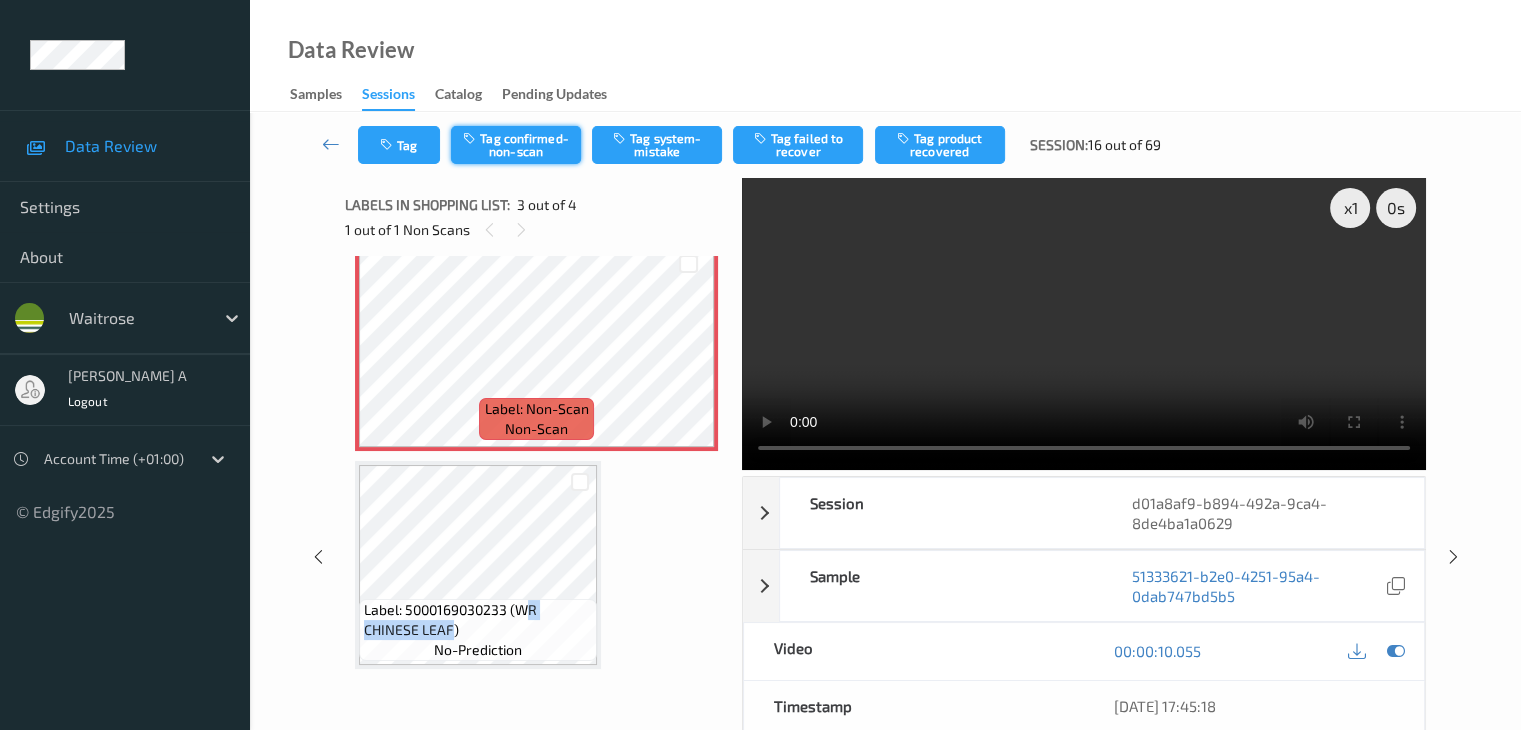click on "Tag   confirmed-non-scan" at bounding box center [516, 145] 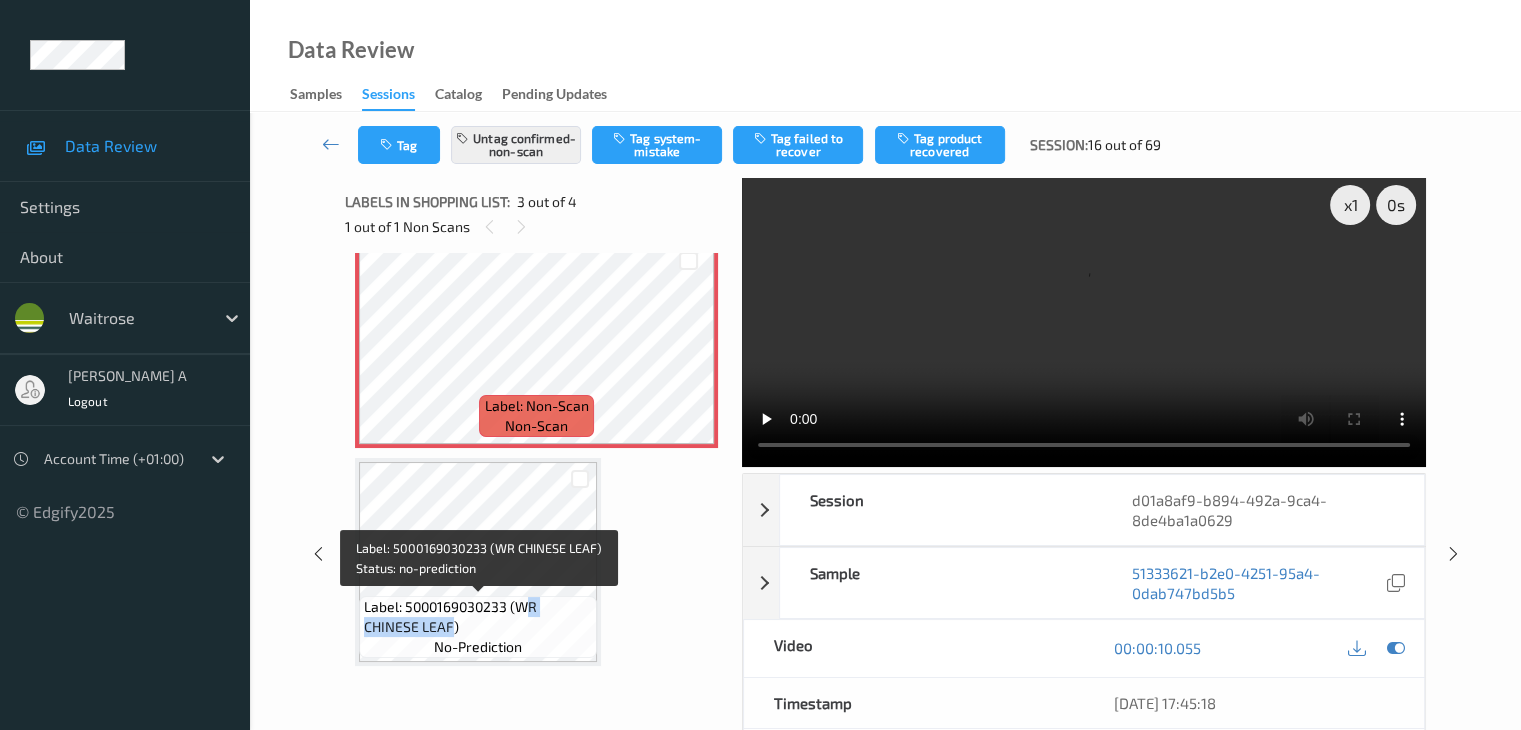 scroll, scrollTop: 0, scrollLeft: 0, axis: both 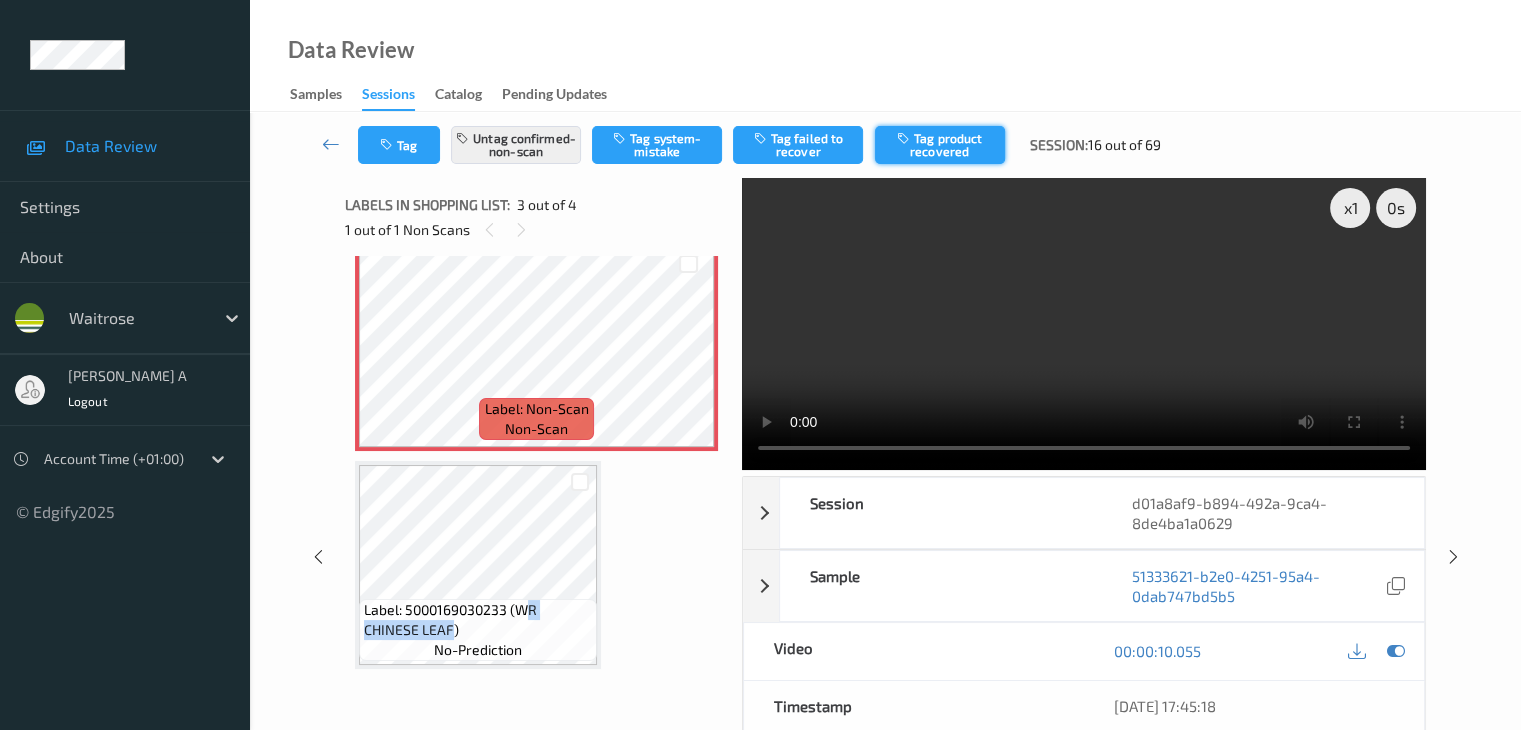 click on "Tag   product recovered" at bounding box center (940, 145) 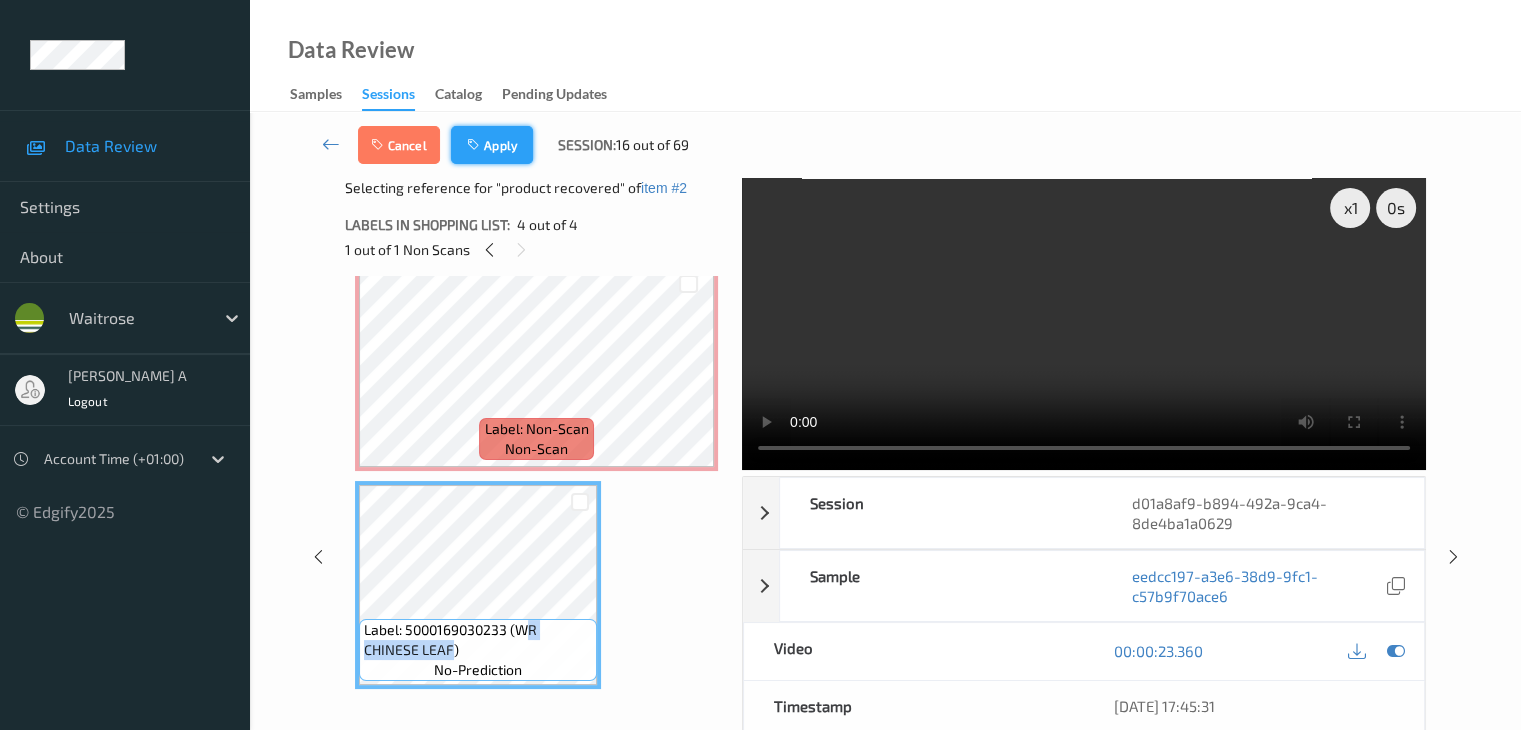 click on "Apply" at bounding box center [492, 145] 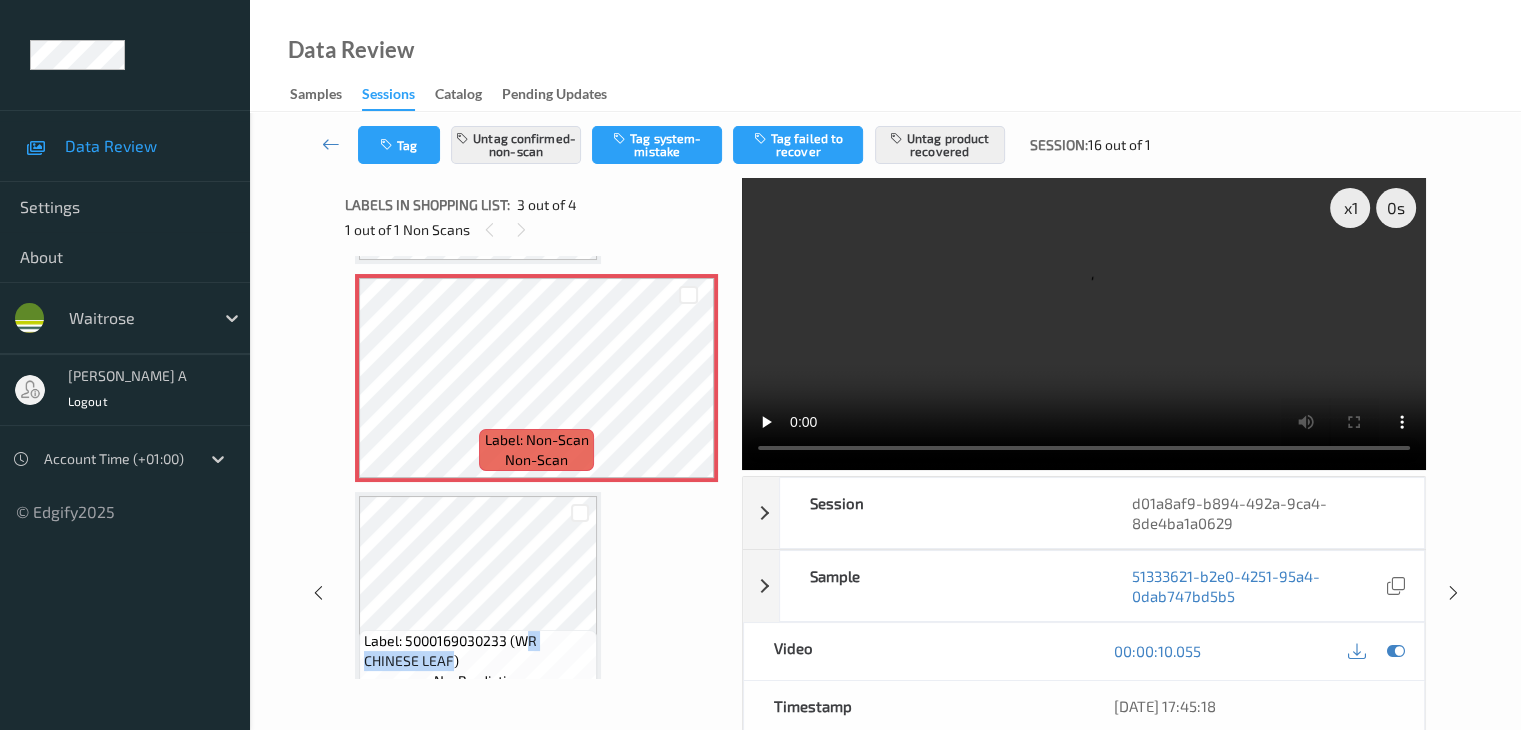 scroll, scrollTop: 328, scrollLeft: 0, axis: vertical 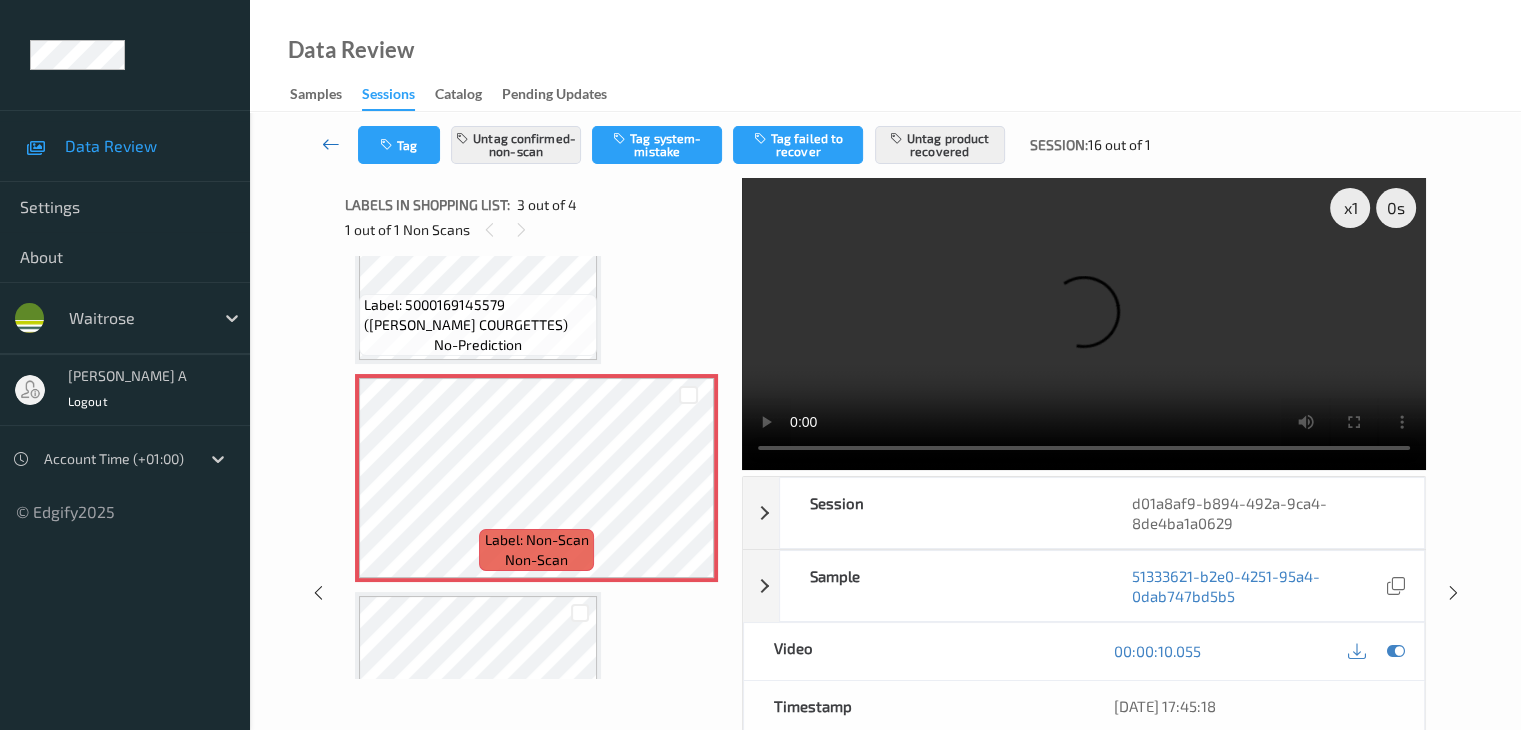 click at bounding box center [331, 144] 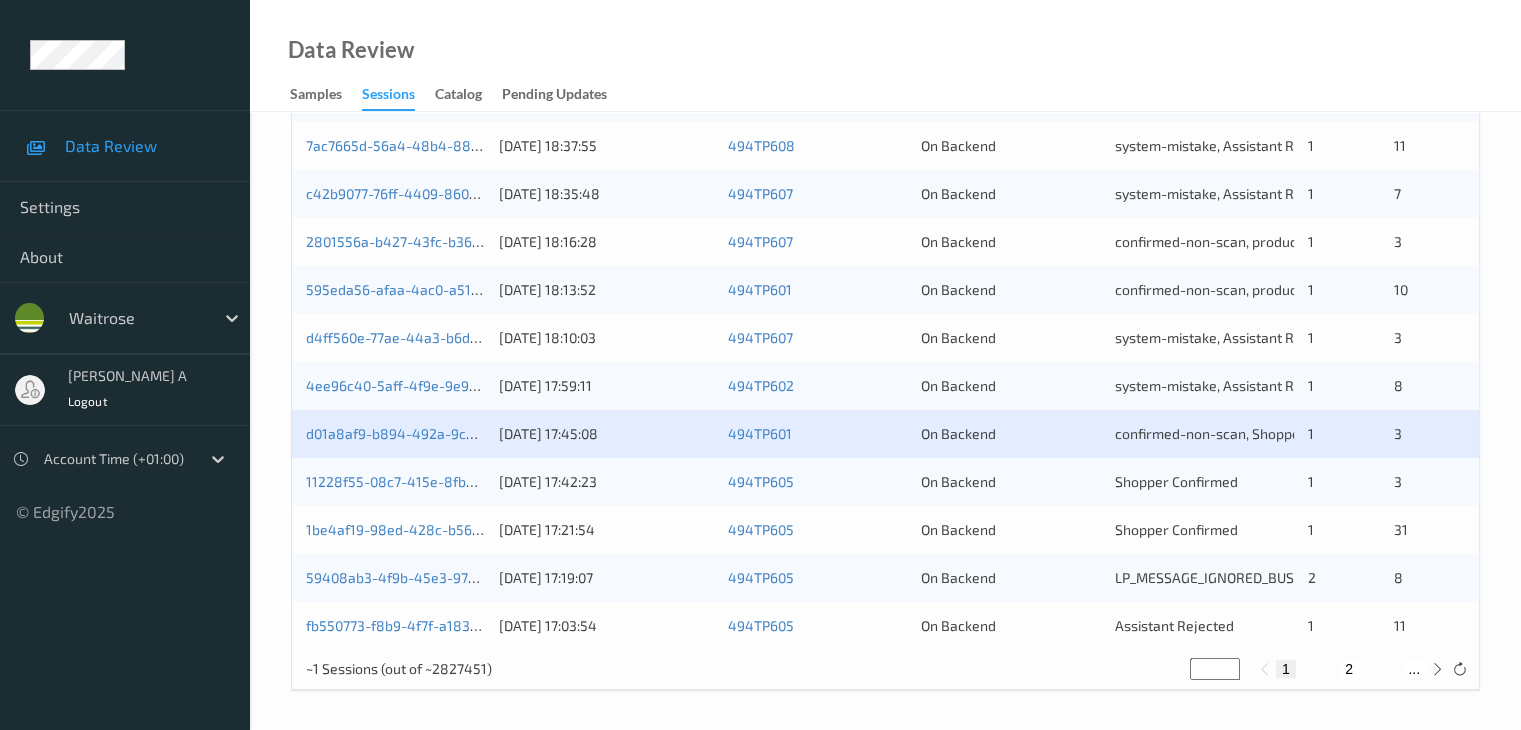 scroll, scrollTop: 932, scrollLeft: 0, axis: vertical 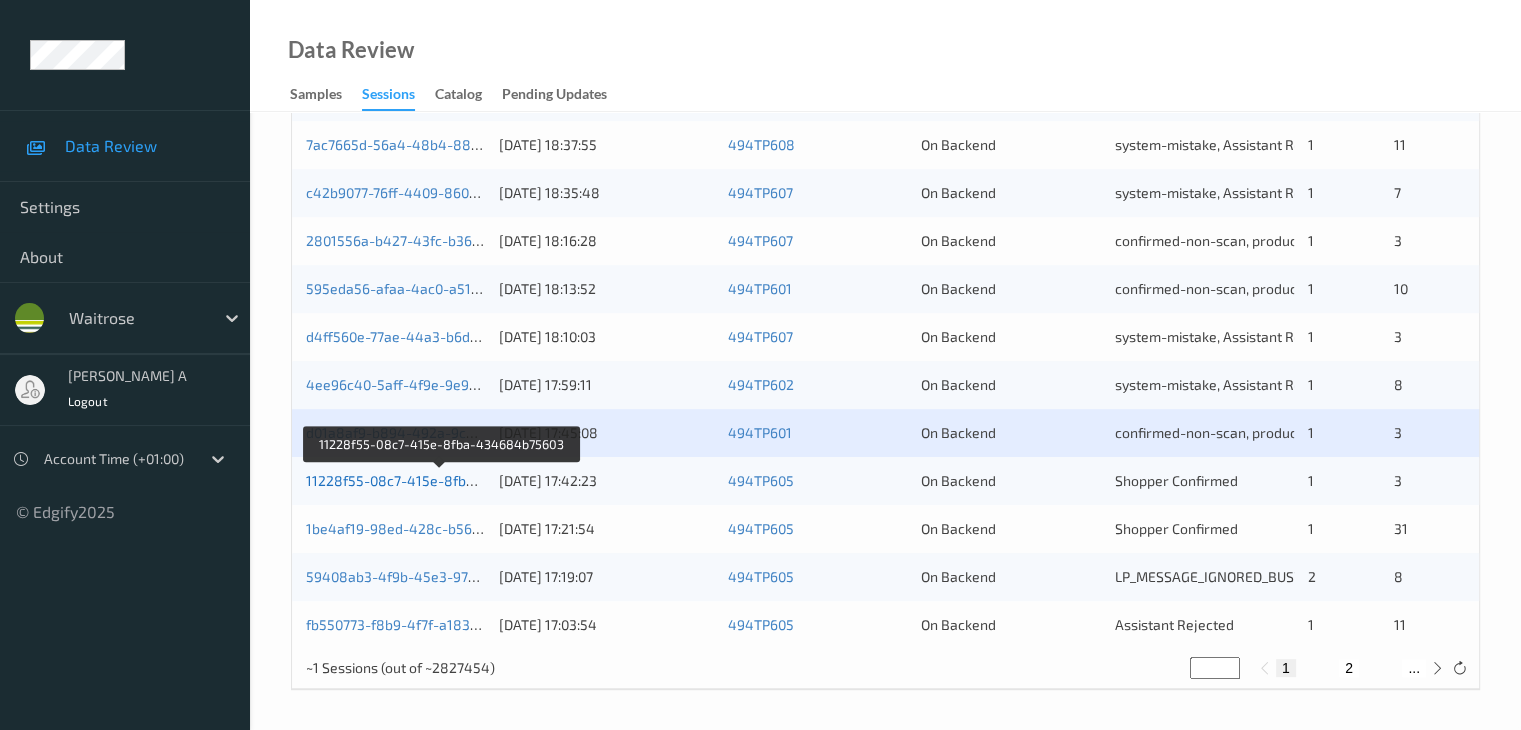 click on "11228f55-08c7-415e-8fba-434684b75603" at bounding box center (442, 480) 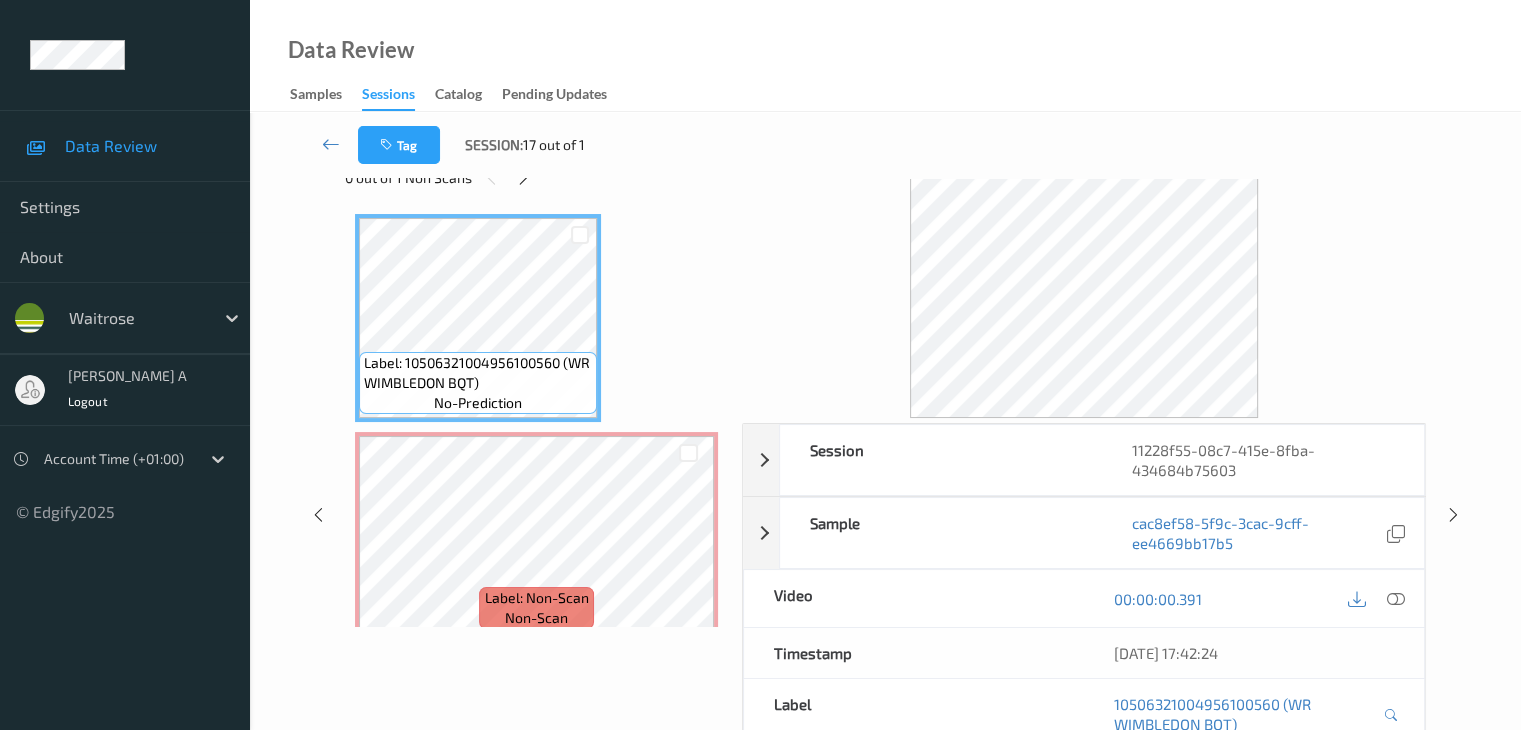 scroll, scrollTop: 100, scrollLeft: 0, axis: vertical 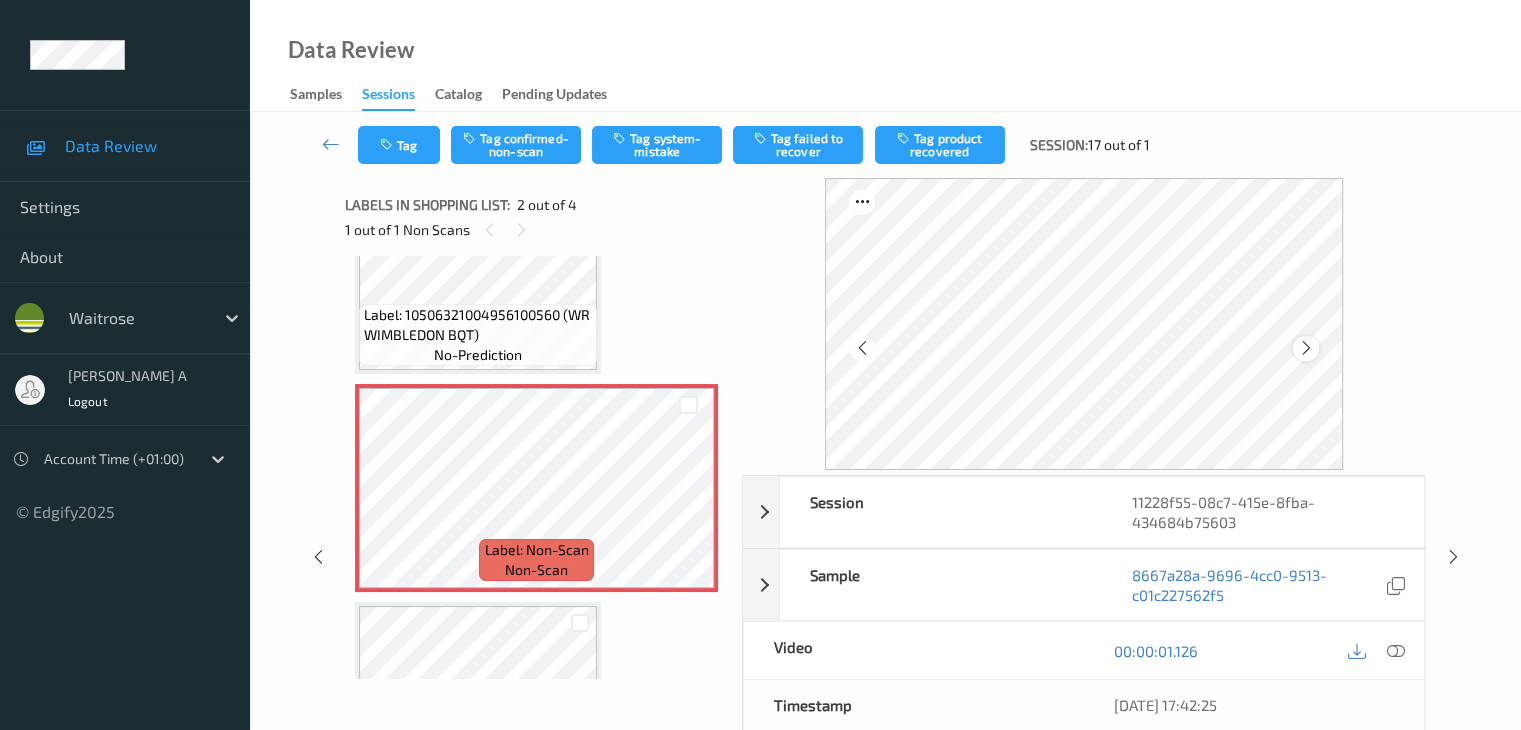 click at bounding box center [1306, 348] 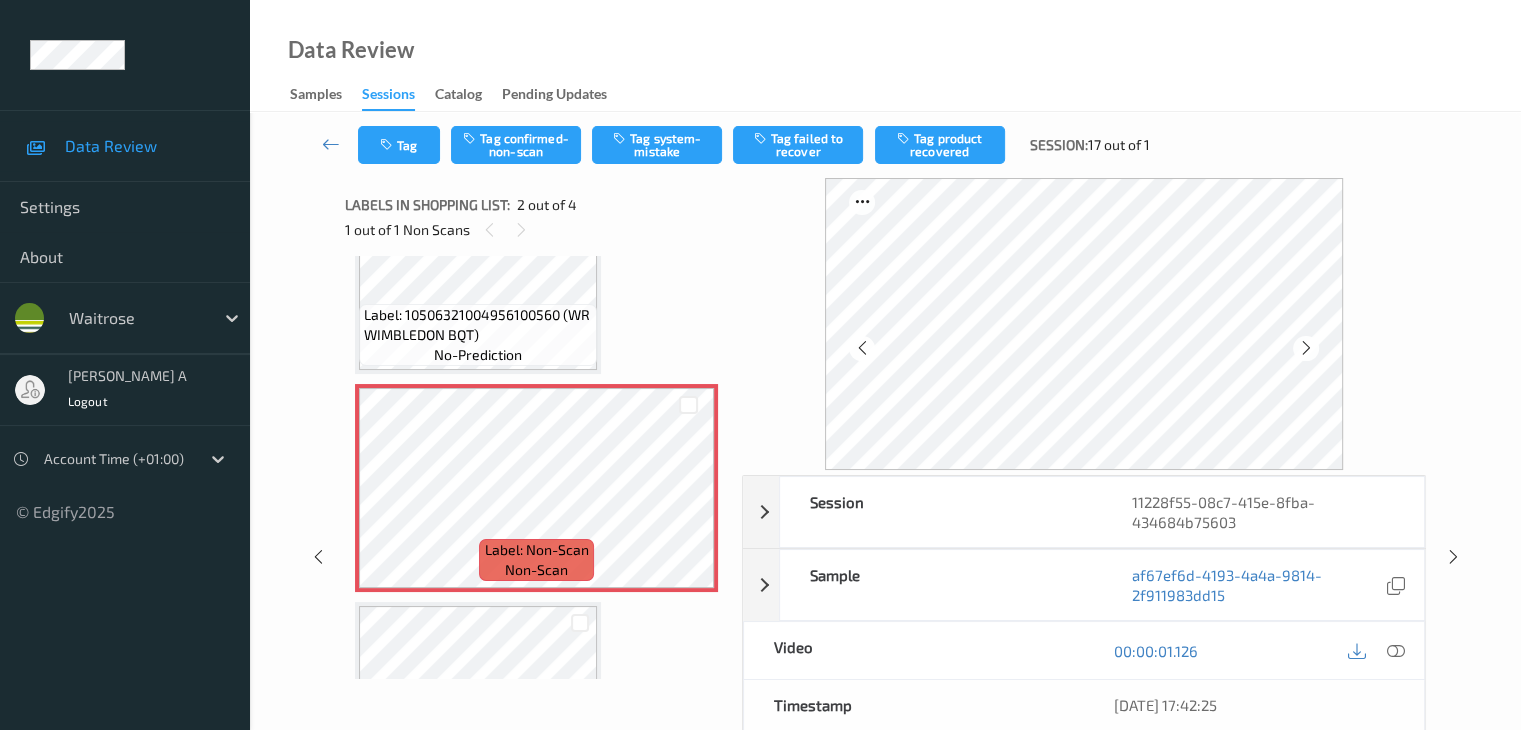 click at bounding box center (1306, 348) 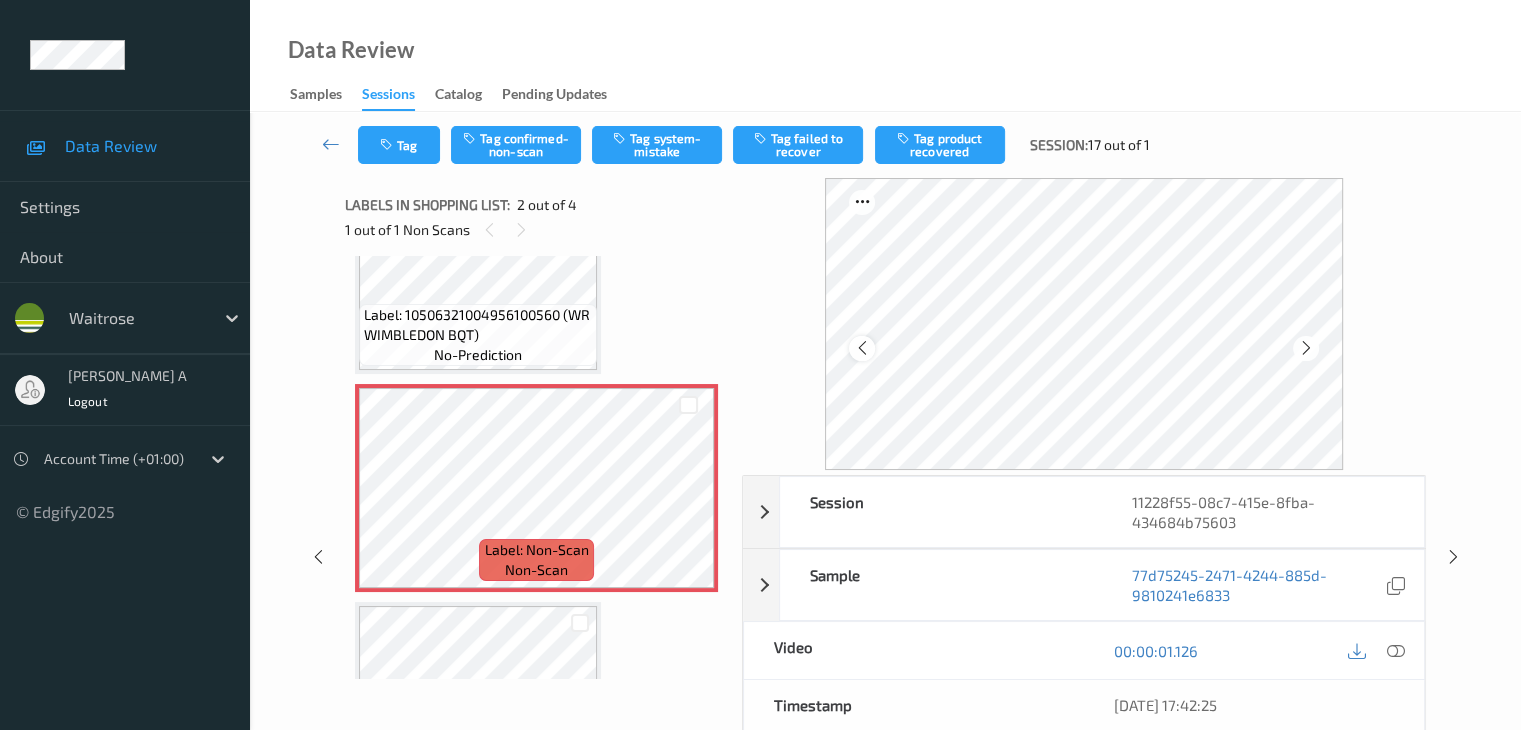 click at bounding box center [861, 348] 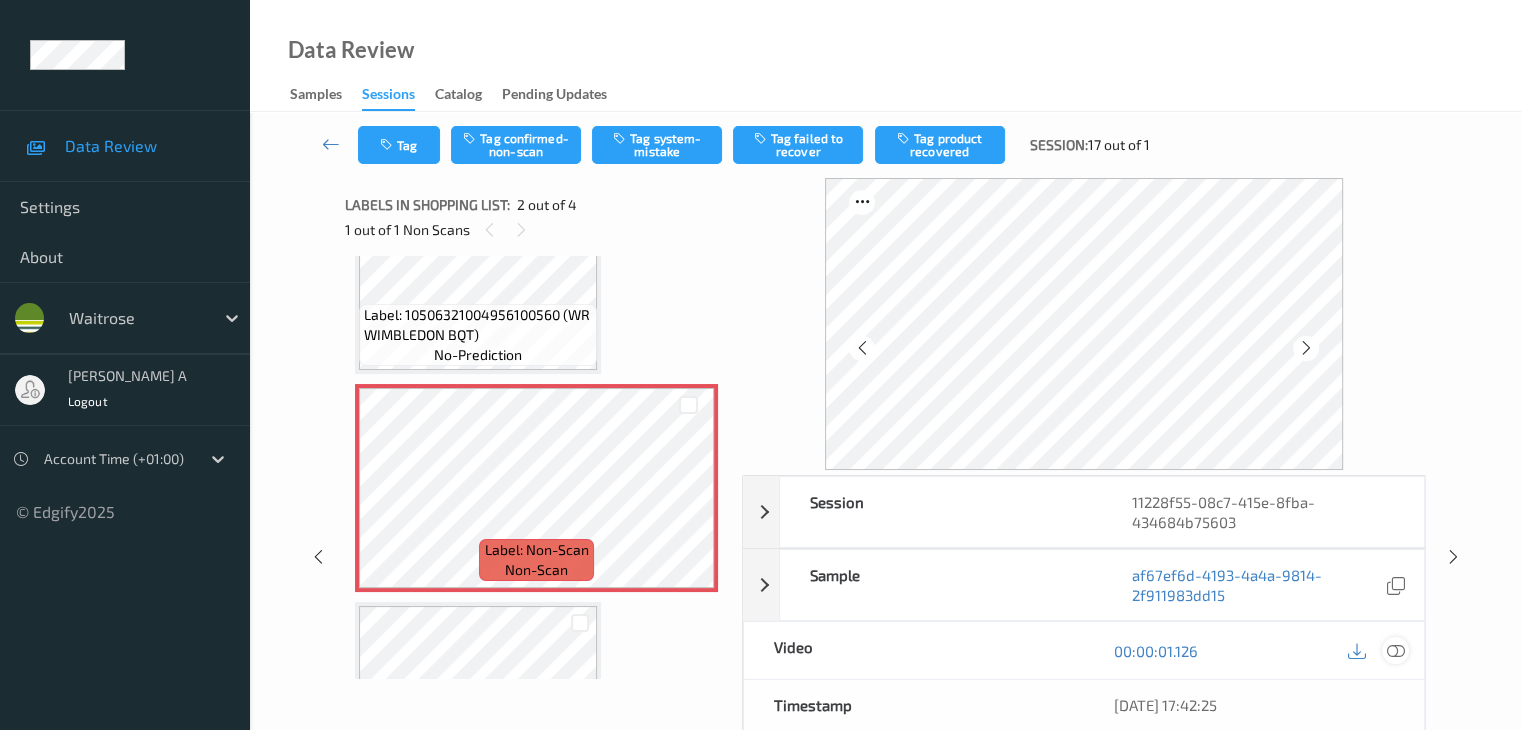 click at bounding box center (1395, 651) 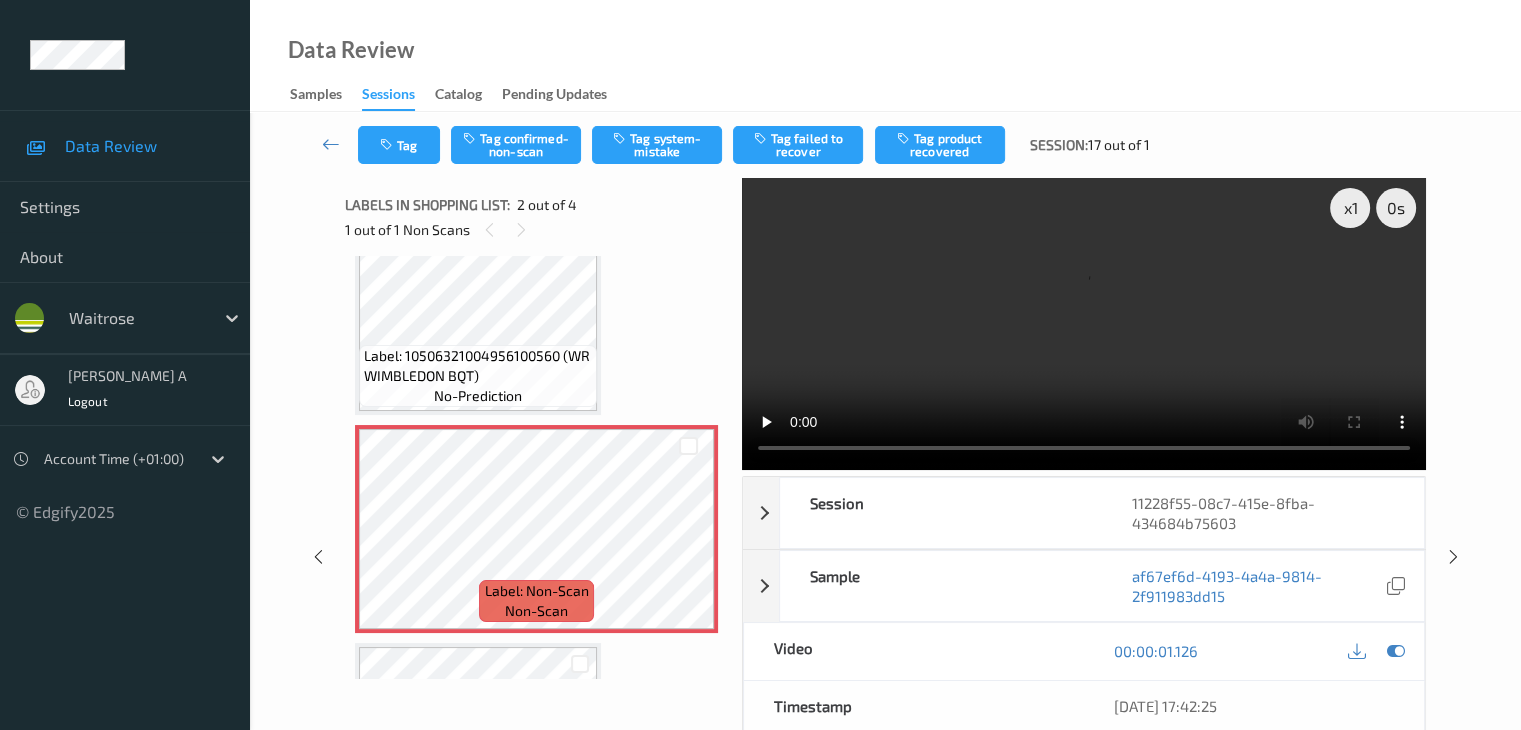 scroll, scrollTop: 0, scrollLeft: 0, axis: both 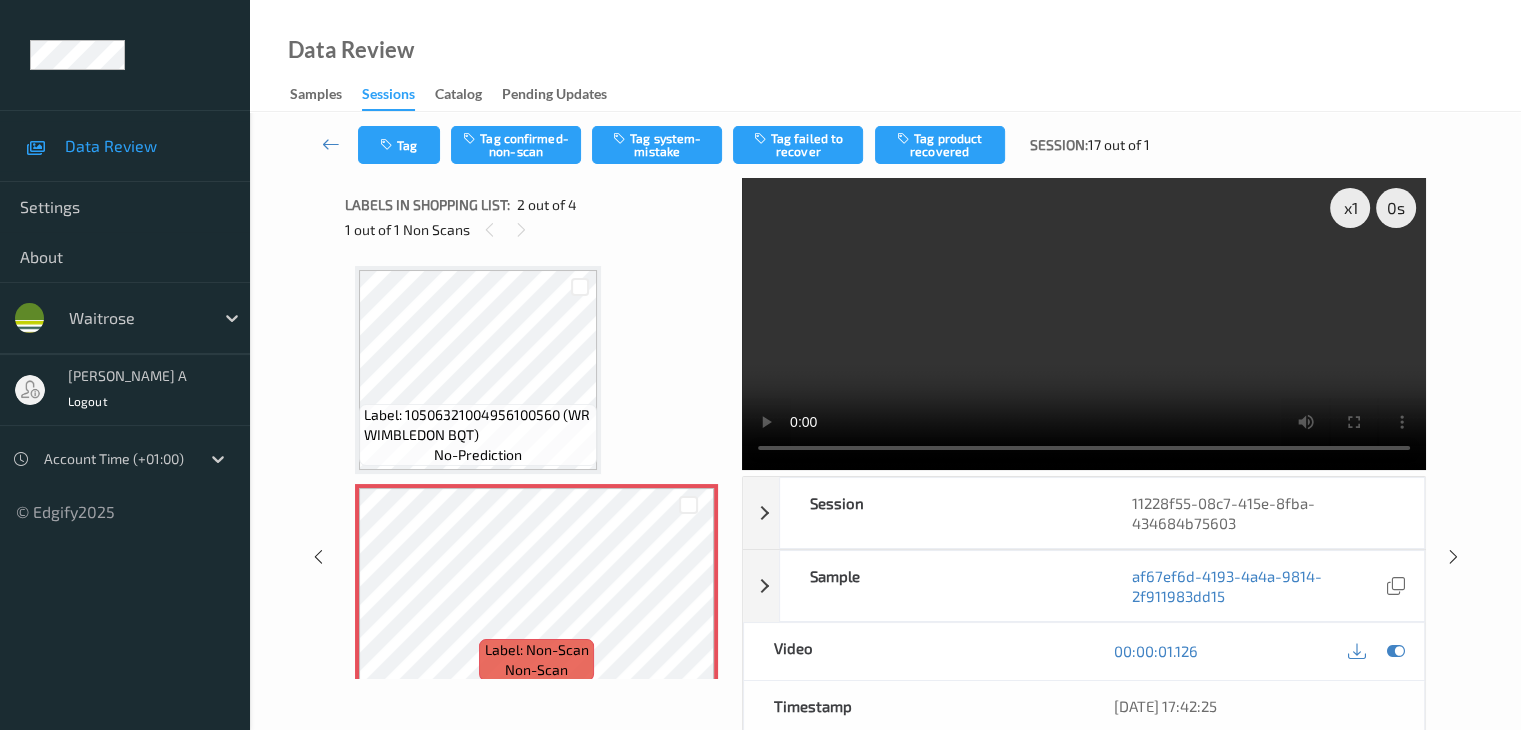 type 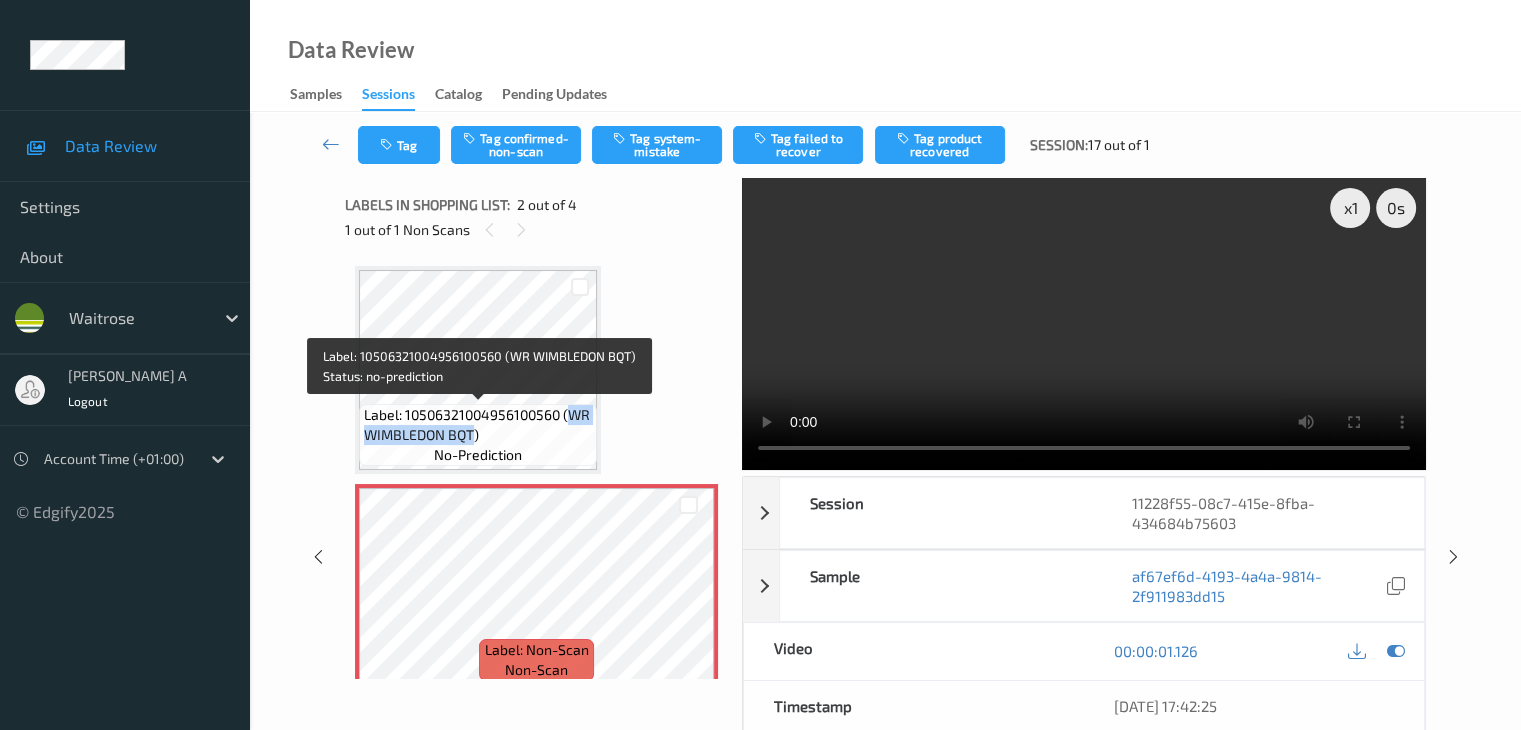 drag, startPoint x: 568, startPoint y: 416, endPoint x: 473, endPoint y: 439, distance: 97.74457 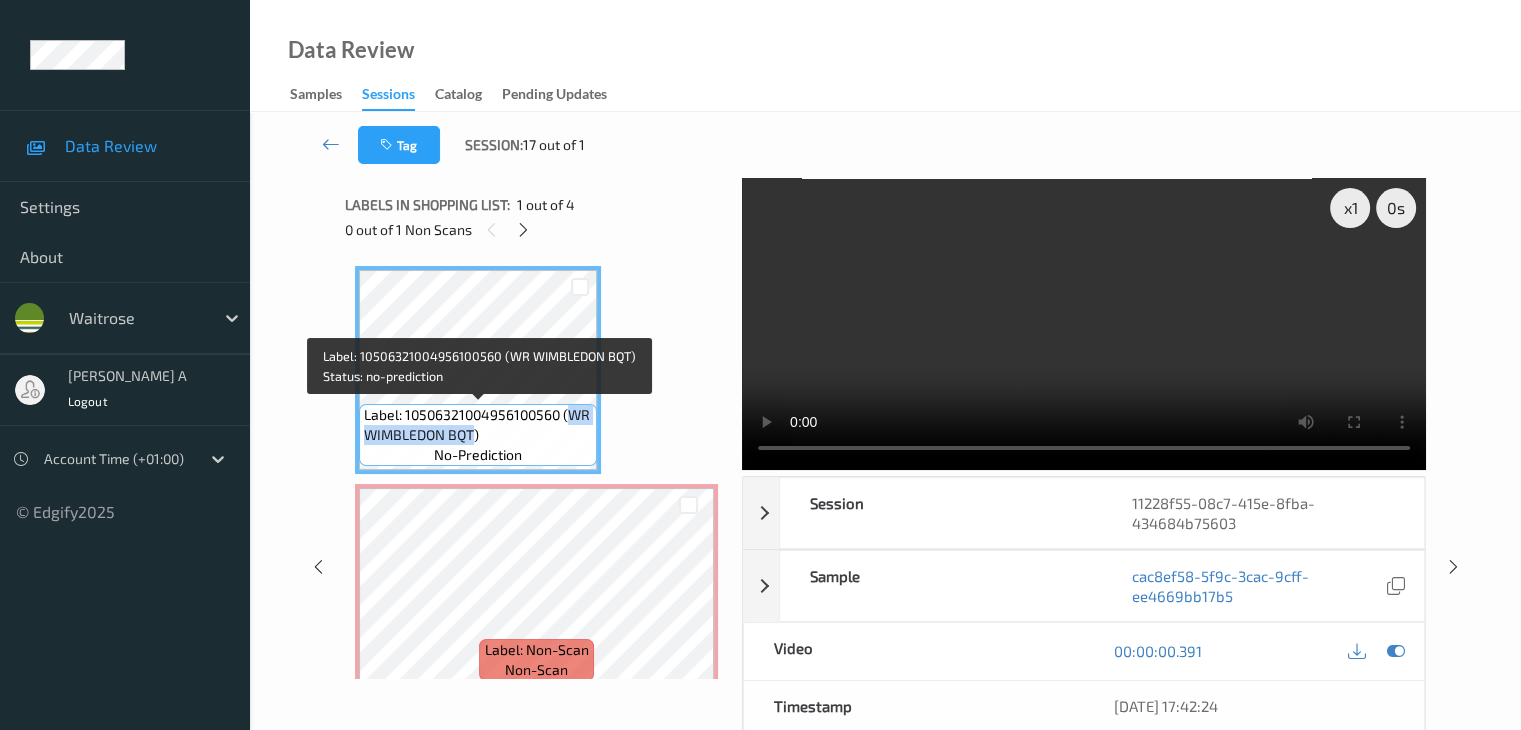 copy on "WR WIMBLEDON BQT" 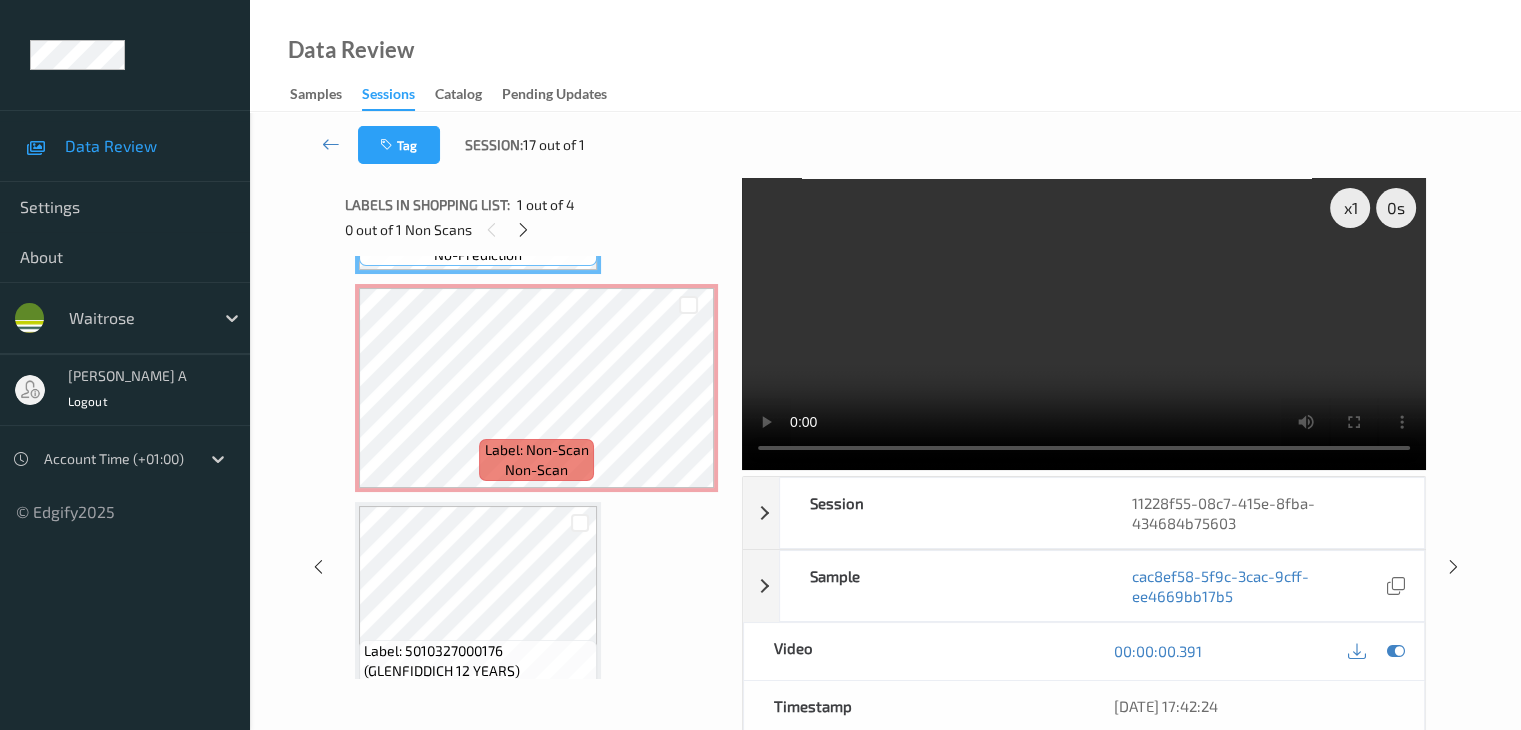 scroll, scrollTop: 400, scrollLeft: 0, axis: vertical 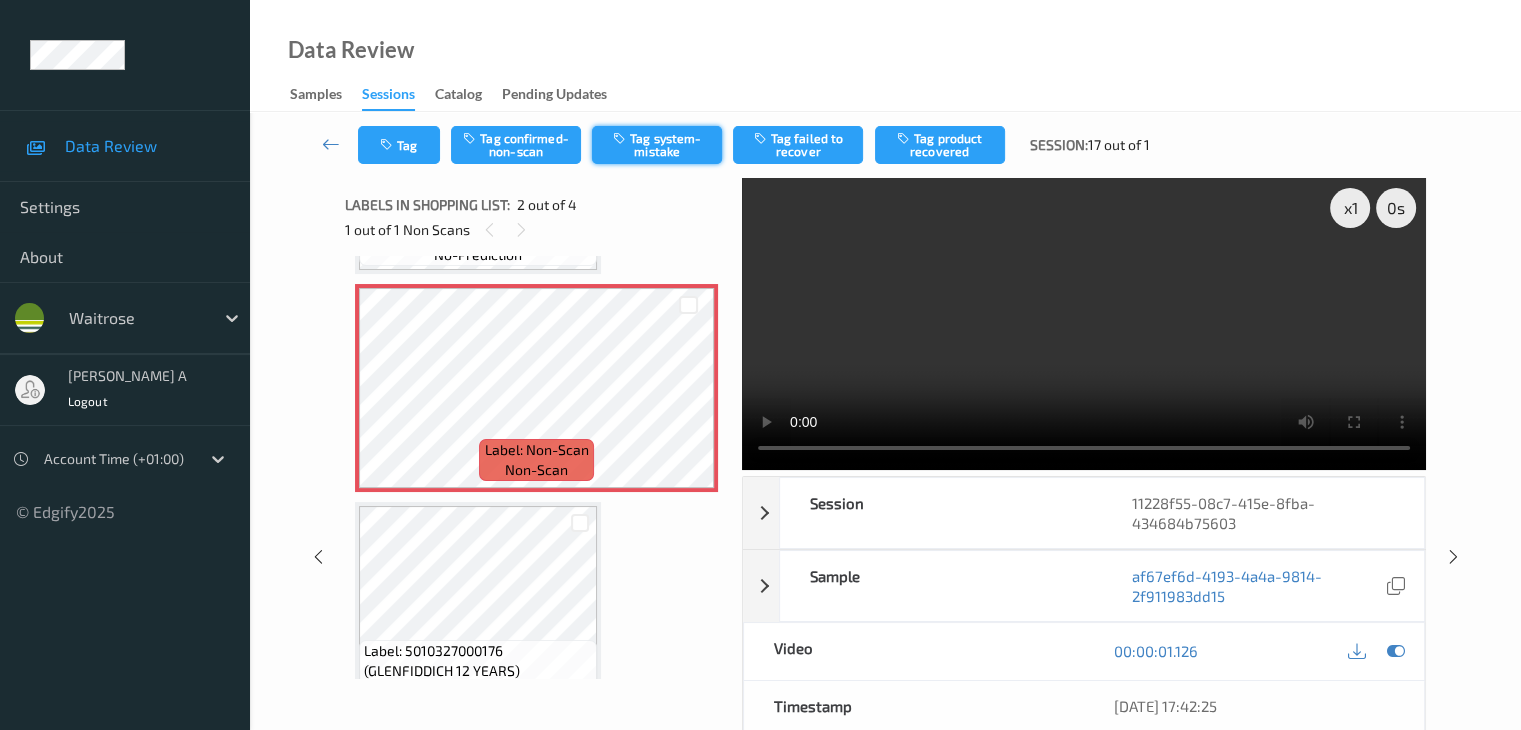 click on "Tag   system-mistake" at bounding box center (657, 145) 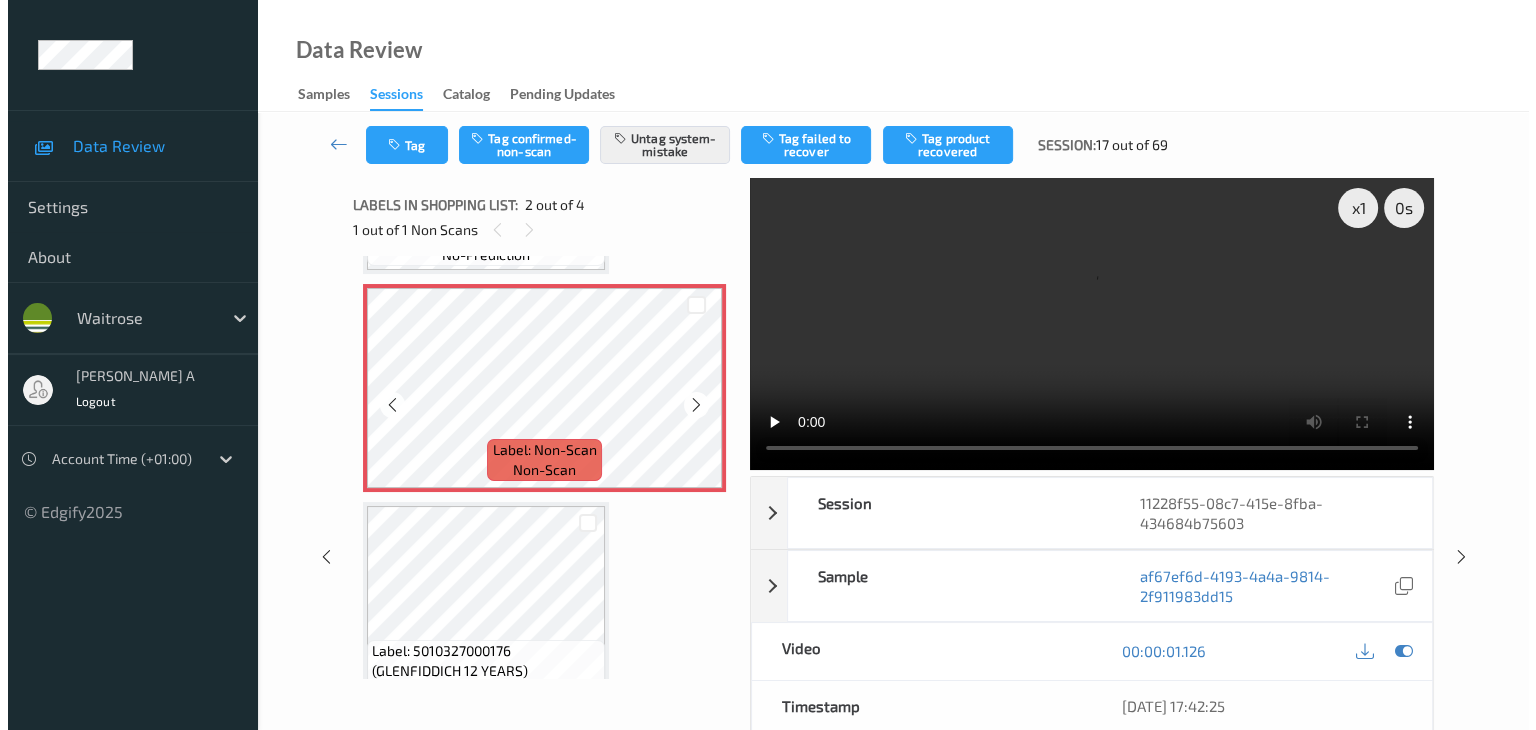 scroll, scrollTop: 100, scrollLeft: 0, axis: vertical 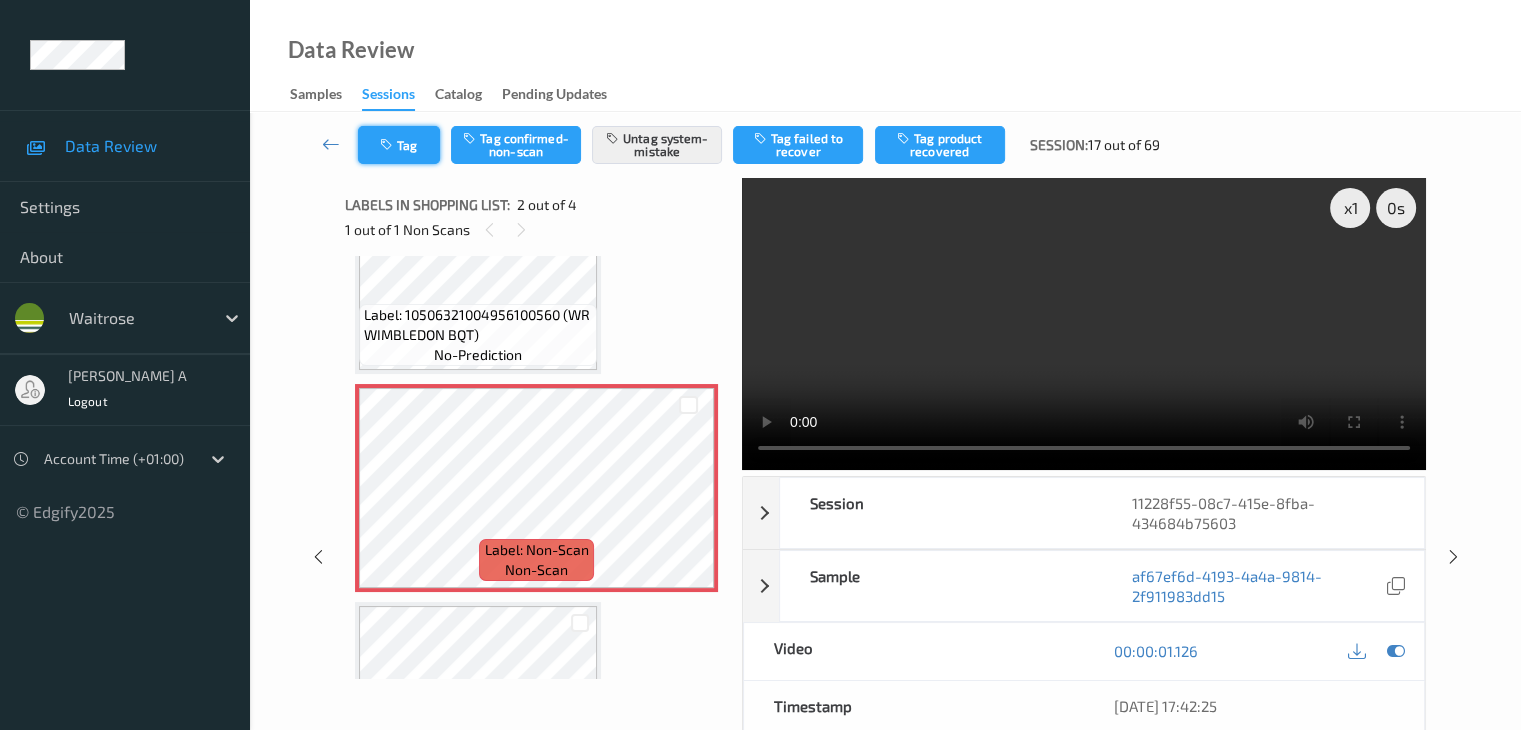click on "Tag" at bounding box center [399, 145] 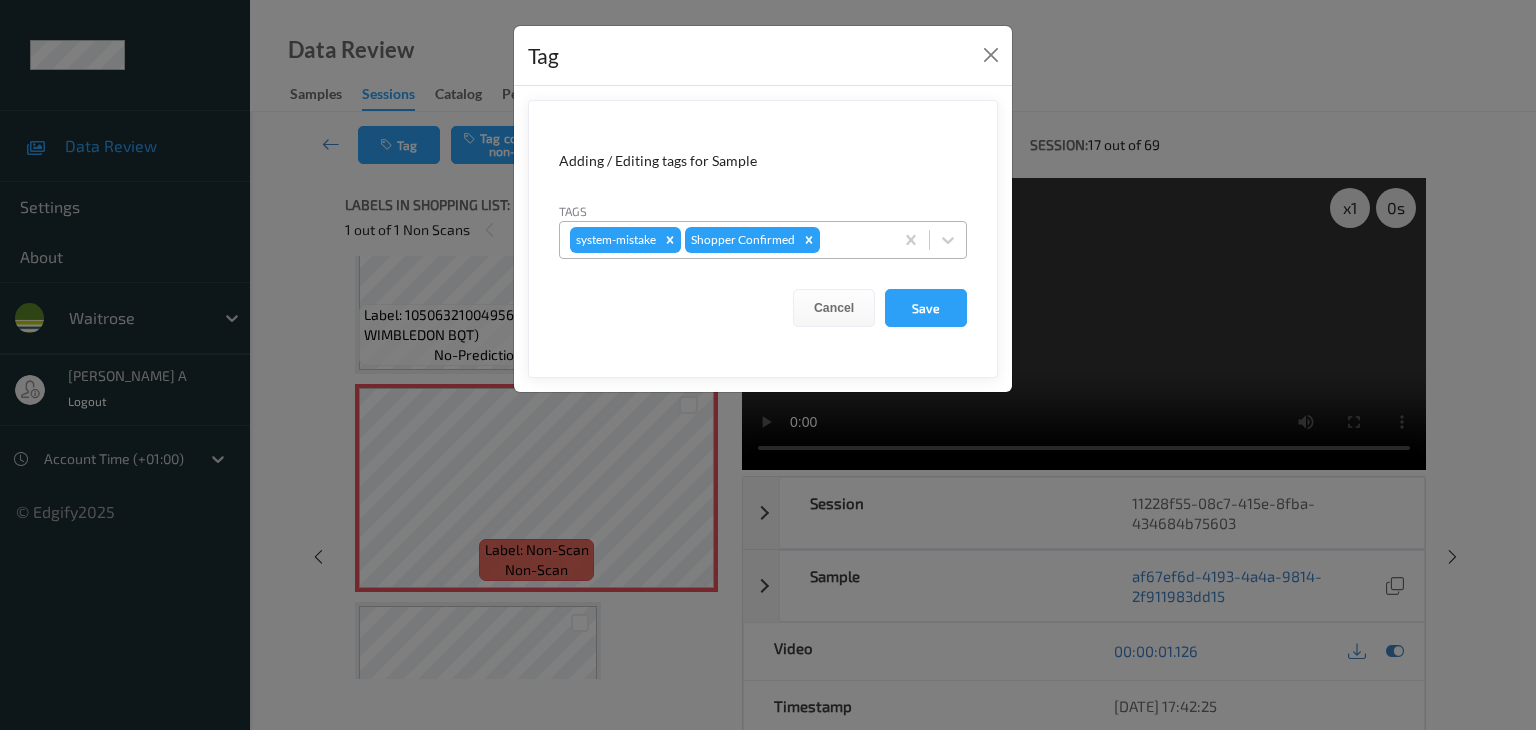 click at bounding box center [853, 240] 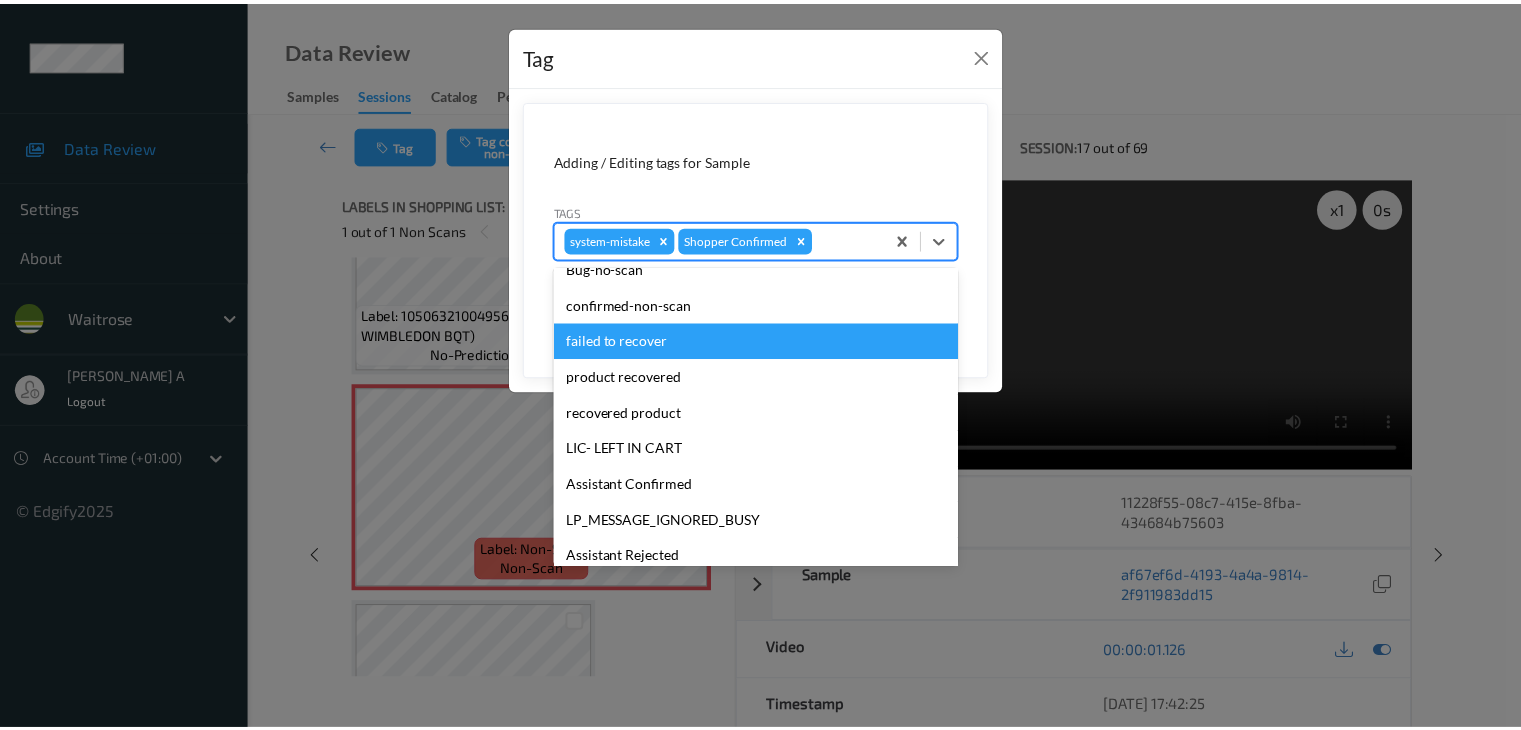 scroll, scrollTop: 320, scrollLeft: 0, axis: vertical 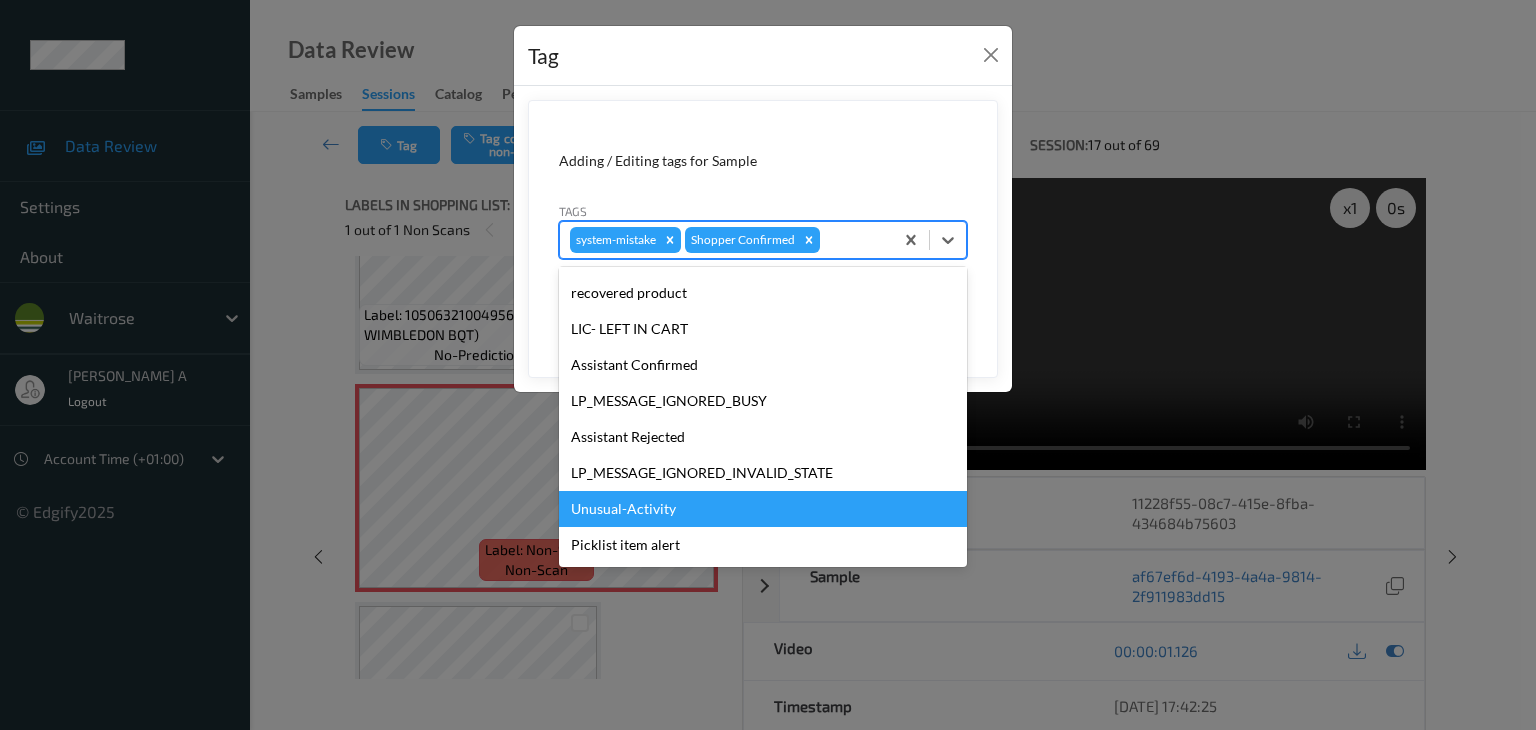 click on "Unusual-Activity" at bounding box center [763, 509] 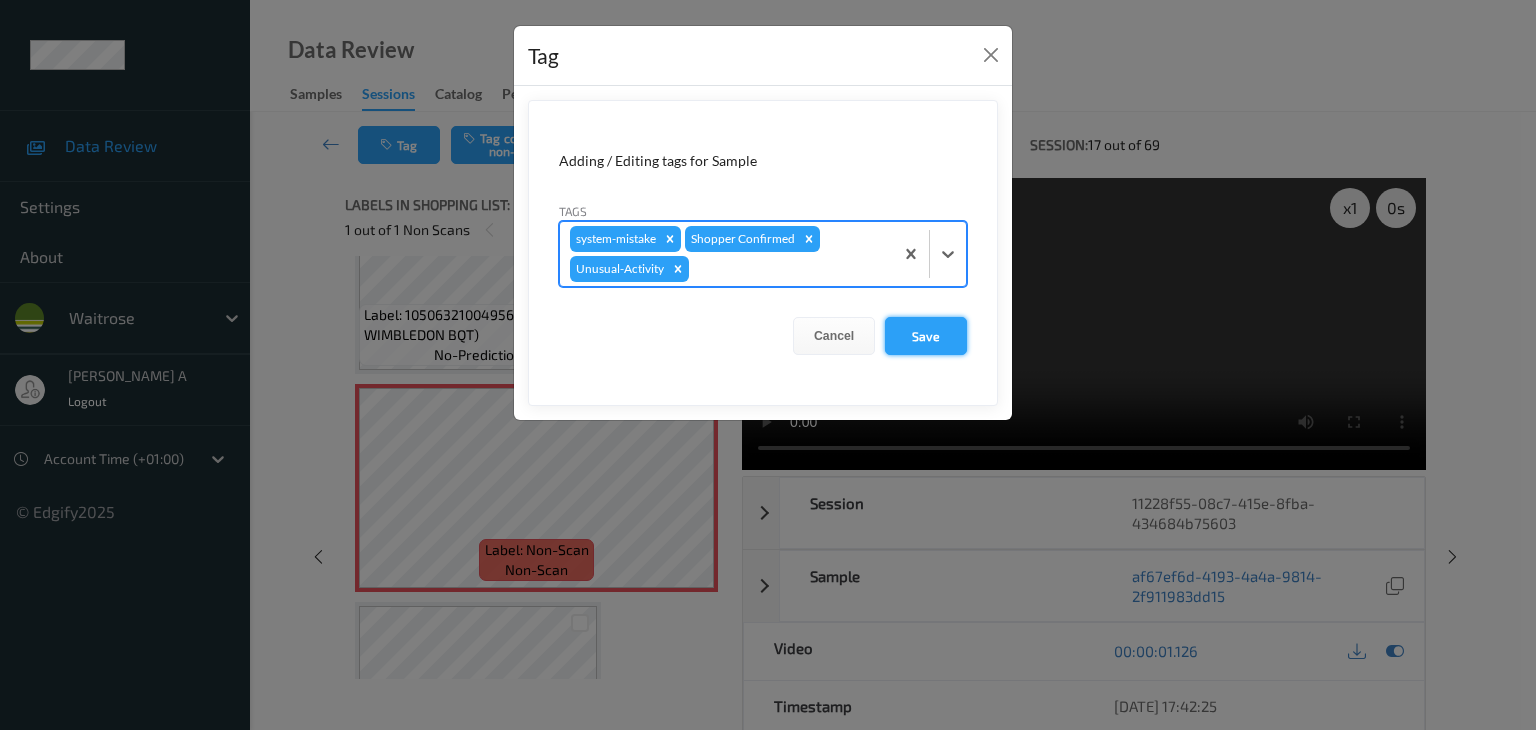 click on "Save" at bounding box center [926, 336] 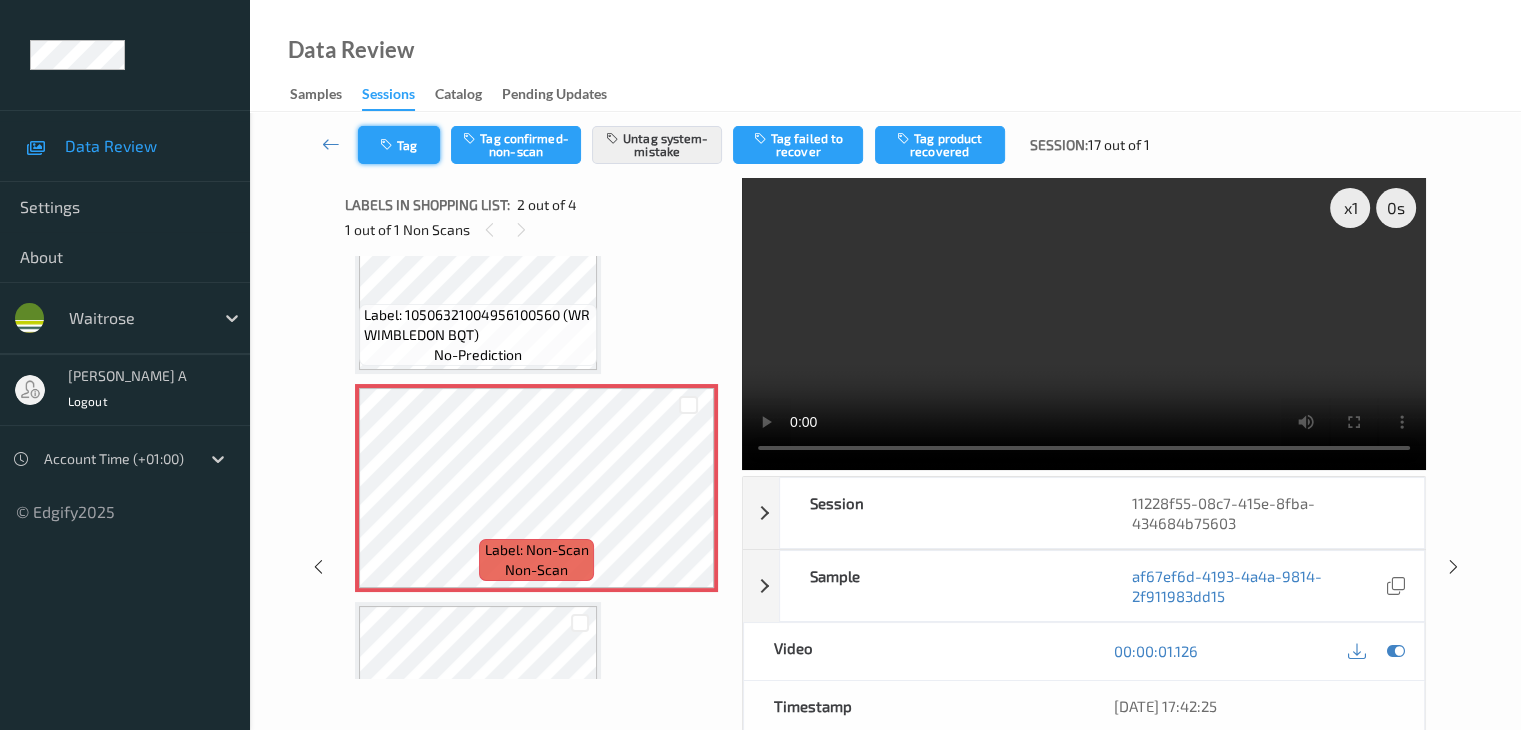 click at bounding box center [388, 145] 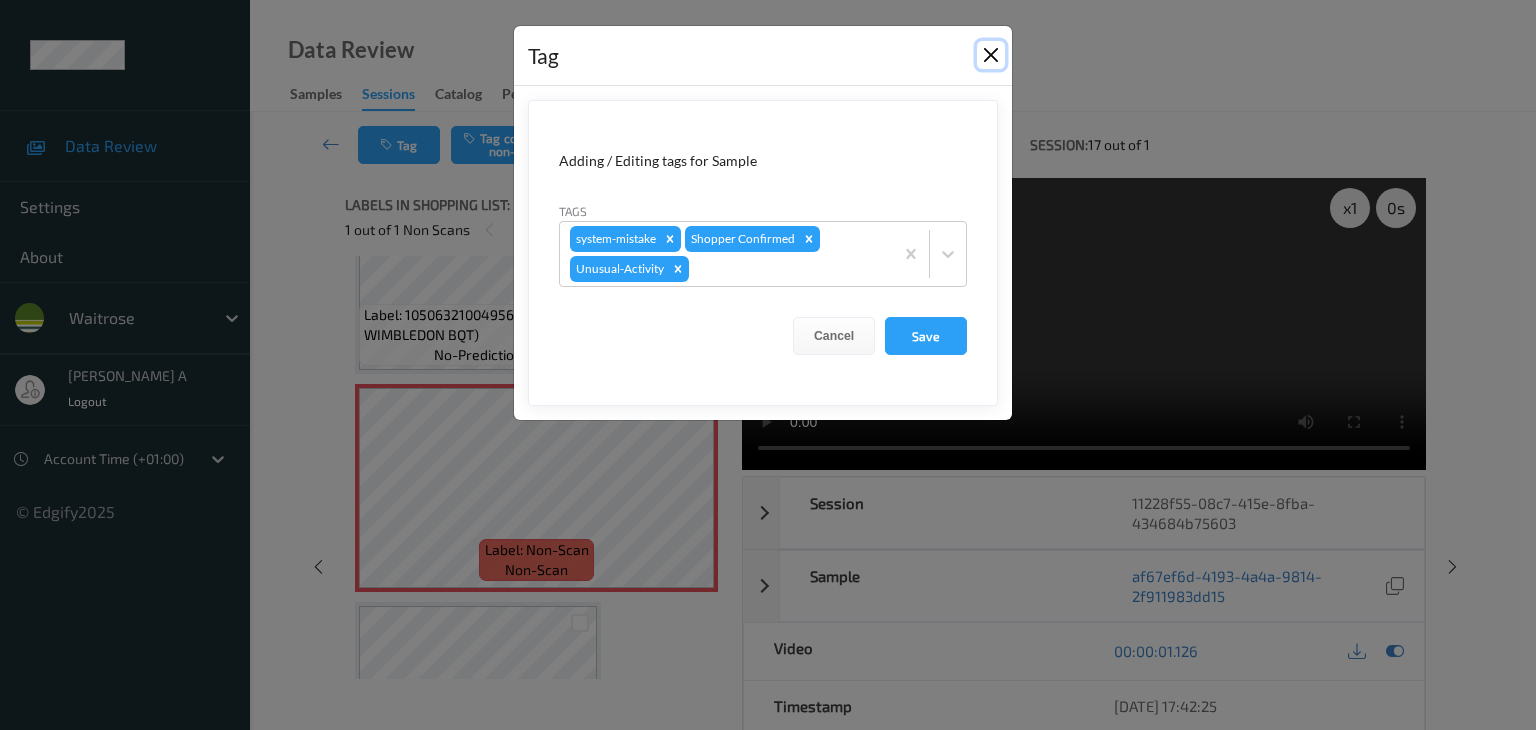 click at bounding box center (991, 55) 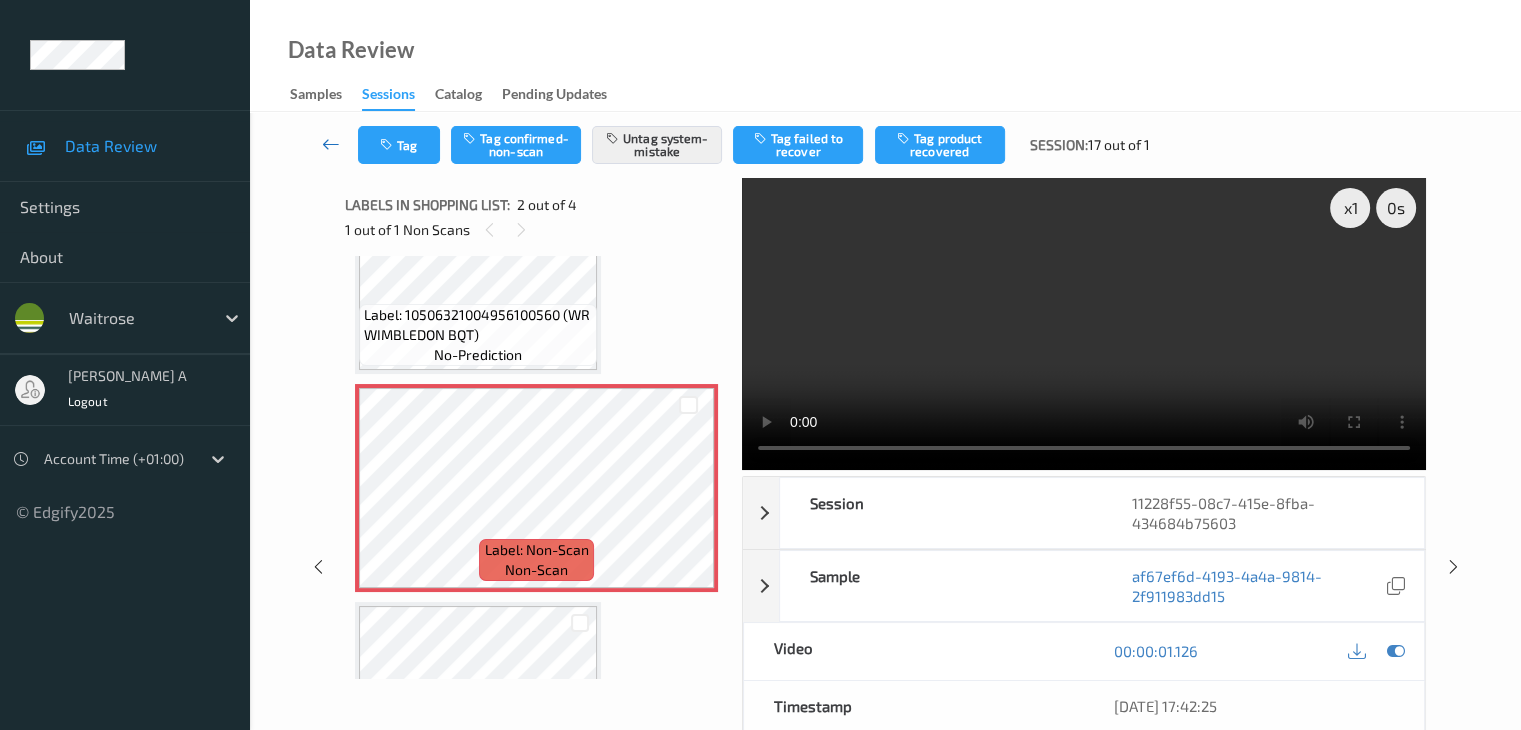 click at bounding box center [331, 144] 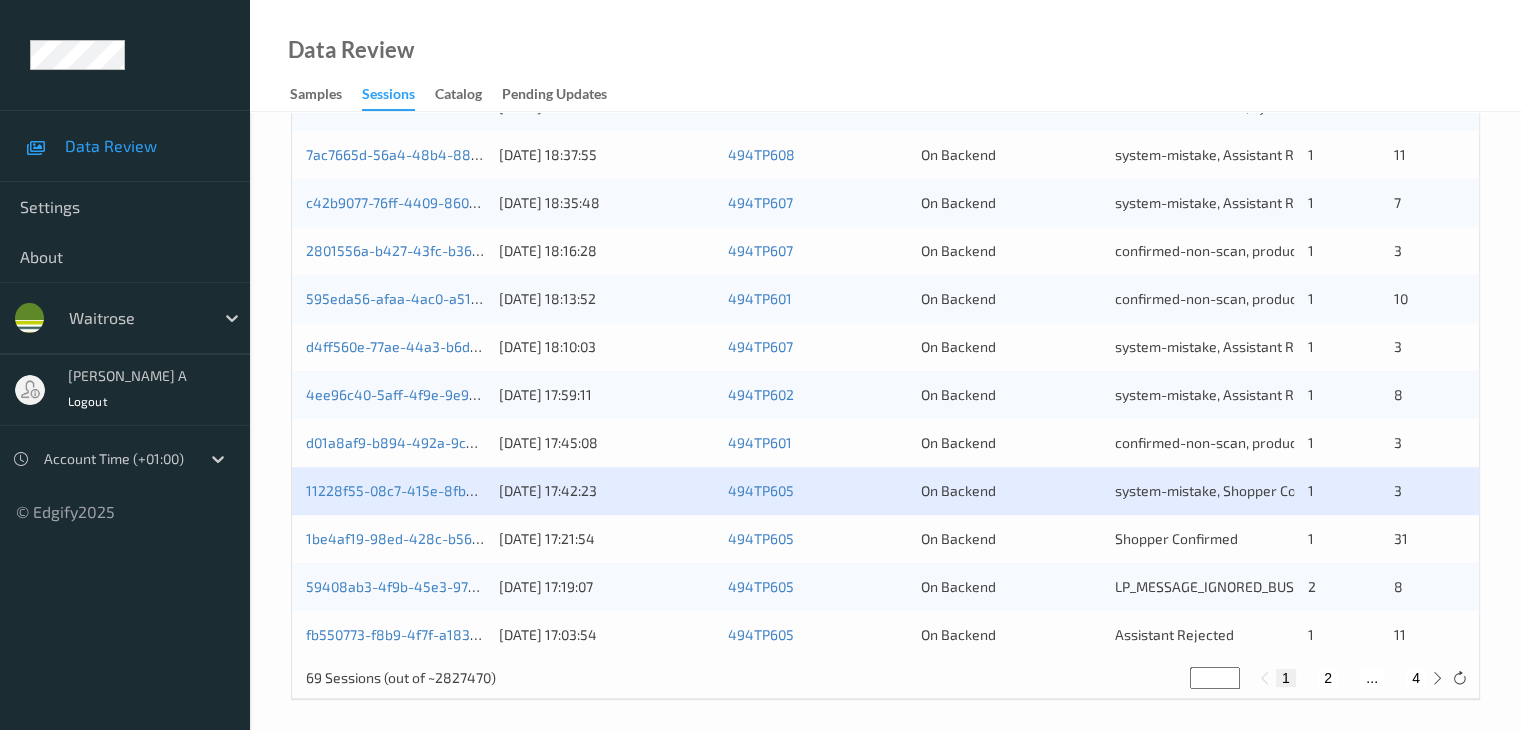 scroll, scrollTop: 932, scrollLeft: 0, axis: vertical 